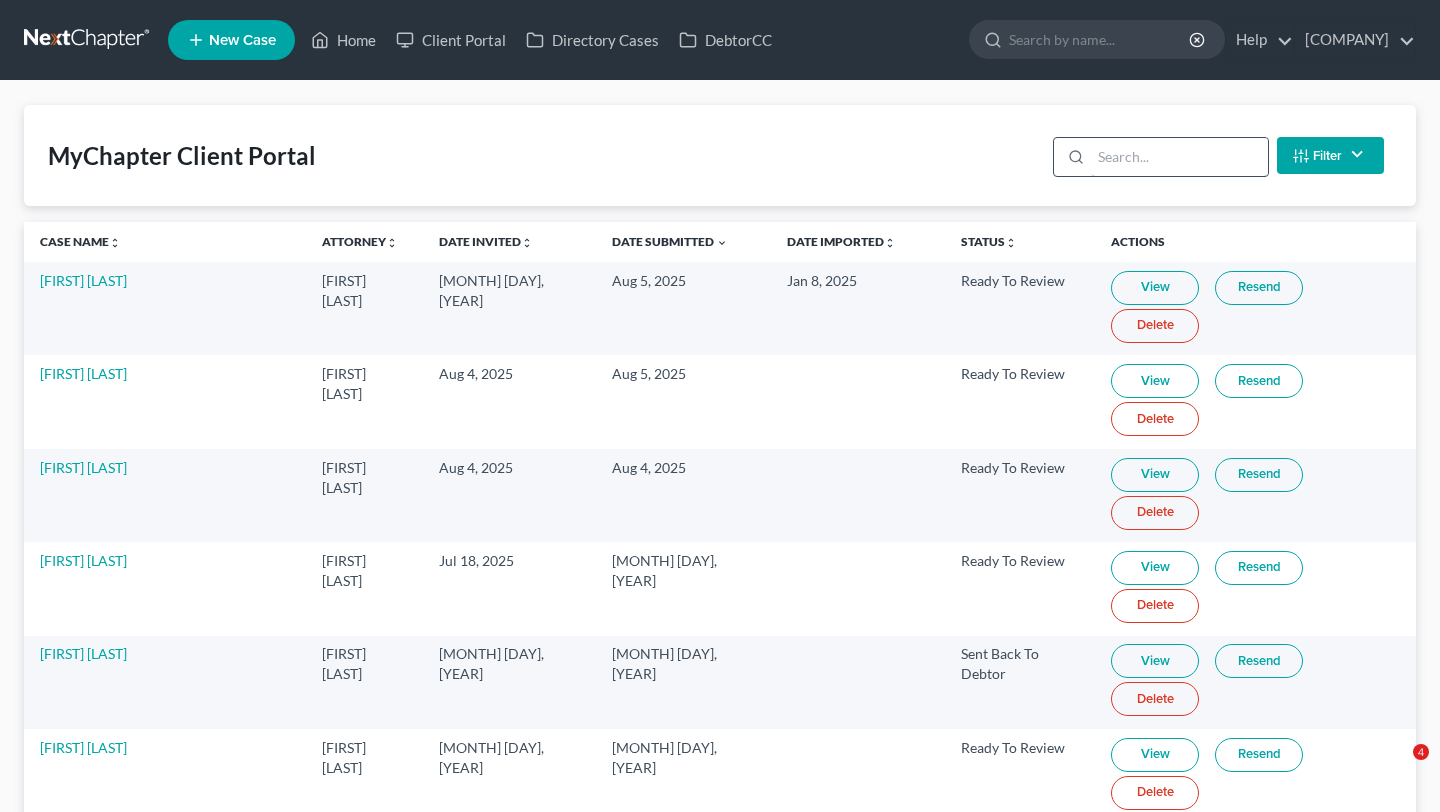 scroll, scrollTop: 79, scrollLeft: 0, axis: vertical 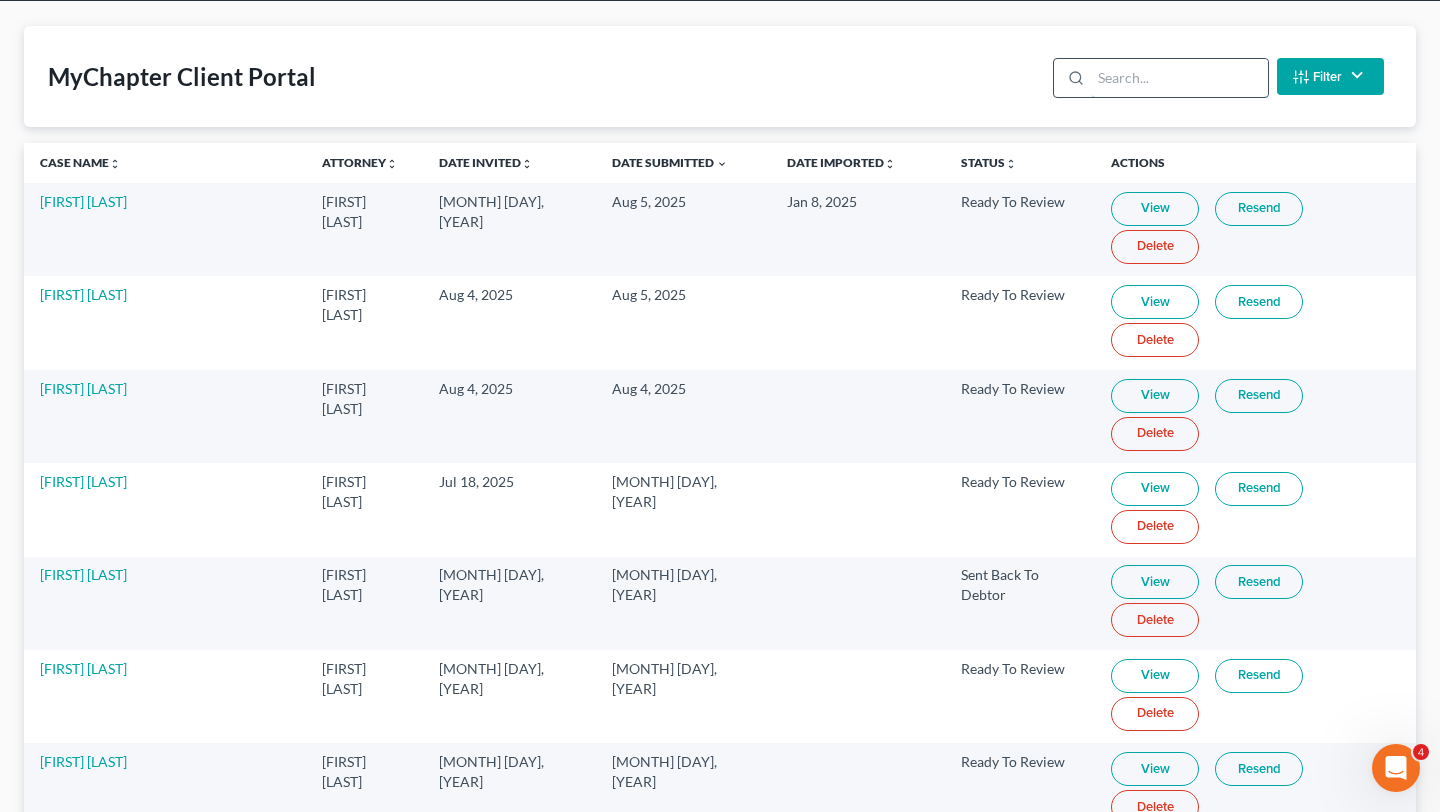 click at bounding box center [1179, 78] 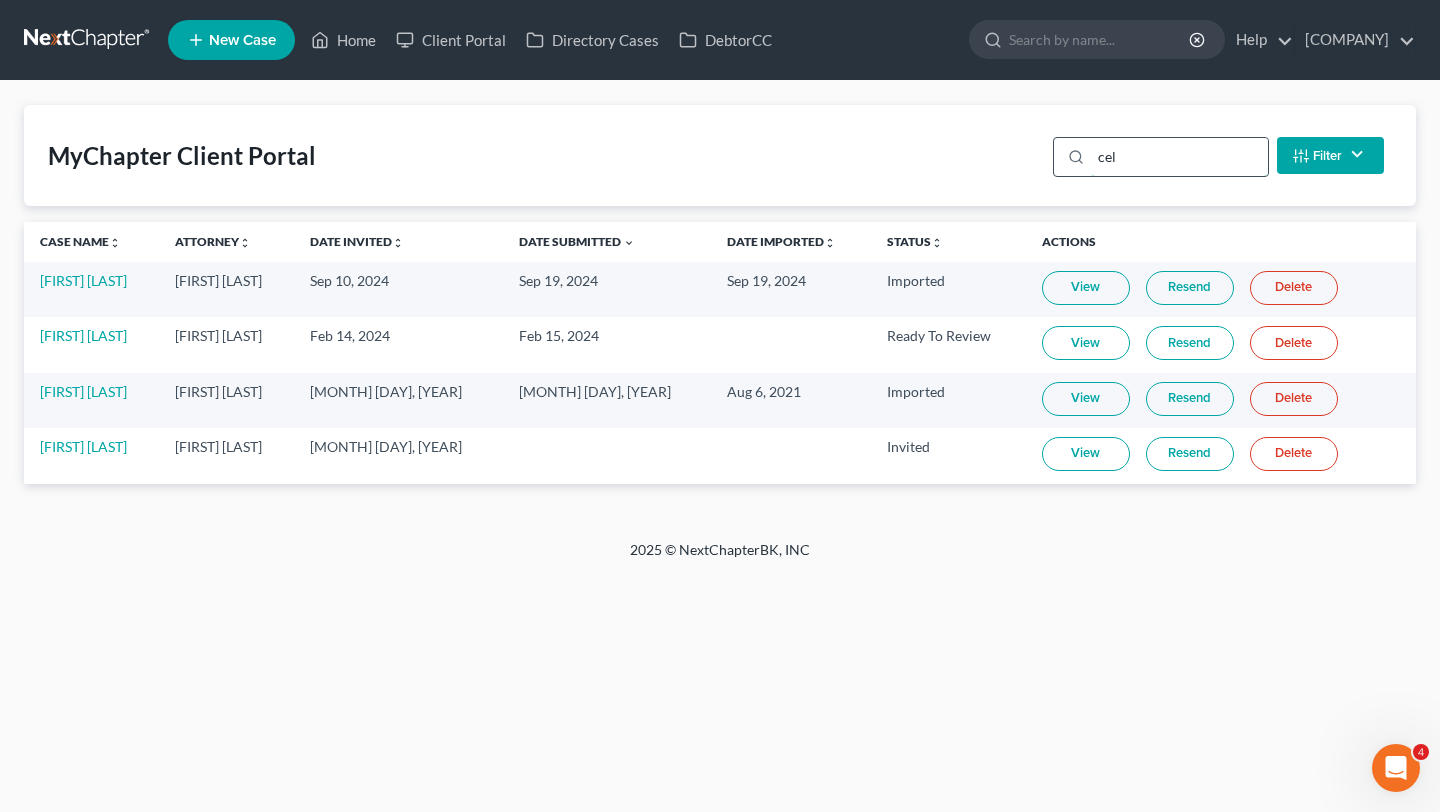 scroll, scrollTop: 0, scrollLeft: 0, axis: both 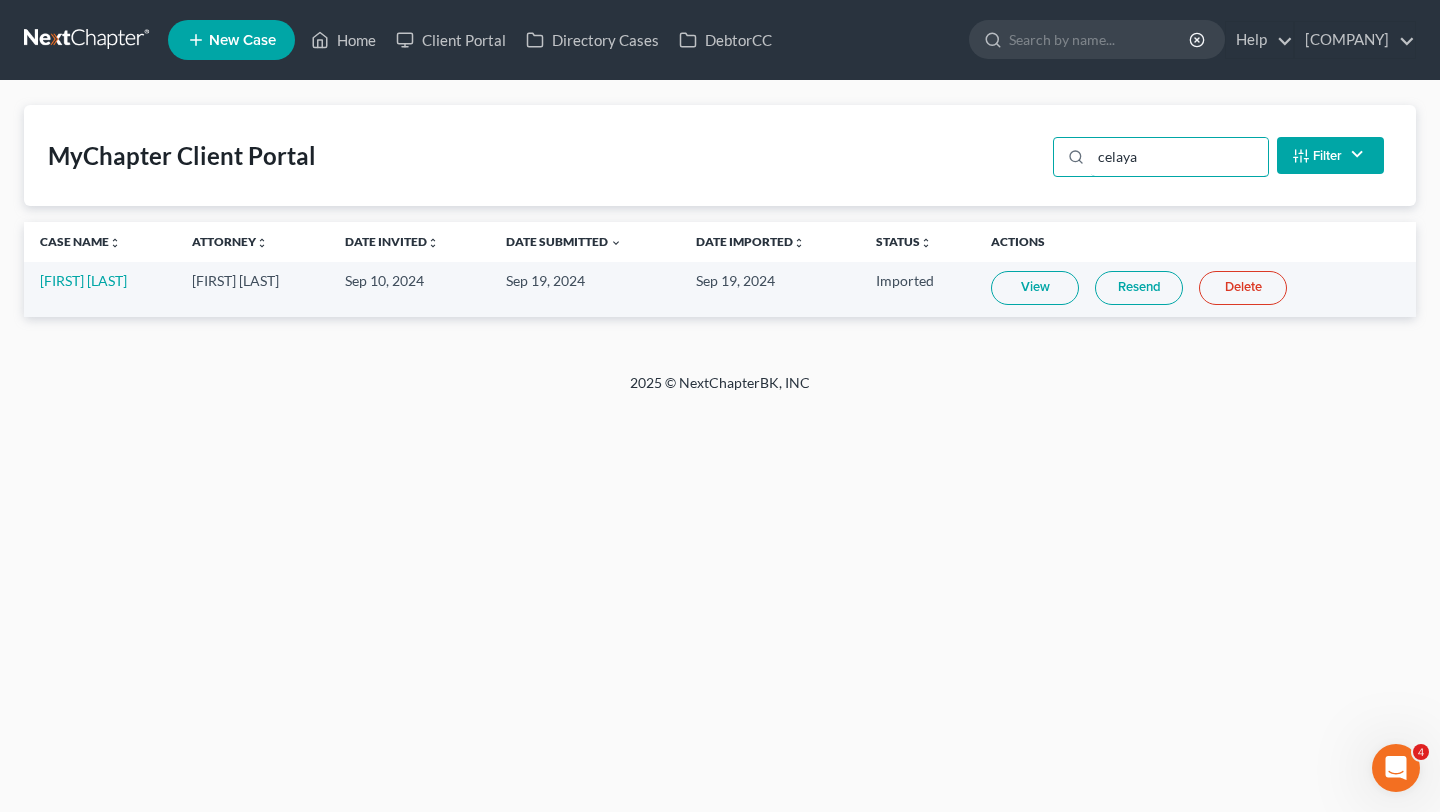 type on "celaya" 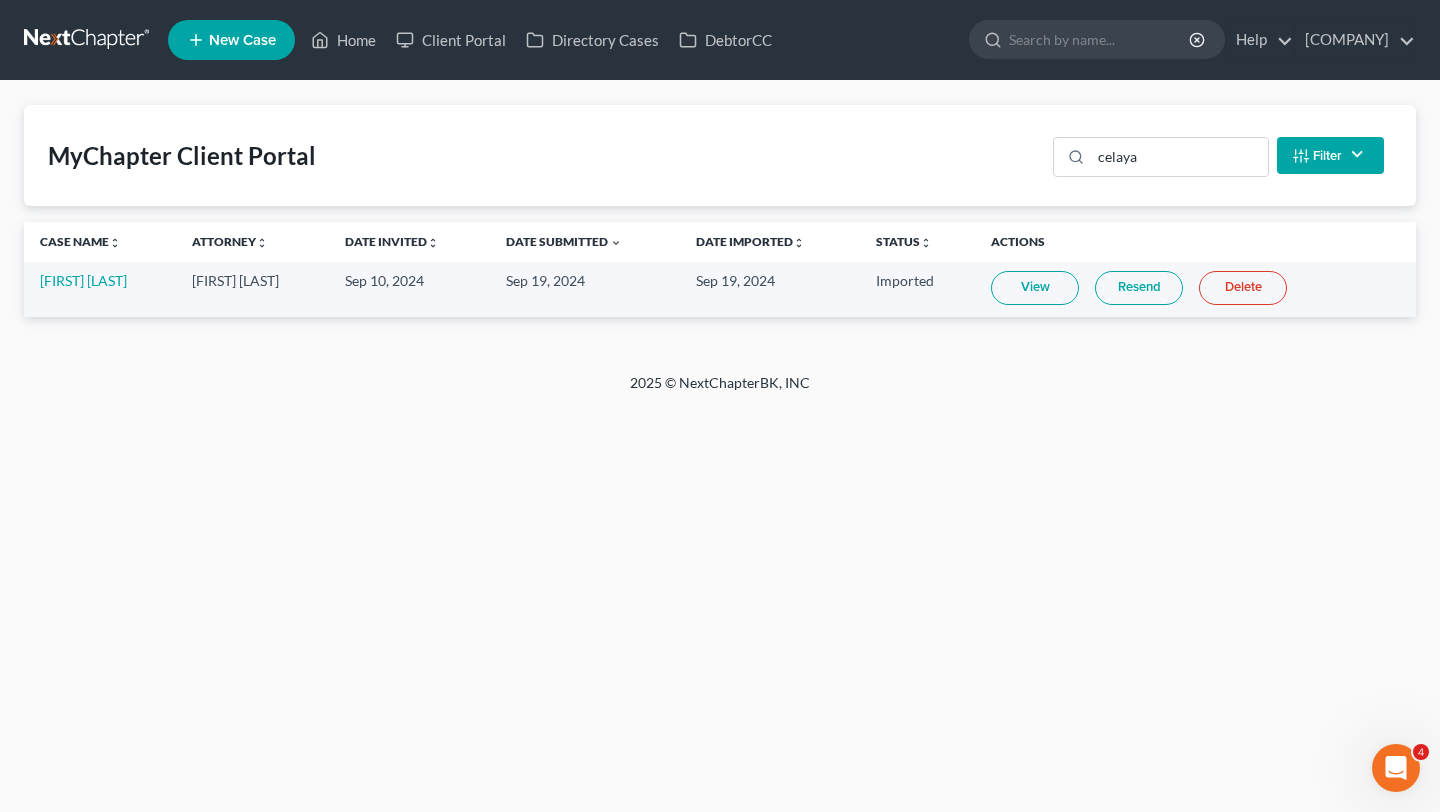 click on "[FIRST] [LAST]" at bounding box center (100, 289) 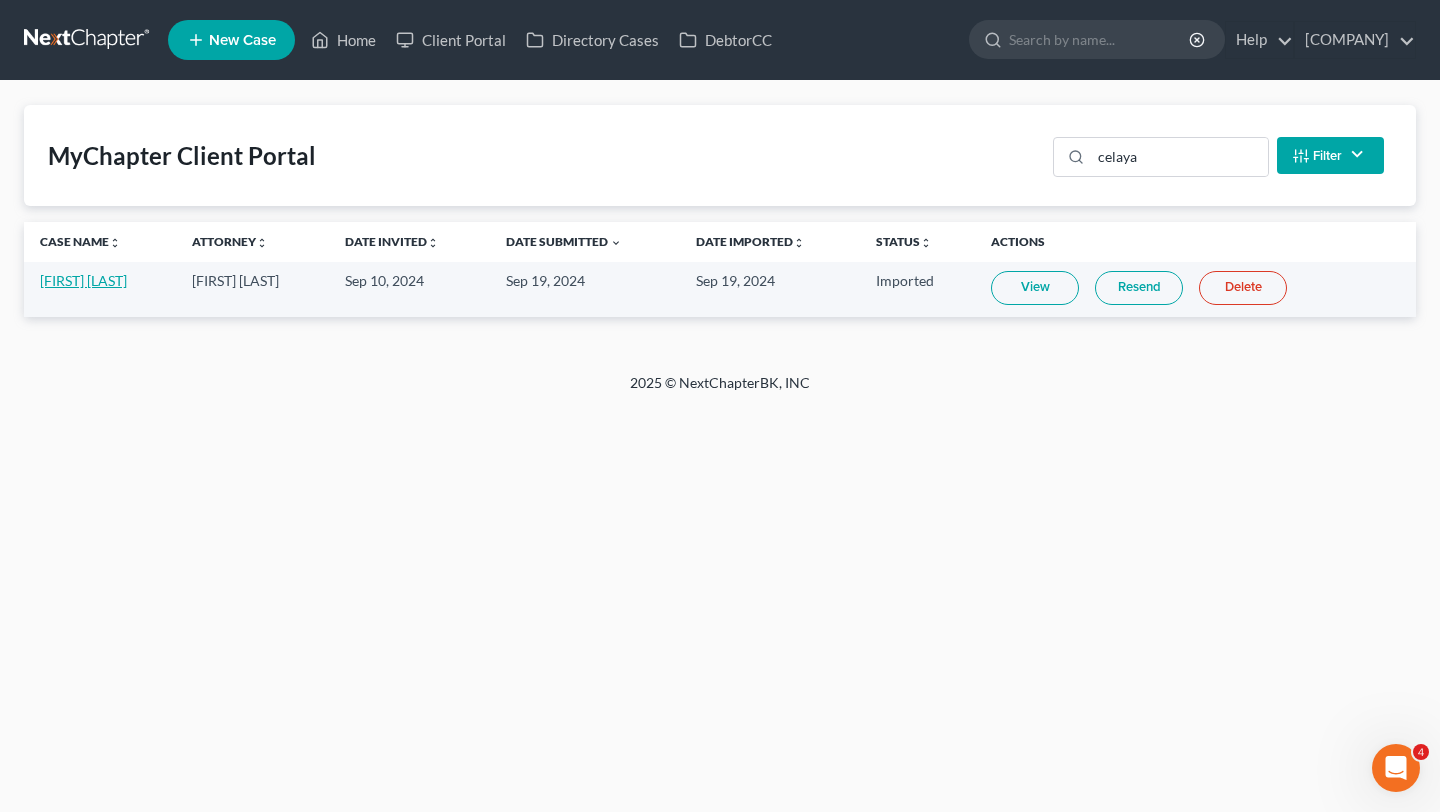 click on "[FIRST] [LAST]" at bounding box center (83, 280) 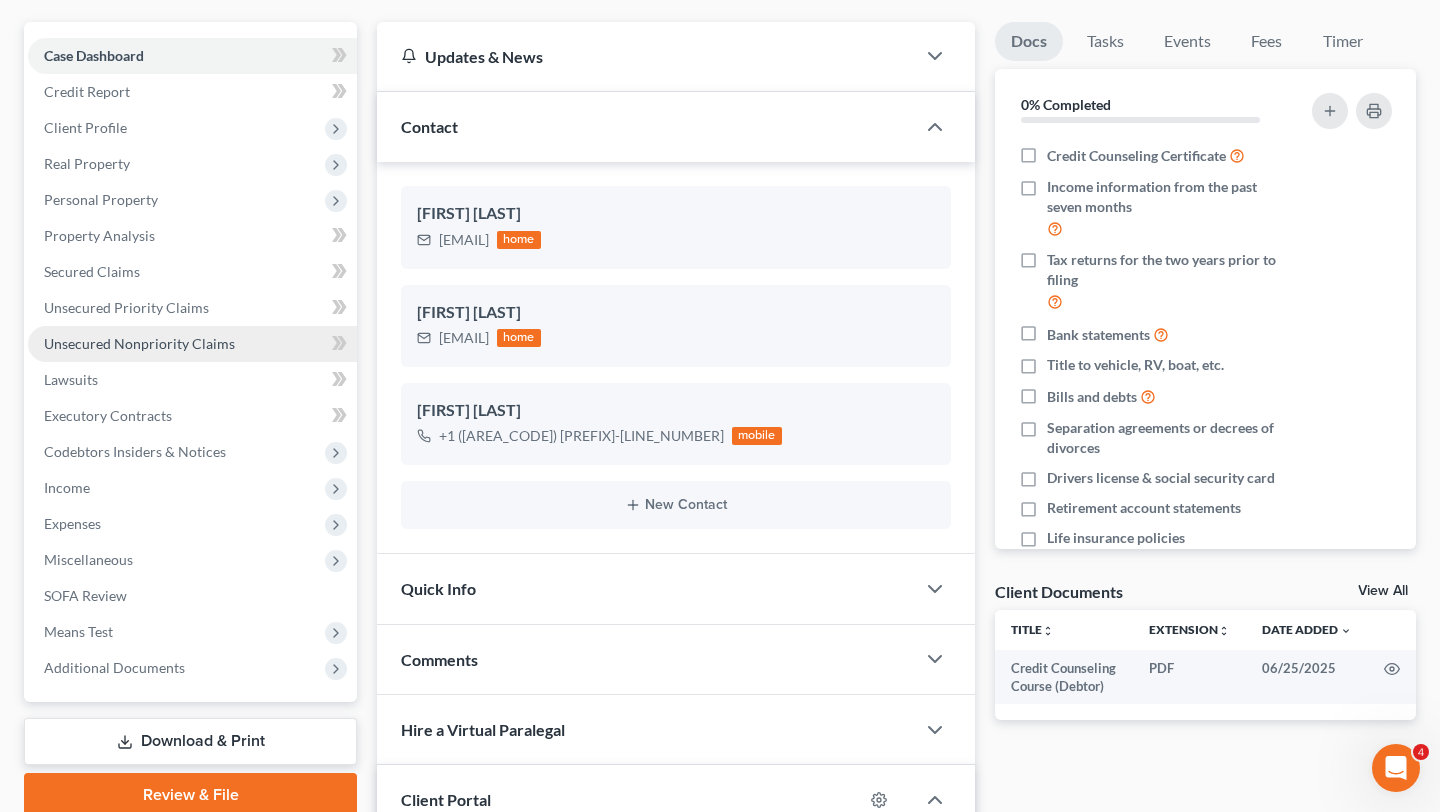 scroll, scrollTop: 171, scrollLeft: 0, axis: vertical 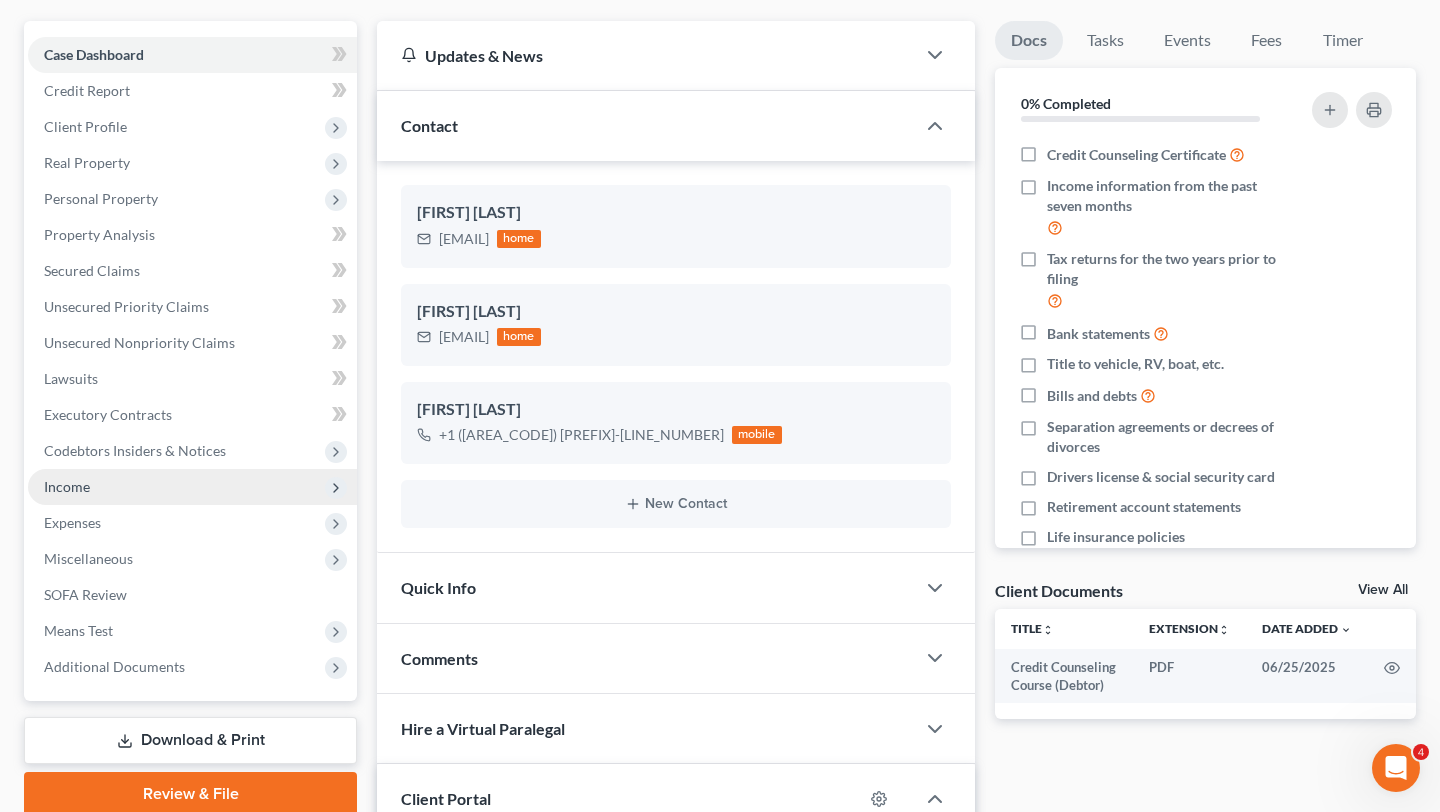 click on "Income" at bounding box center (67, 486) 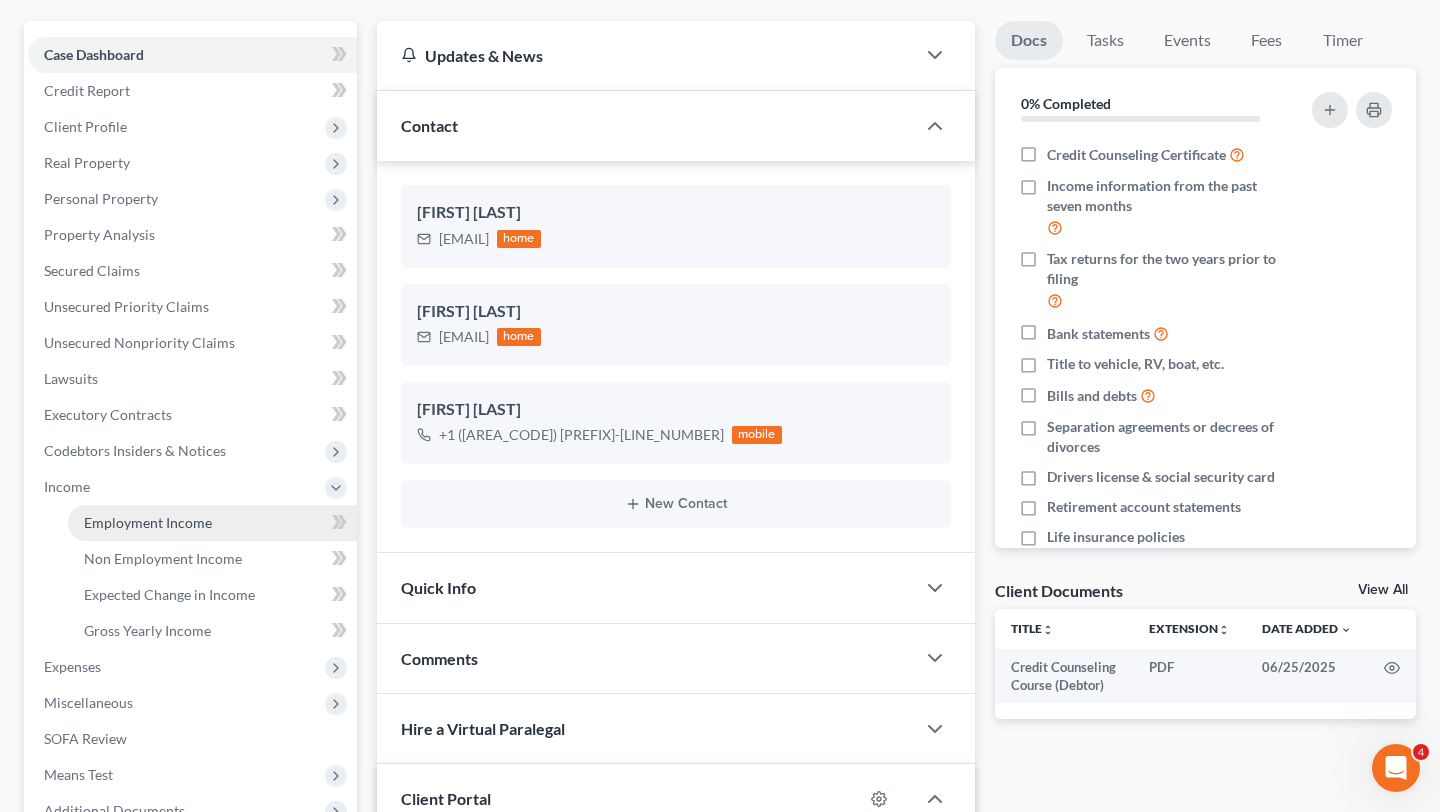 click on "Employment Income" at bounding box center (148, 522) 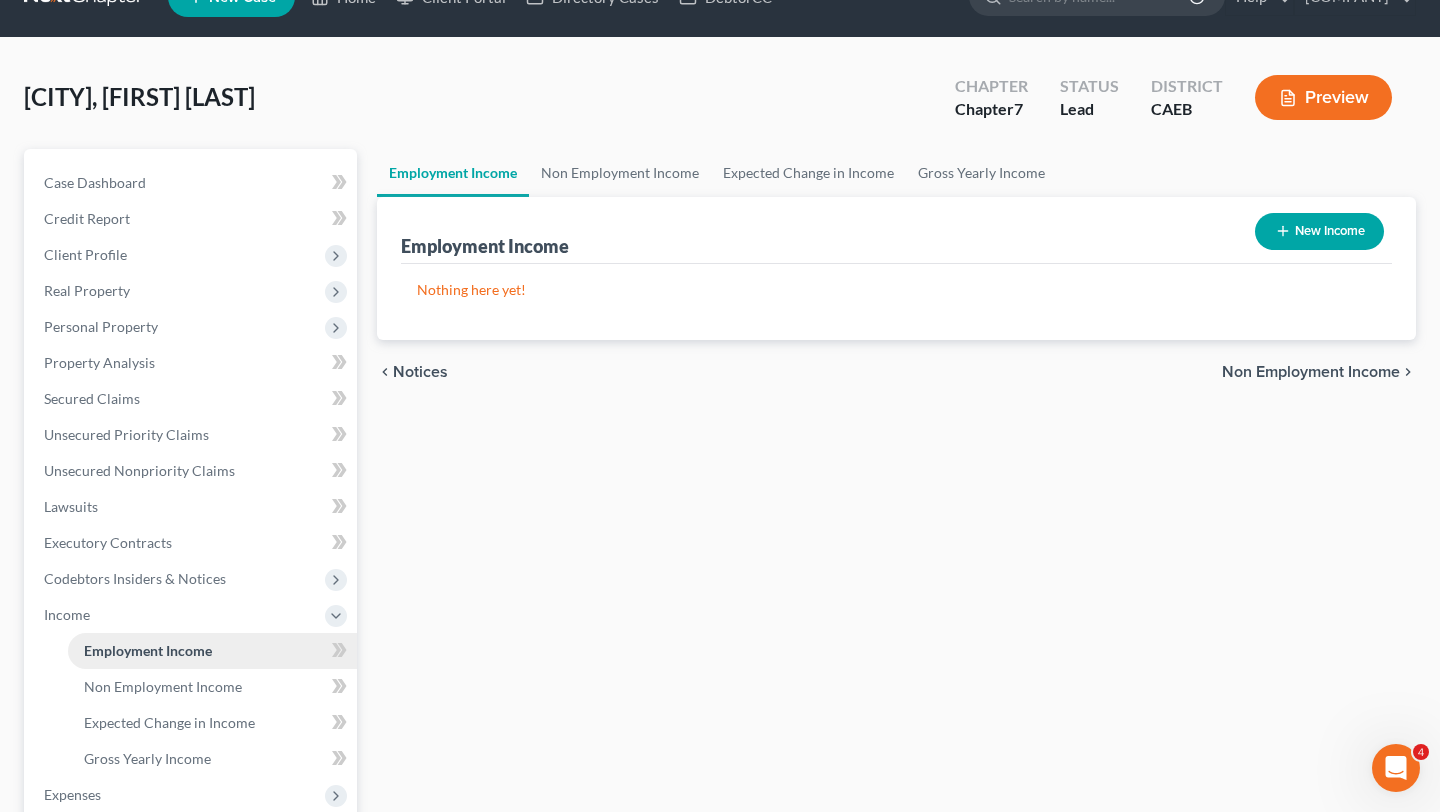 scroll, scrollTop: 0, scrollLeft: 0, axis: both 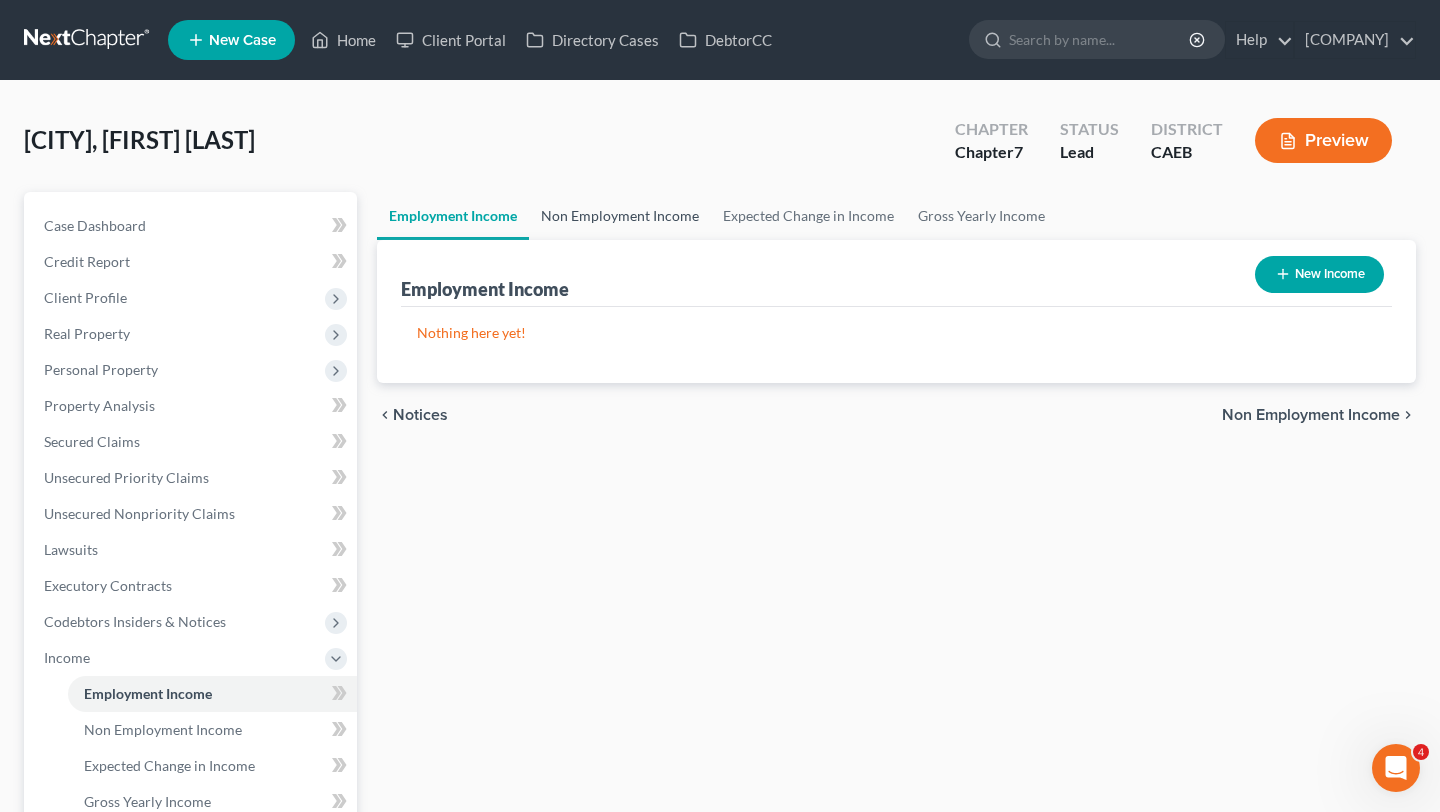 click on "Non Employment Income" at bounding box center [620, 216] 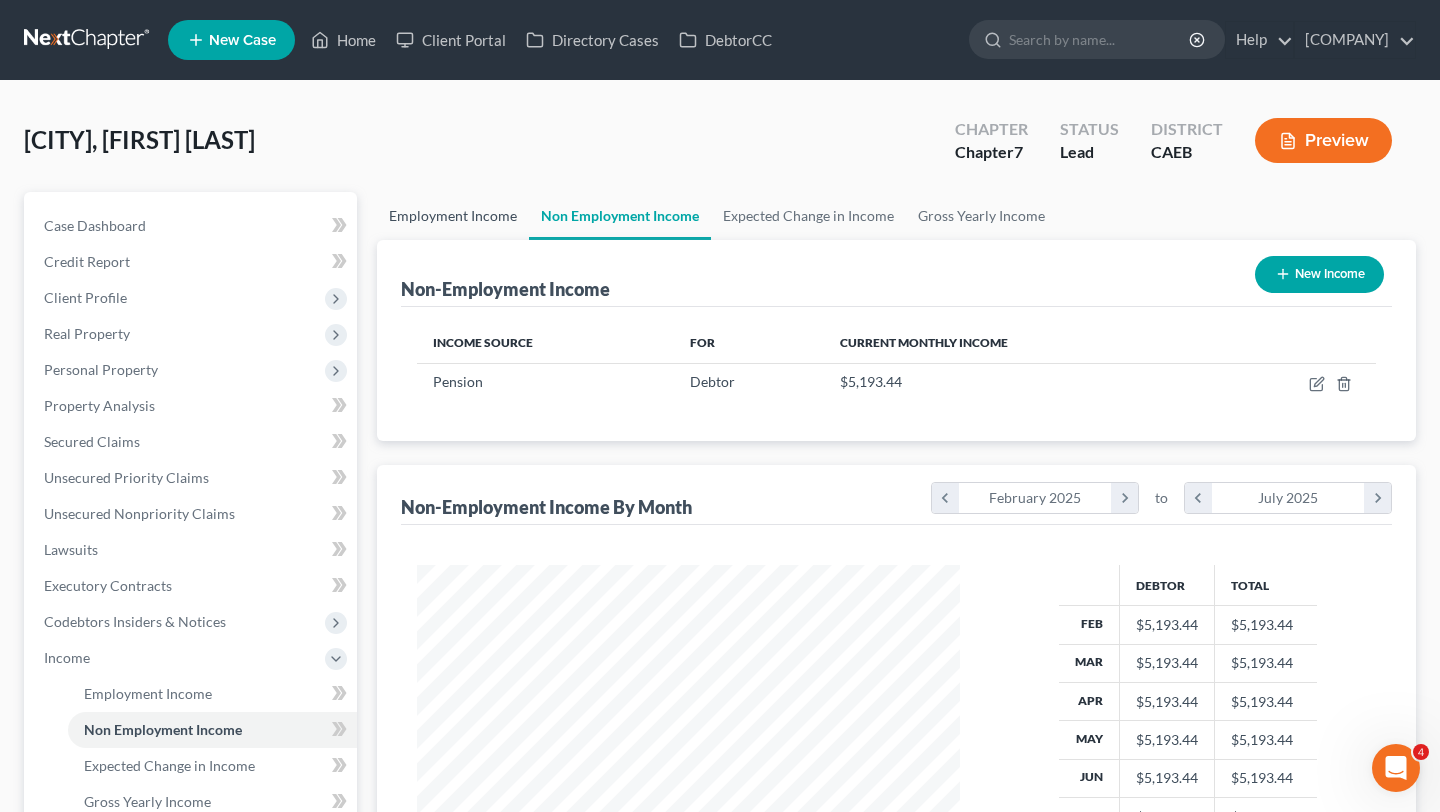 scroll, scrollTop: 999641, scrollLeft: 999417, axis: both 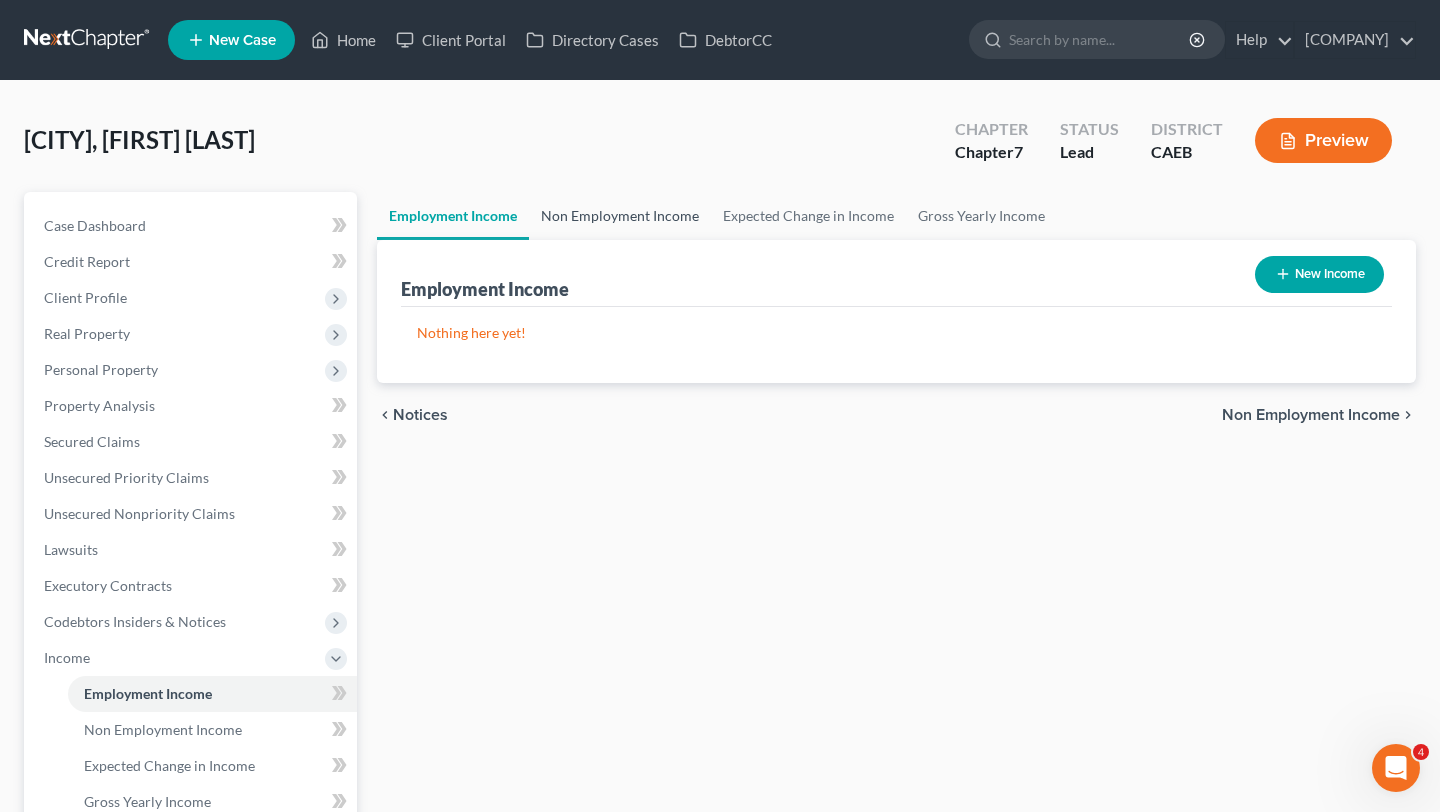 click on "Non Employment Income" at bounding box center (620, 216) 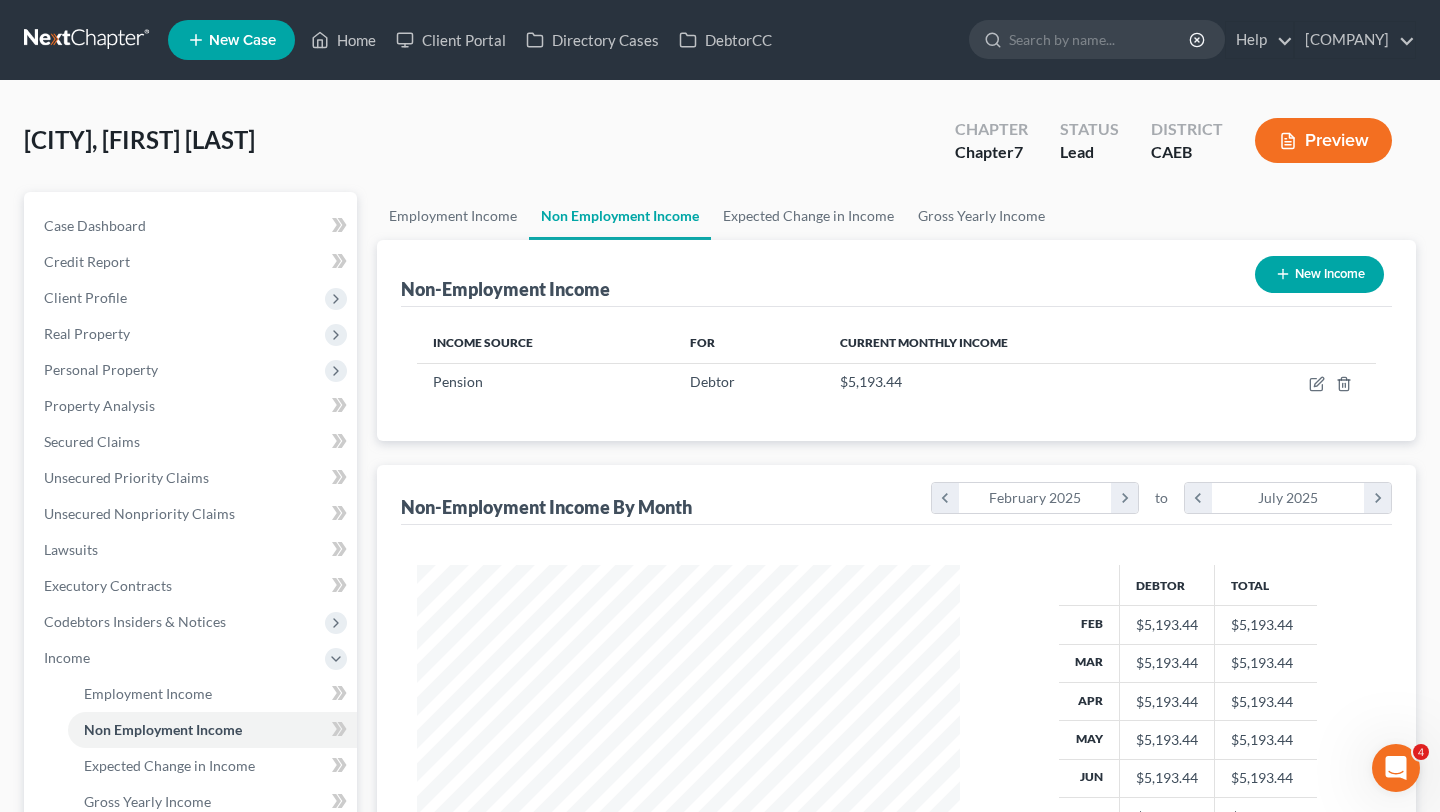 scroll, scrollTop: 999641, scrollLeft: 999417, axis: both 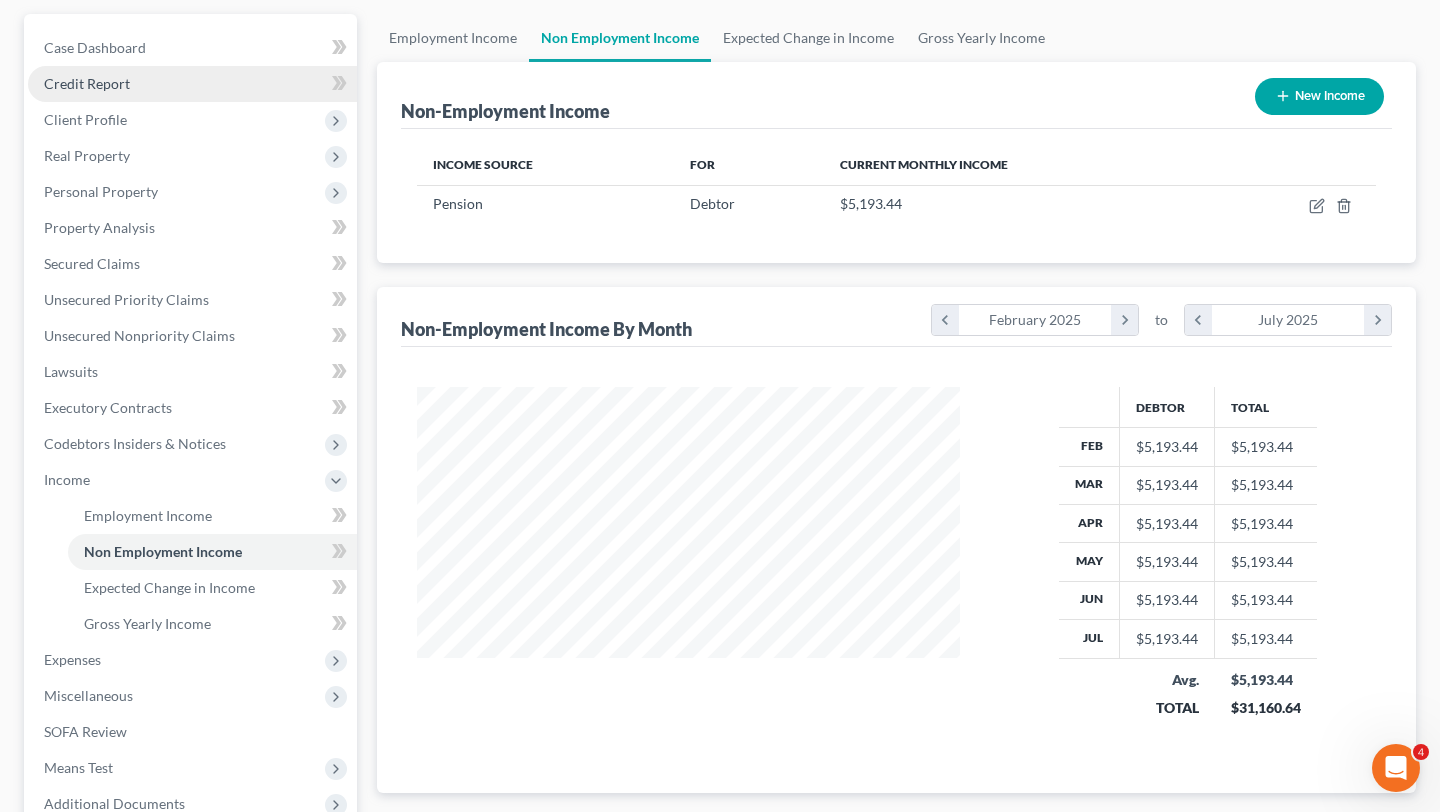 click on "Credit Report" at bounding box center (87, 83) 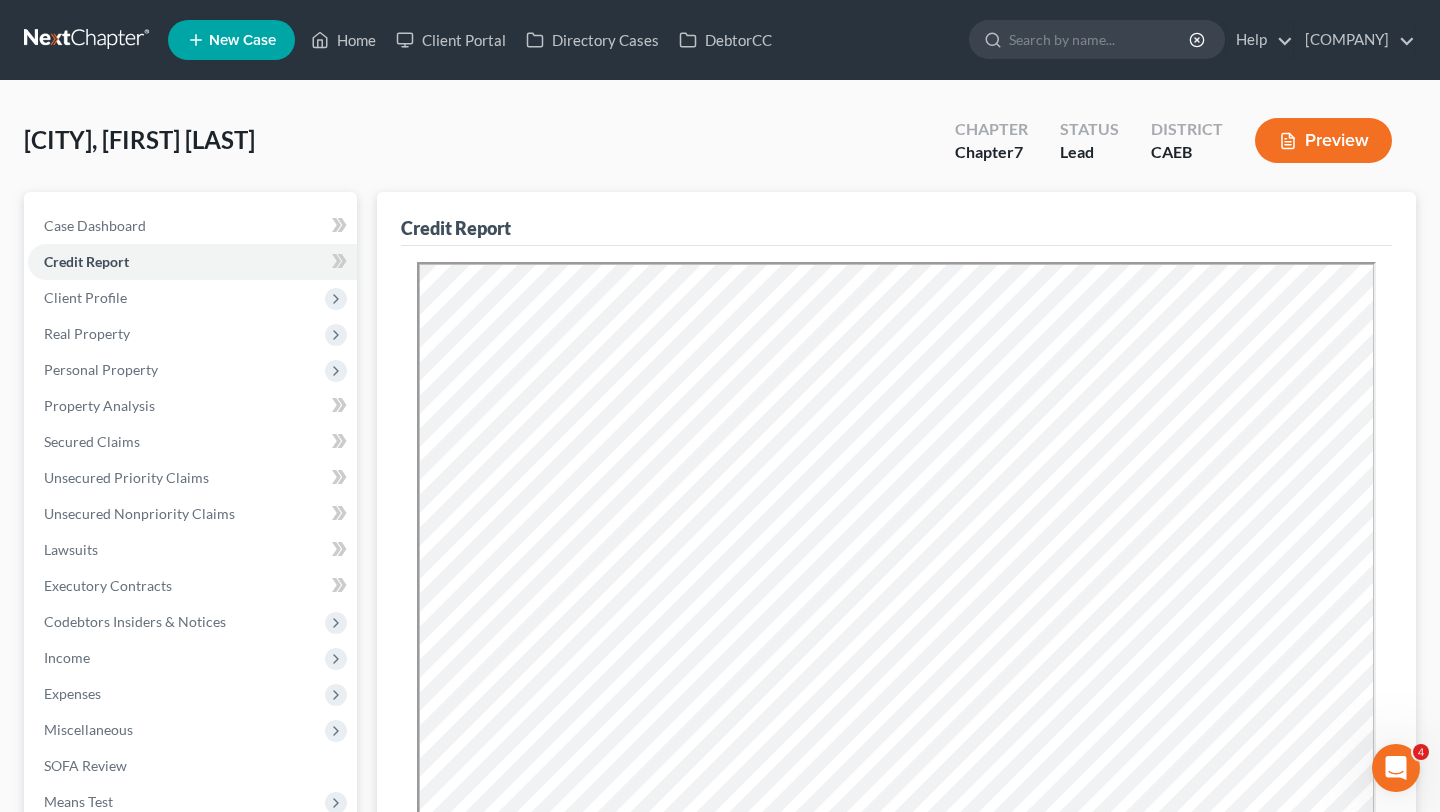 scroll, scrollTop: 0, scrollLeft: 0, axis: both 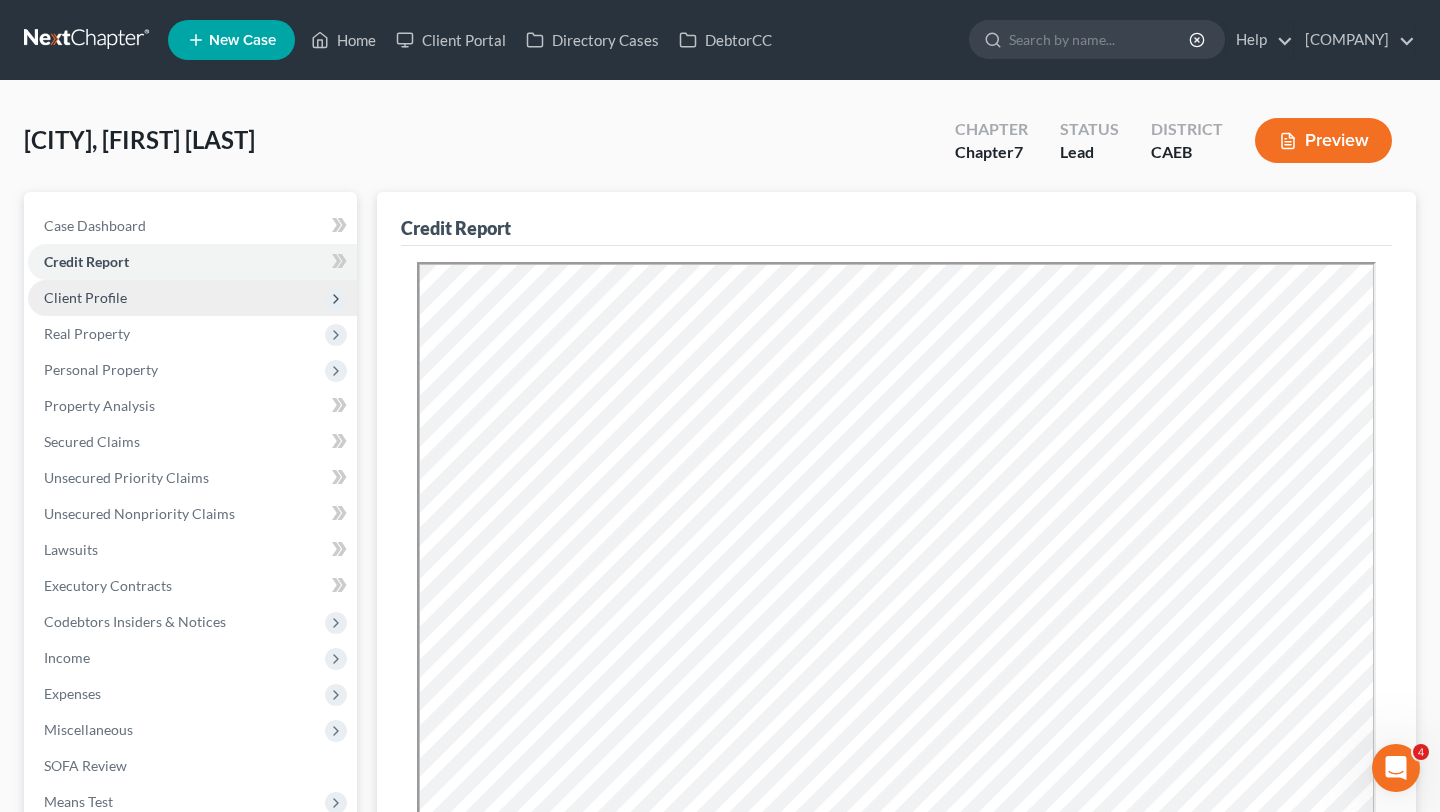 click on "Client Profile" at bounding box center [192, 298] 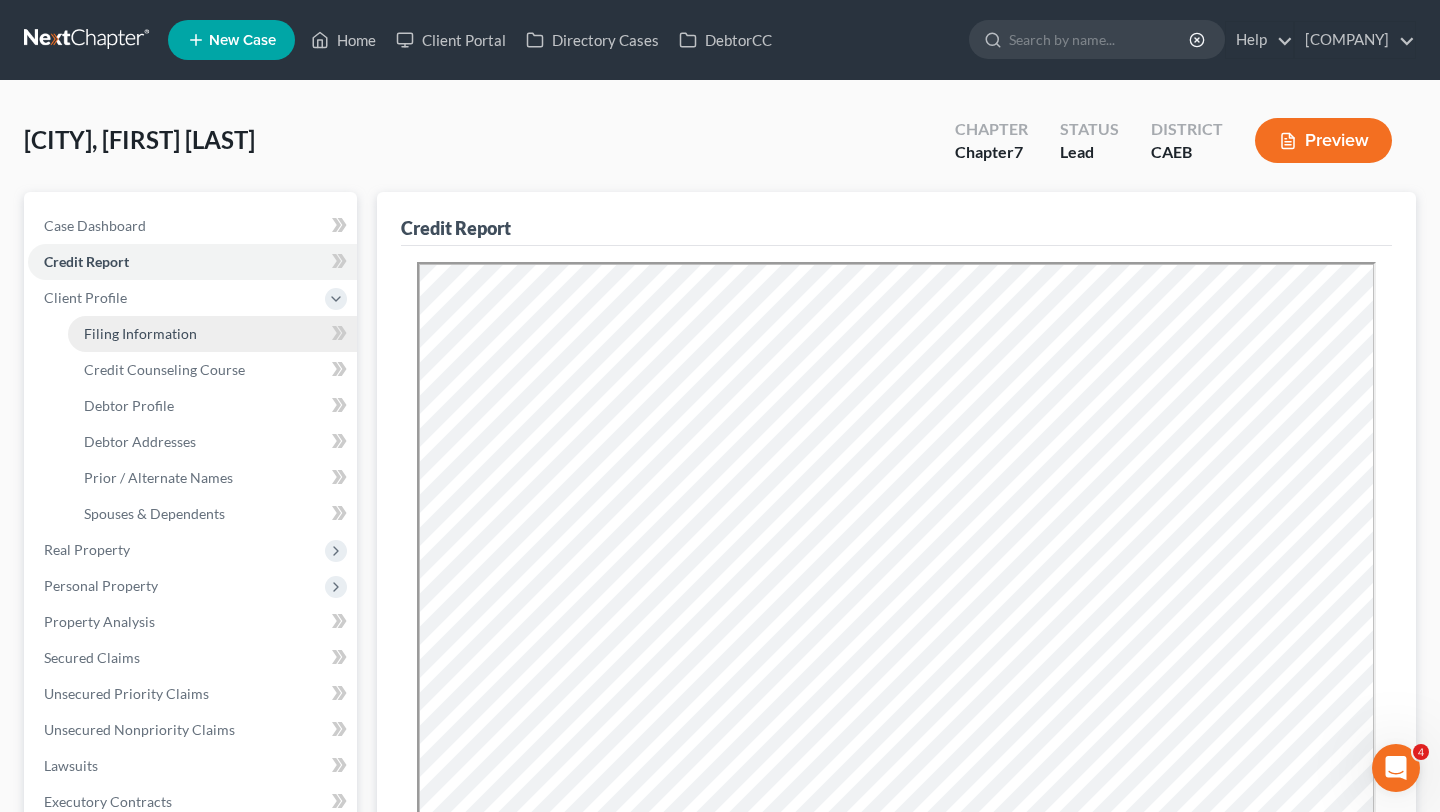 click on "Filing Information" at bounding box center (140, 333) 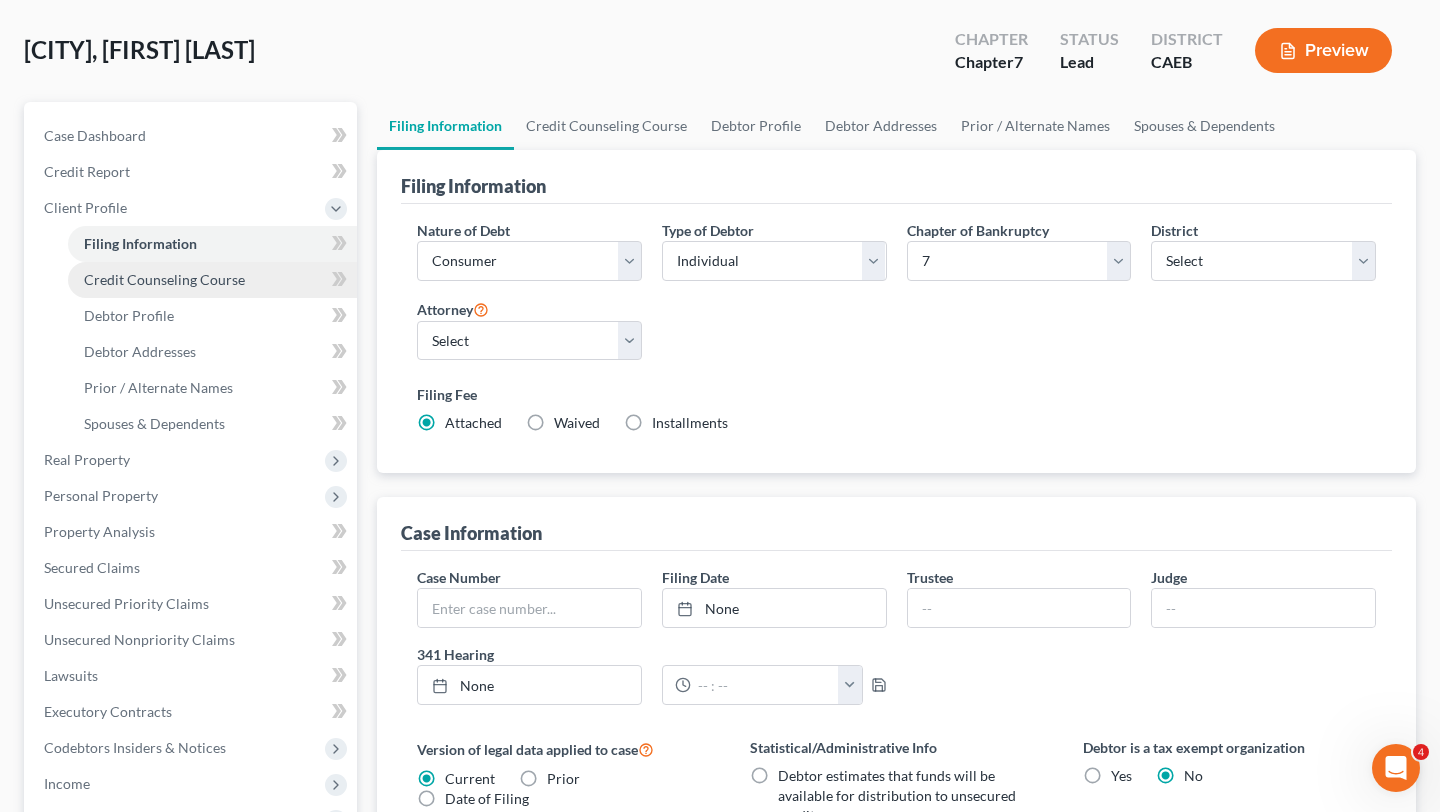 click on "Credit Counseling Course" at bounding box center (164, 279) 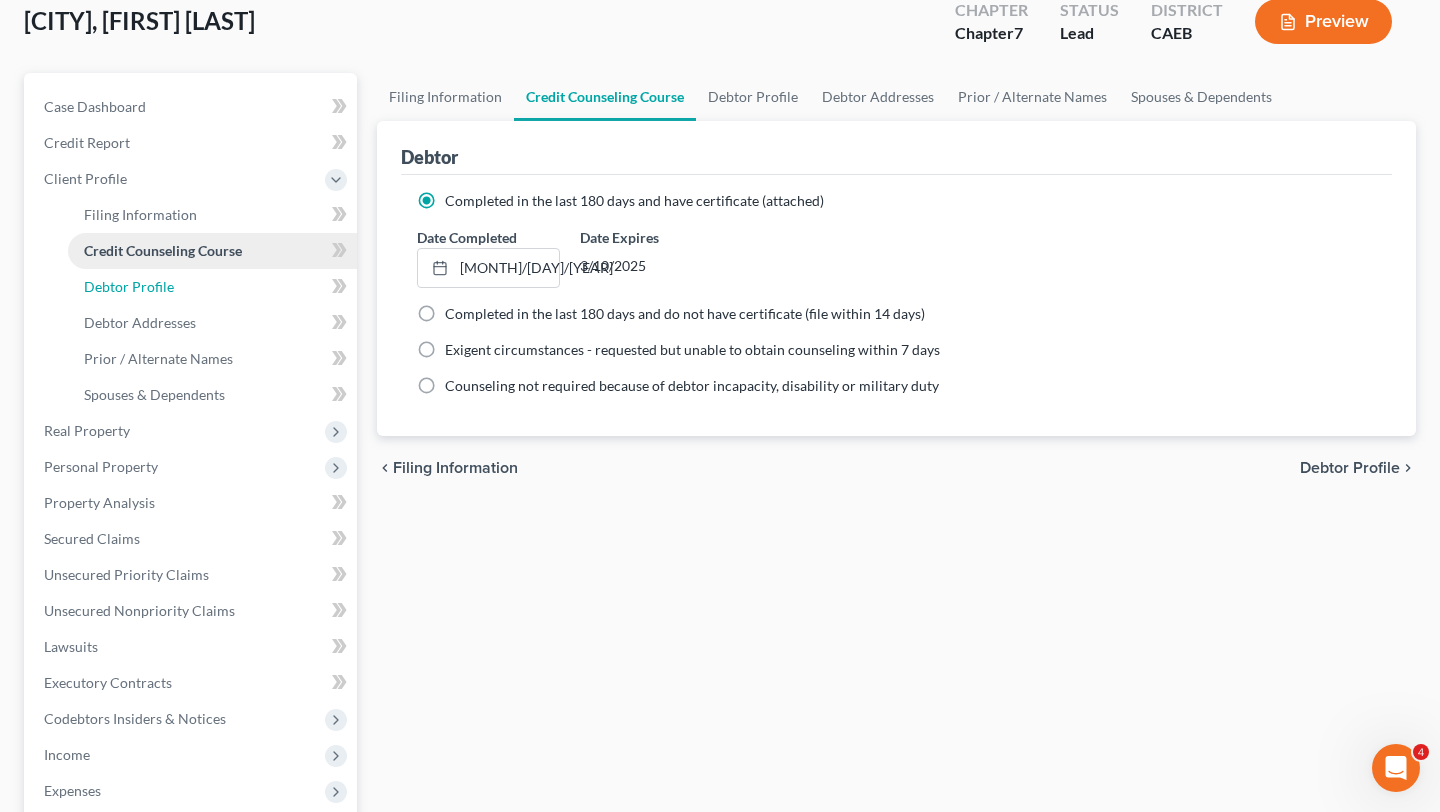 click on "Debtor Profile" at bounding box center (212, 287) 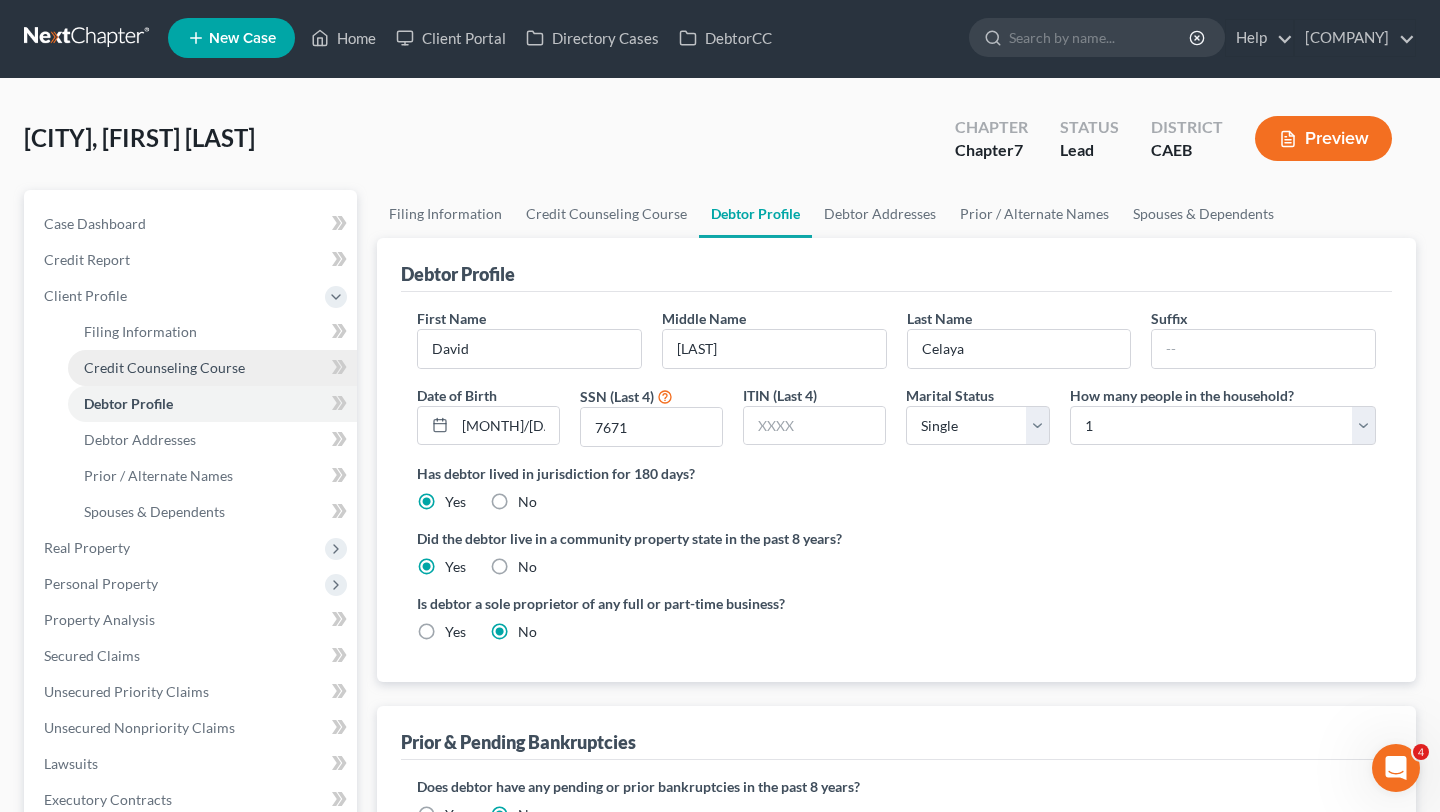 scroll, scrollTop: 0, scrollLeft: 0, axis: both 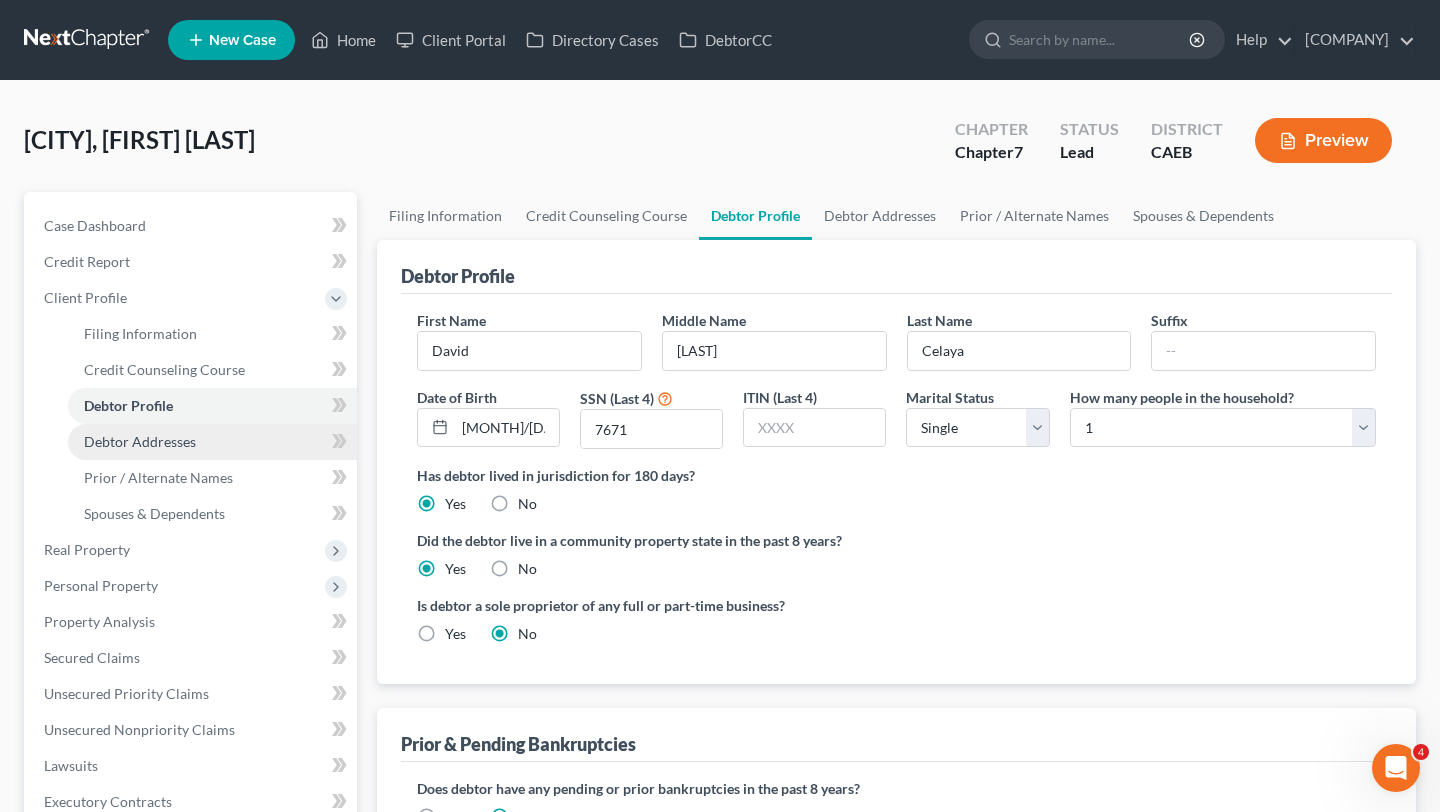 click on "Debtor Addresses" at bounding box center (140, 441) 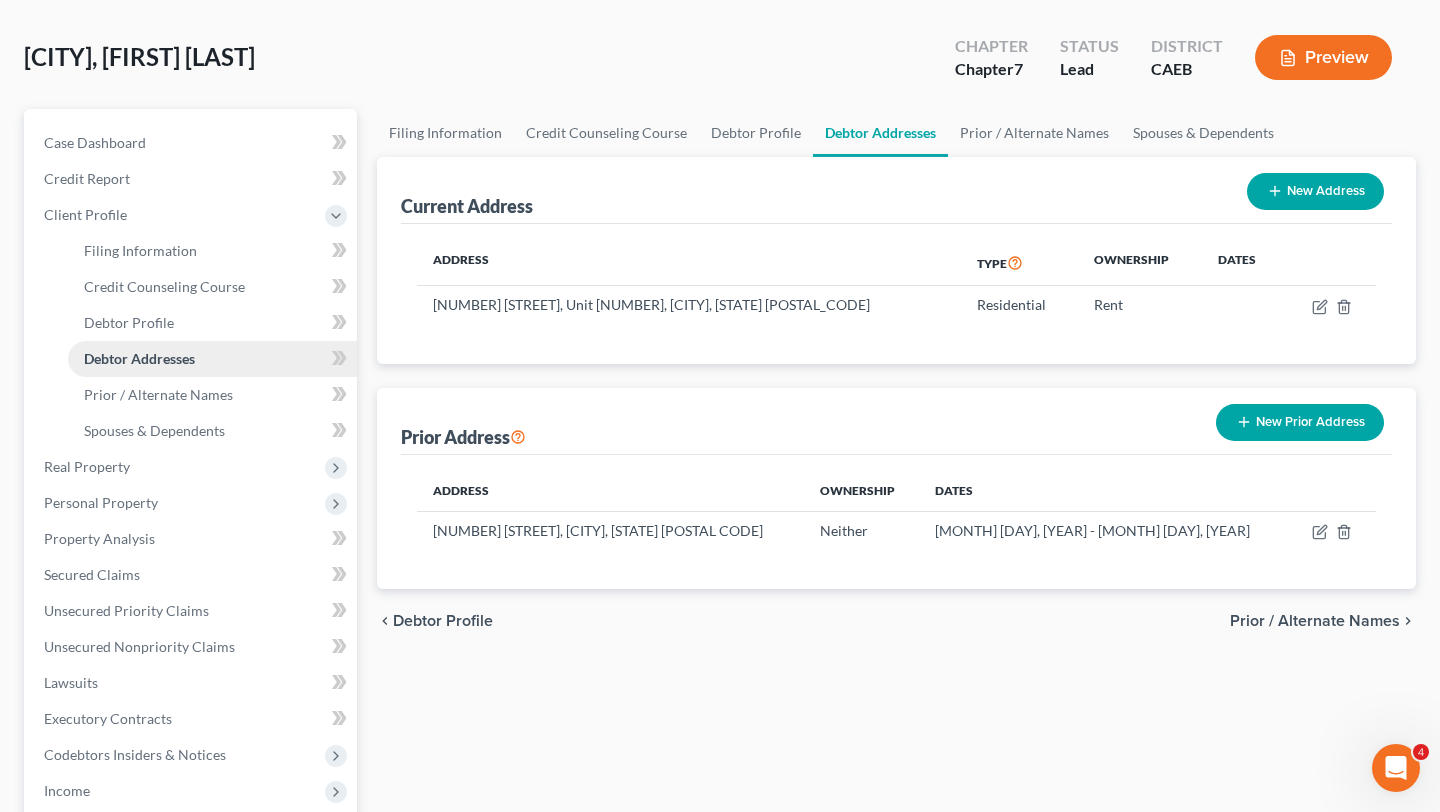 scroll, scrollTop: 127, scrollLeft: 0, axis: vertical 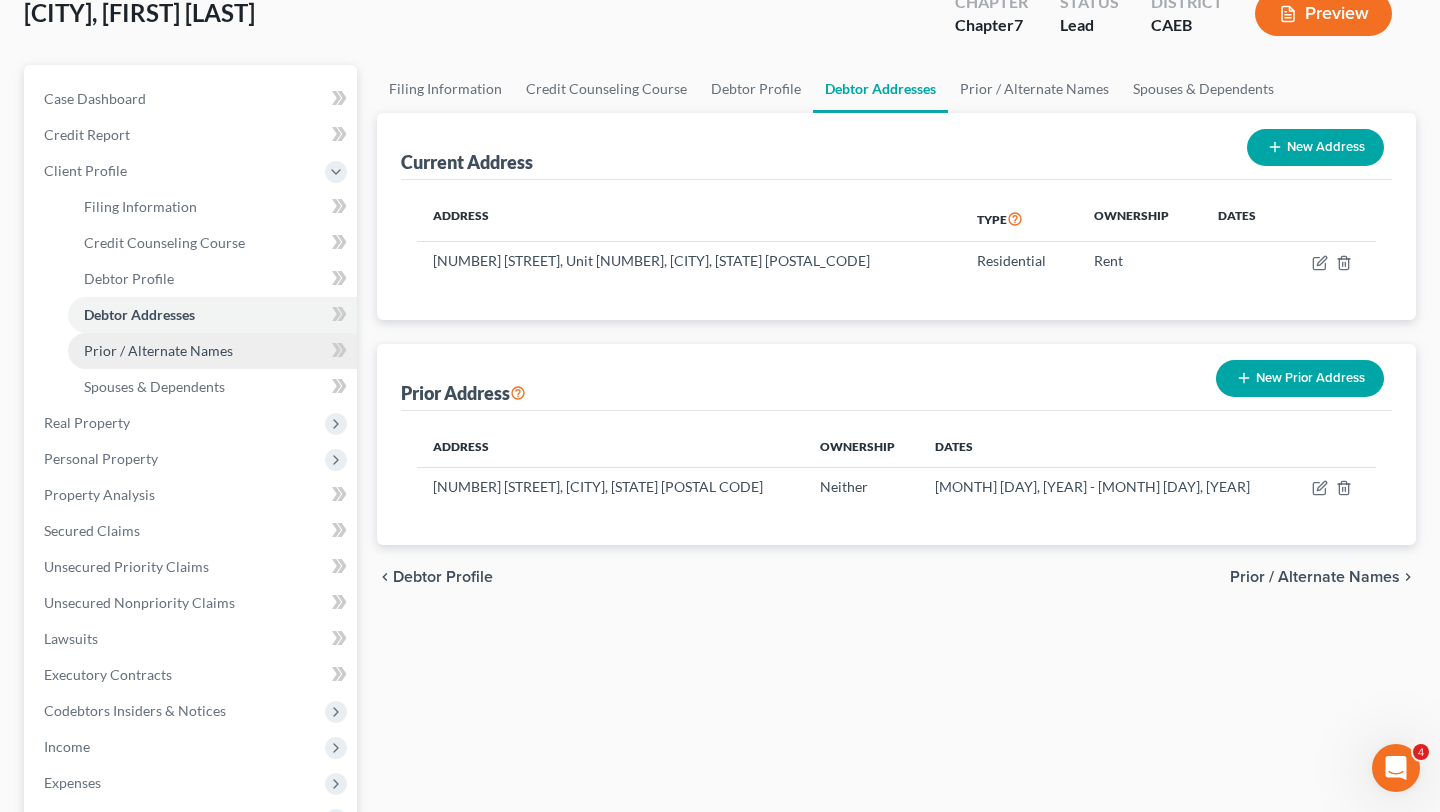 click on "Prior / Alternate Names" at bounding box center (212, 351) 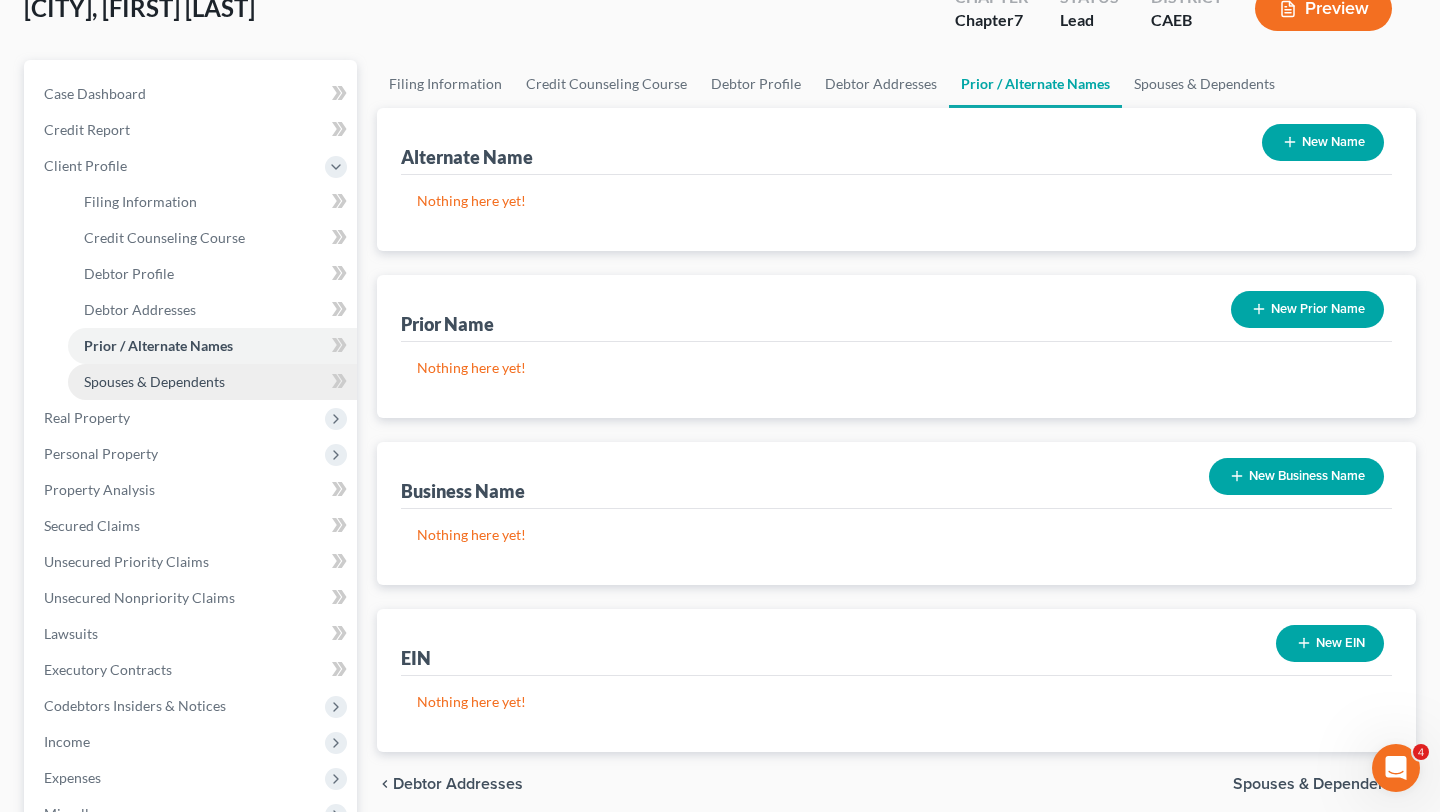click on "Spouses & Dependents" at bounding box center (154, 381) 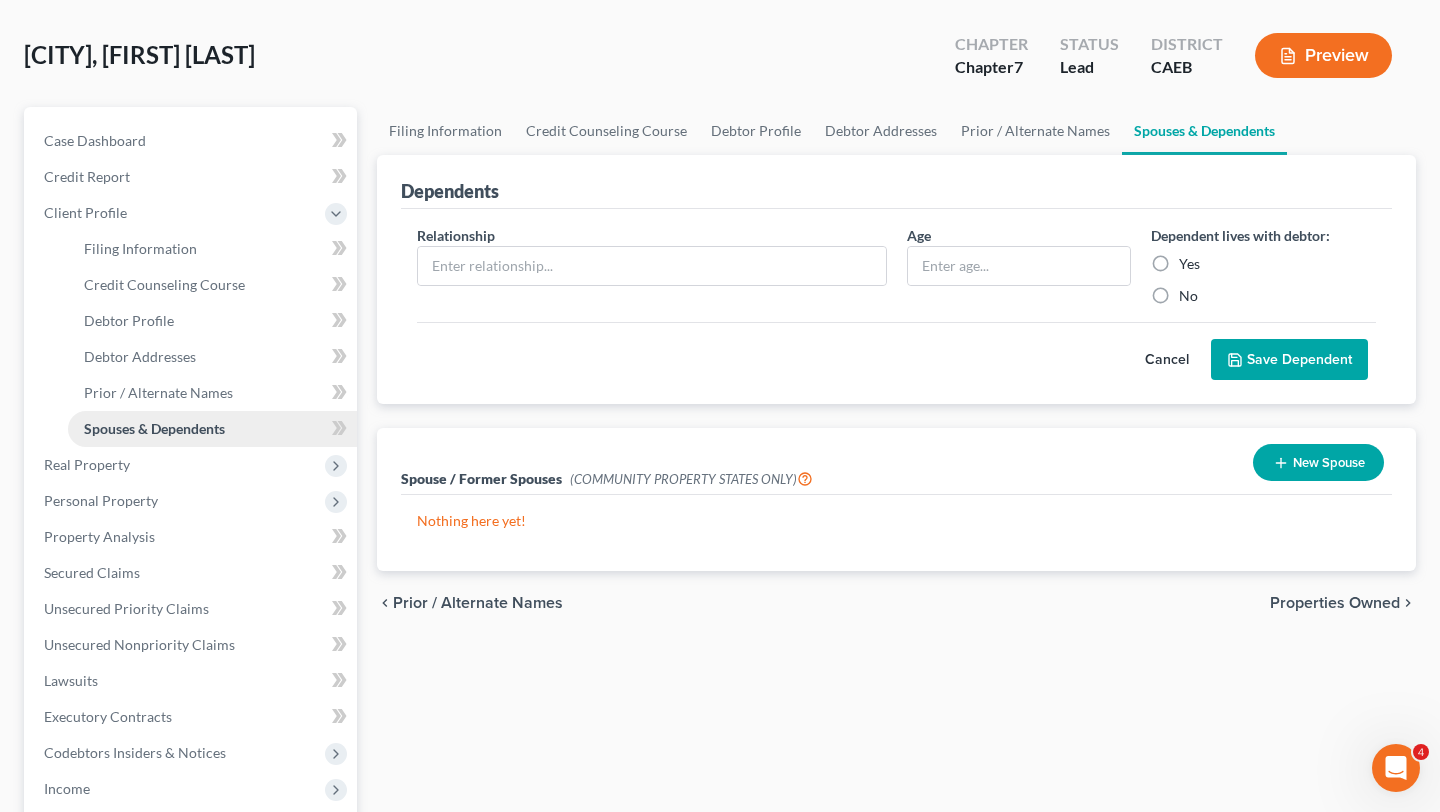 scroll, scrollTop: 100, scrollLeft: 0, axis: vertical 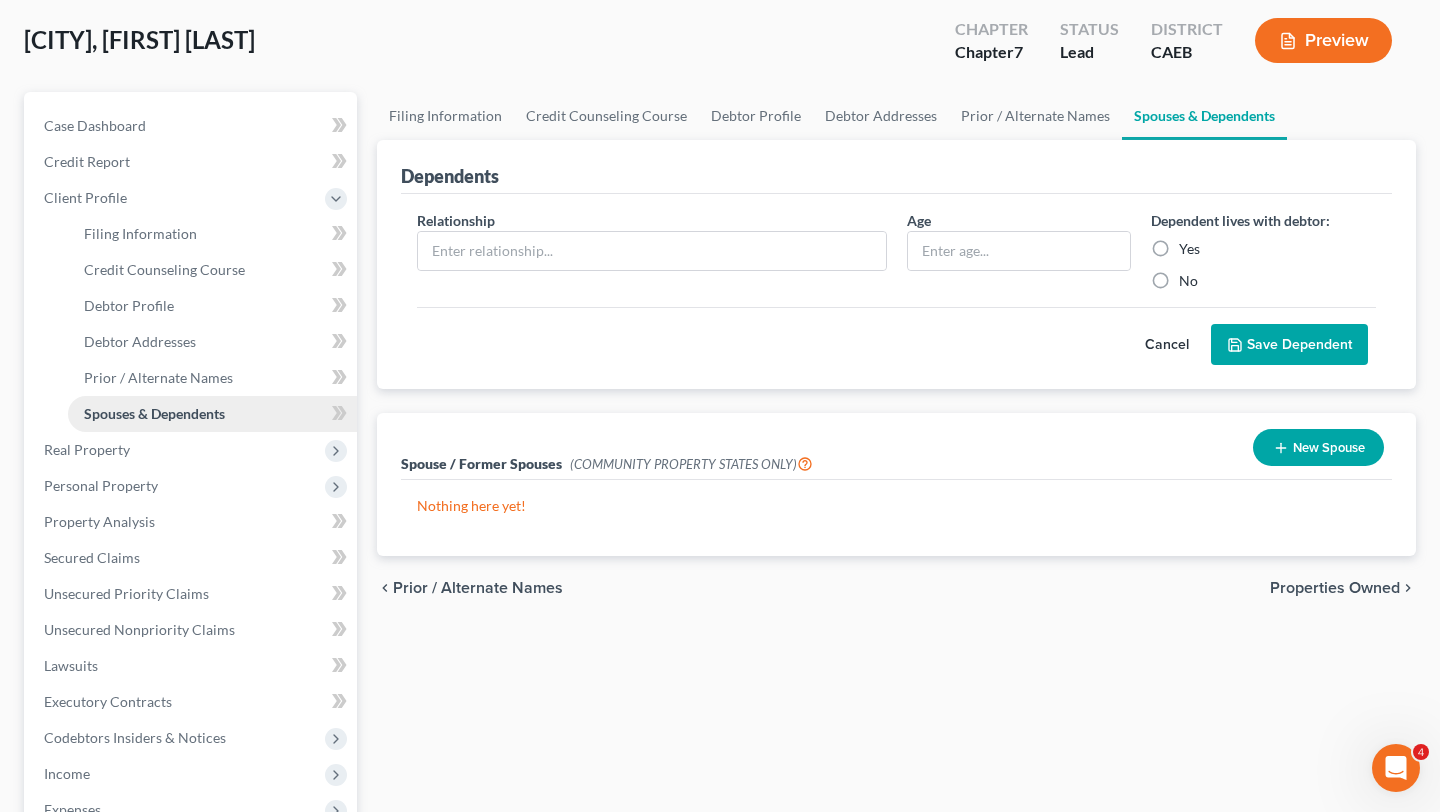 click on "Spouses & Dependents" at bounding box center (212, 414) 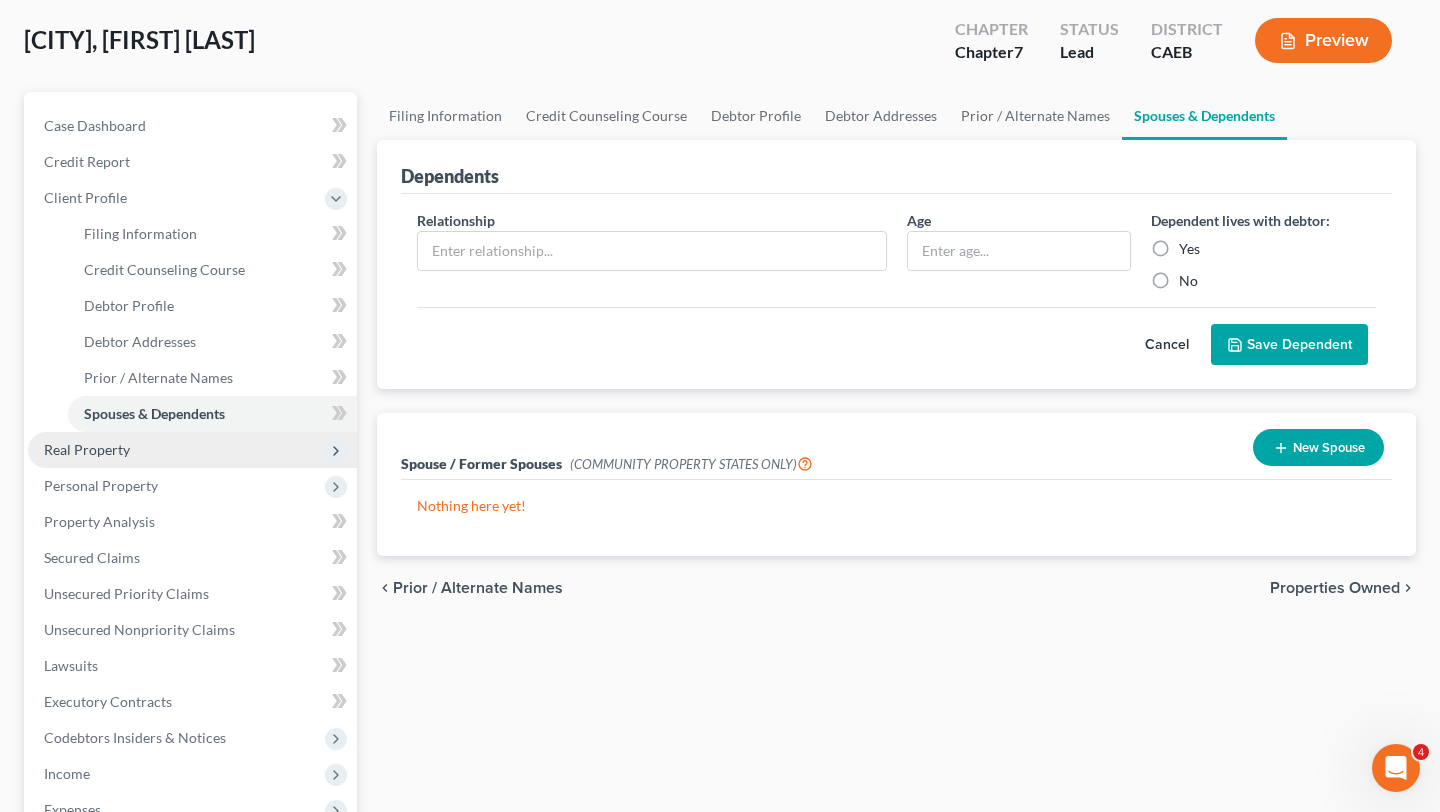 click on "Real Property" at bounding box center (87, 449) 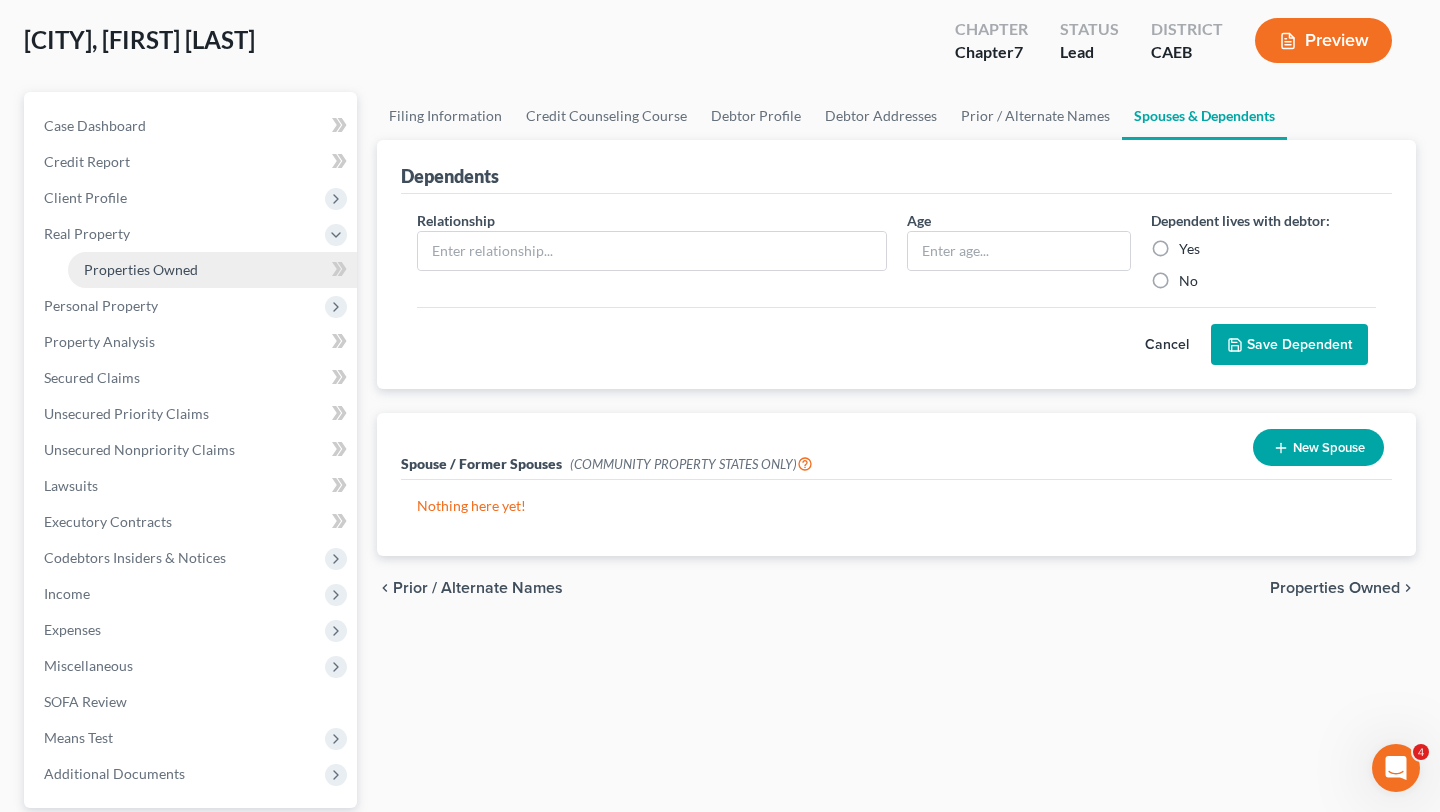 click on "Properties Owned" at bounding box center (212, 270) 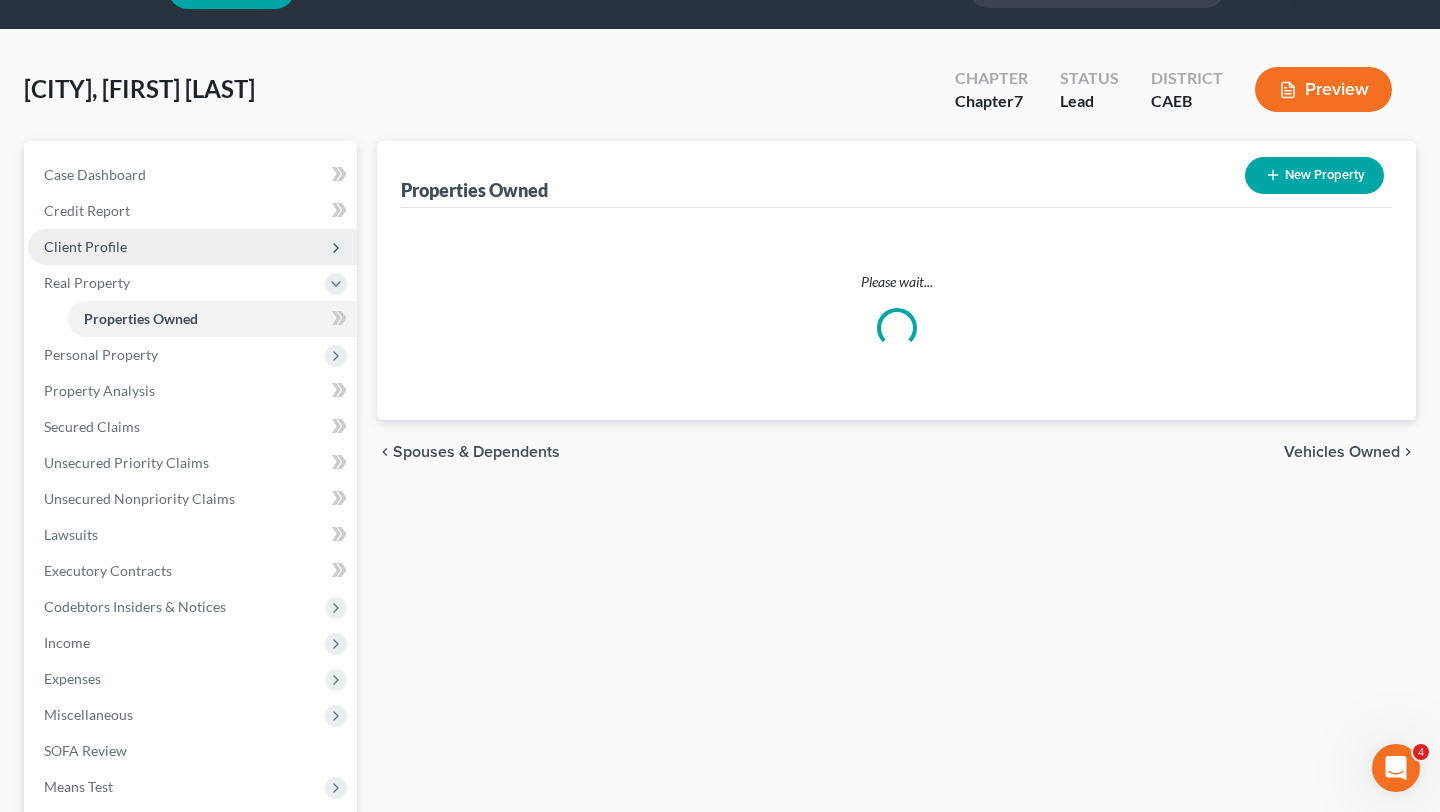scroll, scrollTop: 0, scrollLeft: 0, axis: both 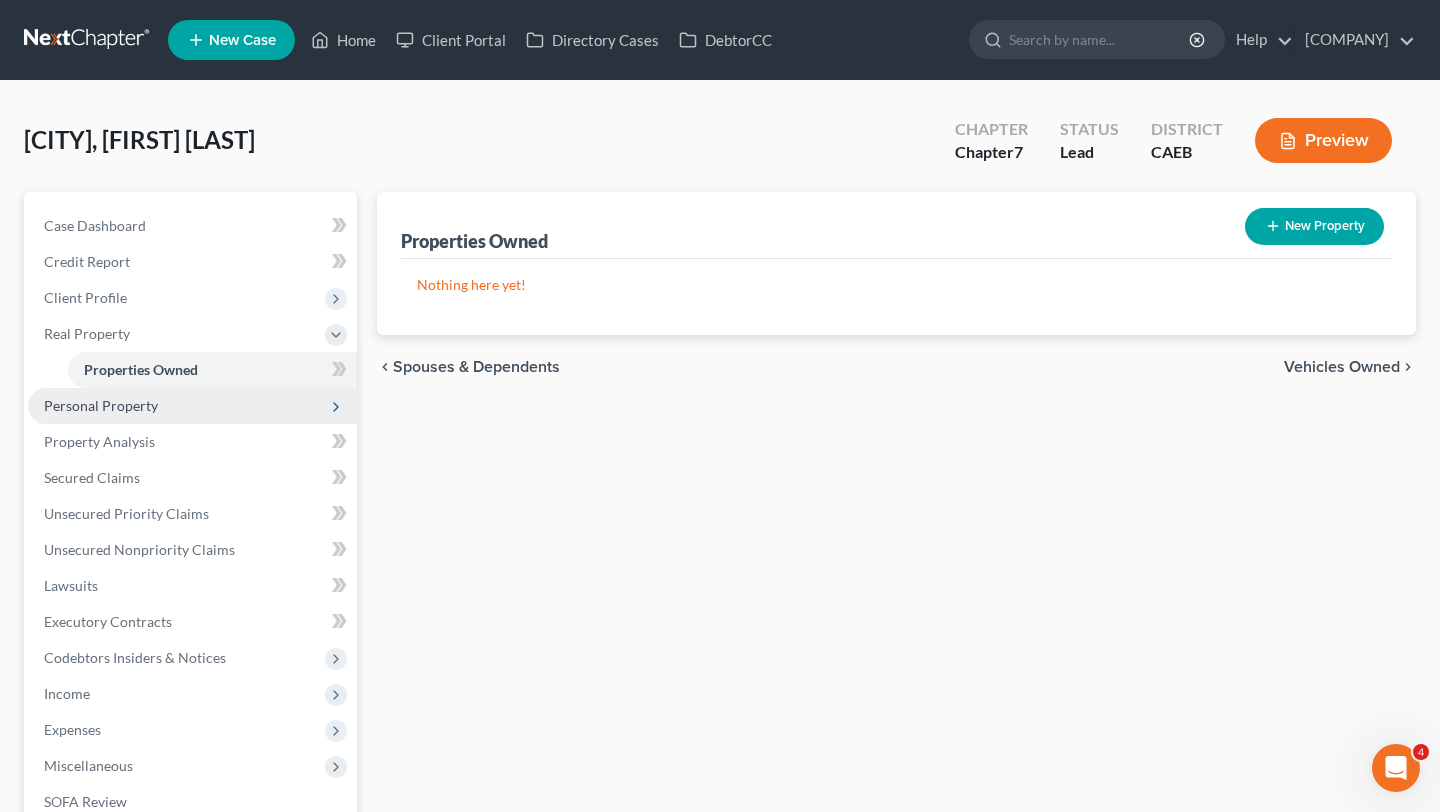 click on "Personal Property" at bounding box center [192, 406] 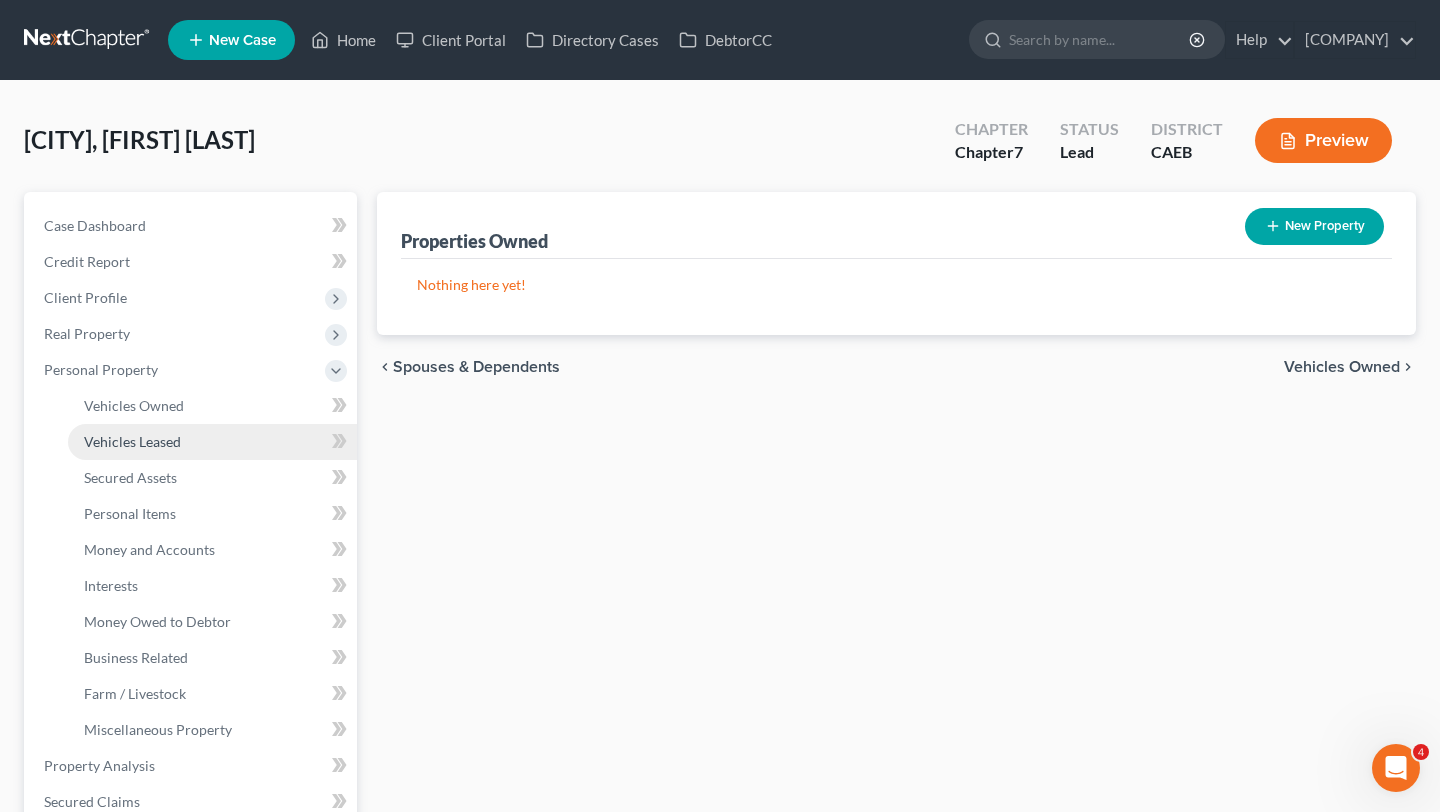 click on "Vehicles Leased" at bounding box center [132, 441] 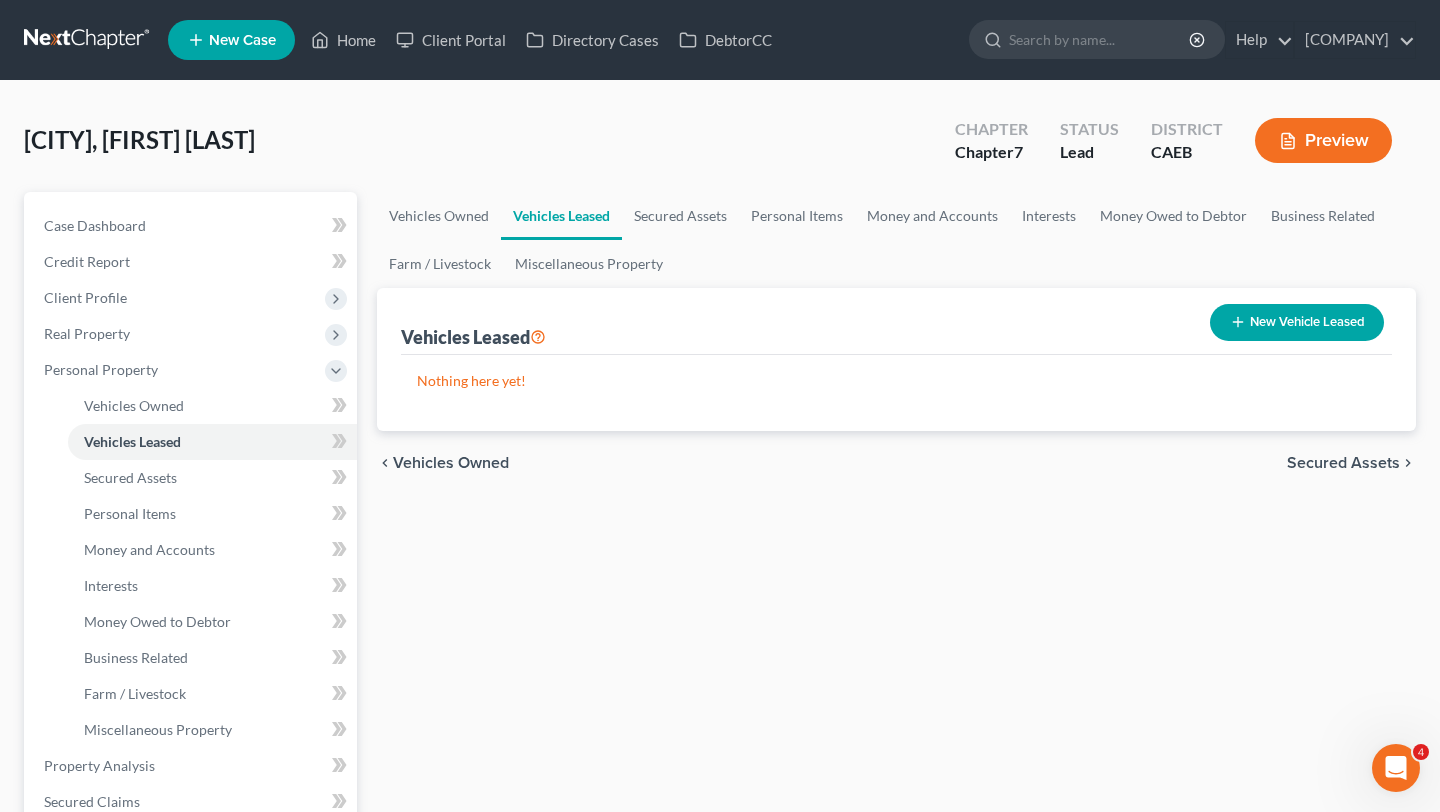 click on "Vehicles Leased" at bounding box center [212, 442] 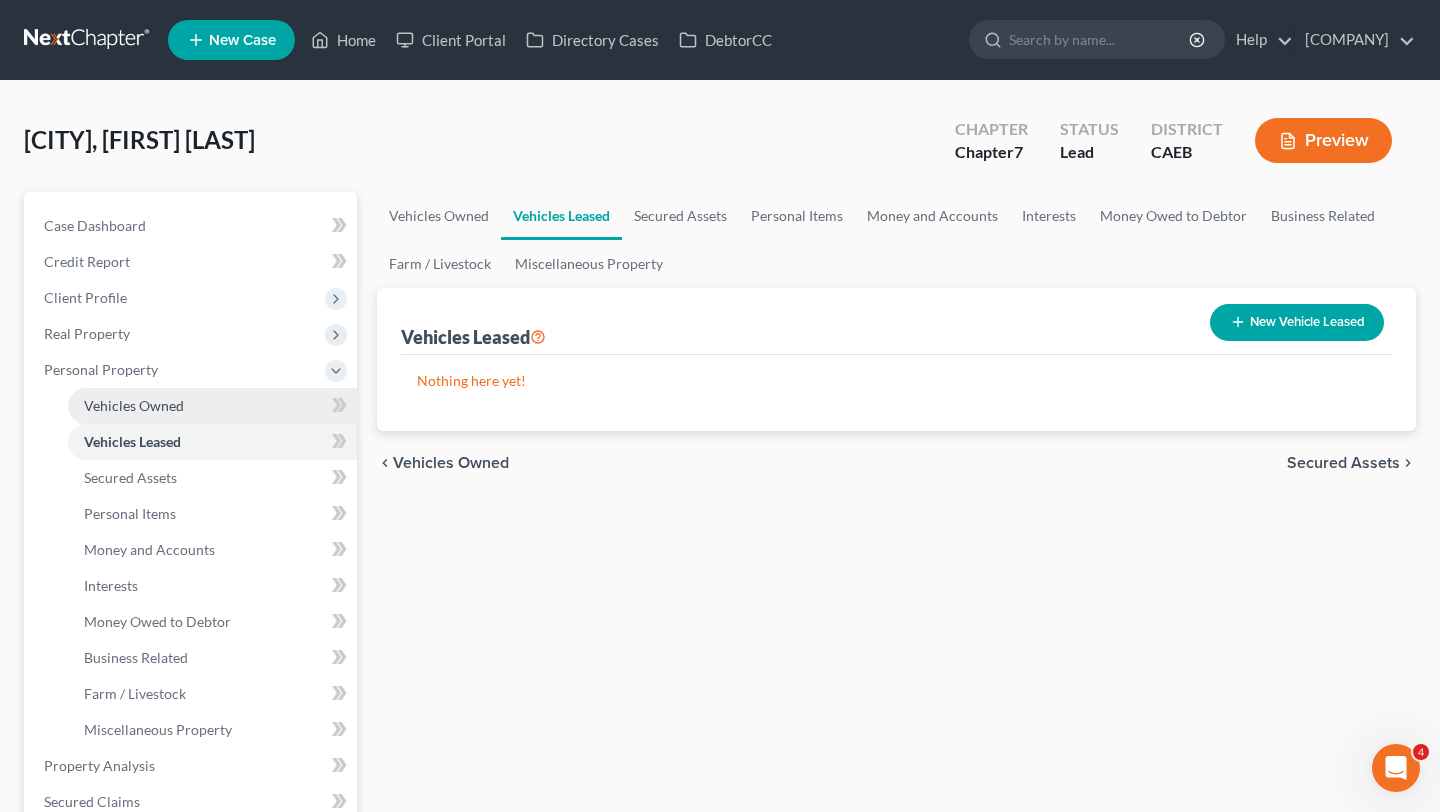 click on "Vehicles Owned" at bounding box center [134, 405] 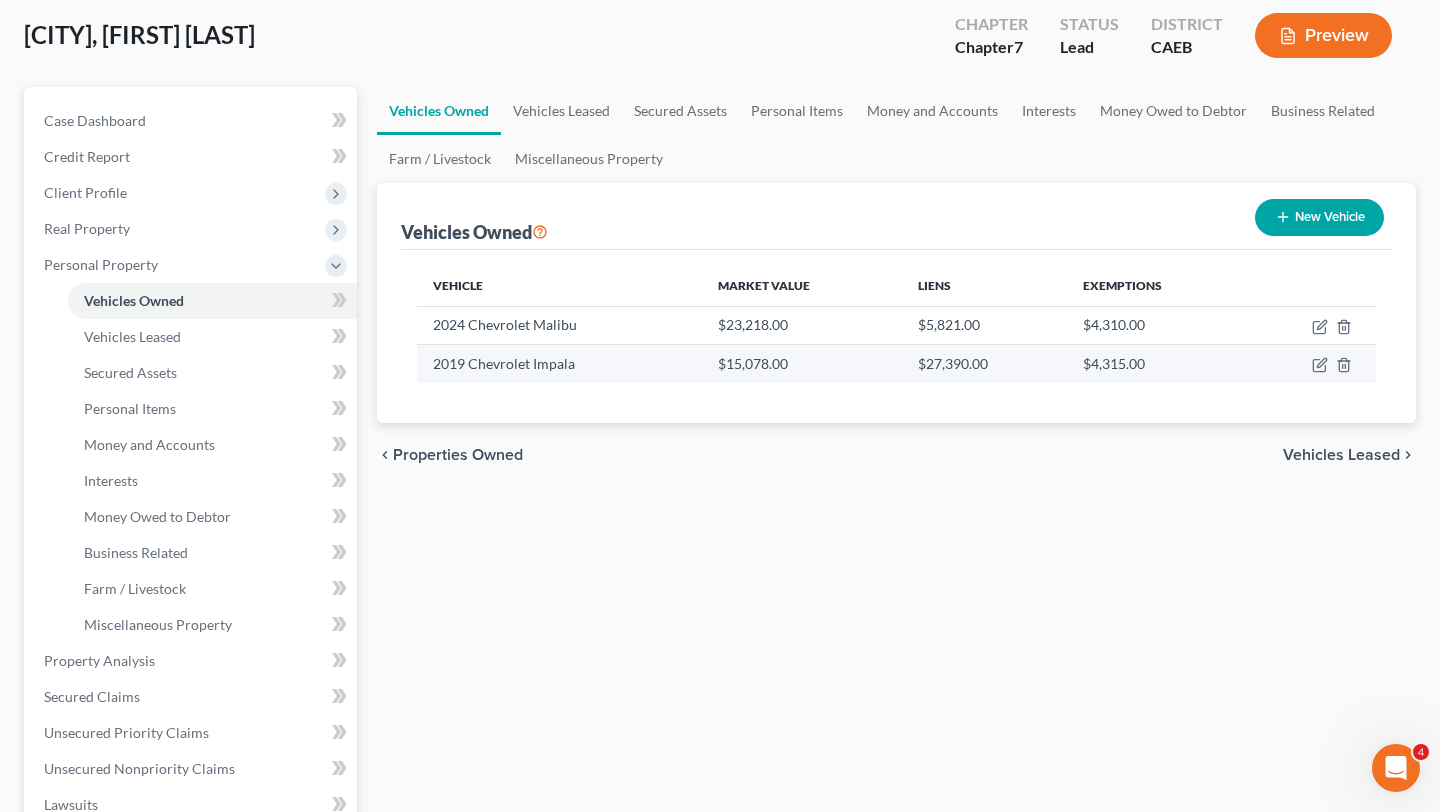 scroll, scrollTop: 106, scrollLeft: 0, axis: vertical 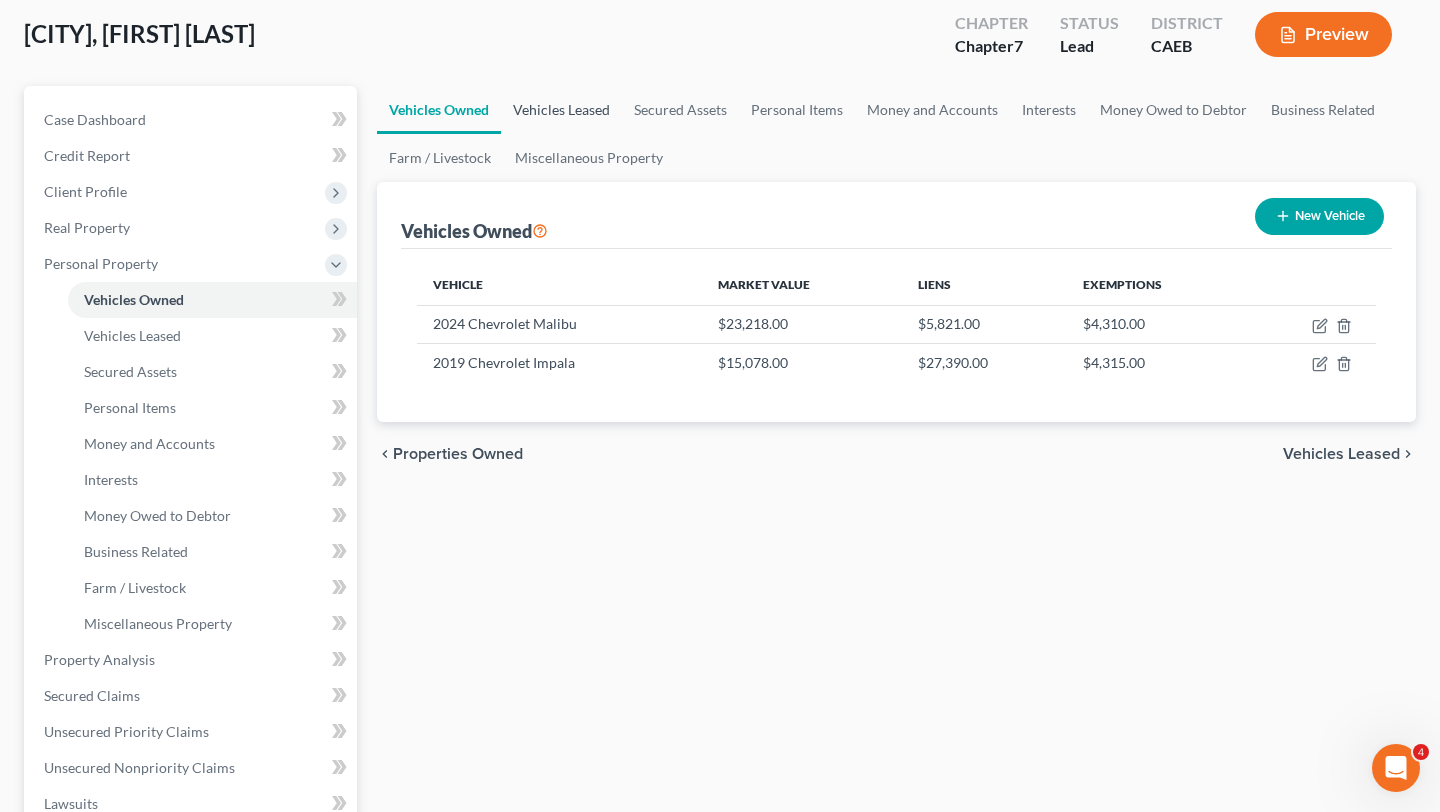 click on "Vehicles Leased" at bounding box center (561, 110) 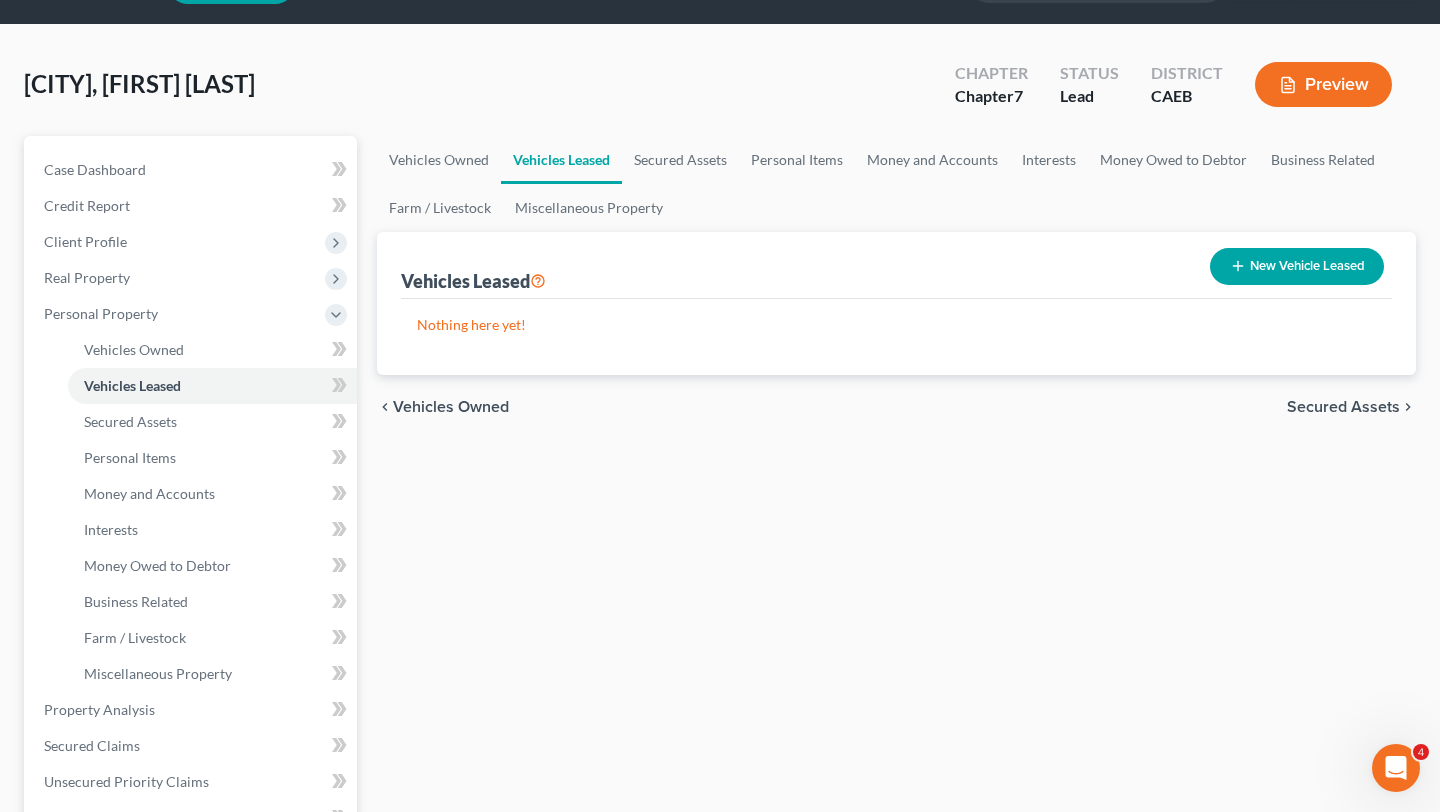 scroll, scrollTop: 0, scrollLeft: 0, axis: both 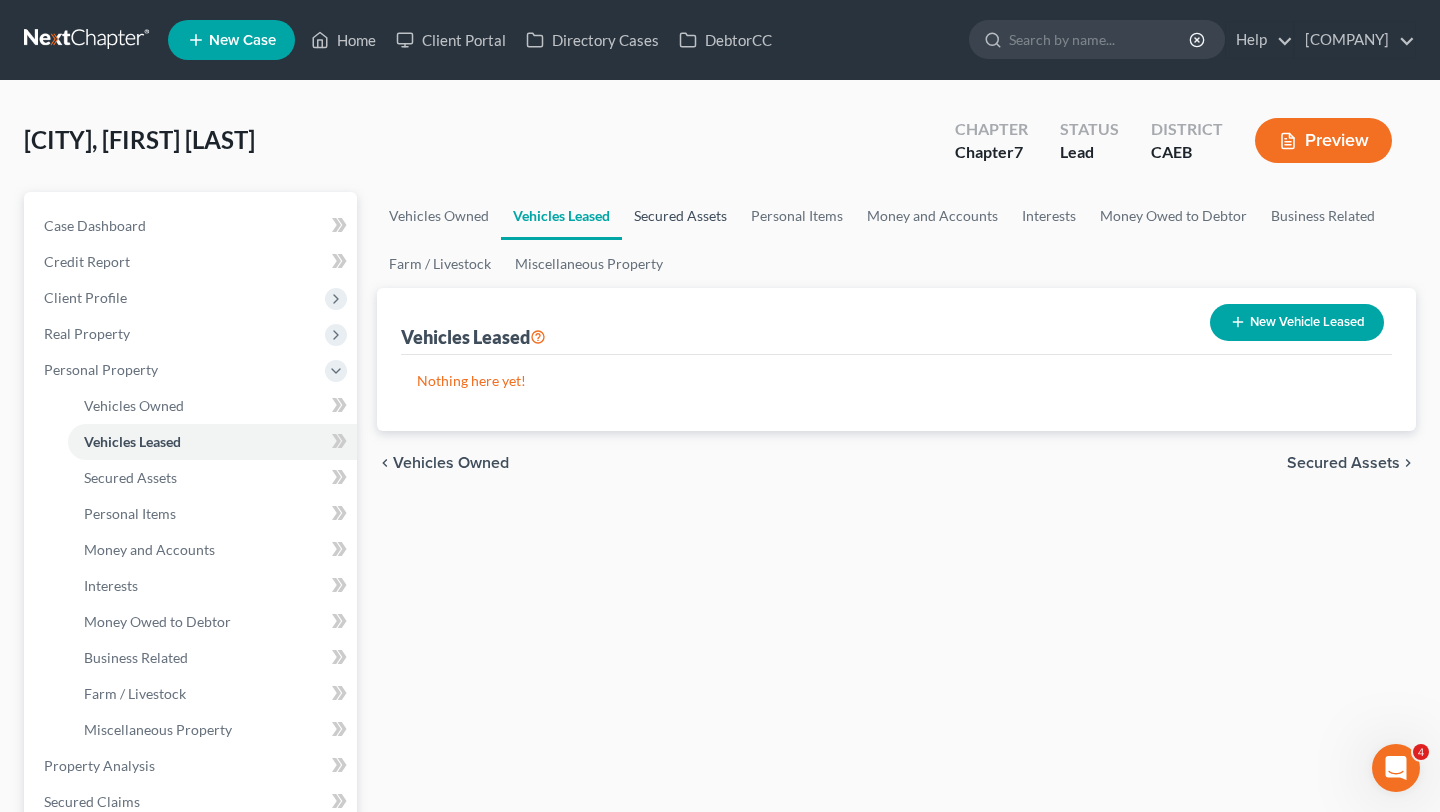 click on "Secured Assets" at bounding box center (680, 216) 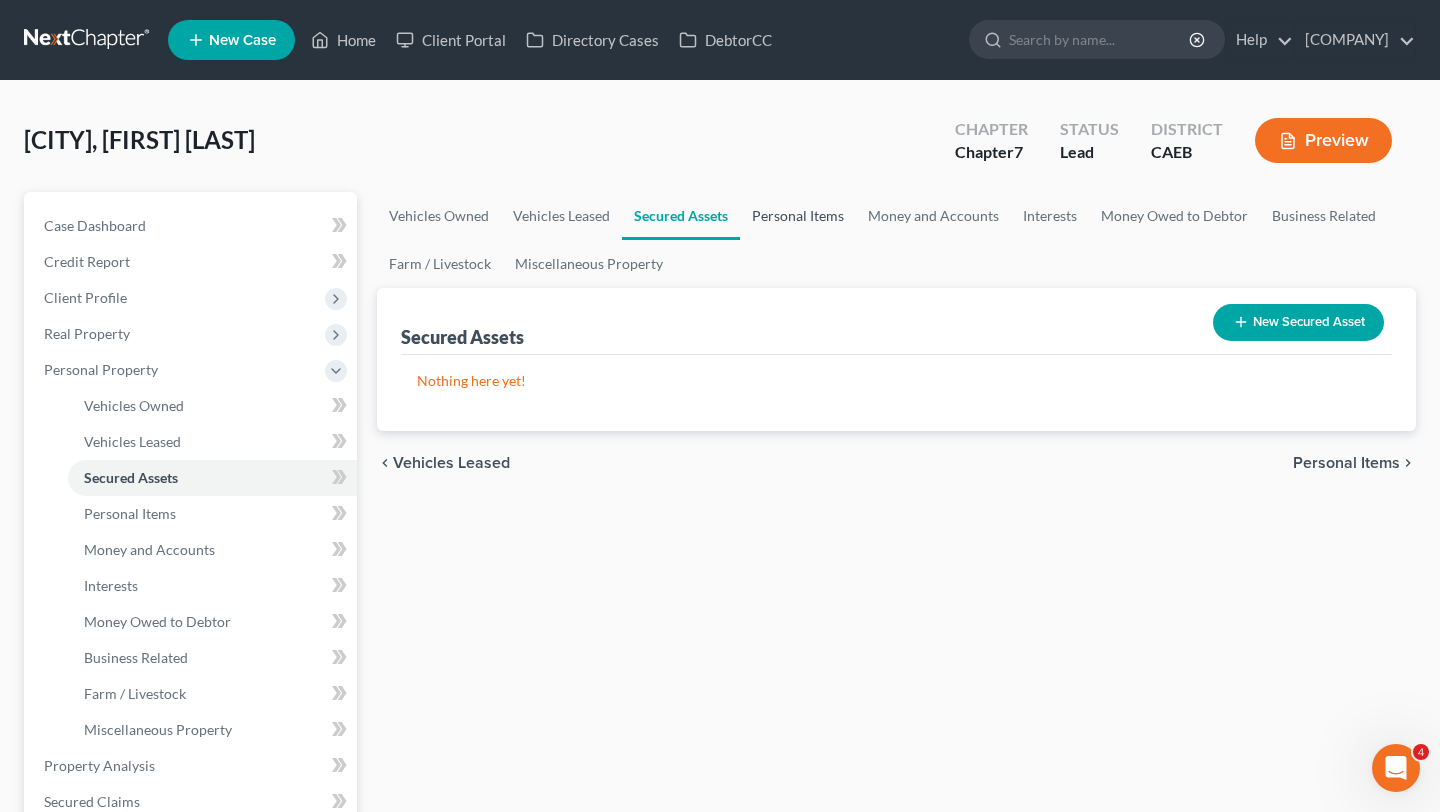 click on "Personal Items" at bounding box center [798, 216] 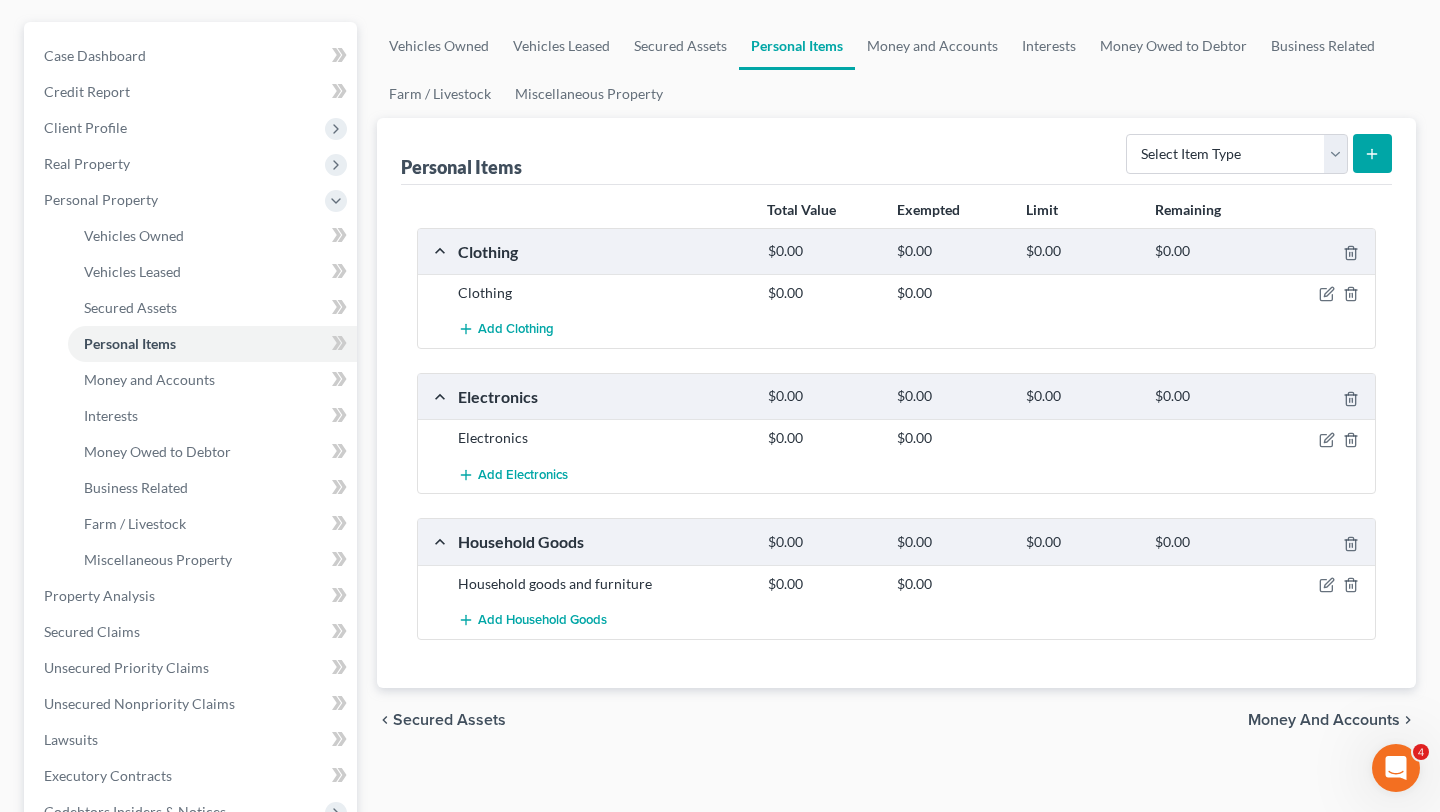 scroll, scrollTop: 169, scrollLeft: 0, axis: vertical 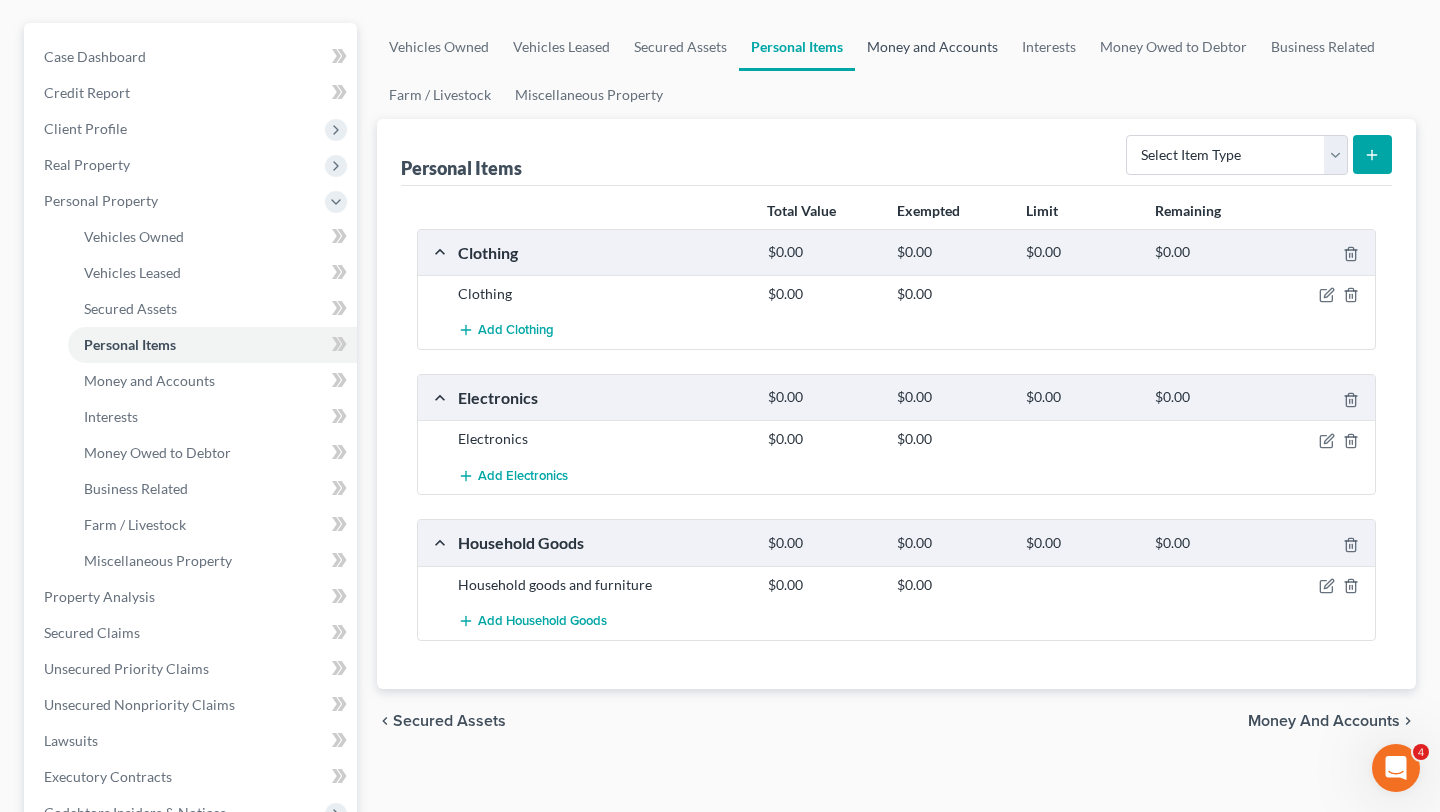 click on "Money and Accounts" at bounding box center (932, 47) 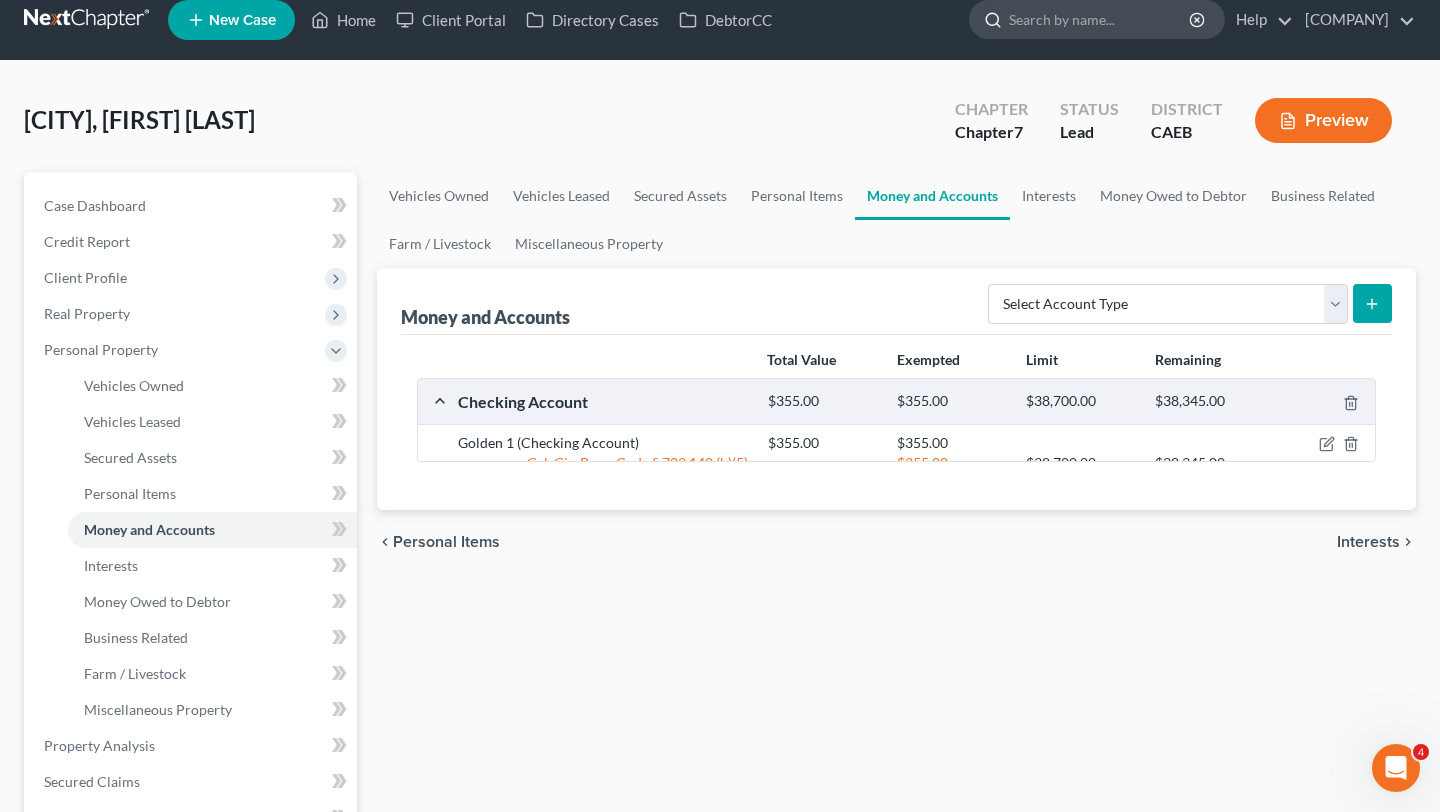 scroll, scrollTop: 0, scrollLeft: 0, axis: both 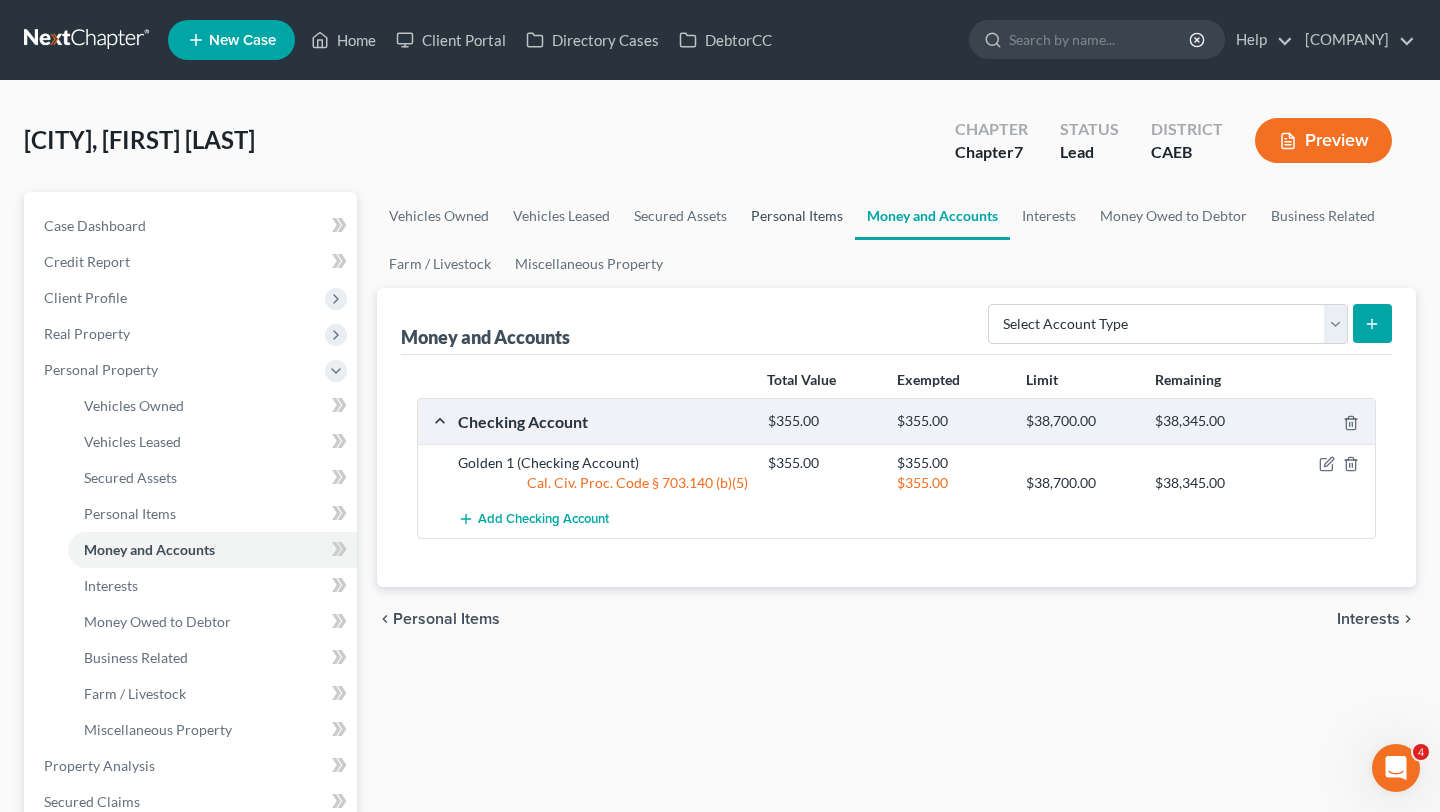 click on "Personal Items" at bounding box center [797, 216] 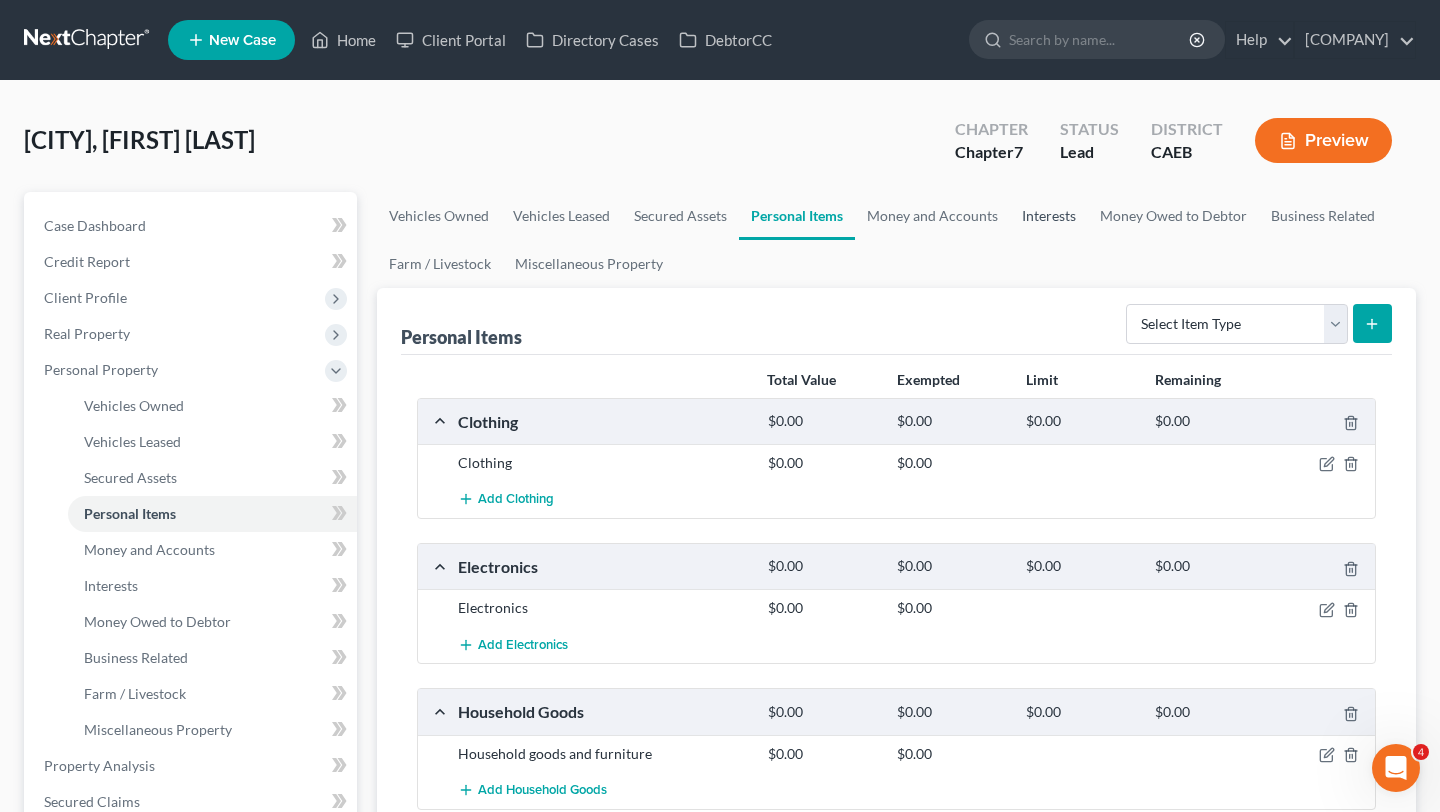 click on "Interests" at bounding box center (1049, 216) 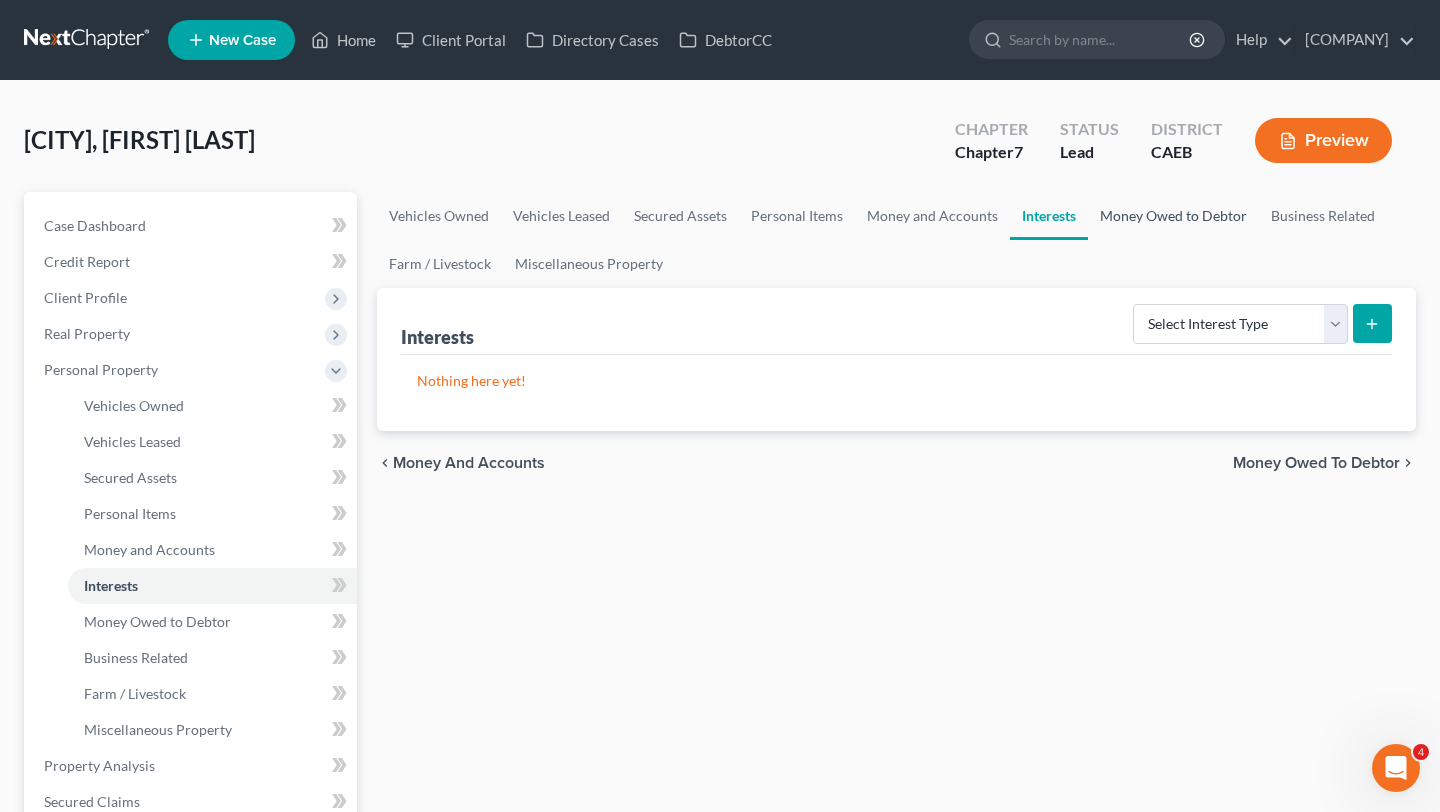 click on "Money Owed to Debtor" at bounding box center [1173, 216] 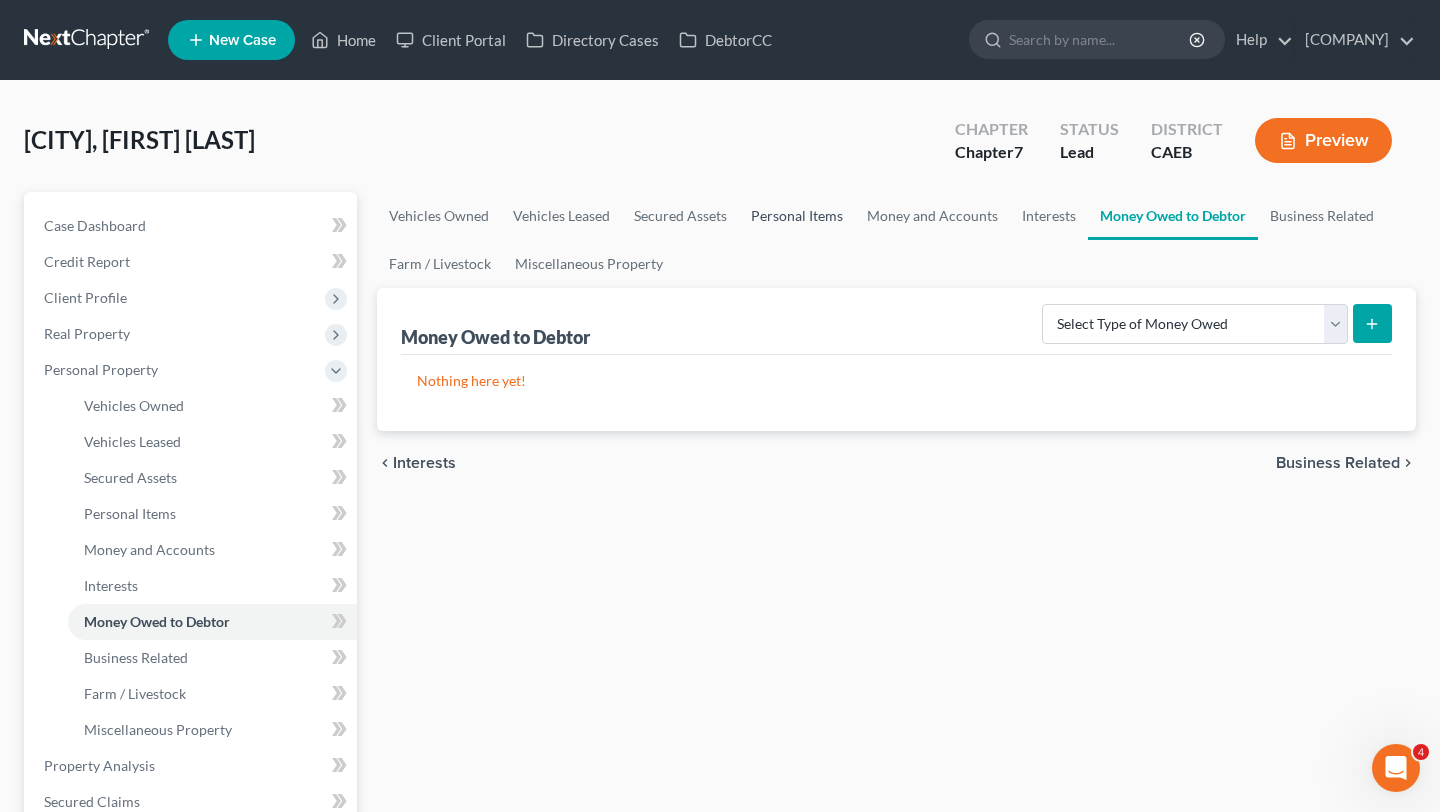 click on "Personal Items" at bounding box center (797, 216) 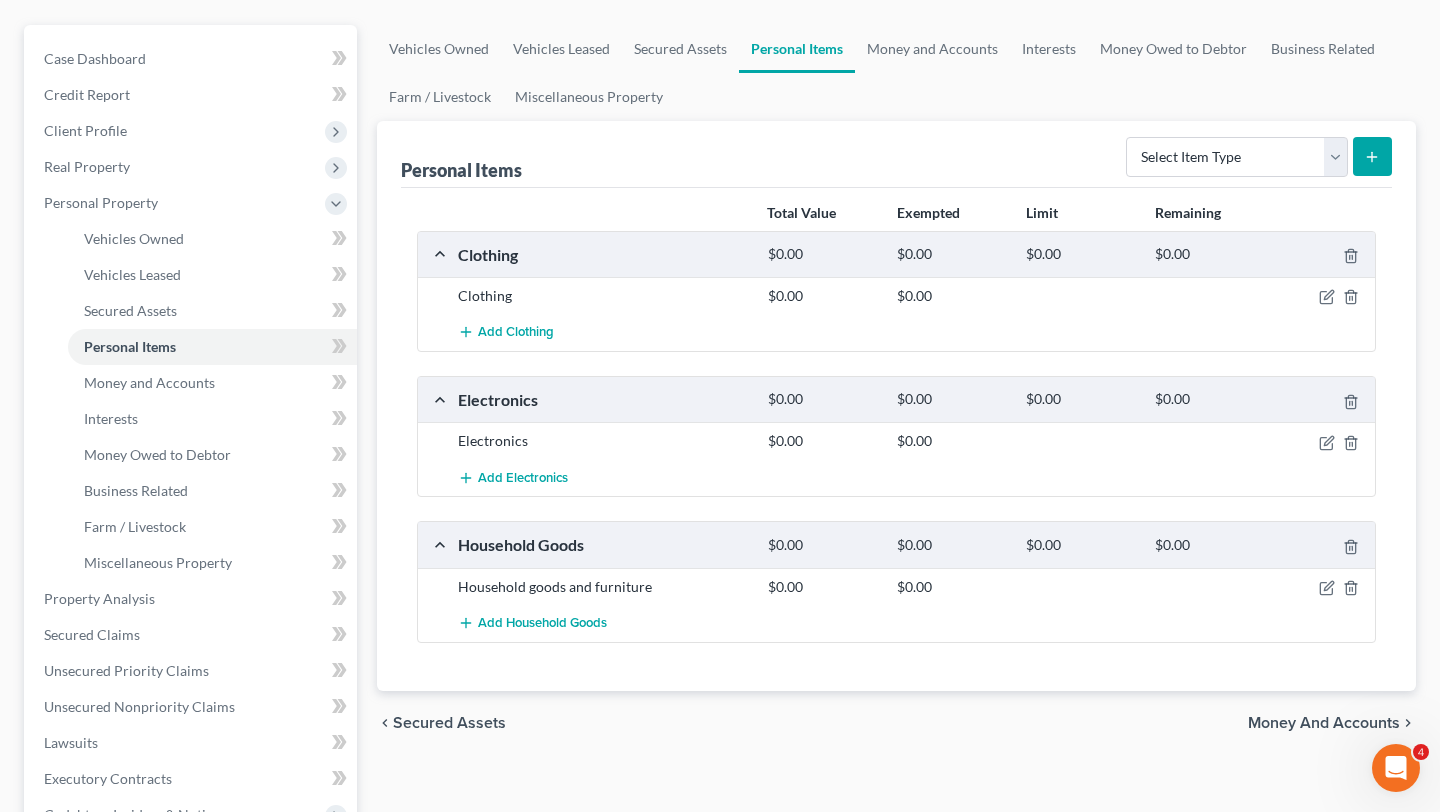 scroll, scrollTop: 157, scrollLeft: 0, axis: vertical 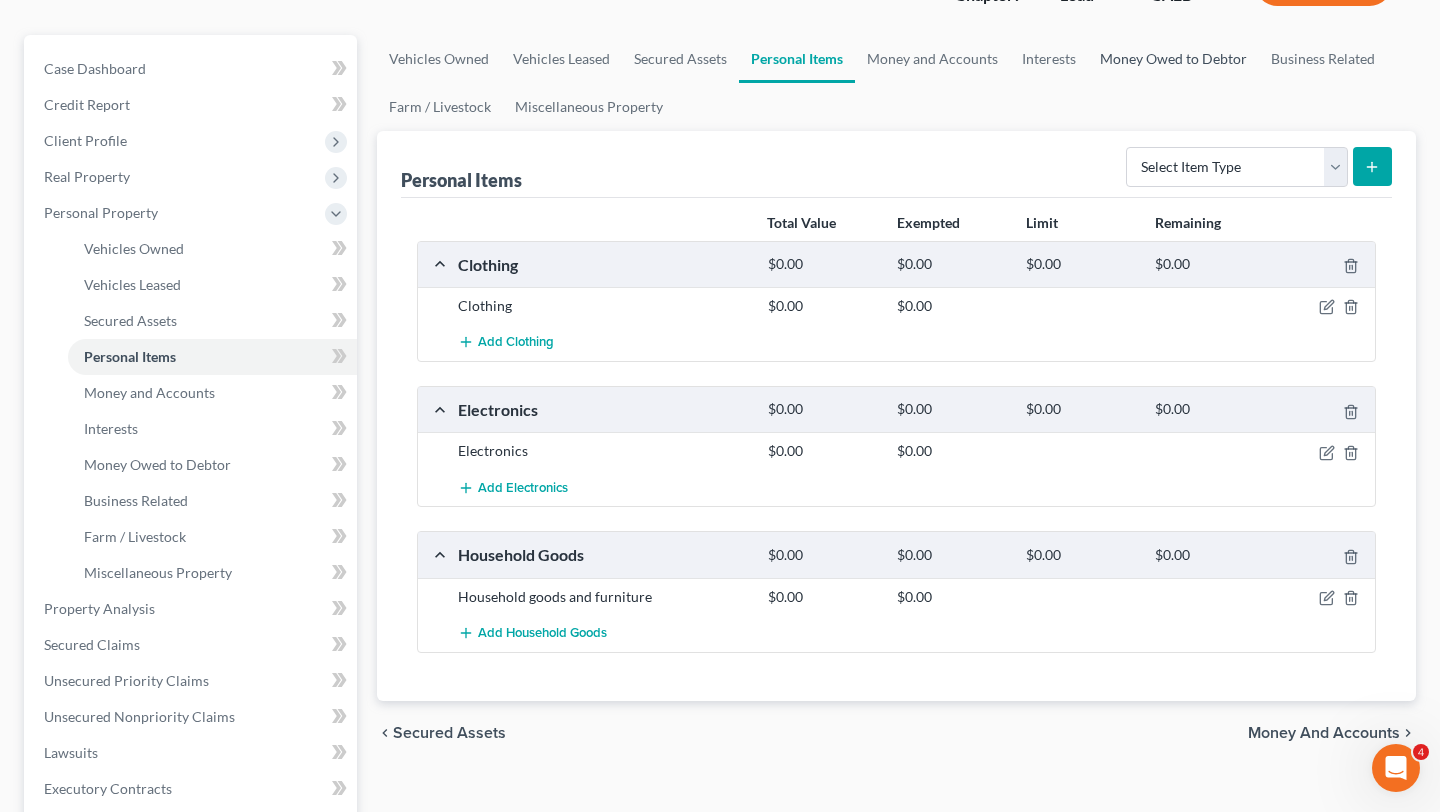 click on "Money Owed to Debtor" at bounding box center [1173, 59] 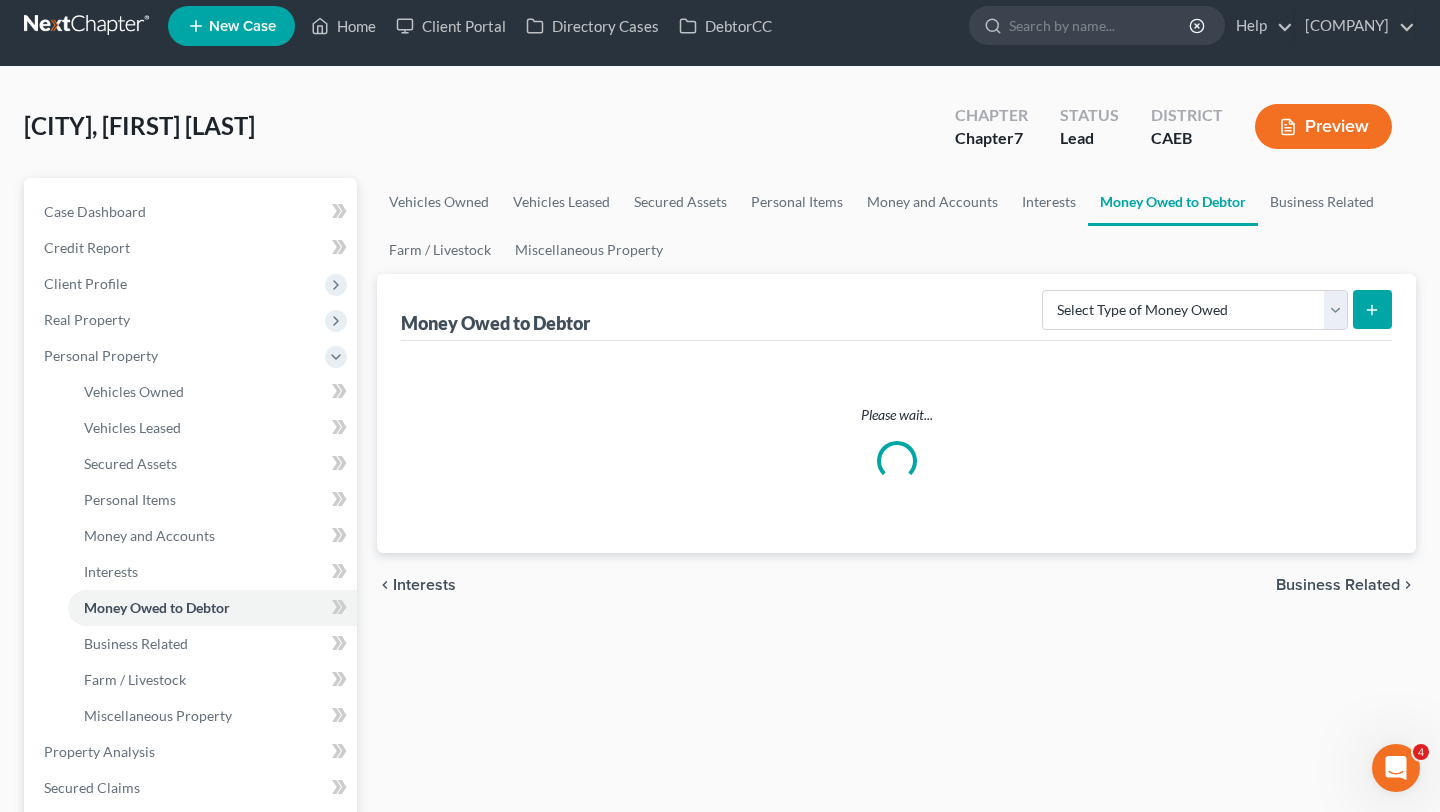 scroll, scrollTop: 0, scrollLeft: 0, axis: both 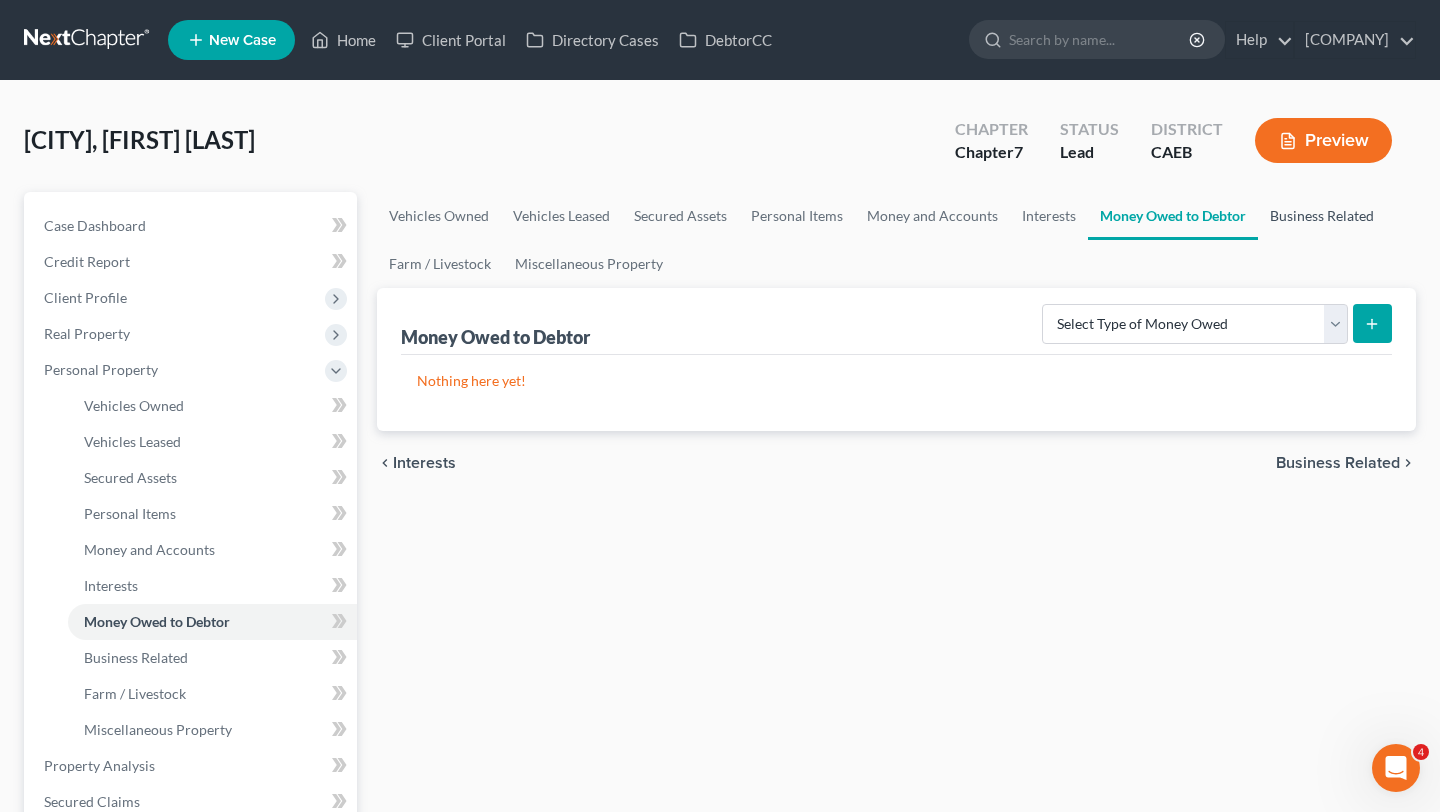 click on "Business Related" at bounding box center (1322, 216) 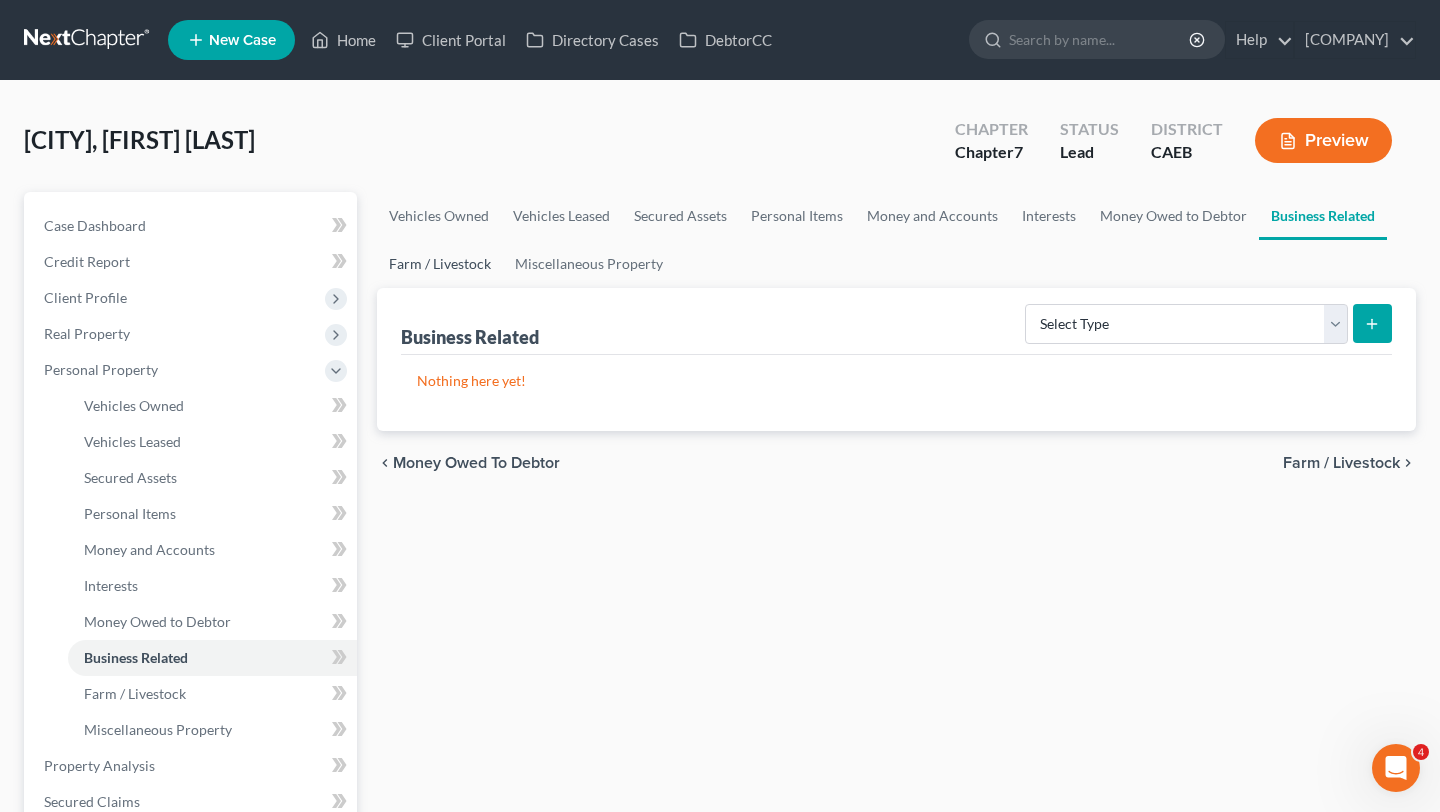 click on "Farm / Livestock" at bounding box center [440, 264] 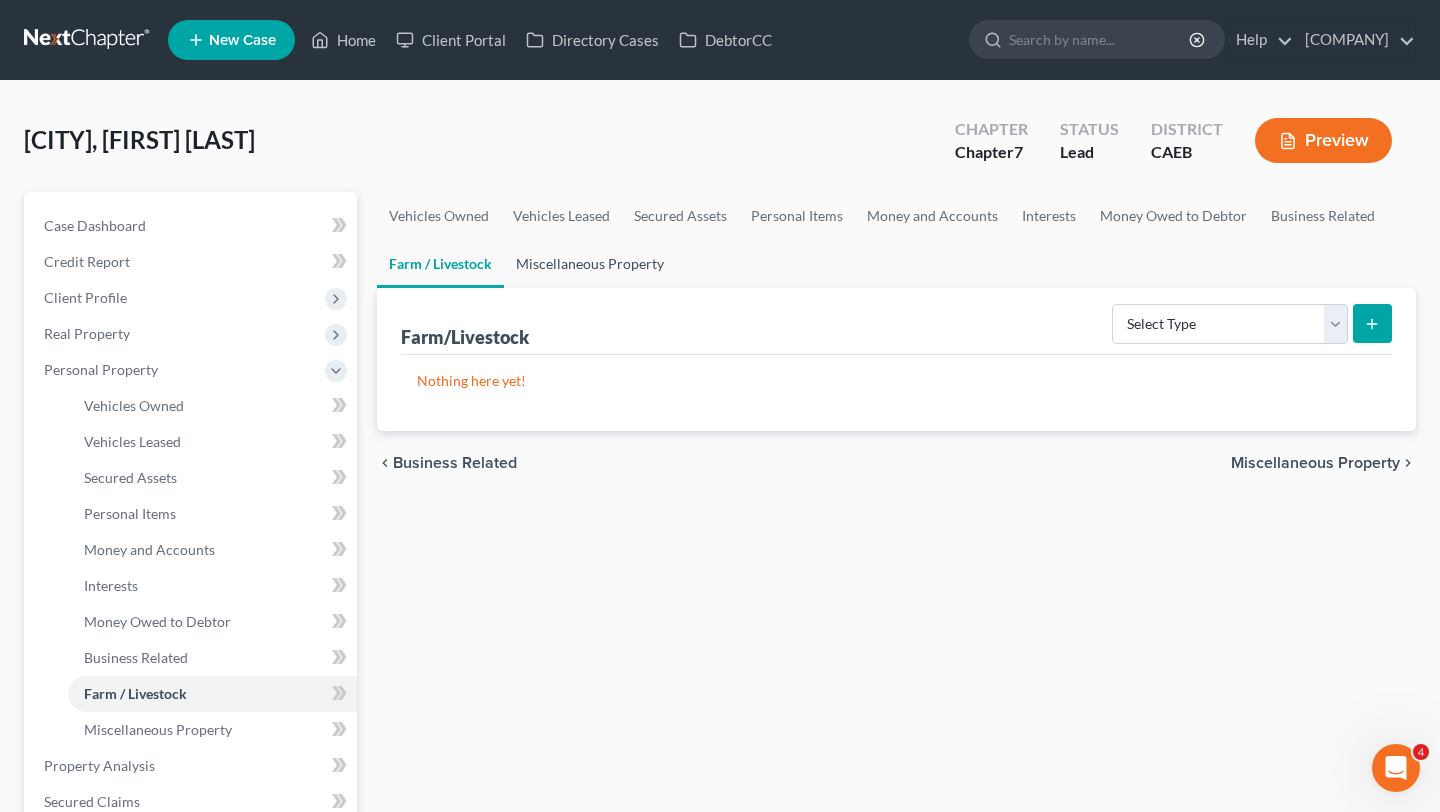 click on "Miscellaneous Property" at bounding box center (590, 264) 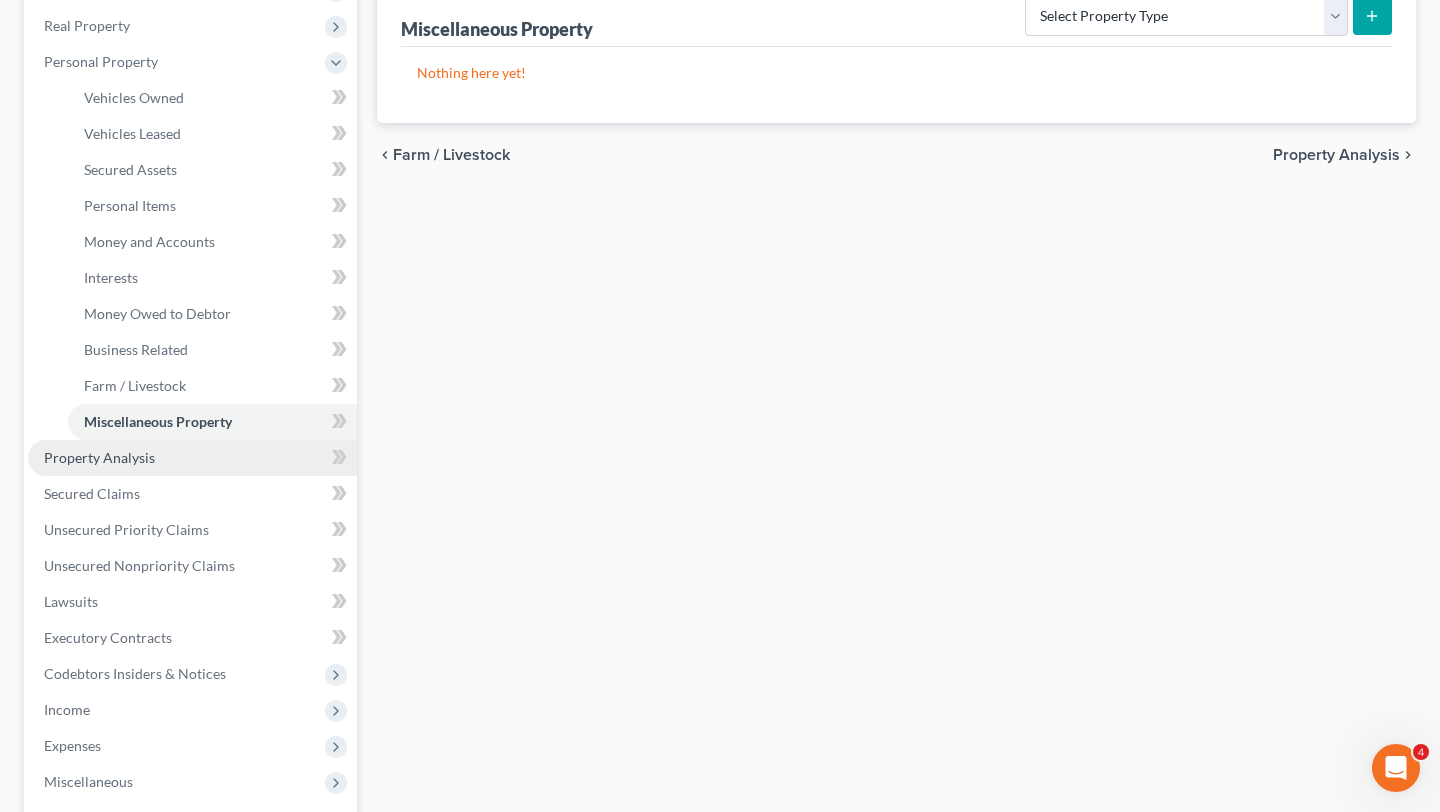 click on "Property Analysis" at bounding box center (192, 458) 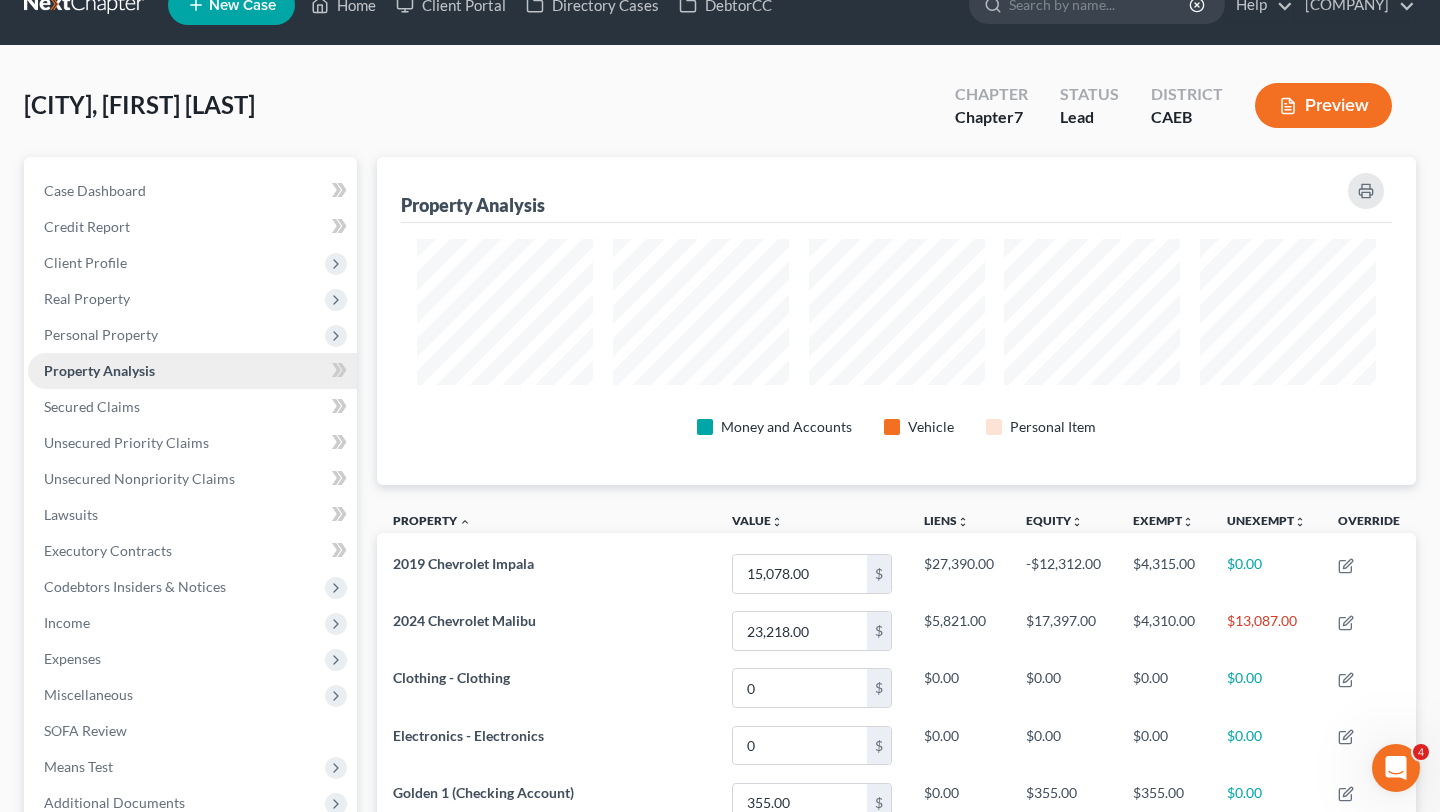 scroll, scrollTop: 0, scrollLeft: 0, axis: both 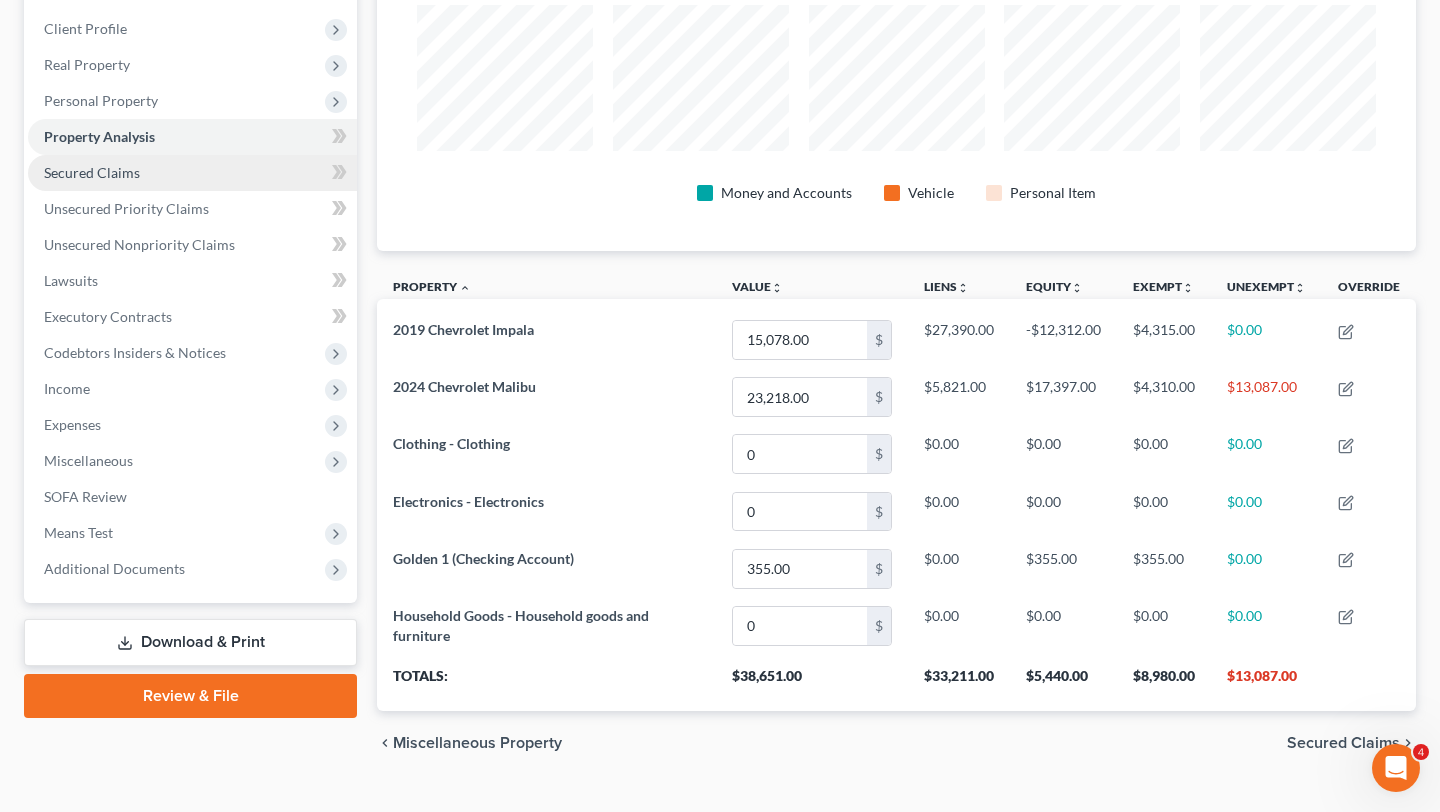 click on "Secured Claims" at bounding box center (92, 172) 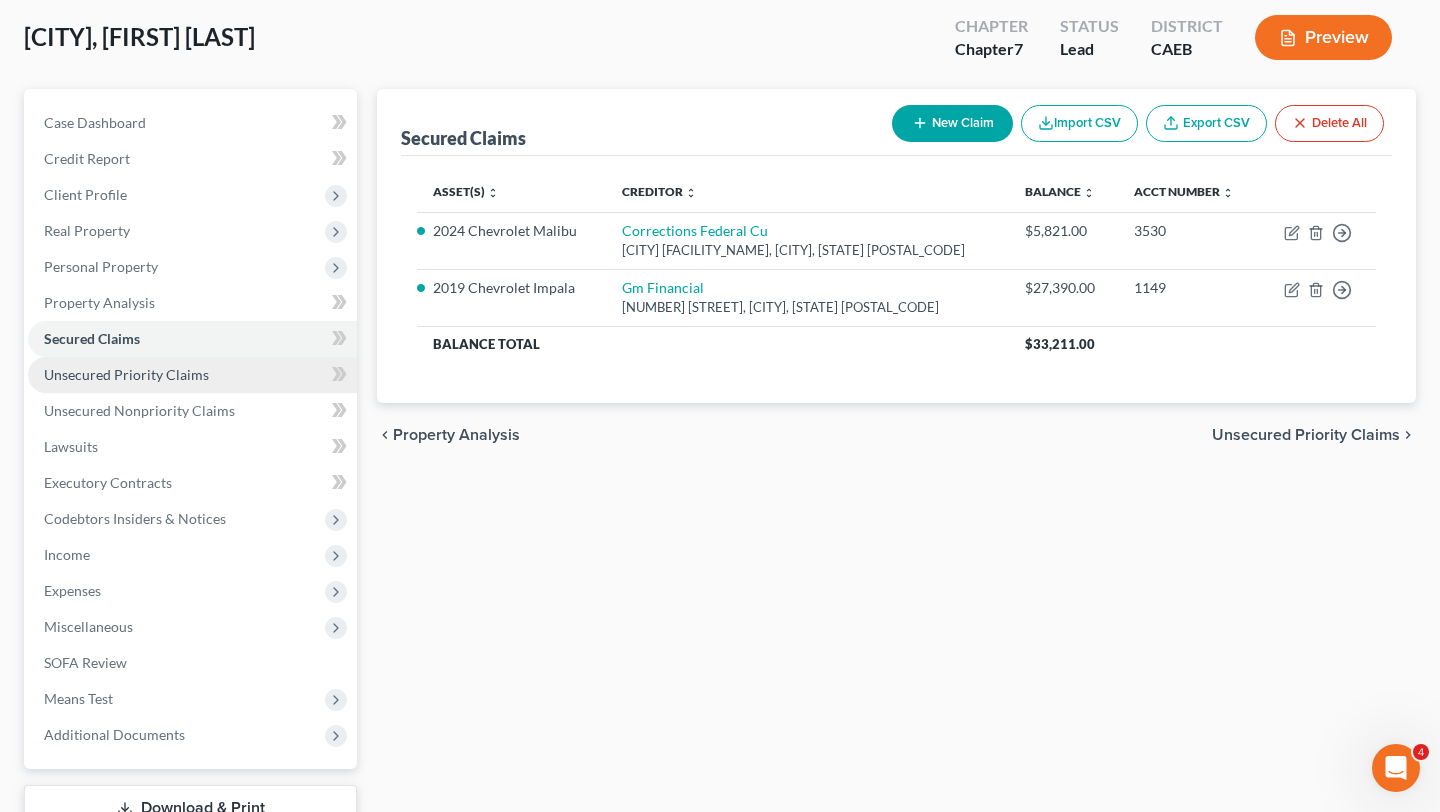 click on "Unsecured Priority Claims" at bounding box center [192, 375] 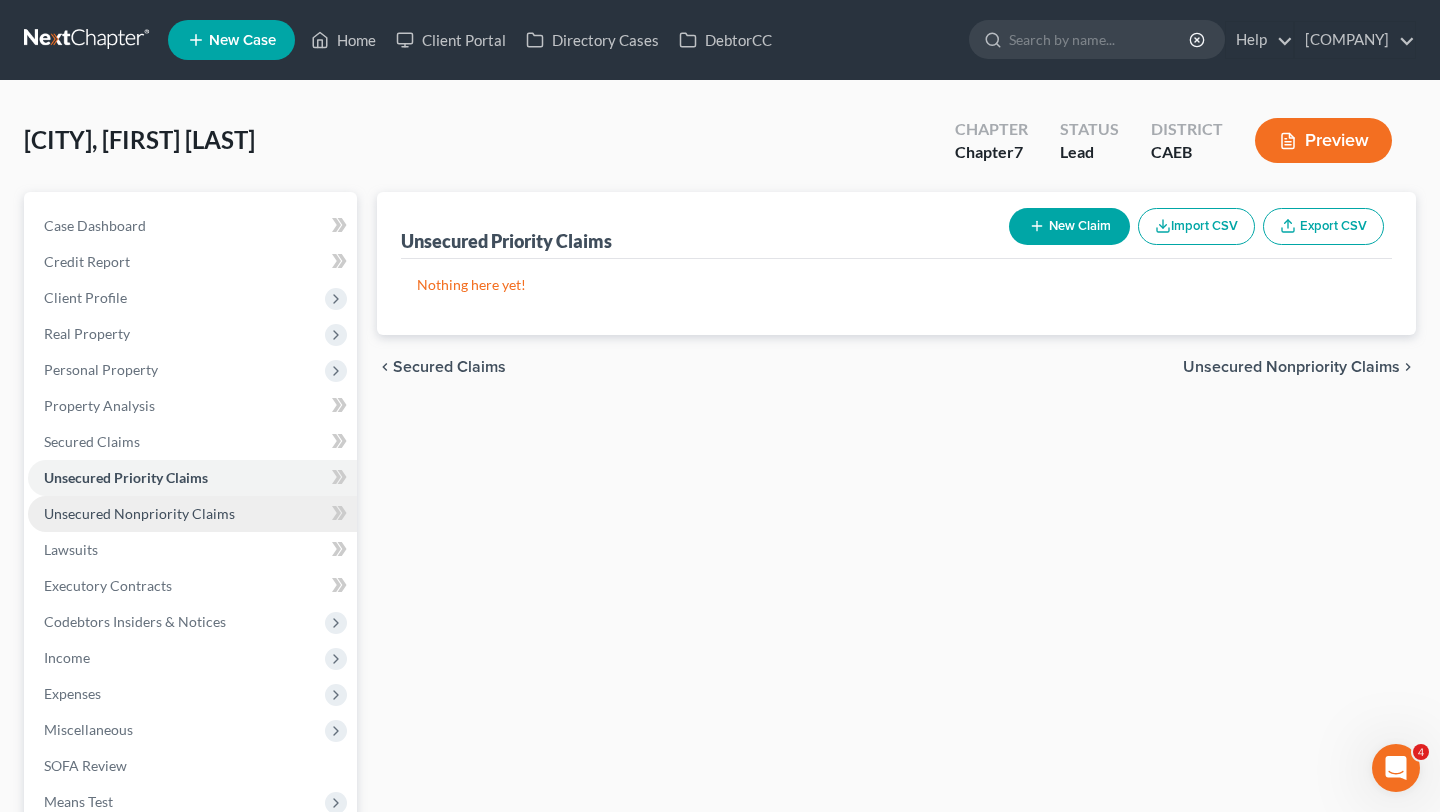 click on "Unsecured Nonpriority Claims" at bounding box center [139, 513] 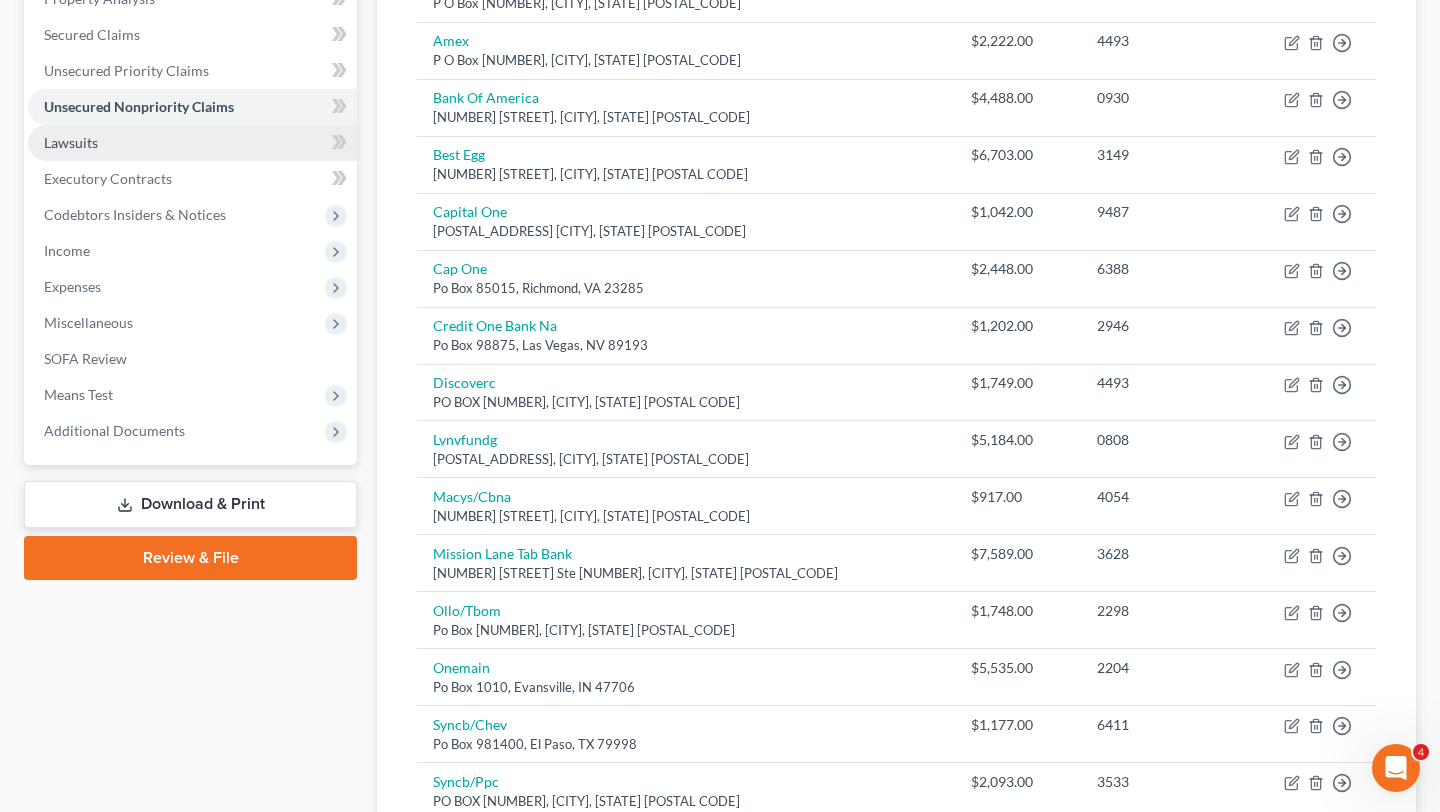click on "Lawsuits" at bounding box center (71, 142) 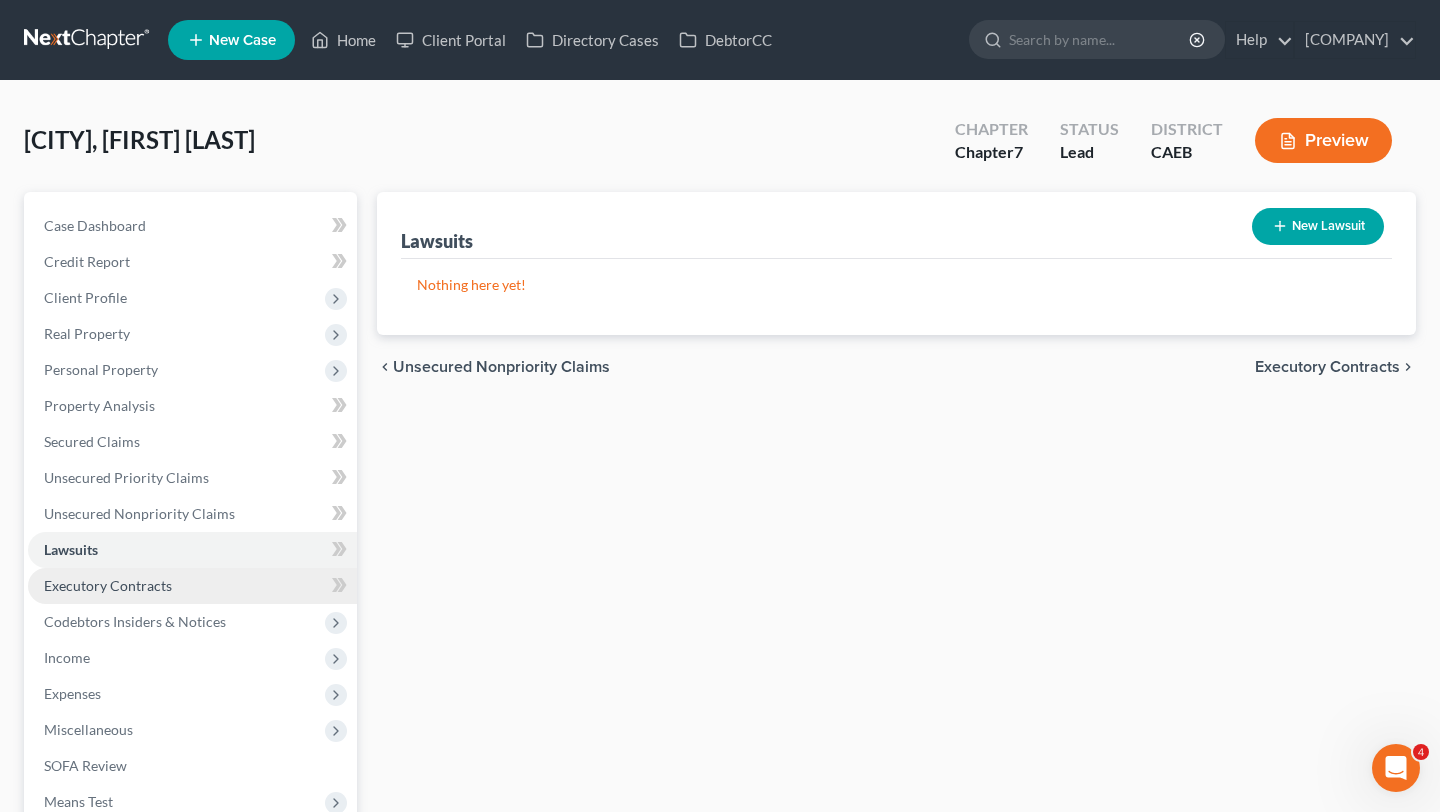 click on "Executory Contracts" at bounding box center (108, 585) 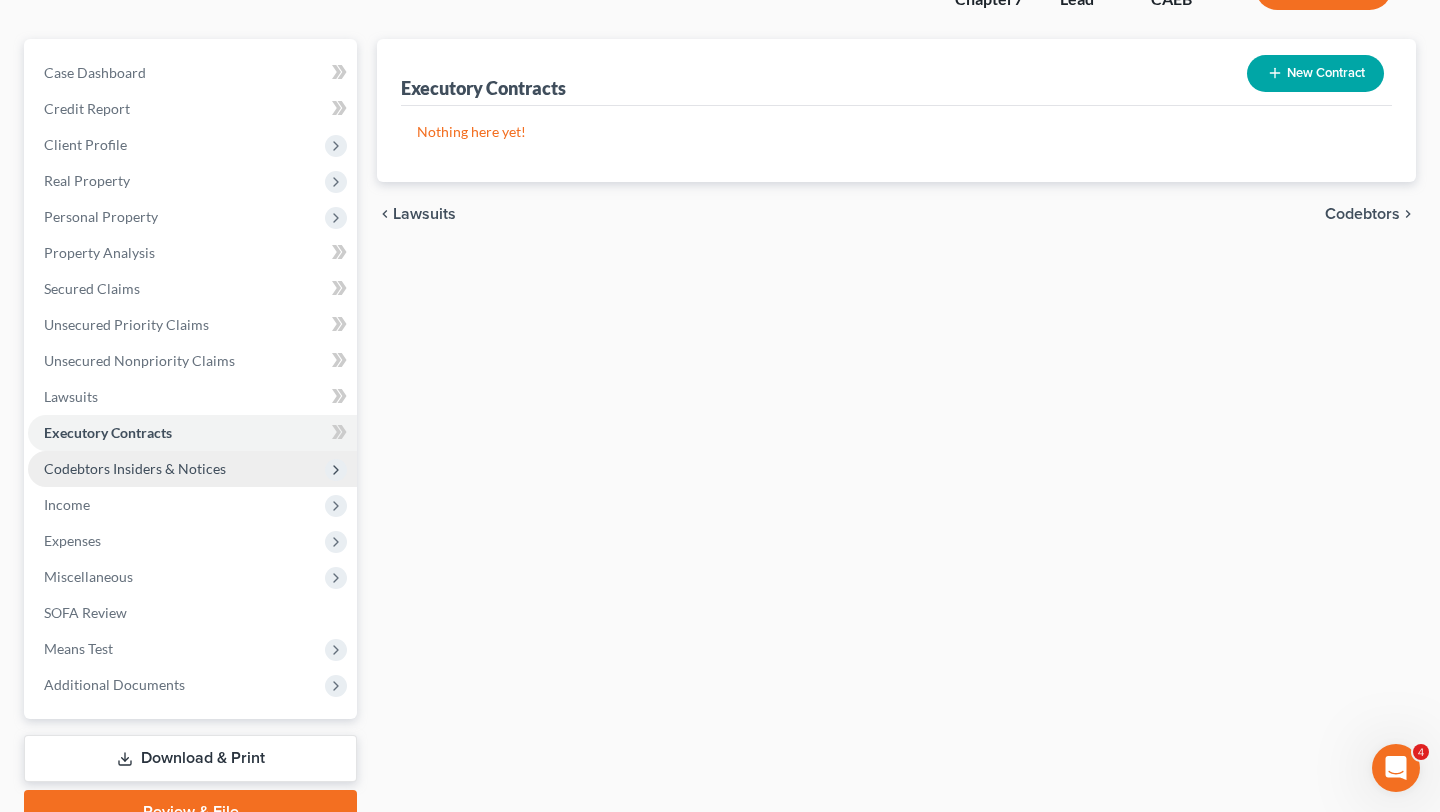 click on "Codebtors Insiders & Notices" at bounding box center [135, 468] 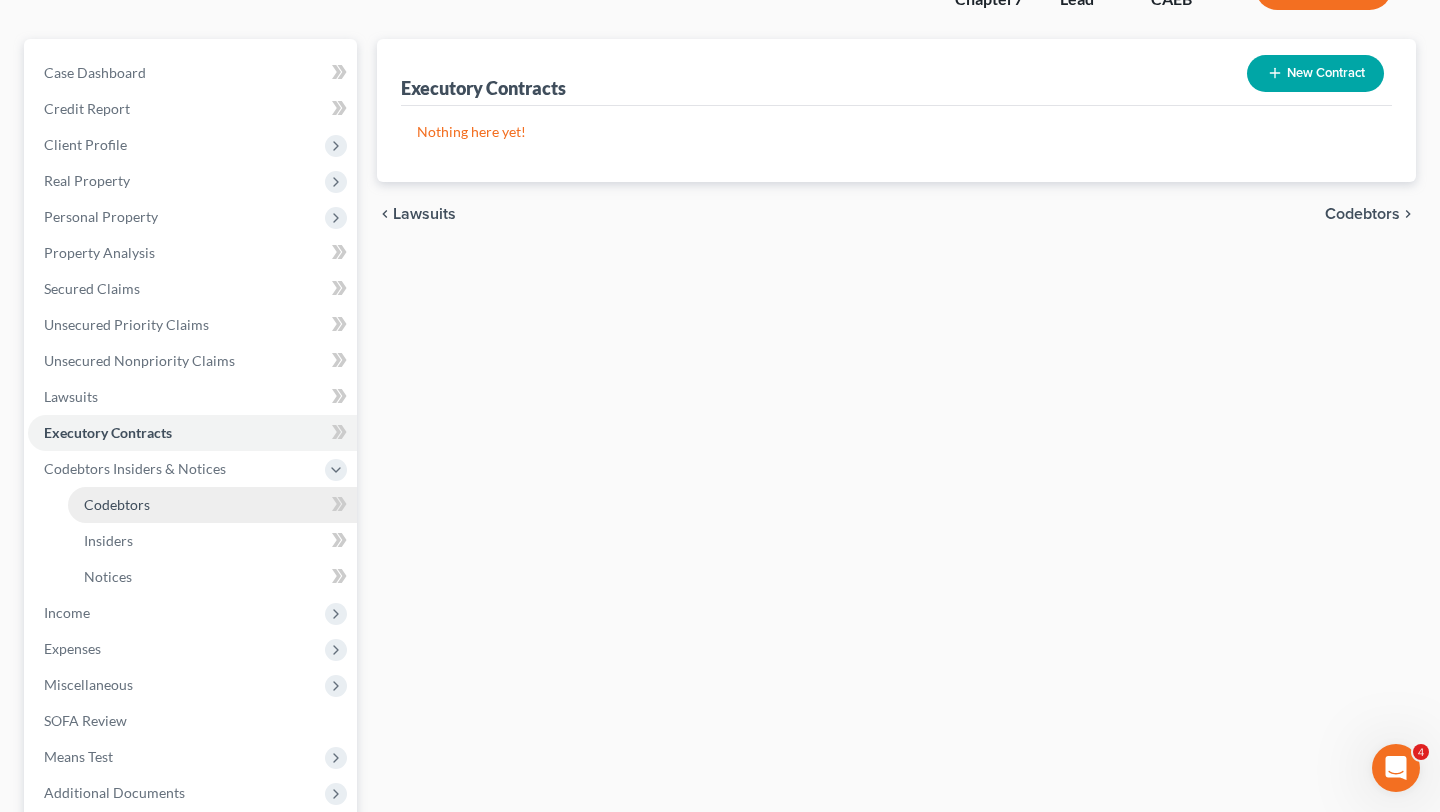 click on "Codebtors" at bounding box center [212, 505] 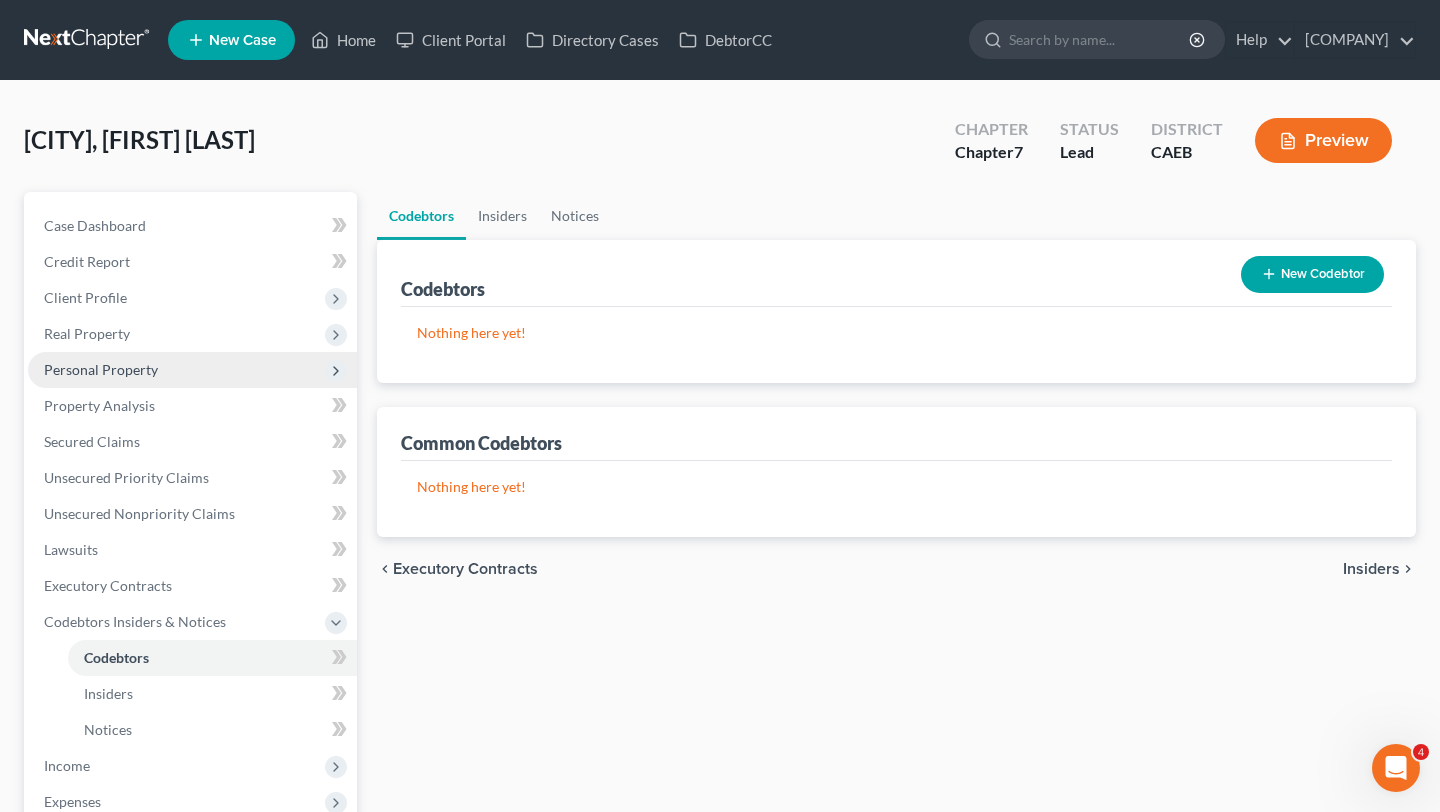 click on "Personal Property" at bounding box center (192, 370) 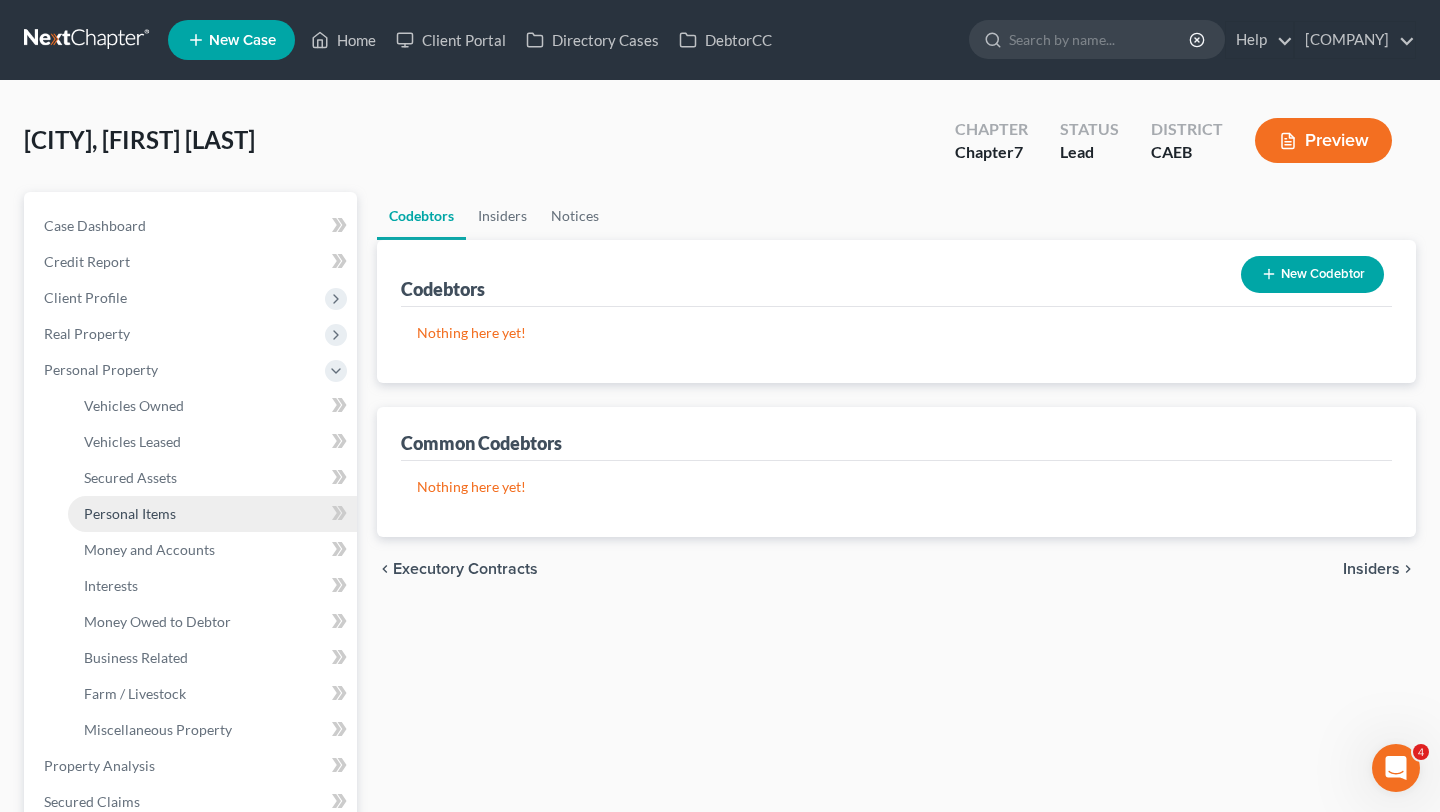 click on "Personal Items" at bounding box center [130, 513] 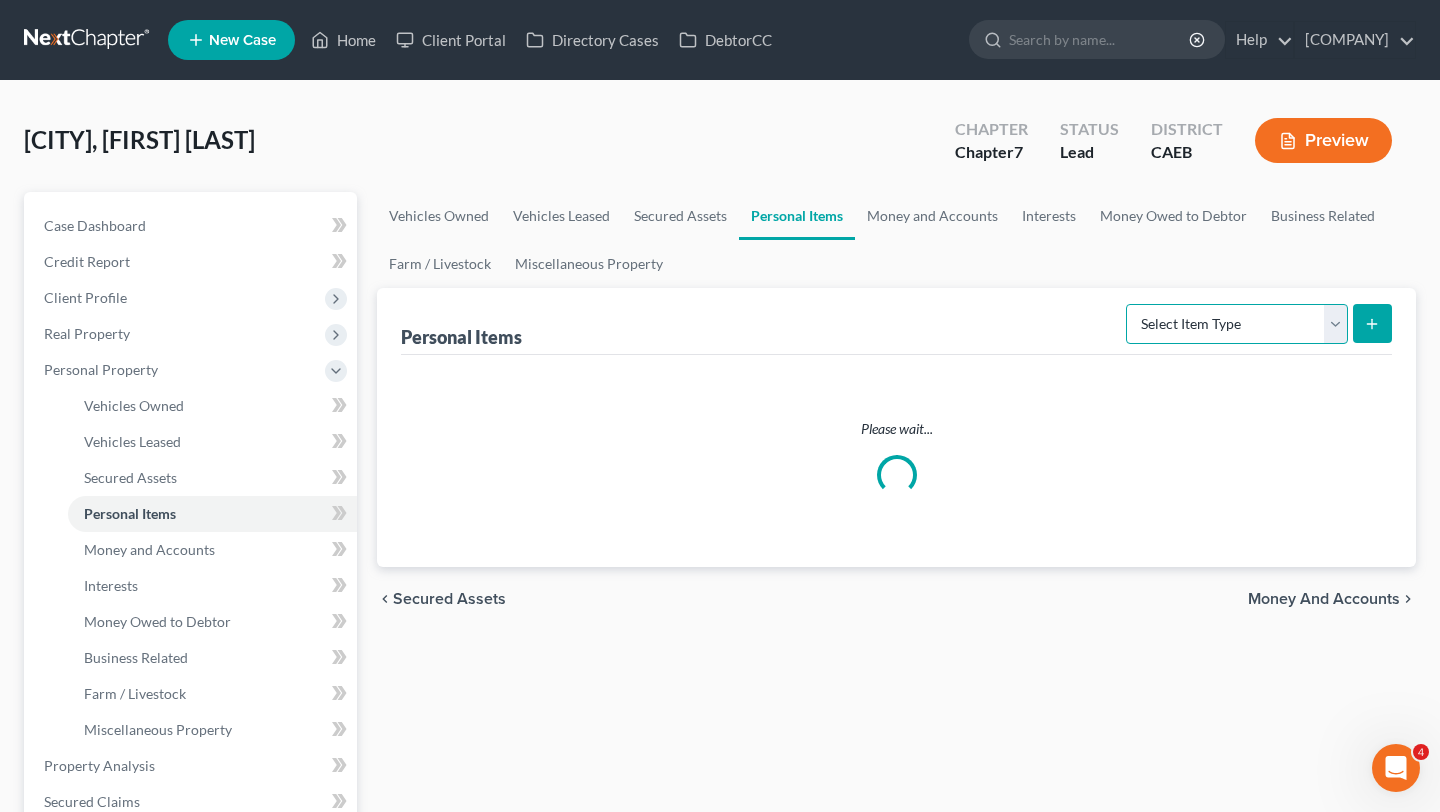 click on "Select Item Type Clothing Collectibles Of Value Electronics Firearms Household Goods Jewelry Other Pet(s) Sports & Hobby Equipment" at bounding box center (1237, 324) 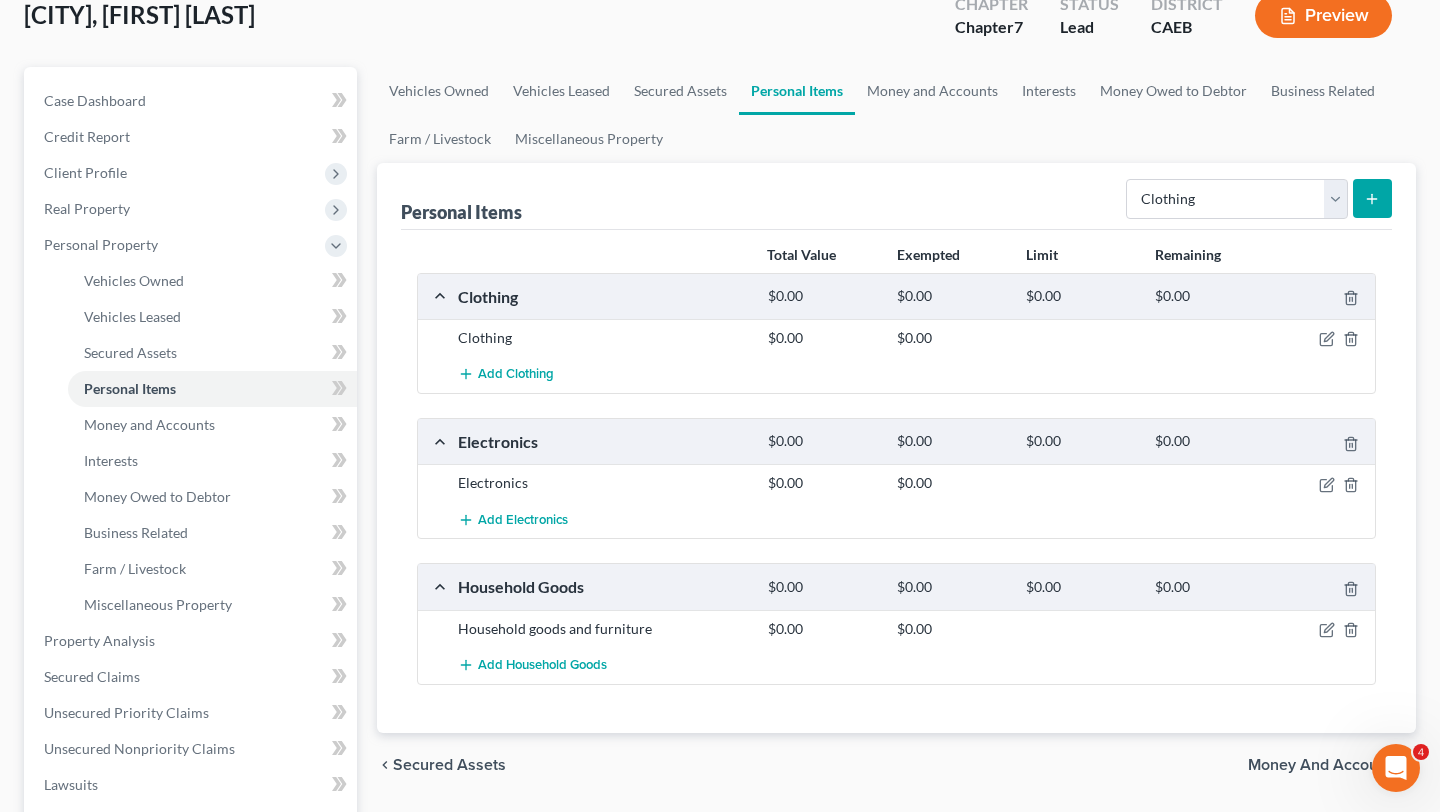 click on "Personal Items Select Item Type Clothing Collectibles Of Value Electronics Firearms Household Goods Jewelry Other Pet(s) Sports & Hobby Equipment" at bounding box center [896, 196] 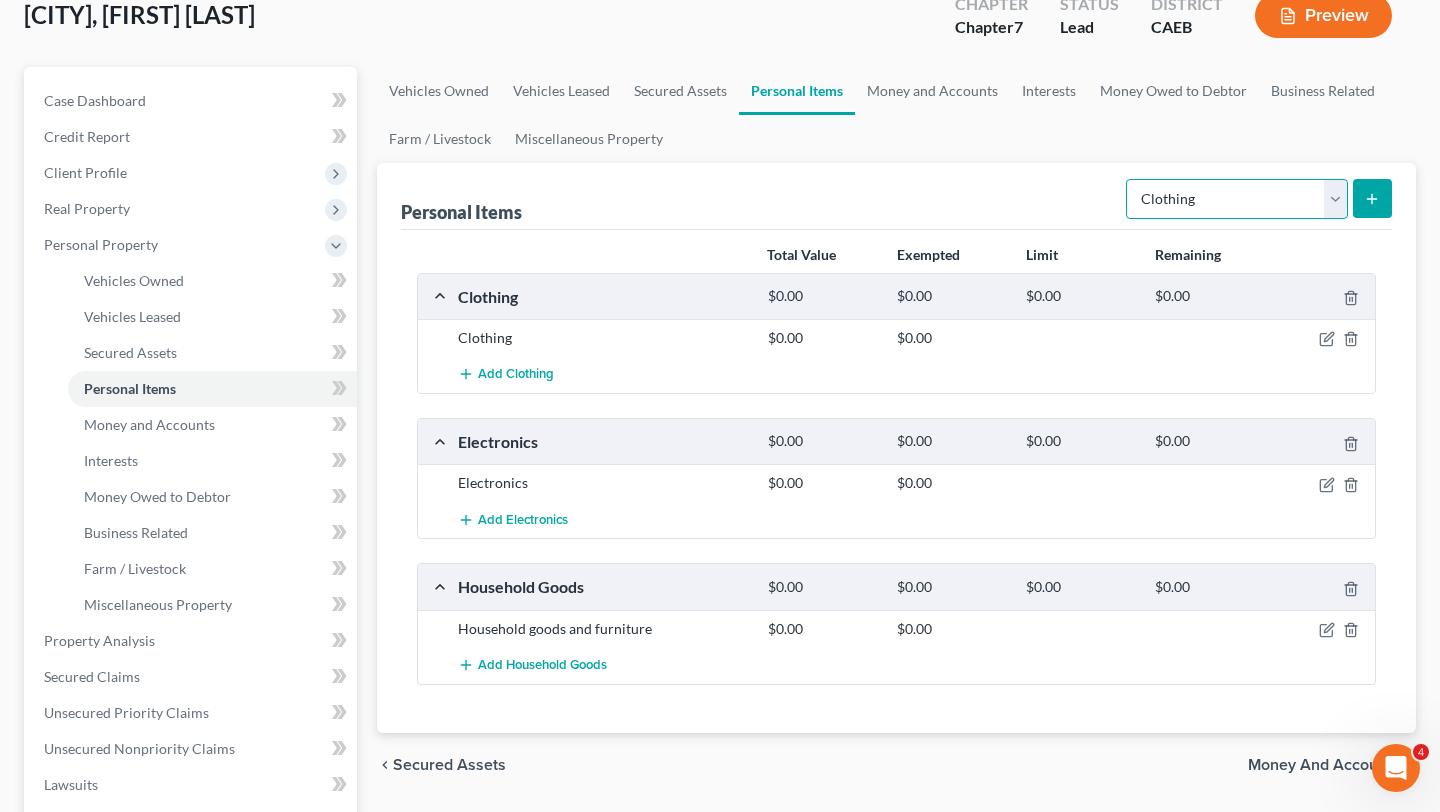 click on "Select Item Type Clothing Collectibles Of Value Electronics Firearms Household Goods Jewelry Other Pet(s) Sports & Hobby Equipment" at bounding box center (1237, 199) 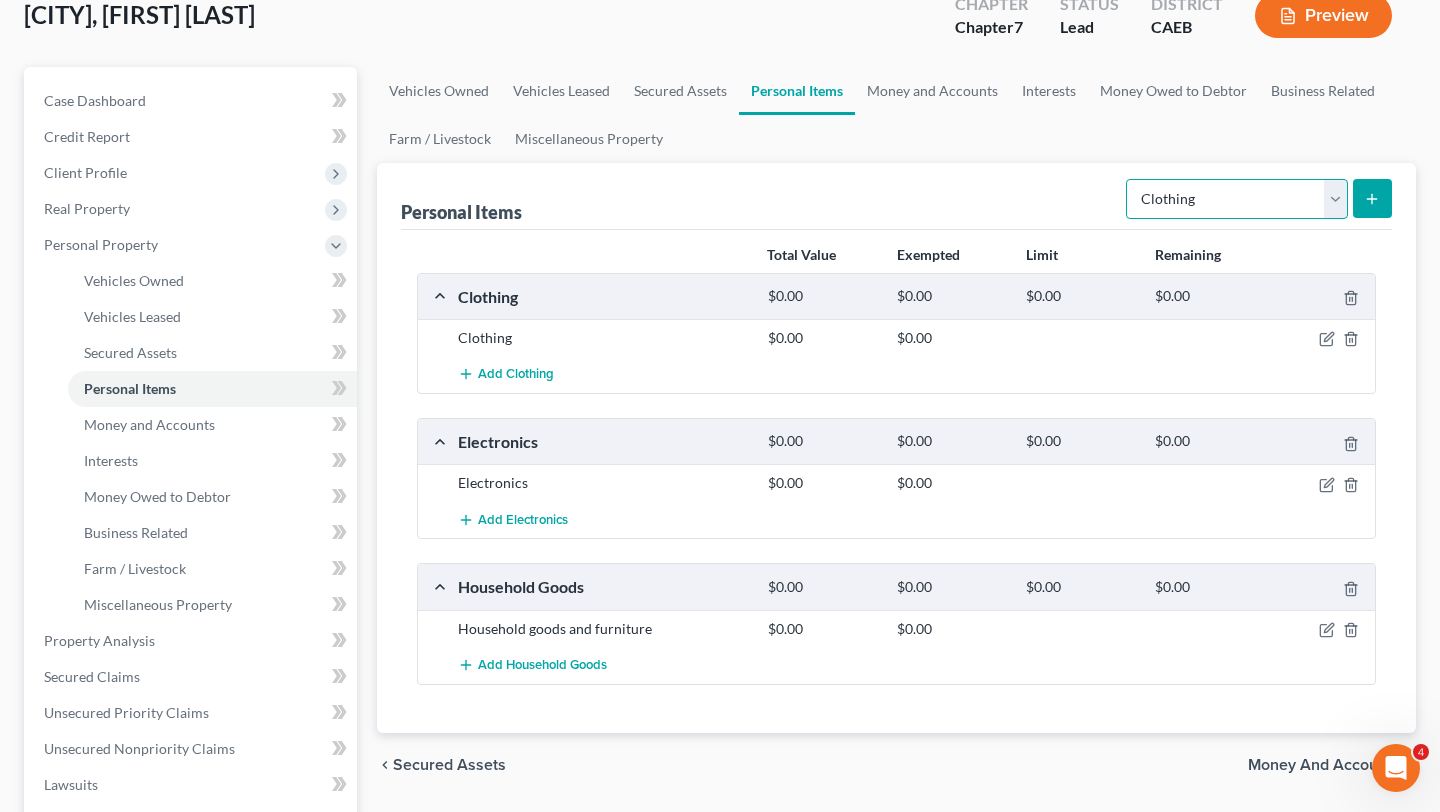 select on "jewelry" 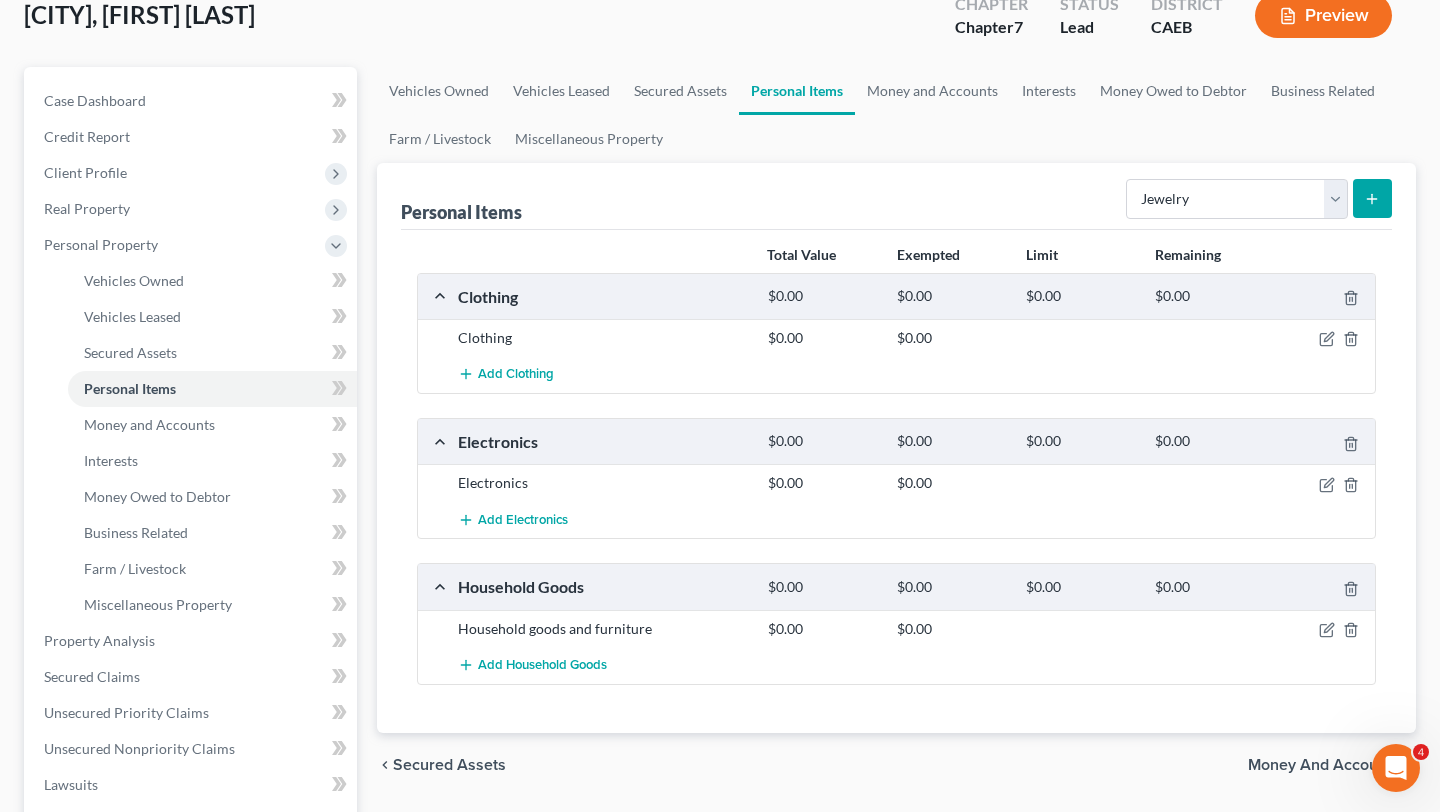 click on "Exempted" at bounding box center [951, 255] 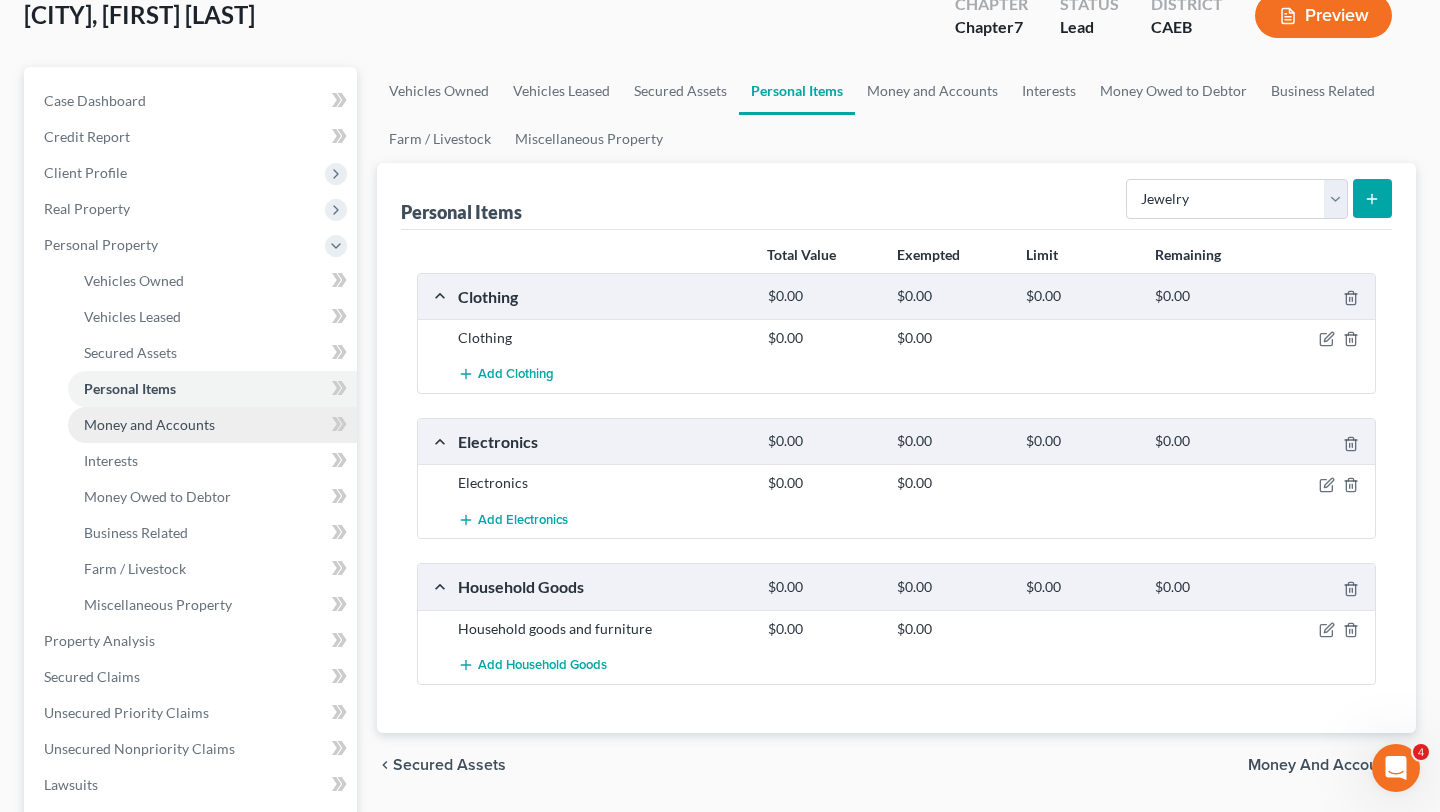 click on "Money and Accounts" at bounding box center (149, 424) 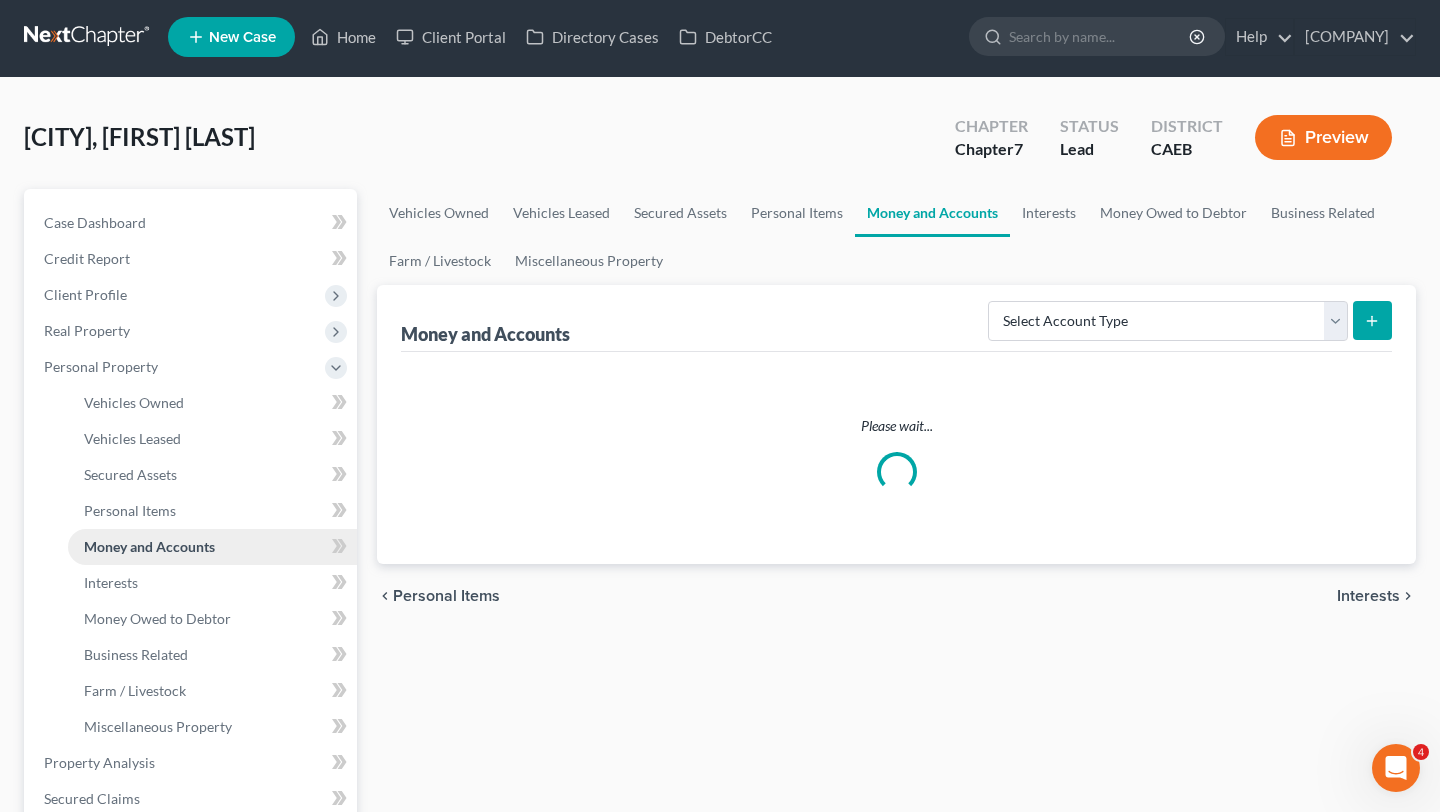 scroll, scrollTop: 0, scrollLeft: 0, axis: both 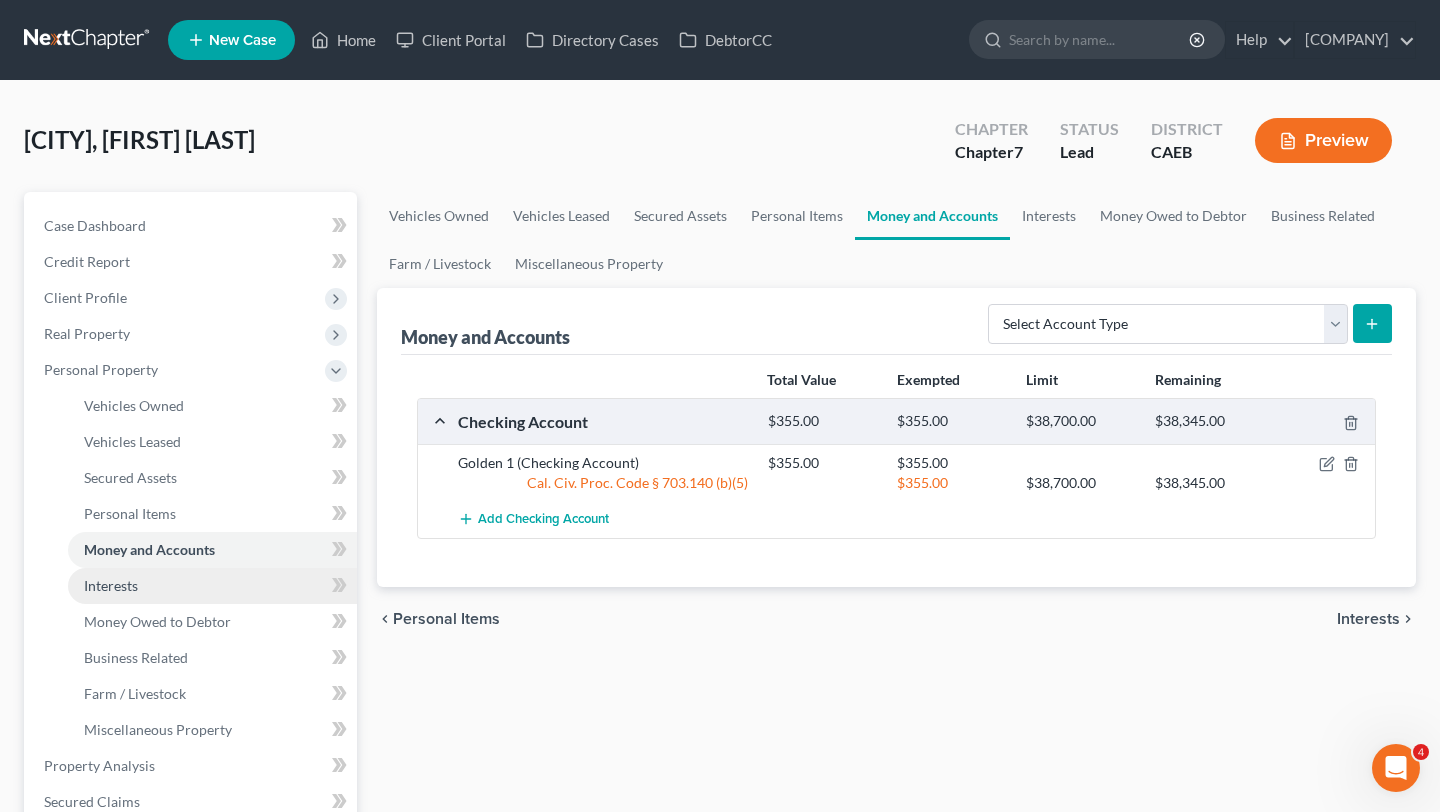 click on "Interests" at bounding box center (212, 586) 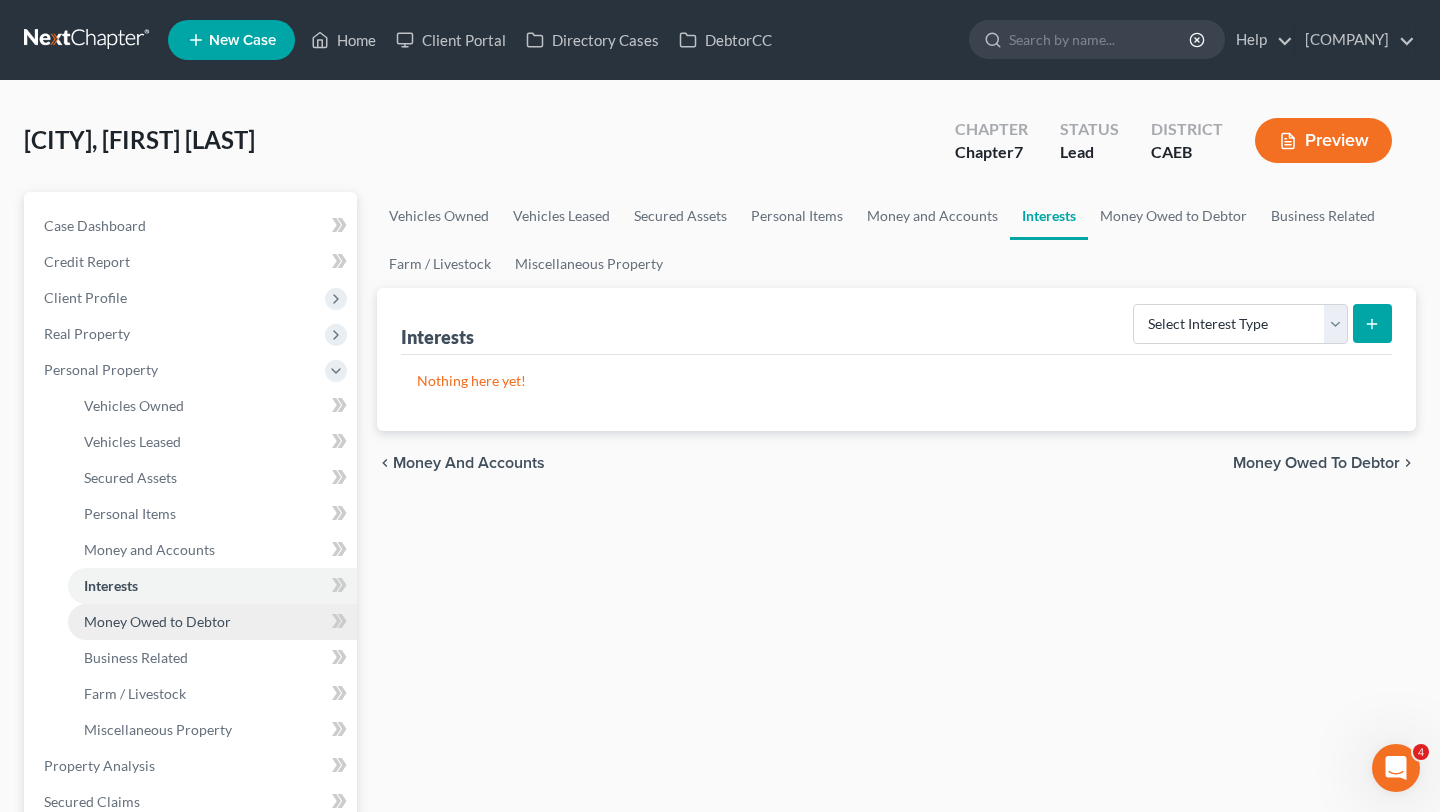 click on "Money Owed to Debtor" at bounding box center [157, 621] 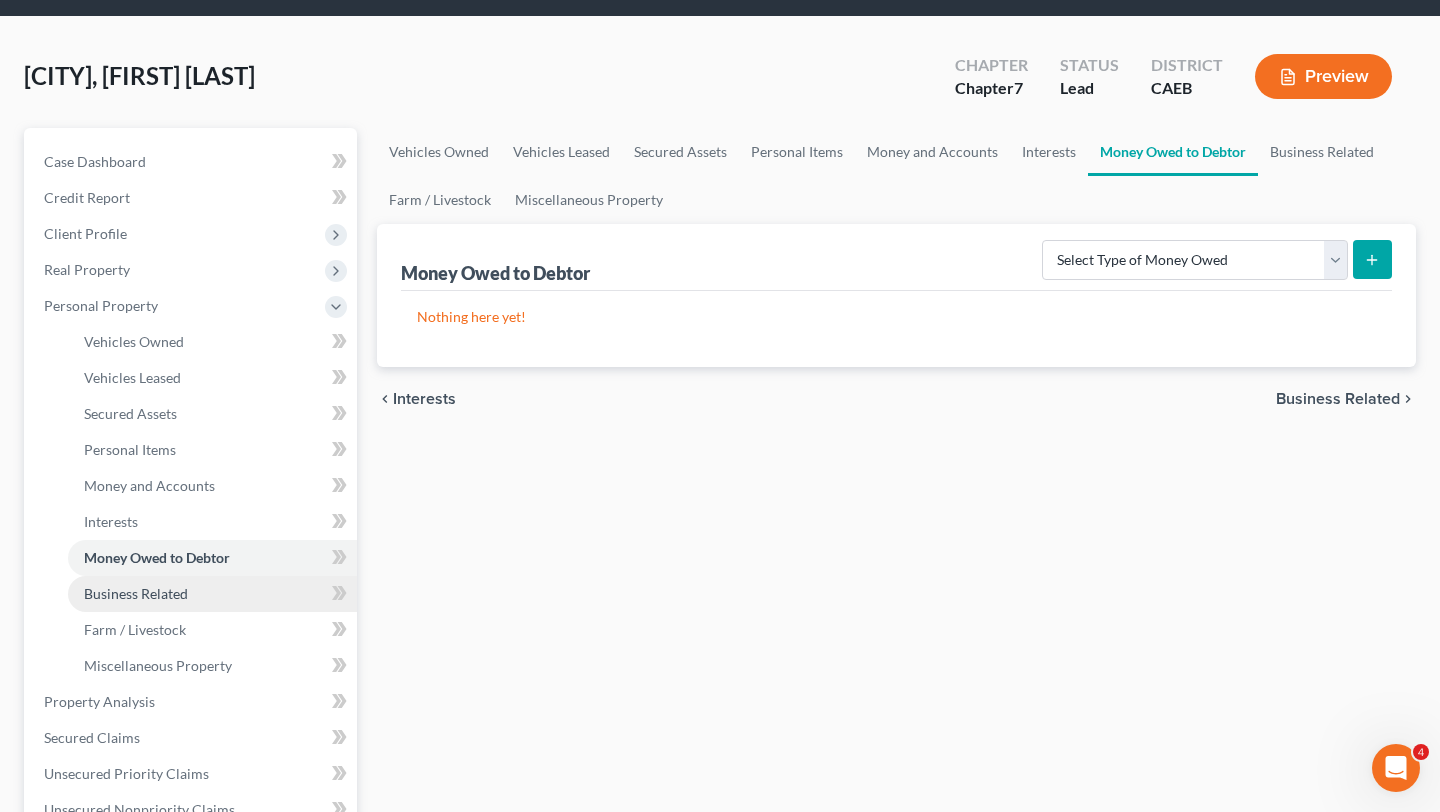 click on "Business Related" at bounding box center (212, 594) 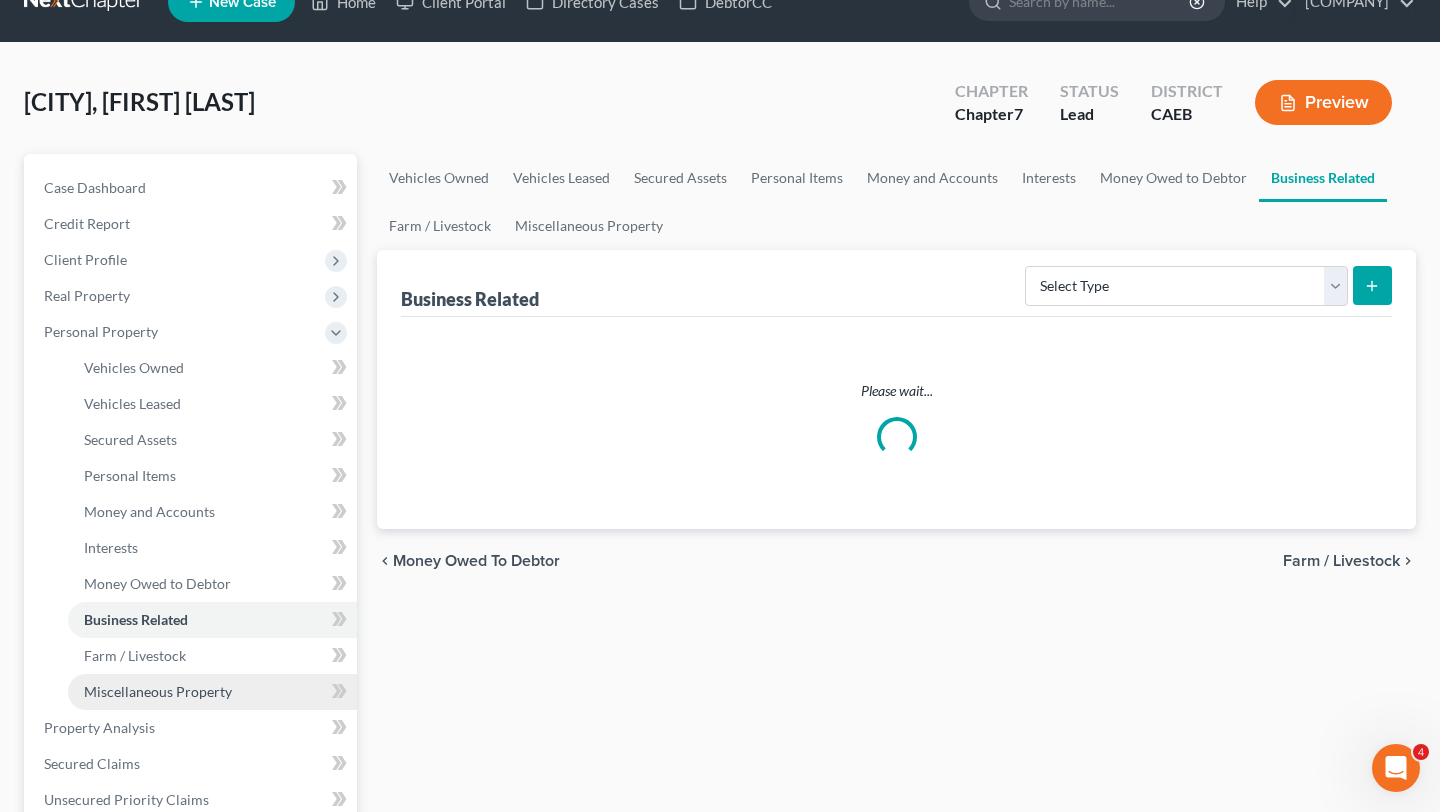 scroll, scrollTop: 0, scrollLeft: 0, axis: both 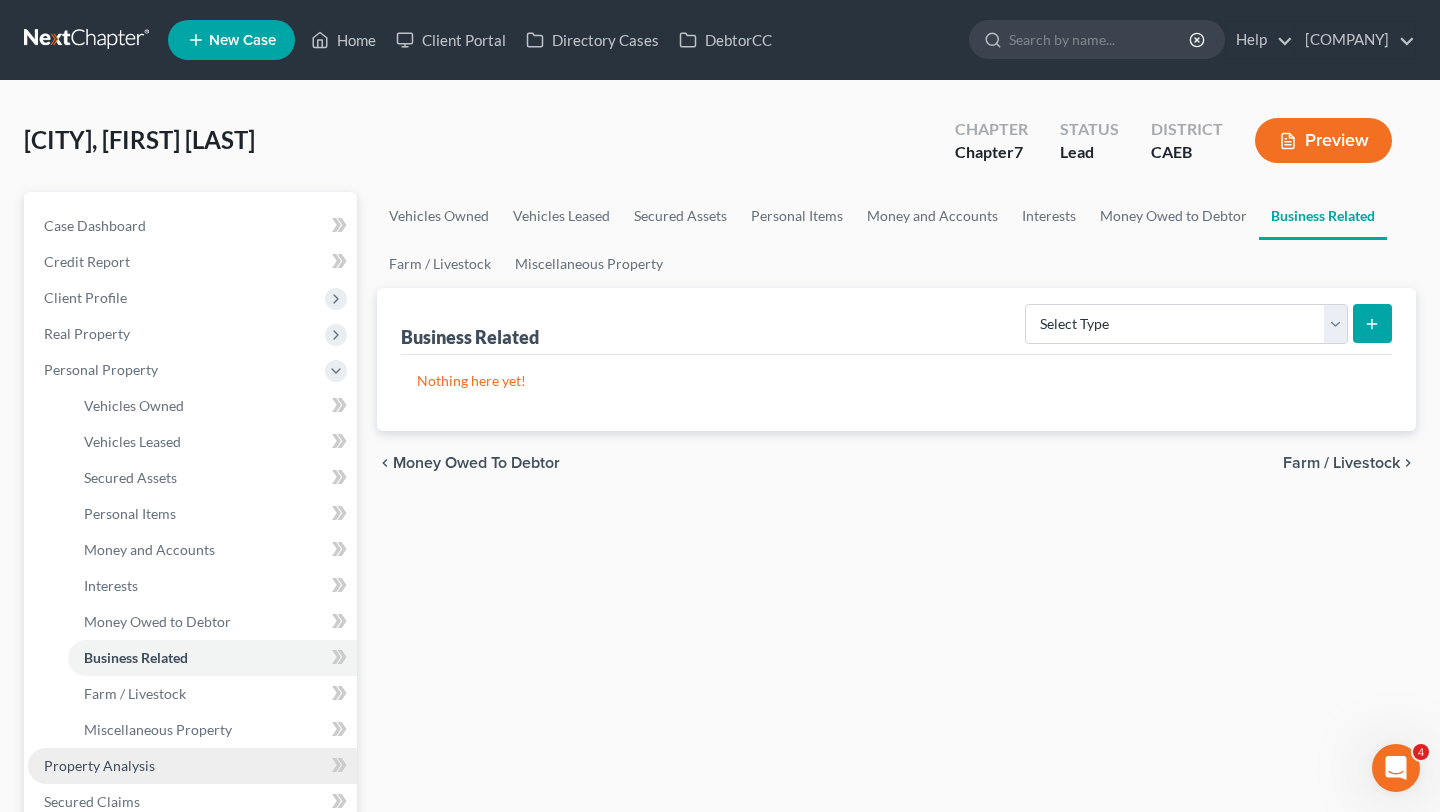 click on "Property Analysis" at bounding box center (192, 766) 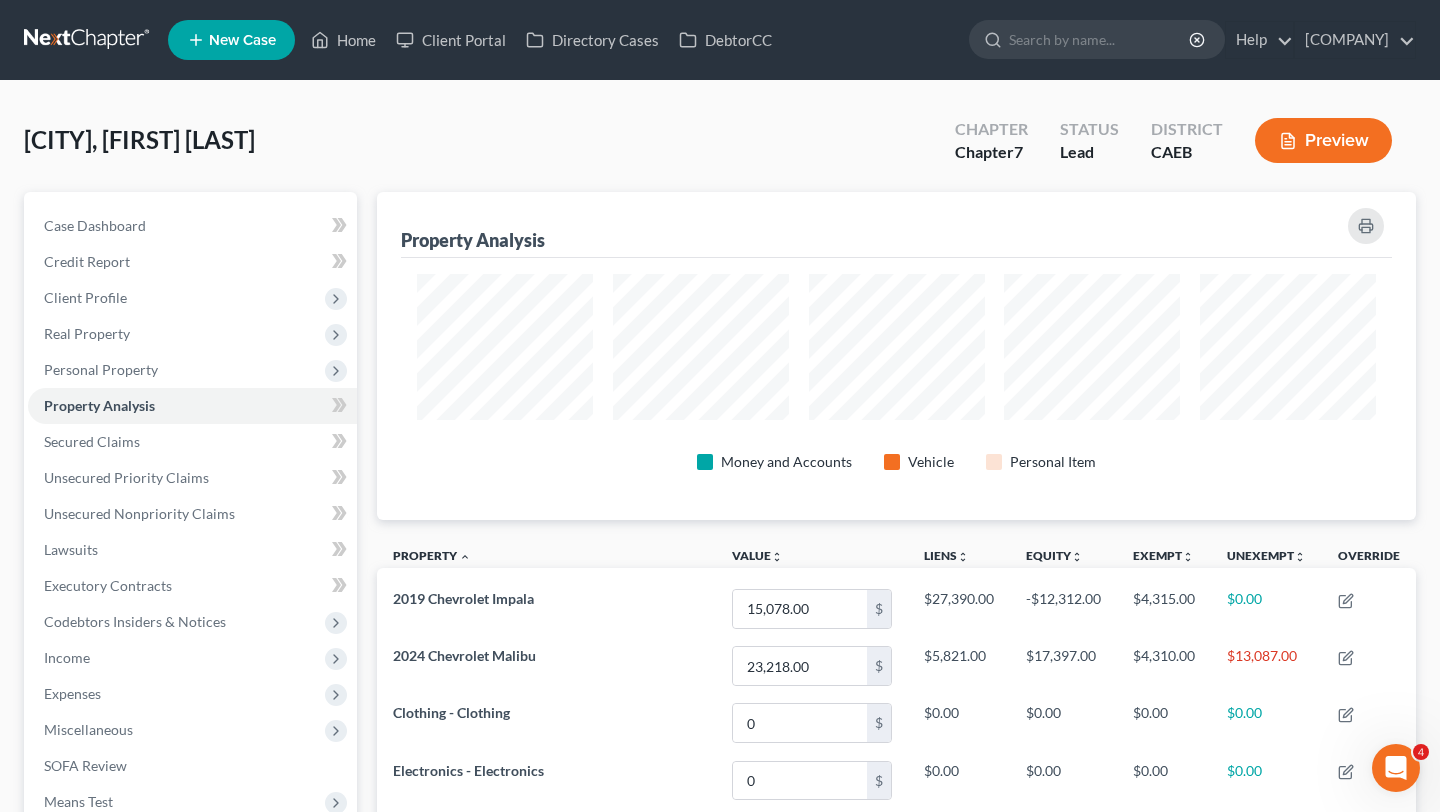 scroll, scrollTop: 999672, scrollLeft: 998961, axis: both 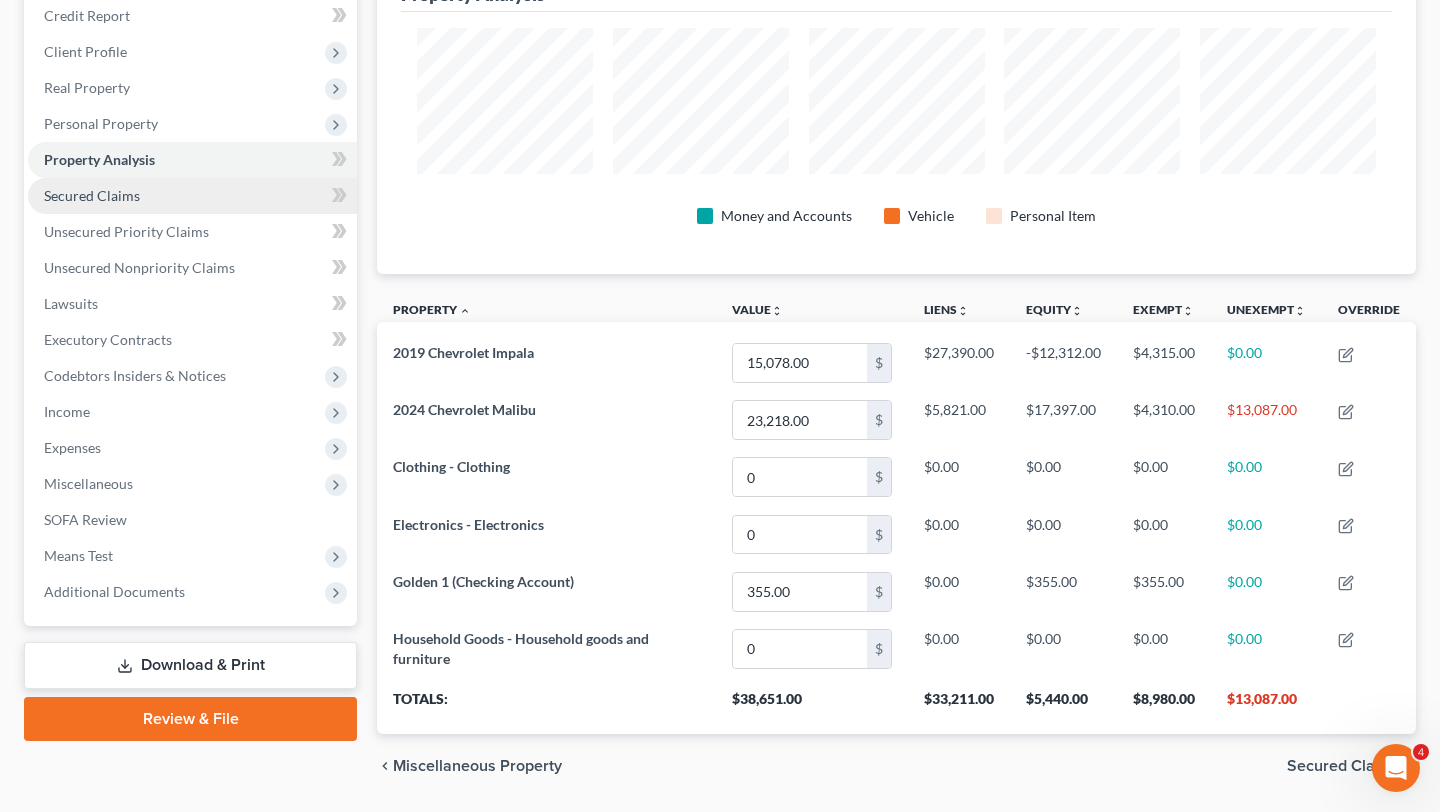 click on "Secured Claims" at bounding box center (192, 196) 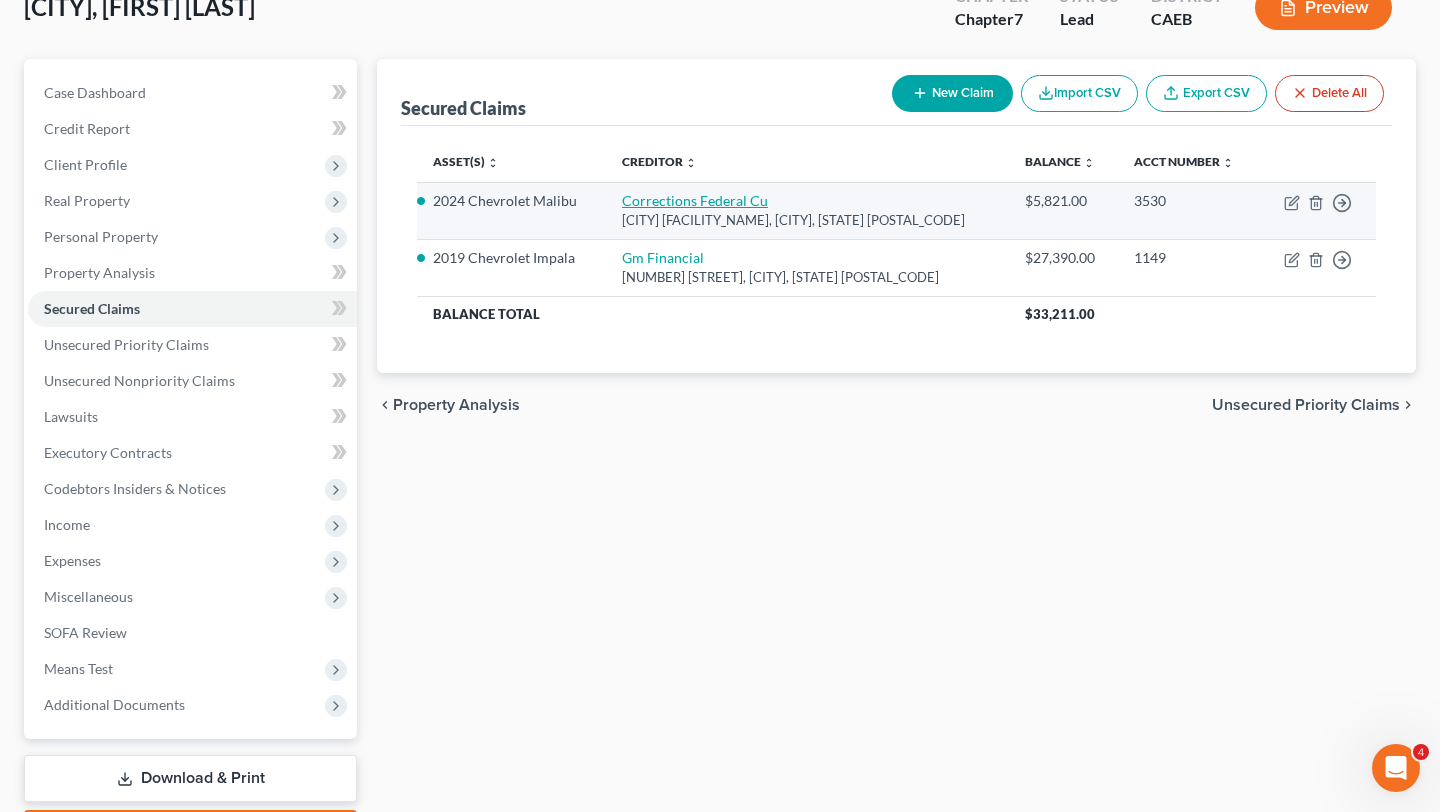 scroll, scrollTop: 131, scrollLeft: 0, axis: vertical 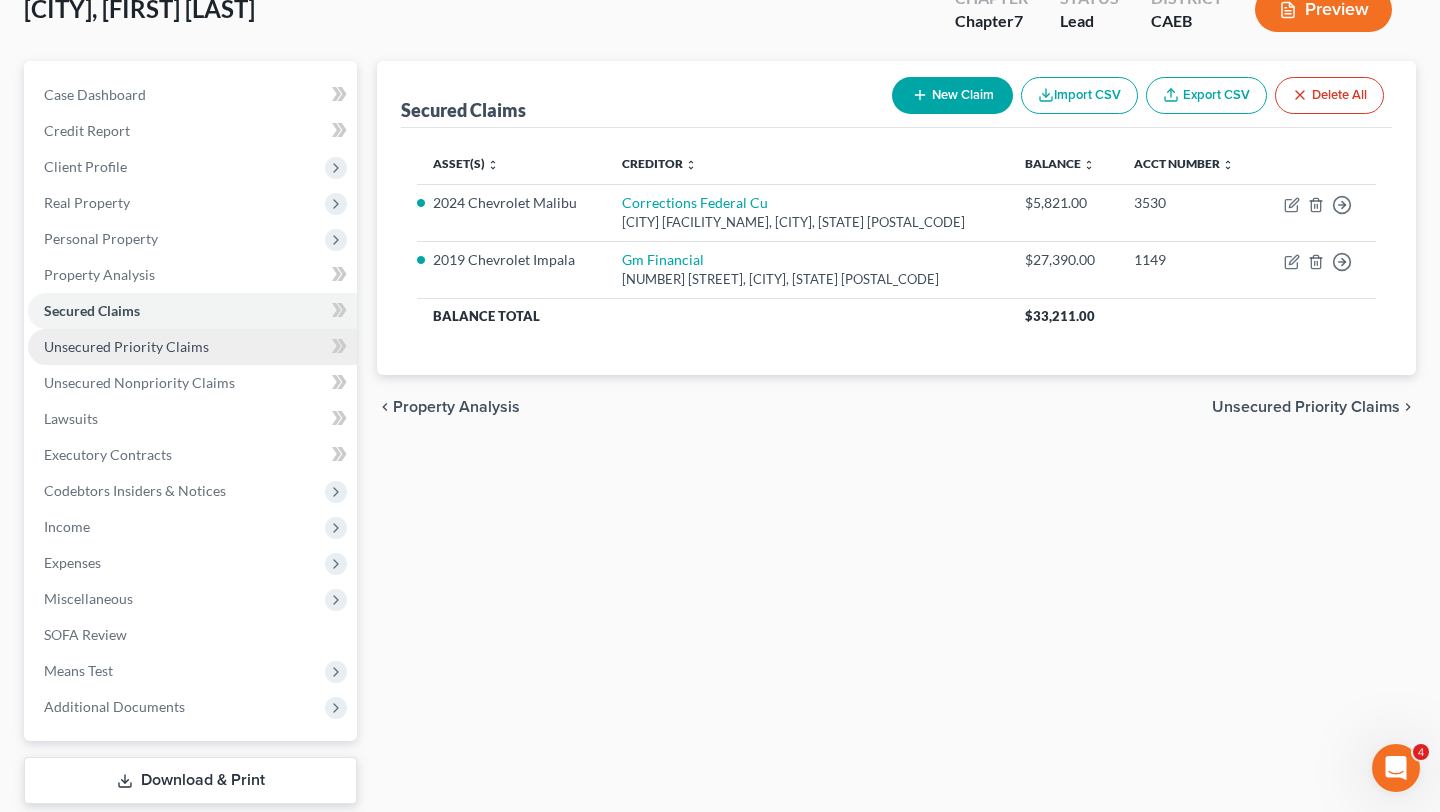 click on "Unsecured Priority Claims" at bounding box center (126, 346) 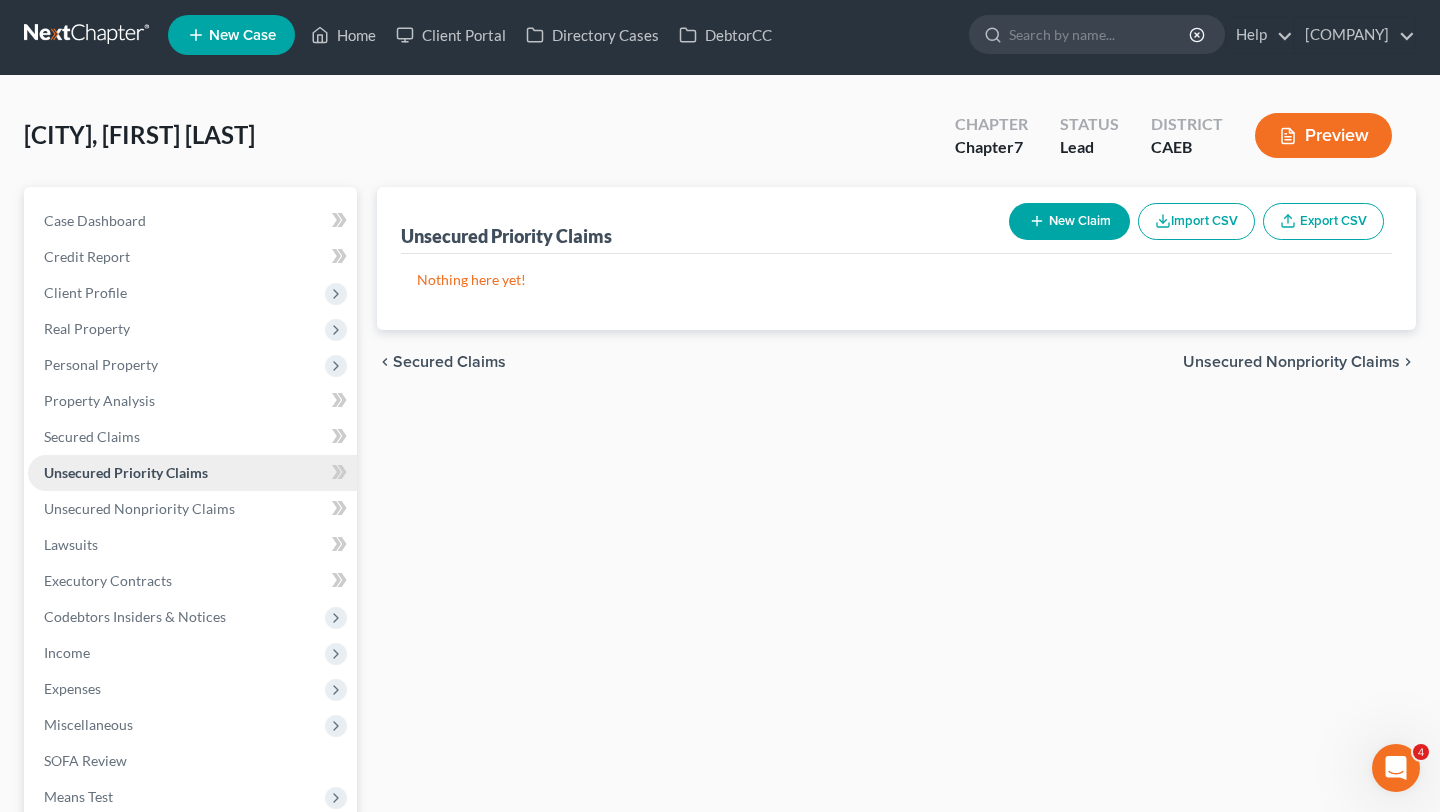 scroll, scrollTop: 0, scrollLeft: 0, axis: both 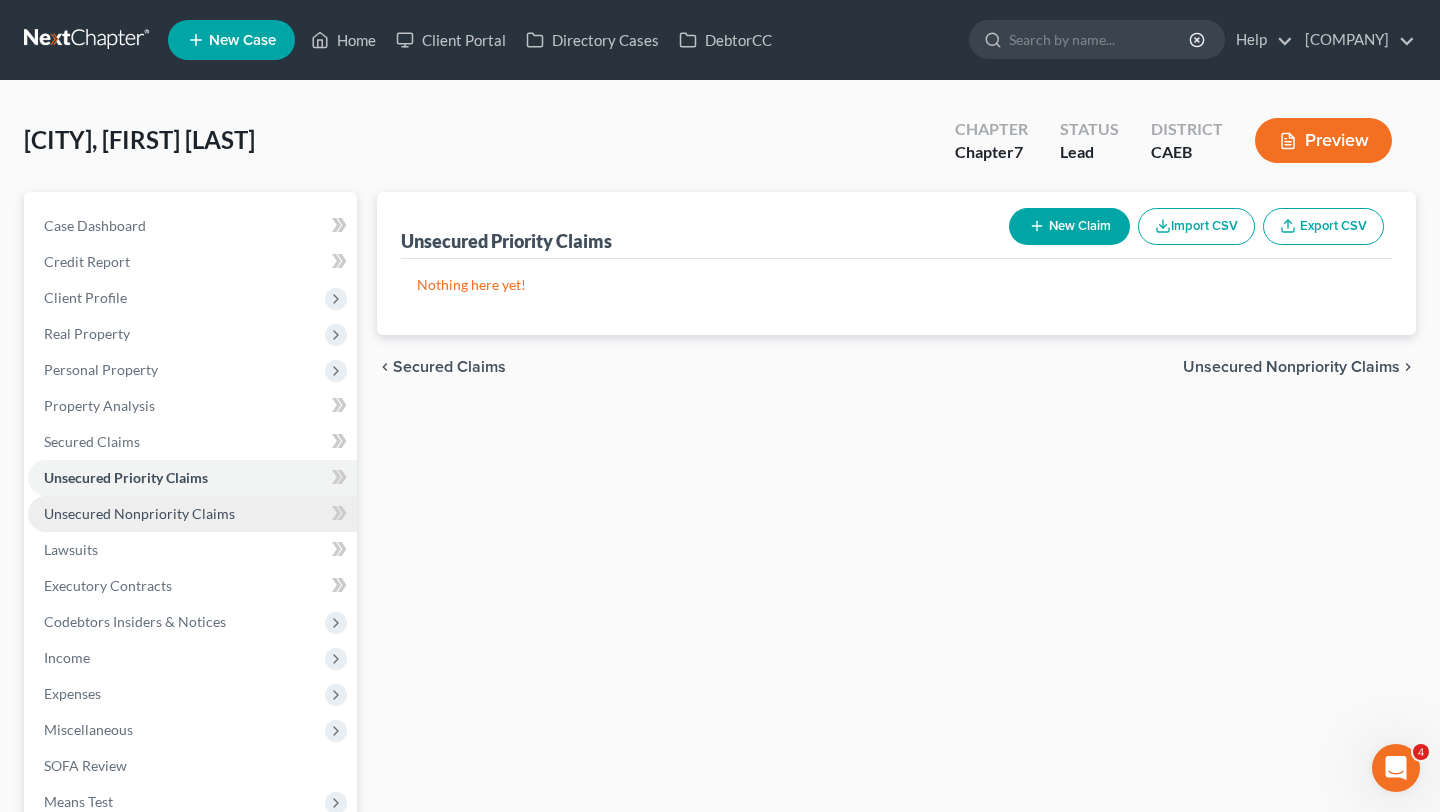 click on "Unsecured Nonpriority Claims" at bounding box center (139, 513) 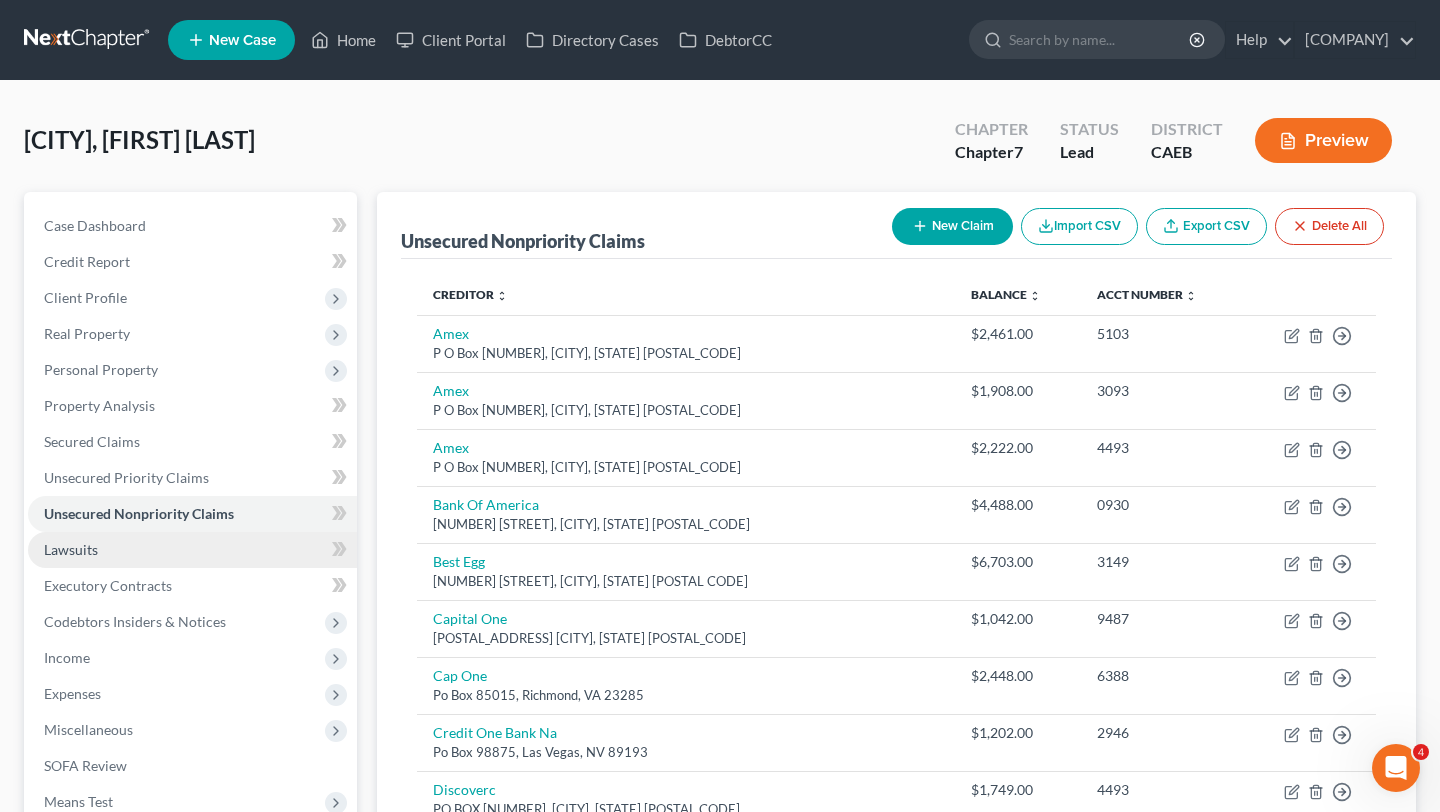 click on "Lawsuits" at bounding box center [192, 550] 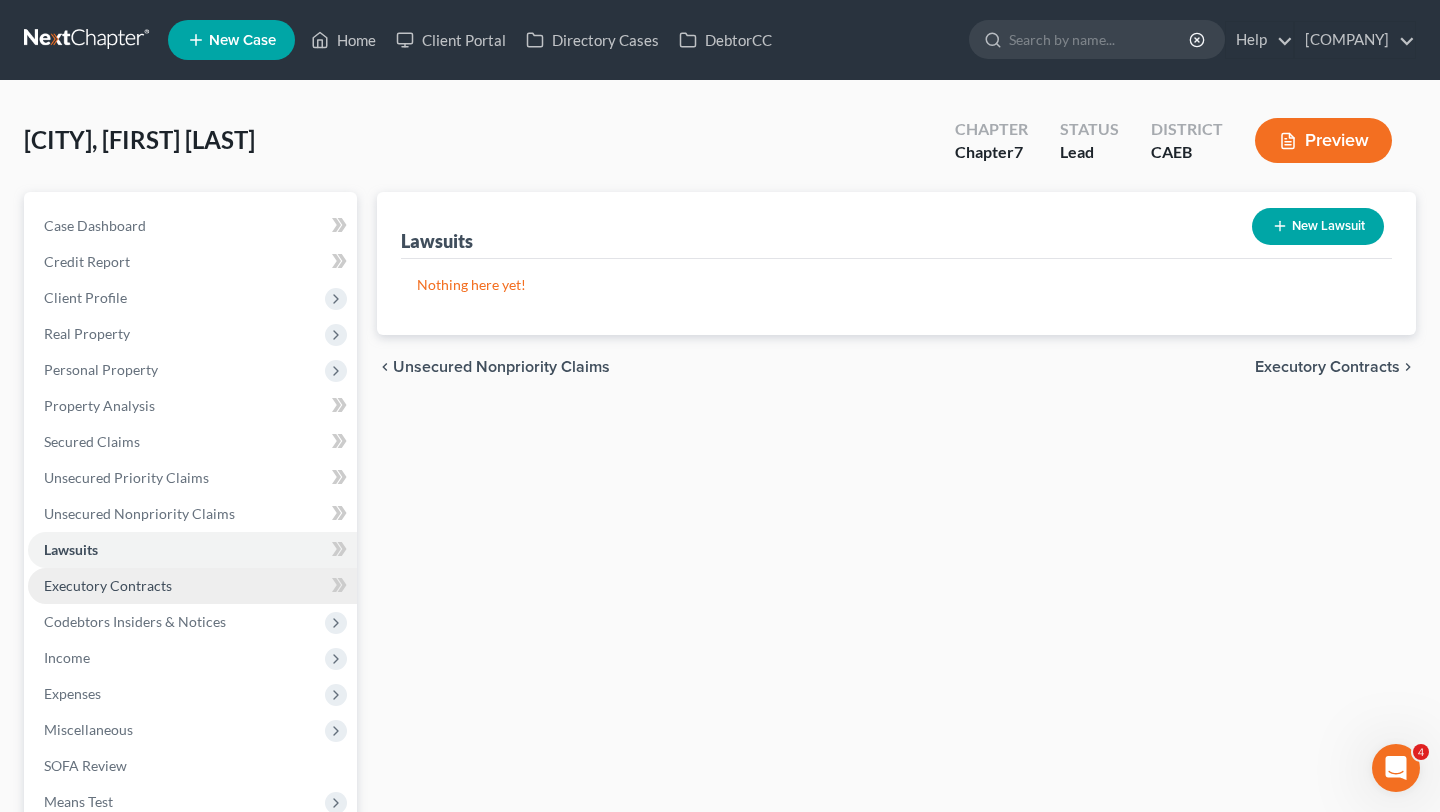 click on "Executory Contracts" at bounding box center (108, 585) 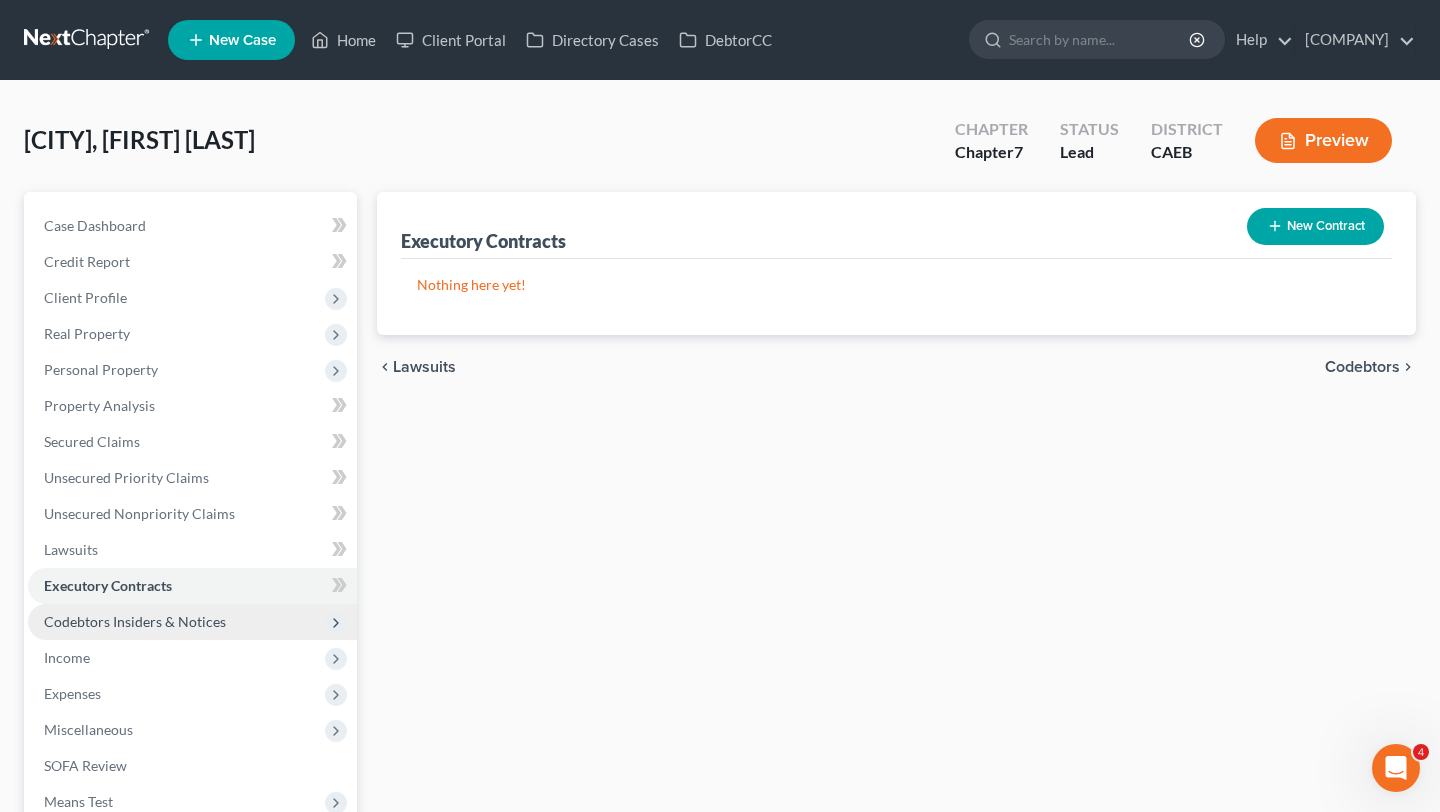 click on "Codebtors Insiders & Notices" at bounding box center (135, 621) 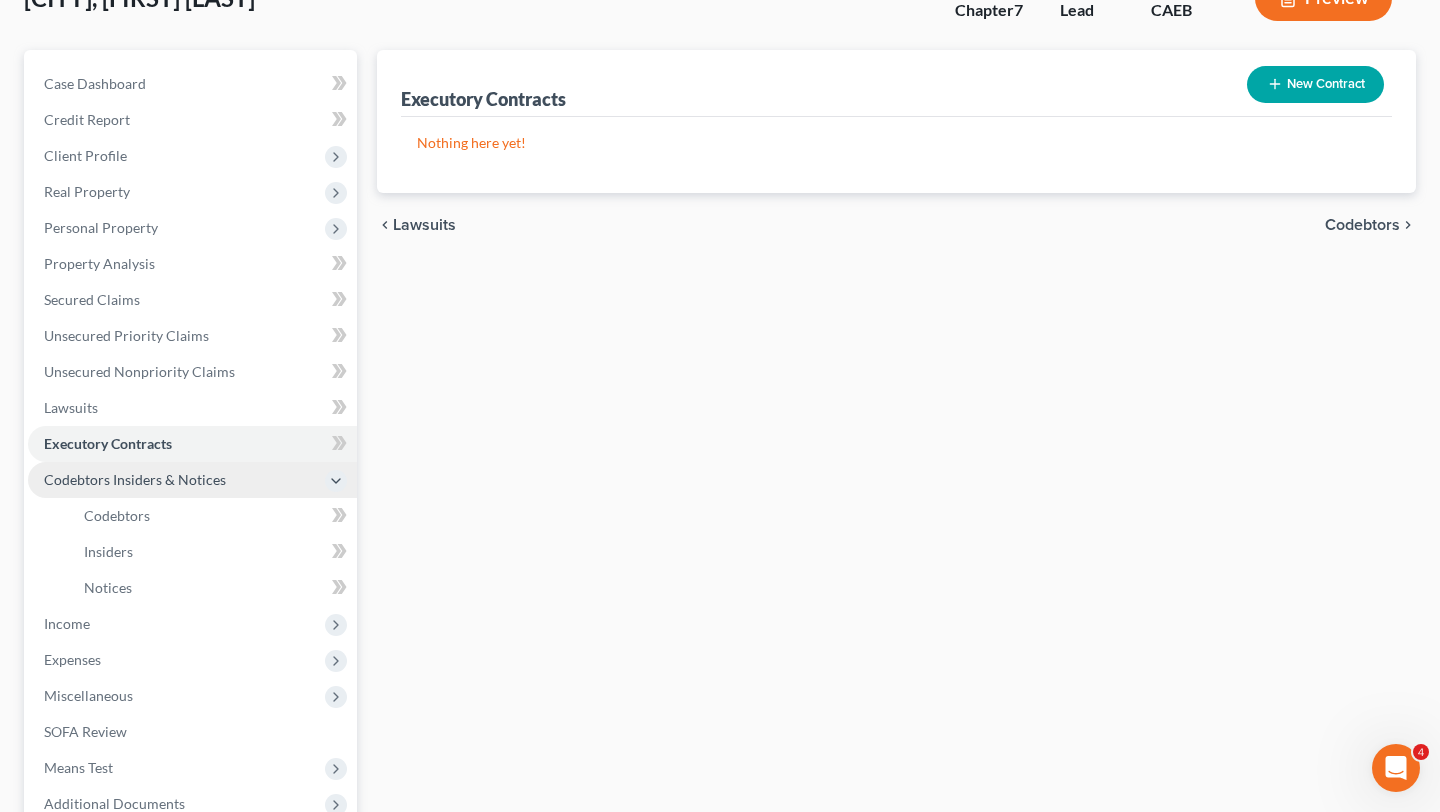 scroll, scrollTop: 158, scrollLeft: 0, axis: vertical 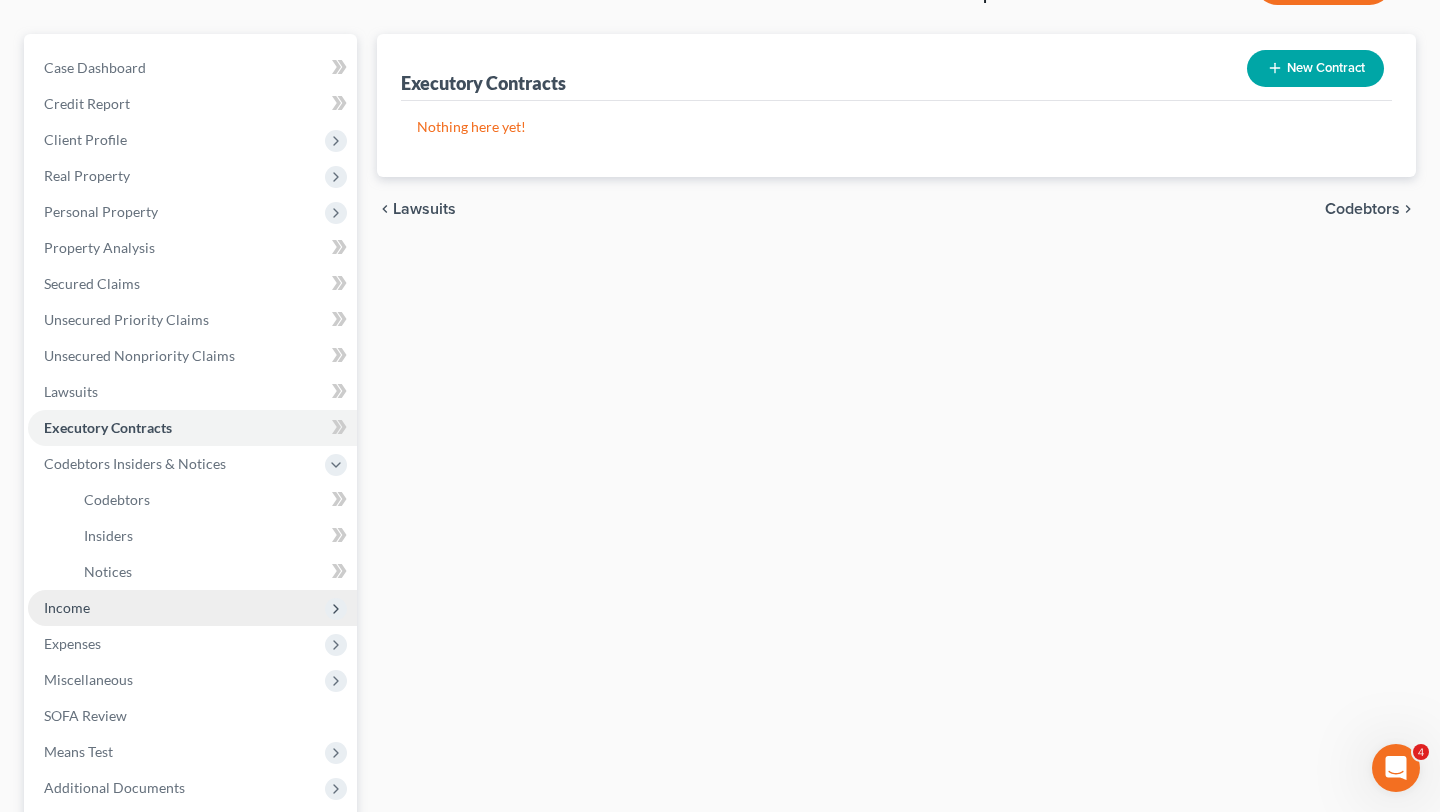 click on "Income" at bounding box center (192, 608) 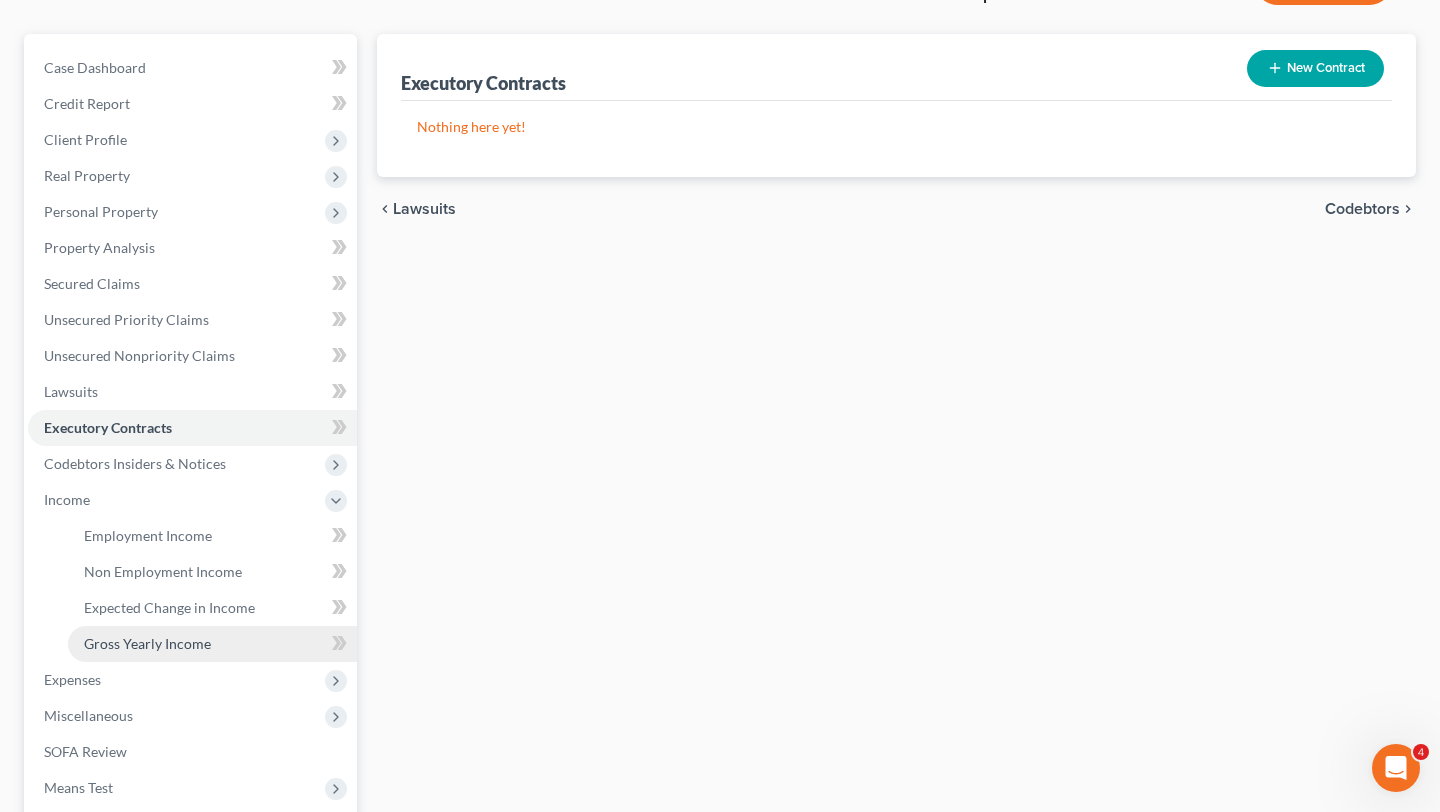 click on "Gross Yearly Income" at bounding box center [212, 644] 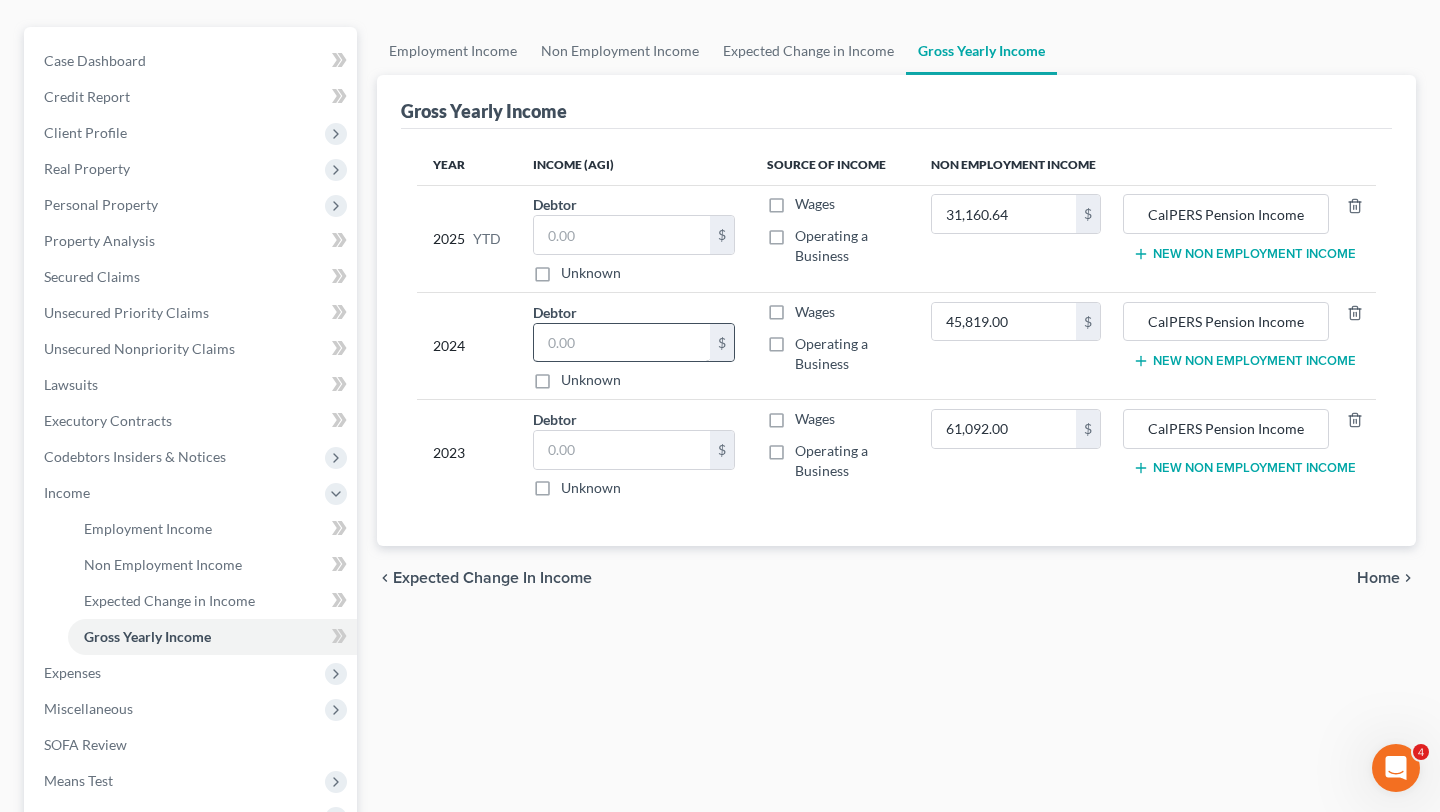 scroll, scrollTop: 167, scrollLeft: 0, axis: vertical 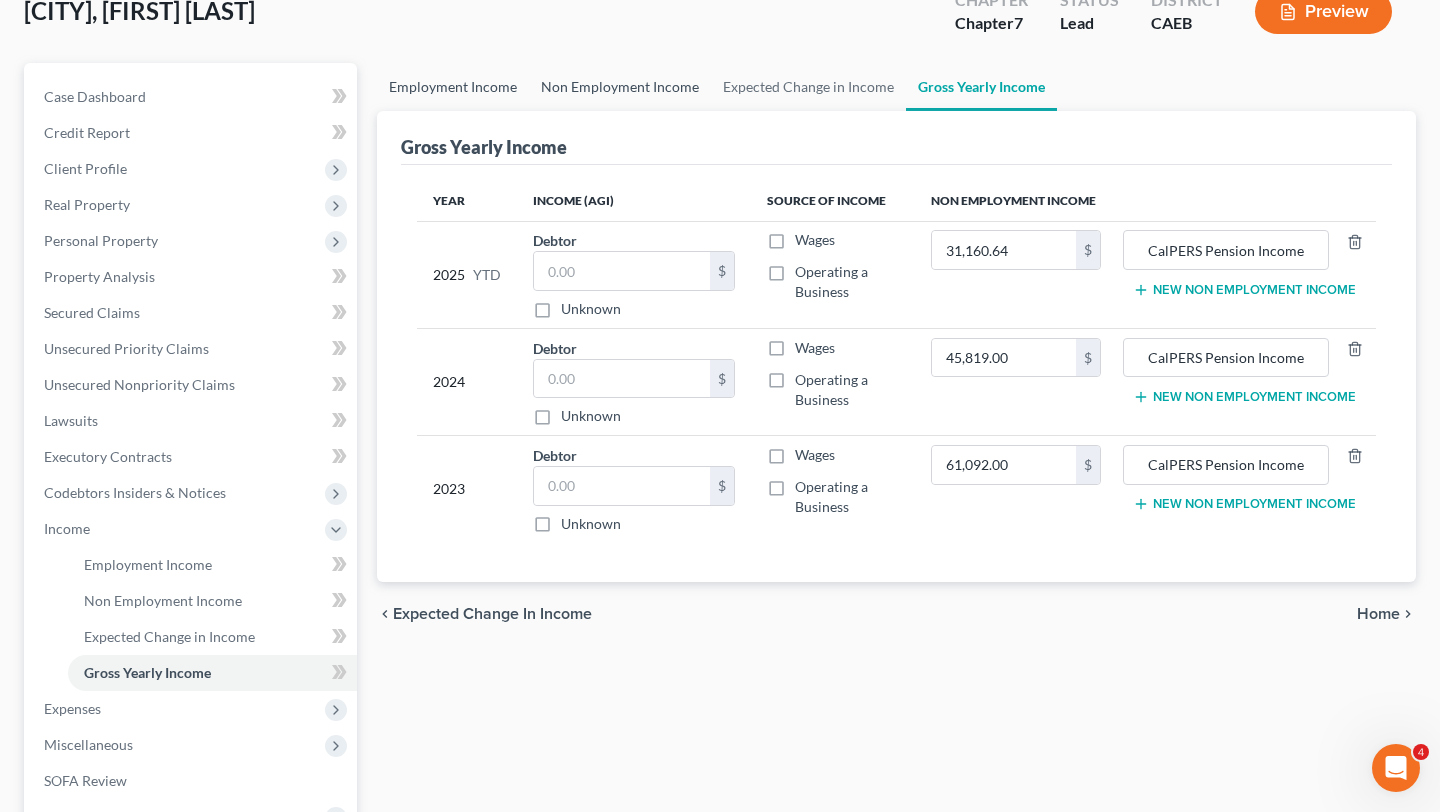 click on "Employment Income" at bounding box center (453, 87) 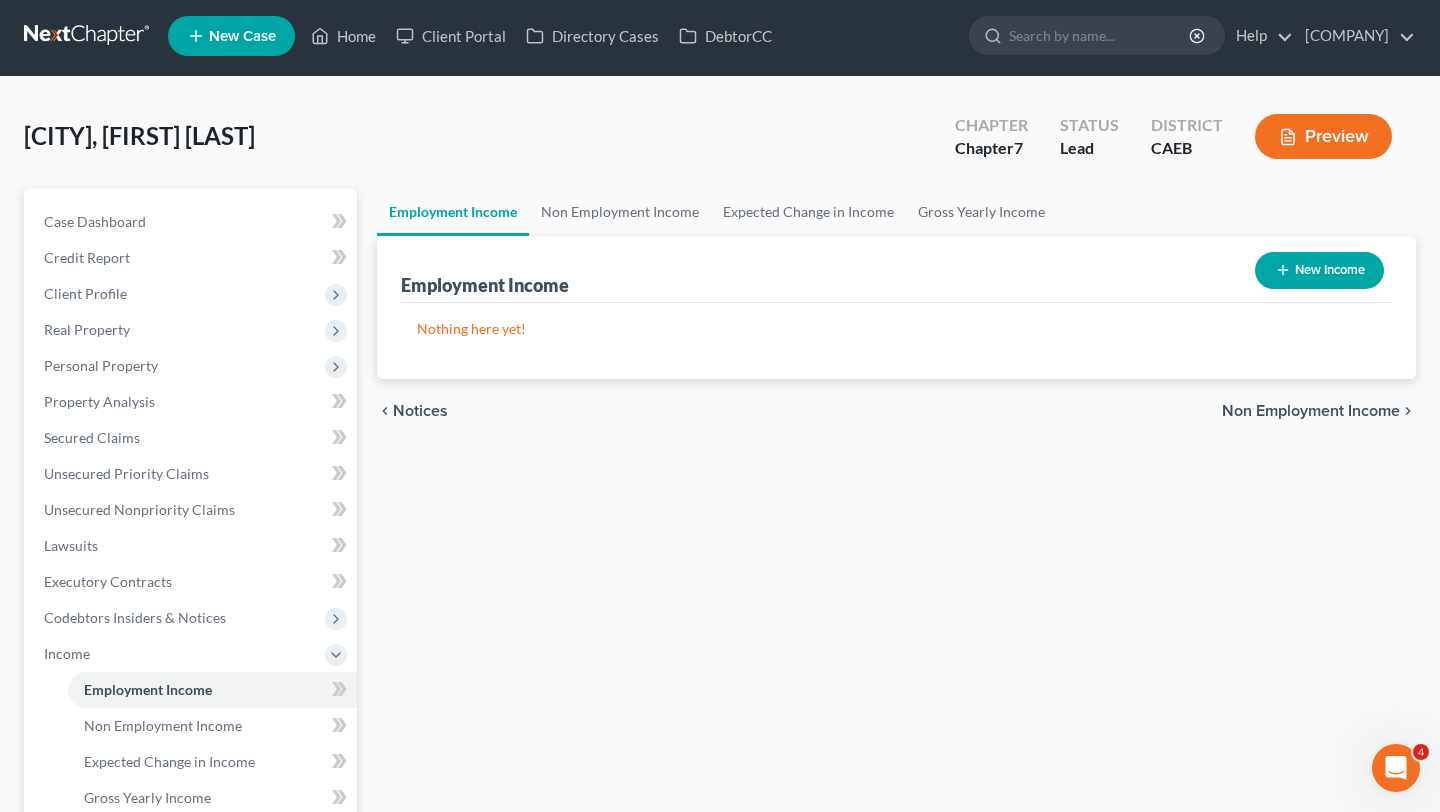 scroll, scrollTop: 0, scrollLeft: 0, axis: both 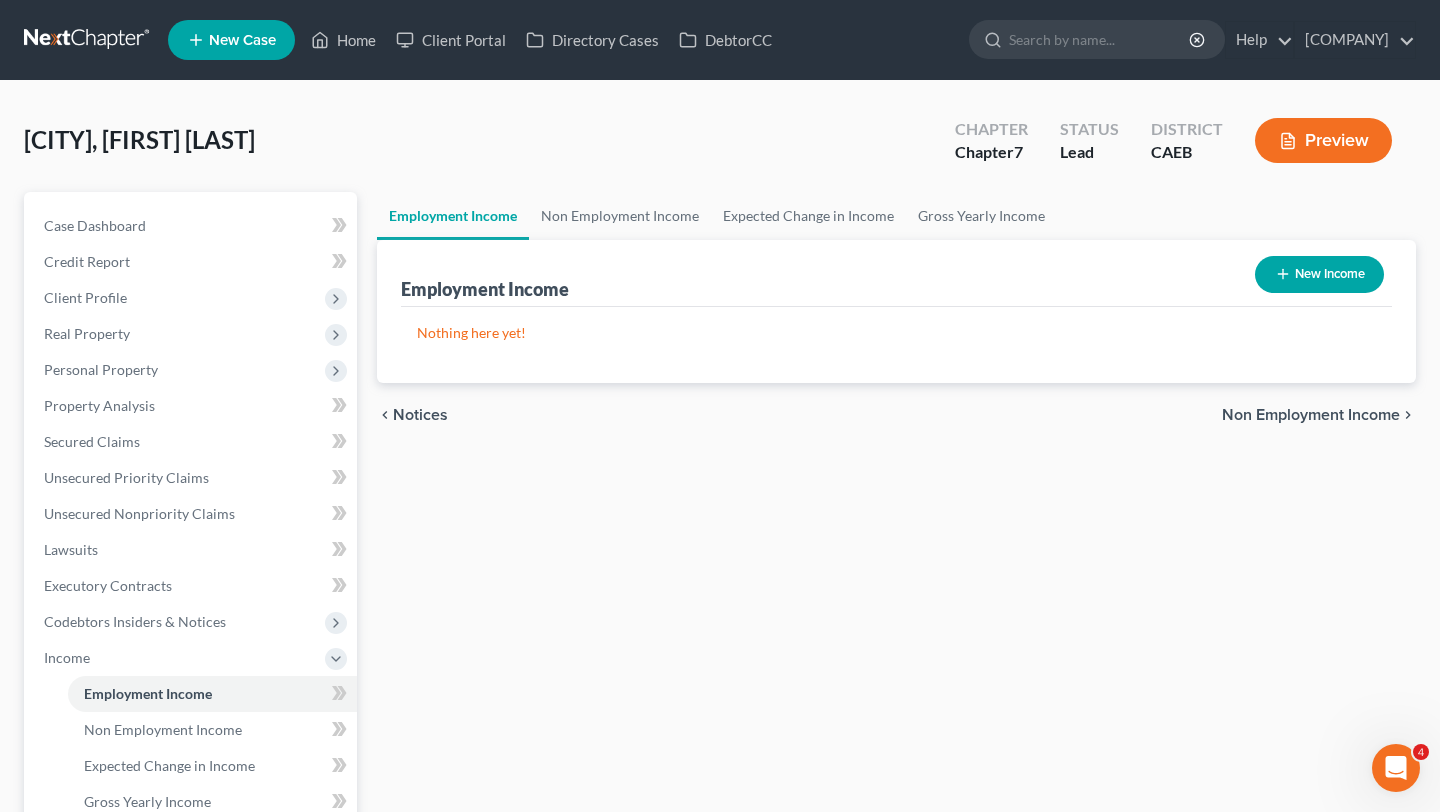 click on "Celaya, David Upgraded Chapter Chapter  7 Status Lead District CAEB Preview" at bounding box center [720, 148] 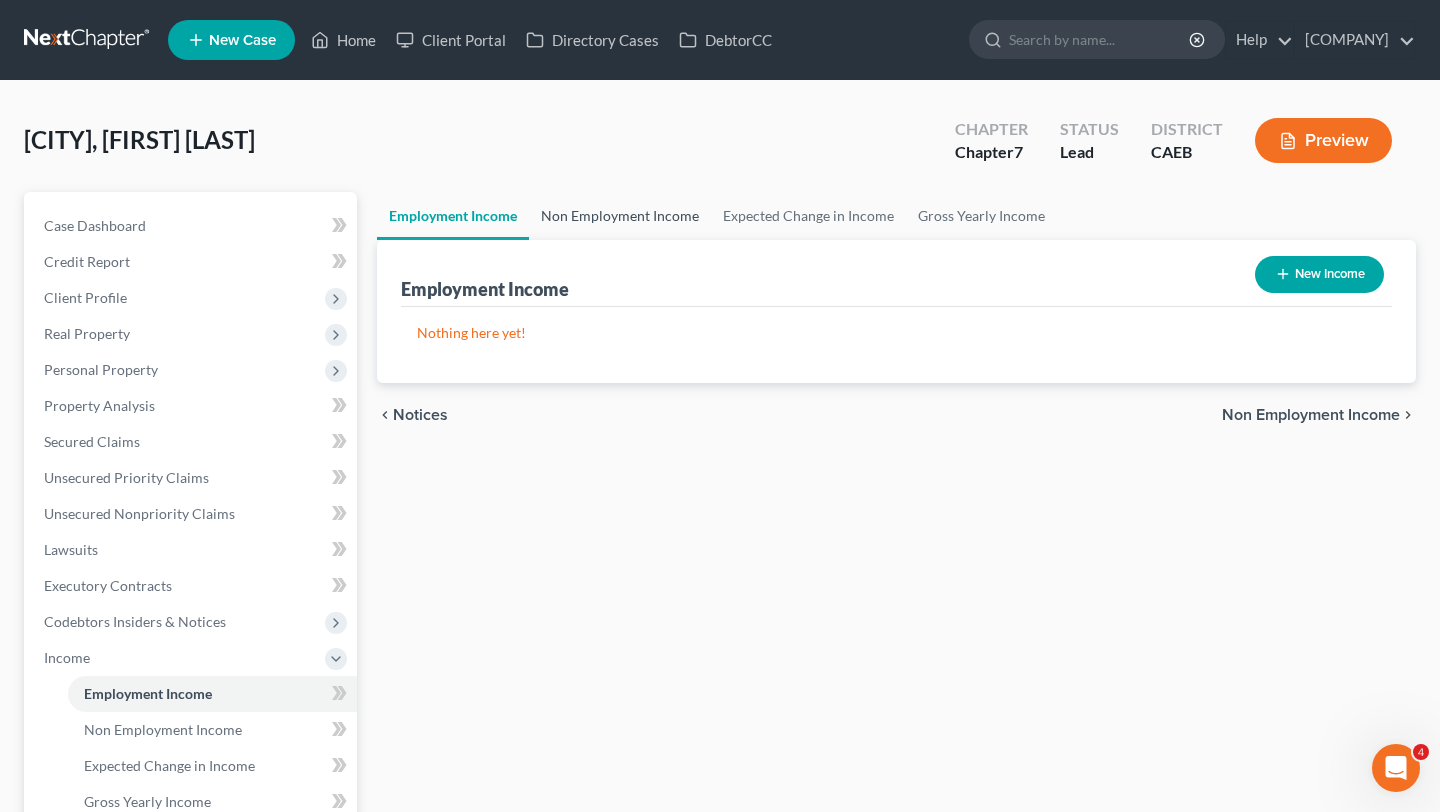 click on "Non Employment Income" at bounding box center (620, 216) 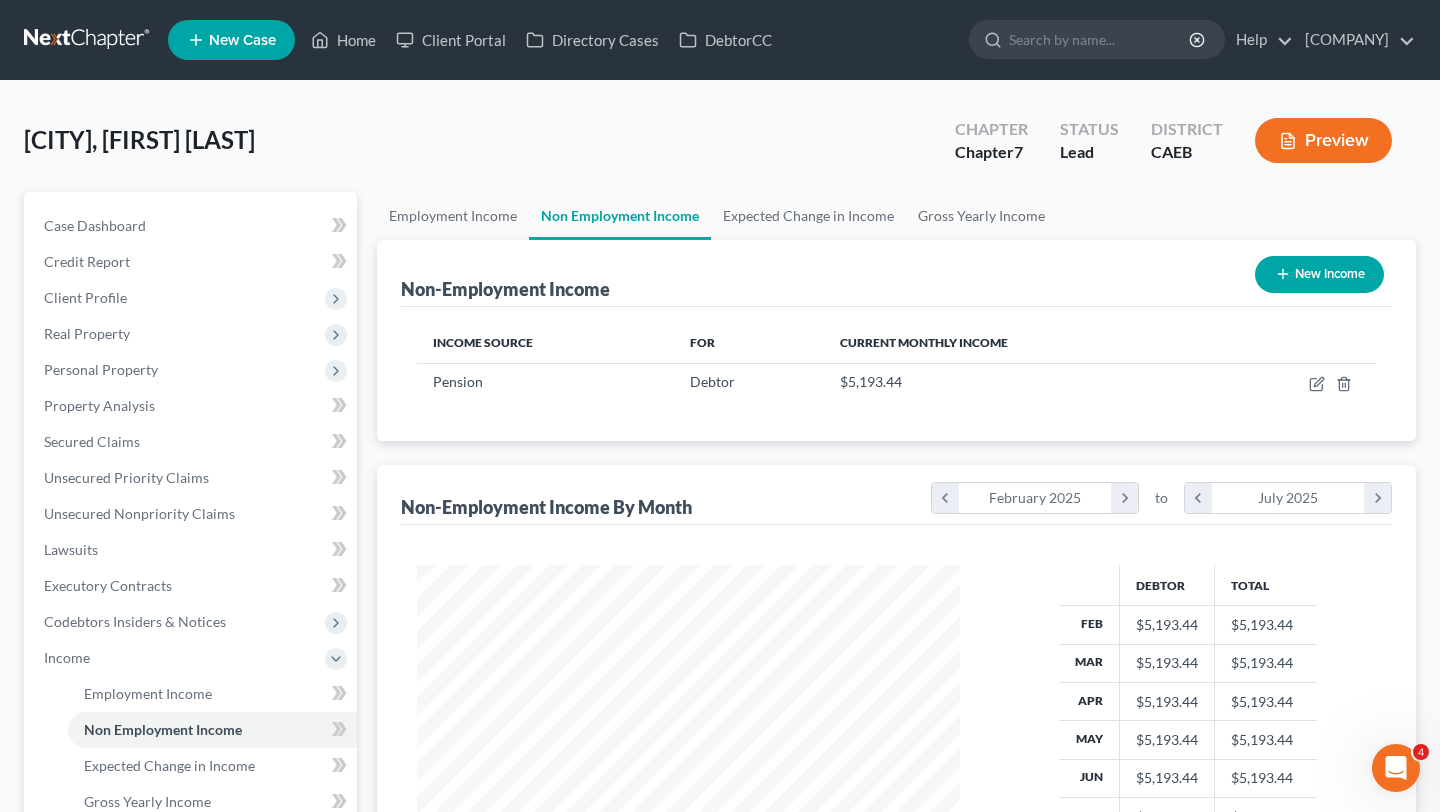 scroll, scrollTop: 999641, scrollLeft: 999417, axis: both 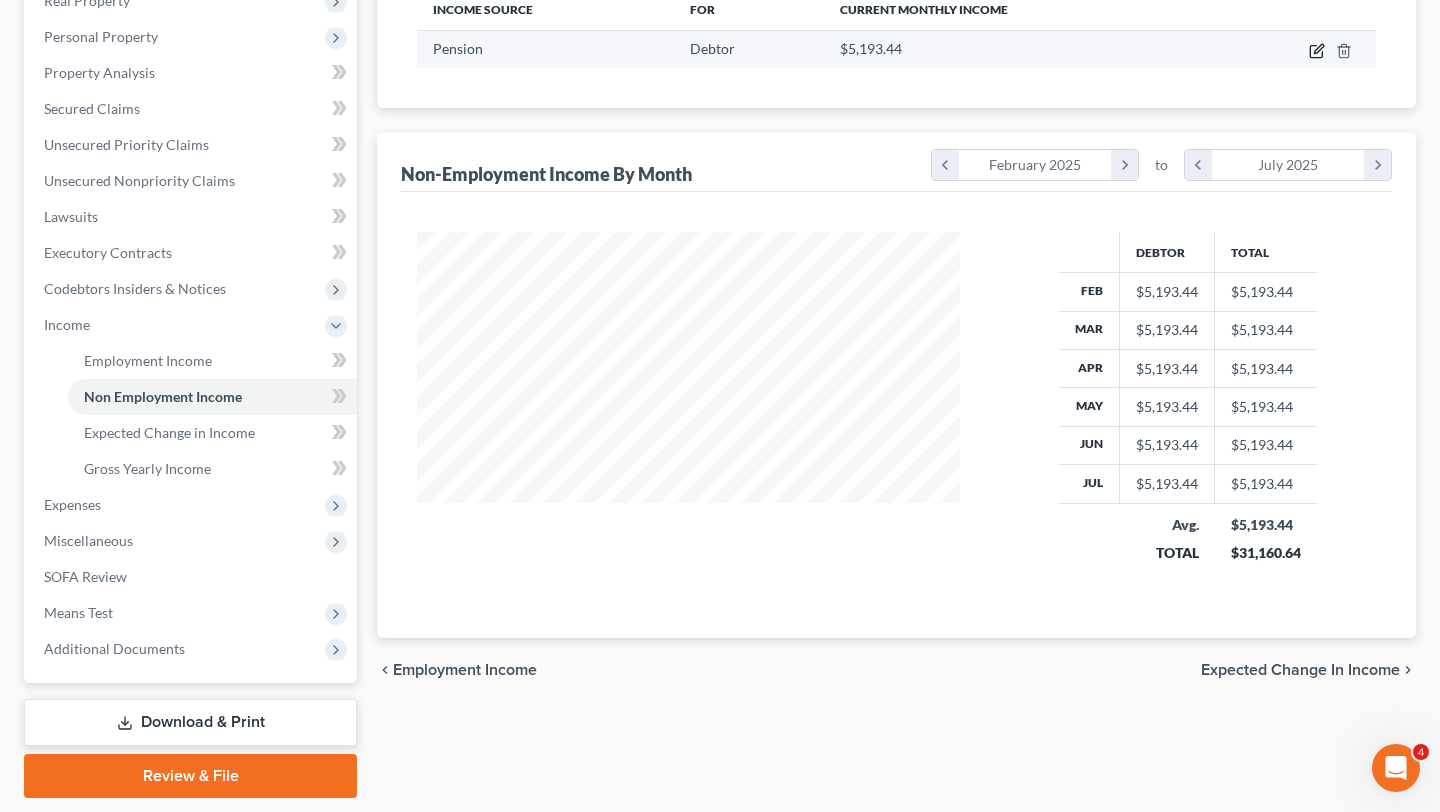 click 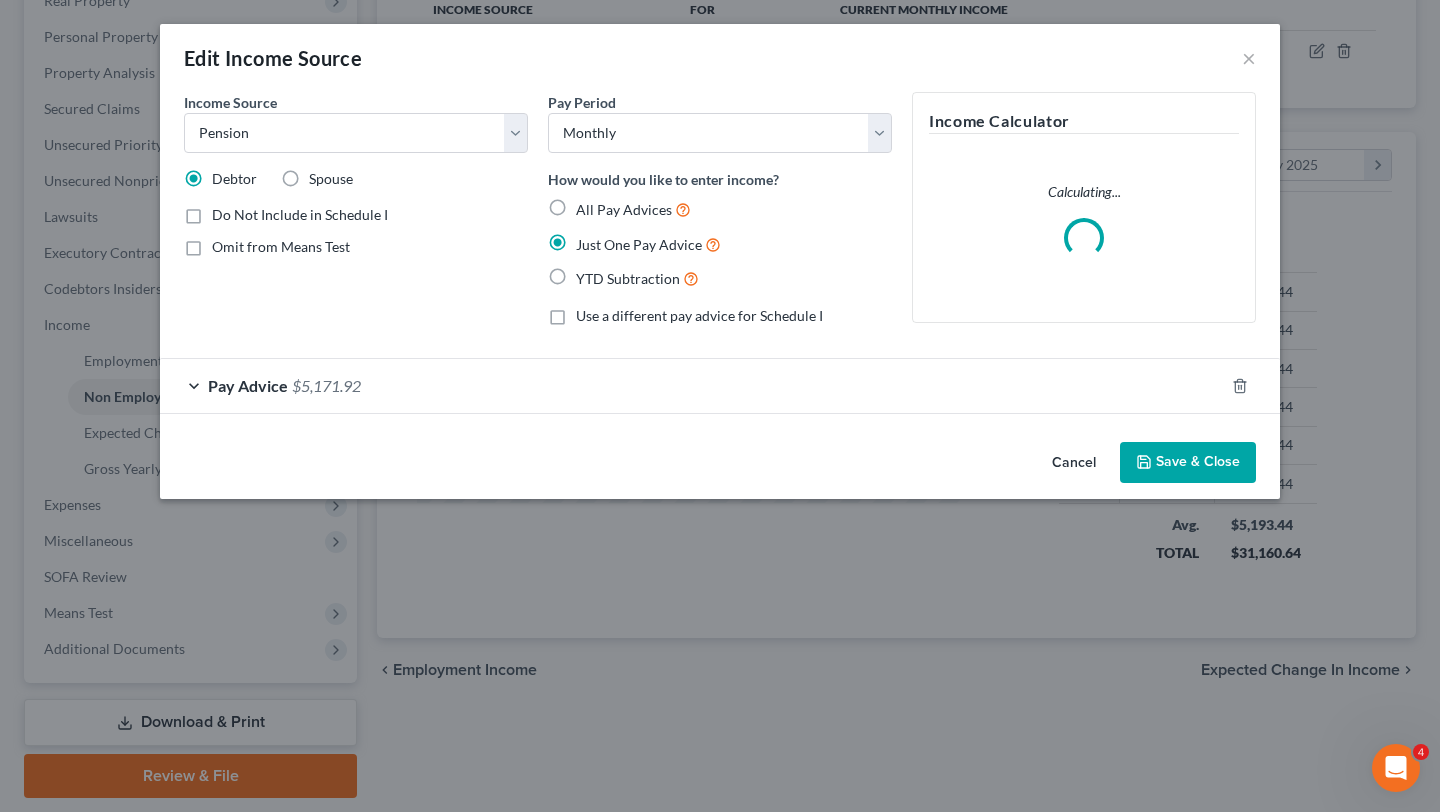 click on "Income Source
*
Select Unemployment Disability (from employer) Pension Retirement Social Security / Social Security Disability Other Government Assistance Interests, Dividends or Royalties Child / Family Support Contributions to Household Property / Rental Business, Professional or Farm Alimony / Maintenance Payments Military Disability Benefits Other Monthly Income Debtor Spouse Do Not Include in Schedule I Omit from Means Test Pay Period Select Monthly Twice Monthly Every Other Week Weekly How would you like to enter income?
All Pay Advices
Just One Pay Advice
YTD Subtraction
Use a different pay advice for Schedule I Income Calculator
Calculating...
Pay Advice $5,171.92
Gross Receipts 5,193.44 $ Ordinary Business Expenses 21.52 $" at bounding box center (720, 263) 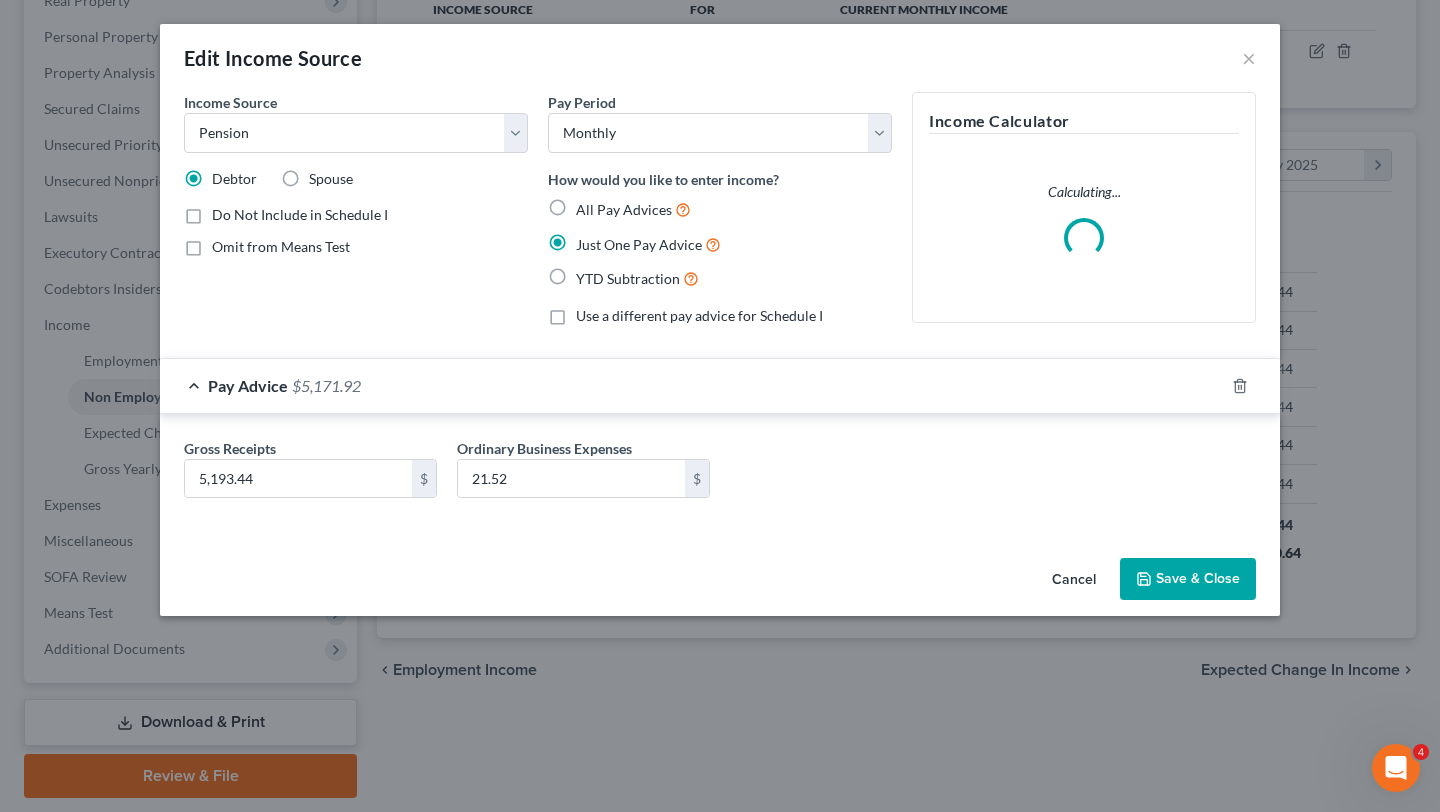 click on "Pay Advice $5,171.92" at bounding box center (692, 385) 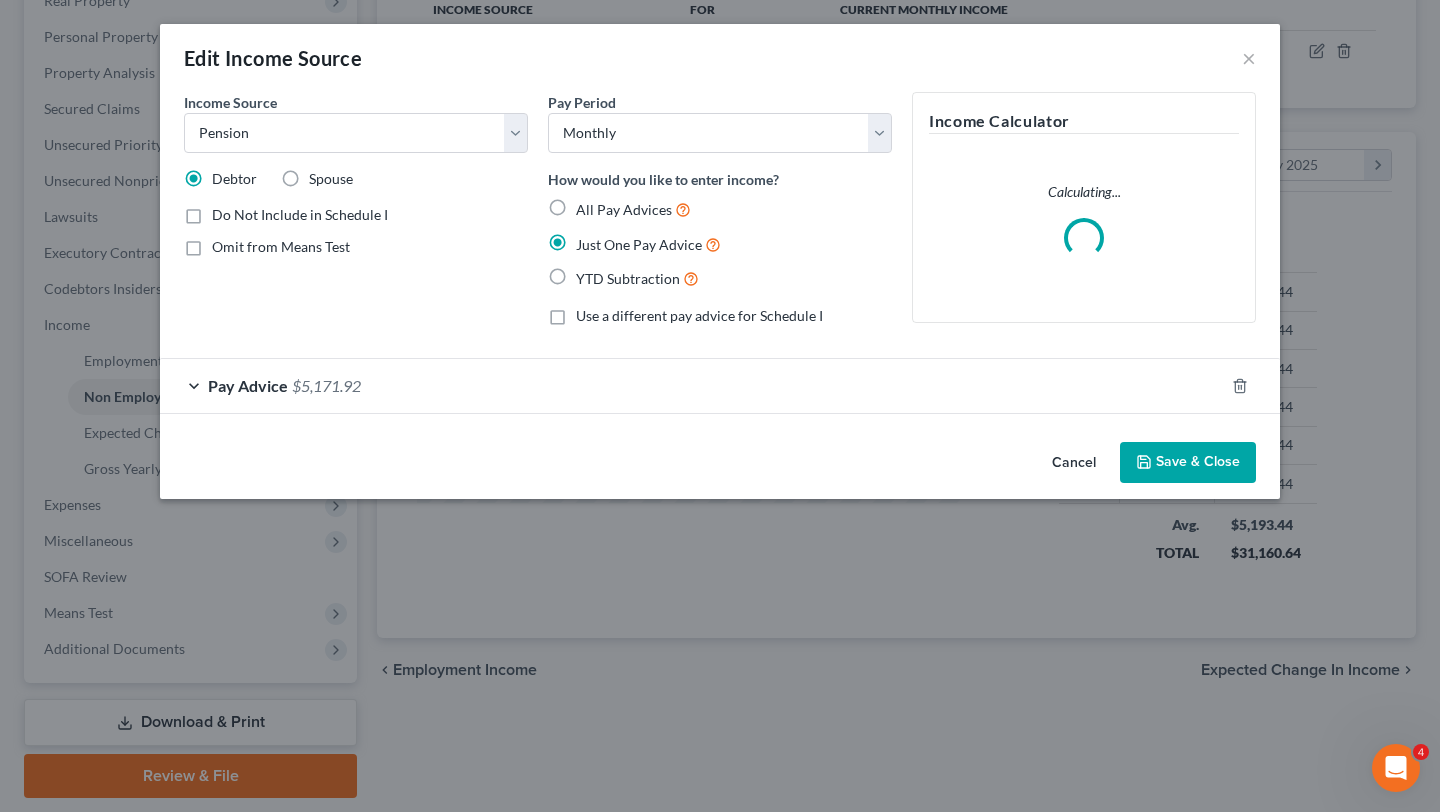 click on "Save & Close" at bounding box center (1188, 463) 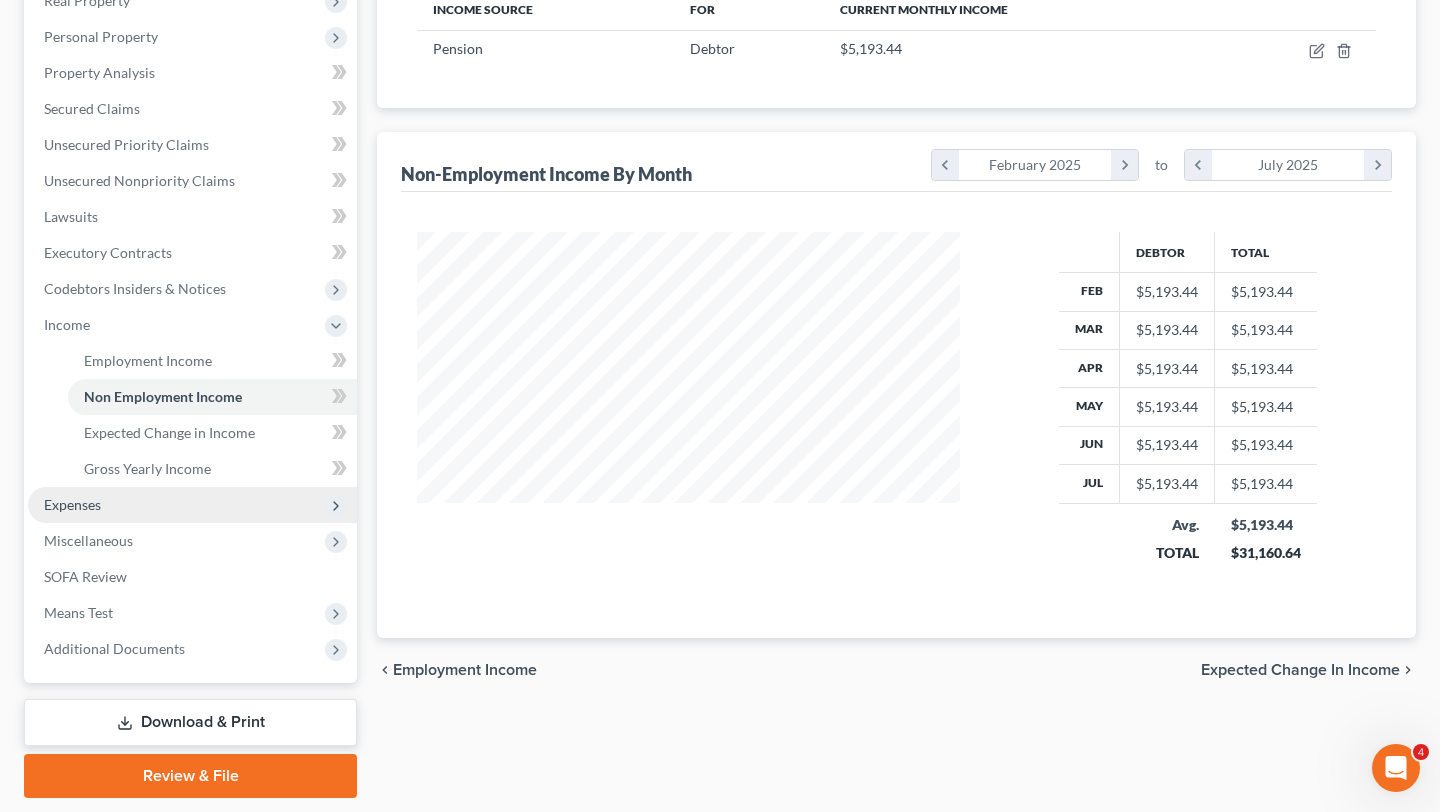 click on "Expenses" at bounding box center (192, 505) 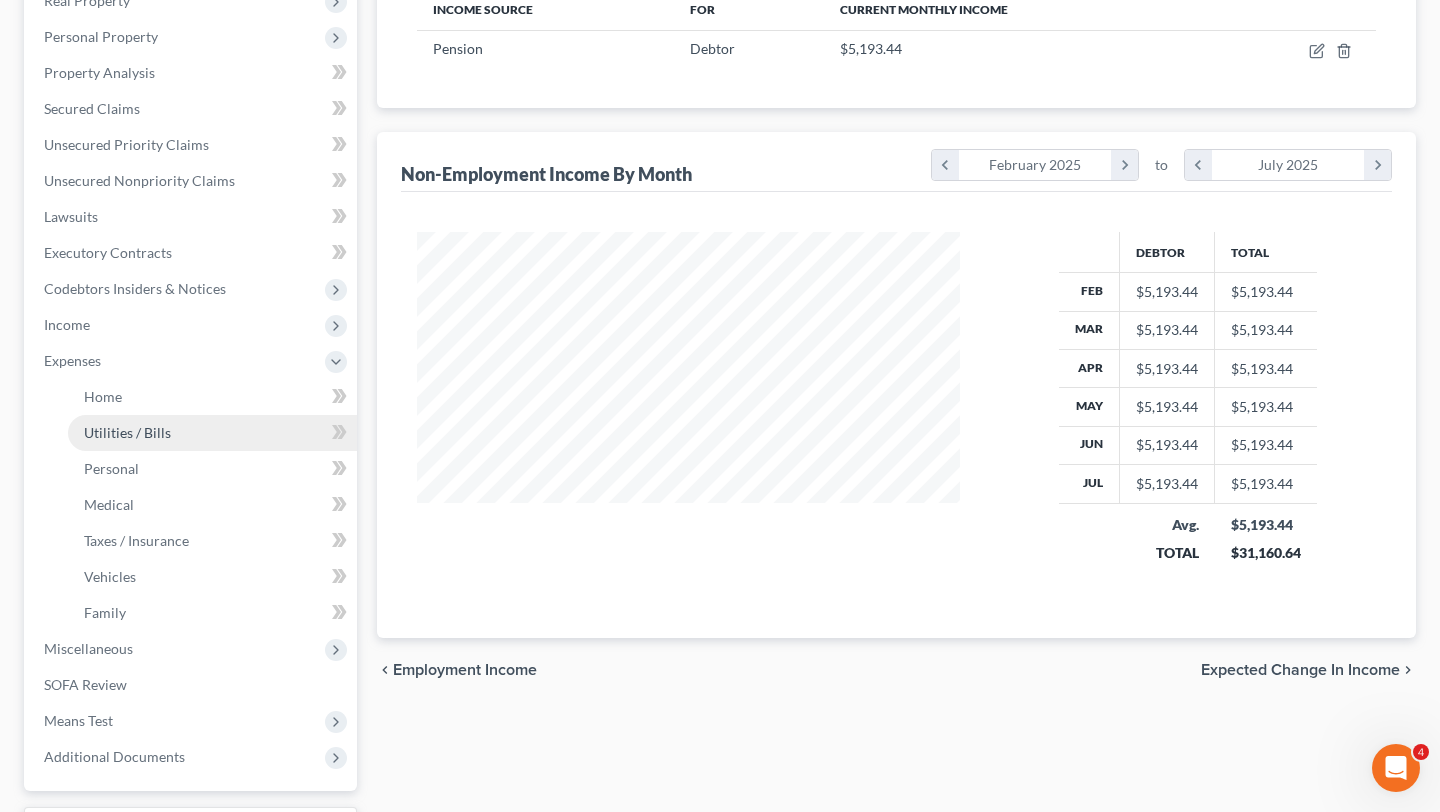 click on "Utilities / Bills" at bounding box center [212, 433] 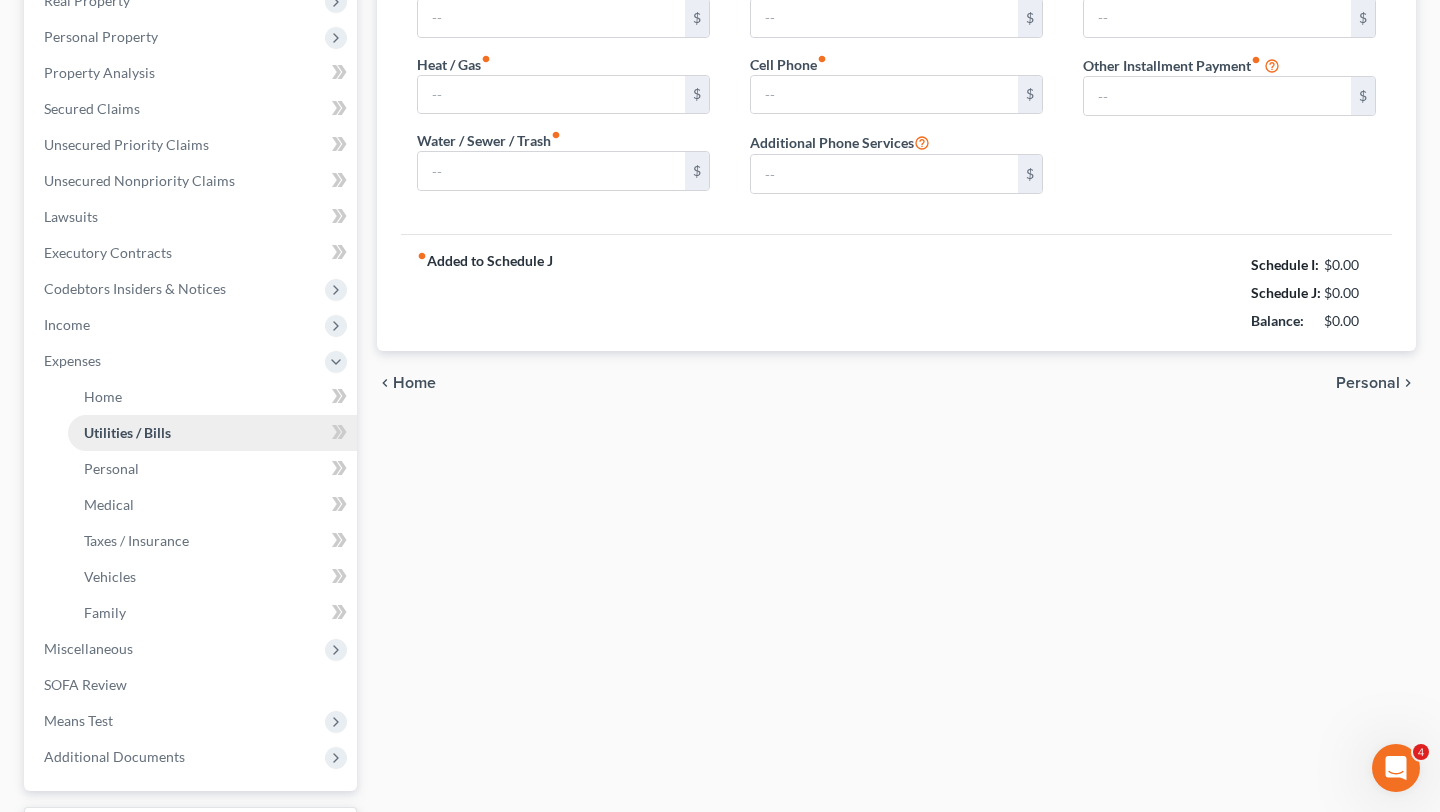 type on "300.00" 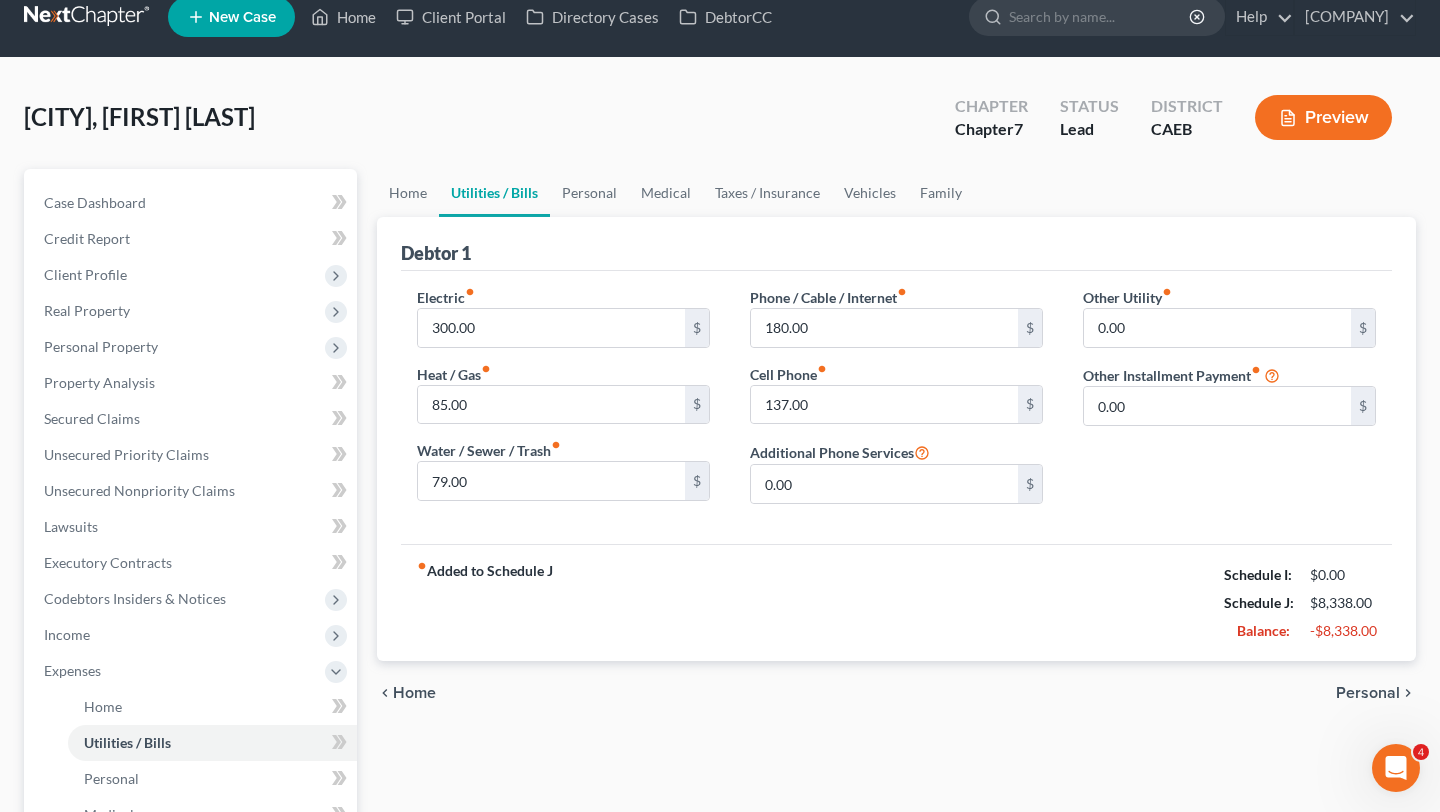 scroll, scrollTop: 0, scrollLeft: 0, axis: both 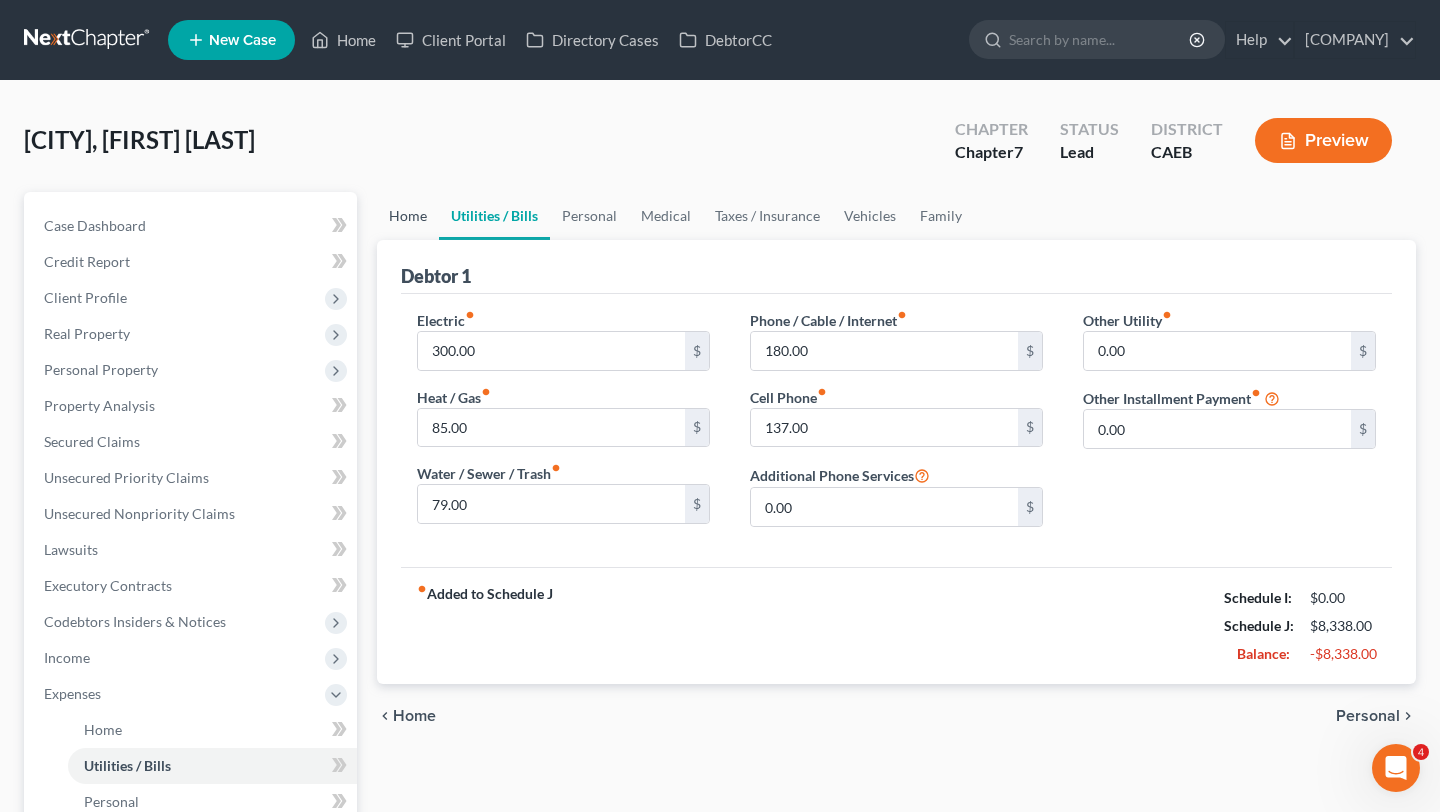 click on "Home" at bounding box center [408, 216] 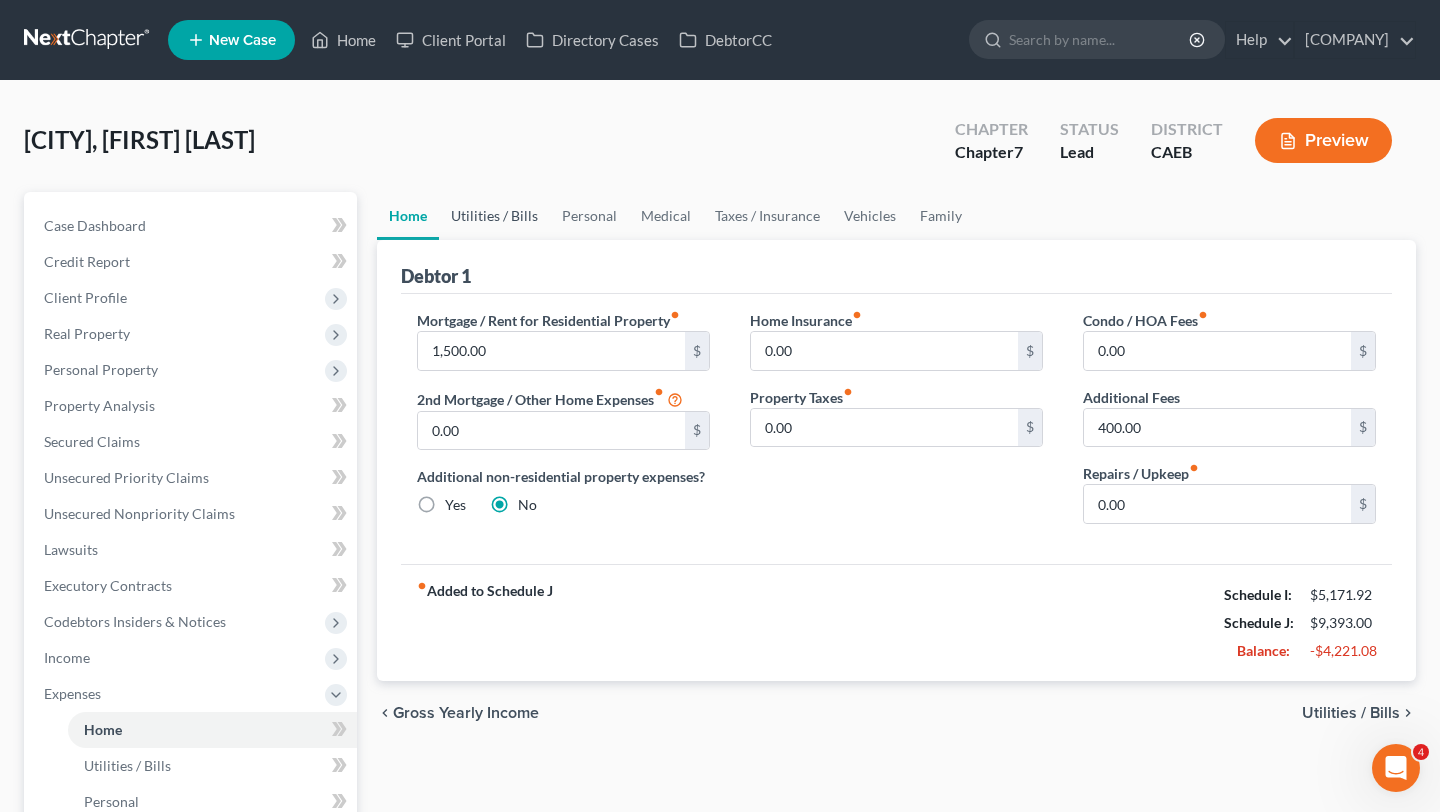 click on "Utilities / Bills" at bounding box center [494, 216] 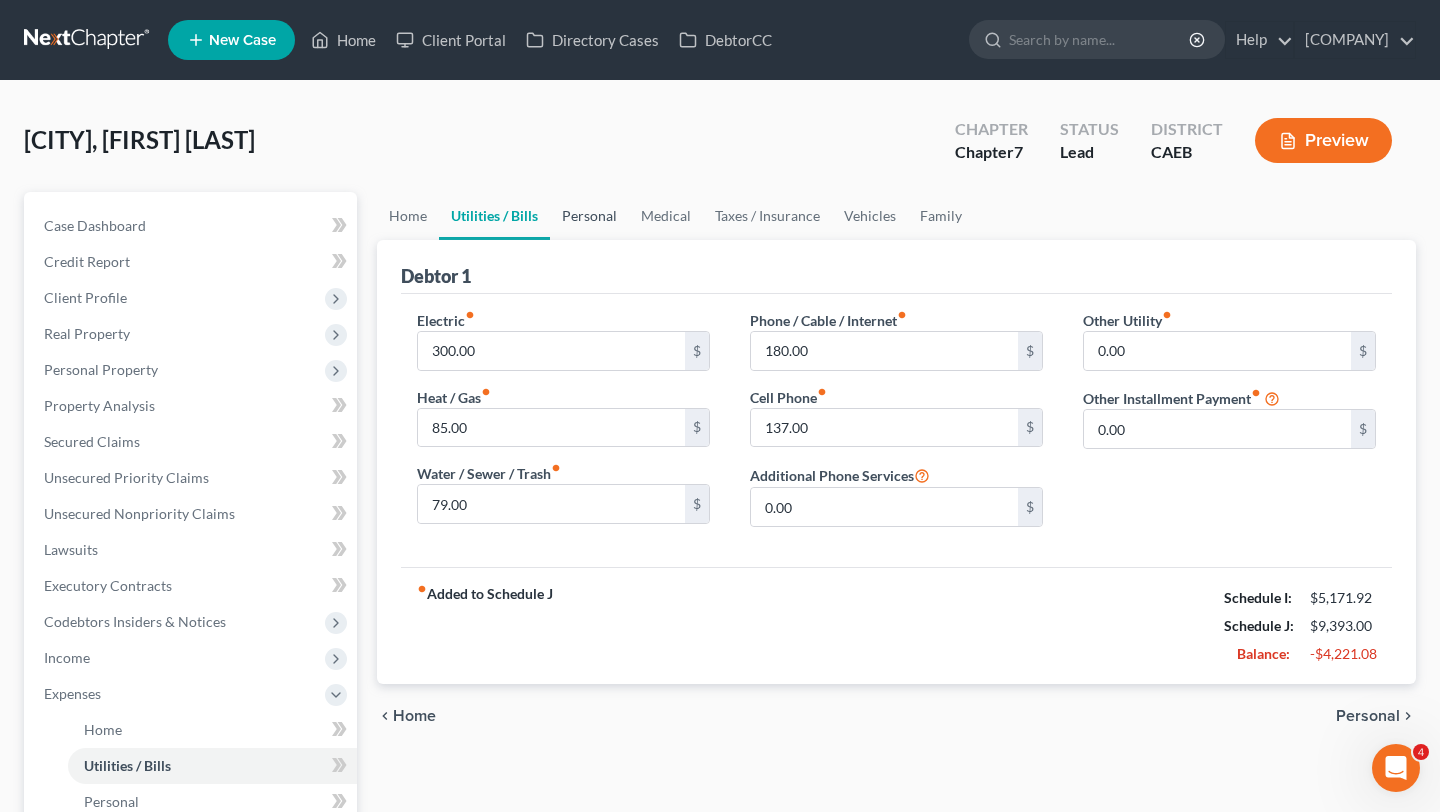 click on "Personal" at bounding box center [589, 216] 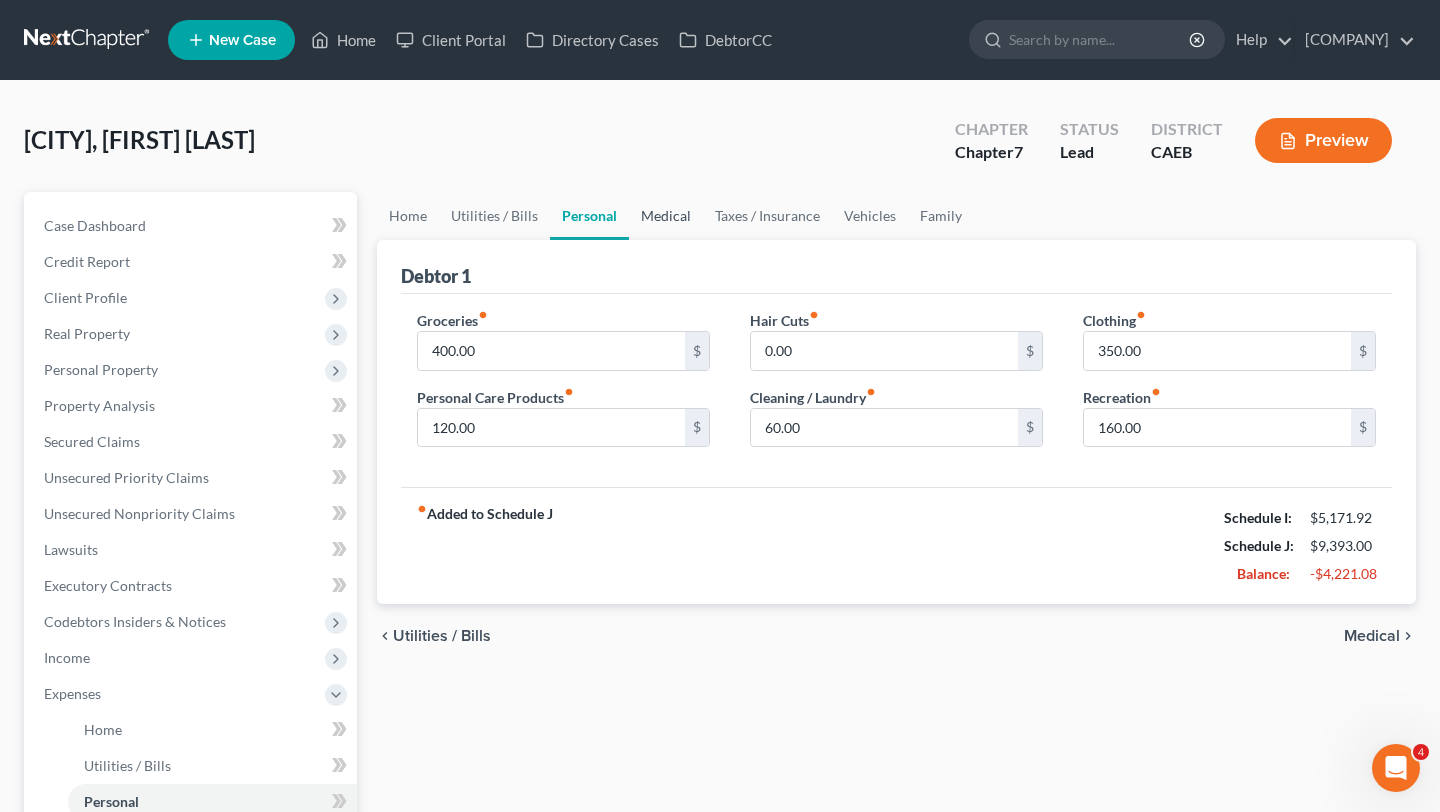 click on "Medical" at bounding box center [666, 216] 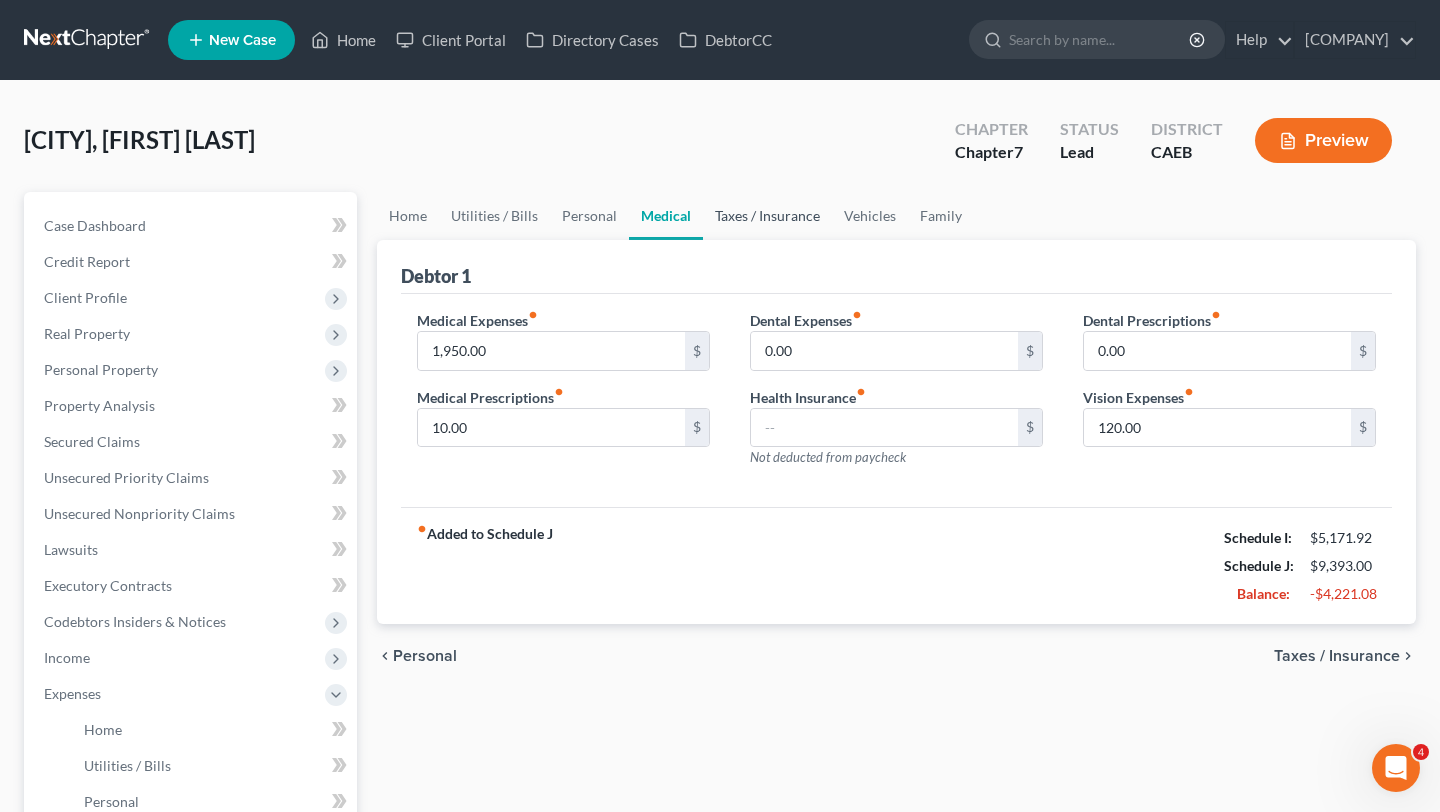 click on "Taxes / Insurance" at bounding box center [767, 216] 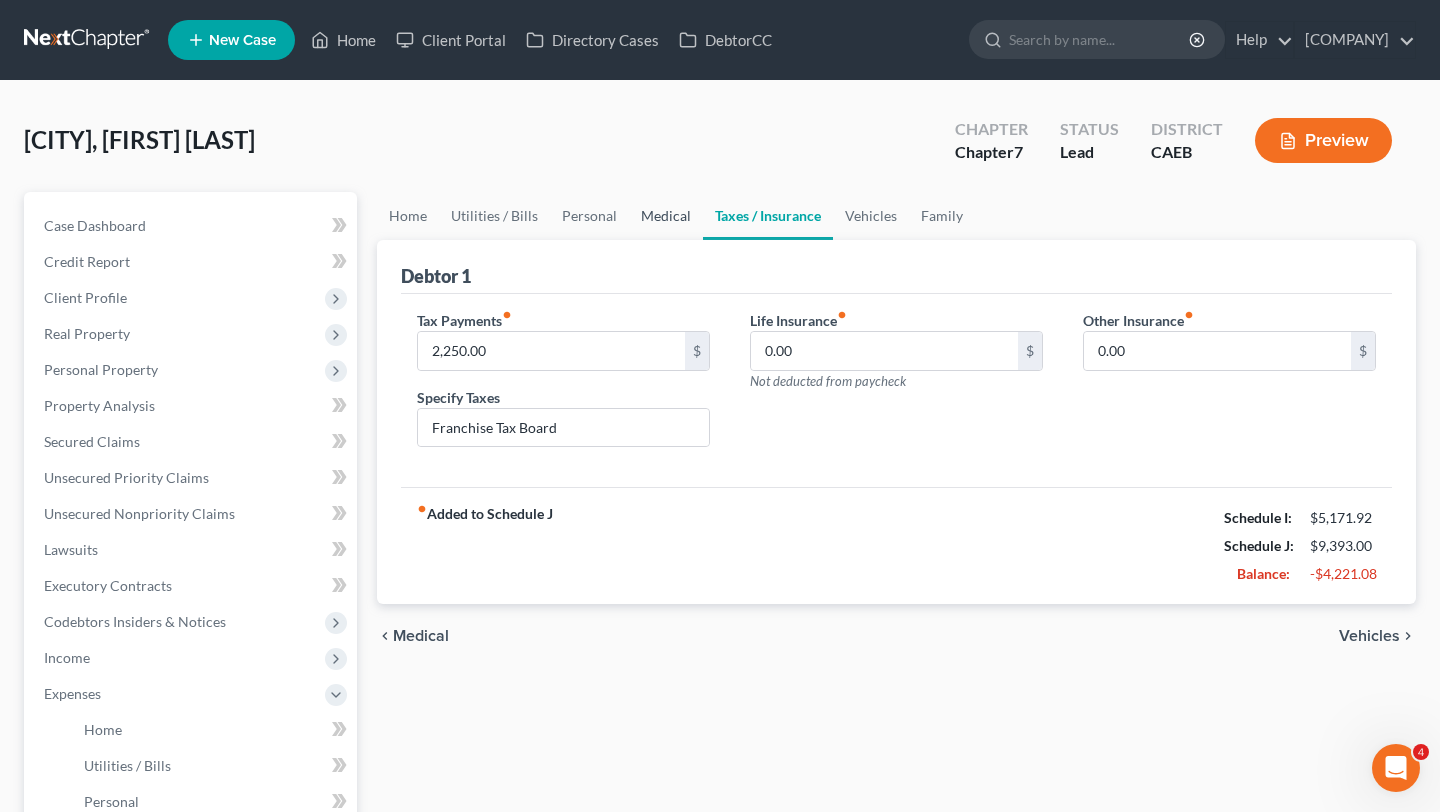click on "Medical" at bounding box center [666, 216] 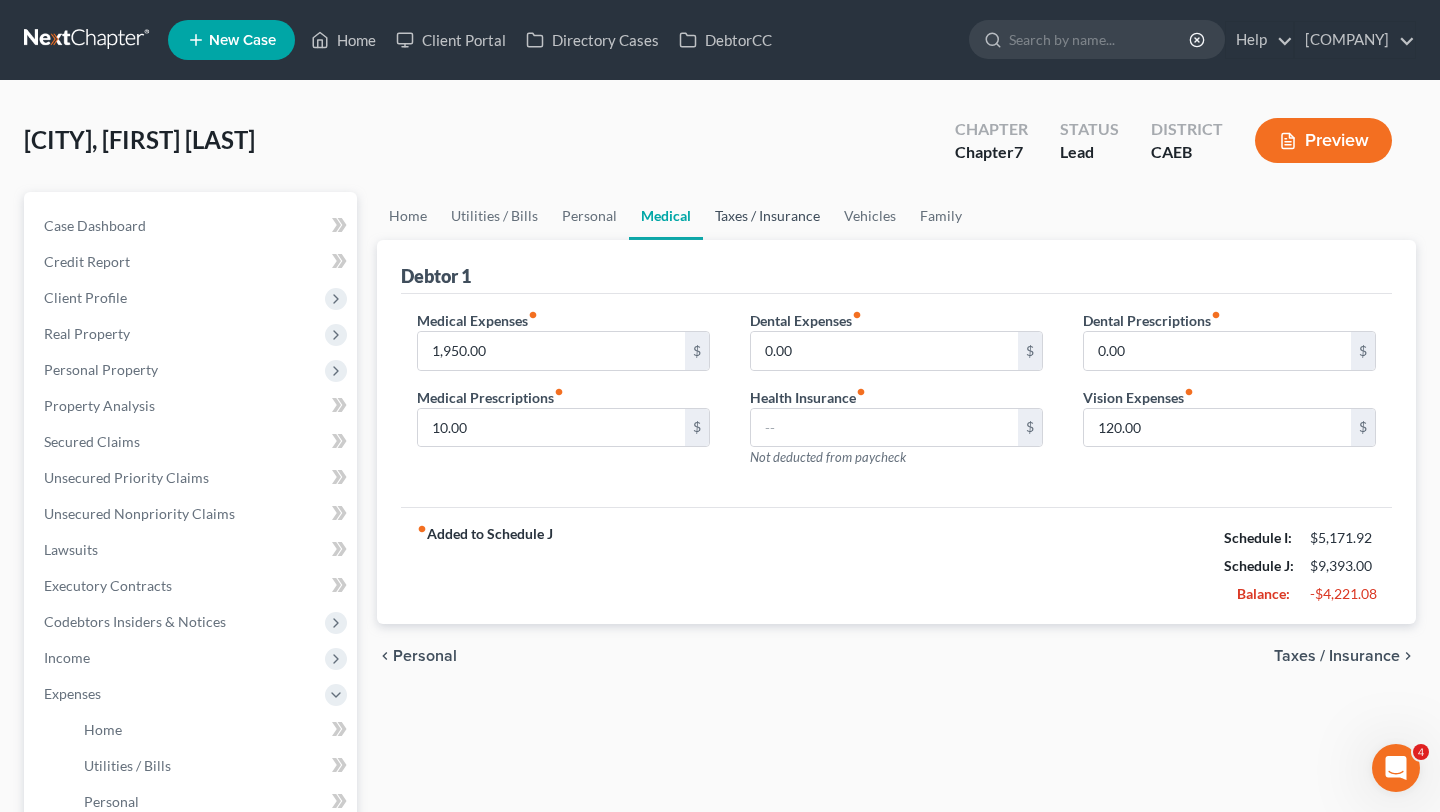 click on "Taxes / Insurance" at bounding box center [767, 216] 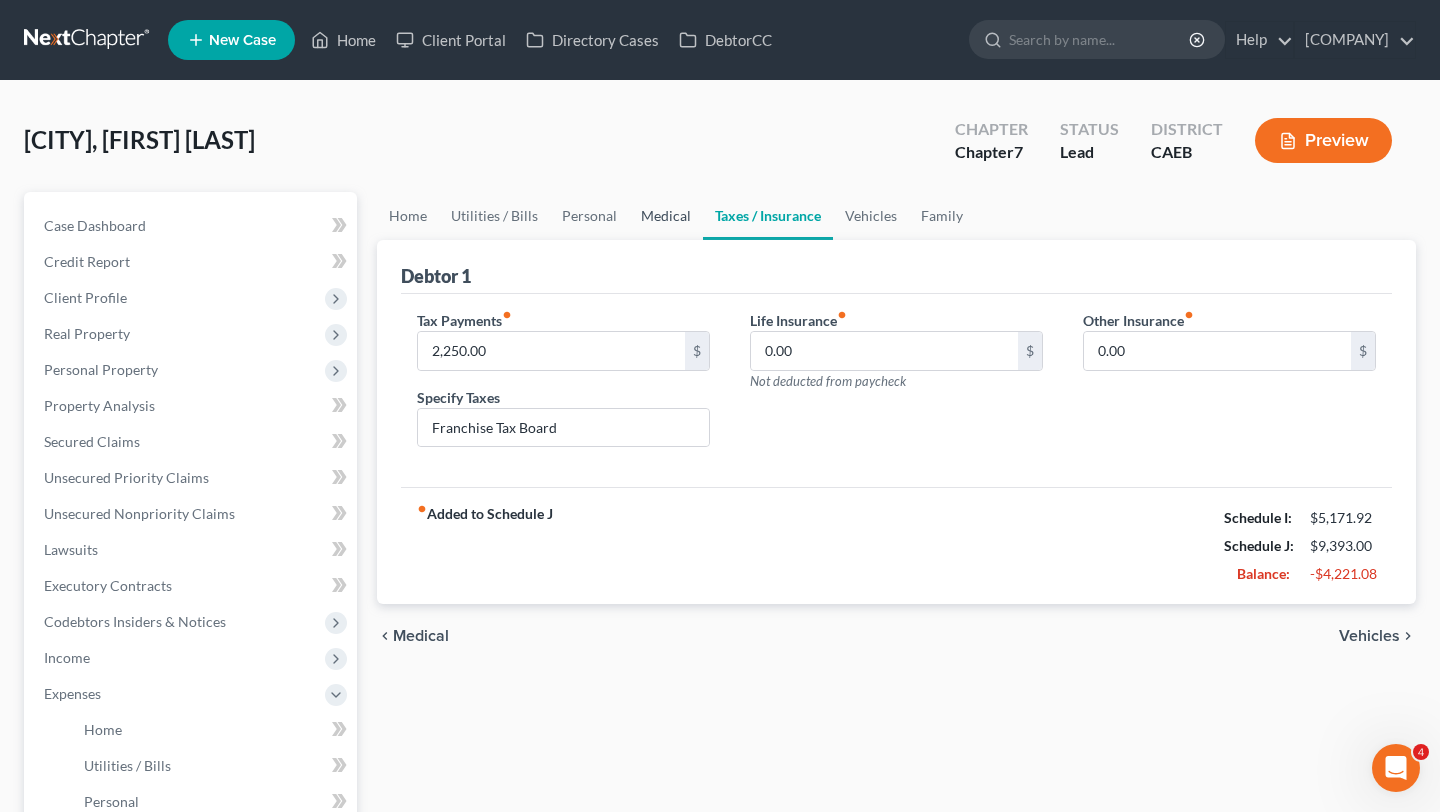 click on "Medical" at bounding box center (666, 216) 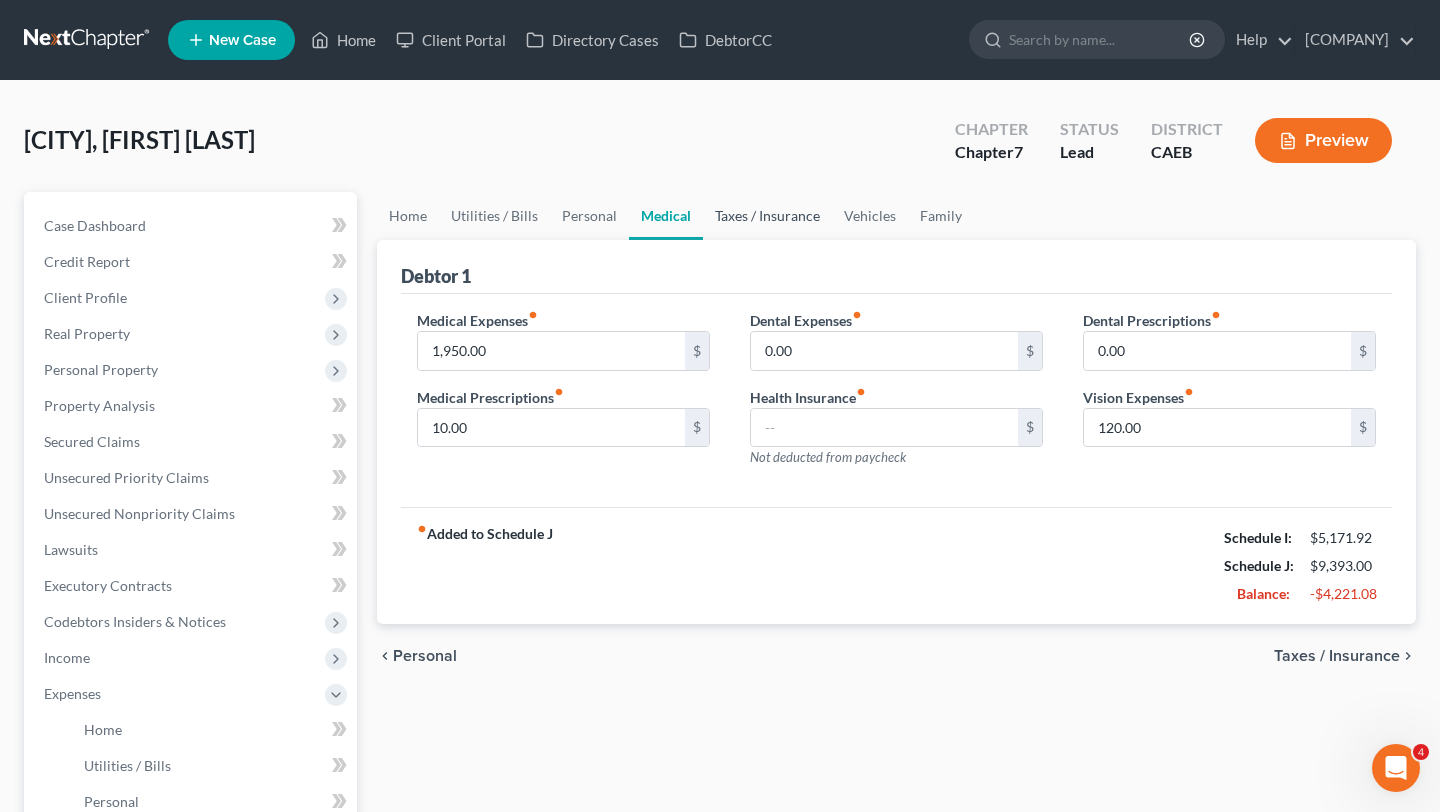 click on "Taxes / Insurance" at bounding box center [767, 216] 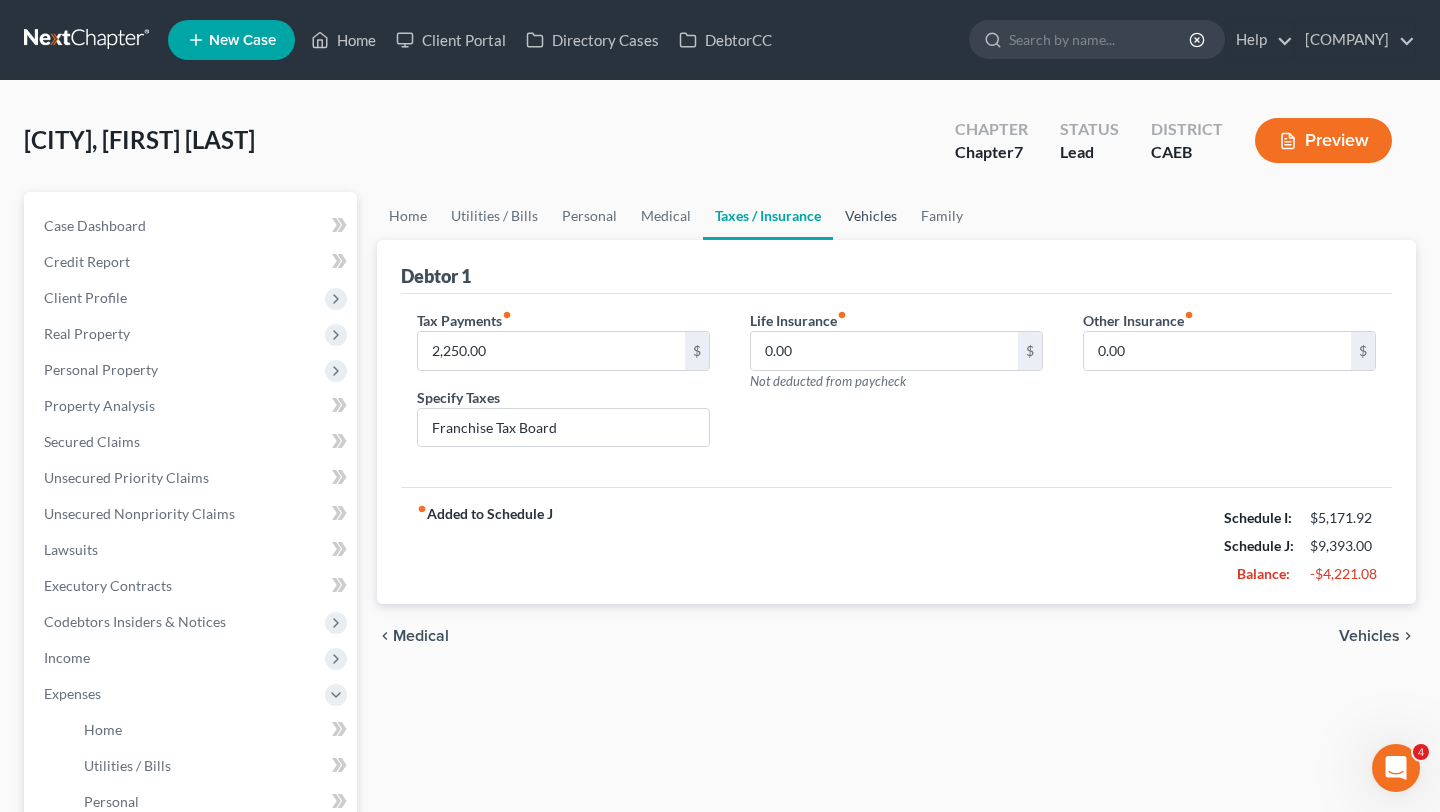 click on "Vehicles" at bounding box center [871, 216] 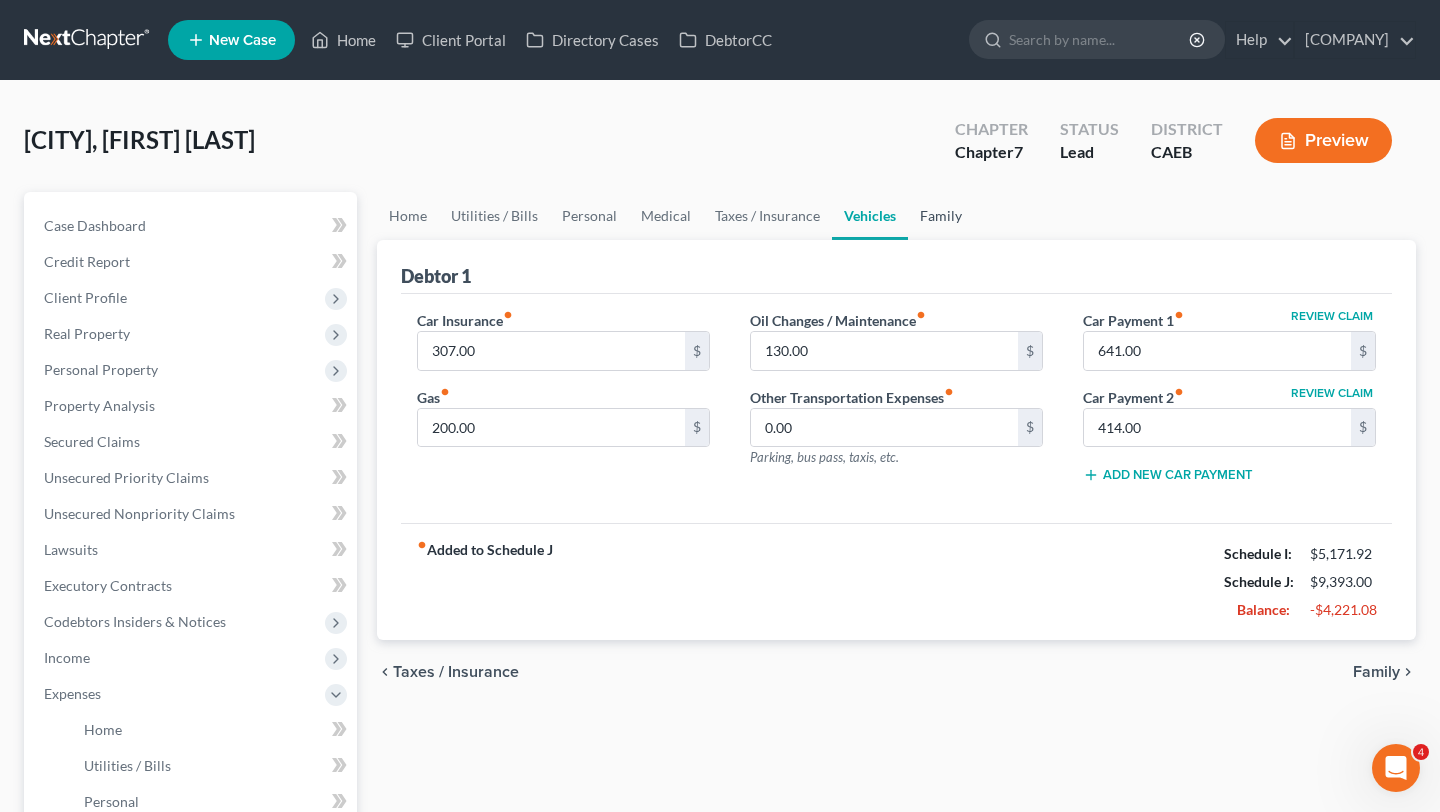 click on "Family" at bounding box center (941, 216) 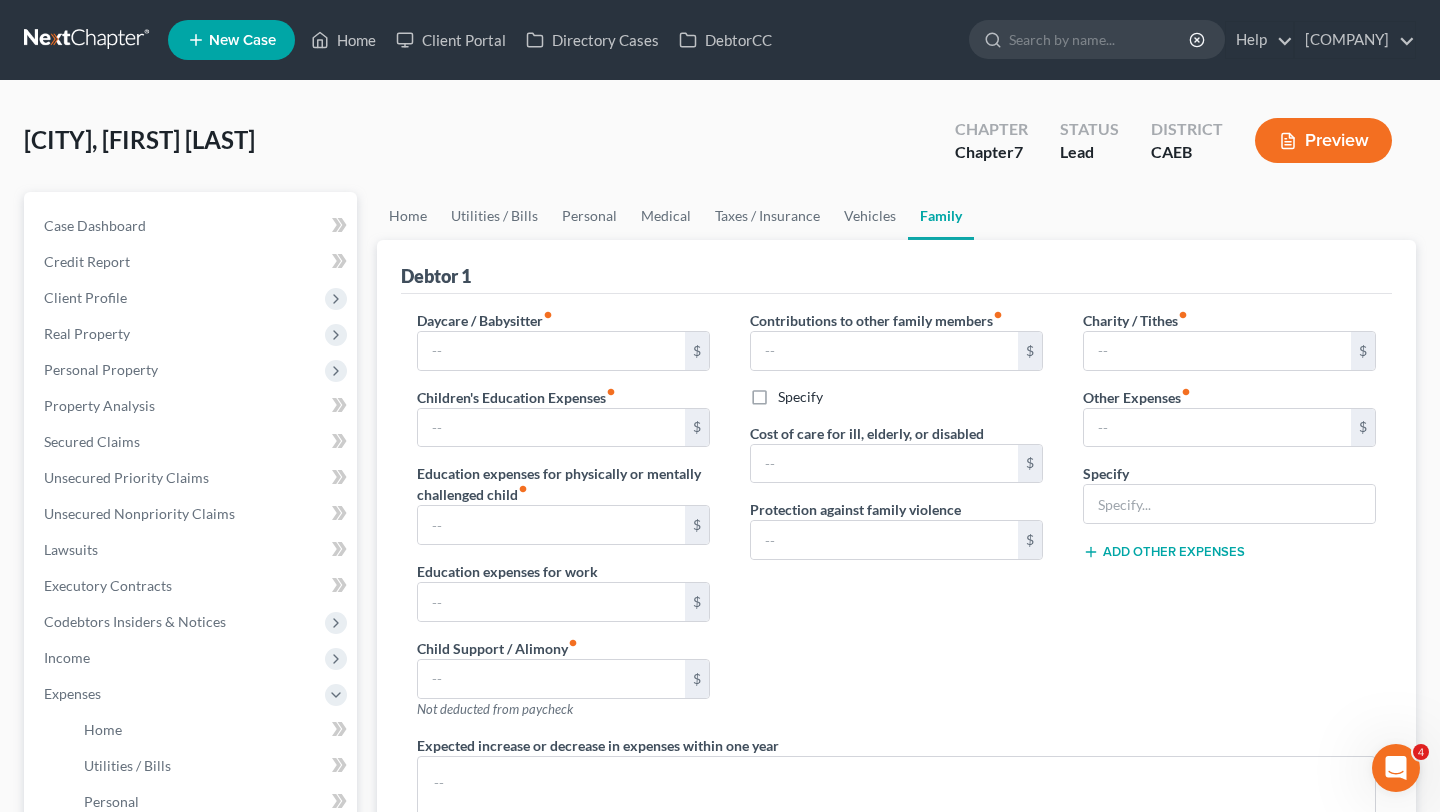 scroll, scrollTop: 501, scrollLeft: 0, axis: vertical 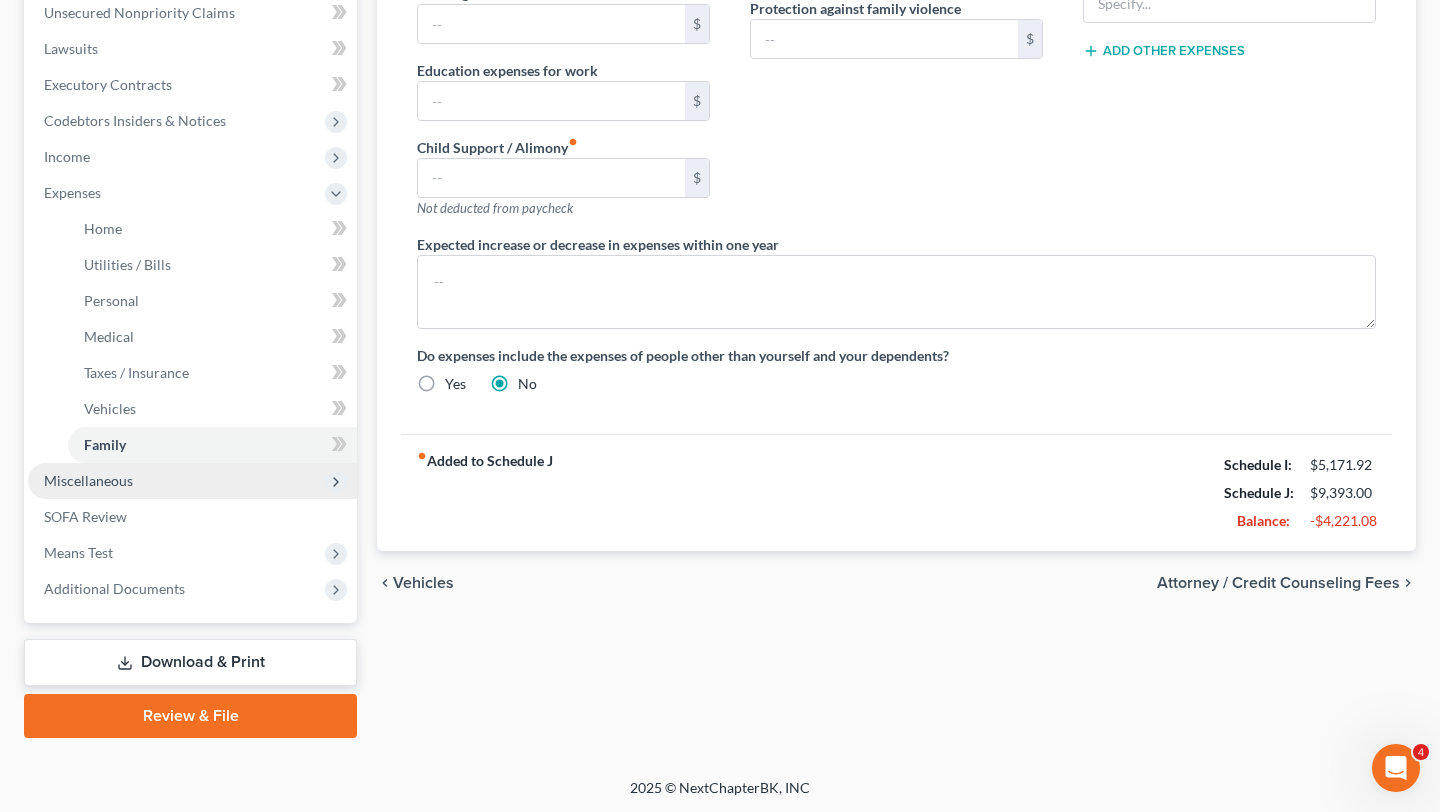 click on "Miscellaneous" at bounding box center (192, 481) 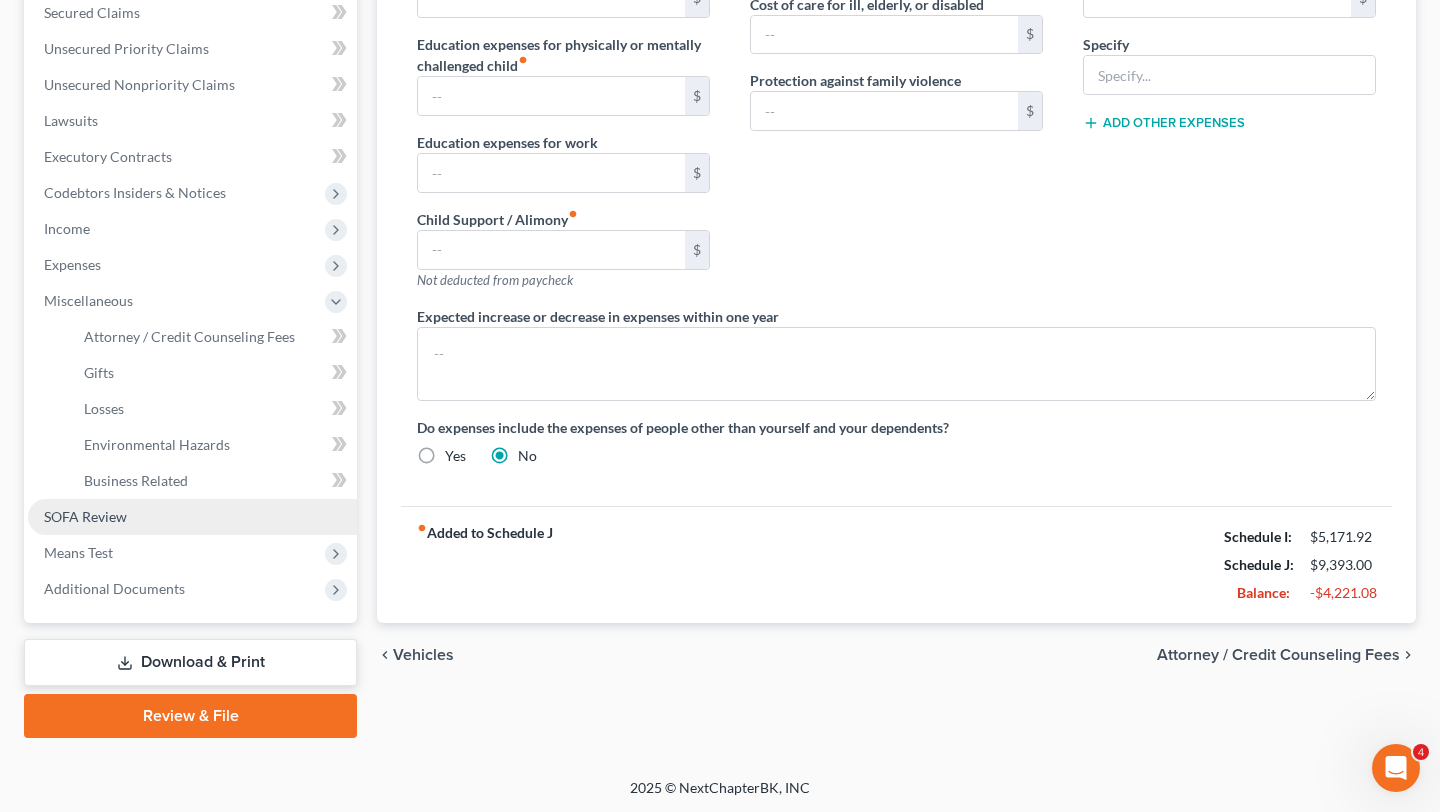 click on "SOFA Review" at bounding box center (192, 517) 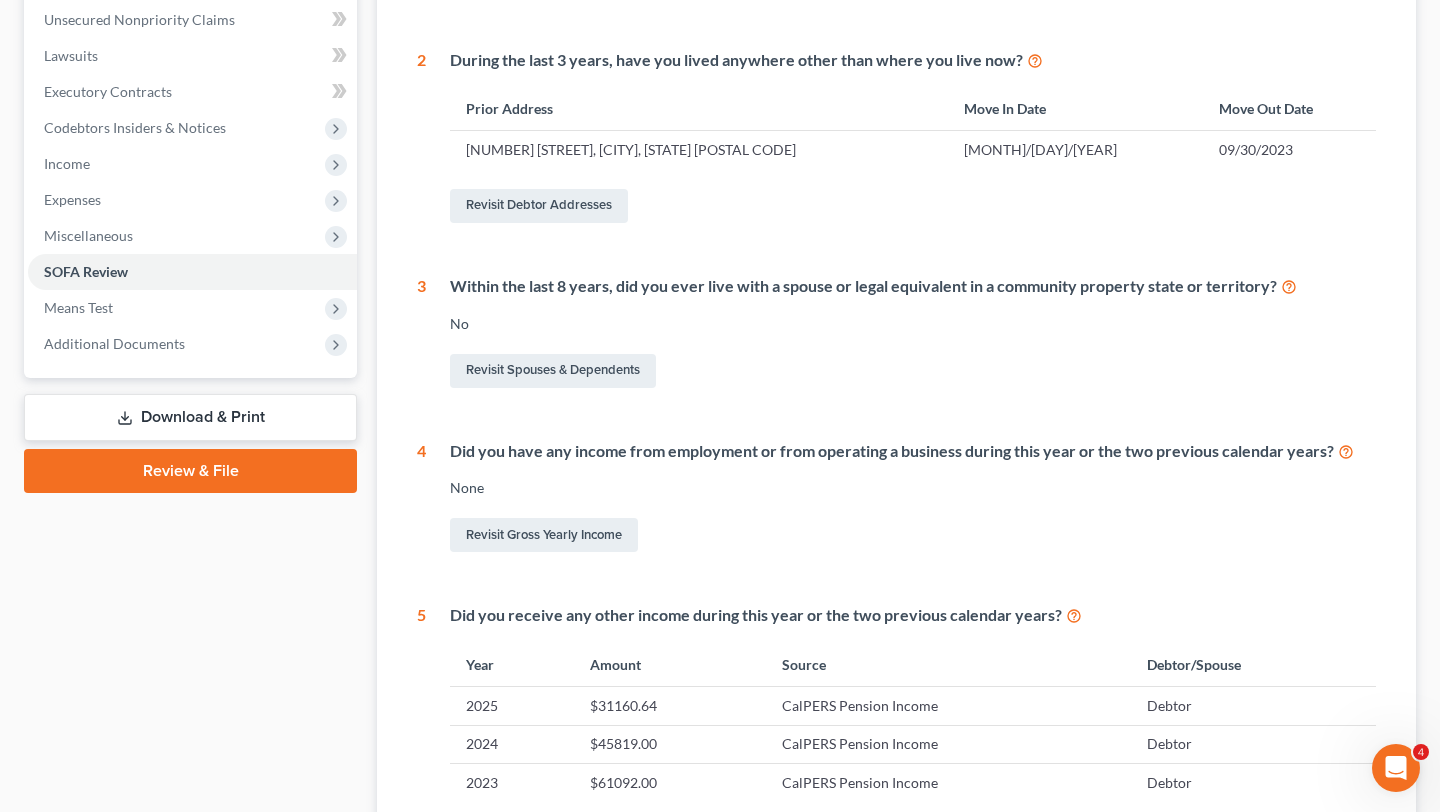 scroll, scrollTop: 487, scrollLeft: 0, axis: vertical 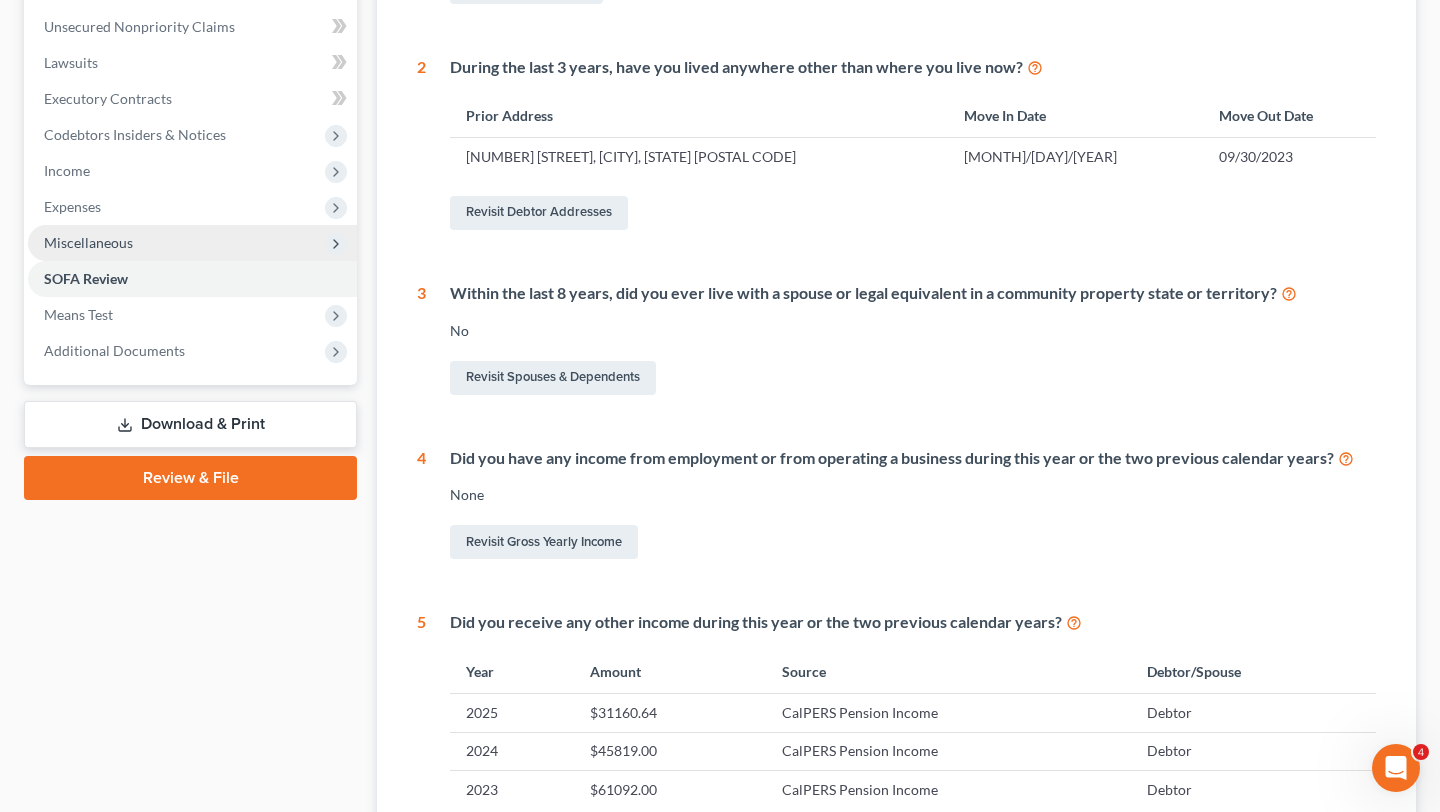 click on "Miscellaneous" at bounding box center (192, 243) 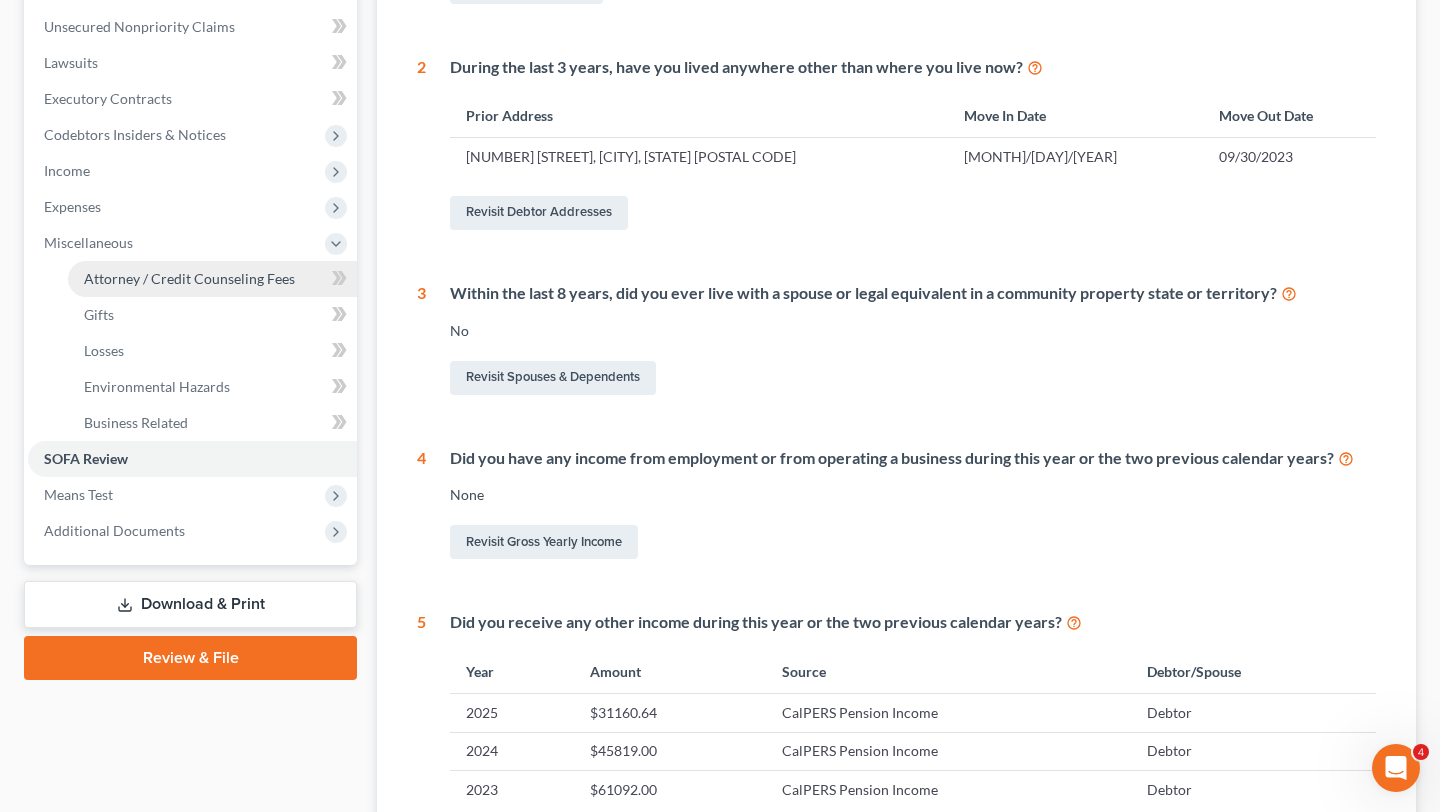 click on "Attorney / Credit Counseling Fees" at bounding box center (189, 278) 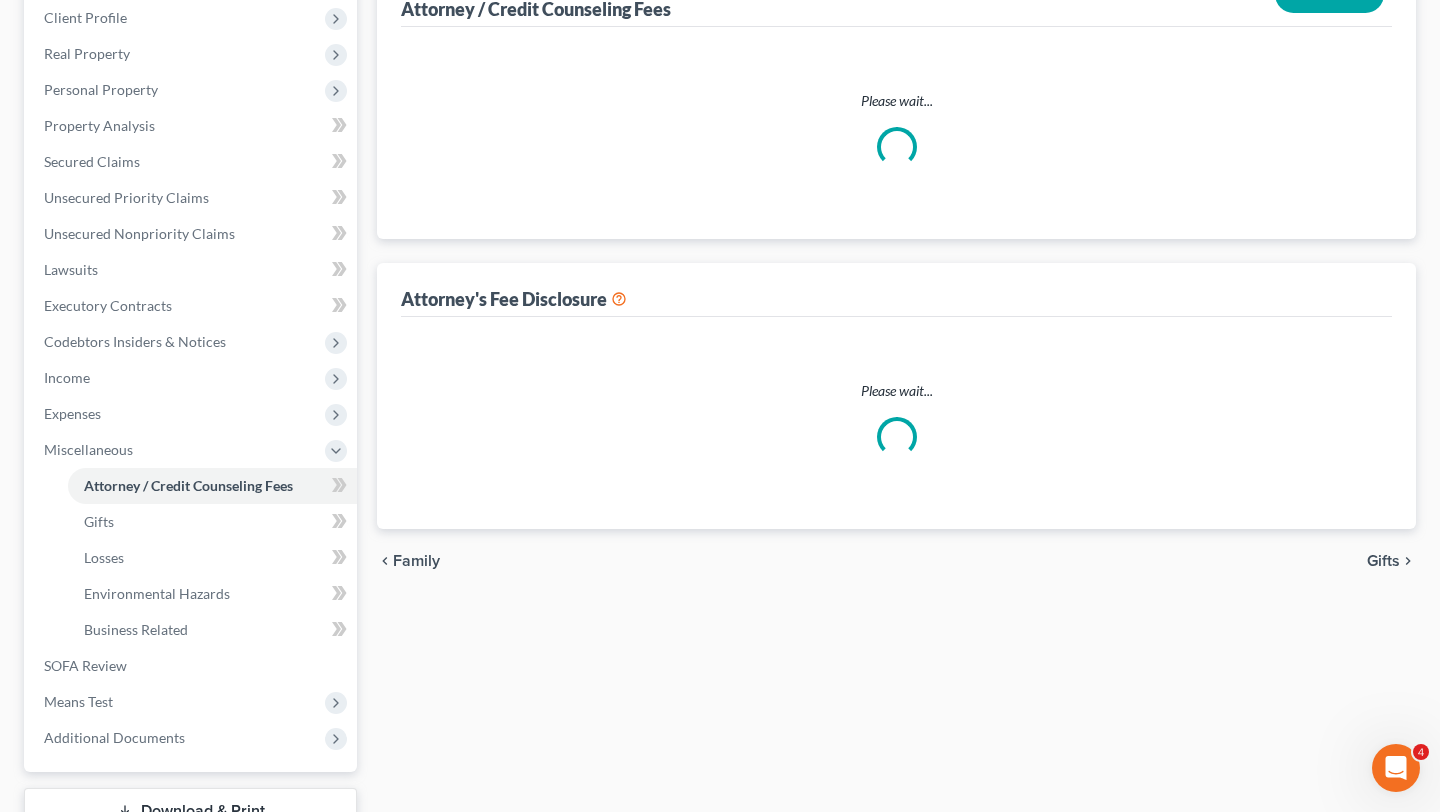 select on "1" 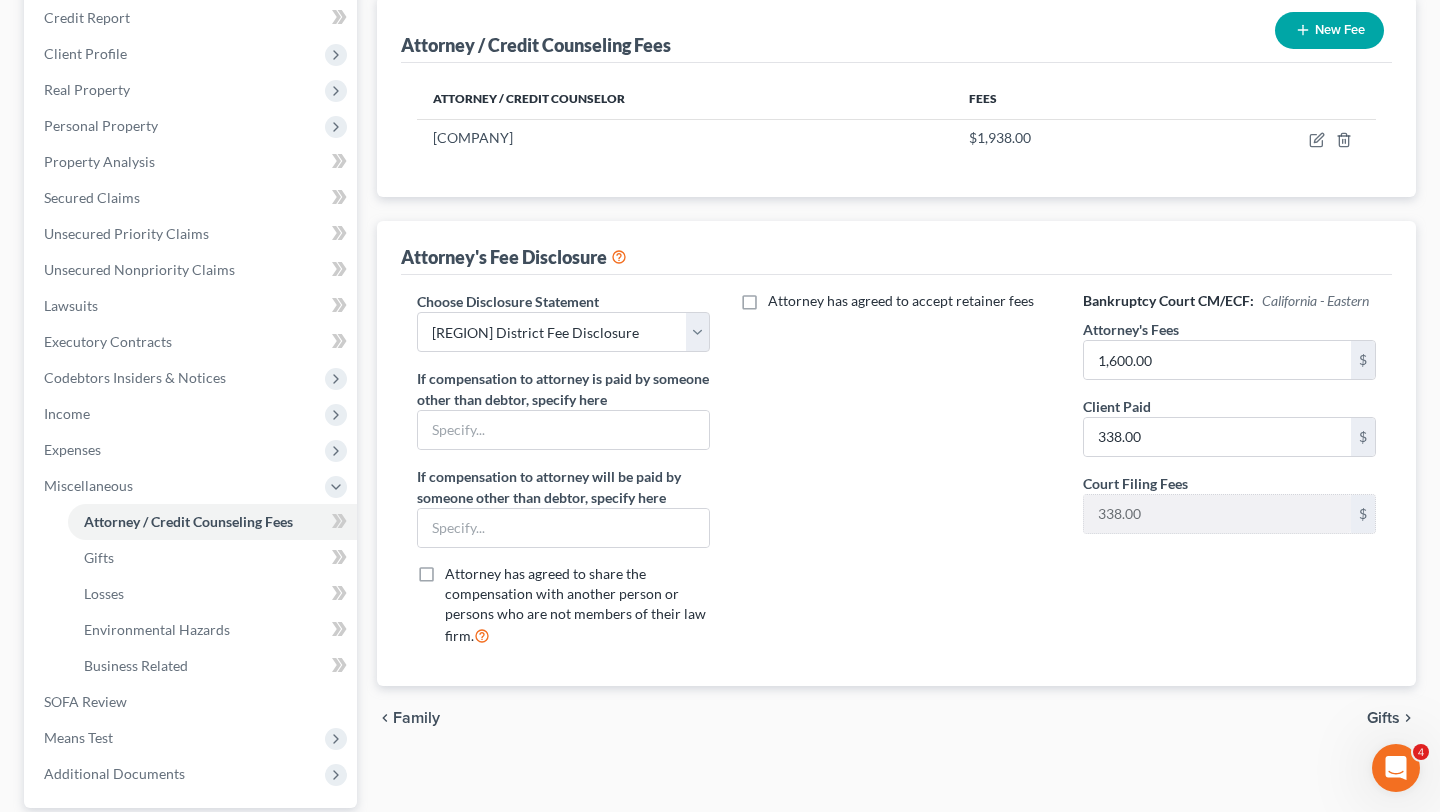 scroll, scrollTop: 251, scrollLeft: 0, axis: vertical 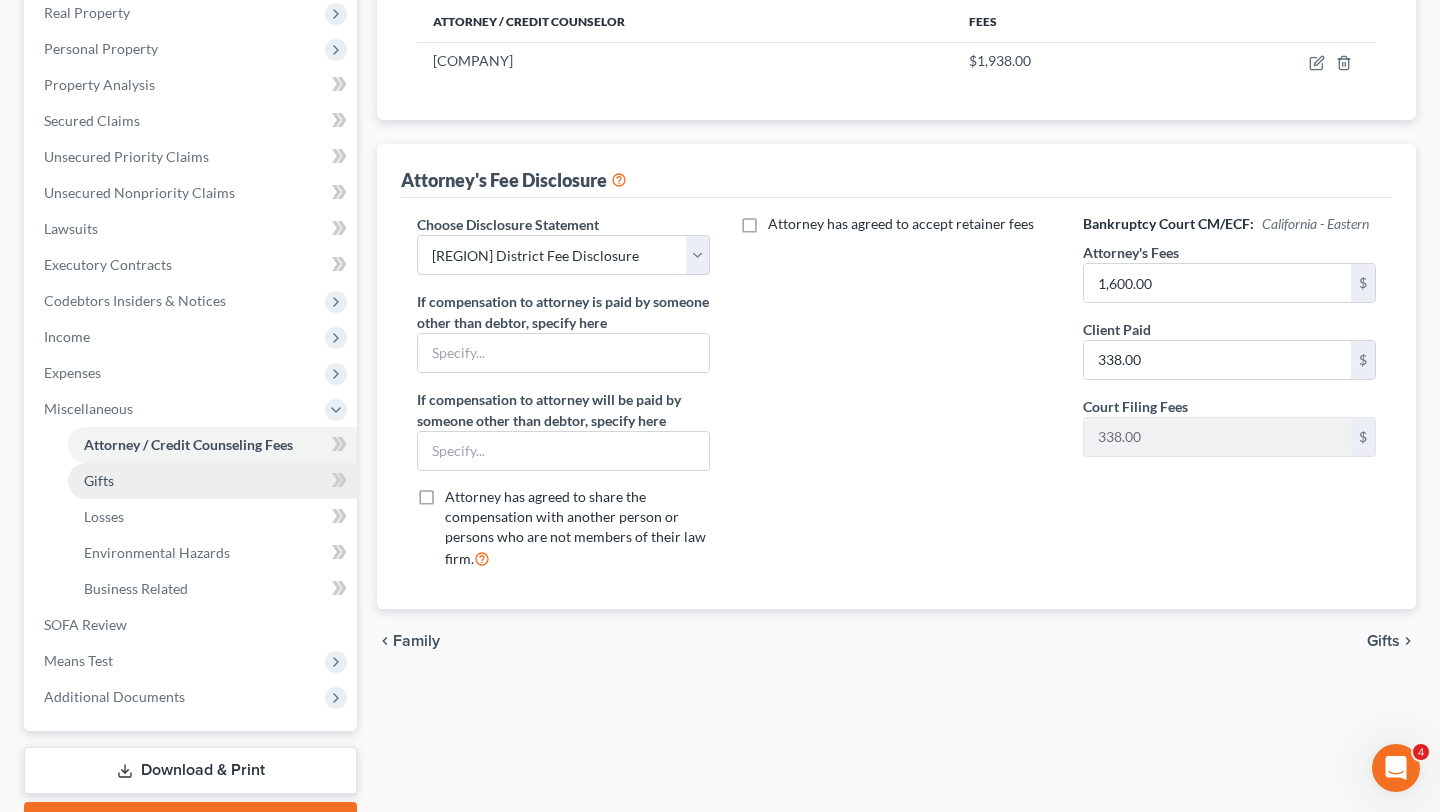 click on "Gifts" at bounding box center [212, 481] 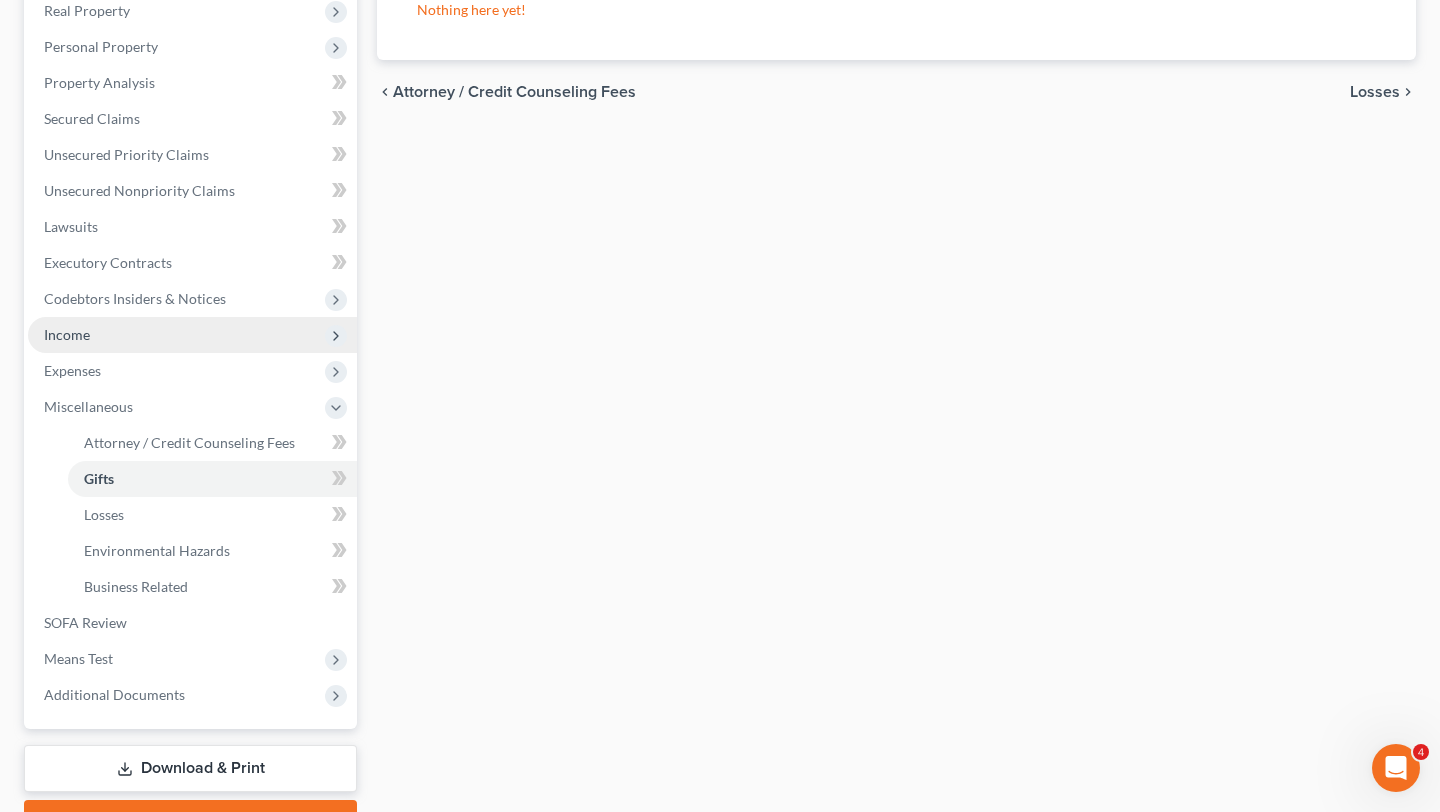 scroll, scrollTop: 365, scrollLeft: 0, axis: vertical 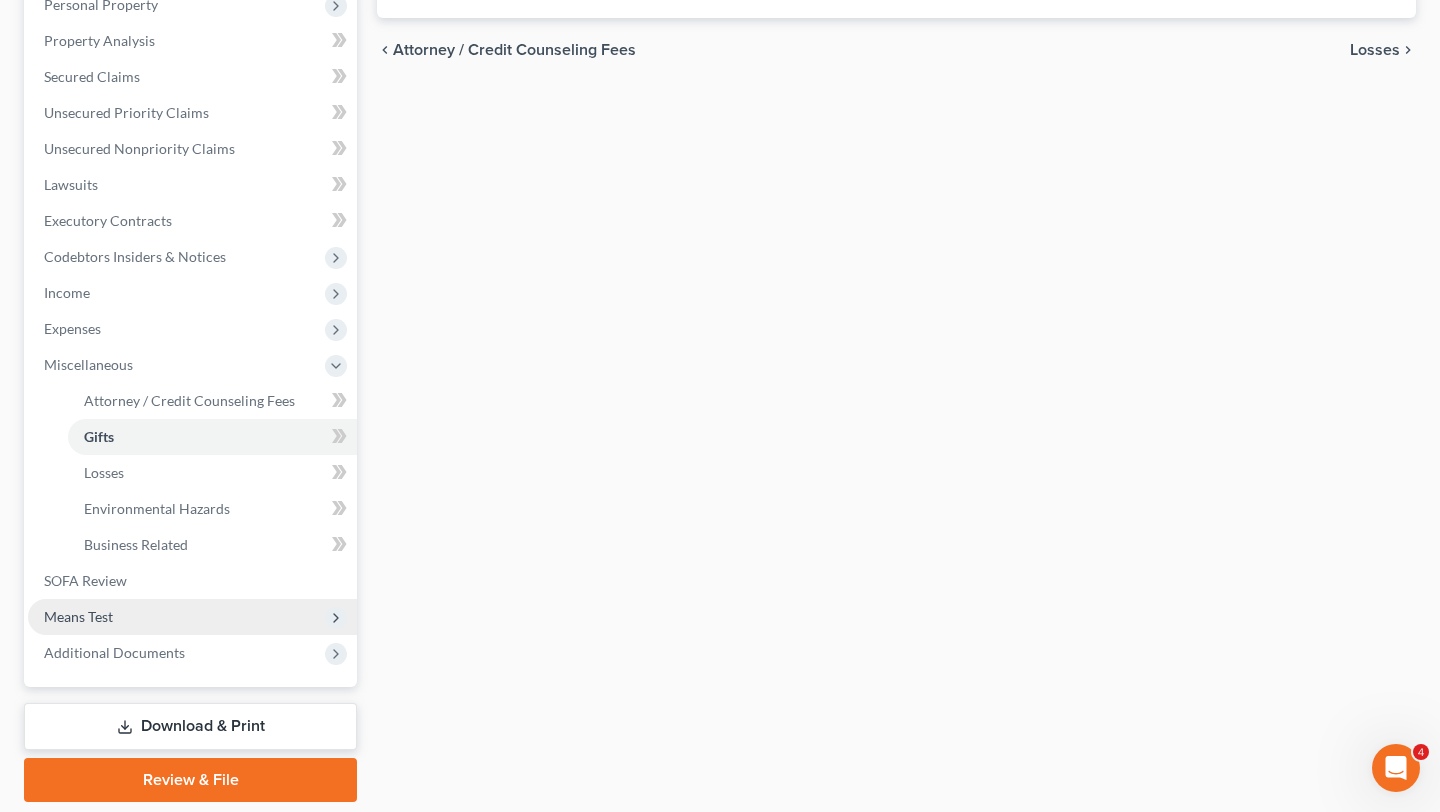 click on "Means Test" at bounding box center (192, 617) 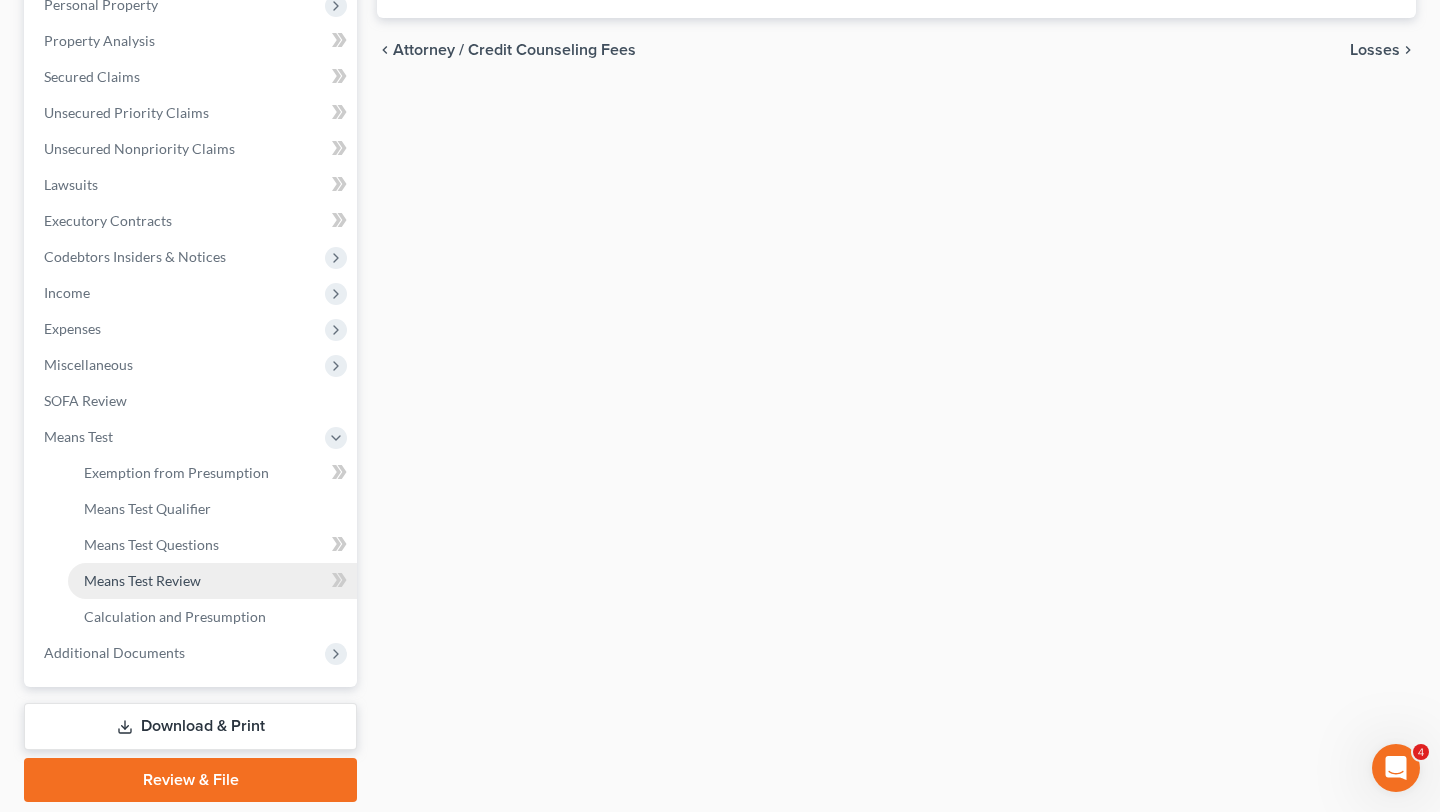 click on "Means Test Review" at bounding box center (142, 580) 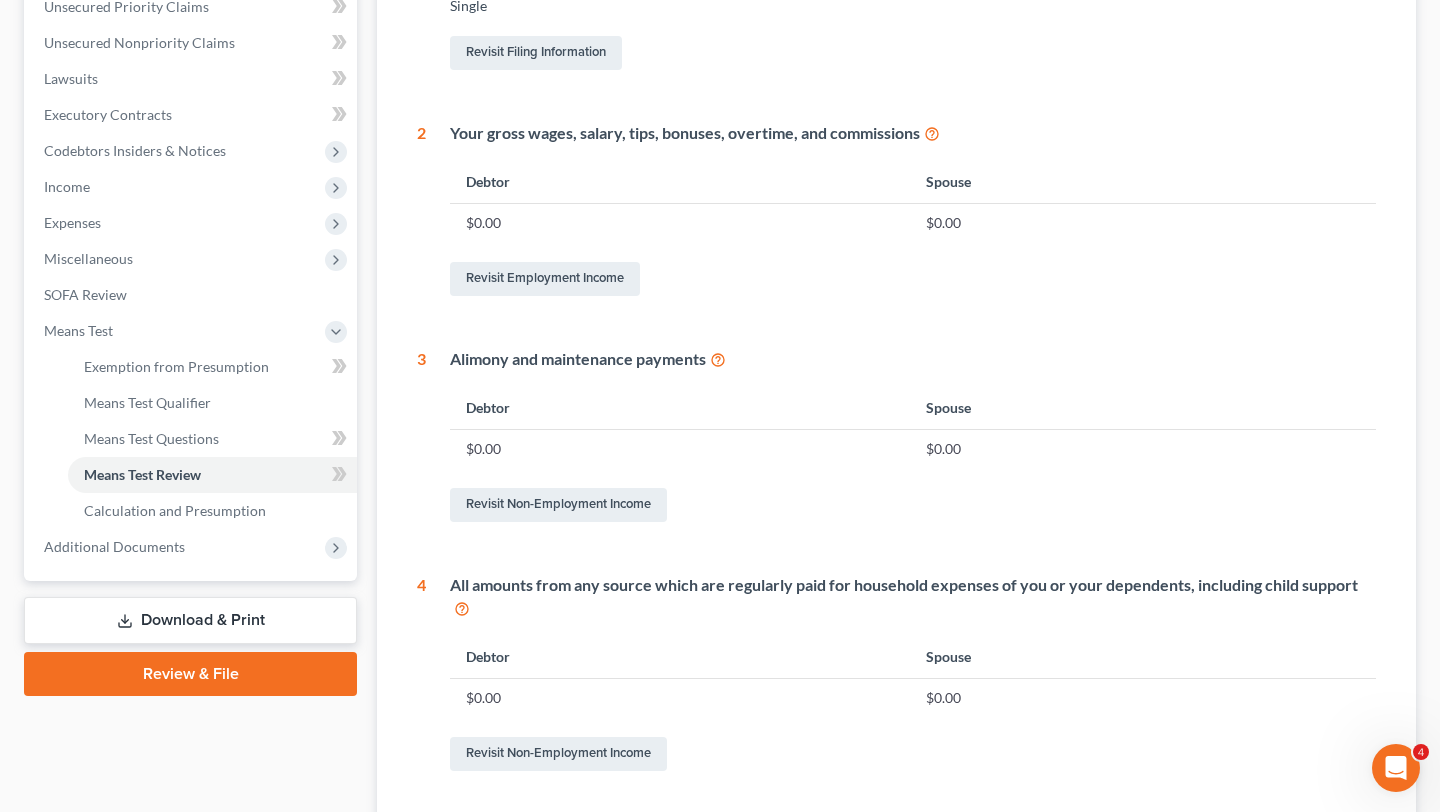 scroll, scrollTop: 0, scrollLeft: 0, axis: both 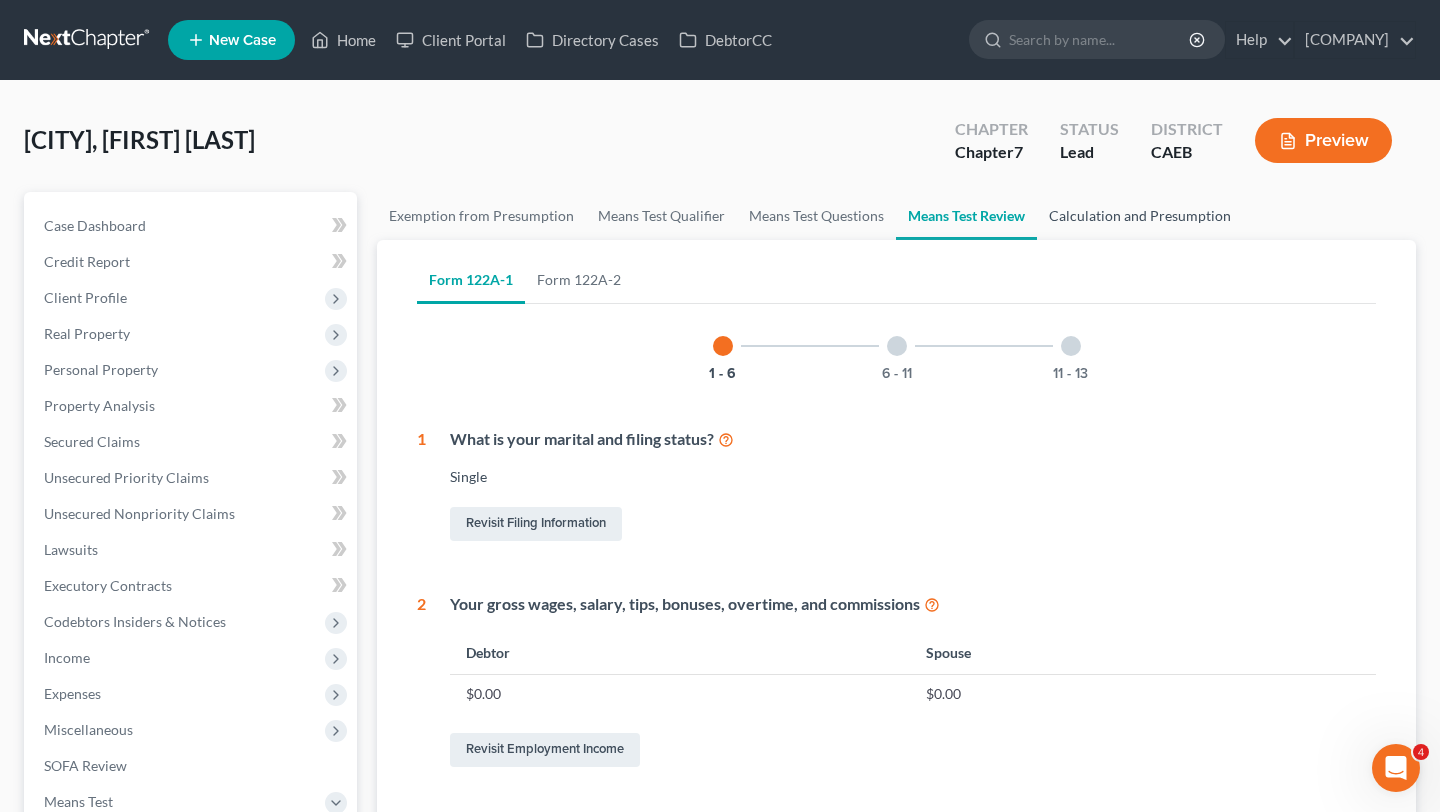 click on "Calculation and Presumption" at bounding box center [1140, 216] 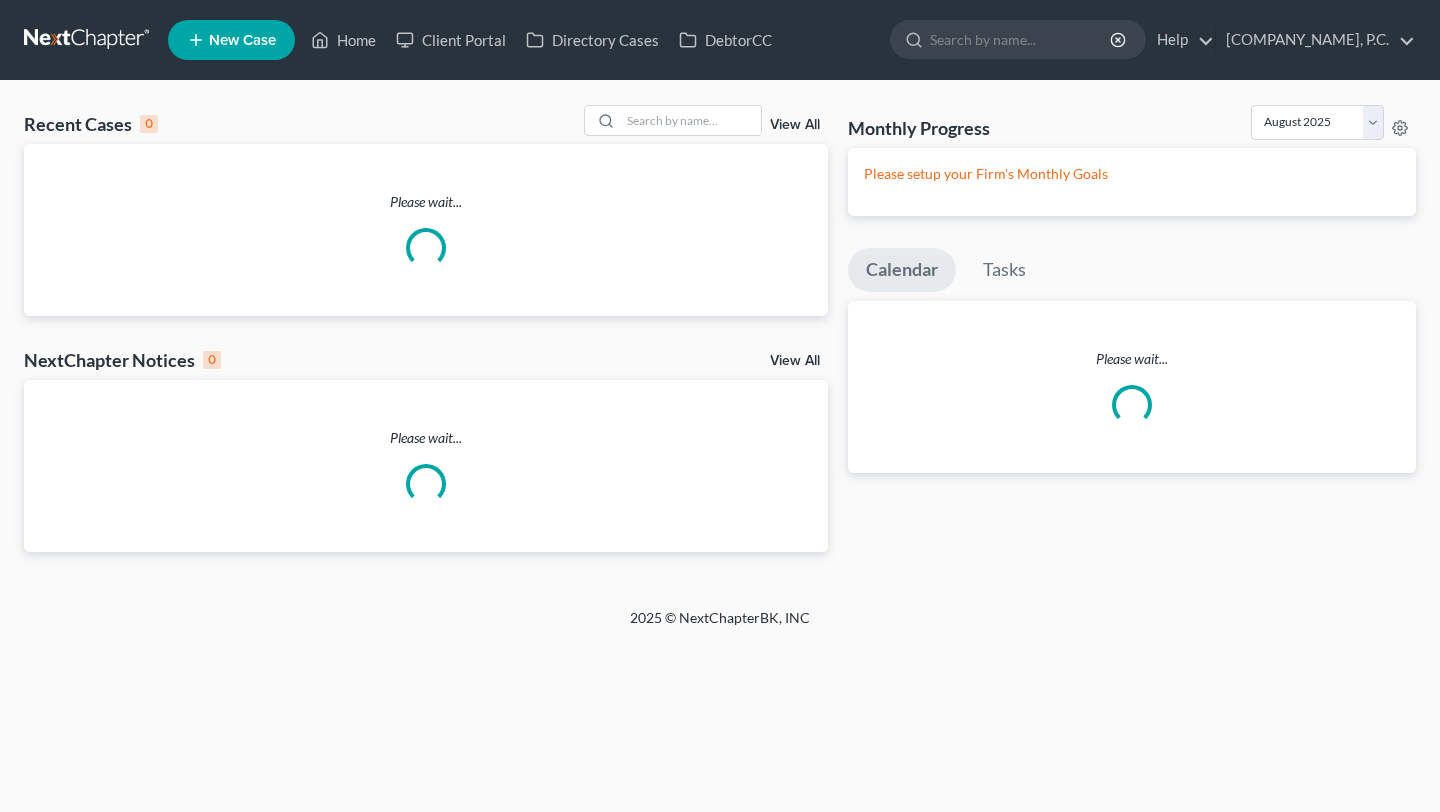 scroll, scrollTop: 0, scrollLeft: 0, axis: both 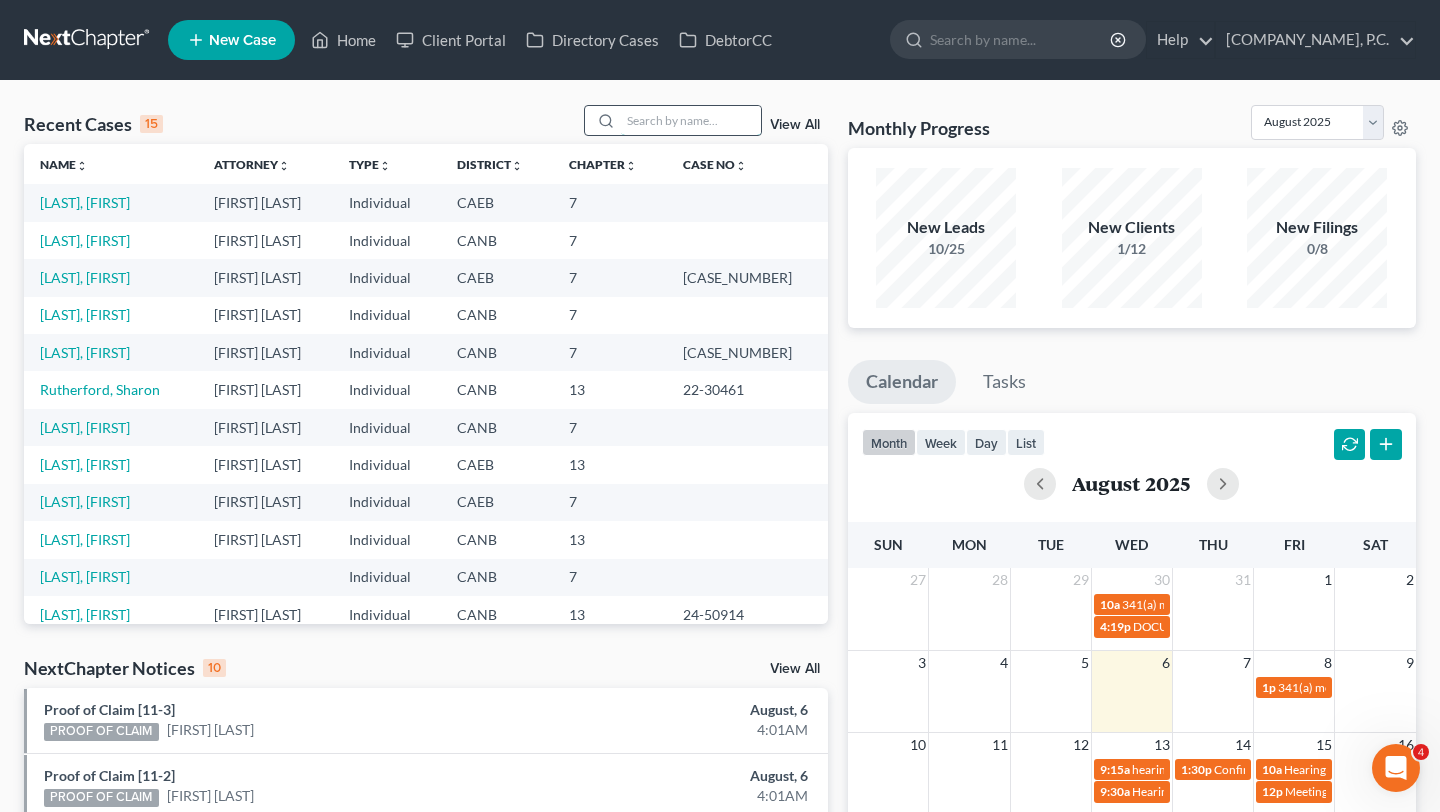 click at bounding box center [691, 120] 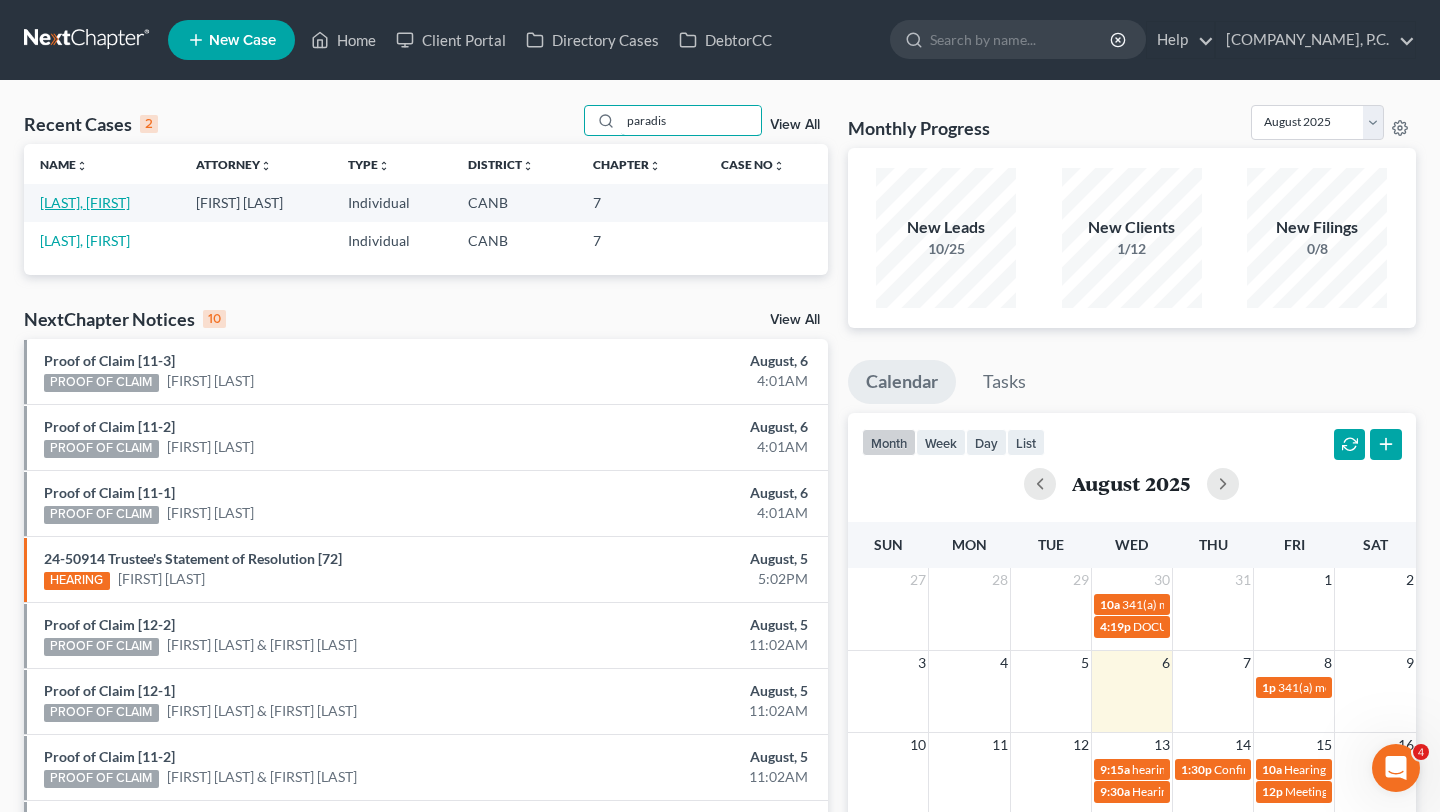 type on "paradis" 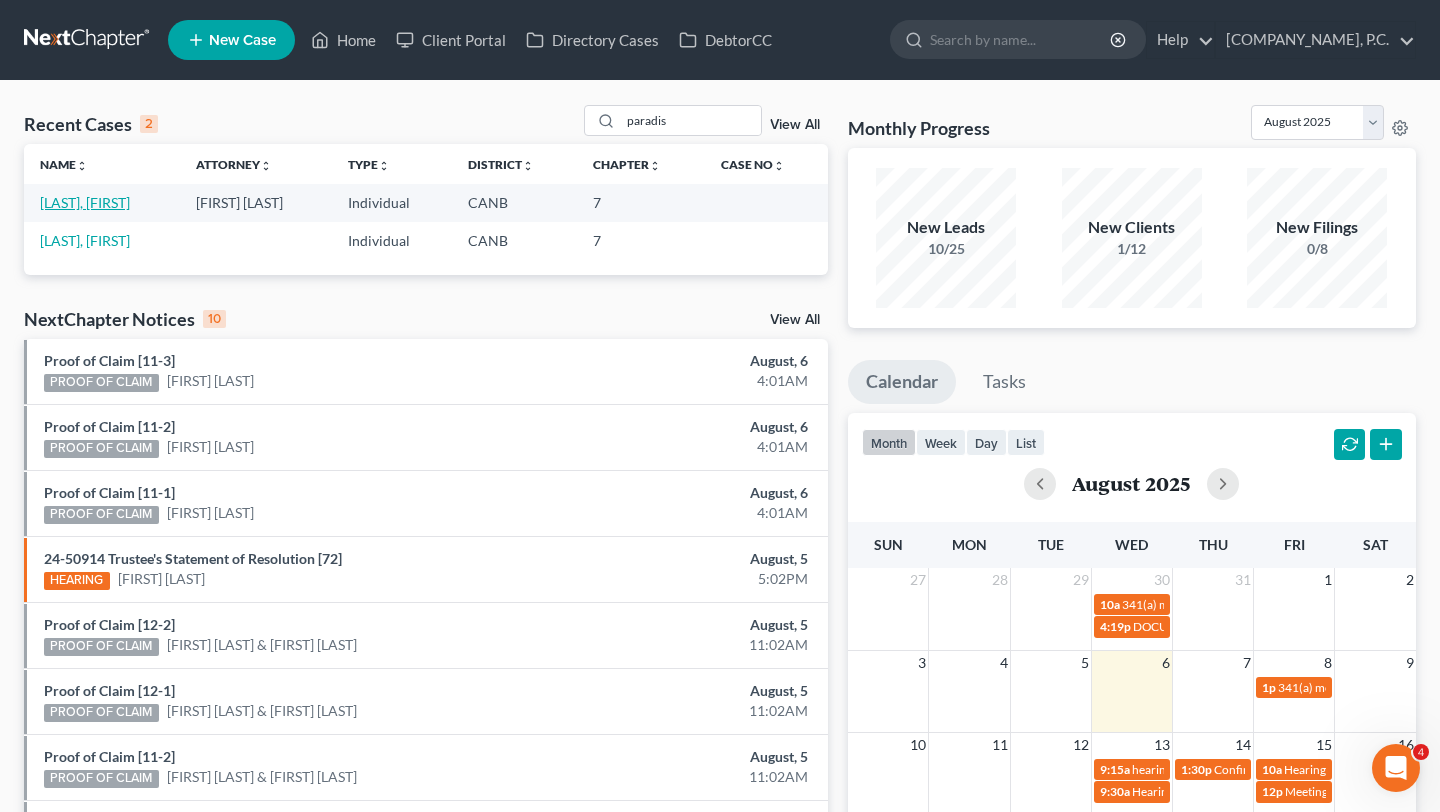 click on "[LAST], [FIRST]" at bounding box center [85, 202] 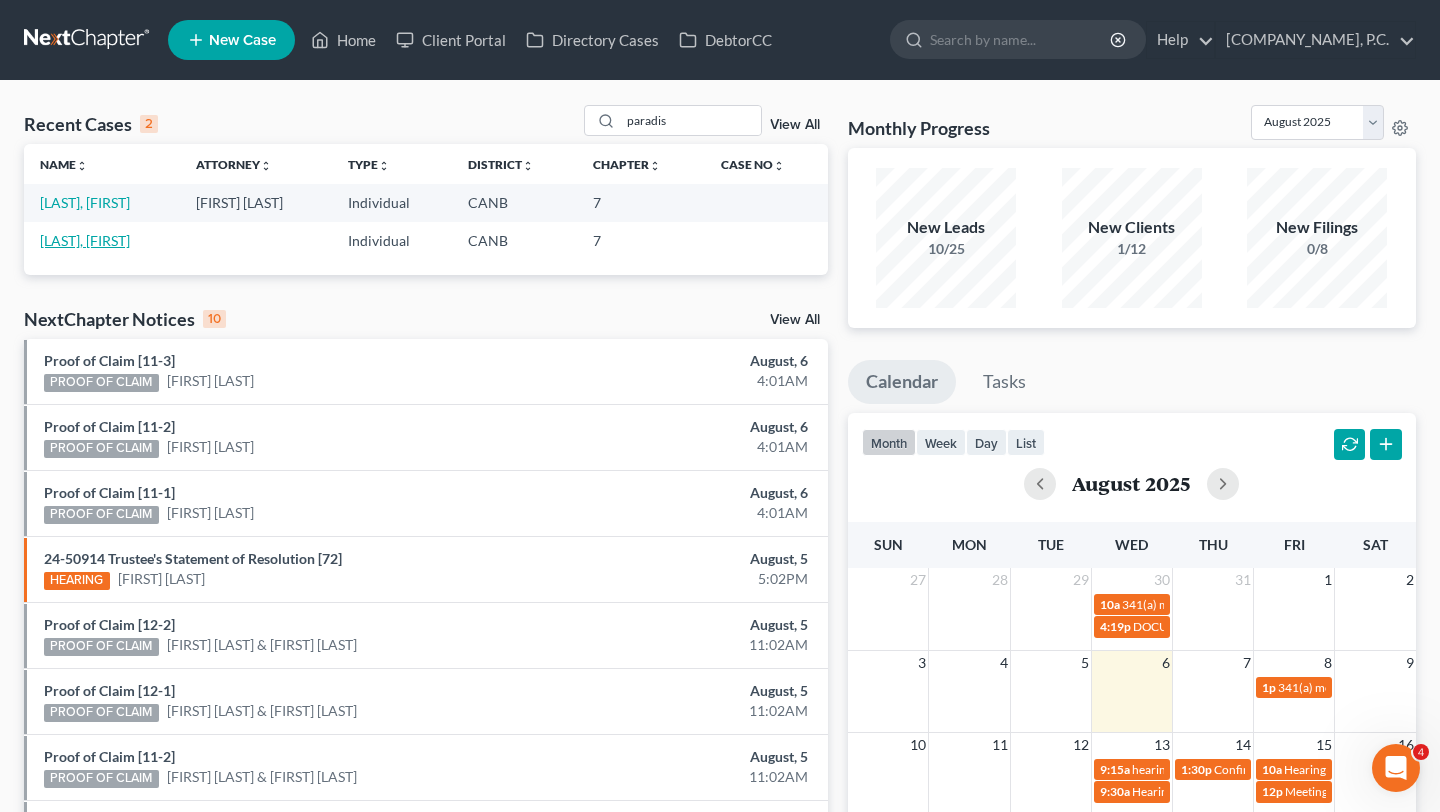 click on "[LAST], [FIRST]" at bounding box center [85, 240] 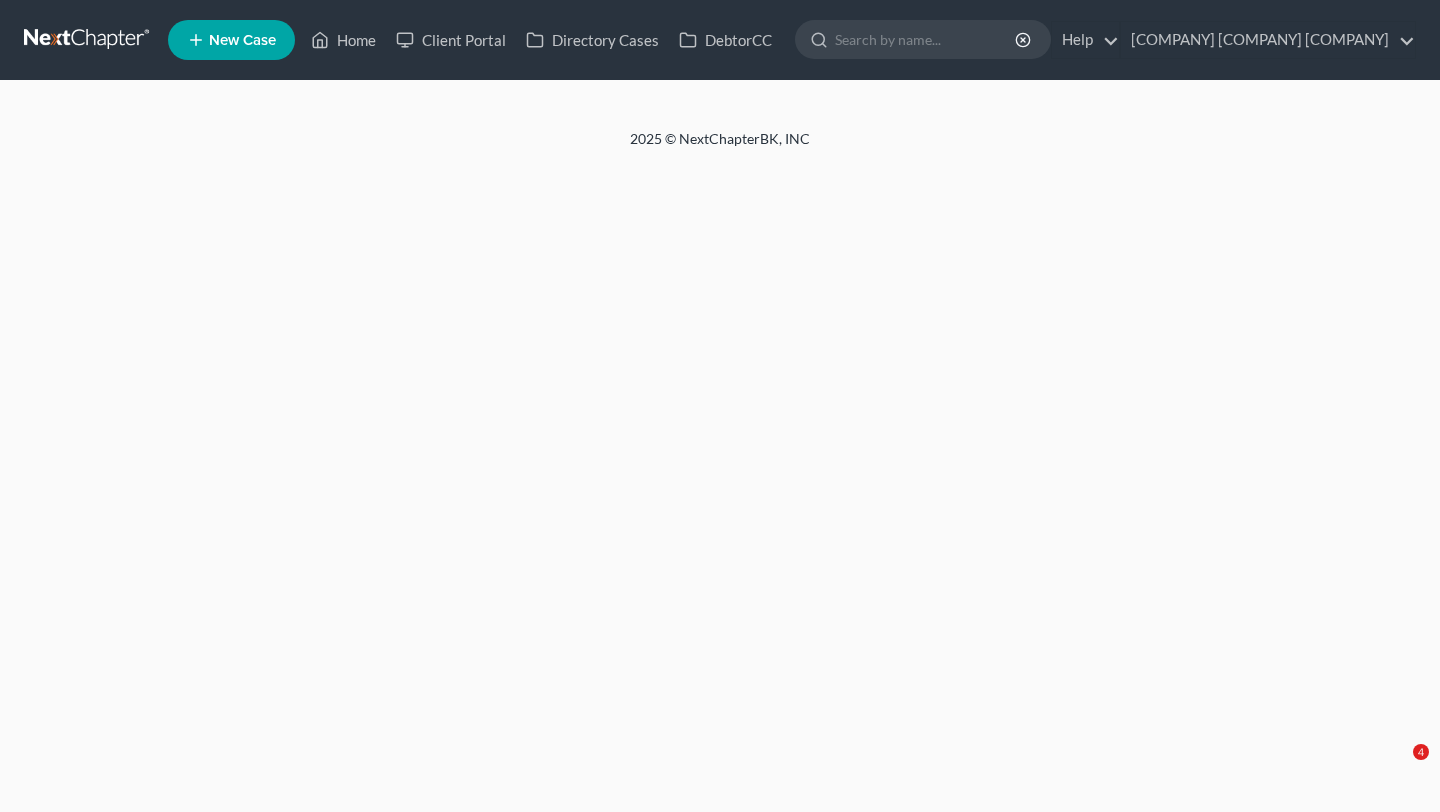 scroll, scrollTop: 0, scrollLeft: 0, axis: both 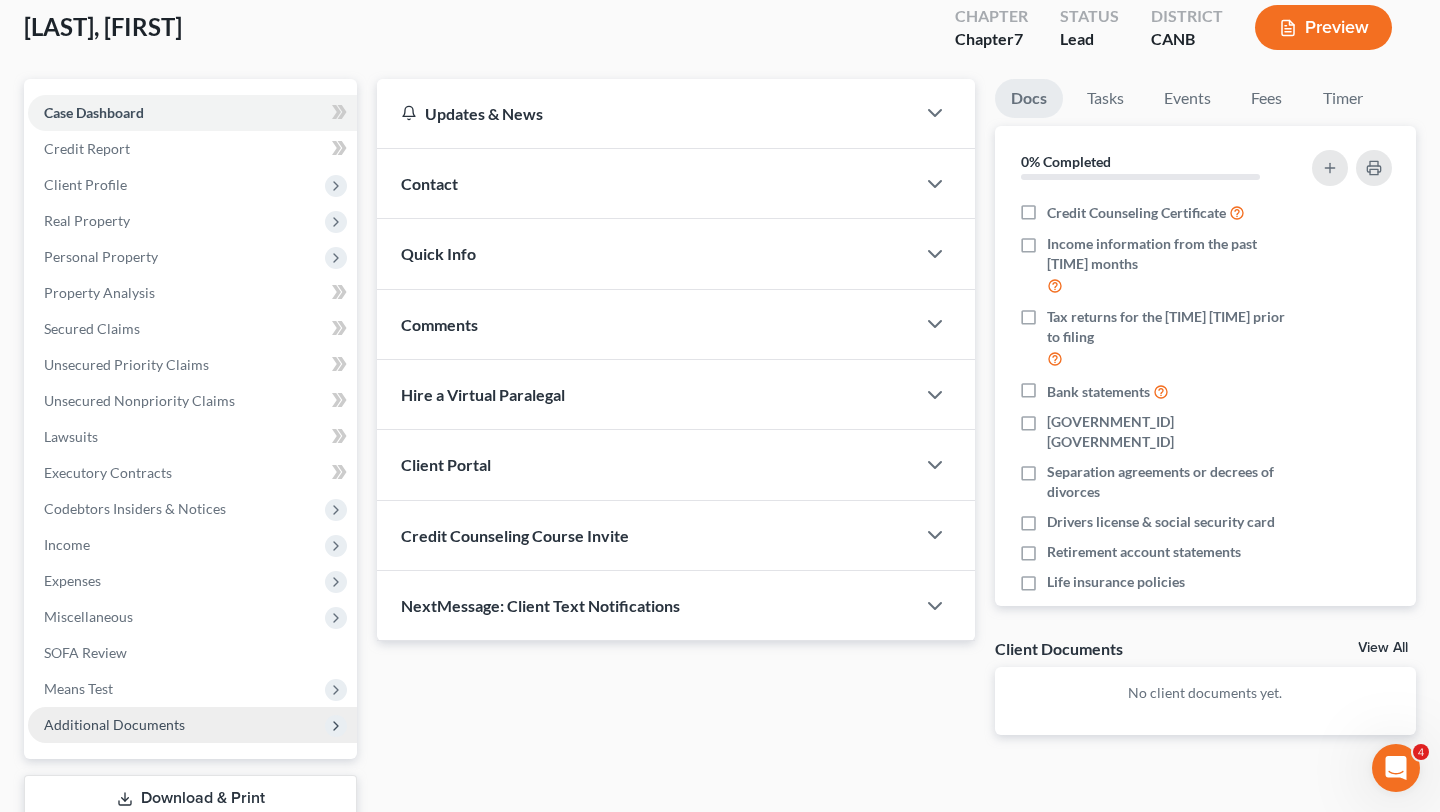 click on "Additional Documents" at bounding box center (114, 724) 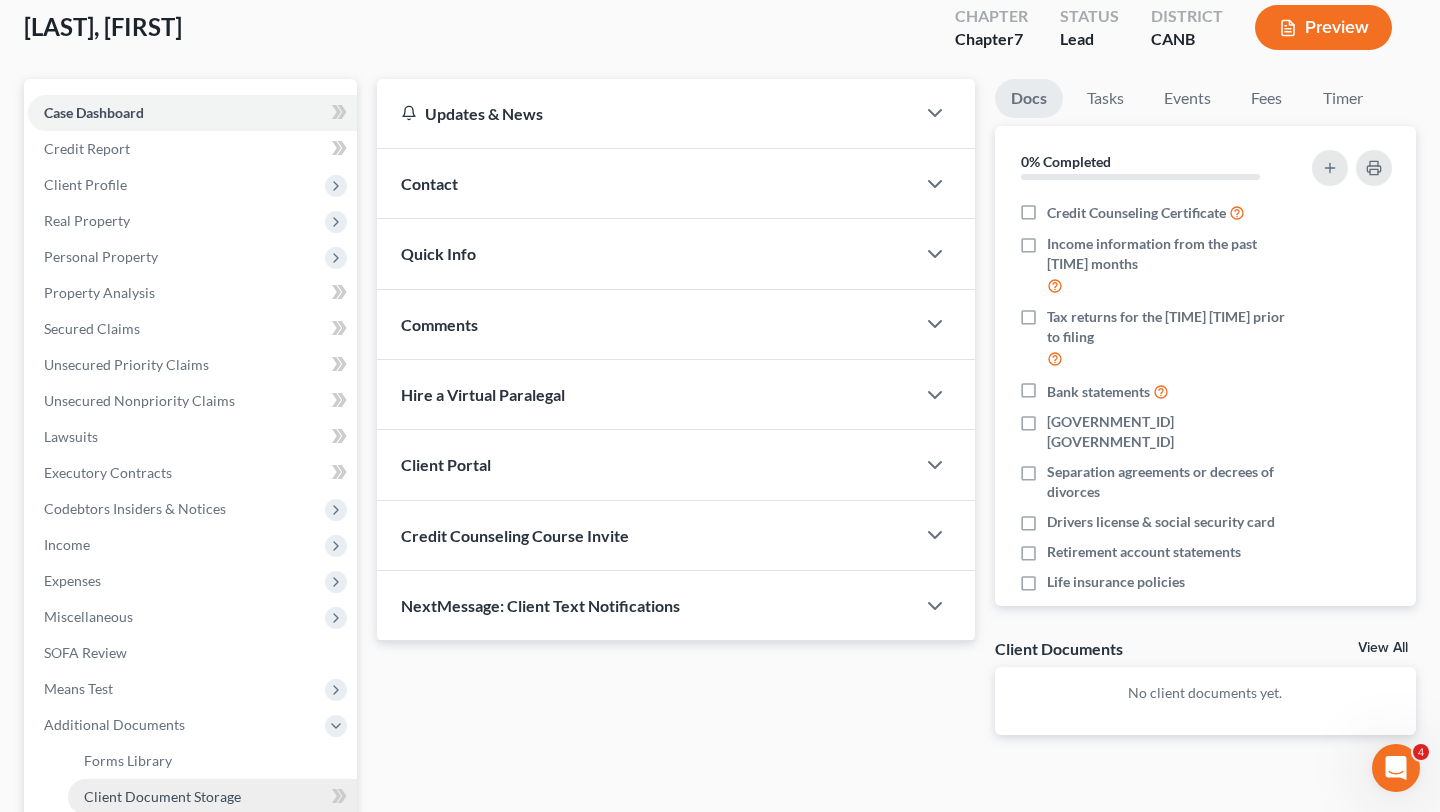 click on "Client Document Storage" at bounding box center [212, 797] 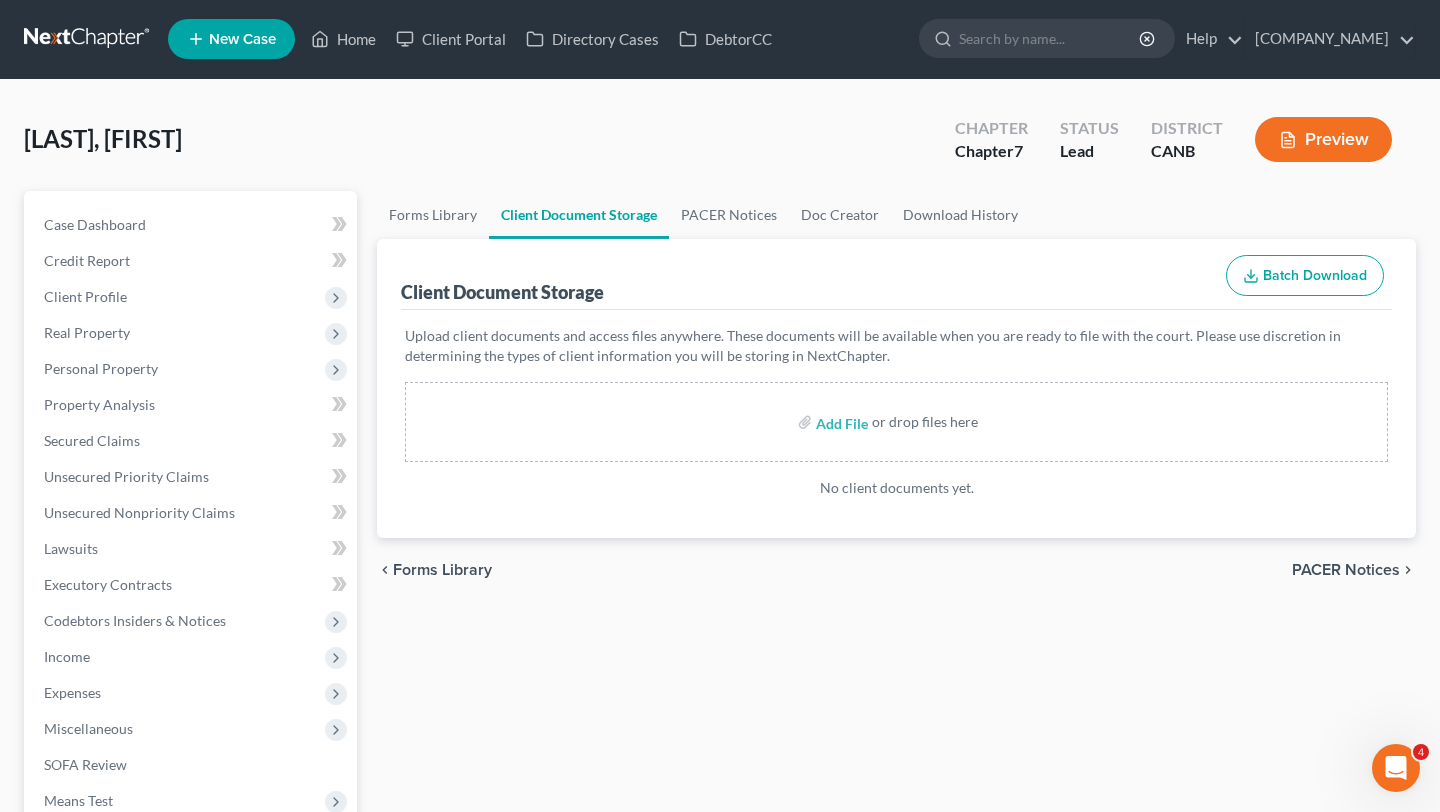 scroll, scrollTop: 0, scrollLeft: 0, axis: both 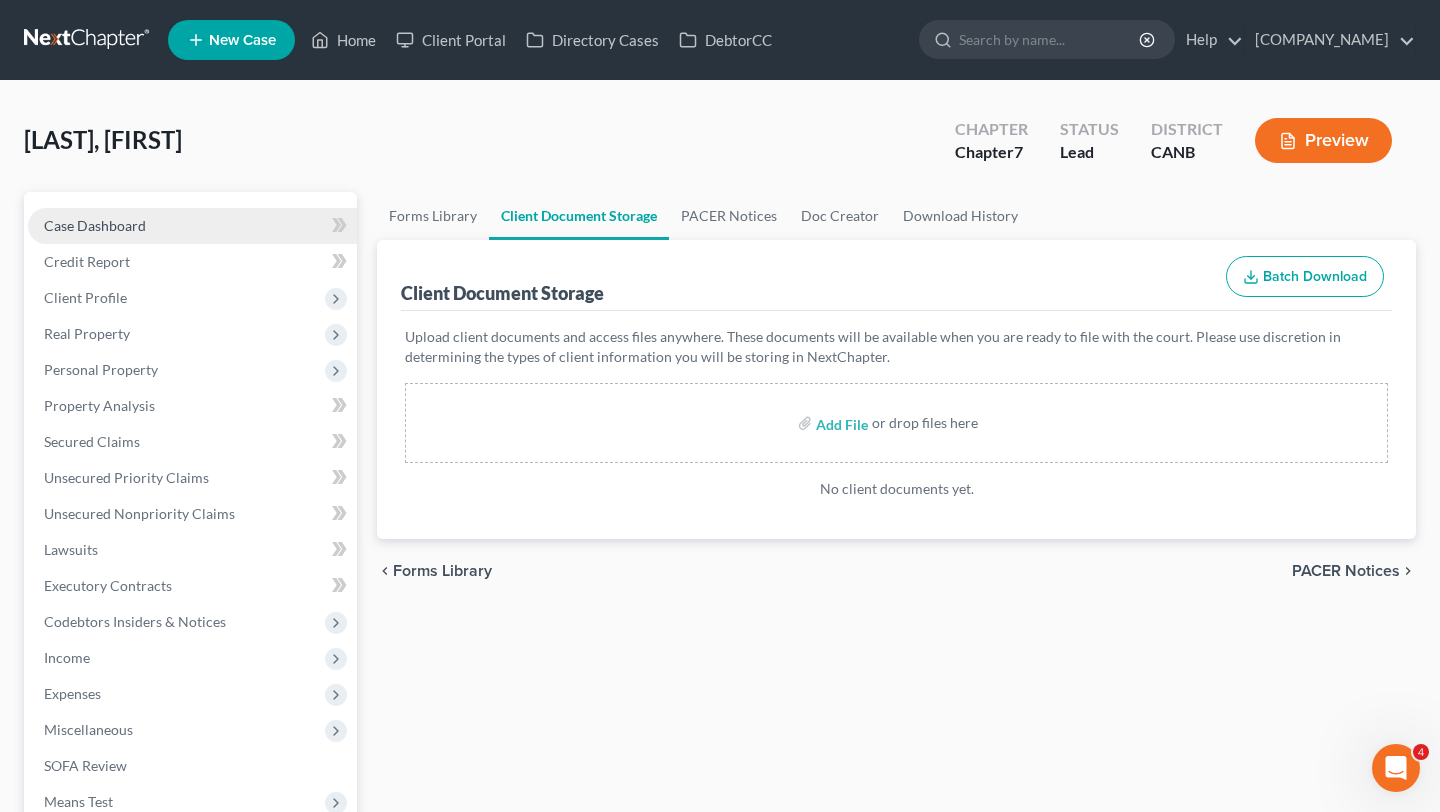 click on "Case Dashboard" at bounding box center [95, 225] 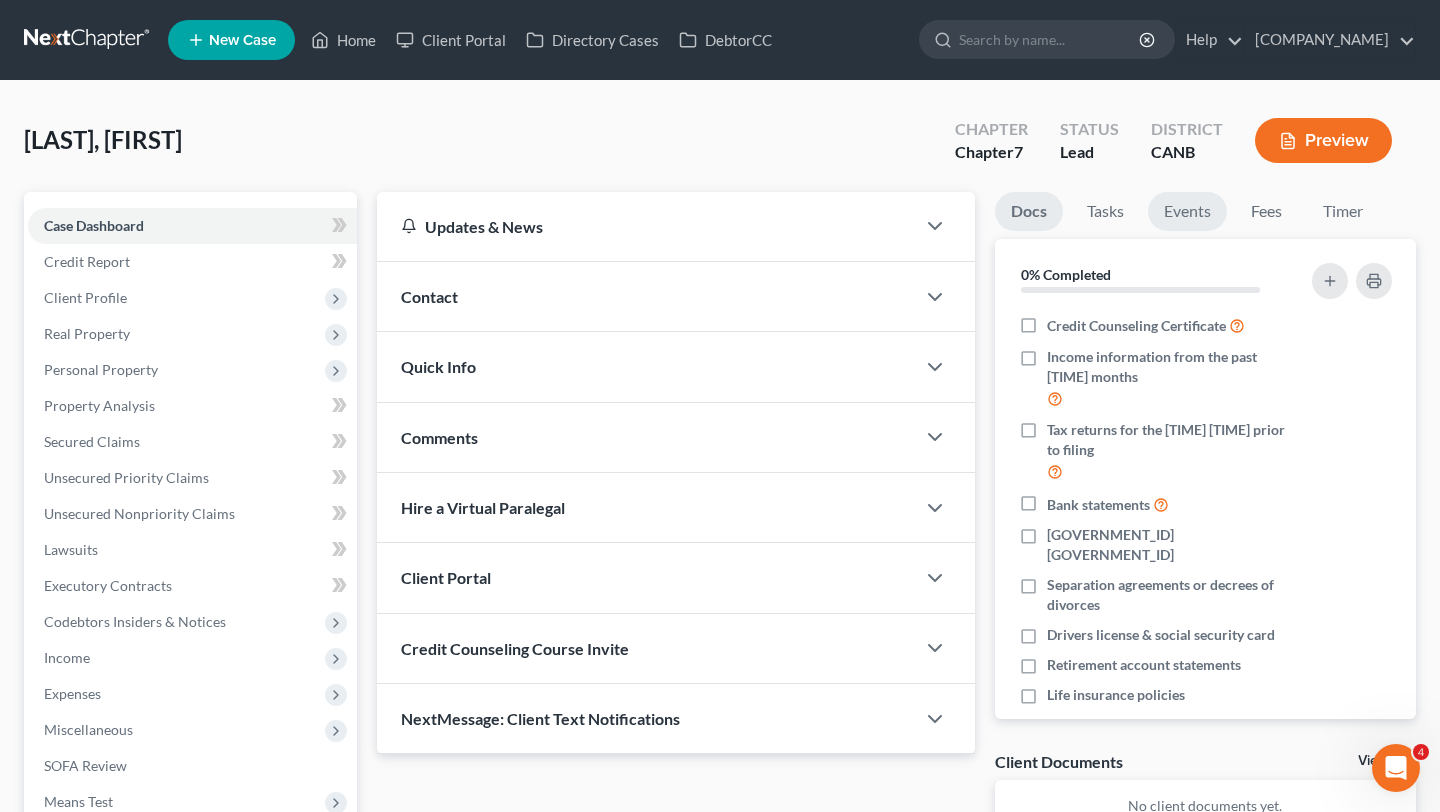 click on "Events" at bounding box center (1187, 211) 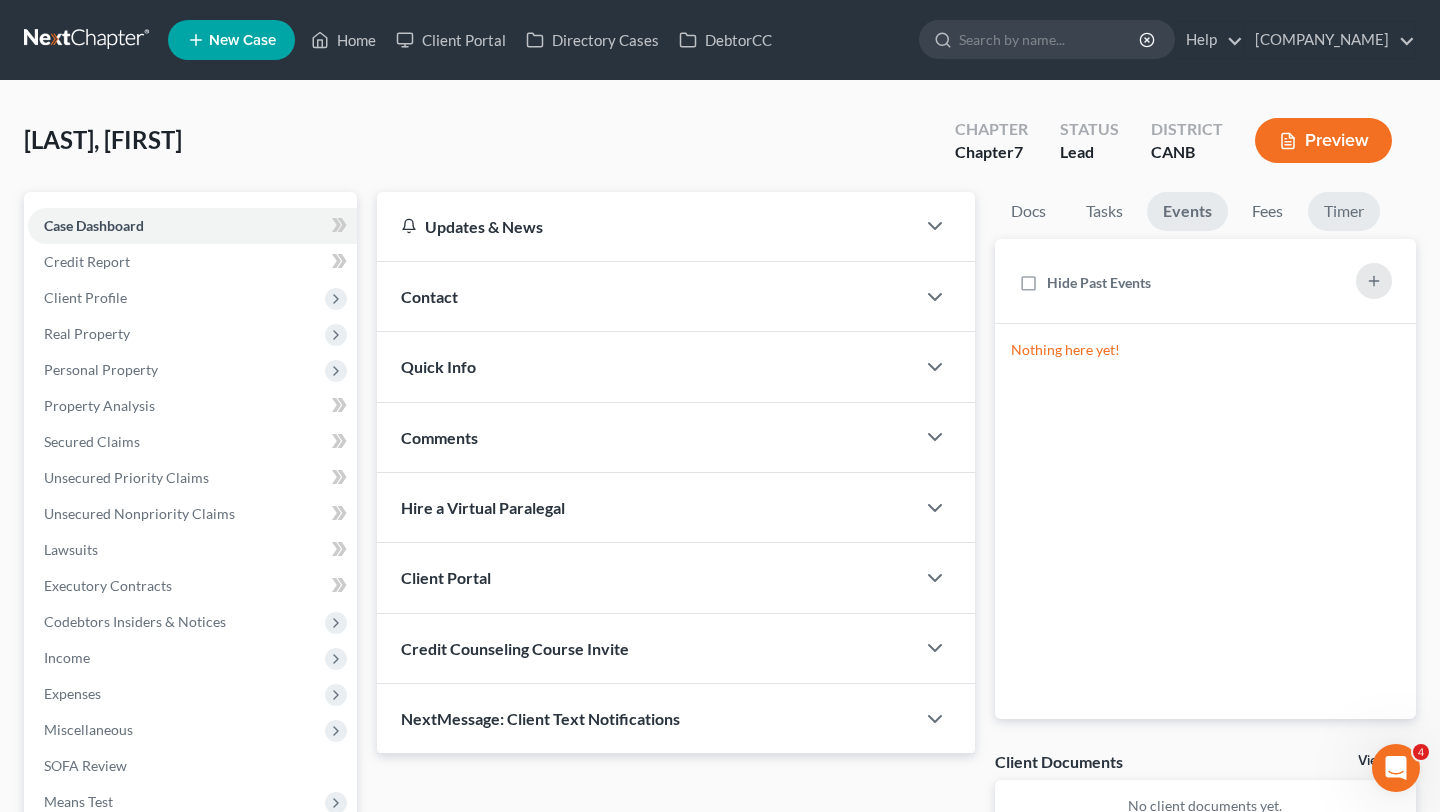 click on "Timer" at bounding box center [1344, 211] 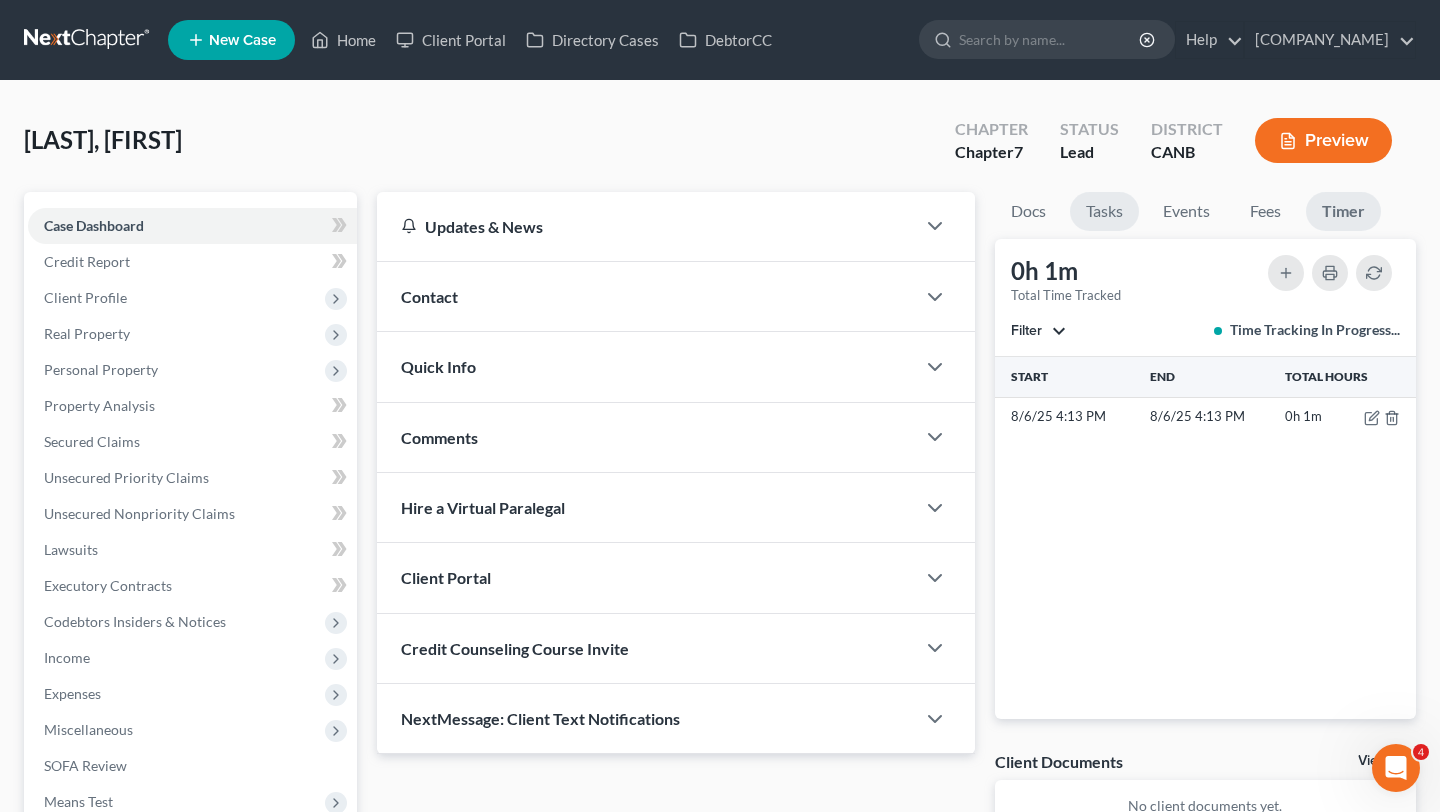 click on "Tasks" at bounding box center (1104, 211) 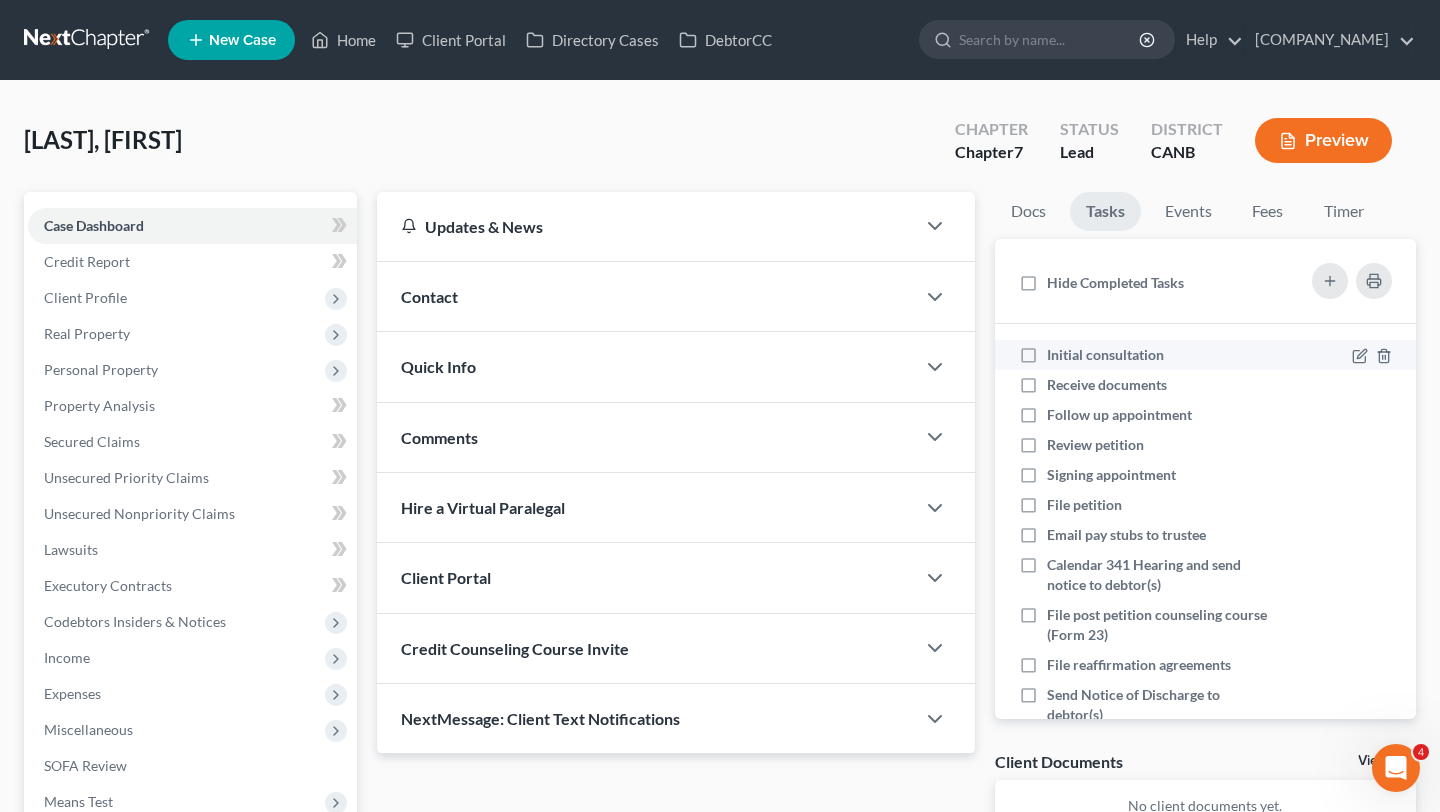 scroll, scrollTop: 73, scrollLeft: 0, axis: vertical 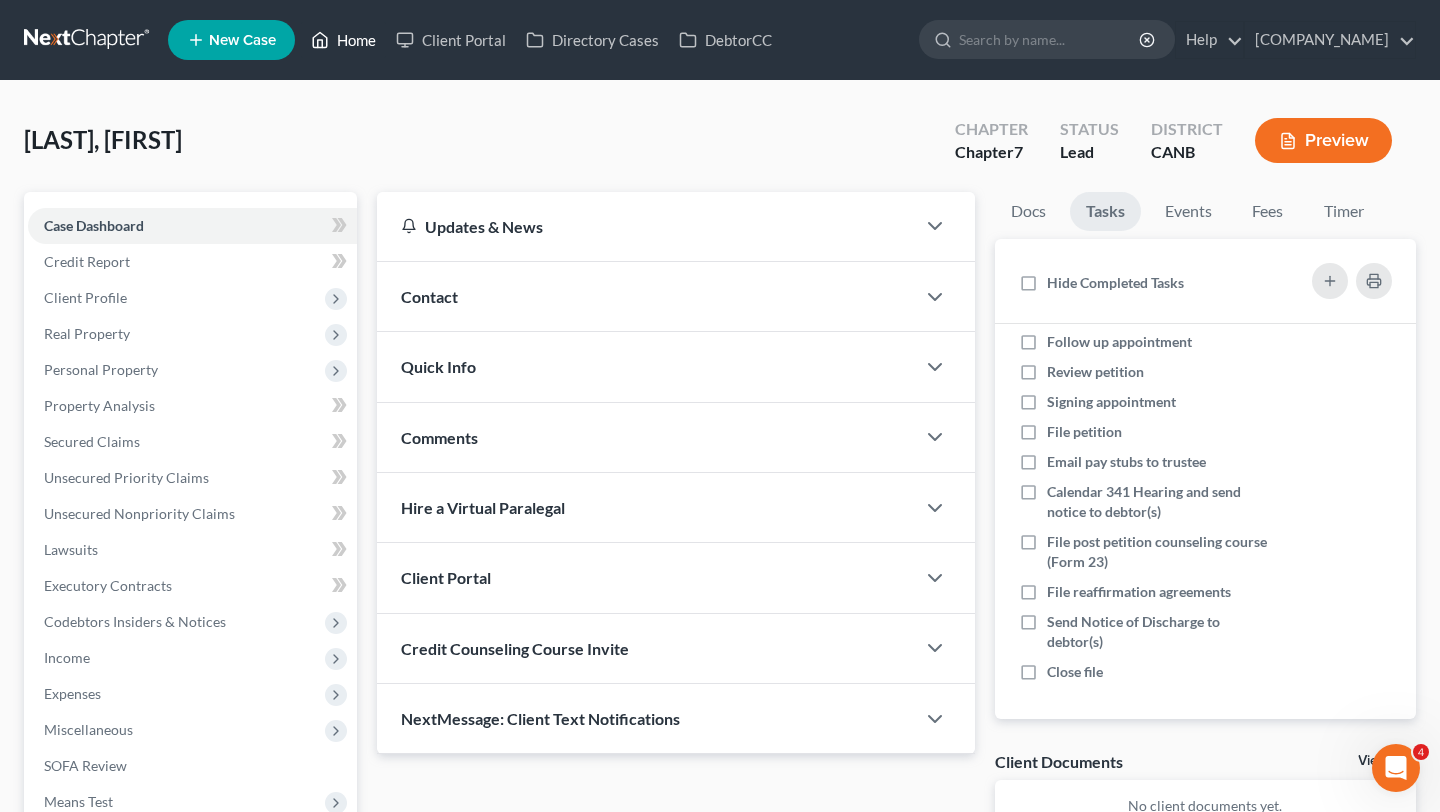 click on "Home" at bounding box center (343, 40) 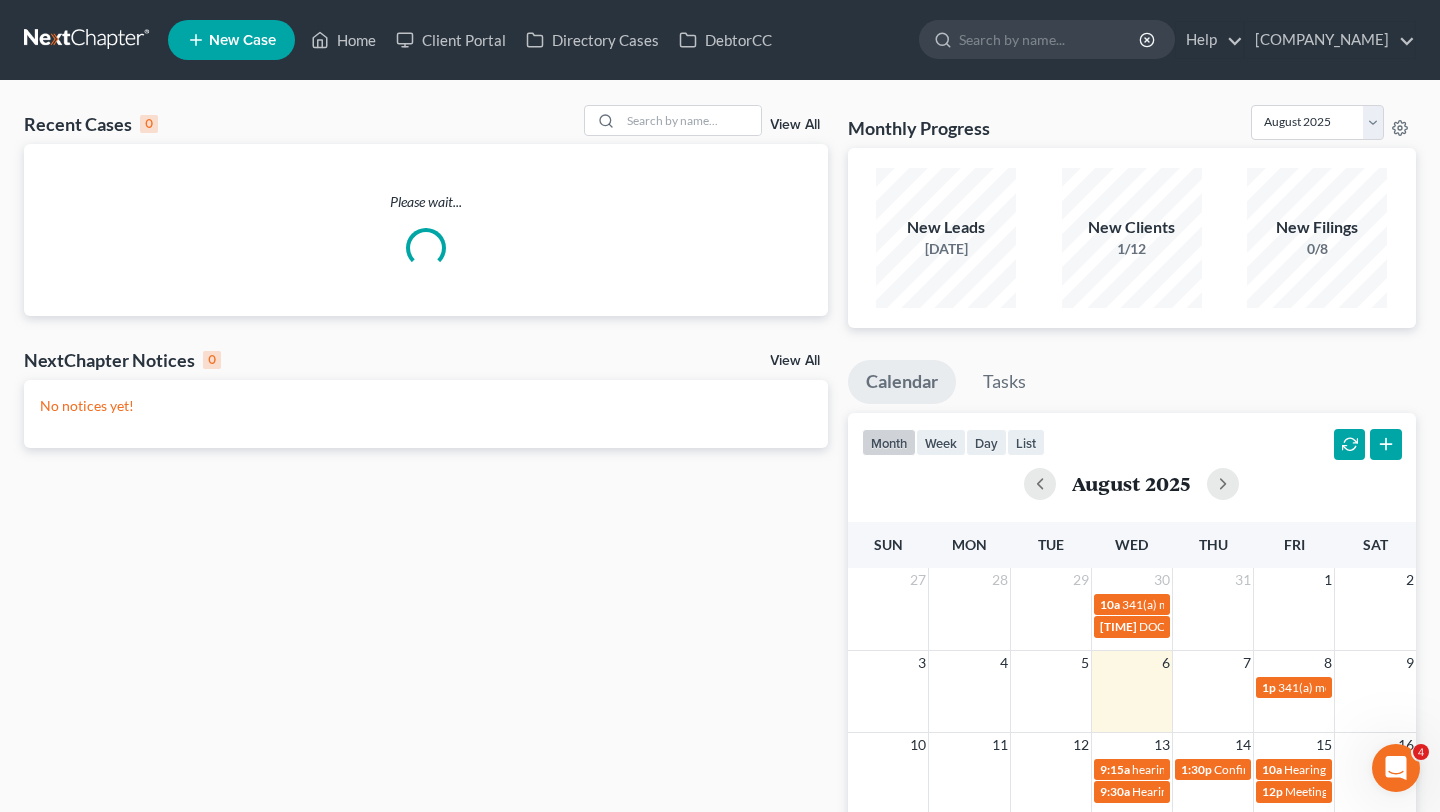 click on "View All" at bounding box center (795, 125) 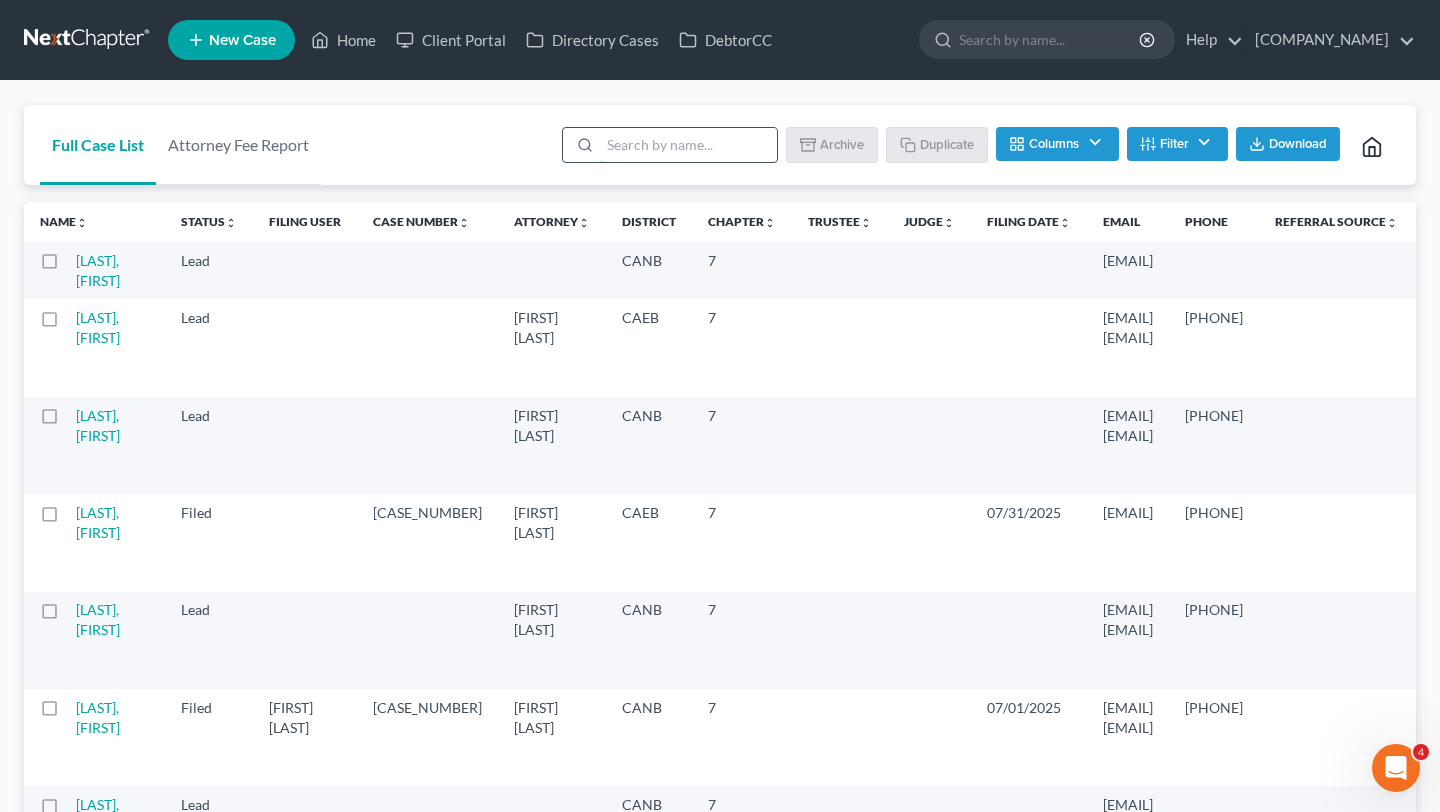 click at bounding box center [688, 145] 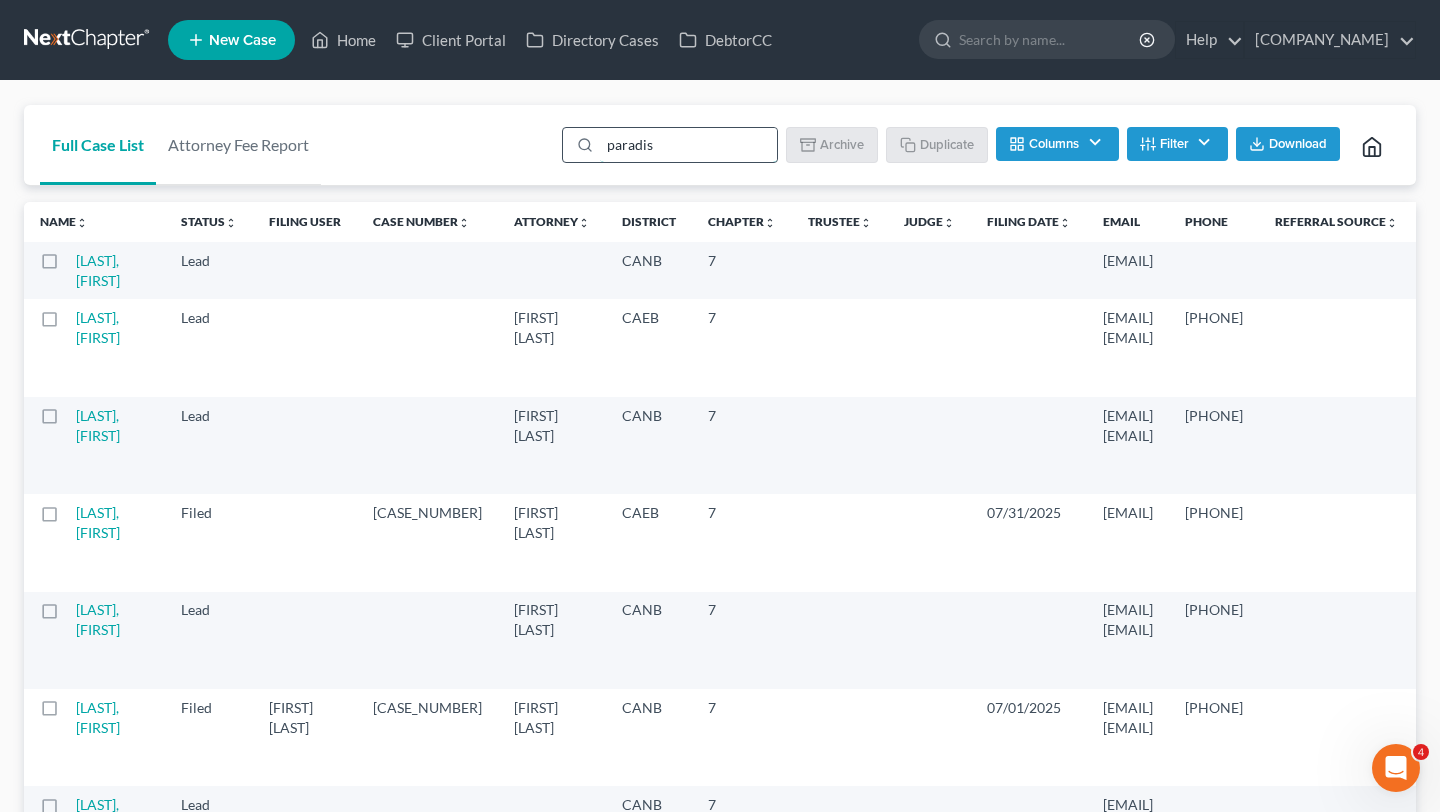 type on "paradis" 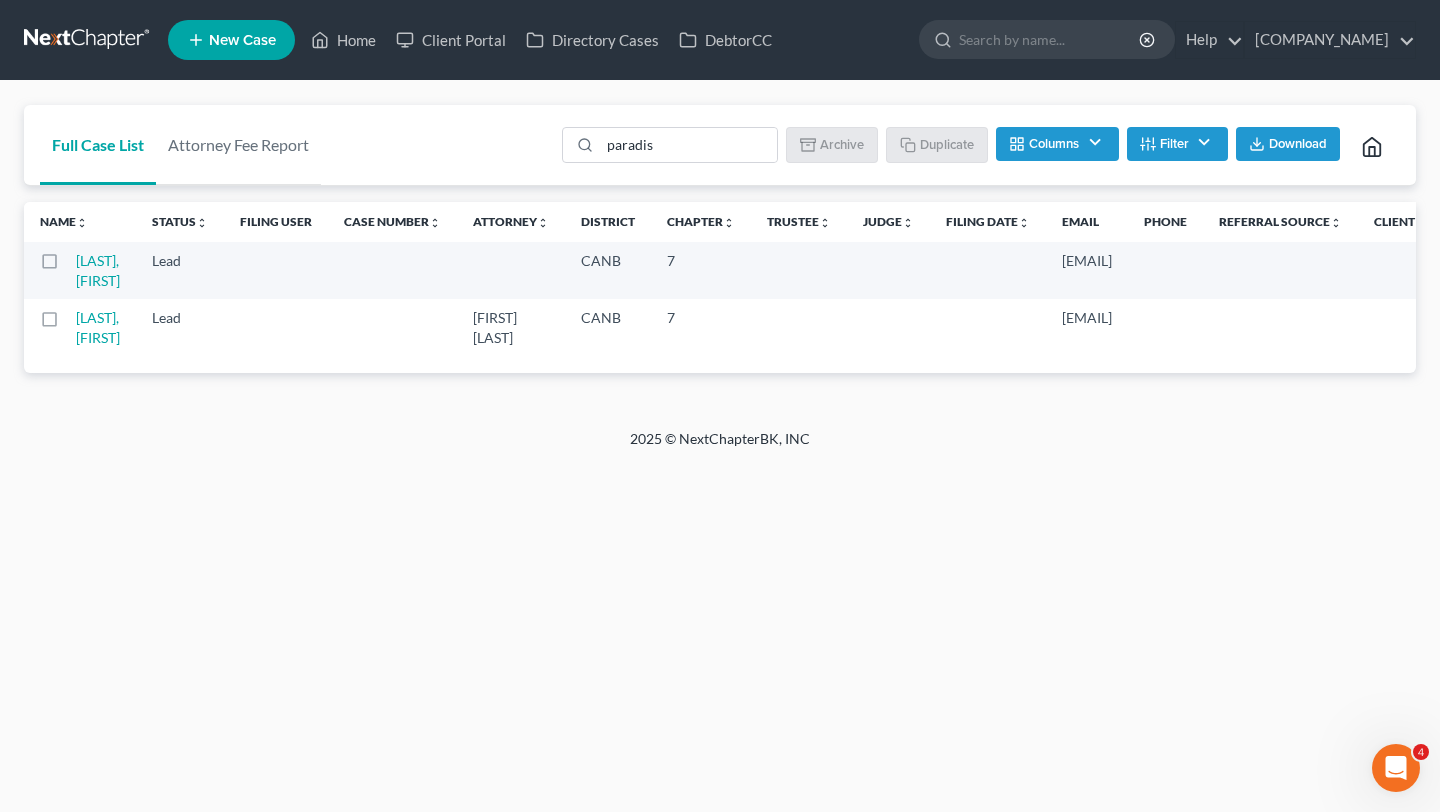 click on "Full Case List Attorney Fee Report         paradis Batch Download Archive Un-archive Duplicate Columns Attorney Case Number Area Of Law Chapter Client Address District Email IC Date Signing Date Confirmation Date Filing Date Filing User Judge Phone Referral Source Claims & Services Spouse Address Status Trustee Last Update Filter Status Filter... Discharged Discharged & Reported Discharge Litigation Dismissal Notice Dismissed Dismissed & Litigation Filed Filed / Pre 341 Inactive In Progress Lead Lost Lead Plan Confirmation Plan Failing Possible Post 341 Pre Confirmation Preparing to File Ready to File Ready to Sign Rejected Retained To Review Withdrawn As Counsel Attorney Filter... Ryan Keenan District Filter... Filter... Alabama - Middle Alabama - Northern Alabama - Southern Alaska Arizona Arkansas - Eastern Arkansas - Western California - Central California - Eastern California - Northern California - Southern Colorado Connecticut Delaware District of Columbia Florida - Middle Florida - Northern Guam Hawaii" at bounding box center (720, 145) 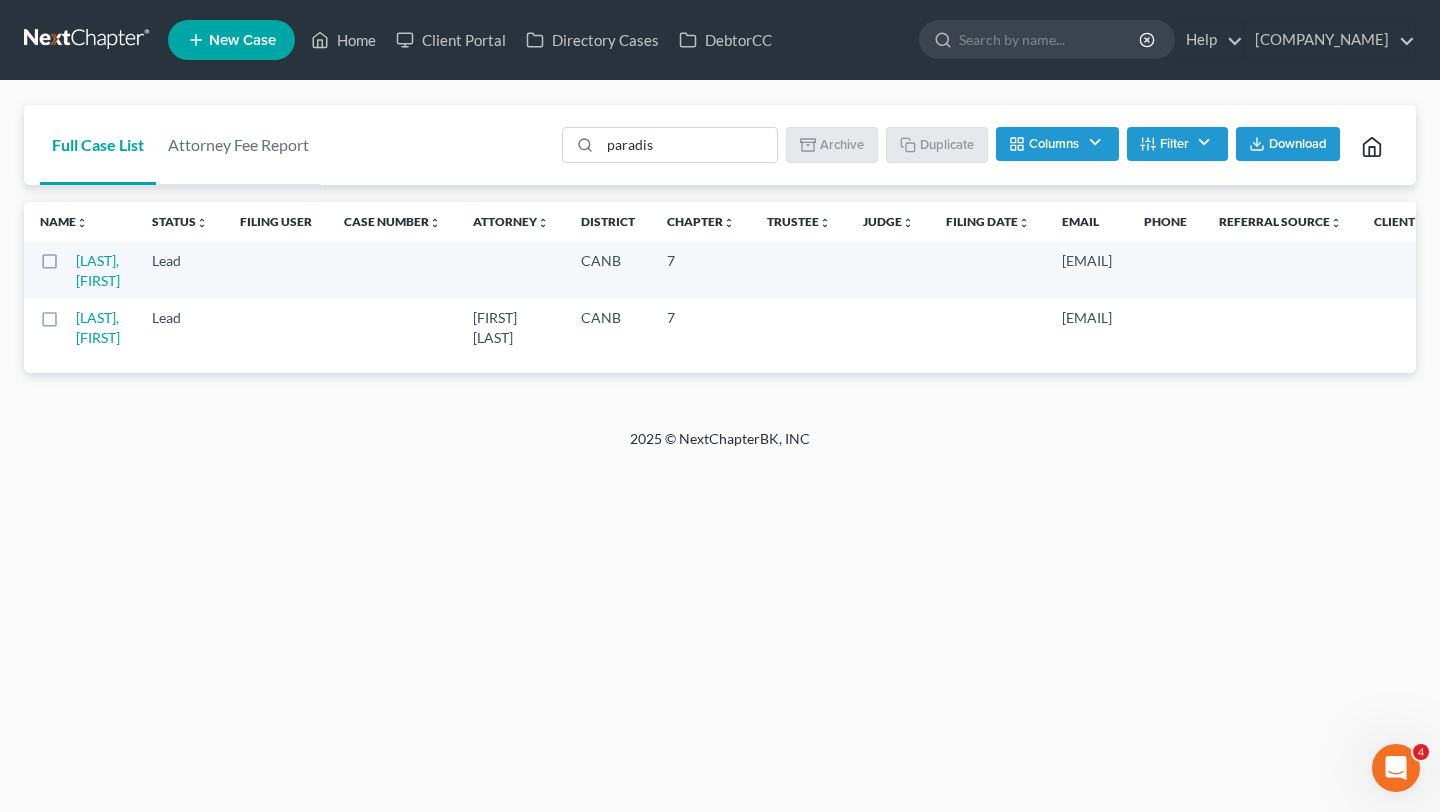 click at bounding box center (68, 266) 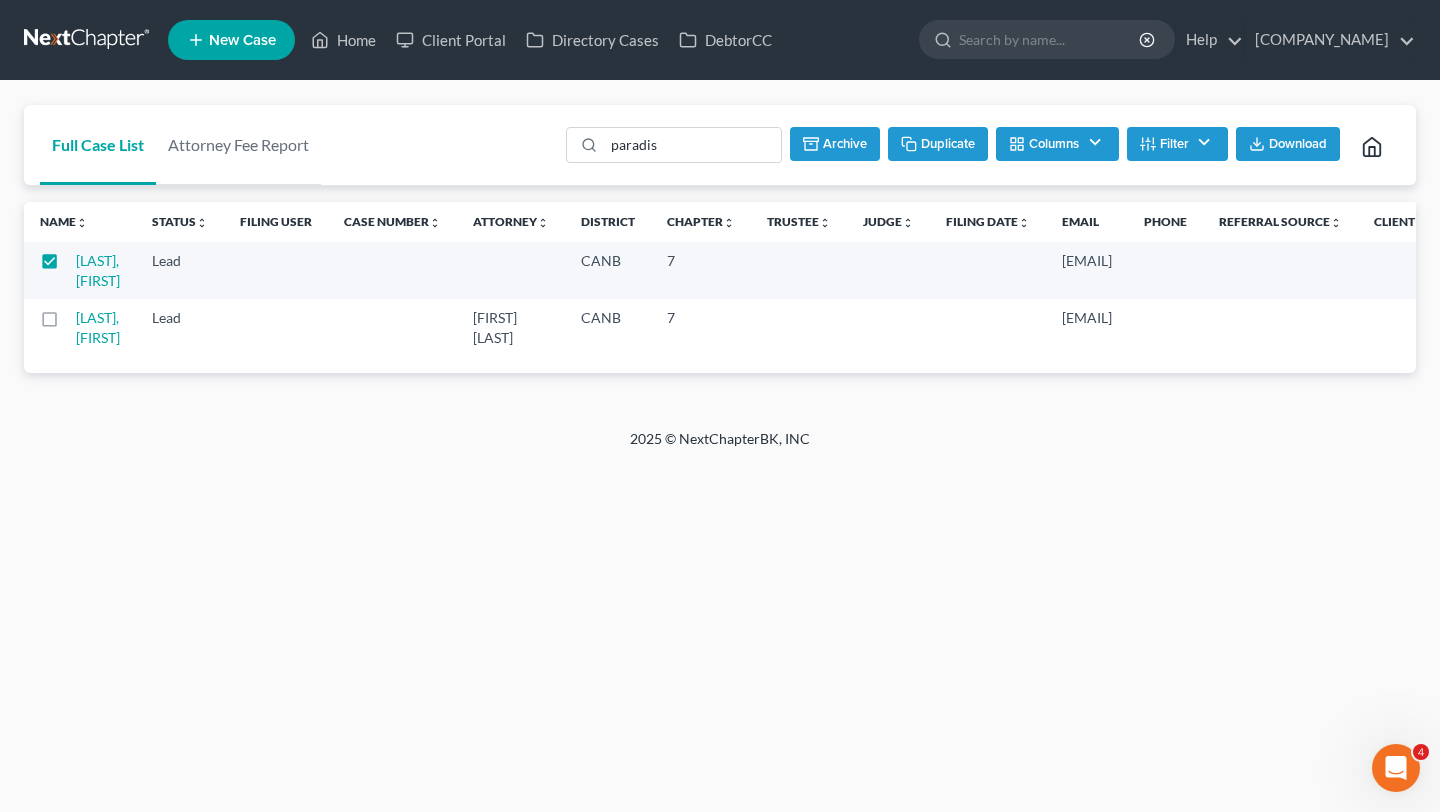 click on "Archive" at bounding box center [835, 144] 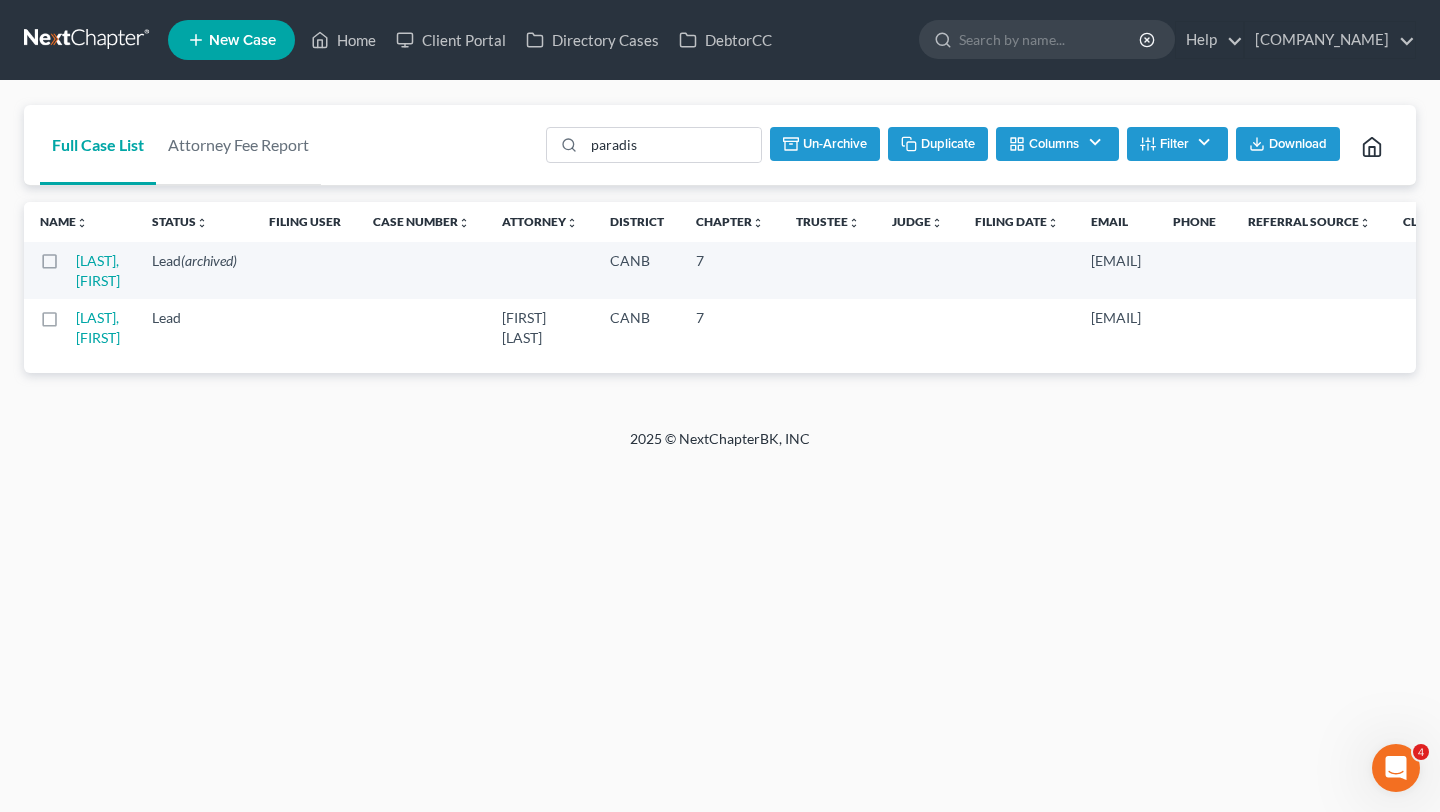 checkbox on "false" 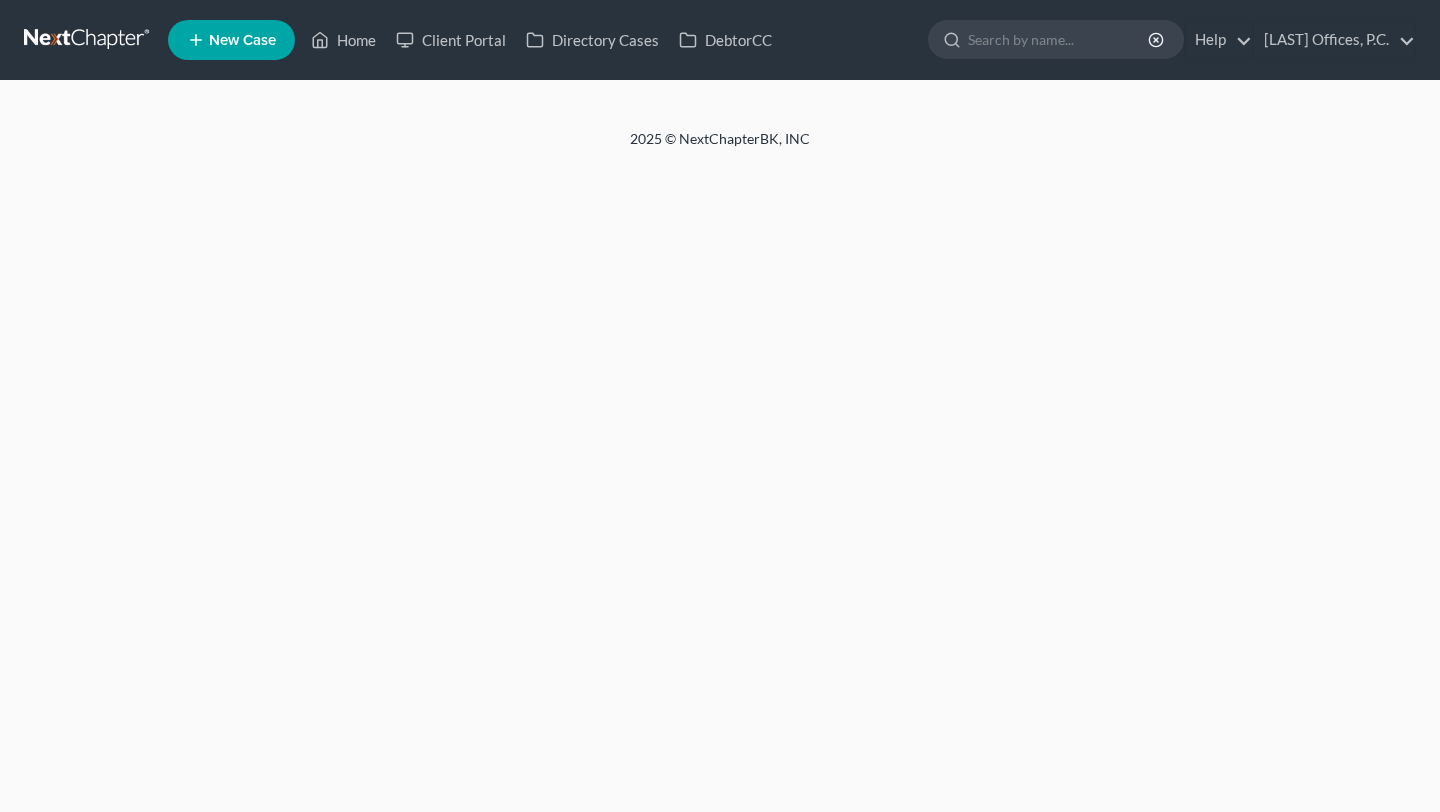 scroll, scrollTop: 0, scrollLeft: 0, axis: both 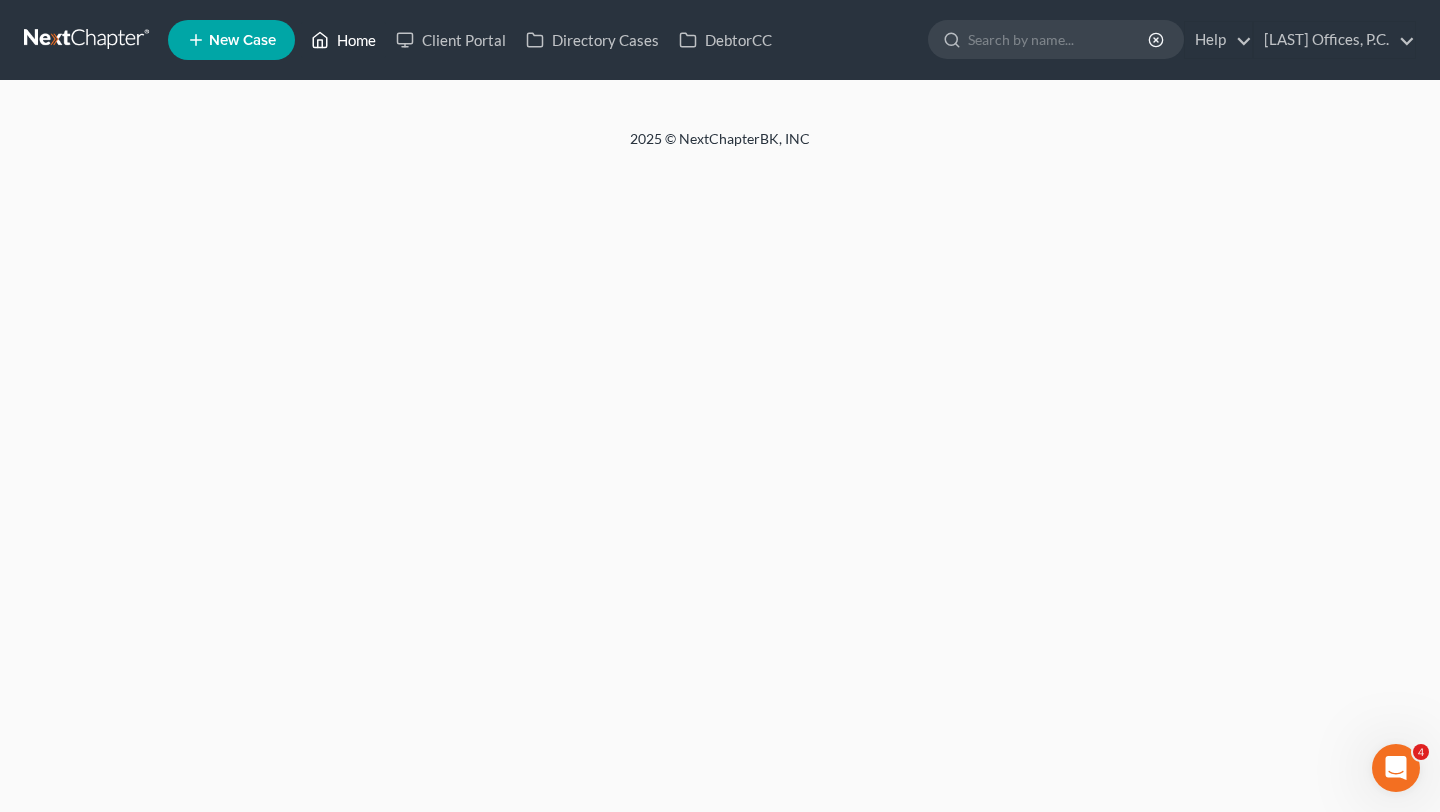 click on "Home" at bounding box center (343, 40) 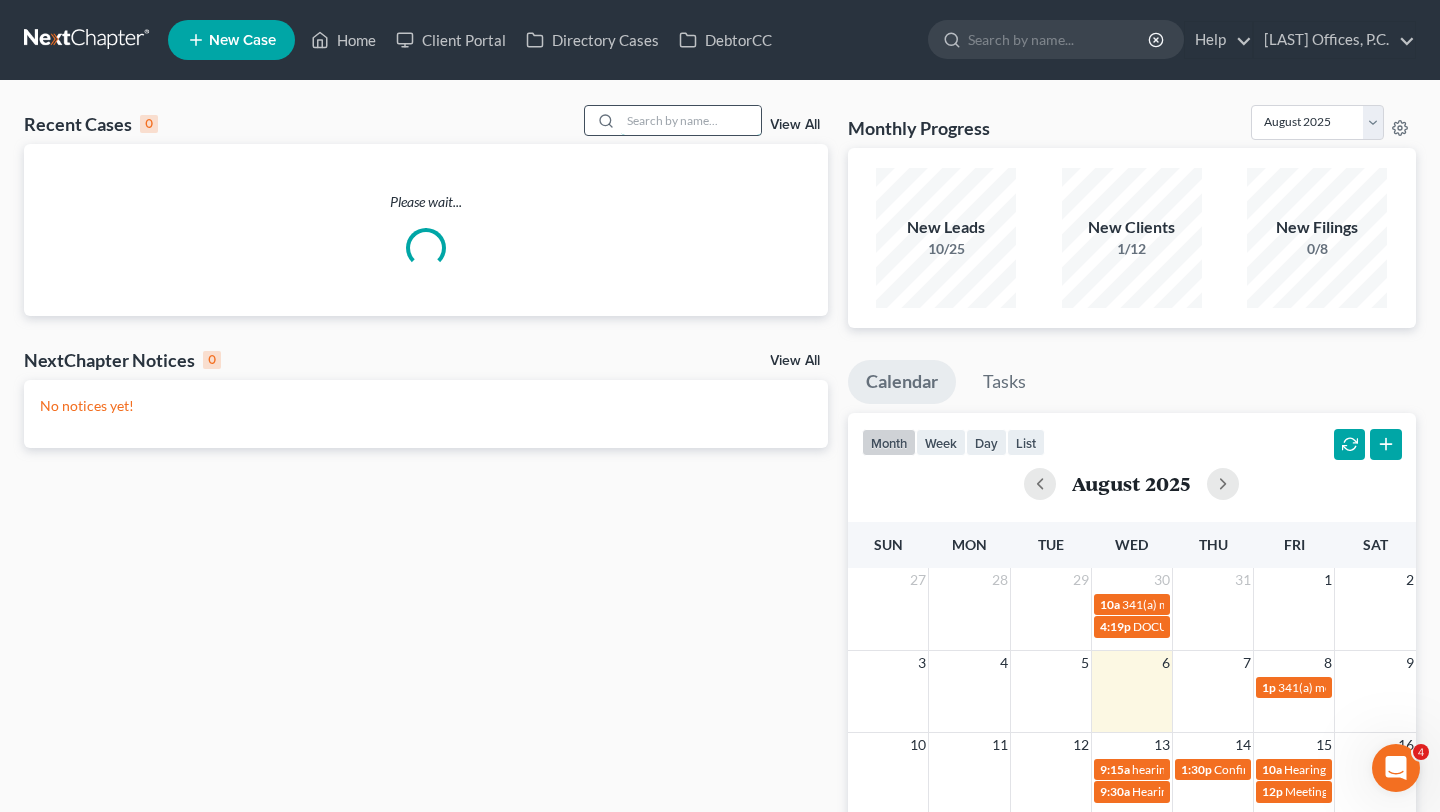 click at bounding box center (691, 120) 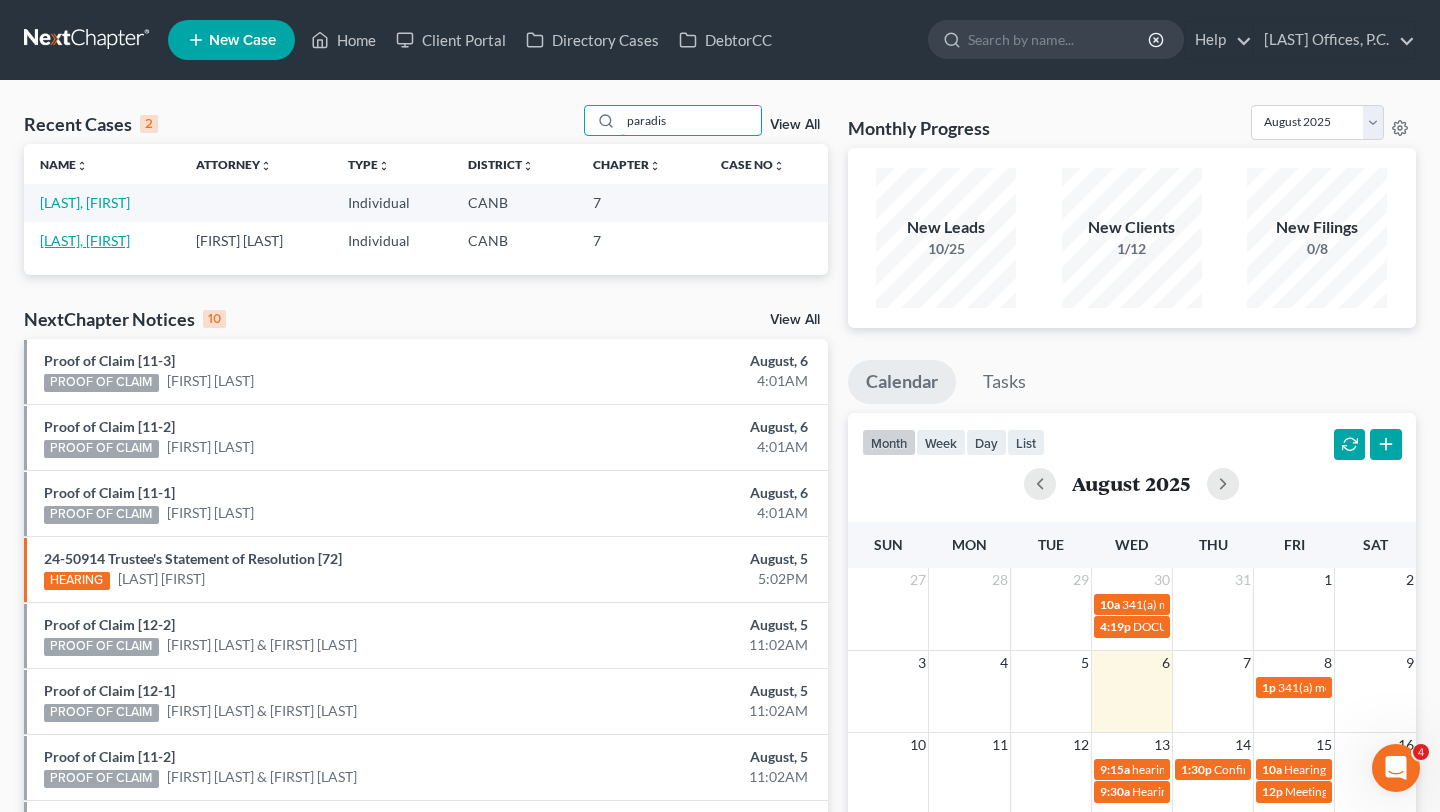 type on "paradis" 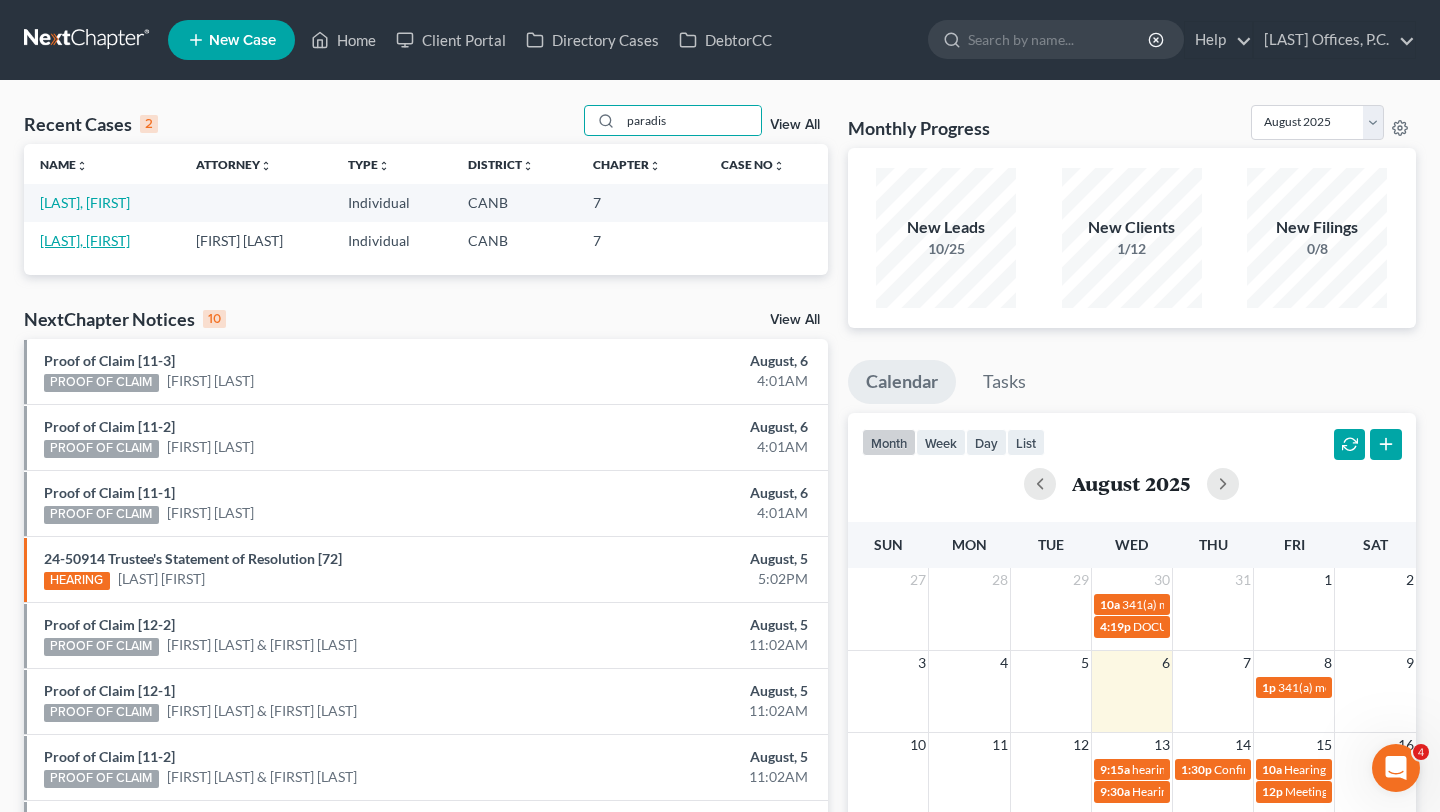 click on "Paradis, Michael" at bounding box center [85, 240] 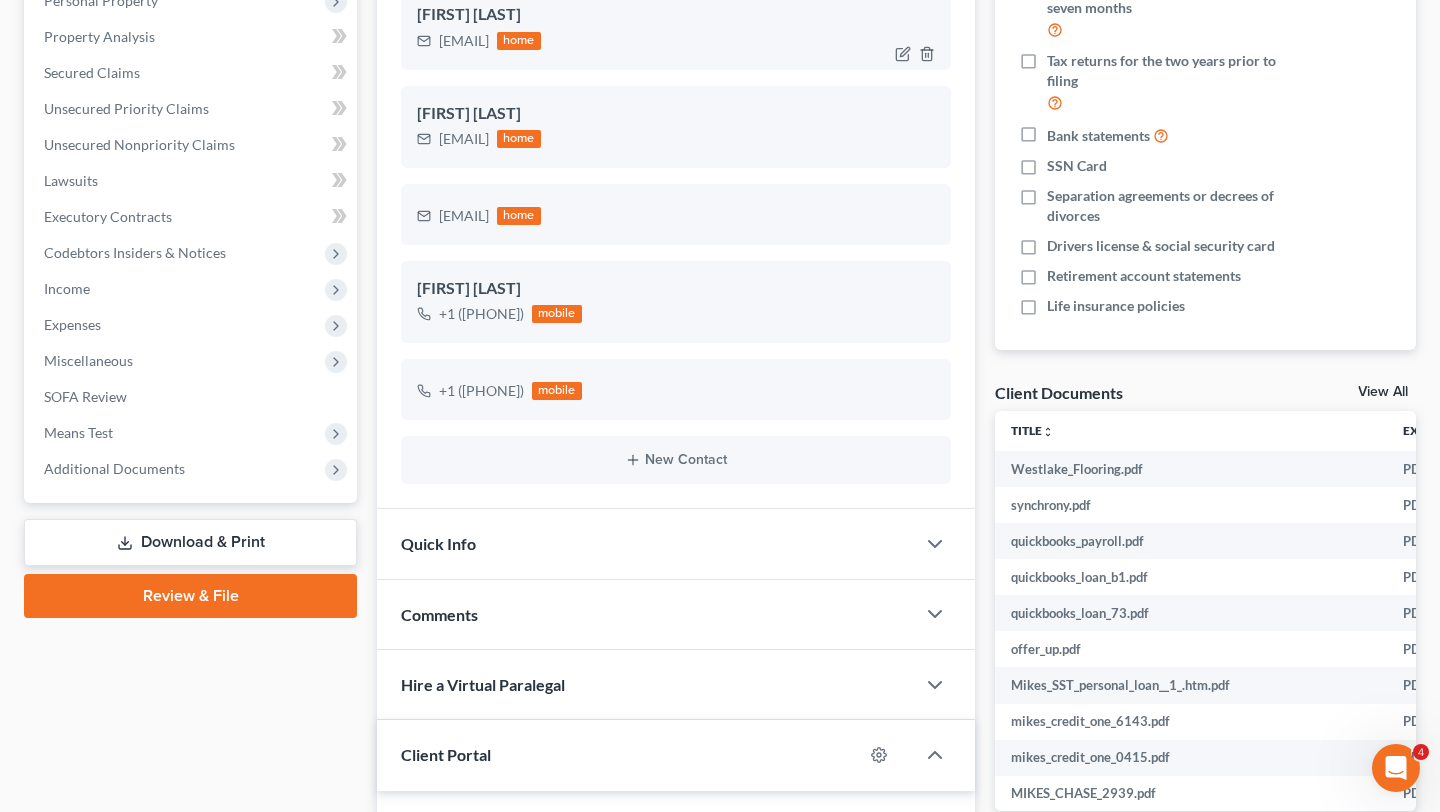 scroll, scrollTop: 373, scrollLeft: 0, axis: vertical 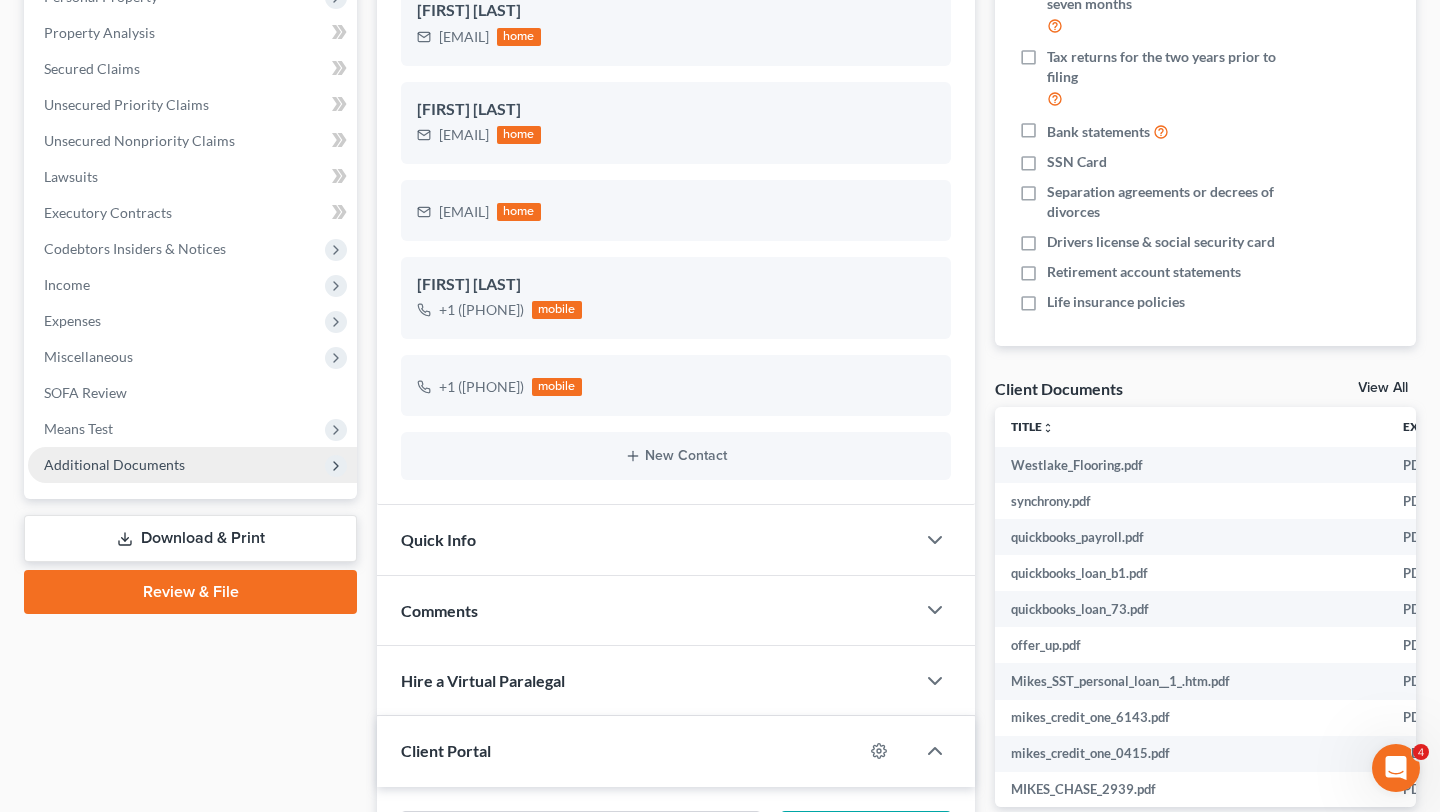 click on "Additional Documents" at bounding box center [192, 465] 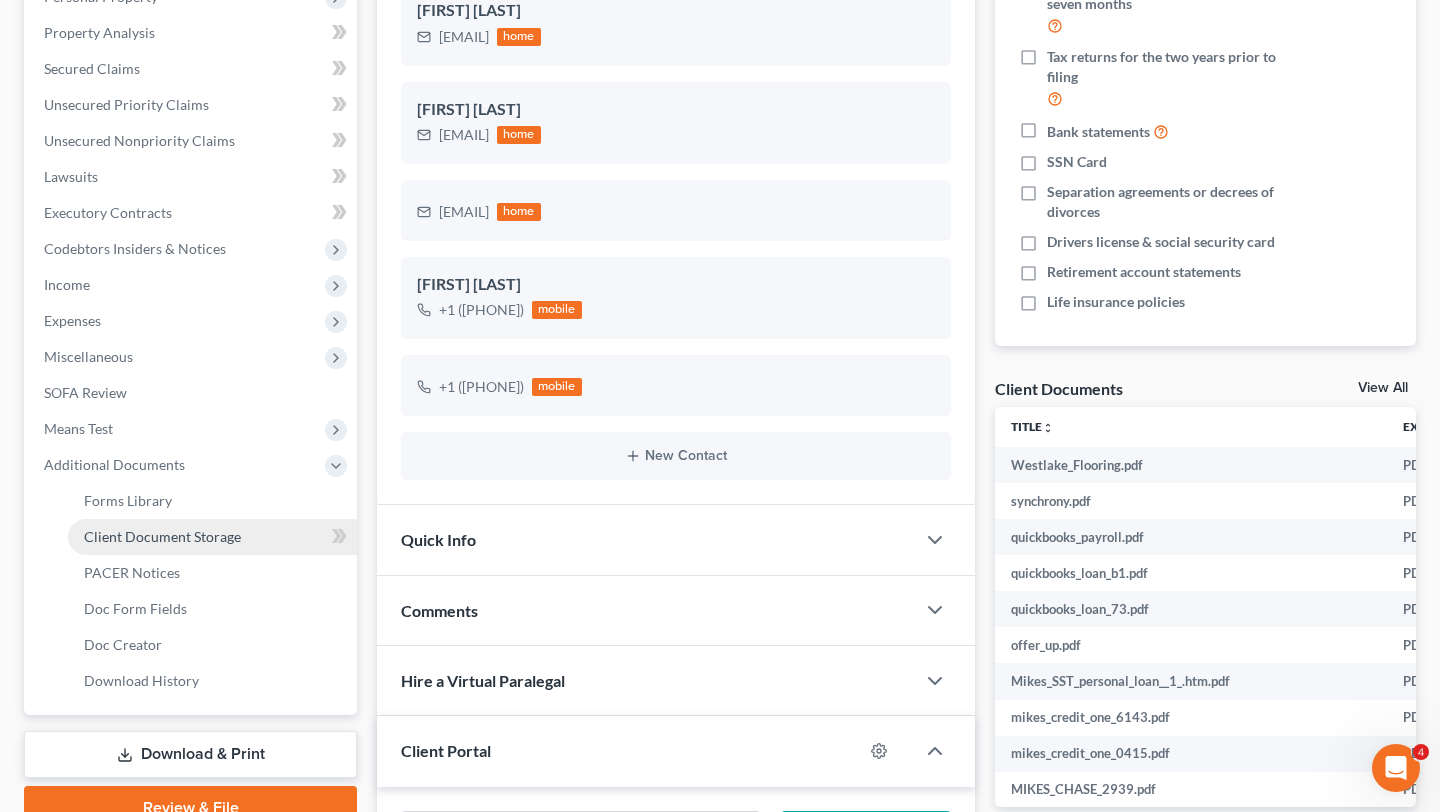 click on "Client Document Storage" at bounding box center [212, 537] 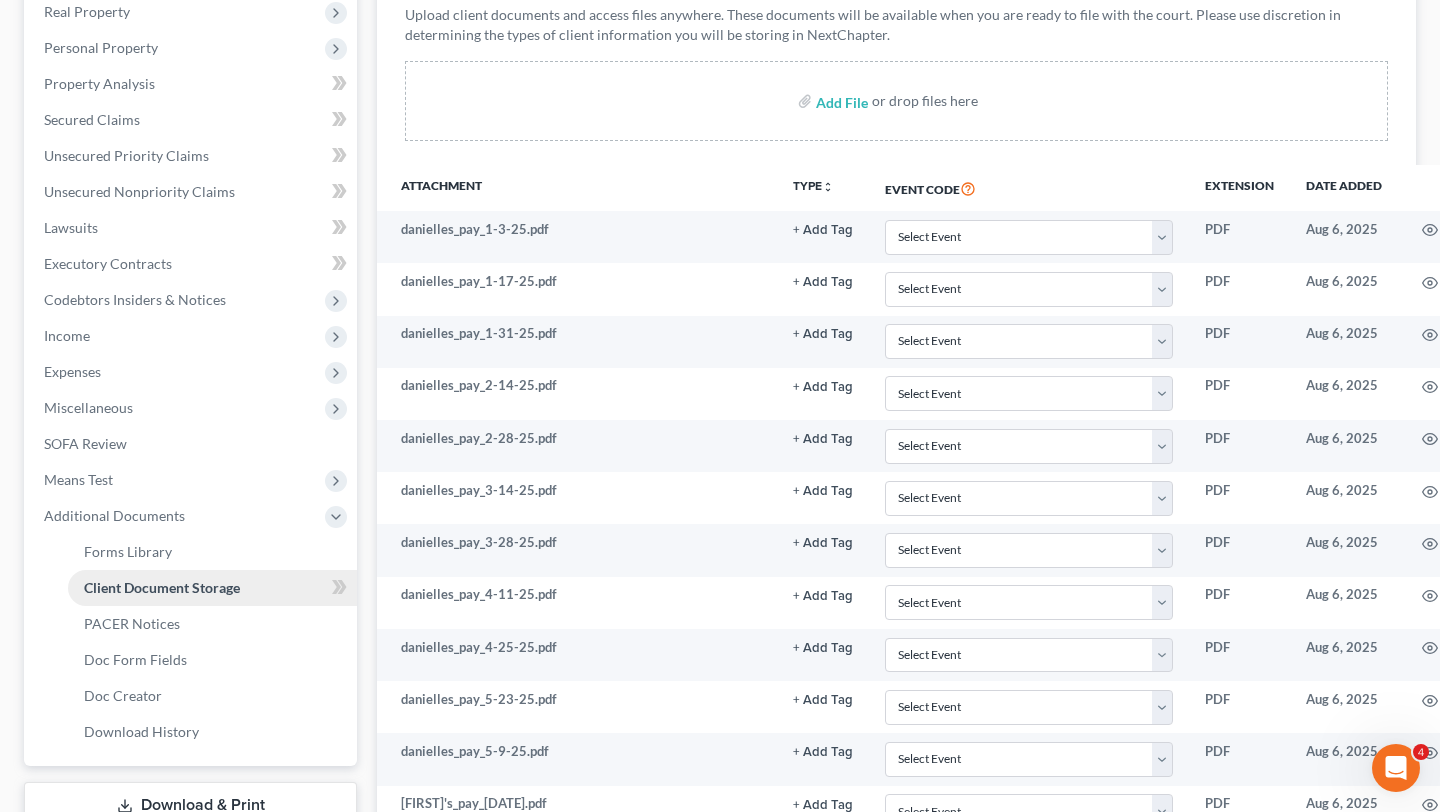 scroll, scrollTop: 0, scrollLeft: 0, axis: both 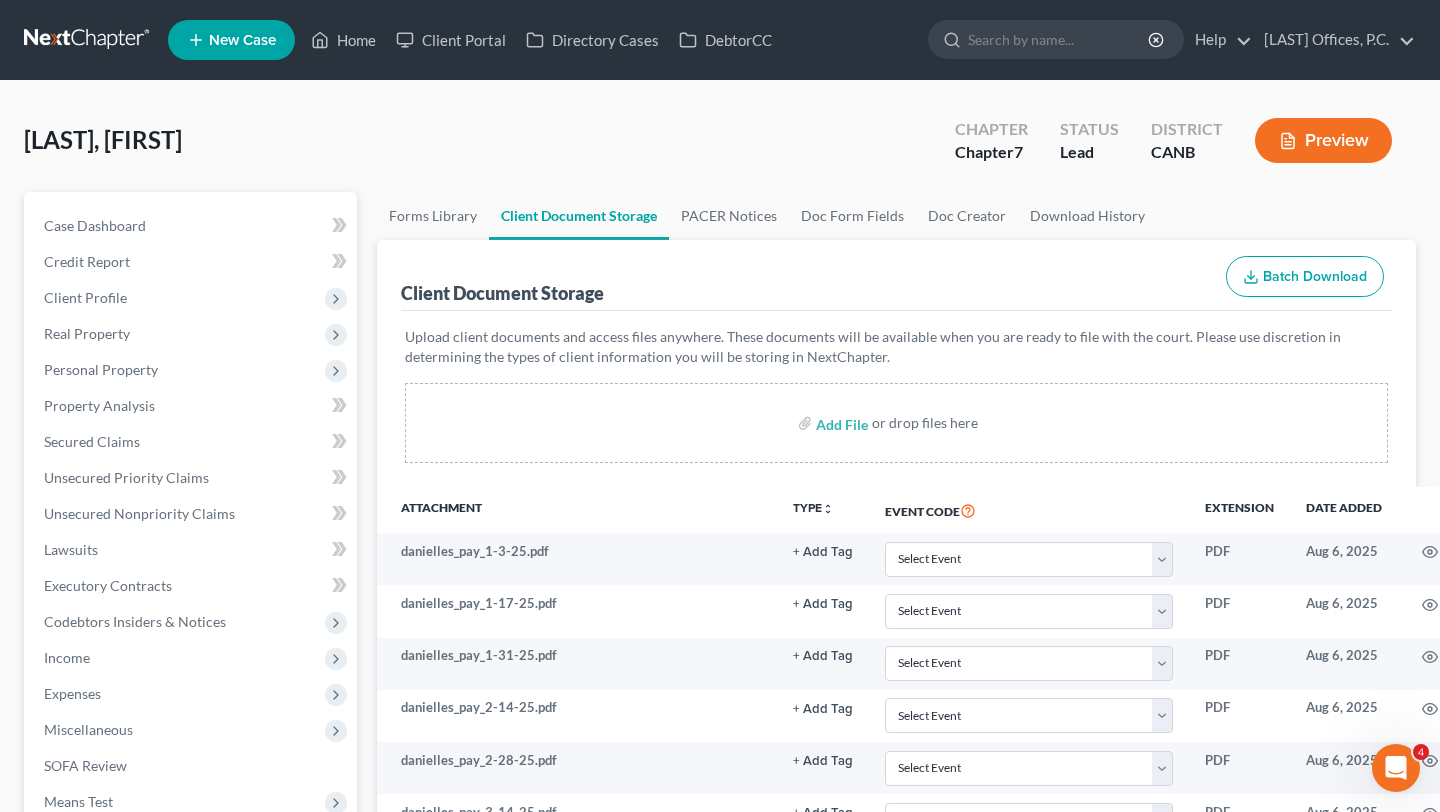 click on "Batch Download" at bounding box center (1305, 277) 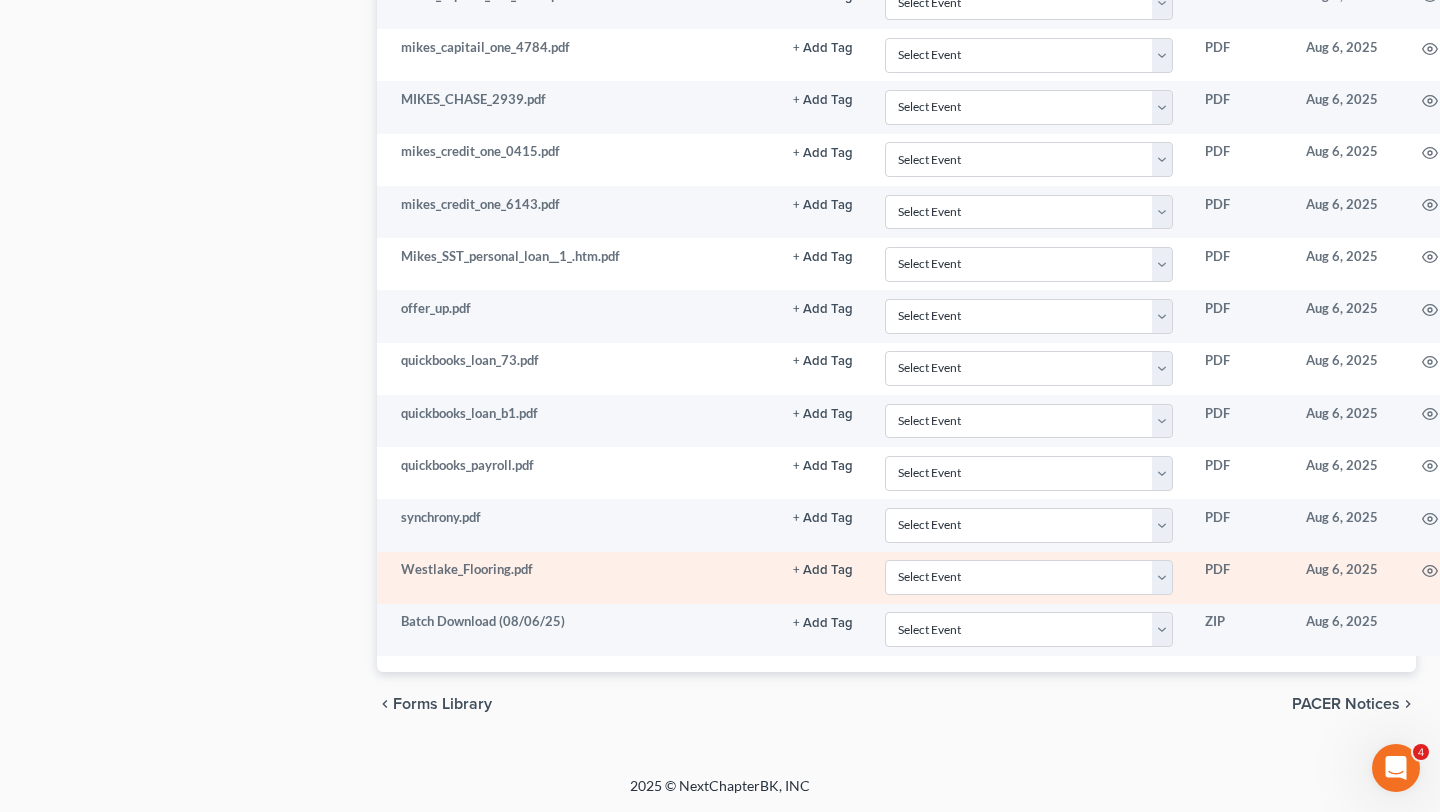 scroll, scrollTop: 4319, scrollLeft: 123, axis: both 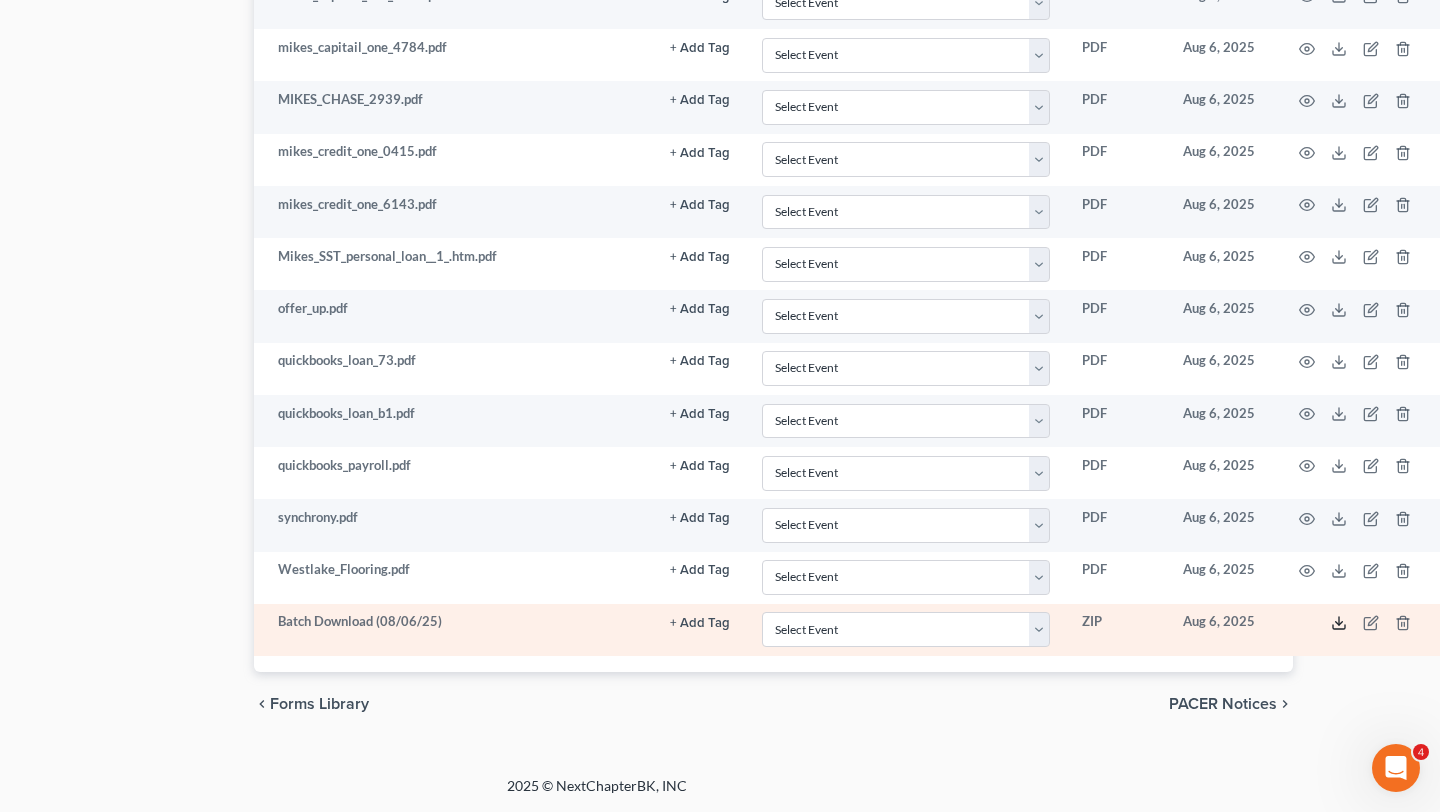 click 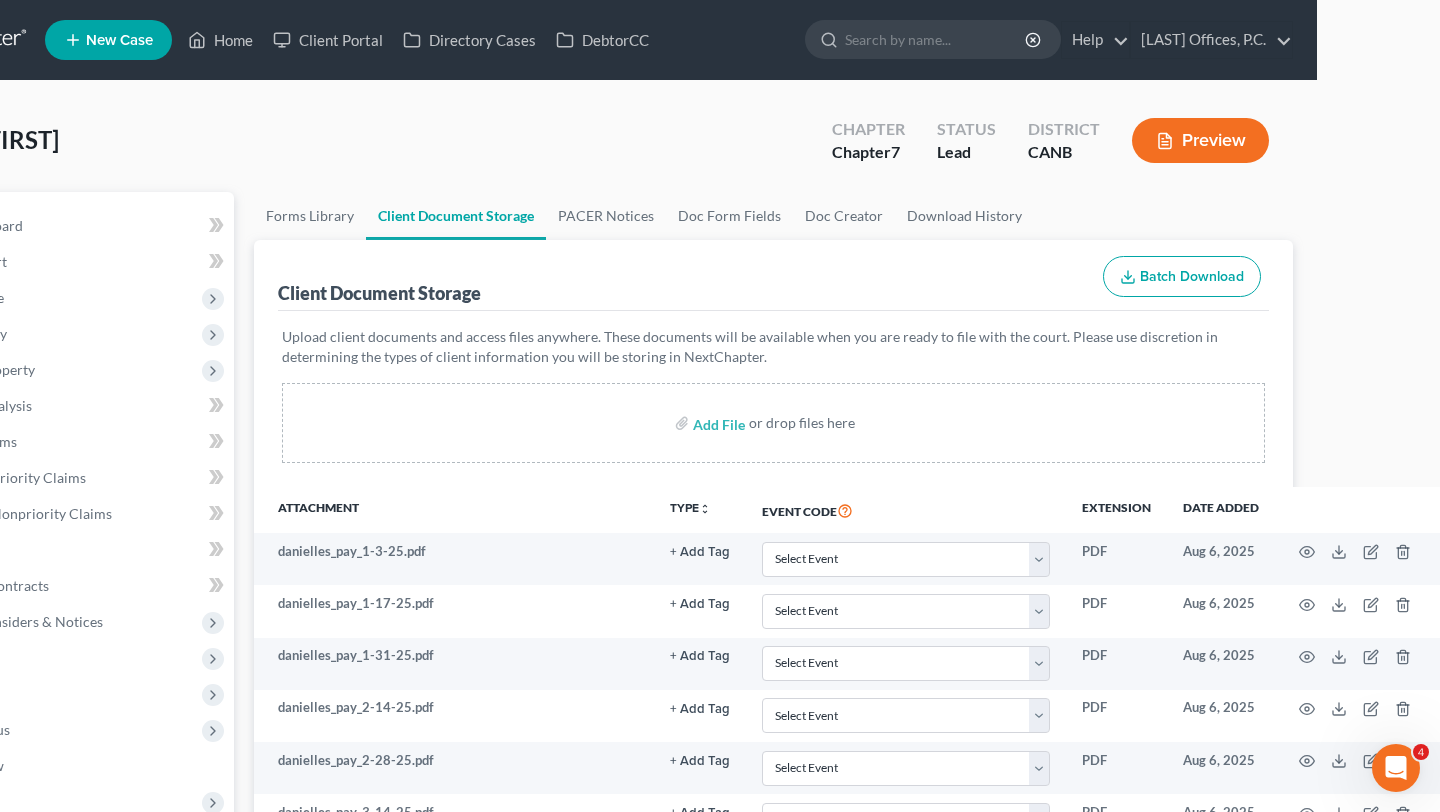 scroll, scrollTop: 0, scrollLeft: 0, axis: both 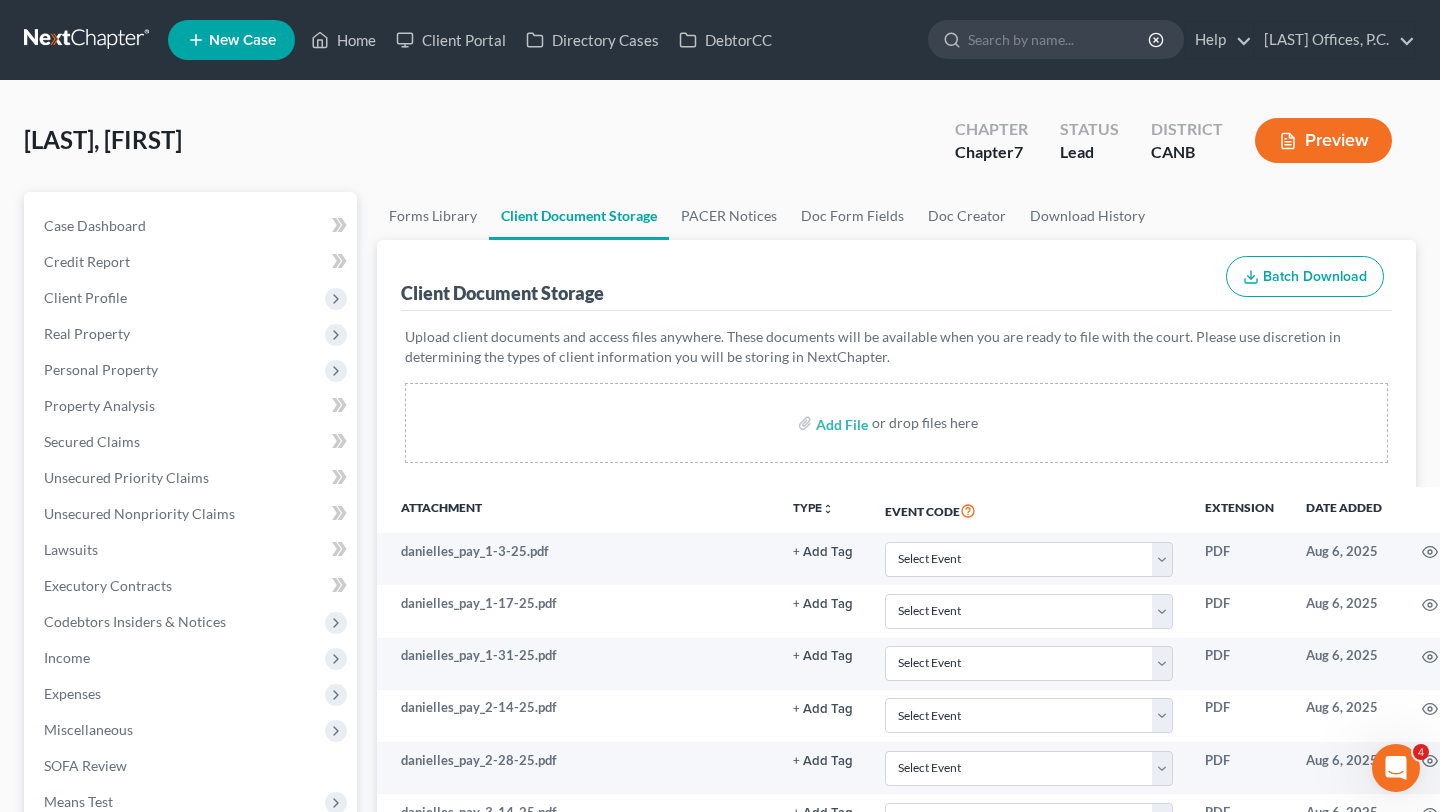 click on "Paradis, Michael Upgraded Chapter Chapter  7 Status Lead District CANB Preview" at bounding box center [720, 148] 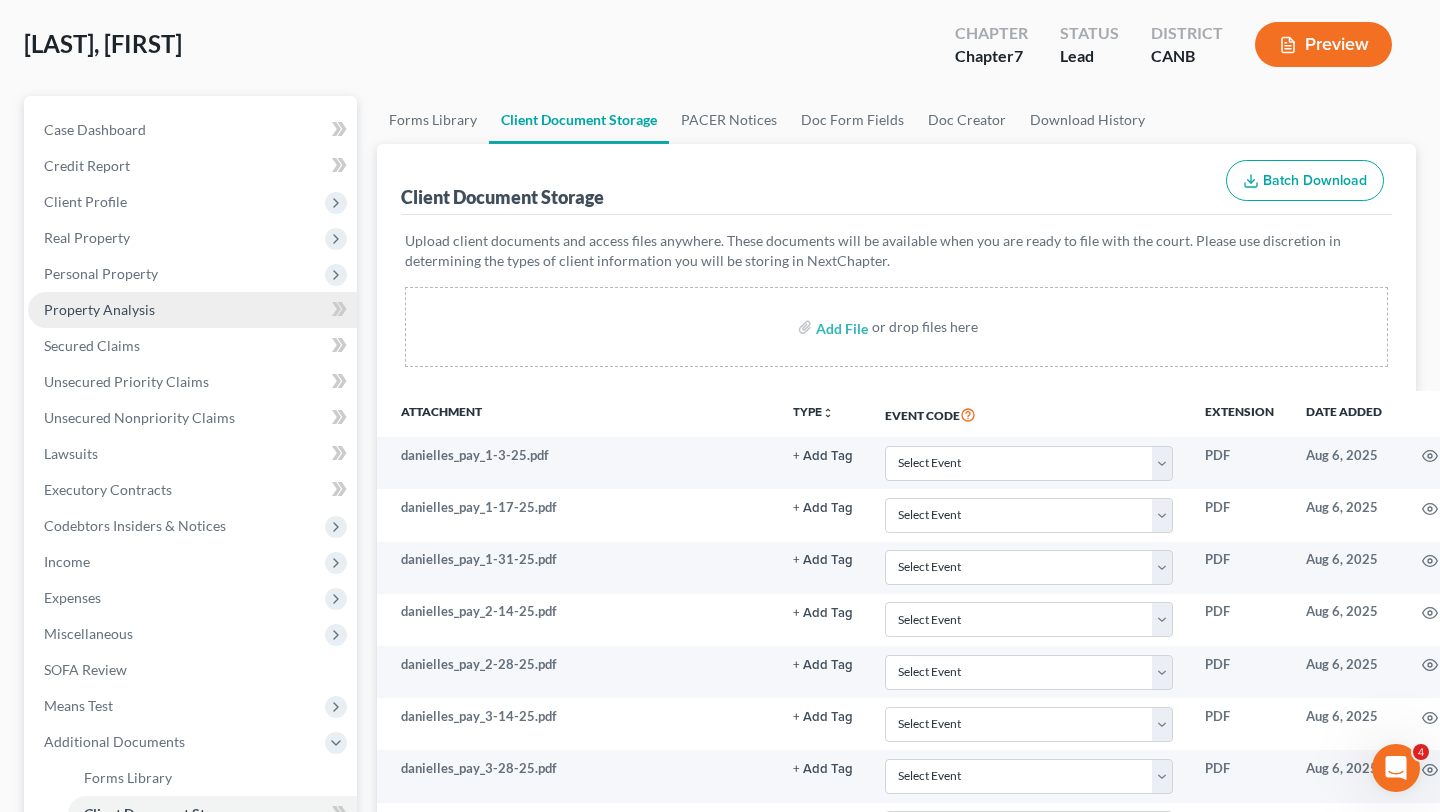 scroll, scrollTop: 100, scrollLeft: 0, axis: vertical 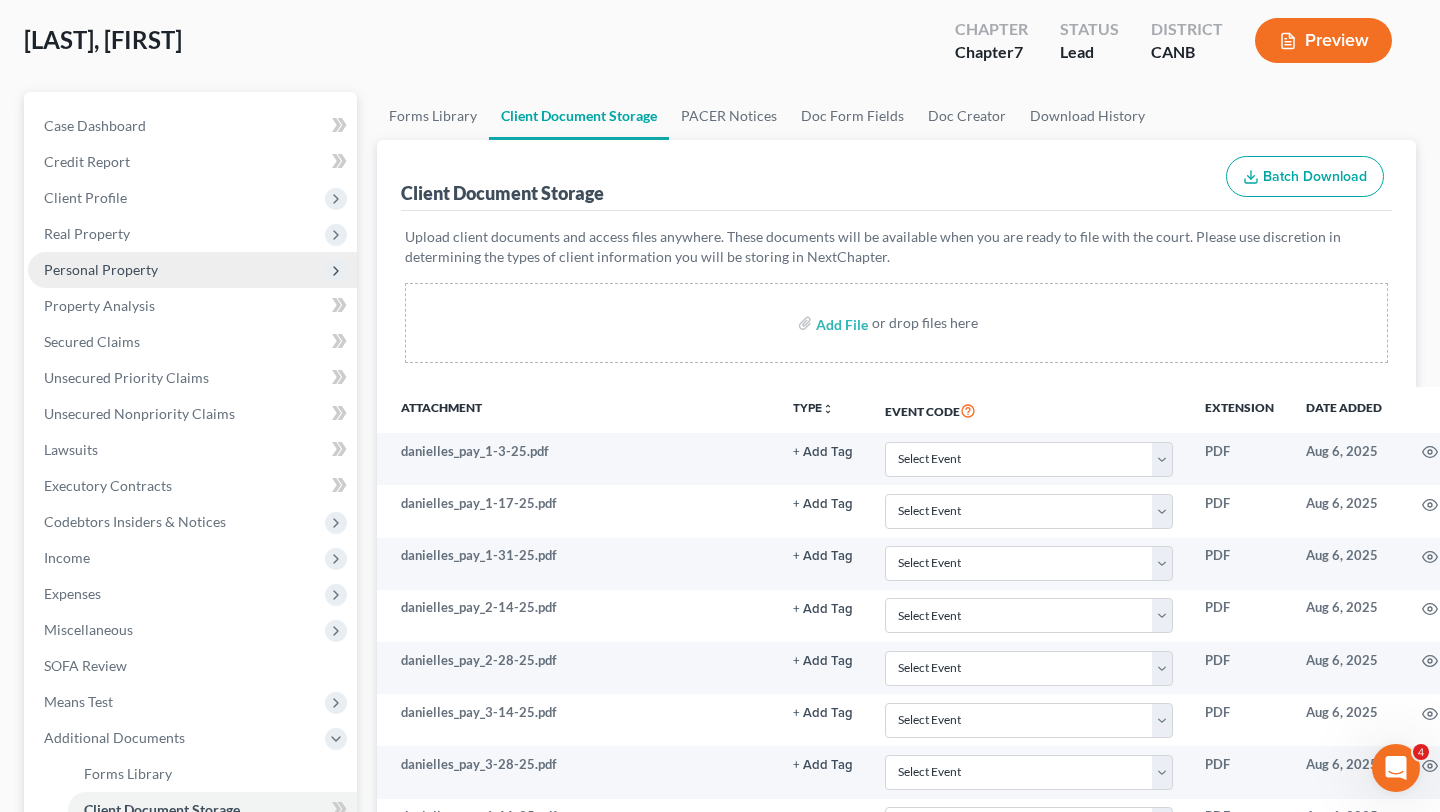 click on "Personal Property" at bounding box center (192, 270) 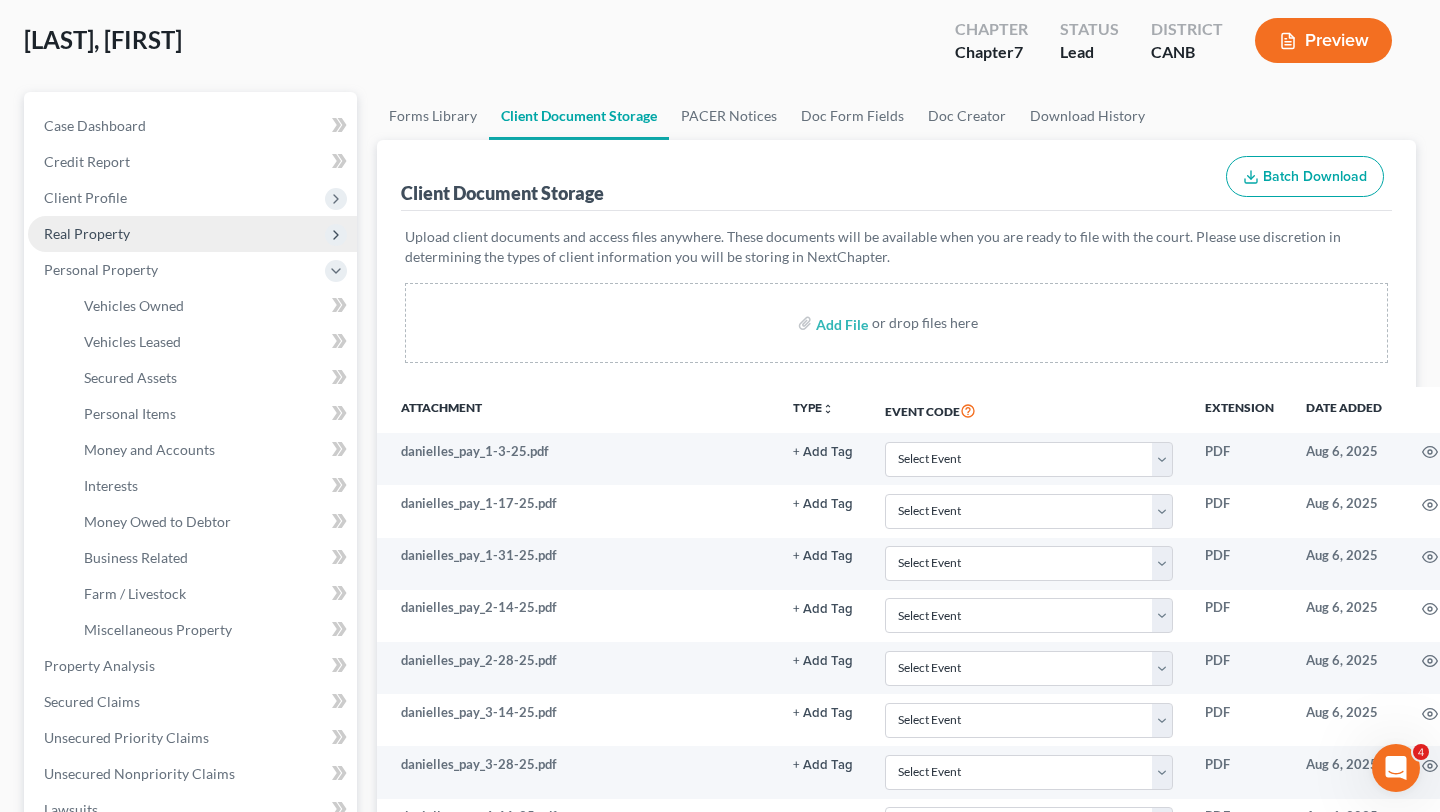 click on "Real Property" at bounding box center (192, 234) 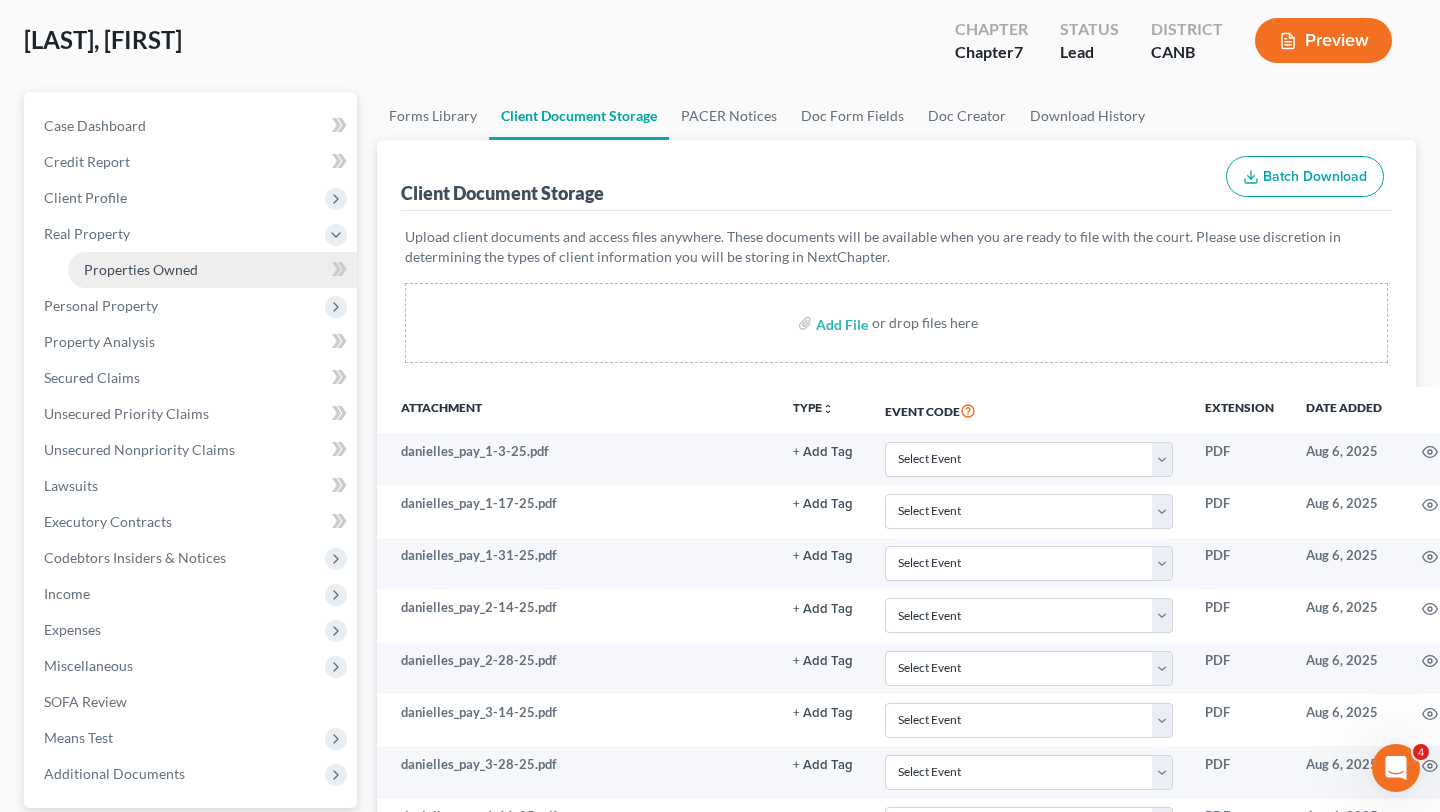 click on "Properties Owned" at bounding box center (212, 270) 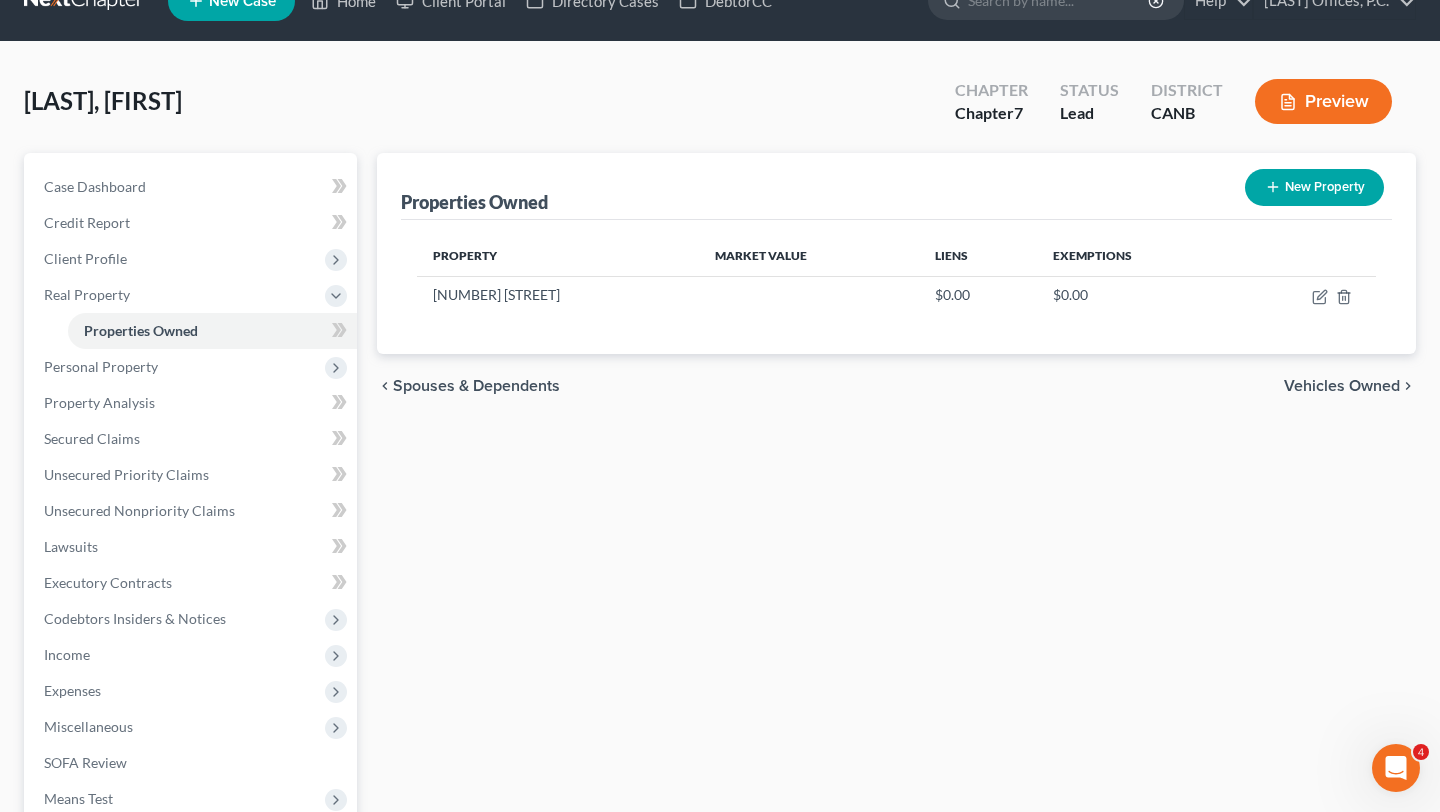 scroll, scrollTop: 0, scrollLeft: 0, axis: both 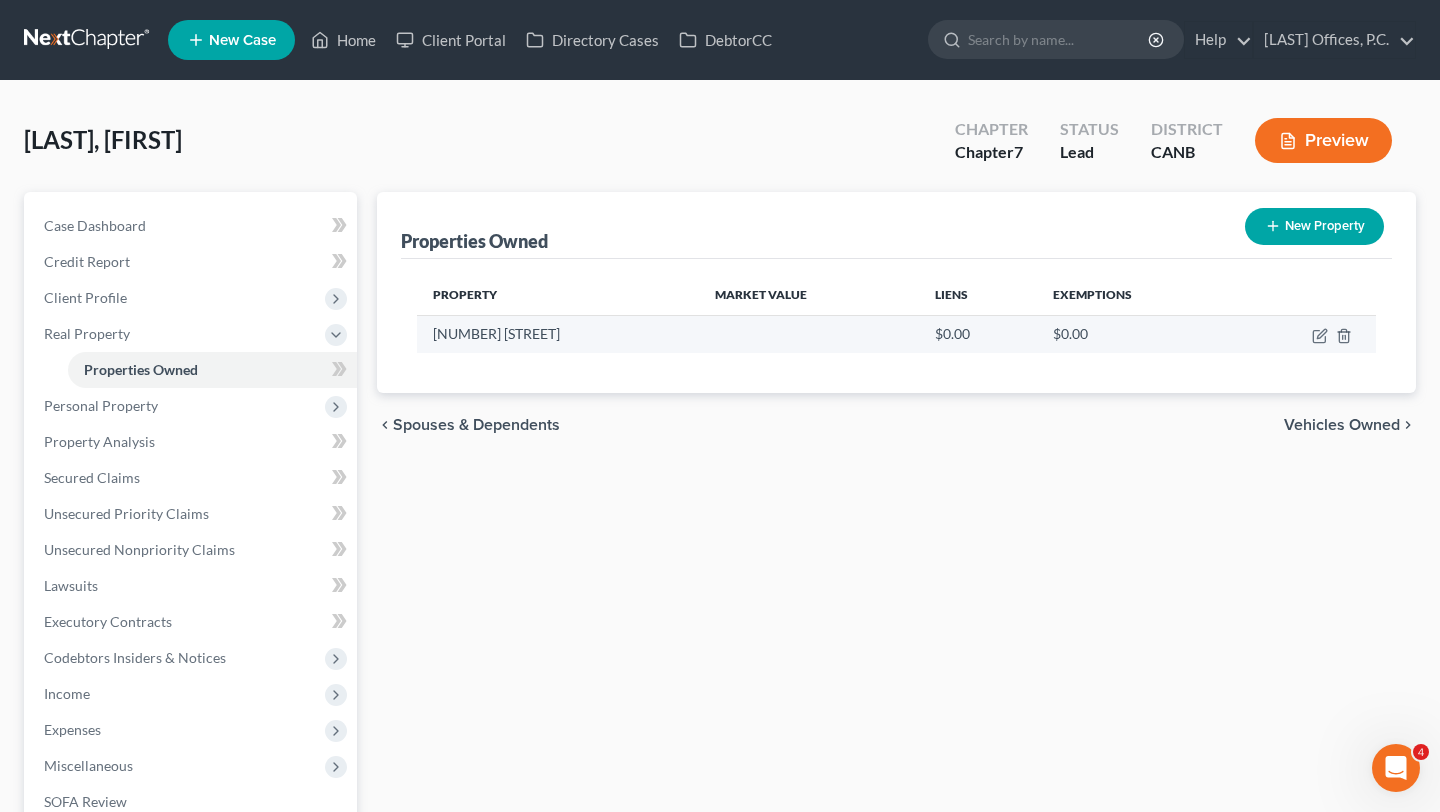 click at bounding box center [1305, 334] 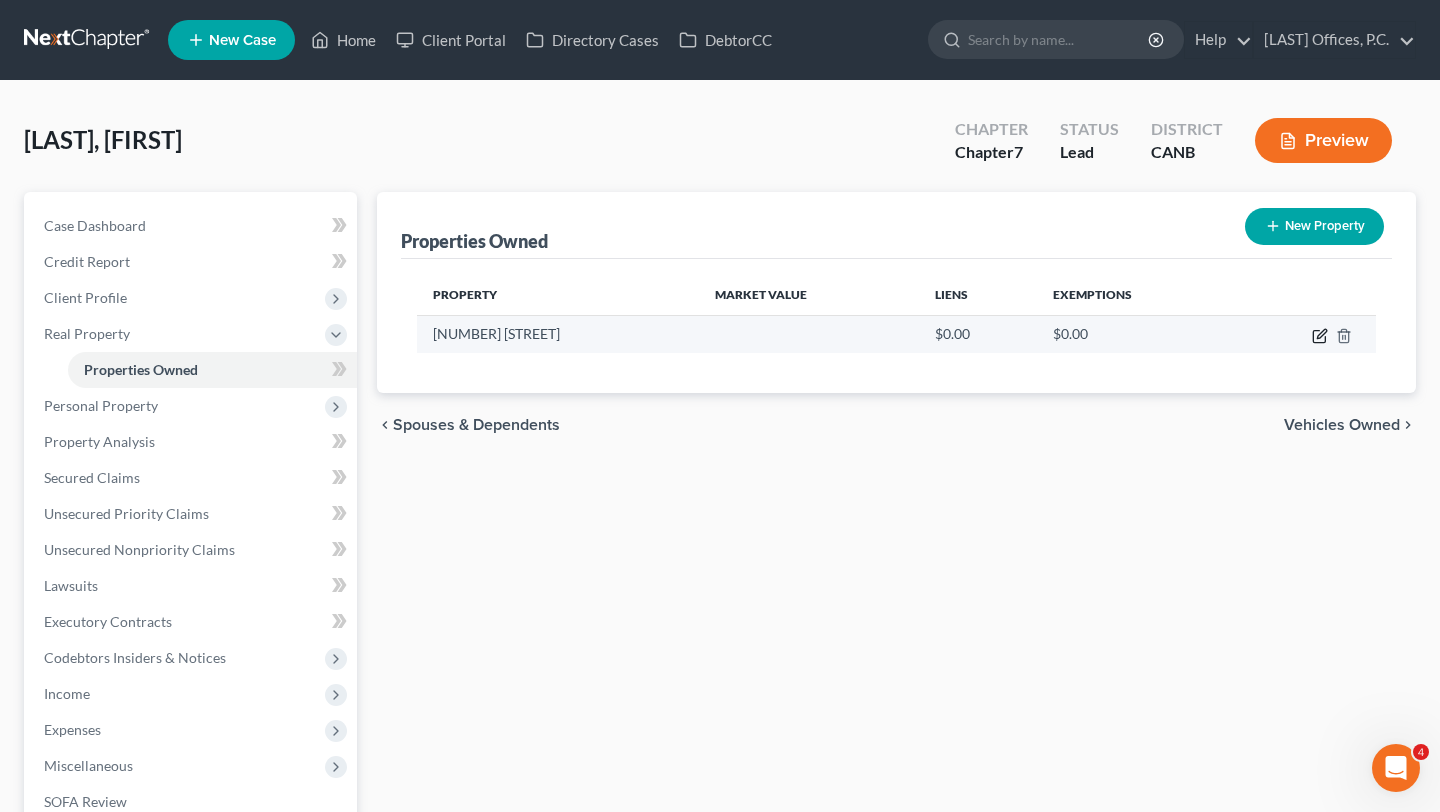 click 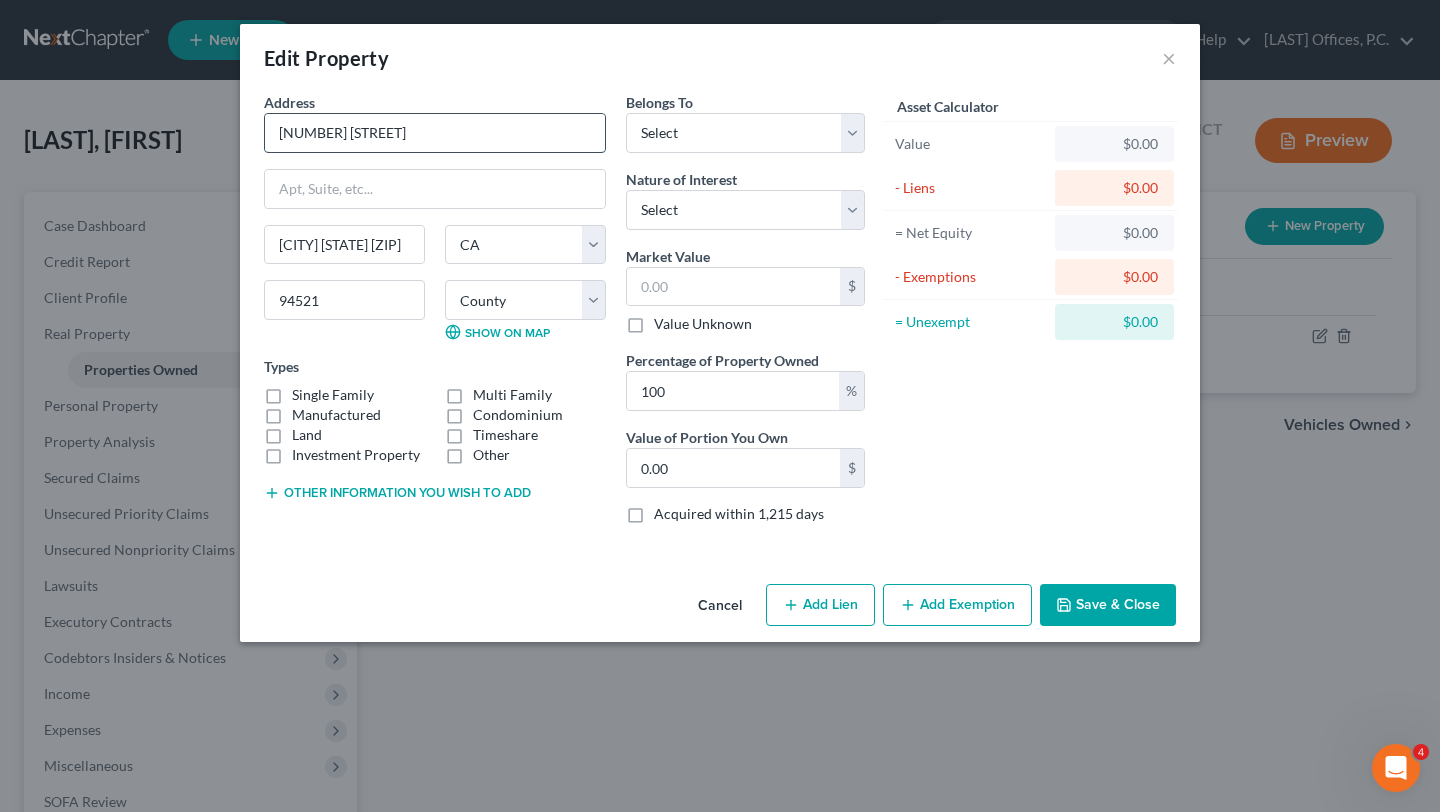 click on "5149 sutherland drive" at bounding box center [435, 133] 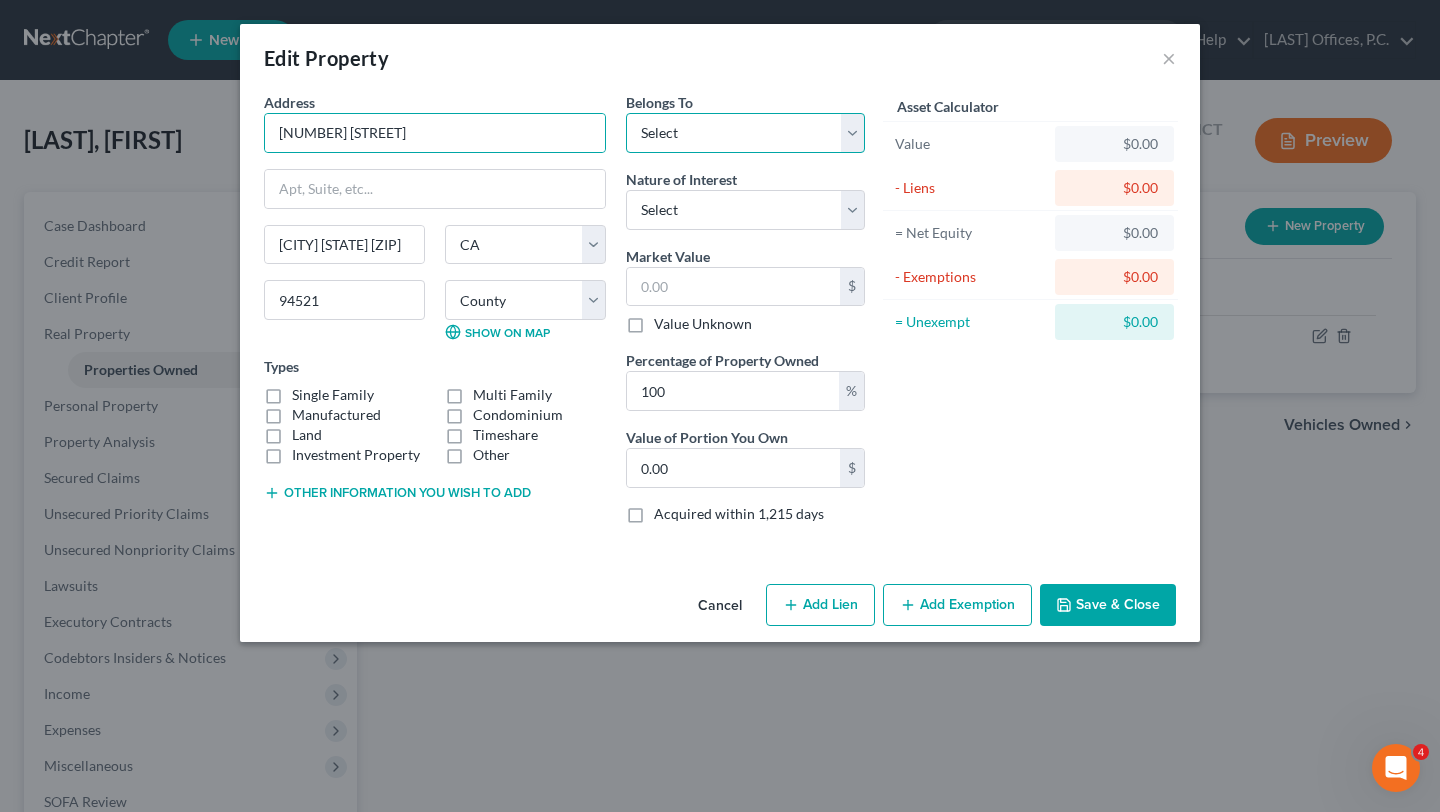 click on "Select Debtor 1 Only Debtor 2 Only Debtor 1 And Debtor 2 Only At Least One Of The Debtors And Another Community Property" at bounding box center (745, 133) 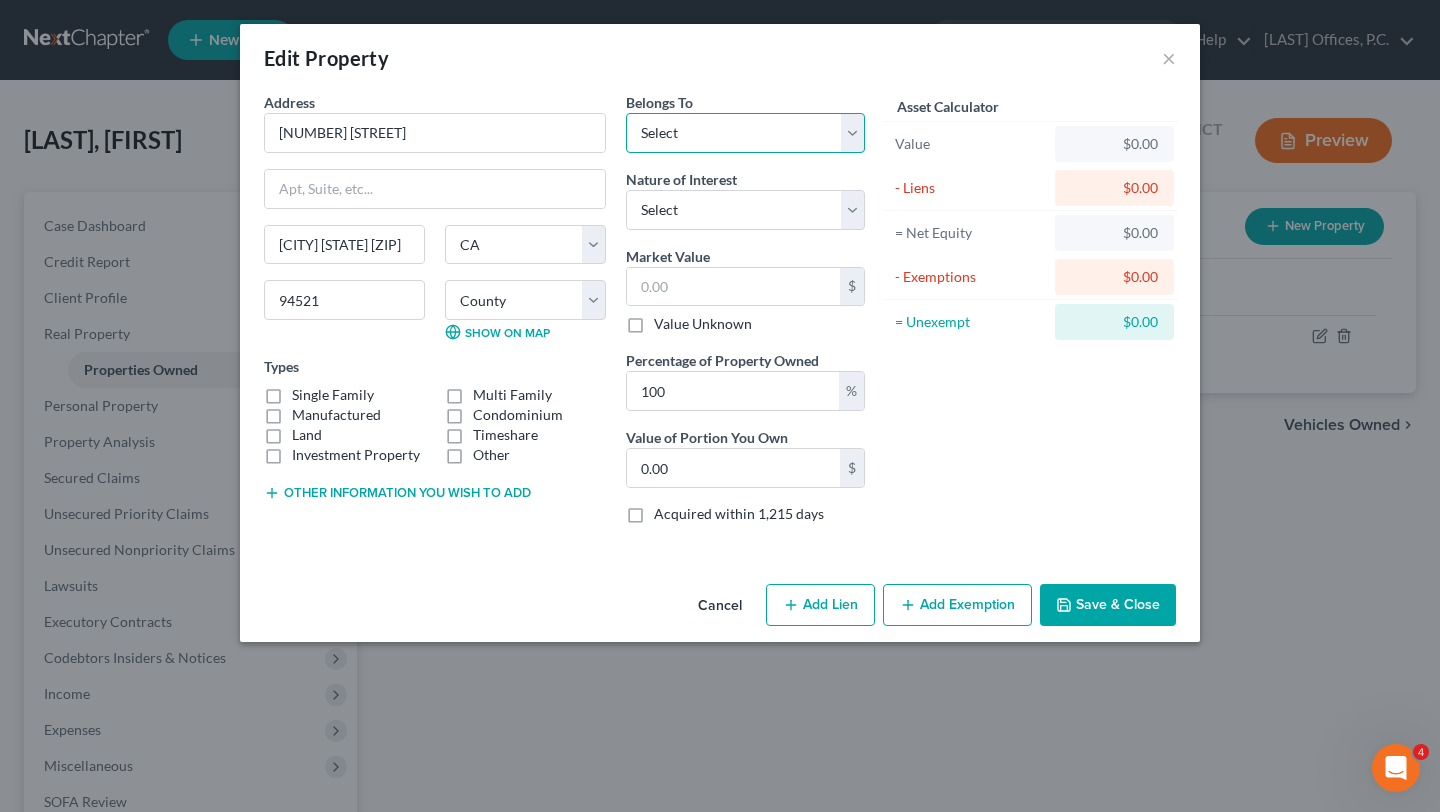 select on "0" 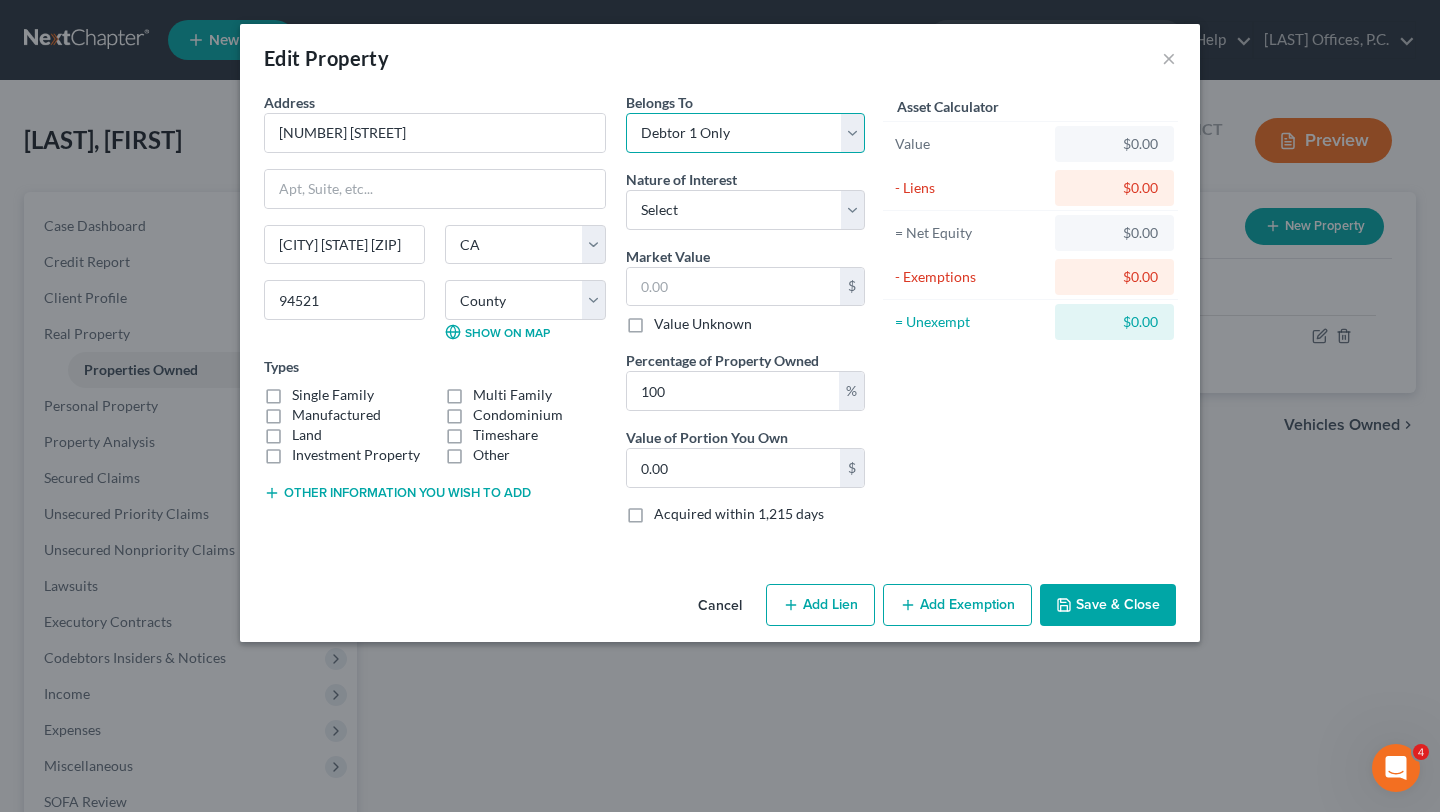 click on "Select Debtor 1 Only Debtor 2 Only Debtor 1 And Debtor 2 Only At Least One Of The Debtors And Another Community Property" at bounding box center [745, 133] 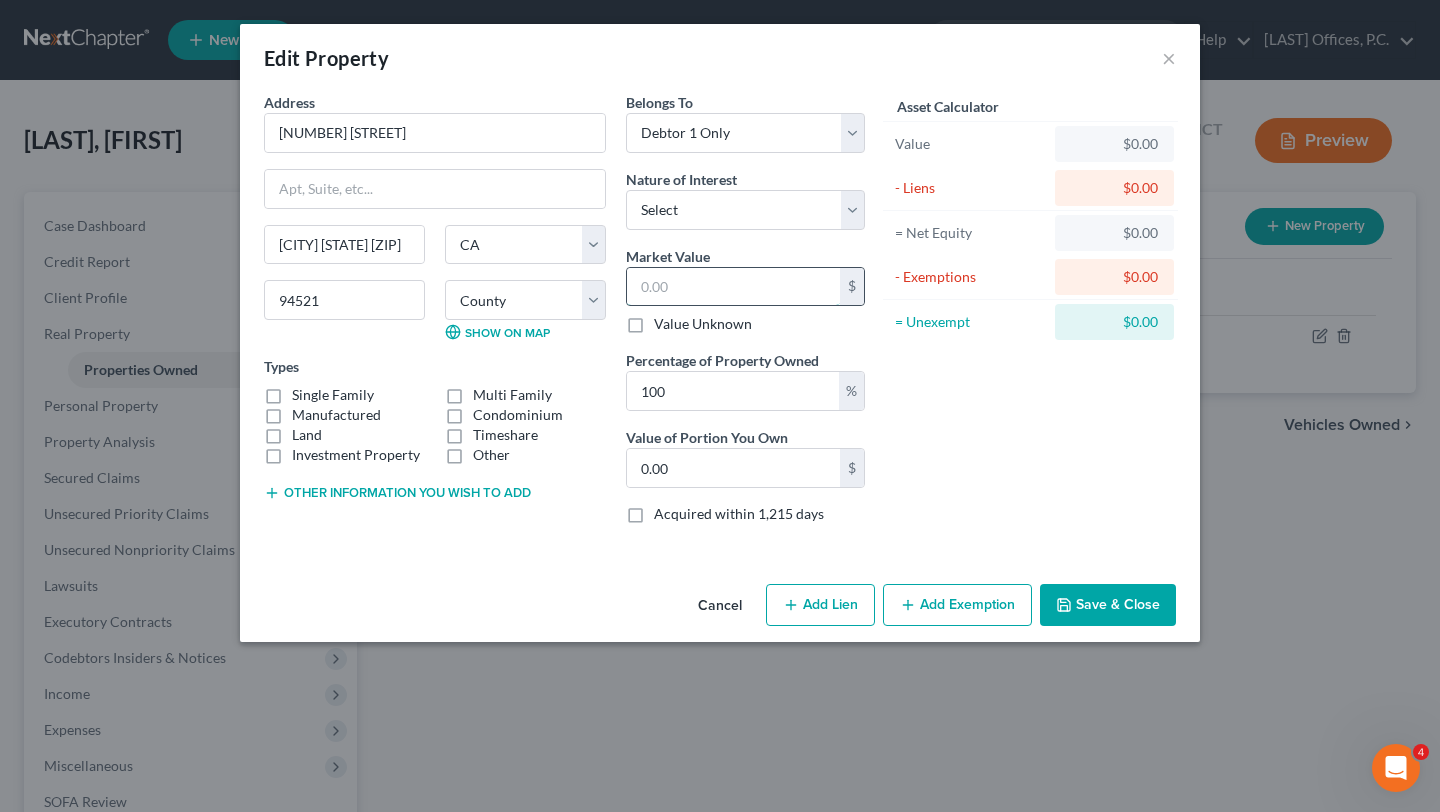 click at bounding box center (733, 287) 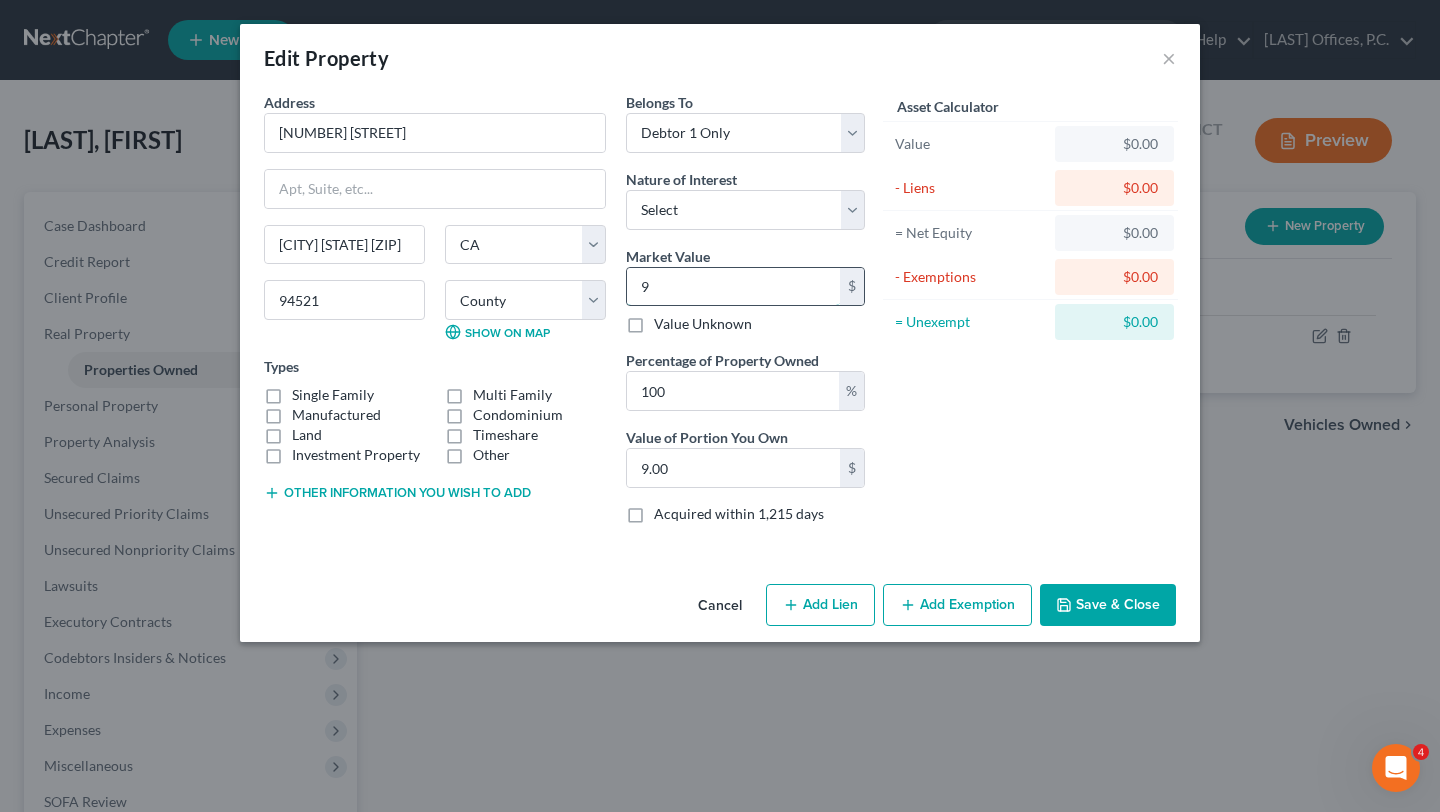 type on "99" 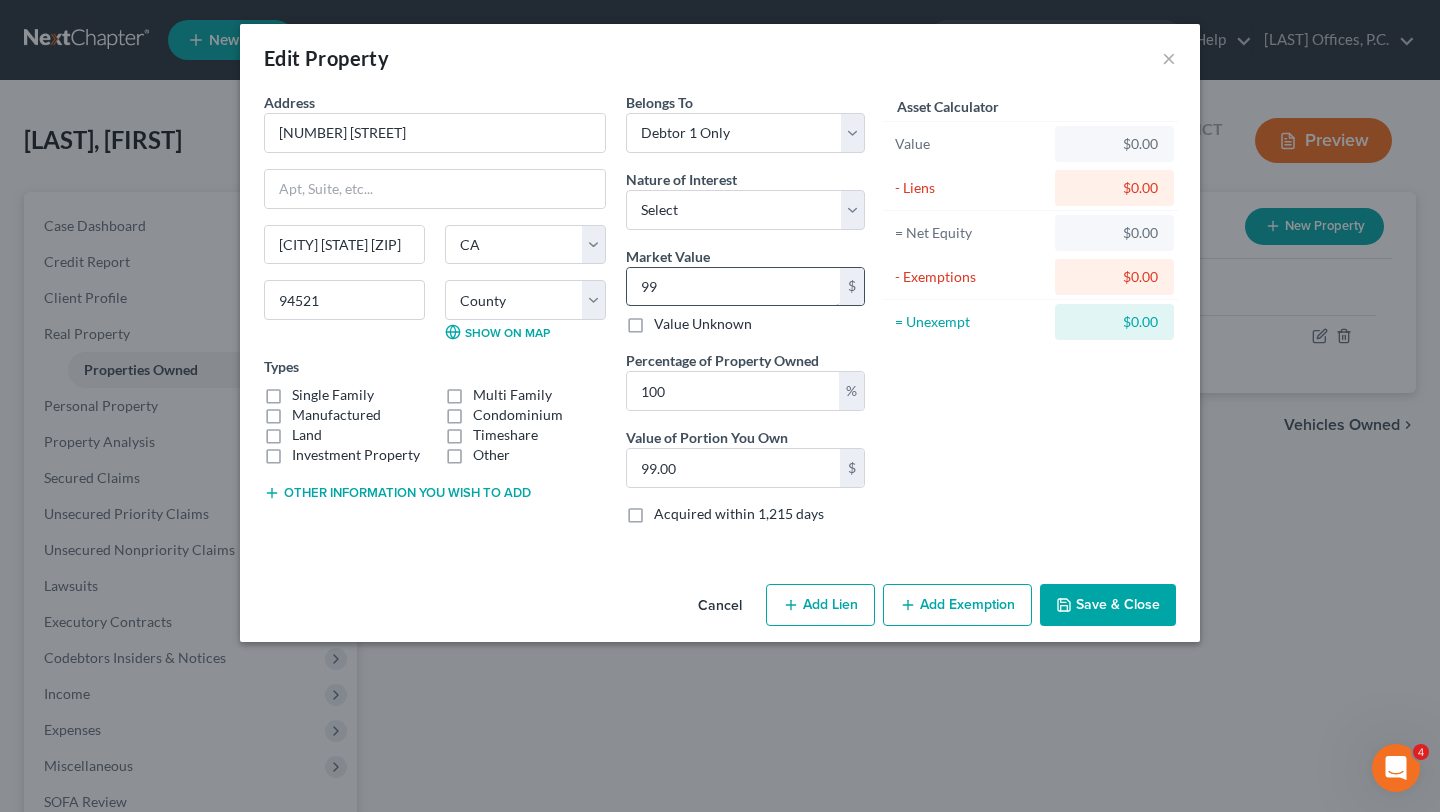 type on "992" 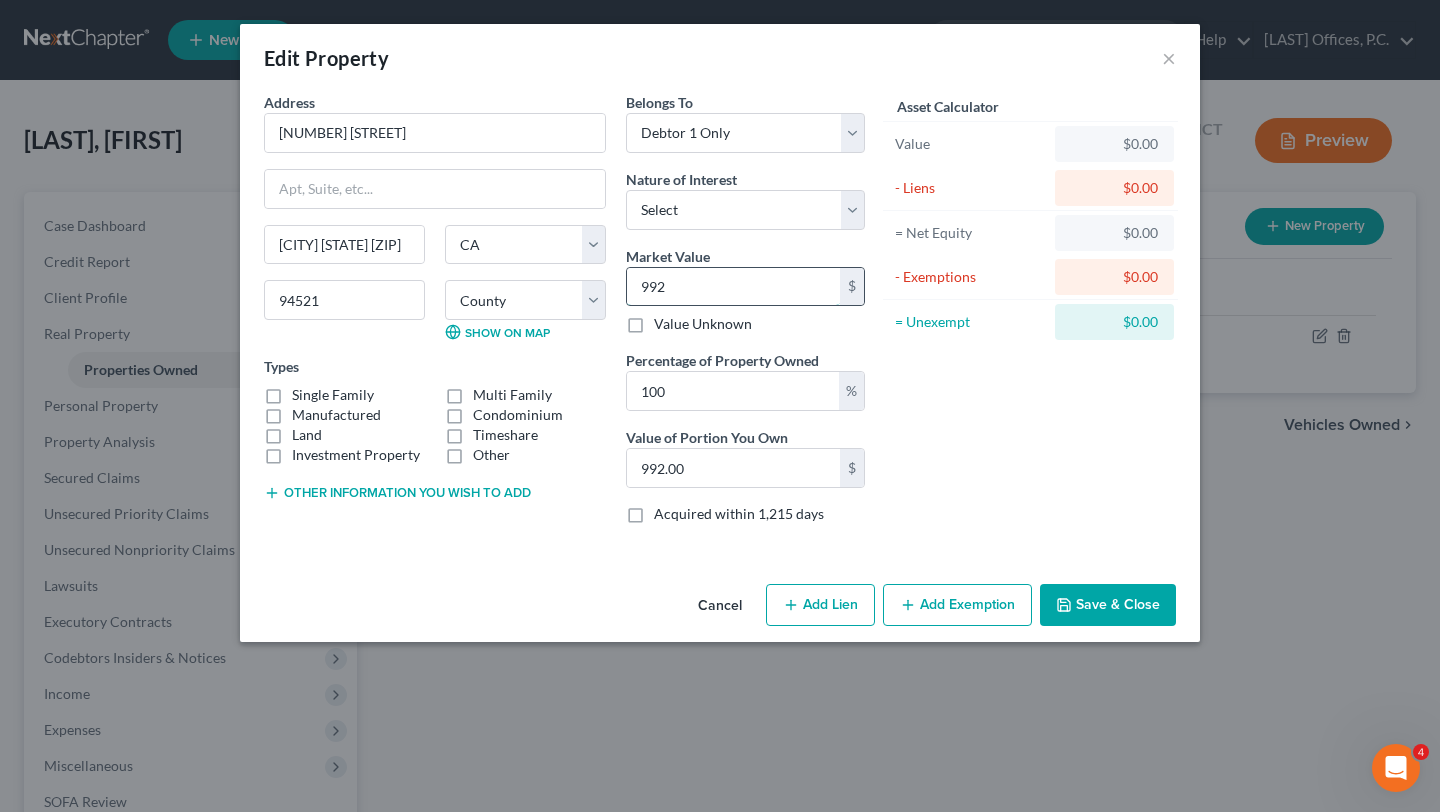type on "9928" 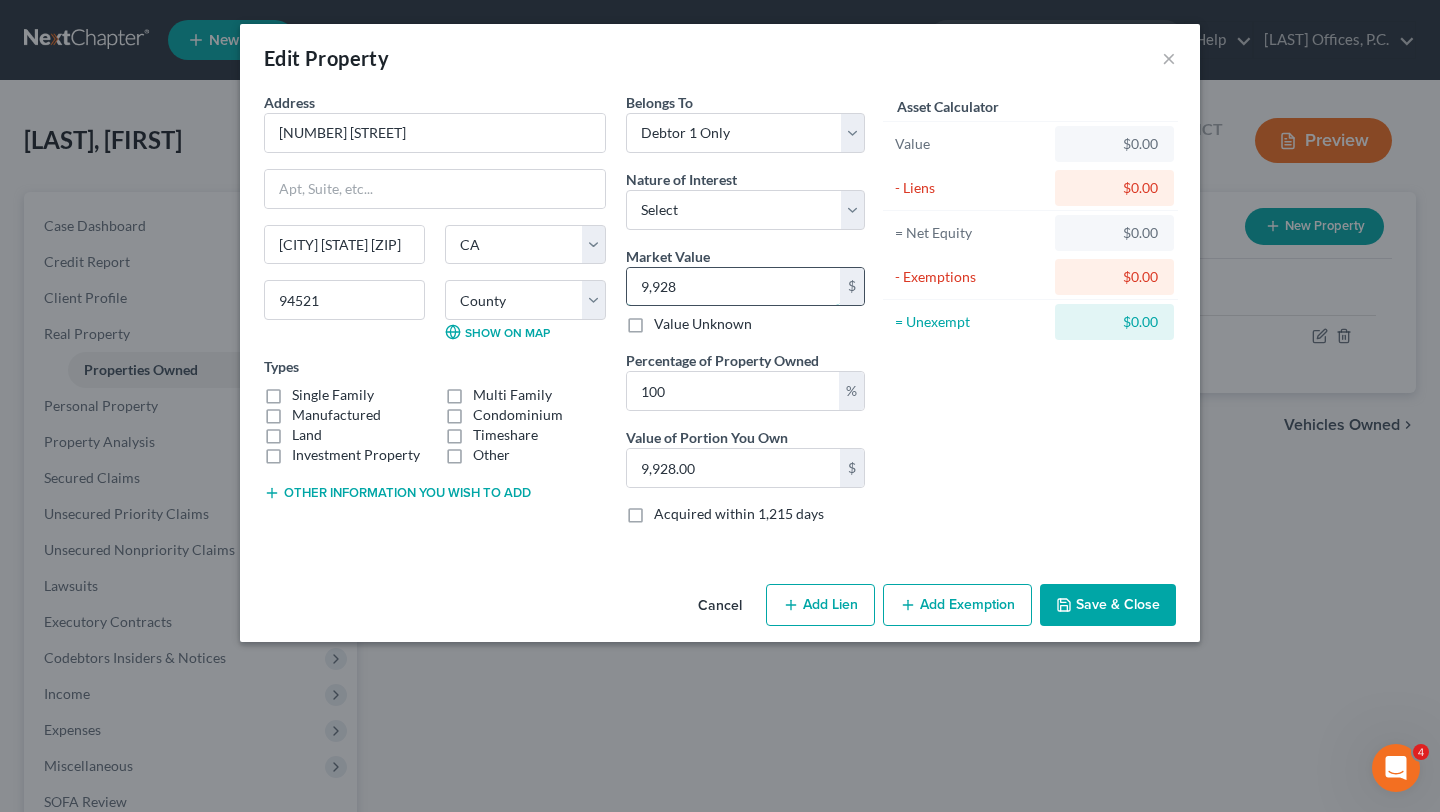 type on "9,9280" 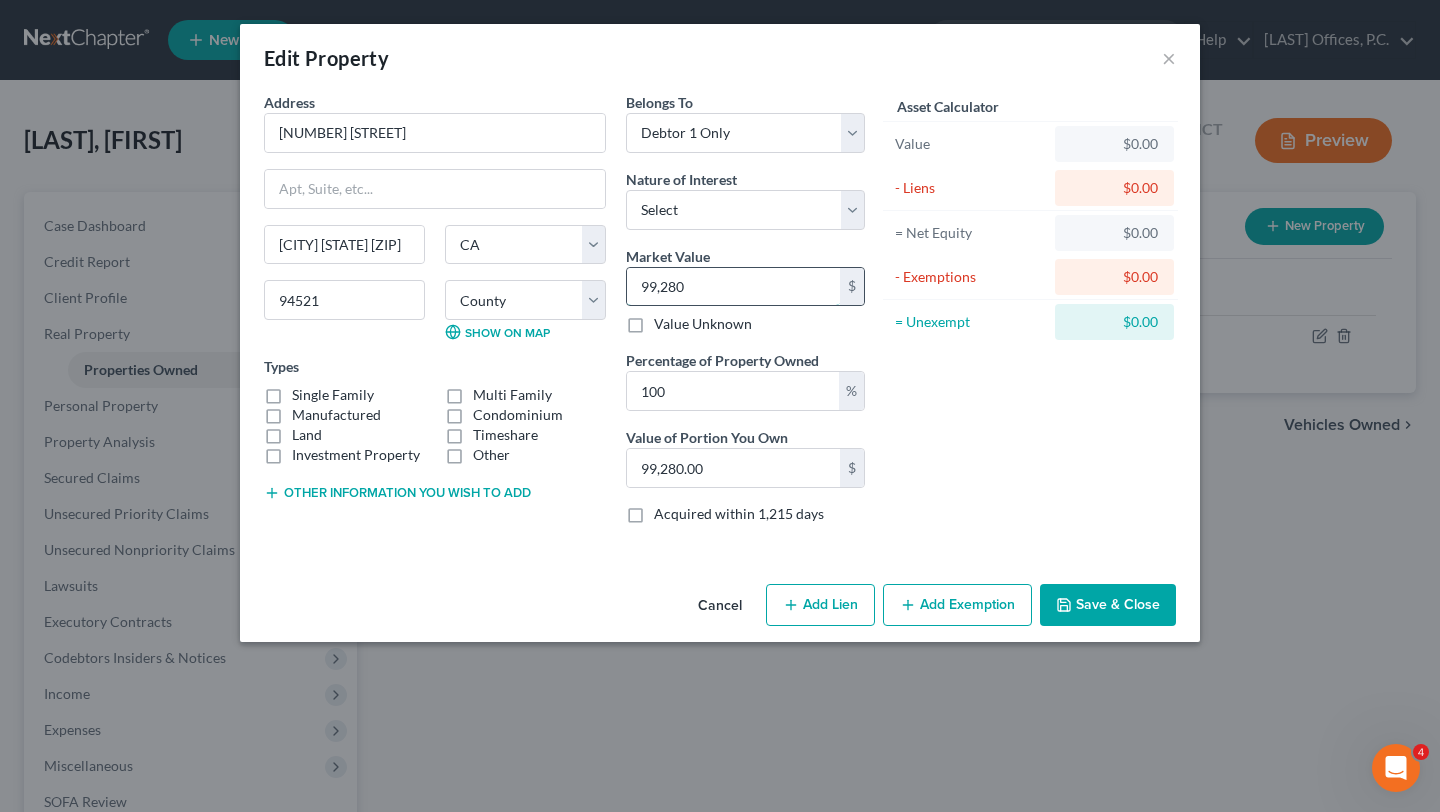type on "99,2800" 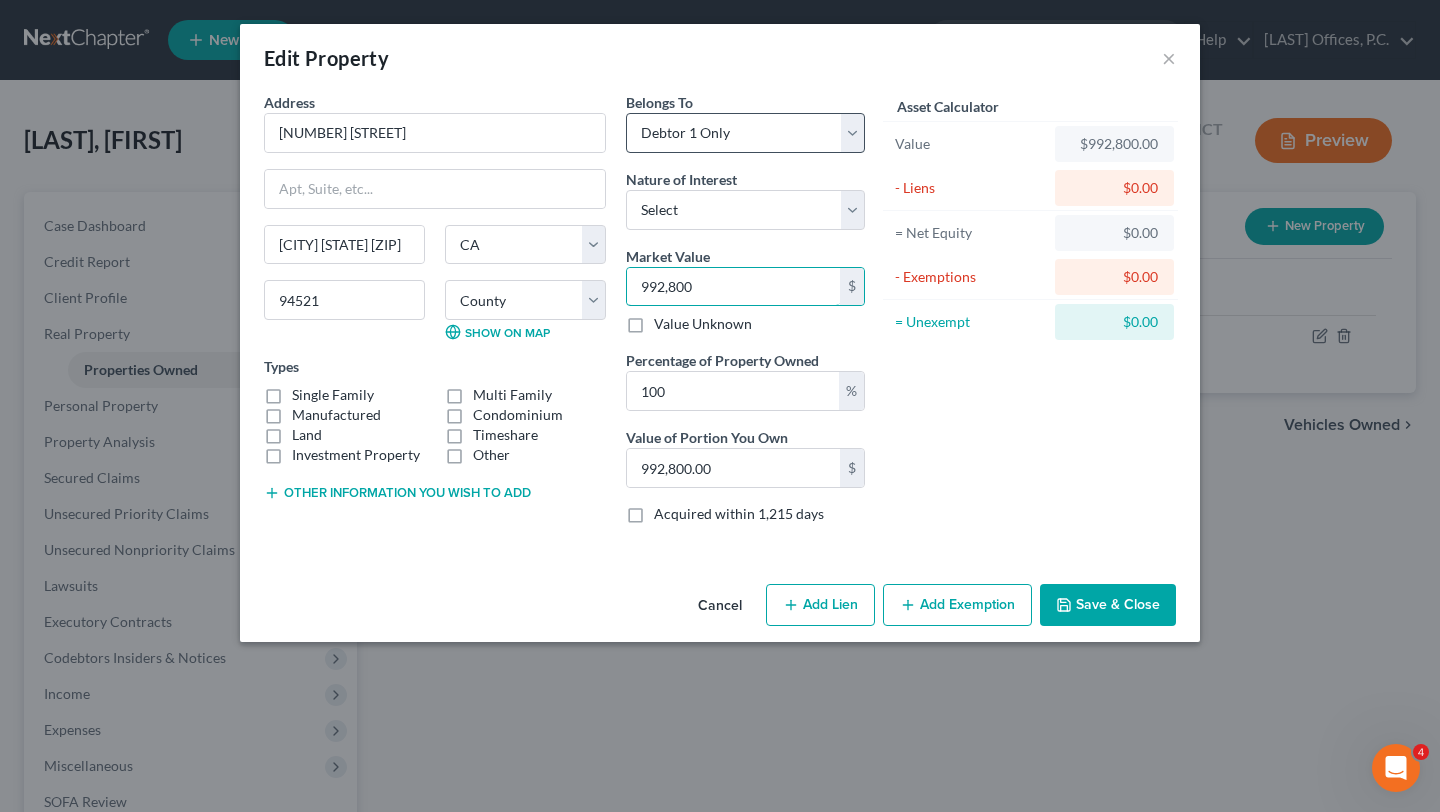 type on "992,800" 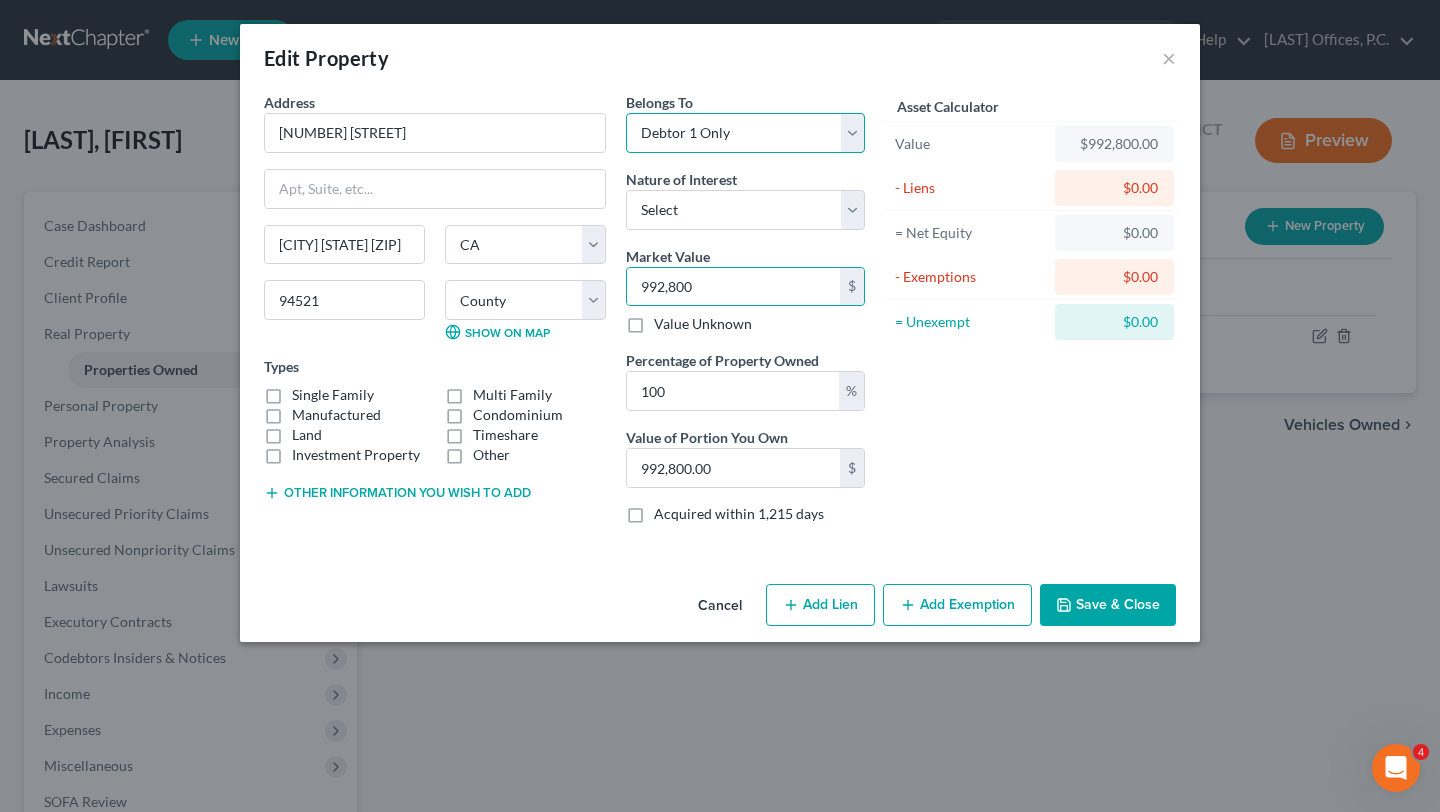 click on "Select Debtor 1 Only Debtor 2 Only Debtor 1 And Debtor 2 Only At Least One Of The Debtors And Another Community Property" at bounding box center (745, 133) 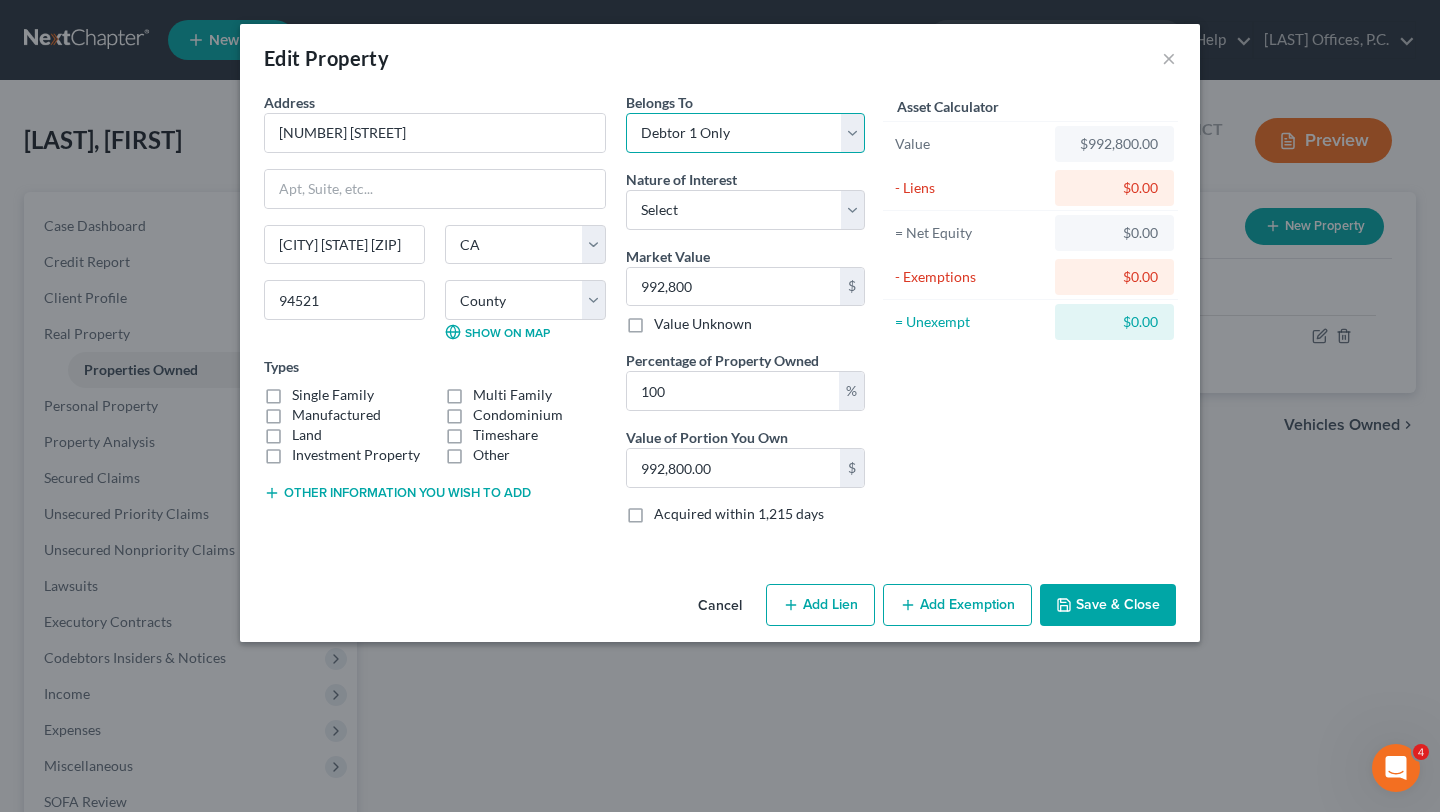 select on "2" 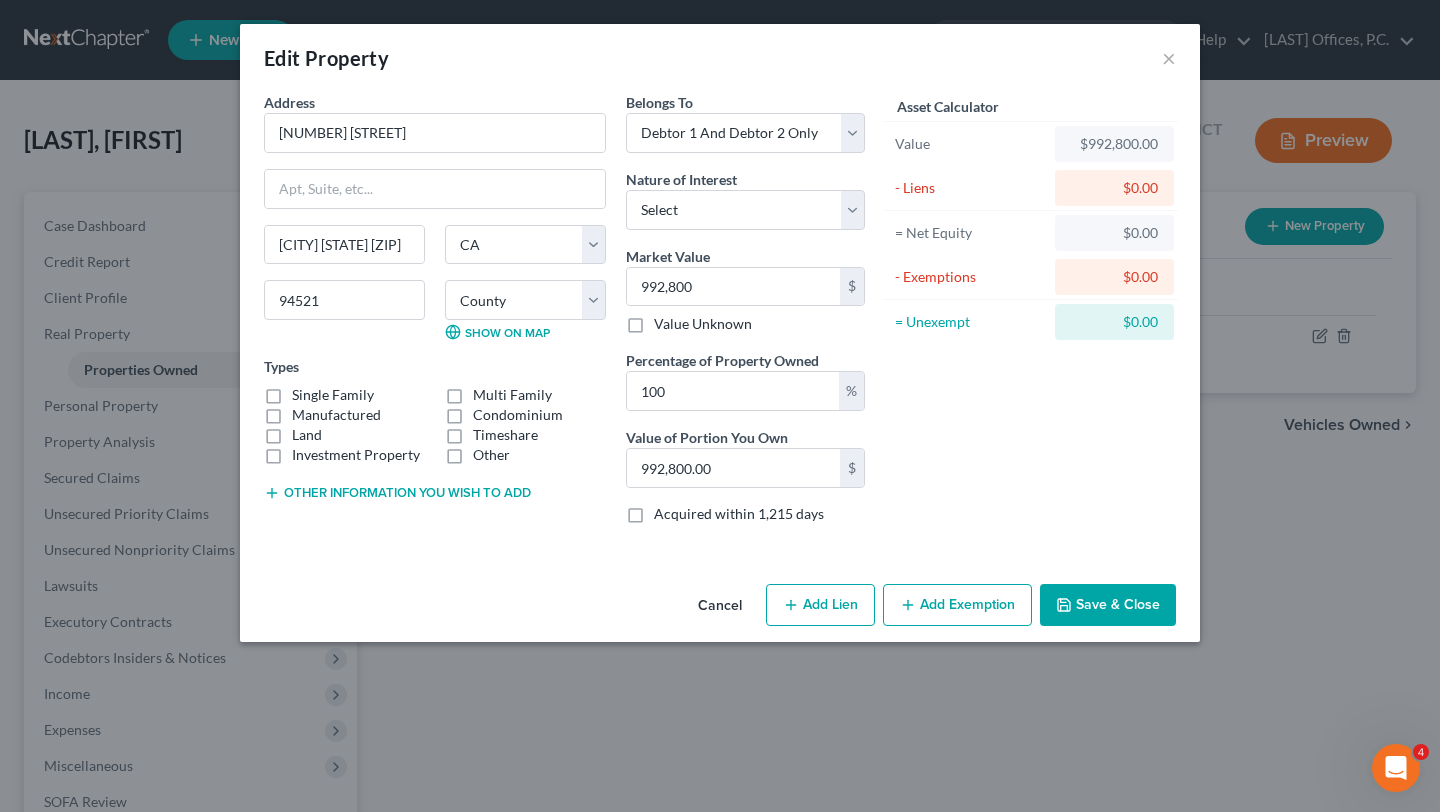 click on "Asset Calculator Value $992,800.00 - Liens $0.00 = Net Equity $0.00 - Exemptions $0.00 = Unexempt $0.00" at bounding box center [1030, 316] 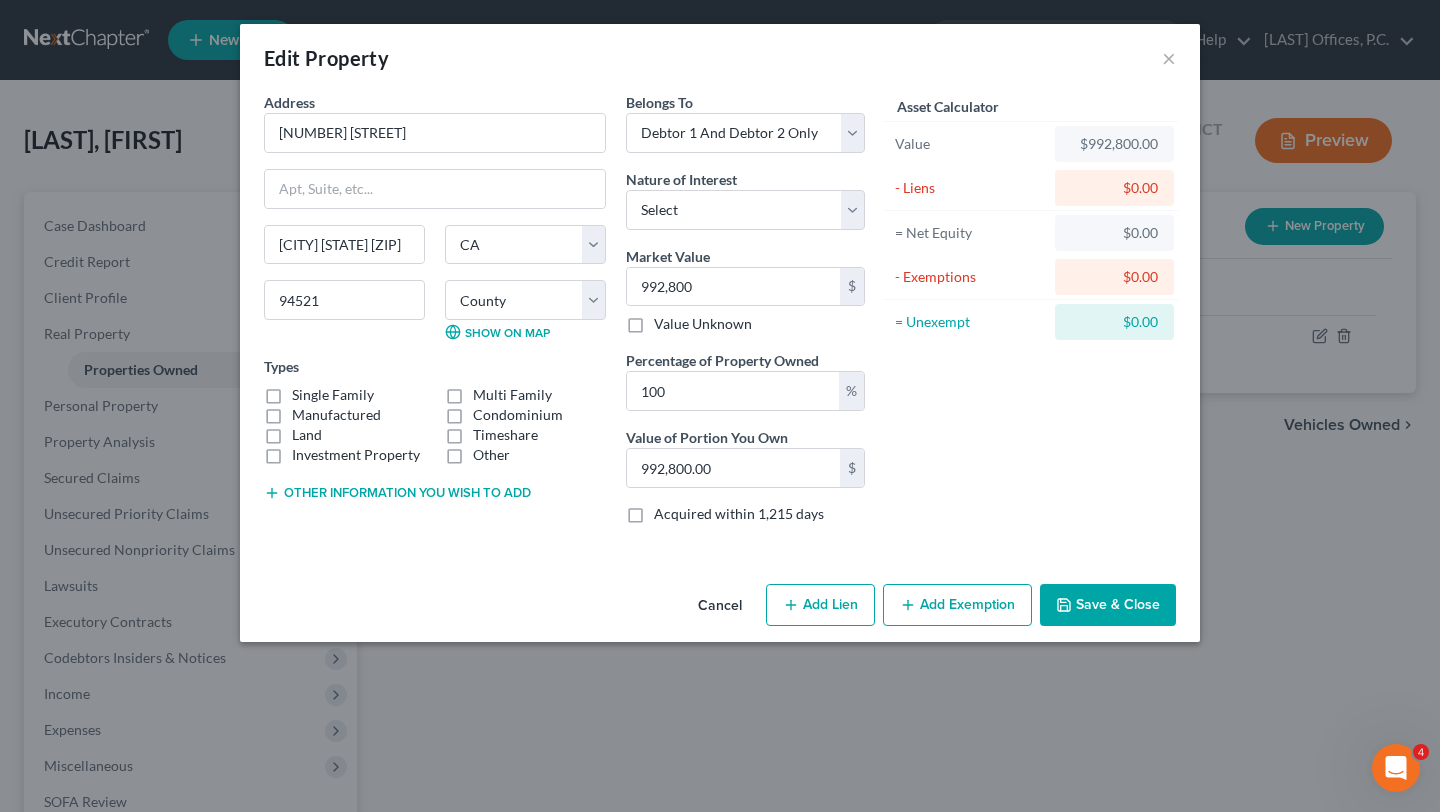 click on "Save & Close" at bounding box center [1108, 605] 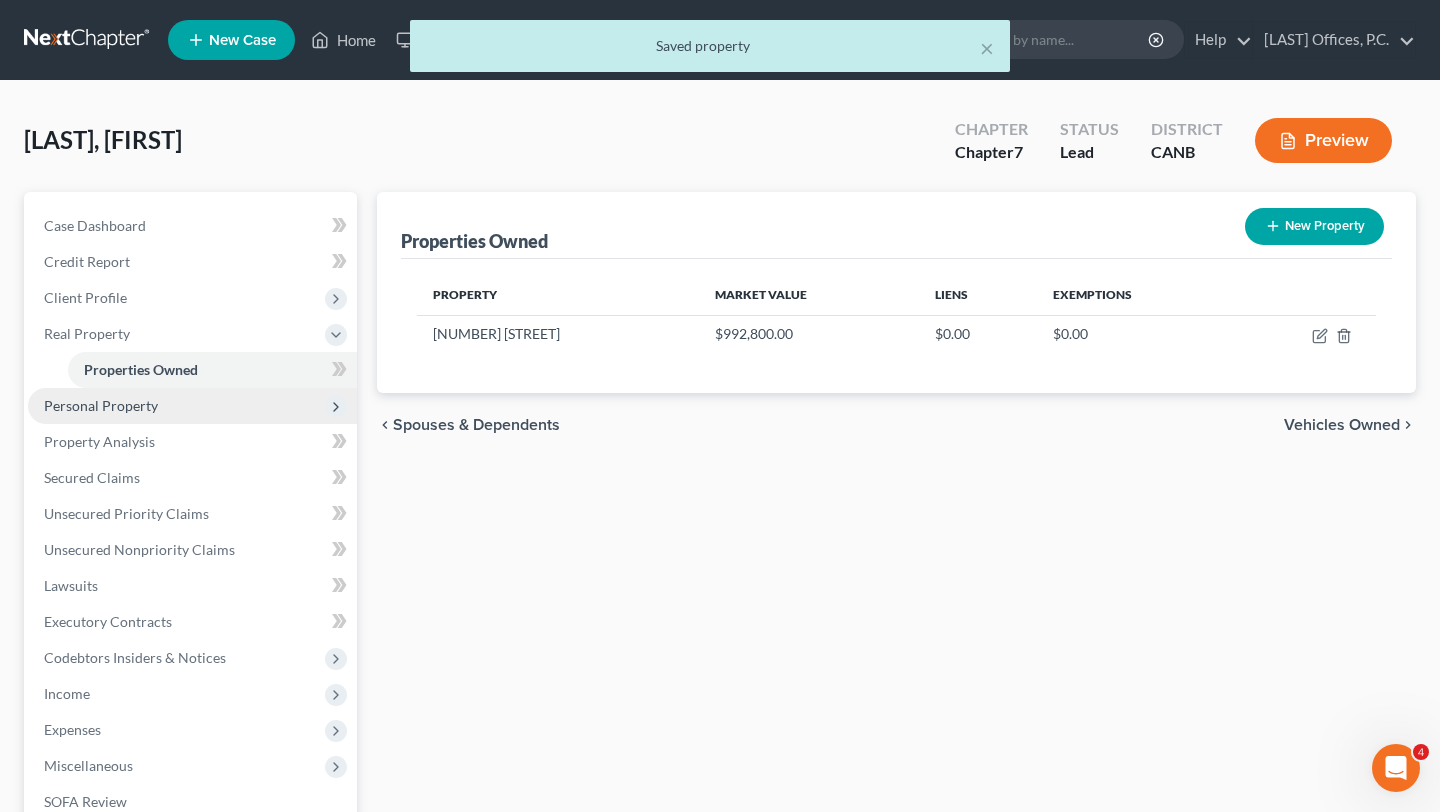 click on "Personal Property" at bounding box center [101, 405] 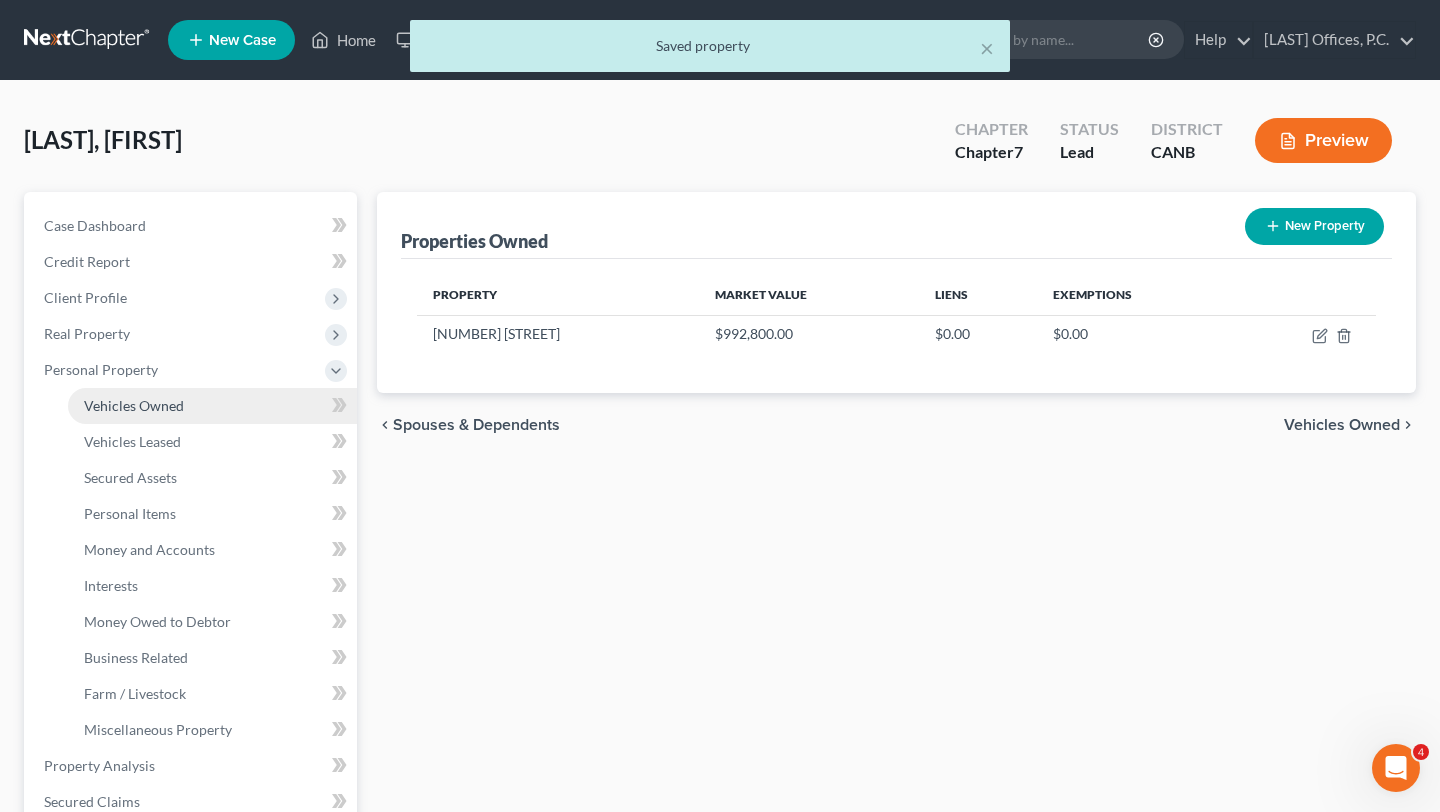 click on "Vehicles Owned" at bounding box center (134, 405) 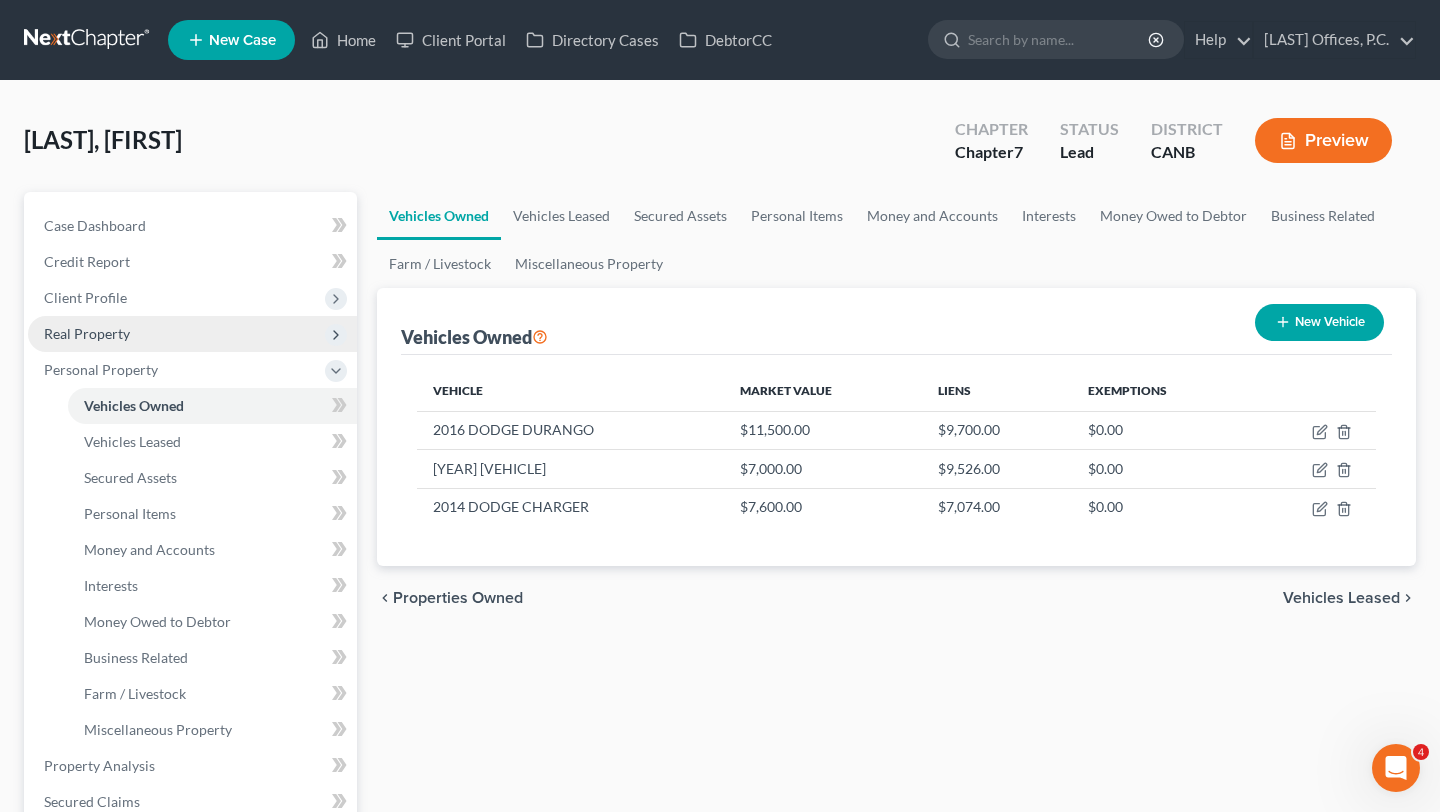 click on "Real Property" at bounding box center (192, 334) 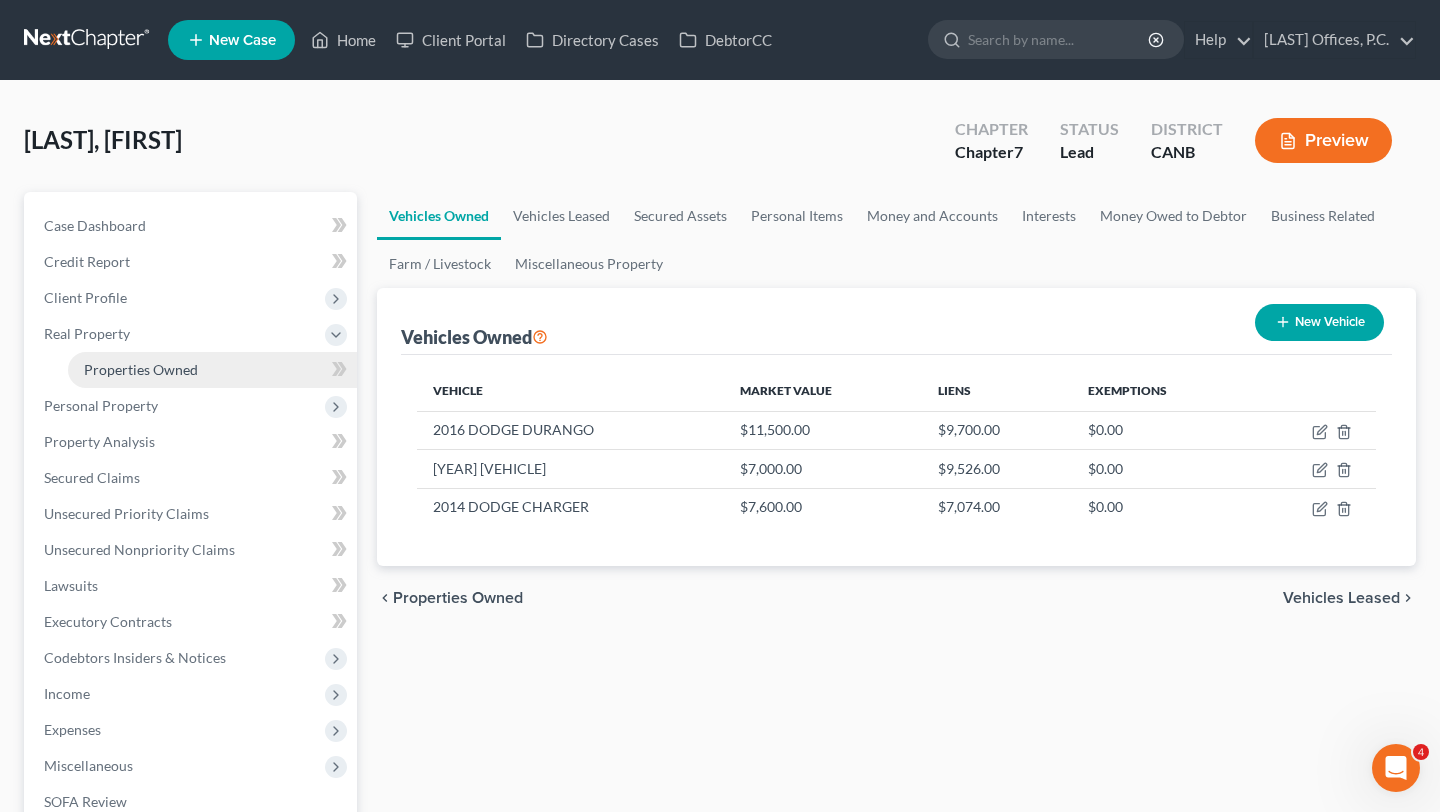 click on "Properties Owned" at bounding box center (141, 369) 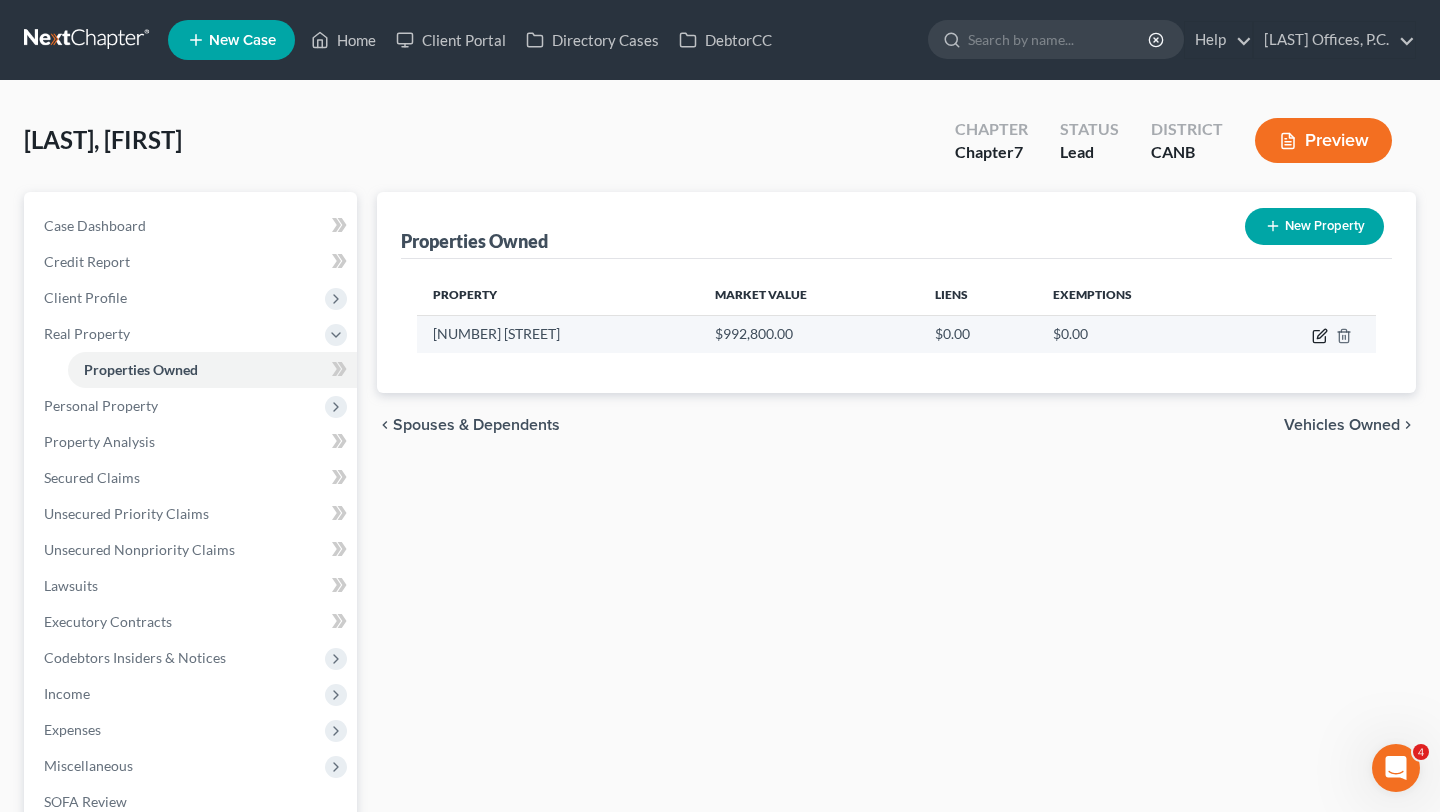 click 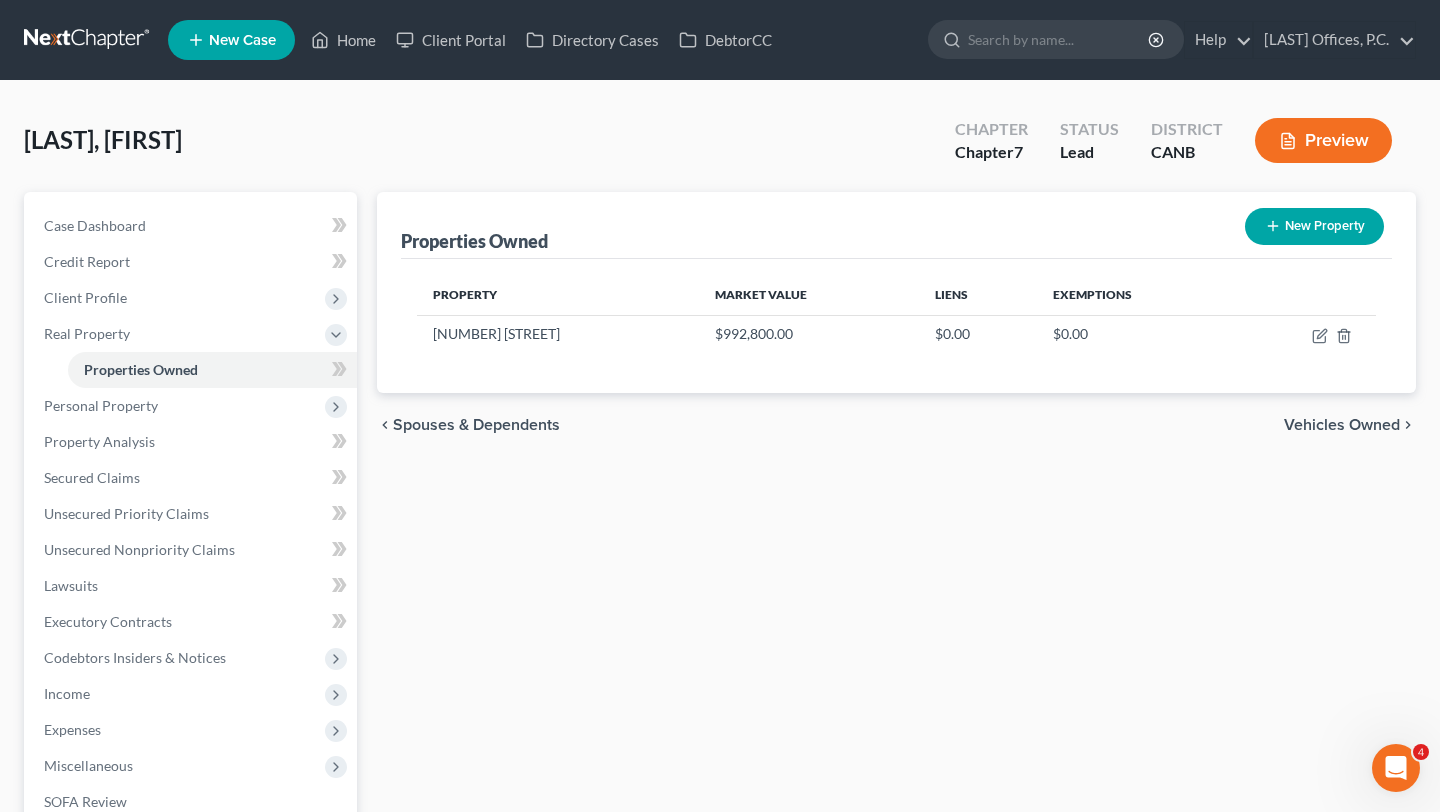 select on "4" 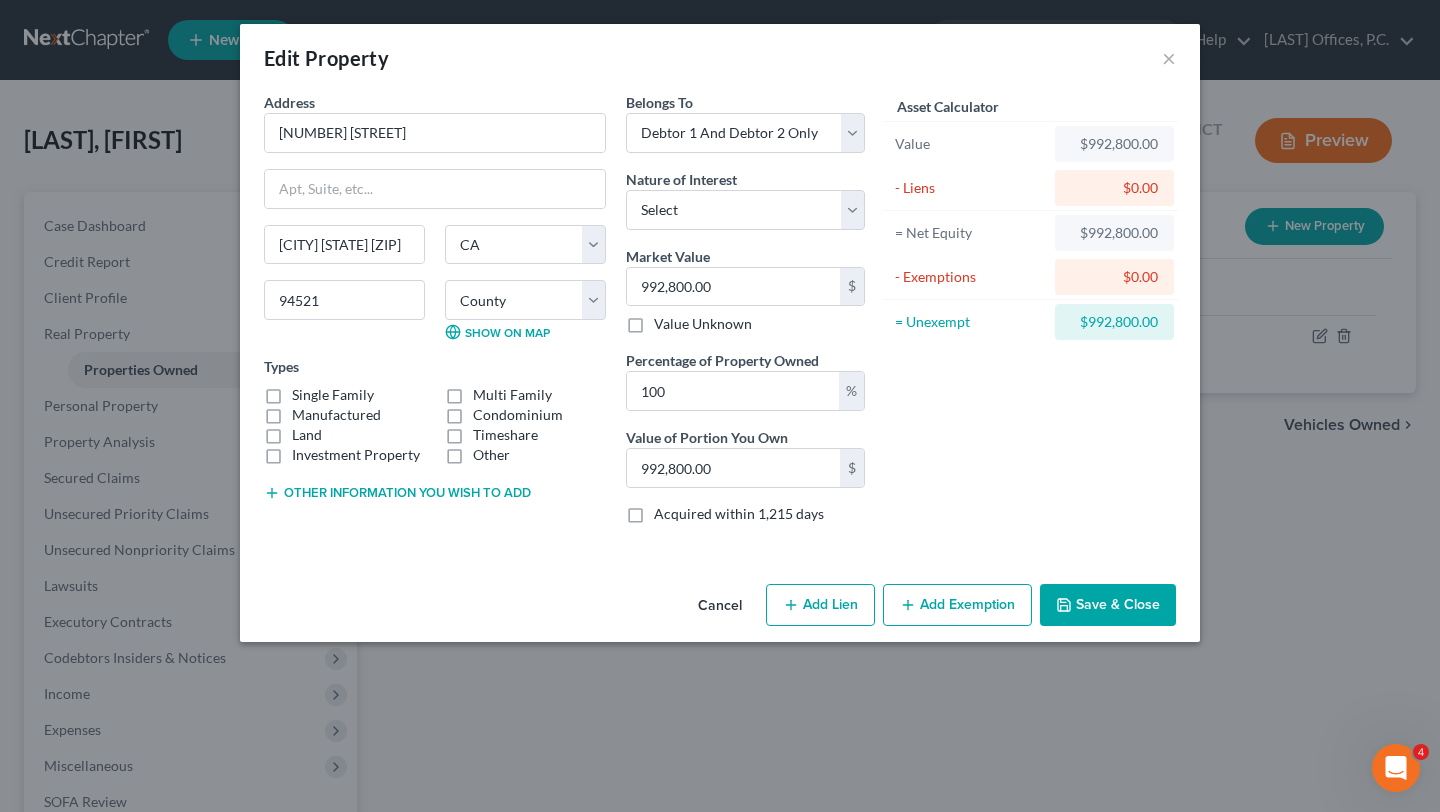 click on "Add Exemption" at bounding box center [957, 605] 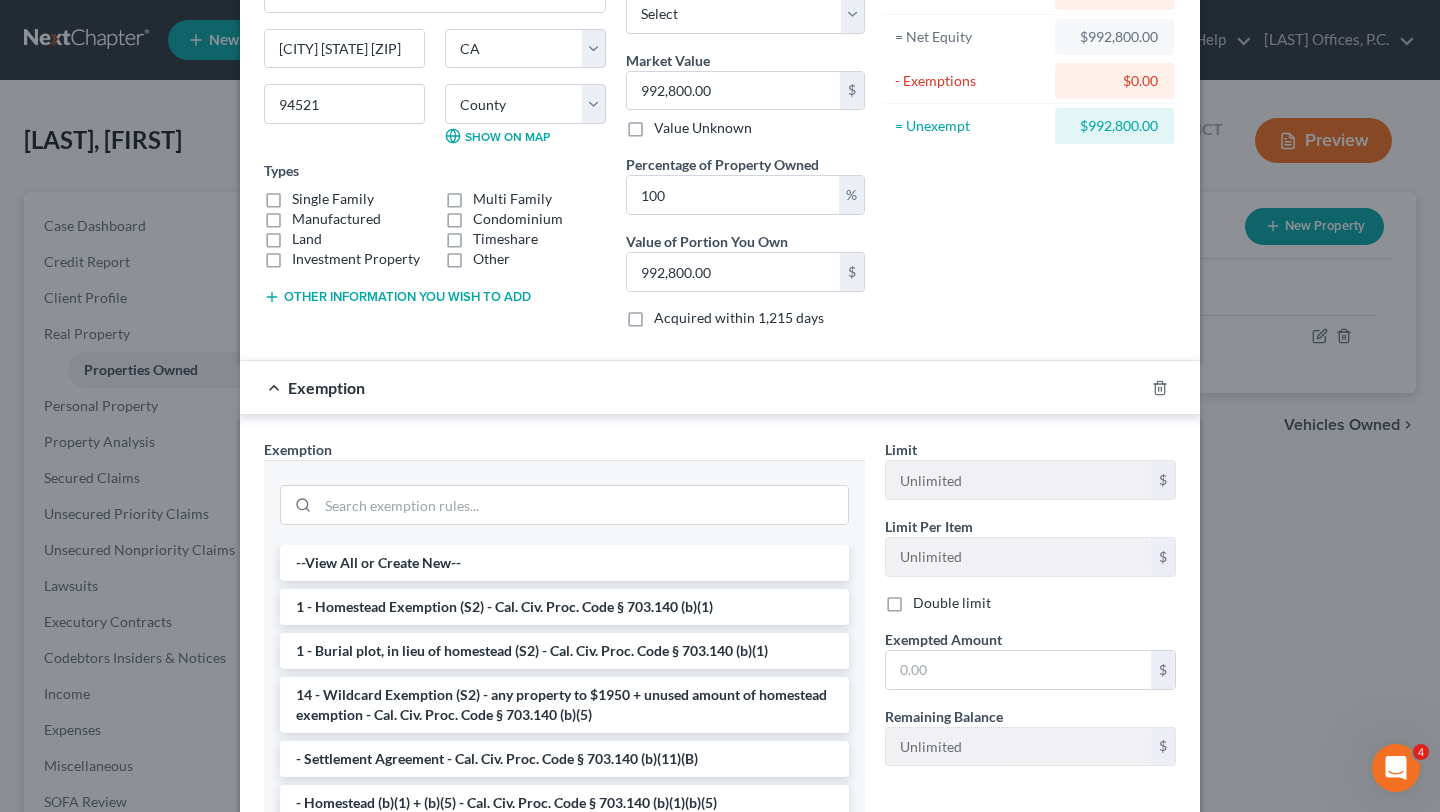 scroll, scrollTop: 213, scrollLeft: 0, axis: vertical 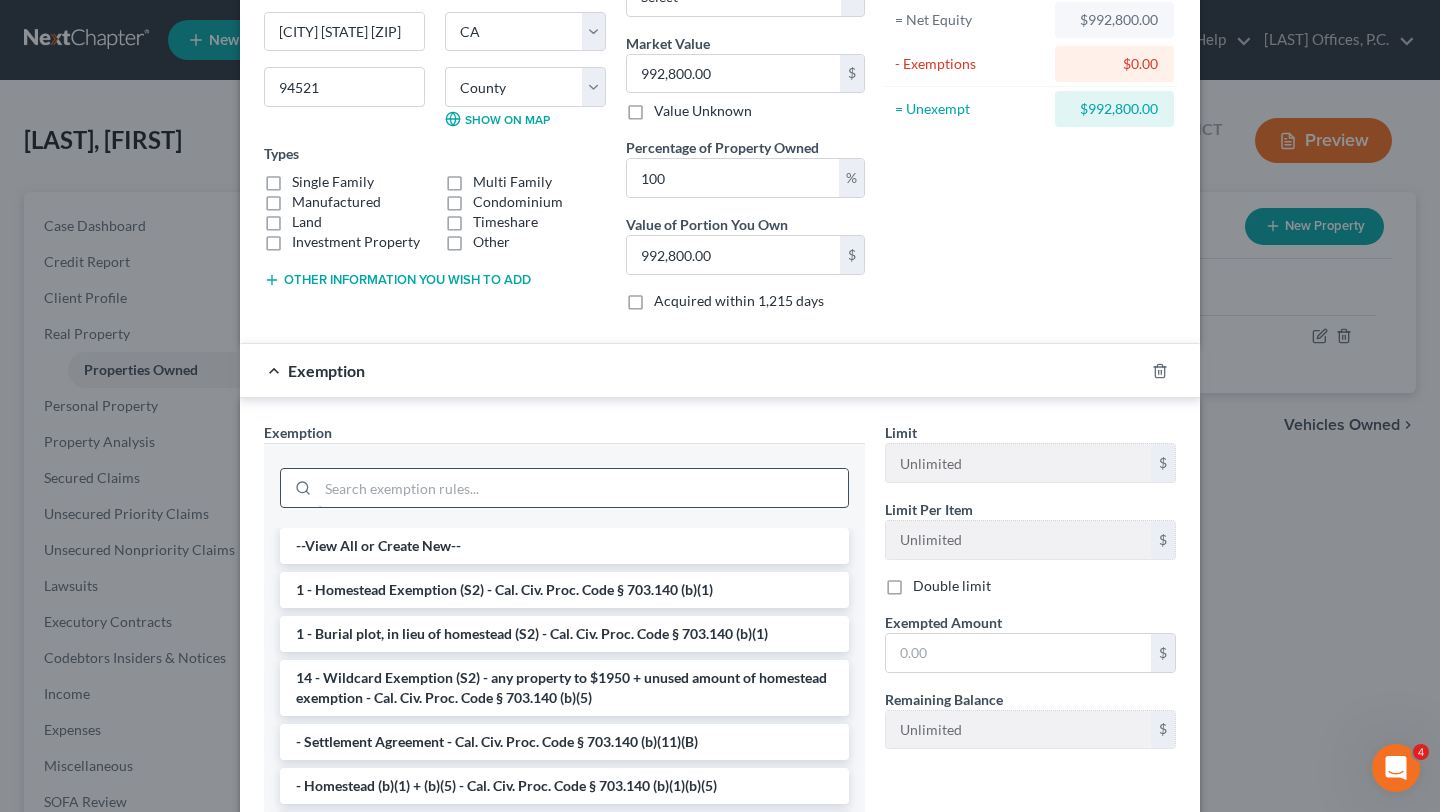 click at bounding box center (583, 488) 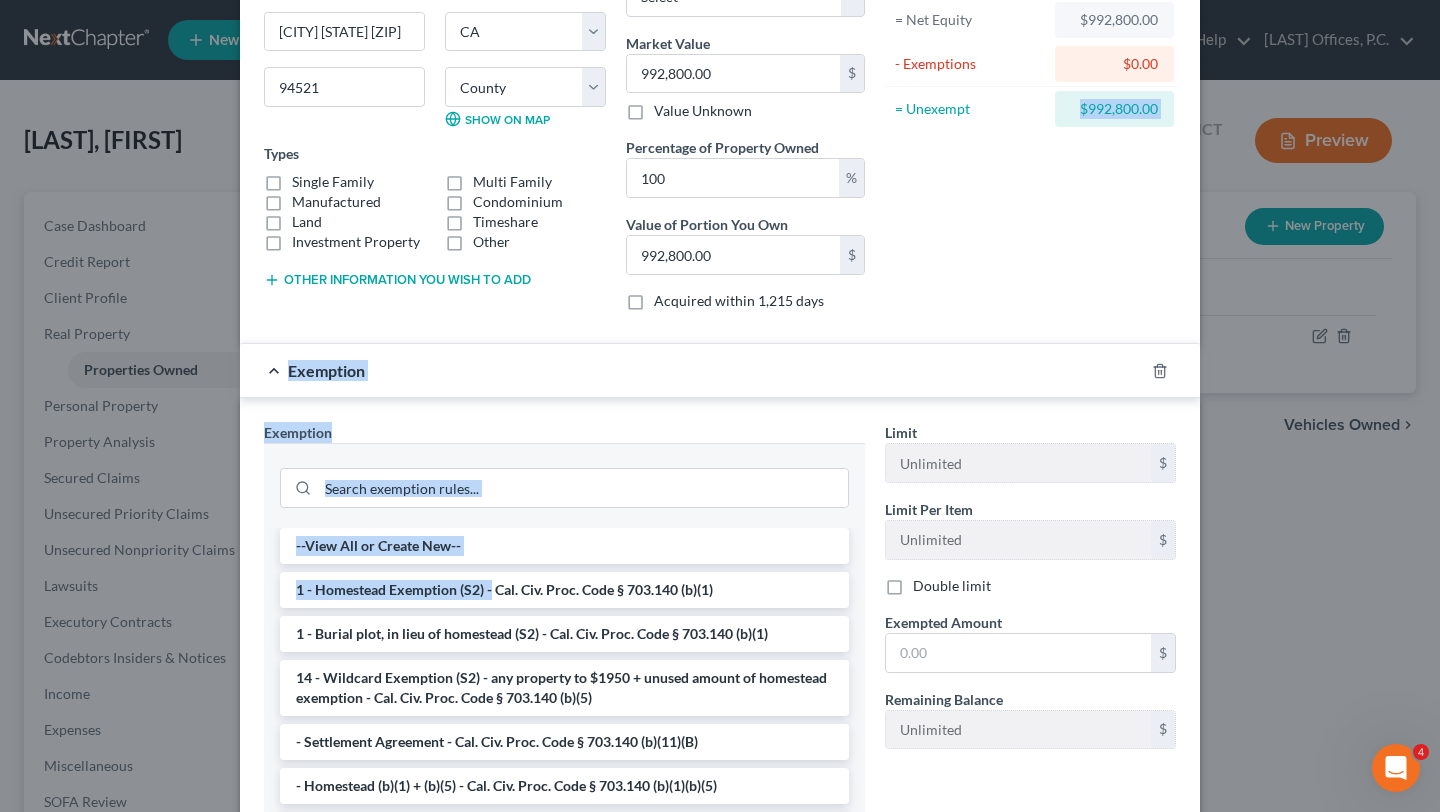 drag, startPoint x: 490, startPoint y: 586, endPoint x: 1027, endPoint y: 256, distance: 630.2928 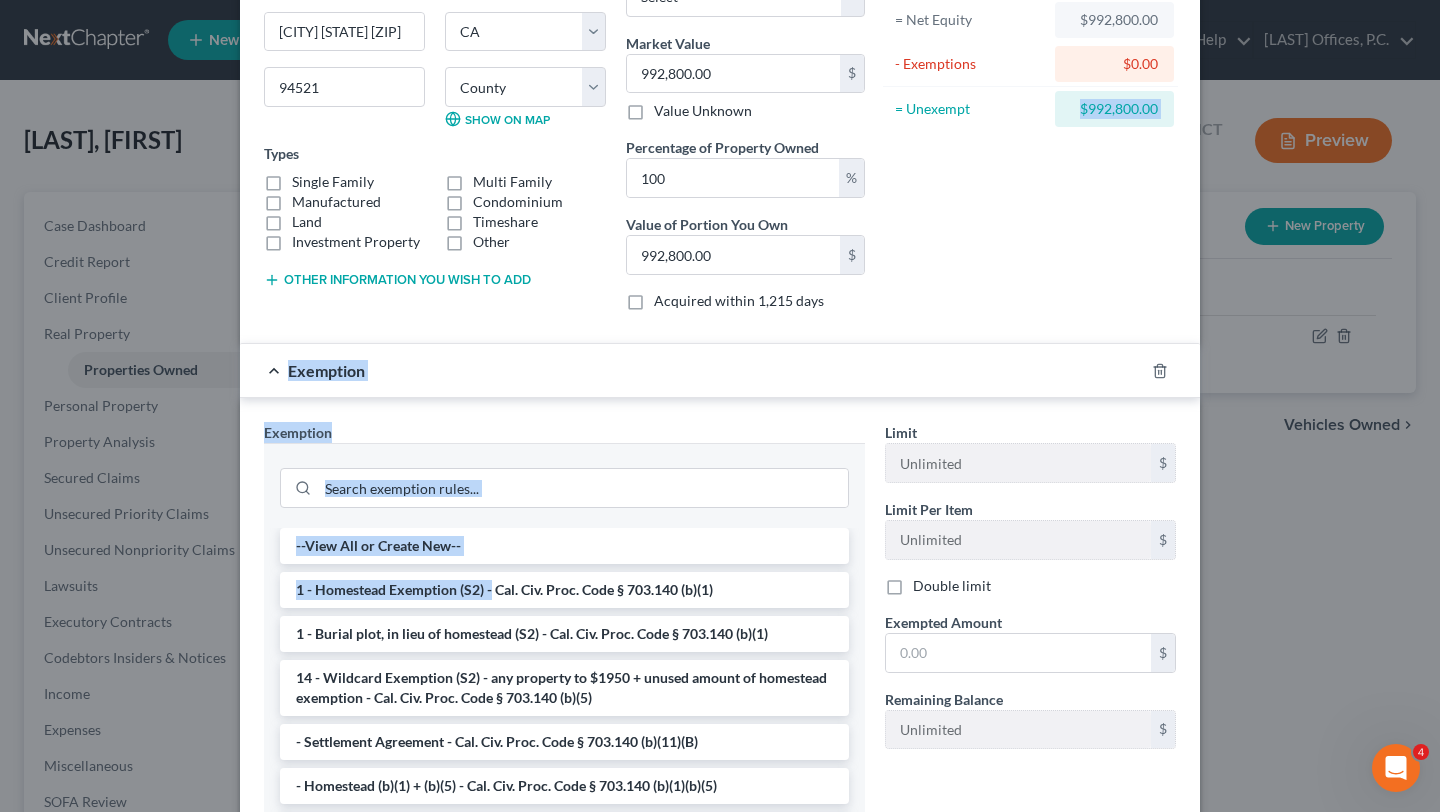 click on "Address
*
5149 sutherland drive CONCORD CA 94521 State AL AK AR AZ CA CO CT DE DC FL GA GU HI ID IL IN IA KS KY LA ME MD MA MI MN MS MO MT NC ND NE NV NH NJ NM NY OH OK OR PA PR RI SC SD TN TX UT VI VA VT WA WV WI WY 94521 County Alameda County Alpine County Amador County Butte County Calaveras County Colusa County Contra Costa County Del Norte County El Dorado County Fresno County Glenn County Humboldt County Imperial County Inyo County Kern County Kings County Lake County Lassen County Los Angeles County Madera County Marin County Mariposa County Mendocino County Merced County Modoc County Mono County Monterey County Napa County Nevada County Orange County Placer County Plumas County Riverside County Sacramento County San Benito County San Bernardino County San Diego County San Francisco County San Joaquin County San Luis Obispo County San Mateo County Santa Barbara County Santa Clara County Santa Cruz County Shasta County Sierra County Siskiyou County Solano County Sonoma County Sutter County" at bounding box center (720, 380) 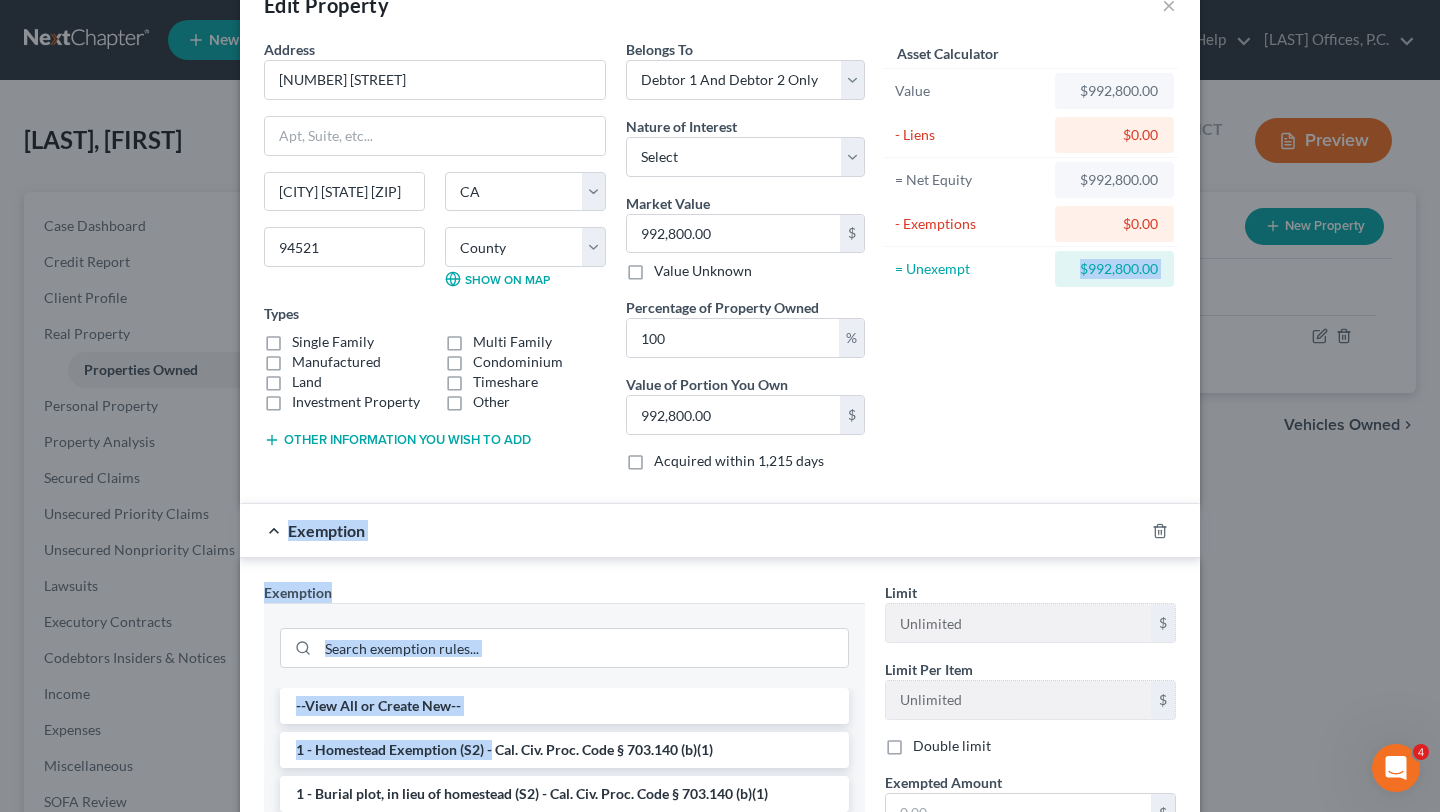 scroll, scrollTop: 0, scrollLeft: 0, axis: both 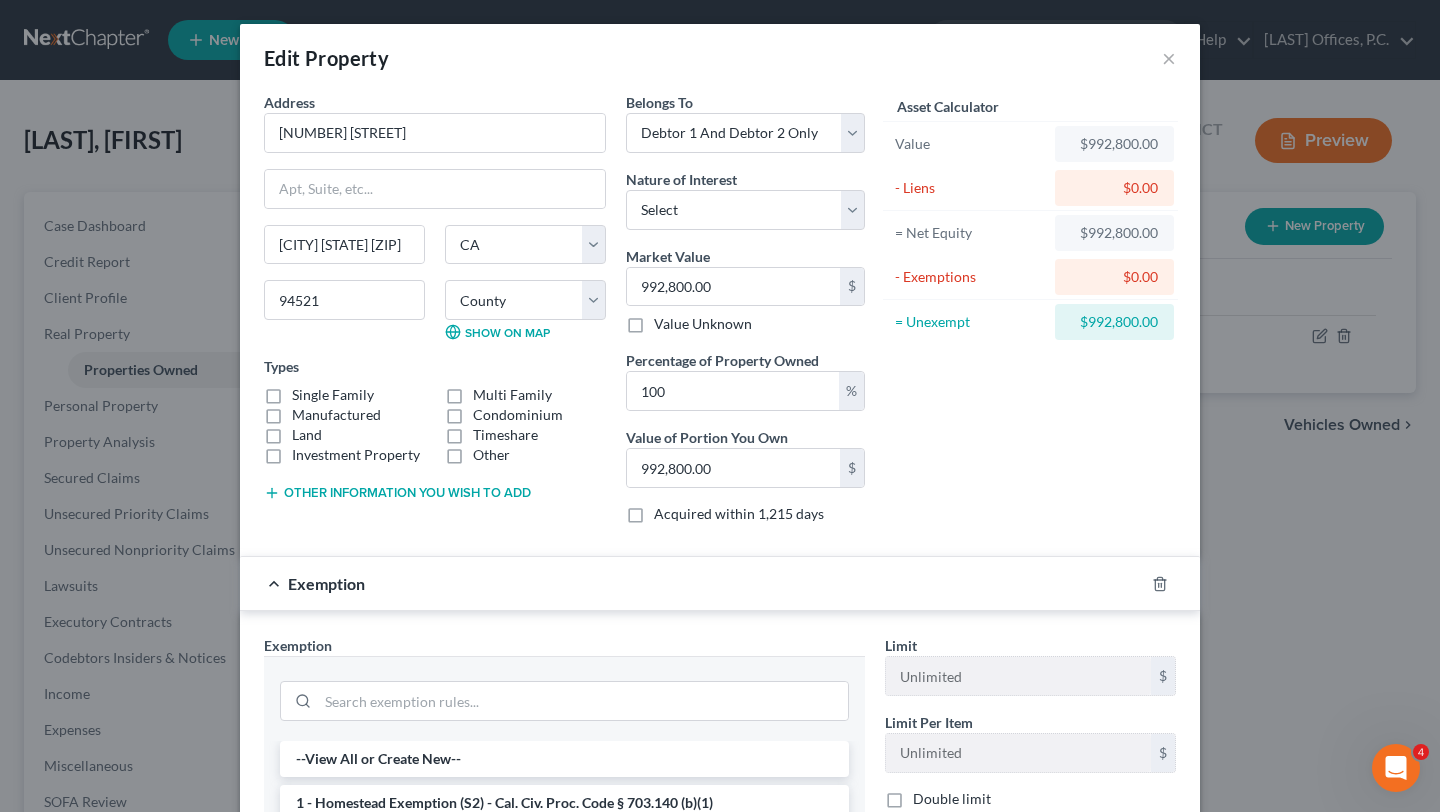 click on "Edit Property ×" at bounding box center (720, 58) 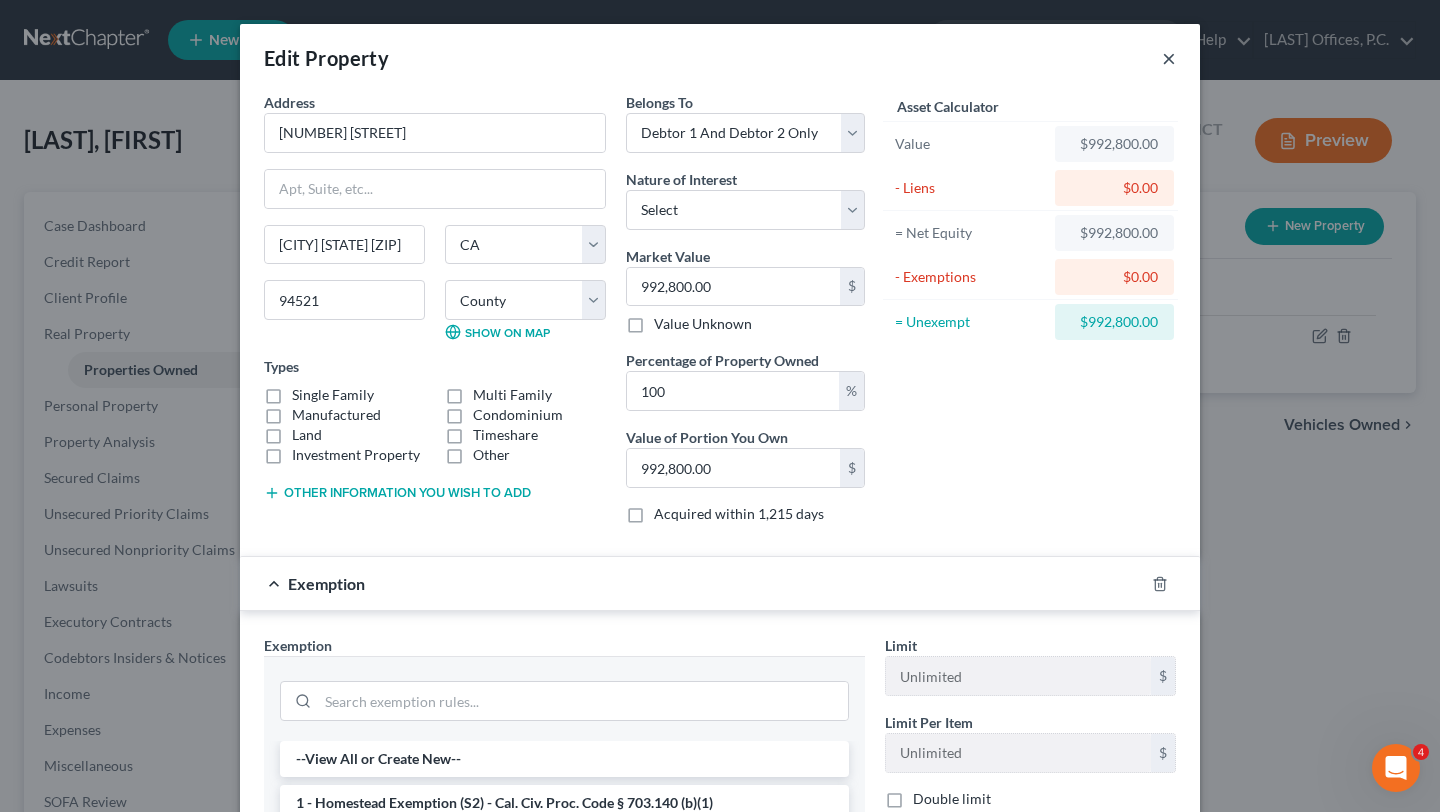 click on "×" at bounding box center (1169, 58) 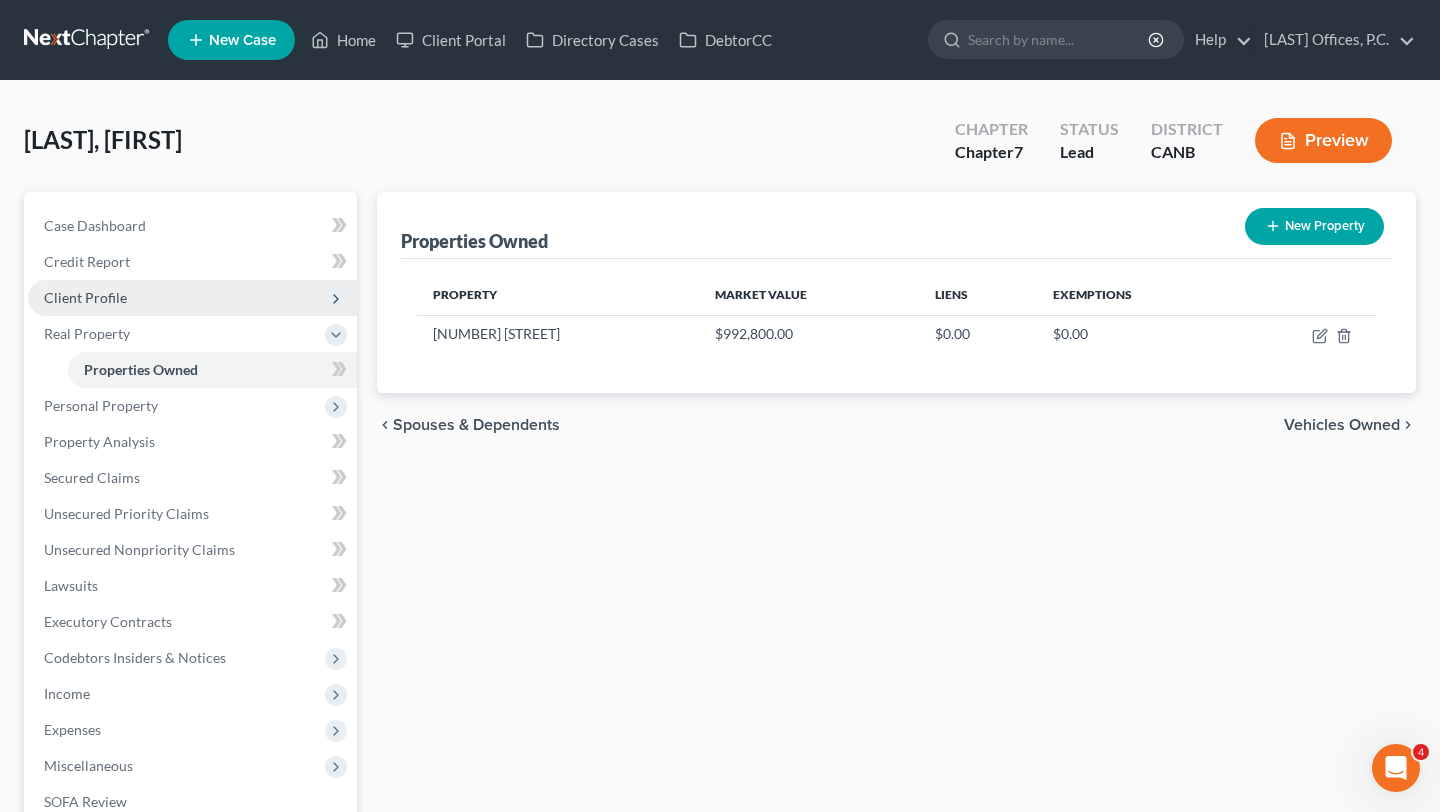 click on "Client Profile" at bounding box center [85, 297] 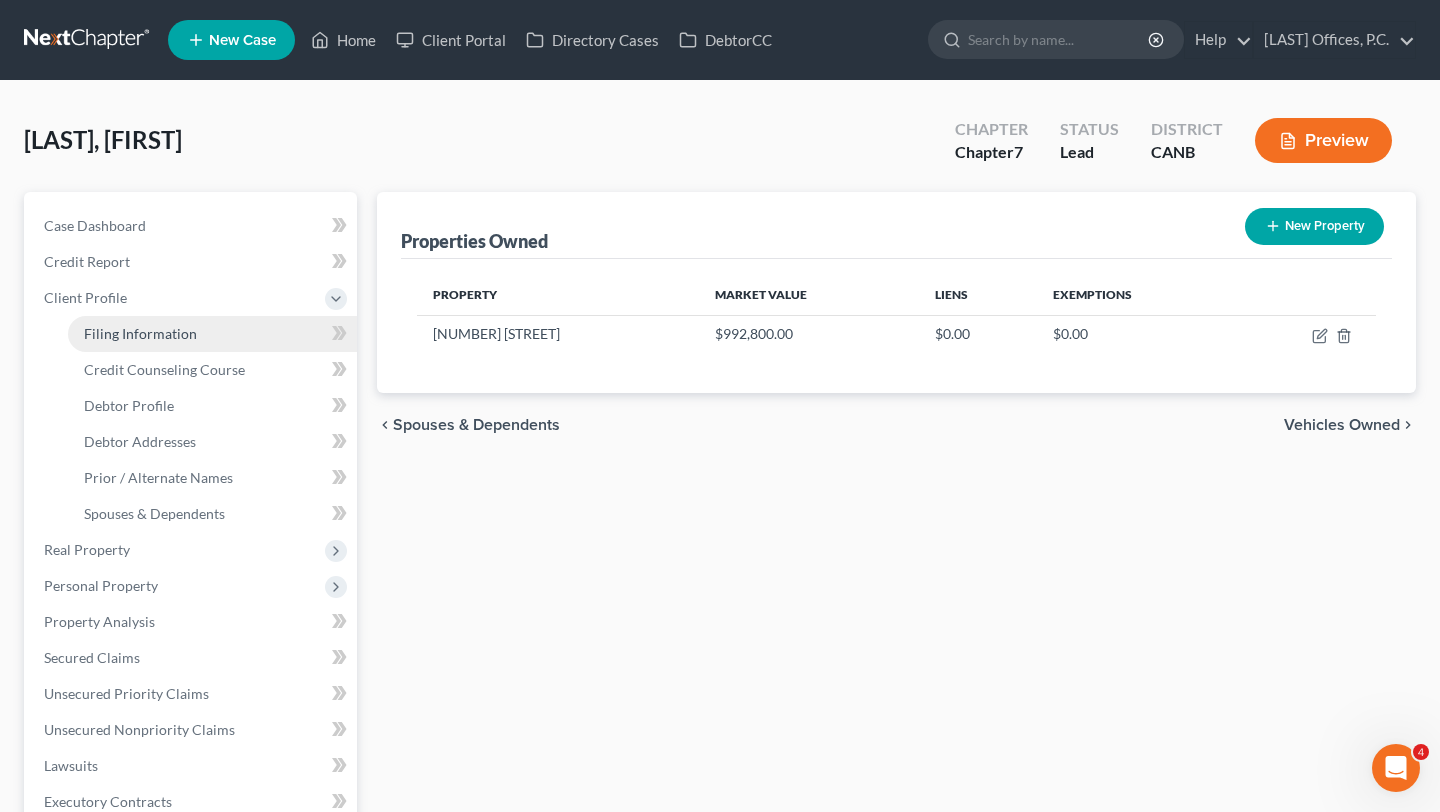 click on "Filing Information" at bounding box center (140, 333) 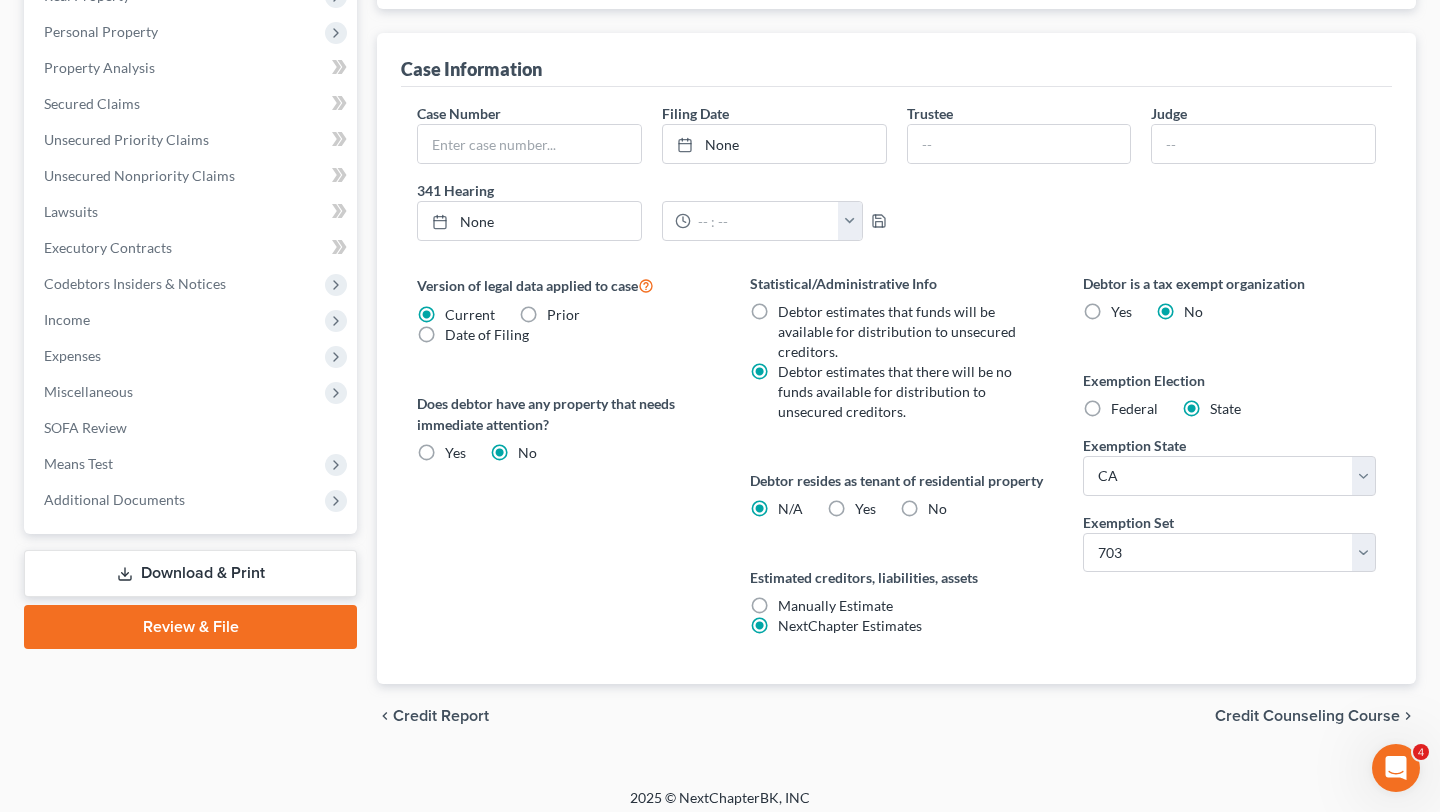 scroll, scrollTop: 561, scrollLeft: 0, axis: vertical 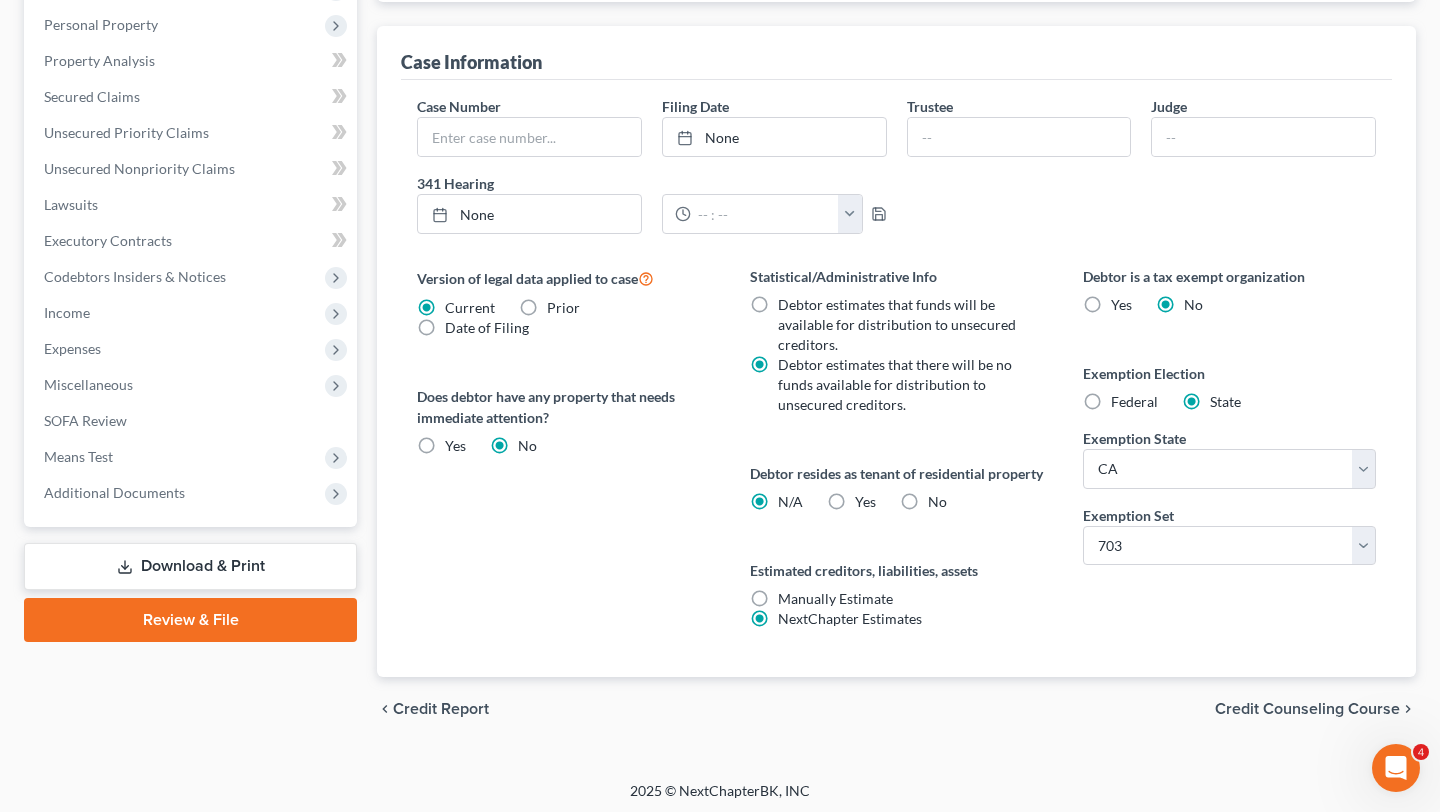 click on "No" at bounding box center [937, 502] 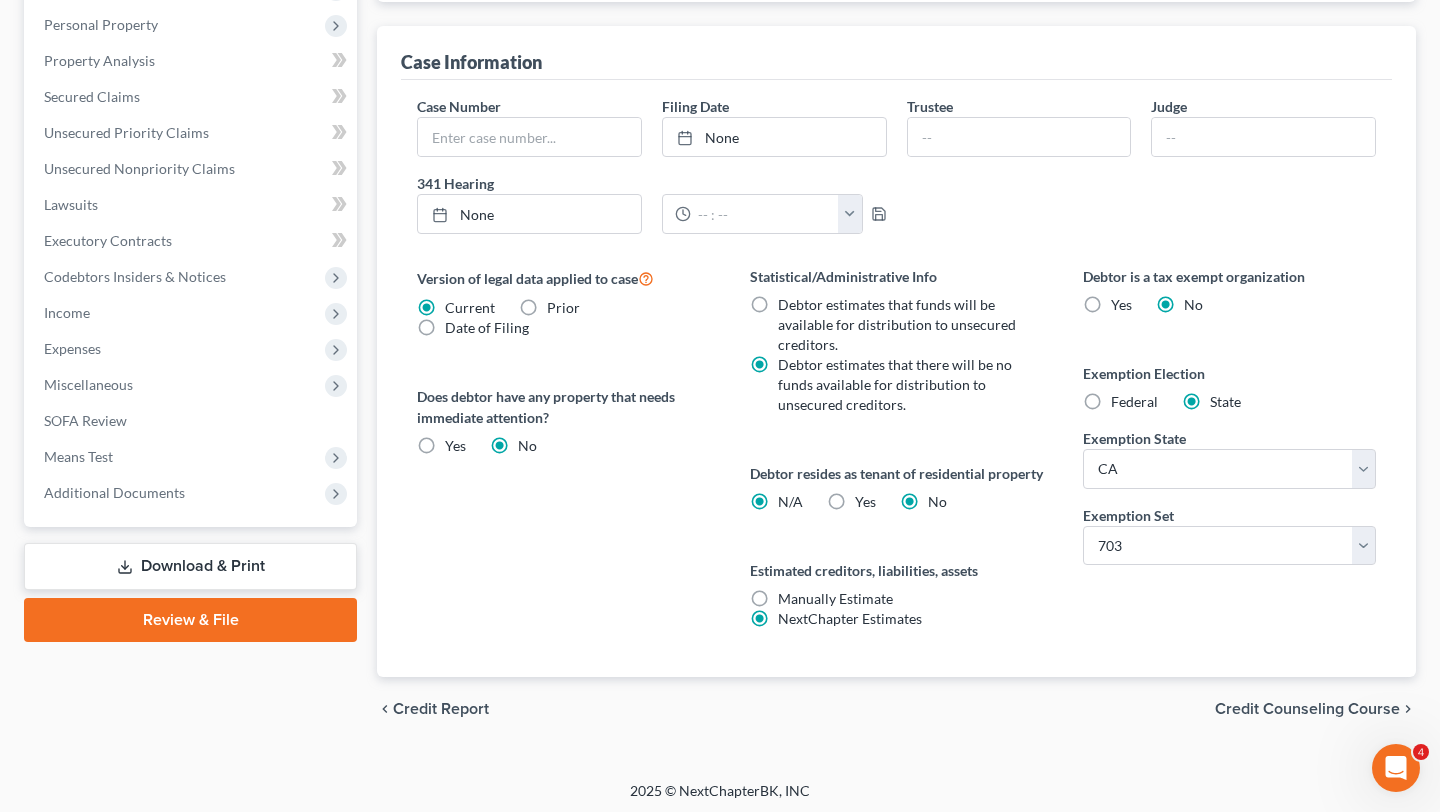 radio on "false" 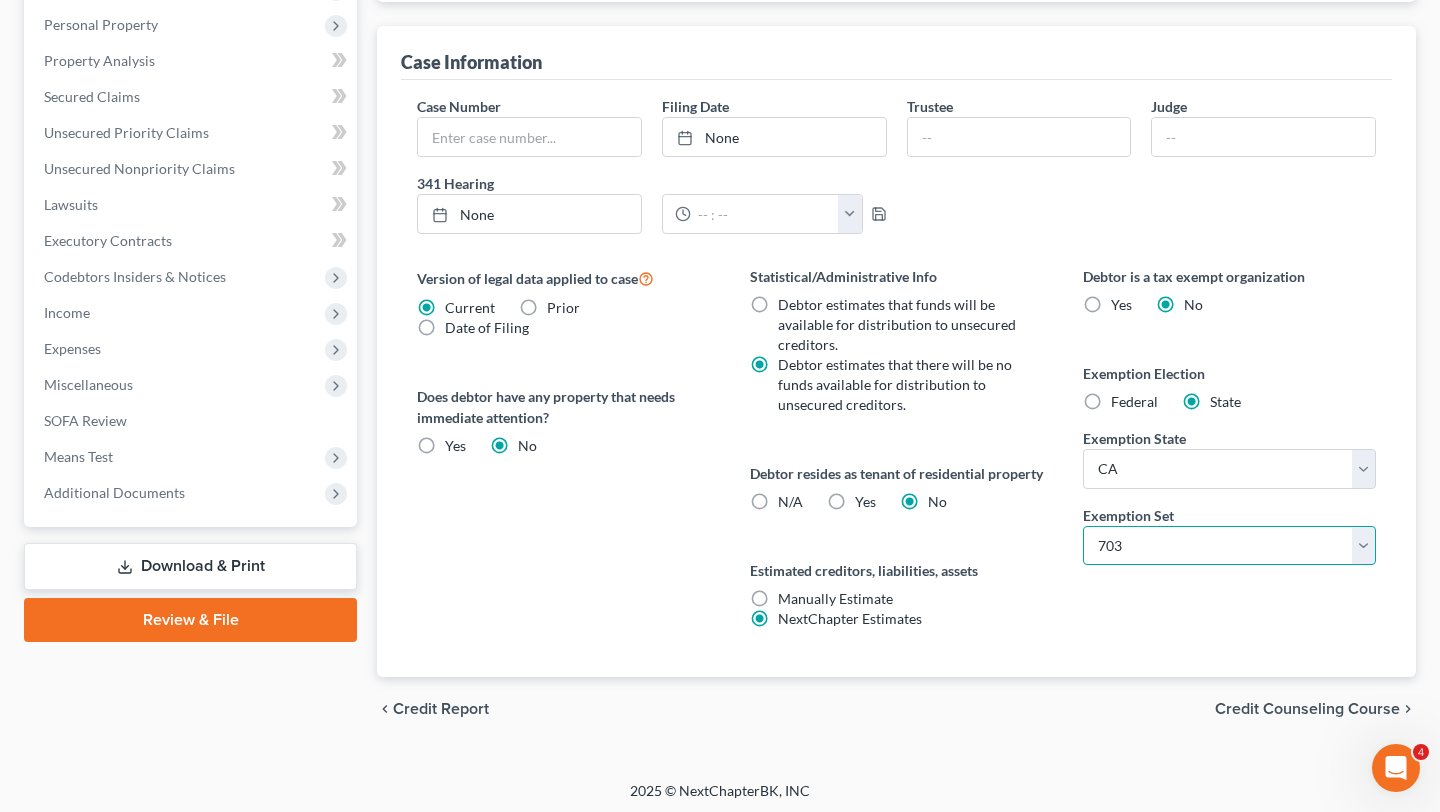 click on "Select 703 704" at bounding box center [1229, 546] 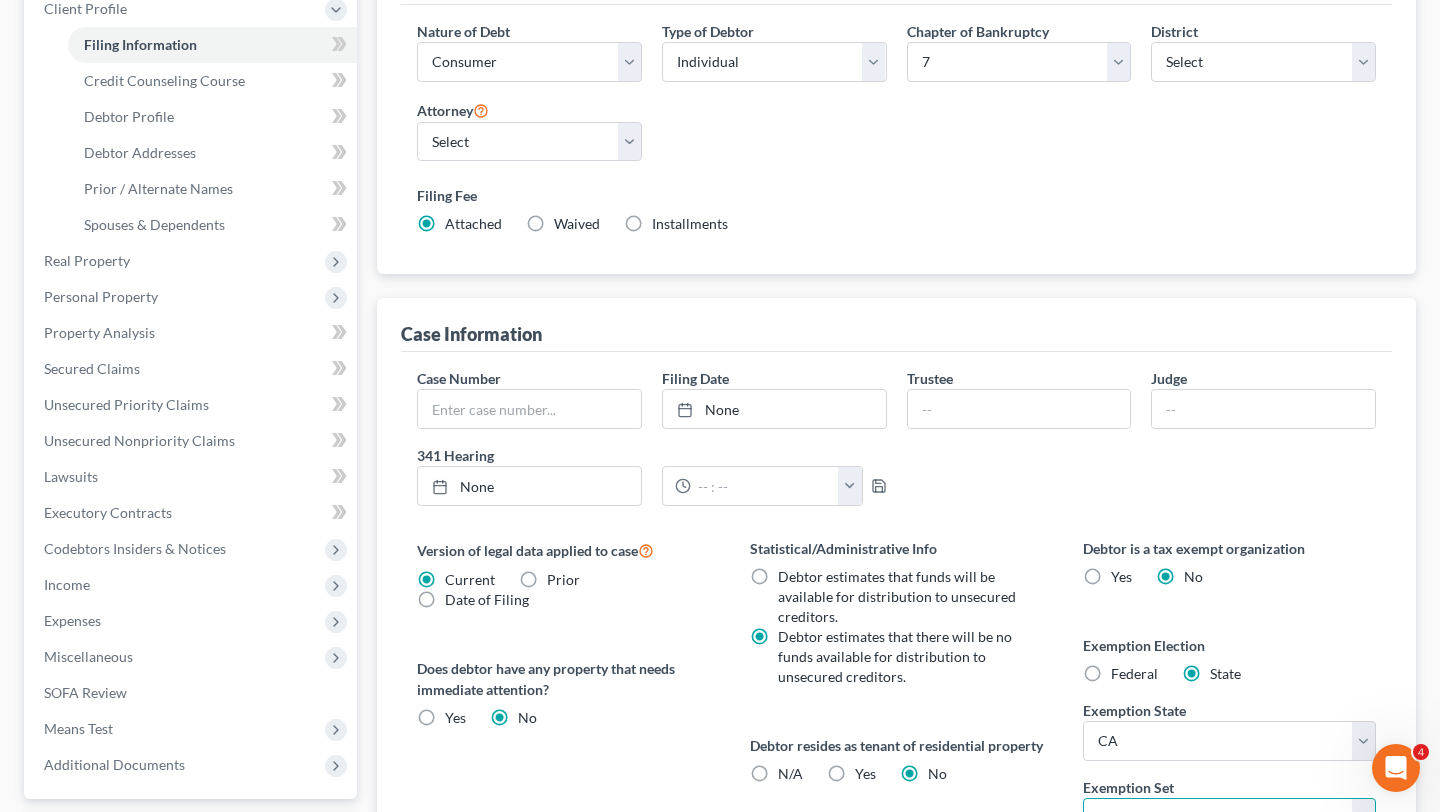 scroll, scrollTop: 0, scrollLeft: 0, axis: both 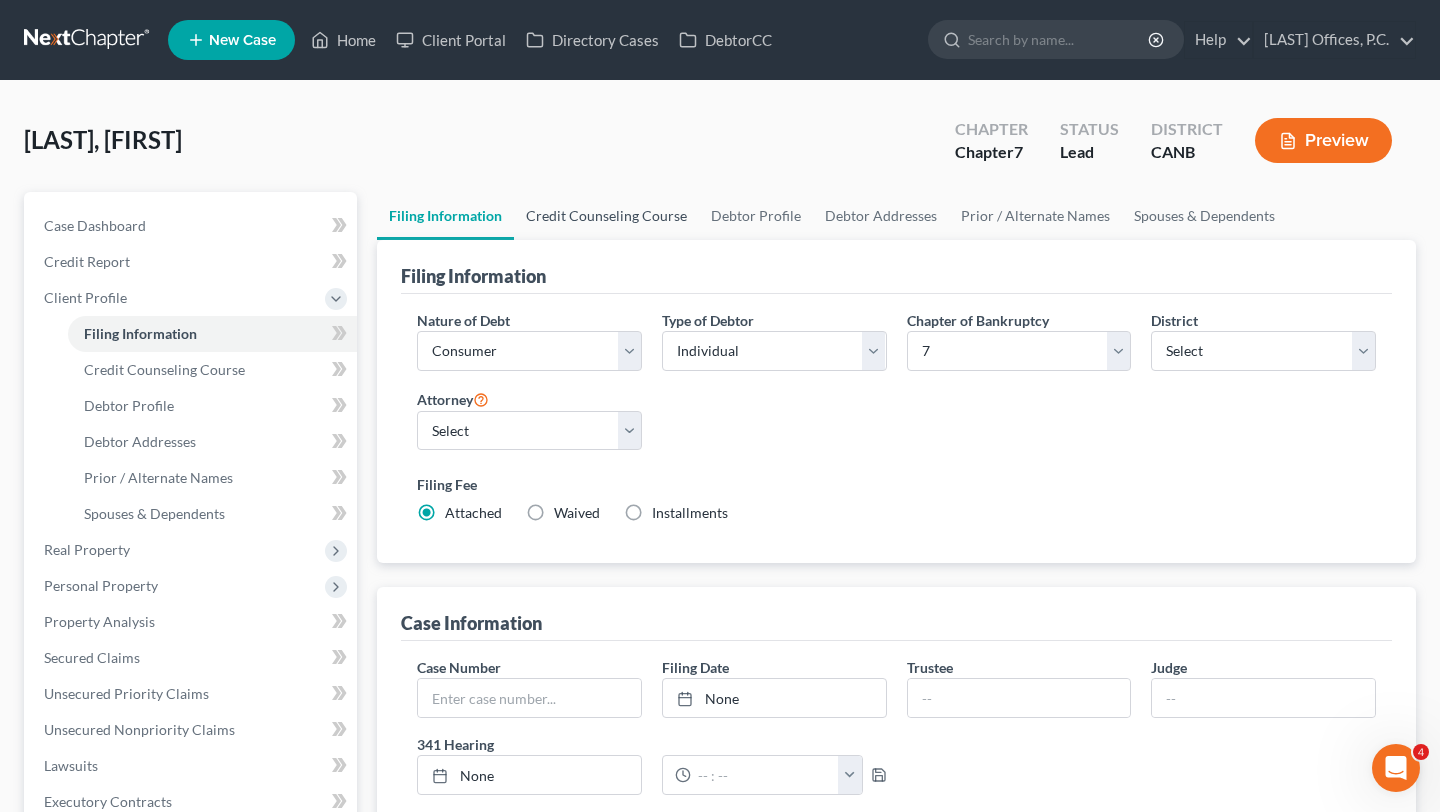 click on "Credit Counseling Course" at bounding box center (606, 216) 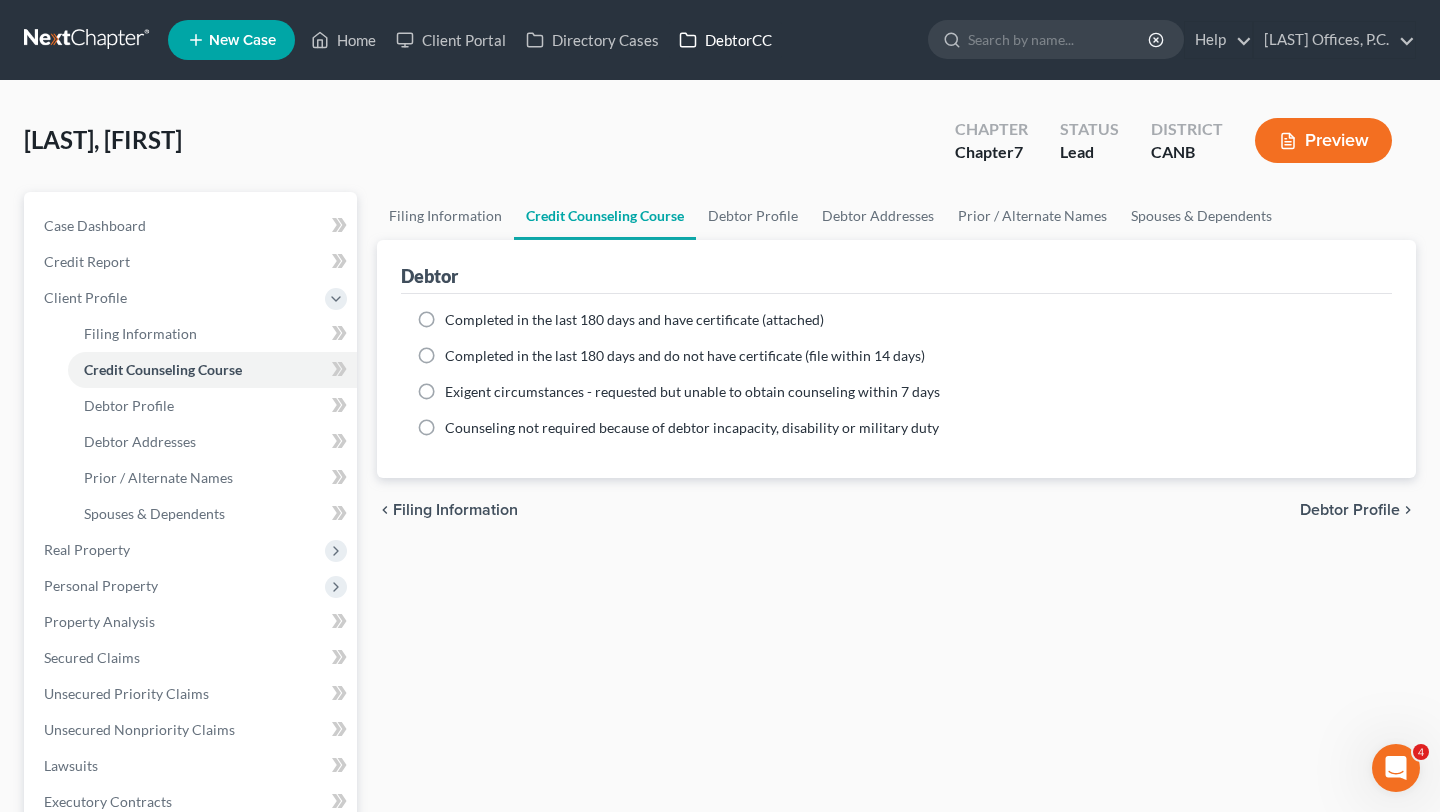click on "DebtorCC" at bounding box center [725, 40] 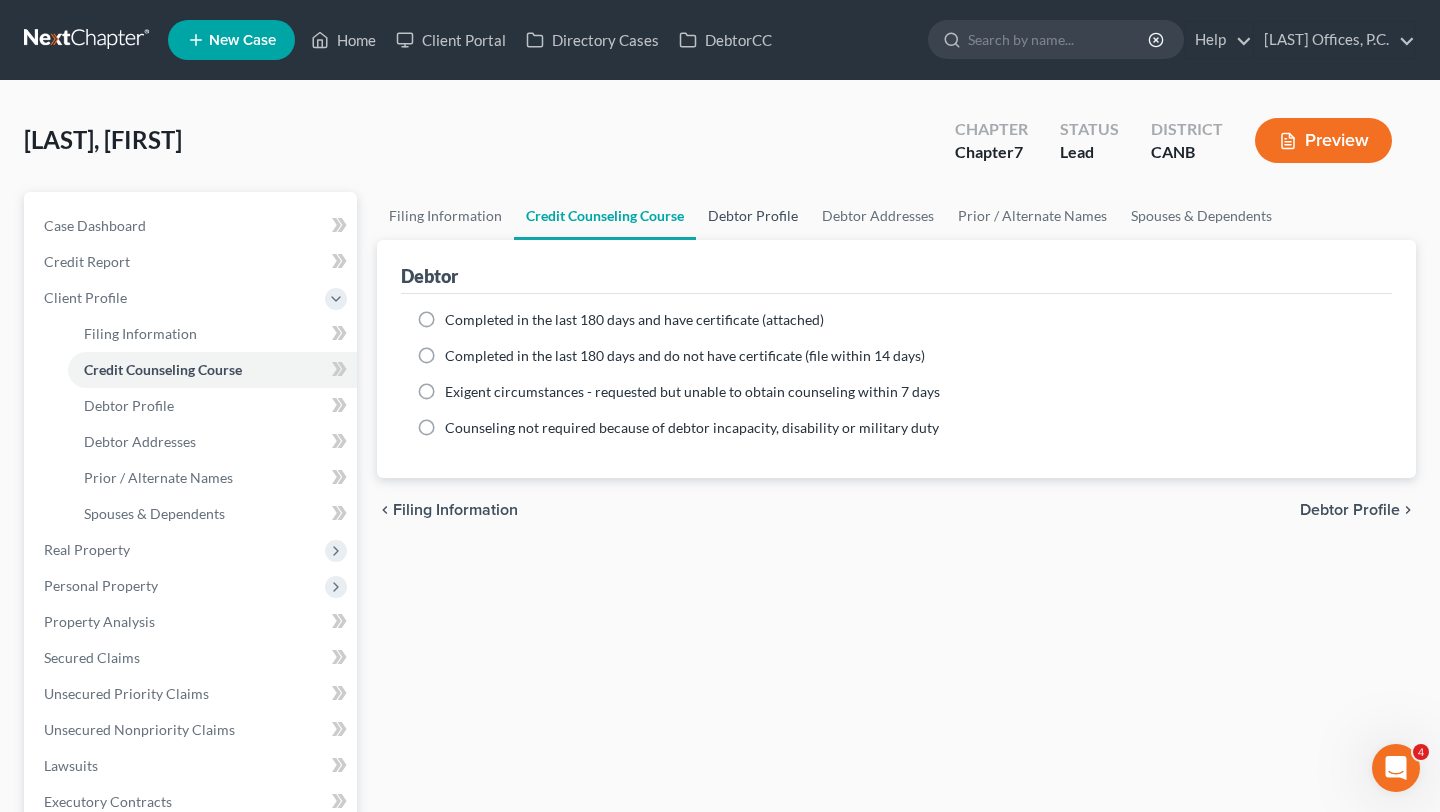 click on "Debtor Profile" at bounding box center (753, 216) 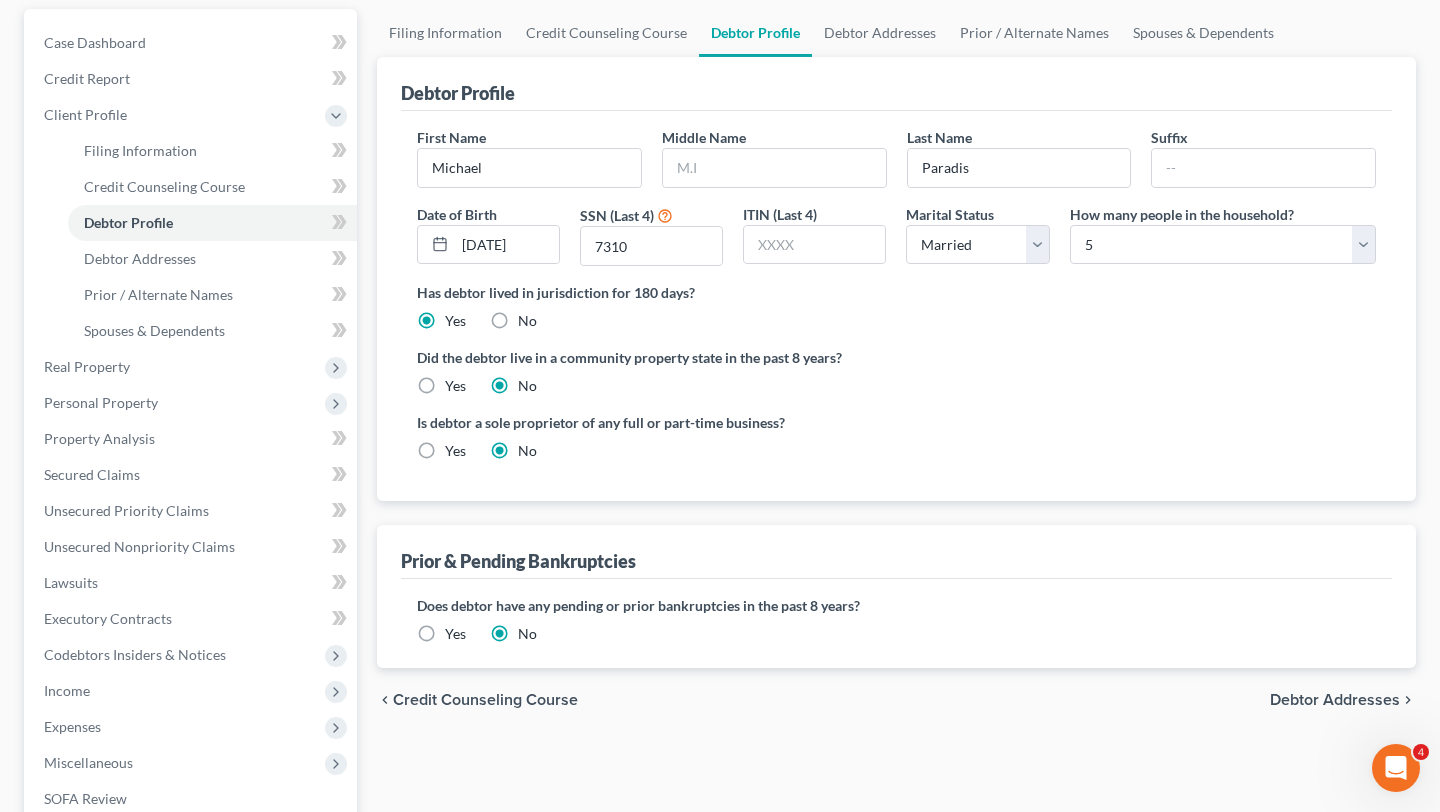 scroll, scrollTop: 184, scrollLeft: 0, axis: vertical 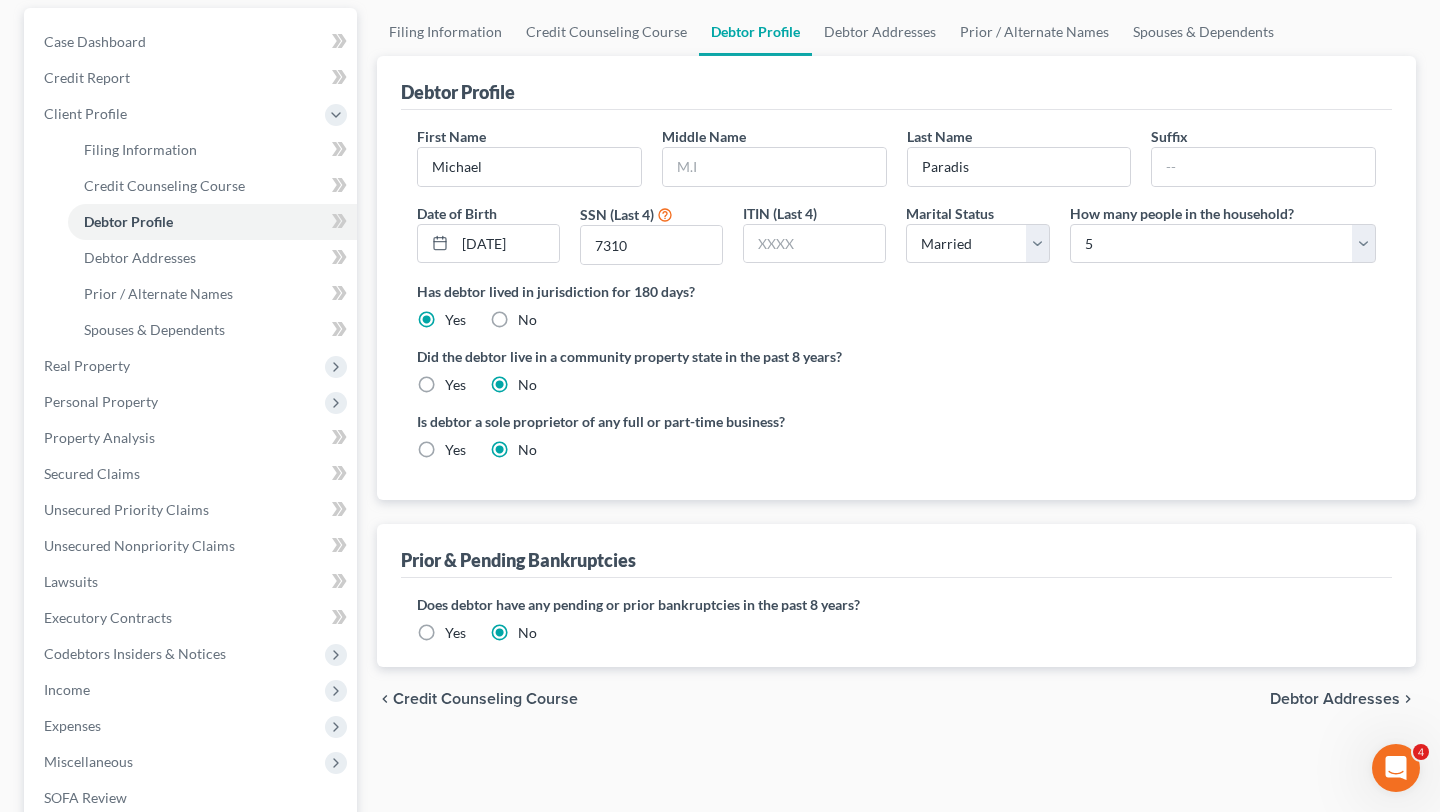 click on "Yes" at bounding box center [455, 385] 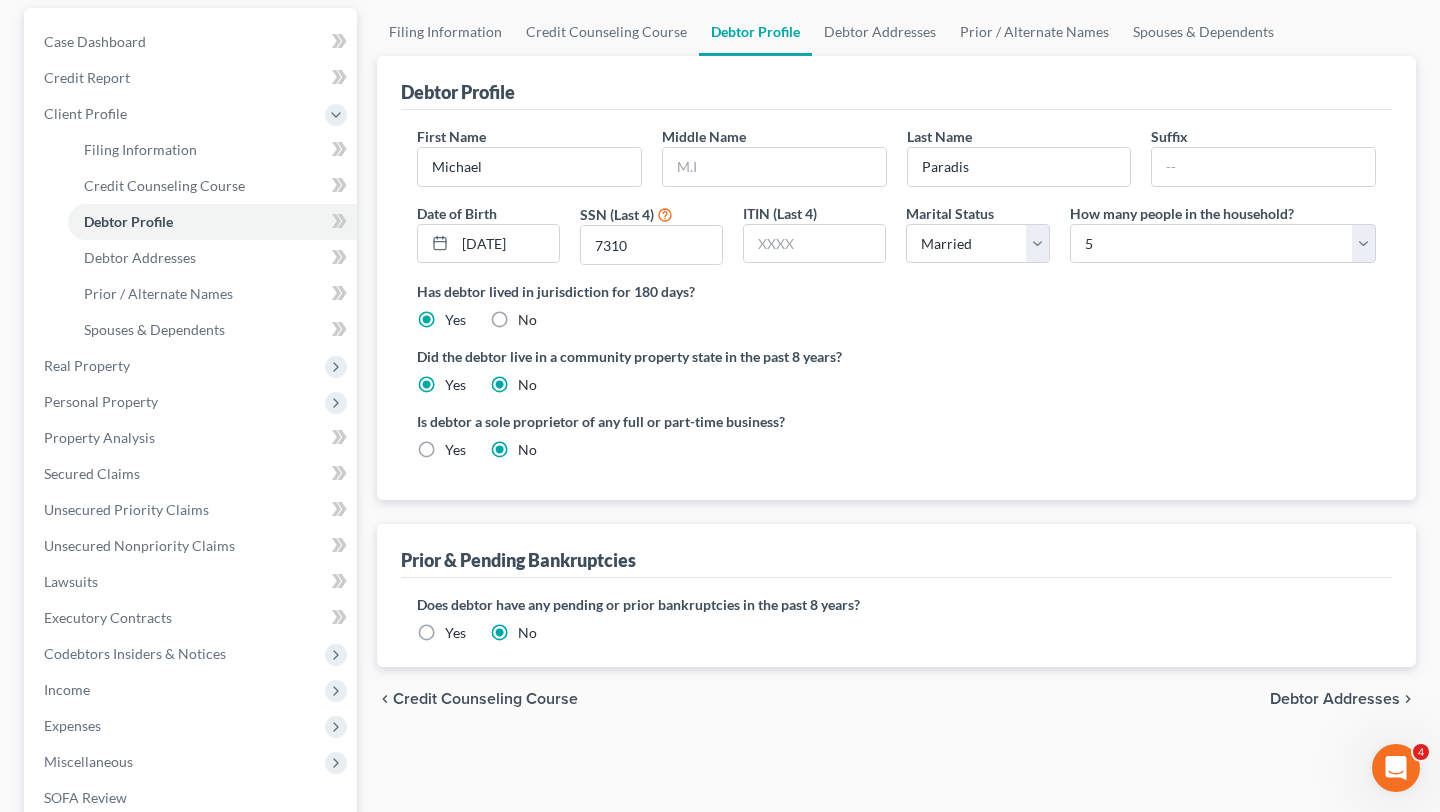 radio on "false" 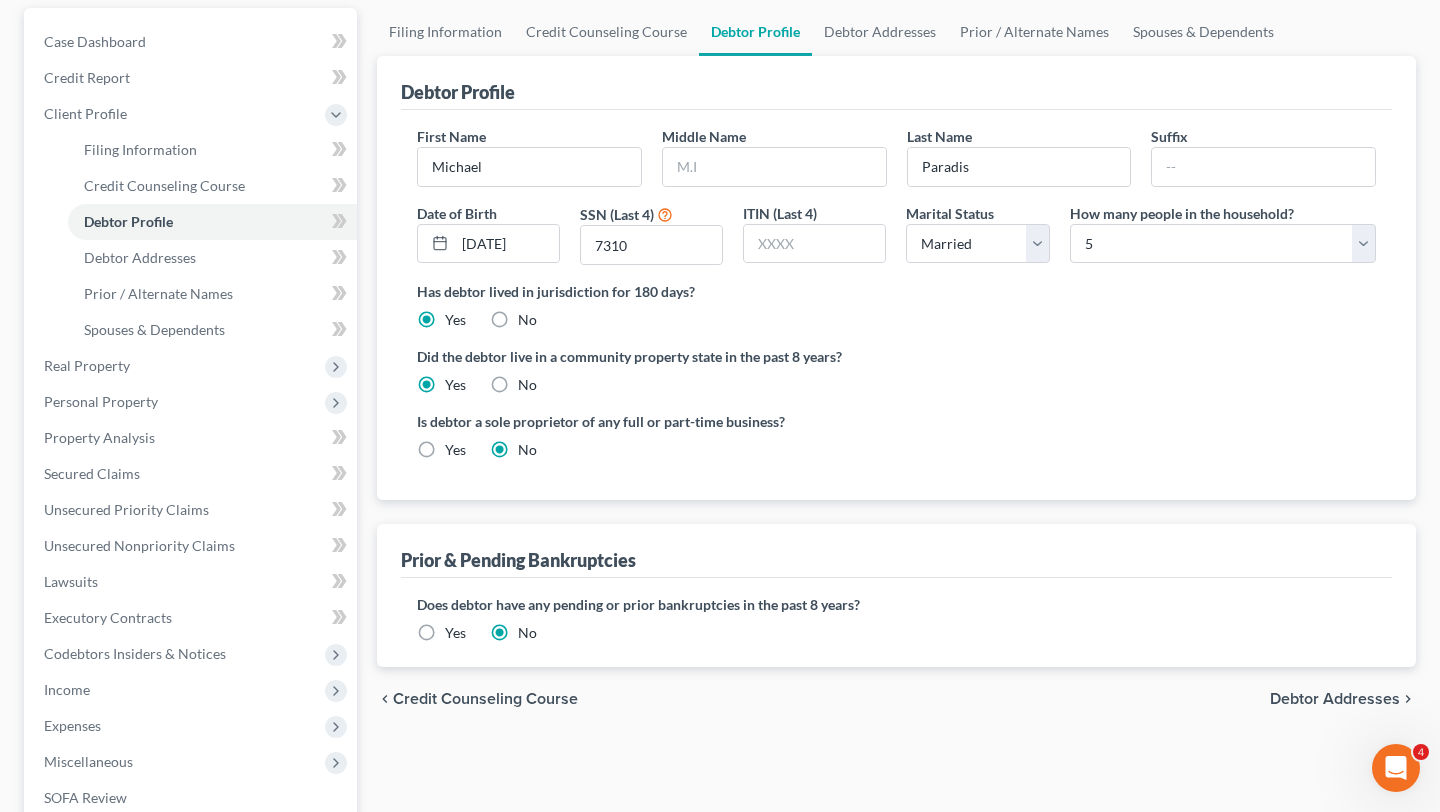 click on "First Name Michael Middle Name Last Name Paradis Suffix Date of Birth         08/08/1973 SSN (Last 4)   7310 ITIN (Last 4) Marital Status Select Single Married Separated Divorced Widowed How many people in the household? Select 1 2 3 4 5 6 7 8 9 10 11 12 13 14 15 16 17 18 19 20 Is debtor deceased? Yes No Has debtor lived in jurisdiction for 180 days? Yes No Debtor must reside in jurisdiction for 180 prior to filing bankruptcy pursuant to U.S.C. 11 28 USC § 1408.   More Info Explain: Did the debtor live in a community property state in the past 8 years? Yes No Is debtor a sole proprietor of any full or part-time business? Yes No" at bounding box center [896, 301] 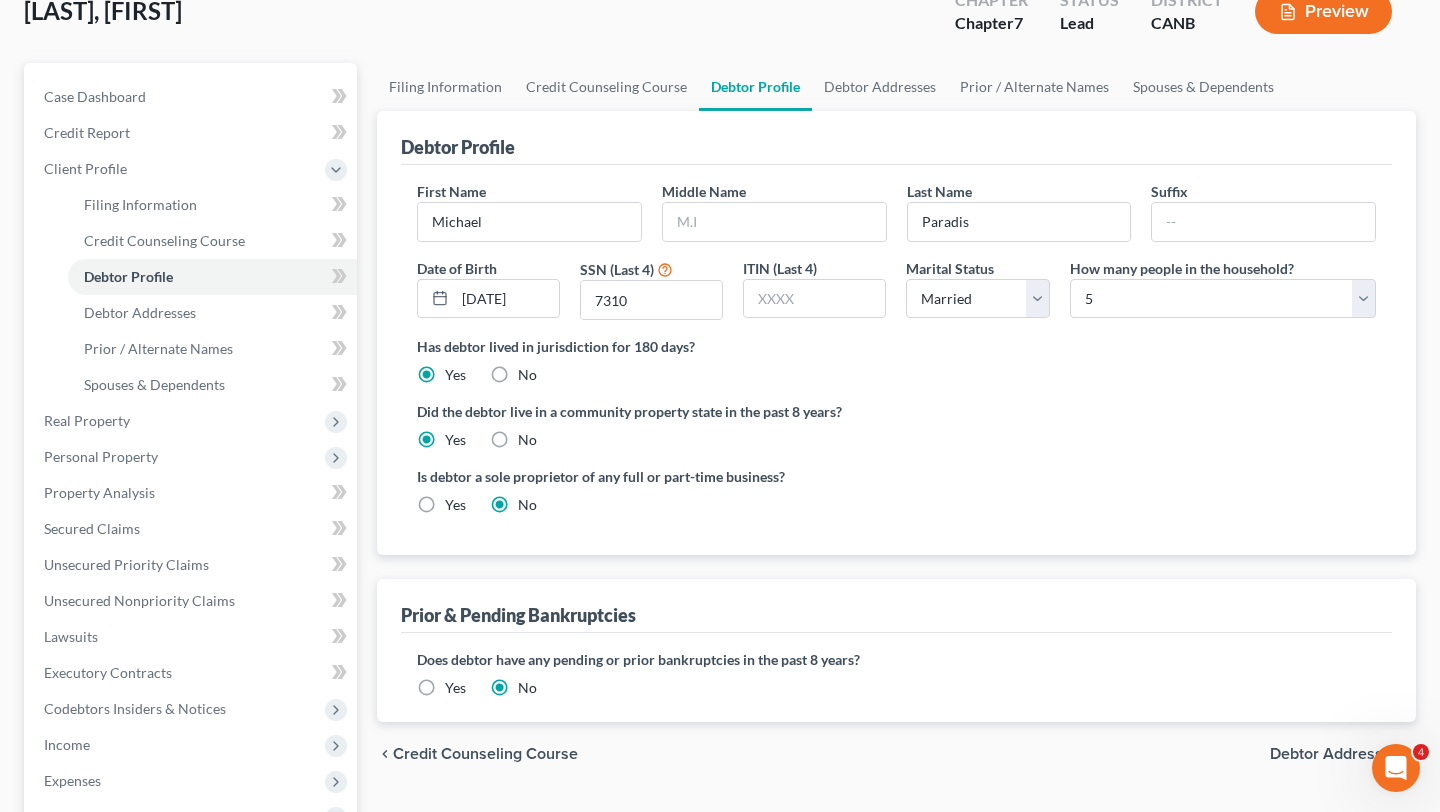scroll, scrollTop: 0, scrollLeft: 0, axis: both 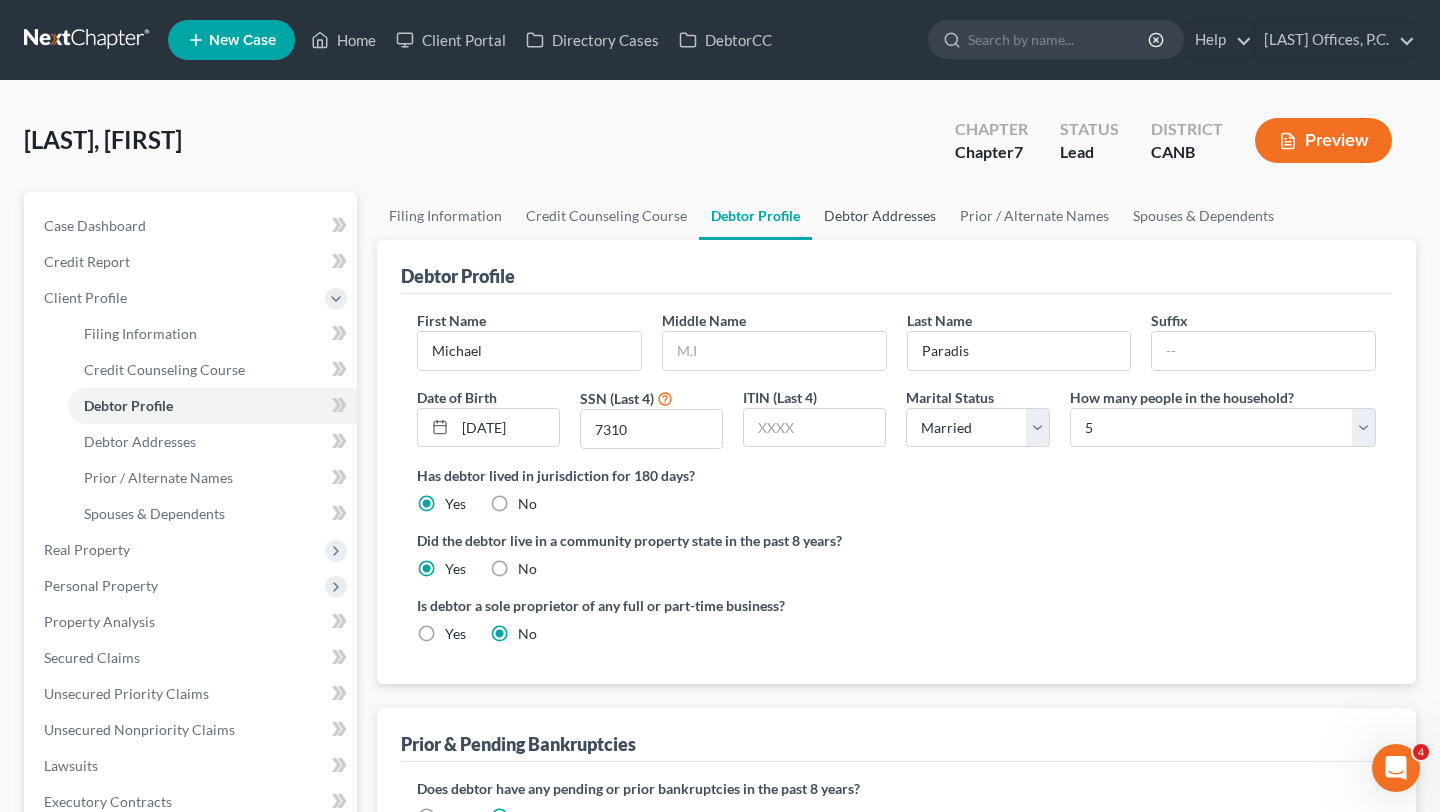 click on "Debtor Addresses" at bounding box center (880, 216) 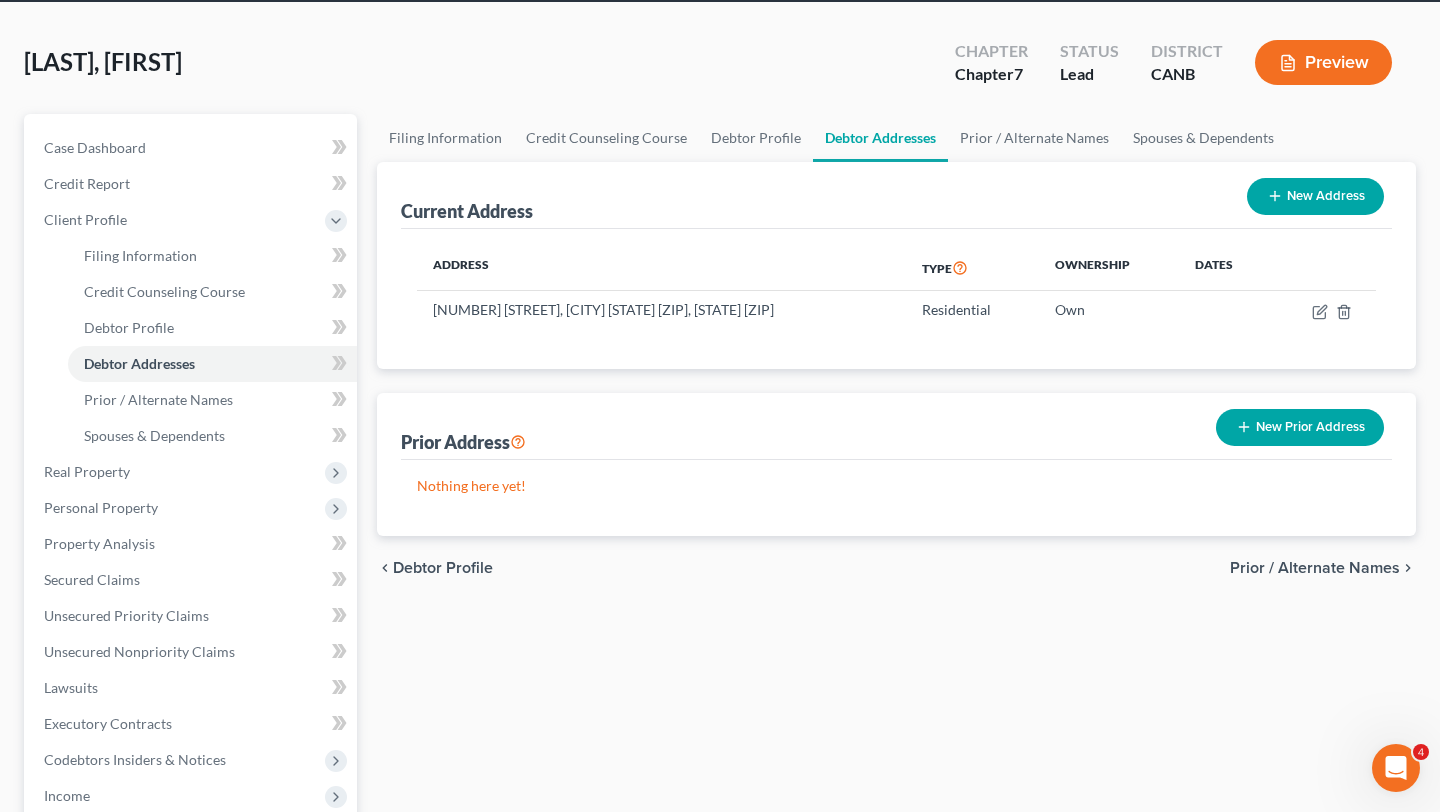 scroll, scrollTop: 0, scrollLeft: 0, axis: both 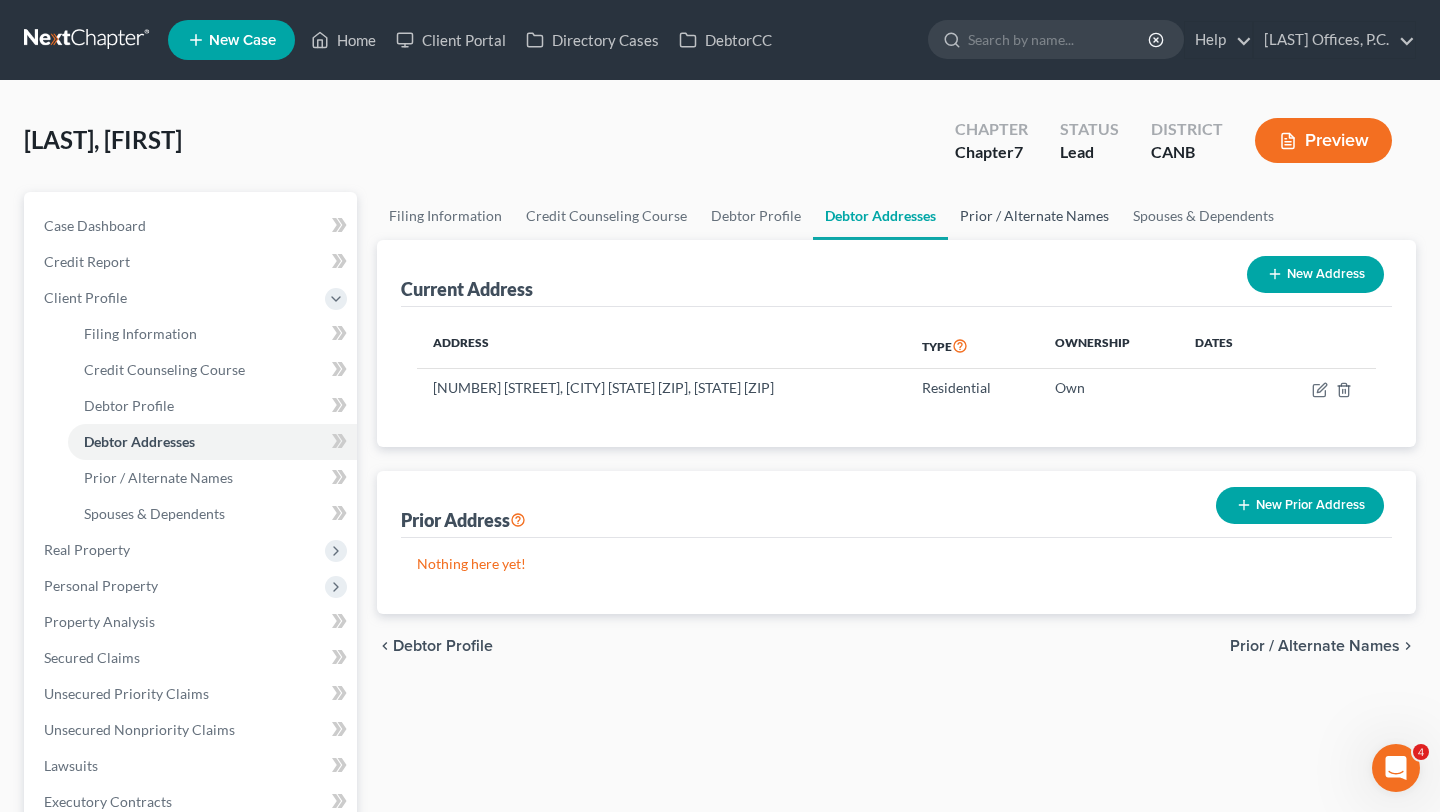 click on "Prior / Alternate Names" at bounding box center (1034, 216) 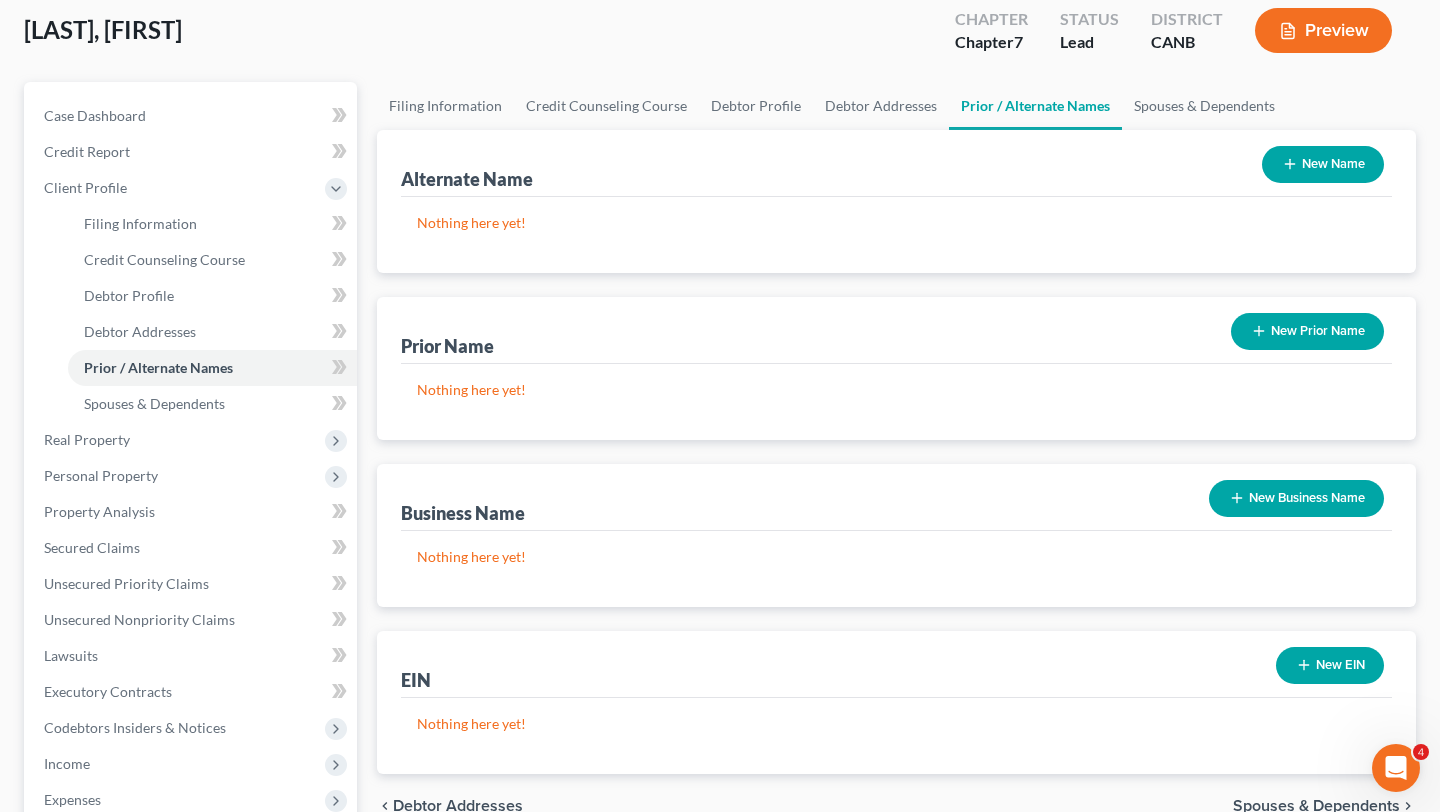 scroll, scrollTop: 132, scrollLeft: 0, axis: vertical 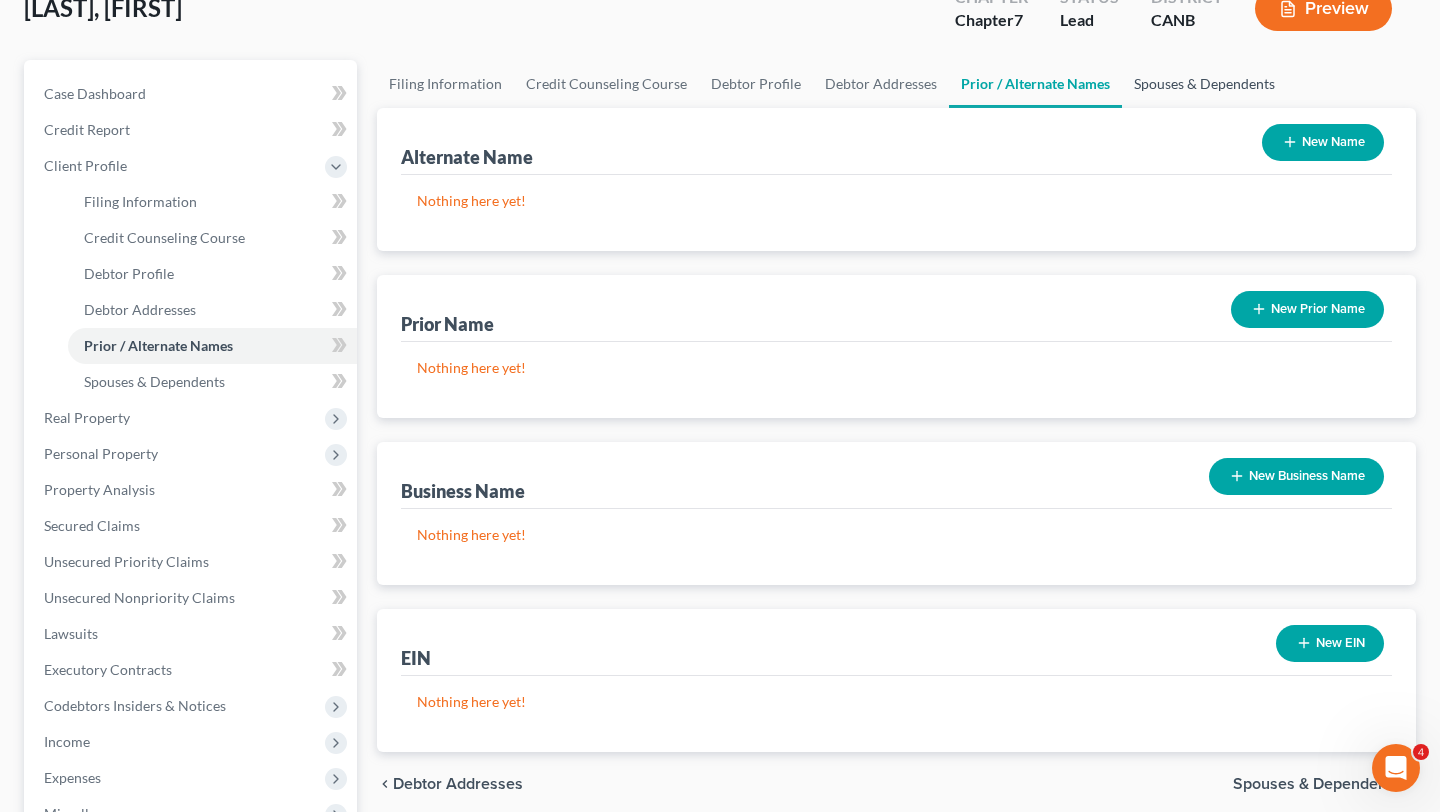 click on "Spouses & Dependents" at bounding box center [1204, 84] 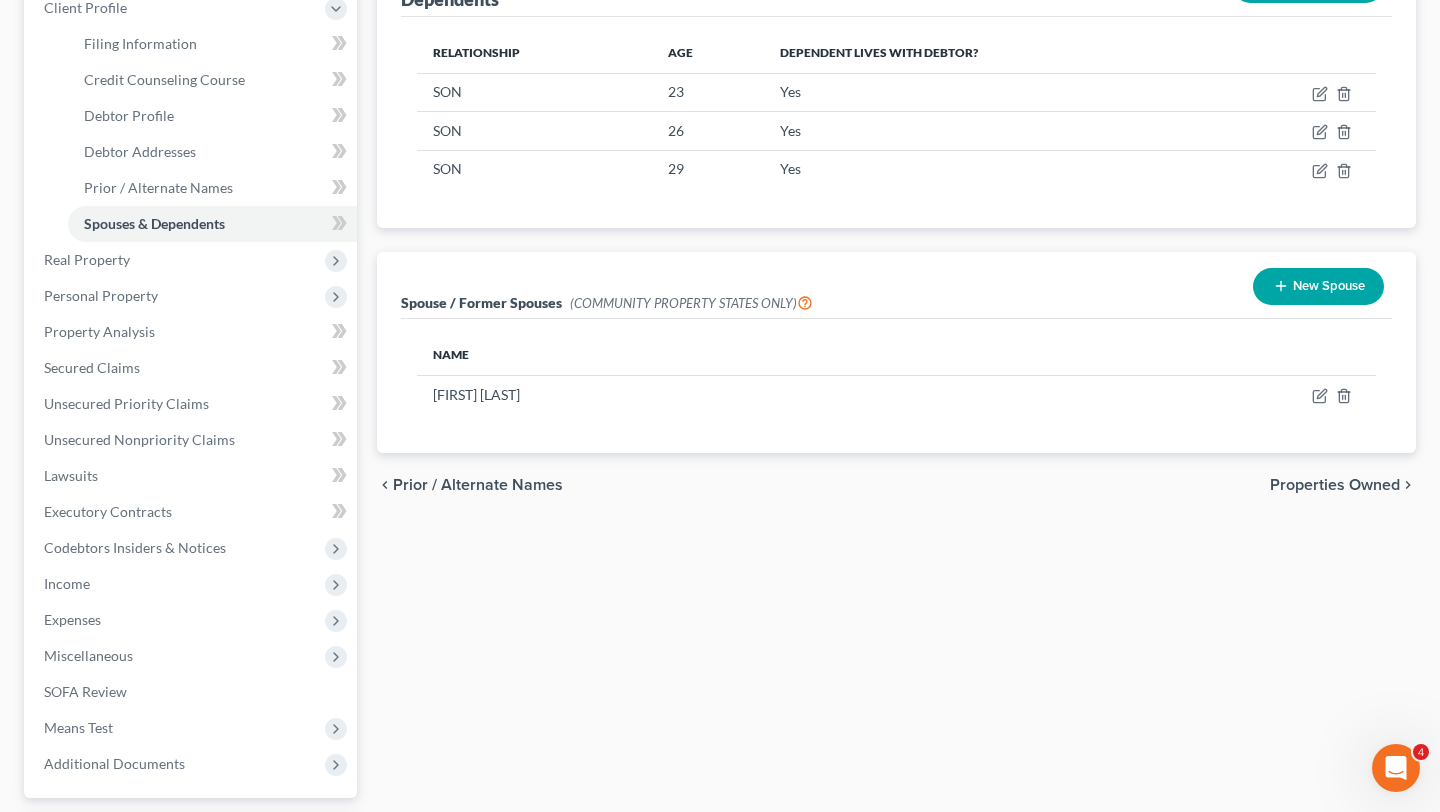 scroll, scrollTop: 314, scrollLeft: 0, axis: vertical 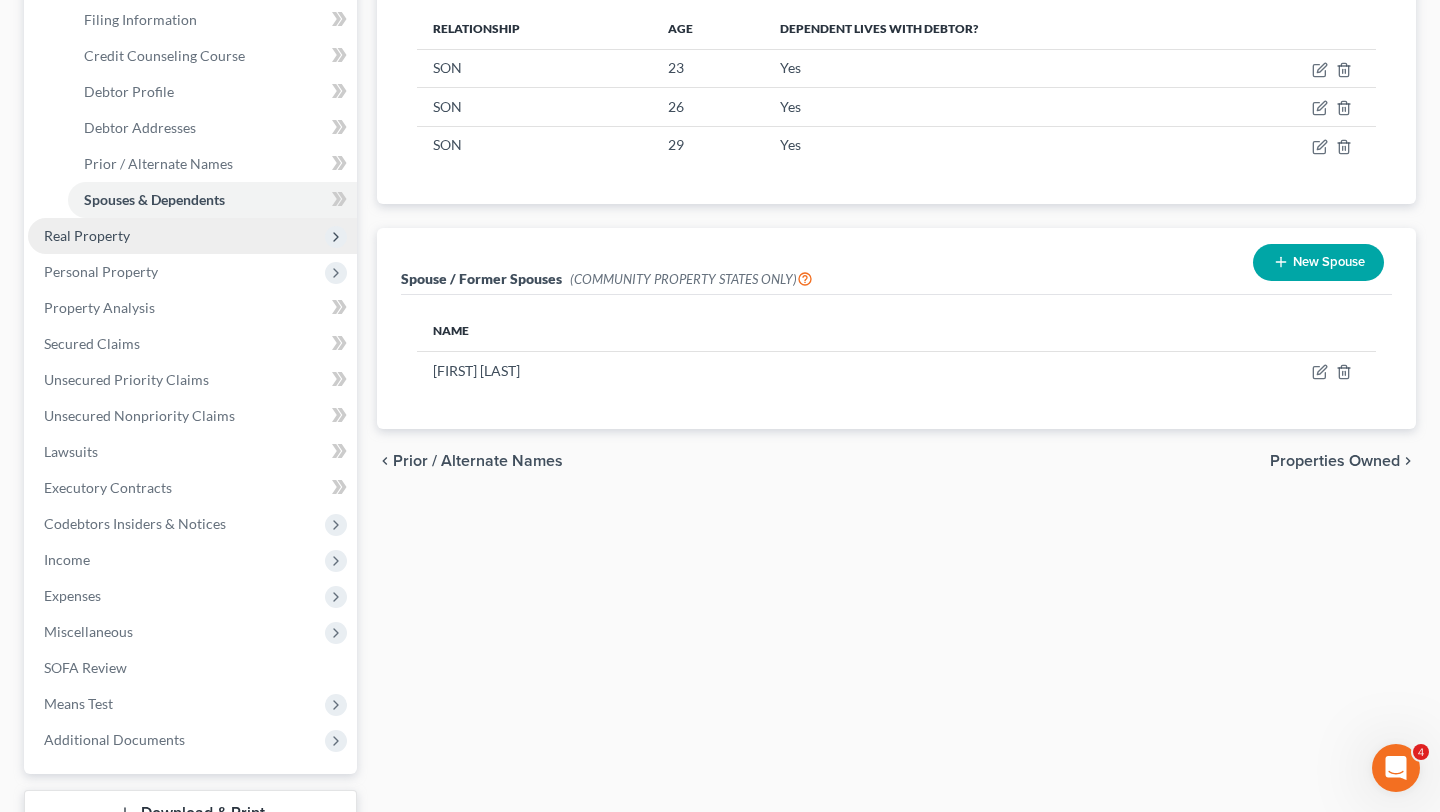 click on "Real Property" at bounding box center (192, 236) 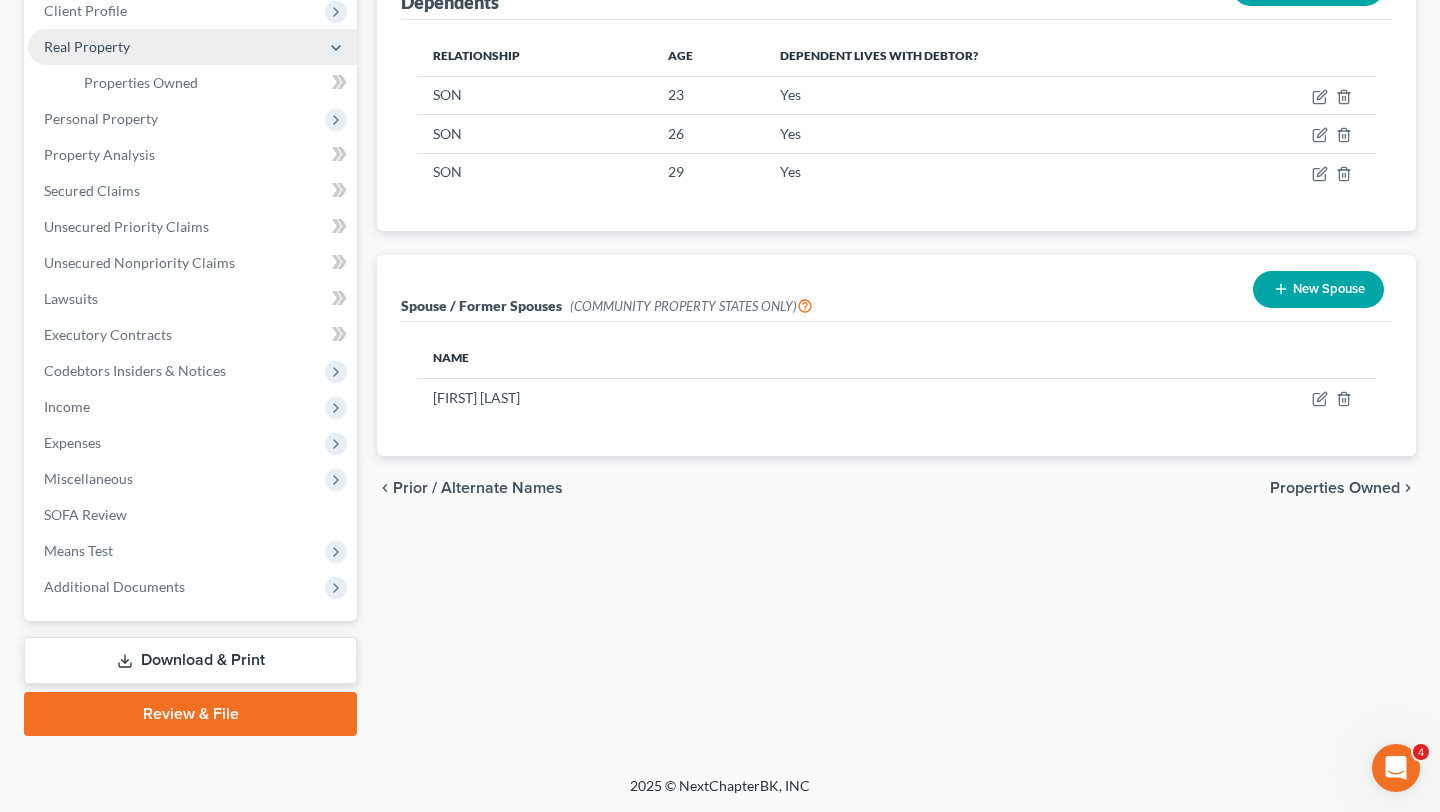 scroll, scrollTop: 285, scrollLeft: 0, axis: vertical 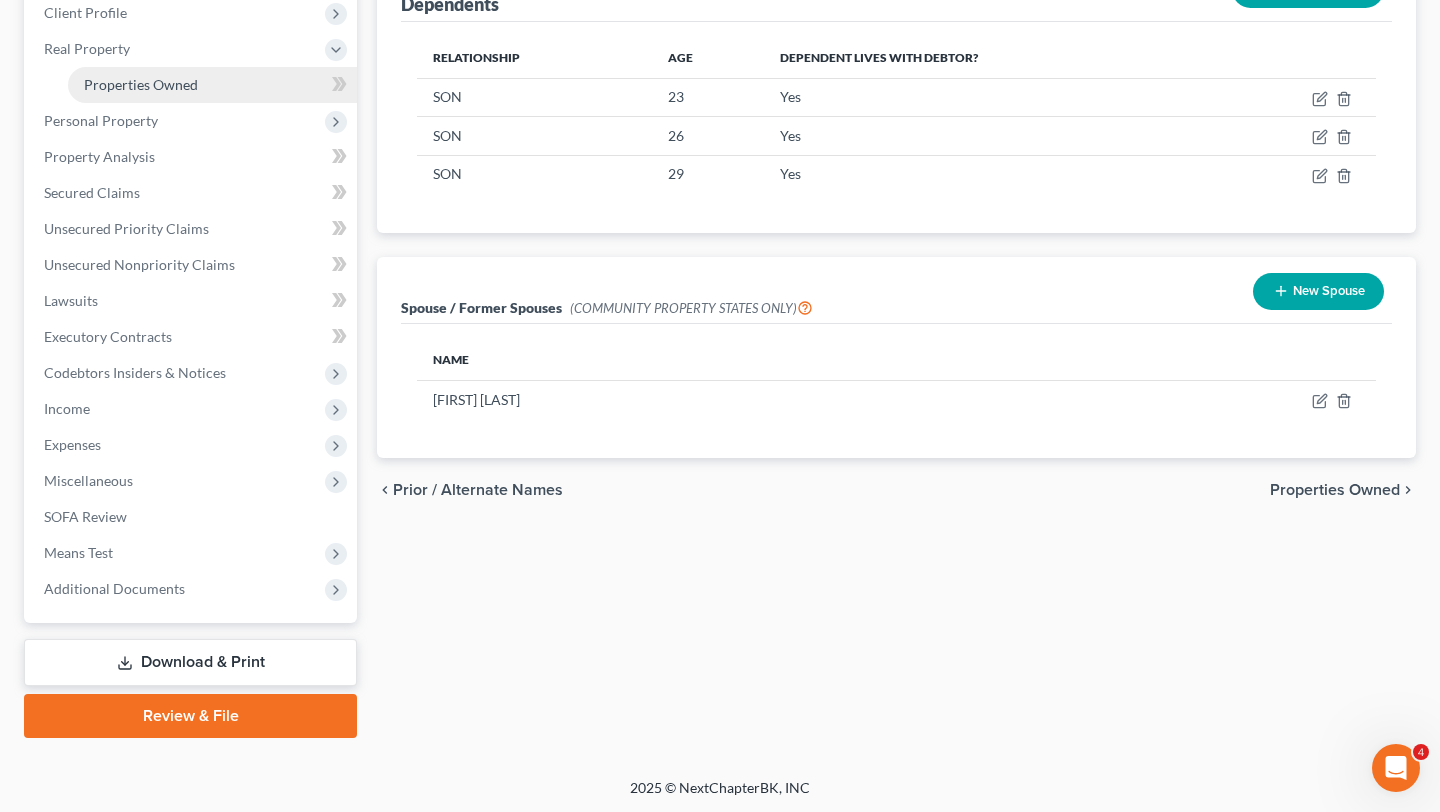 click on "Properties Owned" at bounding box center (141, 84) 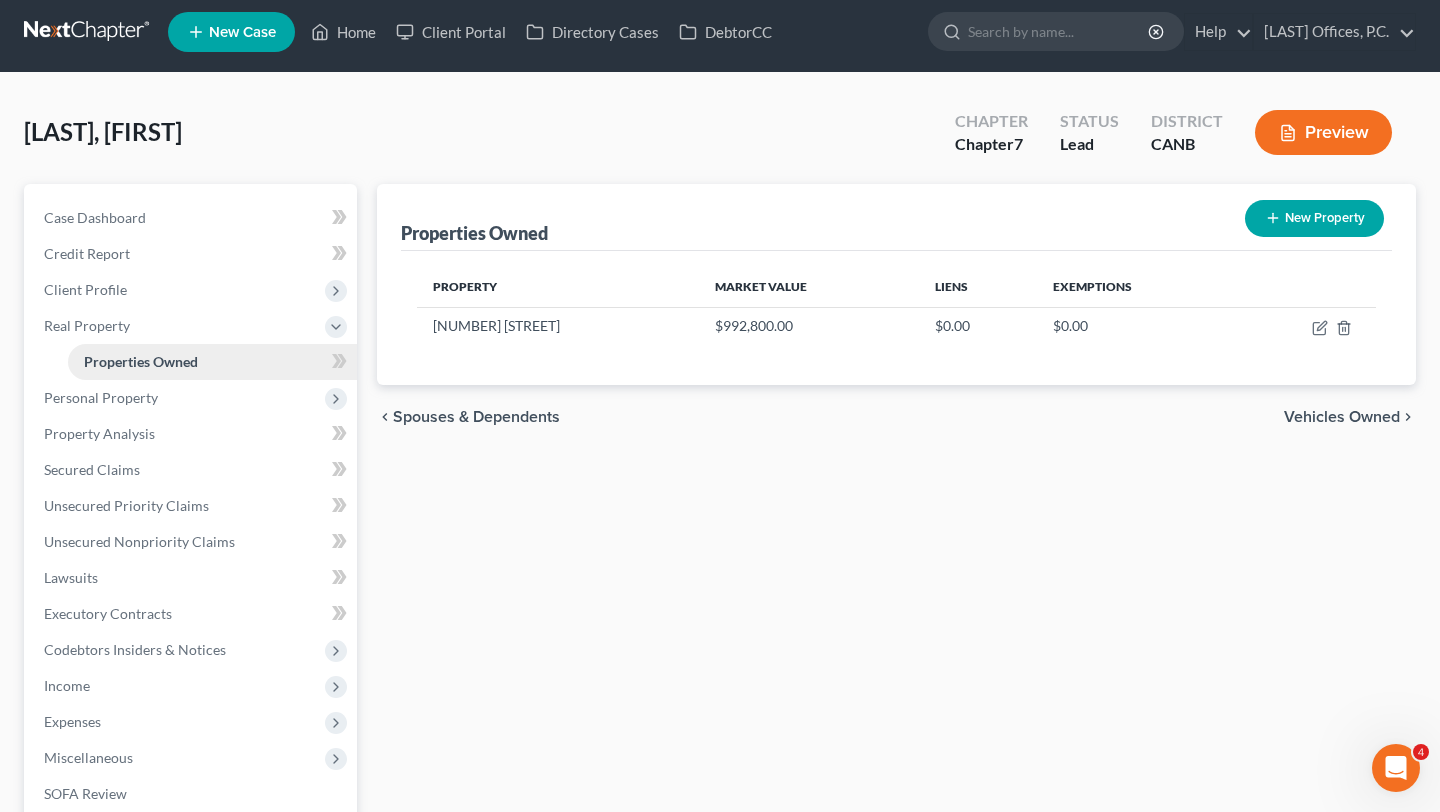 scroll, scrollTop: 0, scrollLeft: 0, axis: both 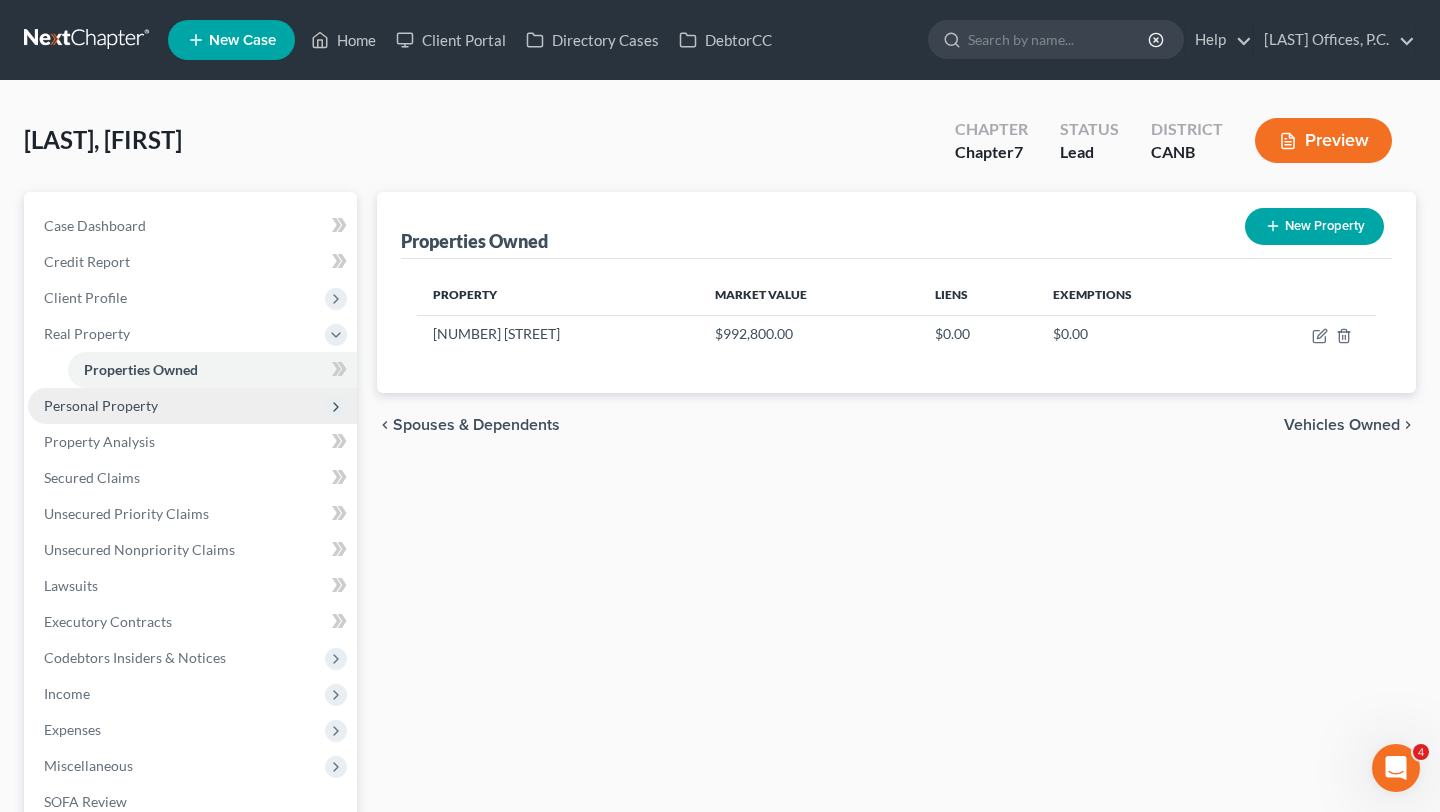 click on "Personal Property" at bounding box center (192, 406) 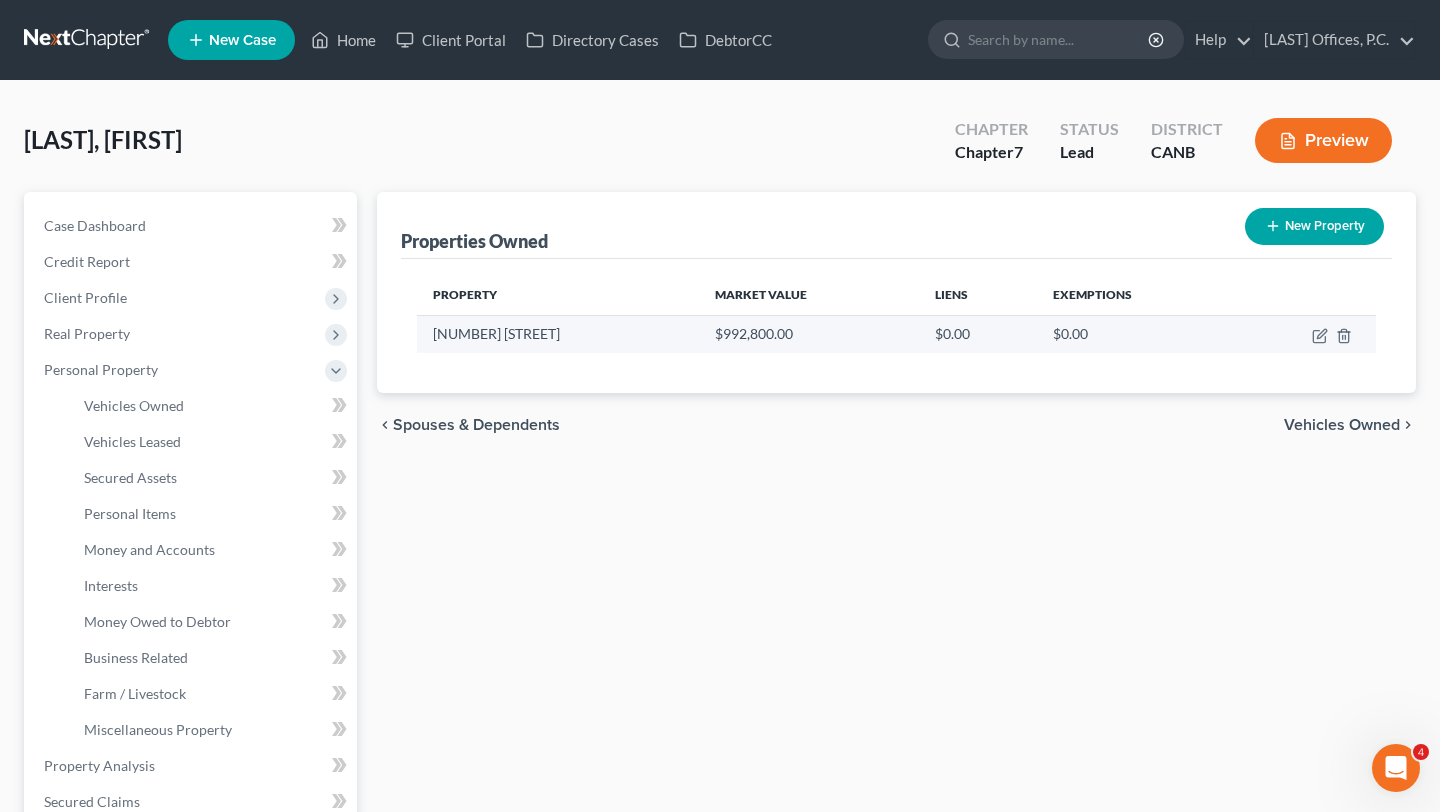 click at bounding box center [1305, 334] 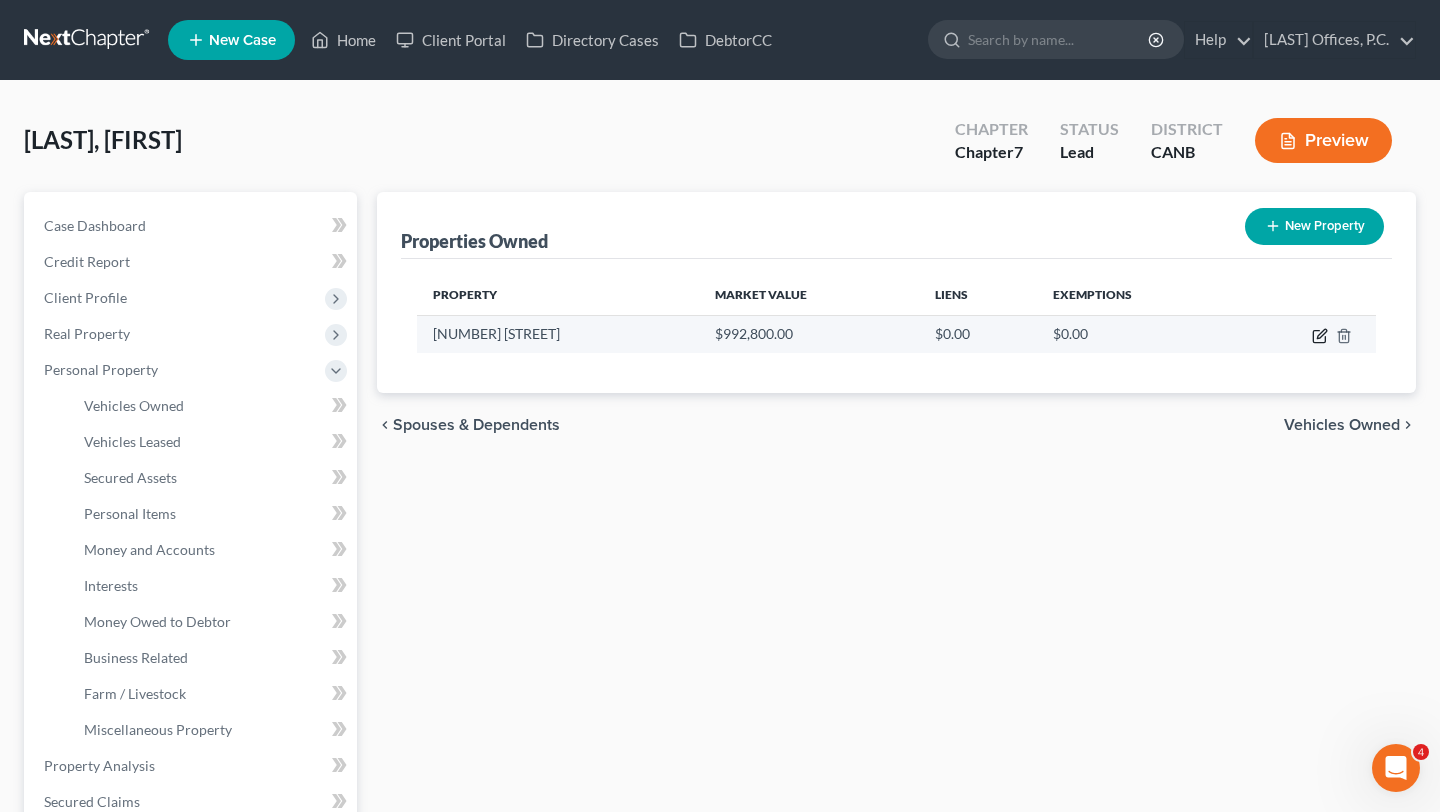 click 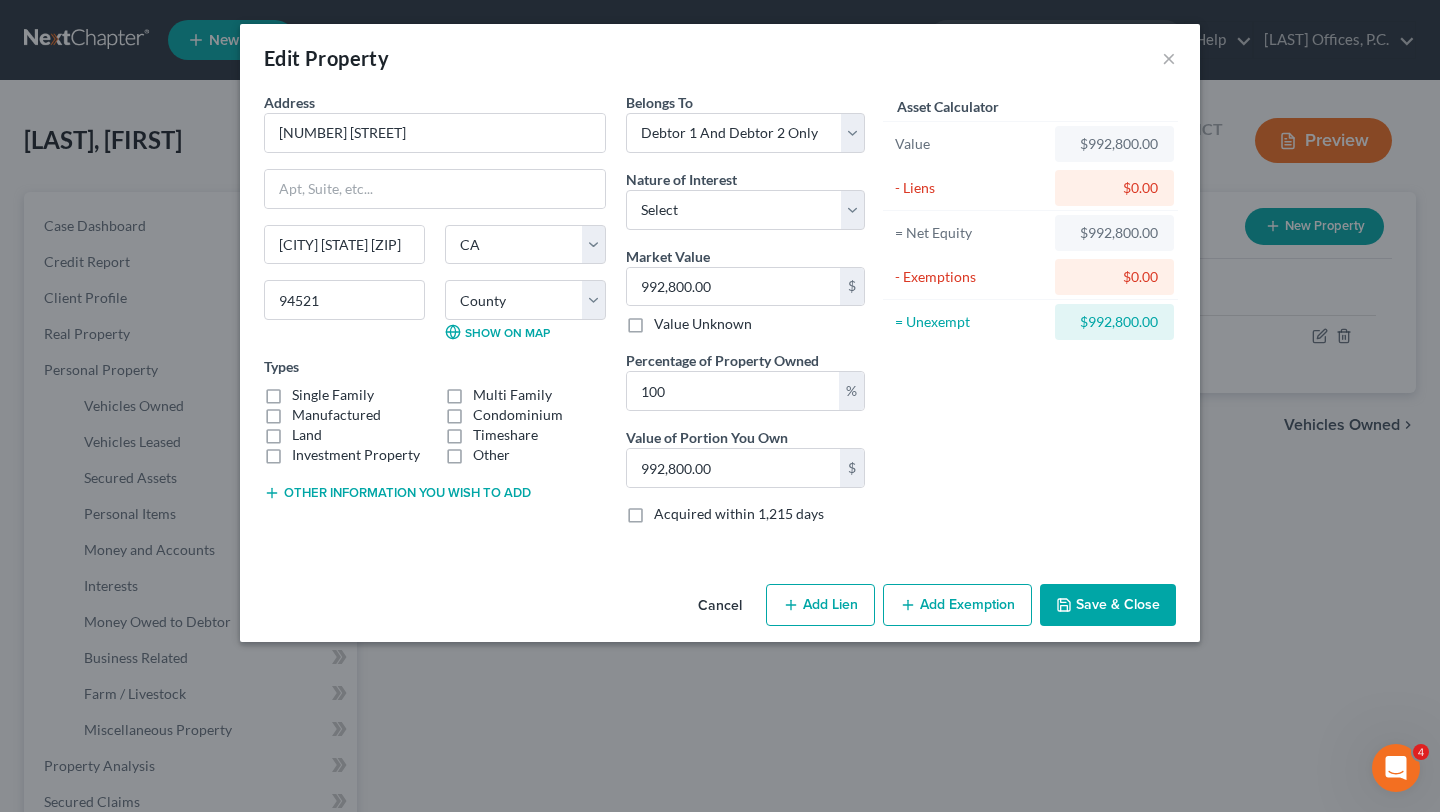 click on "Add Exemption" at bounding box center [957, 605] 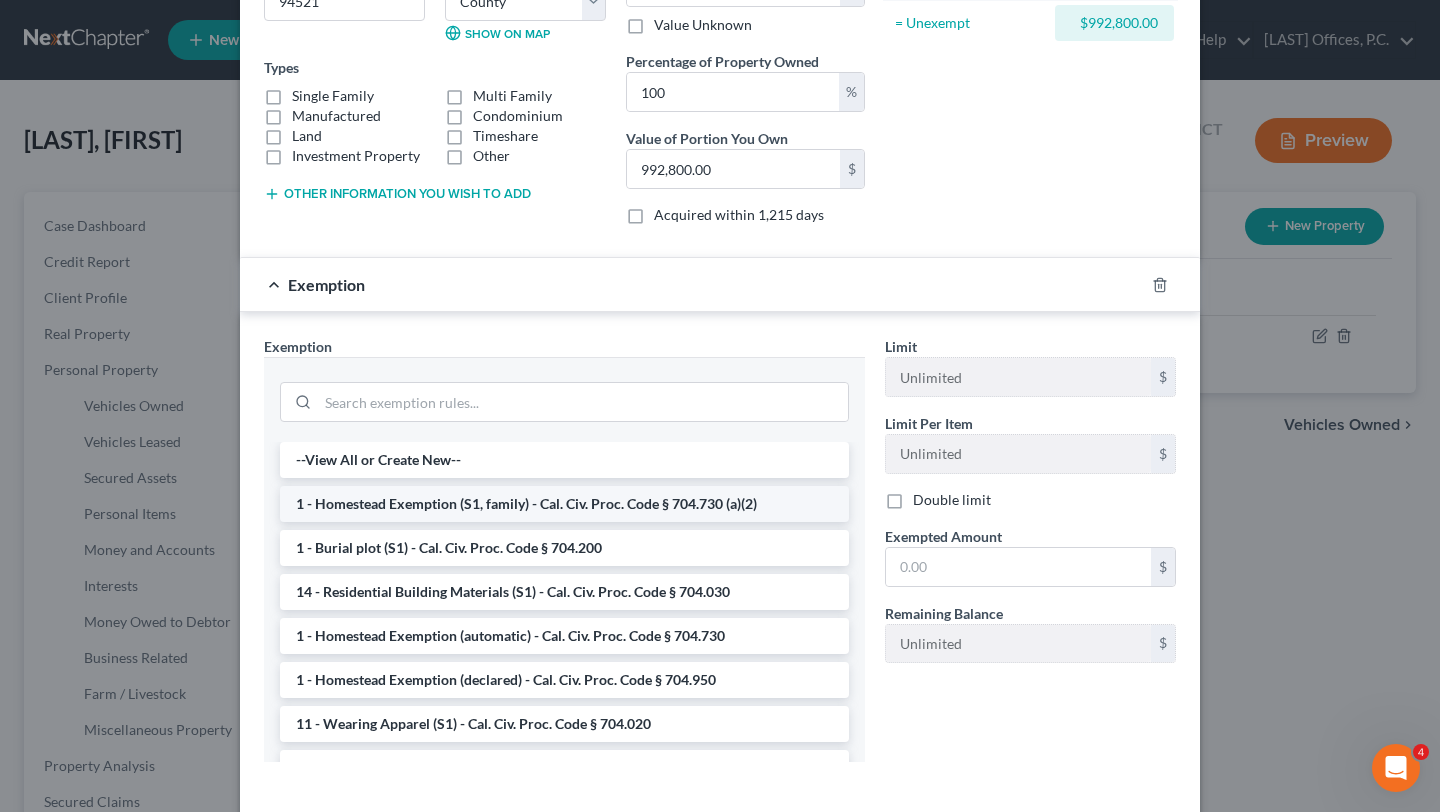 click on "1 - Homestead Exemption (S1, family) - Cal. Civ. Proc. Code § 704.730 (a)(2)" at bounding box center (564, 504) 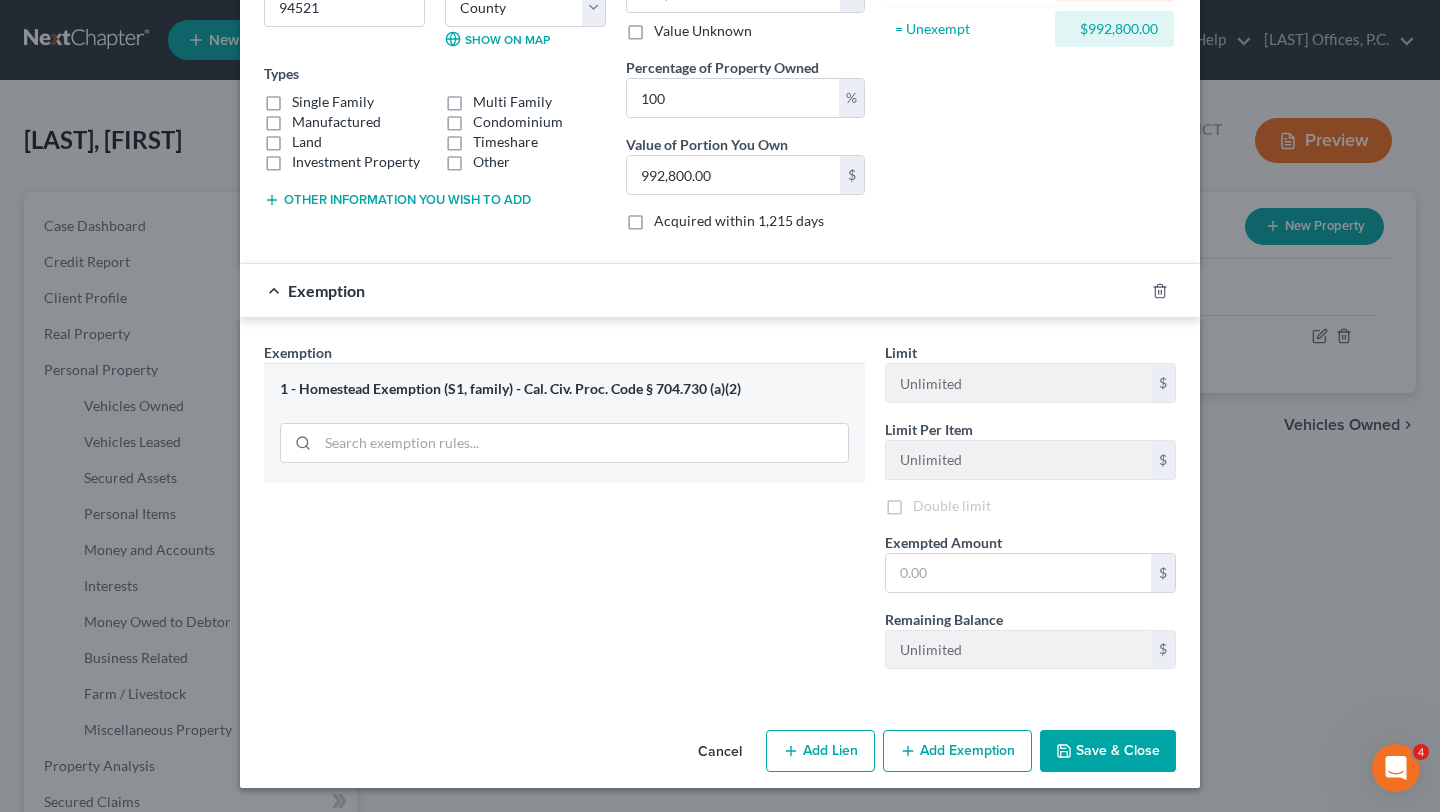 scroll, scrollTop: 296, scrollLeft: 0, axis: vertical 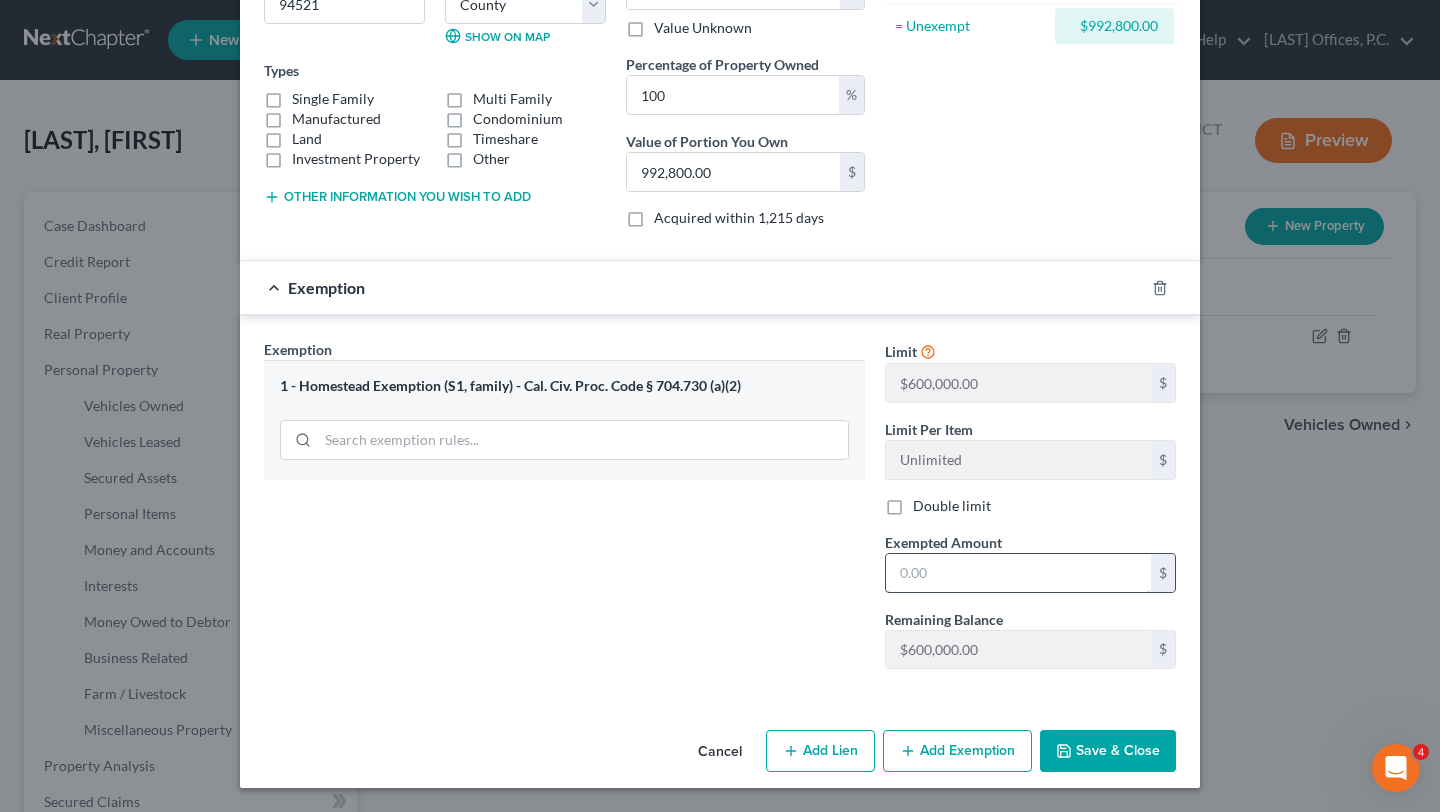 click at bounding box center (1018, 573) 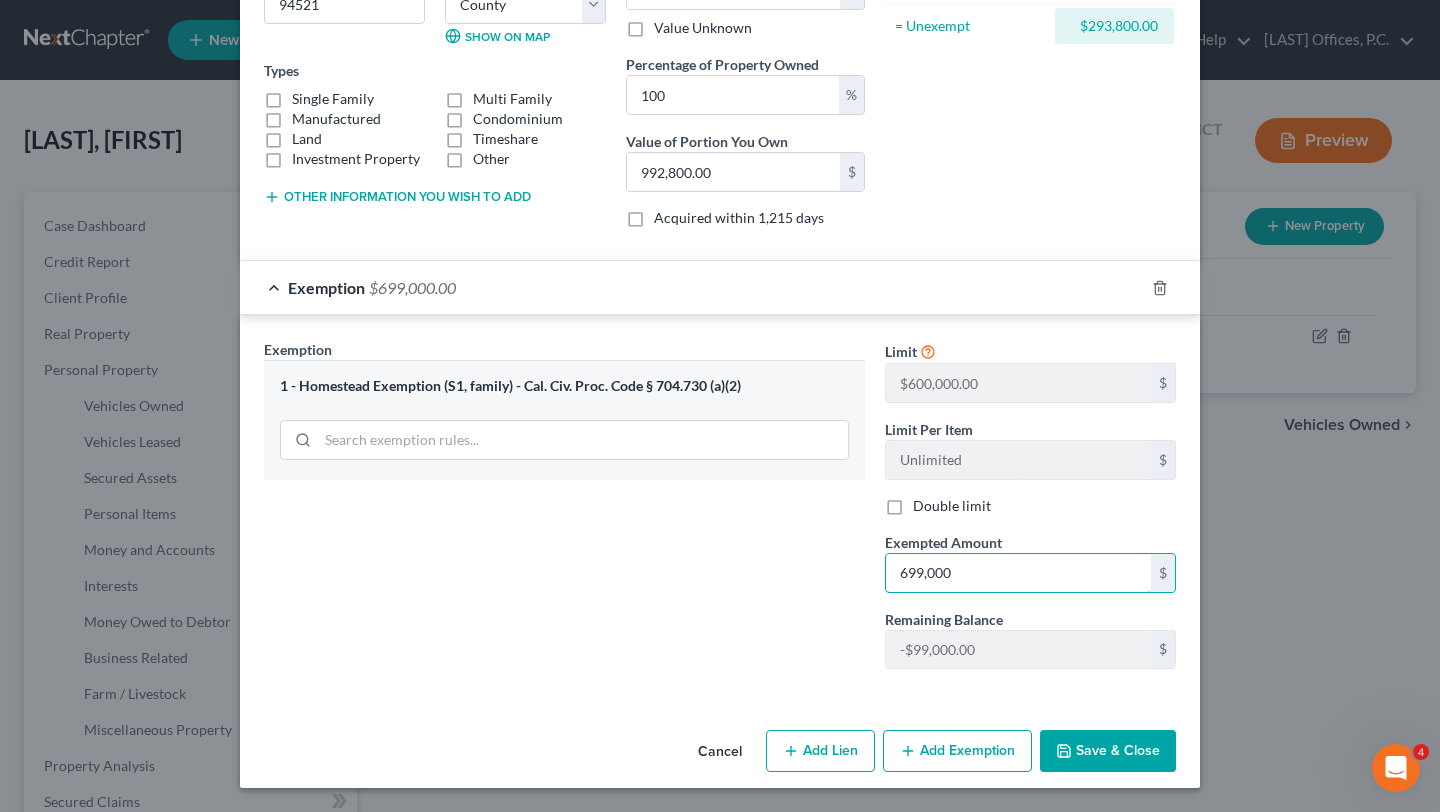 type on "699,000" 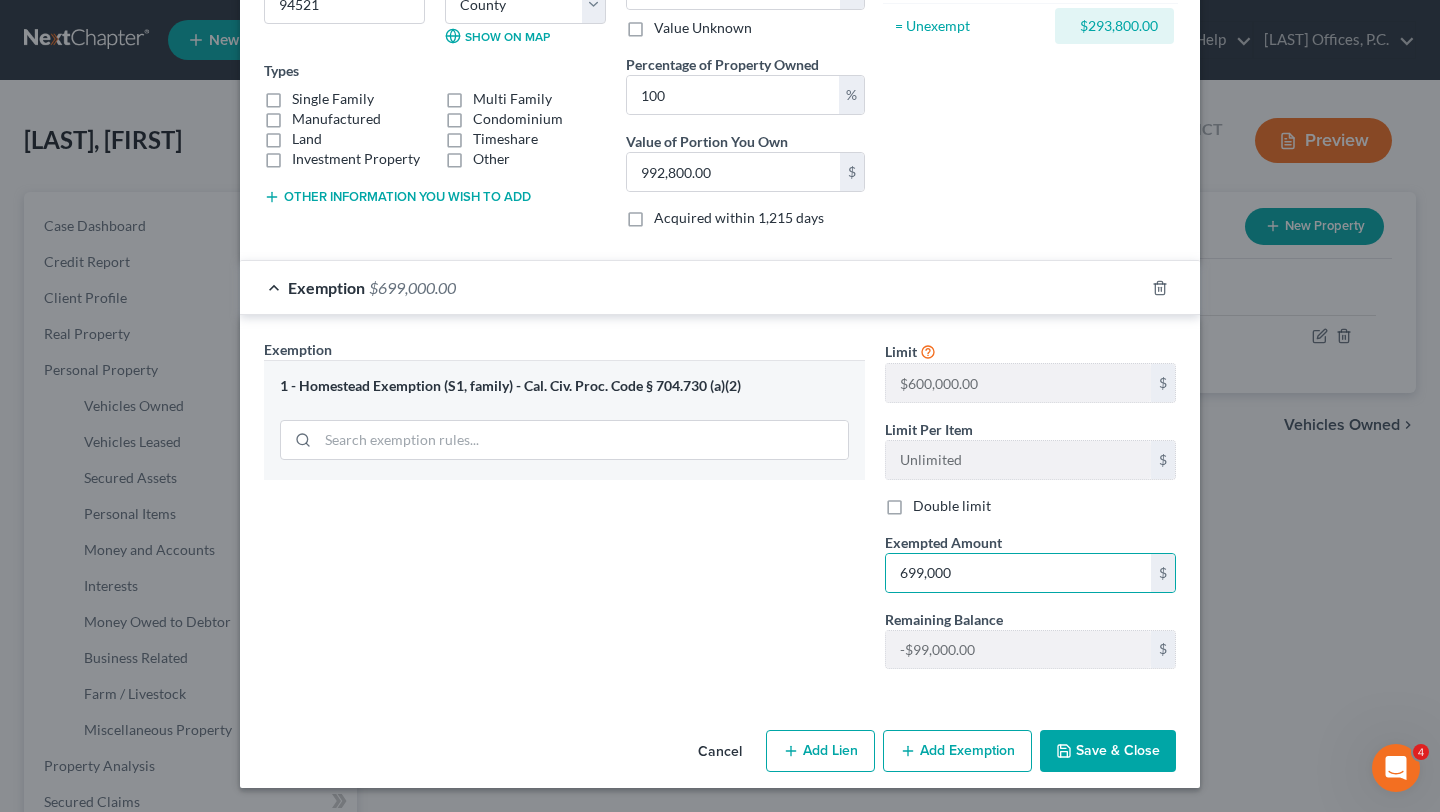 click on "Save & Close" at bounding box center (1108, 751) 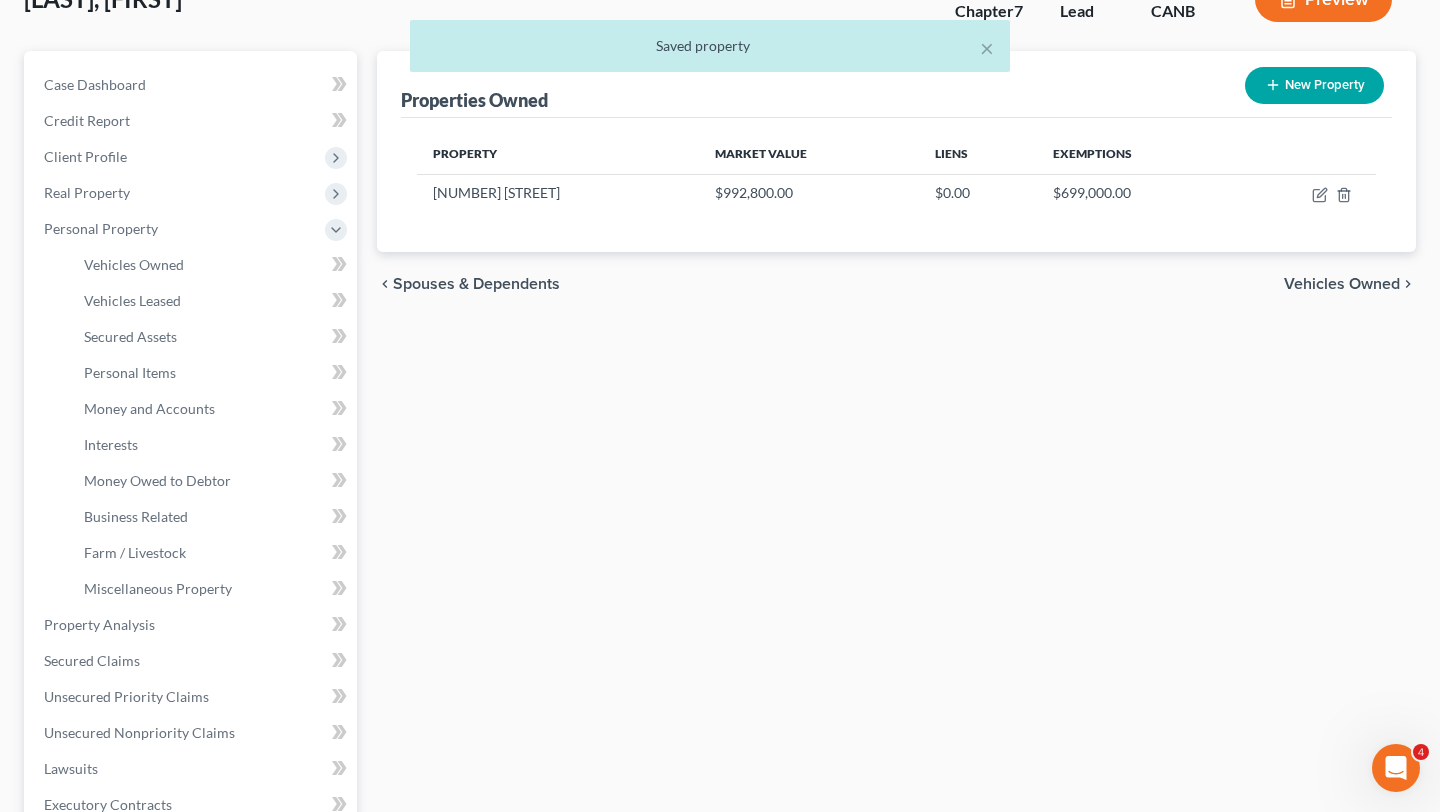 scroll, scrollTop: 189, scrollLeft: 0, axis: vertical 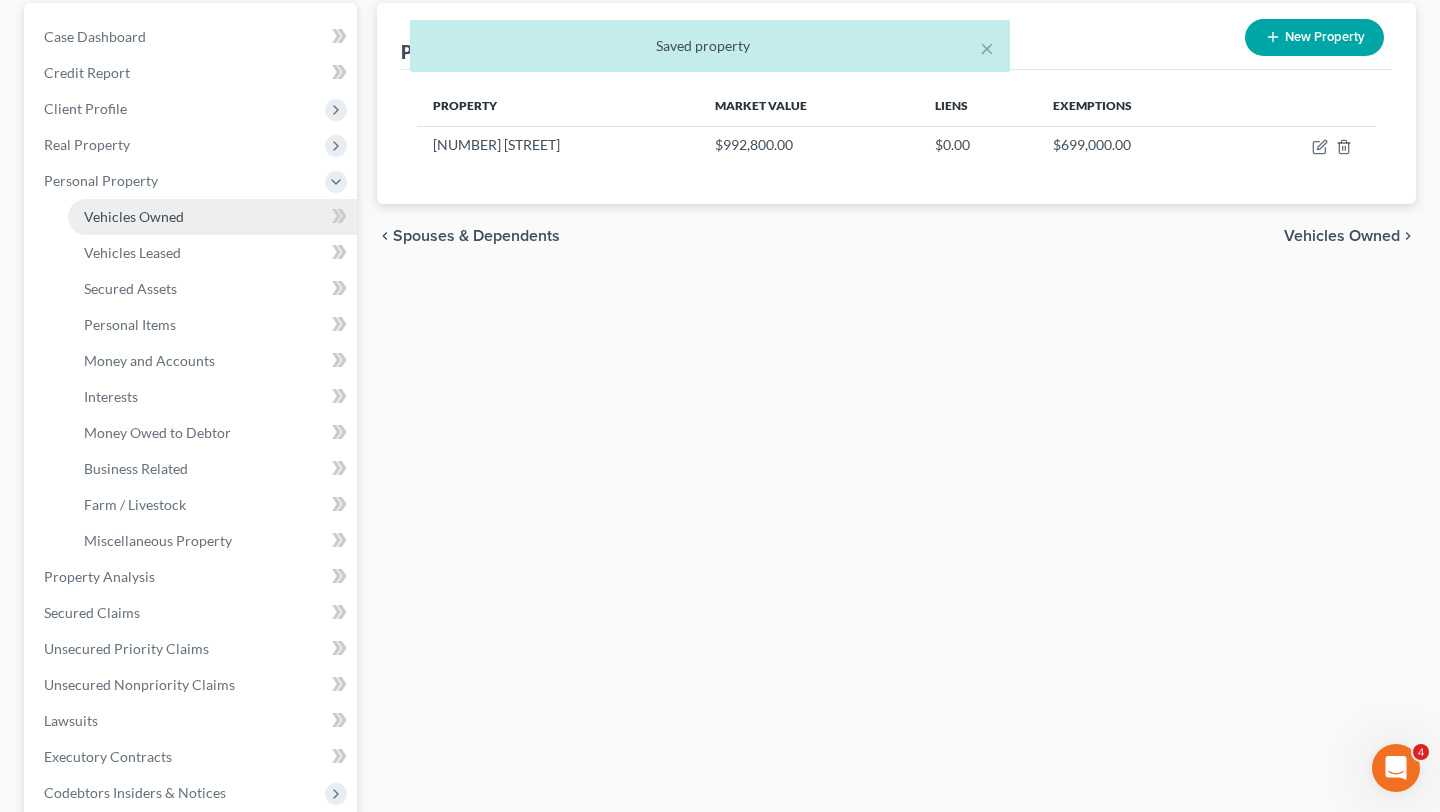 click on "Vehicles Owned" at bounding box center [212, 217] 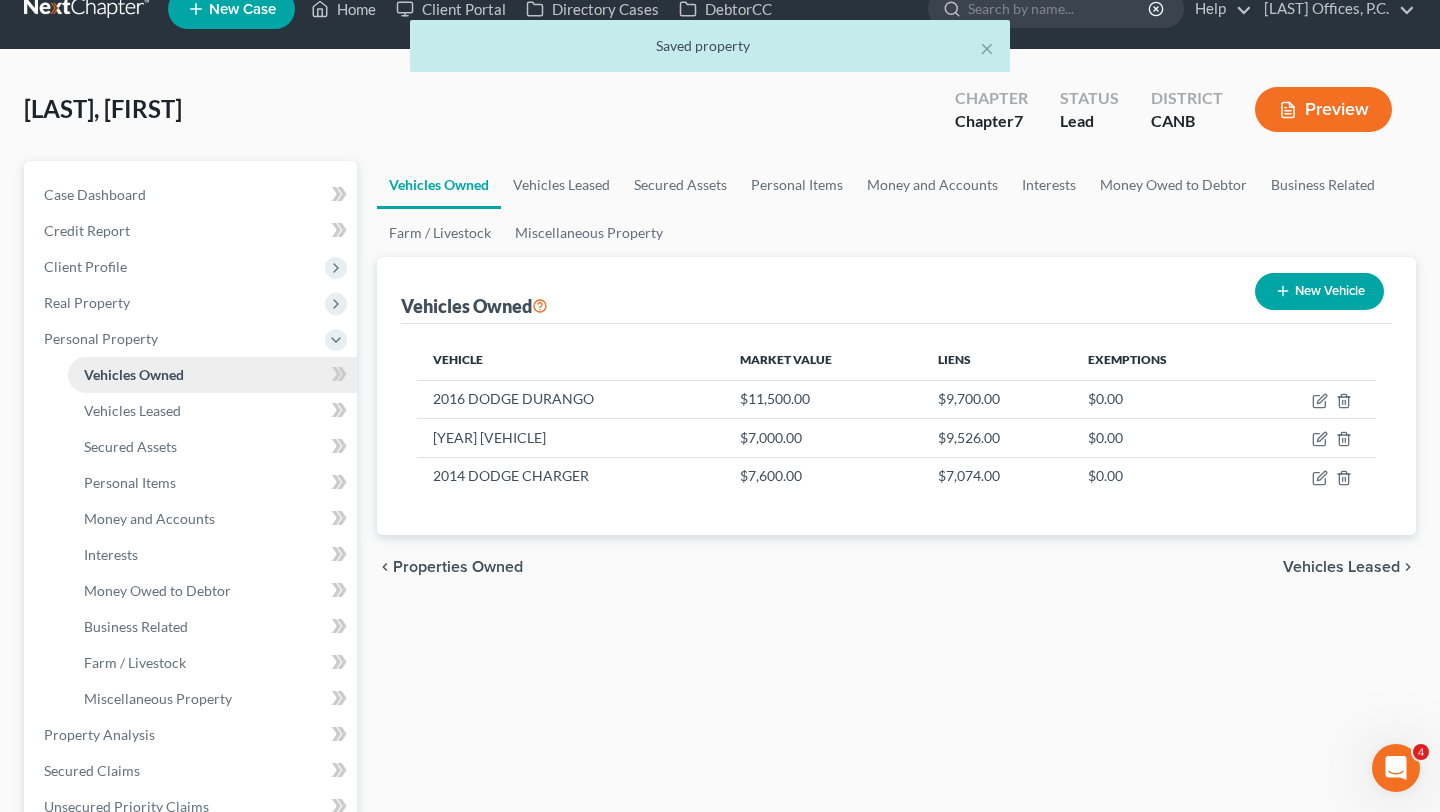 scroll, scrollTop: 0, scrollLeft: 0, axis: both 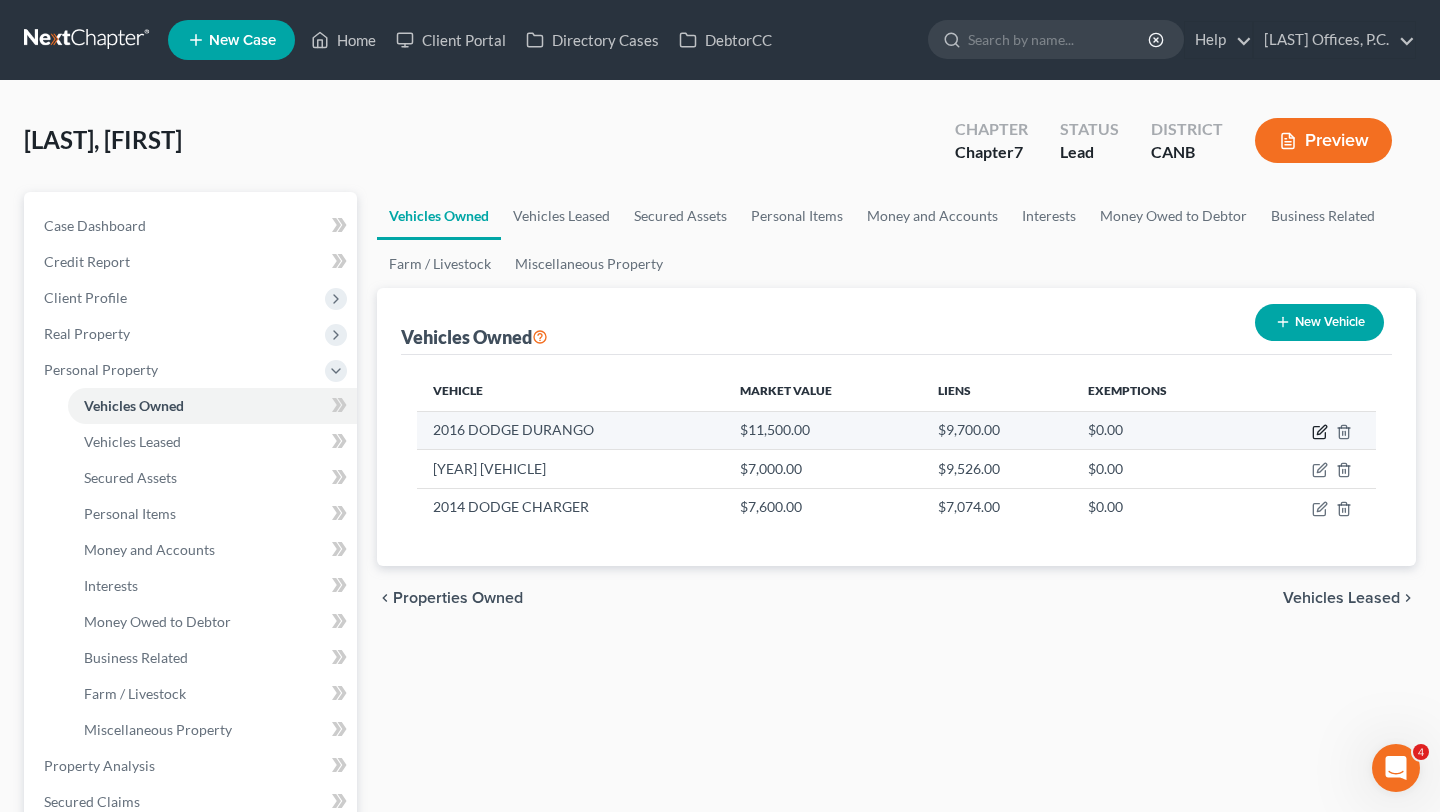 click 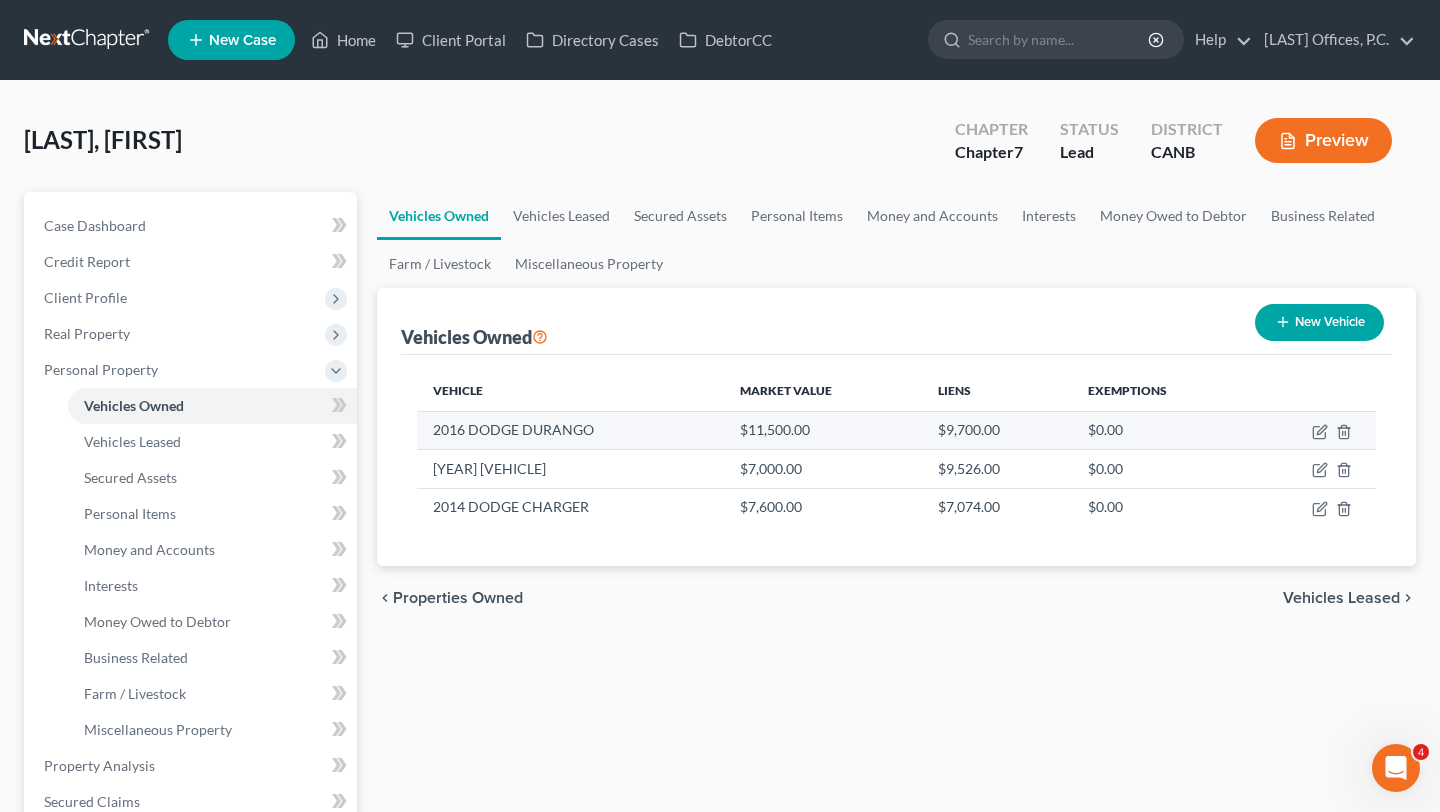 select on "0" 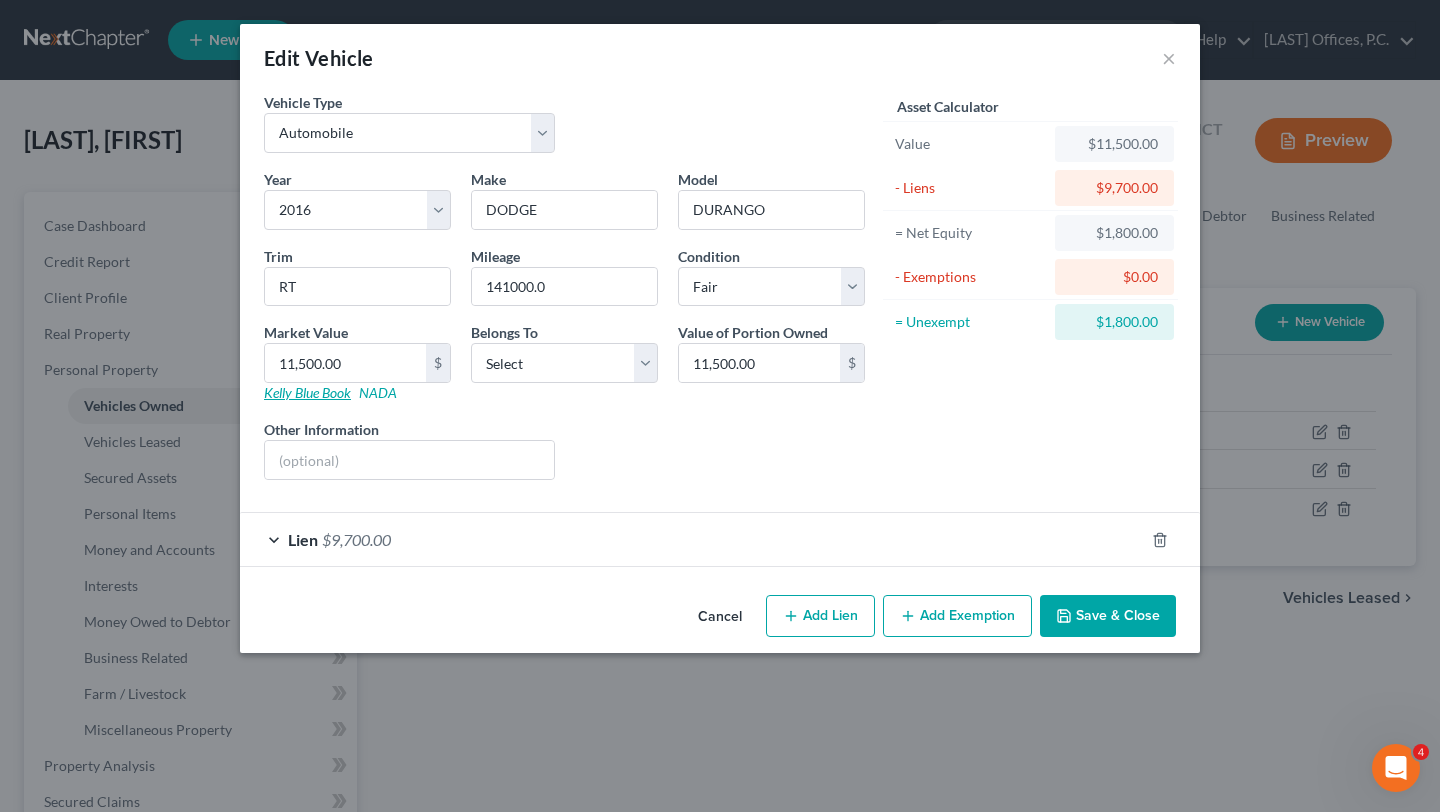 click on "Kelly Blue Book" at bounding box center (307, 392) 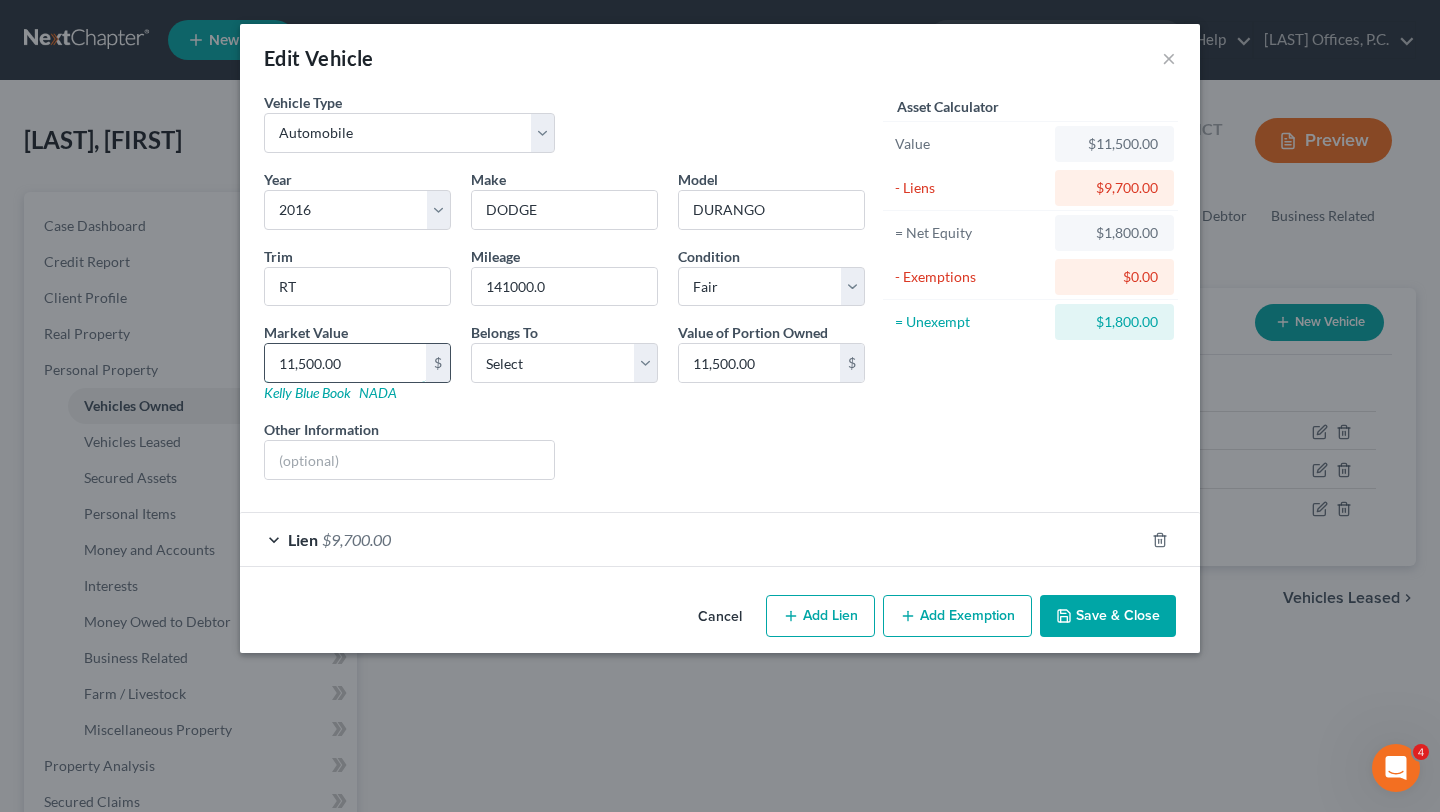 click on "11,500.00" at bounding box center (345, 363) 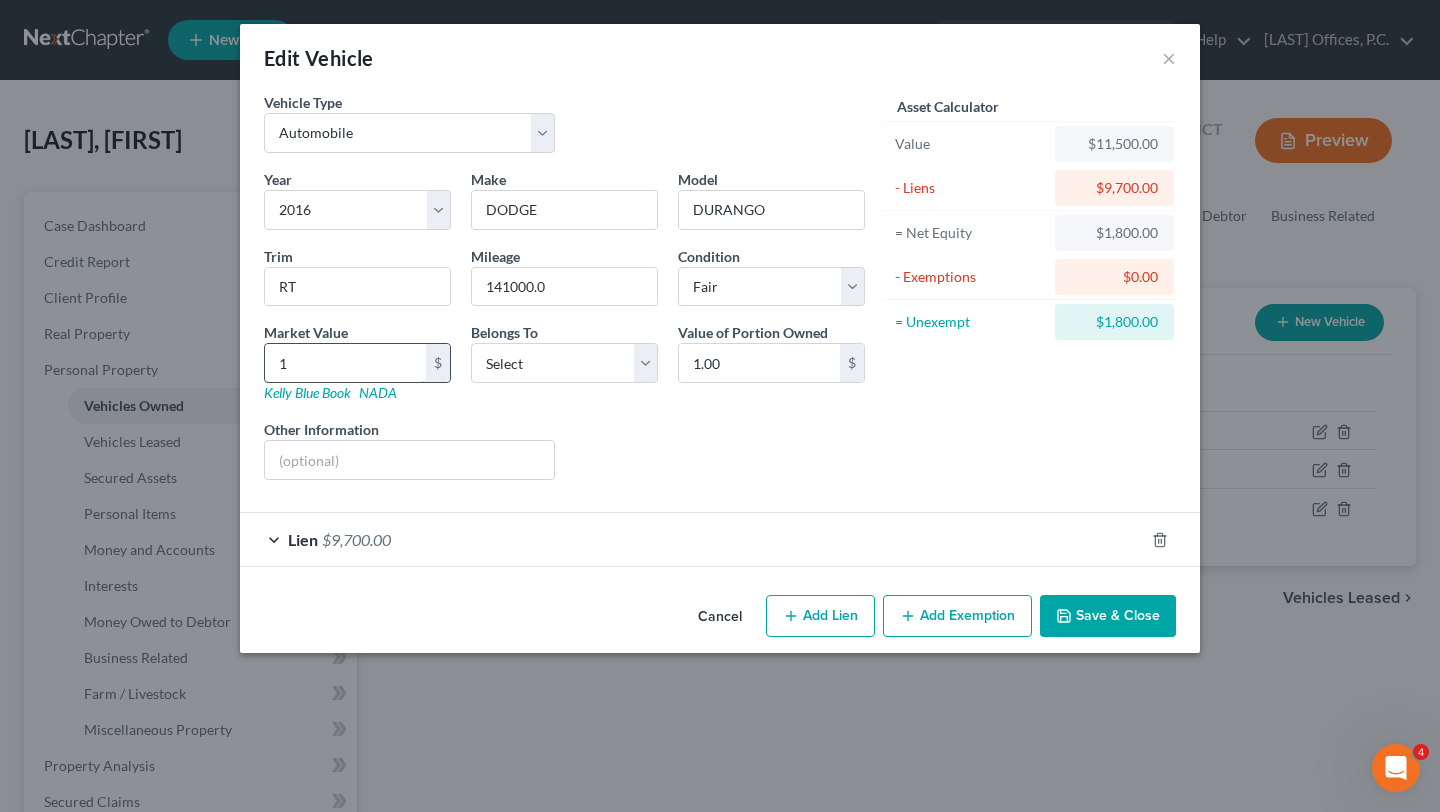 type on "11" 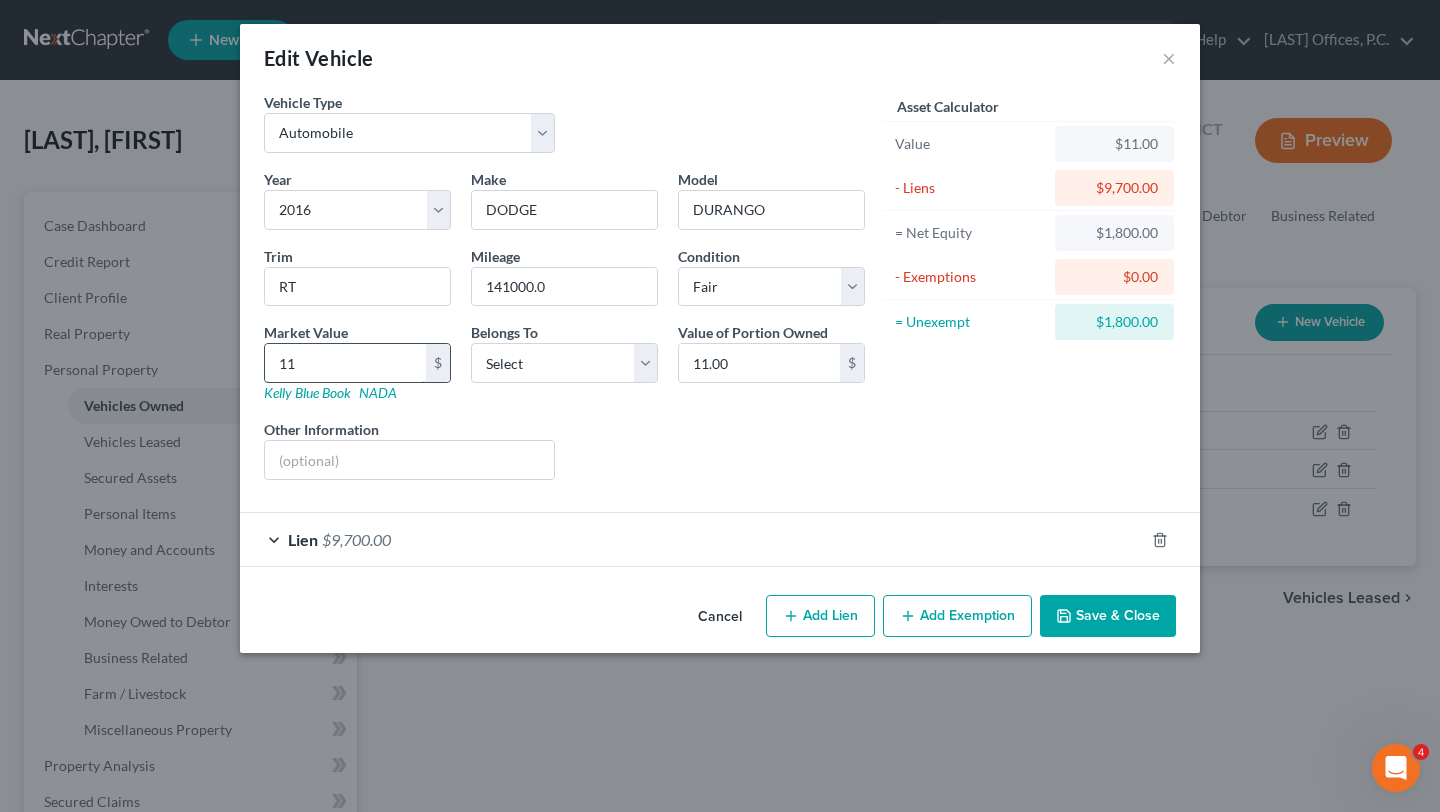 type on "115" 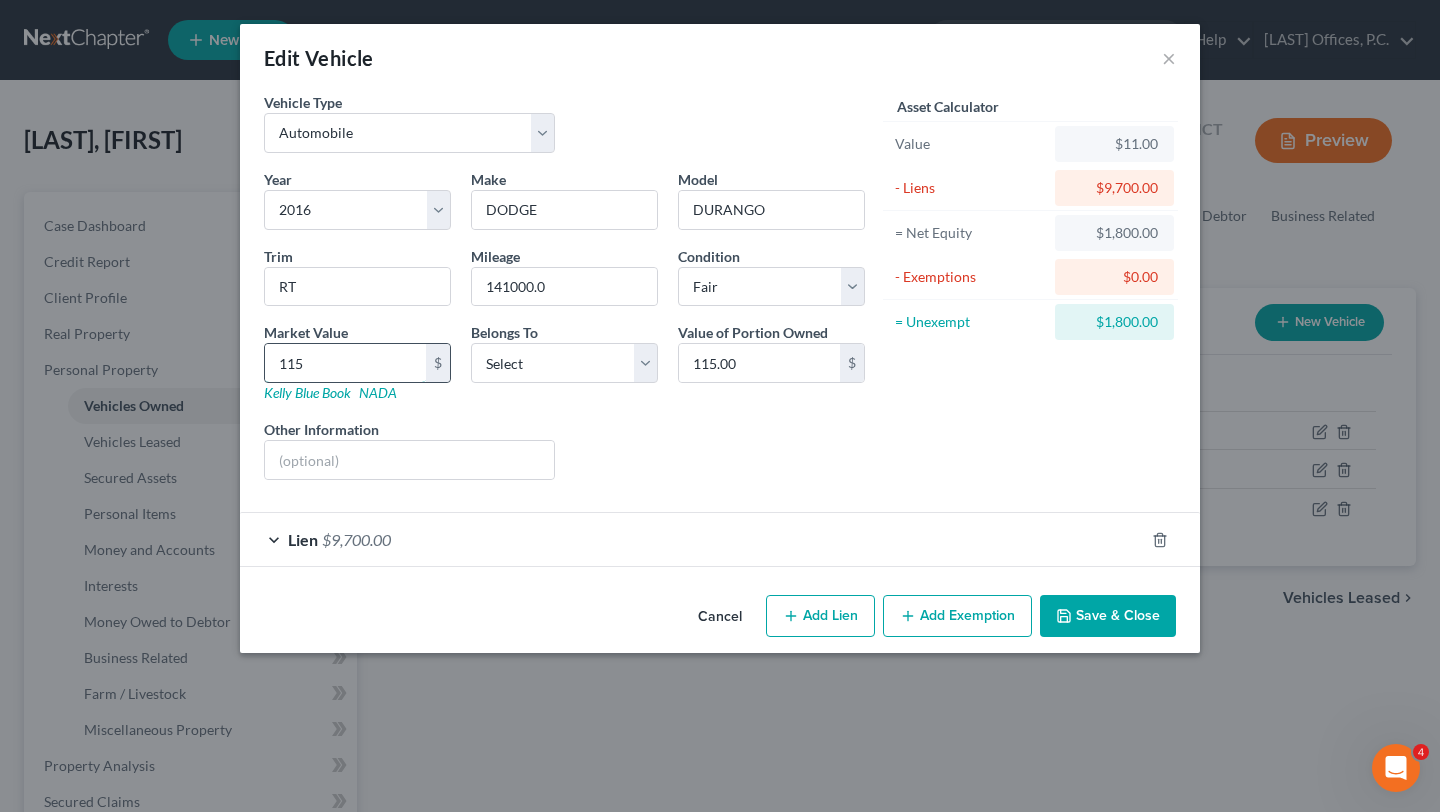 type on "1158" 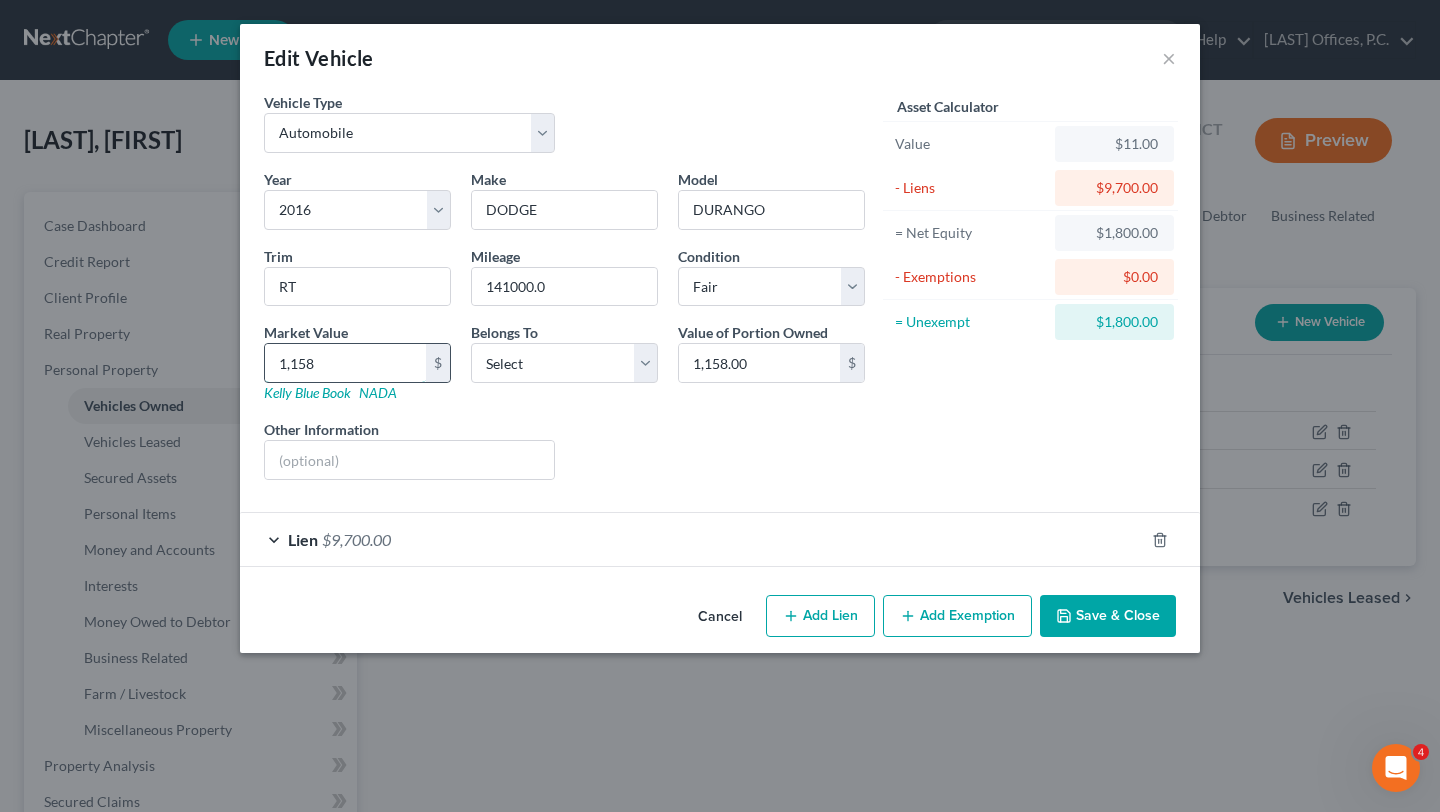 type on "1,1580" 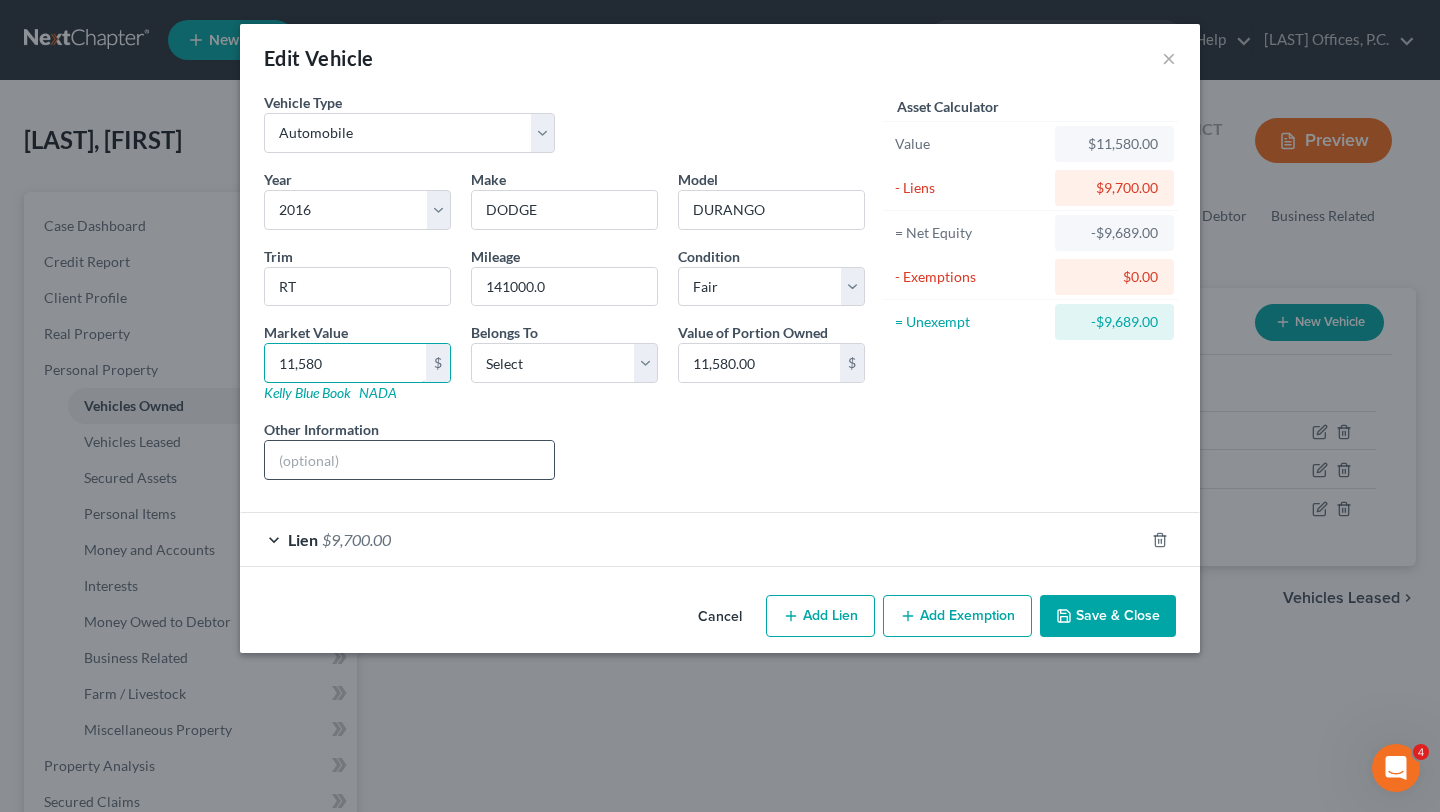 type on "11,580" 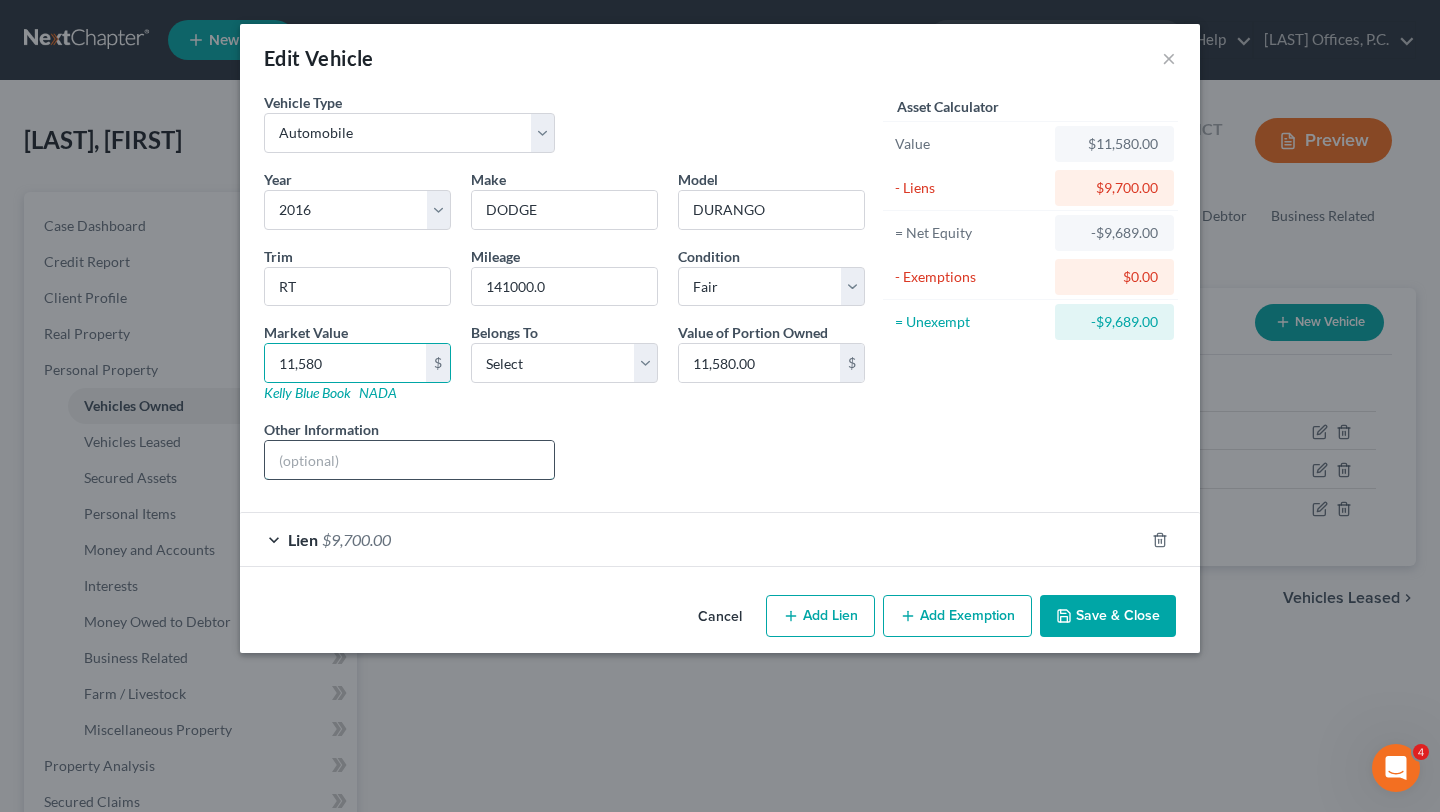 click at bounding box center (409, 460) 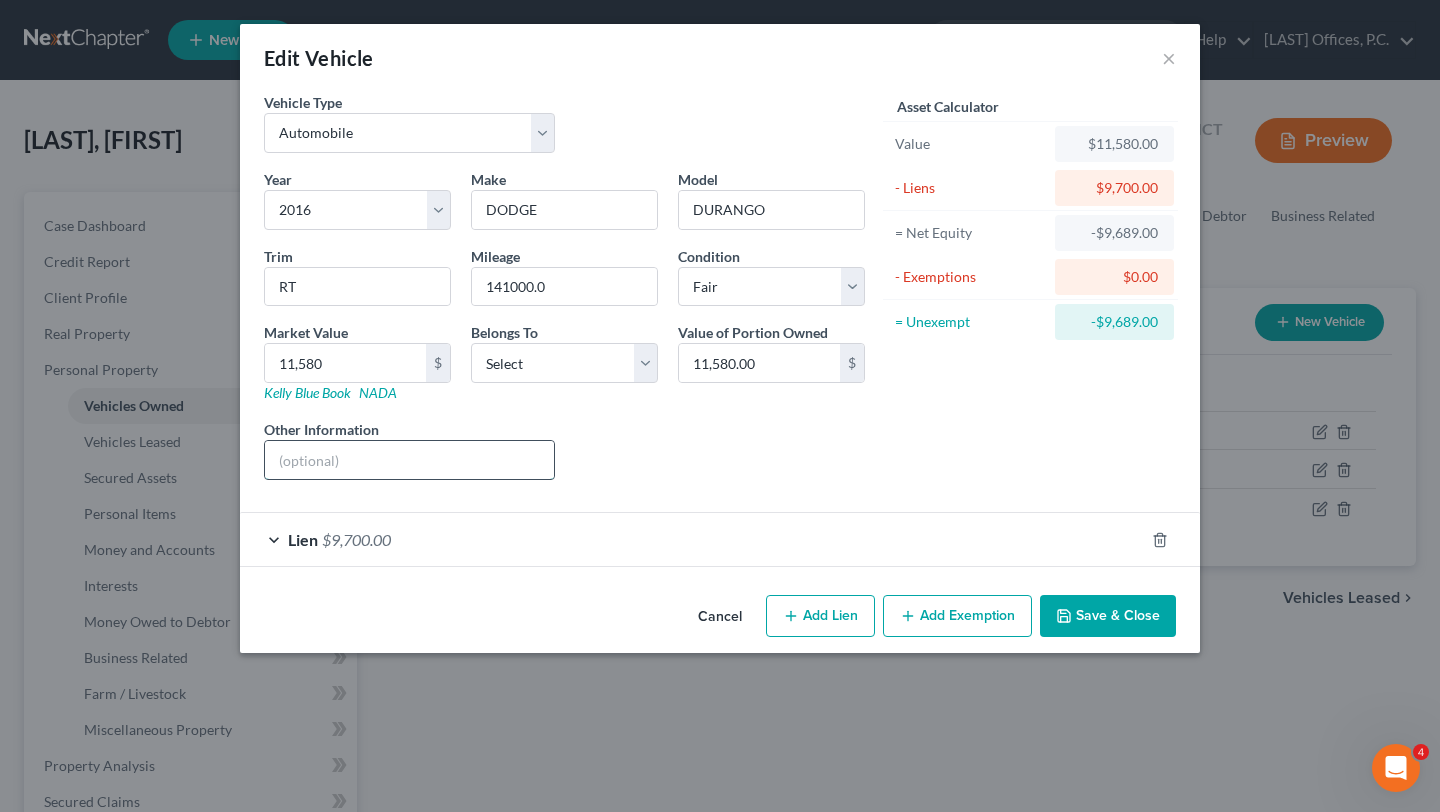type on "value per kbb.com" 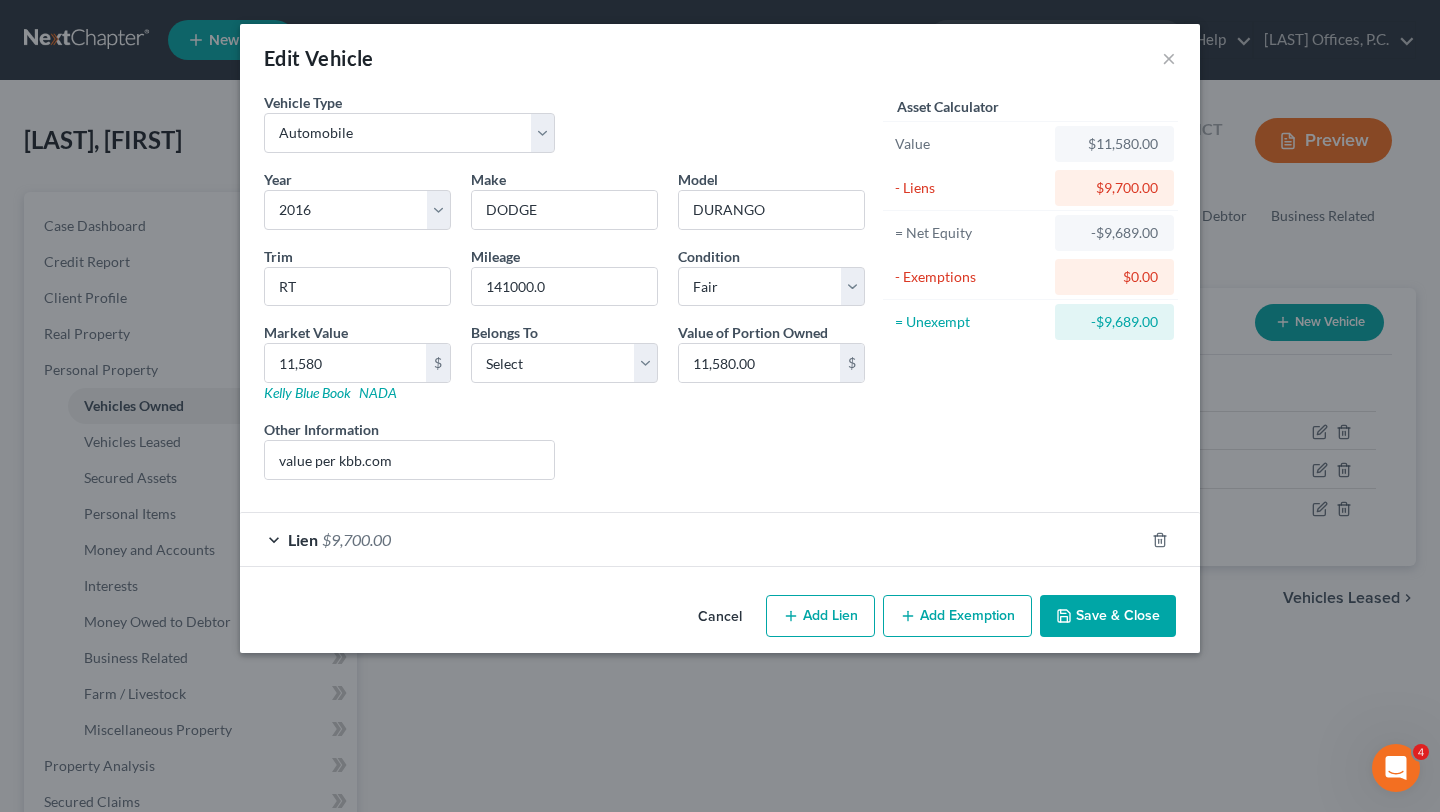 click on "Lien $9,700.00" at bounding box center [692, 539] 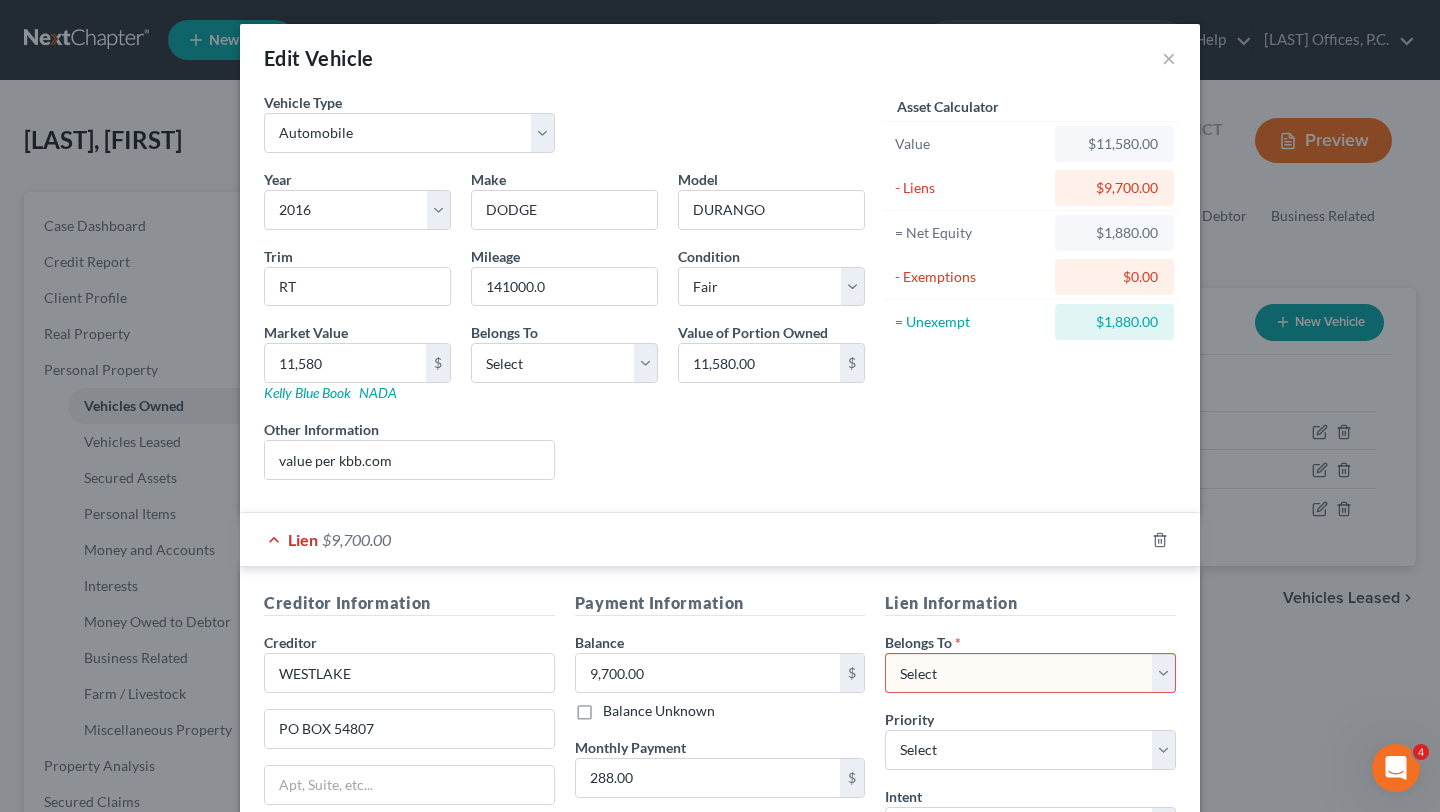 click on "Lien $9,700.00" at bounding box center [692, 539] 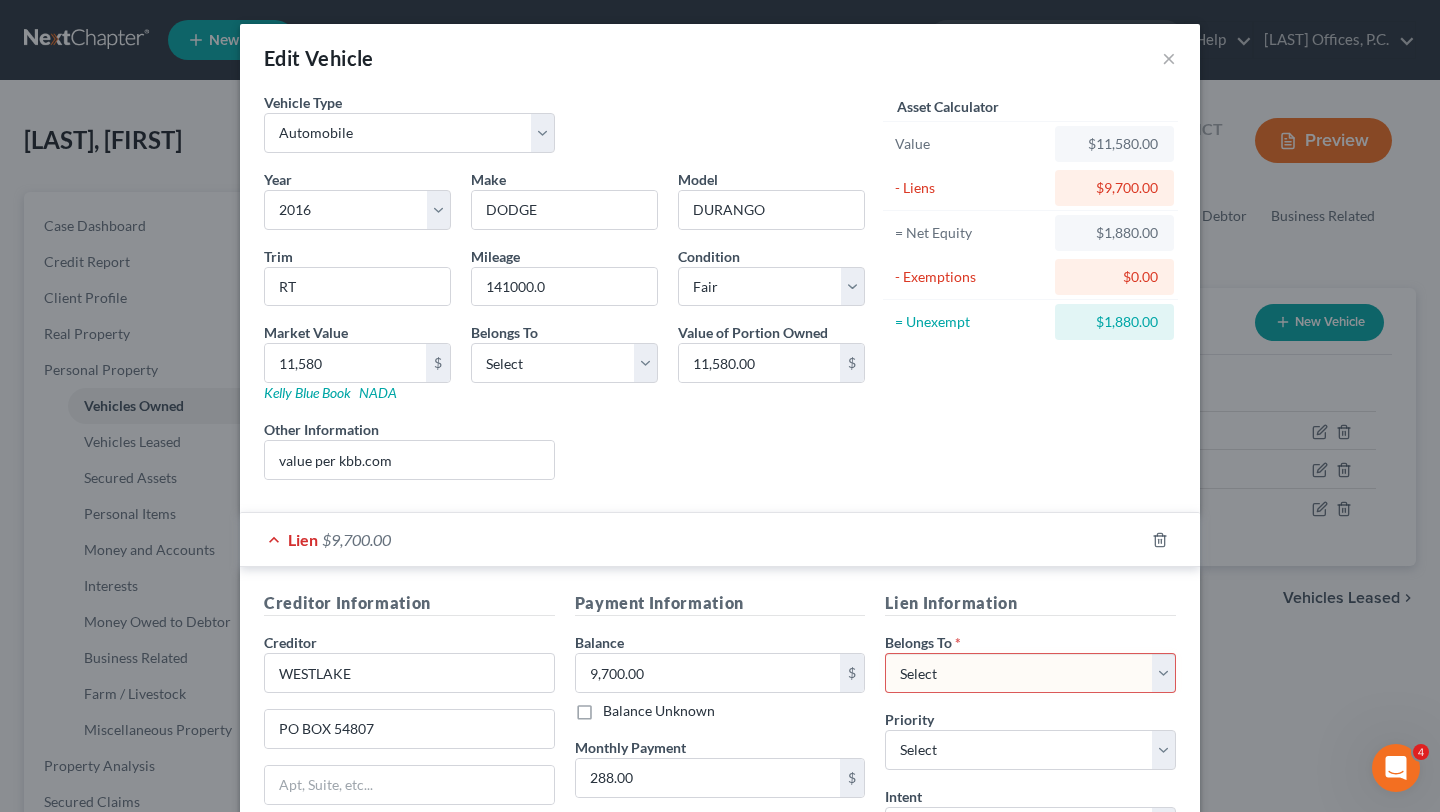click on "Select Debtor 1 Only Debtor 2 Only Debtor 1 And Debtor 2 Only At Least One Of The Debtors And Another Community Property" at bounding box center (1030, 673) 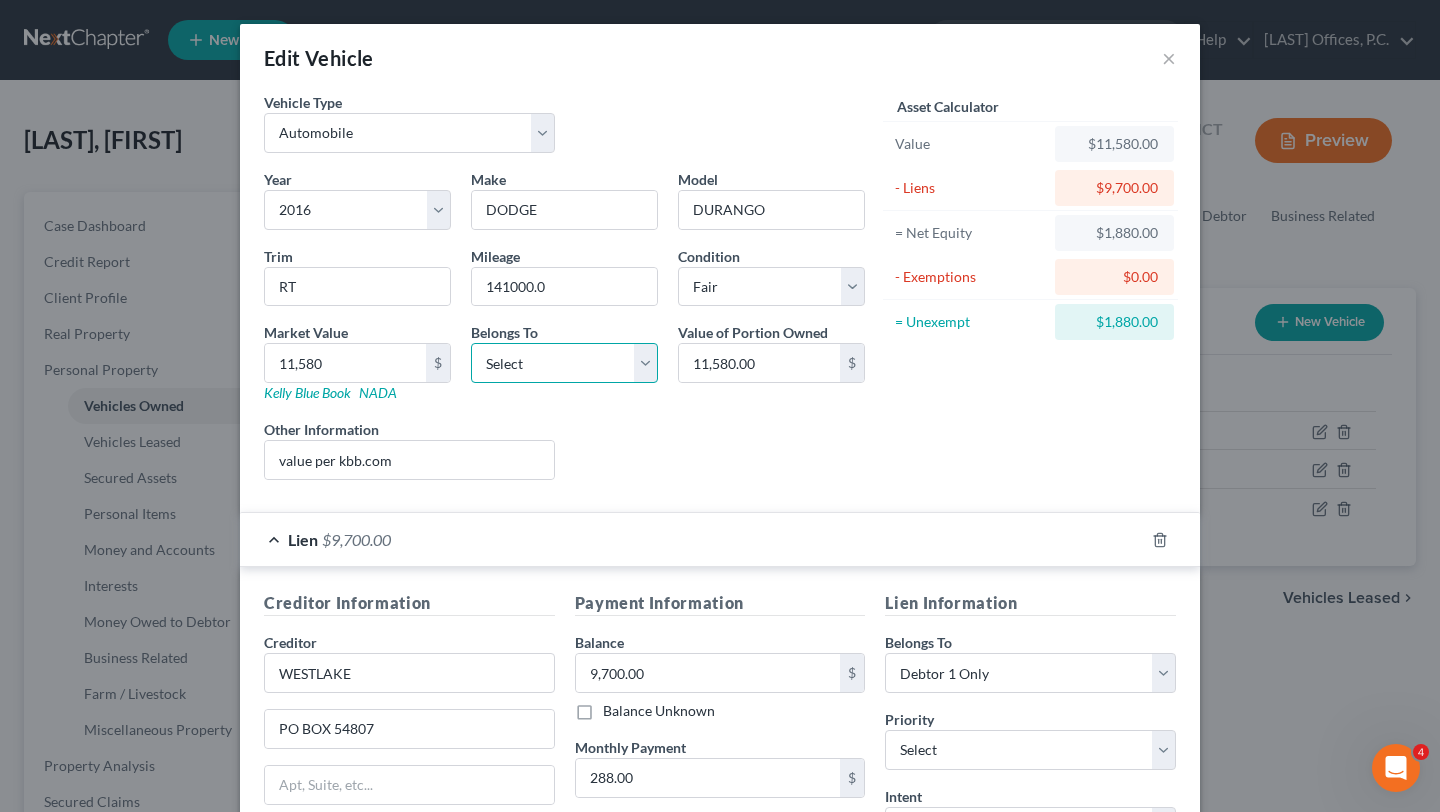 click on "Select Debtor 1 Only Debtor 2 Only Debtor 1 And Debtor 2 Only At Least One Of The Debtors And Another Community Property" at bounding box center (564, 363) 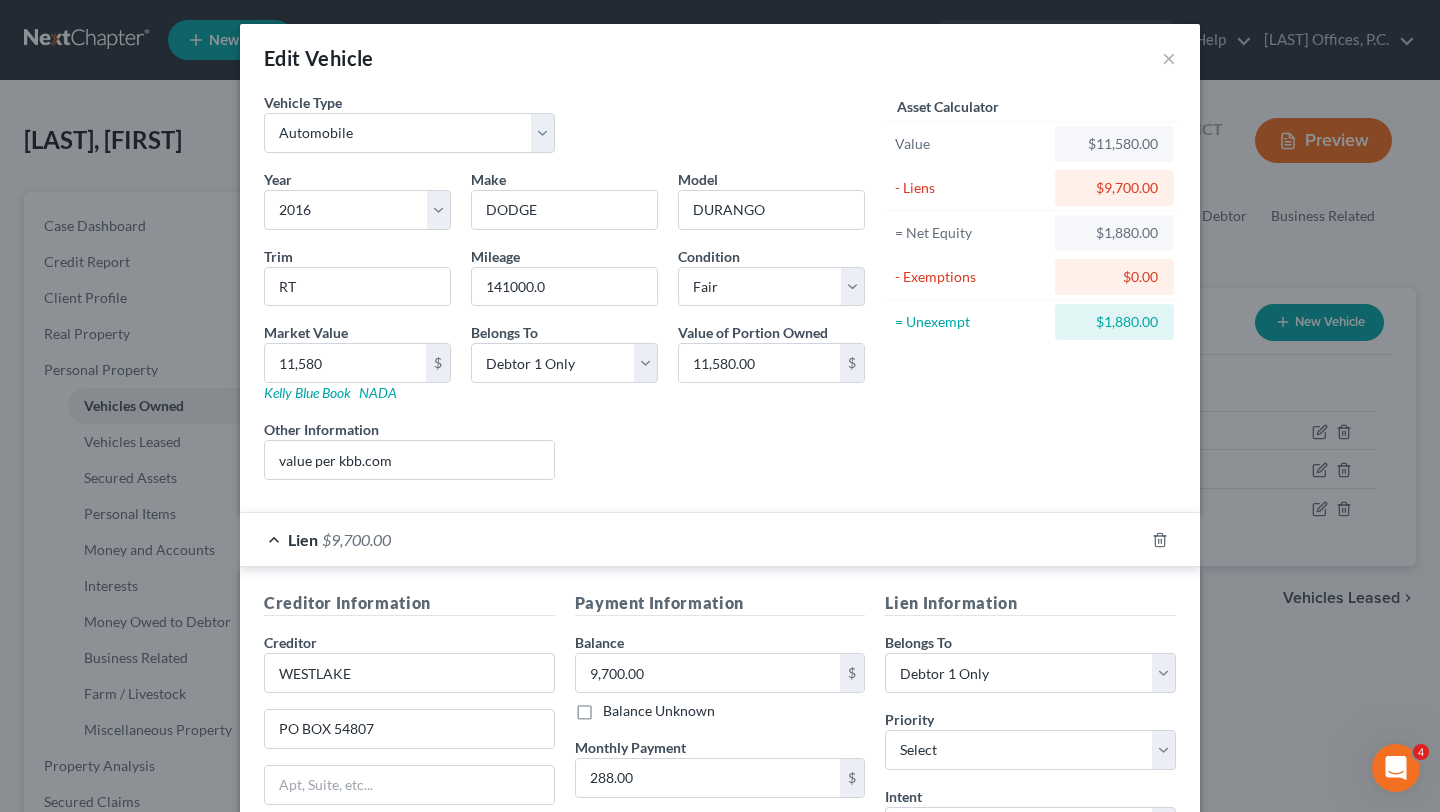 click on "Asset Calculator Value $11,580.00 - Liens $9,700.00 = Net Equity $1,880.00 - Exemptions $0.00 = Unexempt $1,880.00" at bounding box center (1030, 294) 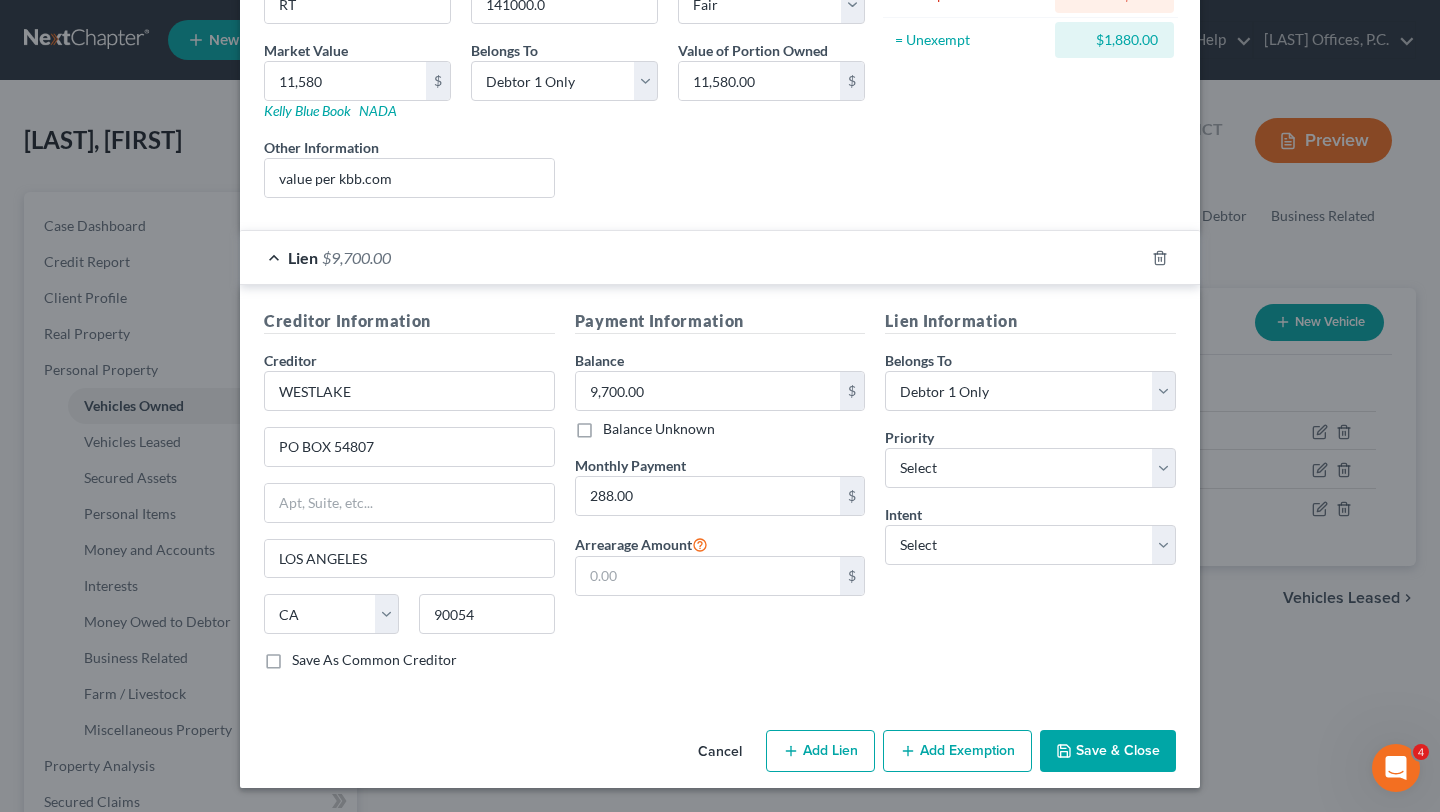 click on "Add Exemption" at bounding box center [957, 751] 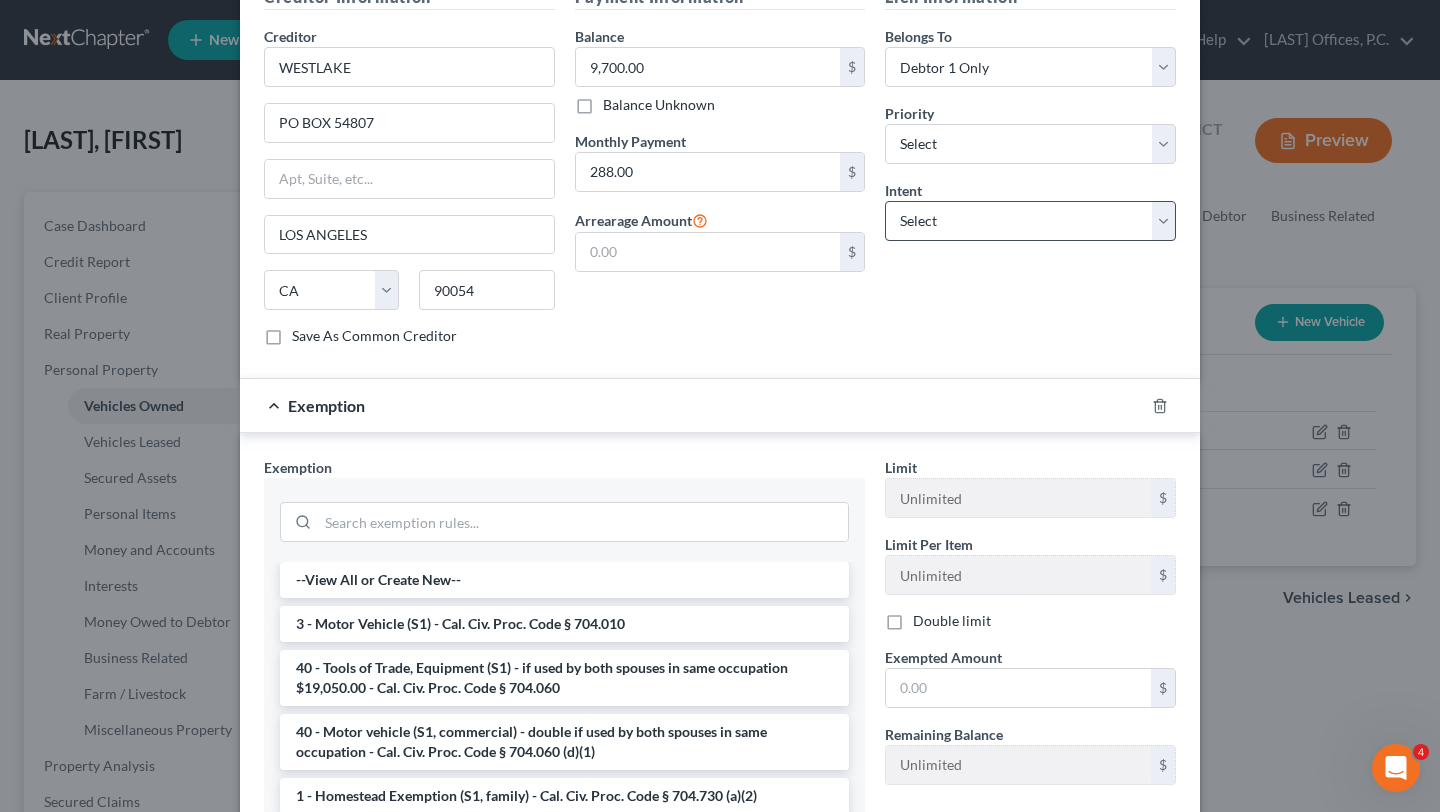 scroll, scrollTop: 727, scrollLeft: 0, axis: vertical 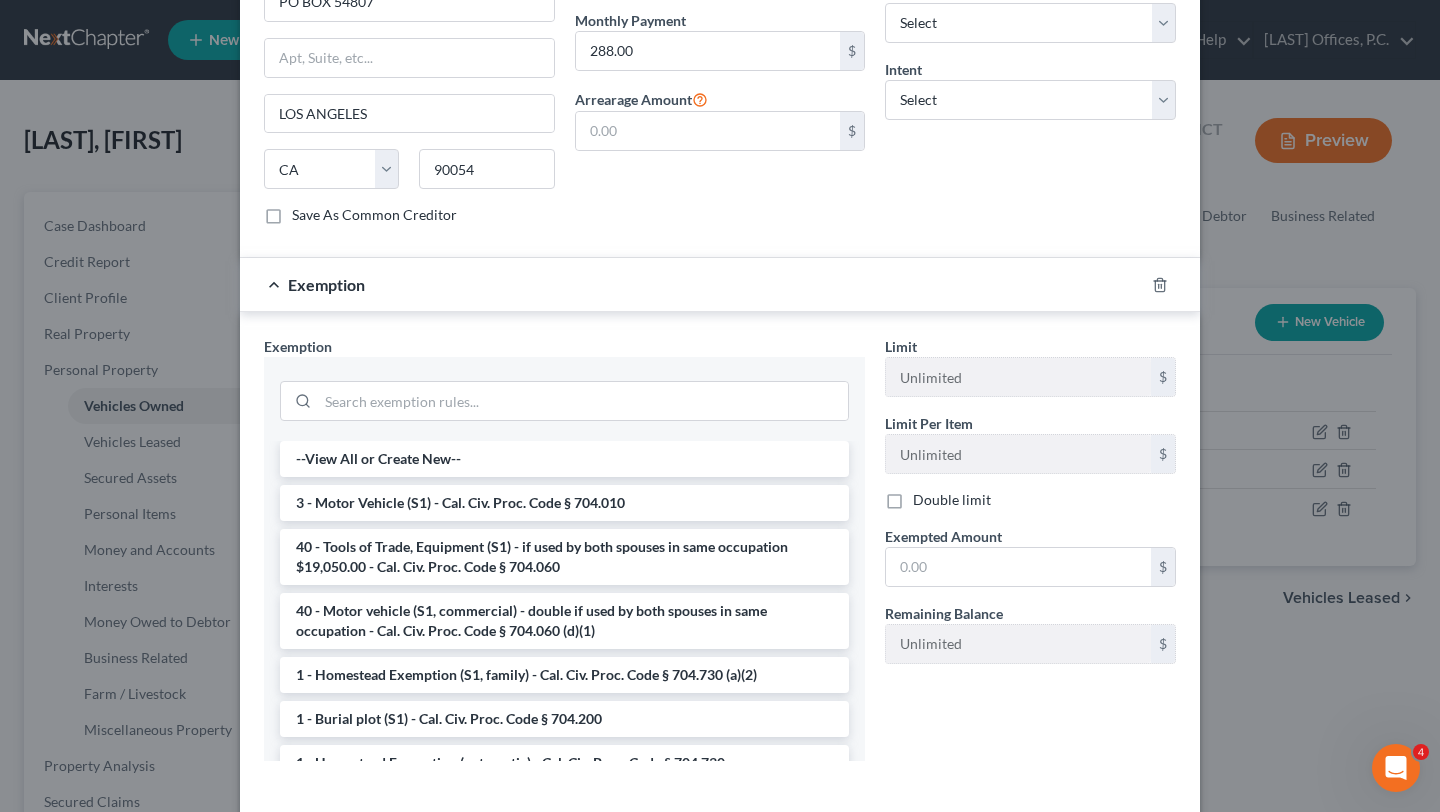 click on "--View All or Create New-- 3 - Motor Vehicle (S1)  - Cal. Civ. Proc. Code § 704.010 40 - Tools of Trade, Equipment (S1) - if used by both spouses in same occupation $19,050.00 - Cal. Civ. Proc. Code § 704.060 40 - Motor vehicle (S1, commercial) - double if used by both spouses in same occupation  - Cal. Civ. Proc. Code § 704.060 (d)(1) 1 - Homestead Exemption (S1, family) - Cal. Civ. Proc. Code § 704.730 (a)(2) 1 - Burial plot (S1) - Cal. Civ. Proc. Code § 704.200 1 - Homestead Exemption (automatic) - Cal. Civ. Proc. Code § 704.730 1 - Homestead Exemption (declared) - Cal. Civ. Proc. Code § 704.950 11 - Wearing Apparel (S1) - Cal. Civ. Proc. Code § 704.020 12 - Jewelry, Heirlooms, Art  (S1) - Cal. Civ. Proc. Code § 704.040 14 - Health aids (S1) - Cal. Civ. Proc. Code § 704.050 14 - Residential Building Materials (S1) - Cal. Civ. Proc. Code § 704.030 17 - Deposit Accounts for Support - C.C.P. 704.225 17 - Deposit Accounts - C.C.P. 704.220 18 - Fidelity bonds (S1) - Cal. Lab. Code § 404" at bounding box center (564, 1801) 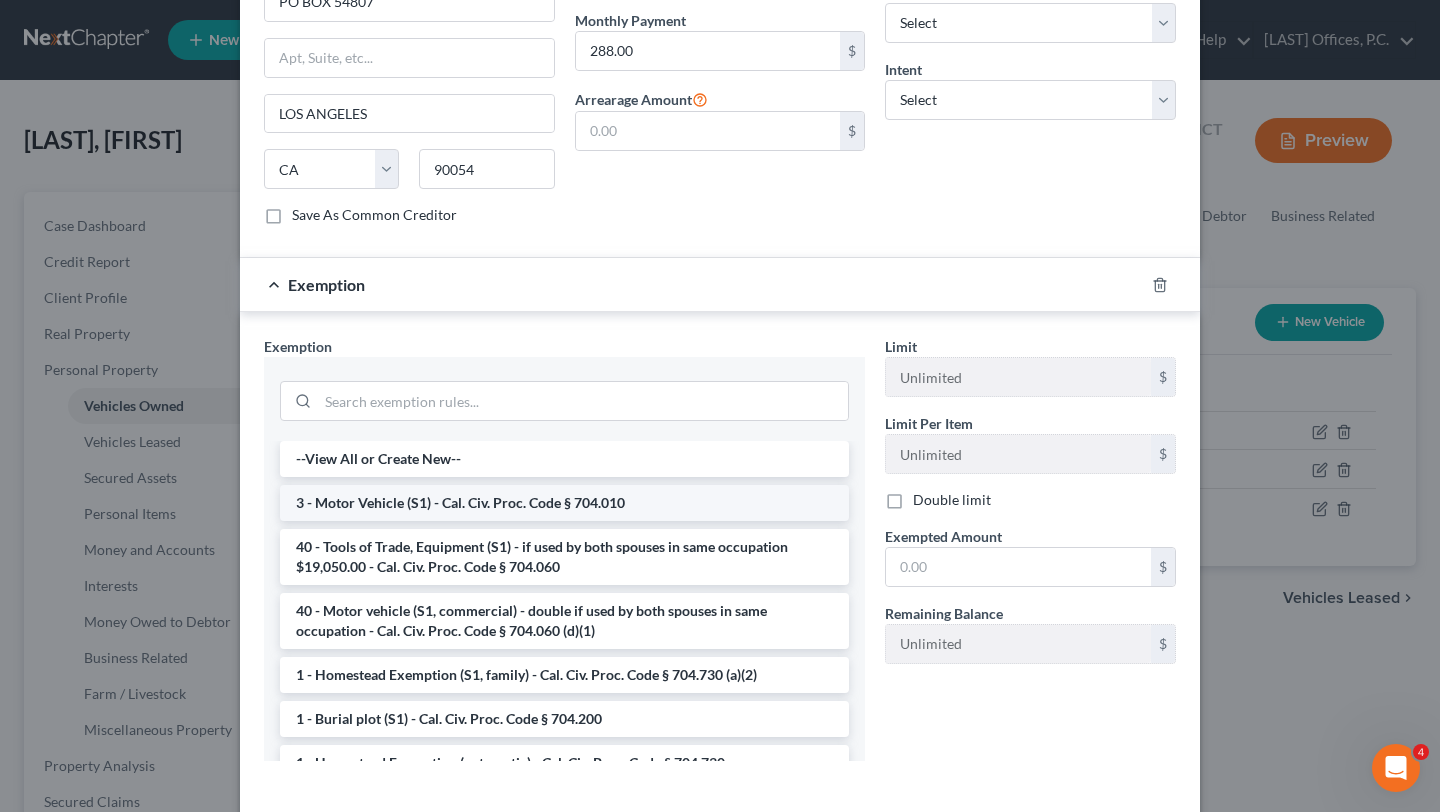 click on "3 - Motor Vehicle (S1)  - Cal. Civ. Proc. Code § 704.010" at bounding box center (564, 503) 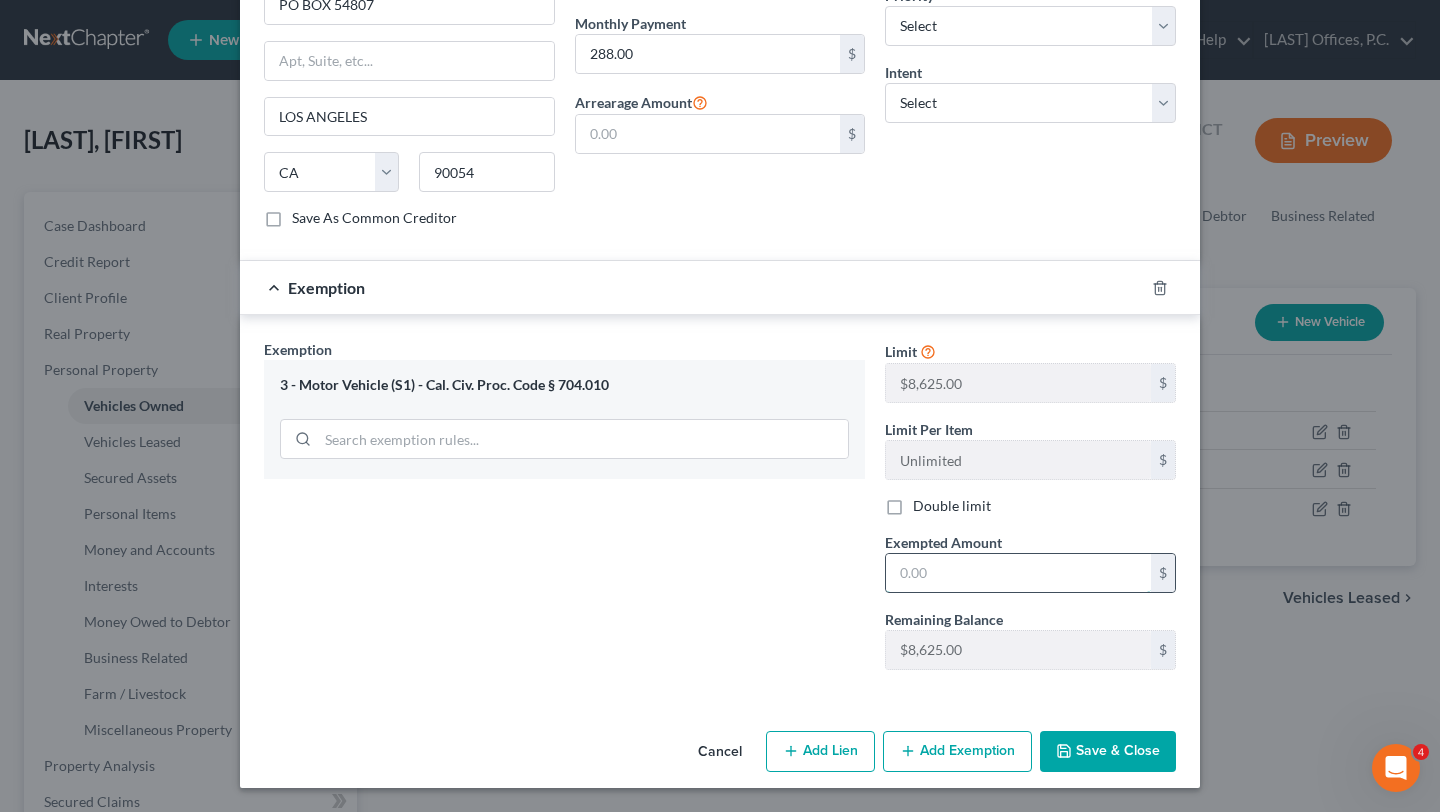 click at bounding box center [1018, 573] 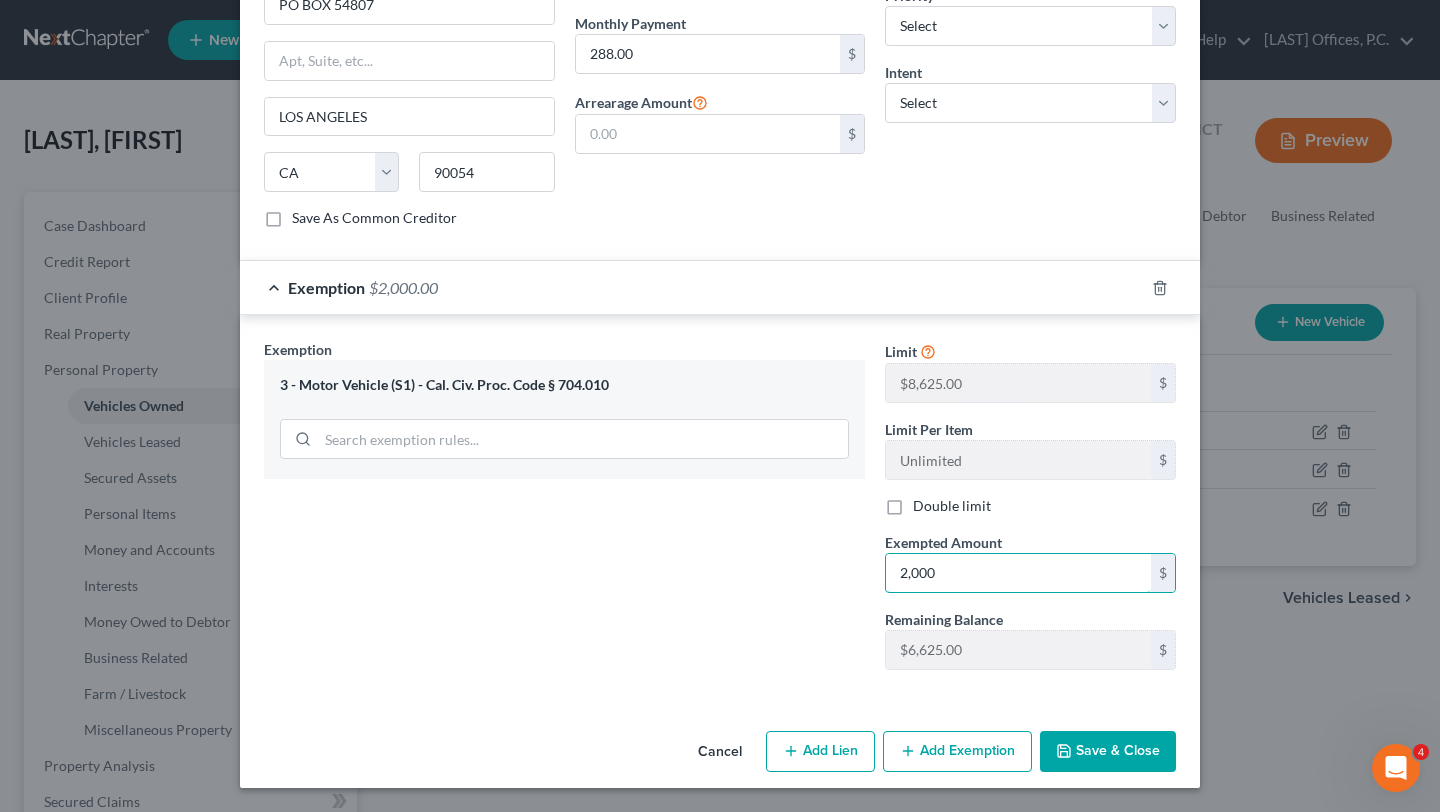 type on "2,000" 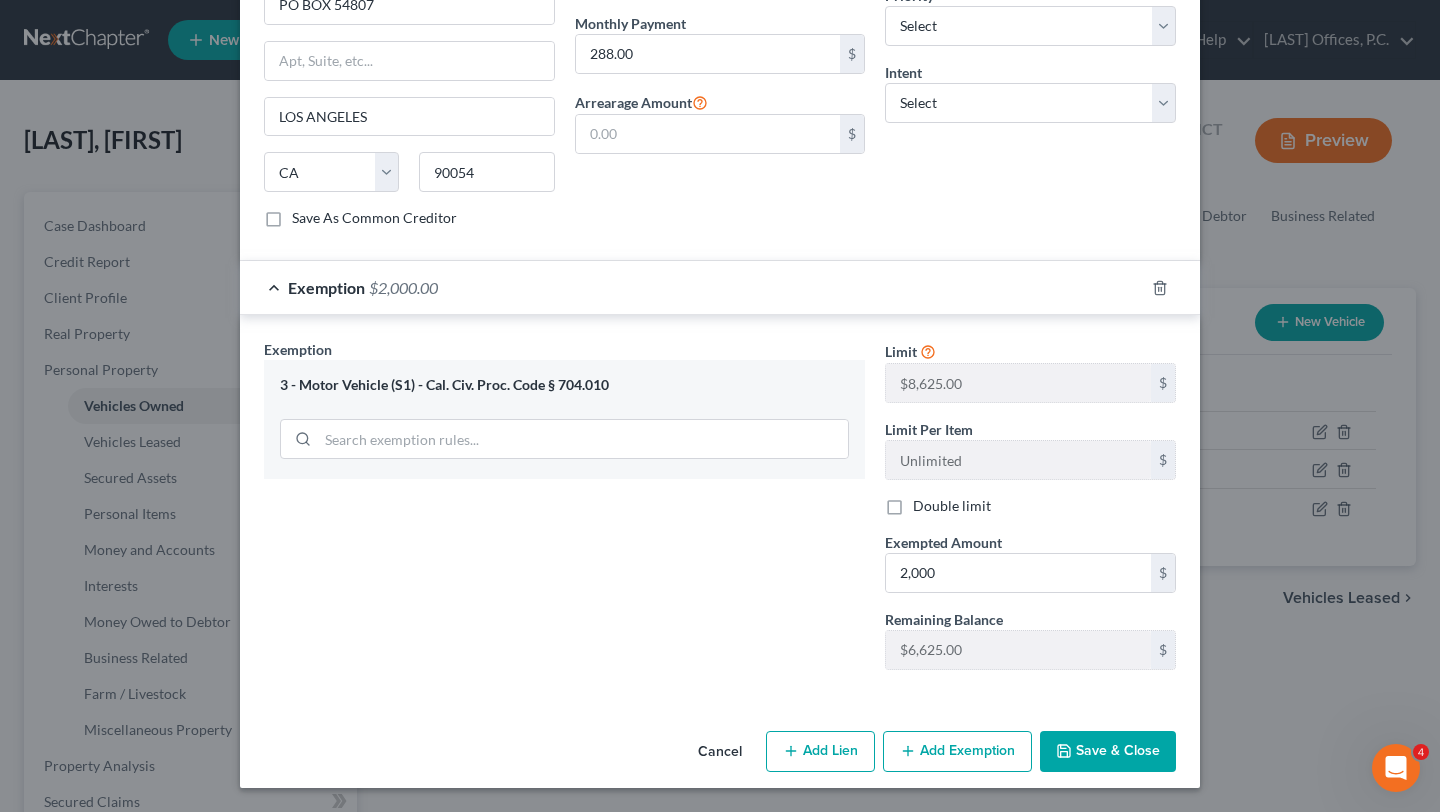 click on "Exemption Set must be selected for CA.
Exemption
*
3 - Motor Vehicle (S1)  - Cal. Civ. Proc. Code § 704.010" at bounding box center [564, 512] 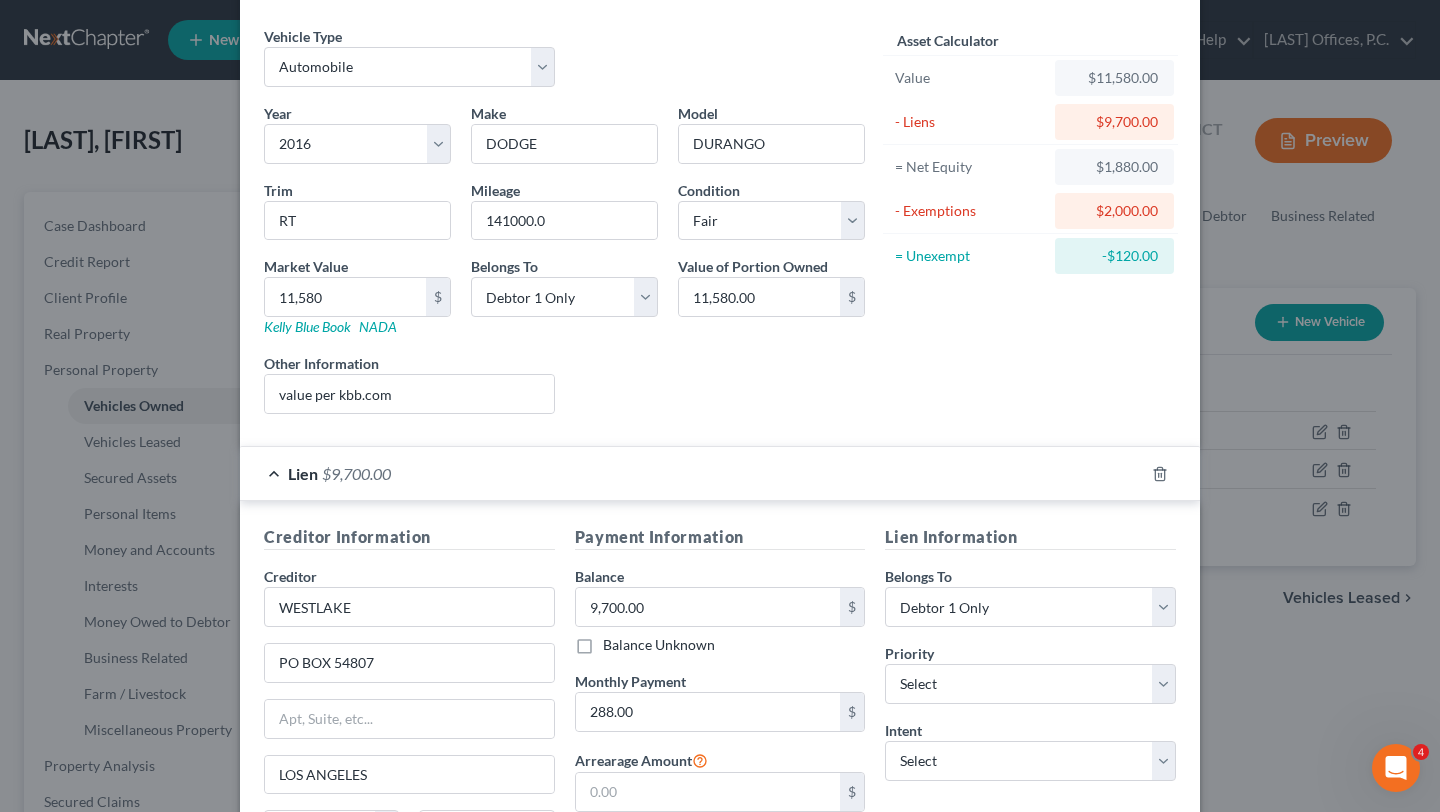 scroll, scrollTop: 0, scrollLeft: 0, axis: both 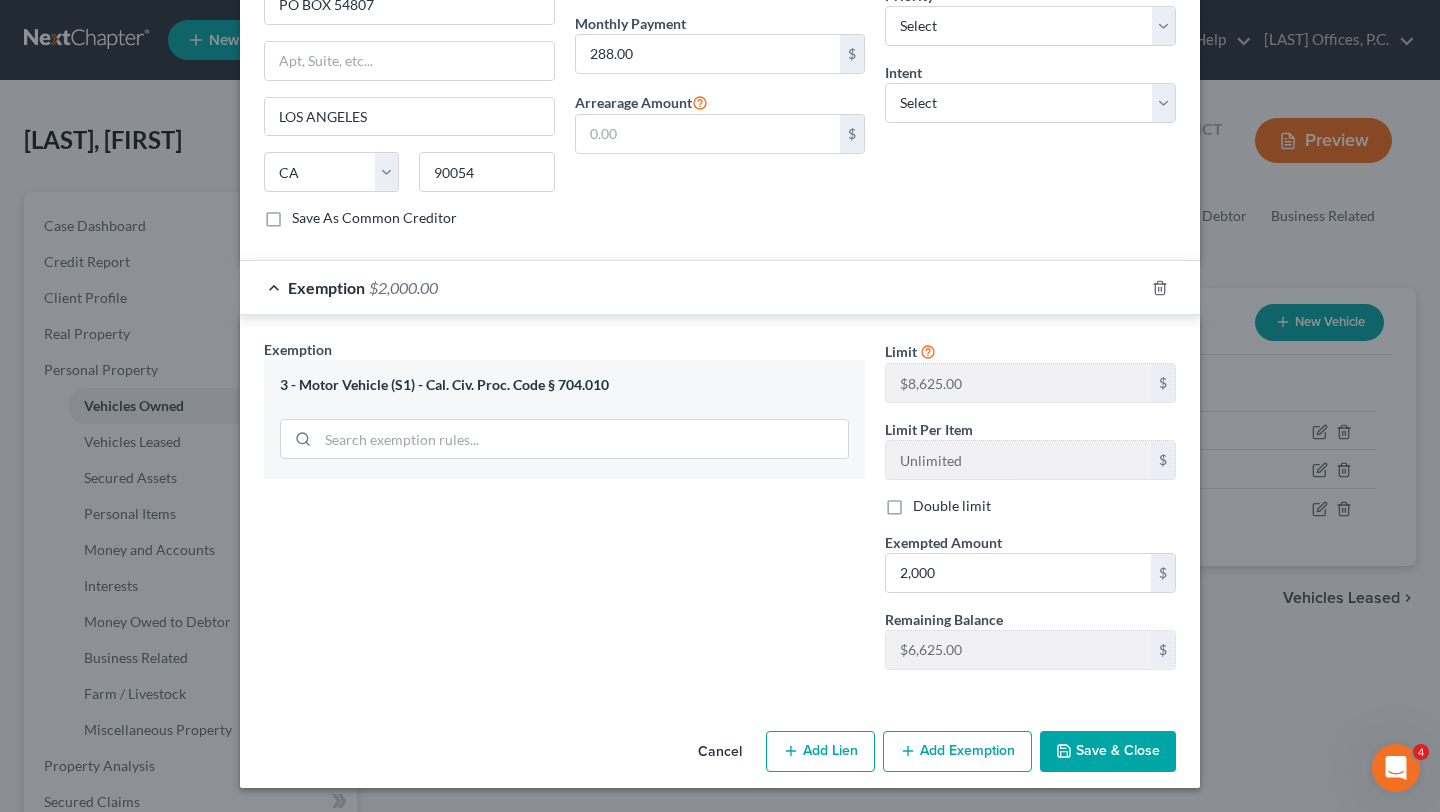 click on "Save & Close" at bounding box center (1108, 752) 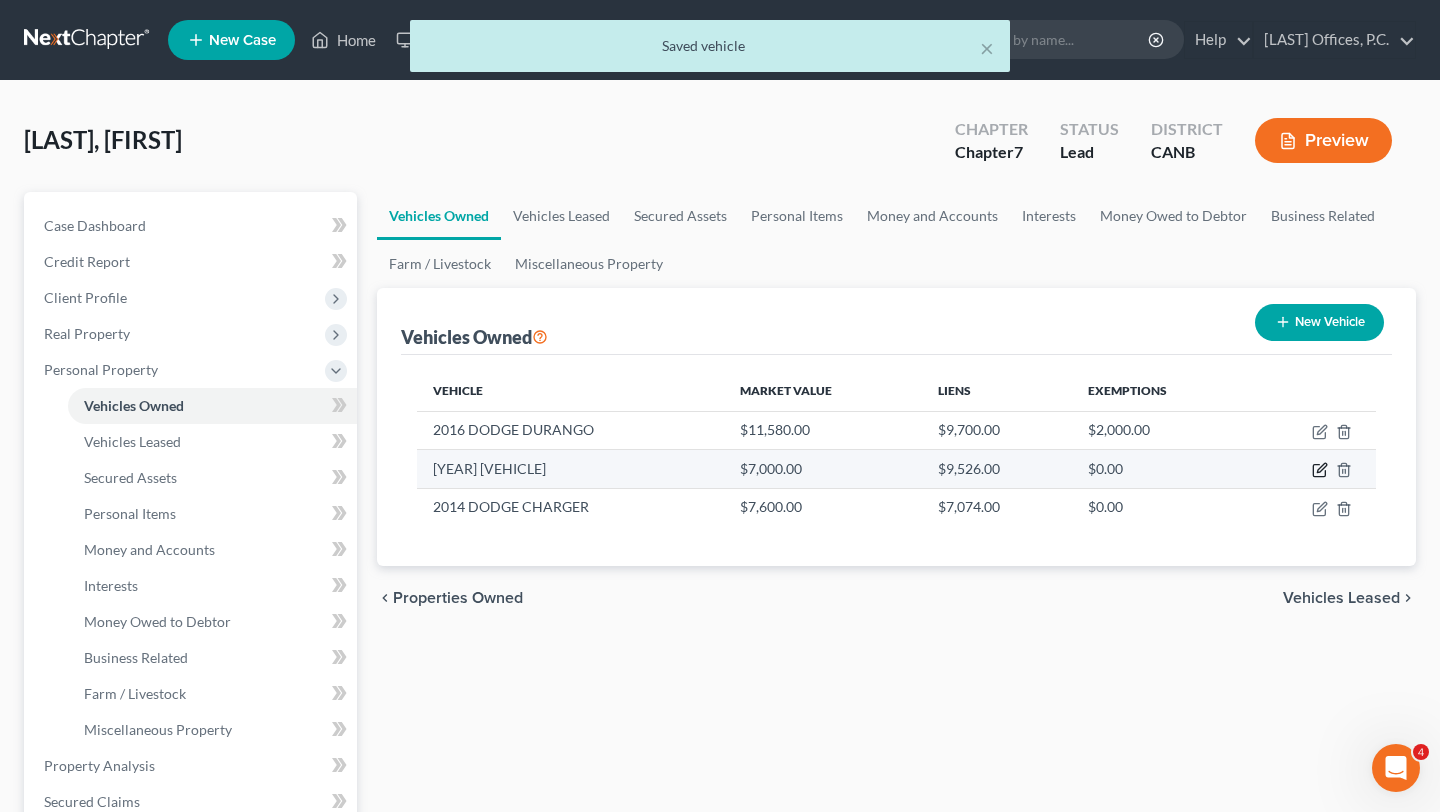 click 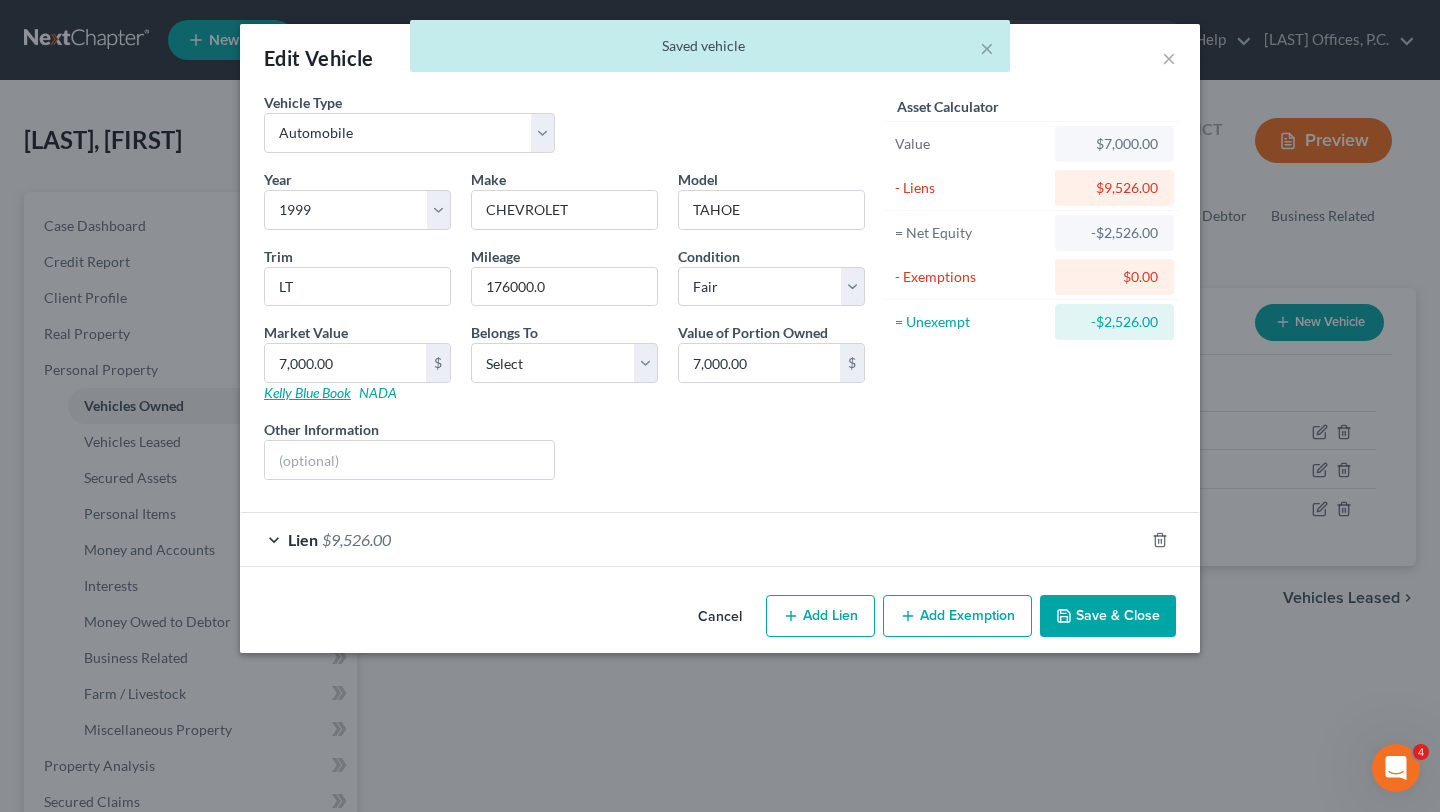 click on "Kelly Blue Book" at bounding box center (307, 392) 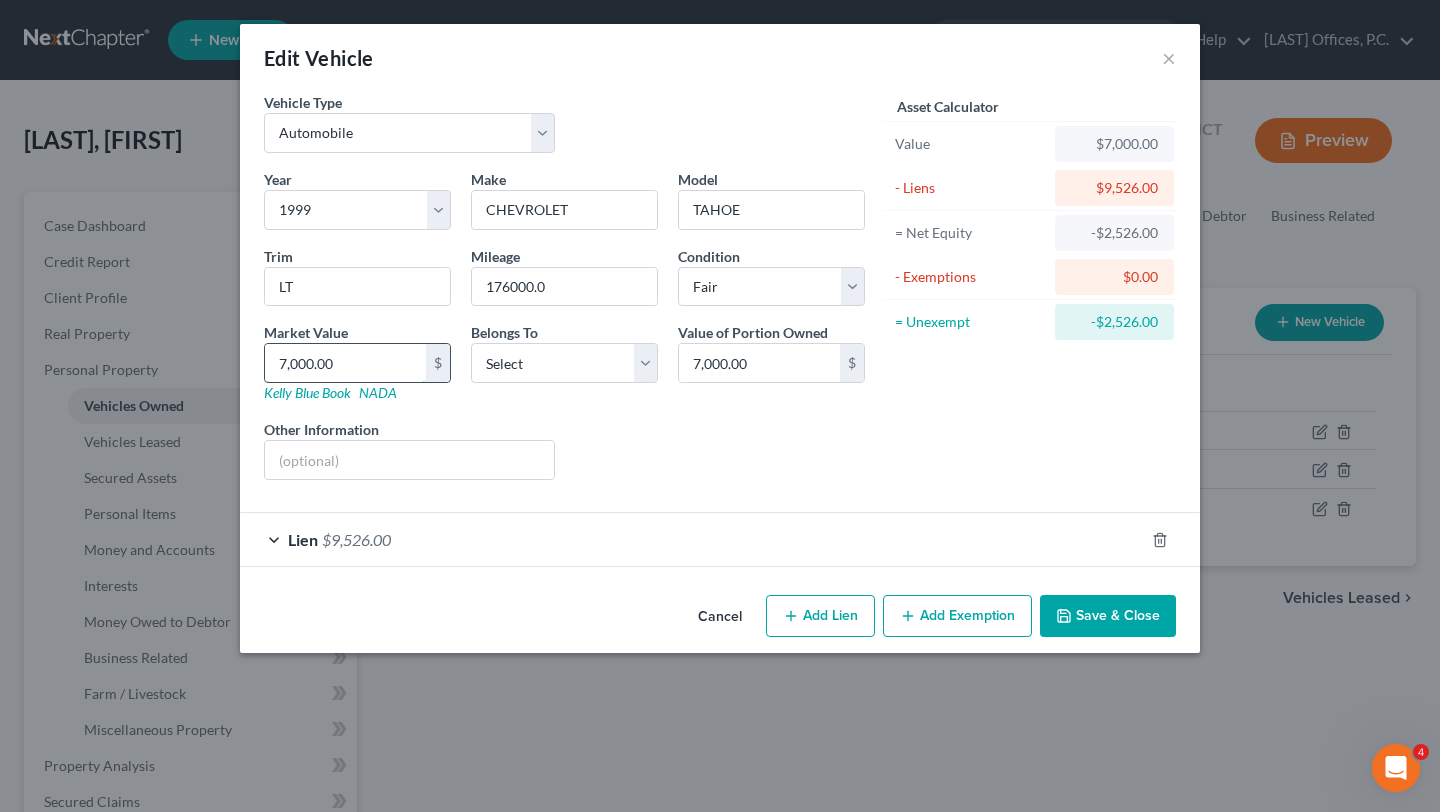 click on "7,000.00" at bounding box center (345, 363) 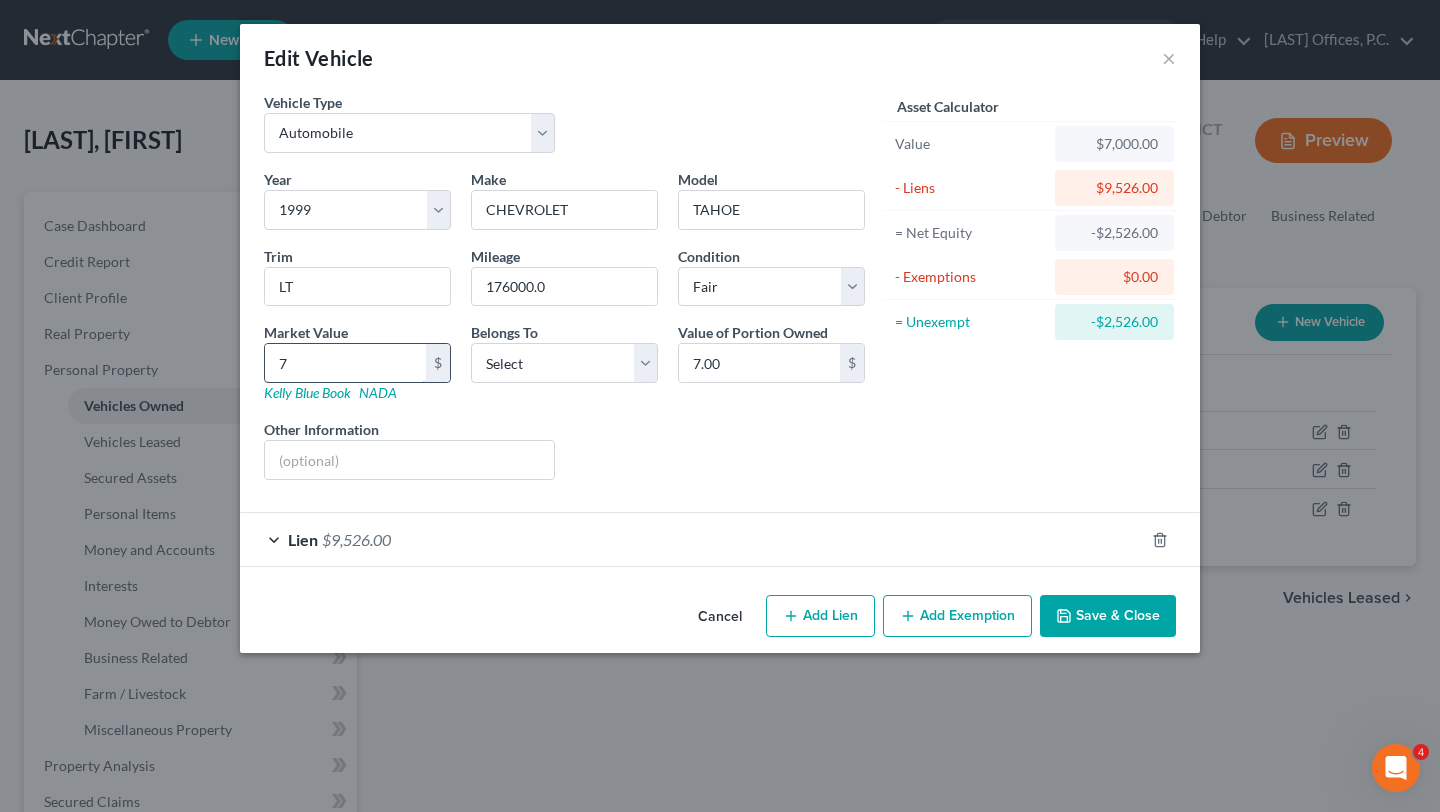 type on "72" 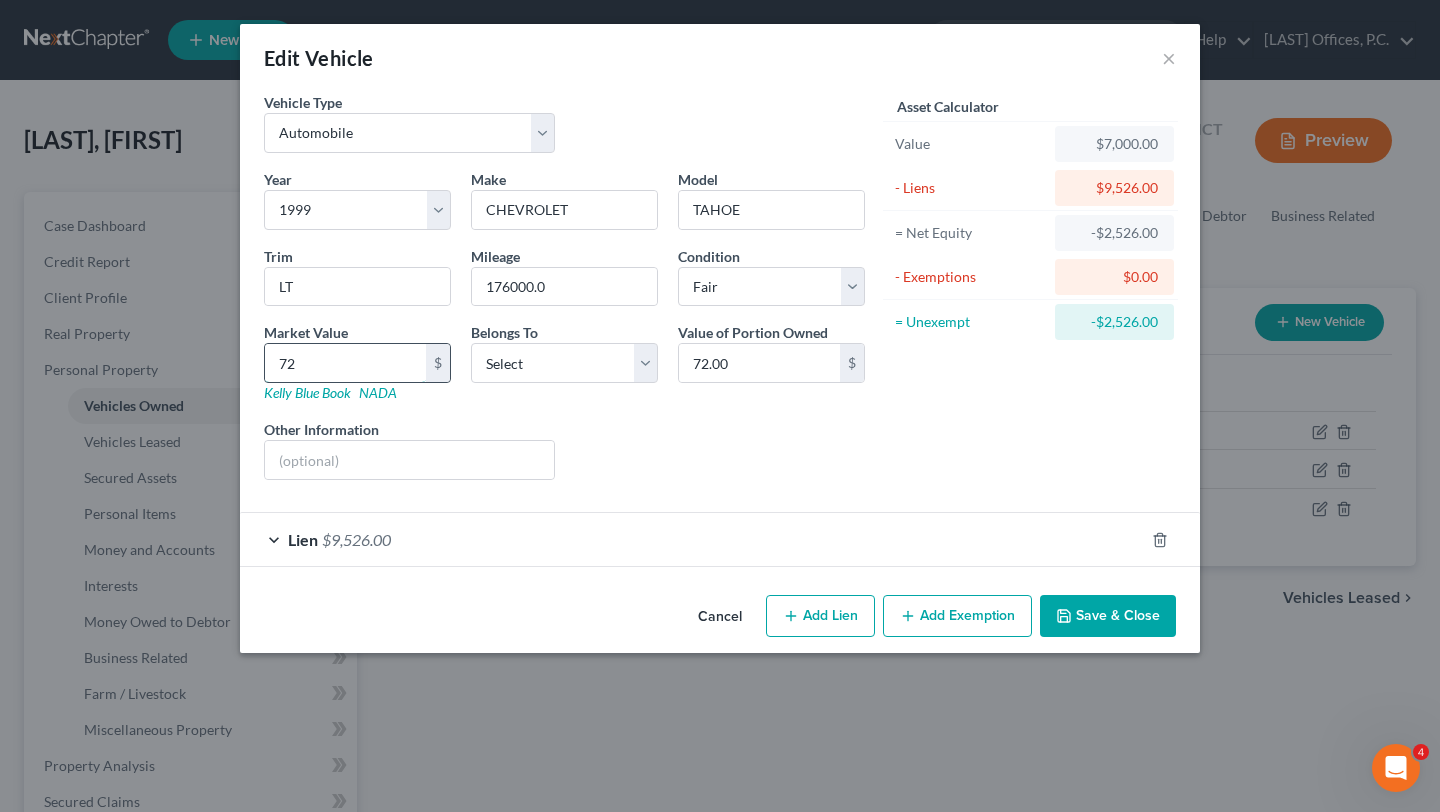 type on "722" 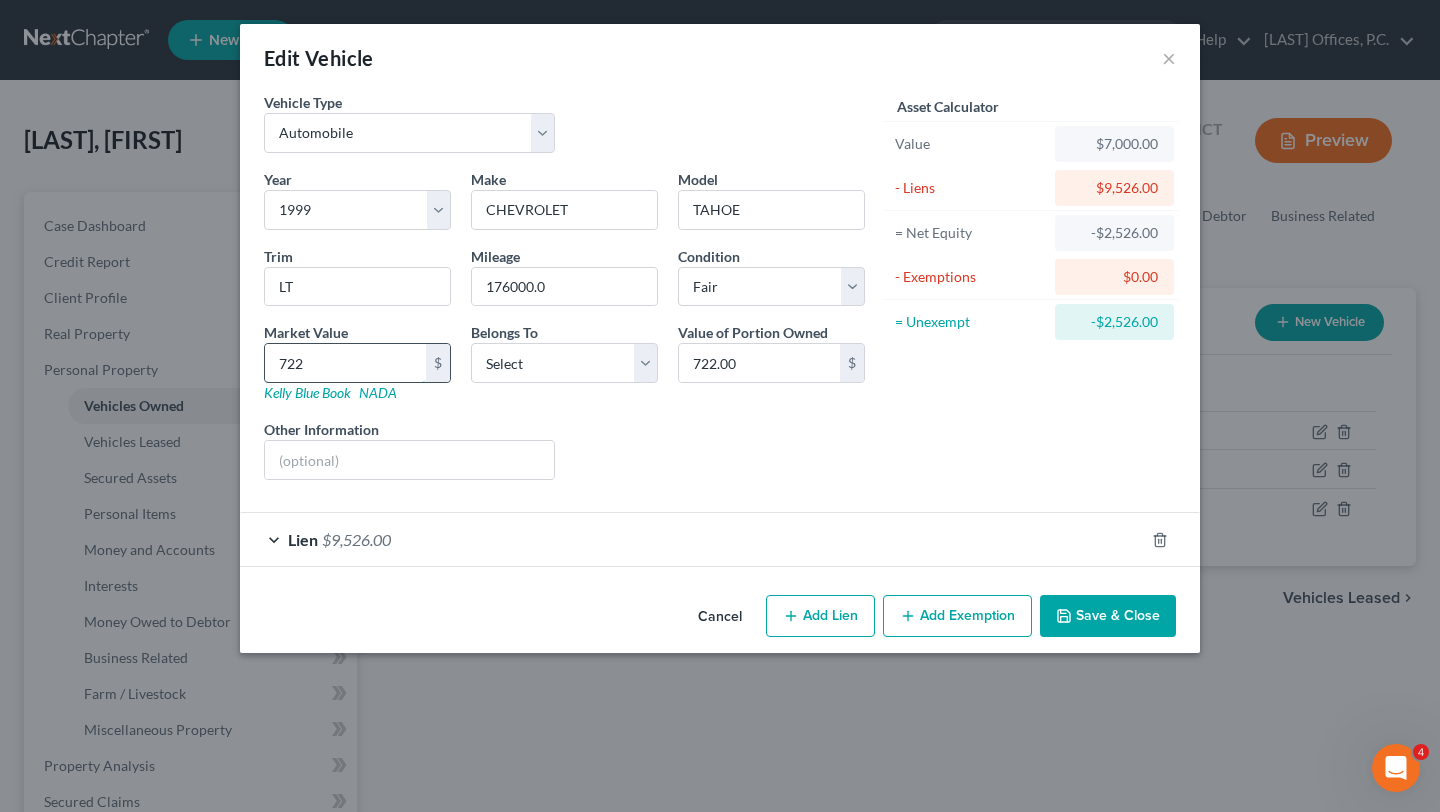 type on "7220" 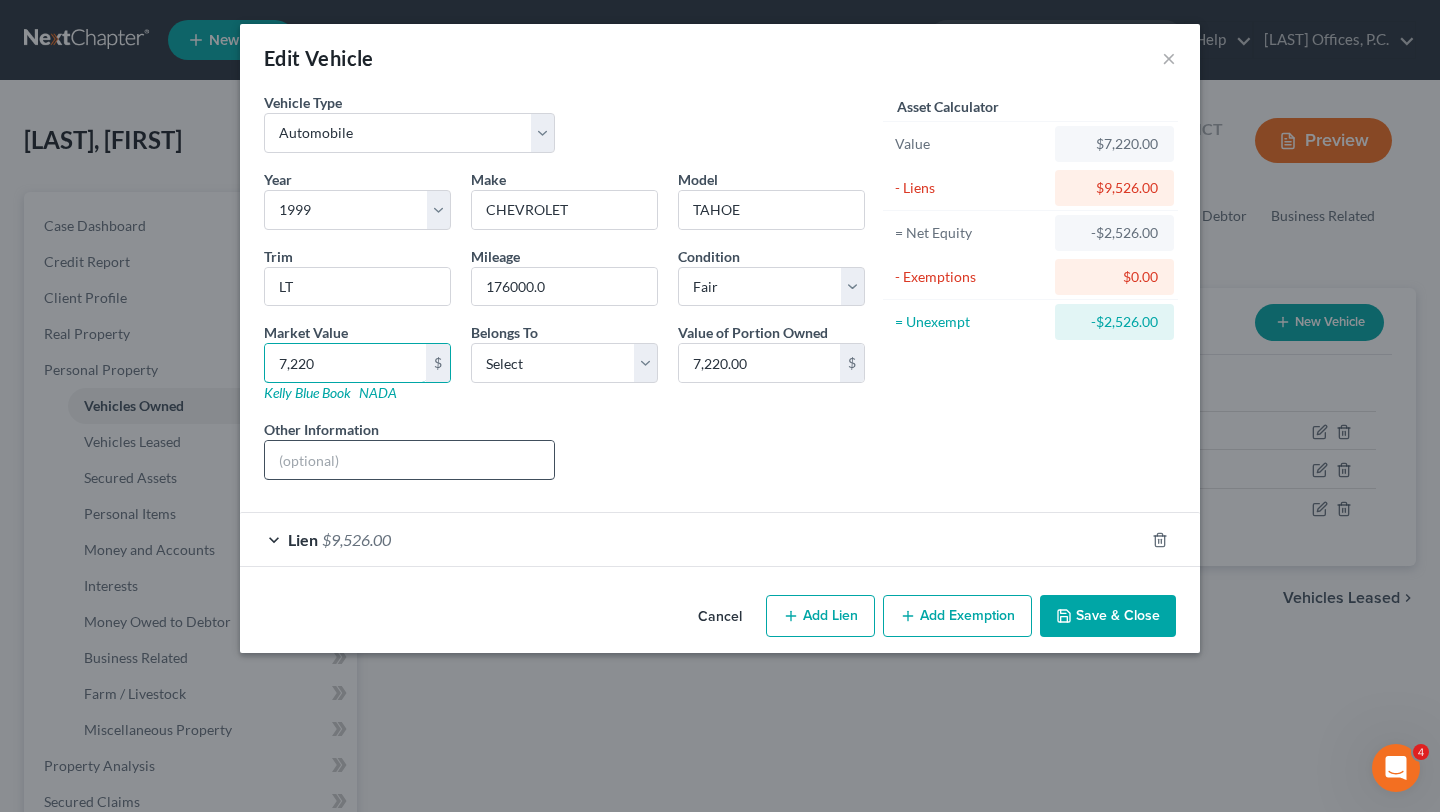 type on "7,220" 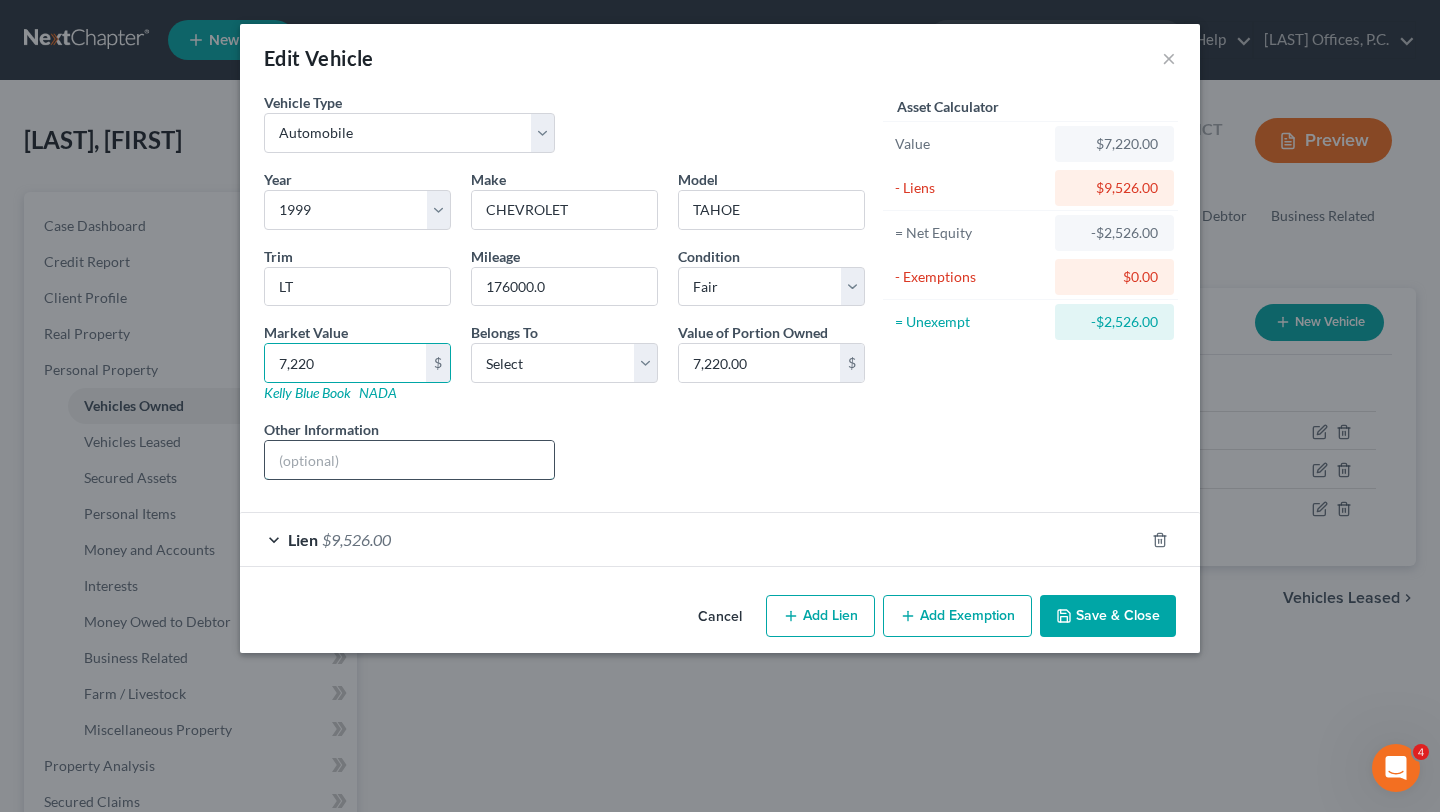 click at bounding box center (409, 460) 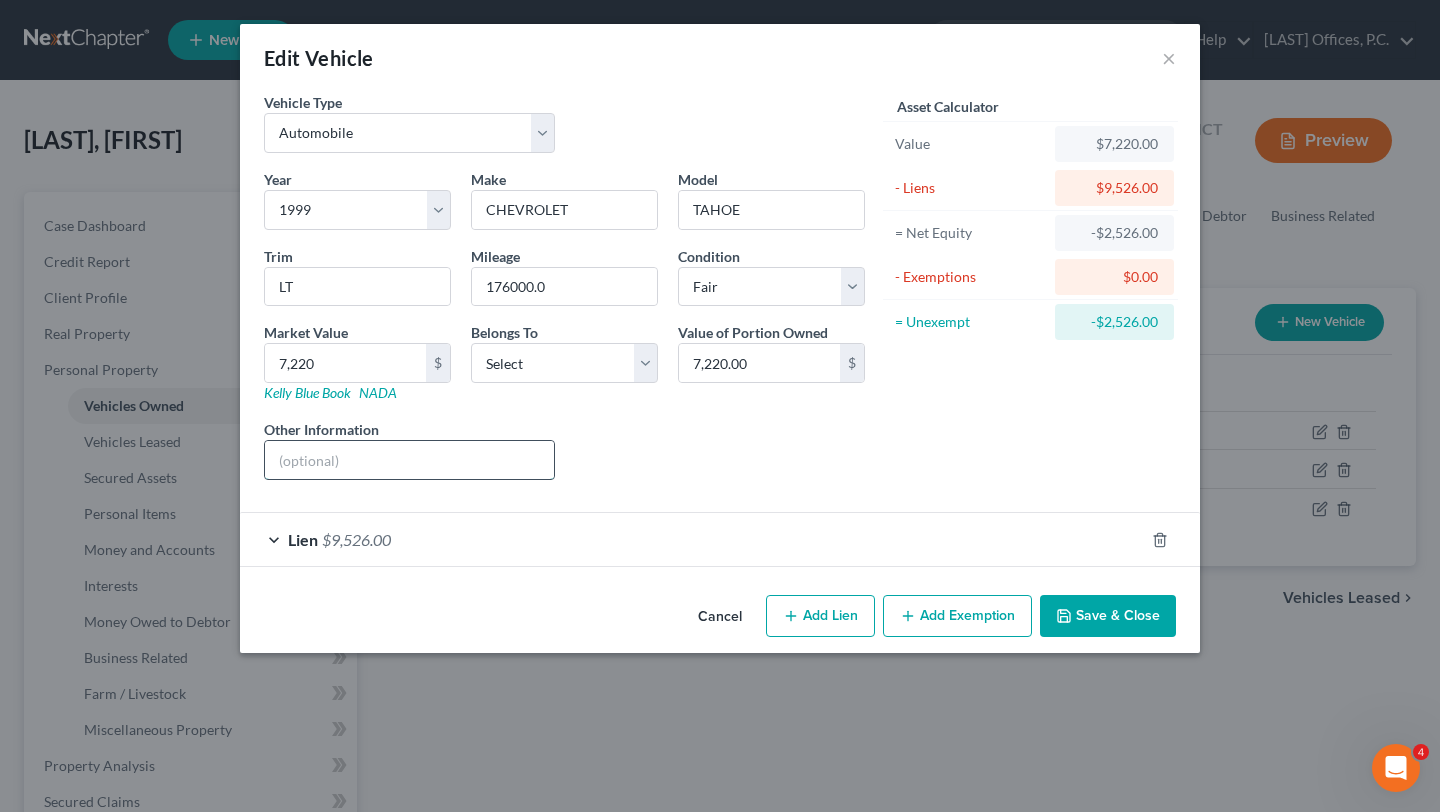 type on "value per kbb.com" 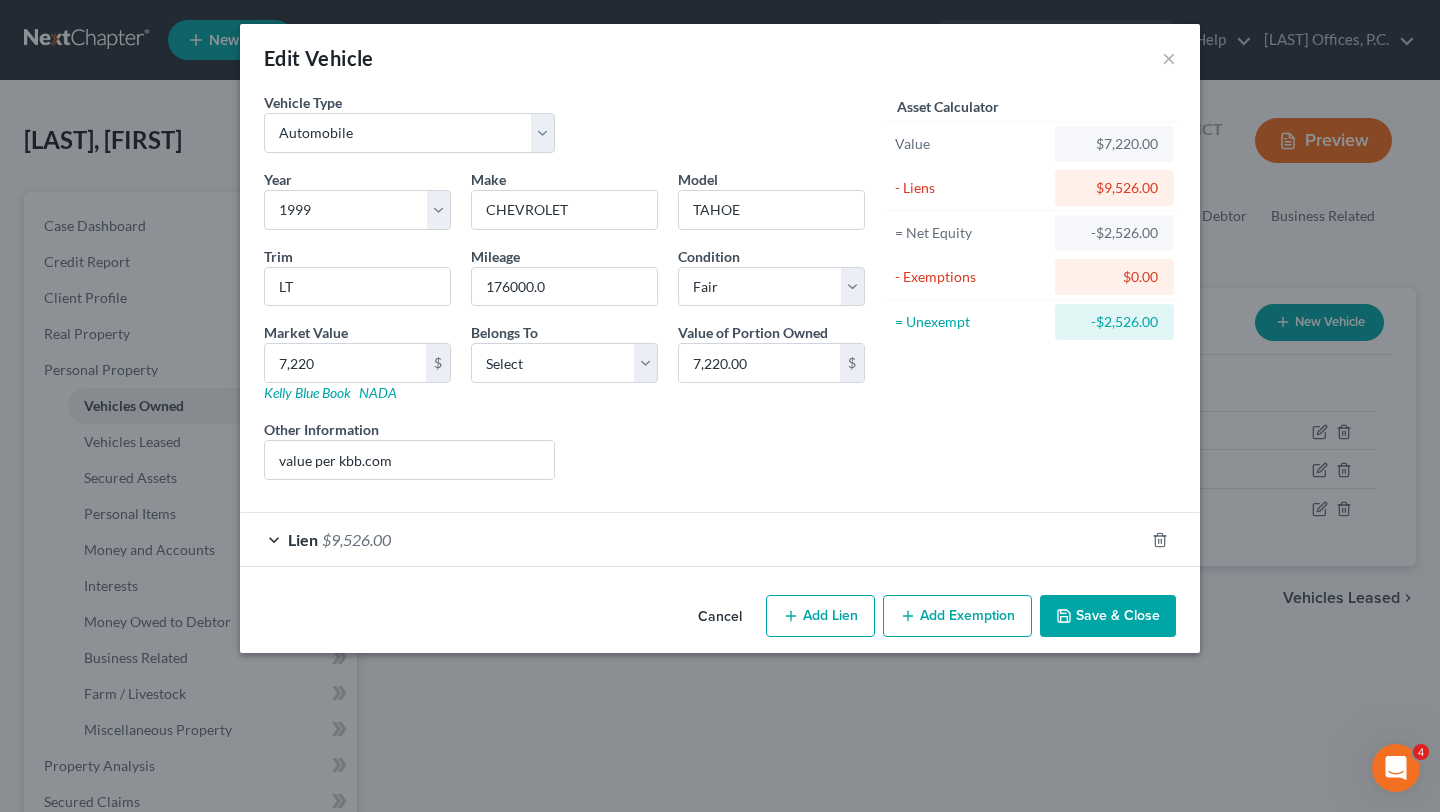 click on "Liens
Select" at bounding box center (720, 449) 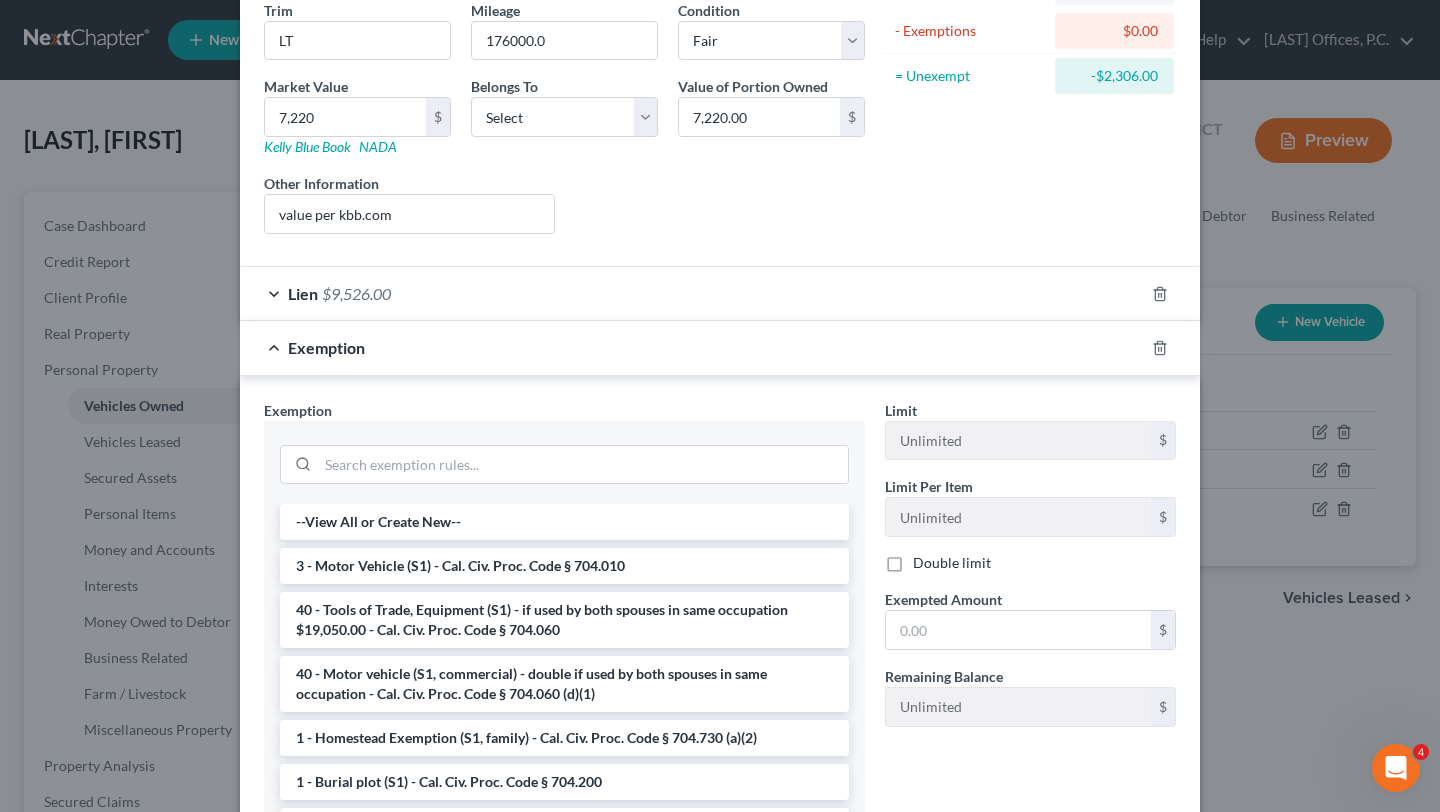 scroll, scrollTop: 247, scrollLeft: 0, axis: vertical 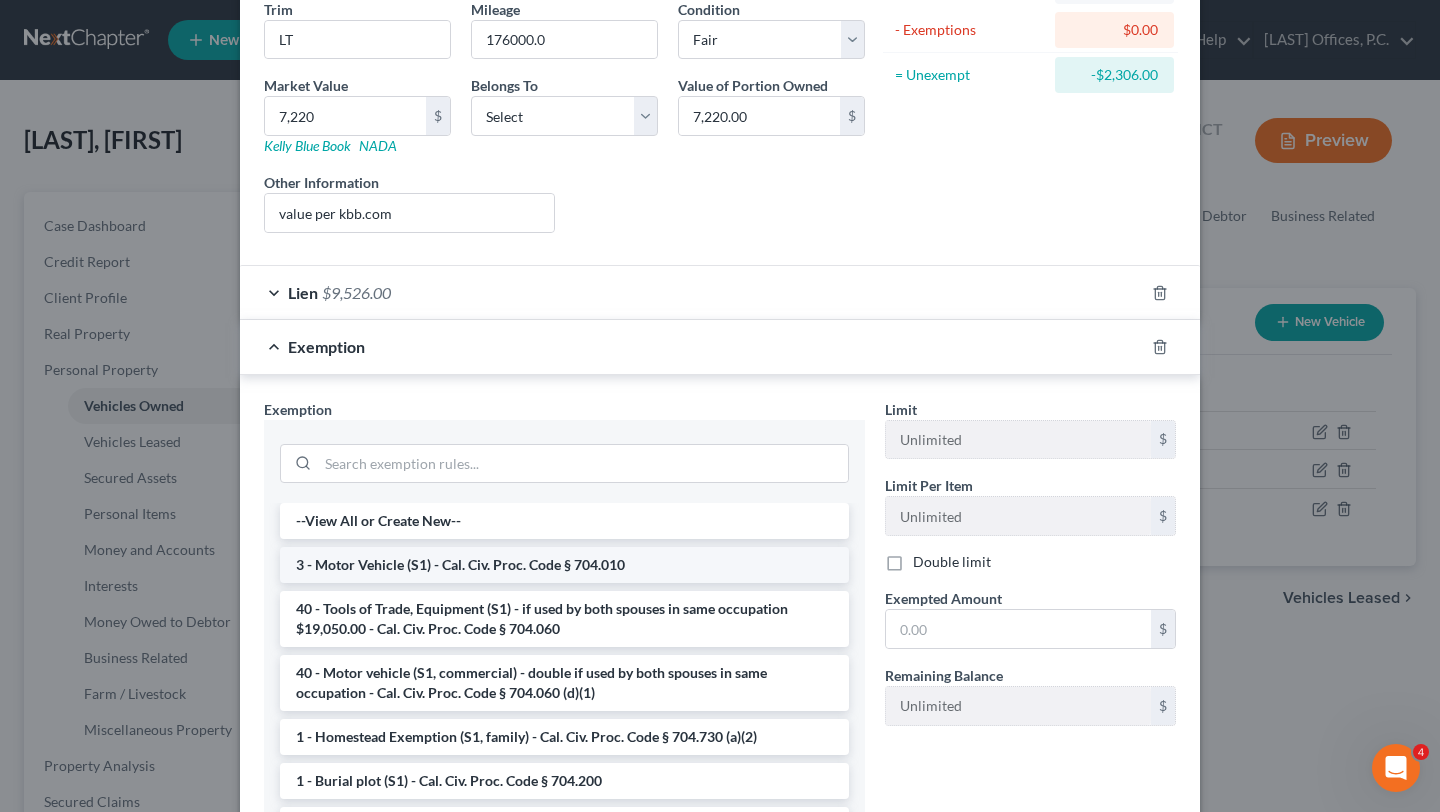 click on "3 - Motor Vehicle (S1)  - Cal. Civ. Proc. Code § 704.010" at bounding box center (564, 565) 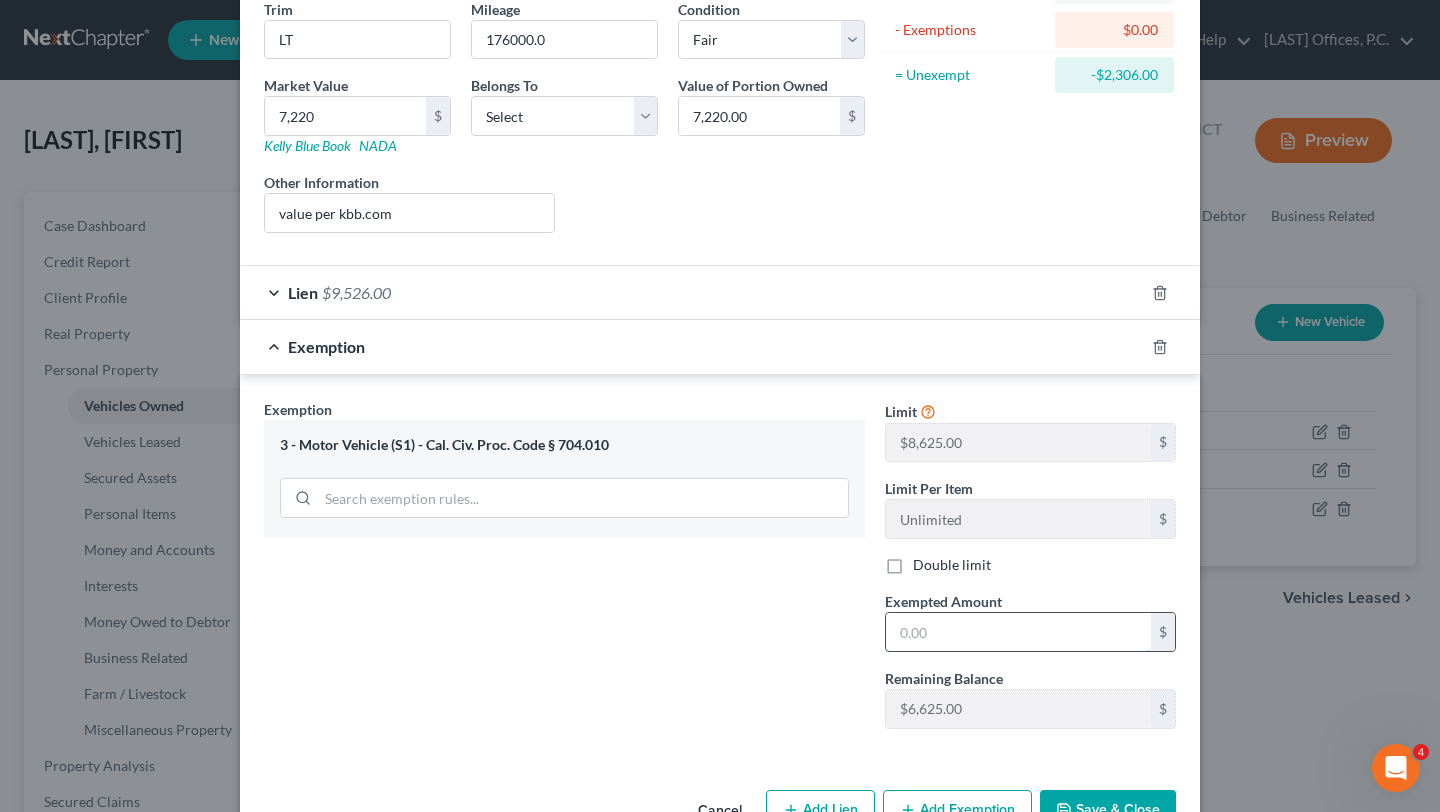 click at bounding box center (1018, 632) 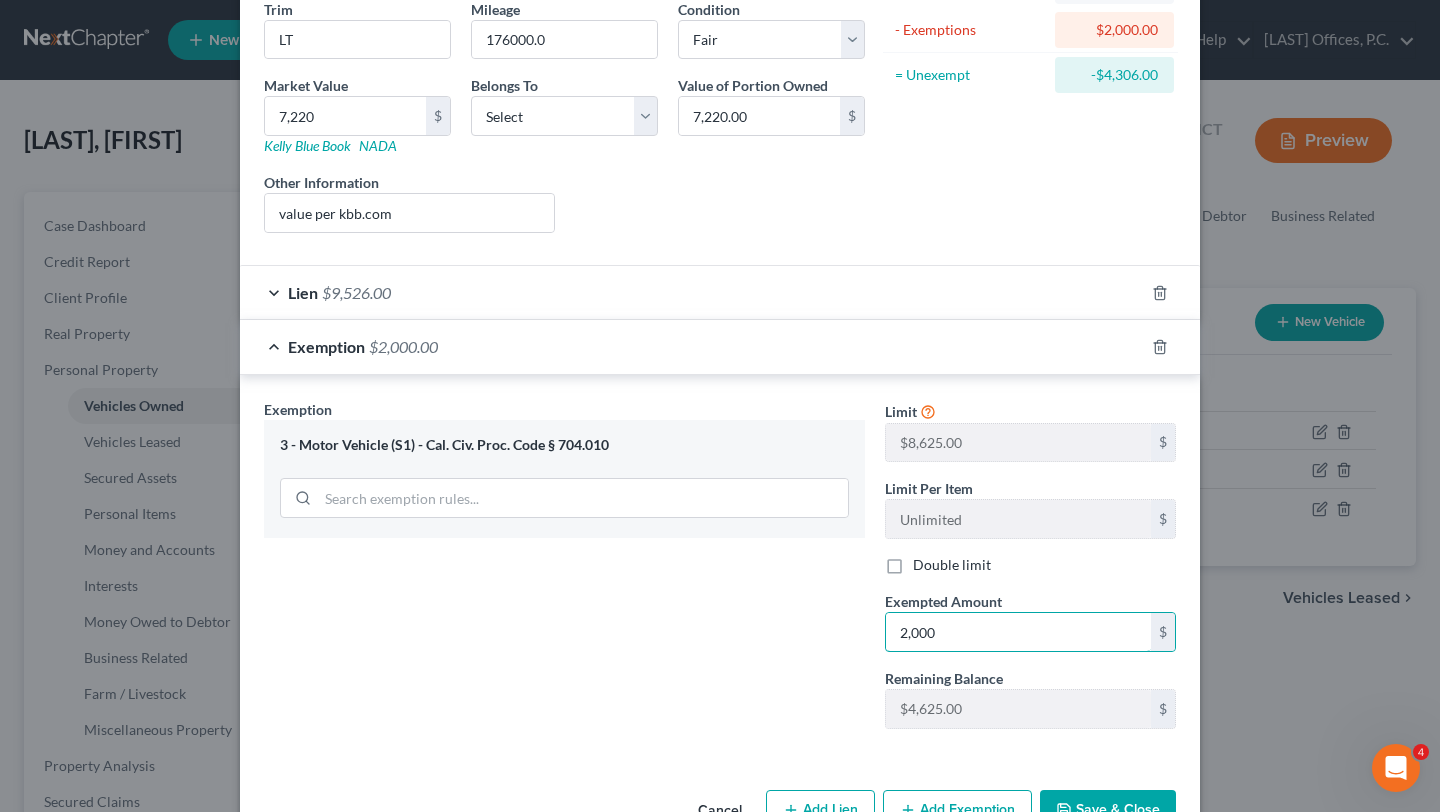 type on "2,000" 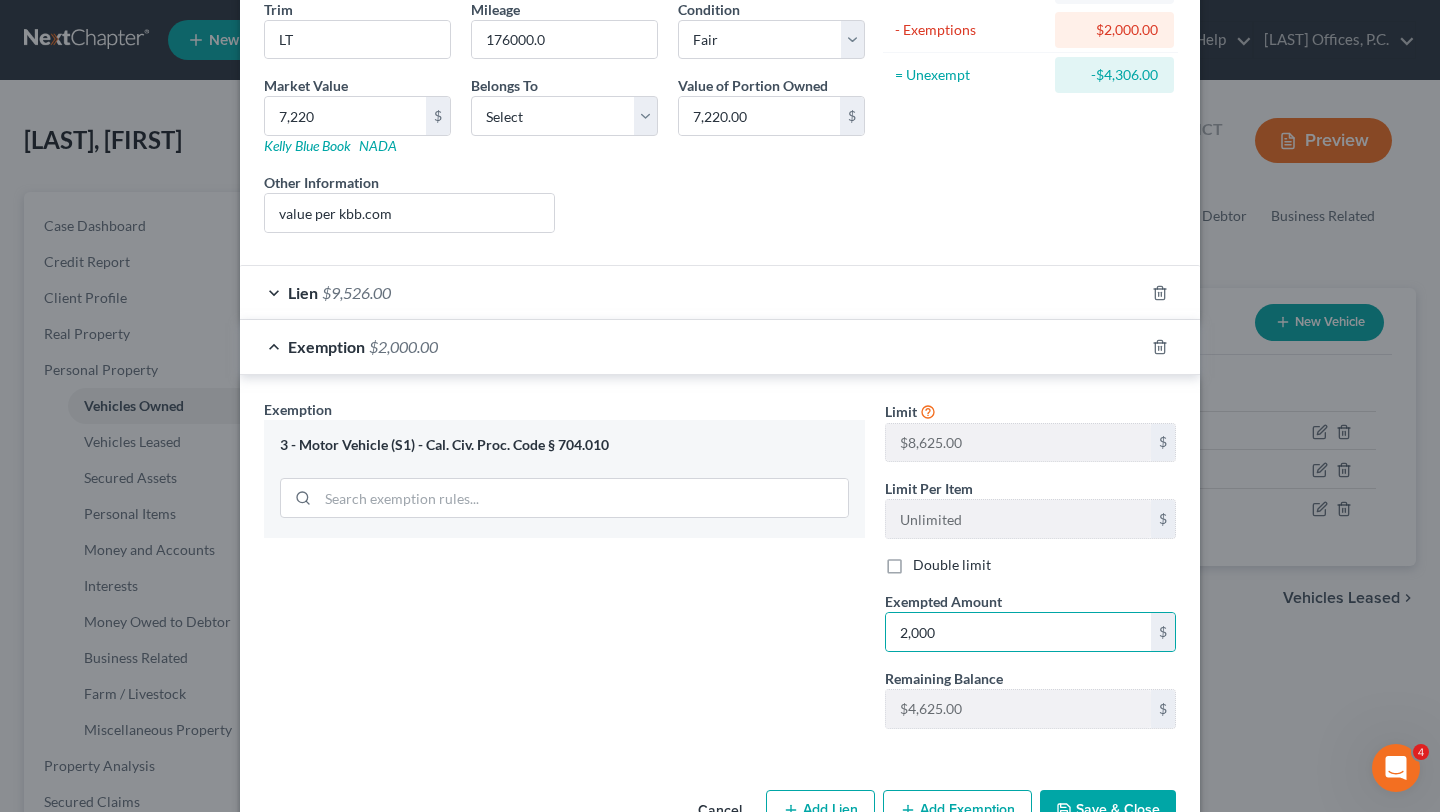 click on "Exemption Set must be selected for CA.
Exemption
*
3 - Motor Vehicle (S1)  - Cal. Civ. Proc. Code § 704.010" at bounding box center (564, 572) 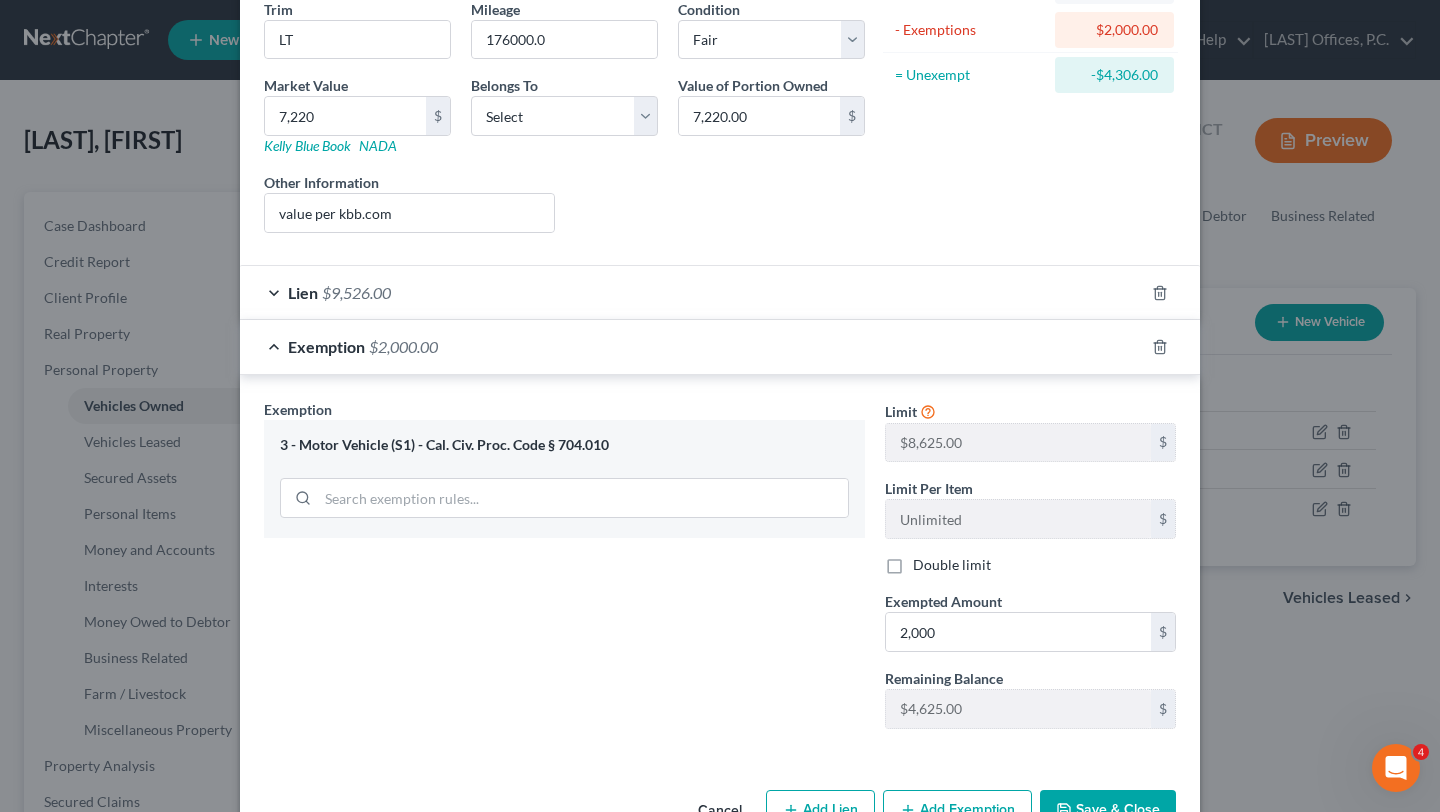 scroll, scrollTop: 306, scrollLeft: 0, axis: vertical 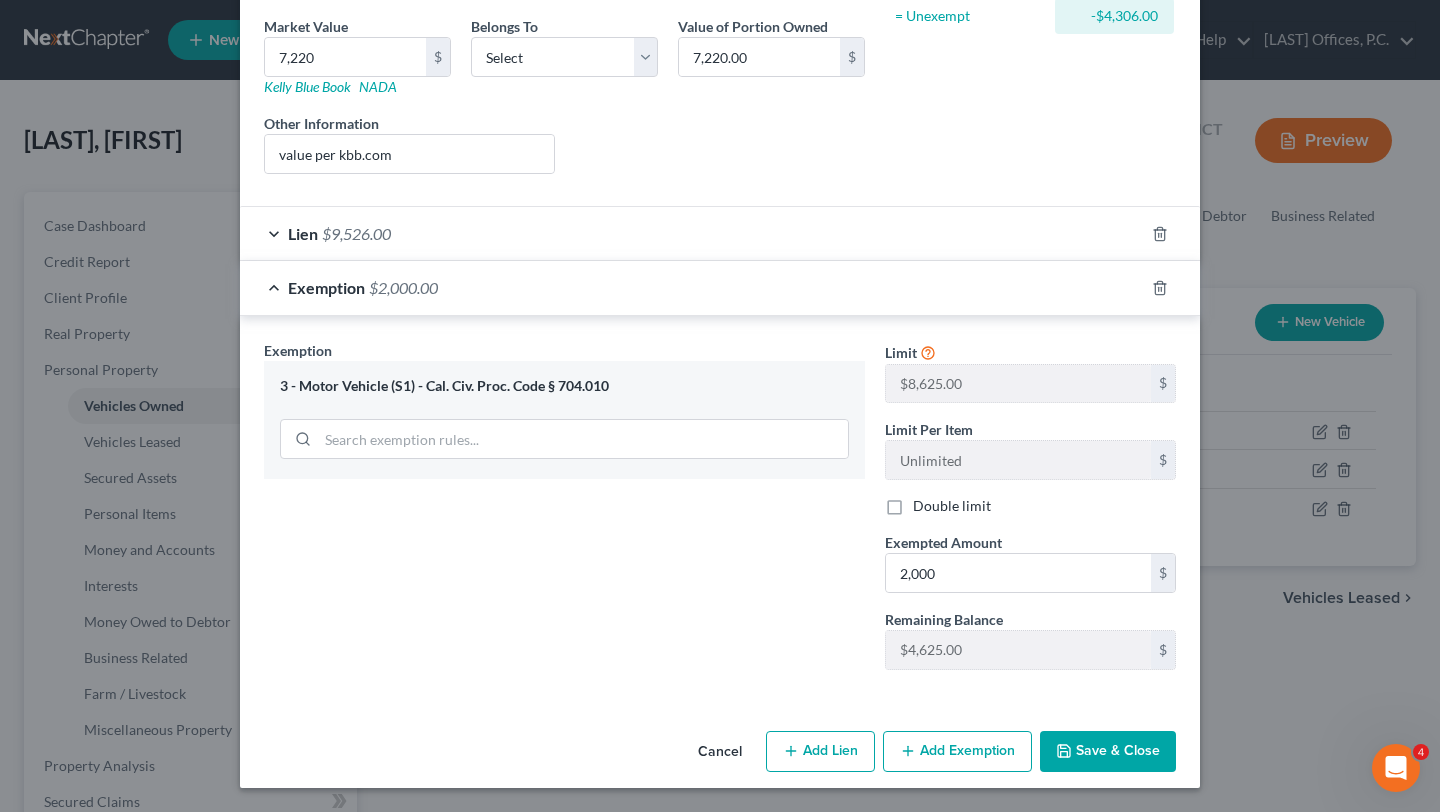 click on "Save & Close" at bounding box center (1108, 752) 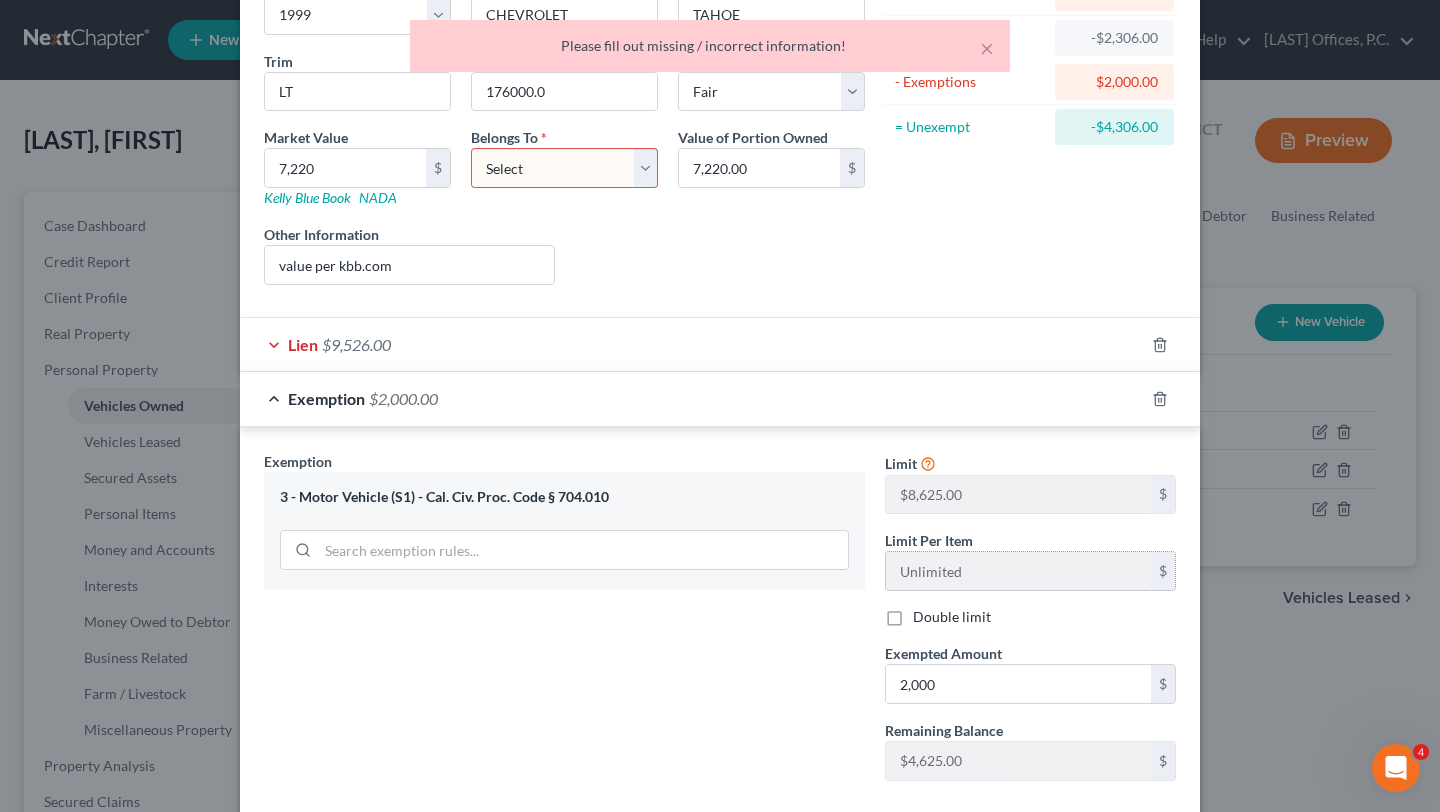 scroll, scrollTop: 0, scrollLeft: 0, axis: both 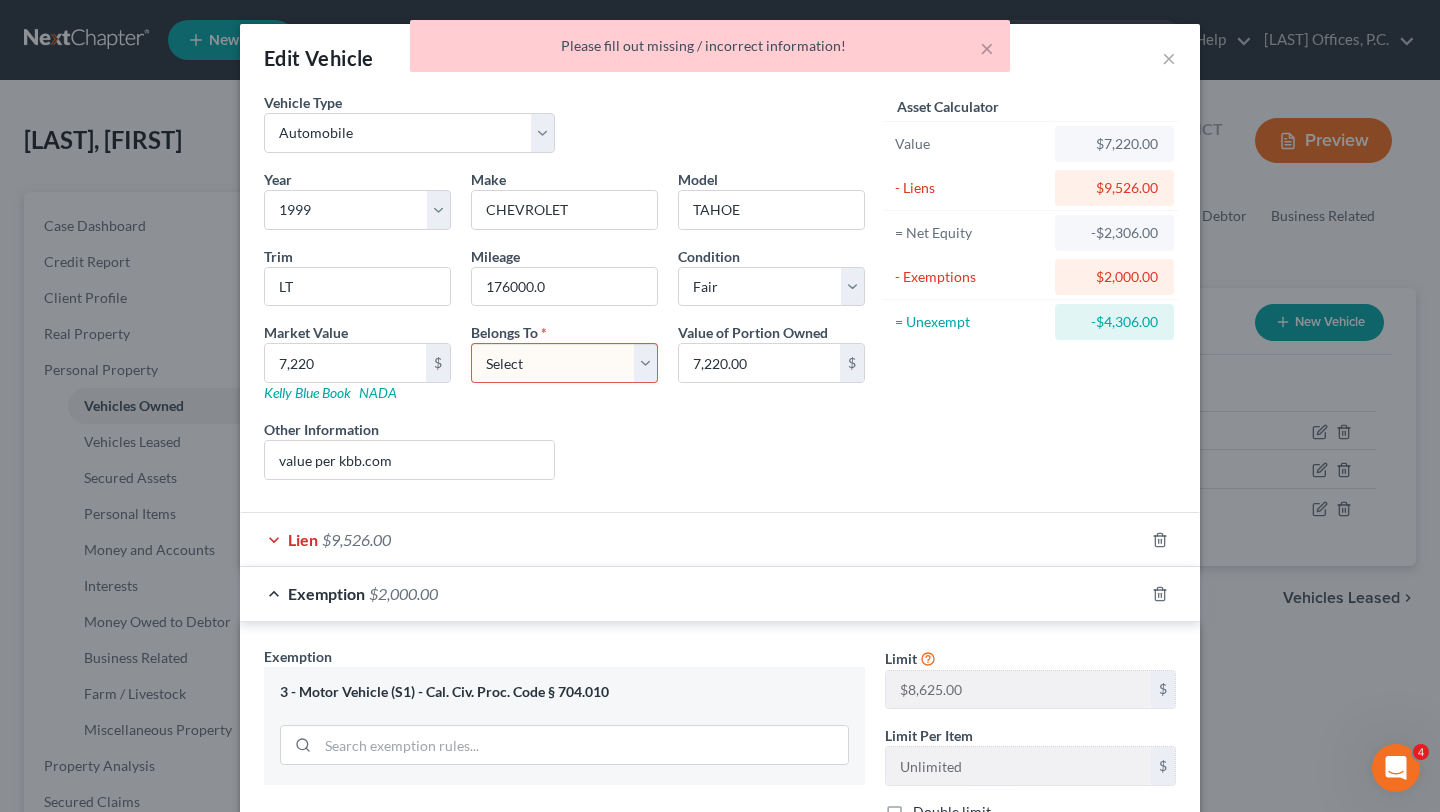 click on "Lien $9,526.00" at bounding box center (692, 539) 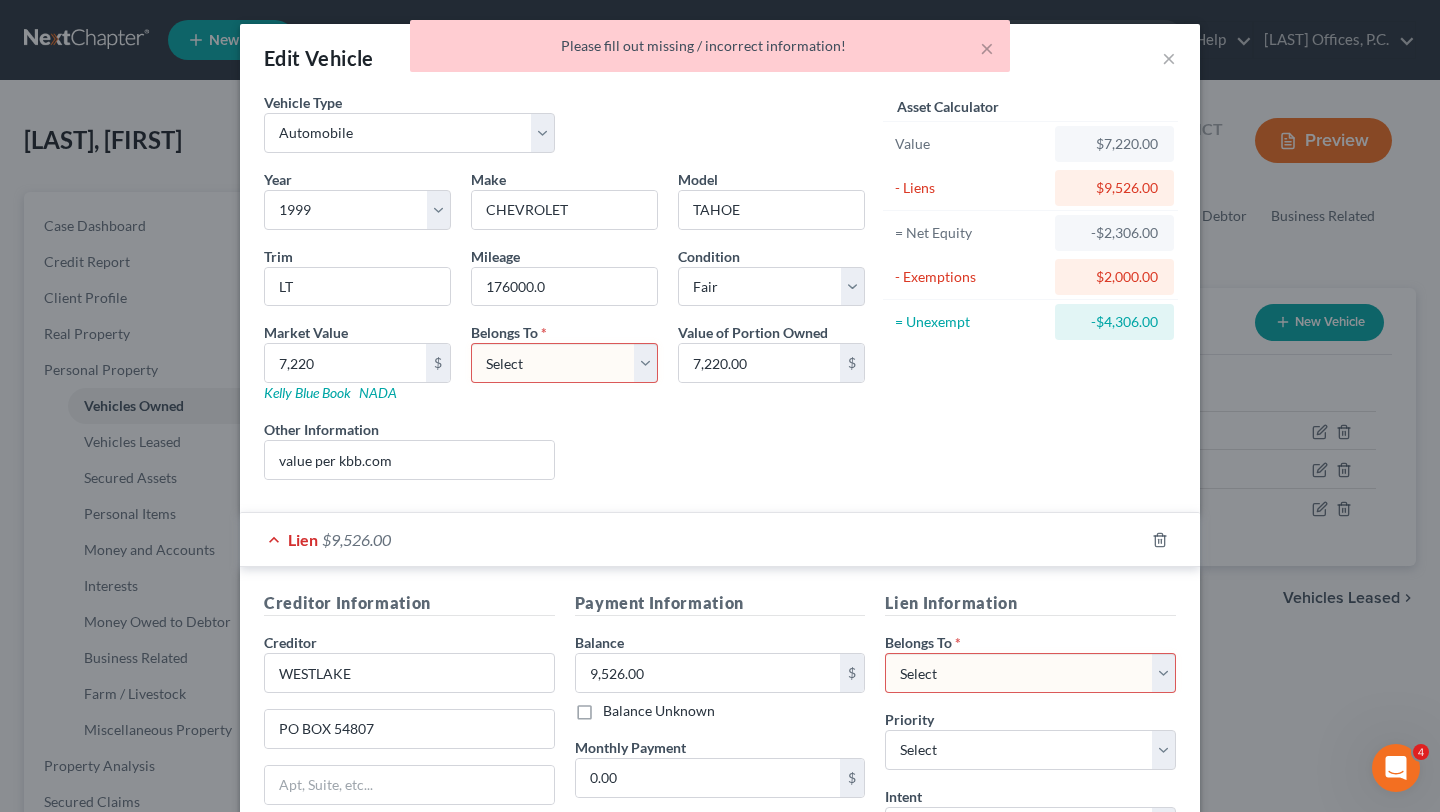 click on "Select Debtor 1 Only Debtor 2 Only Debtor 1 And Debtor 2 Only At Least One Of The Debtors And Another Community Property" at bounding box center (1030, 673) 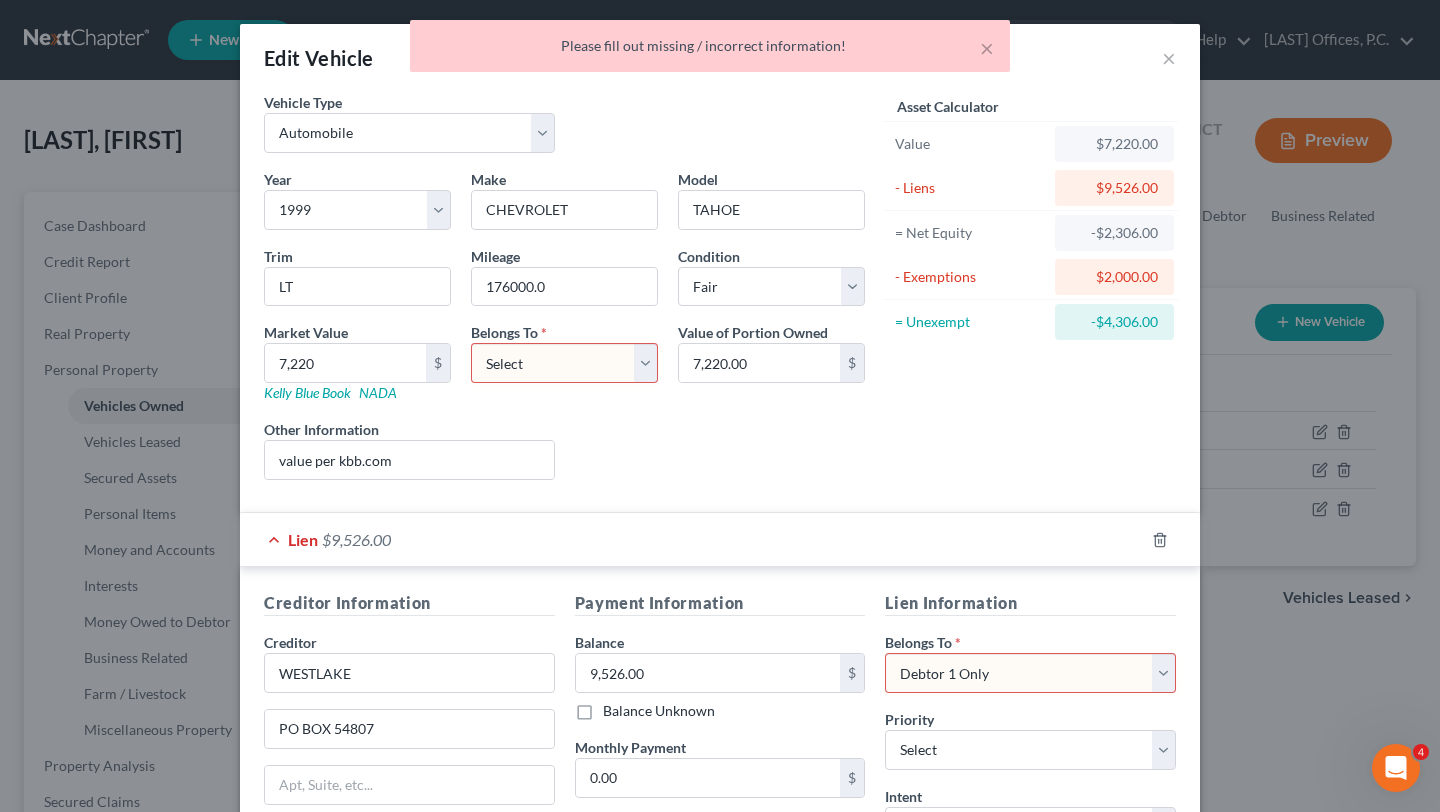 click on "Select Debtor 1 Only Debtor 2 Only Debtor 1 And Debtor 2 Only At Least One Of The Debtors And Another Community Property" at bounding box center [564, 363] 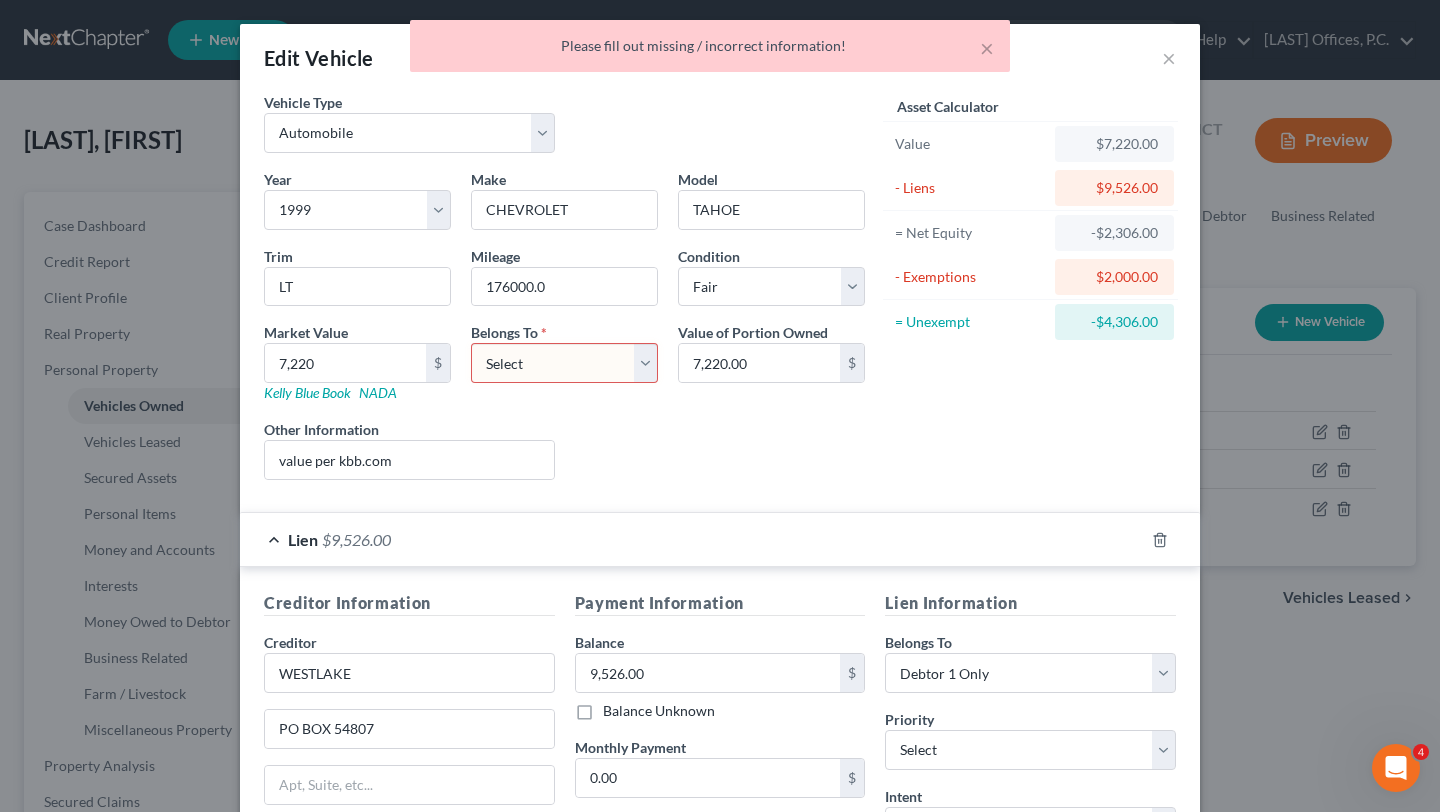 select on "0" 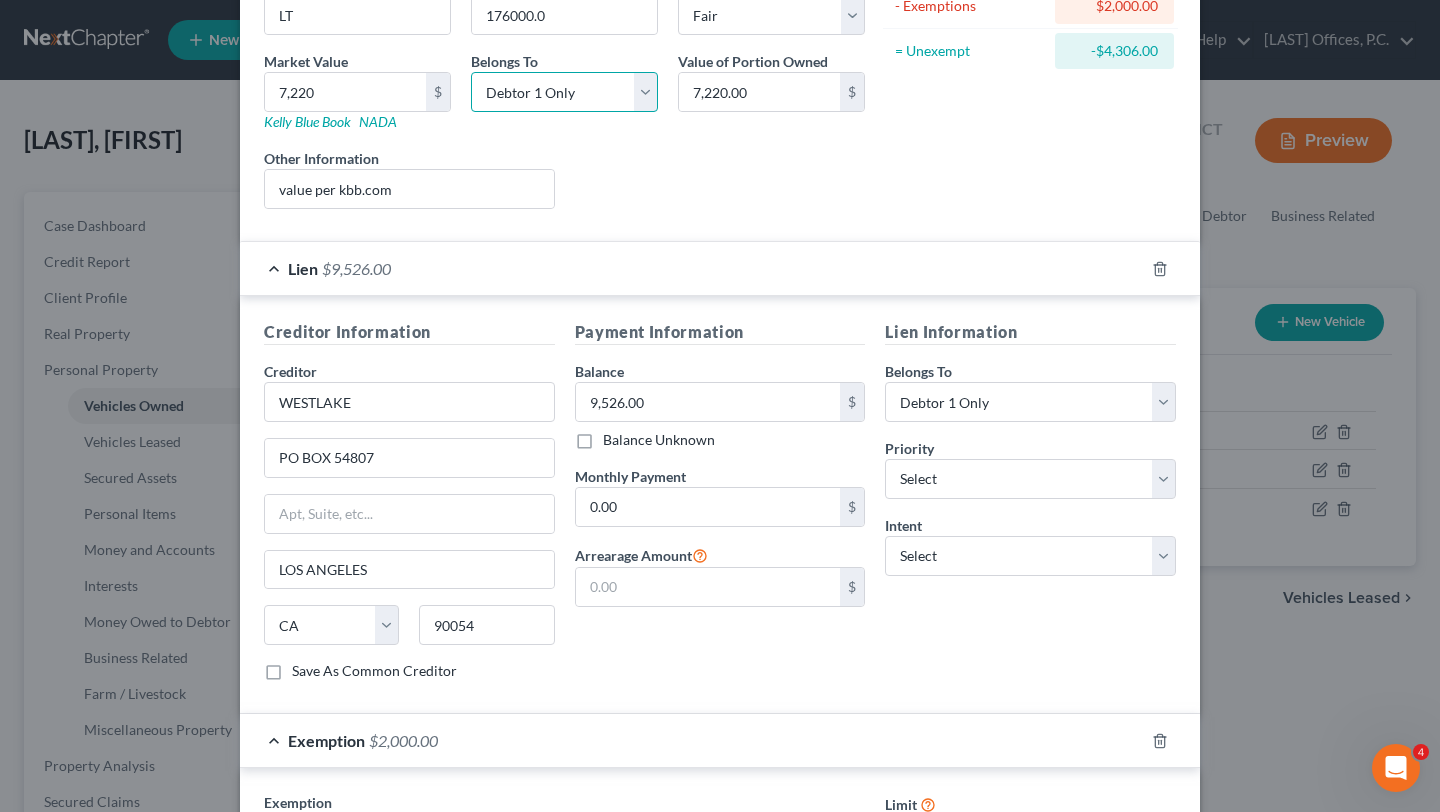 scroll, scrollTop: 724, scrollLeft: 0, axis: vertical 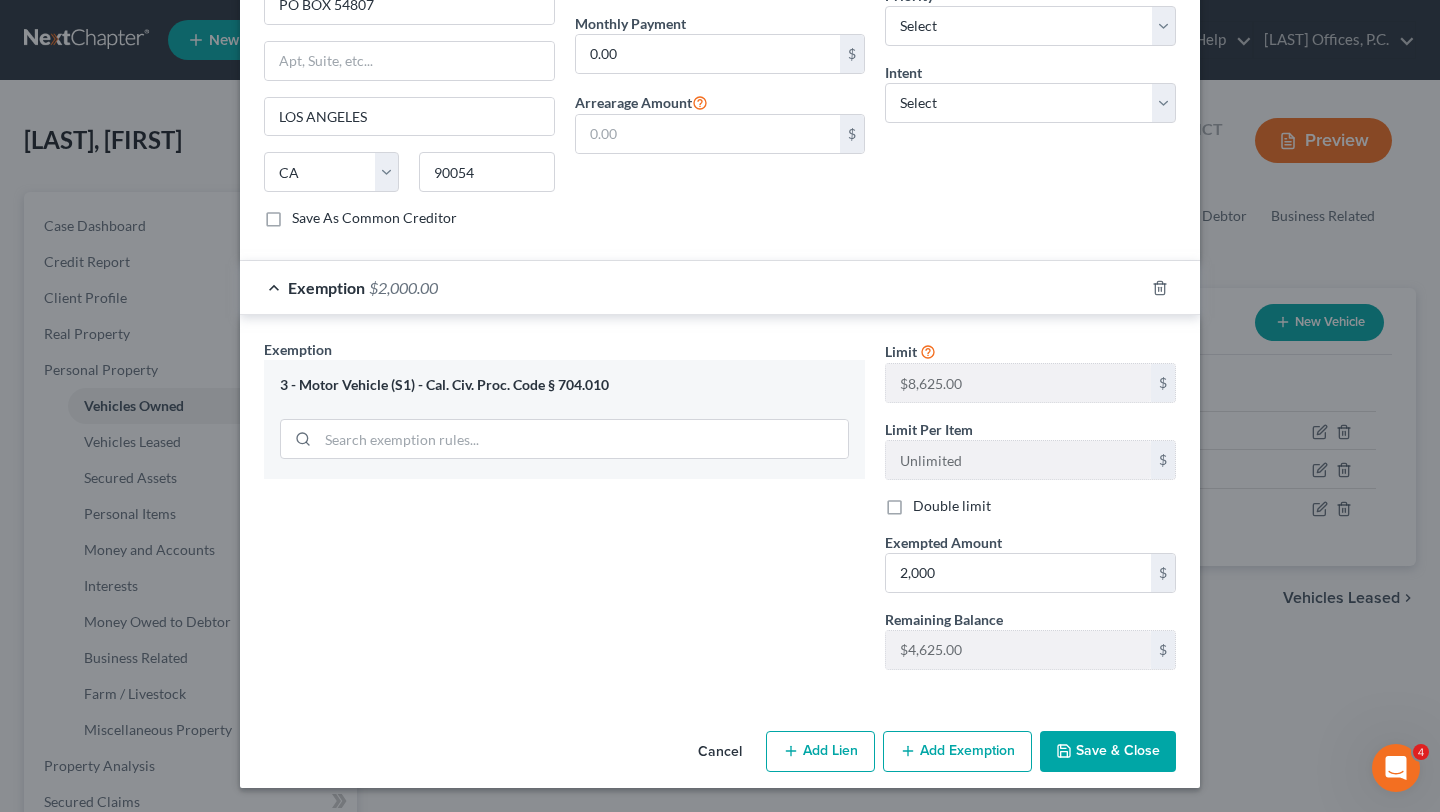 click on "Save & Close" at bounding box center (1108, 752) 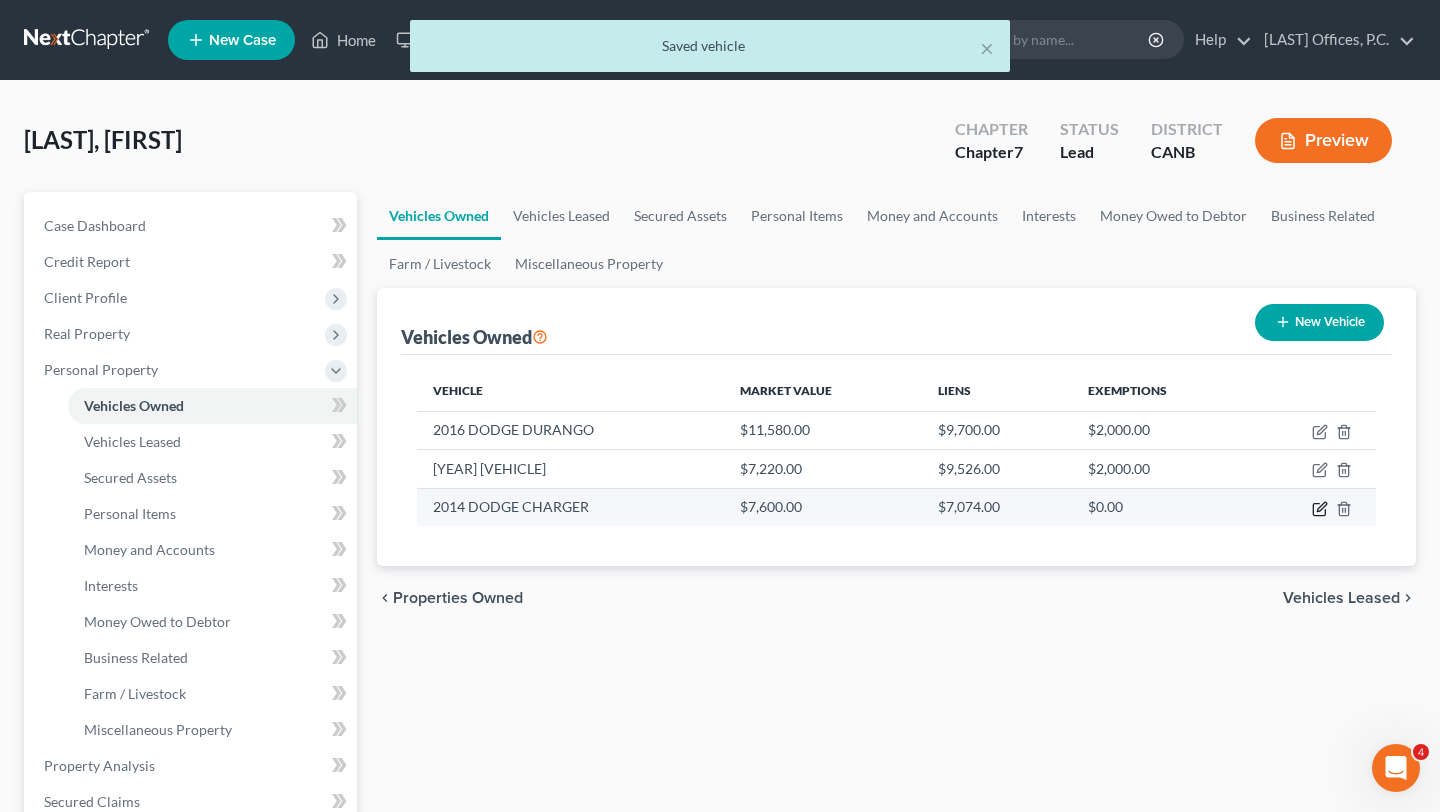 click 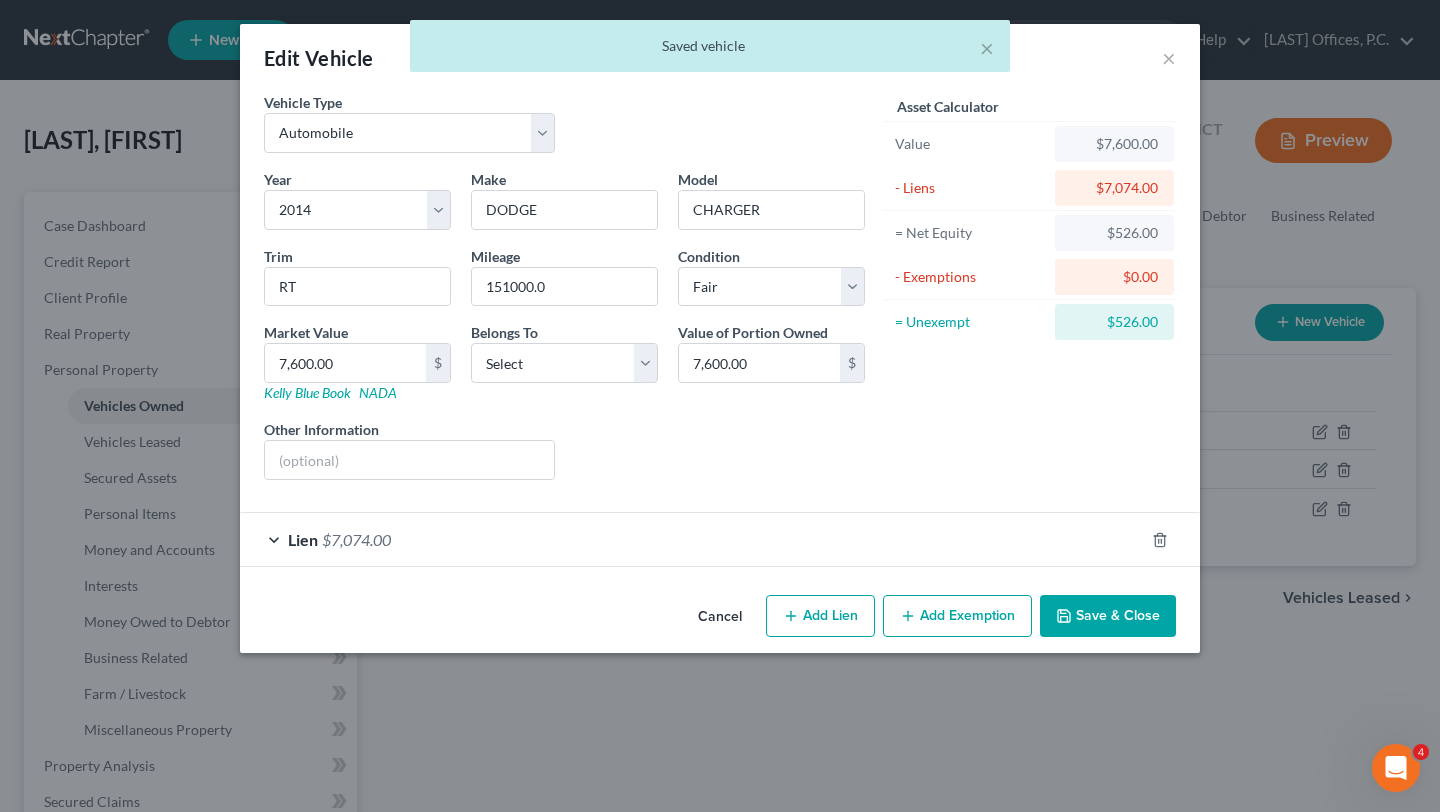 click on "Lien $7,074.00" at bounding box center (692, 539) 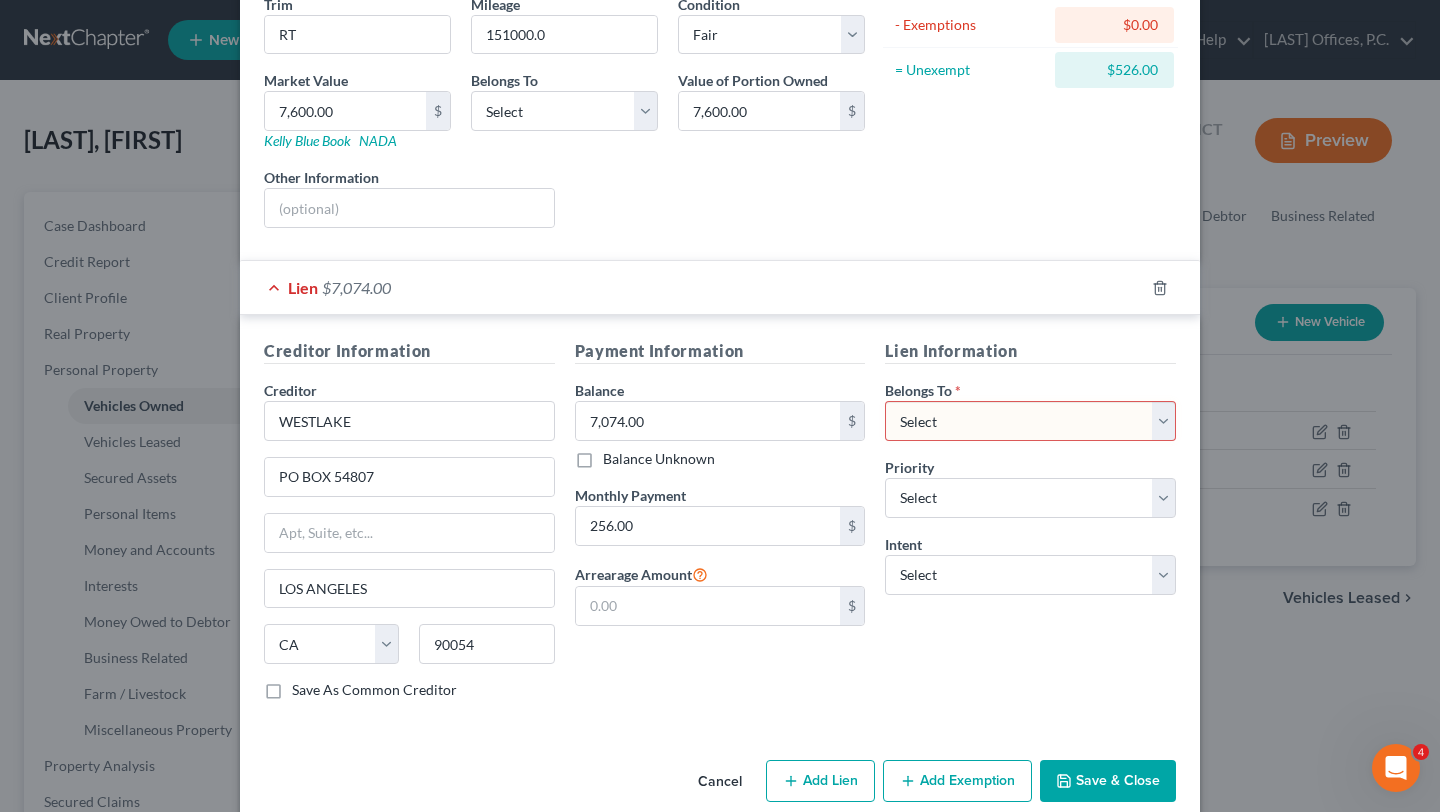 scroll, scrollTop: 203, scrollLeft: 0, axis: vertical 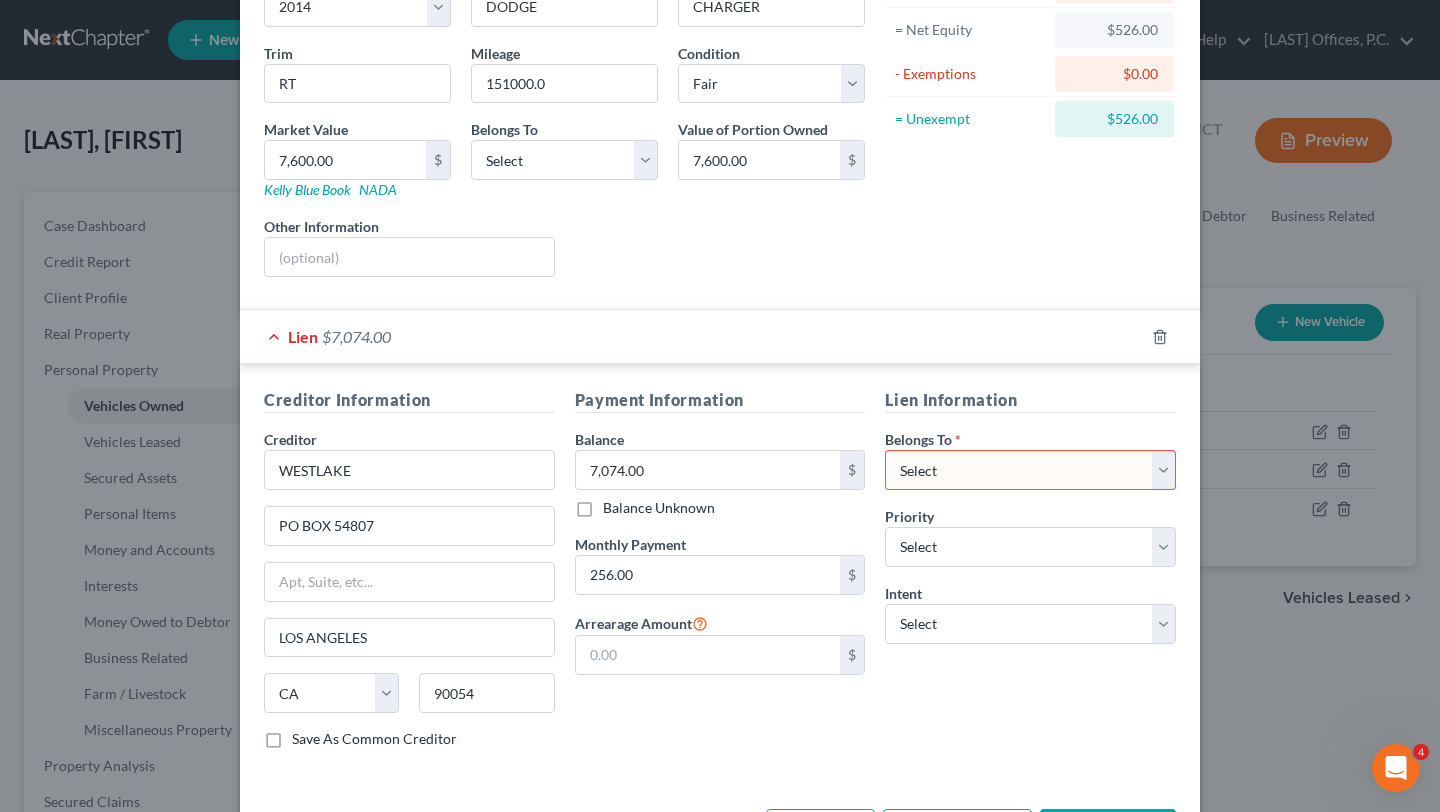 click on "Belongs To" at bounding box center (918, 439) 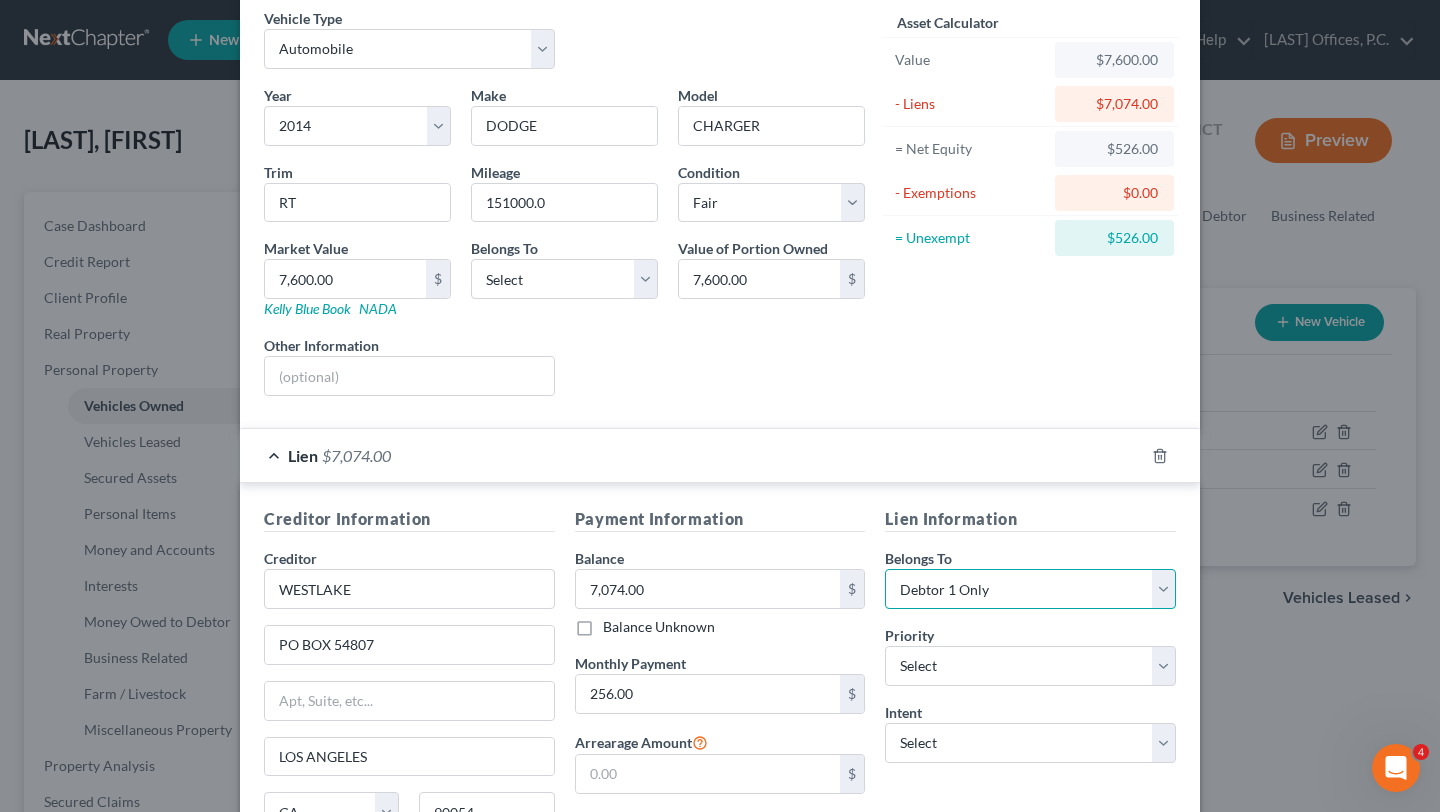 scroll, scrollTop: 0, scrollLeft: 0, axis: both 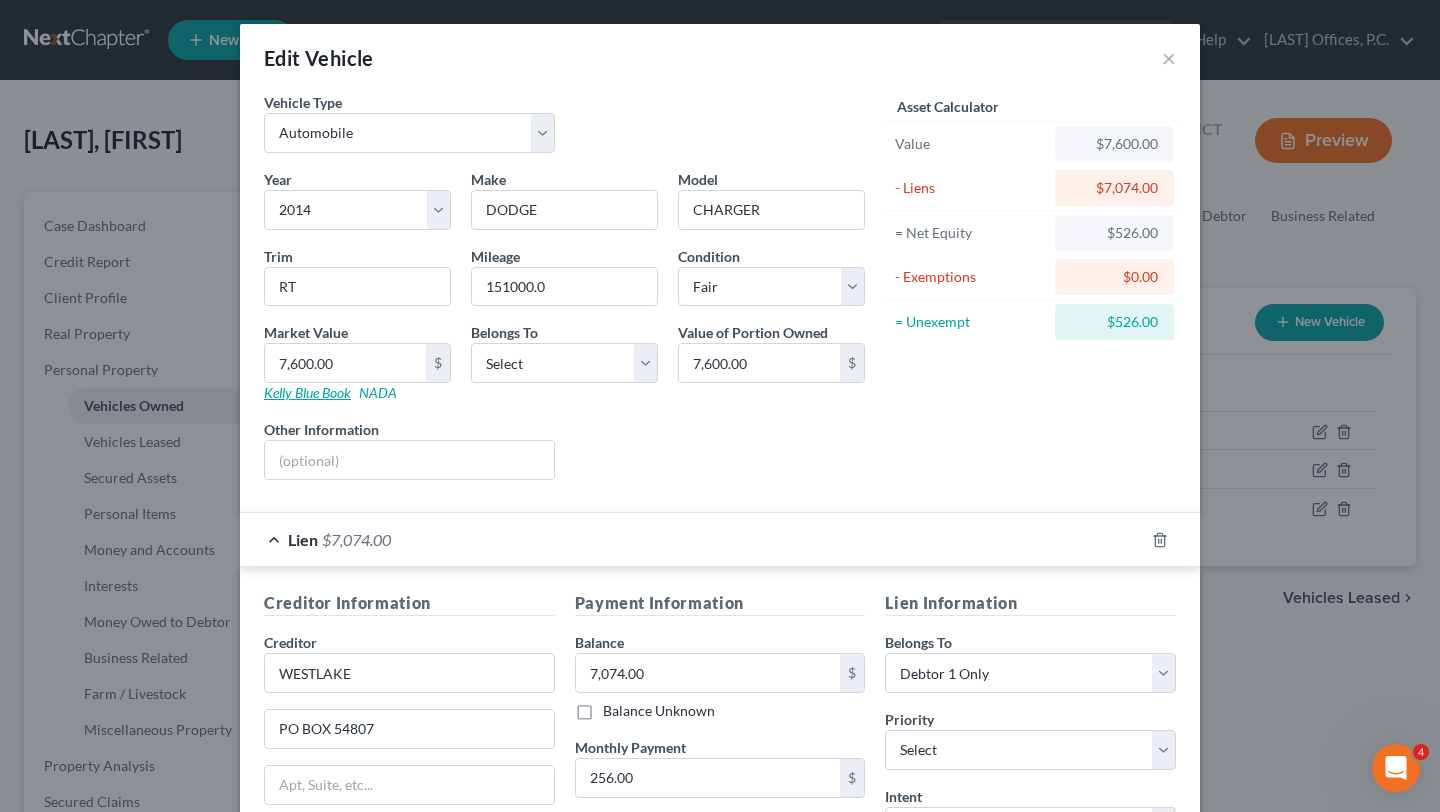 click on "Kelly Blue Book" at bounding box center [307, 392] 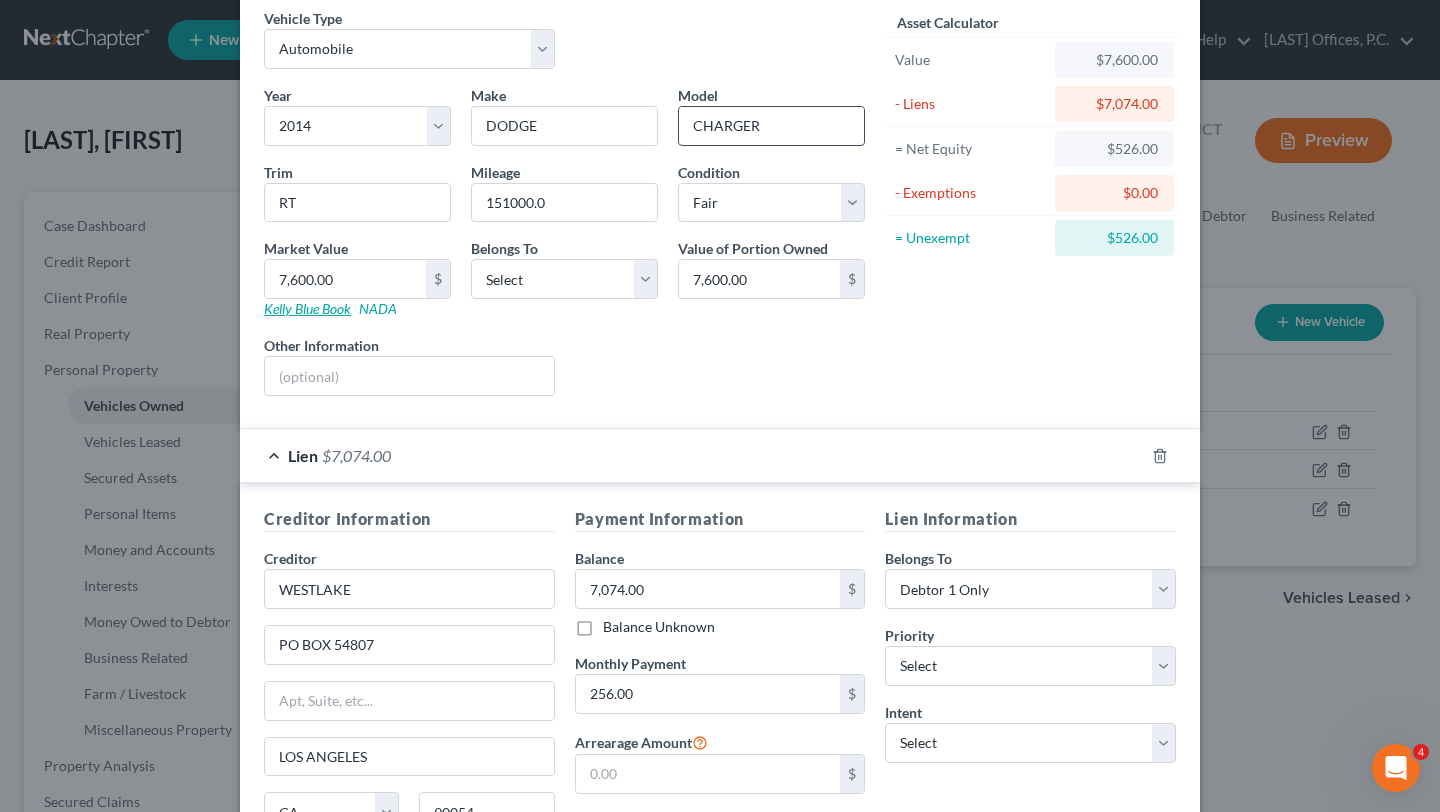 scroll, scrollTop: 90, scrollLeft: 0, axis: vertical 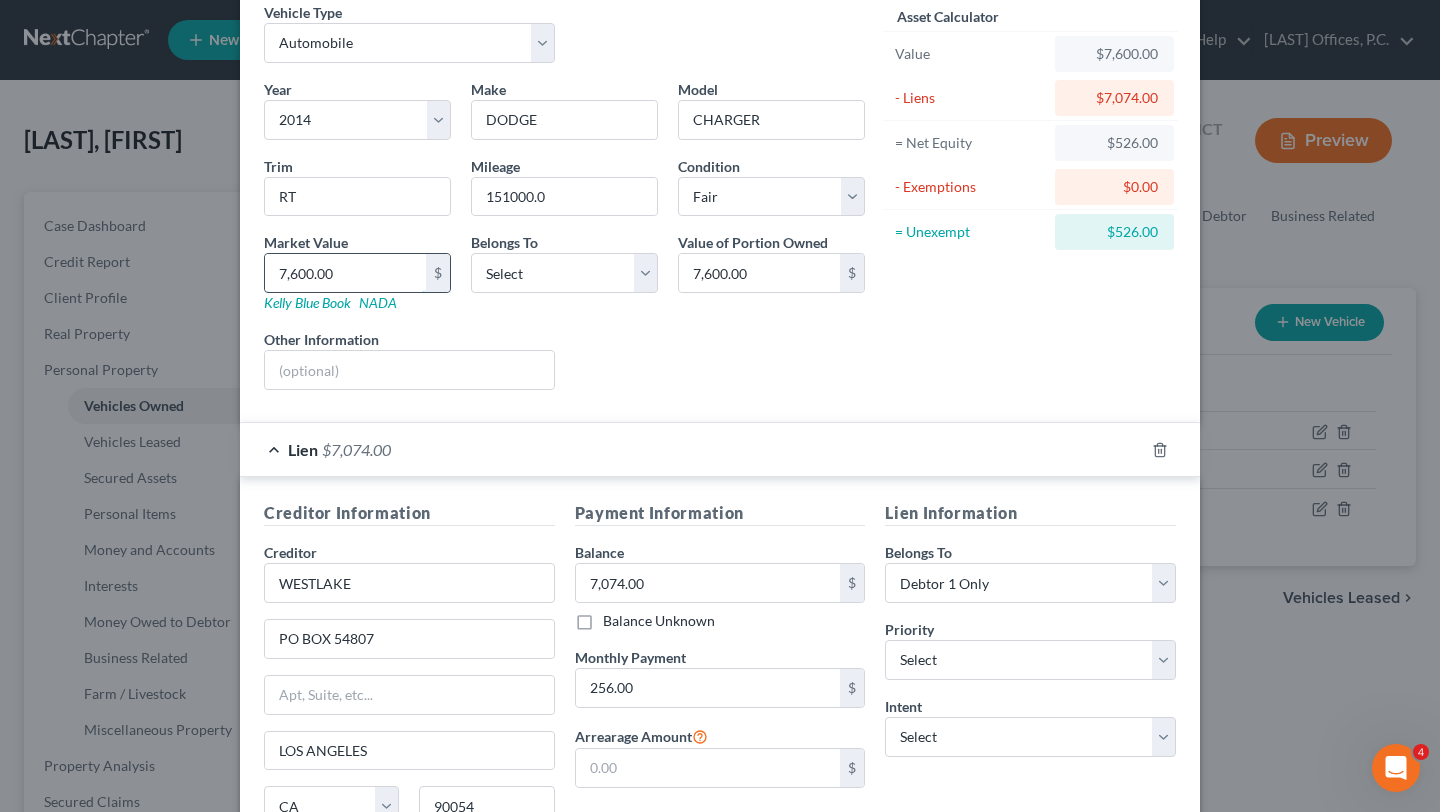 click on "7,600.00" at bounding box center (345, 273) 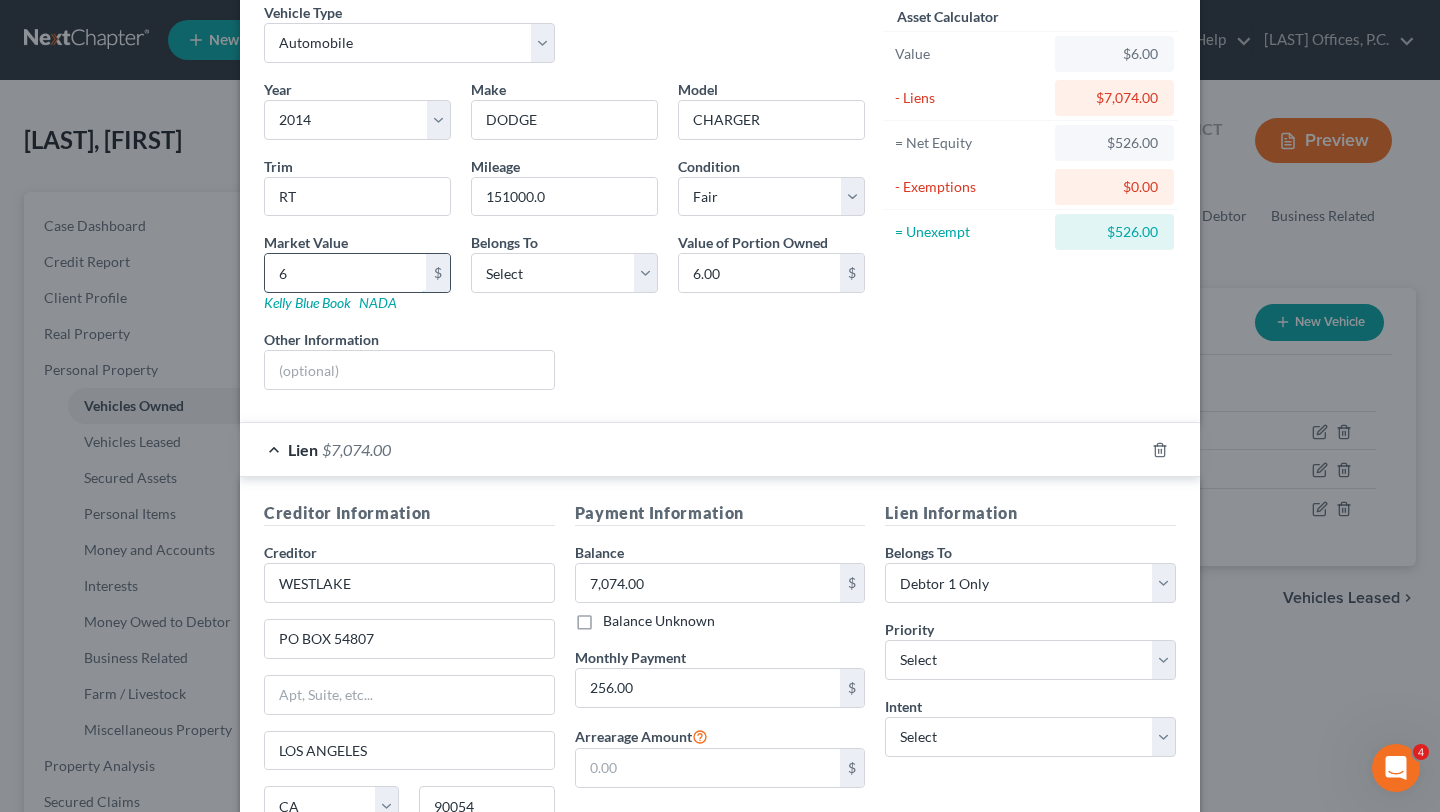 type on "65" 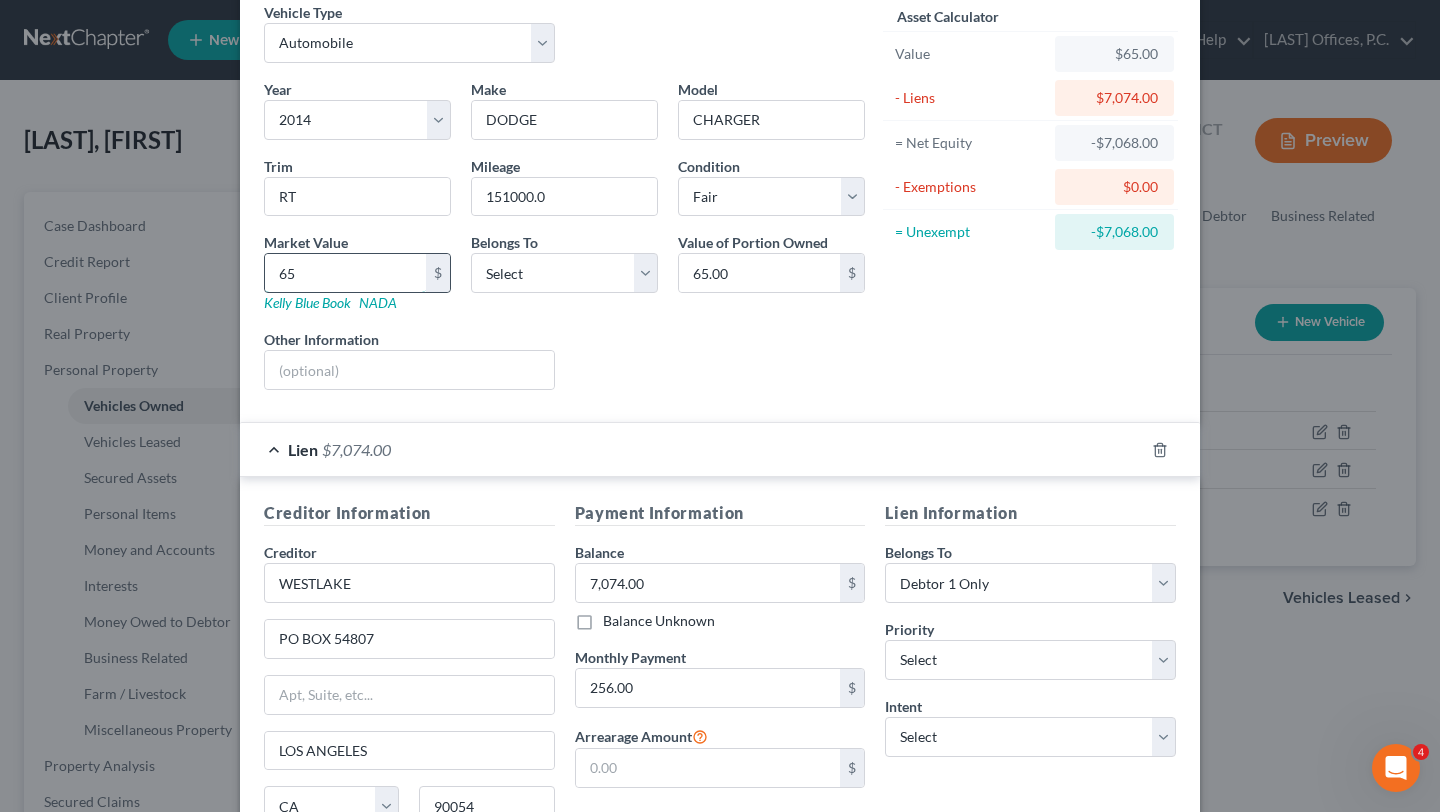 type on "659" 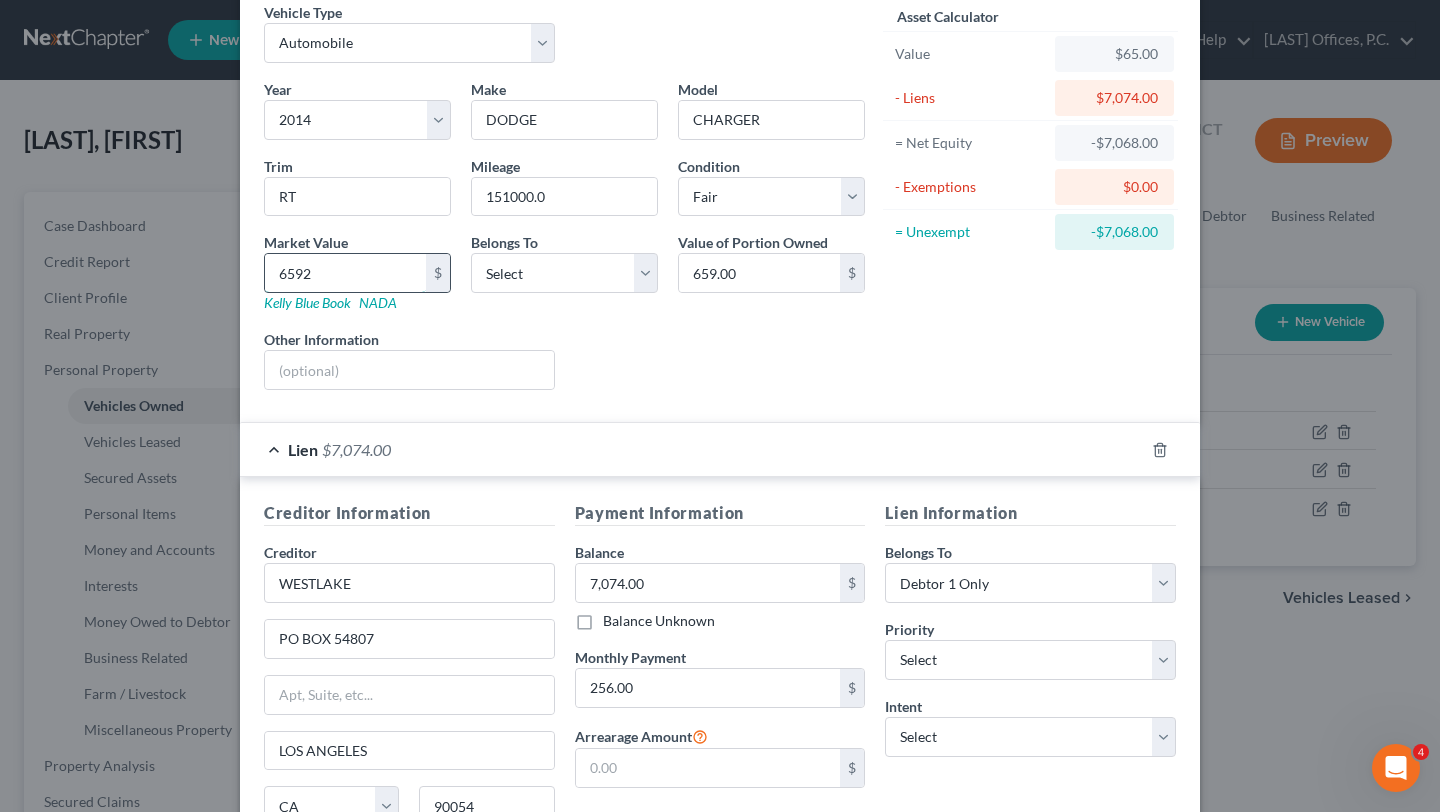 type on "6,592" 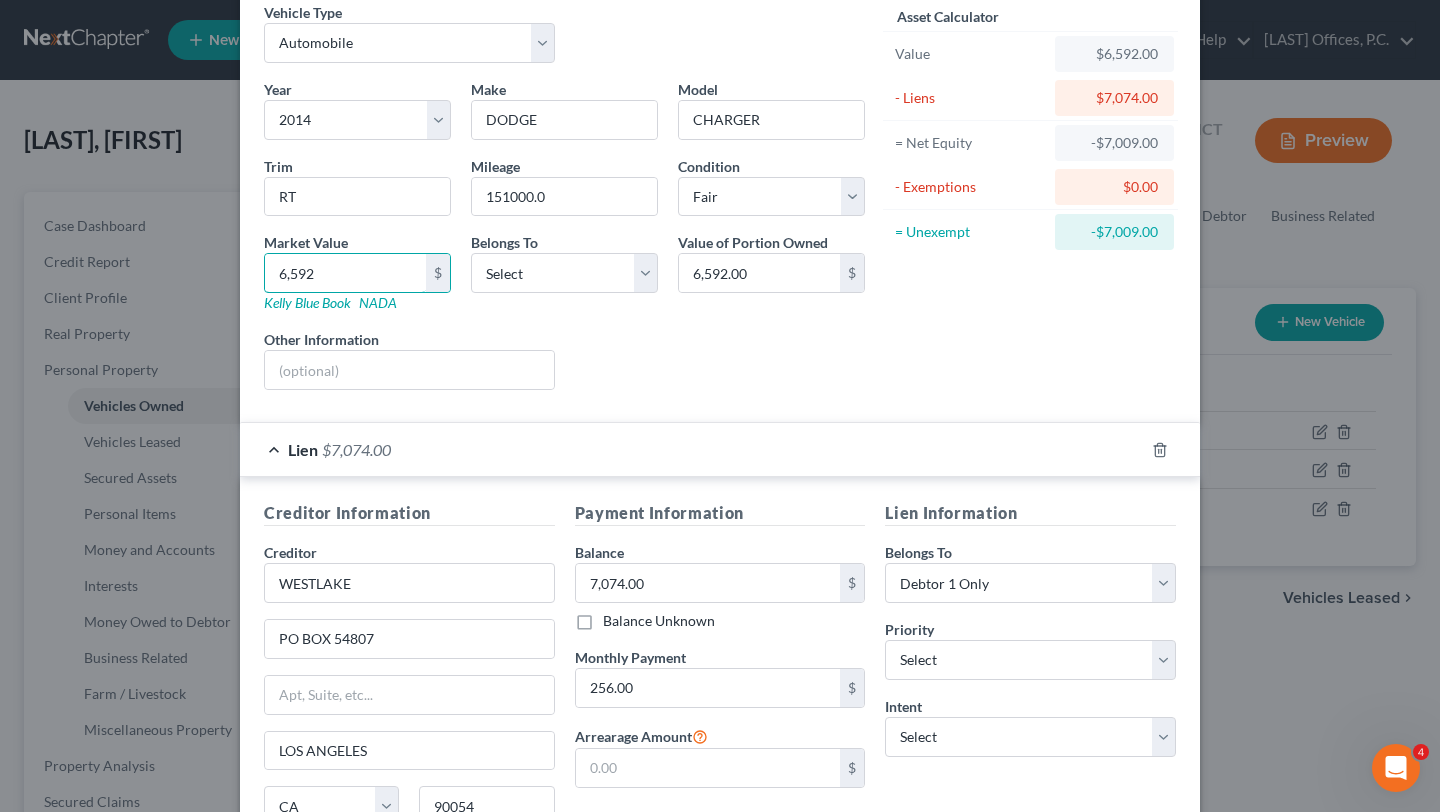 type on "6,592" 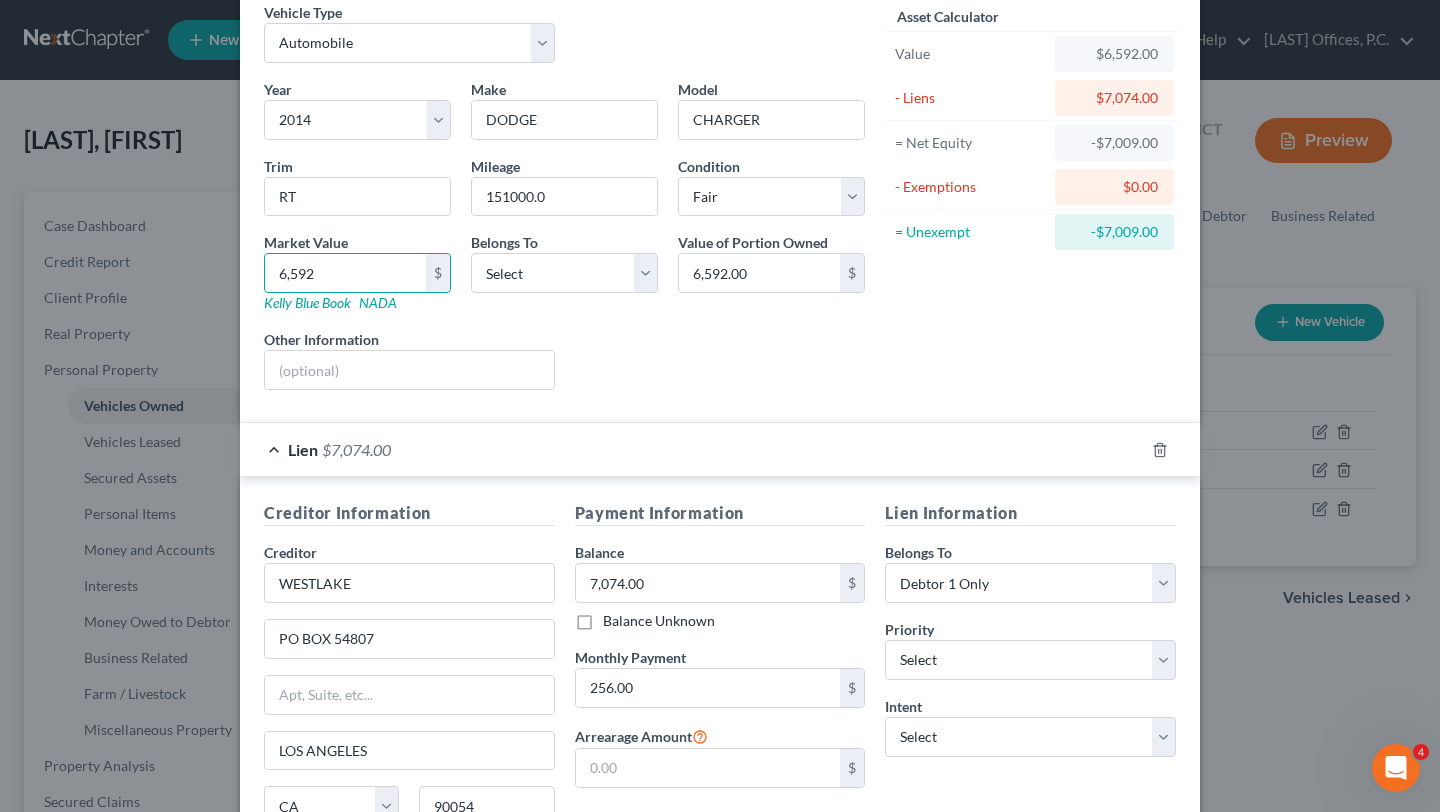 click on "Liens
Select" at bounding box center [720, 359] 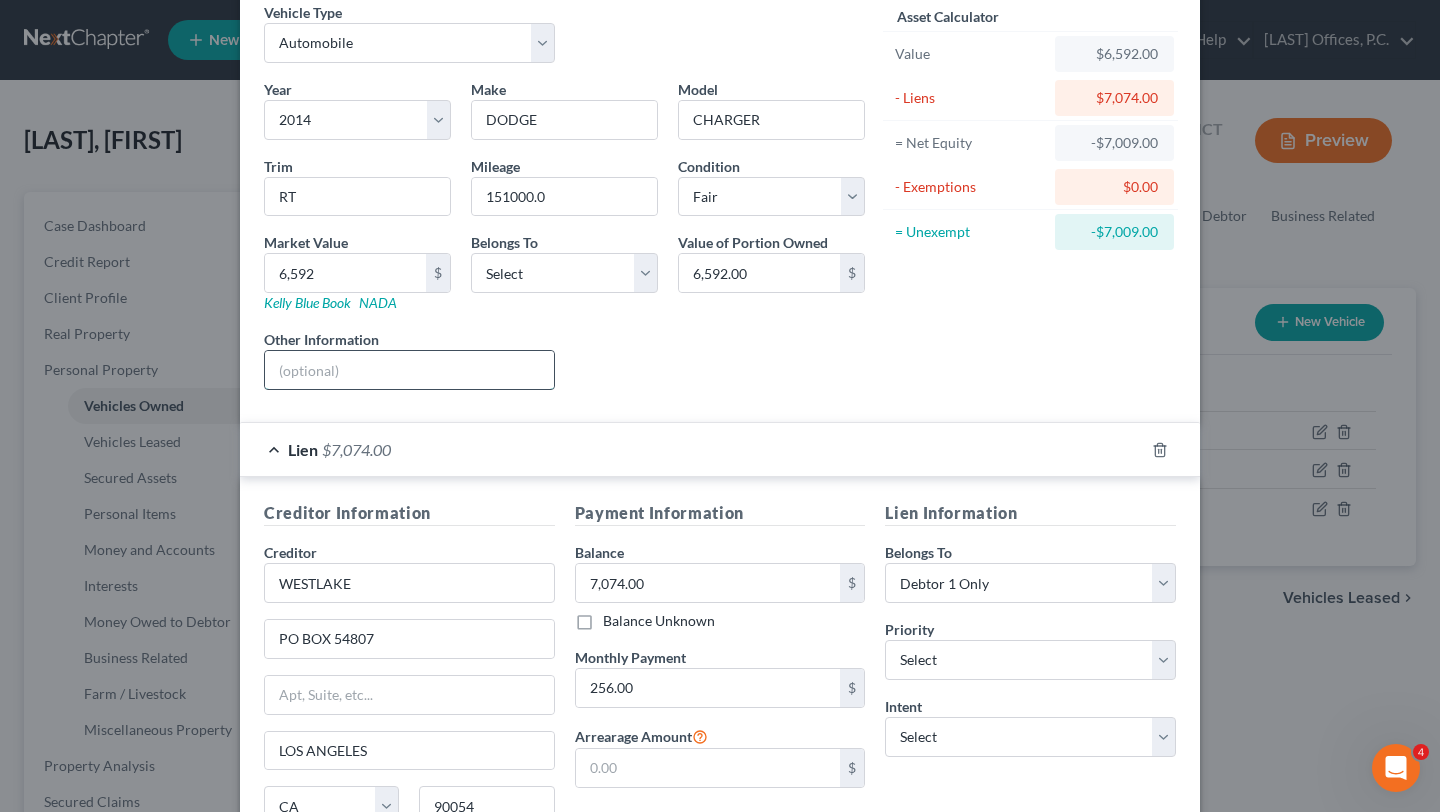 click at bounding box center (409, 370) 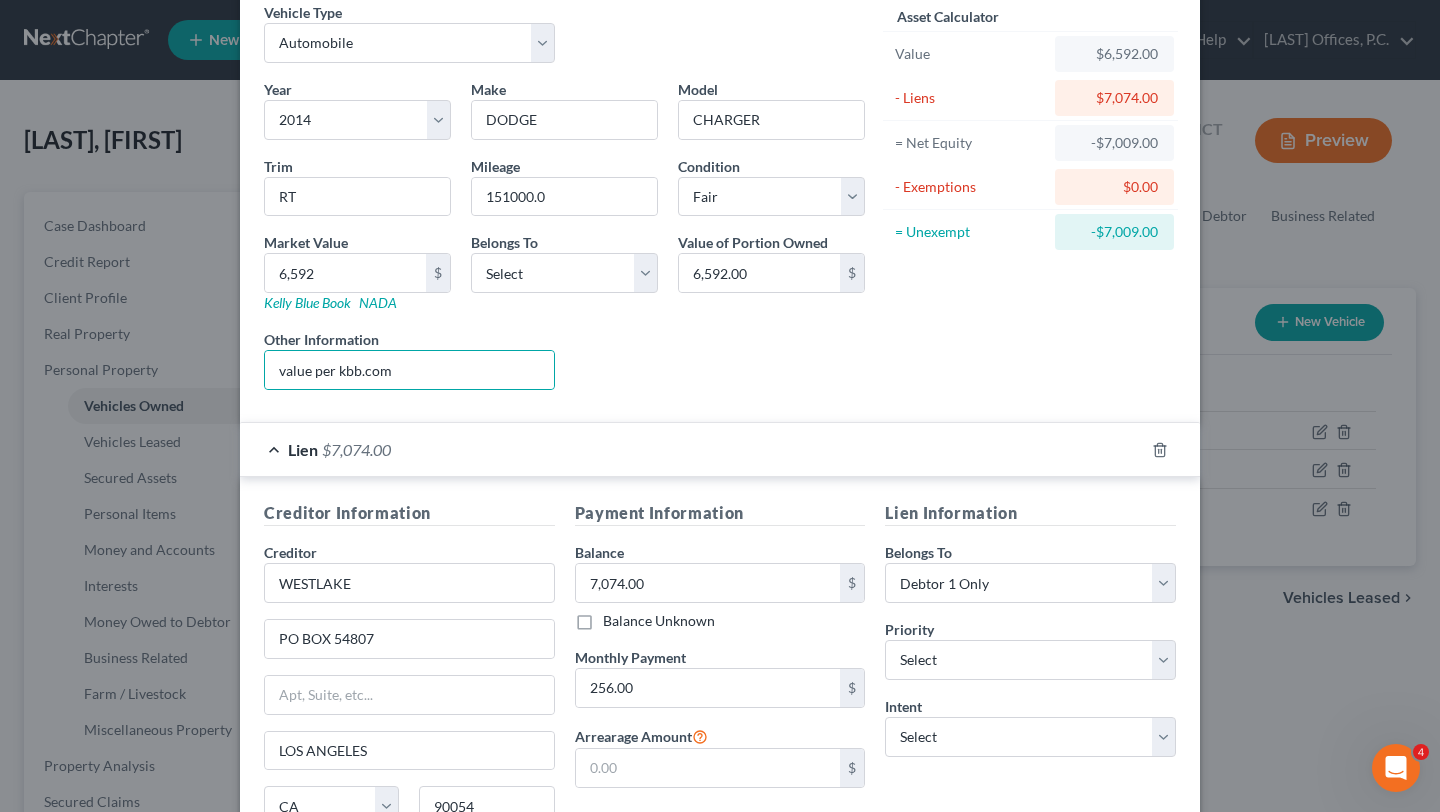 click on "Liens
Select" at bounding box center (720, 359) 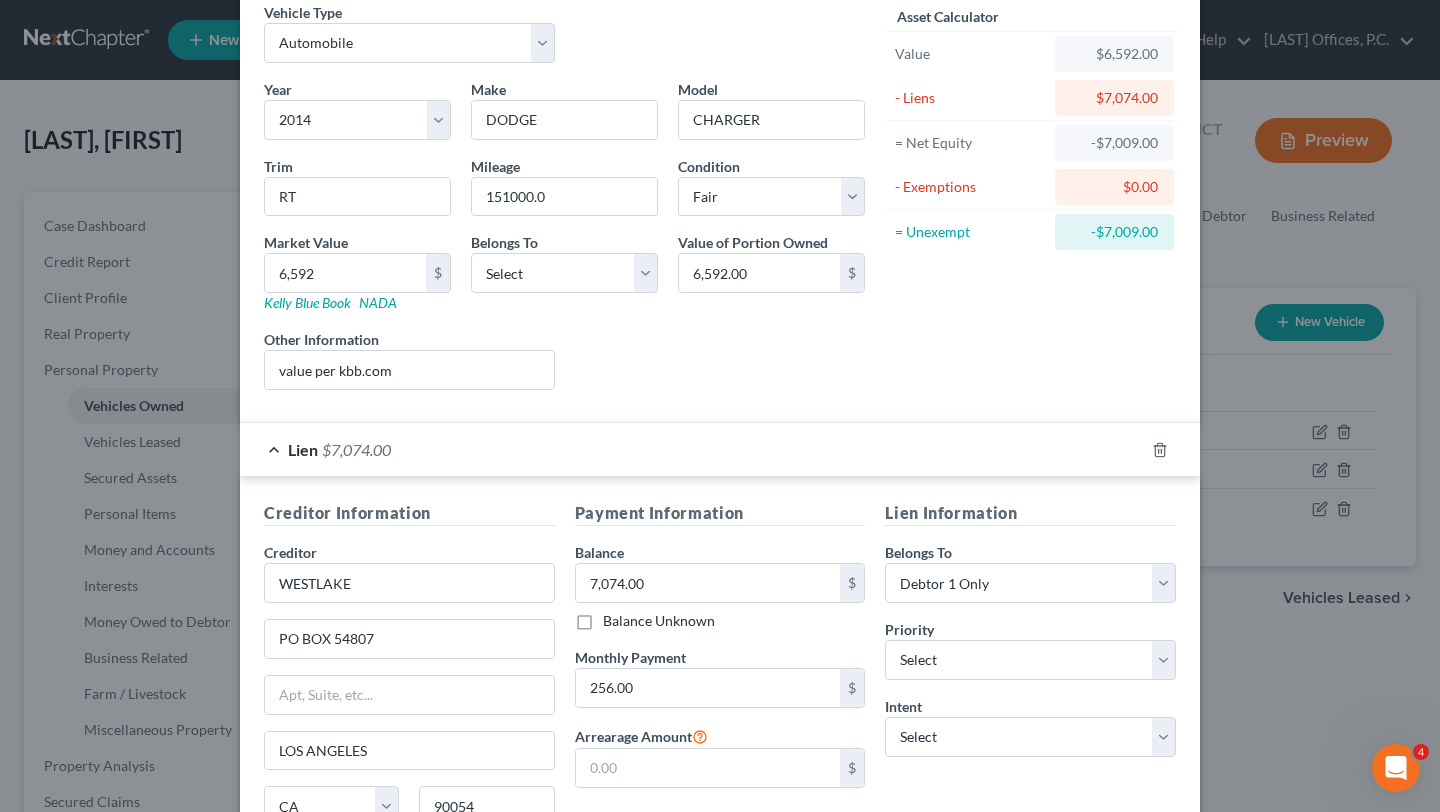 click on "Liens
Select" at bounding box center (720, 359) 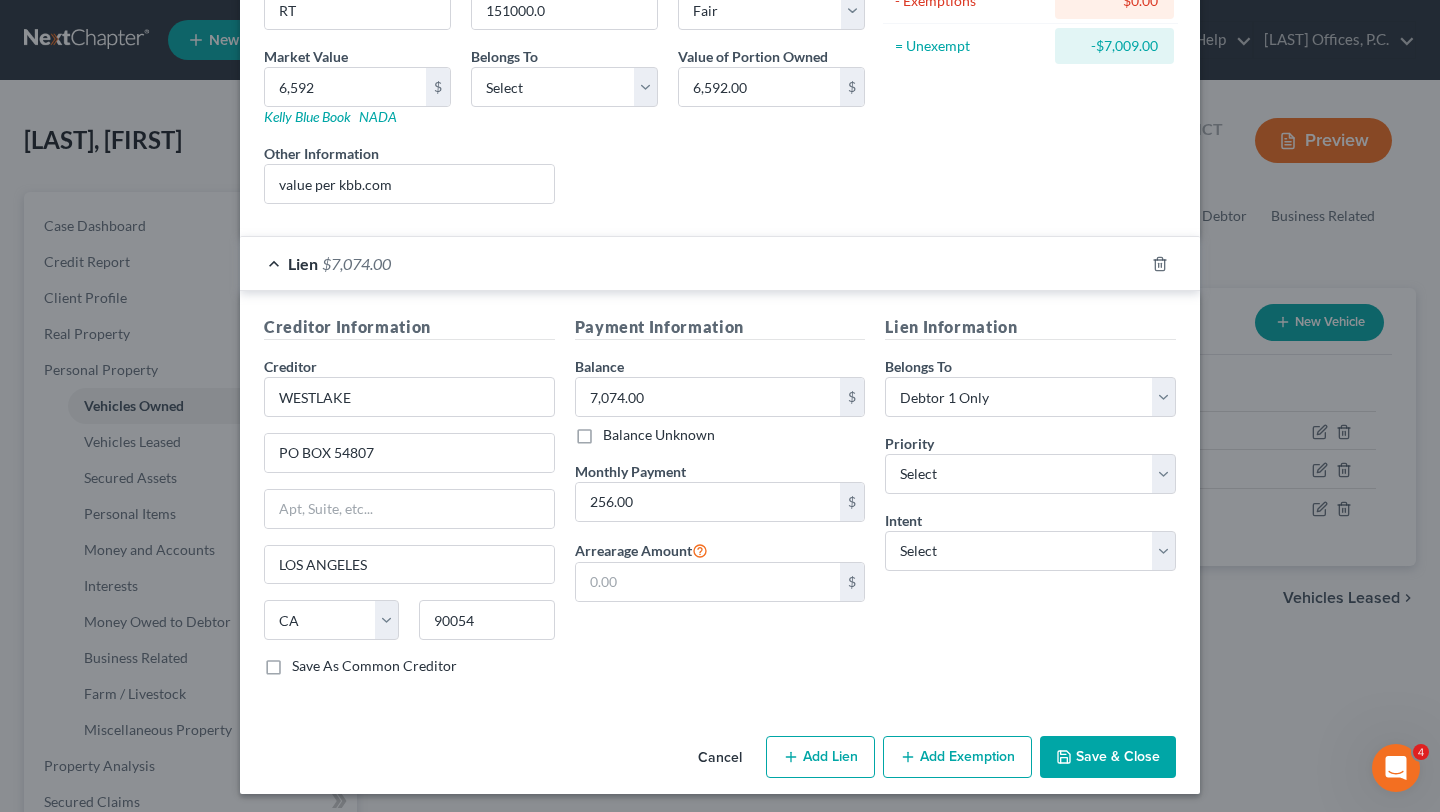 scroll, scrollTop: 282, scrollLeft: 0, axis: vertical 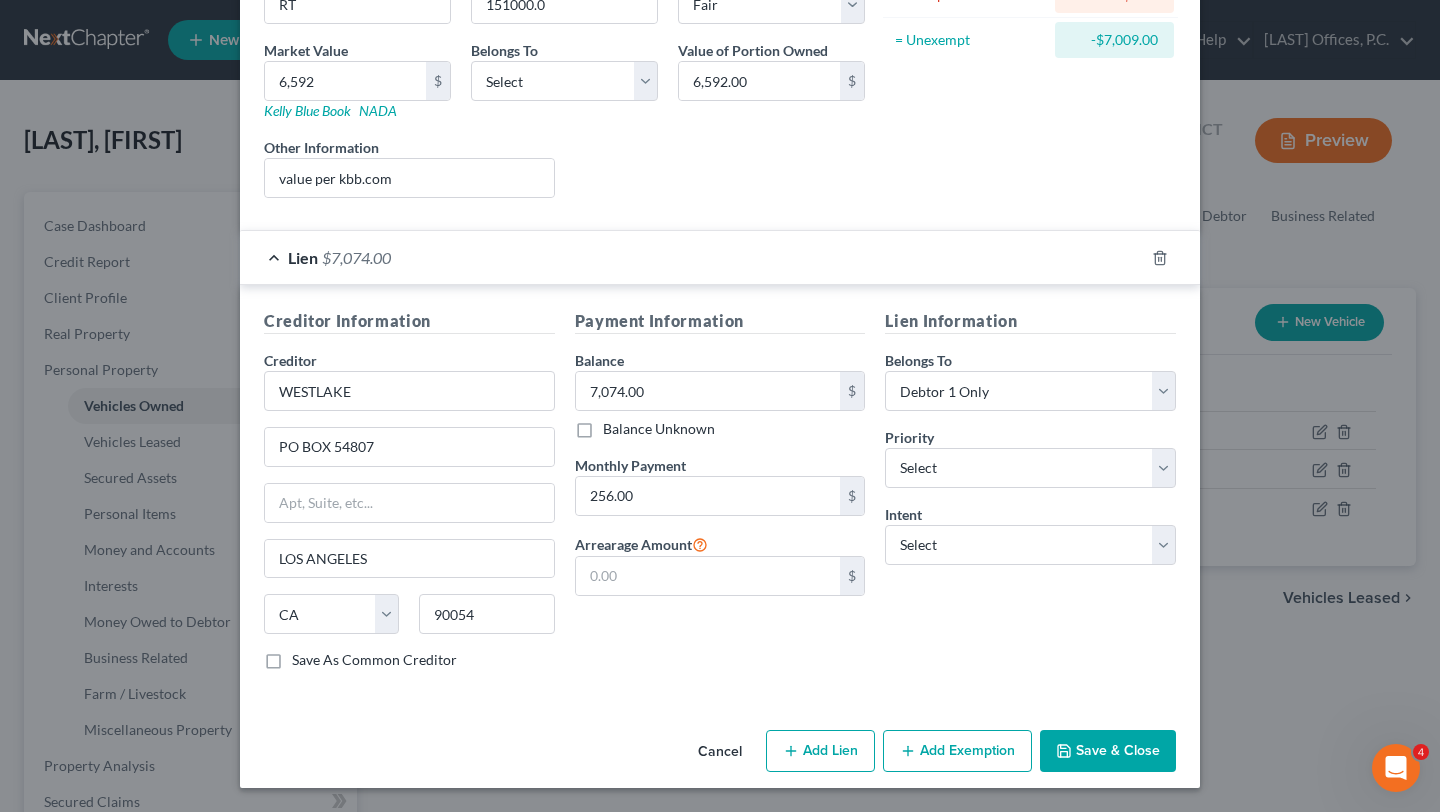 click on "Add Exemption" at bounding box center (957, 751) 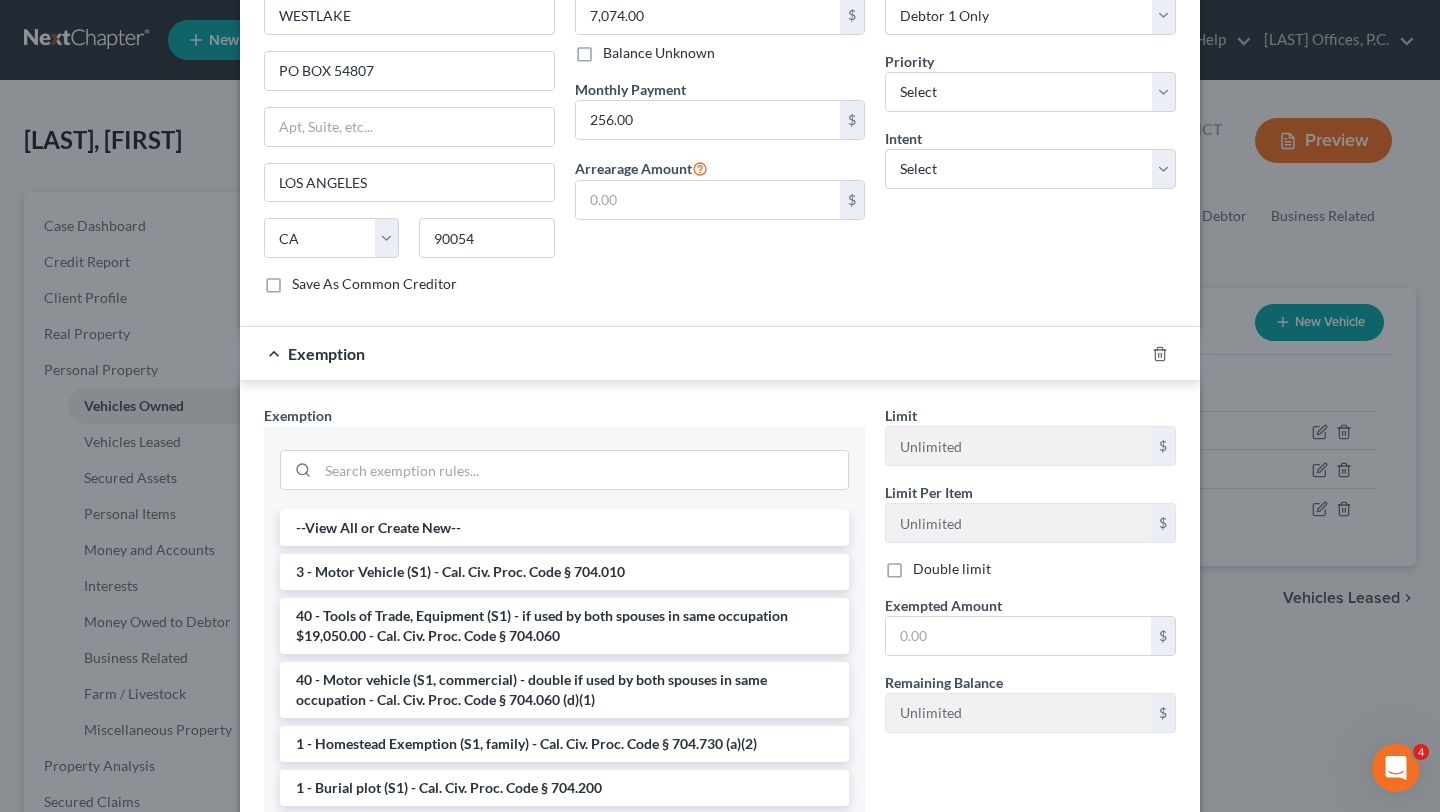 scroll, scrollTop: 819, scrollLeft: 0, axis: vertical 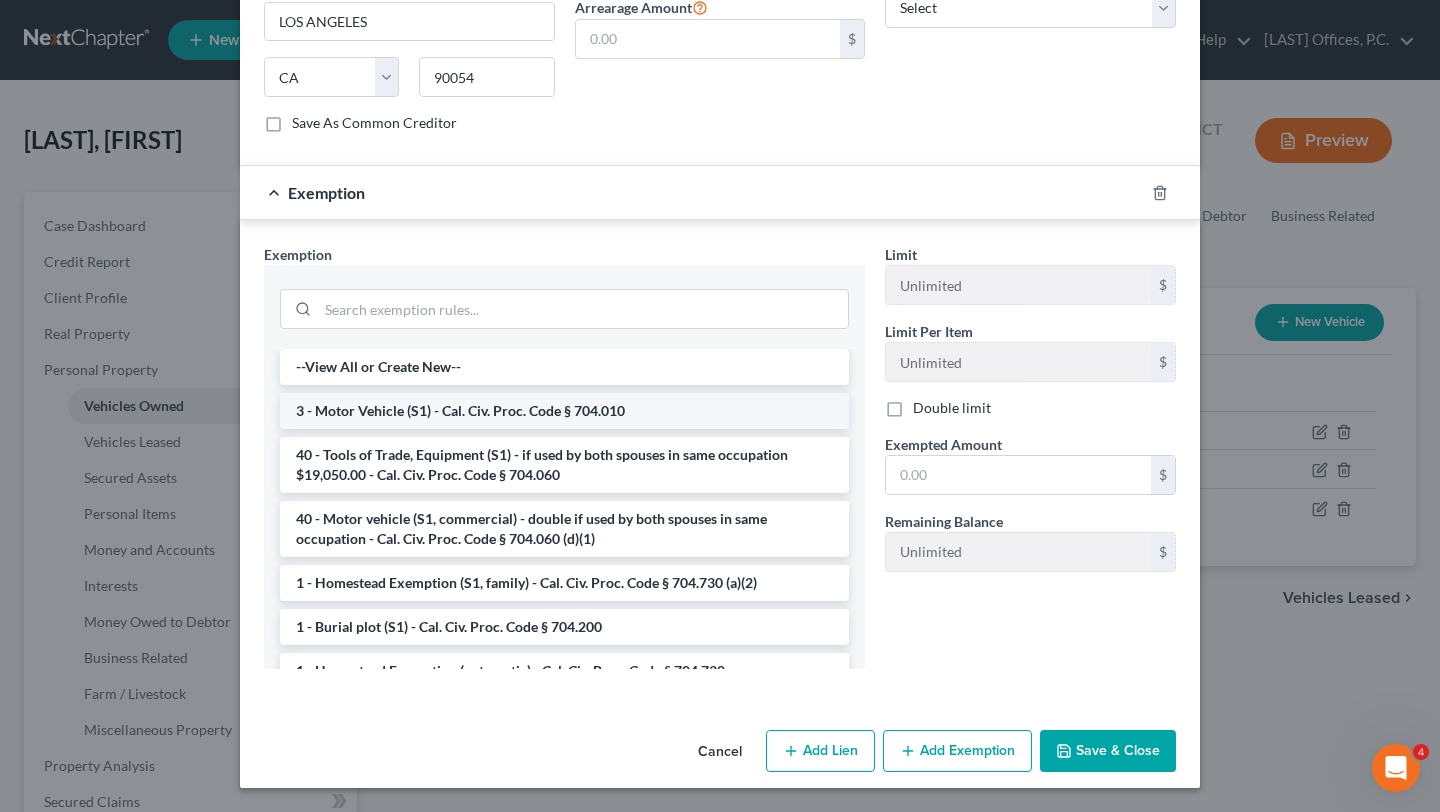 click on "3 - Motor Vehicle (S1)  - Cal. Civ. Proc. Code § 704.010" at bounding box center (564, 411) 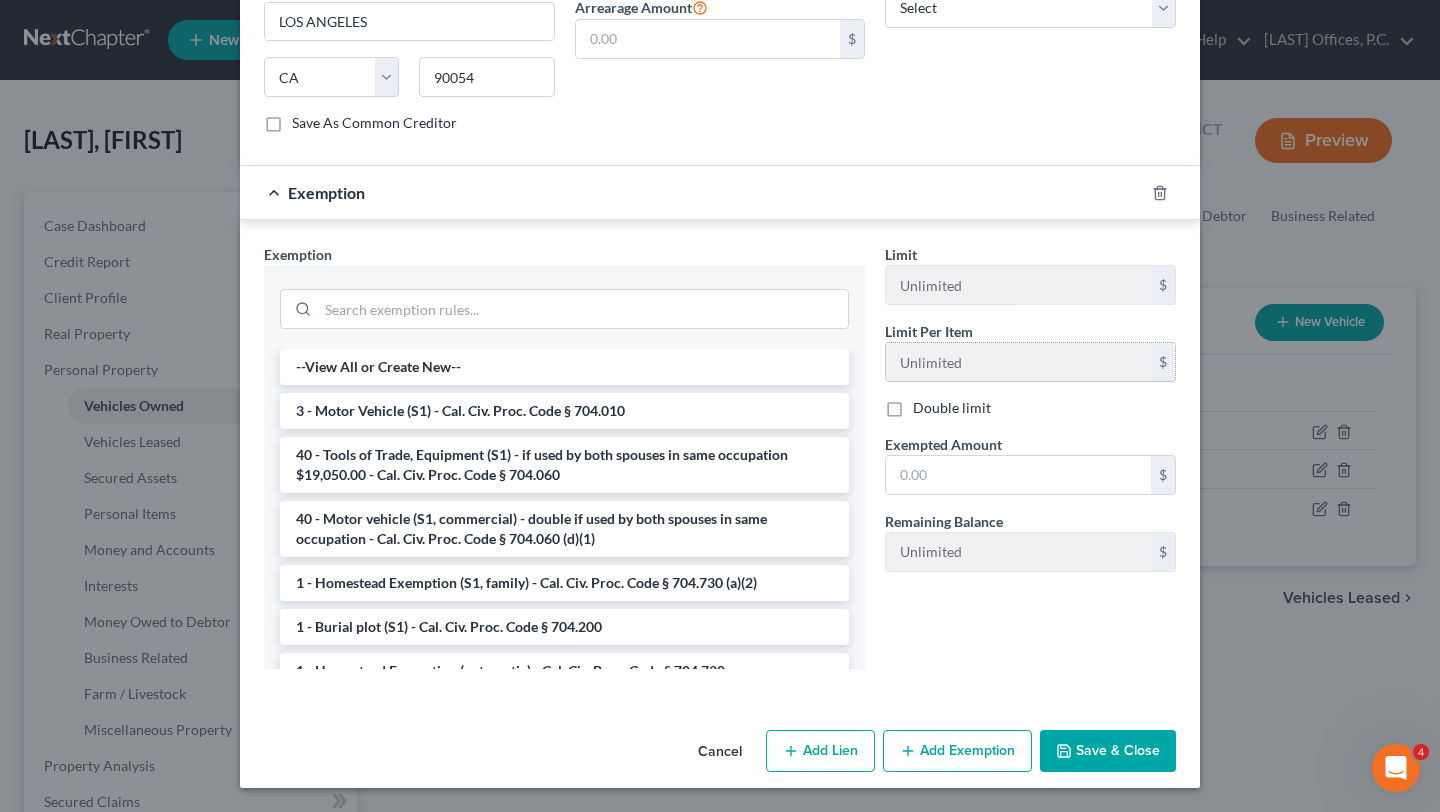 scroll, scrollTop: 724, scrollLeft: 0, axis: vertical 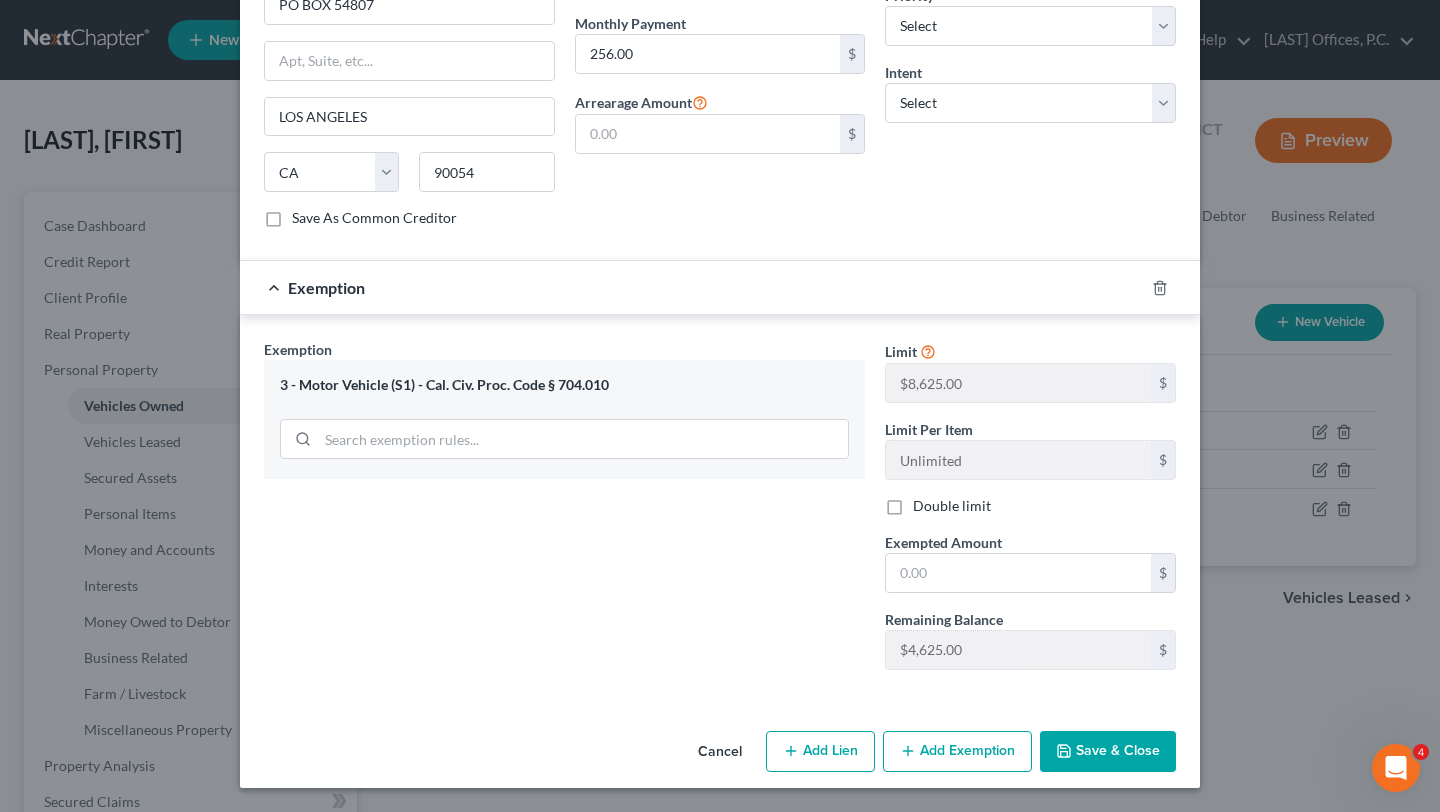 click on "Exempted Amount
*
$" at bounding box center (1030, 562) 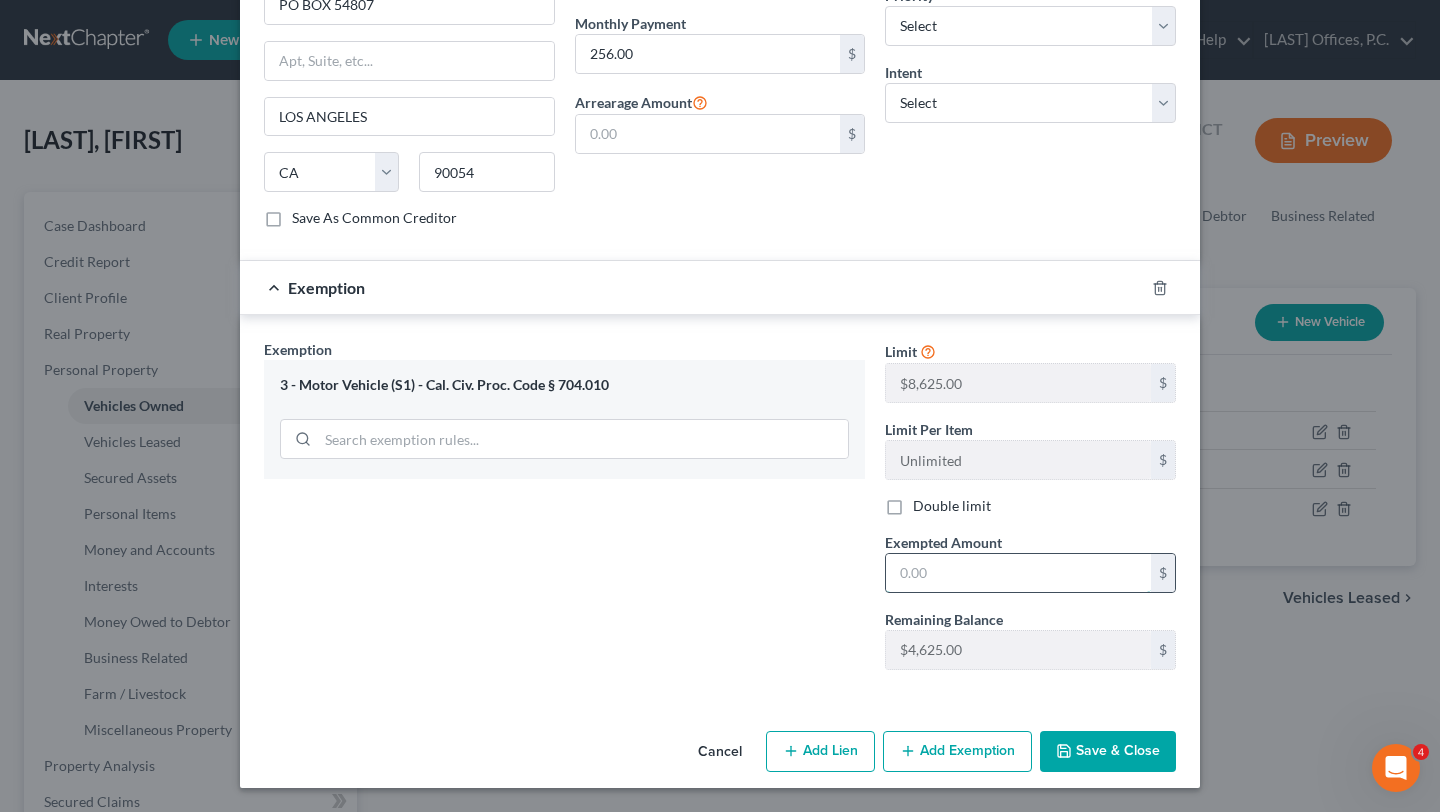 click at bounding box center (1018, 573) 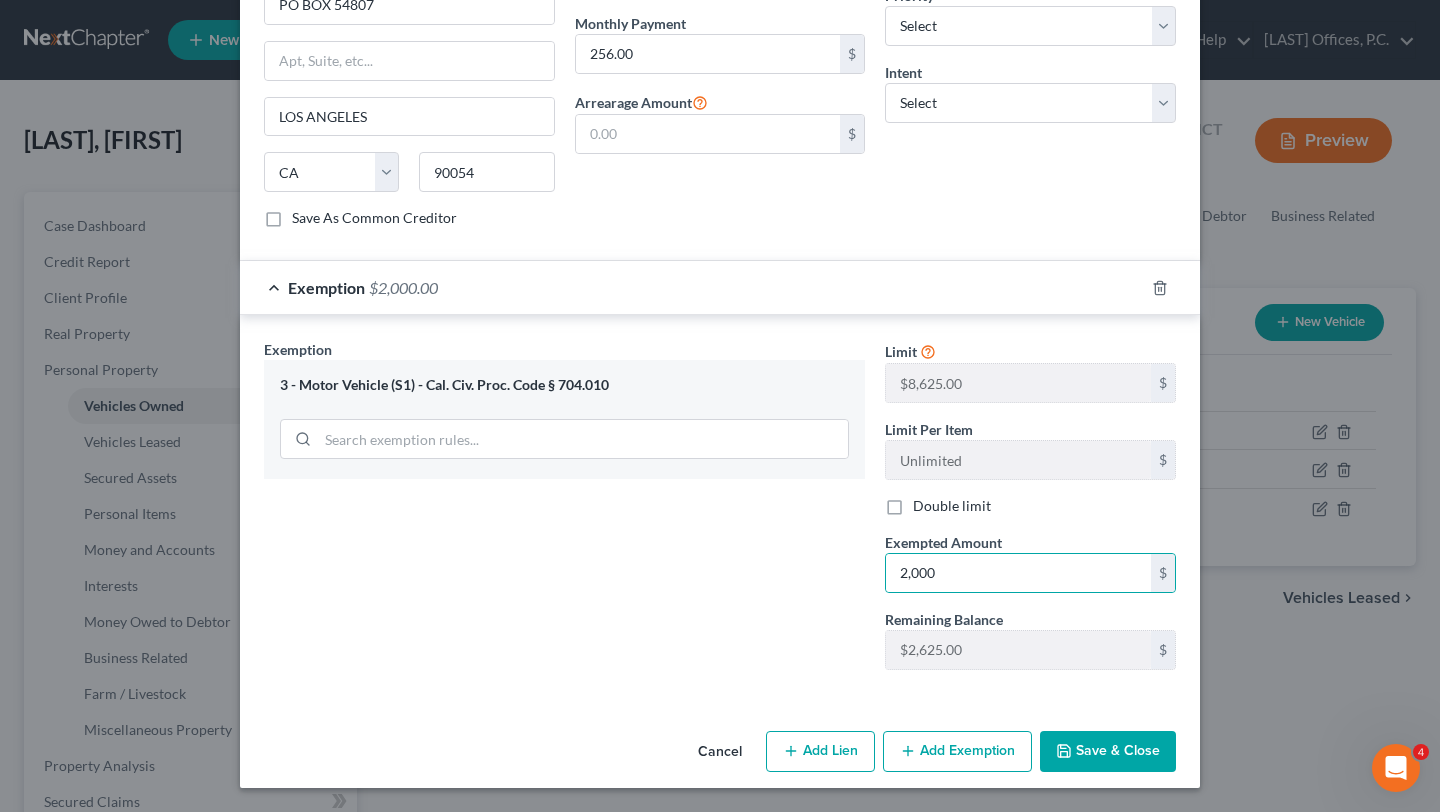click on "Exemption Set must be selected for CA.
Exemption
*
3 - Motor Vehicle (S1)  - Cal. Civ. Proc. Code § 704.010" at bounding box center [564, 512] 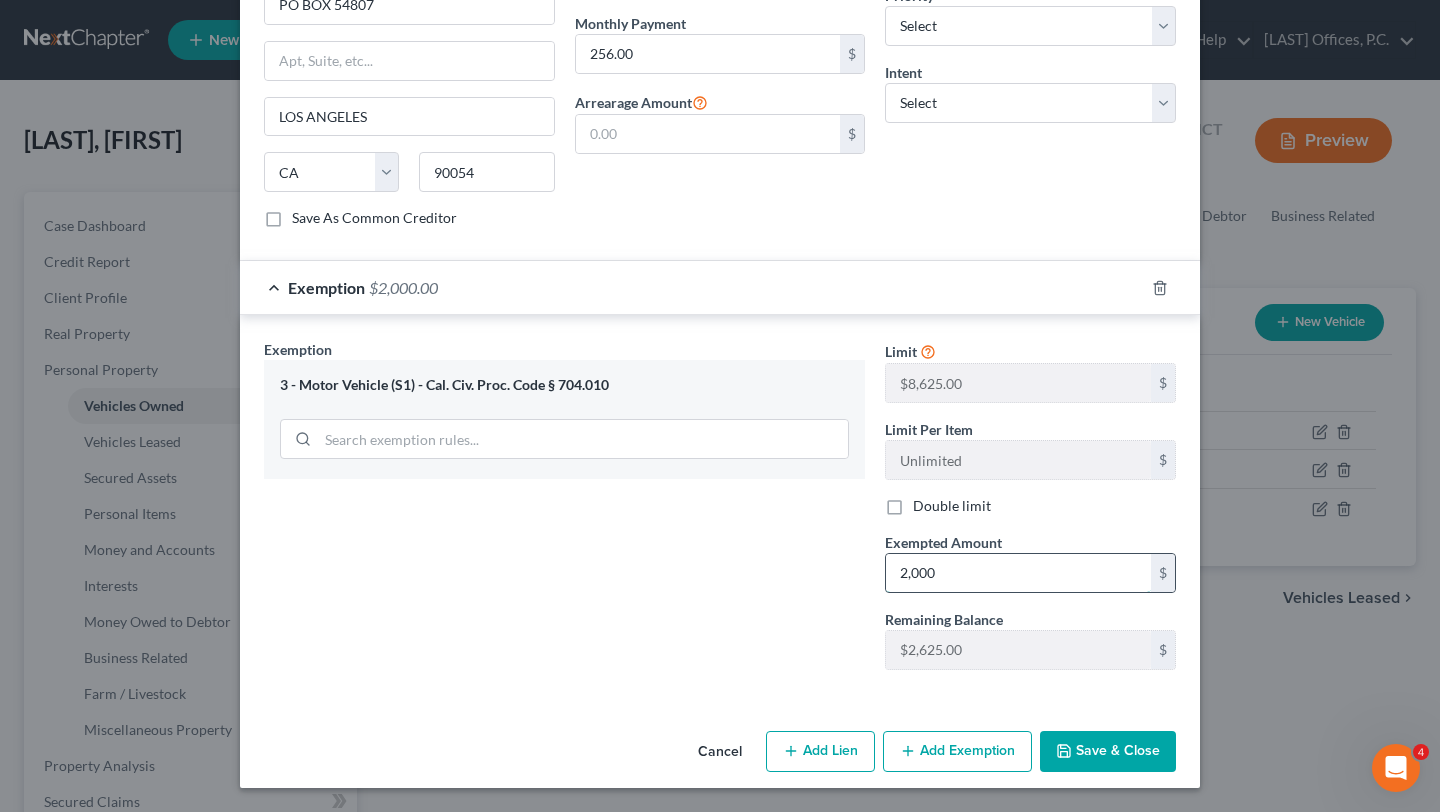 drag, startPoint x: 912, startPoint y: 569, endPoint x: 991, endPoint y: 569, distance: 79 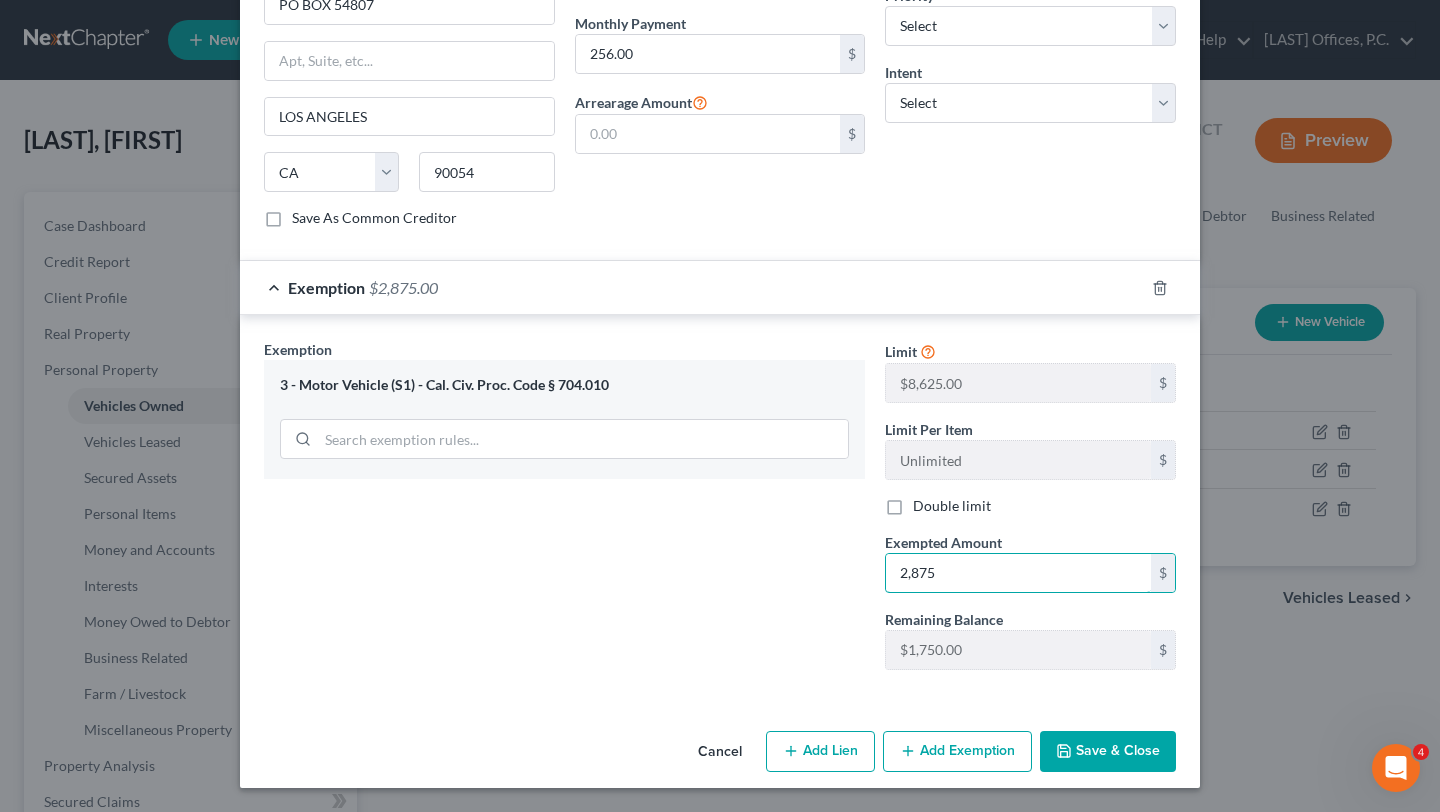 type on "2,875" 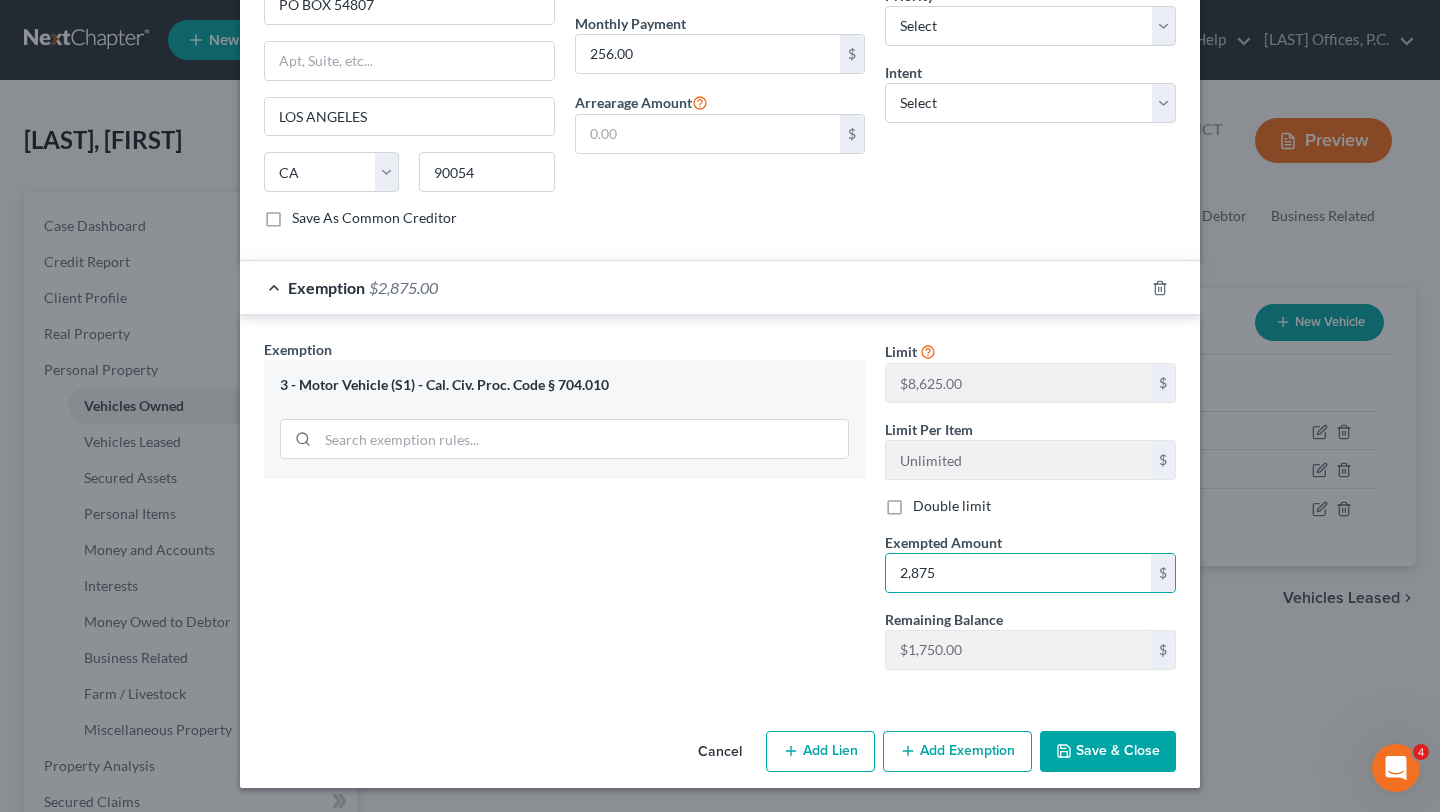 click on "Exemption Set must be selected for CA.
Exemption
*
3 - Motor Vehicle (S1)  - Cal. Civ. Proc. Code § 704.010" at bounding box center [564, 512] 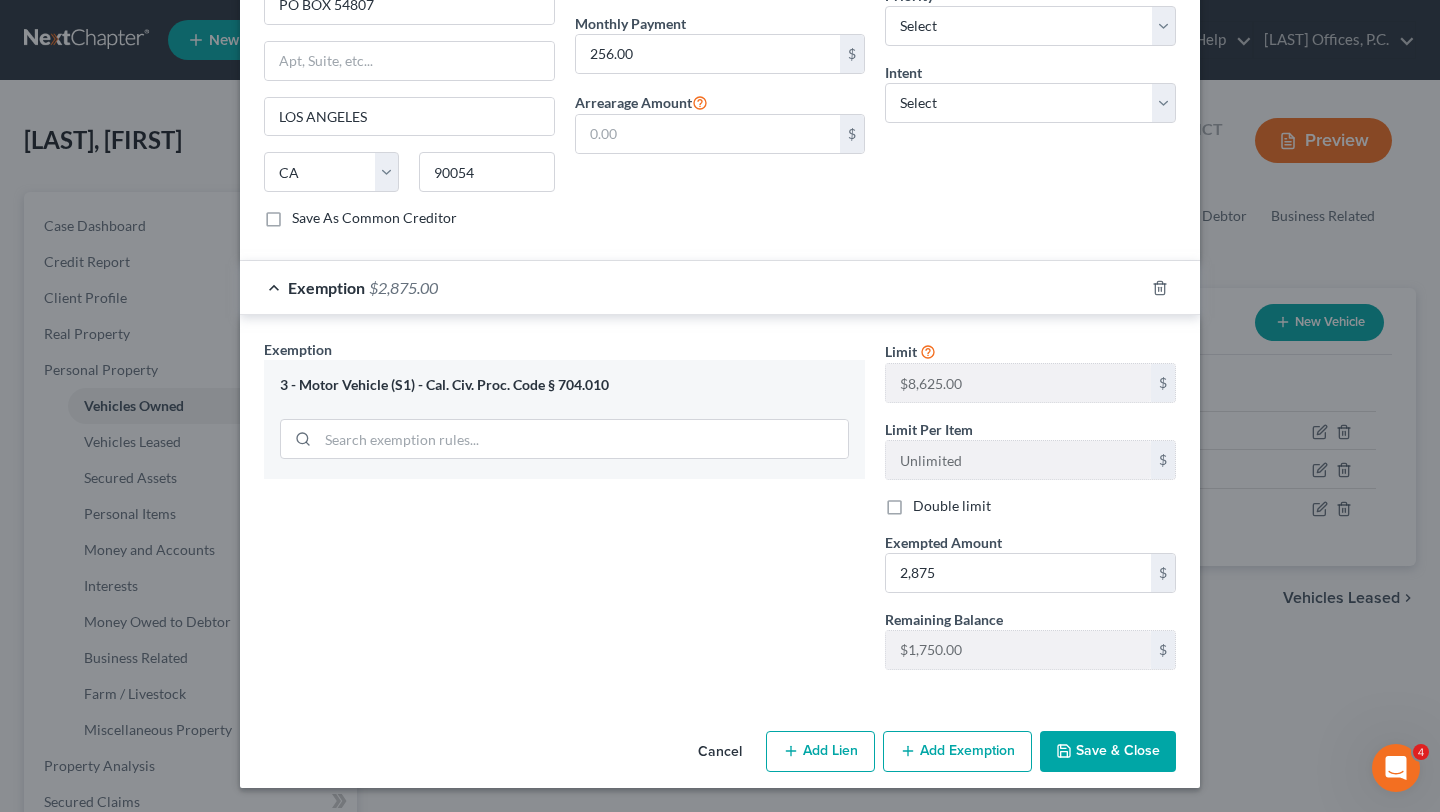 click on "Save & Close" at bounding box center [1108, 752] 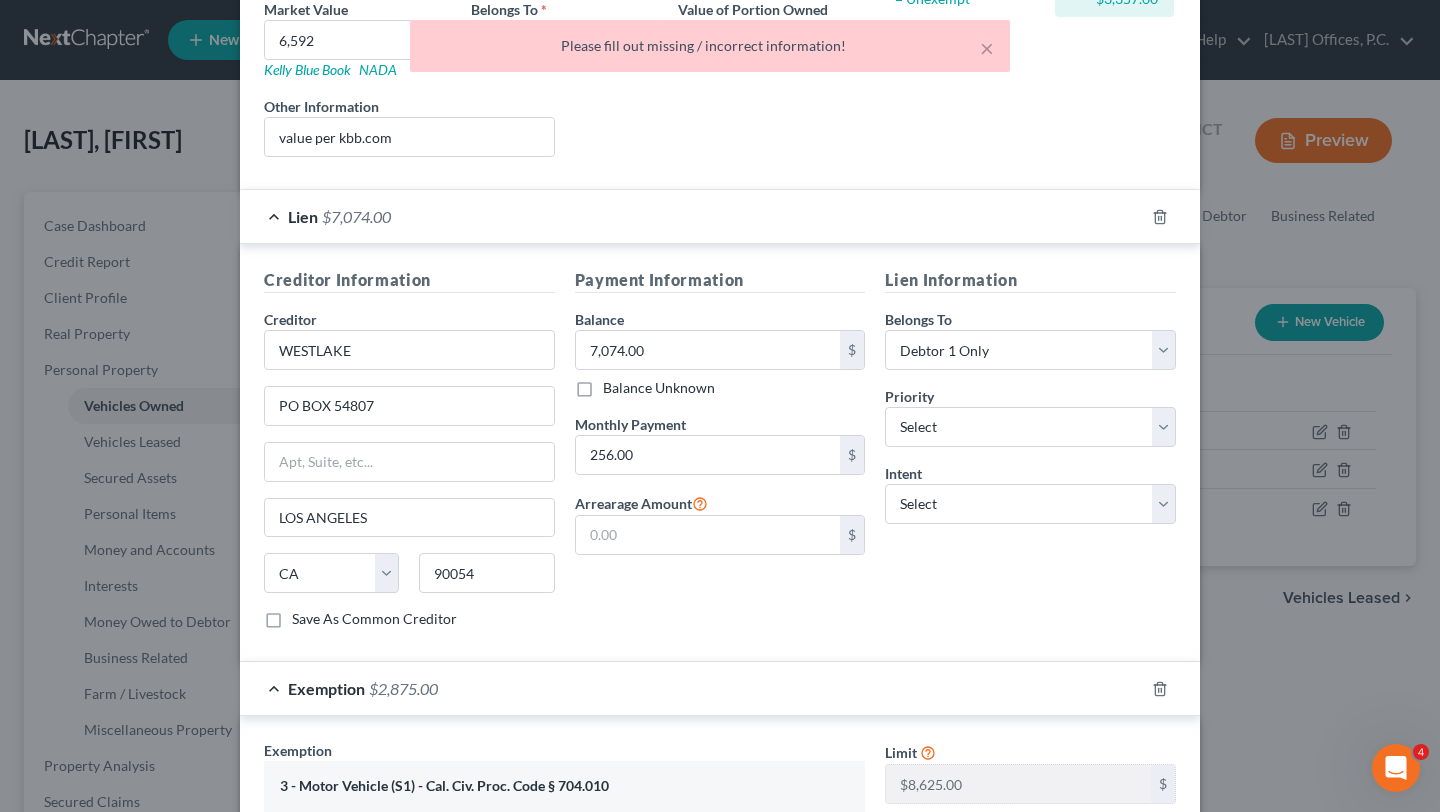 scroll, scrollTop: 122, scrollLeft: 0, axis: vertical 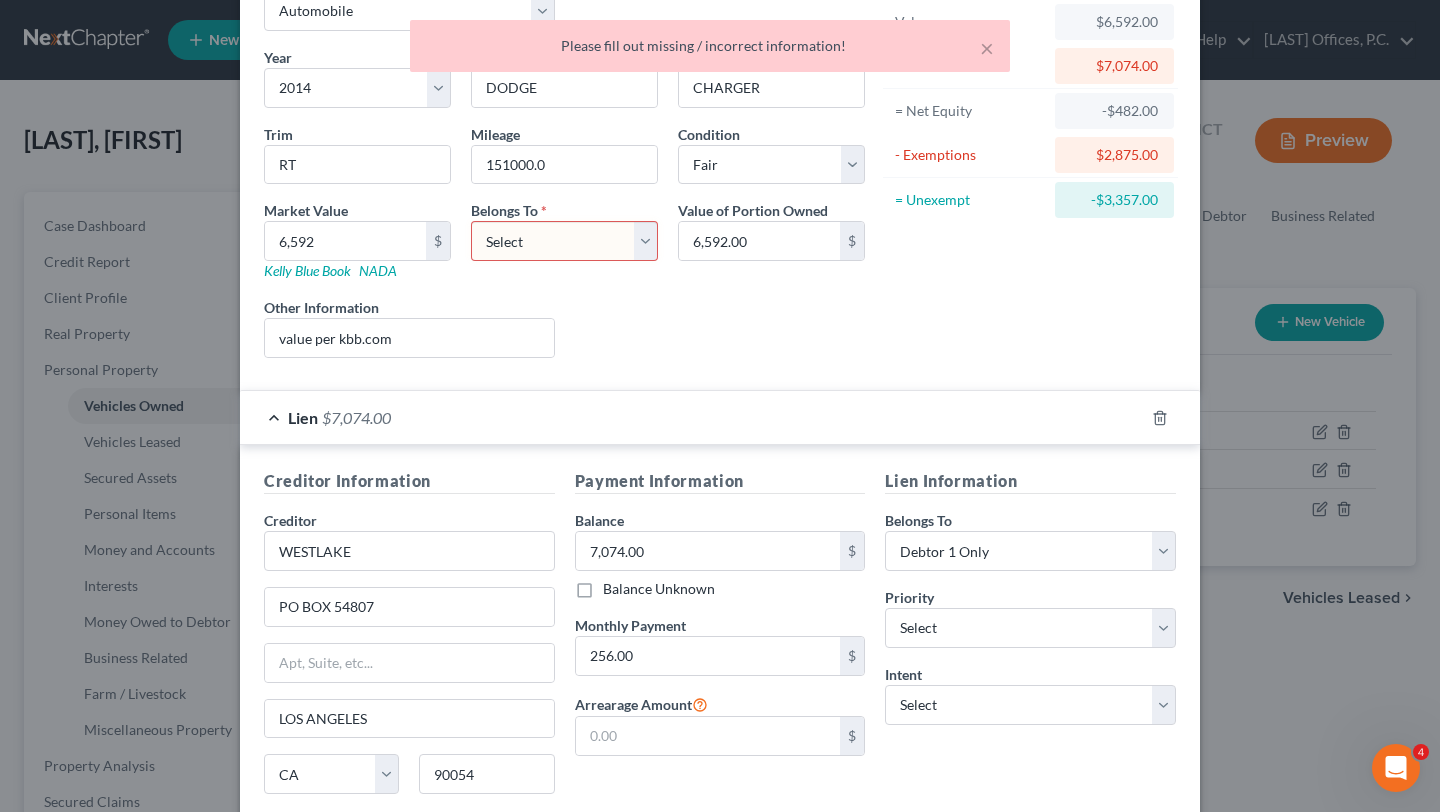 click on "Select Debtor 1 Only Debtor 2 Only Debtor 1 And Debtor 2 Only At Least One Of The Debtors And Another Community Property" at bounding box center [564, 241] 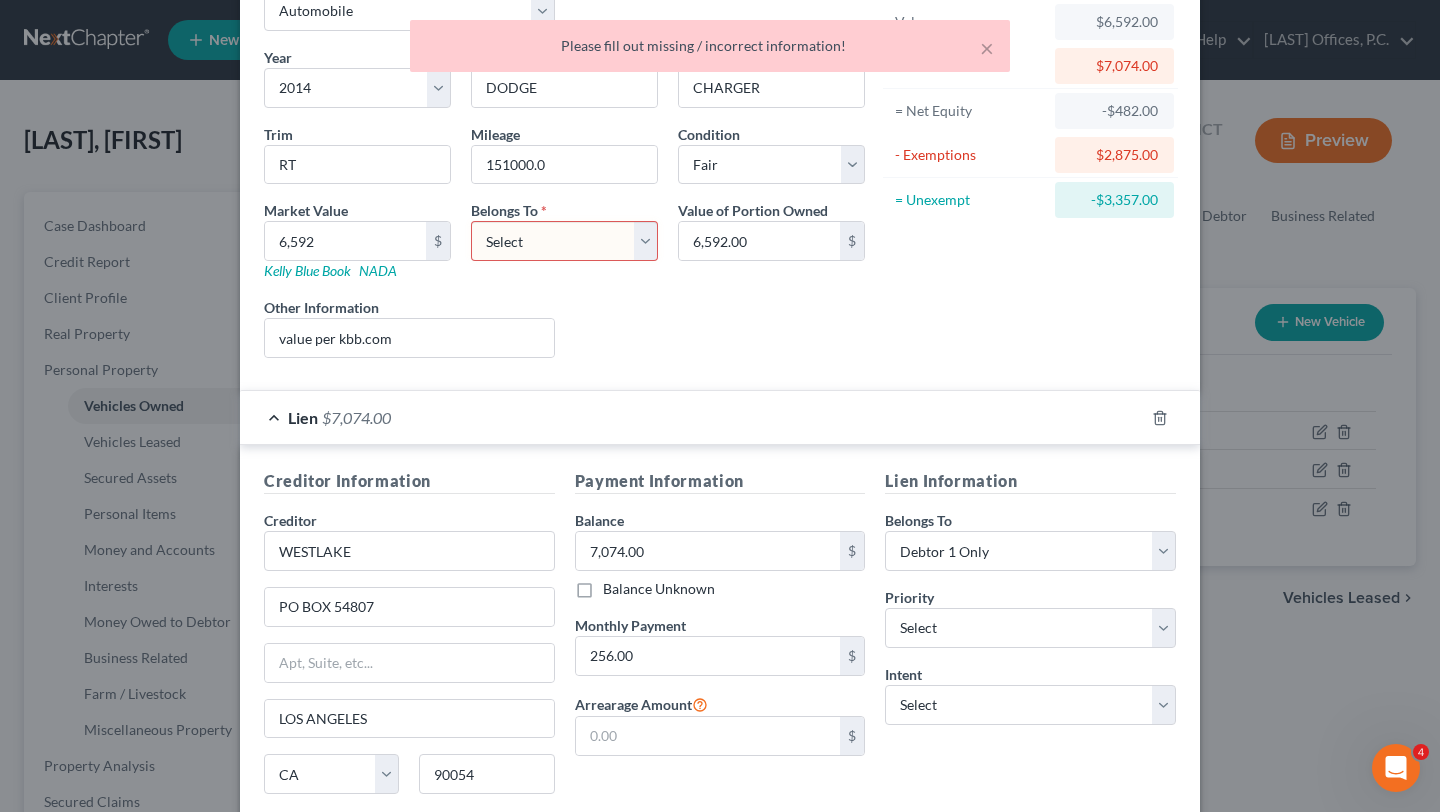 select on "0" 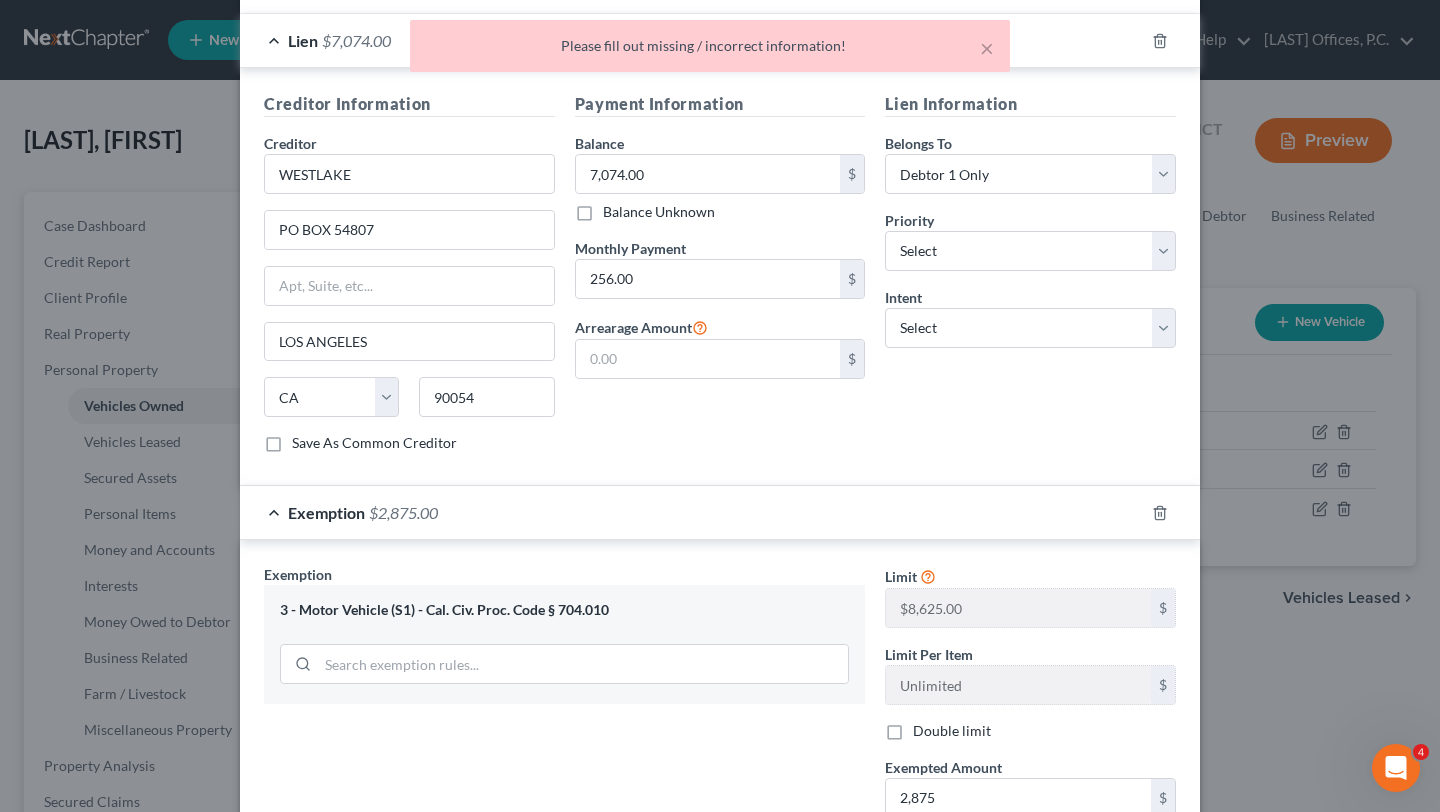 scroll, scrollTop: 724, scrollLeft: 0, axis: vertical 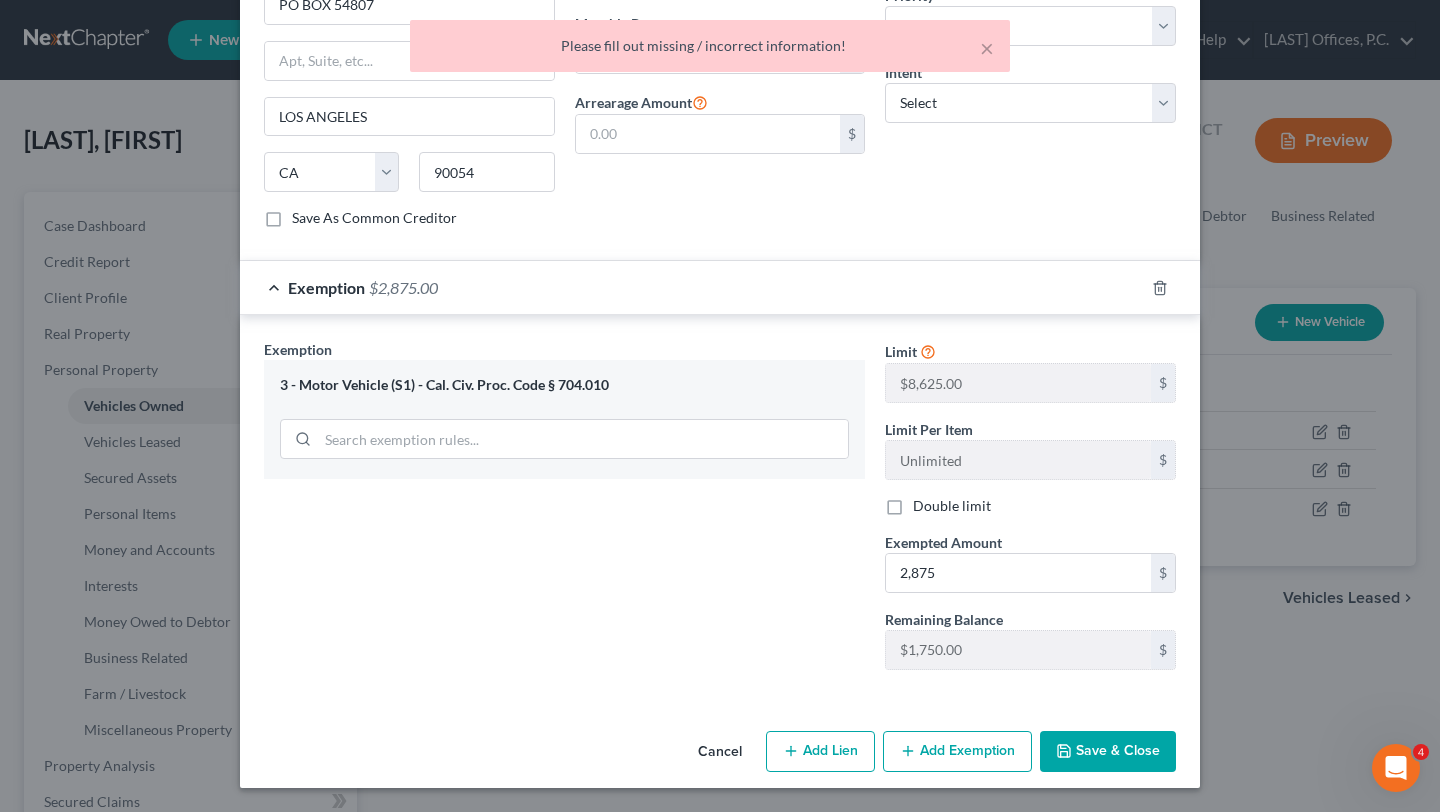 click on "Save & Close" at bounding box center [1108, 752] 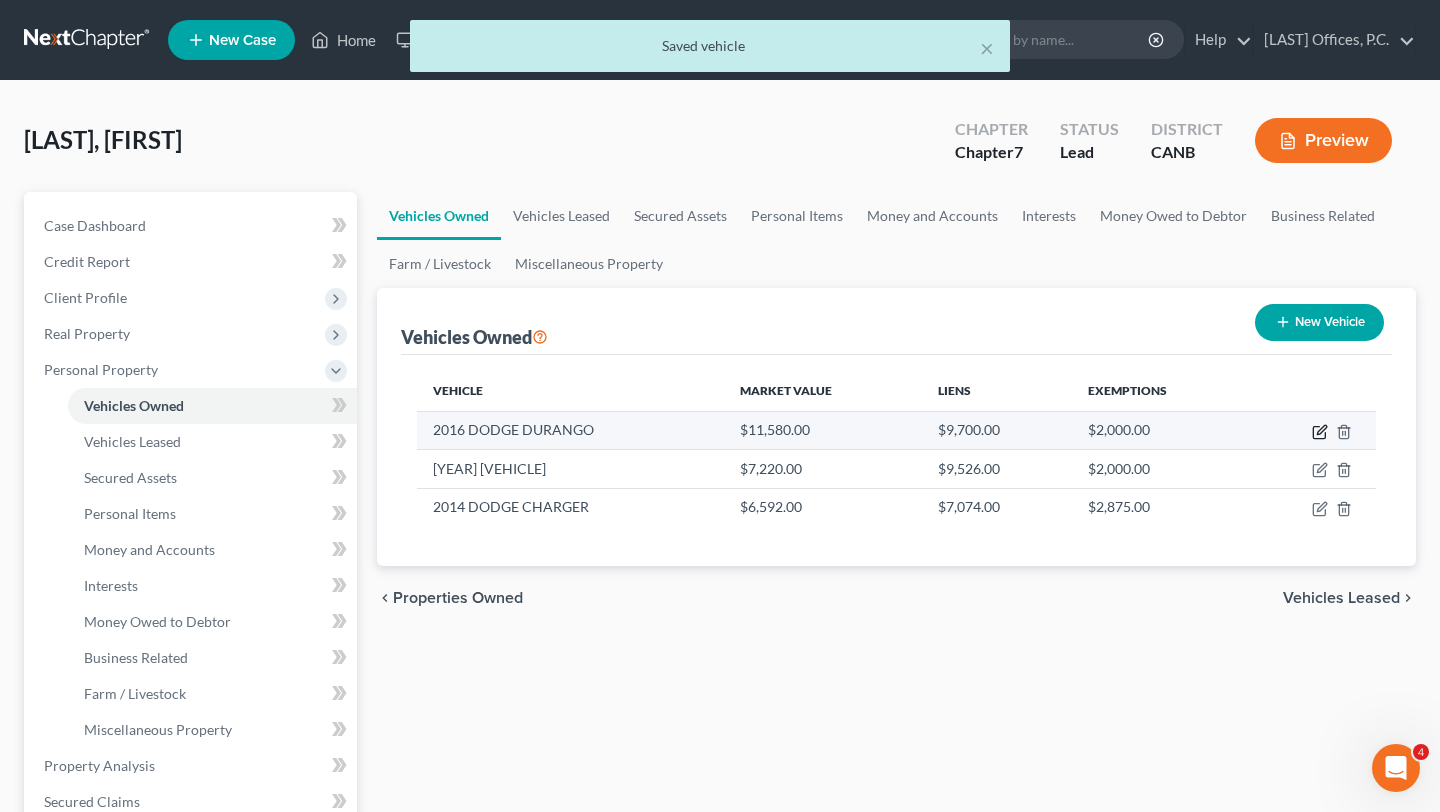 click 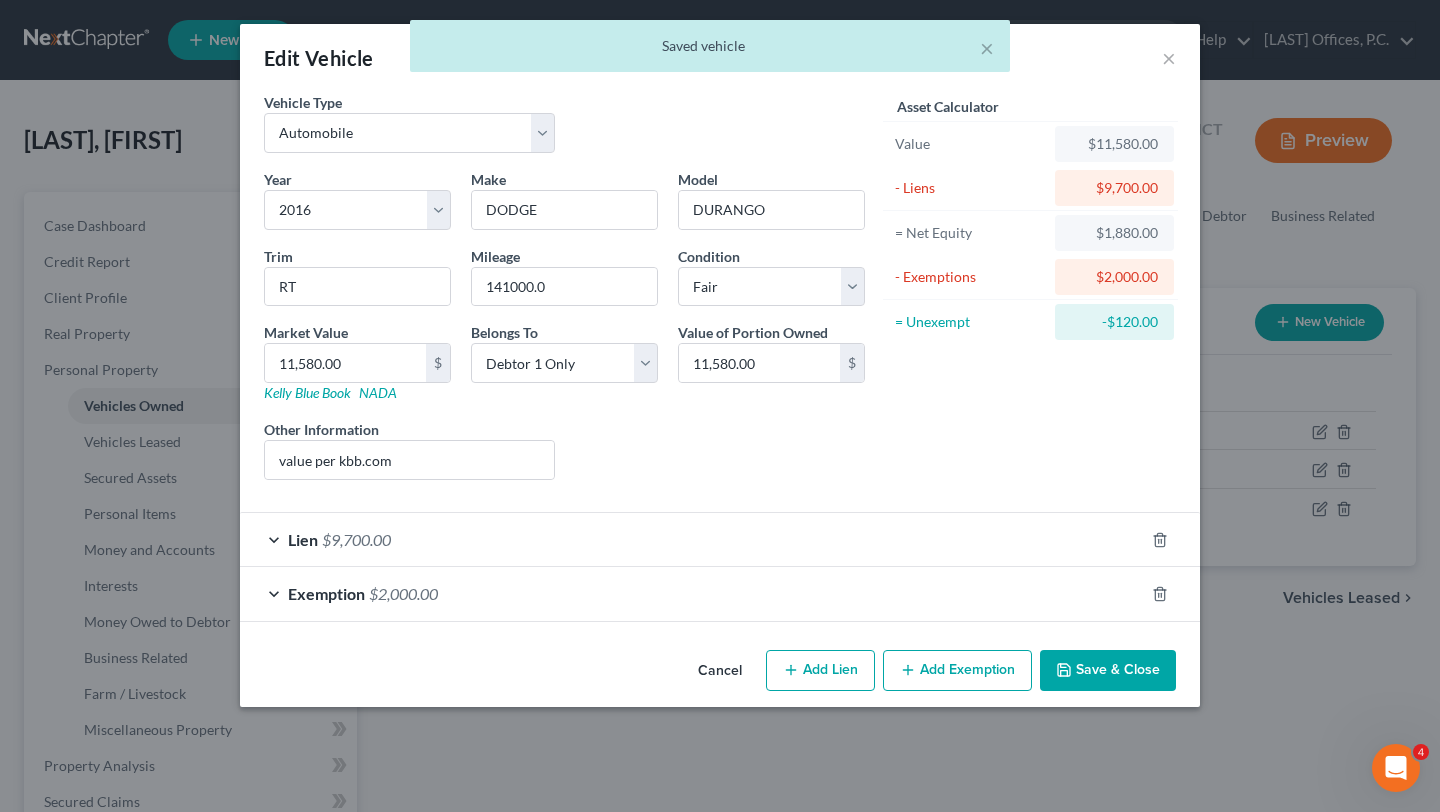 click on "Exemption $2,000.00" at bounding box center [692, 593] 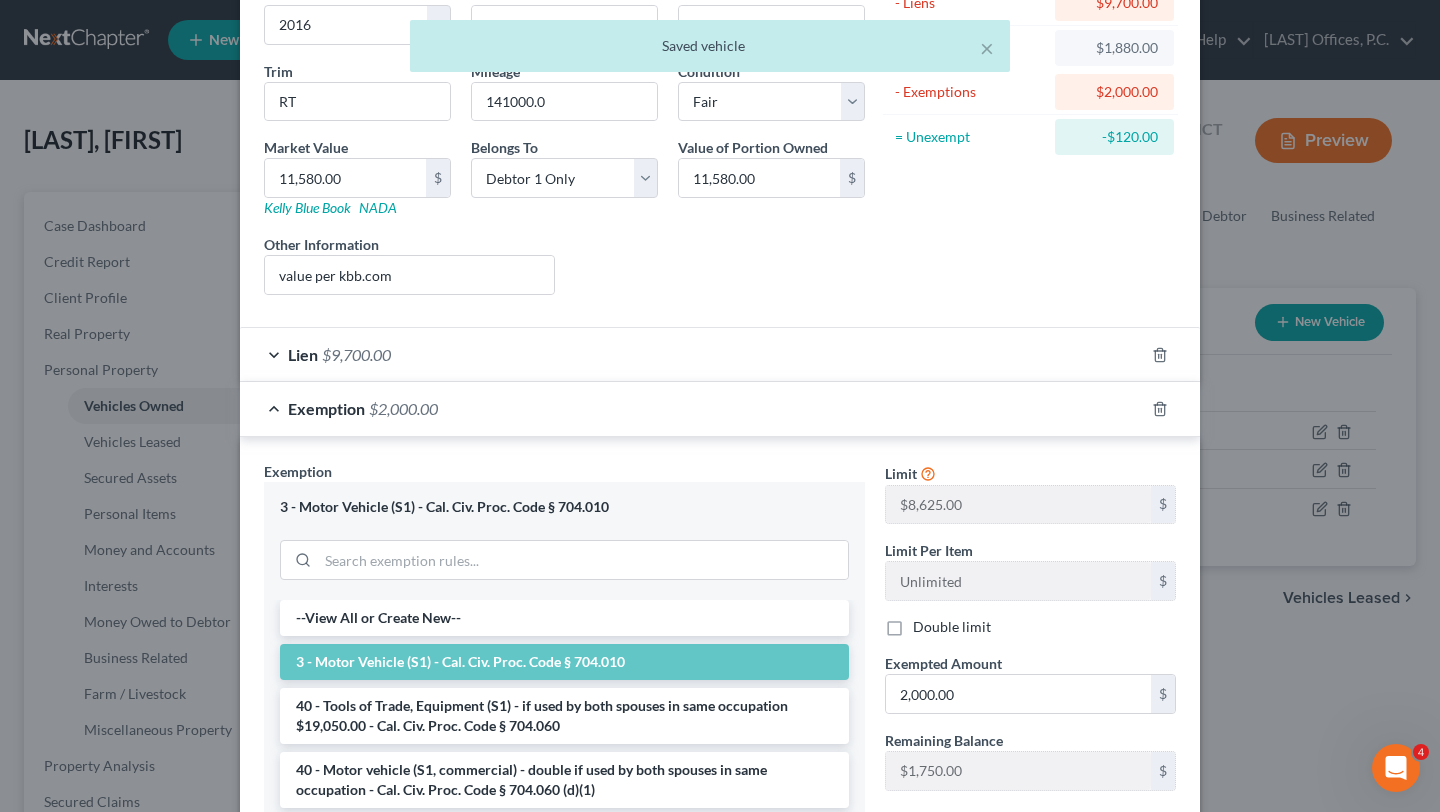 scroll, scrollTop: 224, scrollLeft: 0, axis: vertical 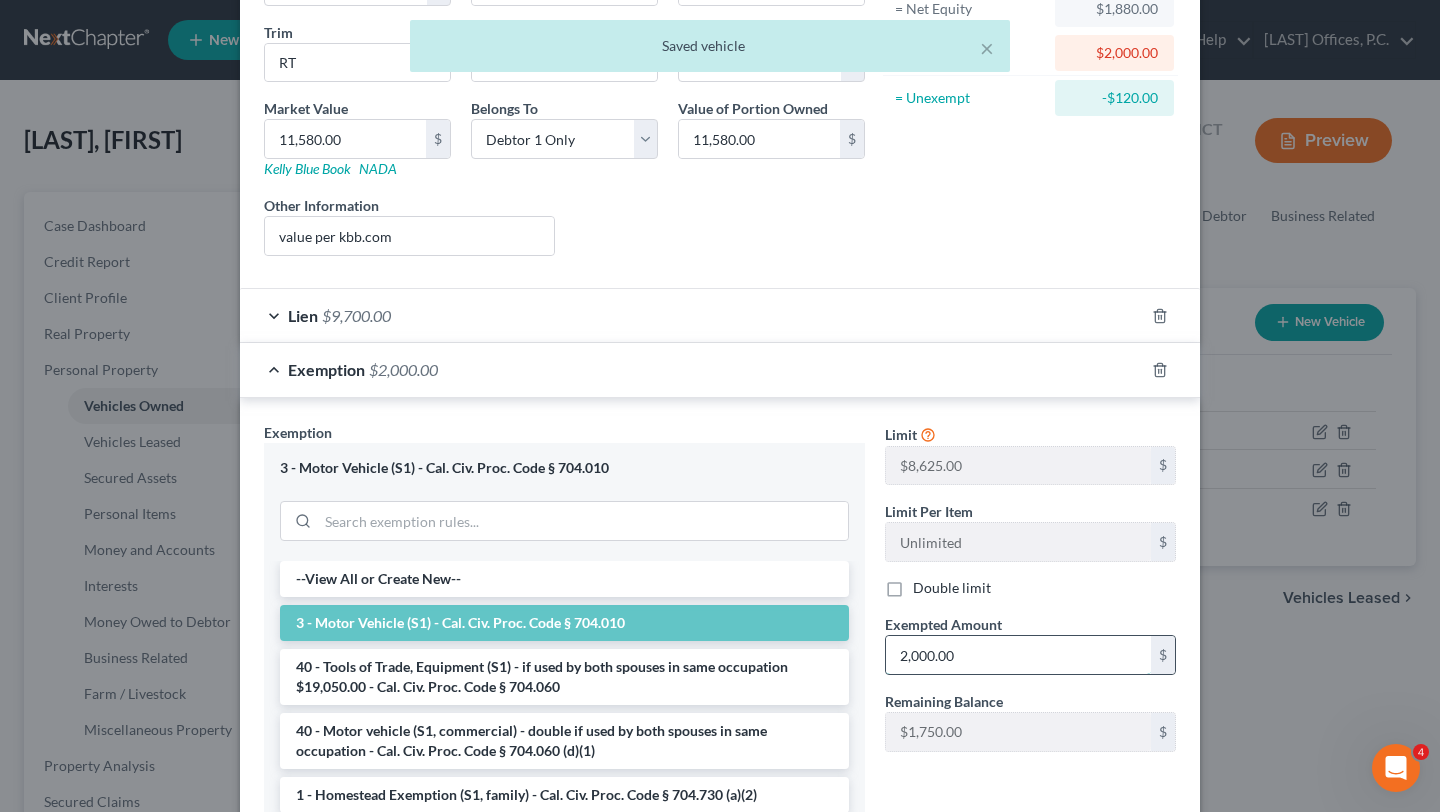 click on "2,000.00" at bounding box center [1018, 655] 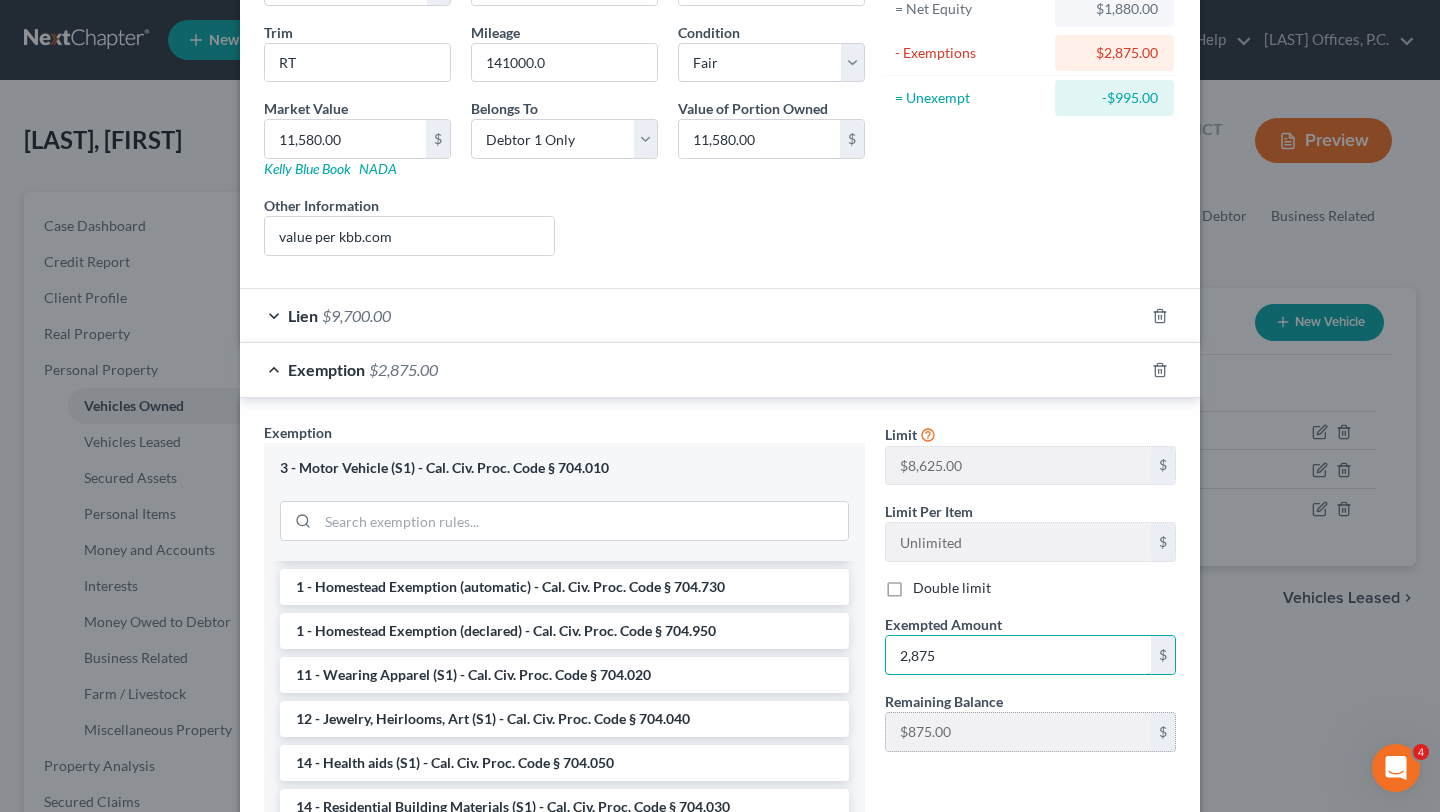scroll, scrollTop: 366, scrollLeft: 0, axis: vertical 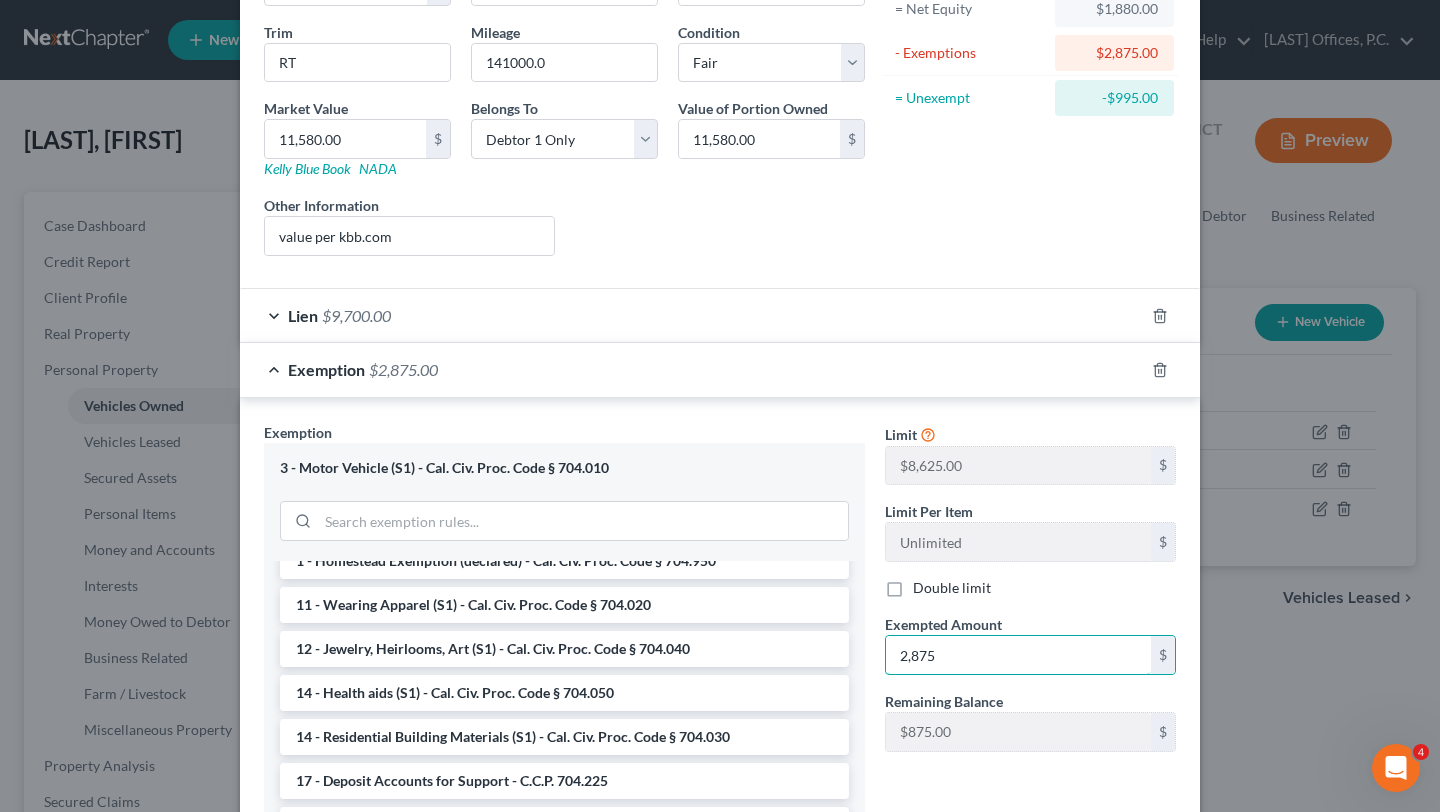 type on "2,875" 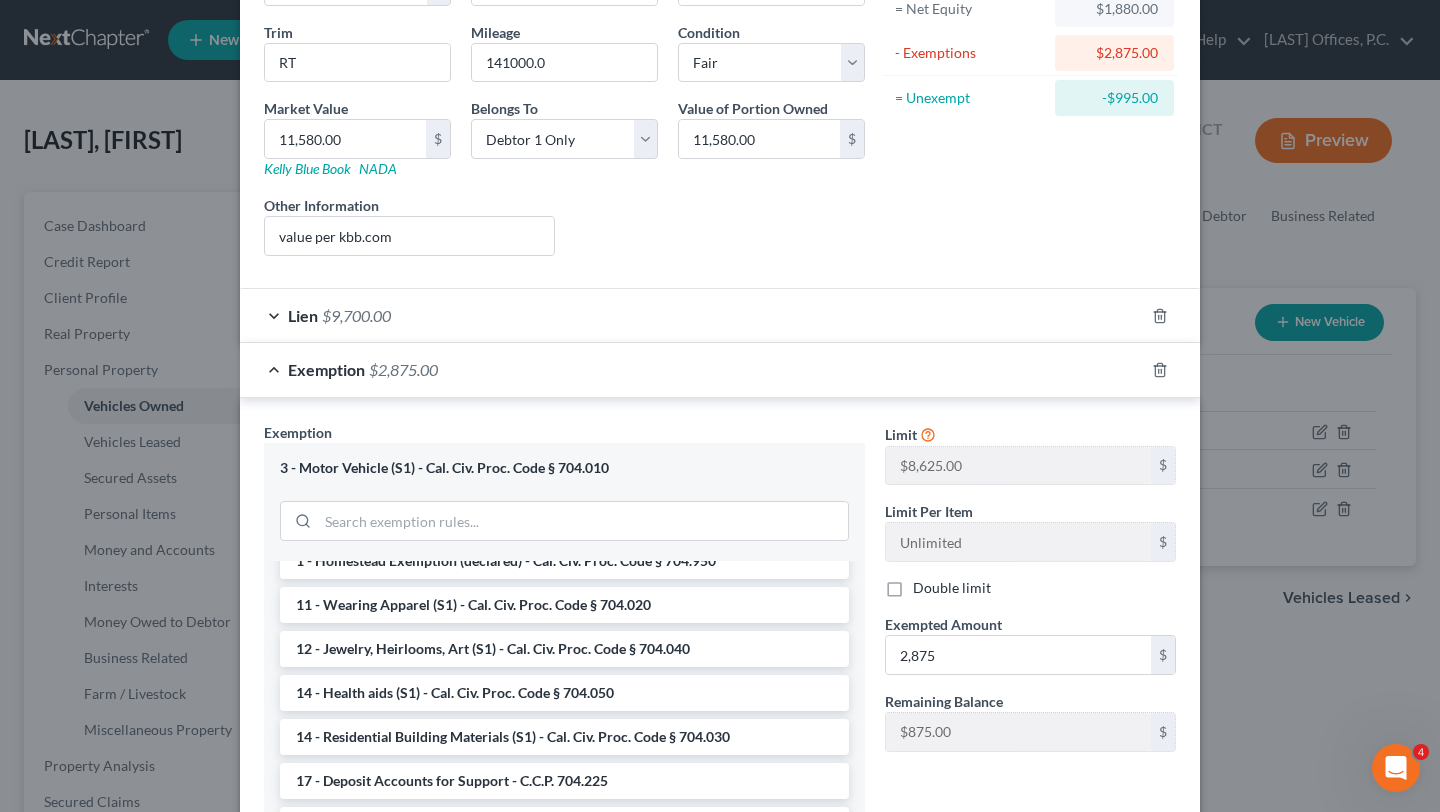 click on "Limit     $8,625.00 $ Limit Per Item Unlimited $ Double limit
Exempted Amount
*
2,875 $ Remaining Balance $1,750.00 $" at bounding box center (1030, 659) 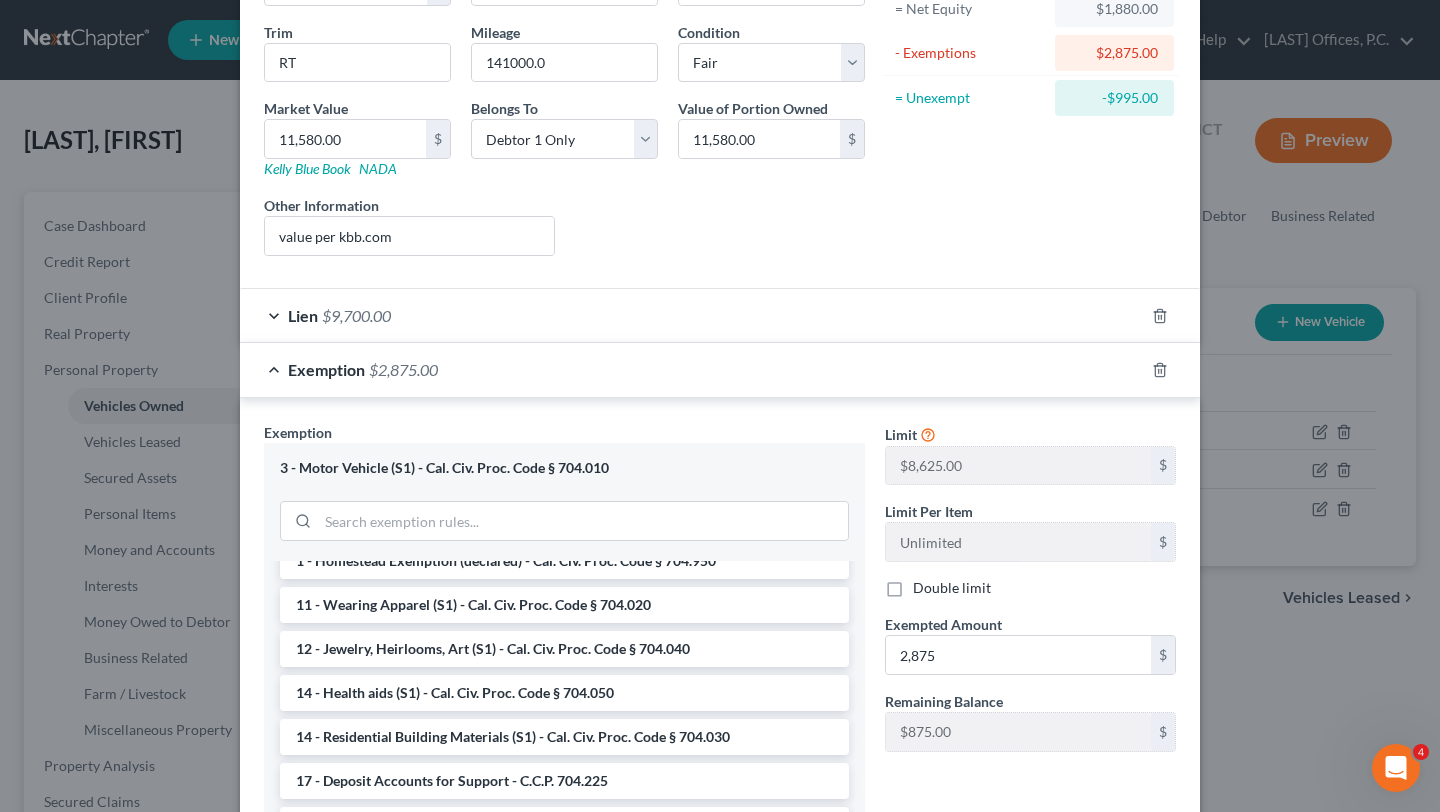 scroll, scrollTop: 435, scrollLeft: 0, axis: vertical 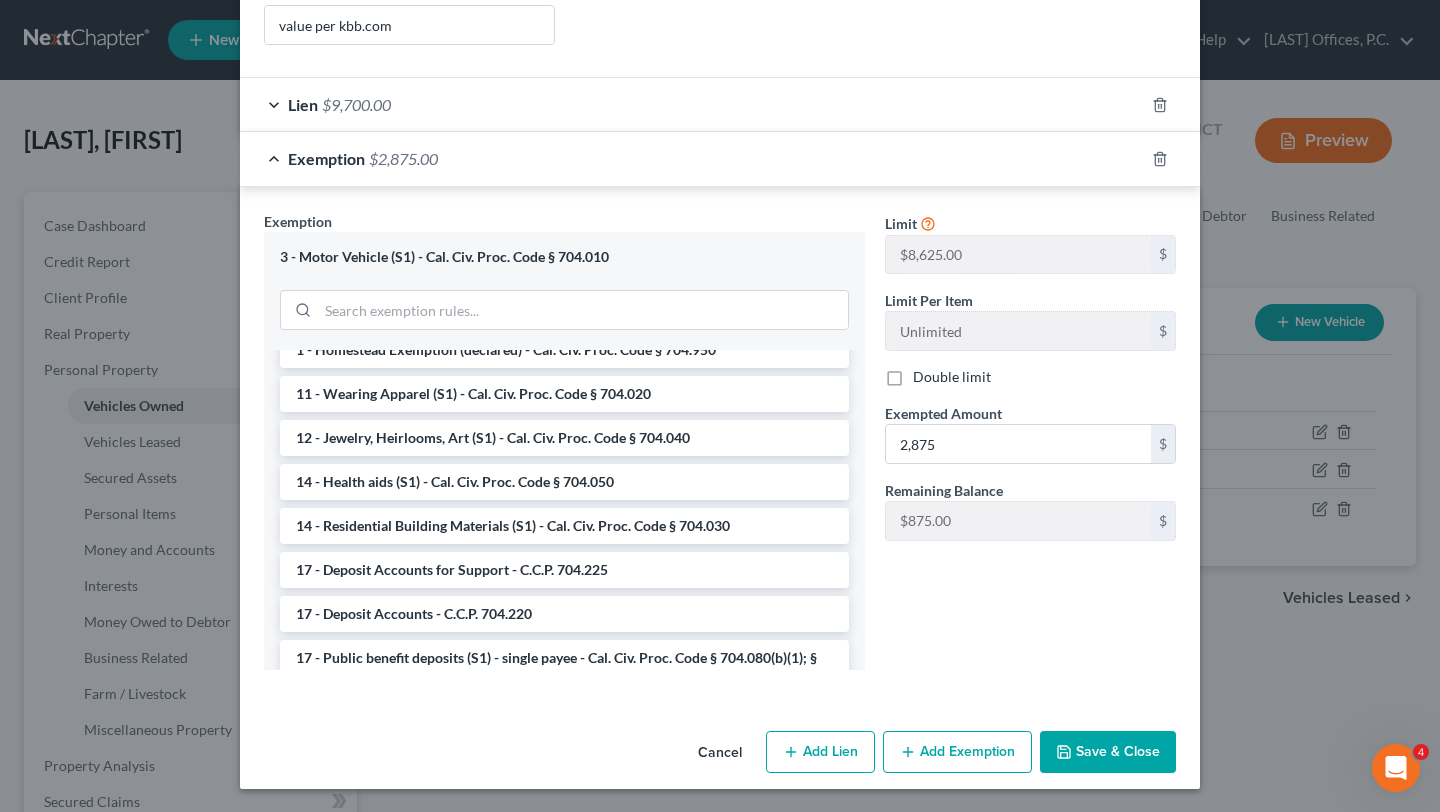 click on "Save & Close" at bounding box center [1108, 752] 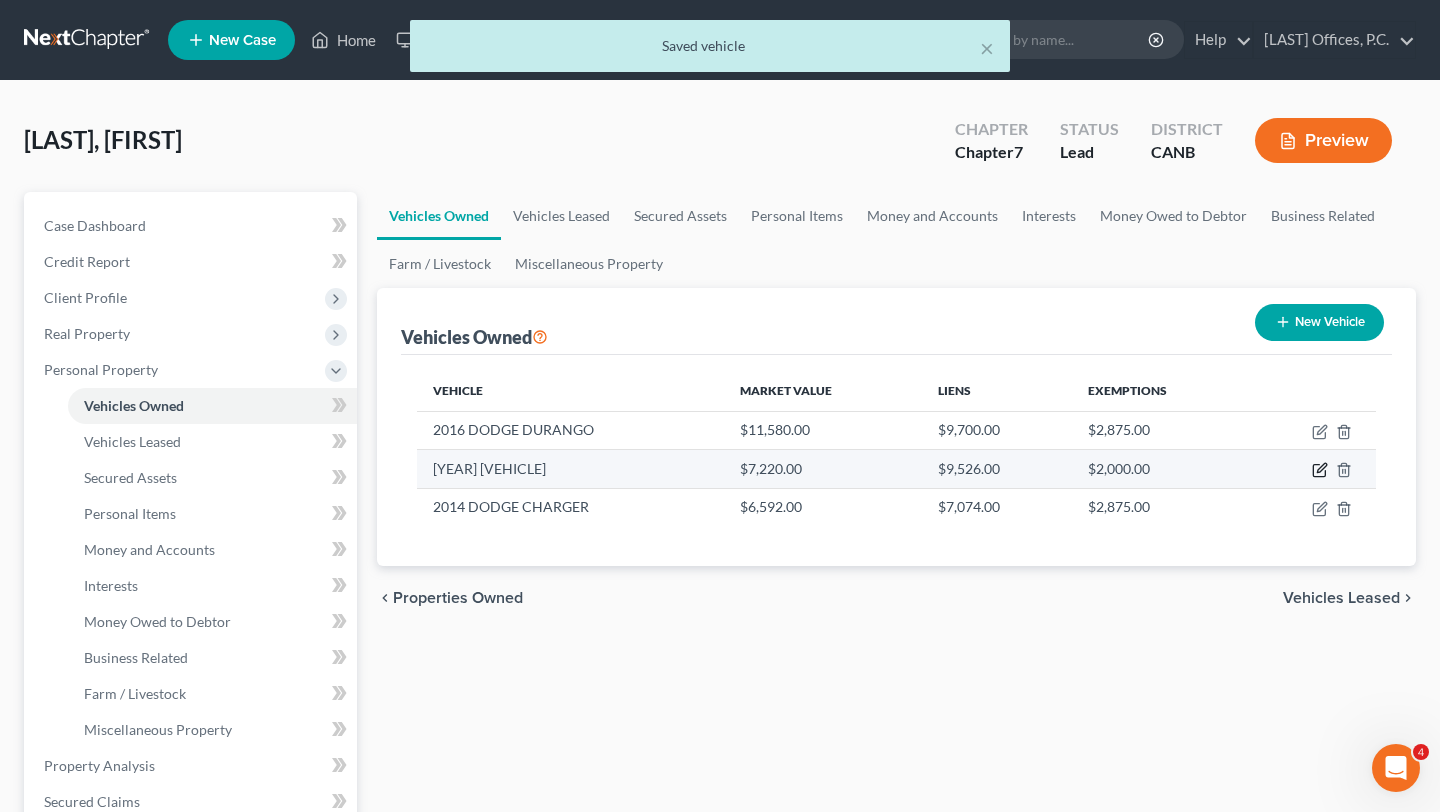 click 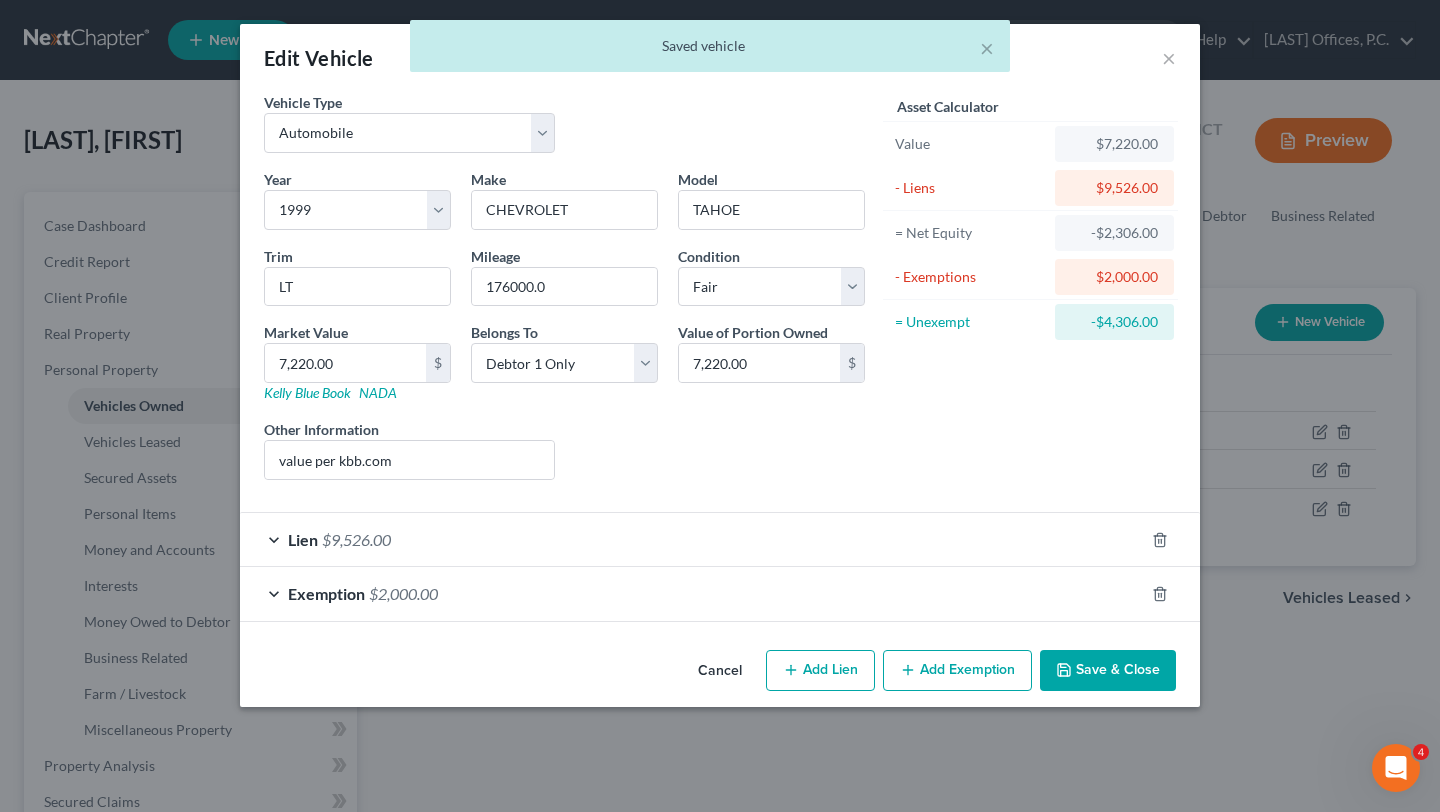 click on "Exemption $2,000.00" at bounding box center [692, 593] 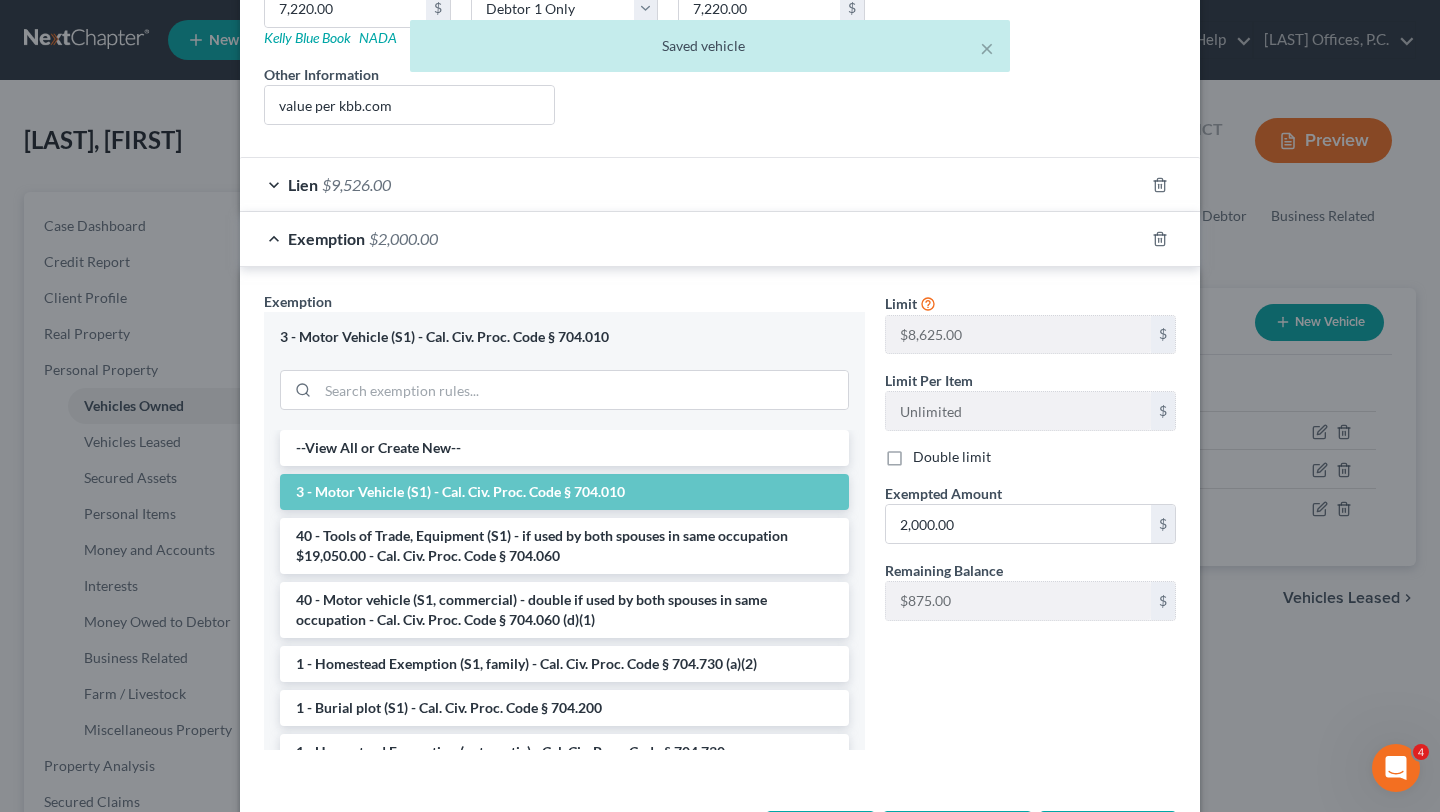 scroll, scrollTop: 435, scrollLeft: 0, axis: vertical 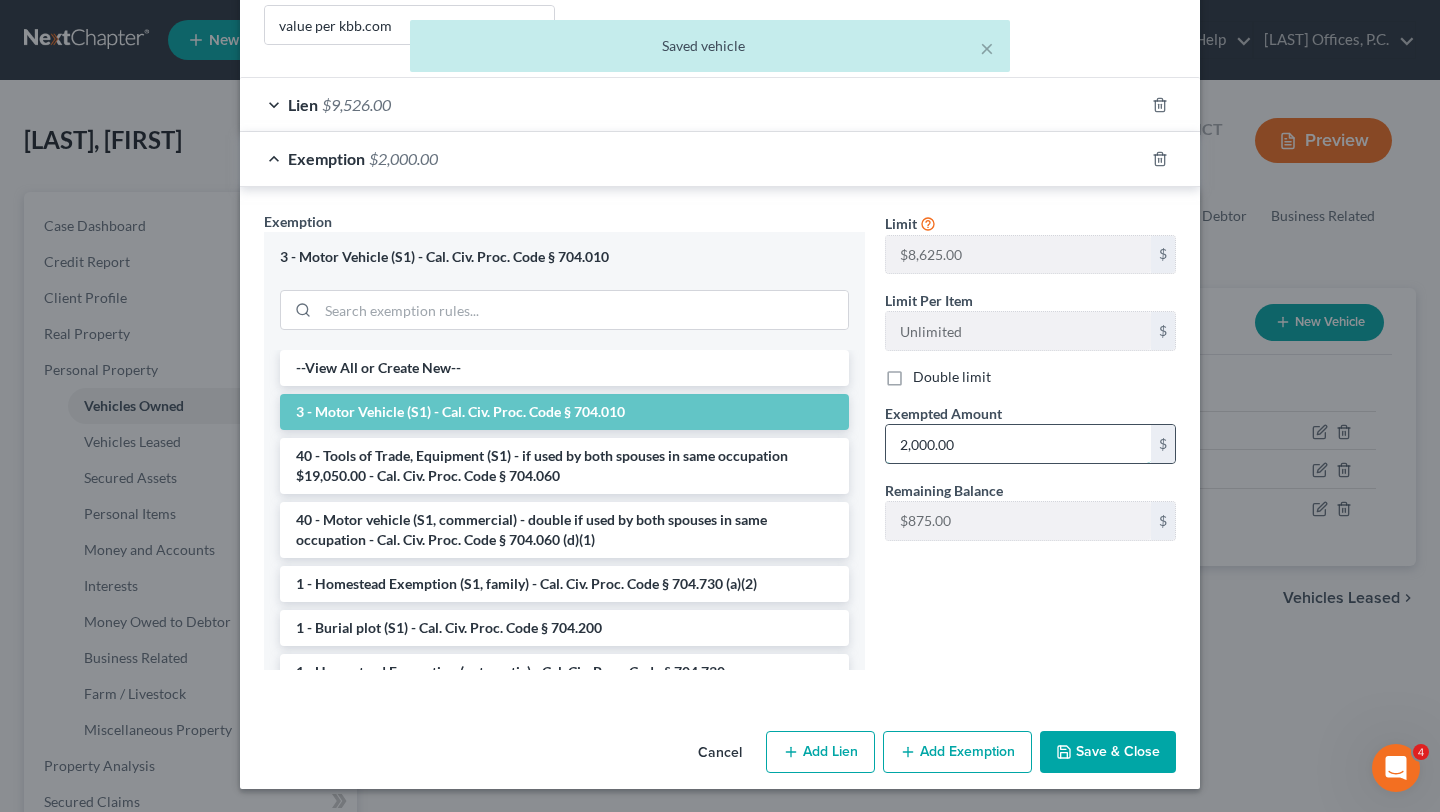 click on "2,000.00" at bounding box center [1018, 444] 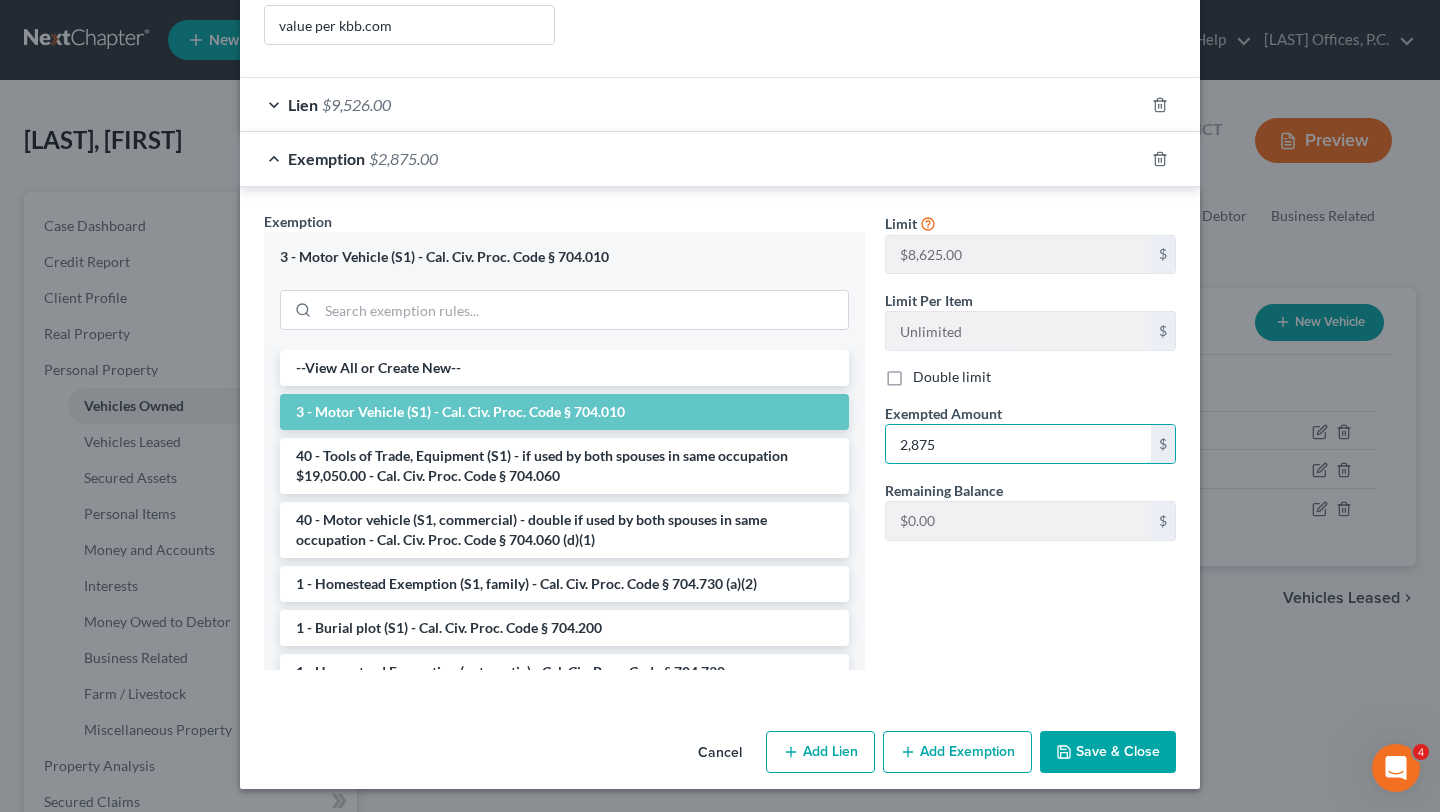 type on "2,875" 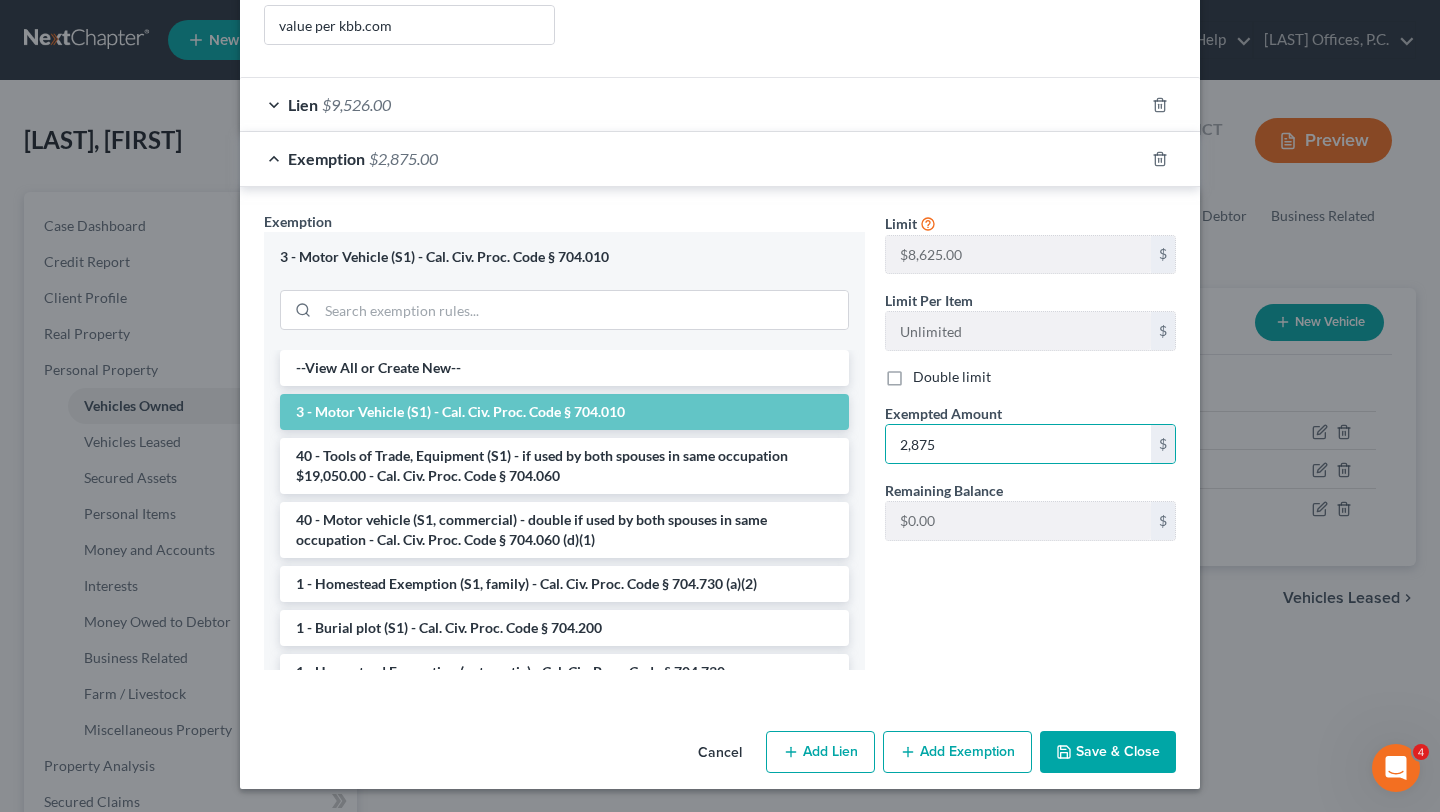 click on "Limit     $8,625.00 $ Limit Per Item Unlimited $ Double limit
Exempted Amount
*
2,875 $ Remaining Balance $875.00 $" at bounding box center (1030, 448) 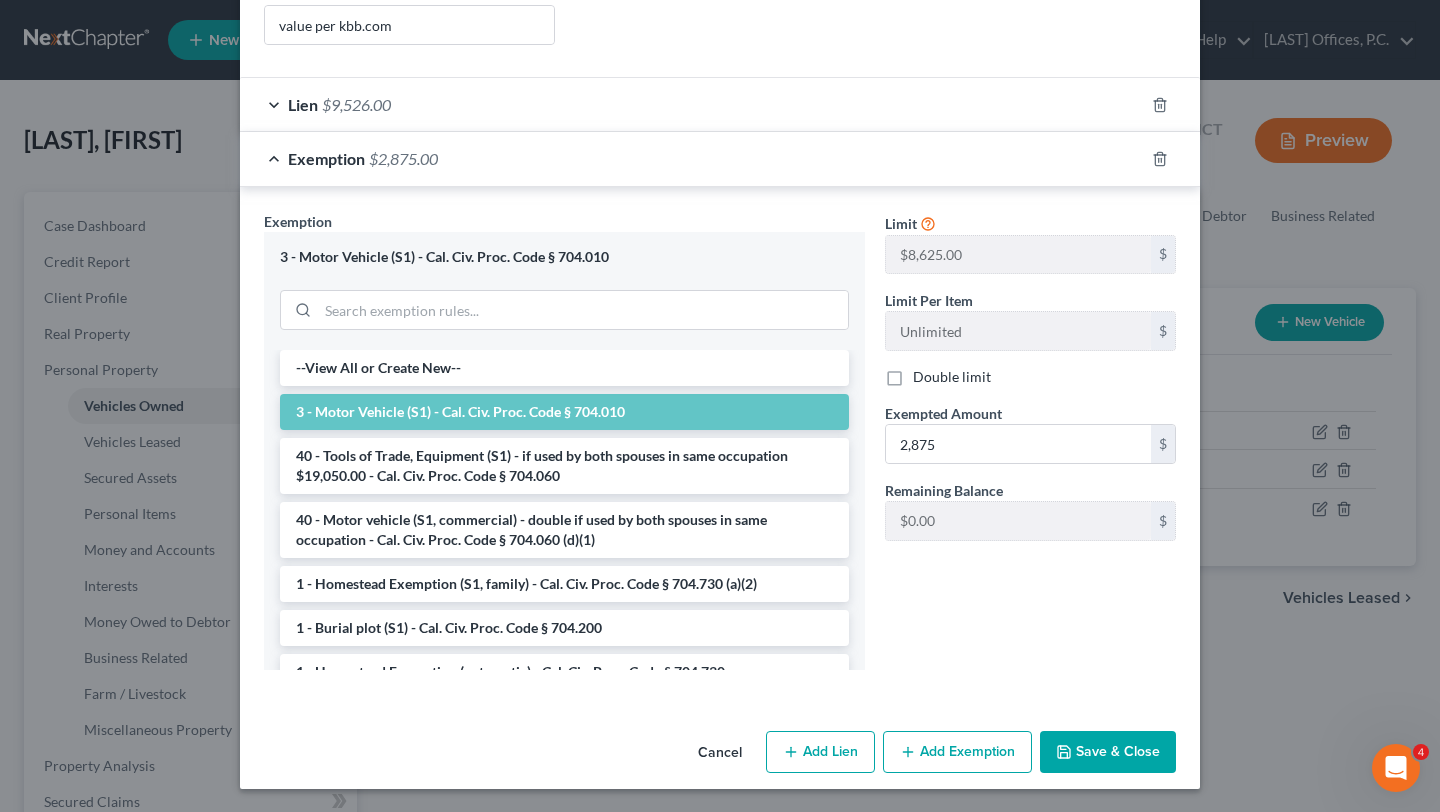 click on "Save & Close" at bounding box center [1108, 752] 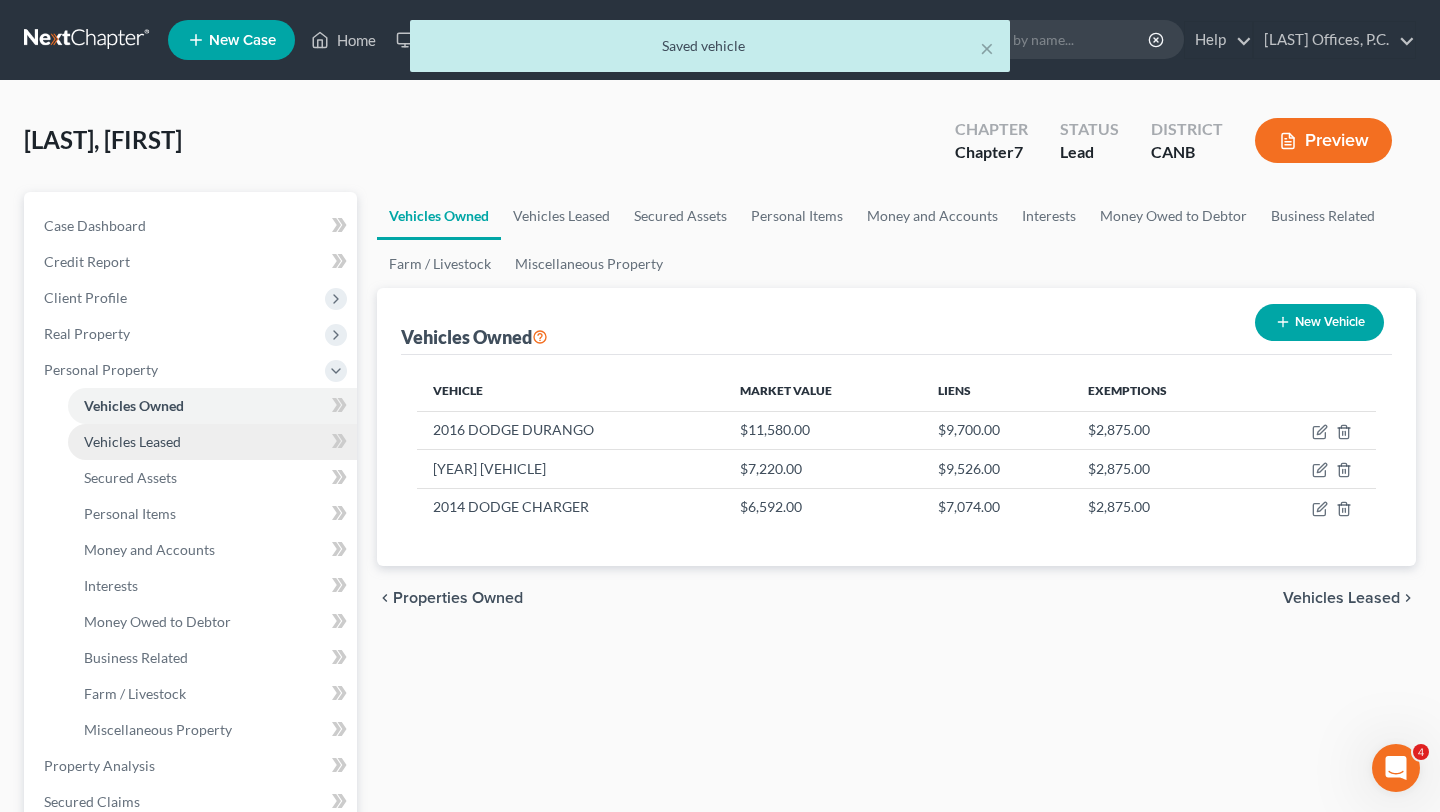 click on "Vehicles Leased" at bounding box center [132, 441] 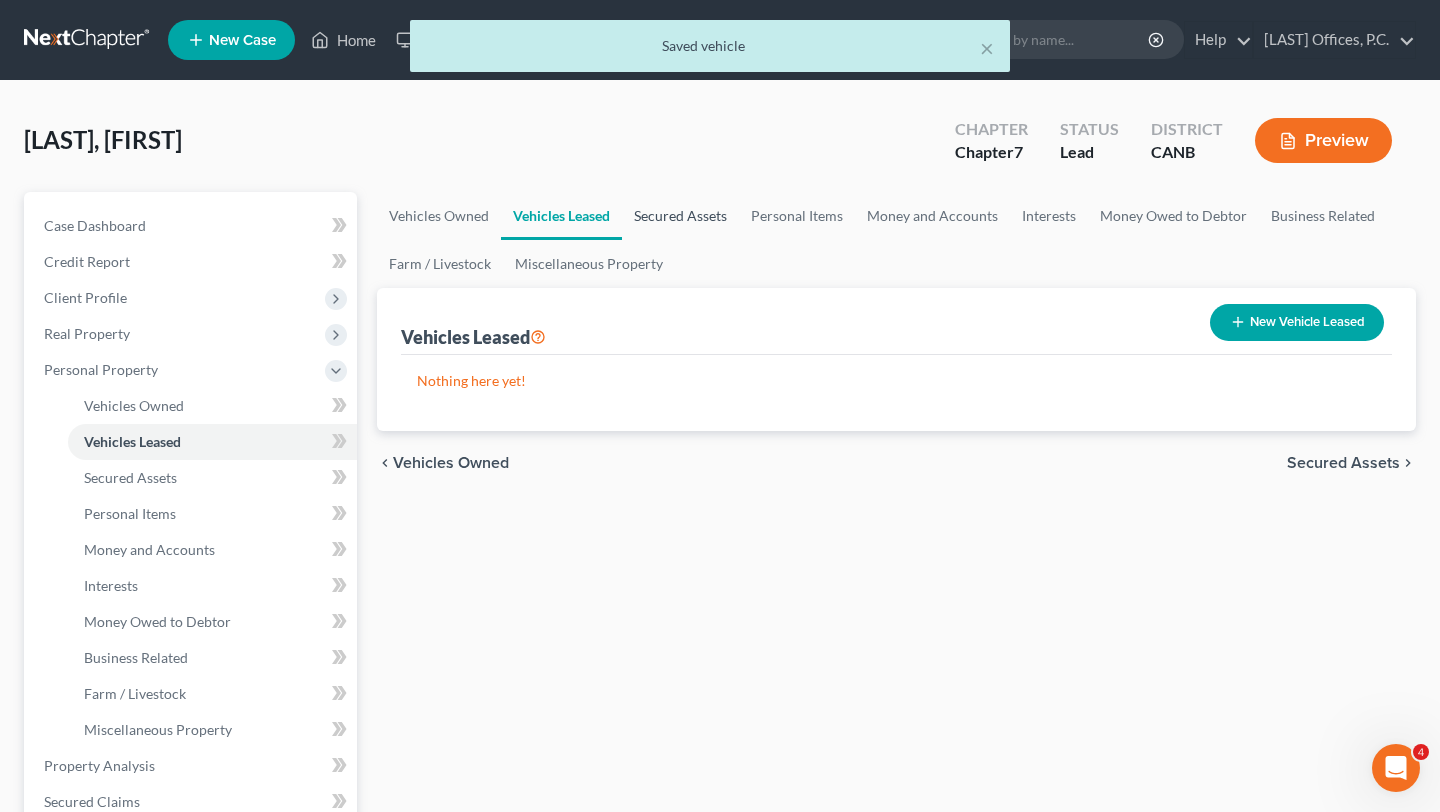 click on "Secured Assets" at bounding box center [680, 216] 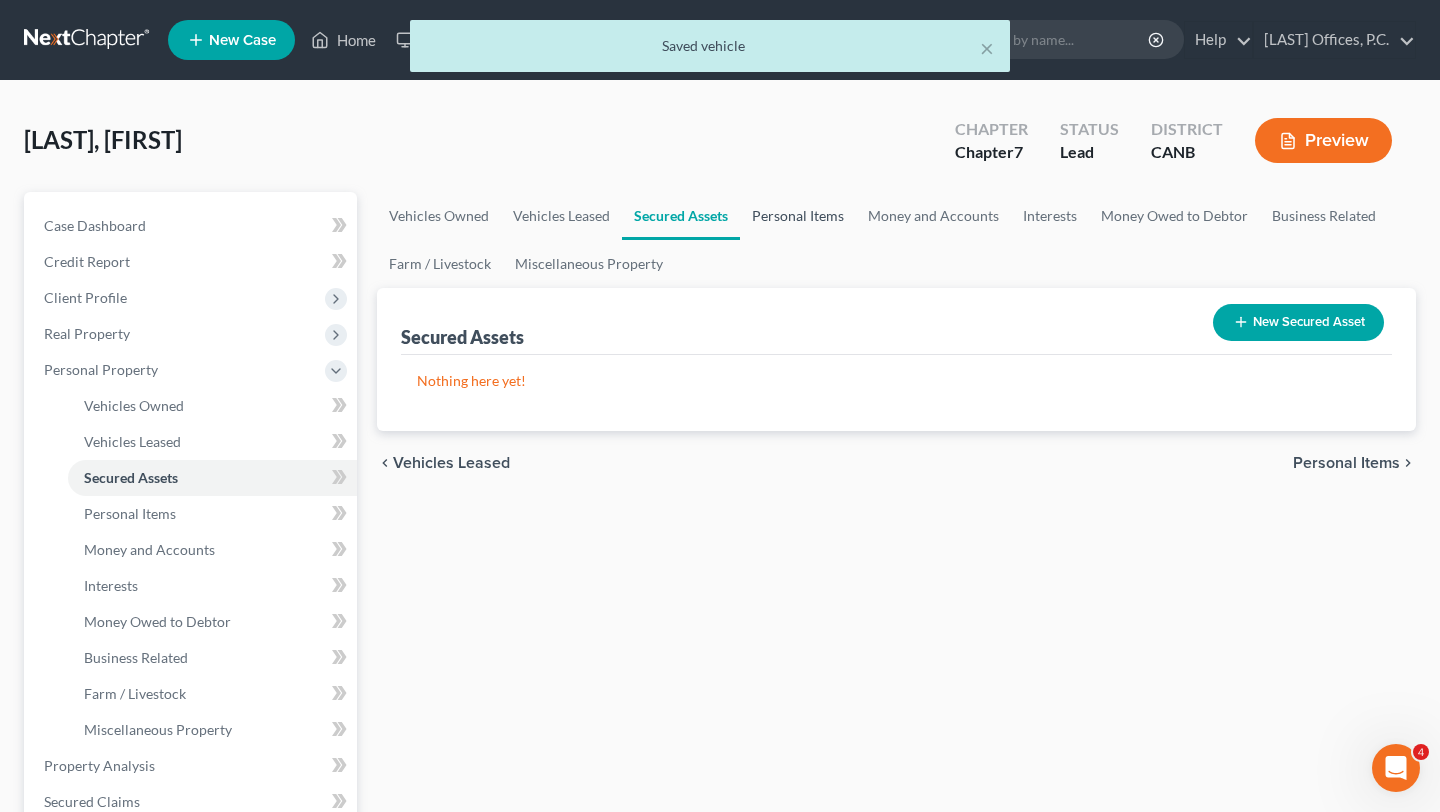 click on "Personal Items" at bounding box center [798, 216] 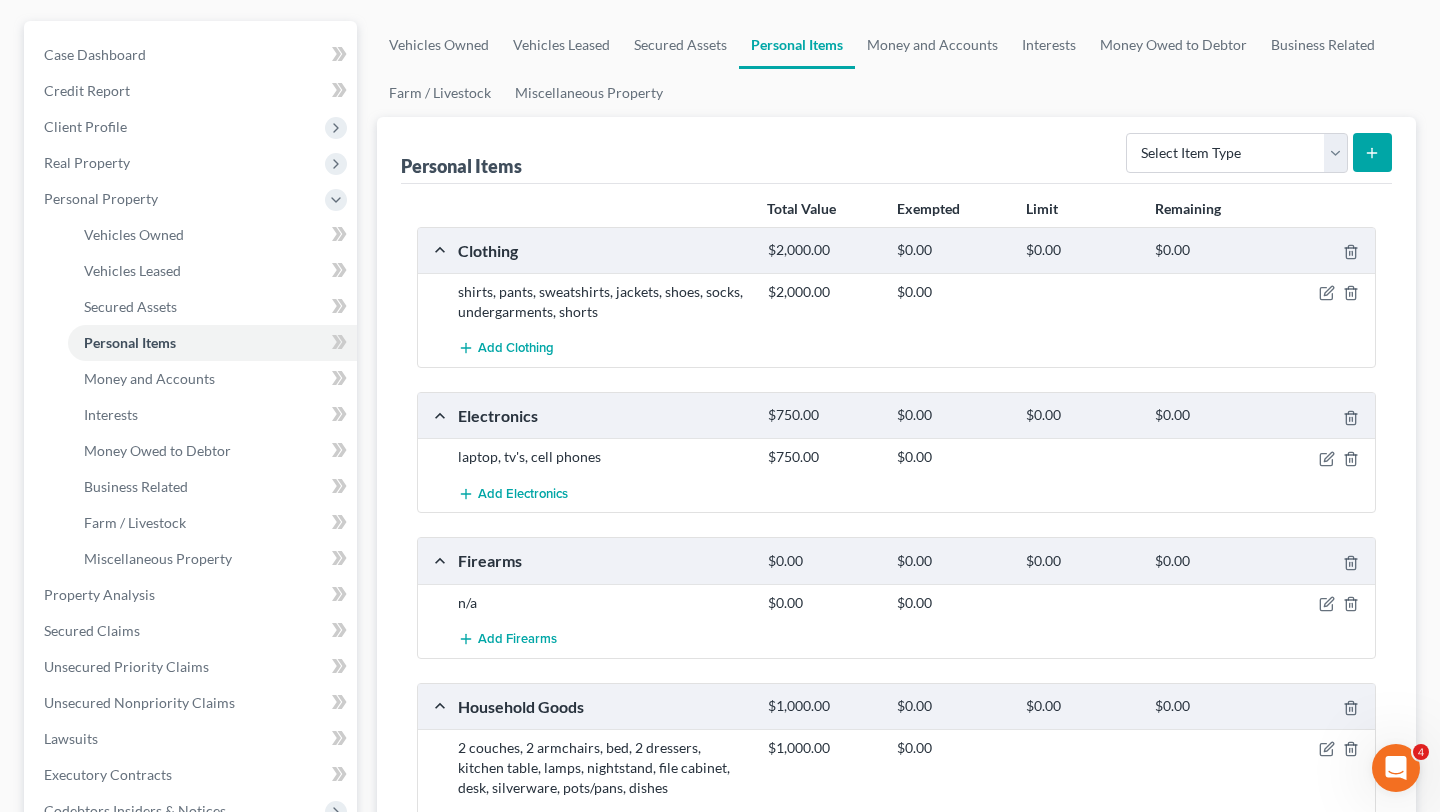 scroll, scrollTop: 174, scrollLeft: 0, axis: vertical 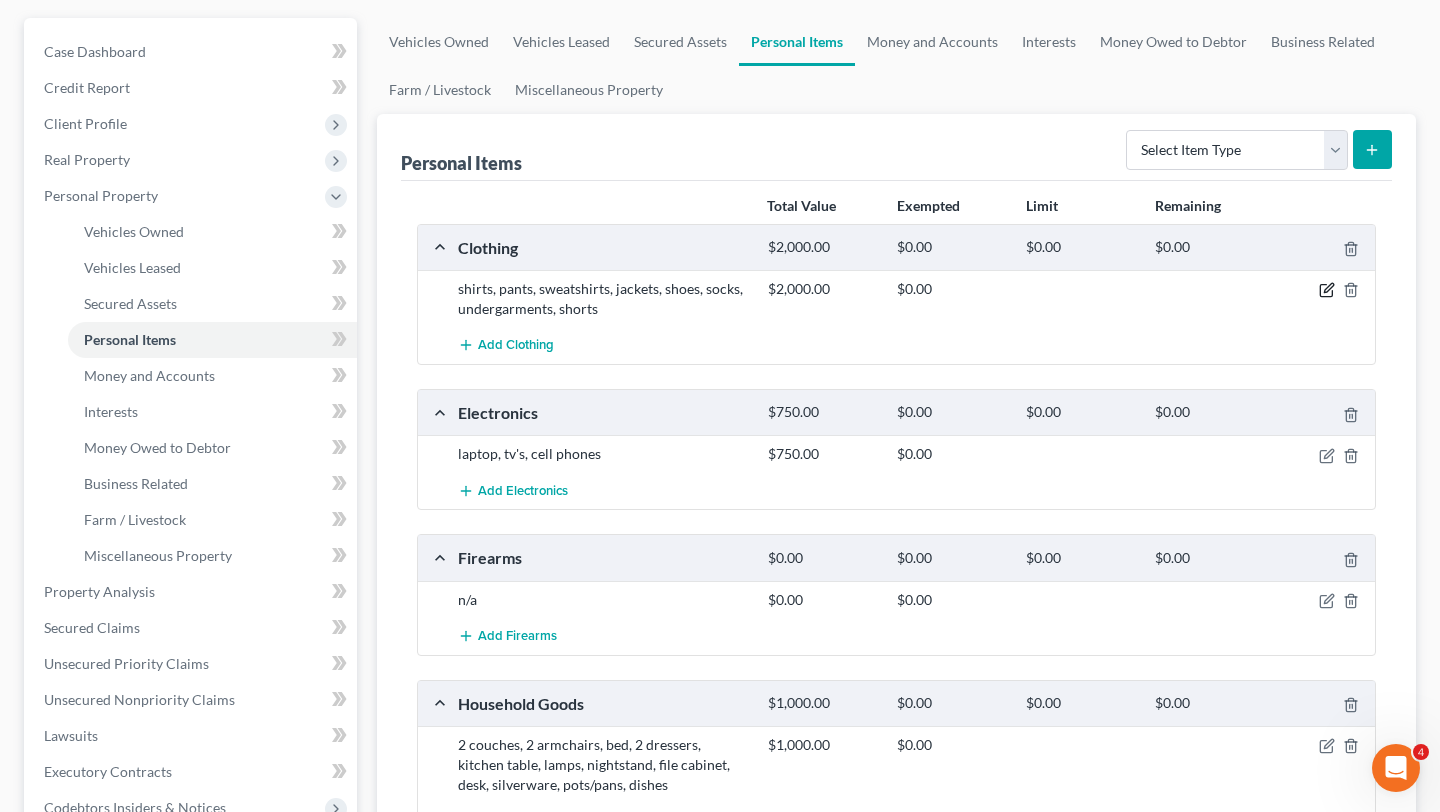click 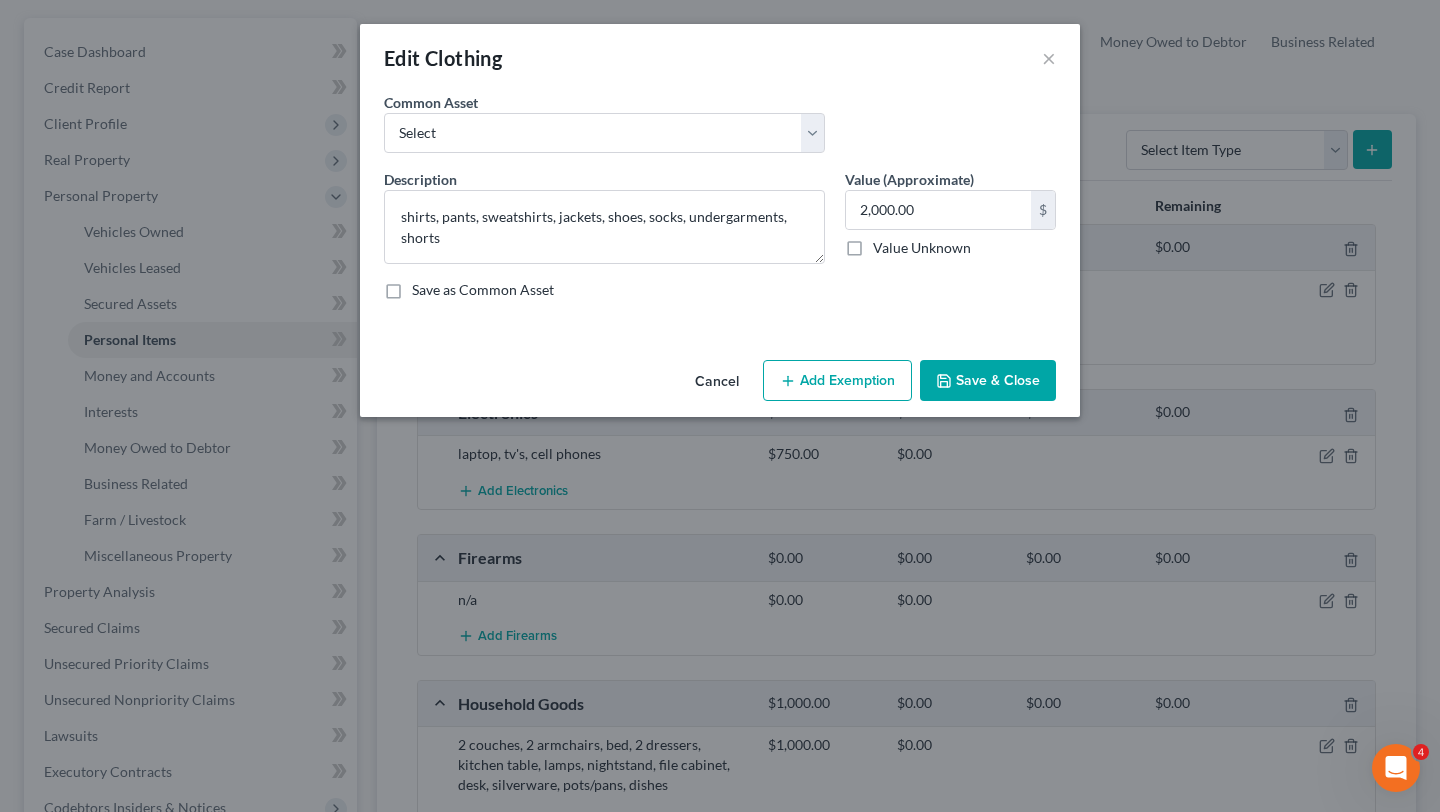 click on "Add Exemption" at bounding box center [837, 381] 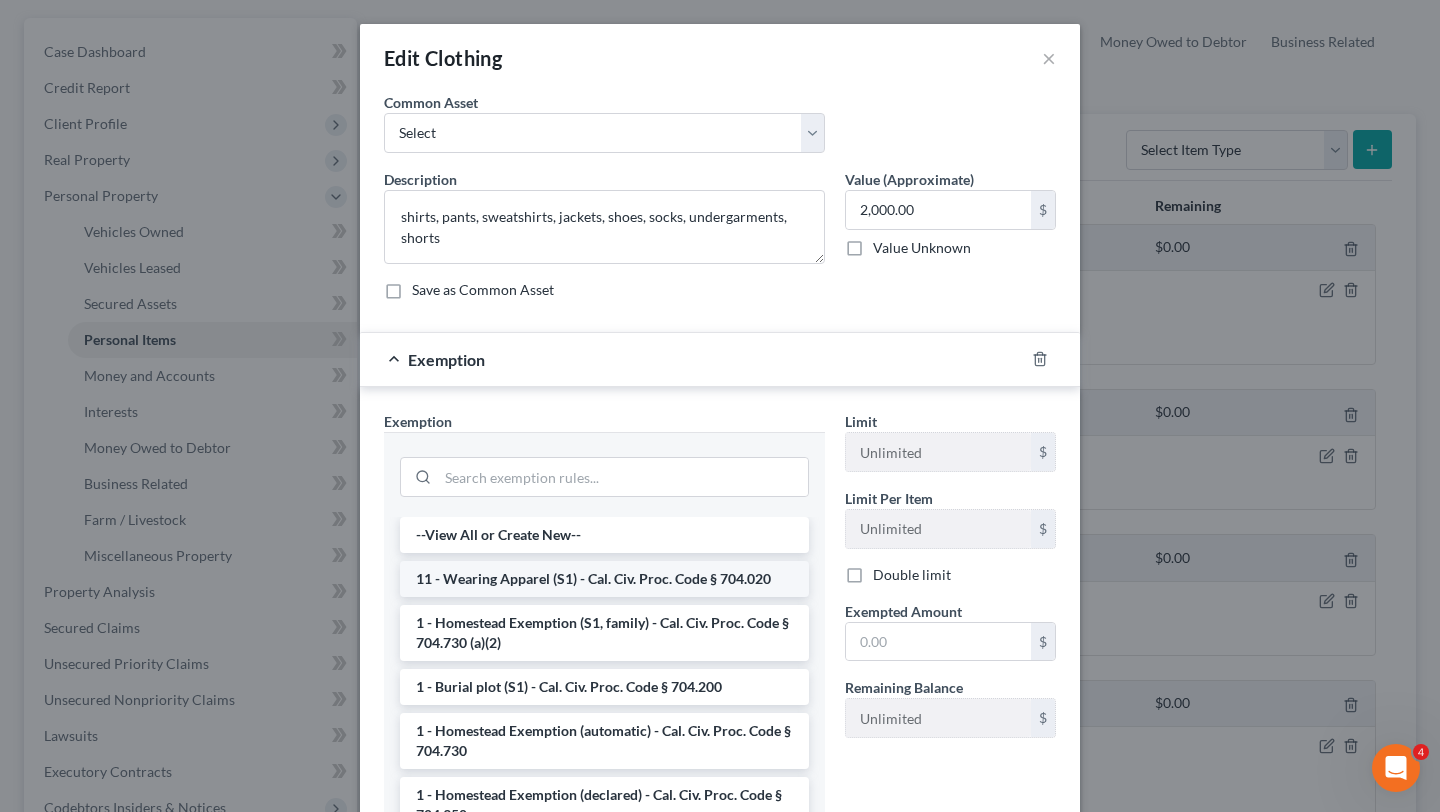 click on "11 - Wearing Apparel (S1) - Cal. Civ. Proc. Code § 704.020" at bounding box center (604, 579) 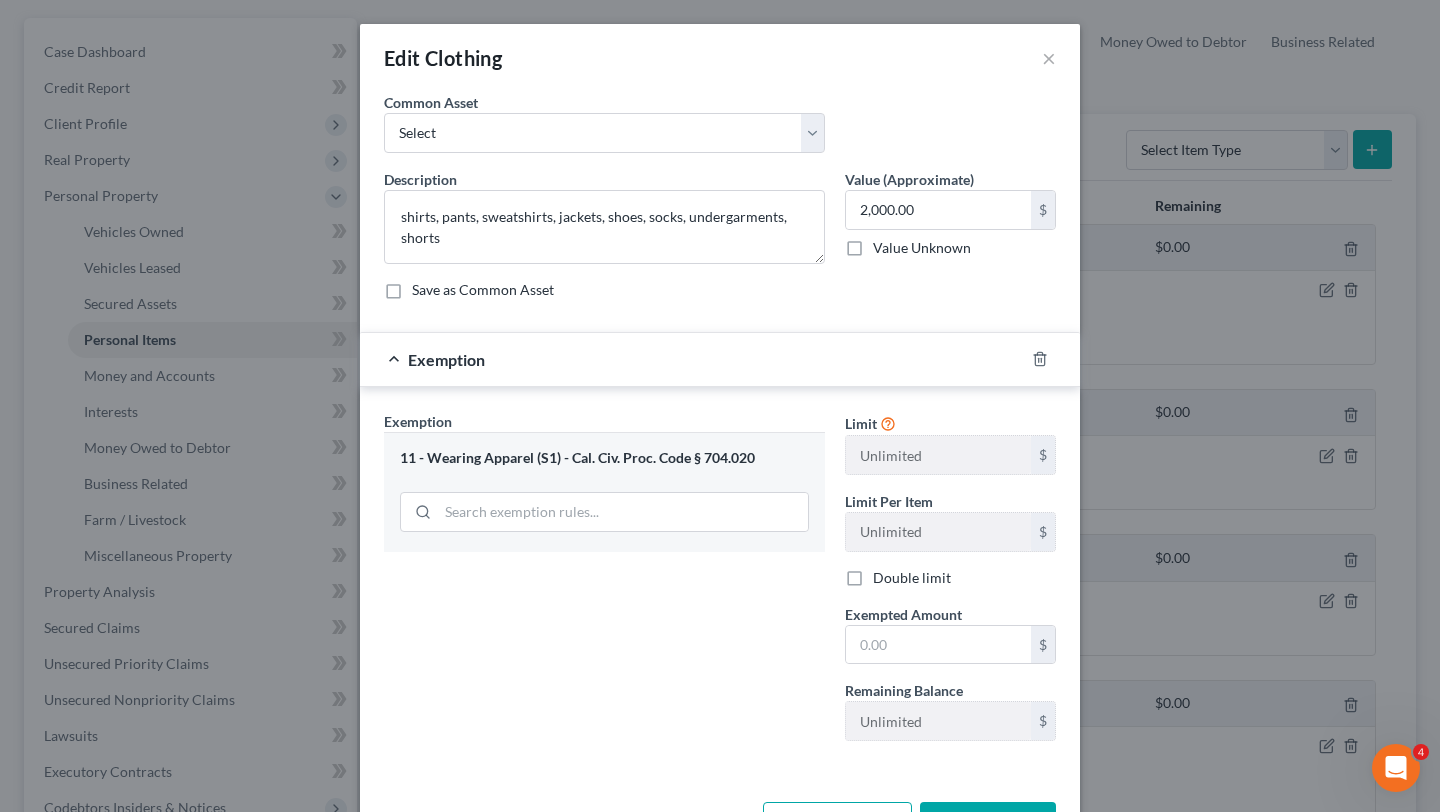 click on "Limit     Unlimited $ Limit Per Item Unlimited $ Double limit
Exempted Amount
*
$ Remaining Balance Unlimited $" at bounding box center [950, 584] 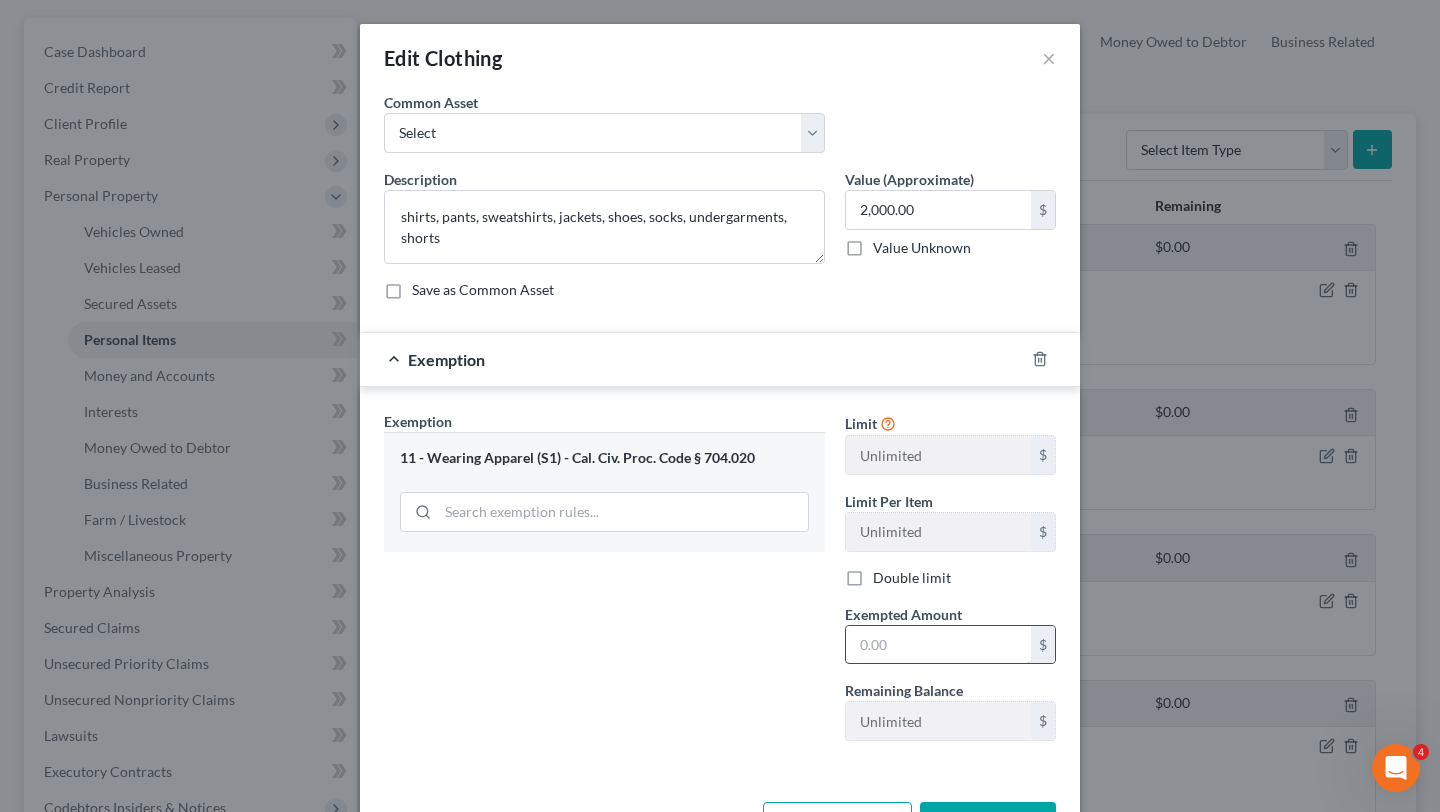 click at bounding box center (938, 645) 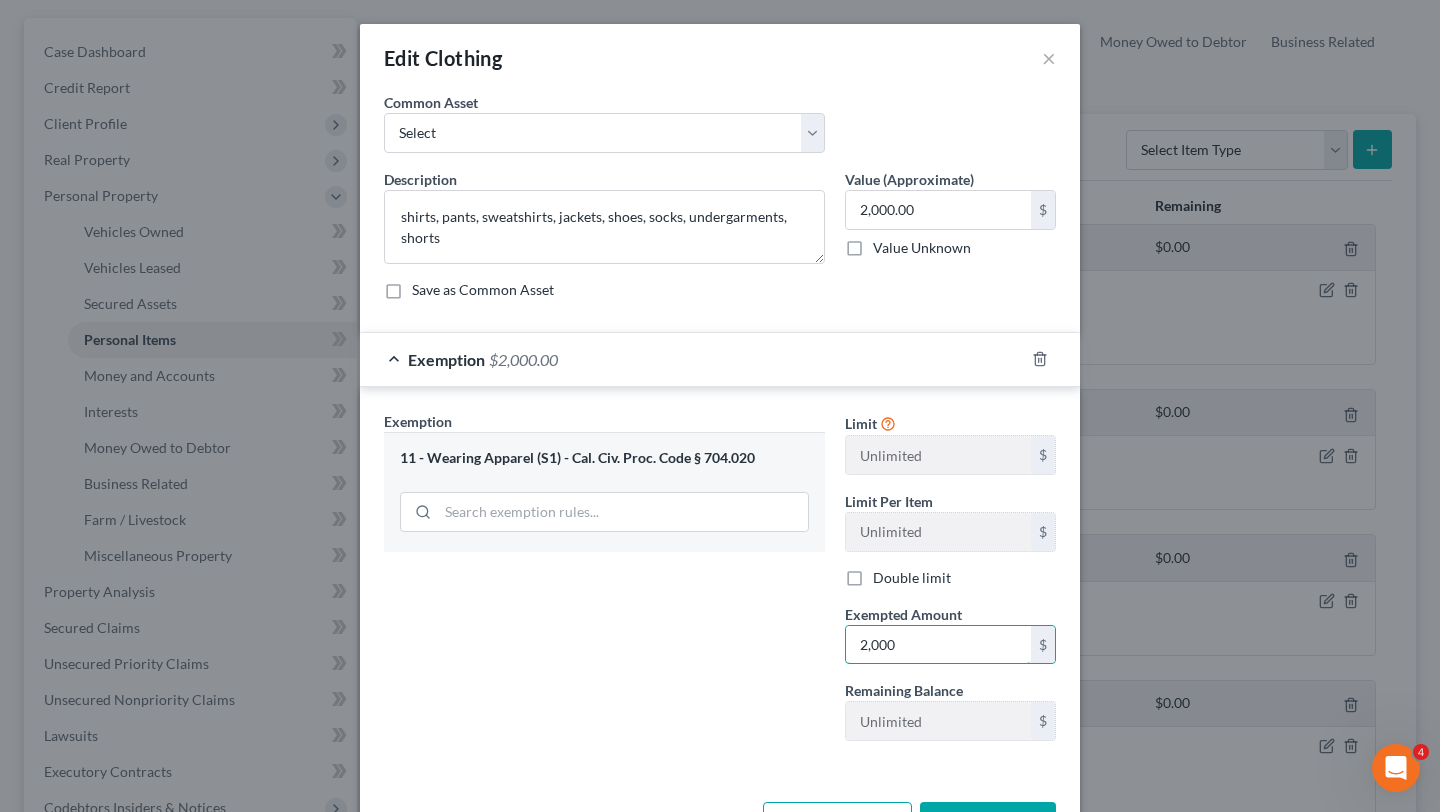 type on "2,000" 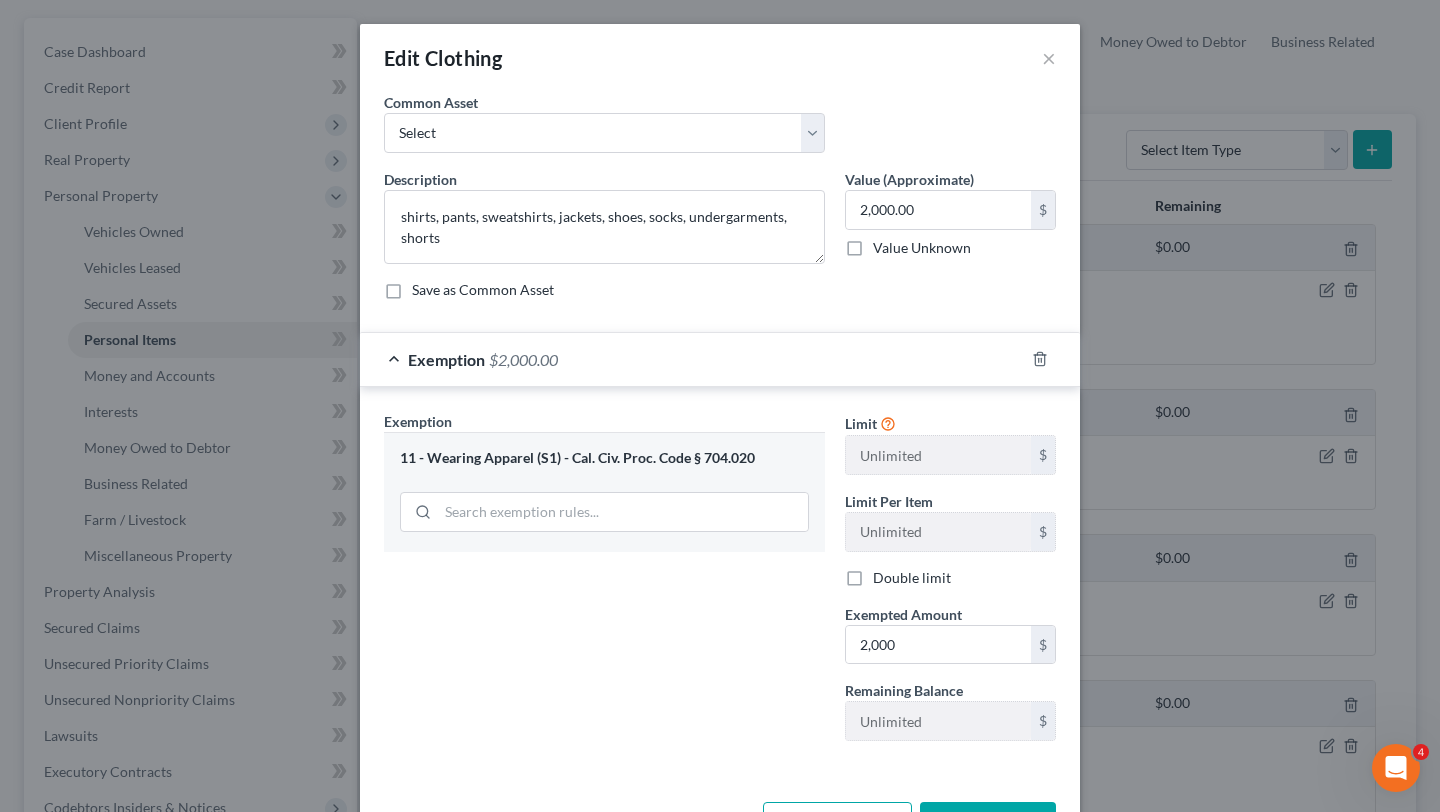 click on "Exemption Set must be selected for CA.
Exemption
*
11 - Wearing Apparel (S1) - Cal. Civ. Proc. Code § 704.020" at bounding box center [604, 584] 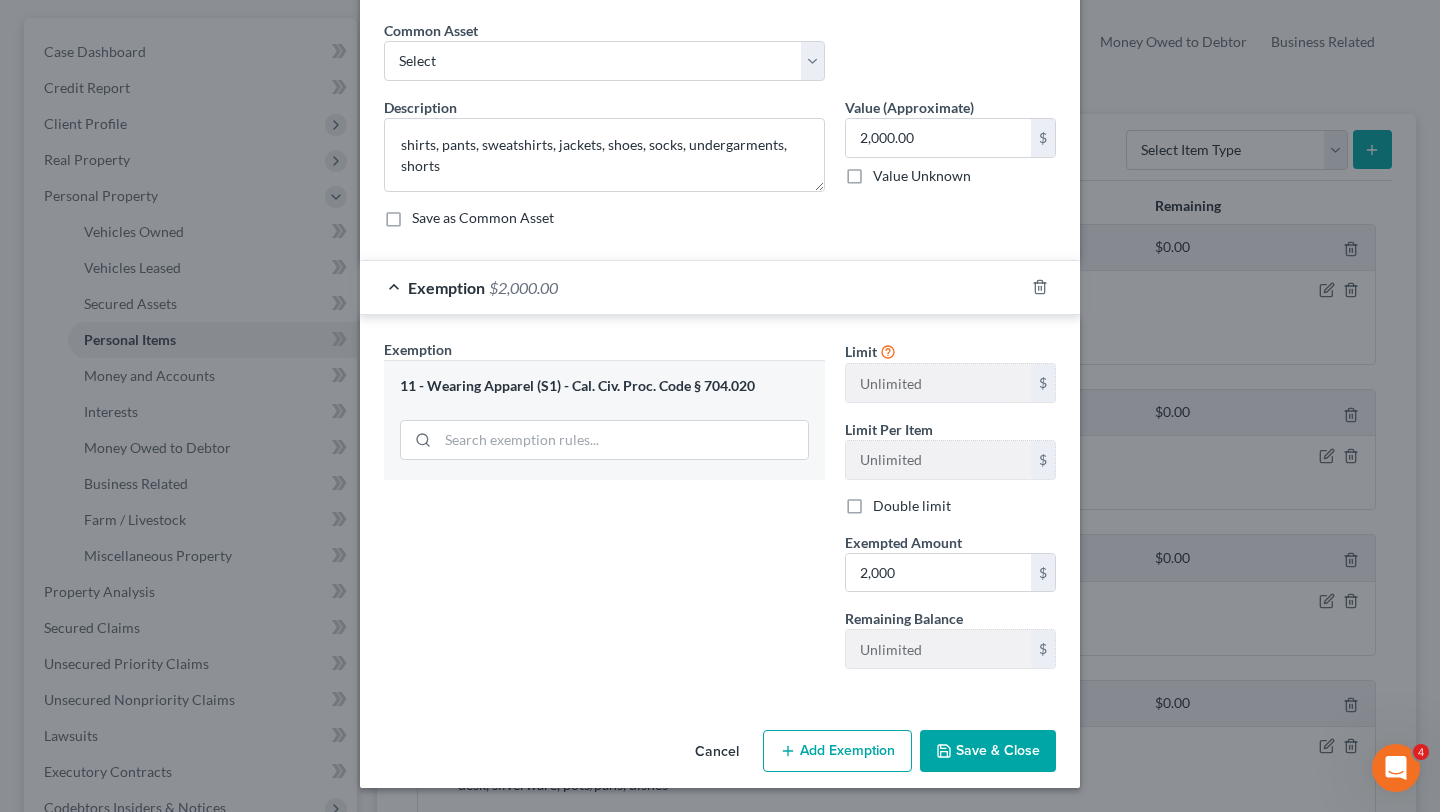 click on "Save & Close" at bounding box center (988, 751) 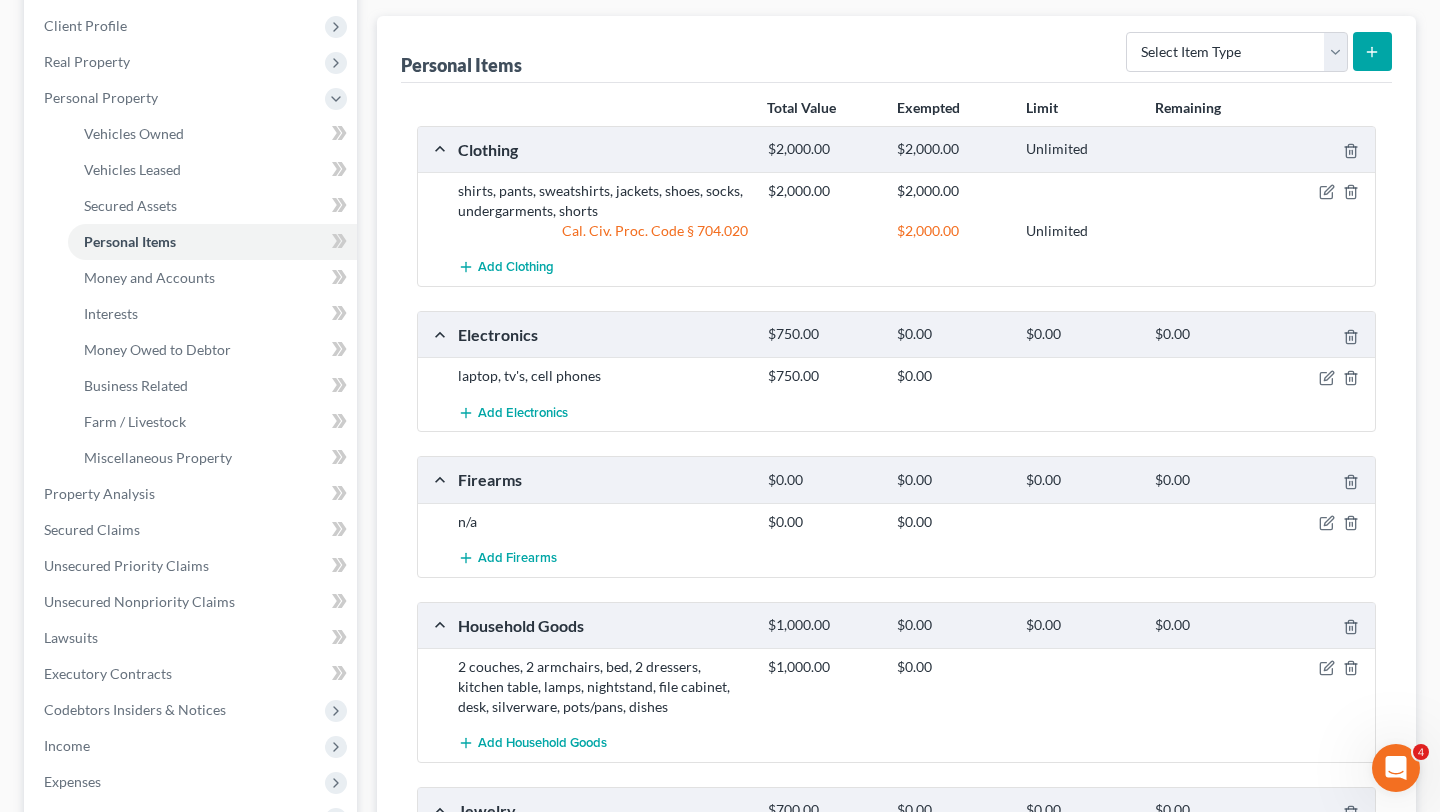 scroll, scrollTop: 302, scrollLeft: 0, axis: vertical 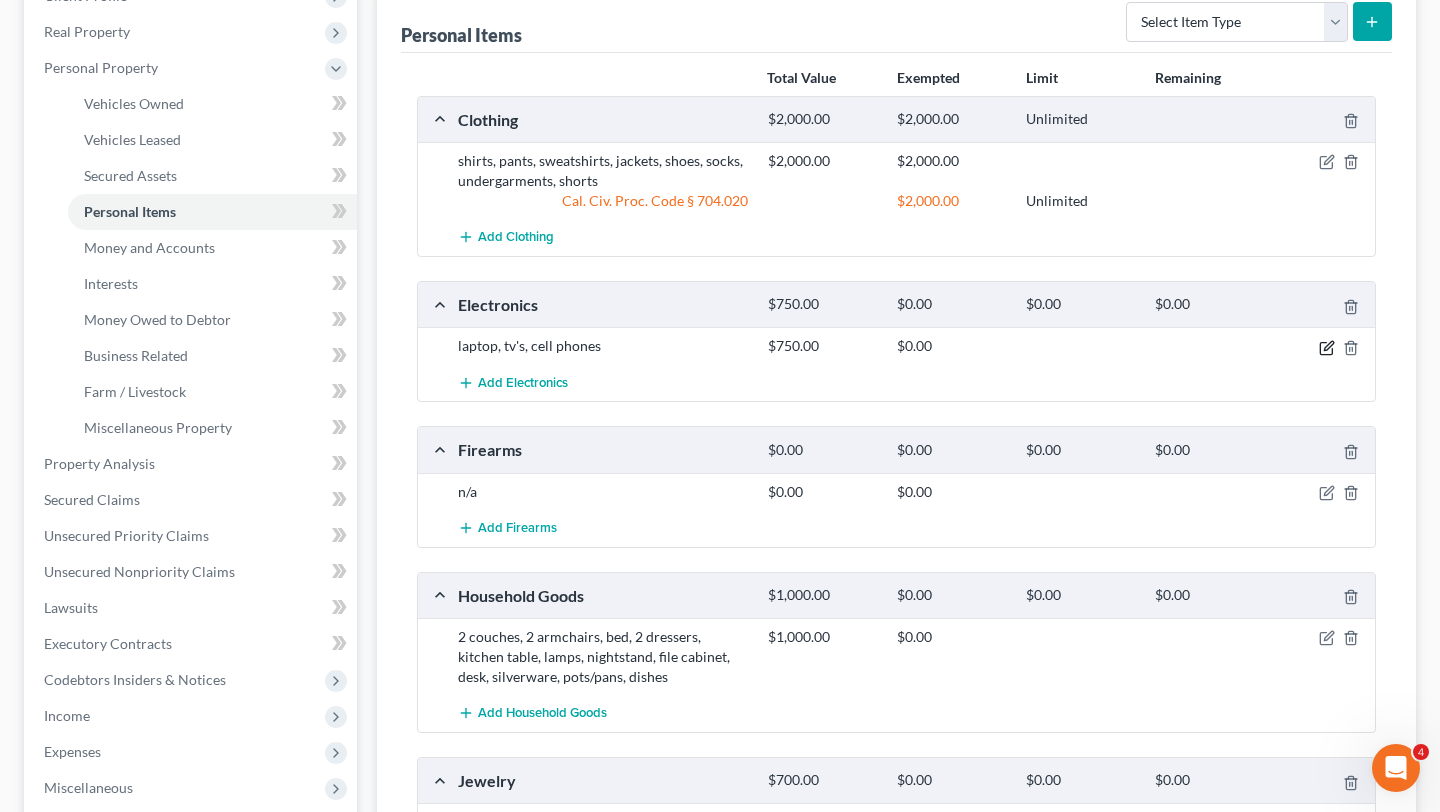 click 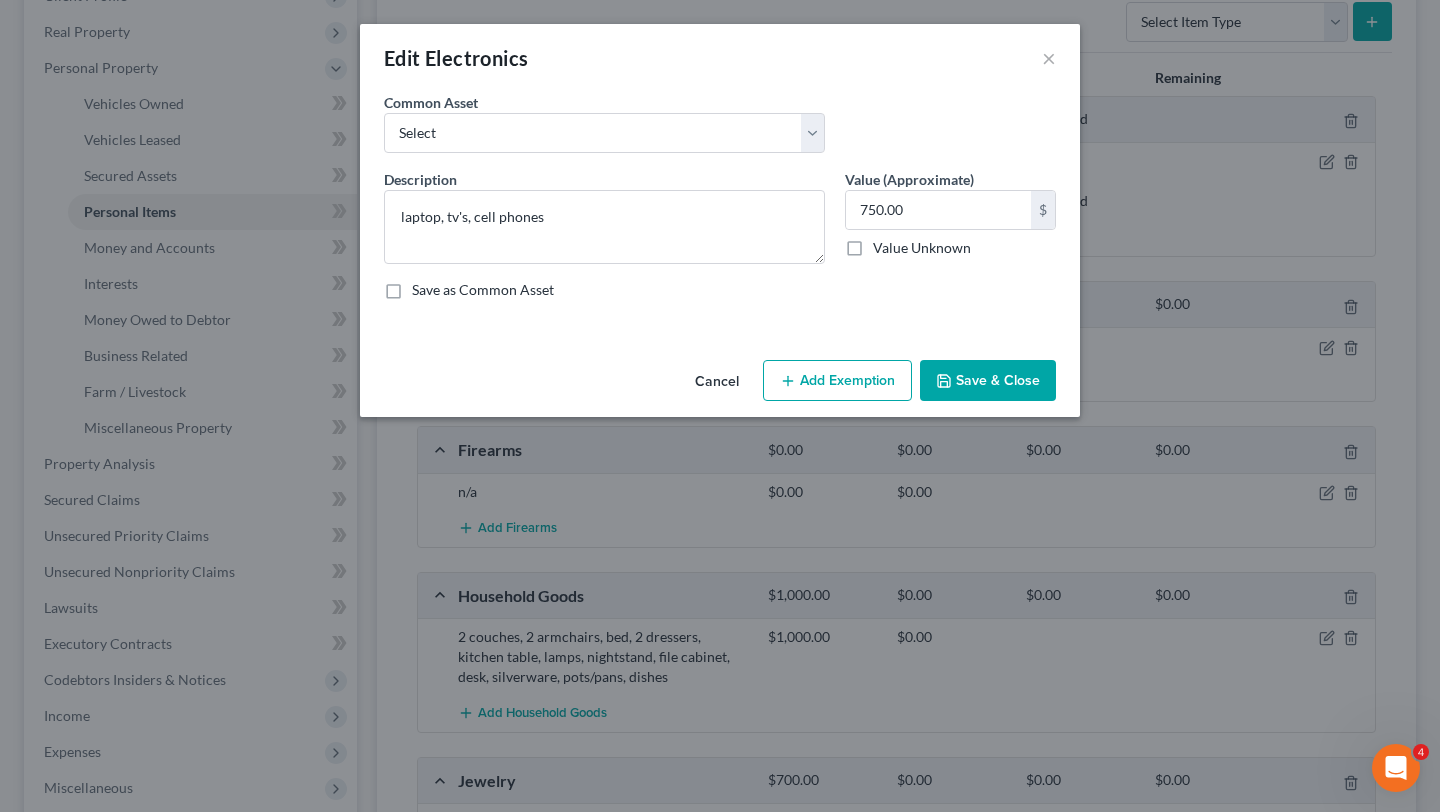 click on "Add Exemption" at bounding box center (837, 381) 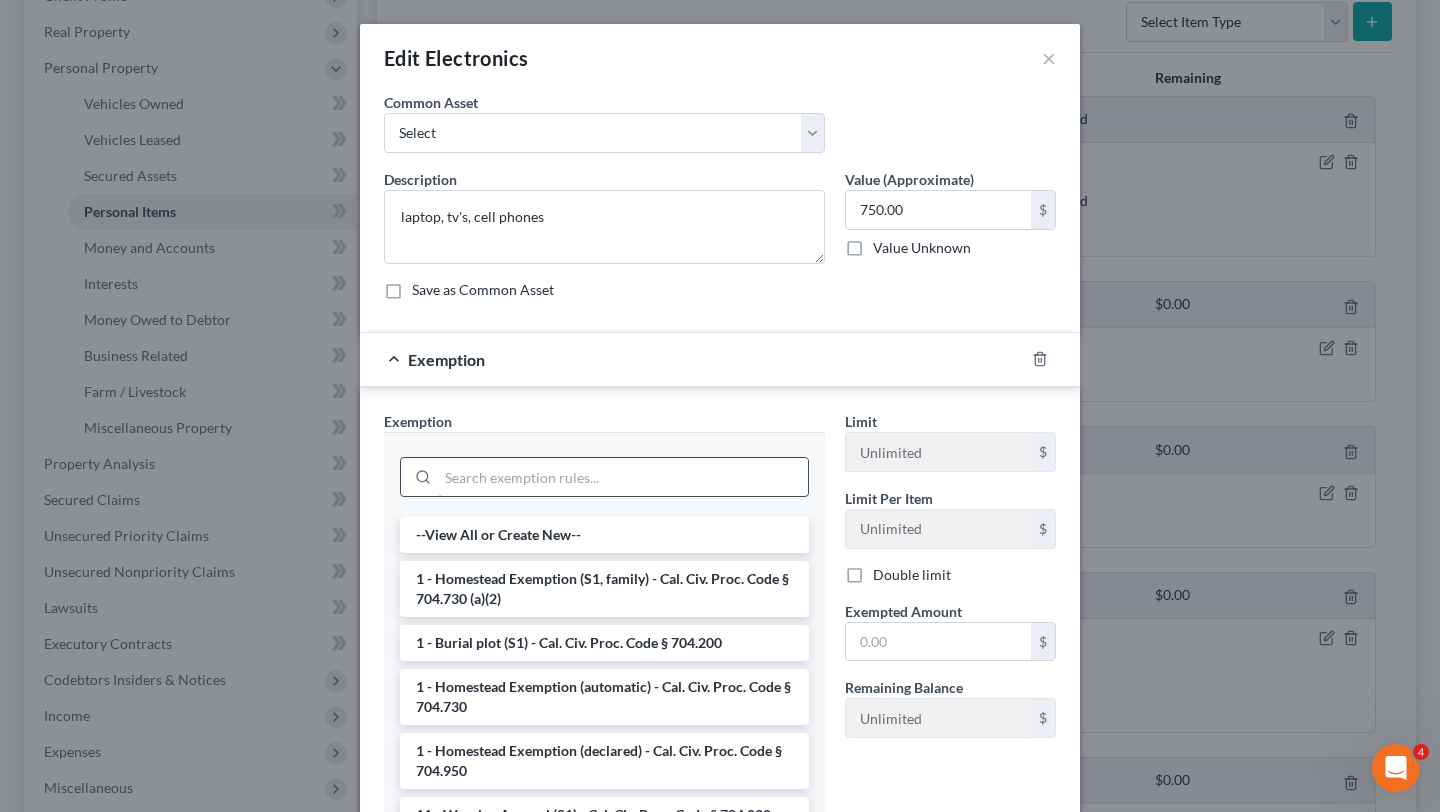 click at bounding box center (623, 477) 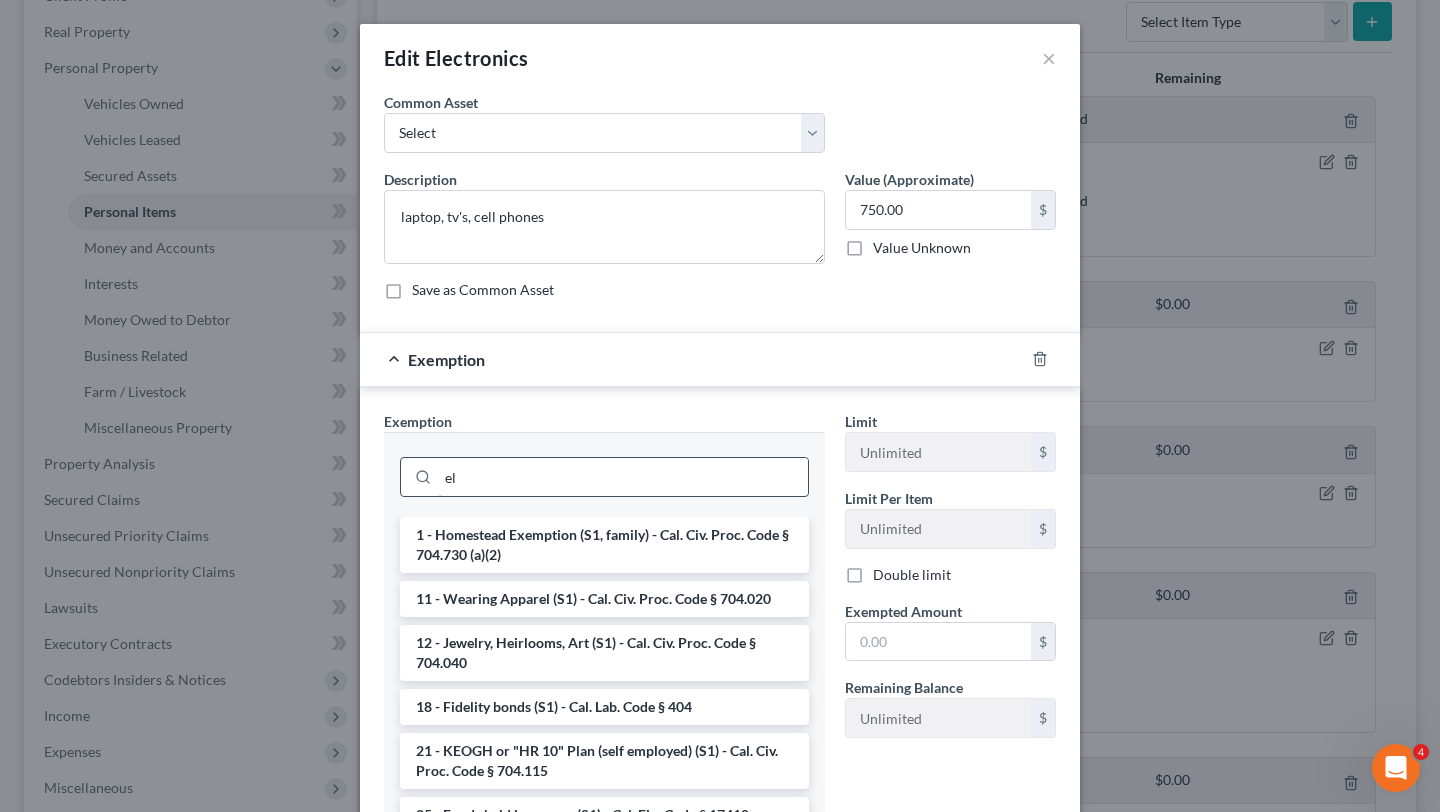 type on "ele" 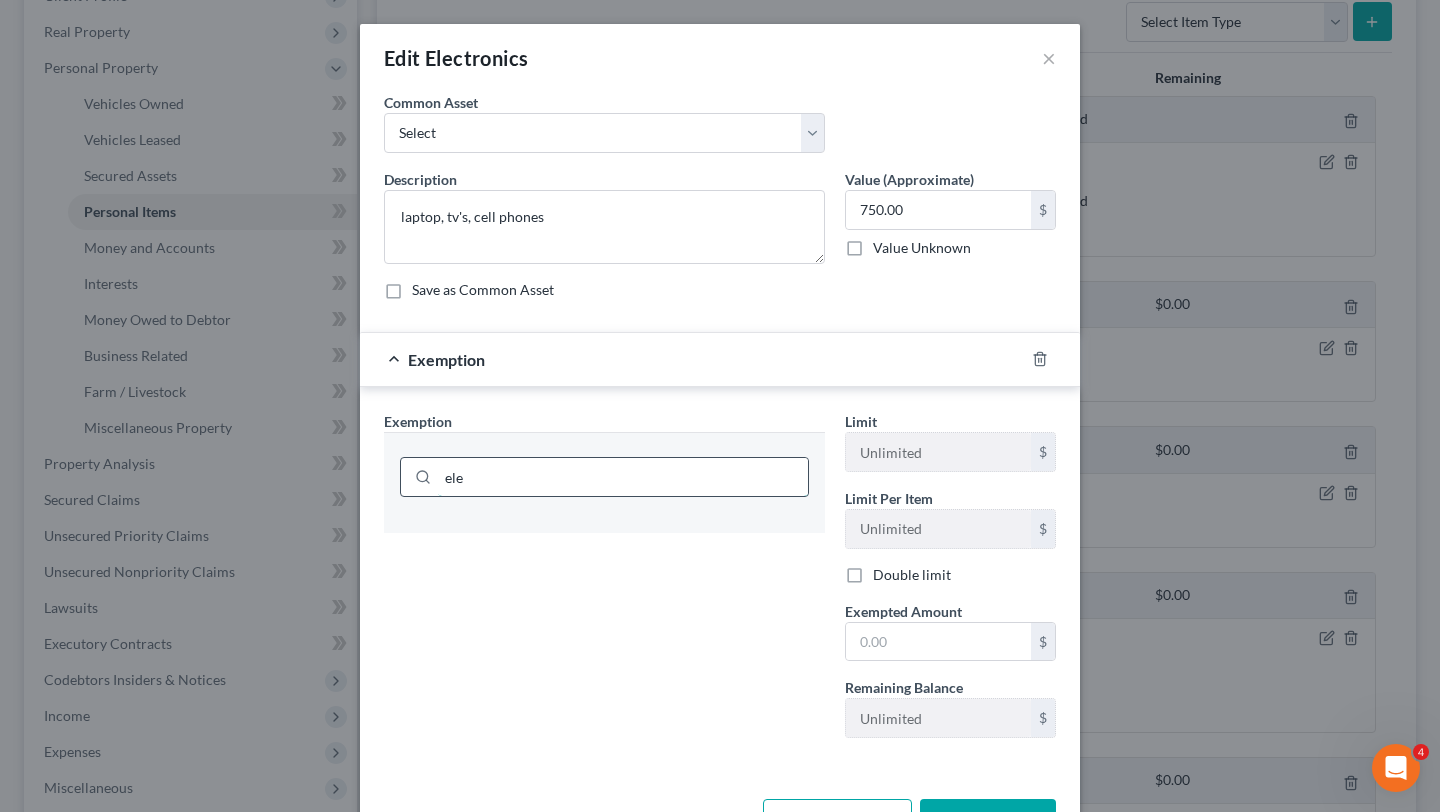 type 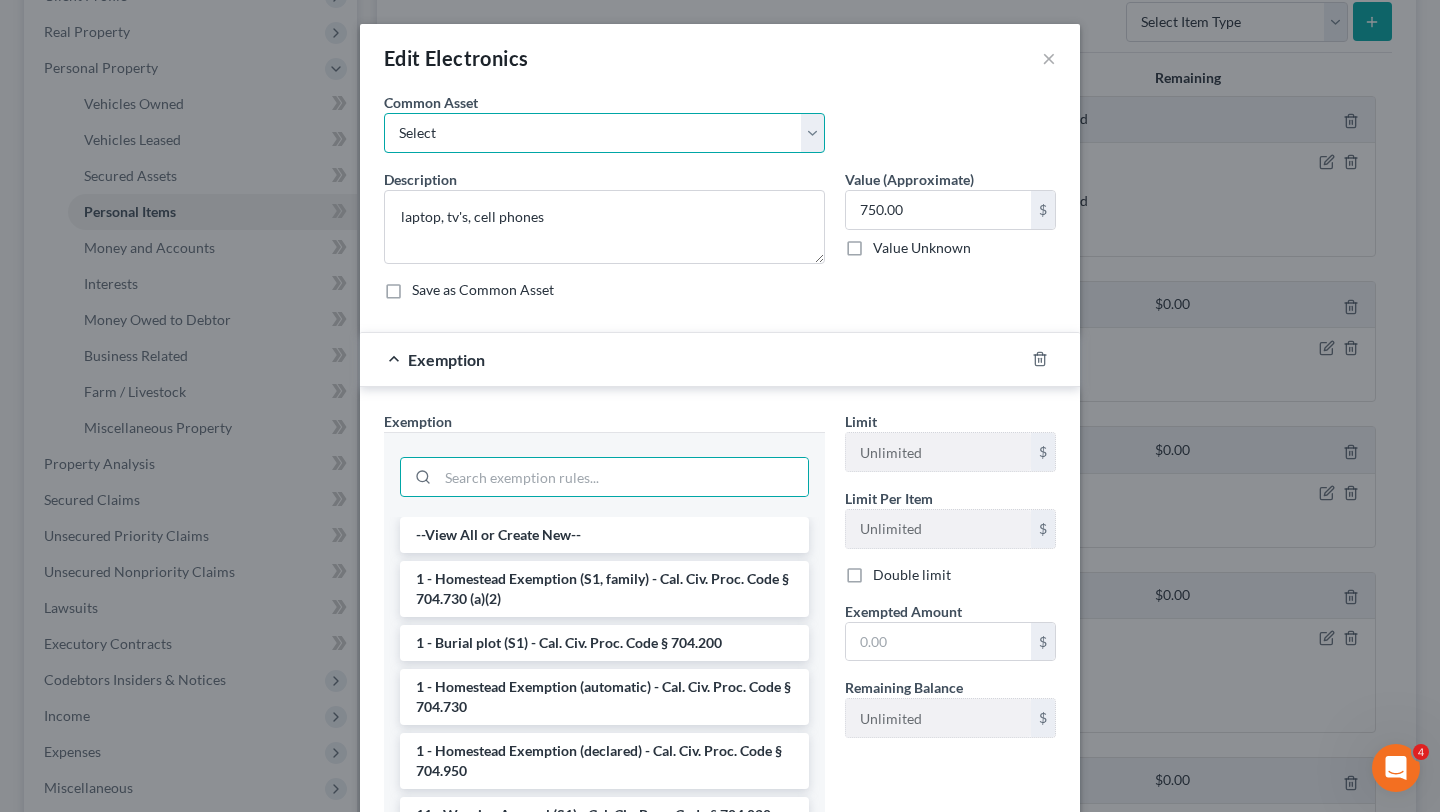 click on "Select Electronics" at bounding box center [604, 133] 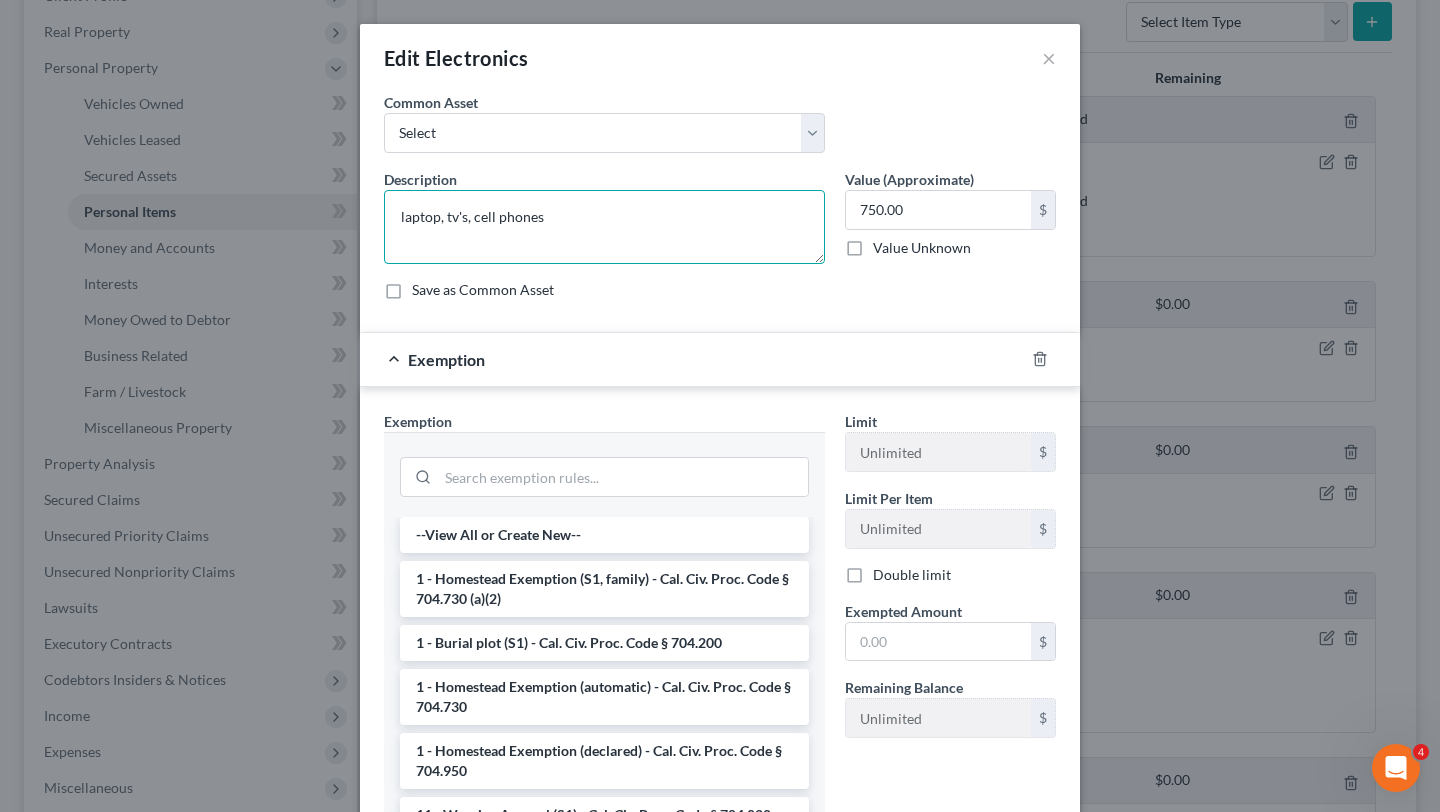click on "laptop, tv's, cell phones" at bounding box center [604, 227] 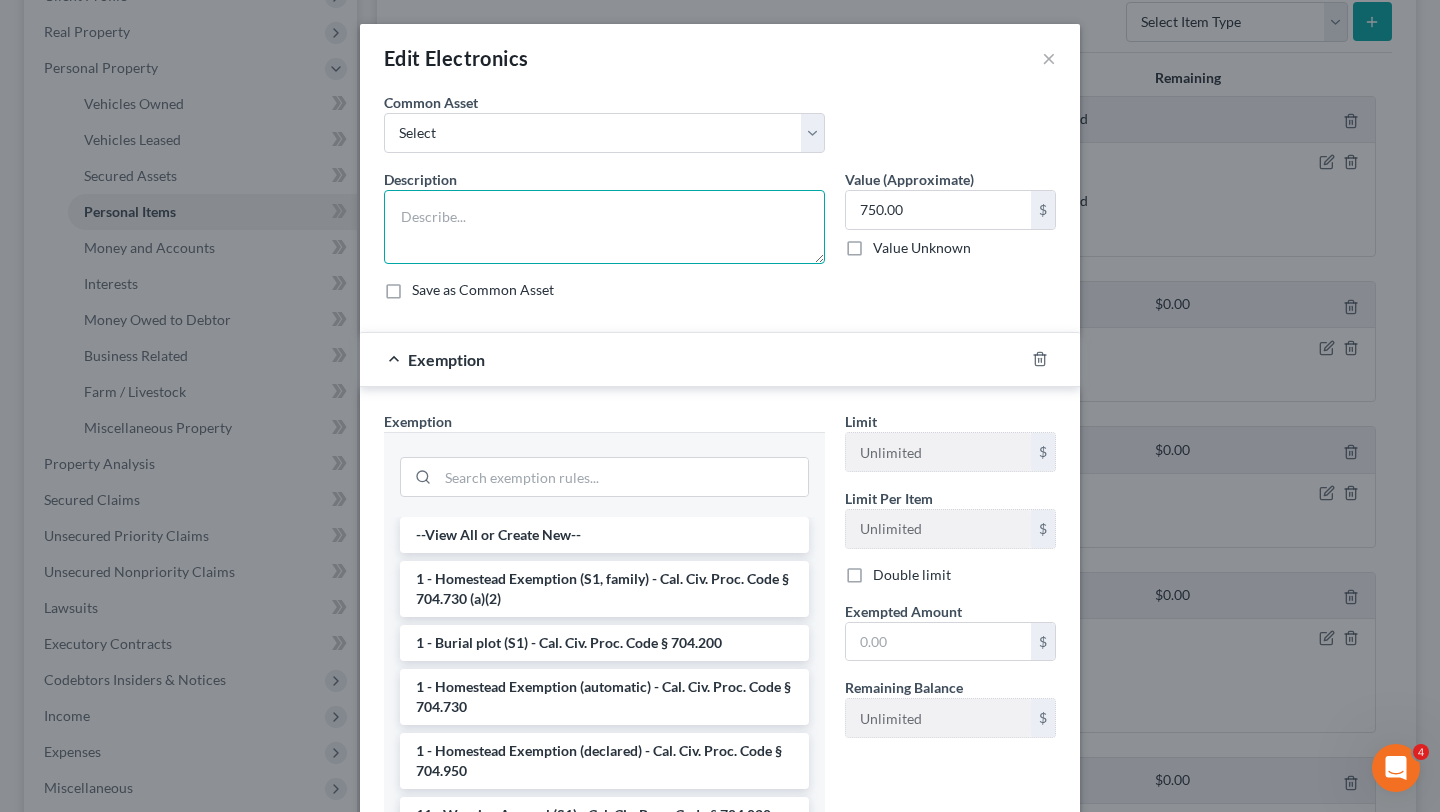 type 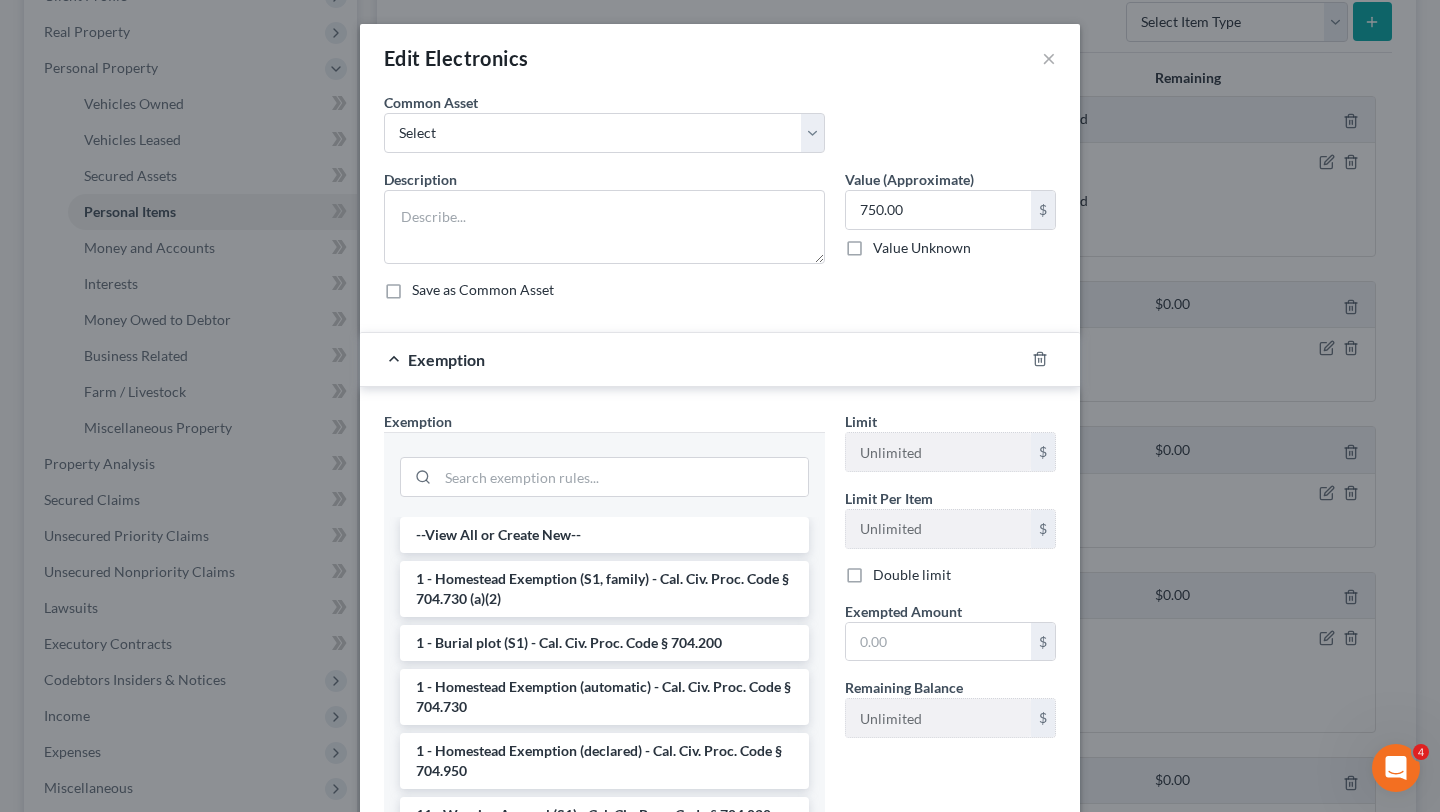 click on "Common Asset Select Electronics" at bounding box center [720, 130] 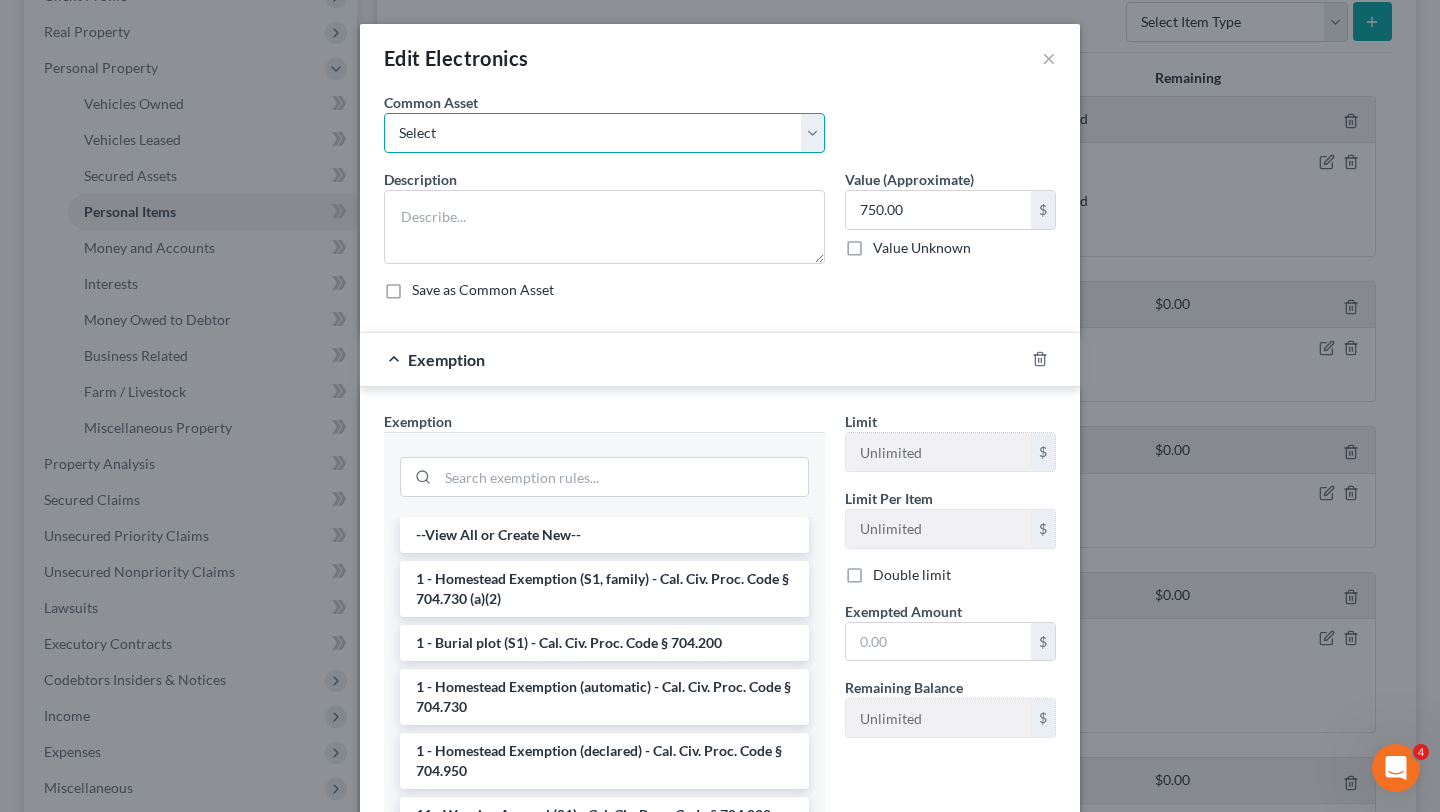 click on "Select Electronics" at bounding box center (604, 133) 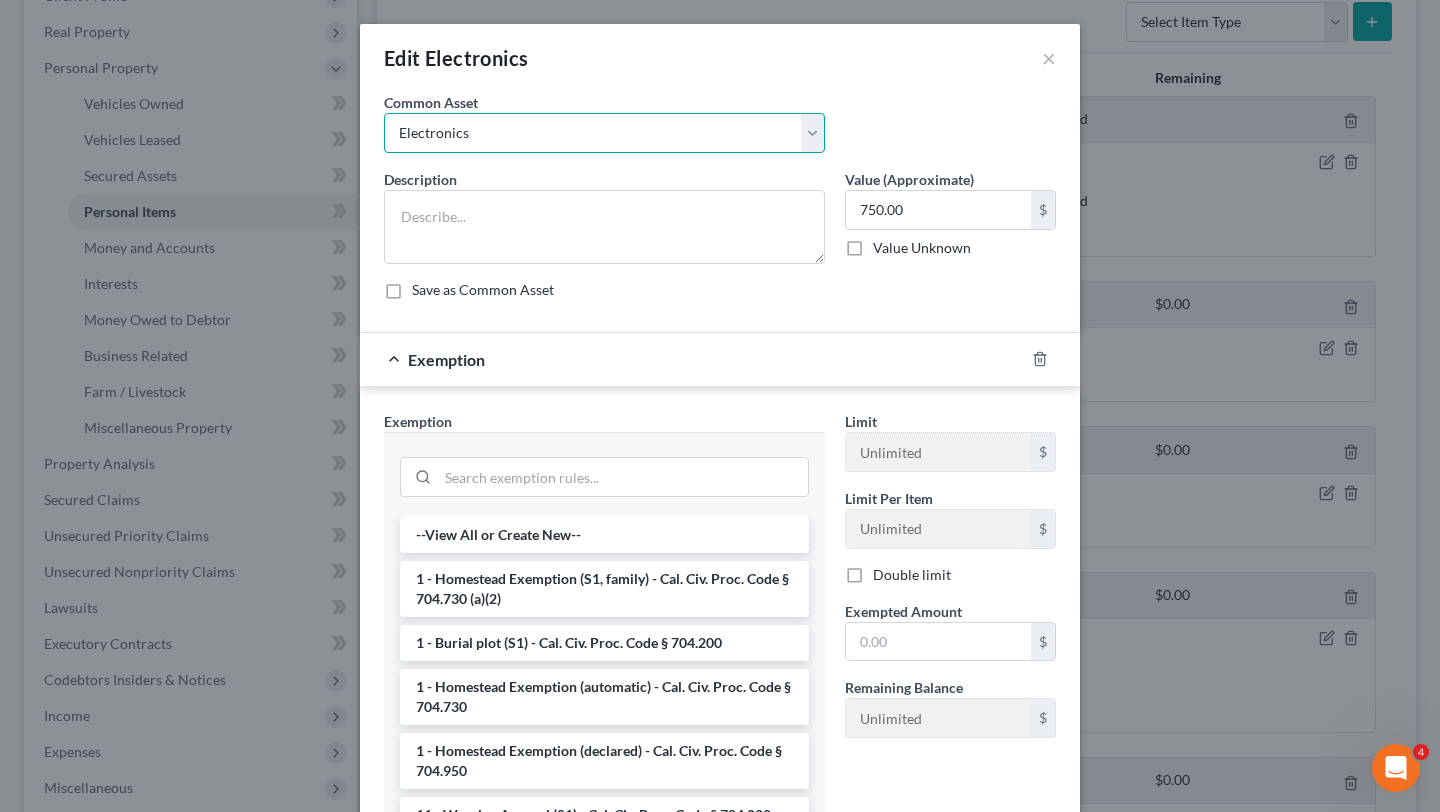 type on "Electronics" 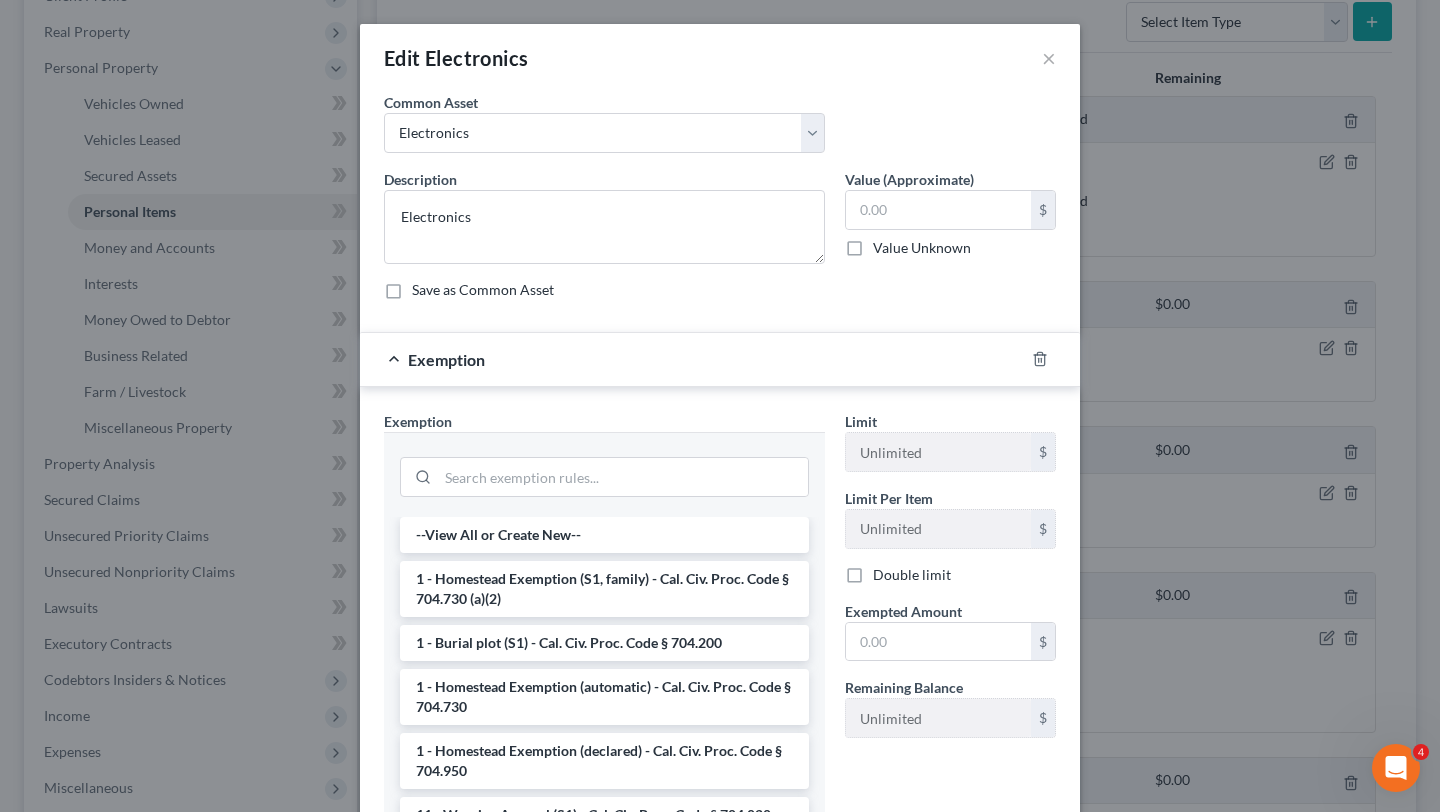 click on "Common Asset Select Electronics" at bounding box center [720, 130] 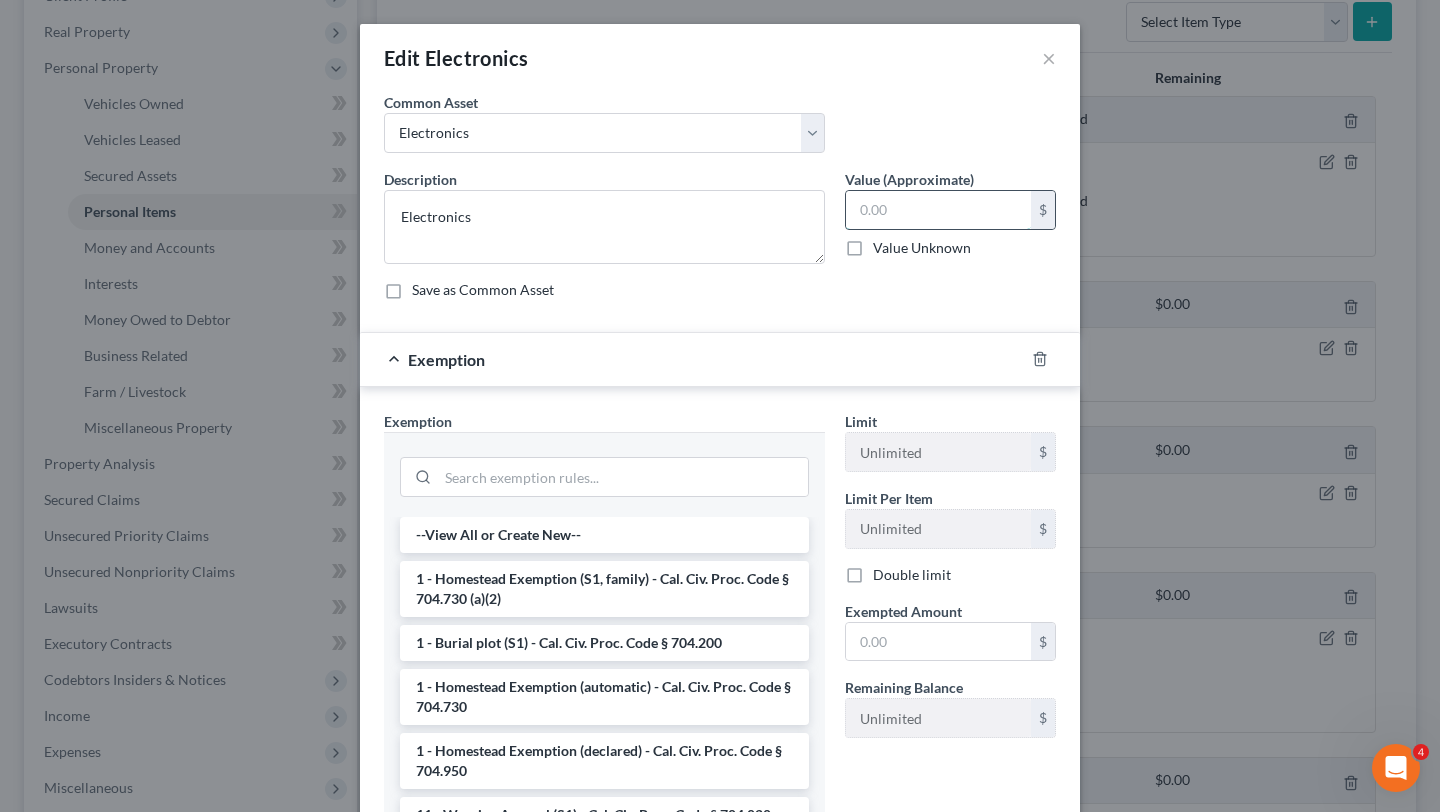 click at bounding box center [938, 210] 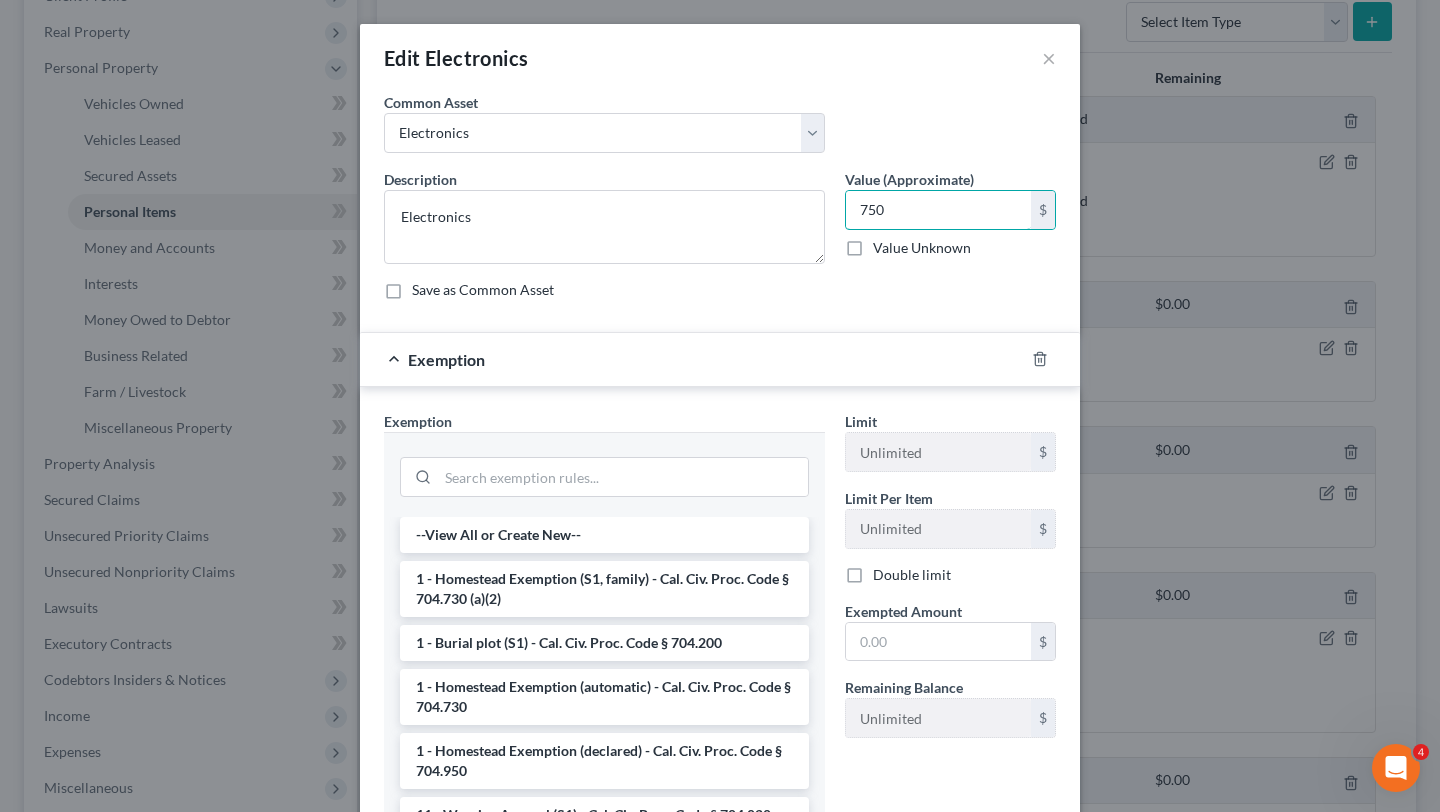 type on "750" 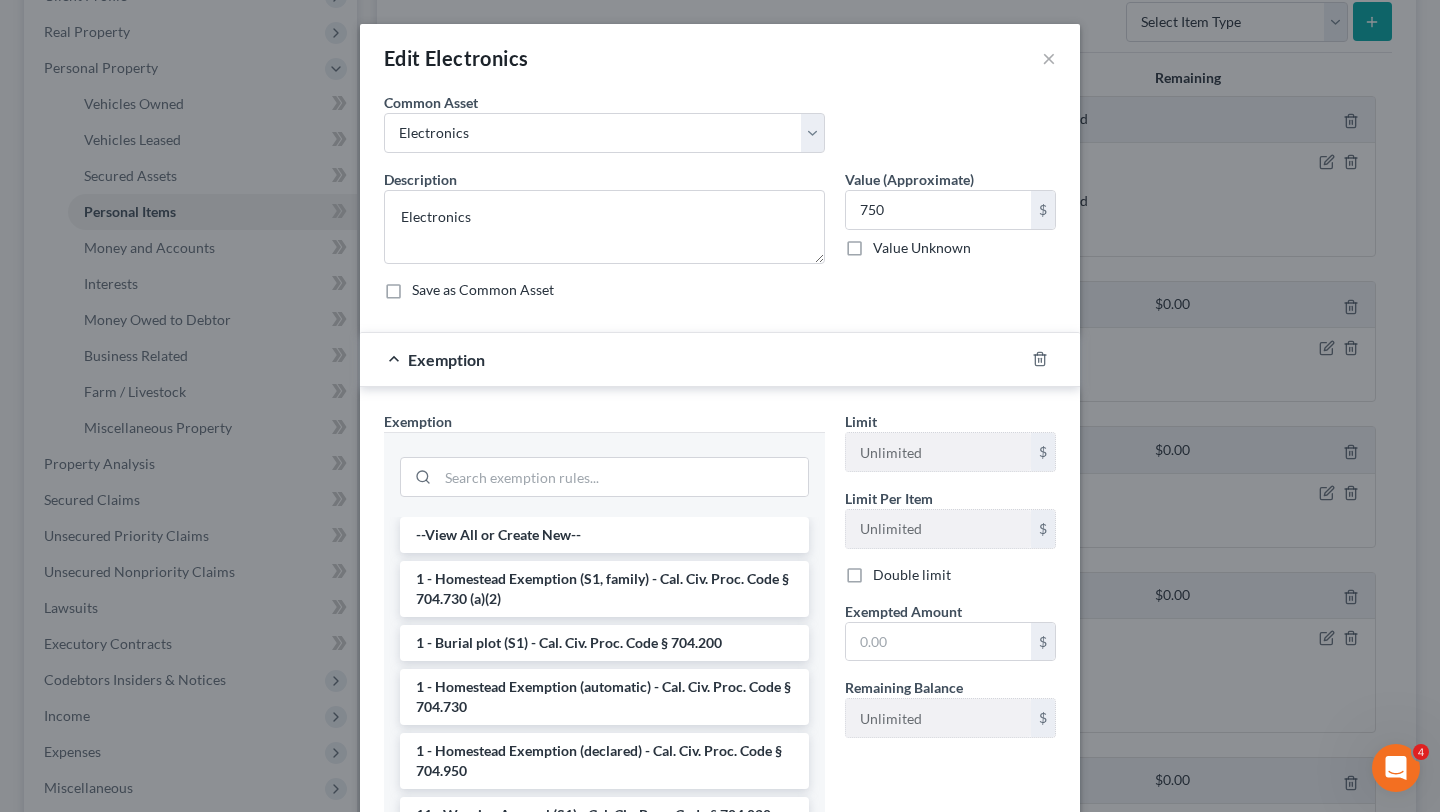 click on "Common Asset Select Electronics" at bounding box center [720, 130] 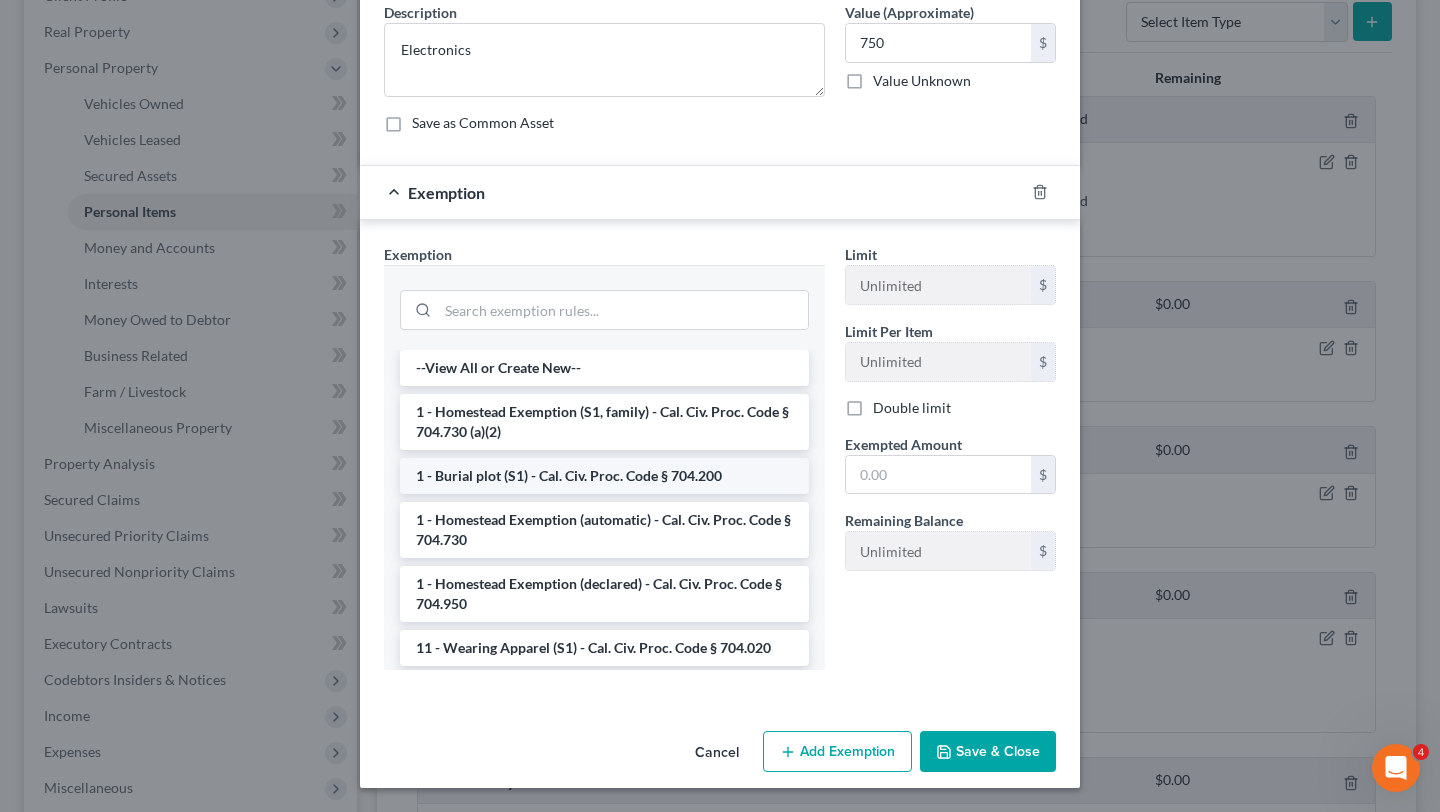 scroll, scrollTop: 48, scrollLeft: 0, axis: vertical 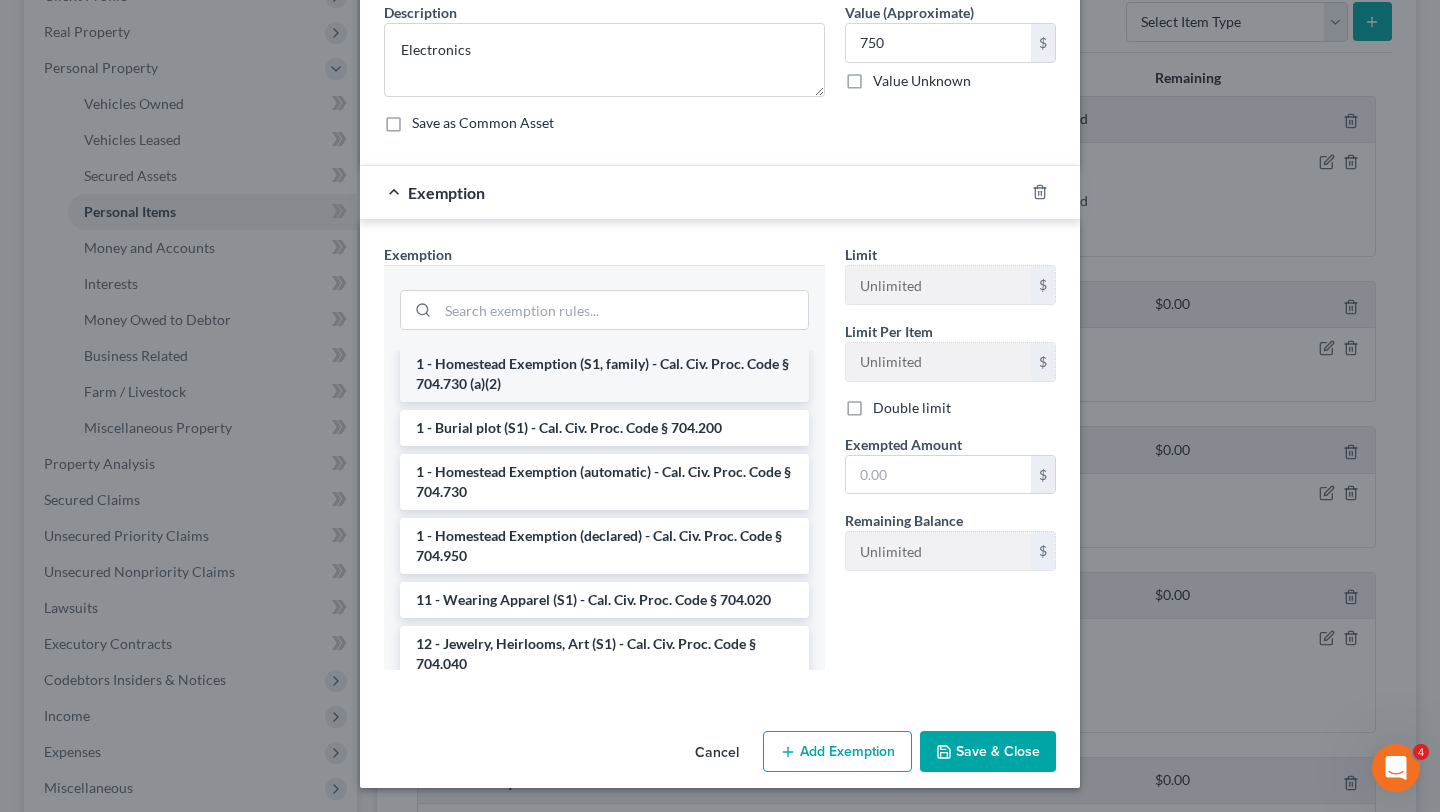 click on "1 - Homestead Exemption (S1, family) - Cal. Civ. Proc. Code § 704.730 (a)(2)" at bounding box center [604, 374] 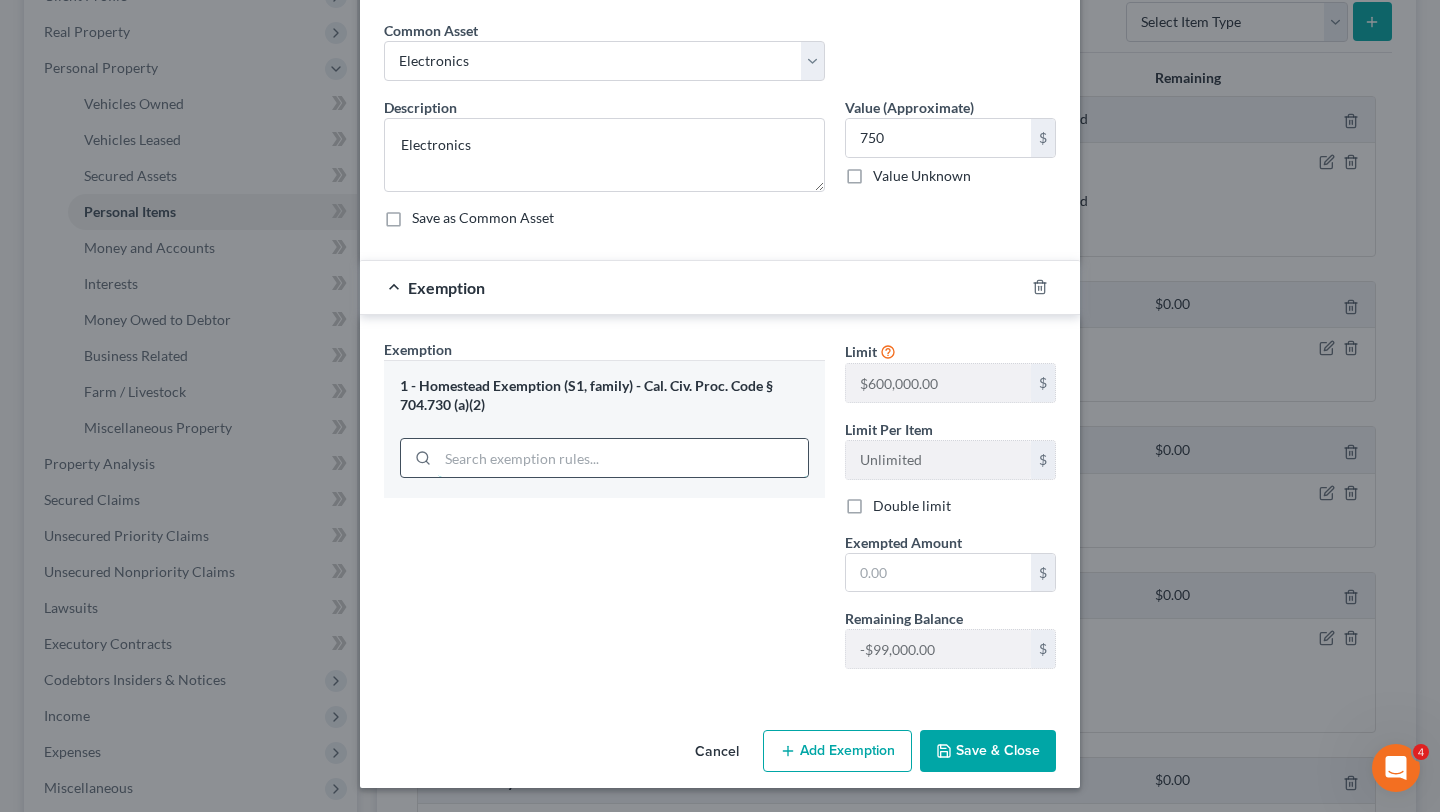 scroll, scrollTop: 167, scrollLeft: 0, axis: vertical 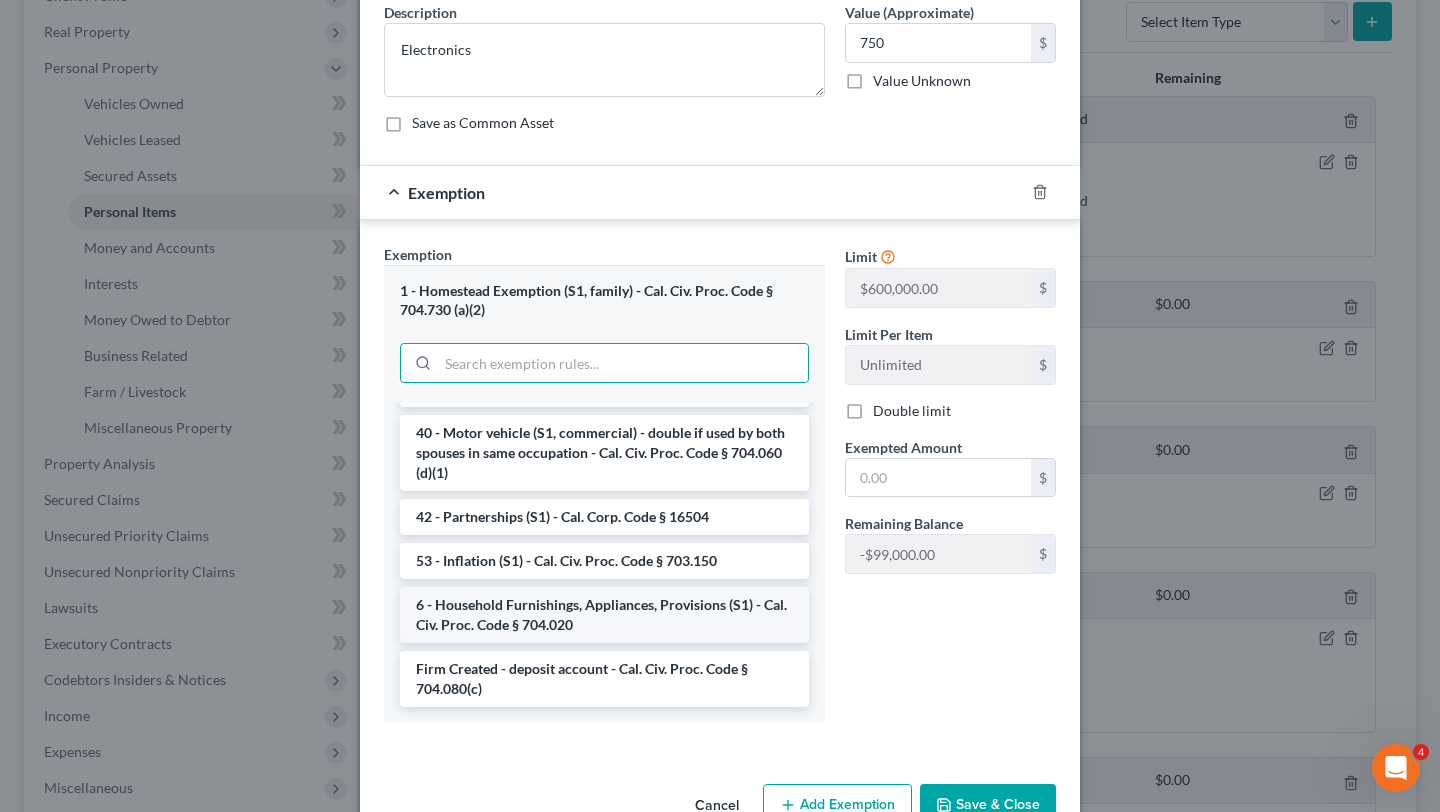 click on "6 - Household Furnishings, Appliances, Provisions (S1) - Cal. Civ. Proc. Code § 704.020" at bounding box center (604, 615) 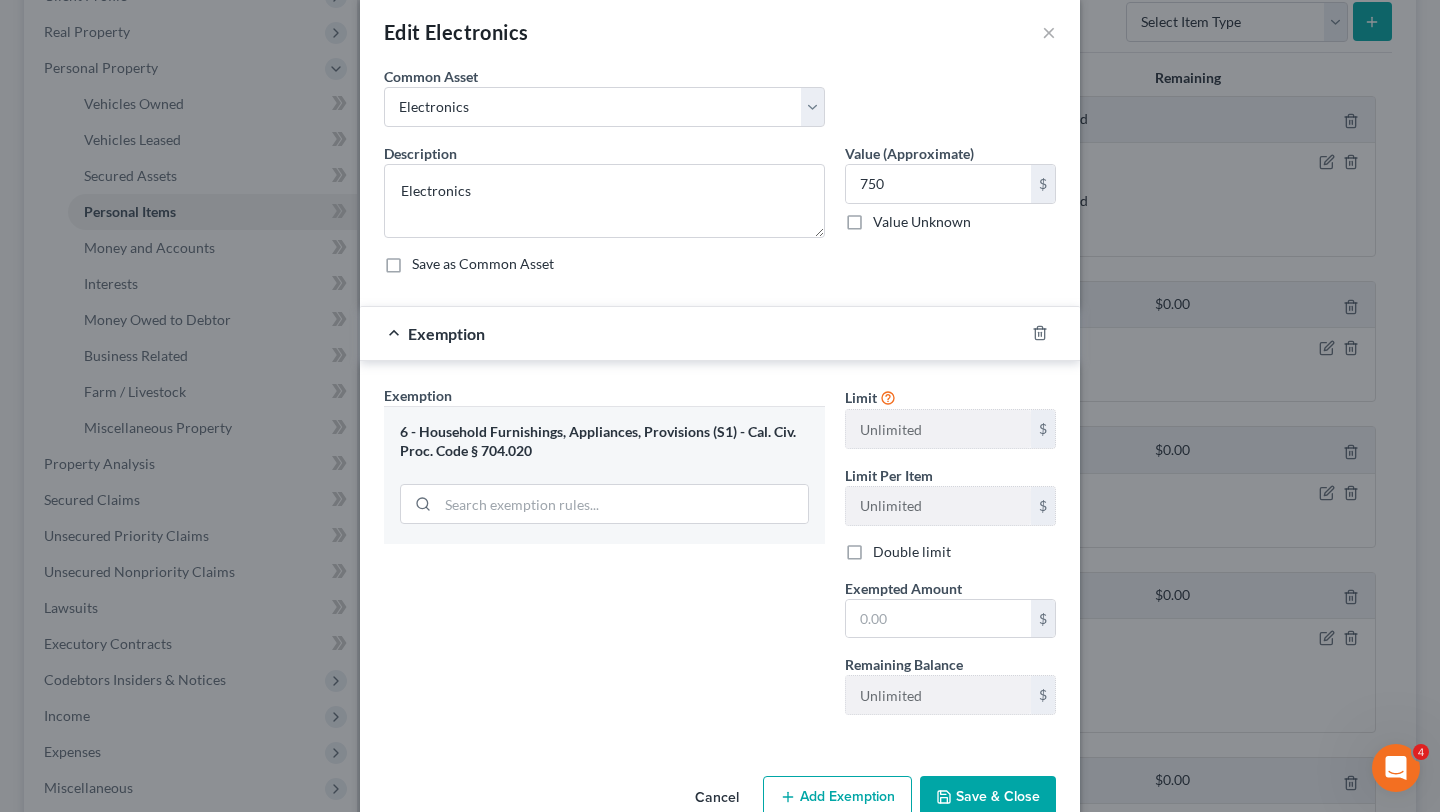 scroll, scrollTop: 0, scrollLeft: 0, axis: both 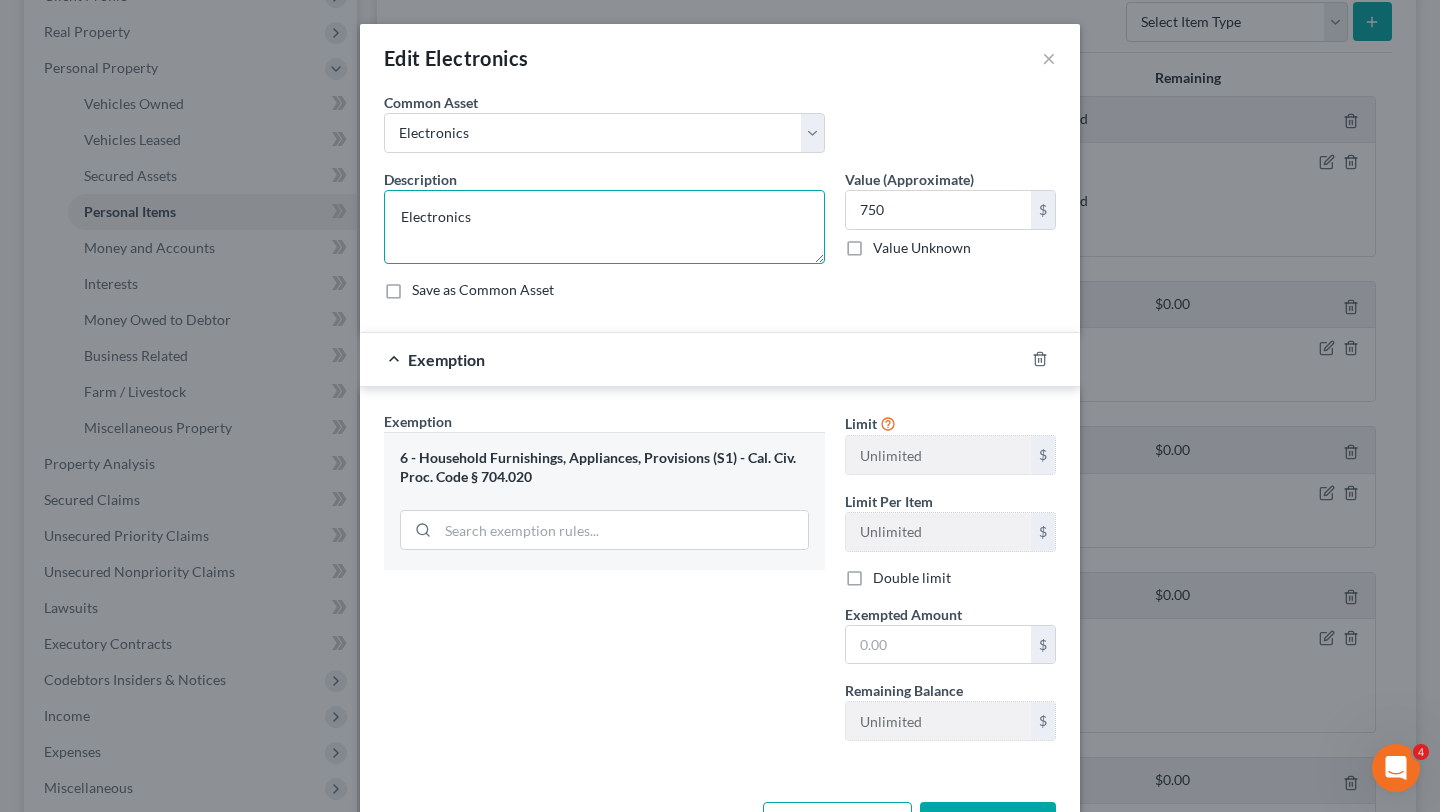 click on "Electronics" at bounding box center (604, 227) 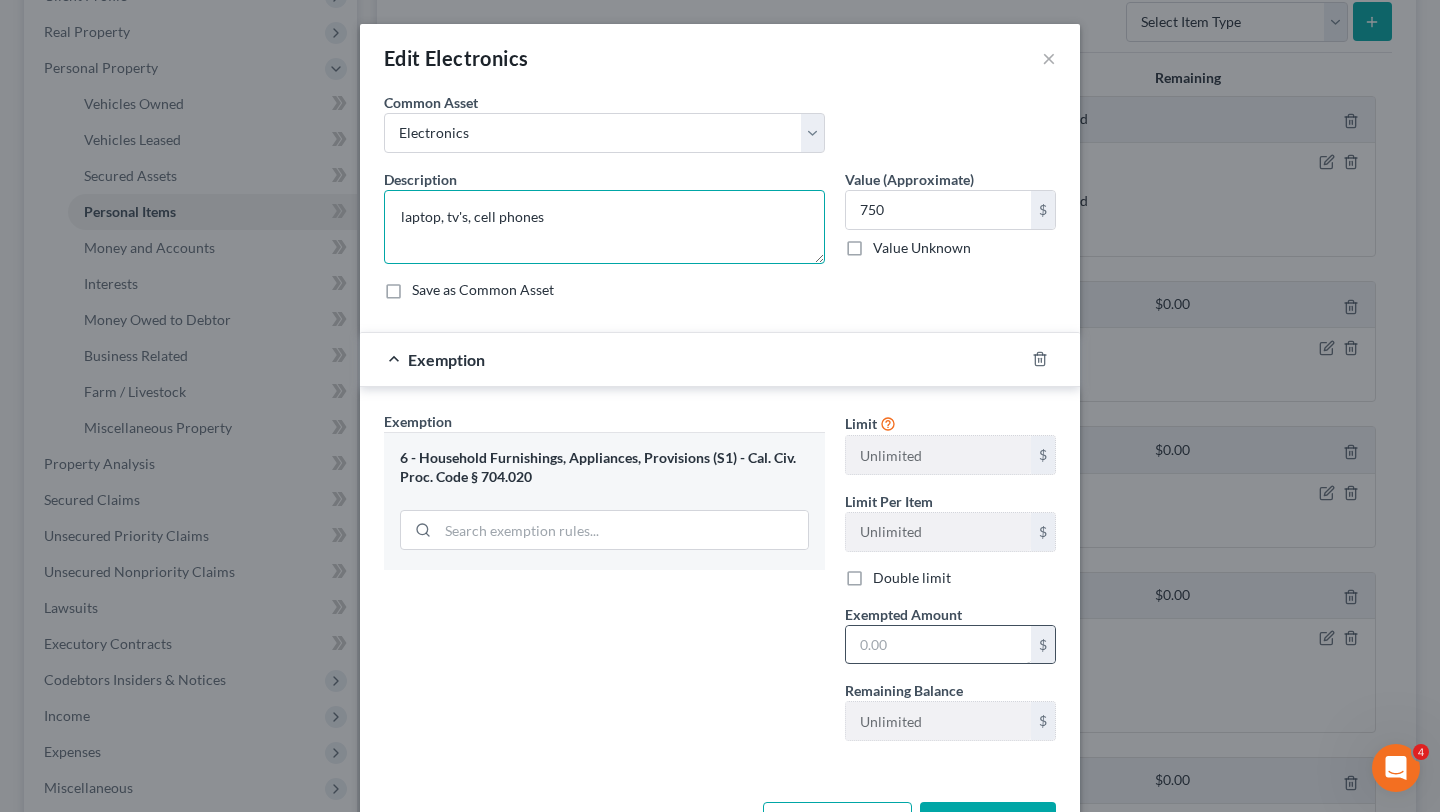 type on "laptop, tv's, cell phones" 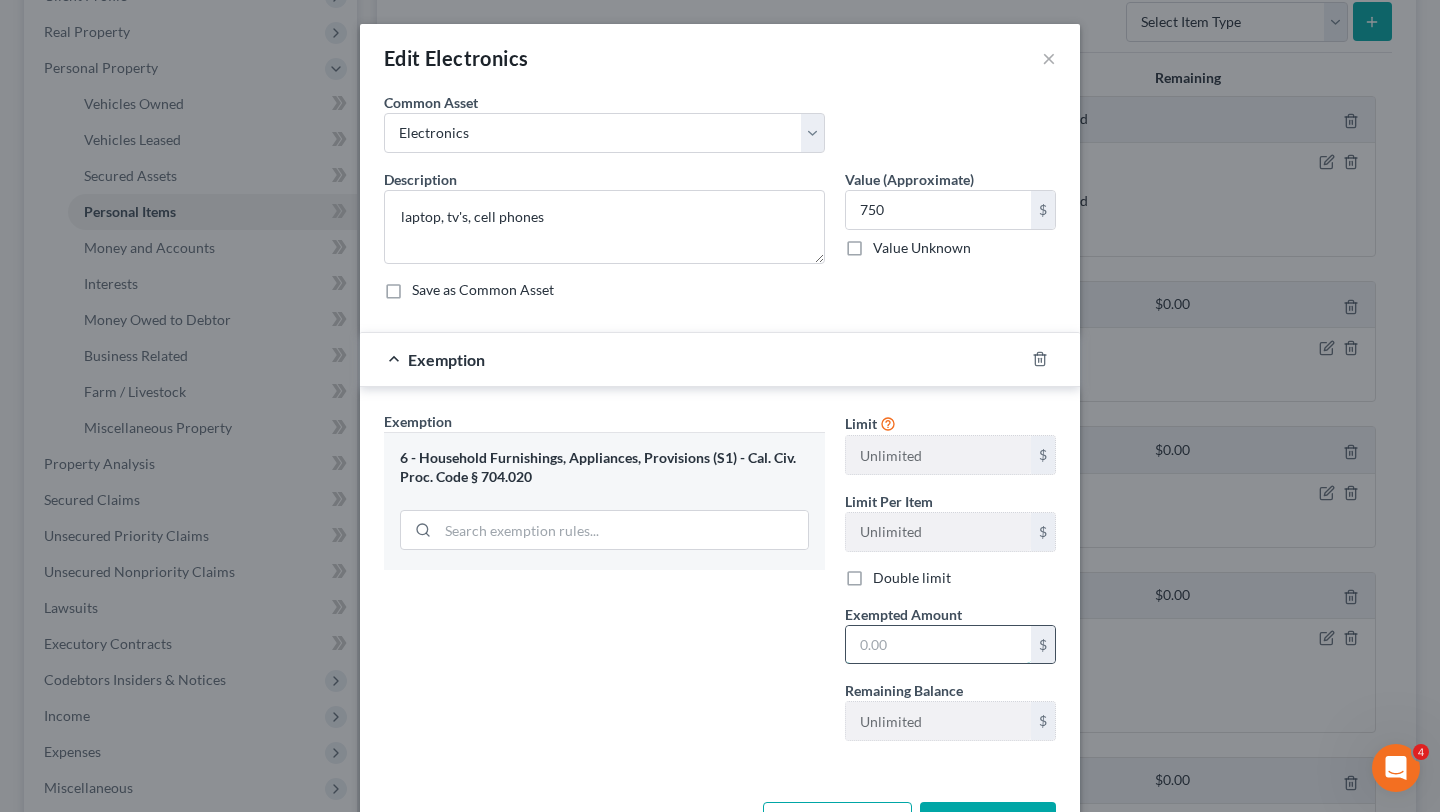 click at bounding box center [938, 645] 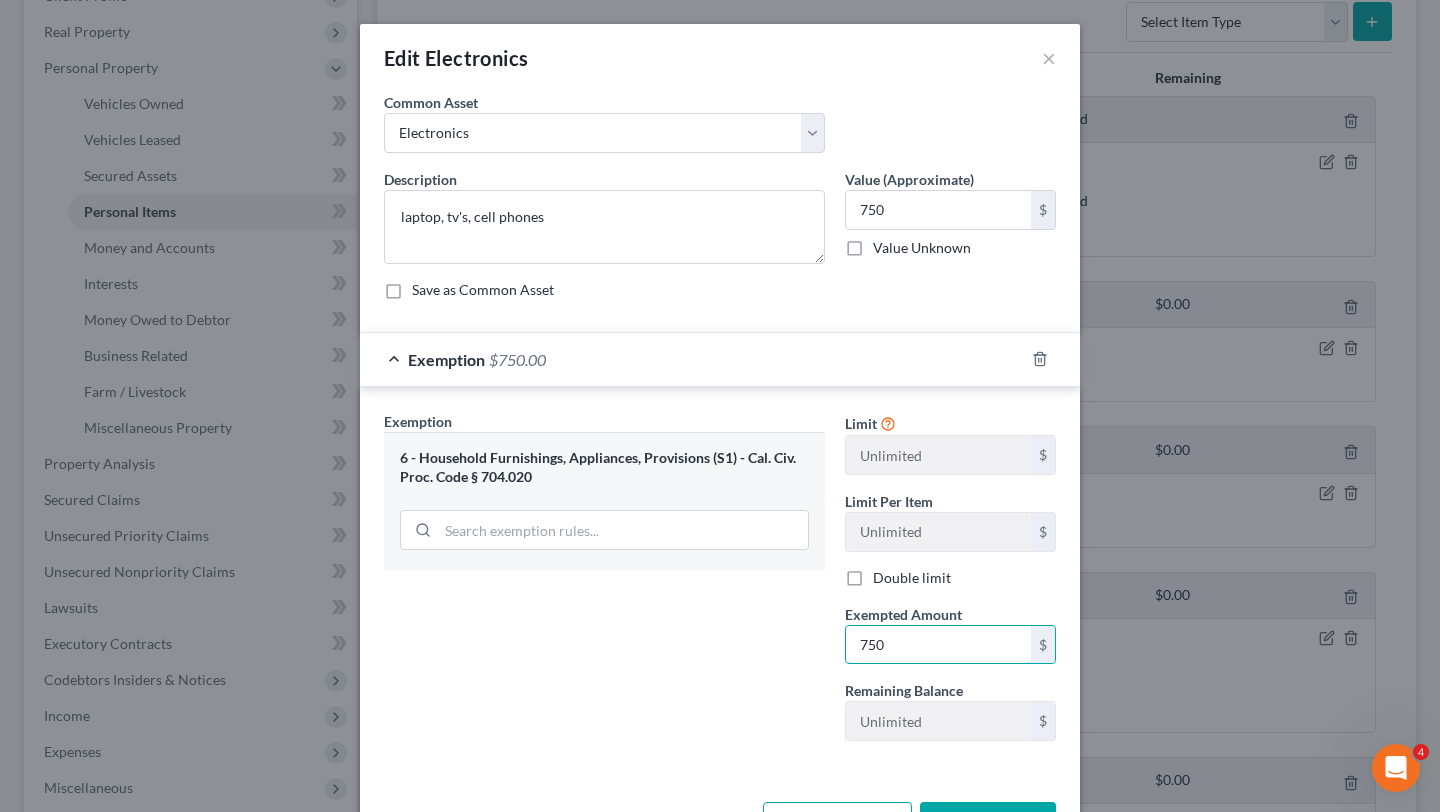 type on "750" 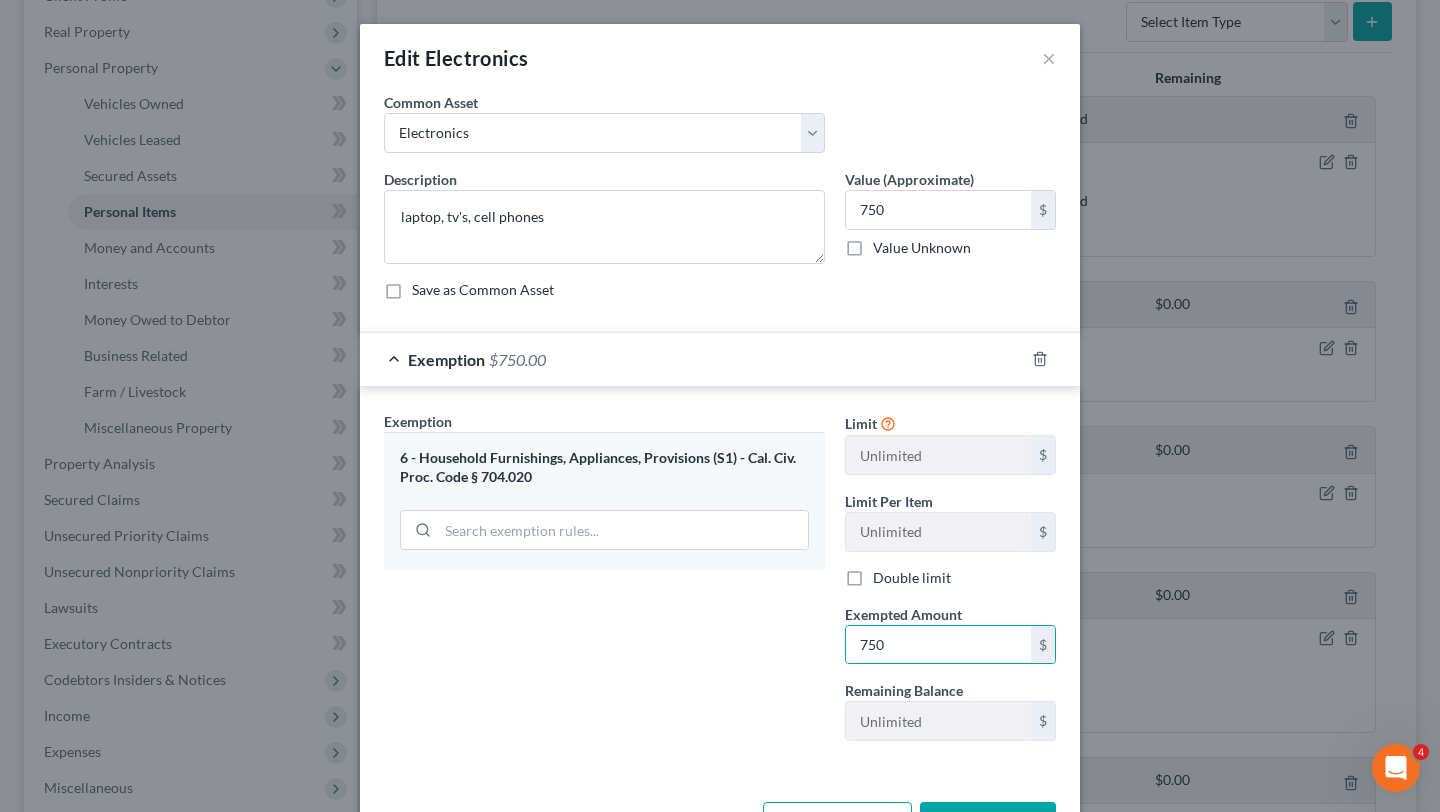 click on "Exemption Set must be selected for CA.
Exemption
*
6 - Household Furnishings, Appliances, Provisions (S1) - Cal. Civ. Proc. Code § 704.020" at bounding box center [604, 584] 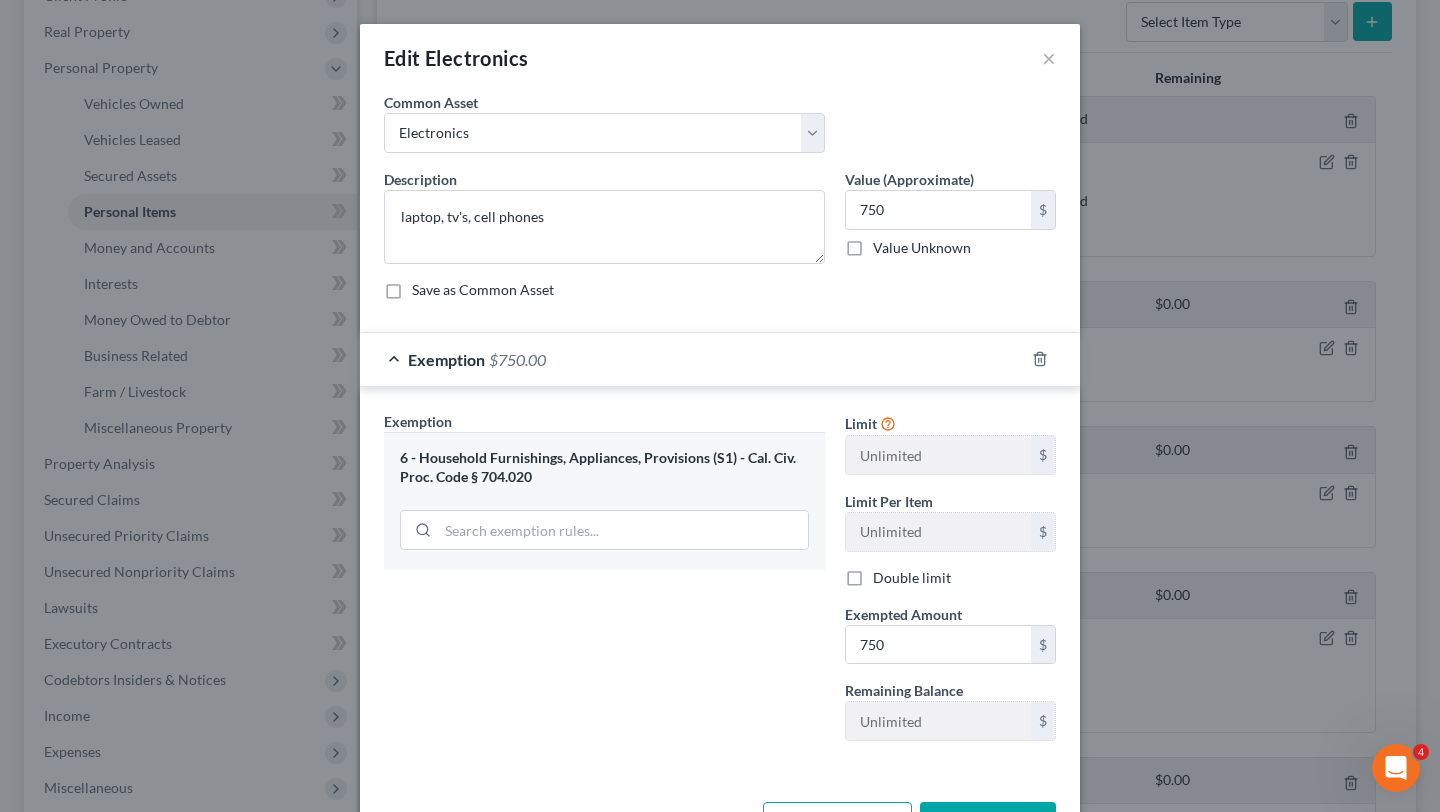 click on "Save & Close" at bounding box center [988, 823] 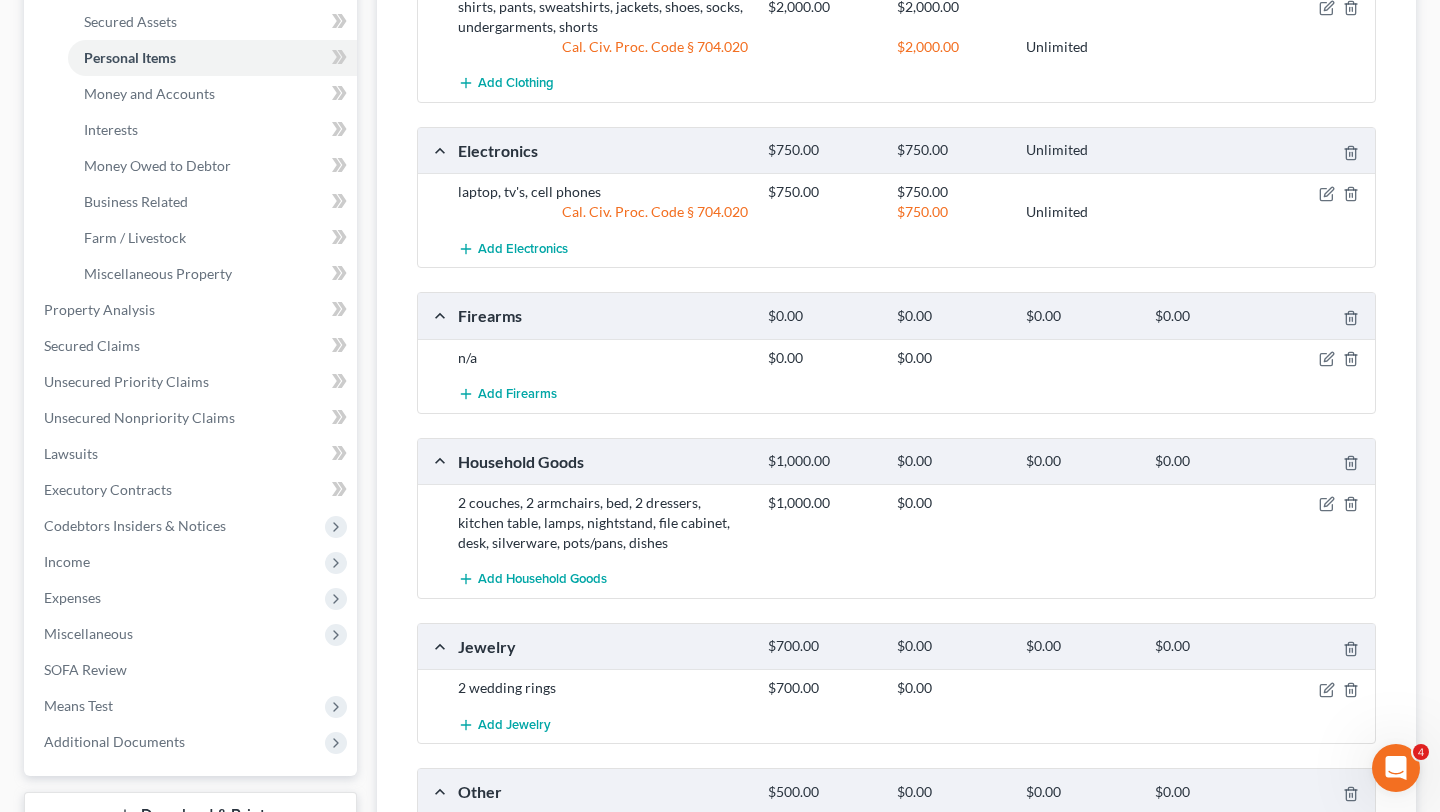 scroll, scrollTop: 458, scrollLeft: 0, axis: vertical 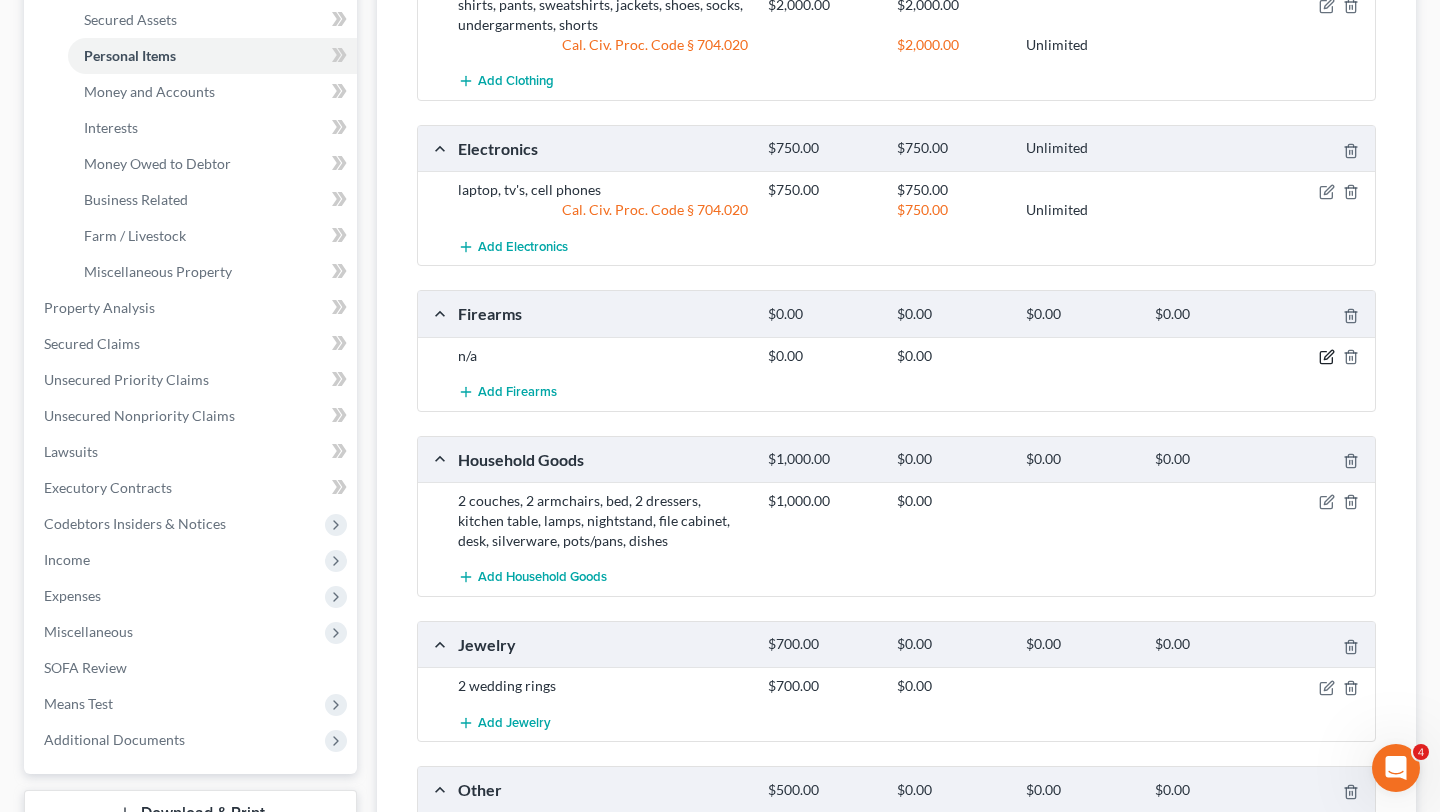 click 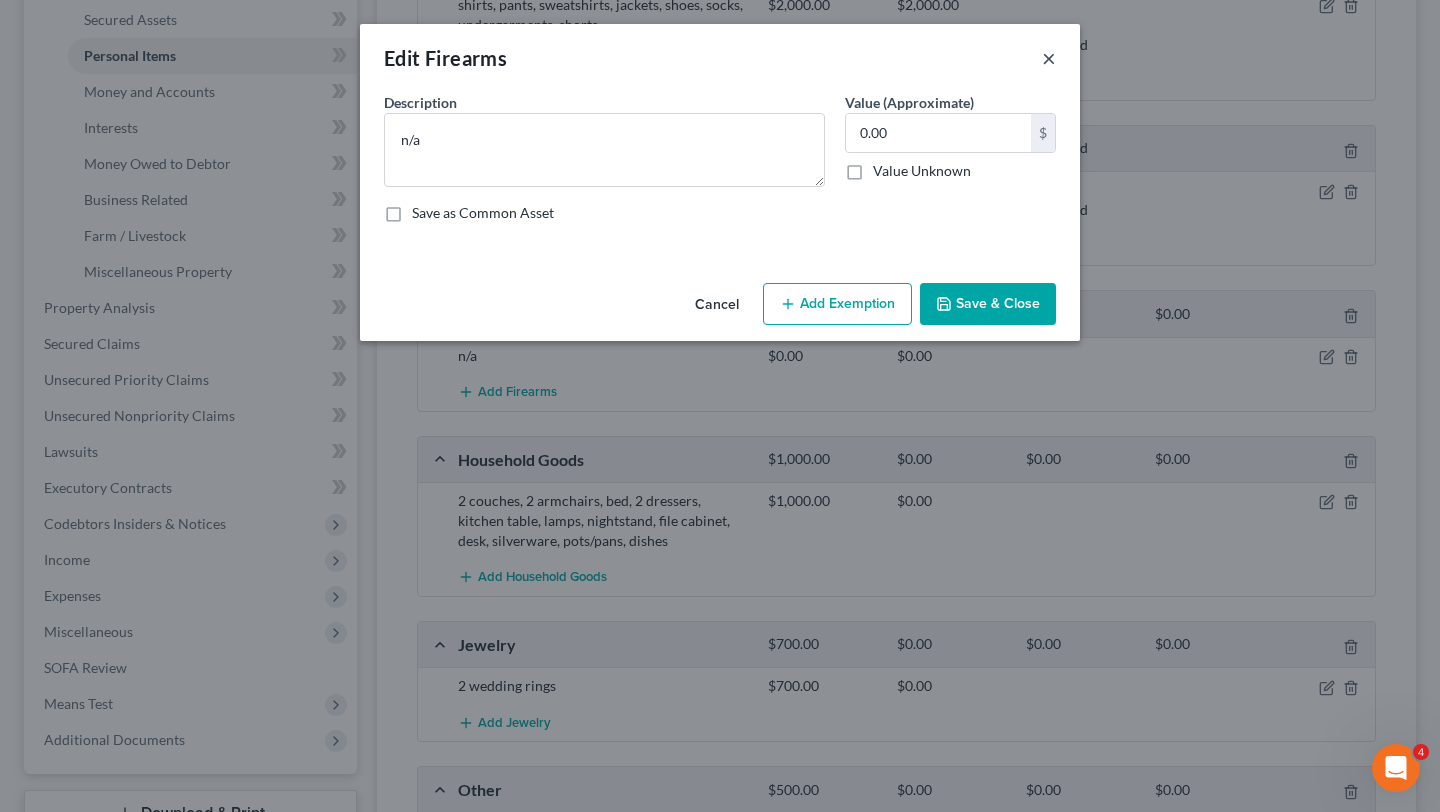 click on "×" at bounding box center (1049, 58) 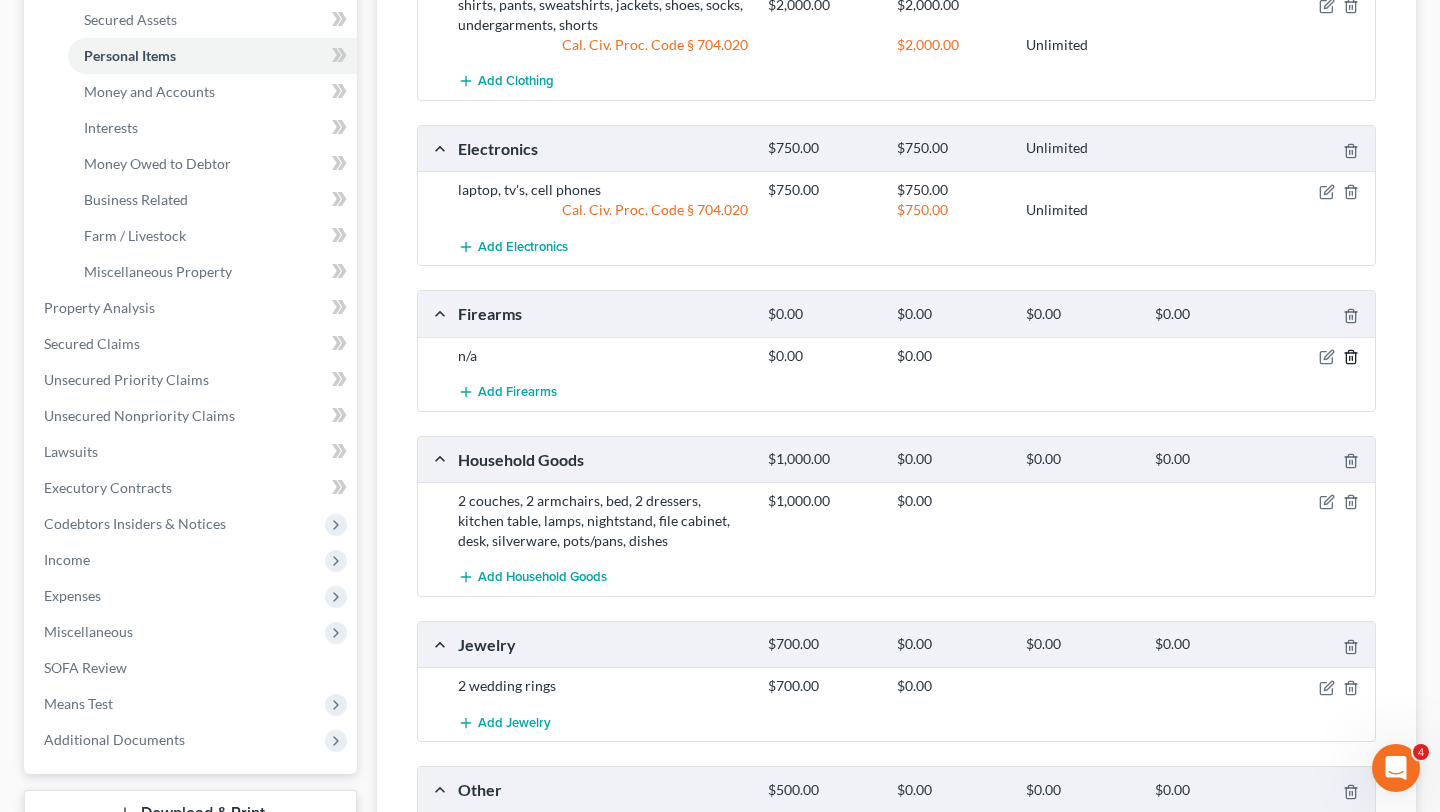 click 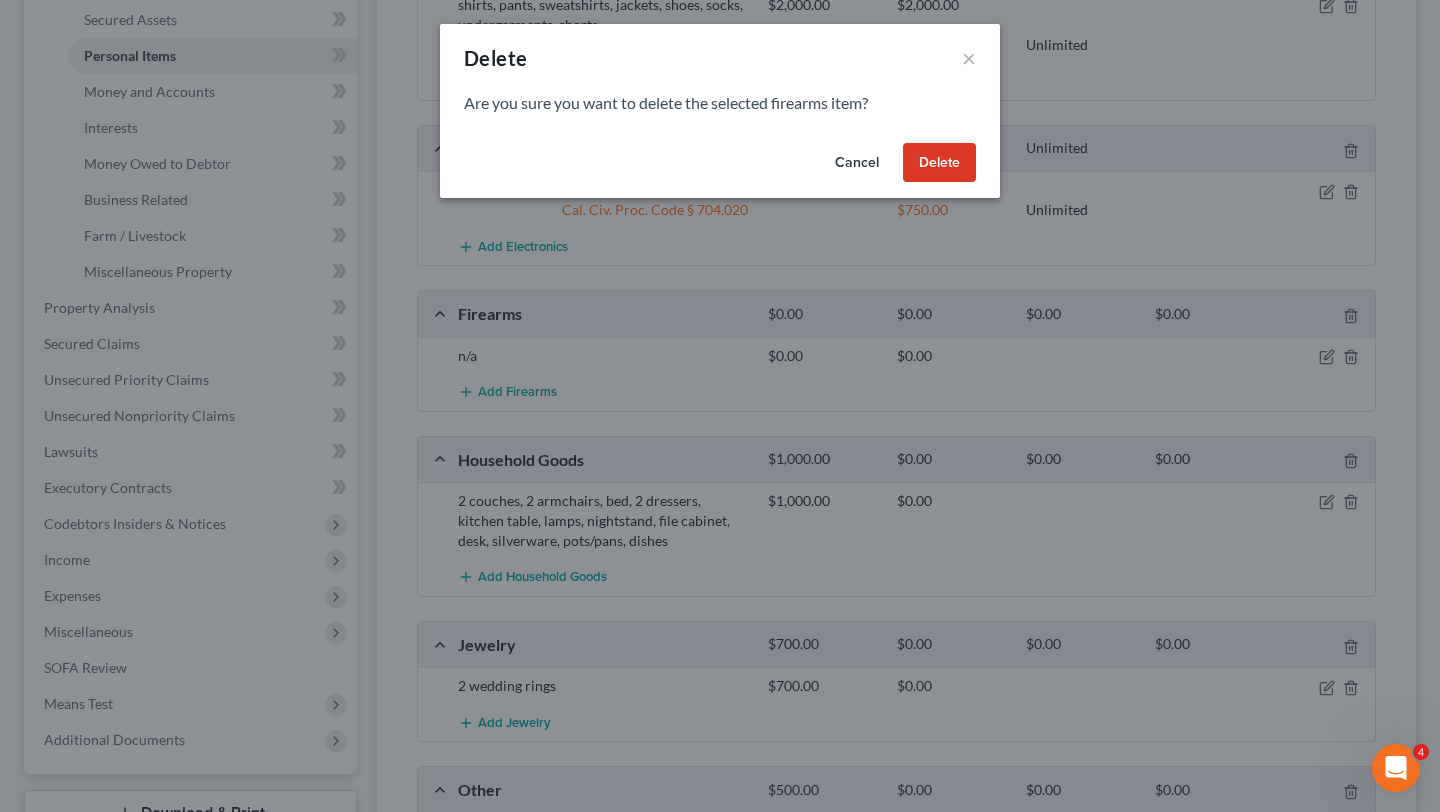 click on "Delete" at bounding box center (939, 163) 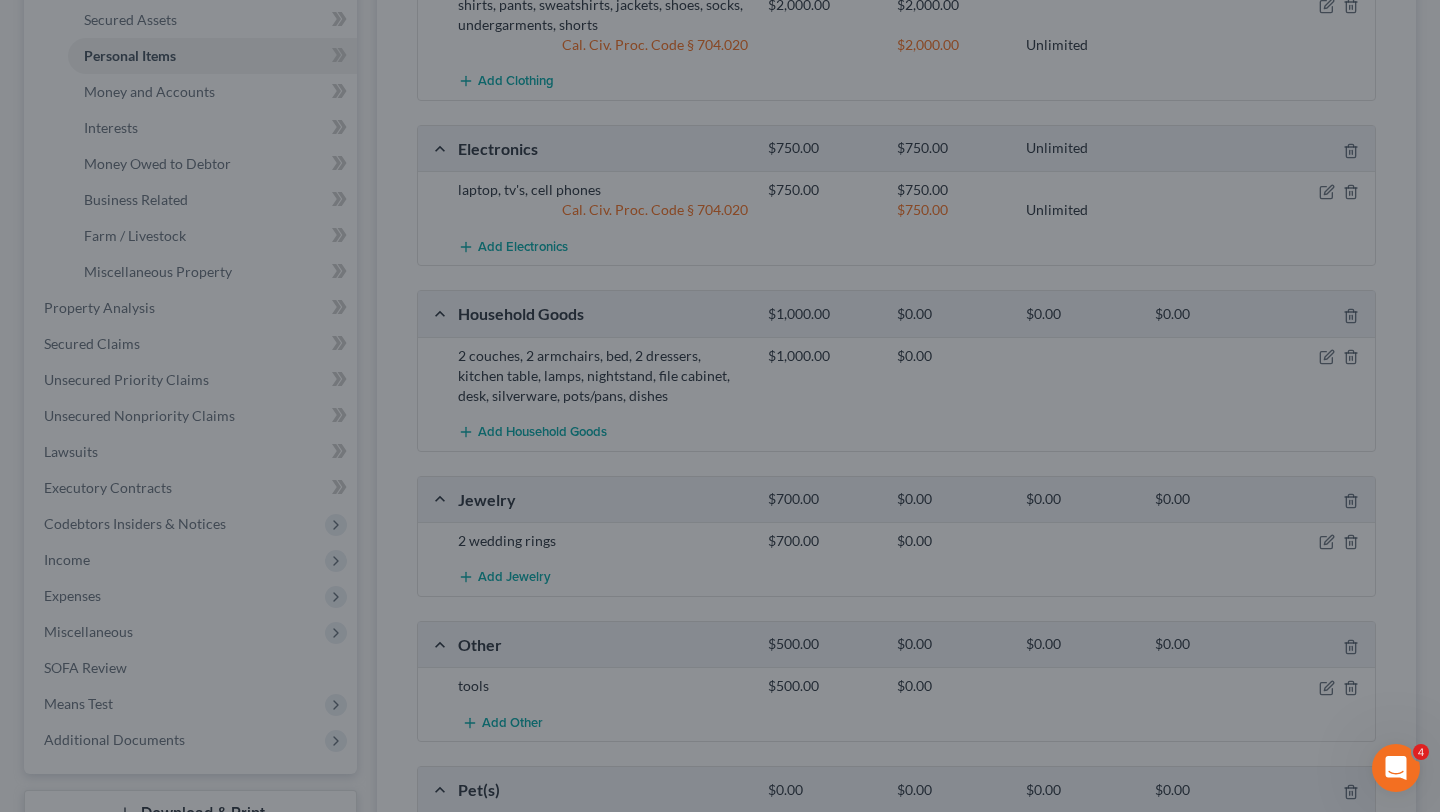 click at bounding box center (720, 406) 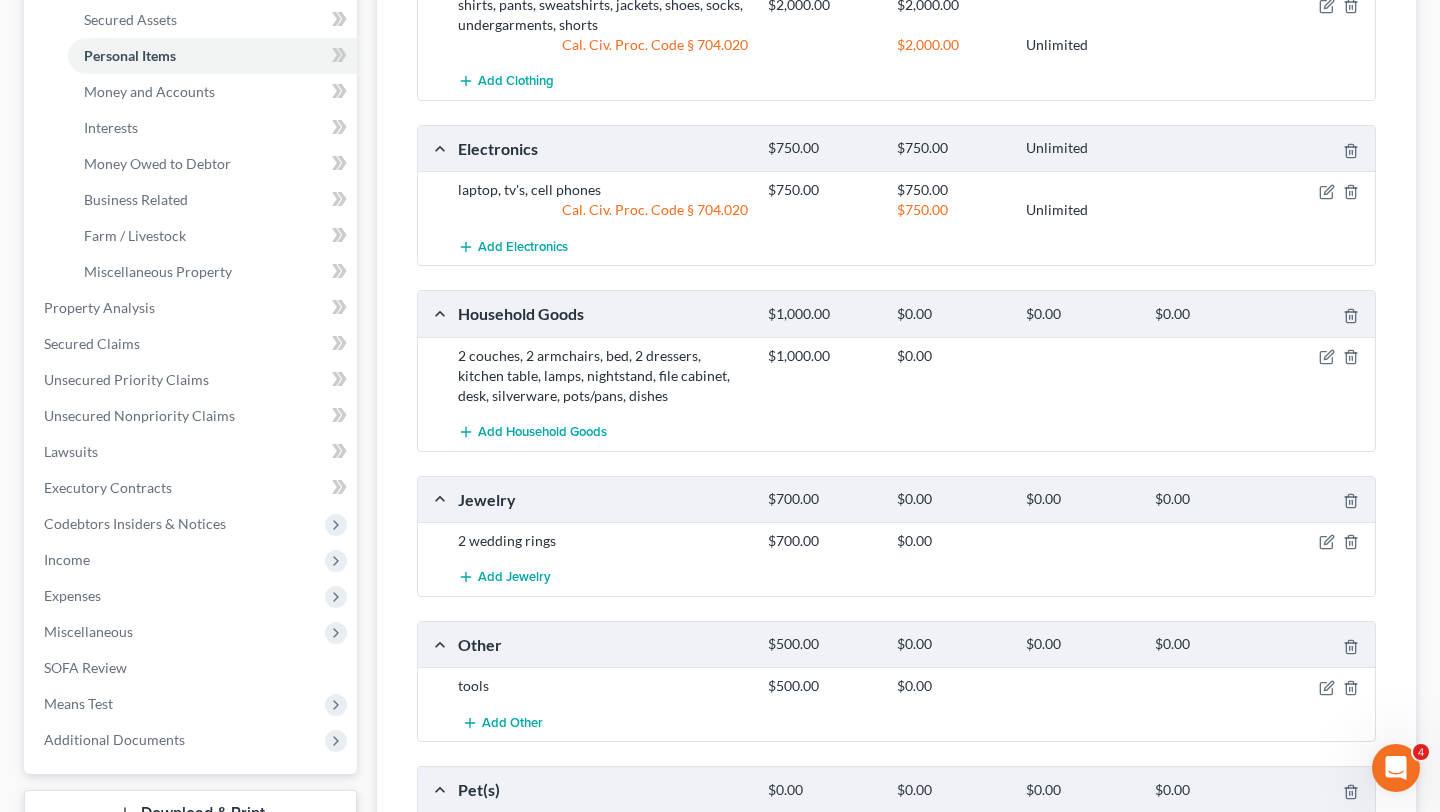 scroll, scrollTop: 505, scrollLeft: 0, axis: vertical 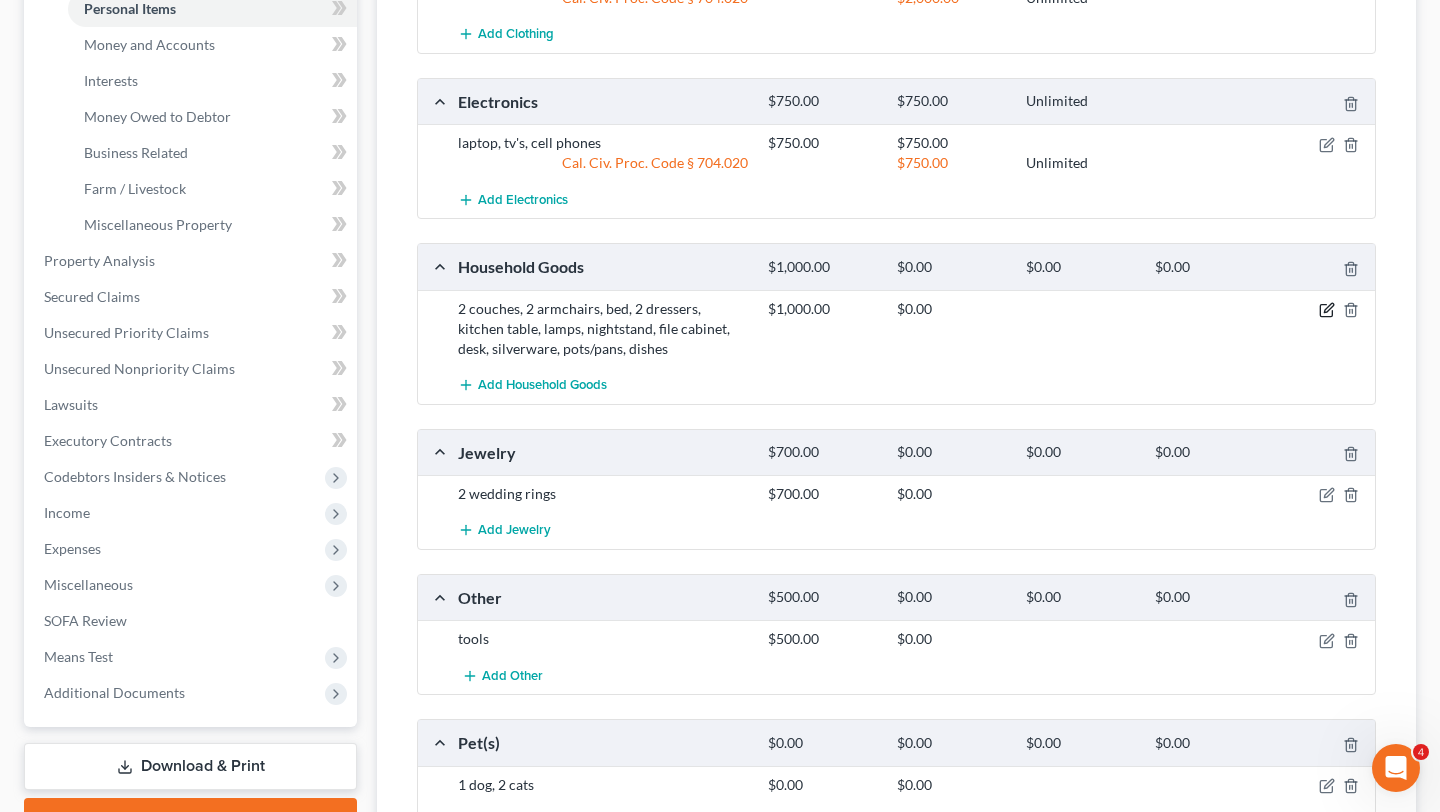 click 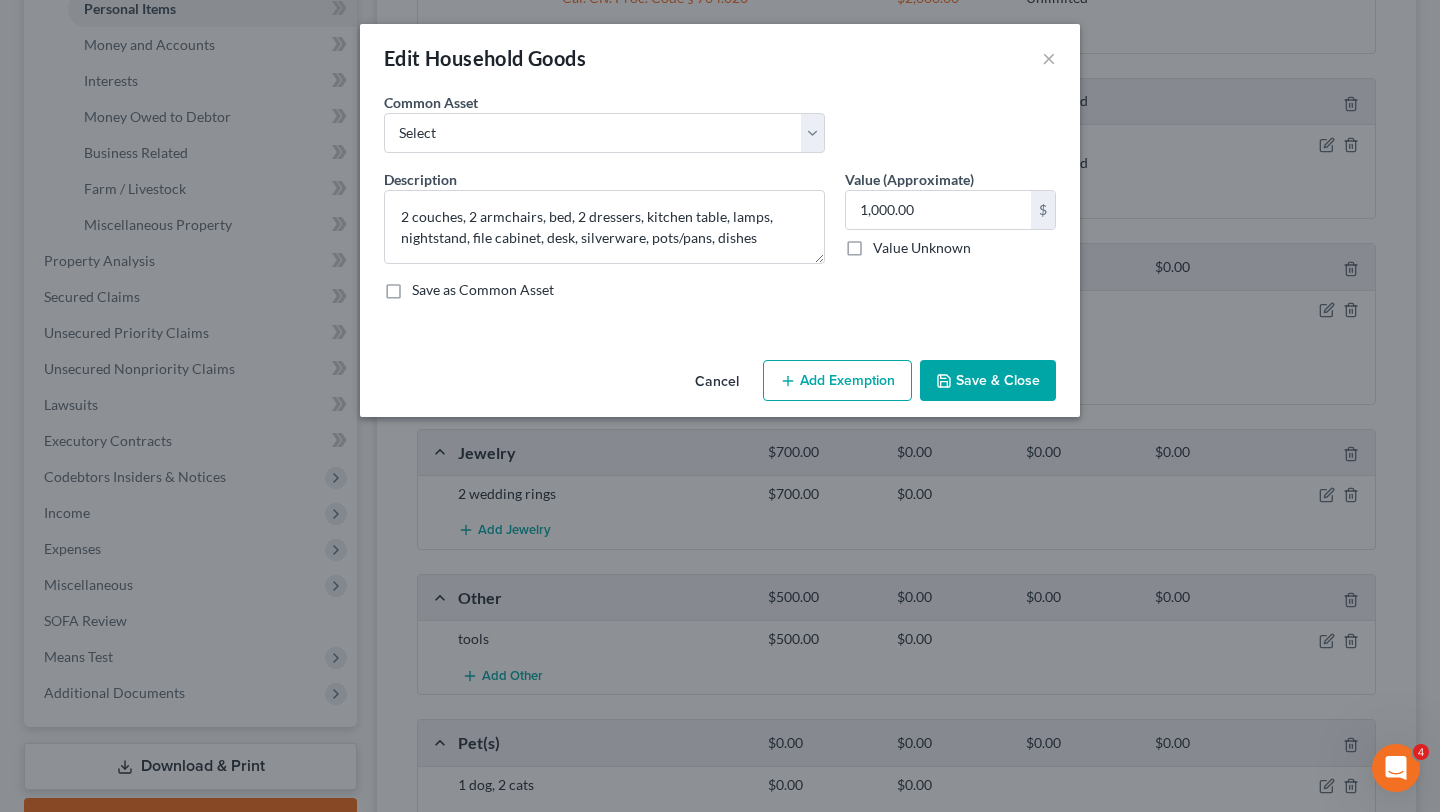 click on "Add Exemption" at bounding box center [837, 381] 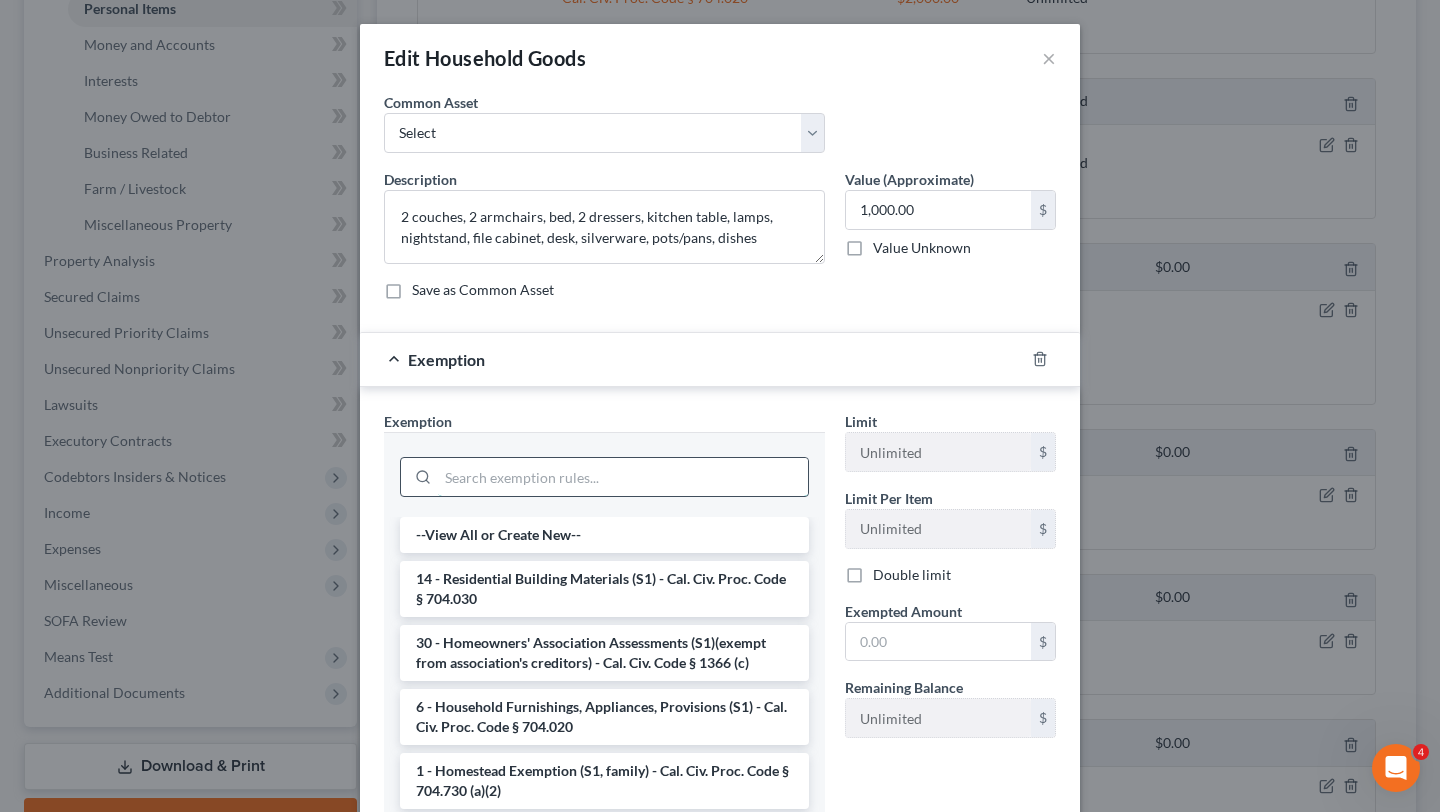 click at bounding box center [623, 477] 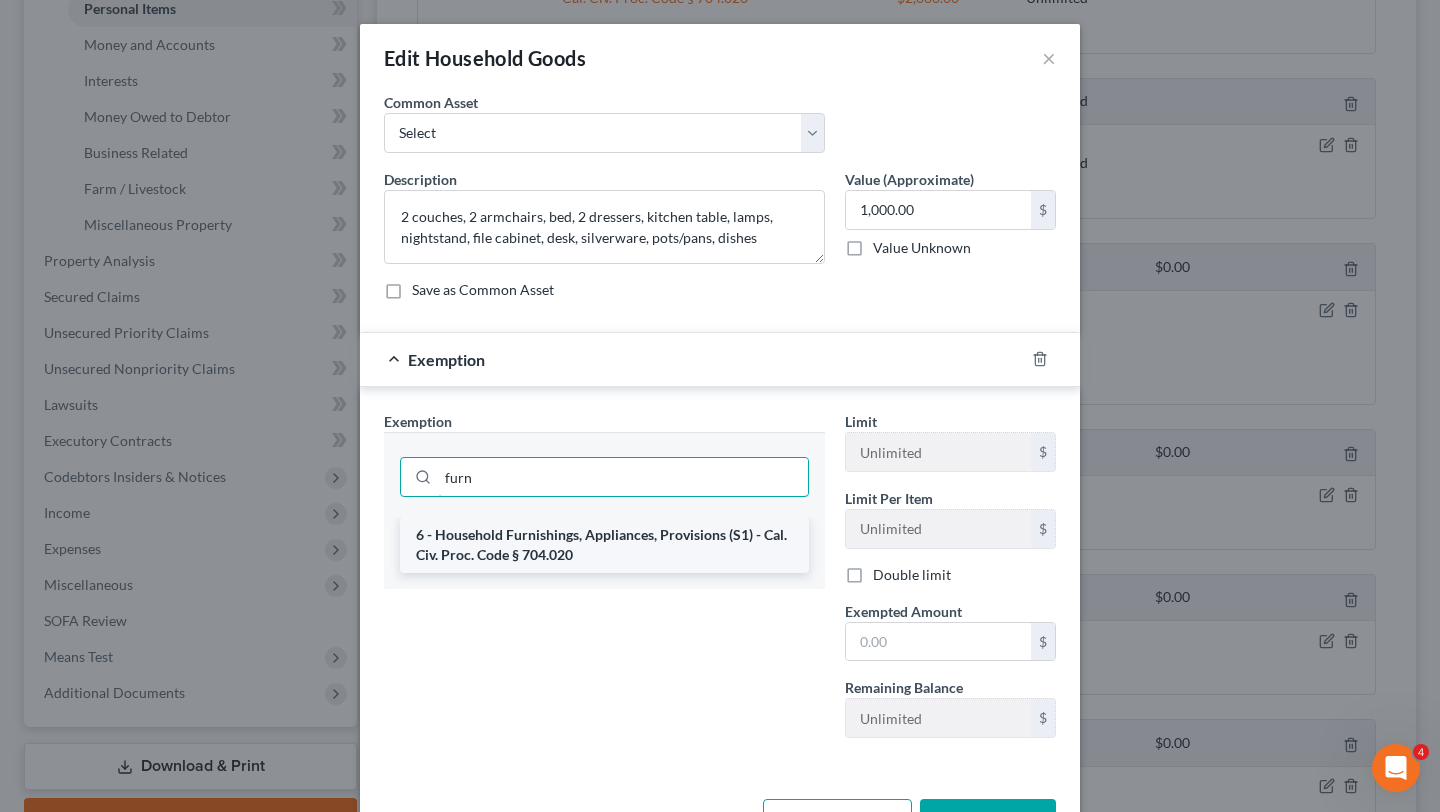 type on "furn" 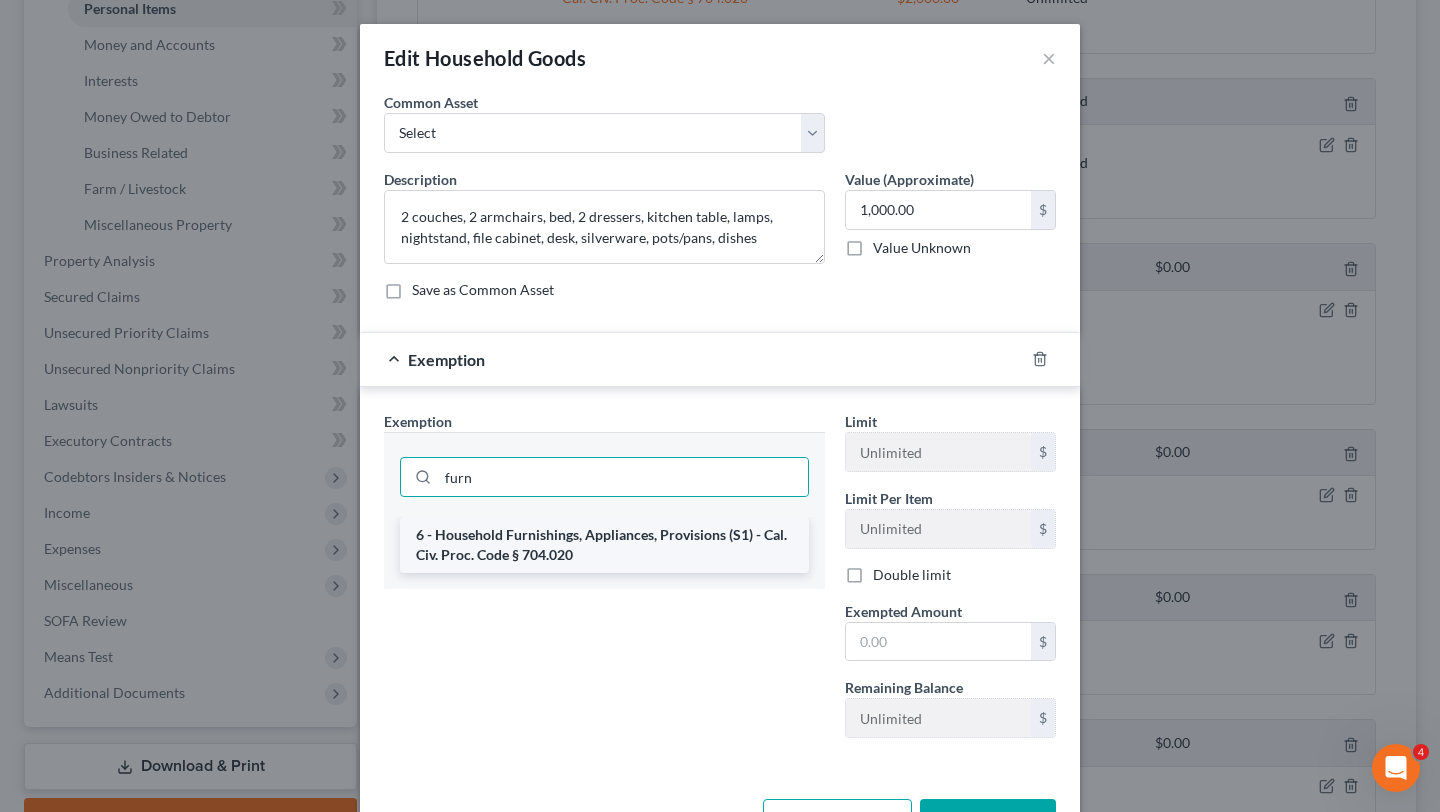 click on "6 - Household Furnishings, Appliances, Provisions (S1) - Cal. Civ. Proc. Code § 704.020" at bounding box center (604, 545) 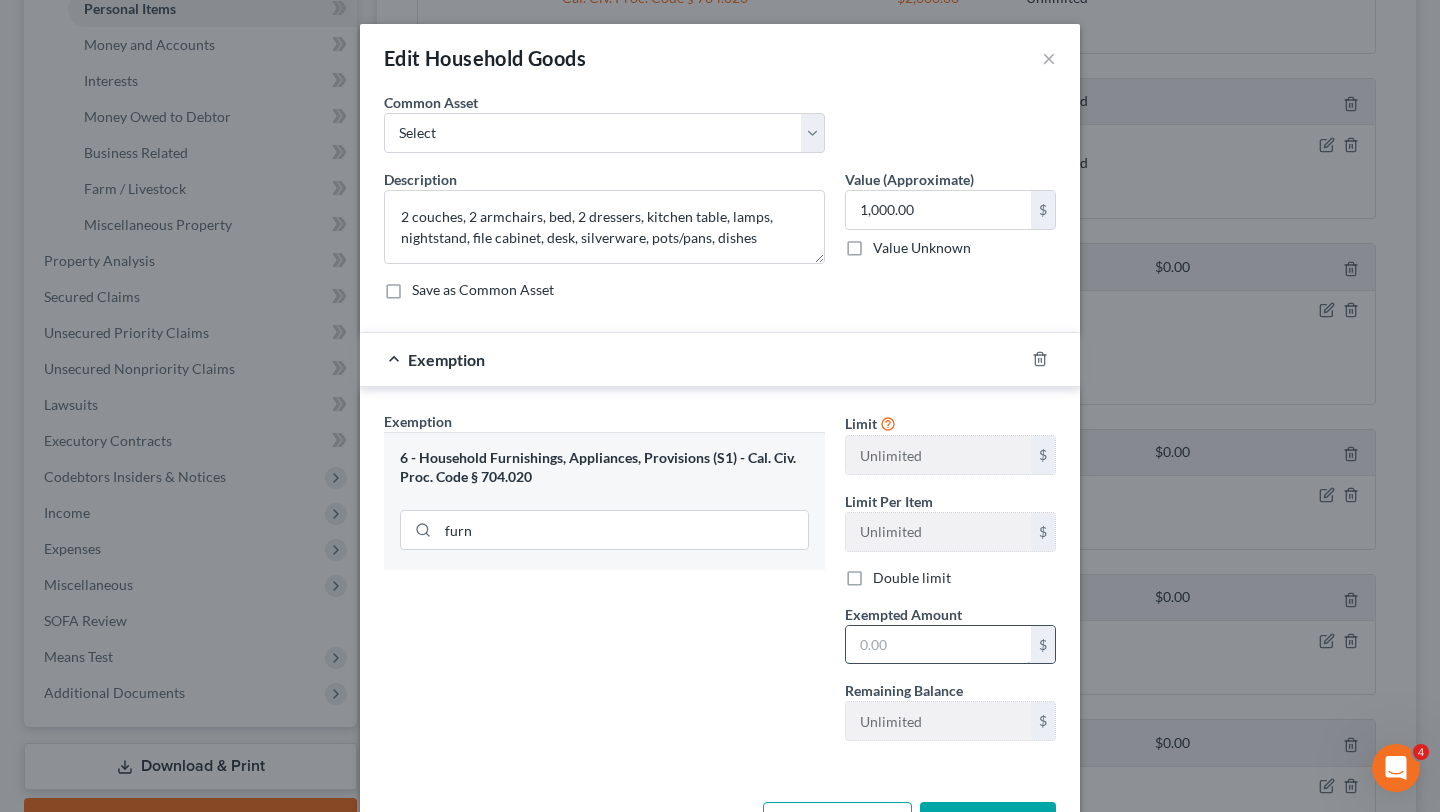click at bounding box center (938, 645) 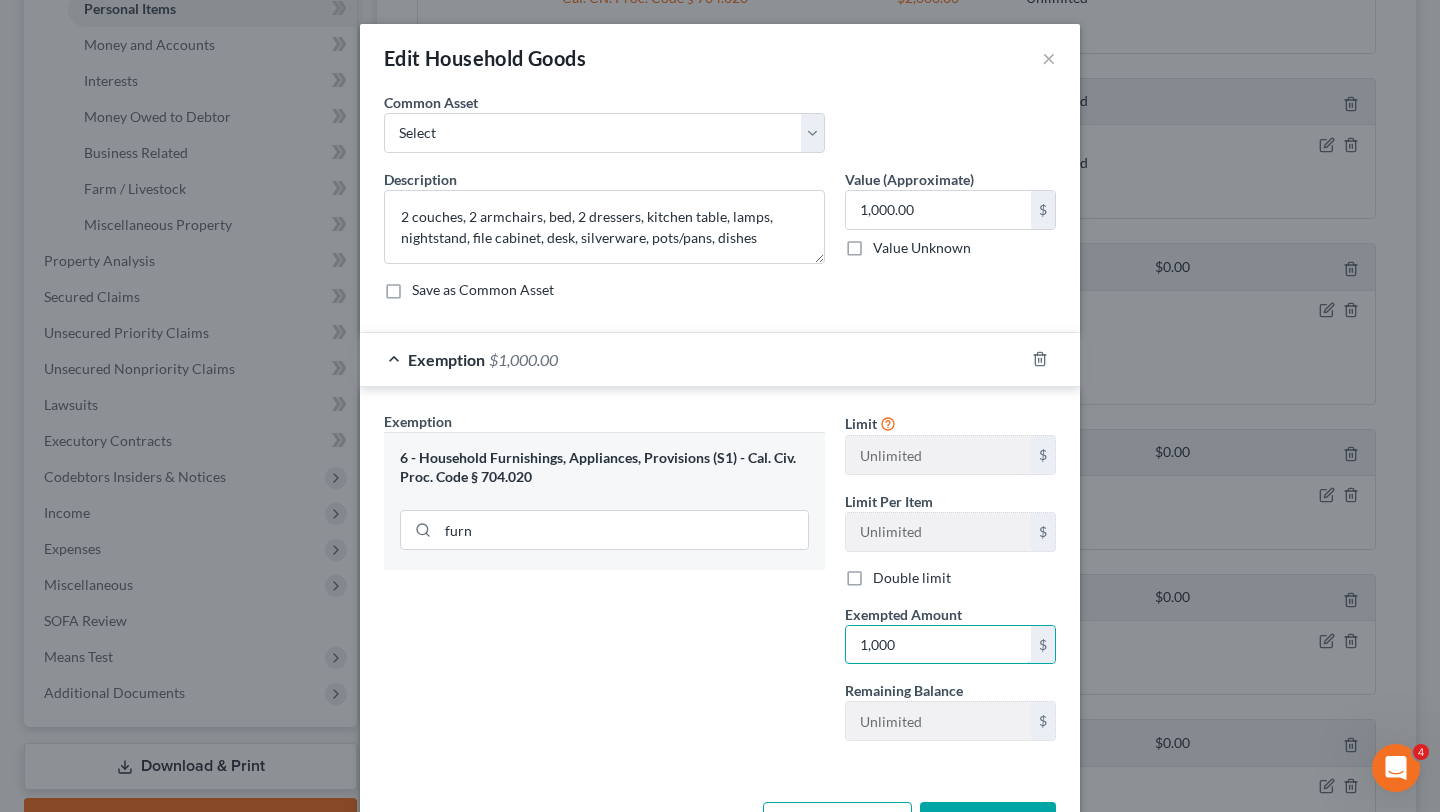 type on "1,000" 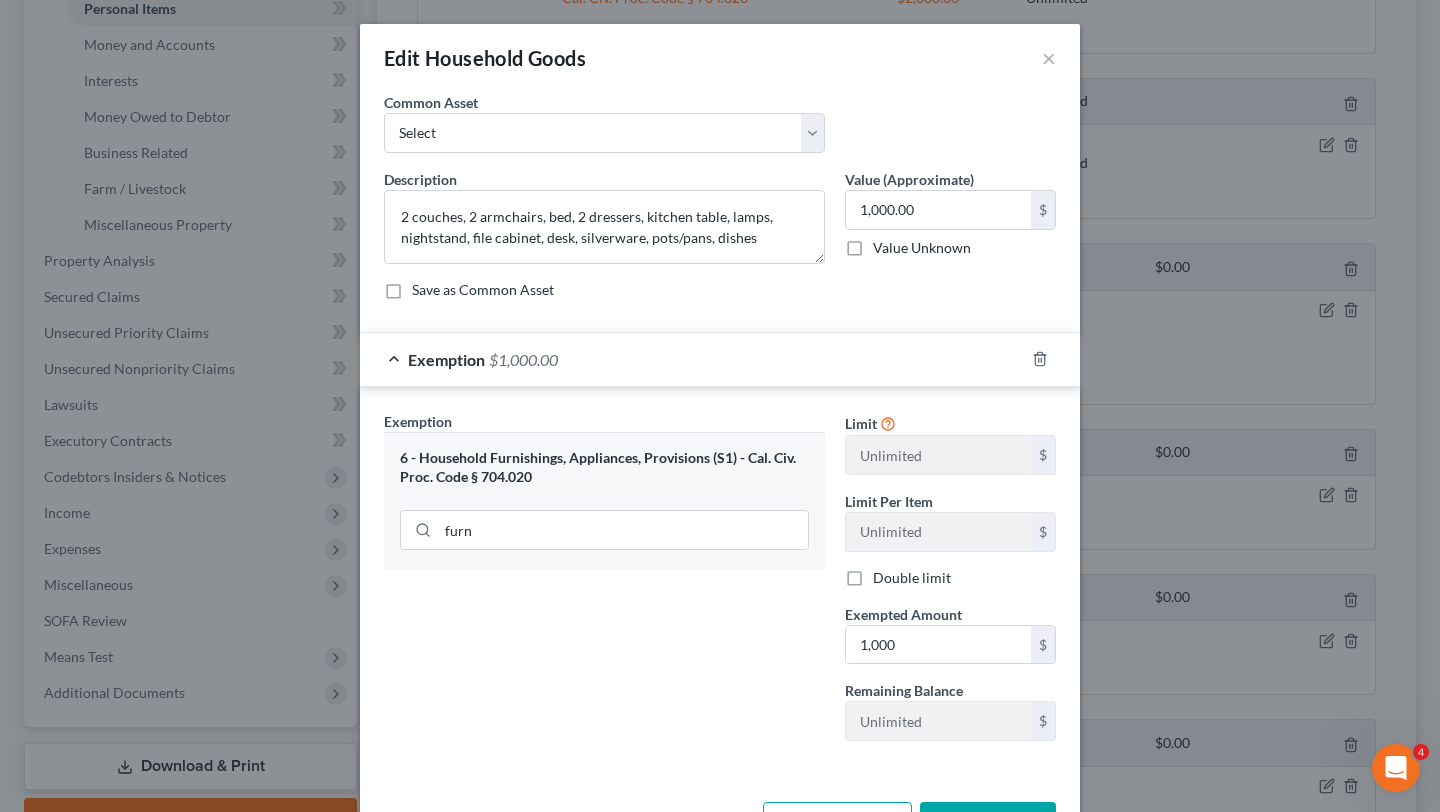 click on "Exemption Set must be selected for CA.
Exemption
*
6 - Household Furnishings, Appliances, Provisions (S1) - Cal. Civ. Proc. Code § 704.020         furn" at bounding box center [604, 584] 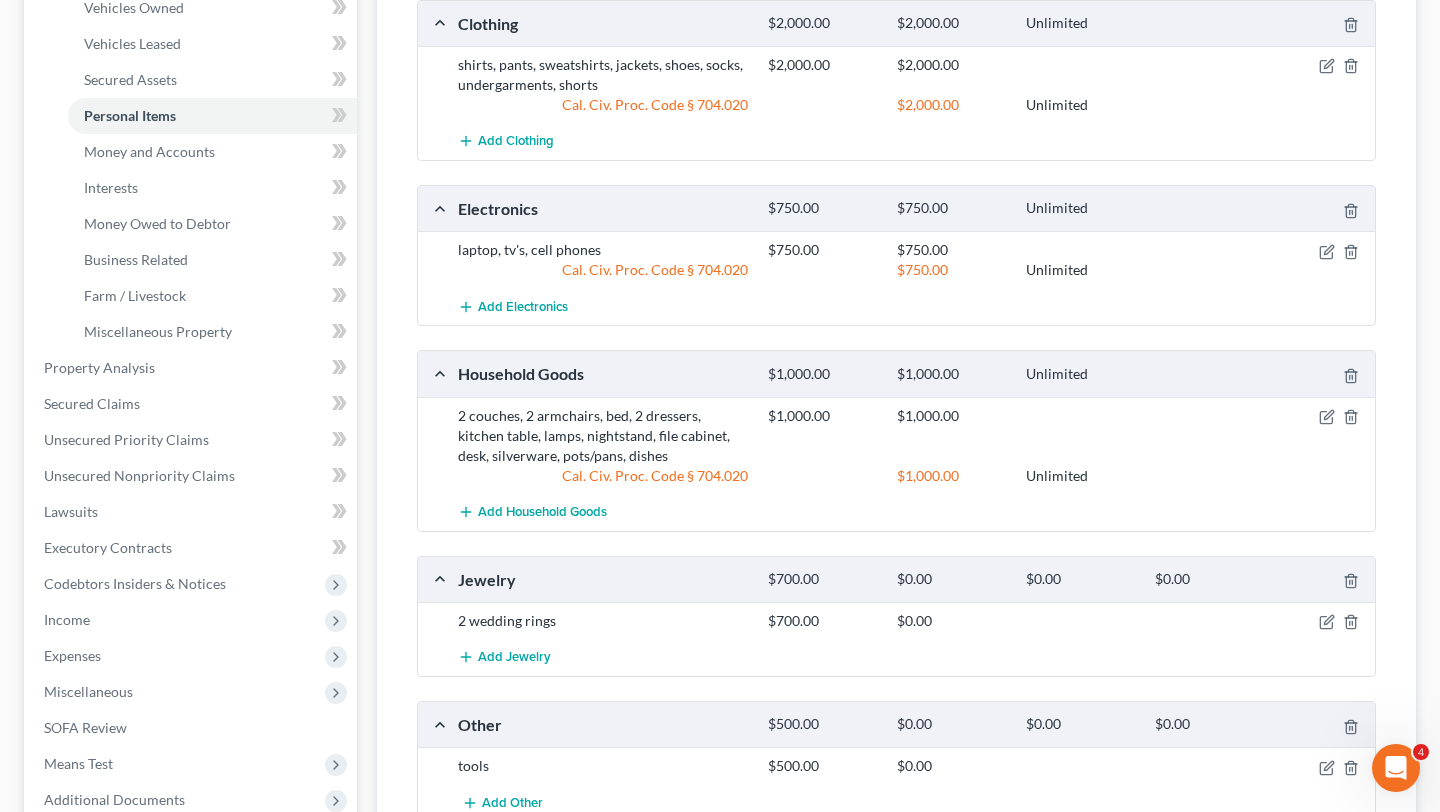 scroll, scrollTop: 407, scrollLeft: 0, axis: vertical 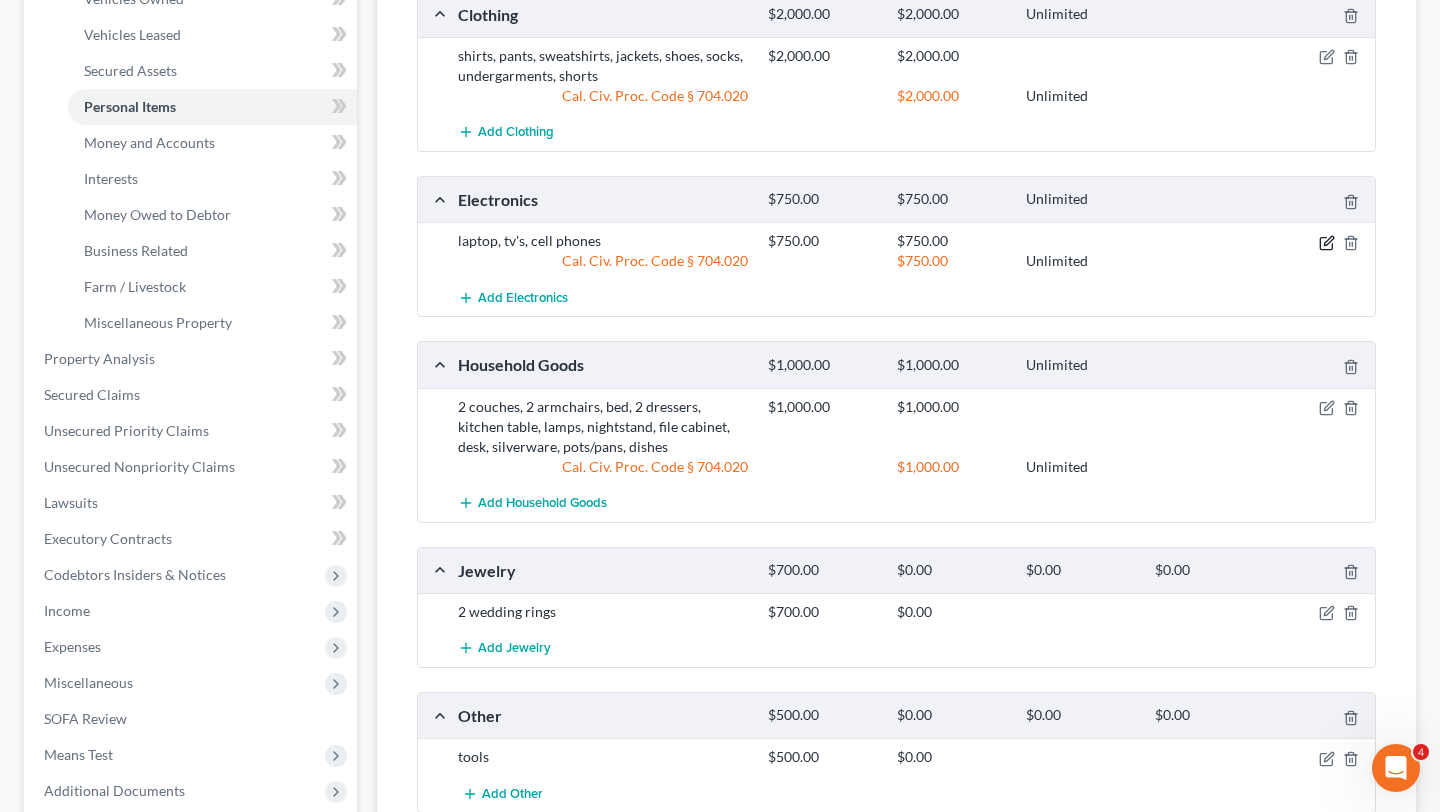 click 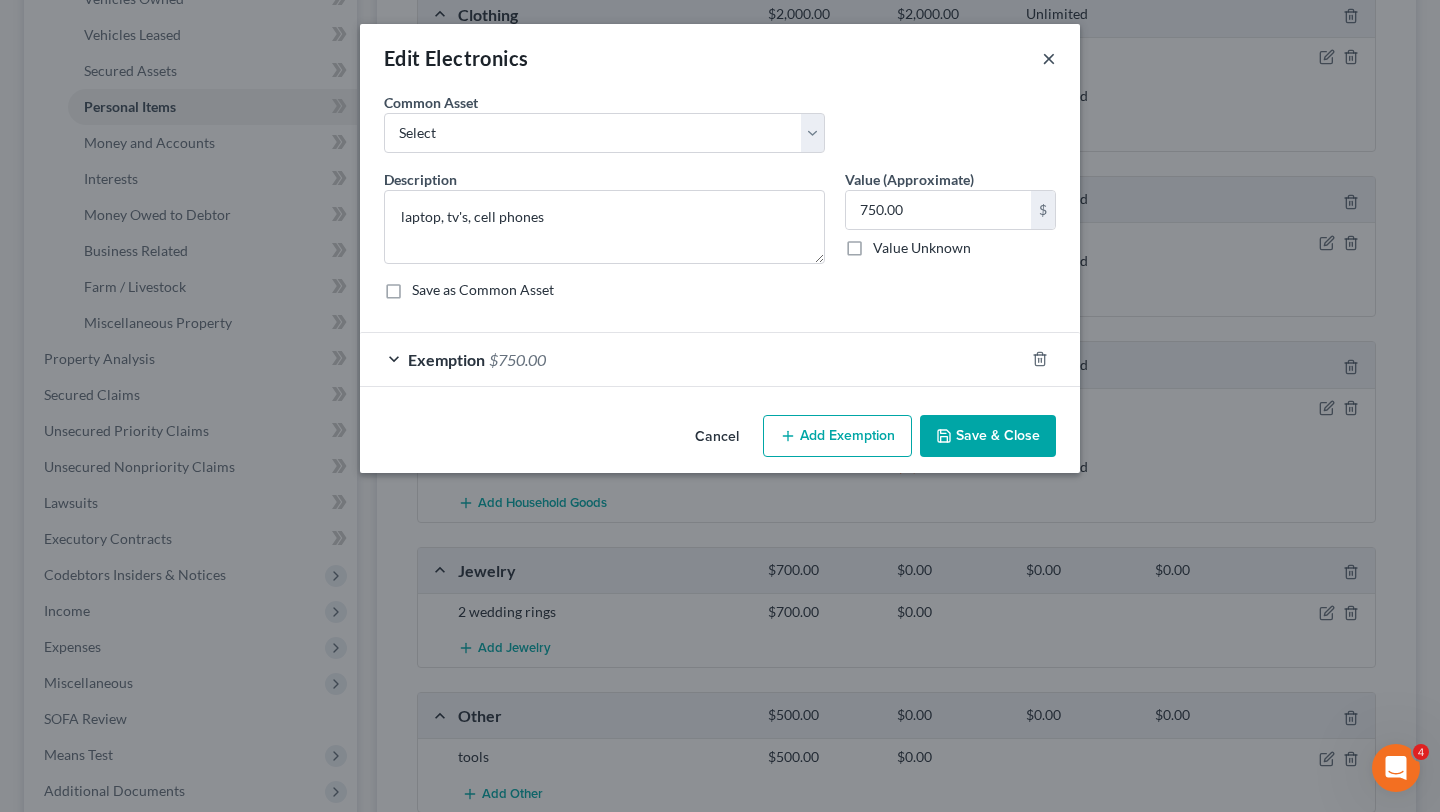 click on "×" at bounding box center (1049, 58) 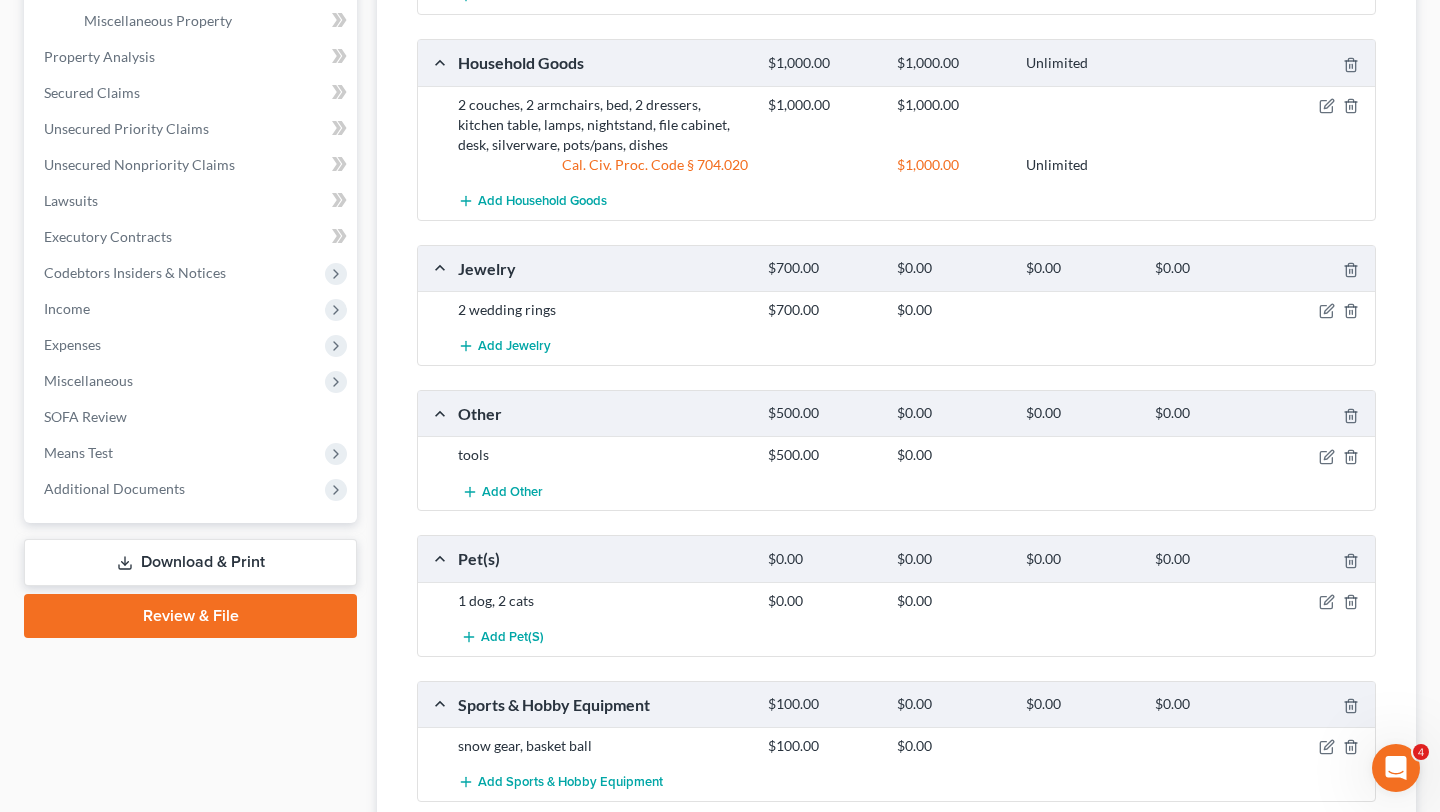 scroll, scrollTop: 710, scrollLeft: 0, axis: vertical 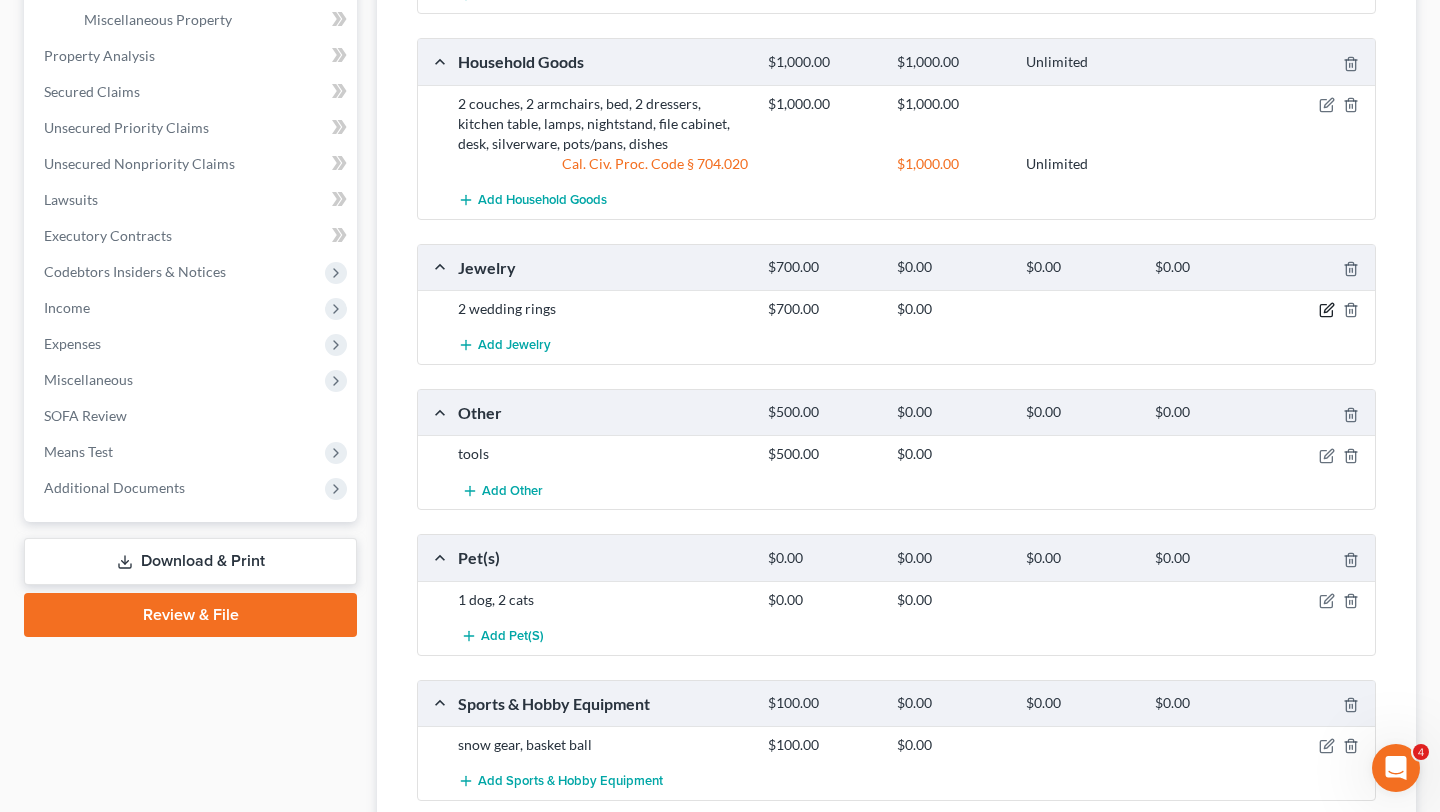 click 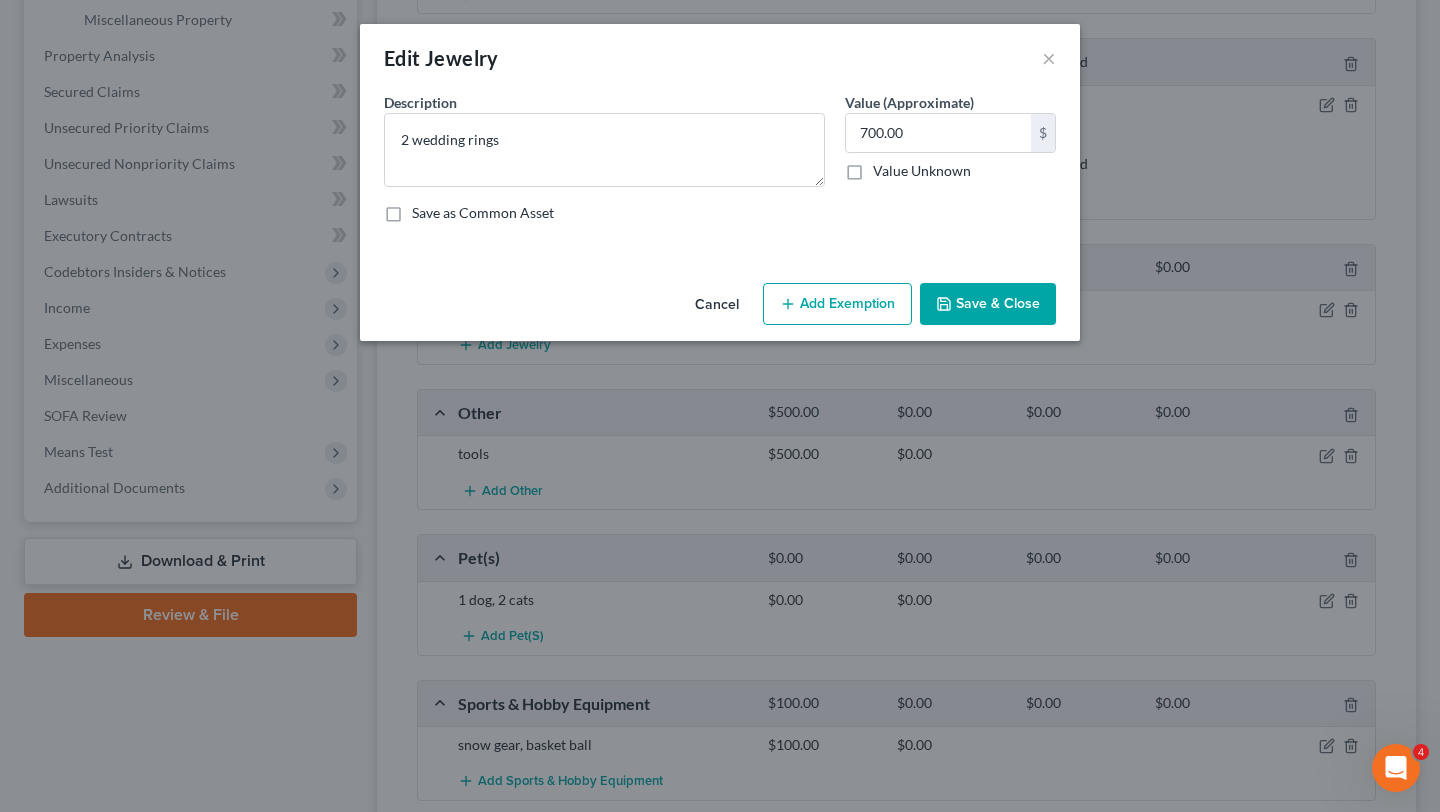 click on "Add Exemption" at bounding box center (837, 304) 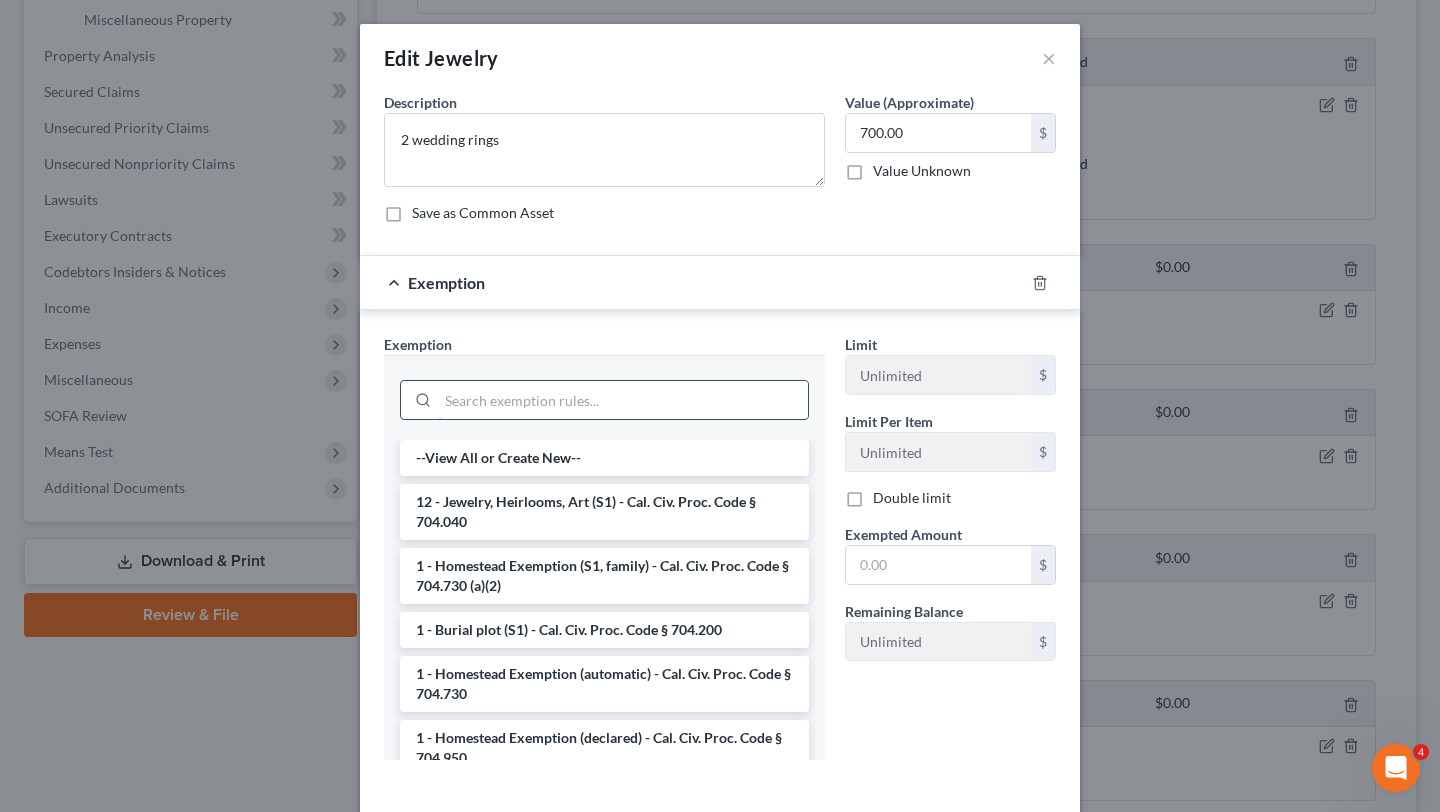 click at bounding box center [623, 400] 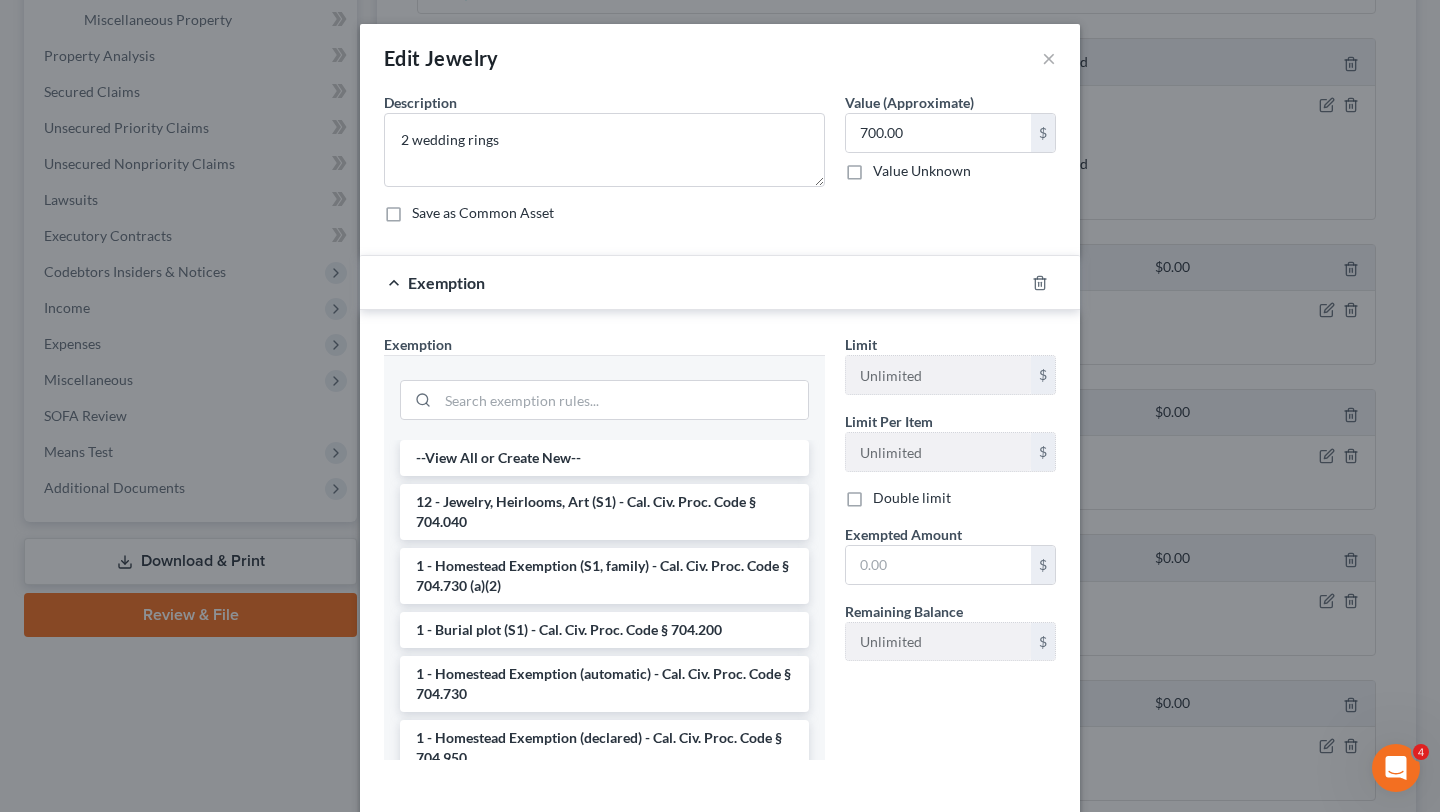 click on "--View All or Create New-- 12 - Jewelry, Heirlooms, Art  (S1) - Cal. Civ. Proc. Code § 704.040 1 - Homestead Exemption (S1, family) - Cal. Civ. Proc. Code § 704.730 (a)(2) 1 - Burial plot (S1) - Cal. Civ. Proc. Code § 704.200 1 - Homestead Exemption (automatic) - Cal. Civ. Proc. Code § 704.730 1 - Homestead Exemption (declared) - Cal. Civ. Proc. Code § 704.950 11 - Wearing Apparel (S1) - Cal. Civ. Proc. Code § 704.020 12 - Jewelry, Heirlooms, Art  (S1) - Cal. Civ. Proc. Code § 704.040 14 - Health aids (S1) - Cal. Civ. Proc. Code § 704.050 14 - Residential Building Materials (S1) - Cal. Civ. Proc. Code § 704.030 17 - Deposit Accounts for Support - C.C.P. 704.225 17 - Deposit Accounts - C.C.P. 704.220 17 - Public benefit deposits (S1) - single payee  - Cal. Civ. Proc. Code § 704.080(b)(1);  § 704.080(b)(3) 17 - Public benefit deposits (S1, joint) - Cal. Civ. Proc. Code §704.080(b)(3) 18 - Fidelity bonds (S1) - Cal. Lab. Code § 404 21 - County firefighters (S1) - Cal. Gov't. Code § 32210" at bounding box center [604, 2048] 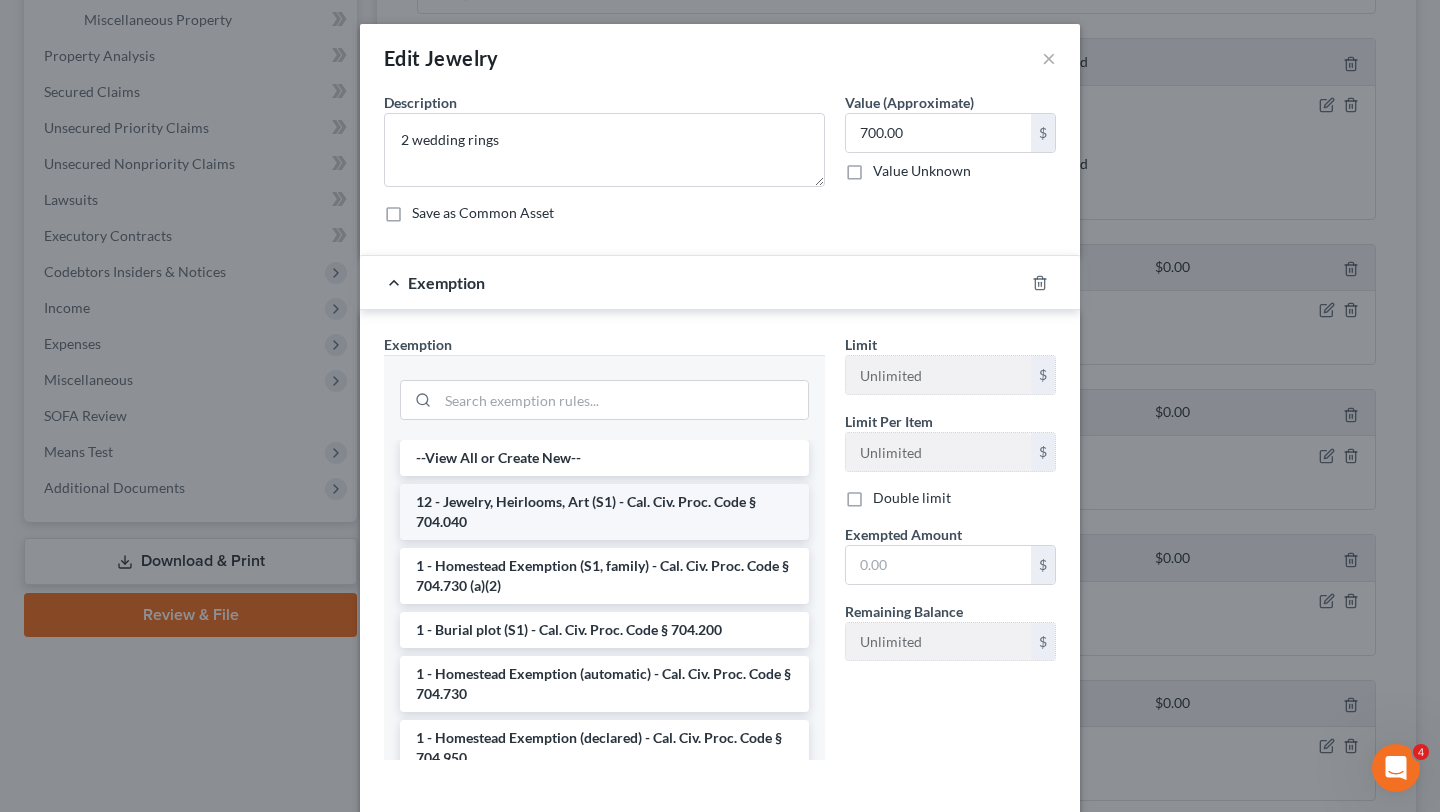 click on "12 - Jewelry, Heirlooms, Art  (S1) - Cal. Civ. Proc. Code § 704.040" at bounding box center [604, 512] 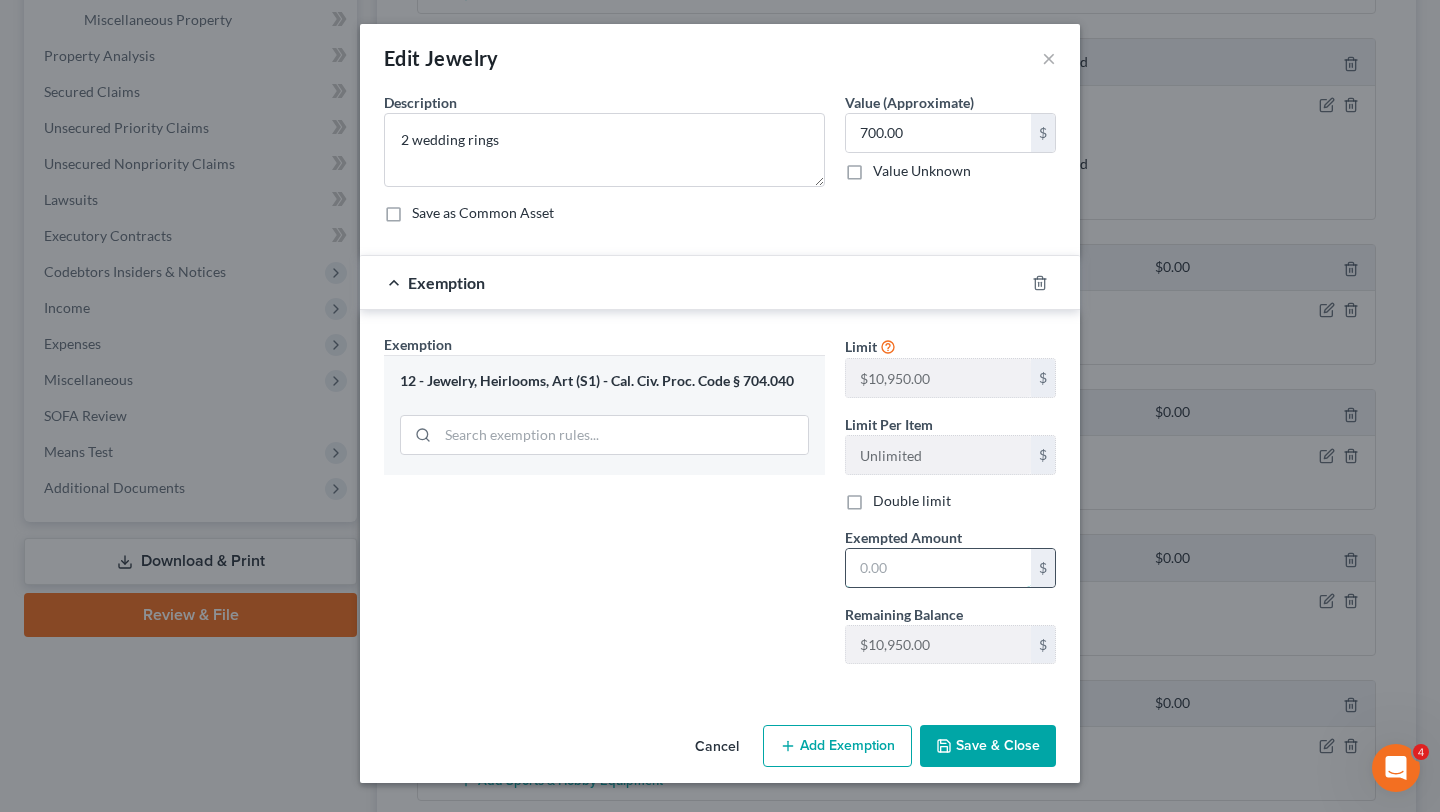 click at bounding box center (938, 568) 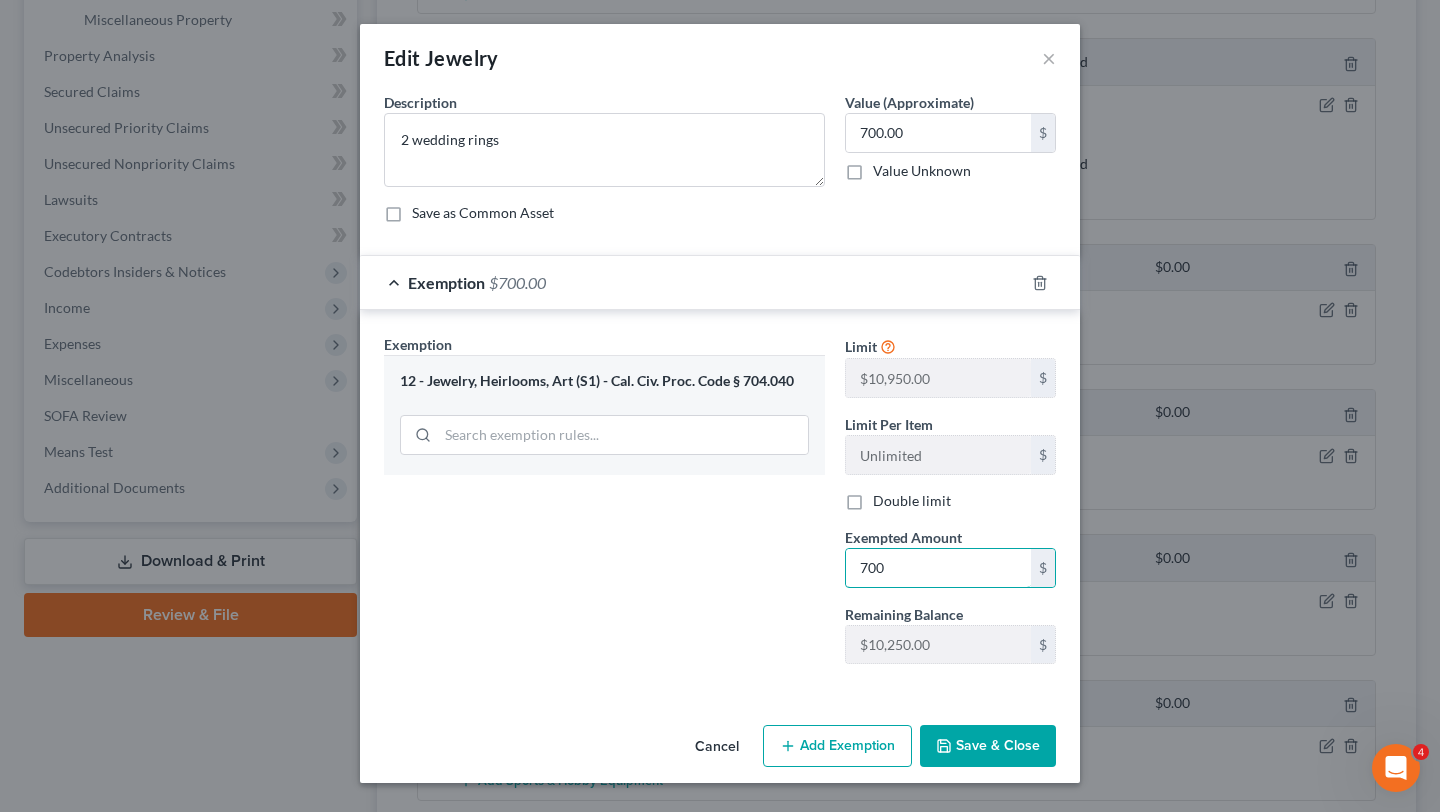 type on "700" 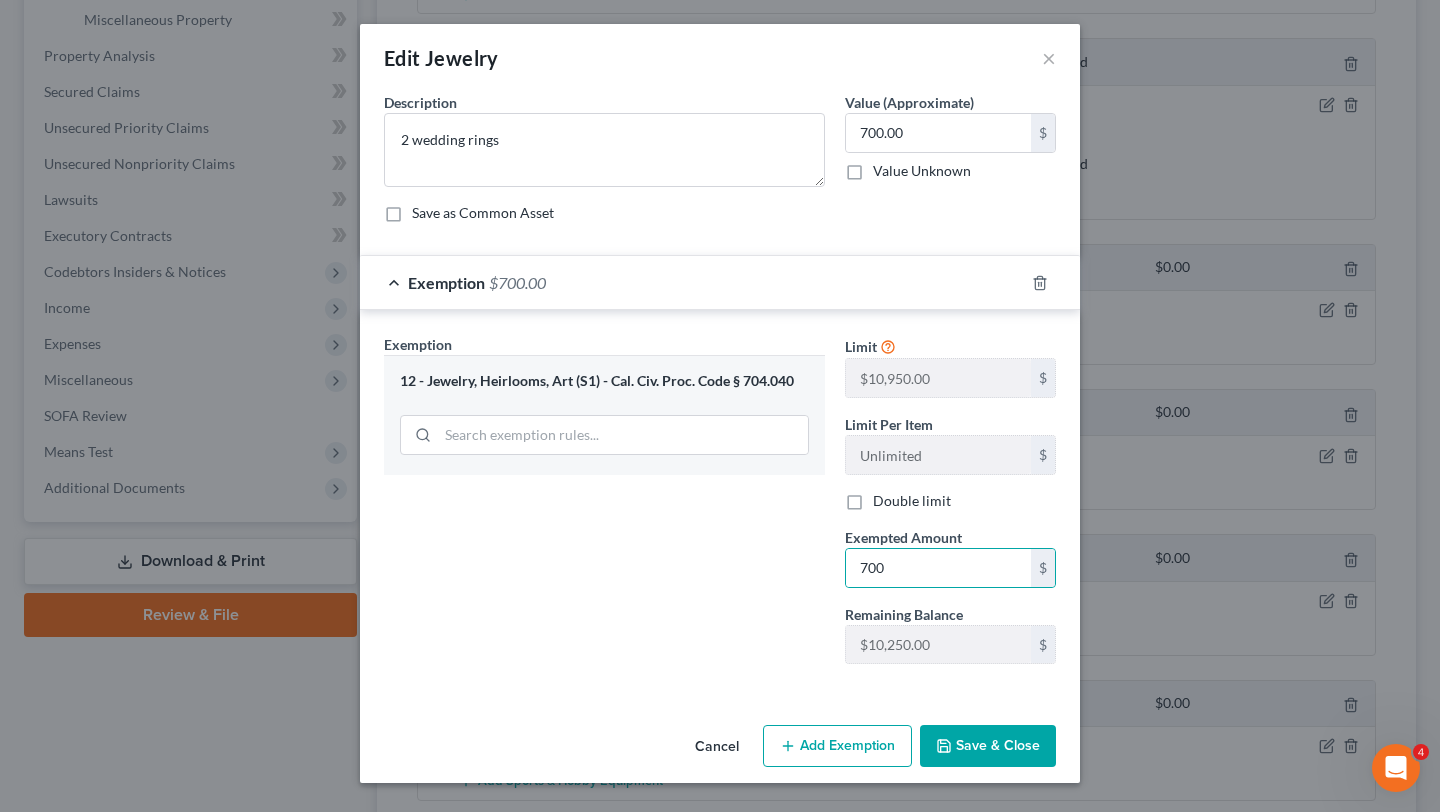 click on "Exemption Set must be selected for CA.
Exemption
*
12 - Jewelry, Heirlooms, Art  (S1) - Cal. Civ. Proc. Code § 704.040" at bounding box center (604, 507) 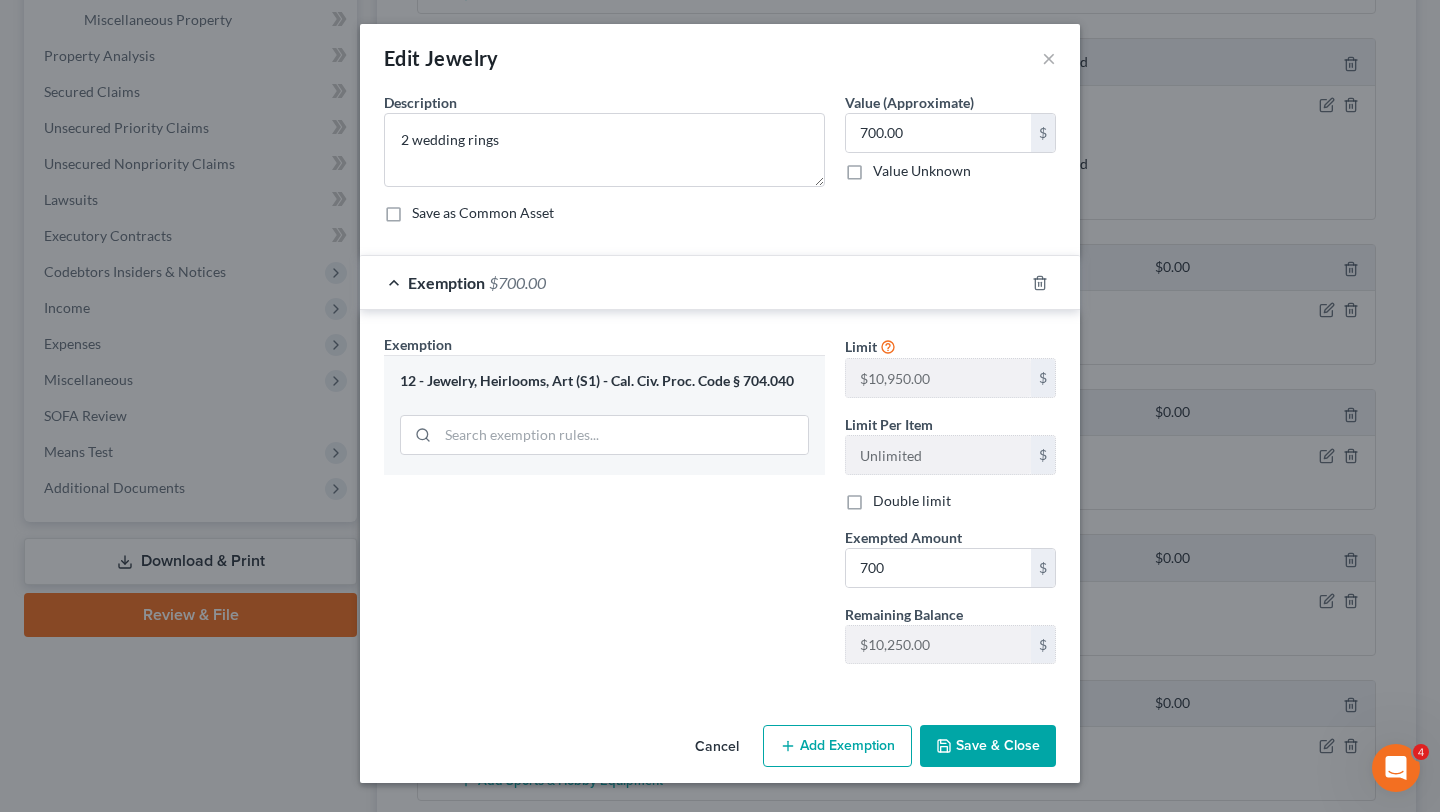 click on "Save & Close" at bounding box center (988, 746) 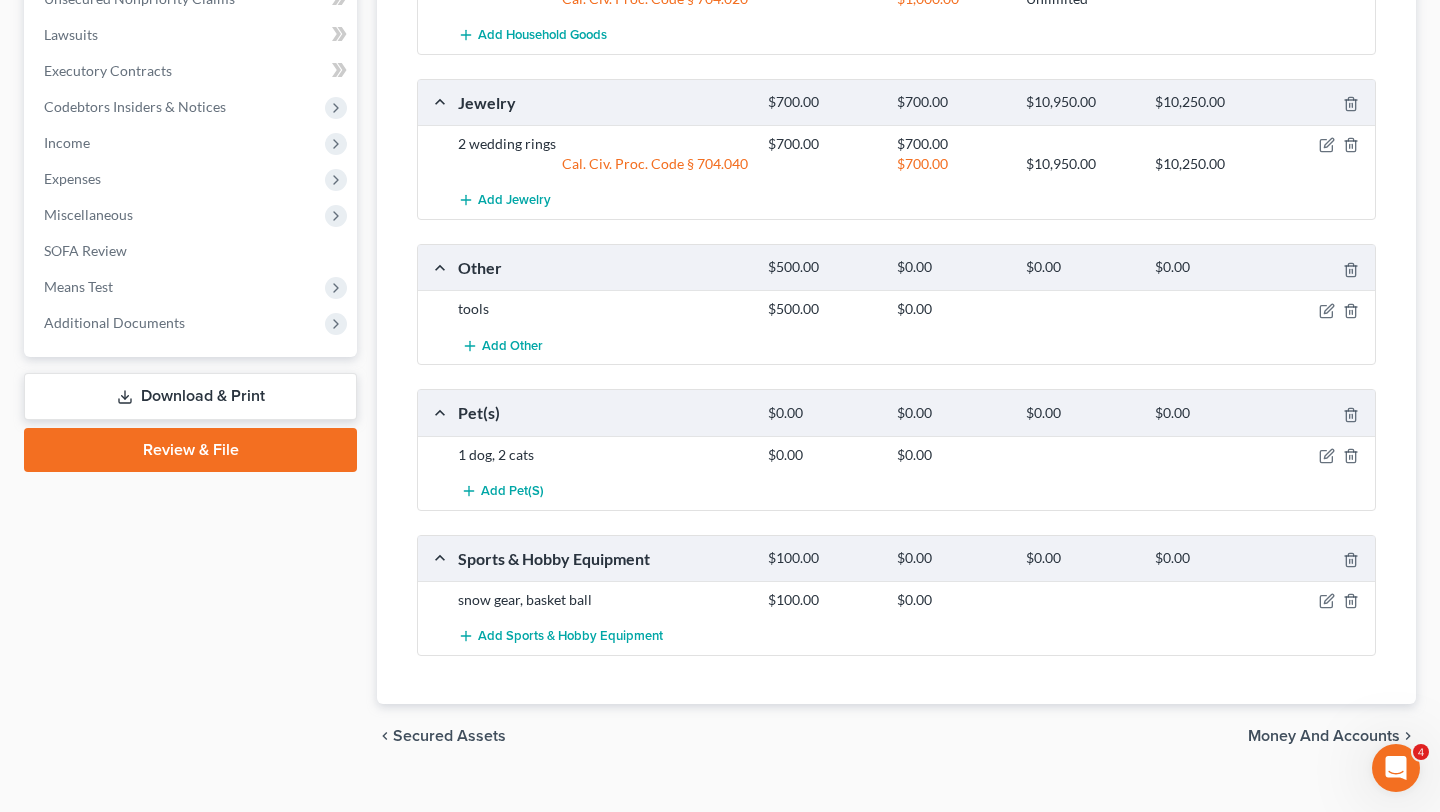 scroll, scrollTop: 879, scrollLeft: 0, axis: vertical 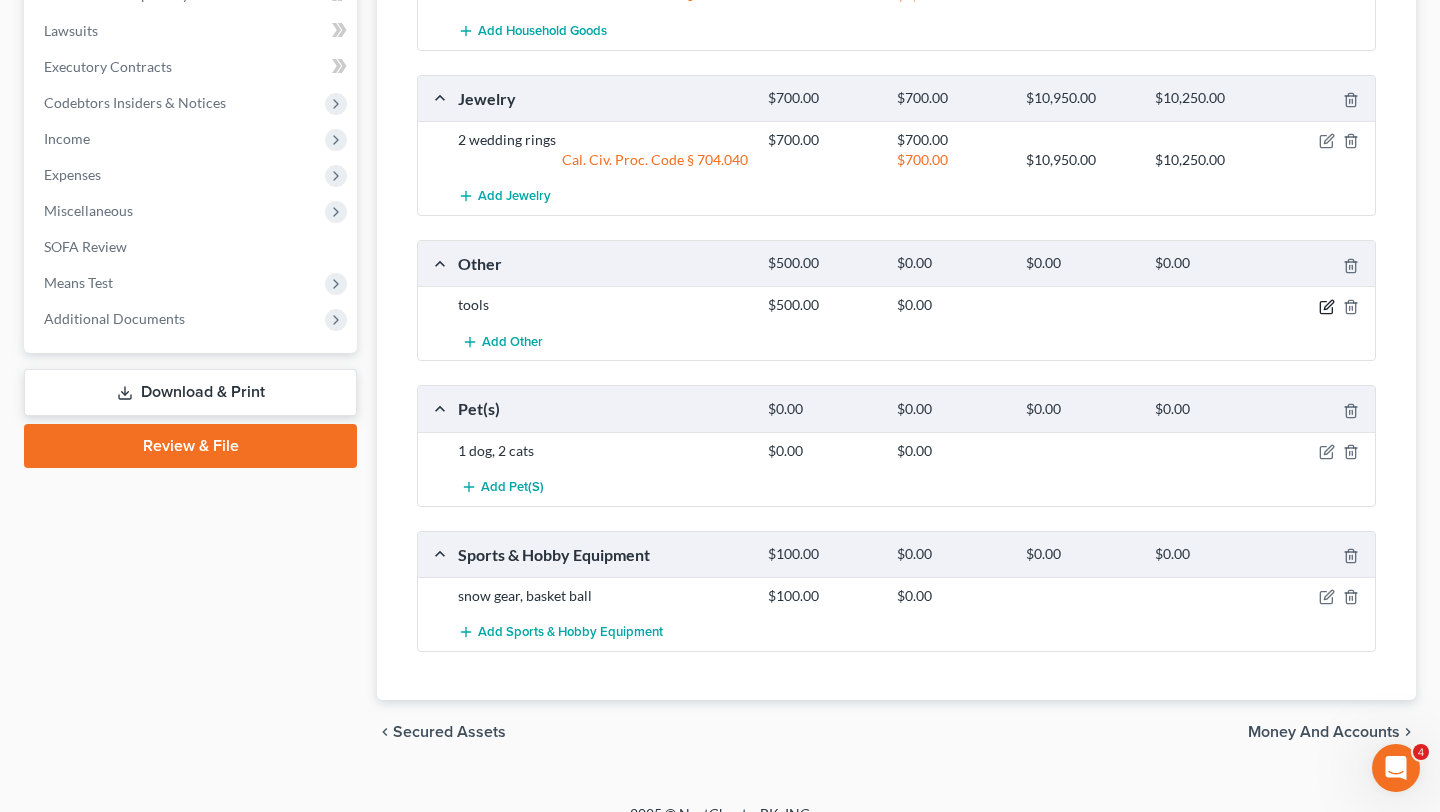 click 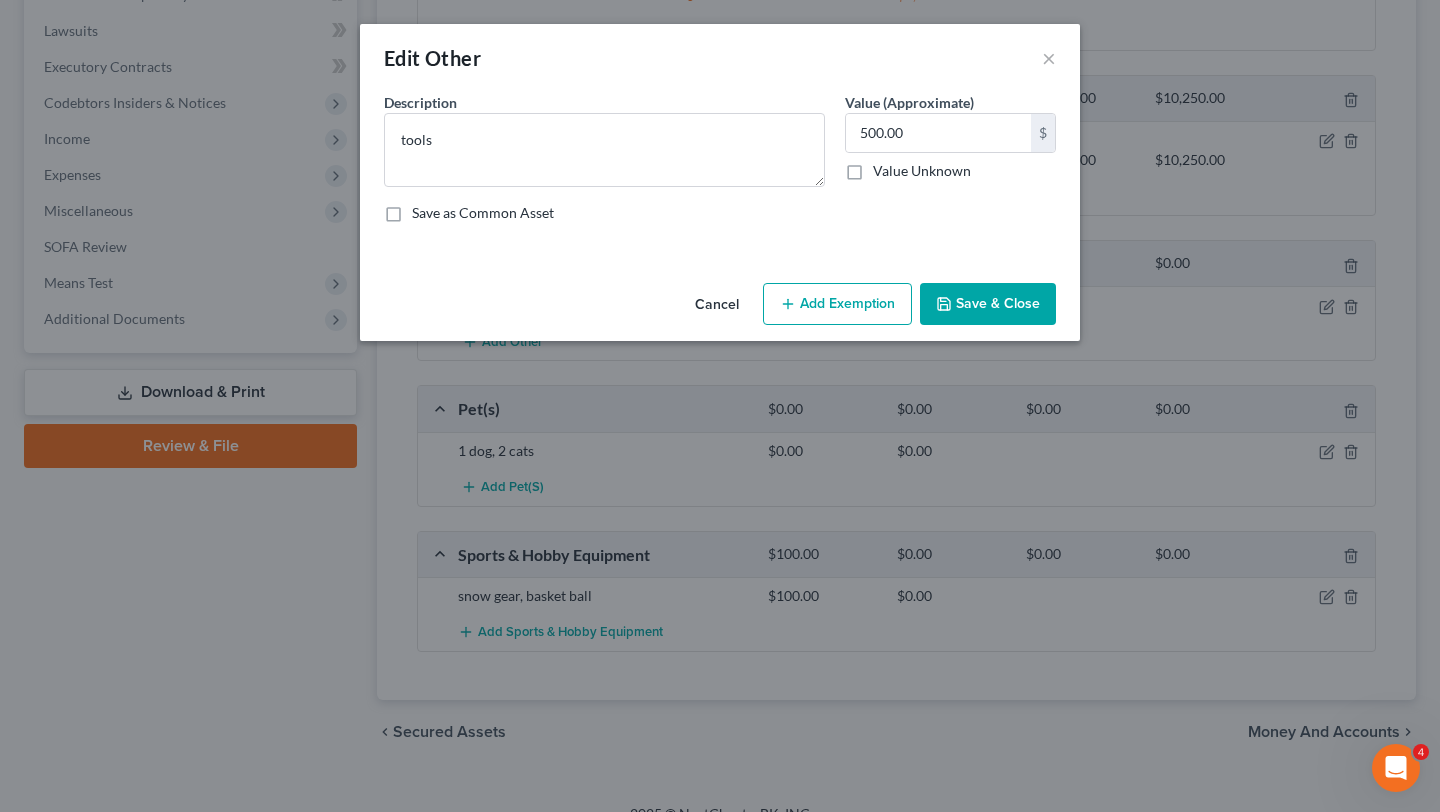 click on "Add Exemption" at bounding box center (837, 304) 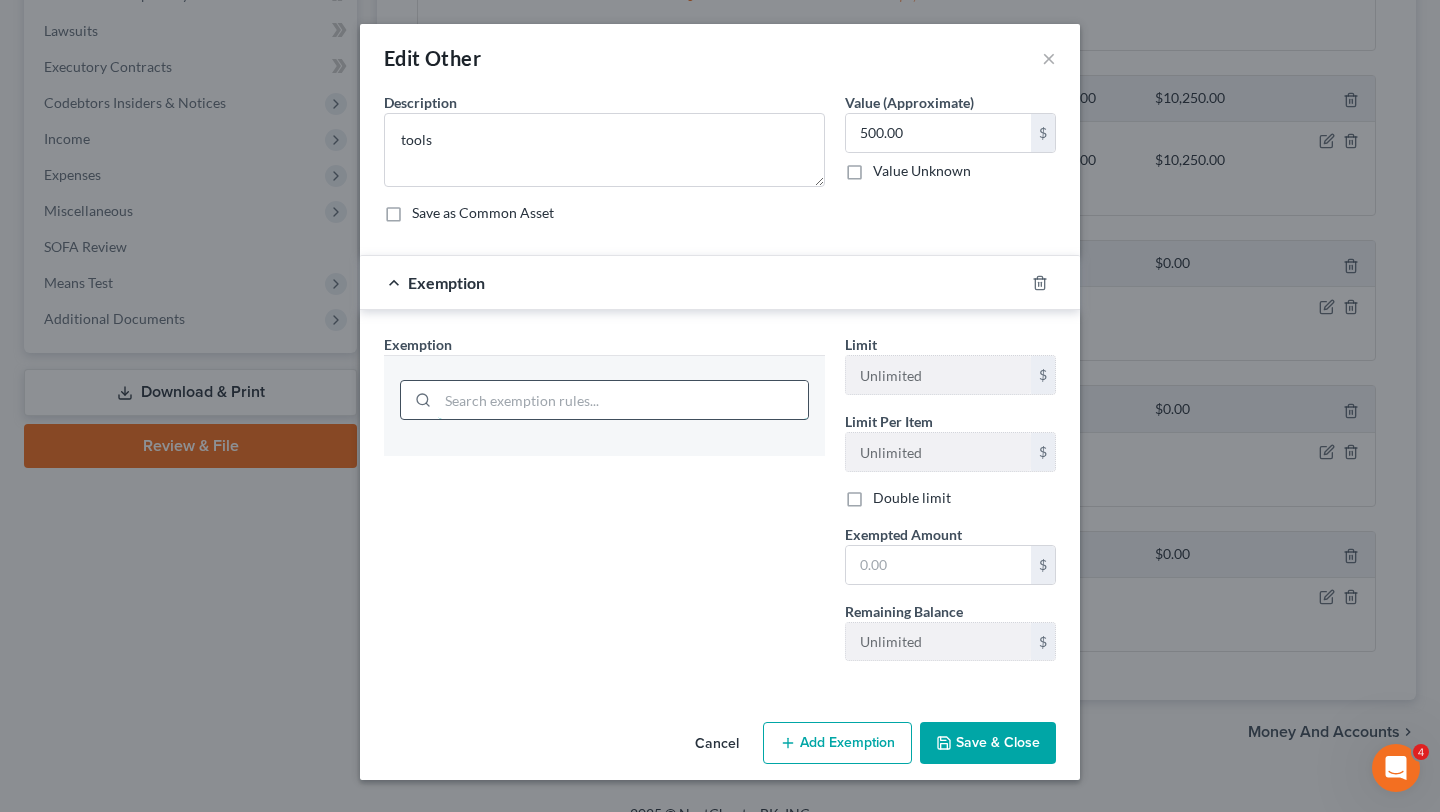 click at bounding box center [623, 400] 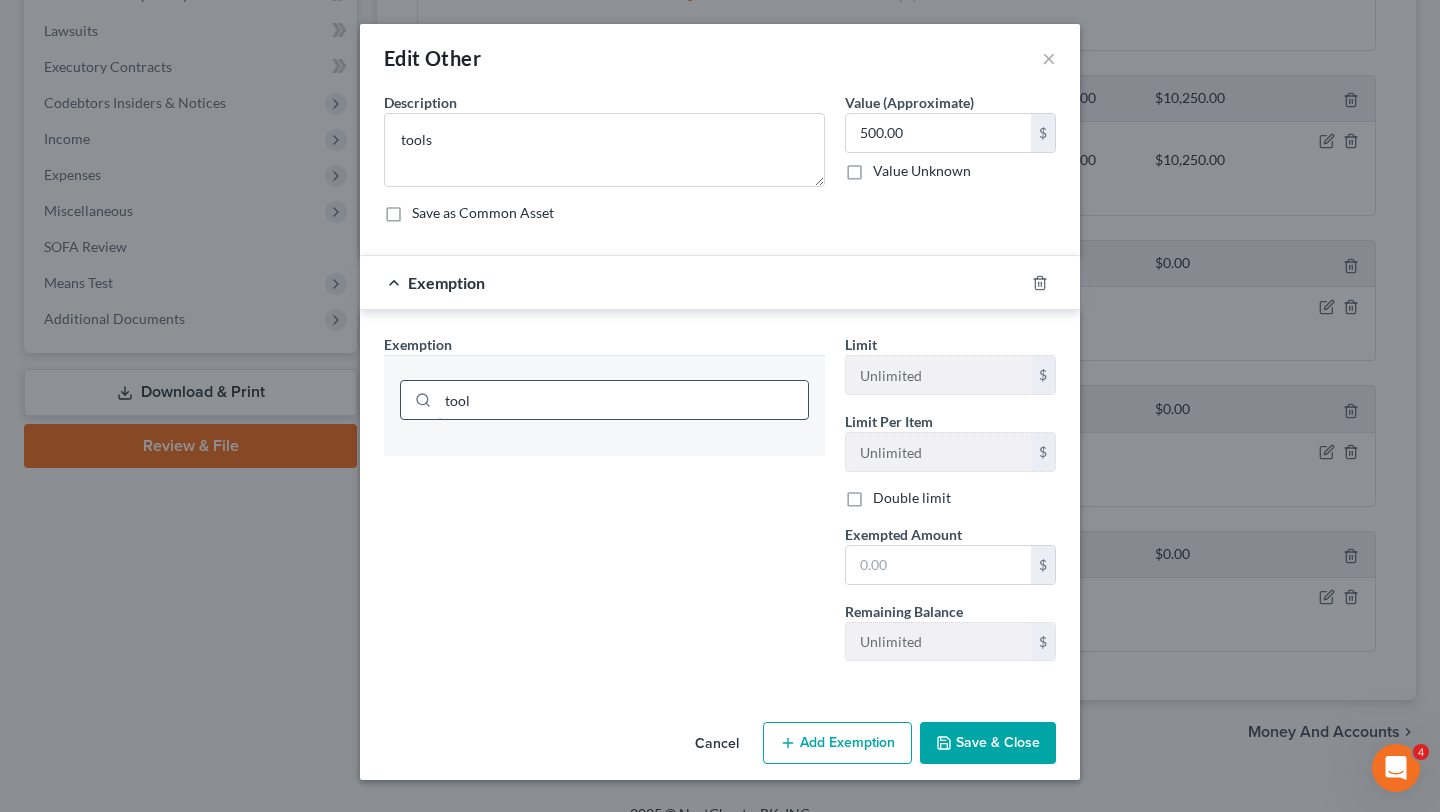 type on "tools" 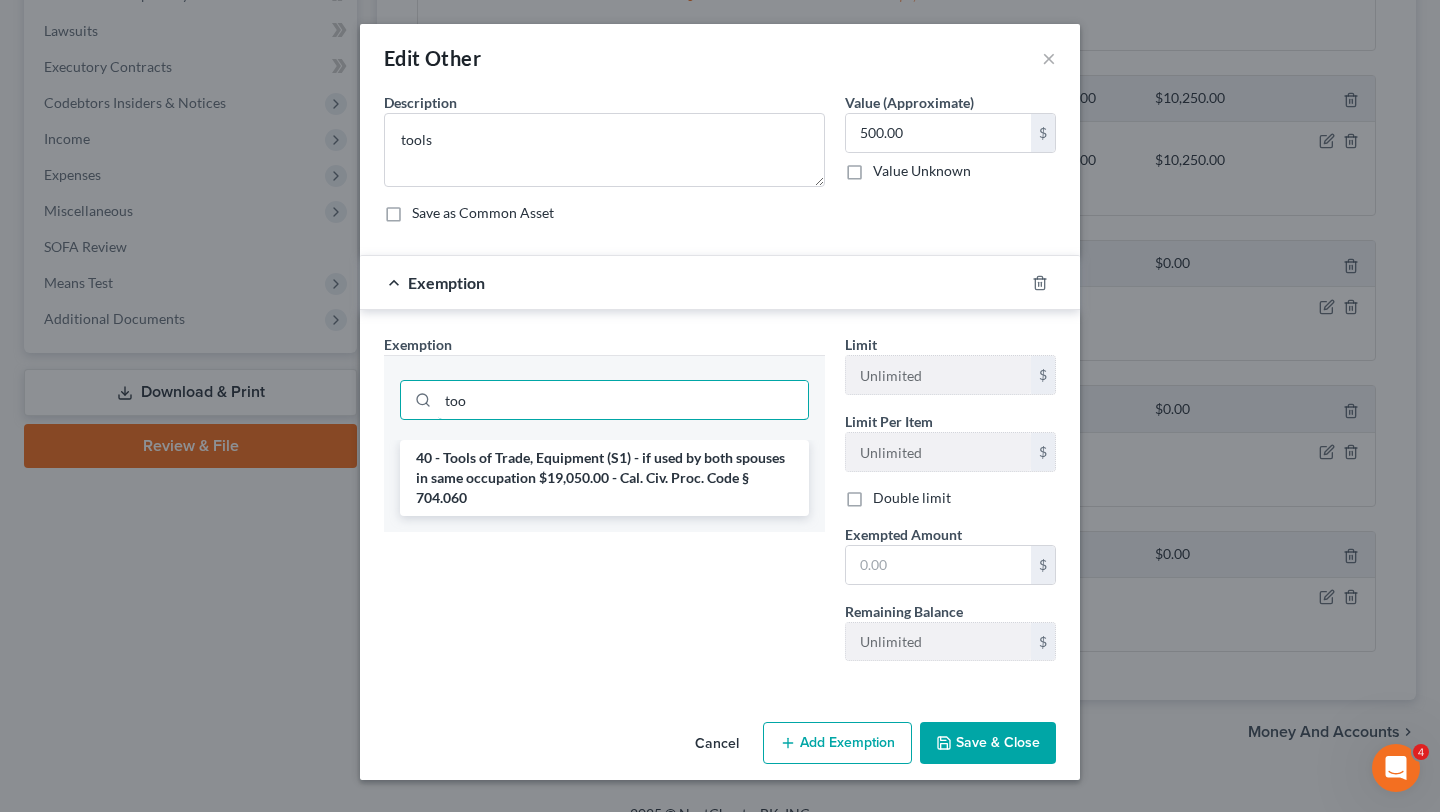 type on "tool" 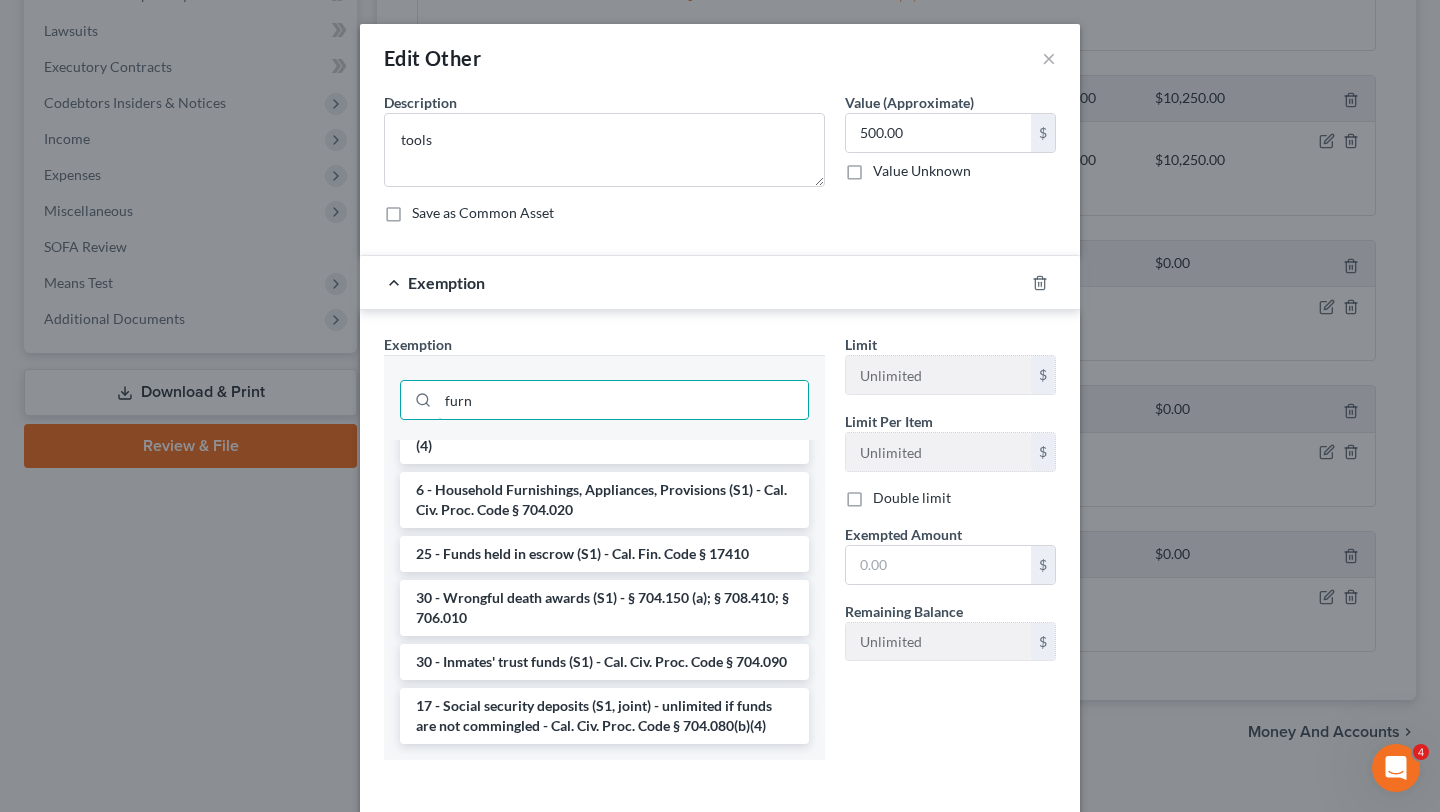 scroll, scrollTop: 0, scrollLeft: 0, axis: both 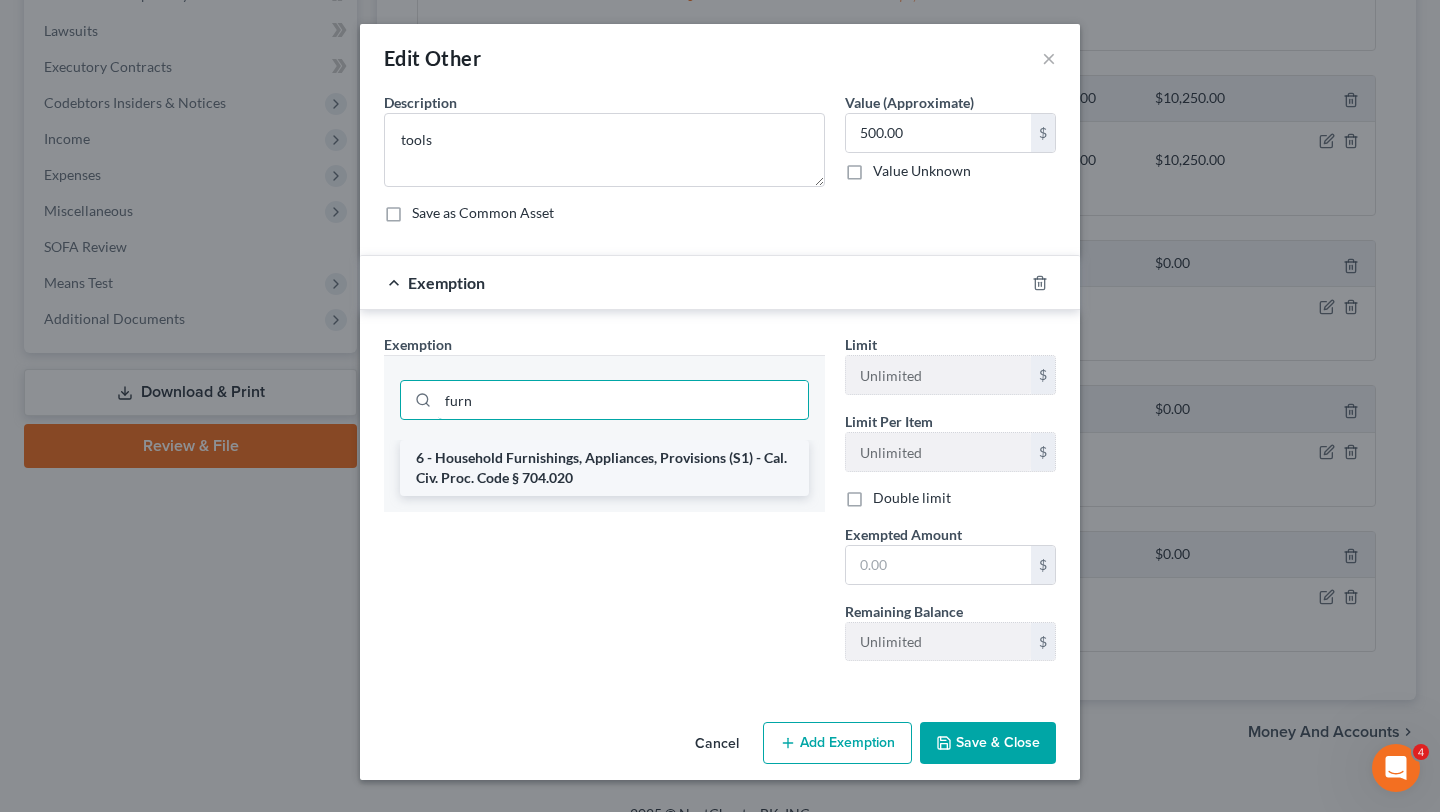 type on "furn" 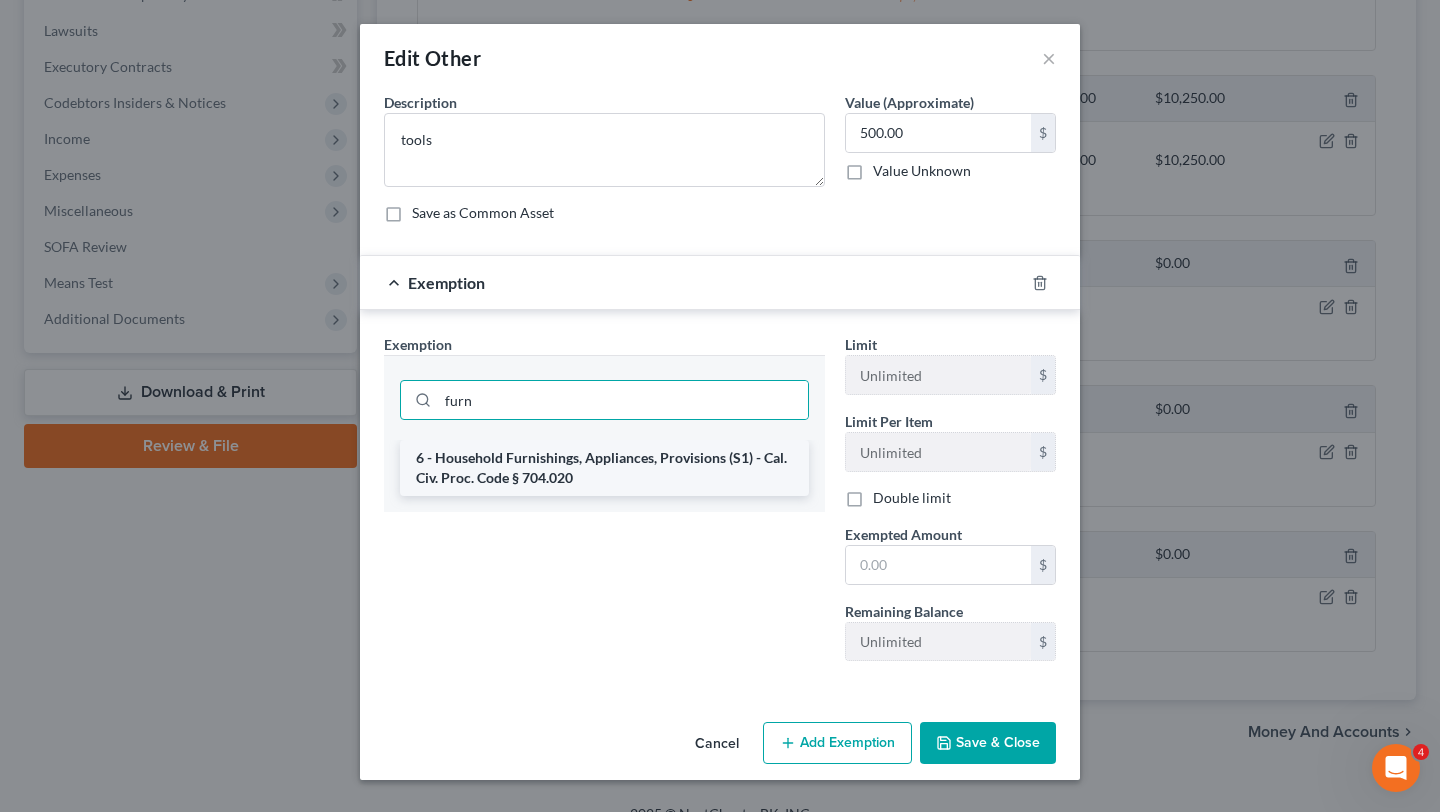 click on "6 - Household Furnishings, Appliances, Provisions (S1) - Cal. Civ. Proc. Code § 704.020" at bounding box center (604, 468) 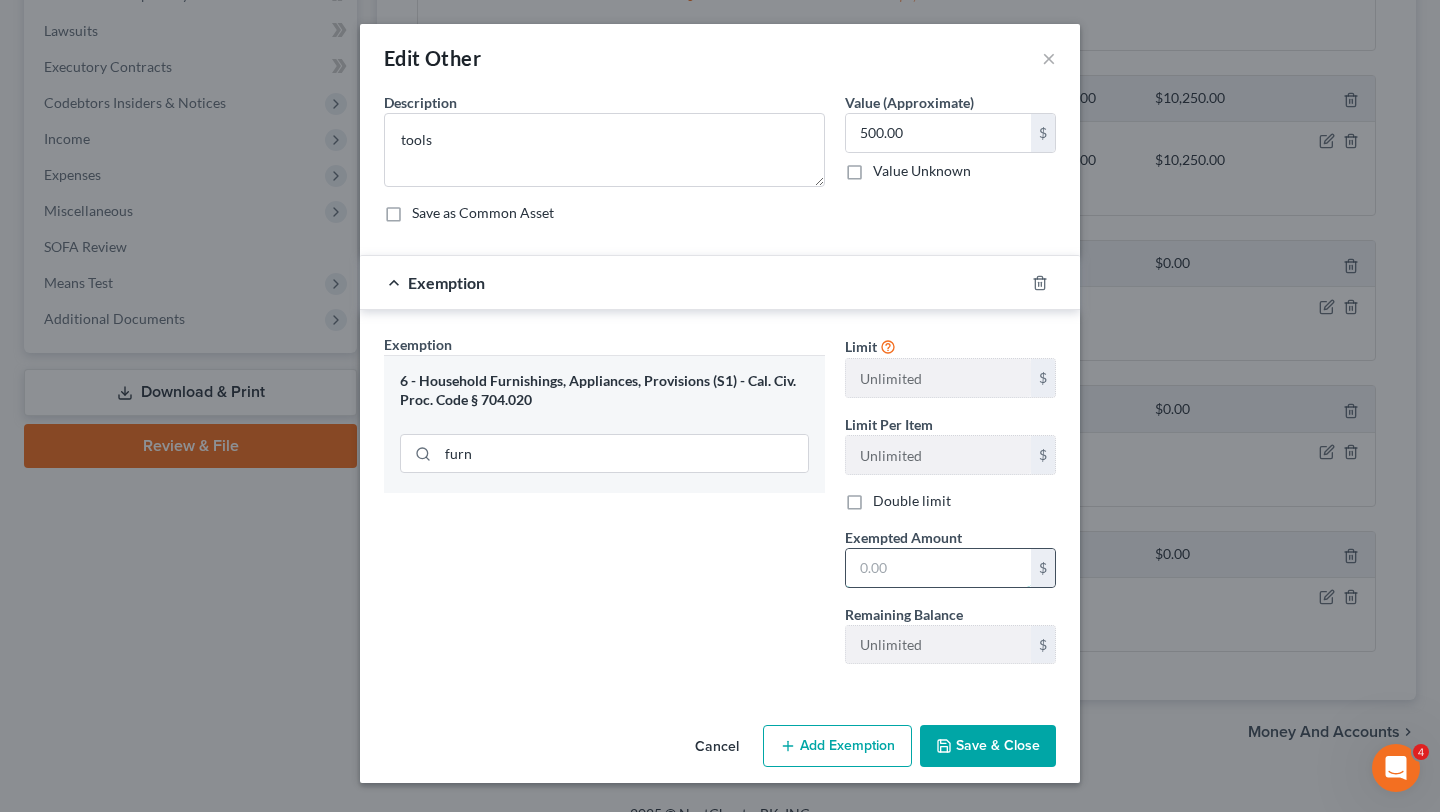 click at bounding box center (938, 568) 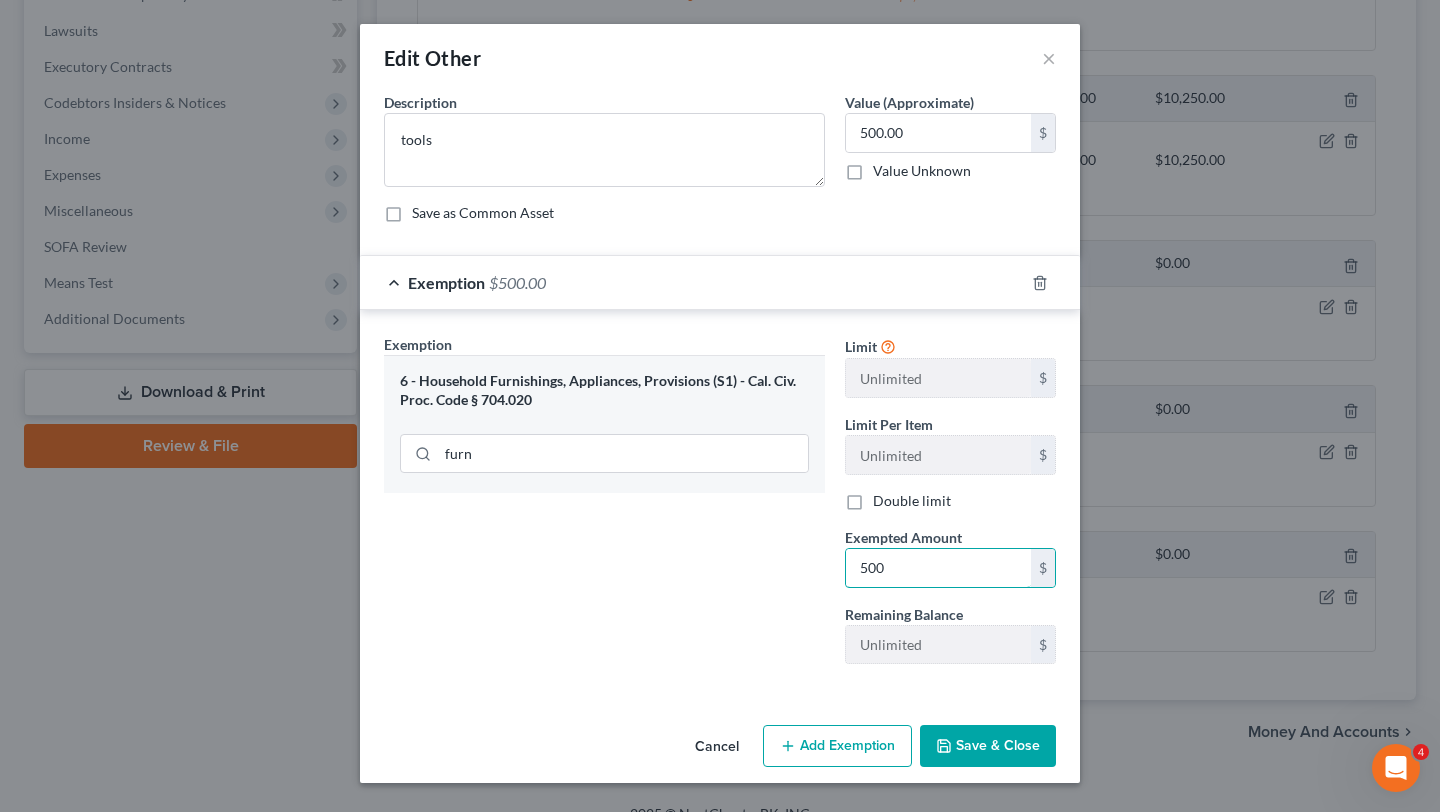 type on "500" 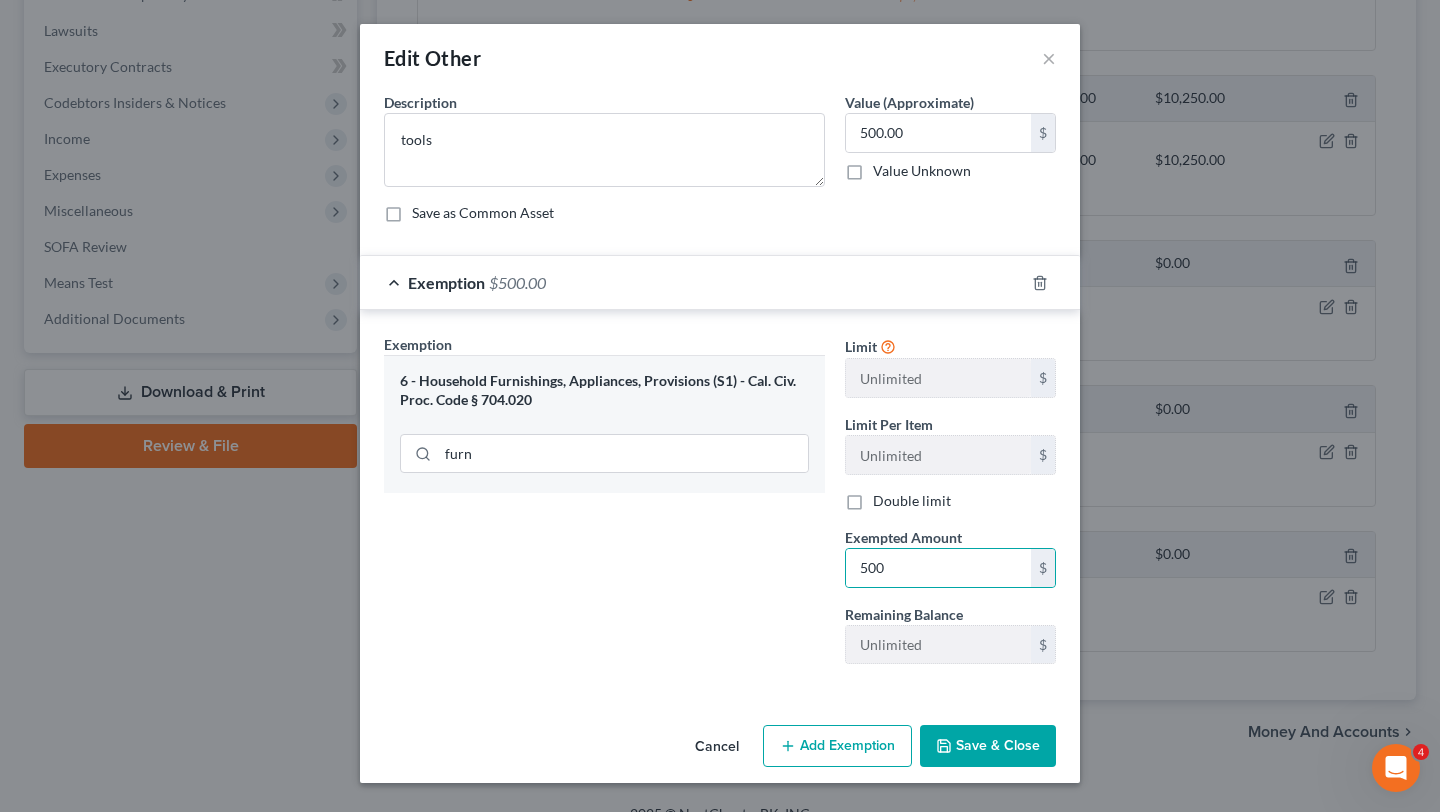 drag, startPoint x: 734, startPoint y: 629, endPoint x: 765, endPoint y: 635, distance: 31.575306 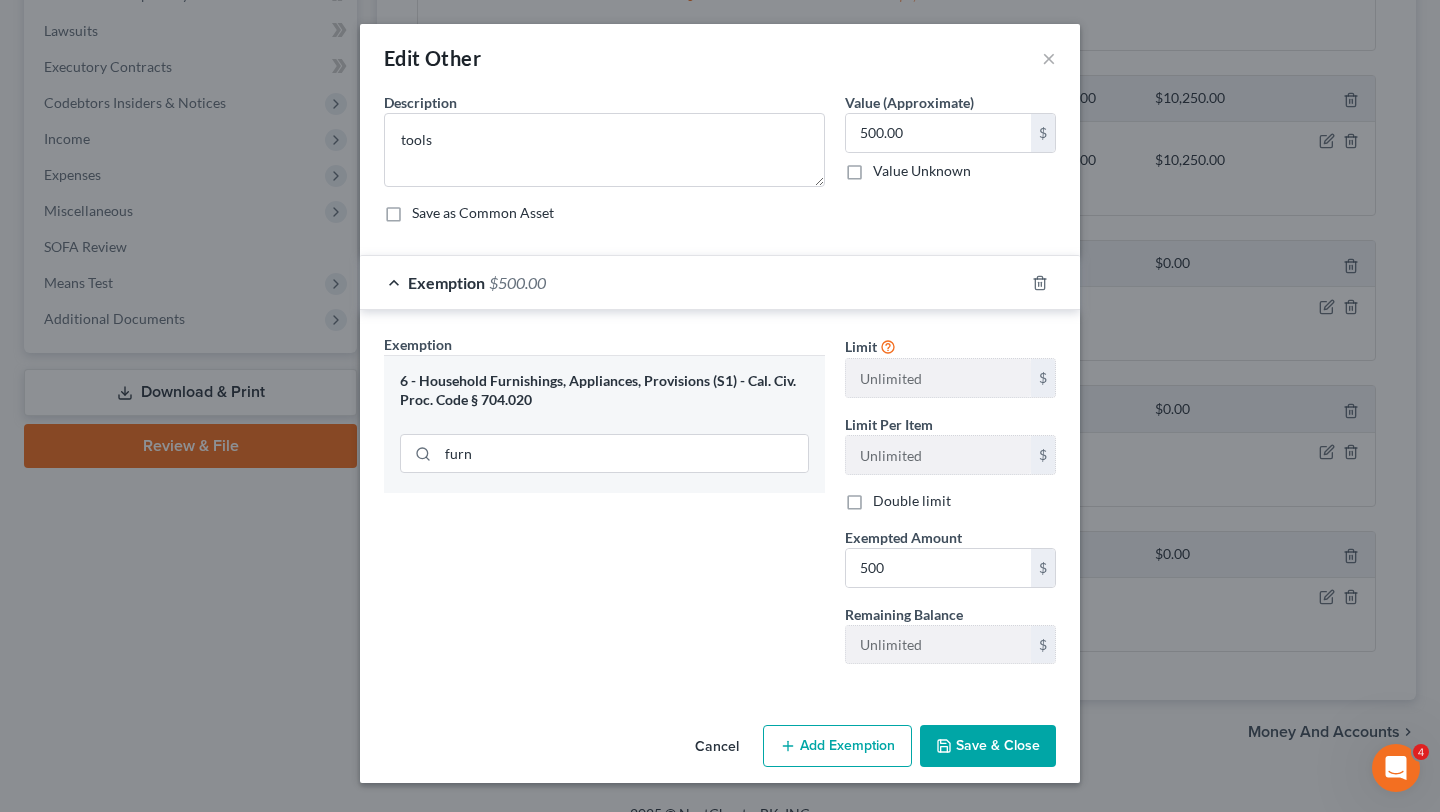 click on "Save & Close" at bounding box center [988, 746] 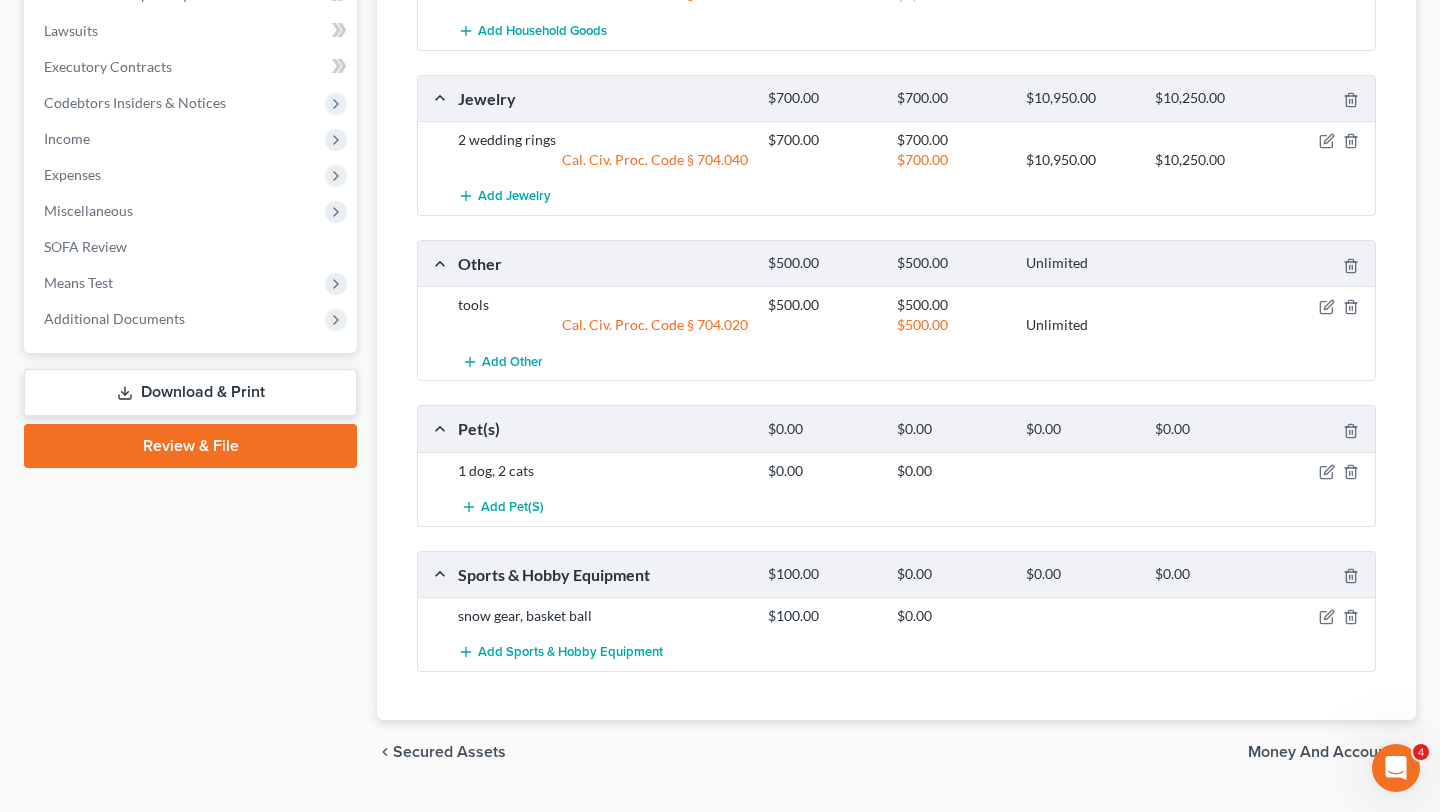 scroll, scrollTop: 926, scrollLeft: 0, axis: vertical 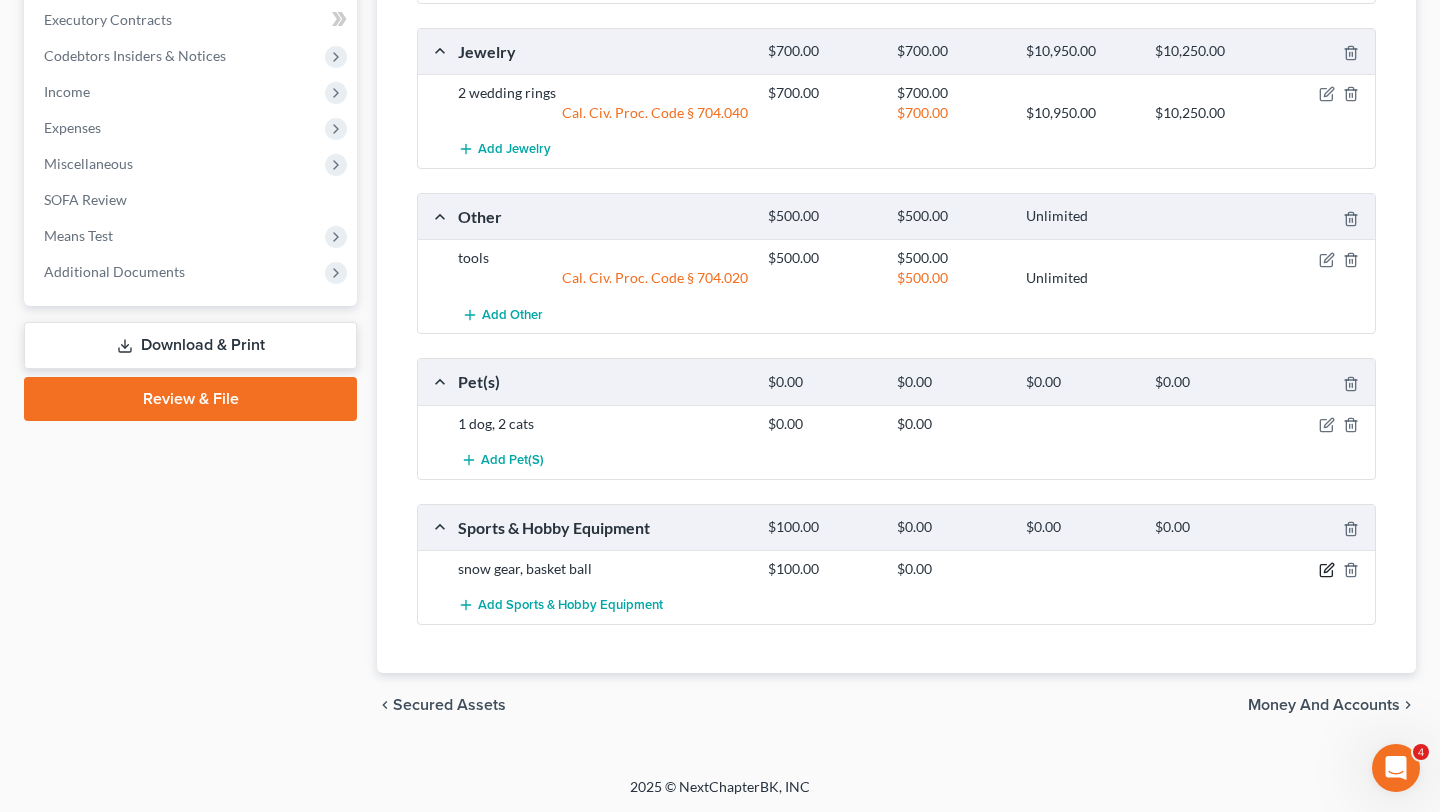 click 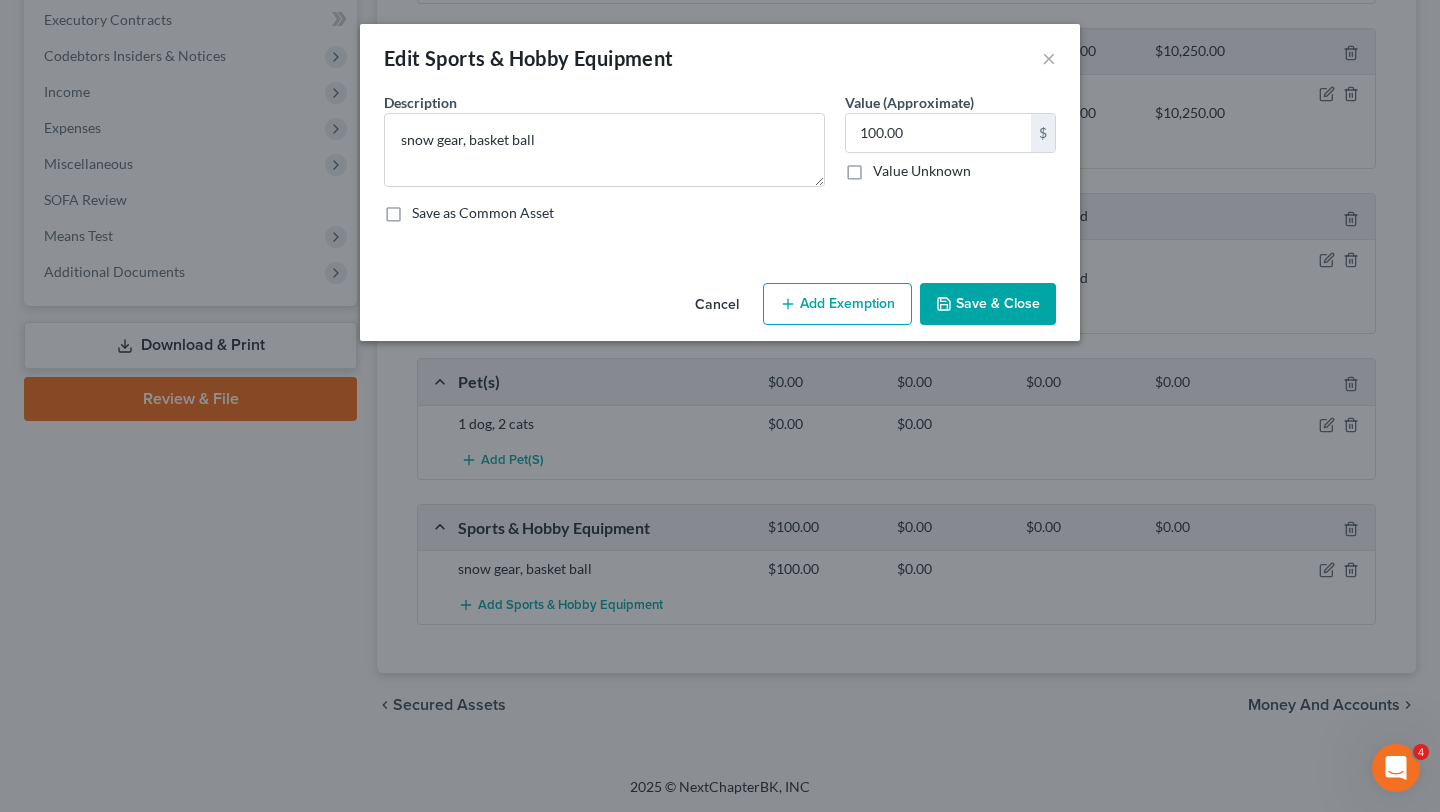 click on "Add Exemption" at bounding box center (837, 304) 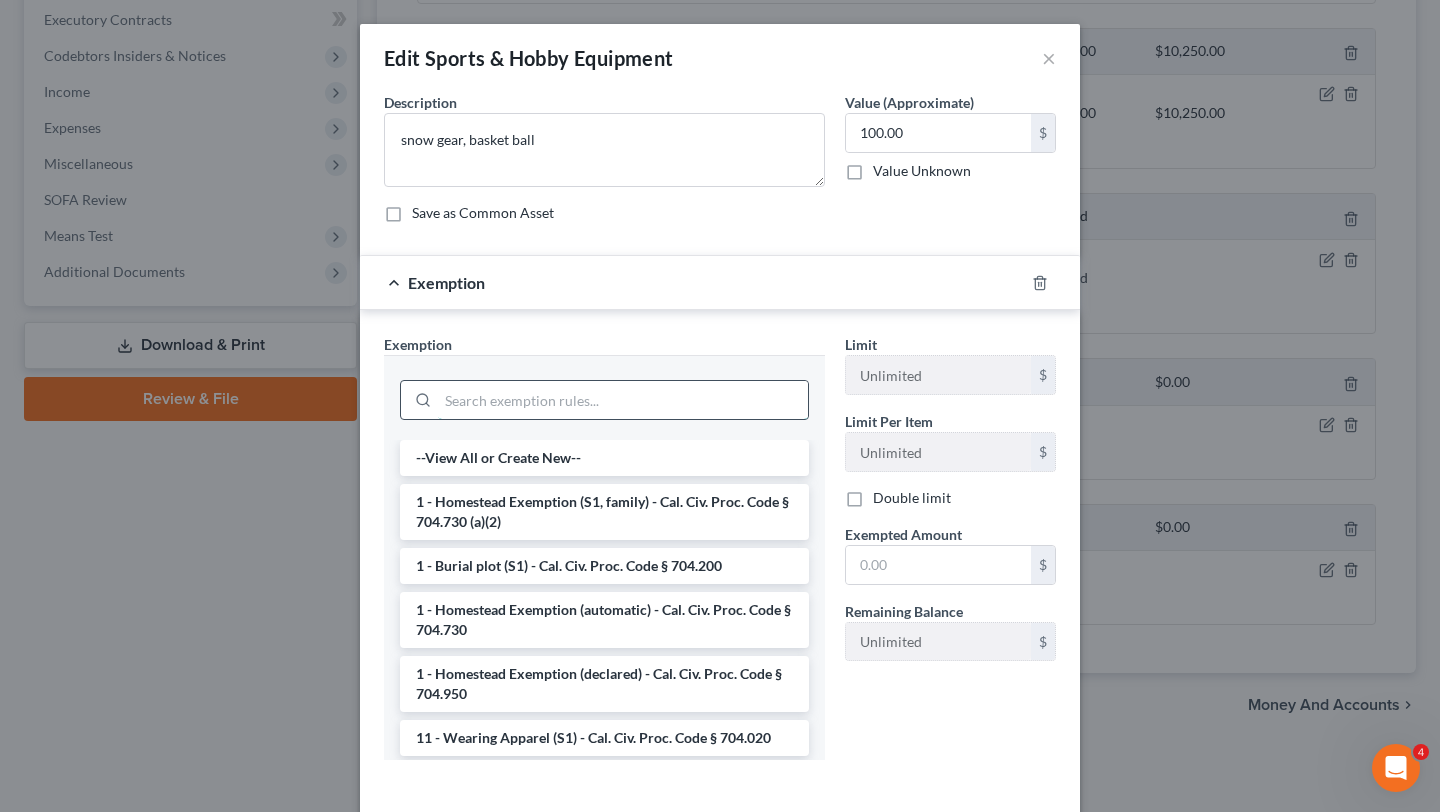 click at bounding box center [623, 400] 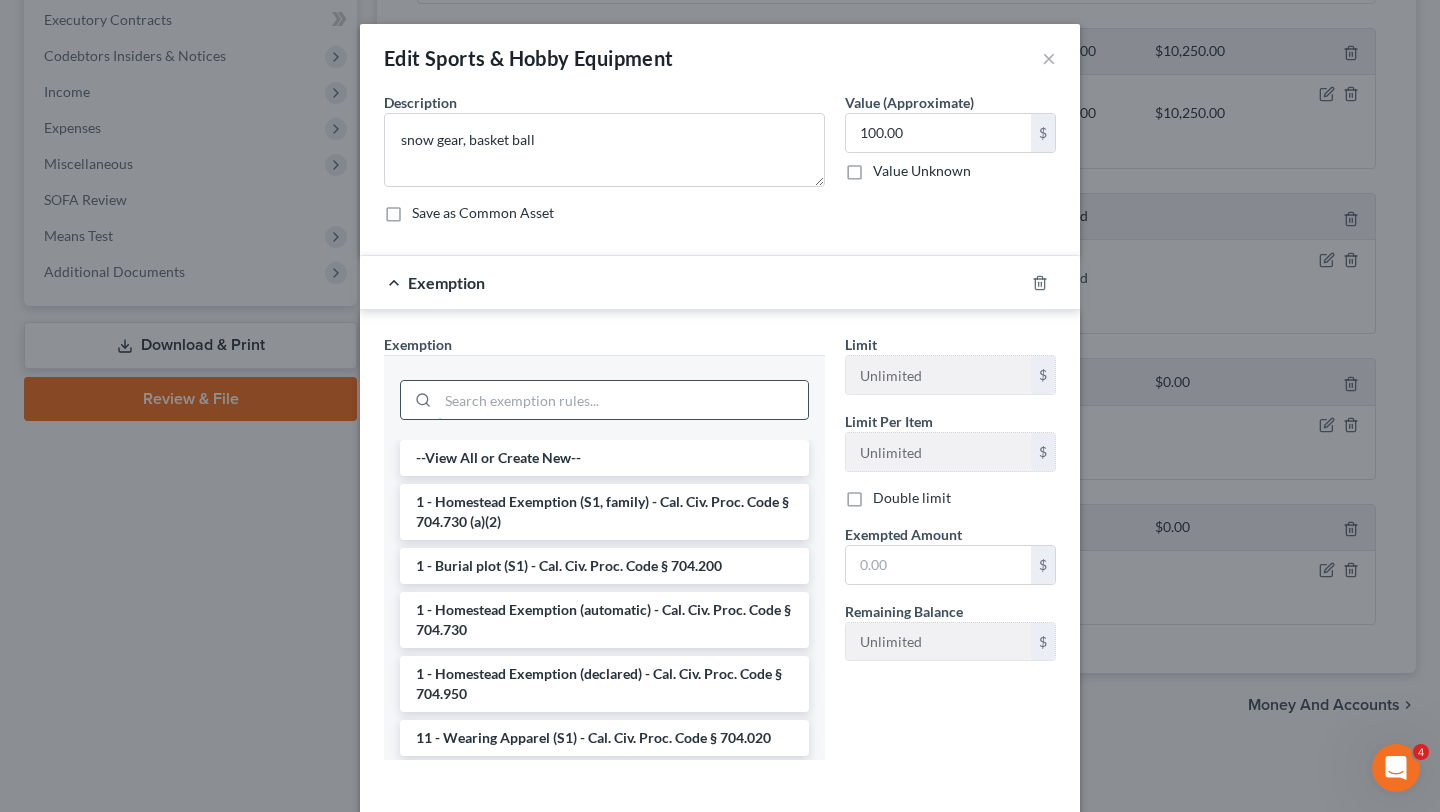 type on "h" 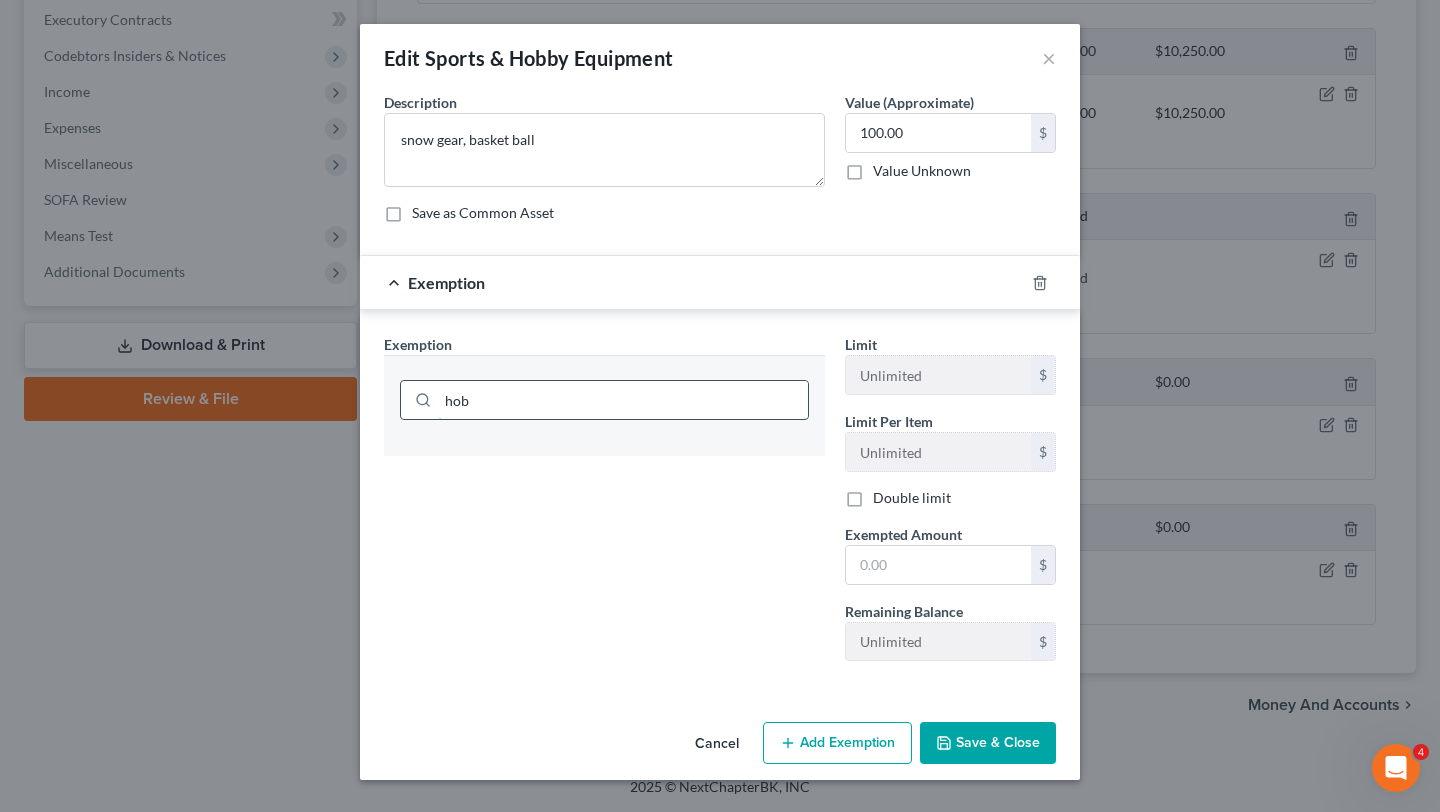 type on "hobb" 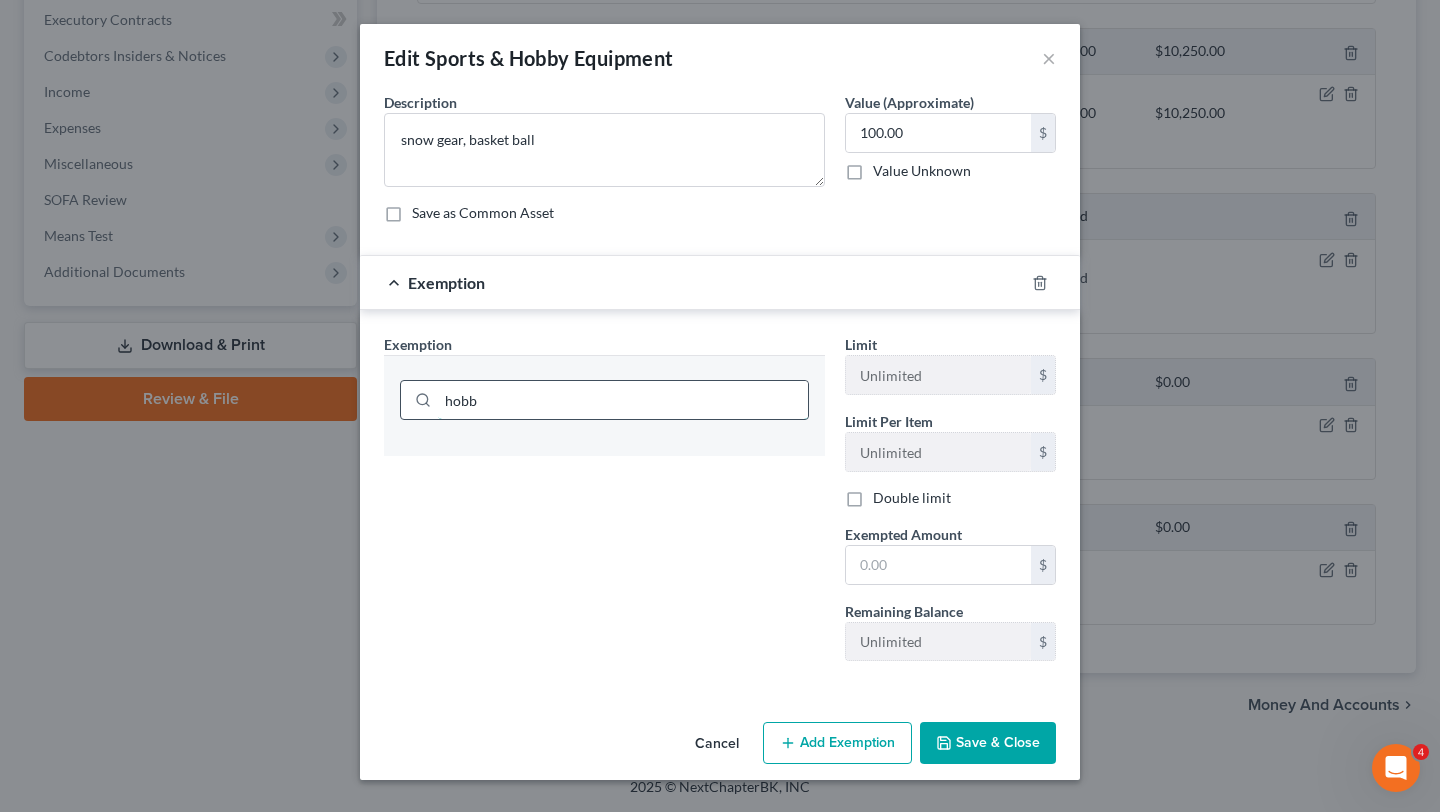 type 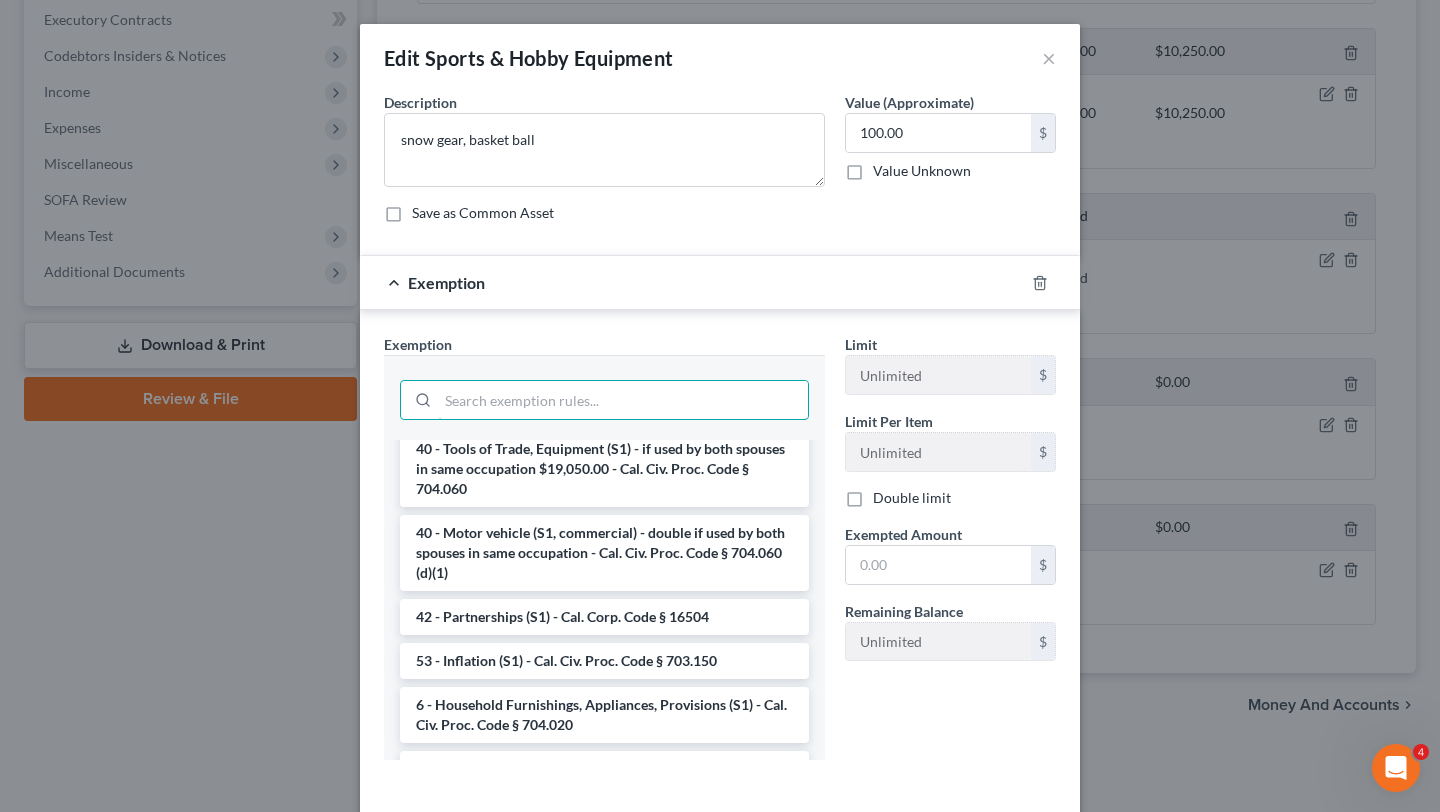 scroll, scrollTop: 2848, scrollLeft: 0, axis: vertical 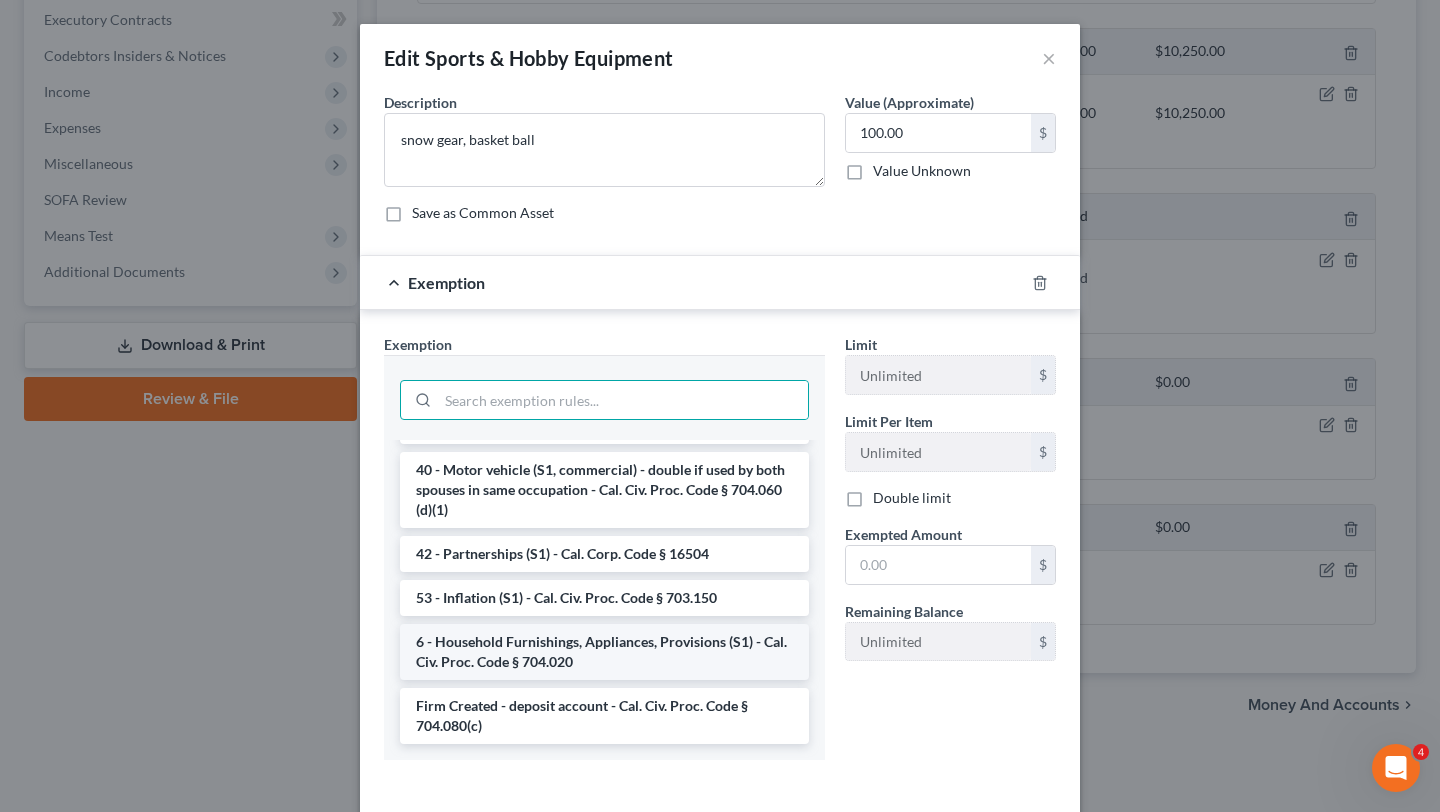 click on "6 - Household Furnishings, Appliances, Provisions (S1) - Cal. Civ. Proc. Code § 704.020" at bounding box center [604, 652] 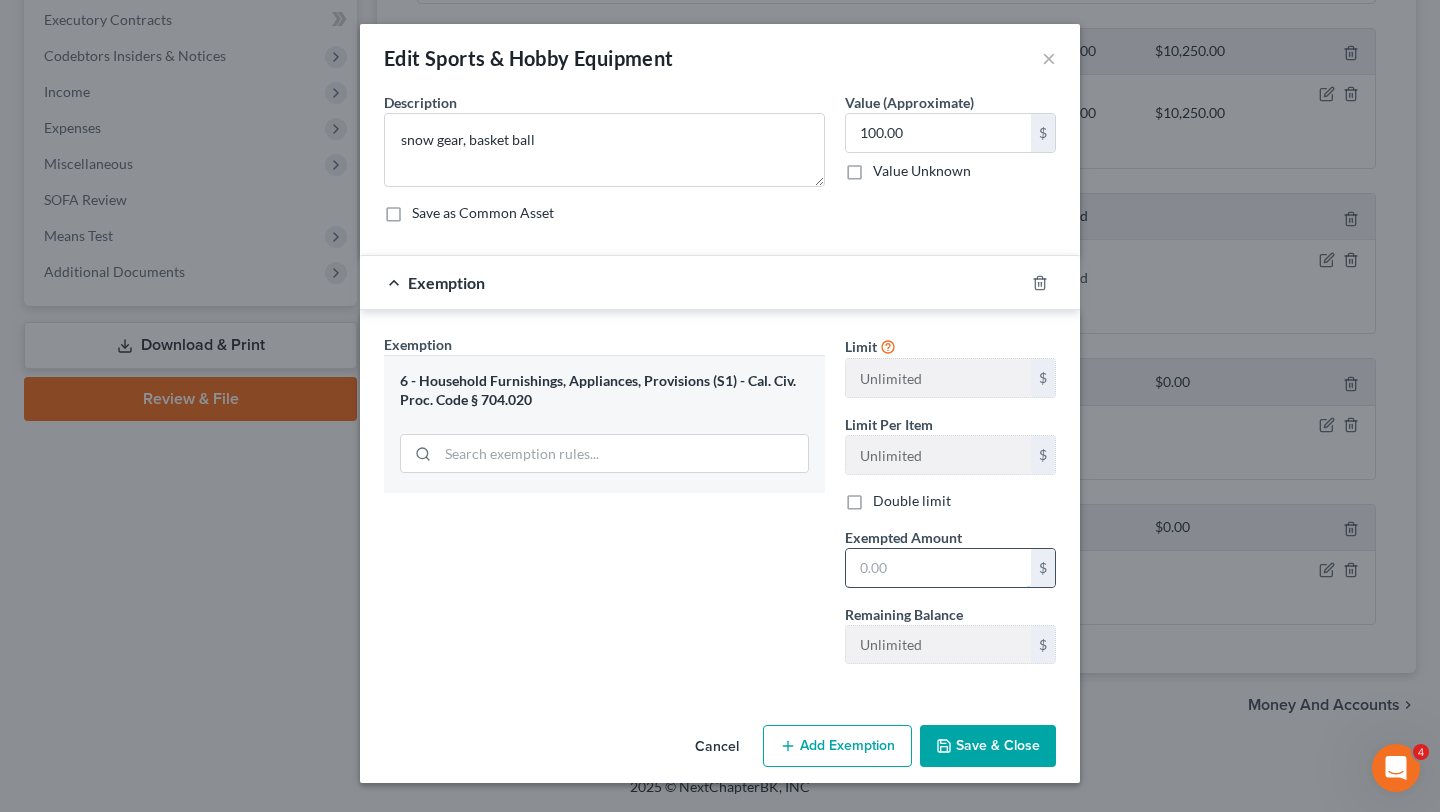 click at bounding box center [938, 568] 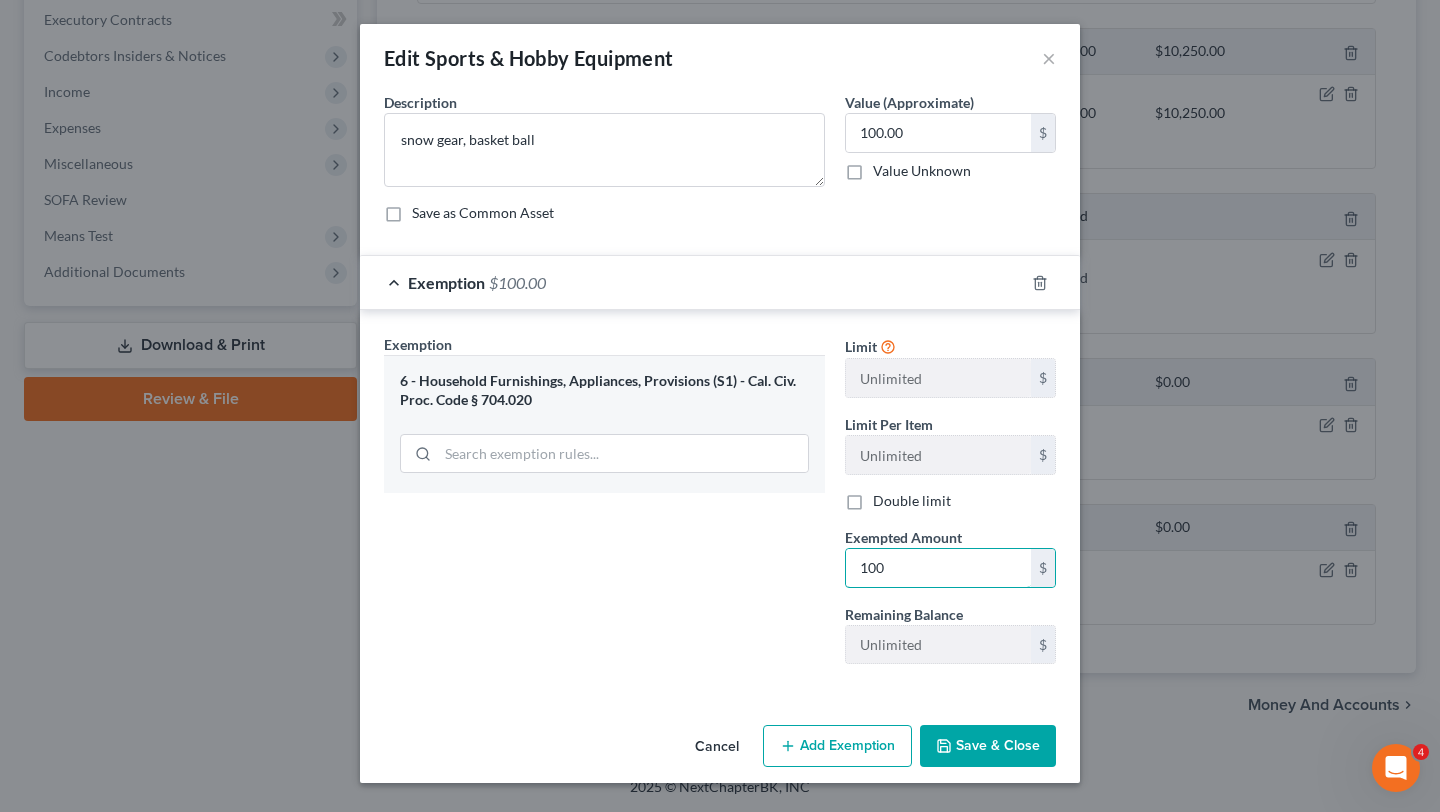 type on "100" 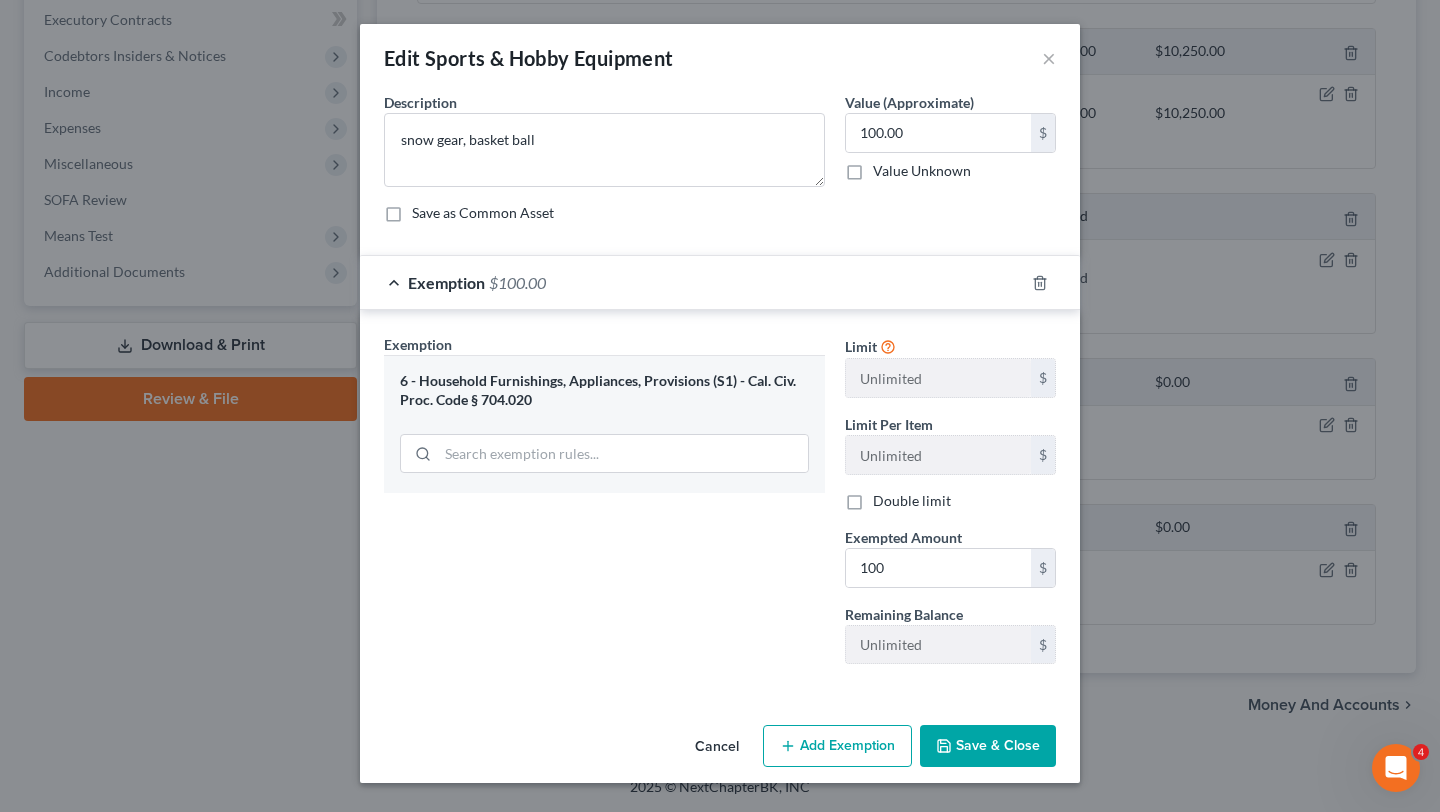 click on "Exemption Set must be selected for CA.
Exemption
*
6 - Household Furnishings, Appliances, Provisions (S1) - Cal. Civ. Proc. Code § 704.020" at bounding box center [604, 507] 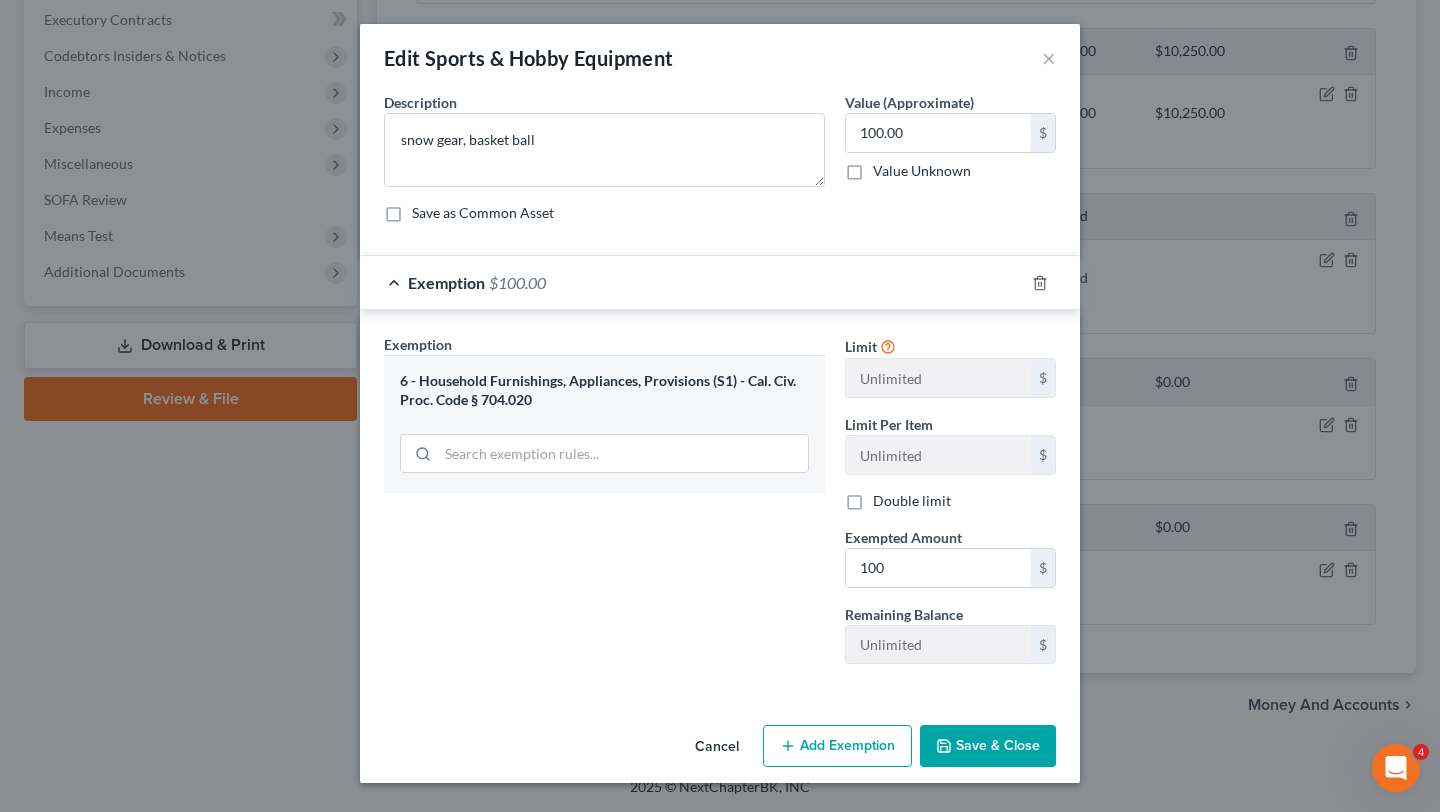 click on "Save & Close" at bounding box center [988, 746] 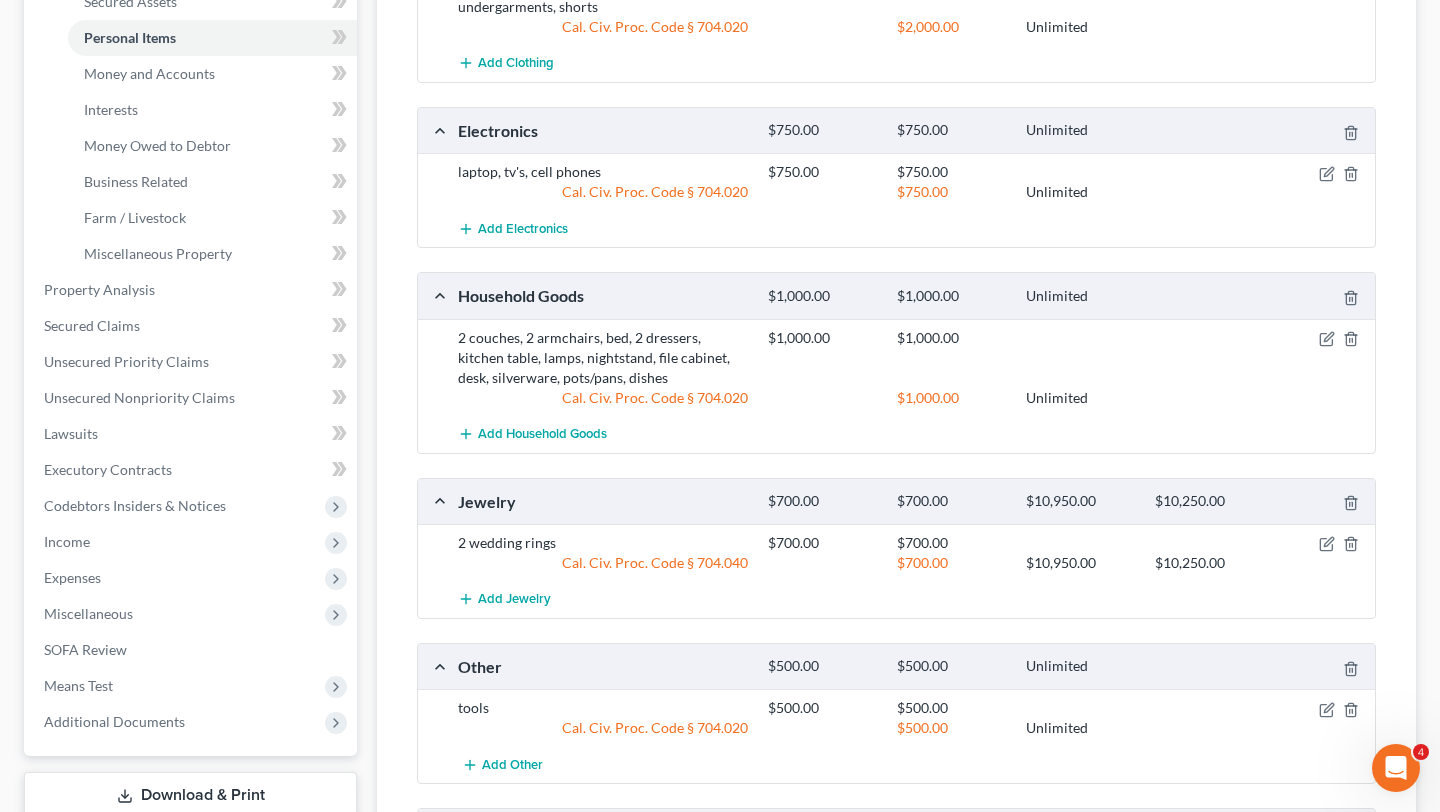 scroll, scrollTop: 455, scrollLeft: 0, axis: vertical 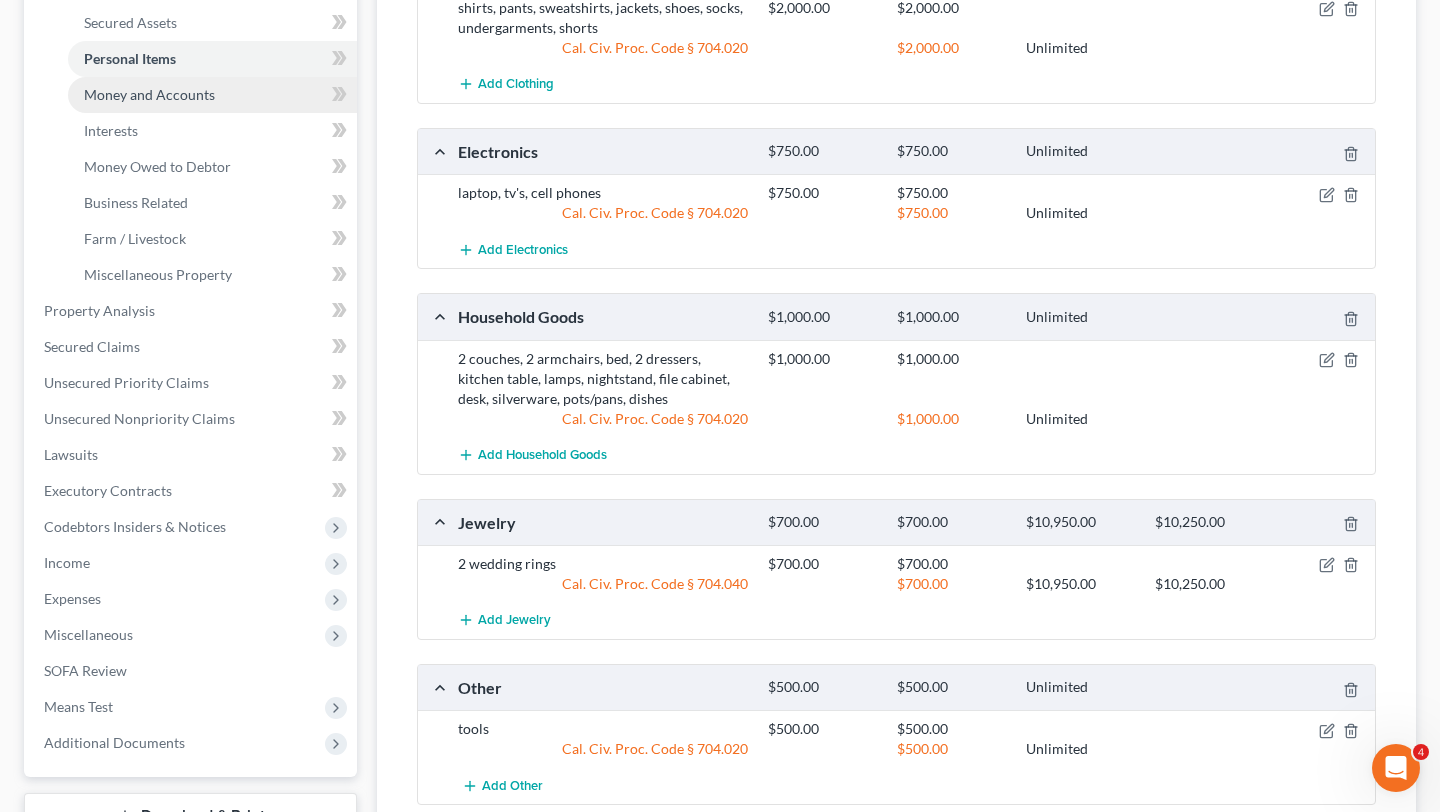 click on "Money and Accounts" at bounding box center (149, 94) 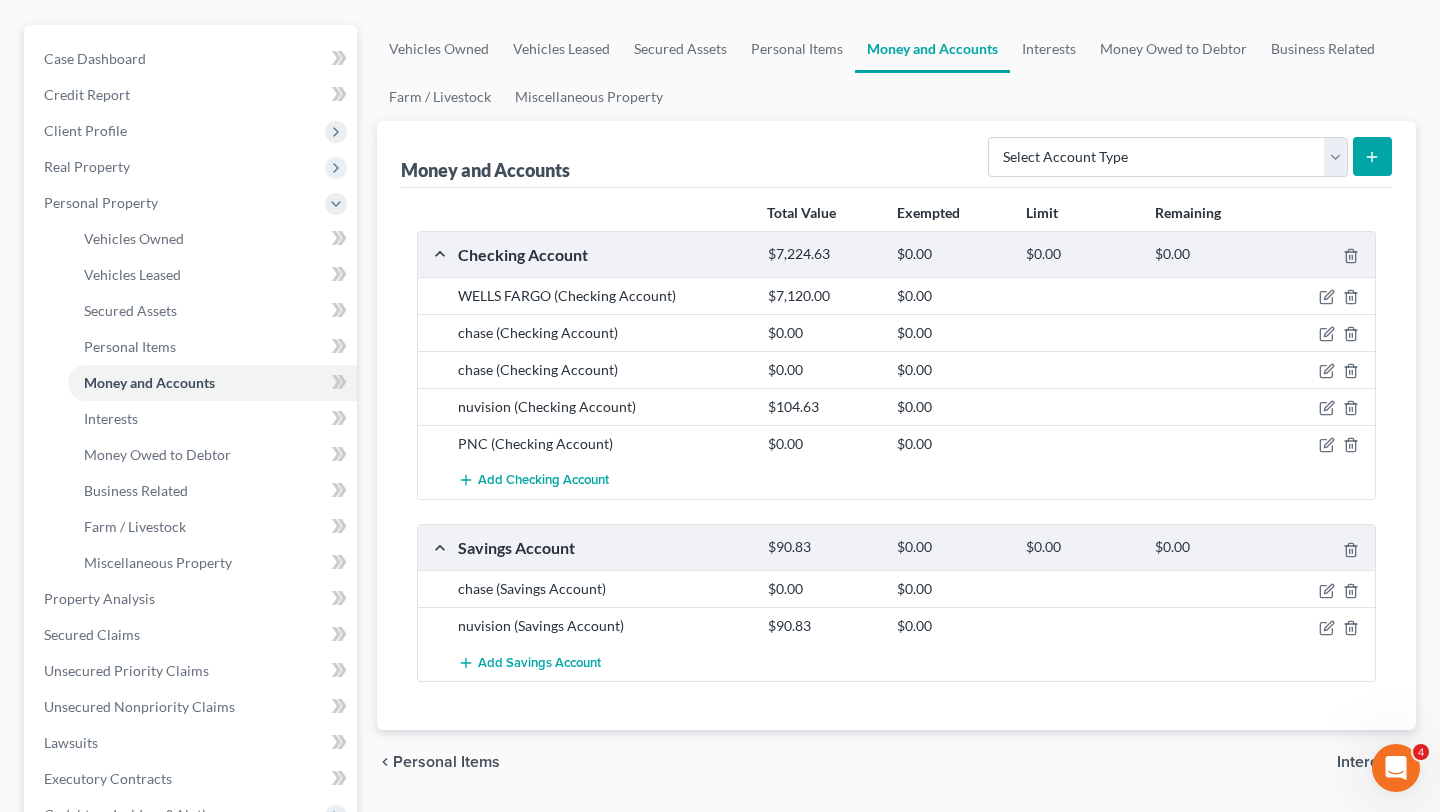 scroll, scrollTop: 171, scrollLeft: 0, axis: vertical 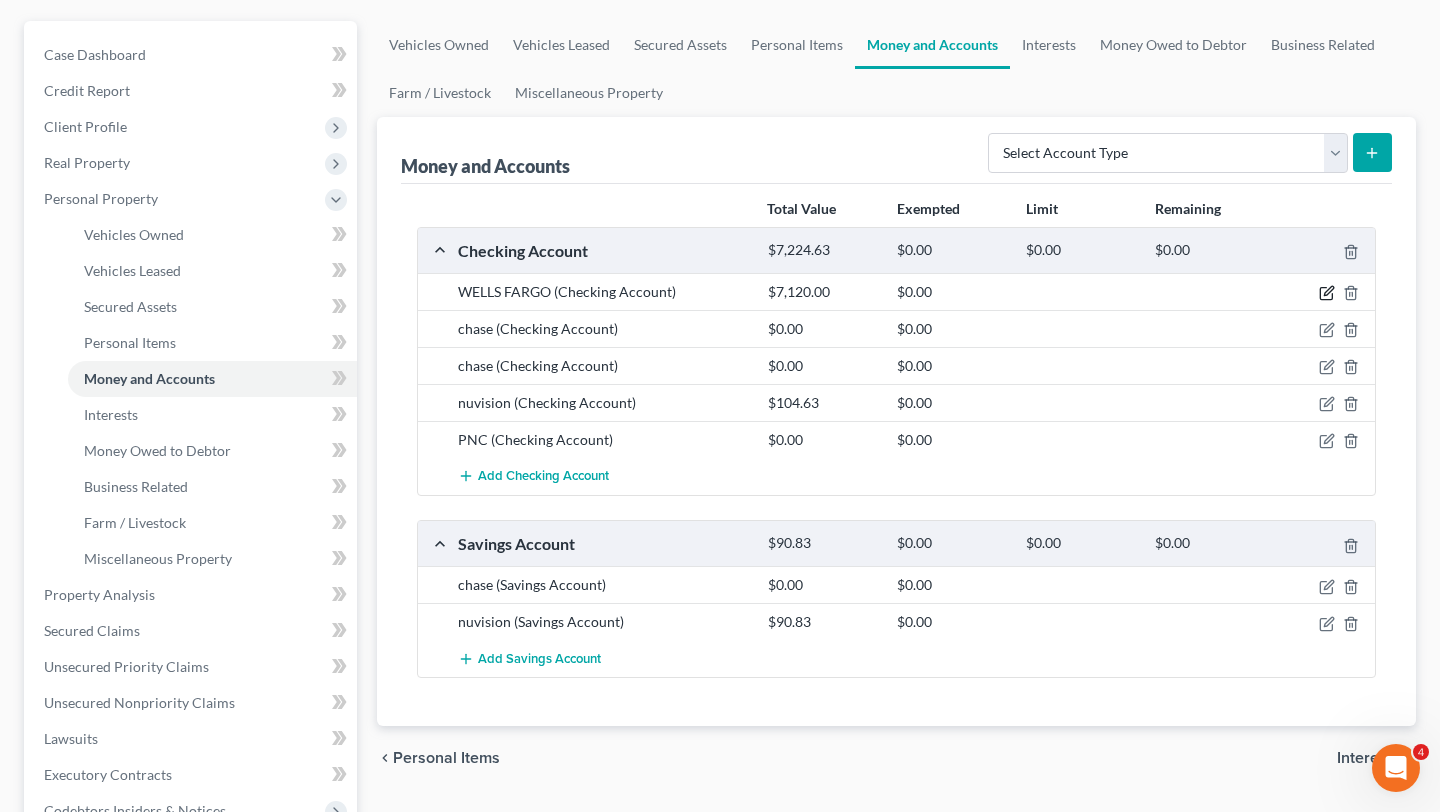click 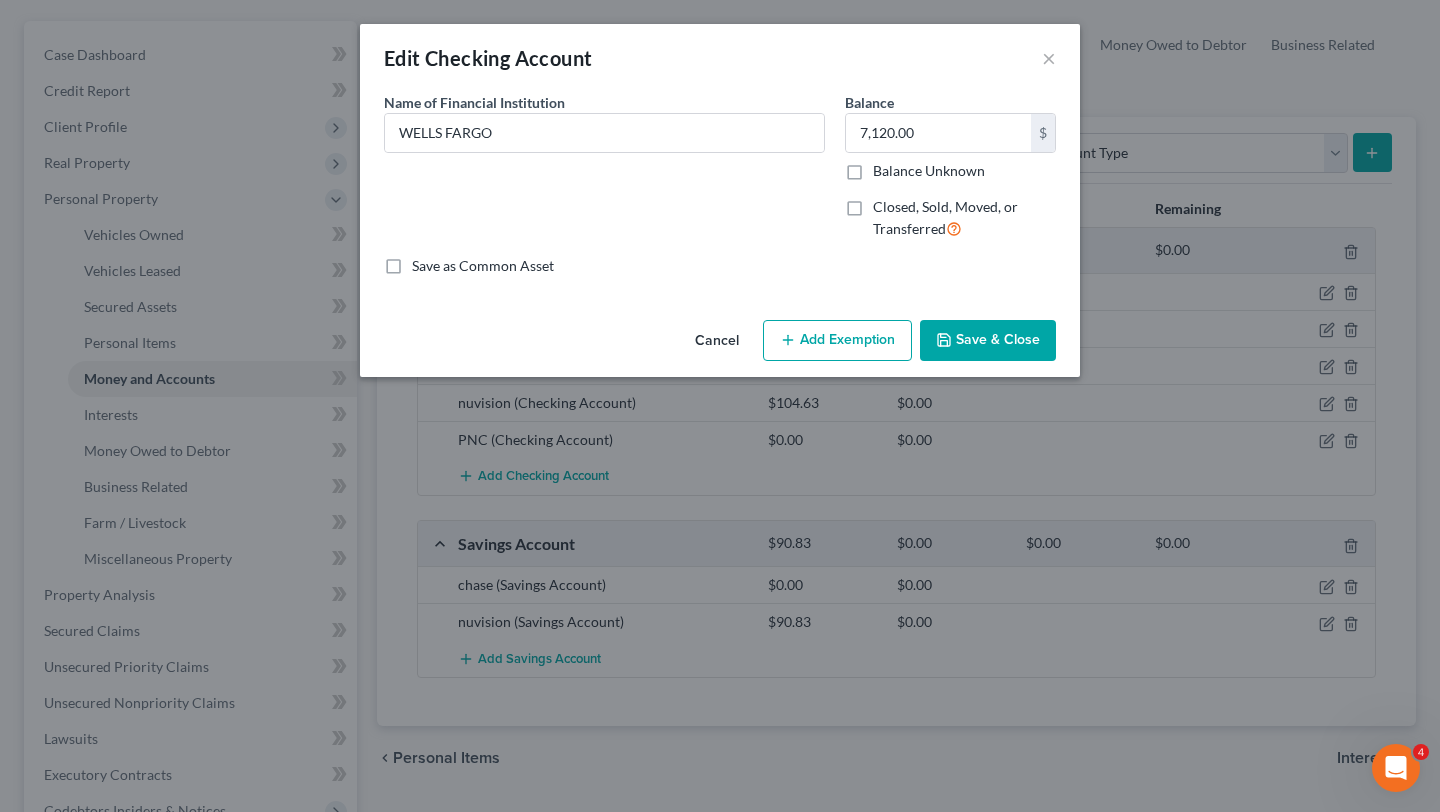 click on "Add Exemption" at bounding box center (837, 341) 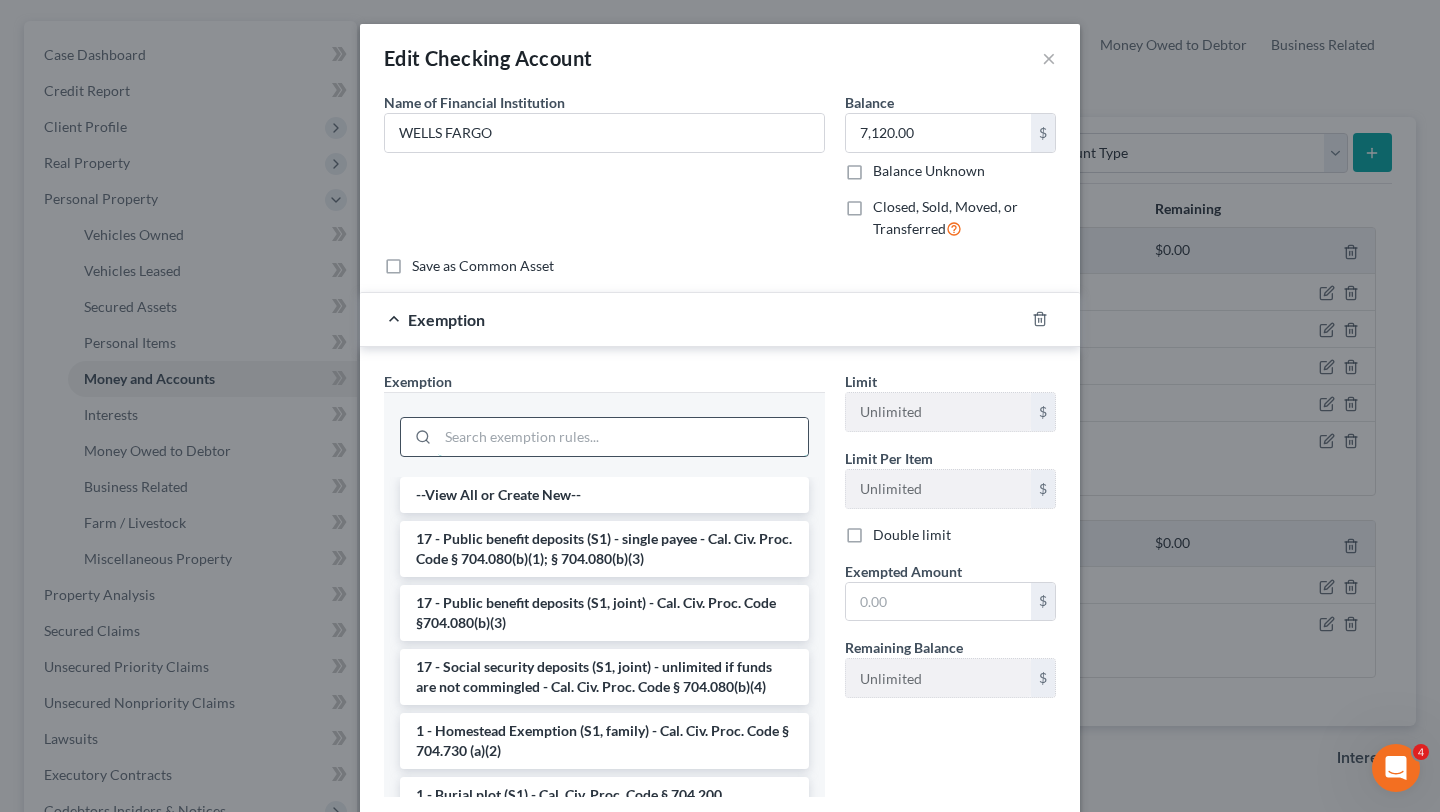 click at bounding box center (623, 437) 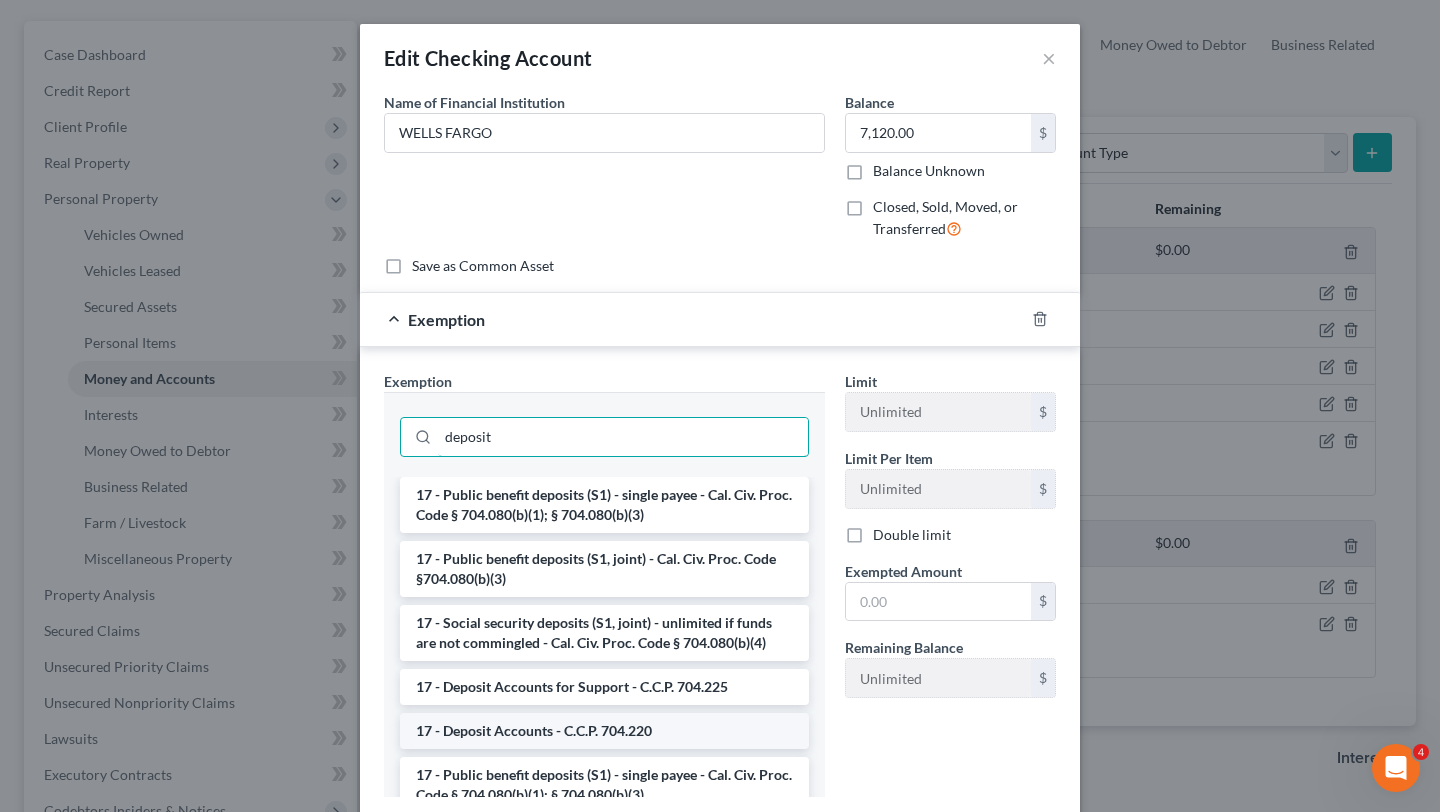 type on "deposit" 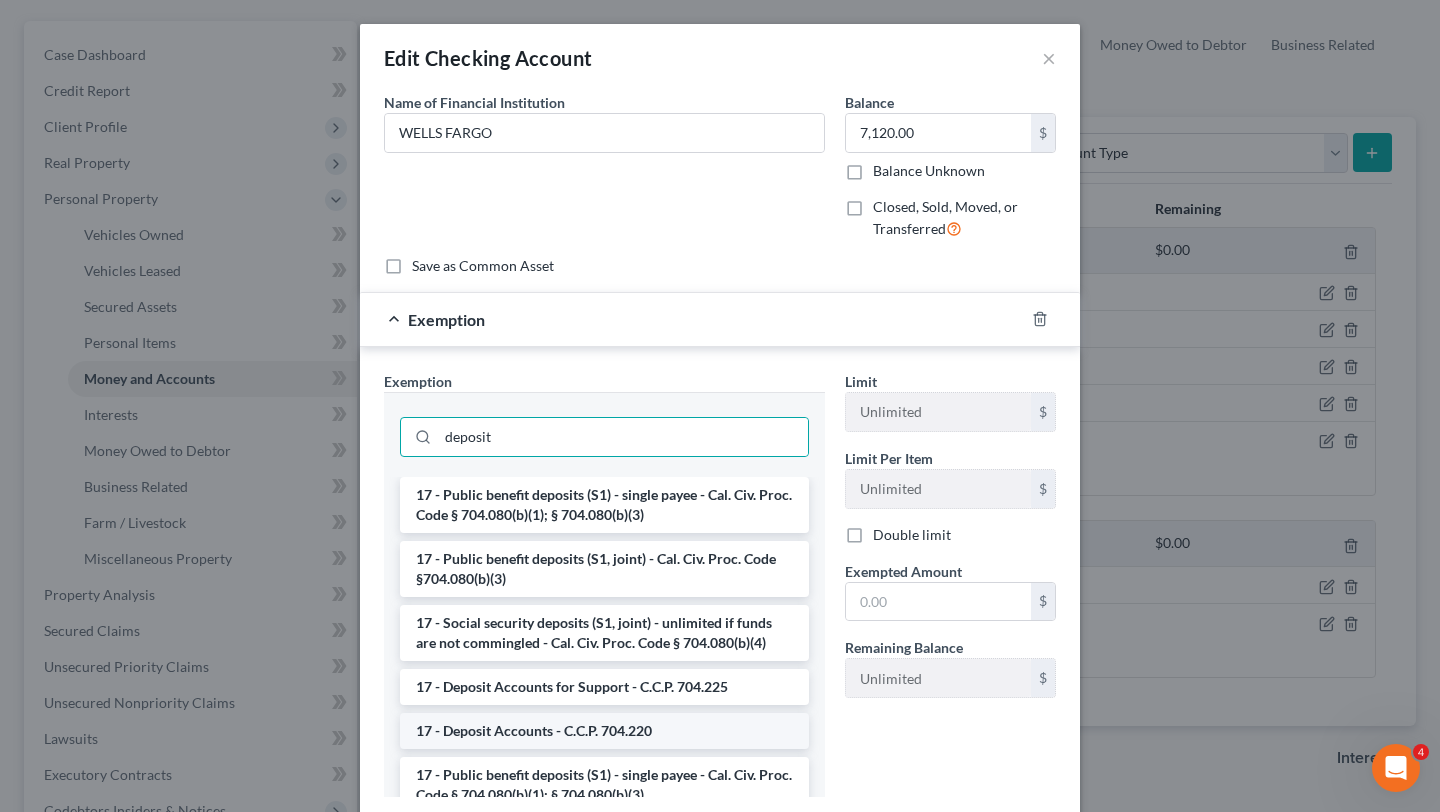 click on "17 - Deposit Accounts - C.C.P. 704.220" at bounding box center [604, 731] 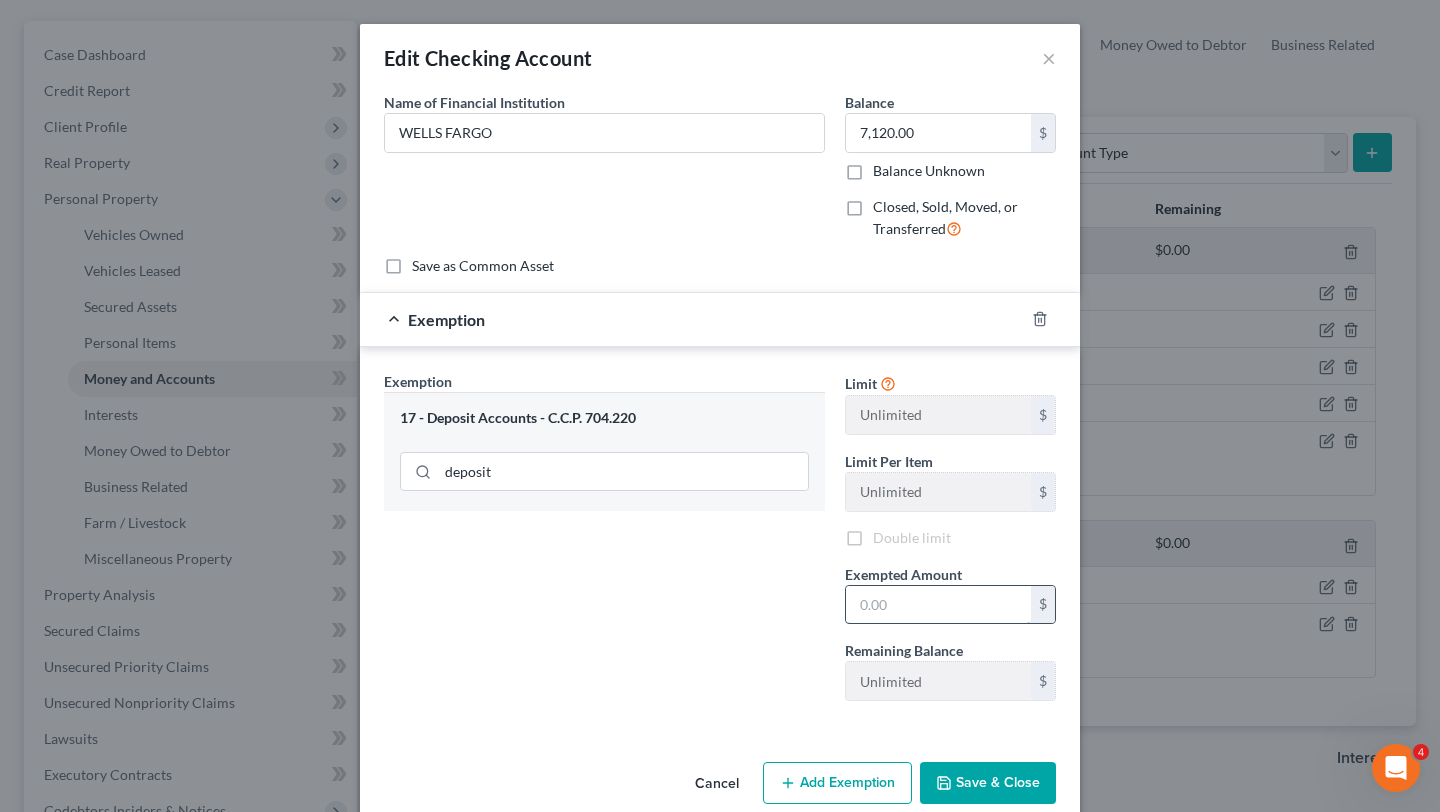 click at bounding box center (938, 605) 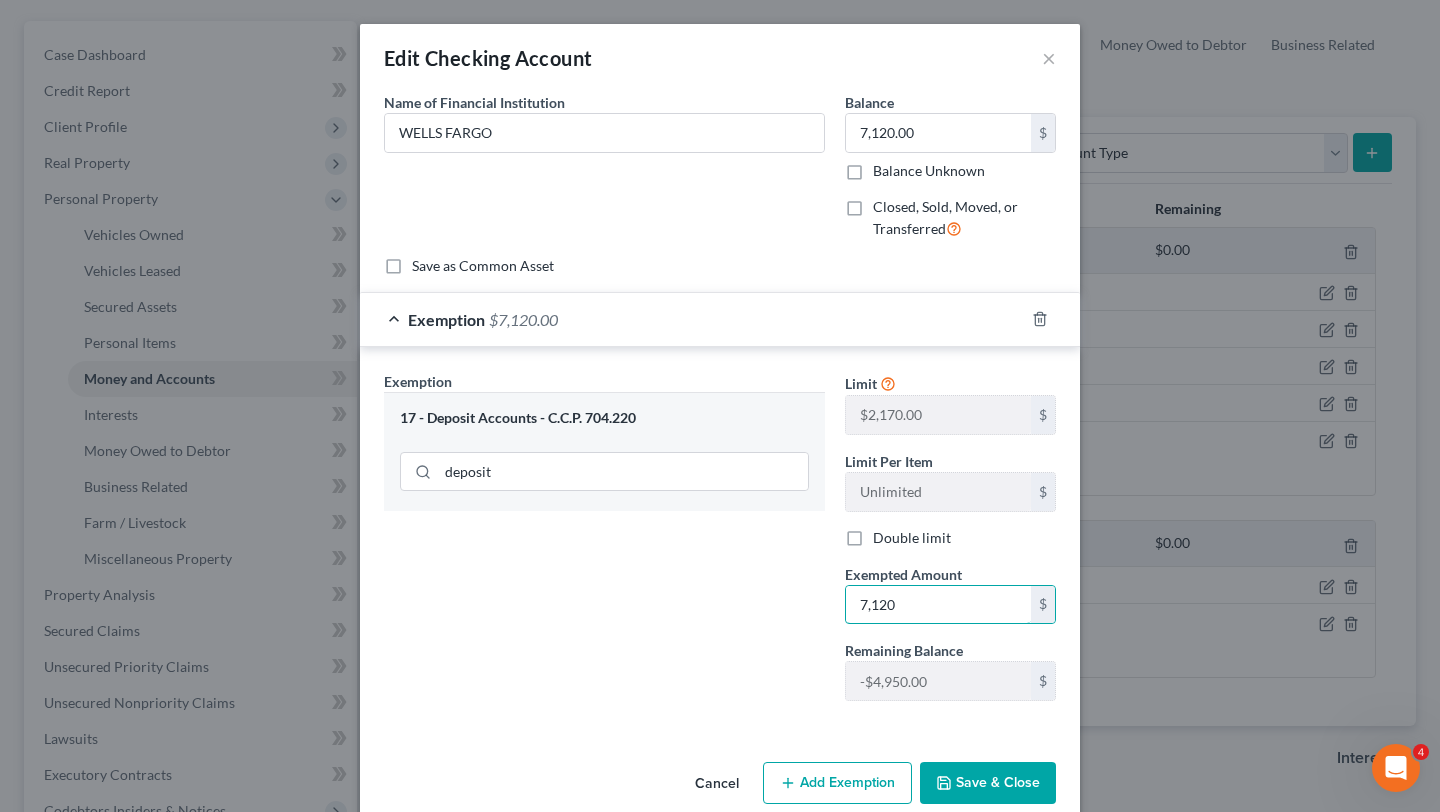 type on "7,120" 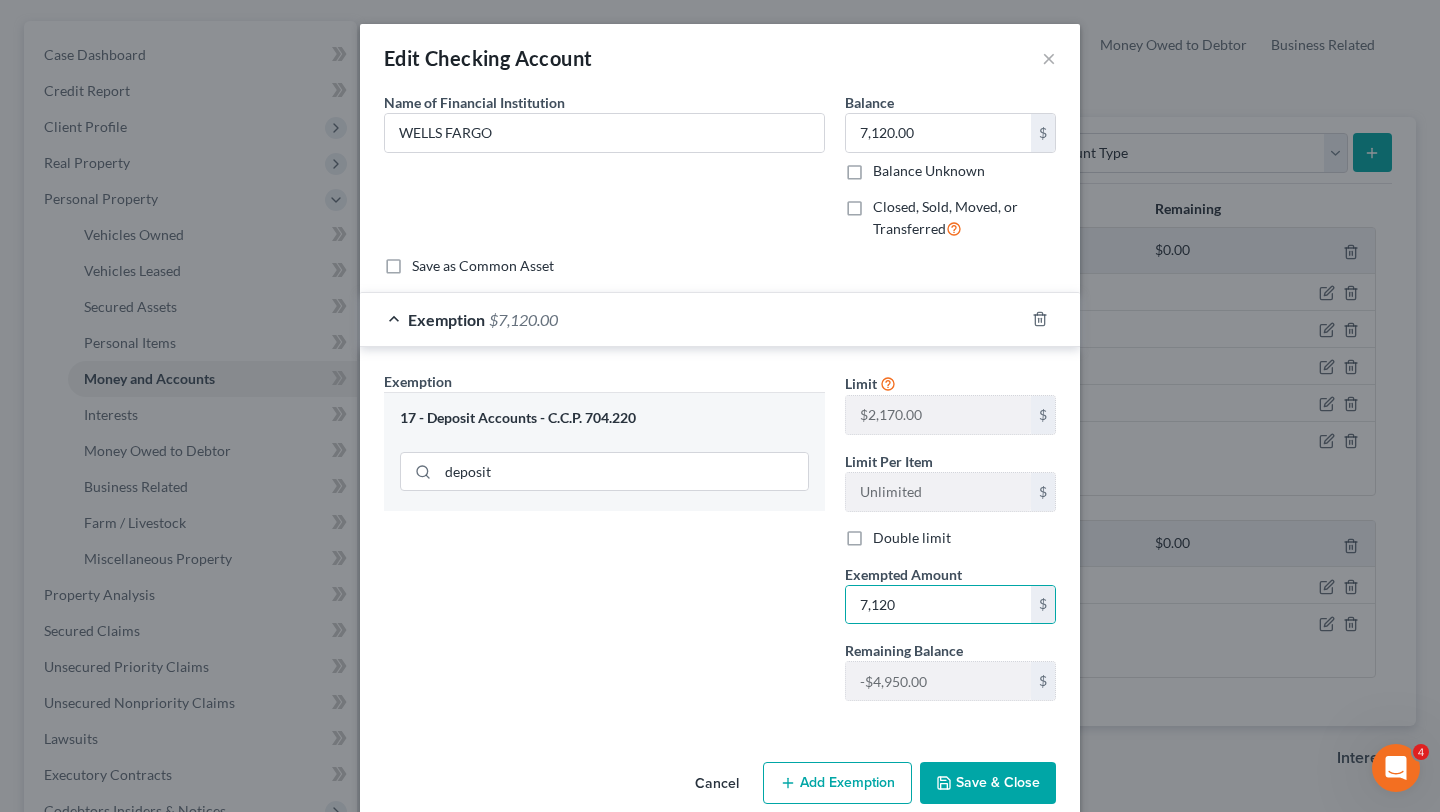 click on "Exemption Set must be selected for CA.
Exemption
*
17 - Deposit Accounts - C.C.P. 704.220         deposit" at bounding box center [604, 544] 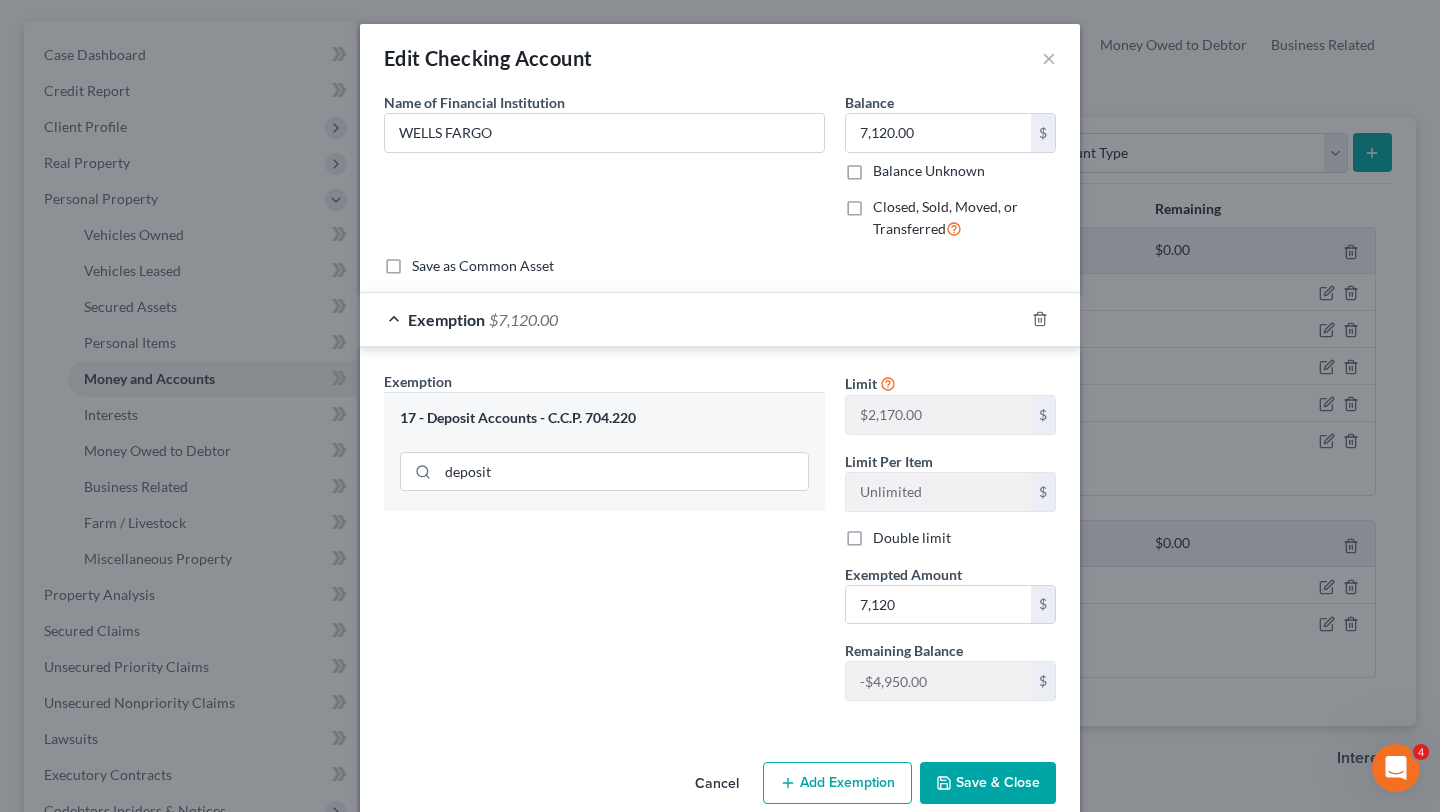 click on "Save & Close" at bounding box center [988, 783] 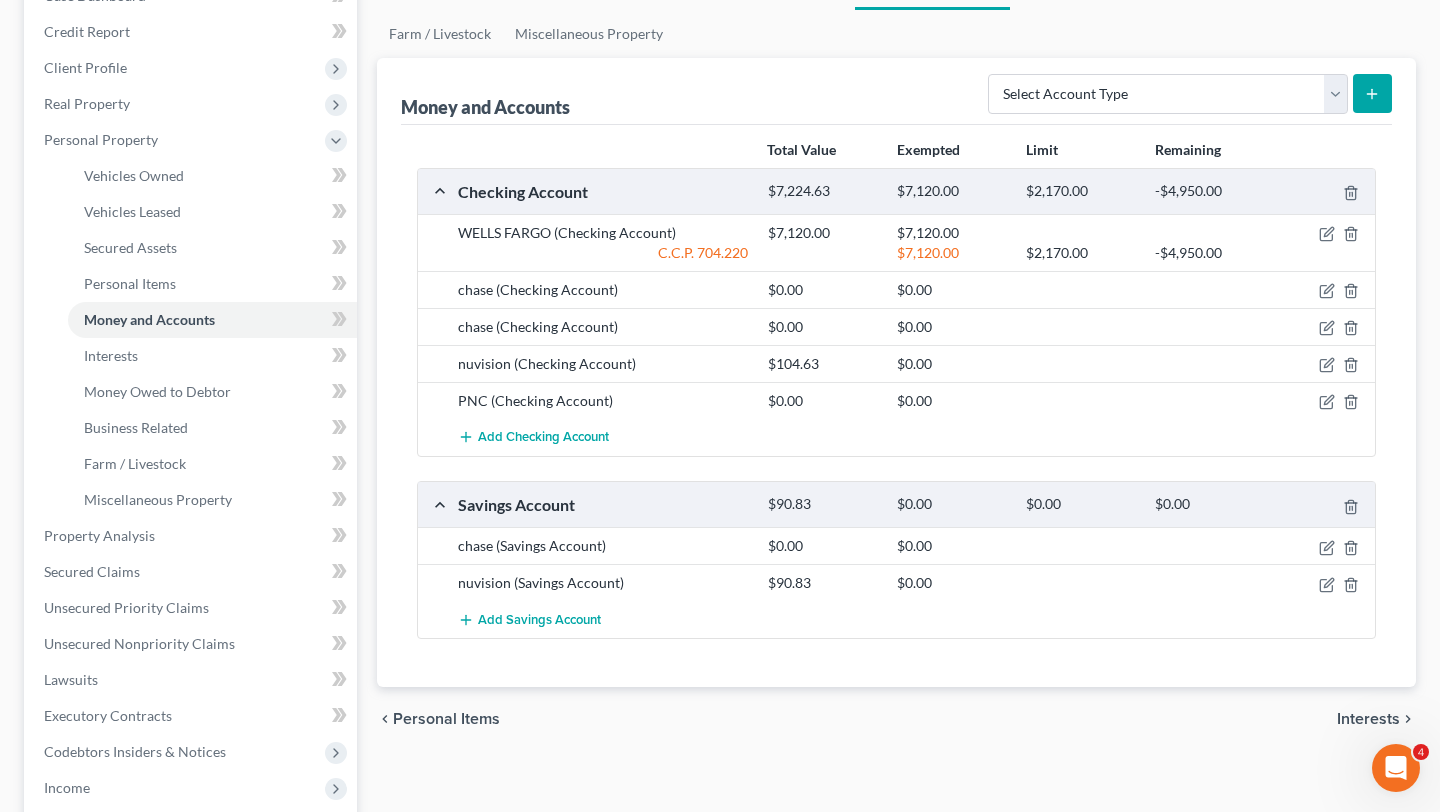 scroll, scrollTop: 235, scrollLeft: 0, axis: vertical 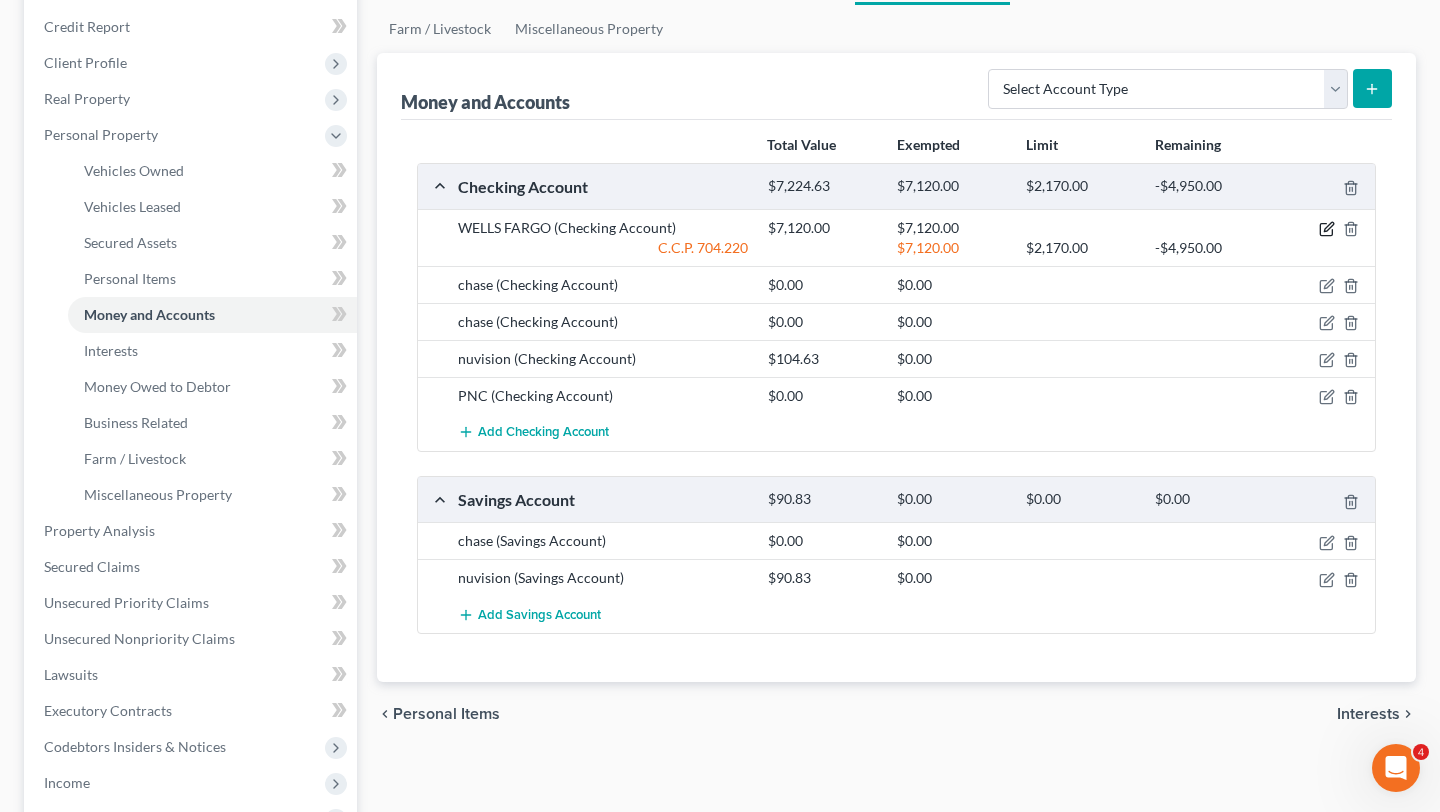 click 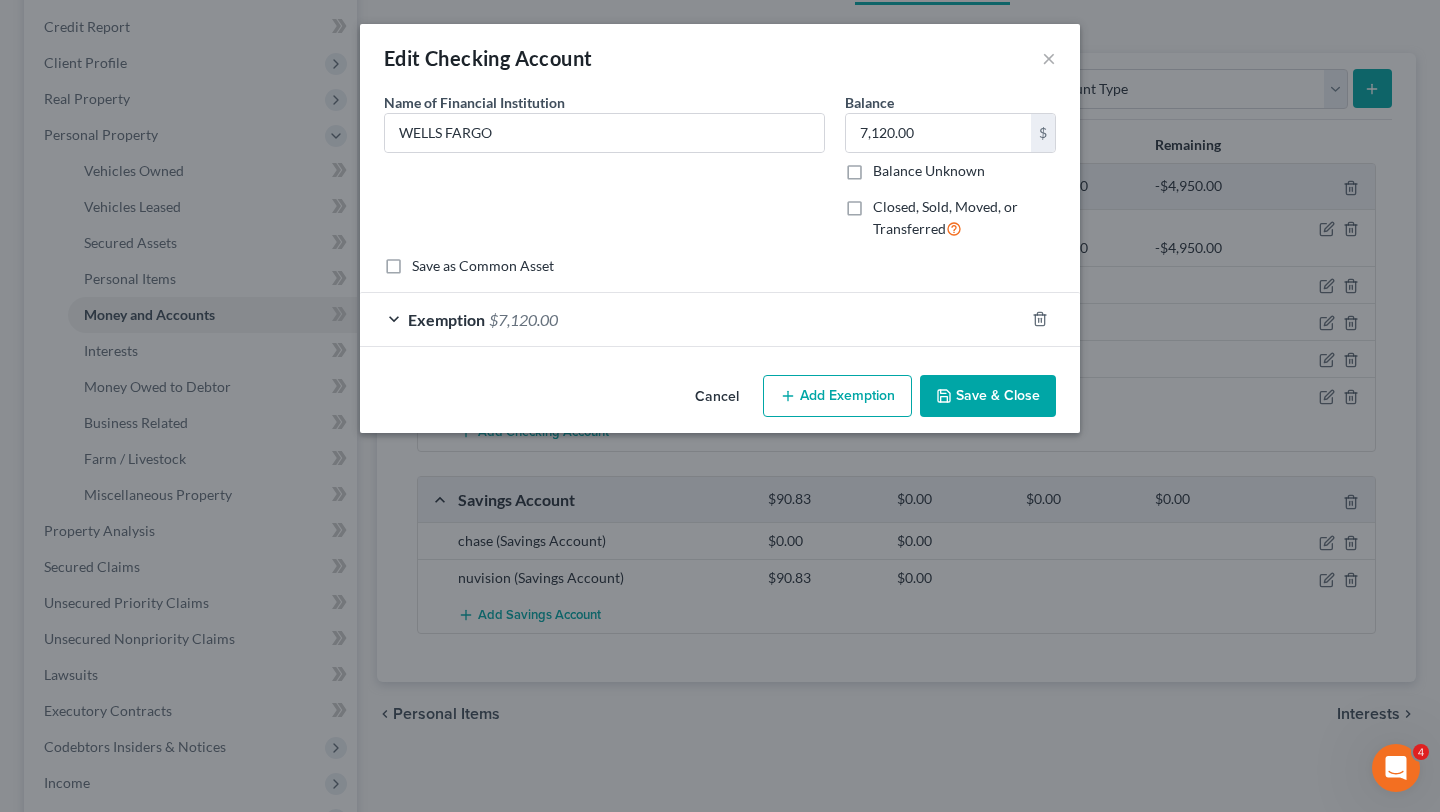 click on "Exemption $7,120.00" at bounding box center (692, 319) 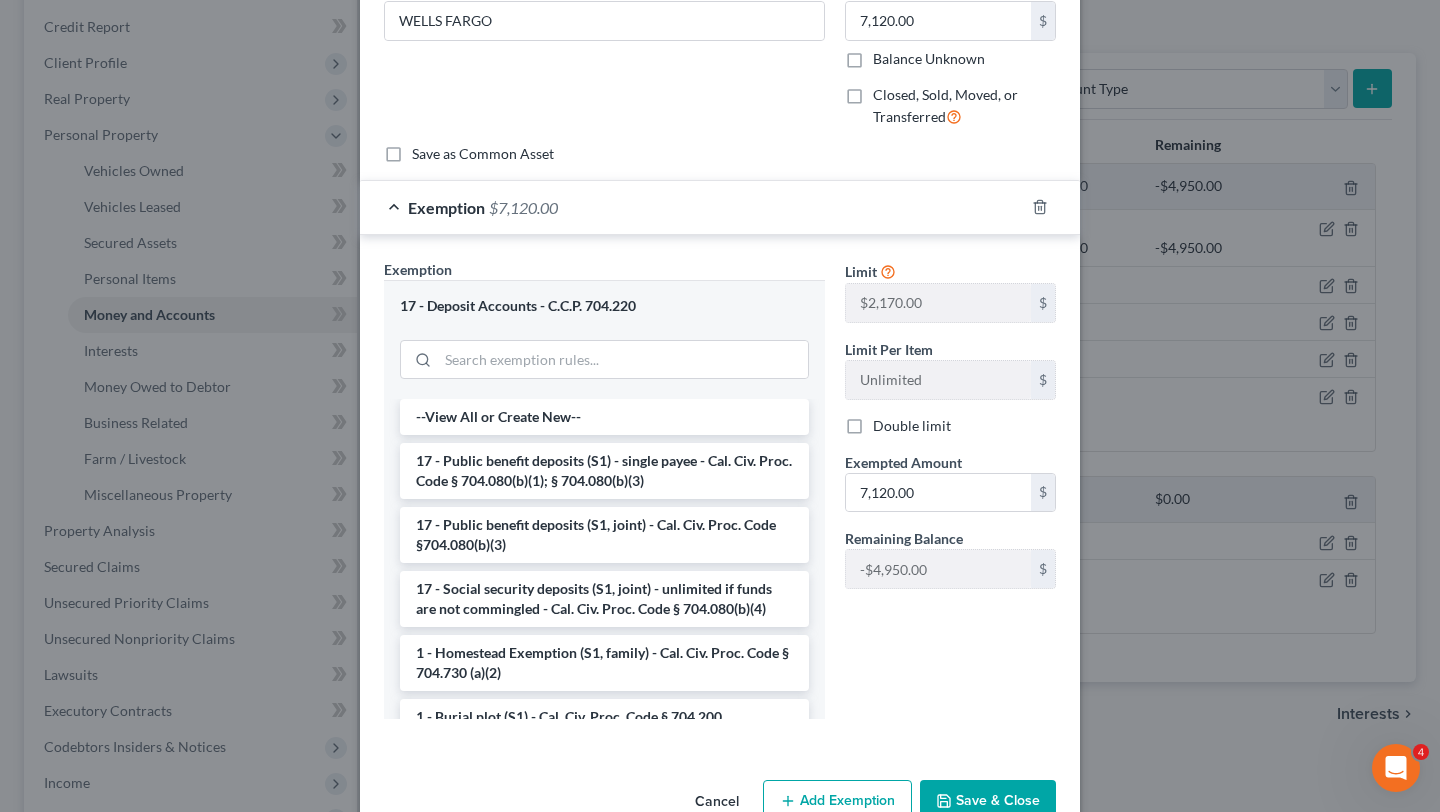 scroll, scrollTop: 113, scrollLeft: 0, axis: vertical 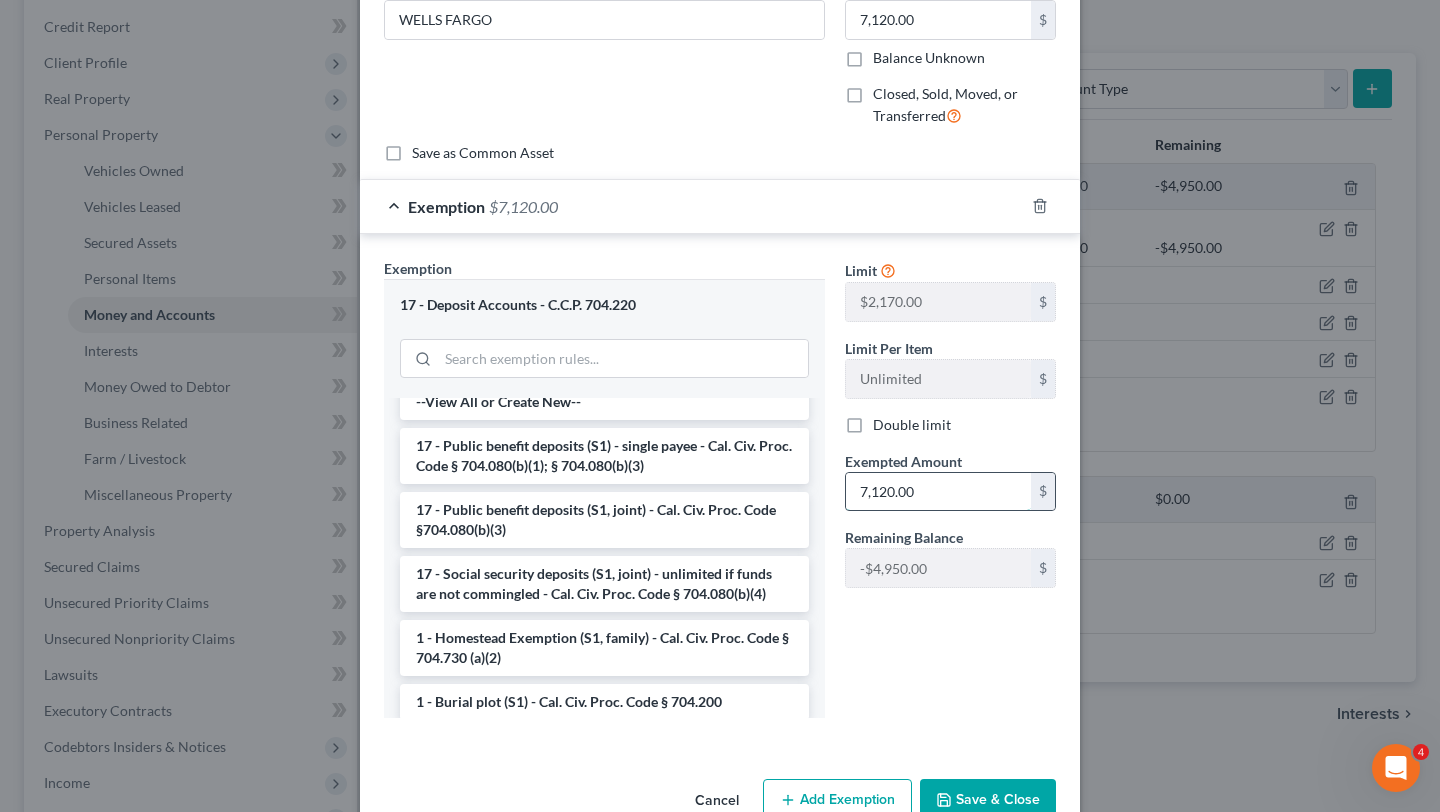 click on "7,120.00" at bounding box center (938, 492) 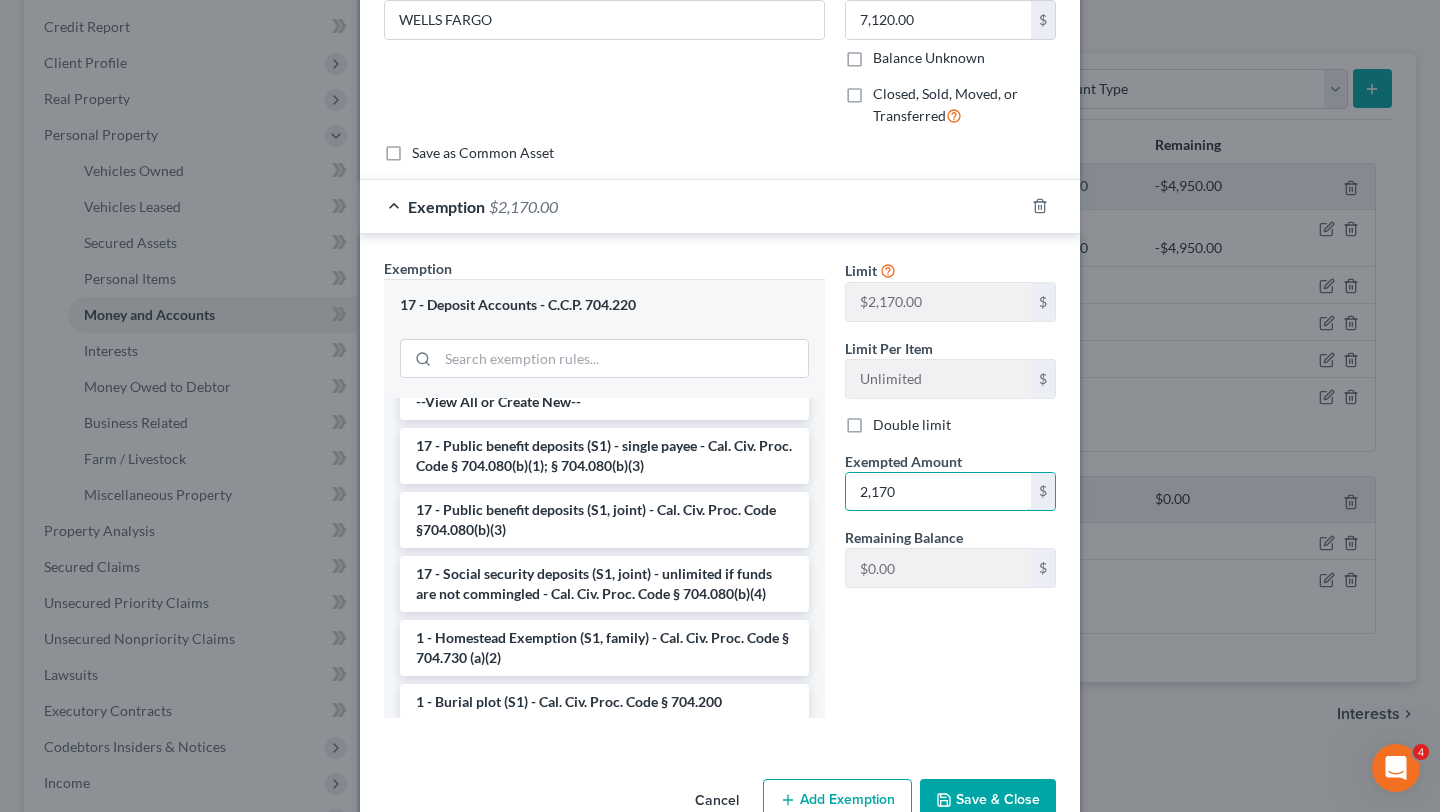 type on "2,170" 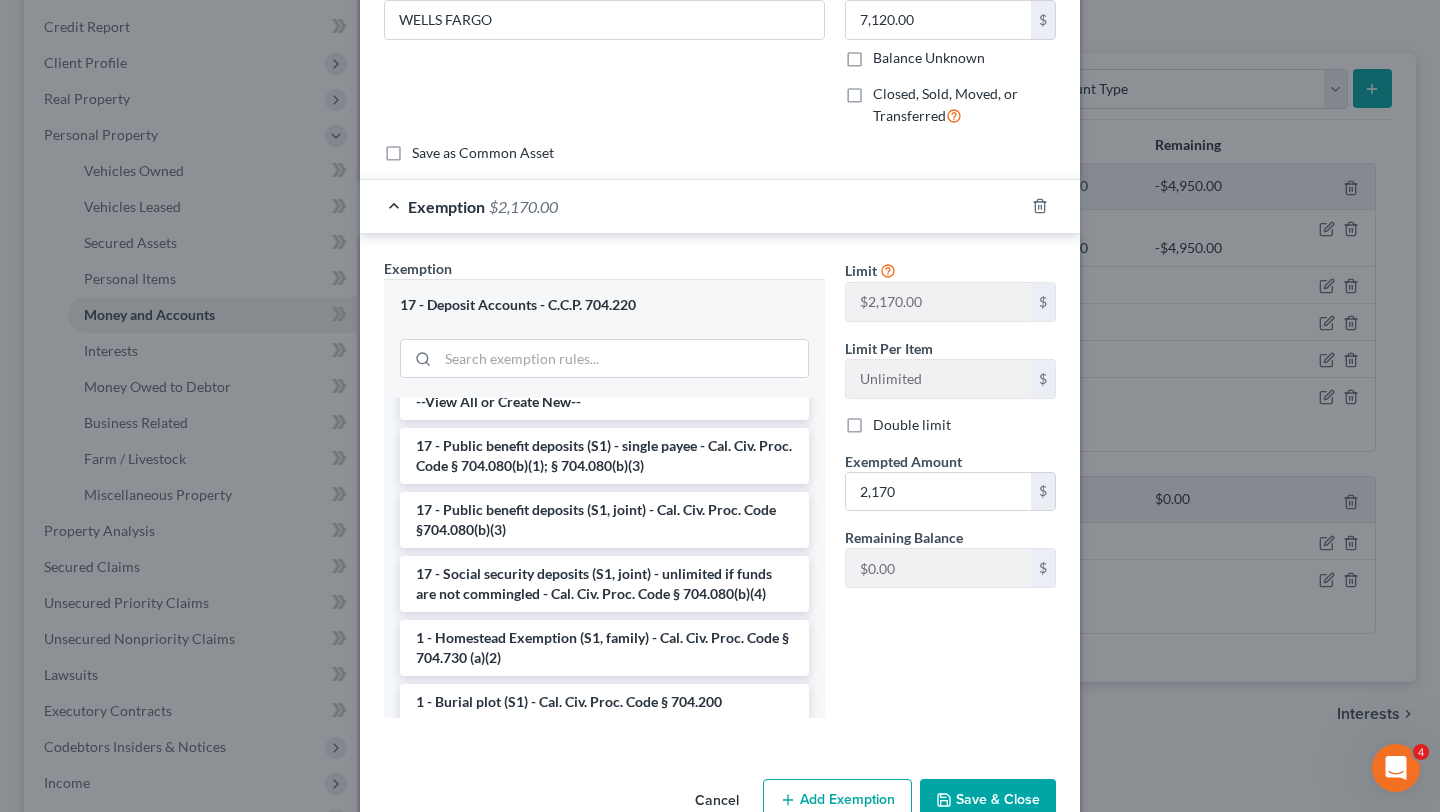 click on "Exemption Set must be selected for CA.
Exemption
*
17 - Deposit Accounts - C.C.P. 704.220         --View All or Create New-- 17 - Public benefit deposits (S1) - single payee  - Cal. Civ. Proc. Code § 704.080(b)(1);  § 704.080(b)(3) 17 - Public benefit deposits (S1, joint) - Cal. Civ. Proc. Code §704.080(b)(3) 17 - Social security deposits (S1, joint) - unlimited if funds are not commingled  - Cal. Civ. Proc. Code § 704.080(b)(4) 1 - Homestead Exemption (S1, family) - Cal. Civ. Proc. Code § 704.730 (a)(2) 1 - Burial plot (S1) - Cal. Civ. Proc. Code § 704.200 1 - Homestead Exemption (automatic) - Cal. Civ. Proc. Code § 704.730 1 - Homestead Exemption (declared) - Cal. Civ. Proc. Code § 704.950 11 - Wearing Apparel (S1) - Cal. Civ. Proc. Code § 704.020 12 - Jewelry, Heirlooms, Art  (S1) - Cal. Civ. Proc. Code § 704.040 14 - Health aids (S1) - Cal. Civ. Proc. Code § 704.050 14 - Residential Building Materials (S1) - Cal. Civ. Proc. Code § 704.030 17 - Deposit Accounts - C.C.P. 704.220" at bounding box center [720, 492] 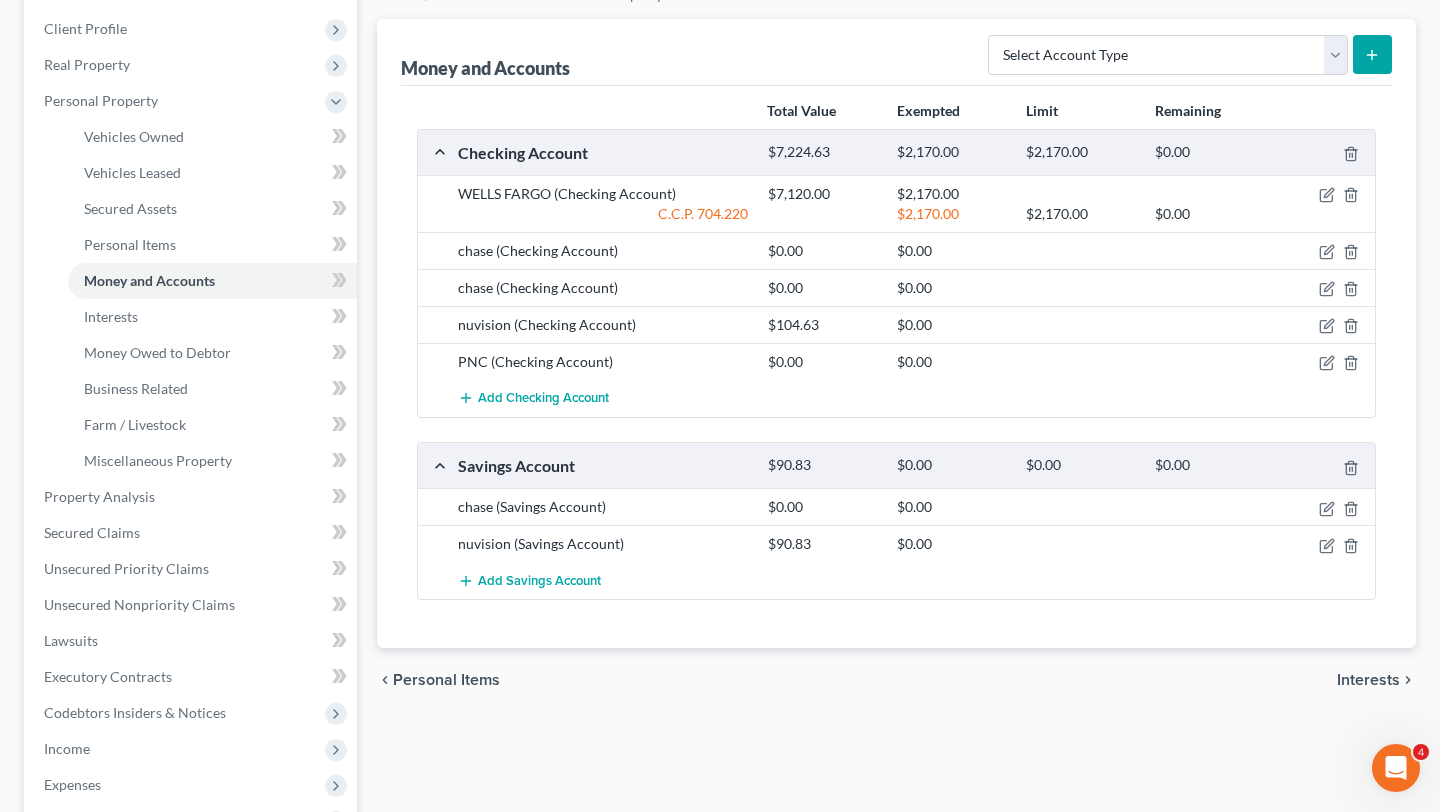 scroll, scrollTop: 276, scrollLeft: 0, axis: vertical 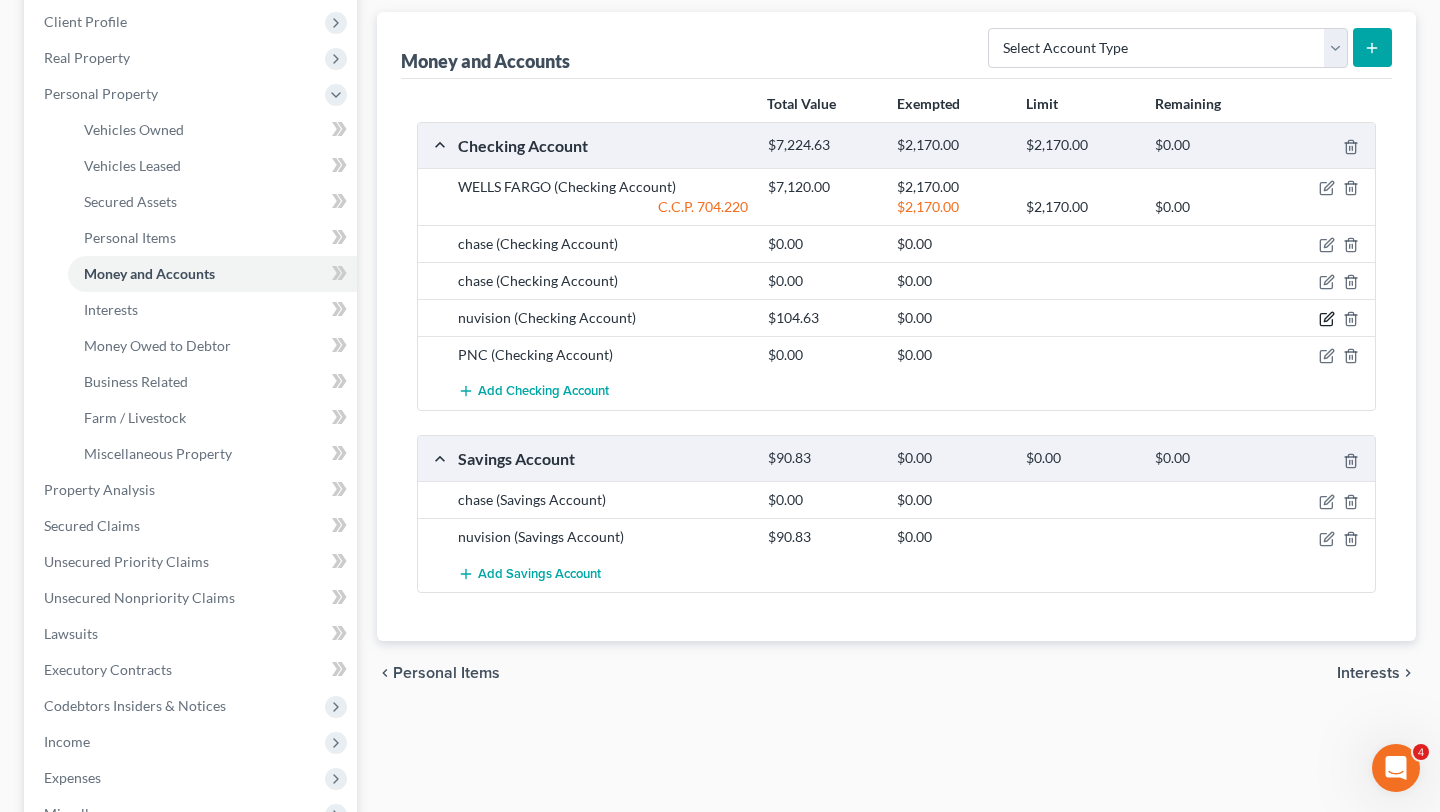 click 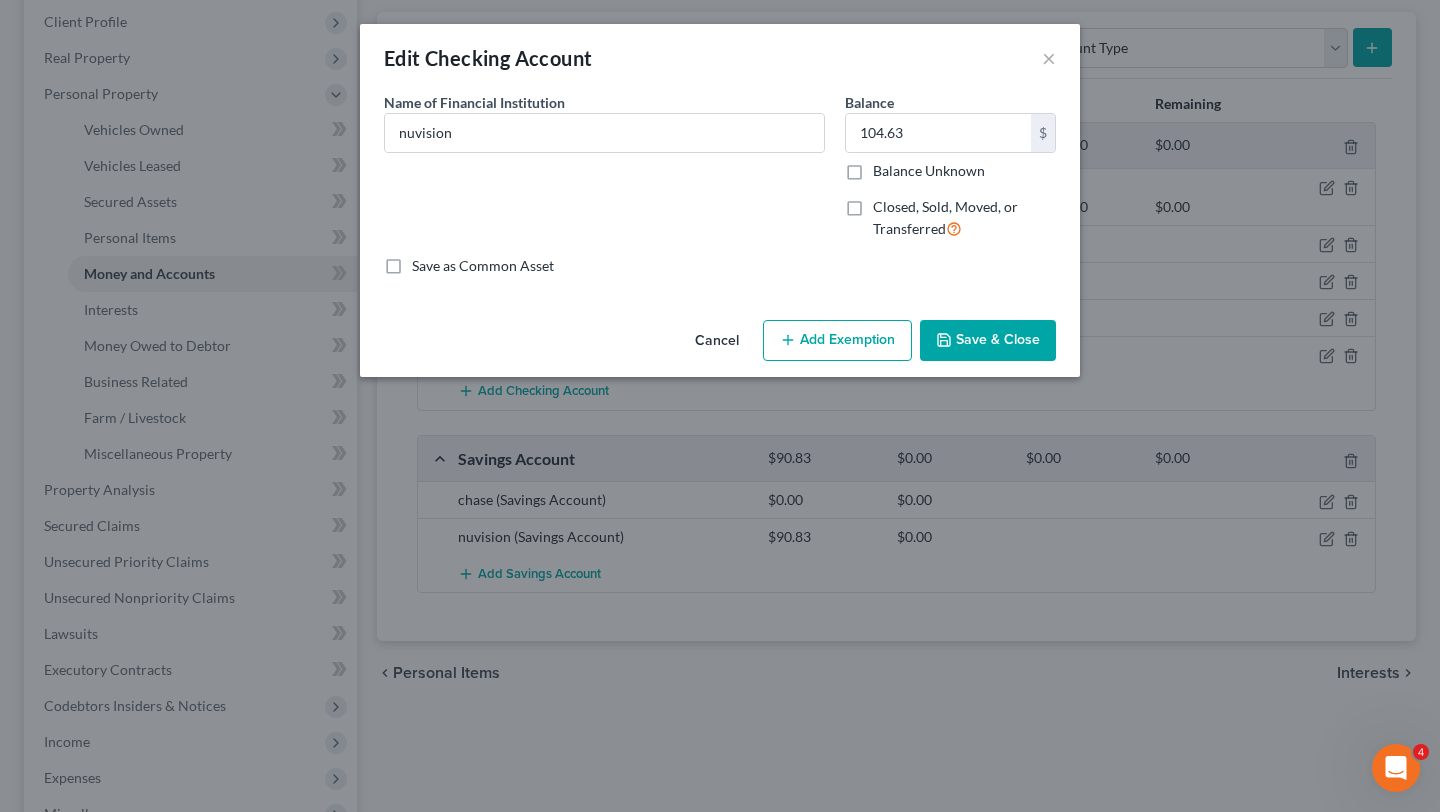 click on "Add Exemption" at bounding box center (837, 341) 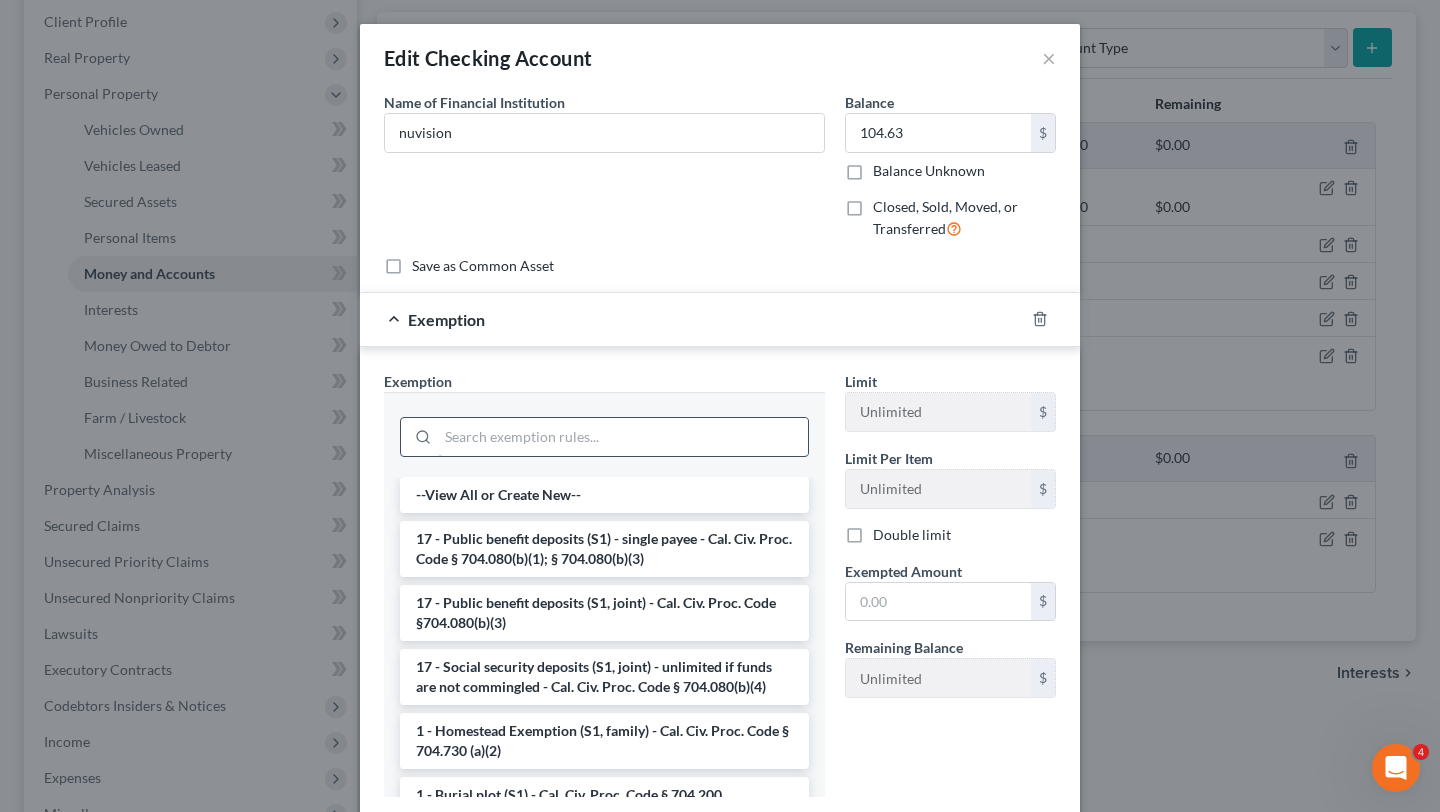 click at bounding box center [623, 437] 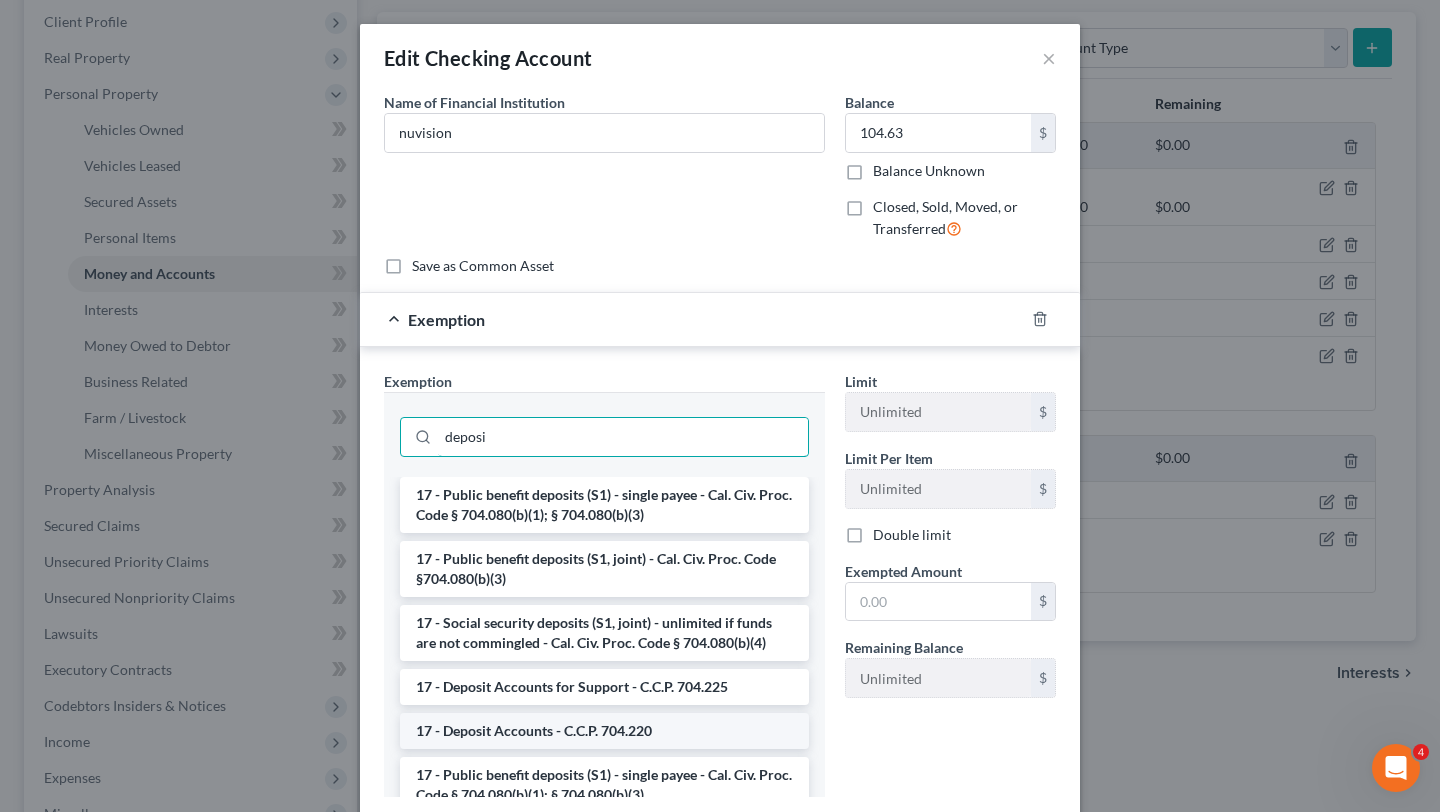 type on "deposi" 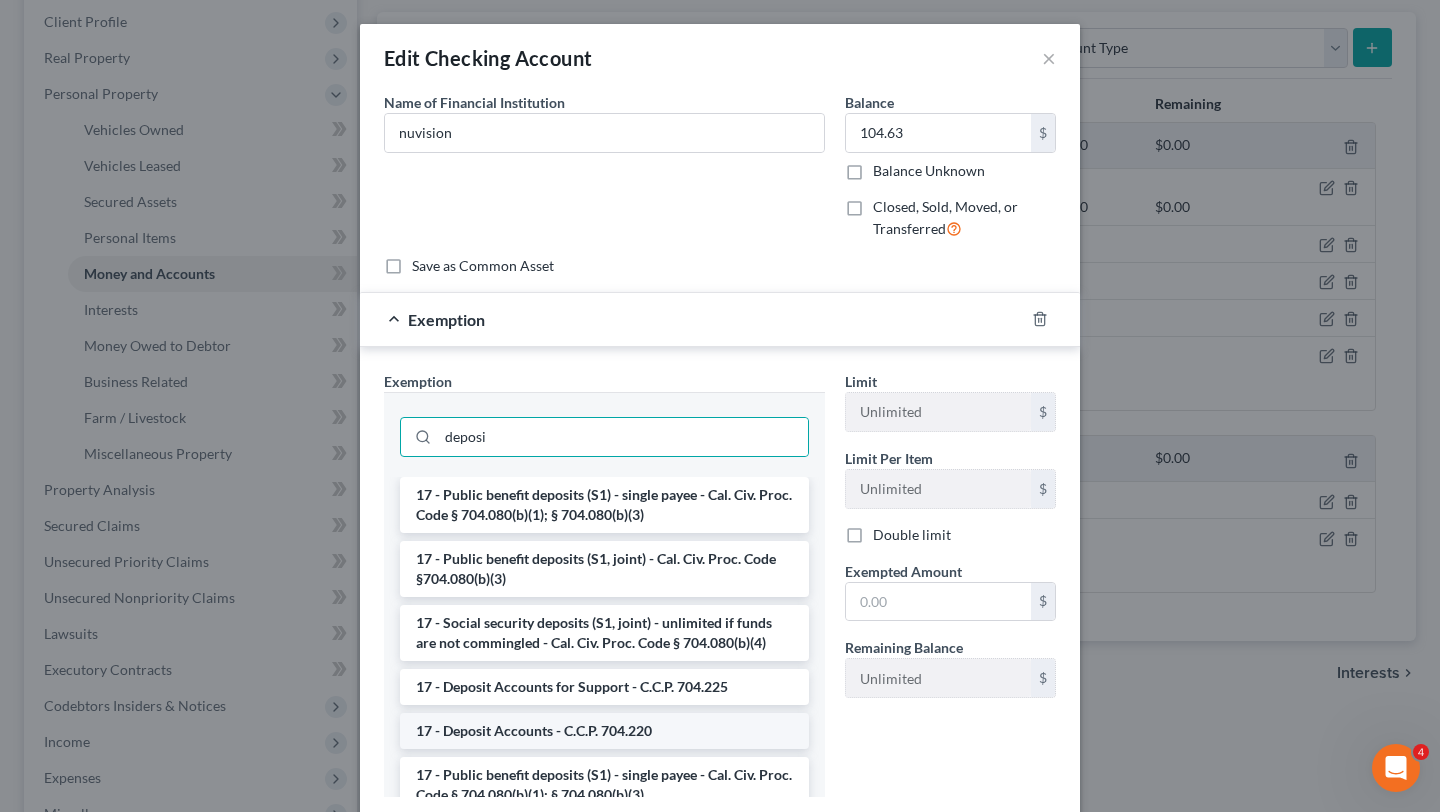 click on "17 - Deposit Accounts - C.C.P. 704.220" at bounding box center [604, 731] 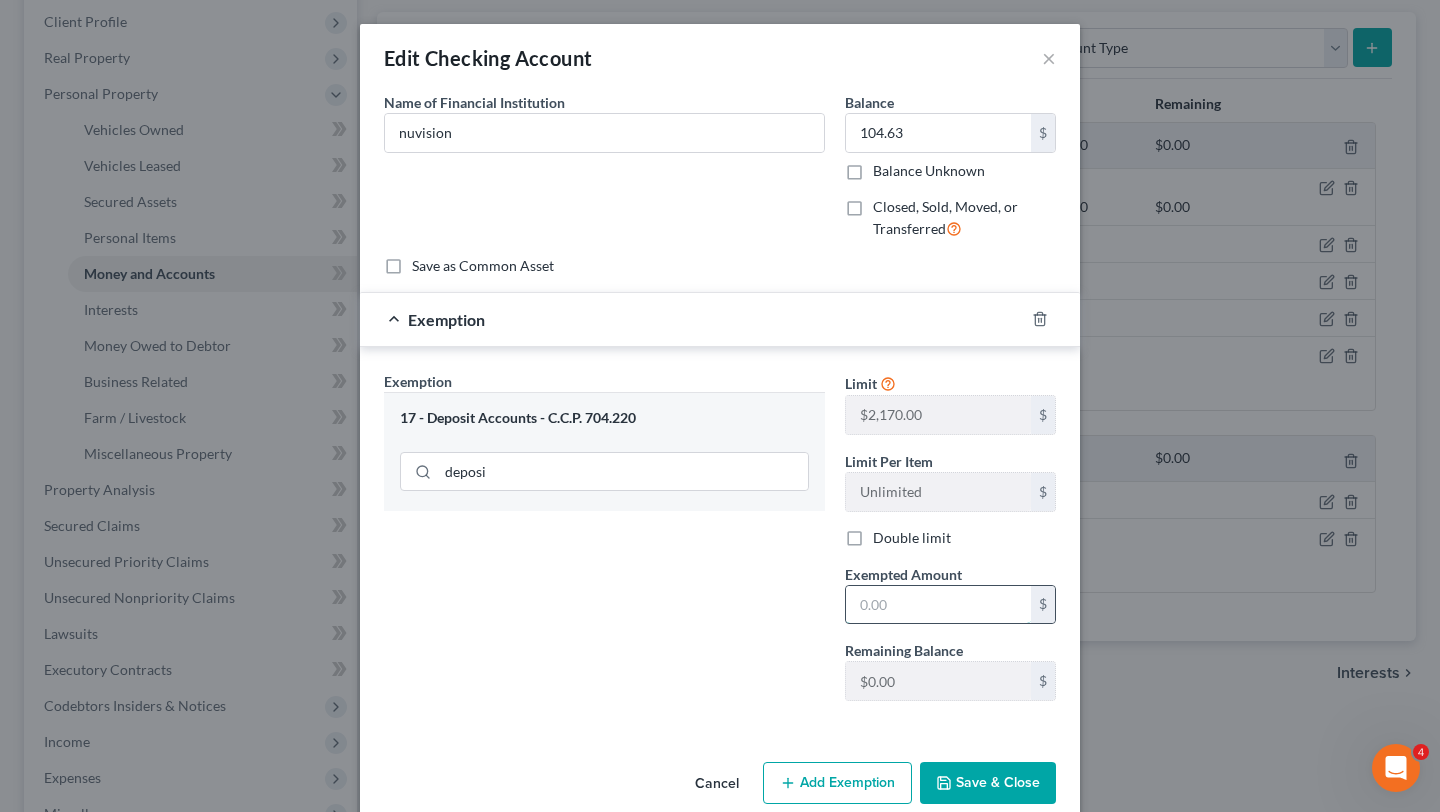 click at bounding box center [938, 605] 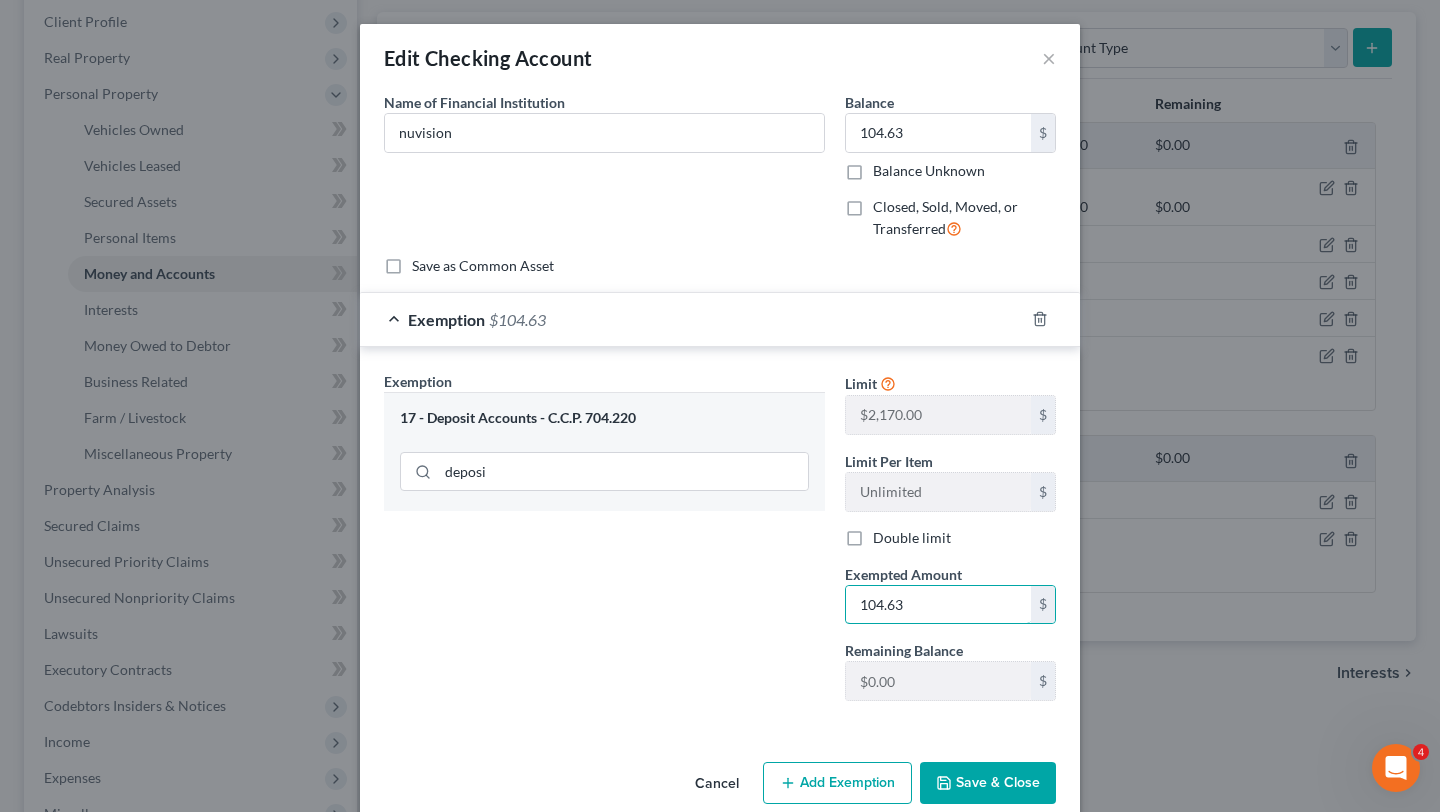 type on "104.63" 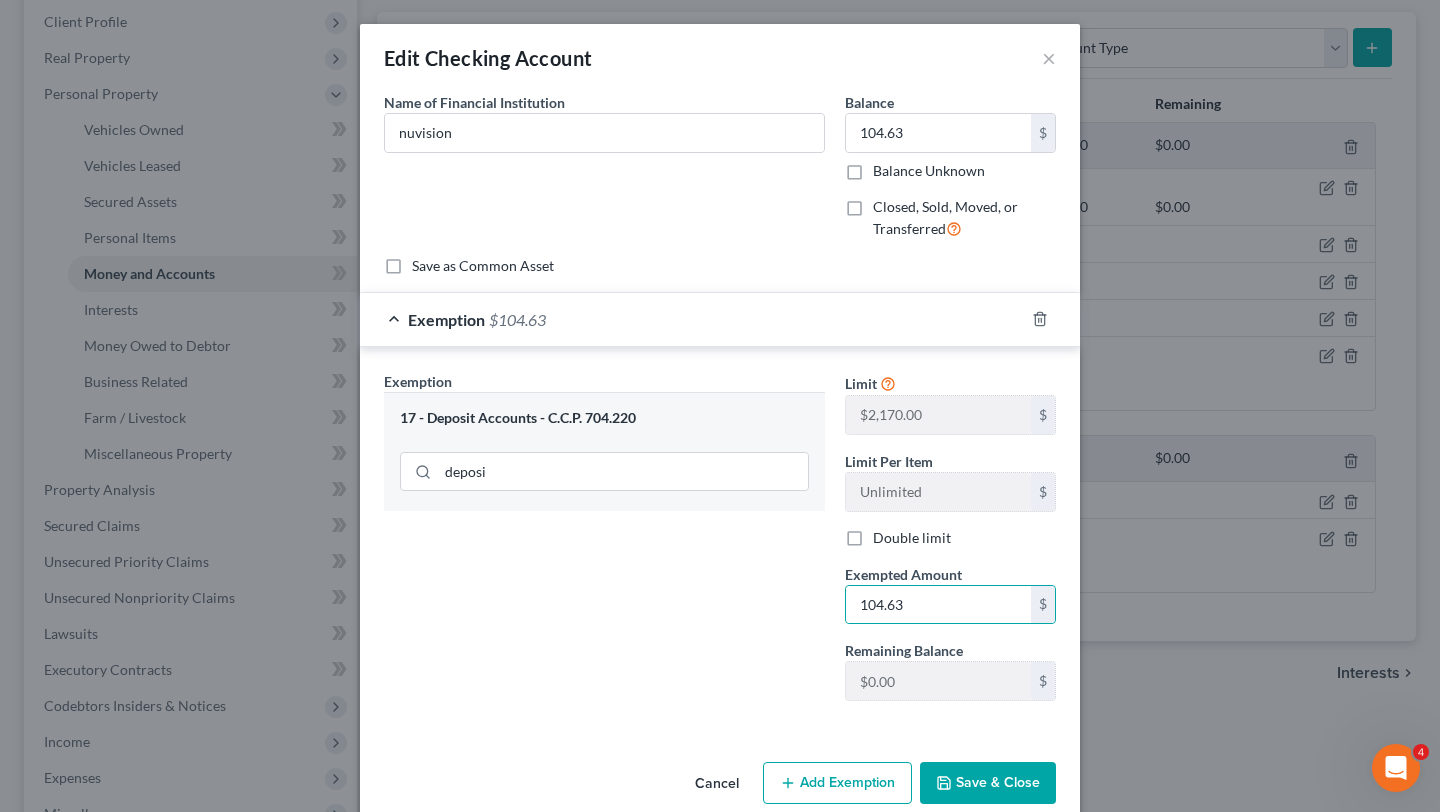 click on "Exemption Set must be selected for CA.
Exemption
*
17 - Deposit Accounts - C.C.P. 704.220         deposi" at bounding box center (604, 544) 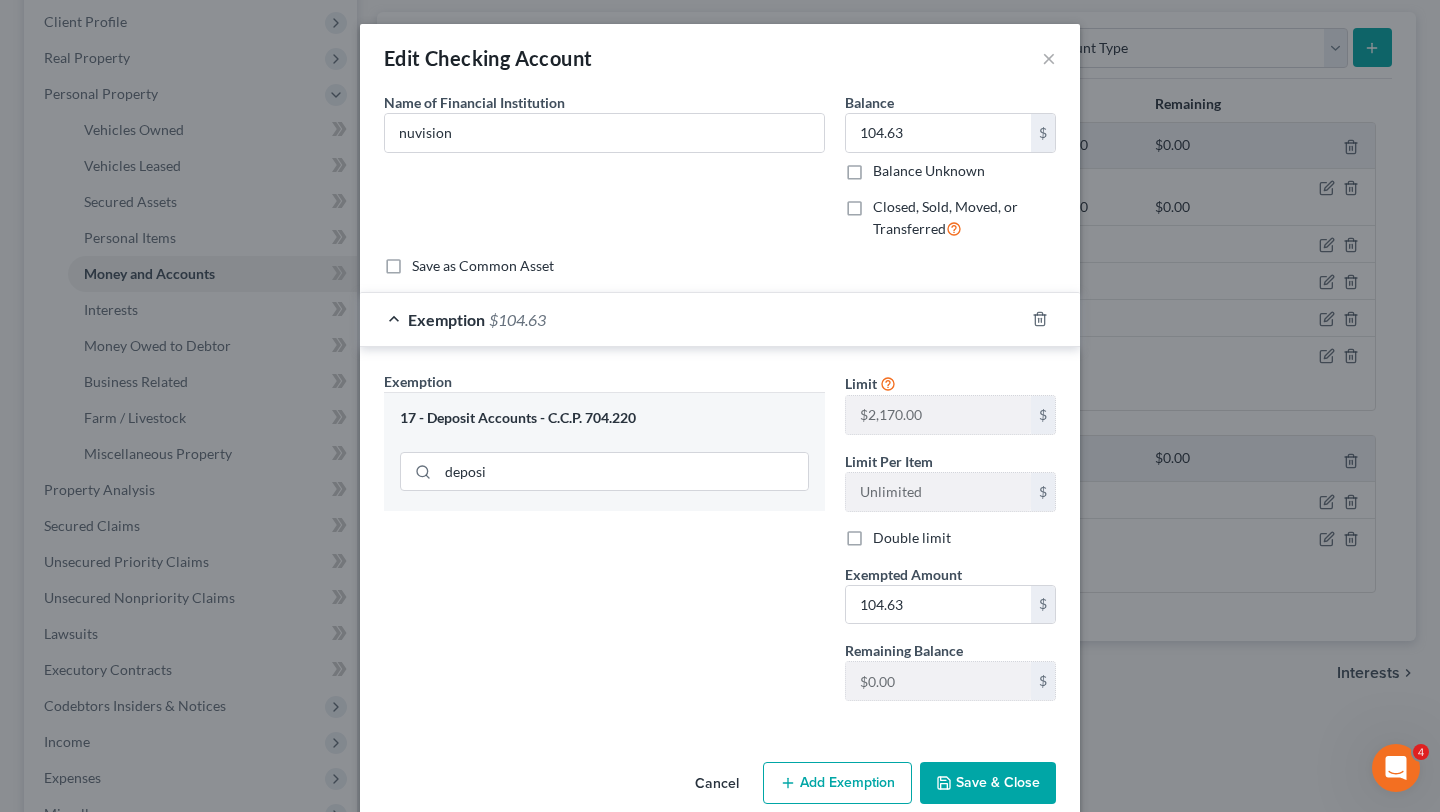 click on "Save & Close" at bounding box center (988, 783) 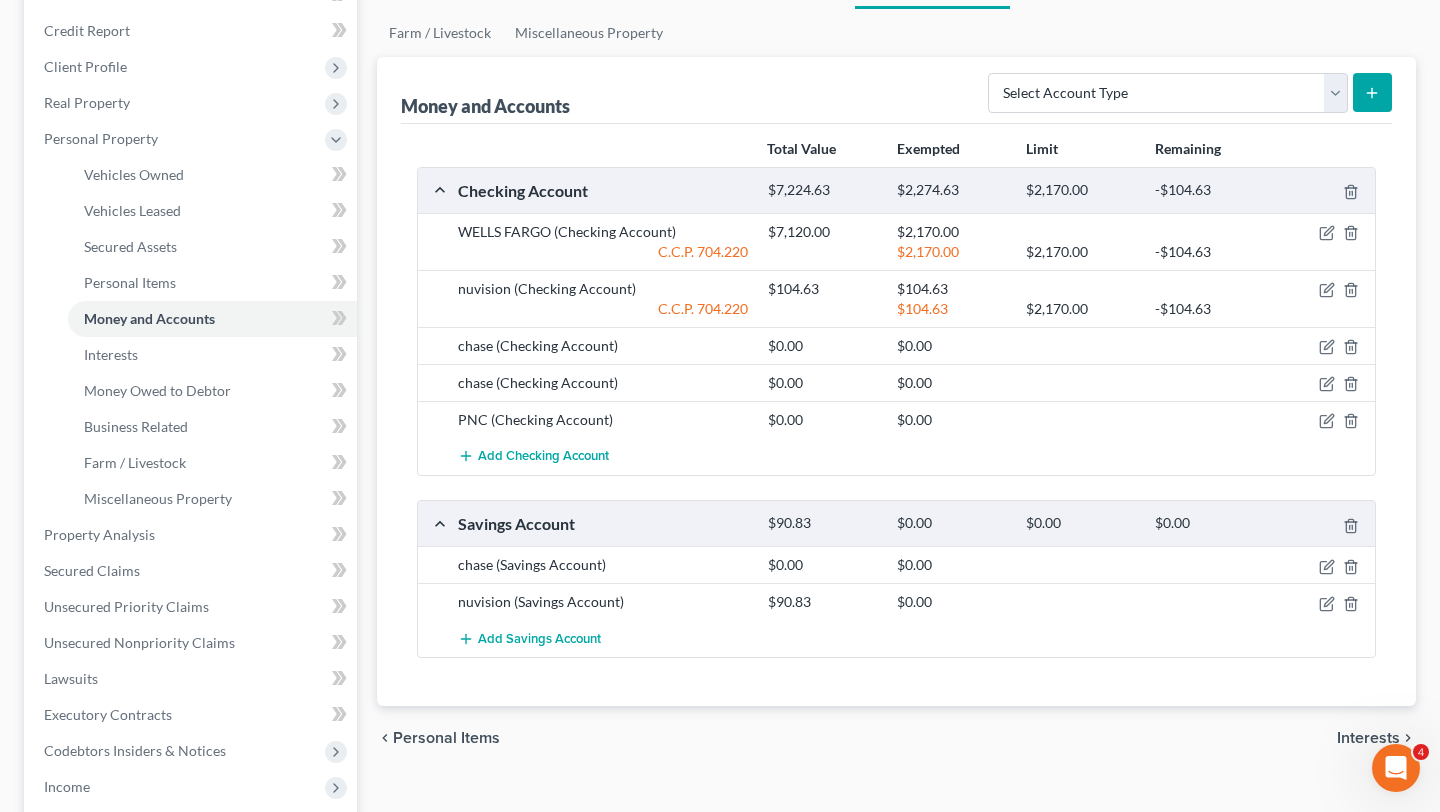 scroll, scrollTop: 225, scrollLeft: 0, axis: vertical 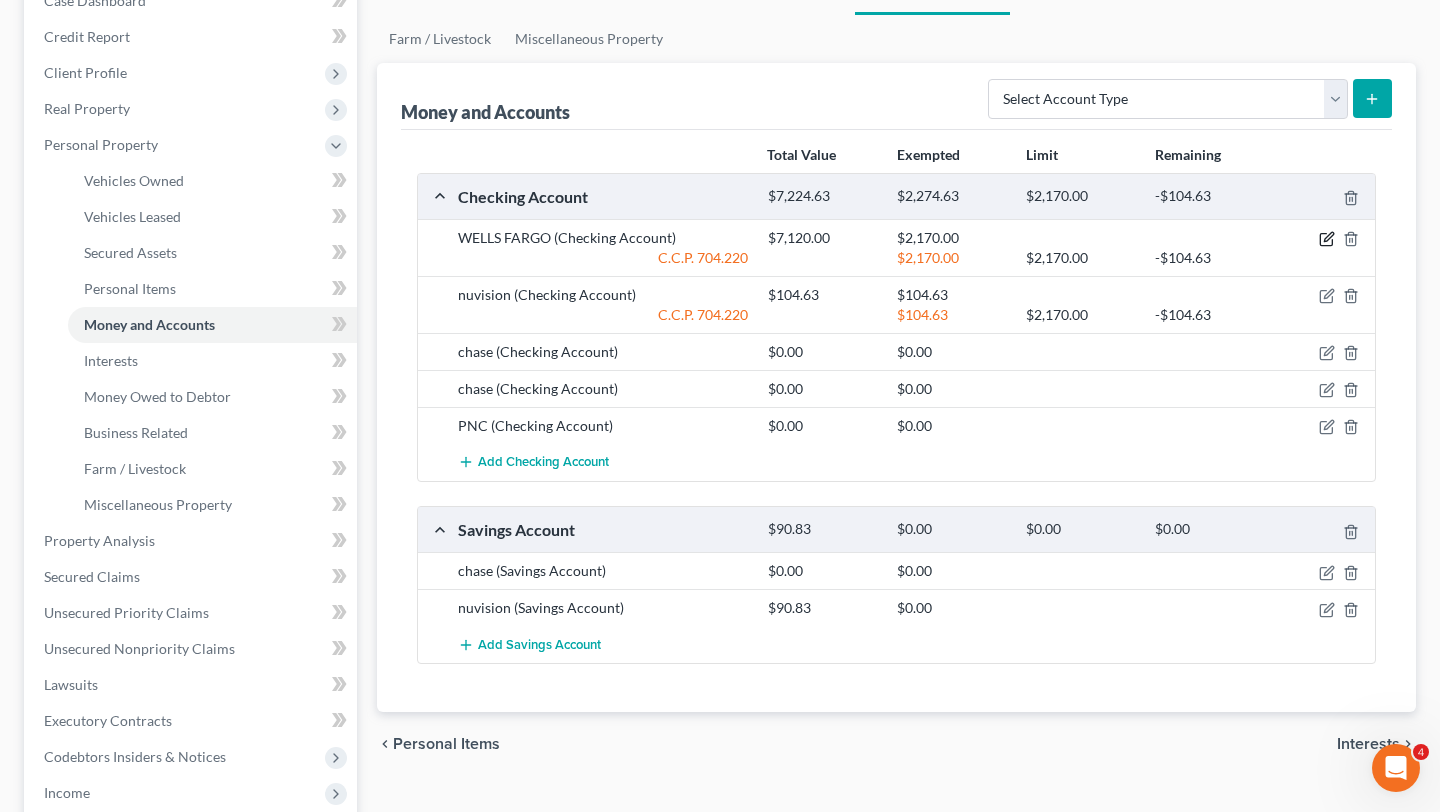 click 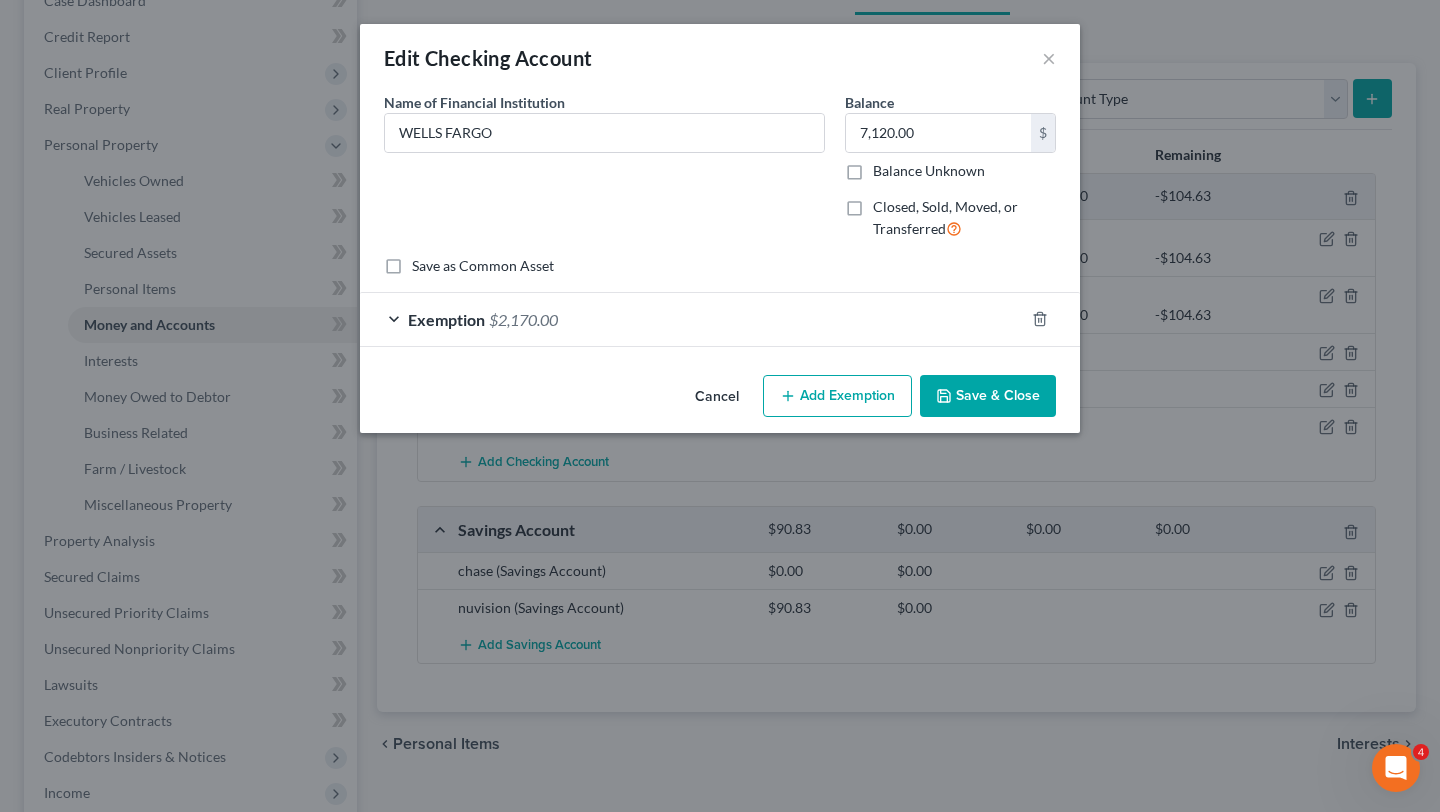 click on "Exemption $2,170.00" at bounding box center [692, 319] 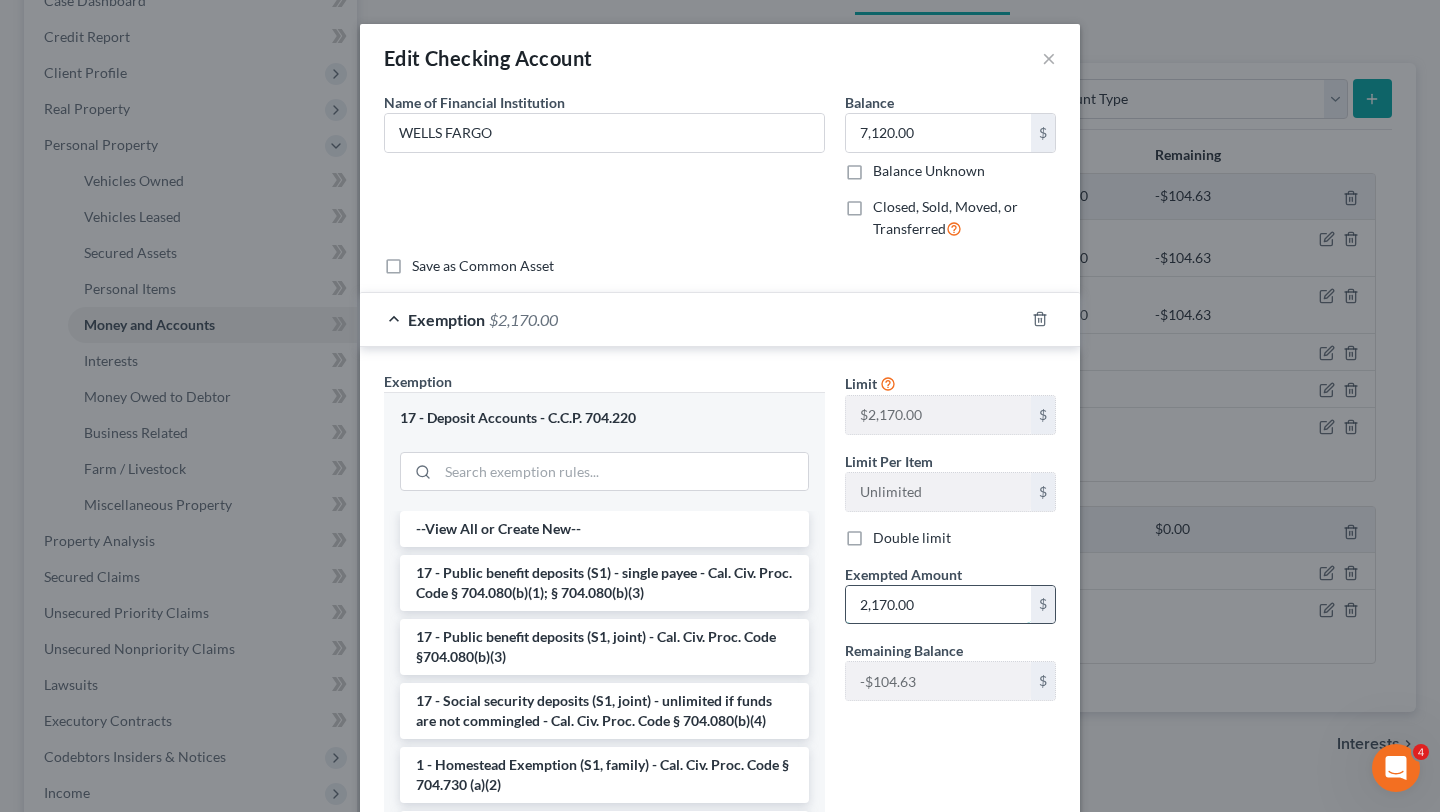 click on "2,170.00" at bounding box center [938, 605] 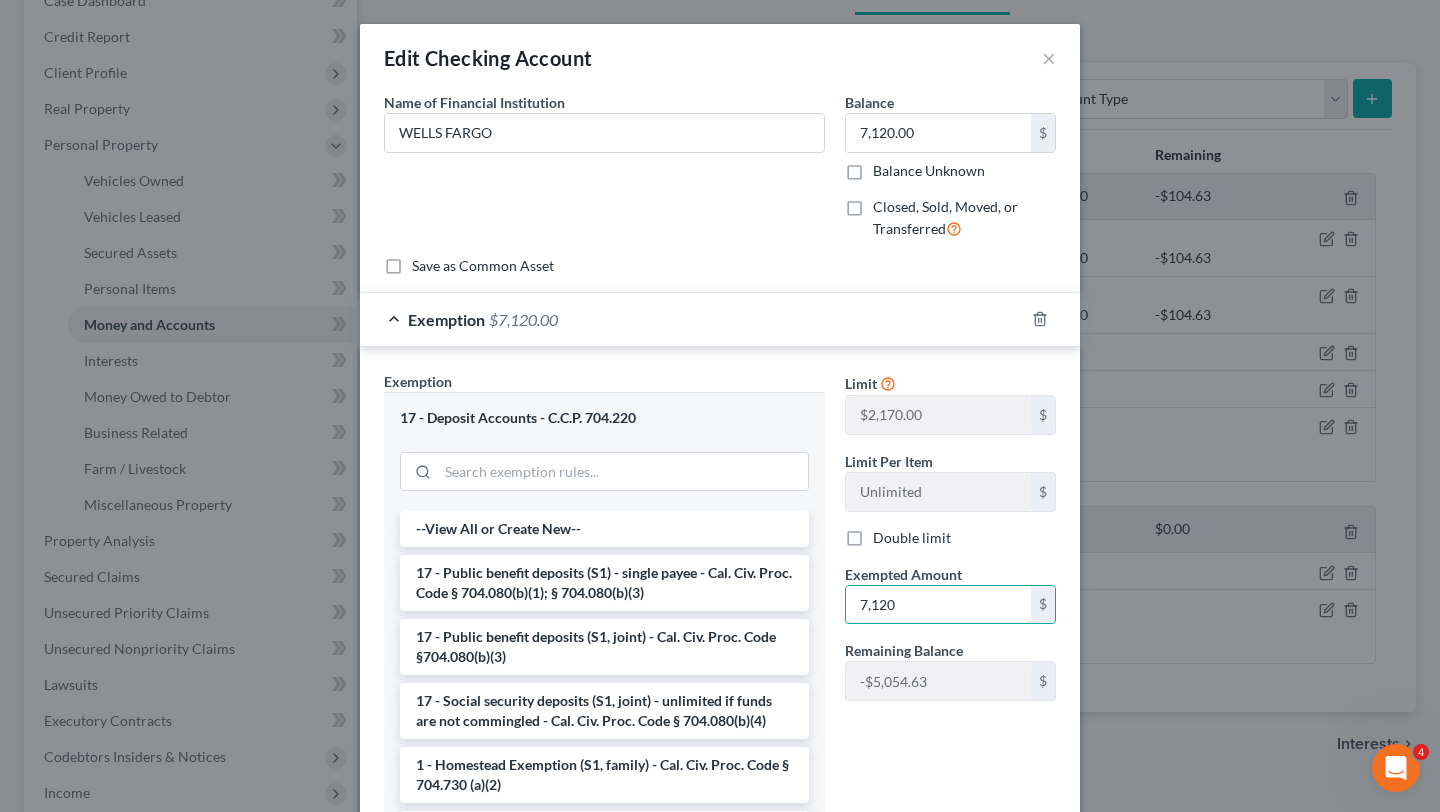 type on "7,120" 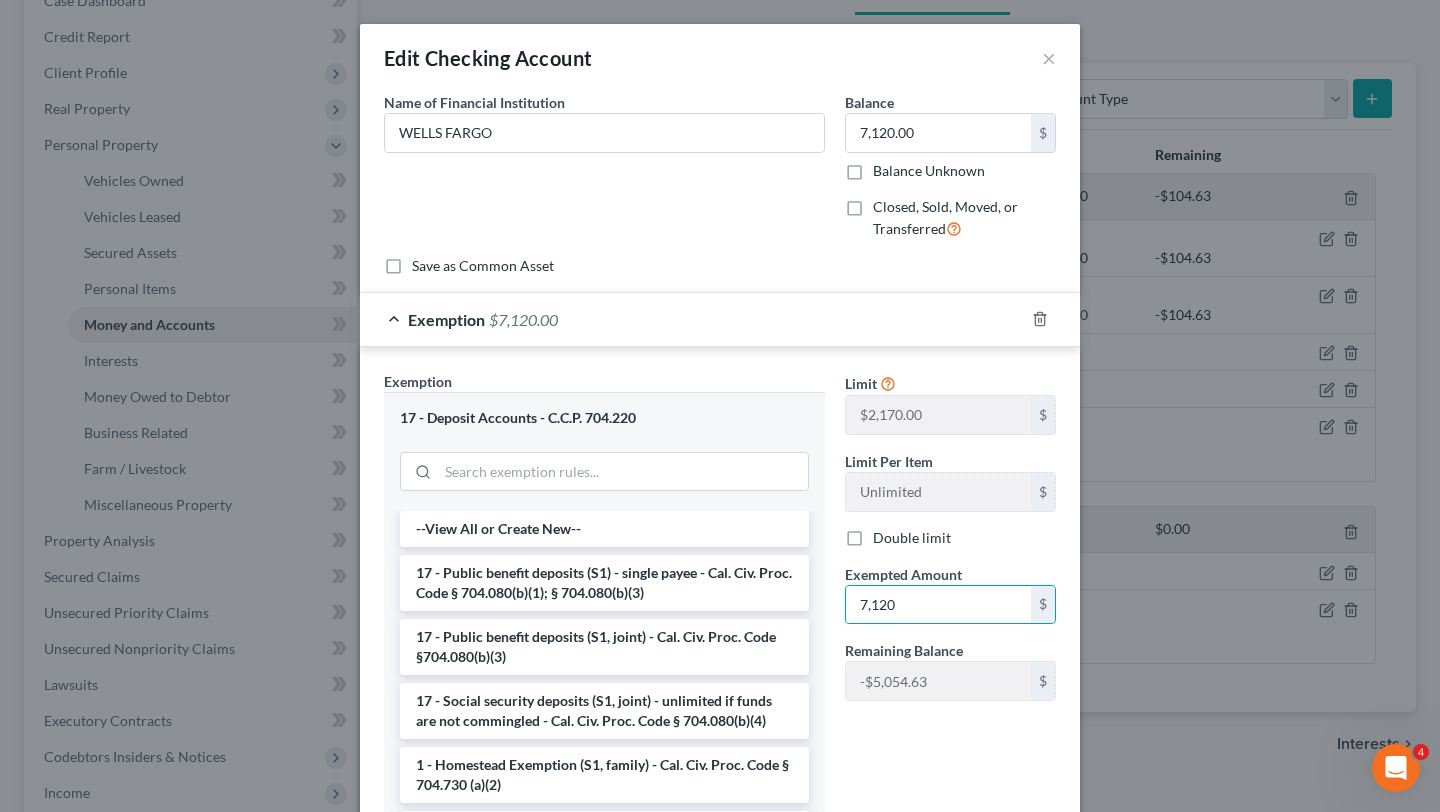 click on "Limit     $2,170.00 $ Limit Per Item Unlimited $ Double limit
Exempted Amount
*
7,120 $ Remaining Balance -$104.63 $" at bounding box center [950, 609] 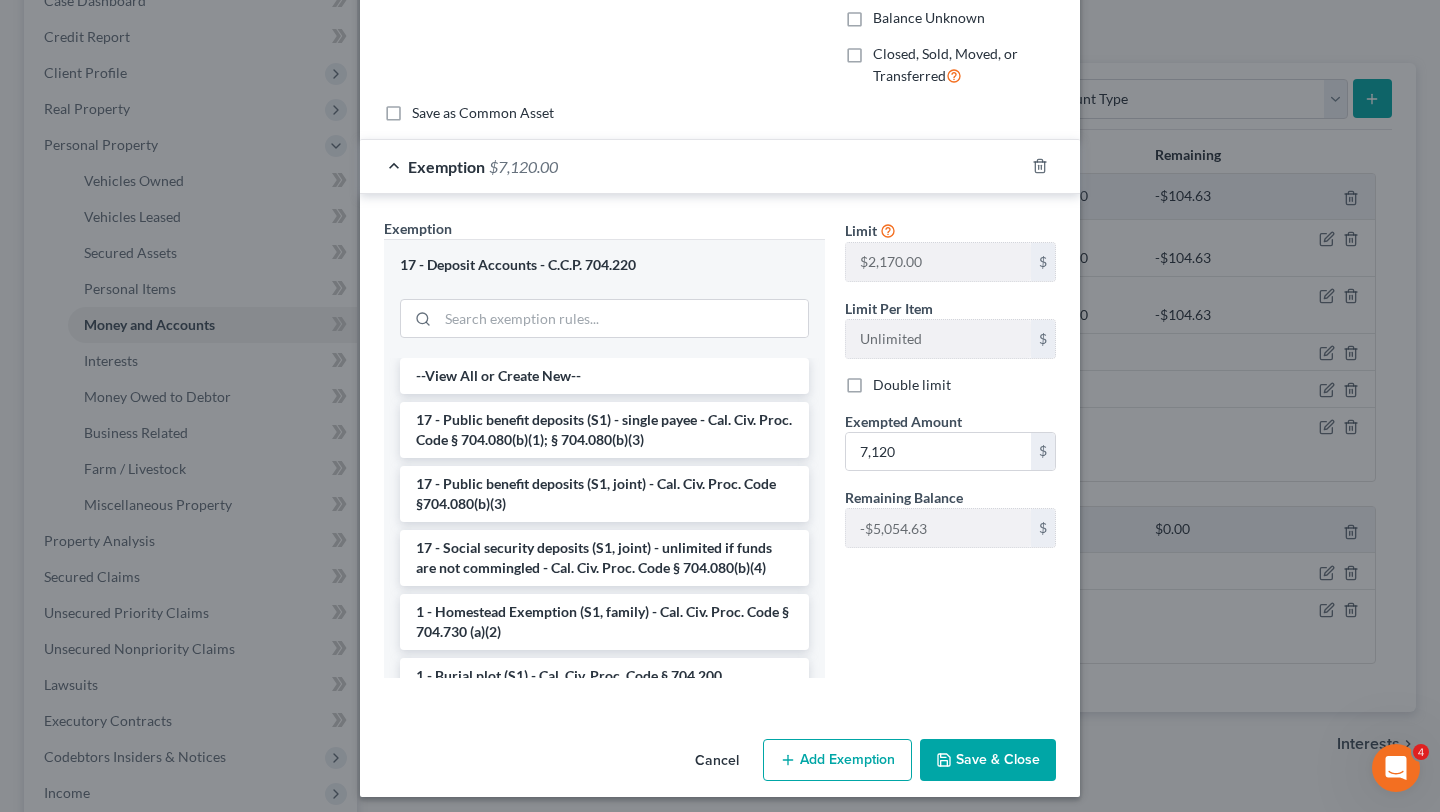 scroll, scrollTop: 162, scrollLeft: 0, axis: vertical 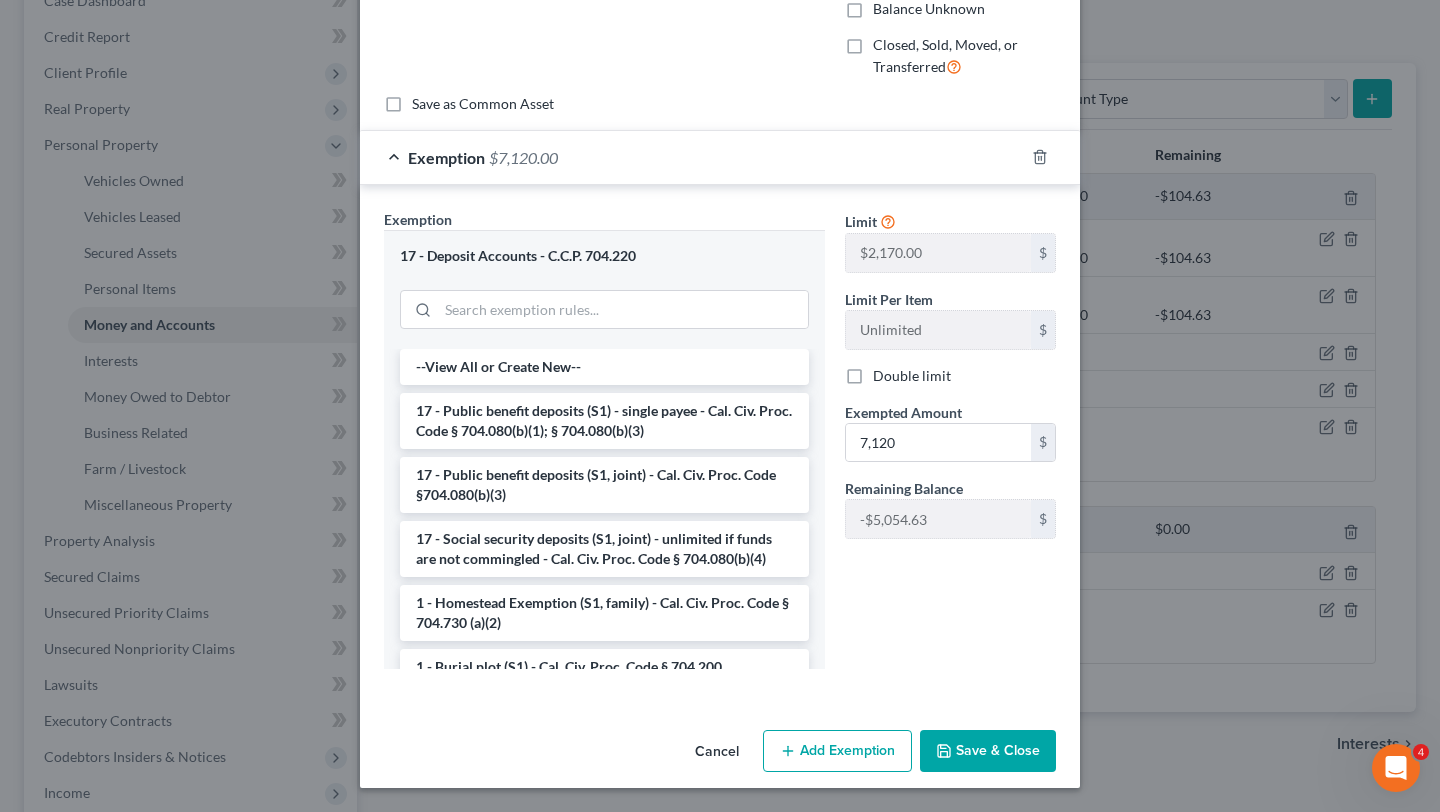 click on "Save & Close" at bounding box center [988, 751] 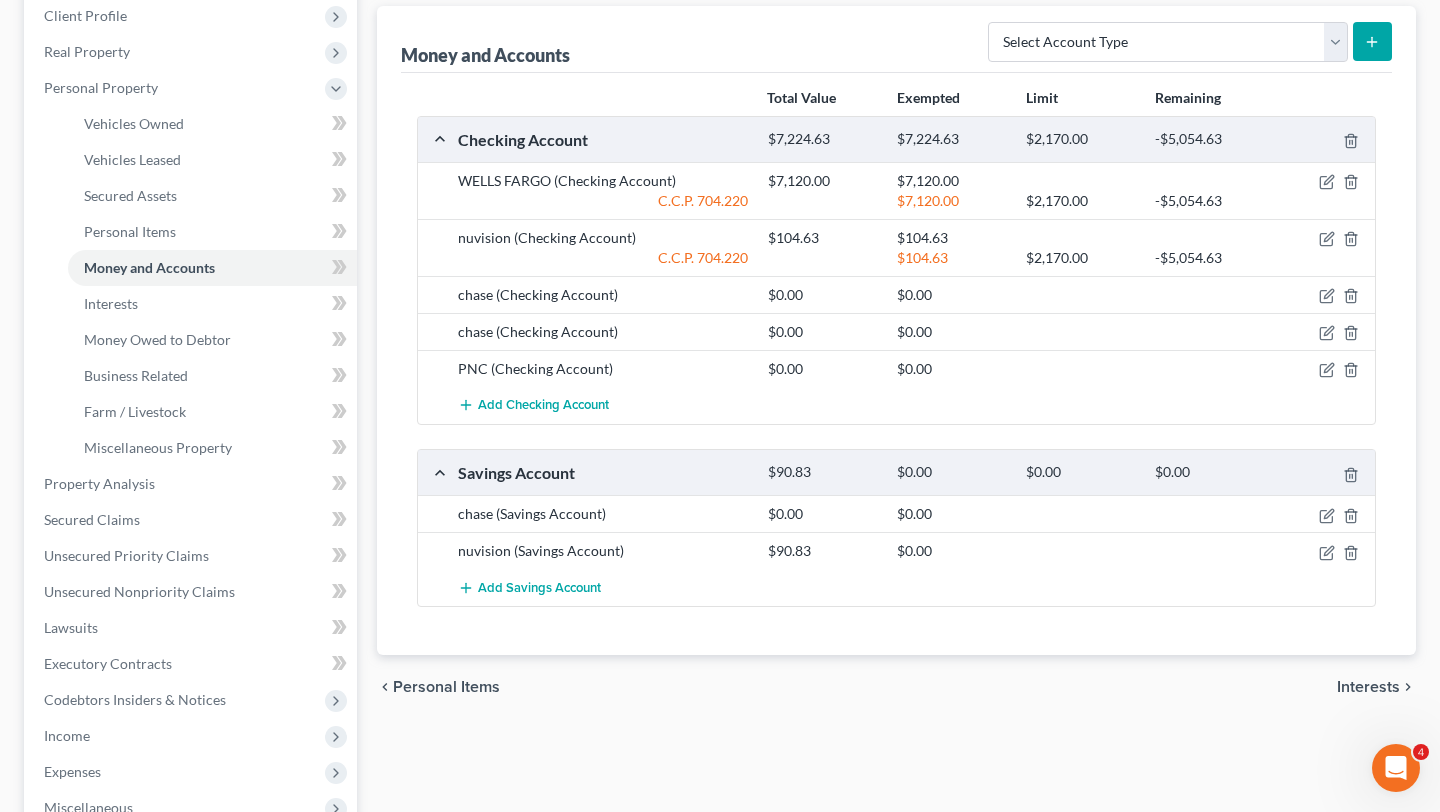 scroll, scrollTop: 286, scrollLeft: 0, axis: vertical 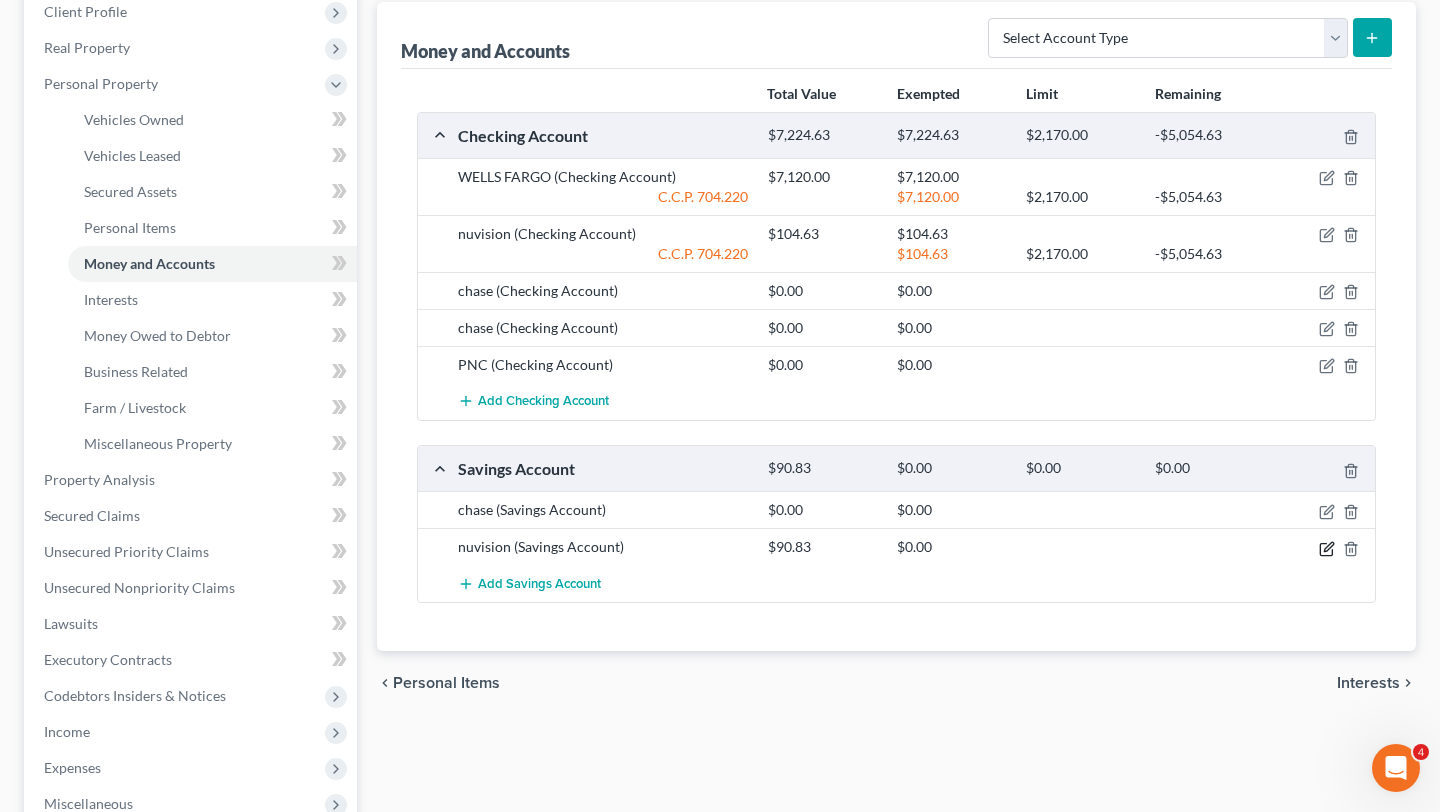 click 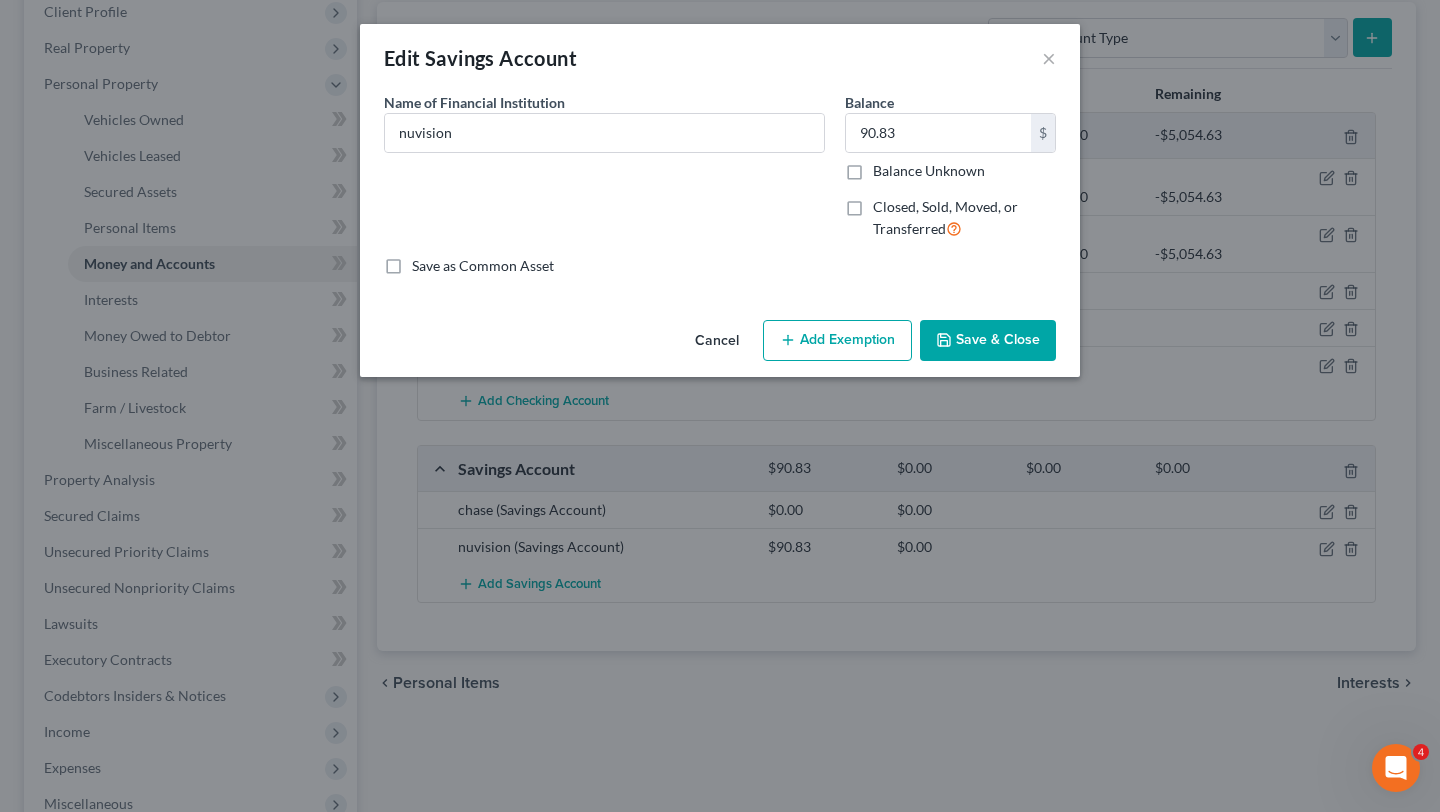click on "Add Exemption" at bounding box center (837, 341) 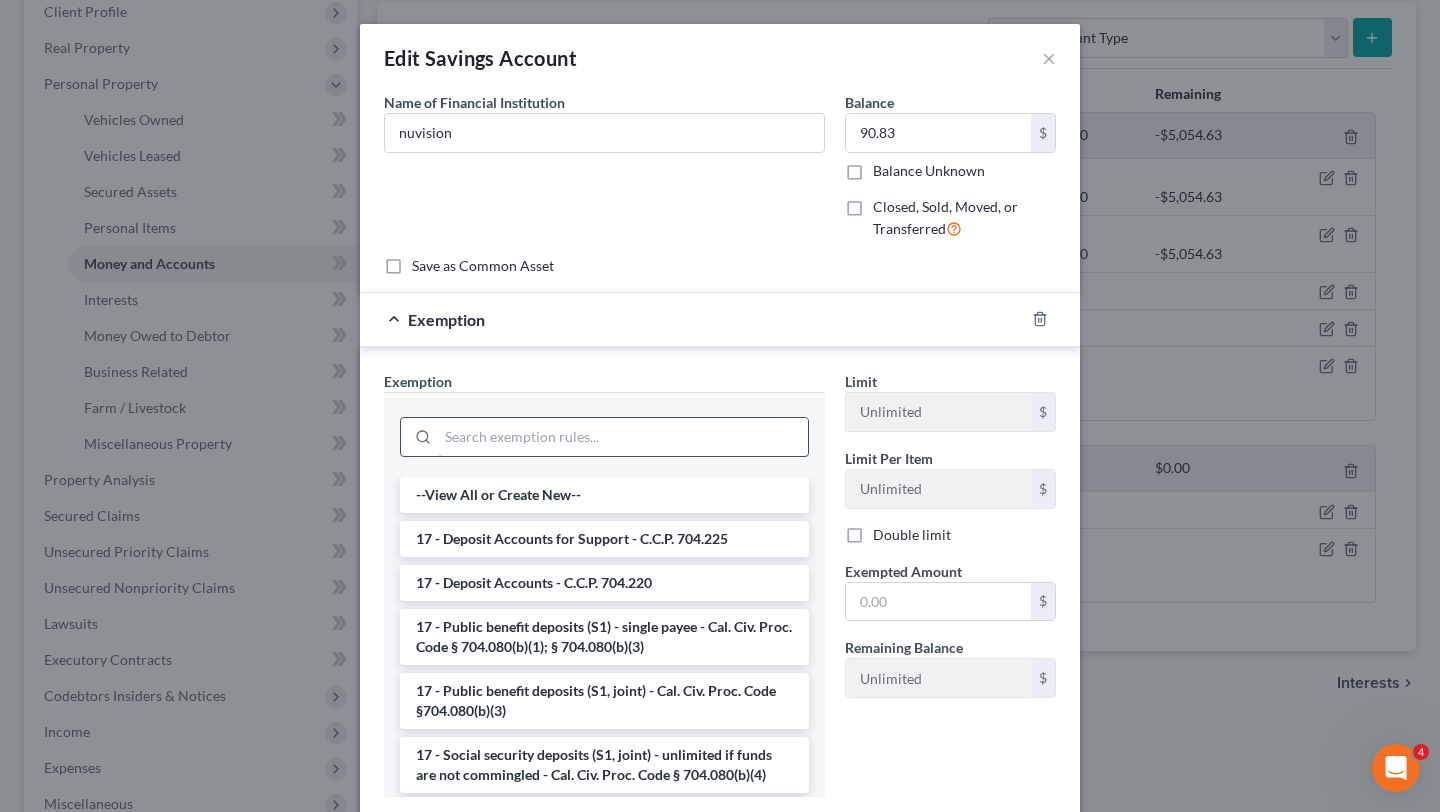 click at bounding box center [623, 437] 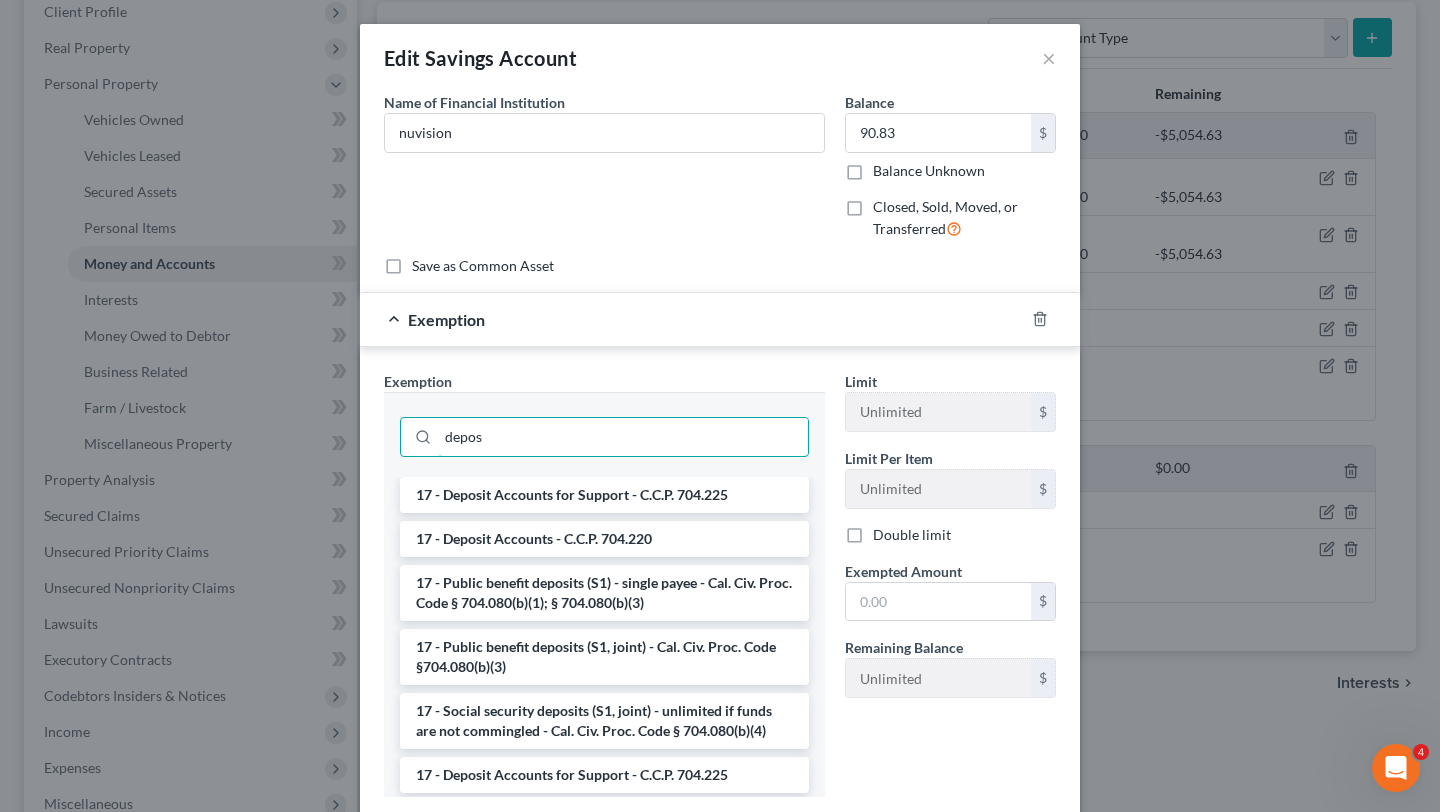 type on "depos" 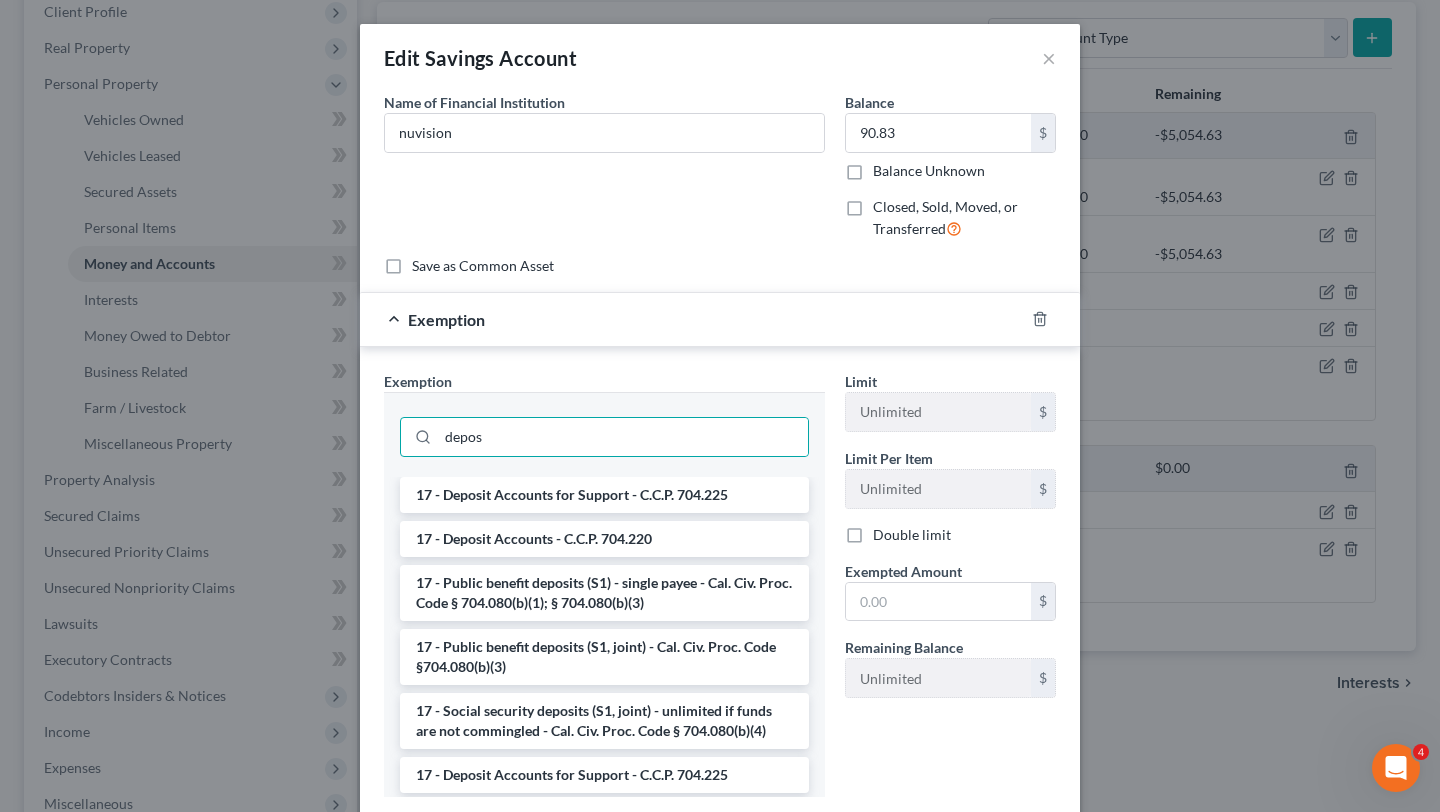 click on "17 - Deposit Accounts - C.C.P. 704.220" at bounding box center [604, 539] 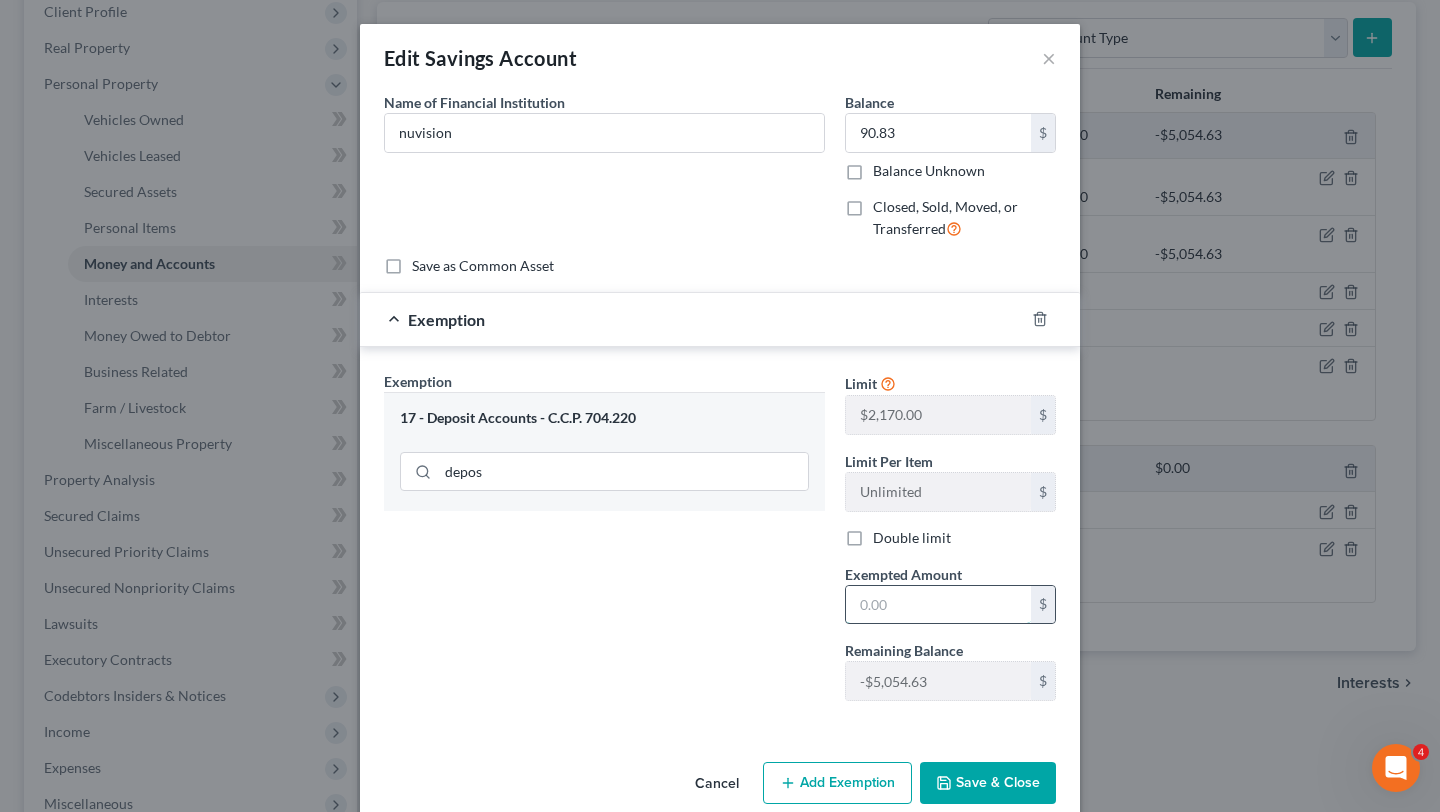 click at bounding box center (938, 605) 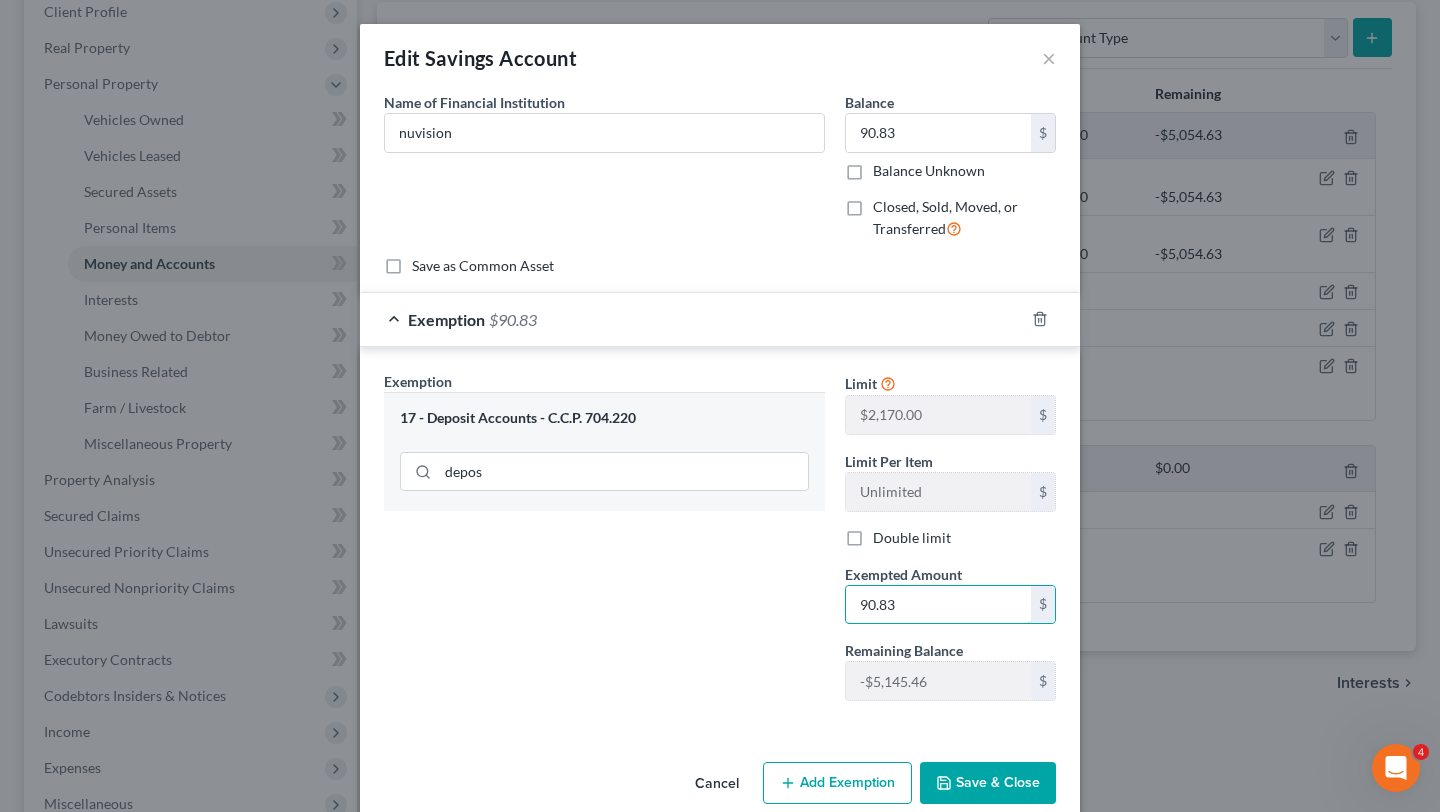 type on "90.83" 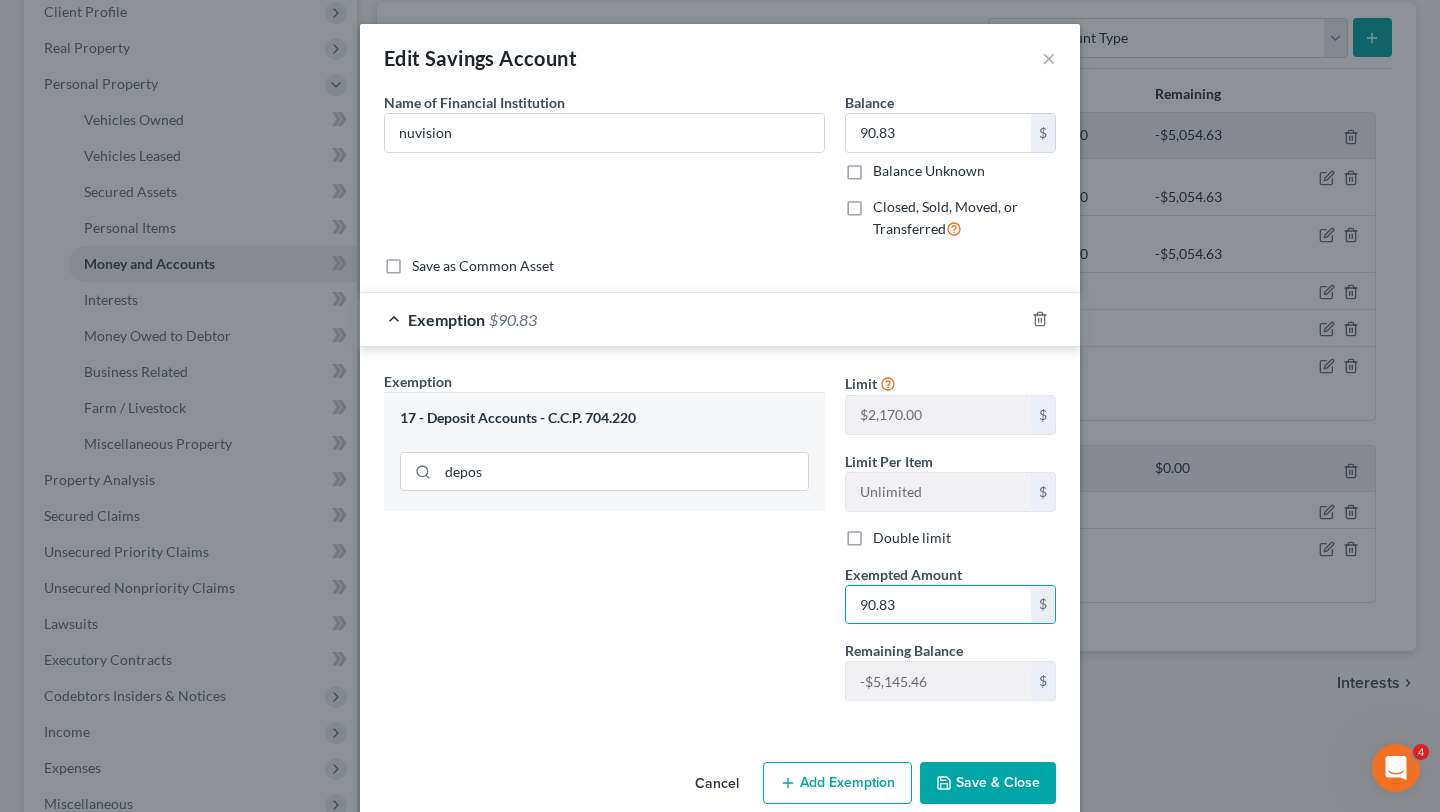click on "Exemption Set must be selected for CA.
Exemption
*
17 - Deposit Accounts - C.C.P. 704.220         depos" at bounding box center [604, 544] 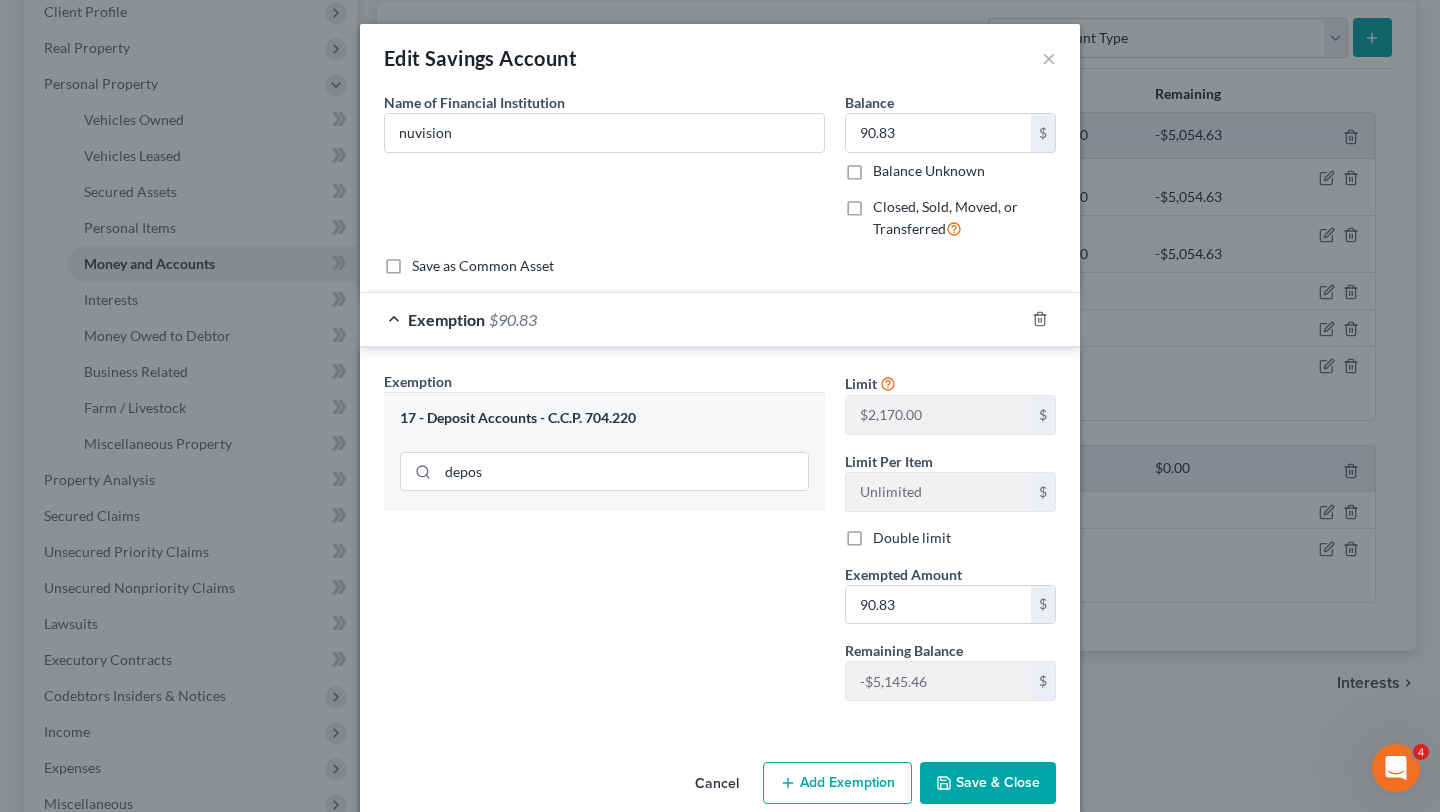 click on "Save & Close" at bounding box center (988, 783) 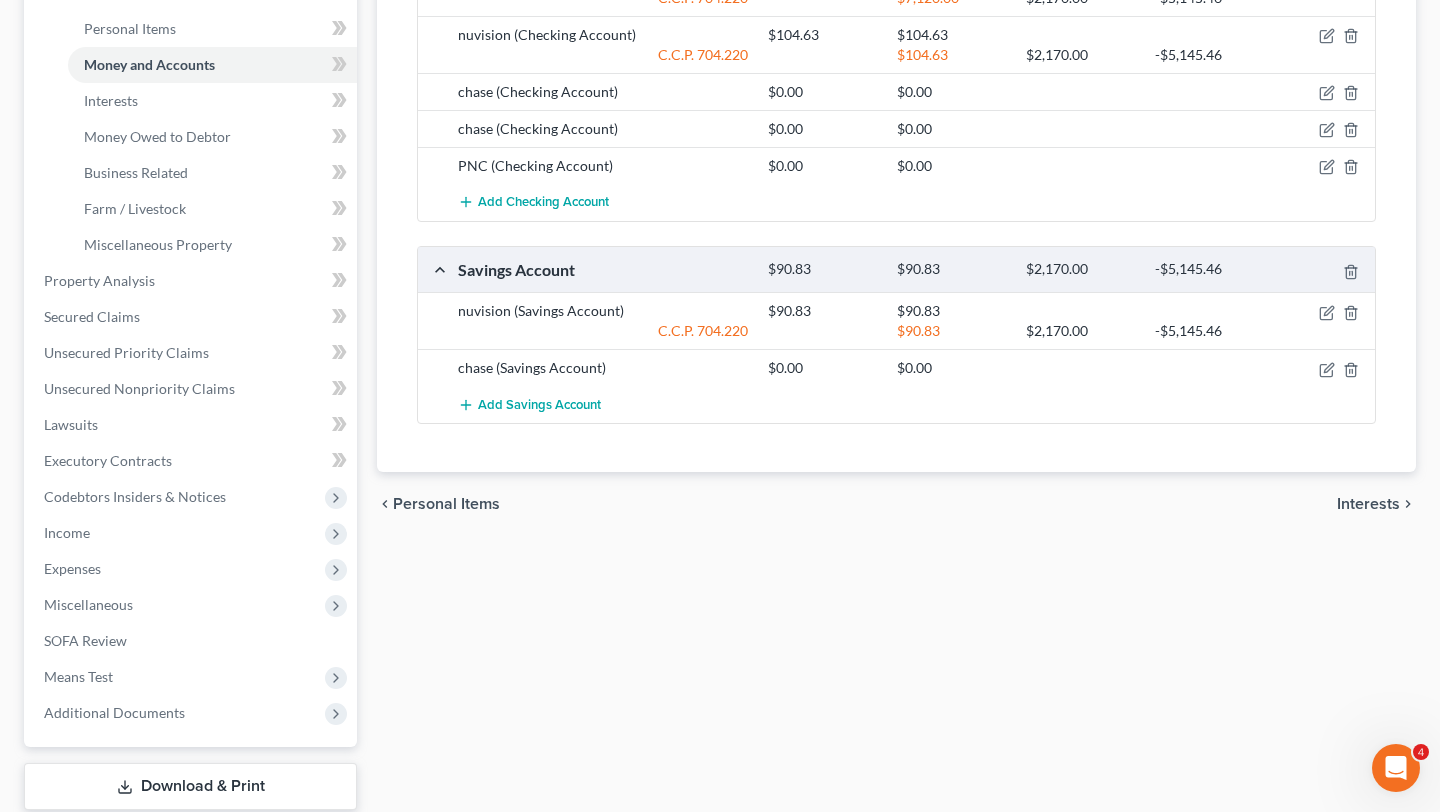scroll, scrollTop: 487, scrollLeft: 0, axis: vertical 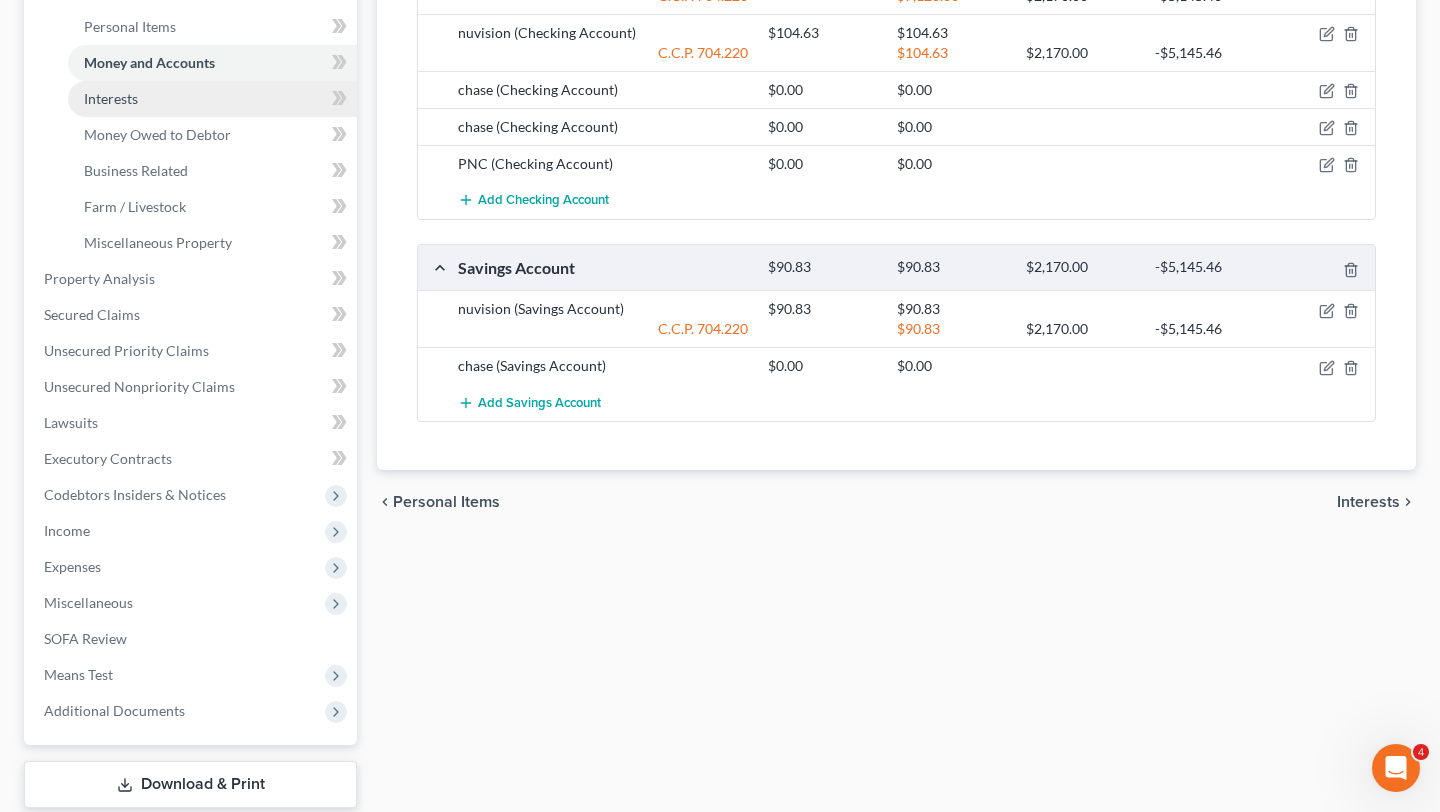 click on "Interests" at bounding box center (212, 99) 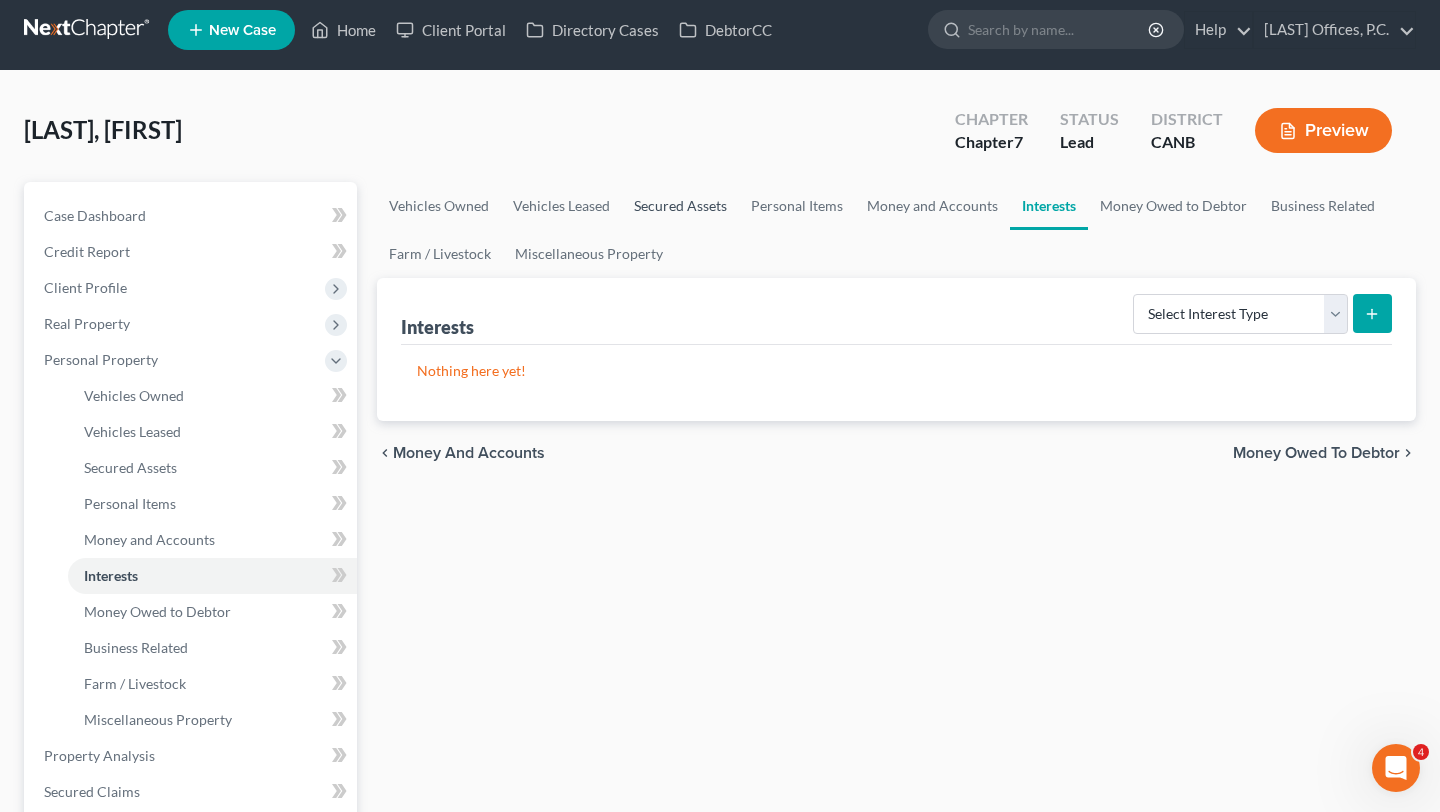 scroll, scrollTop: 0, scrollLeft: 0, axis: both 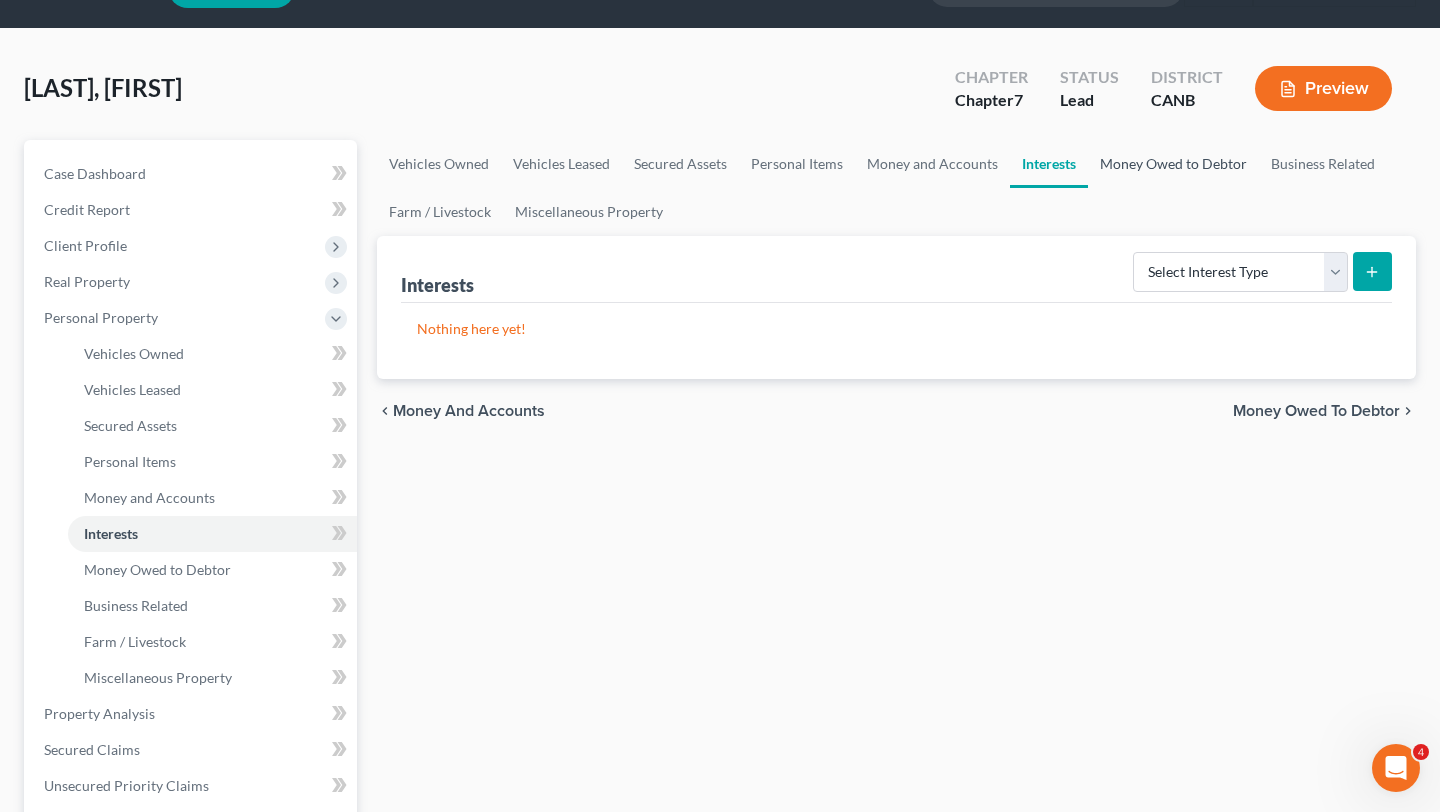 click on "Money Owed to Debtor" at bounding box center (1173, 164) 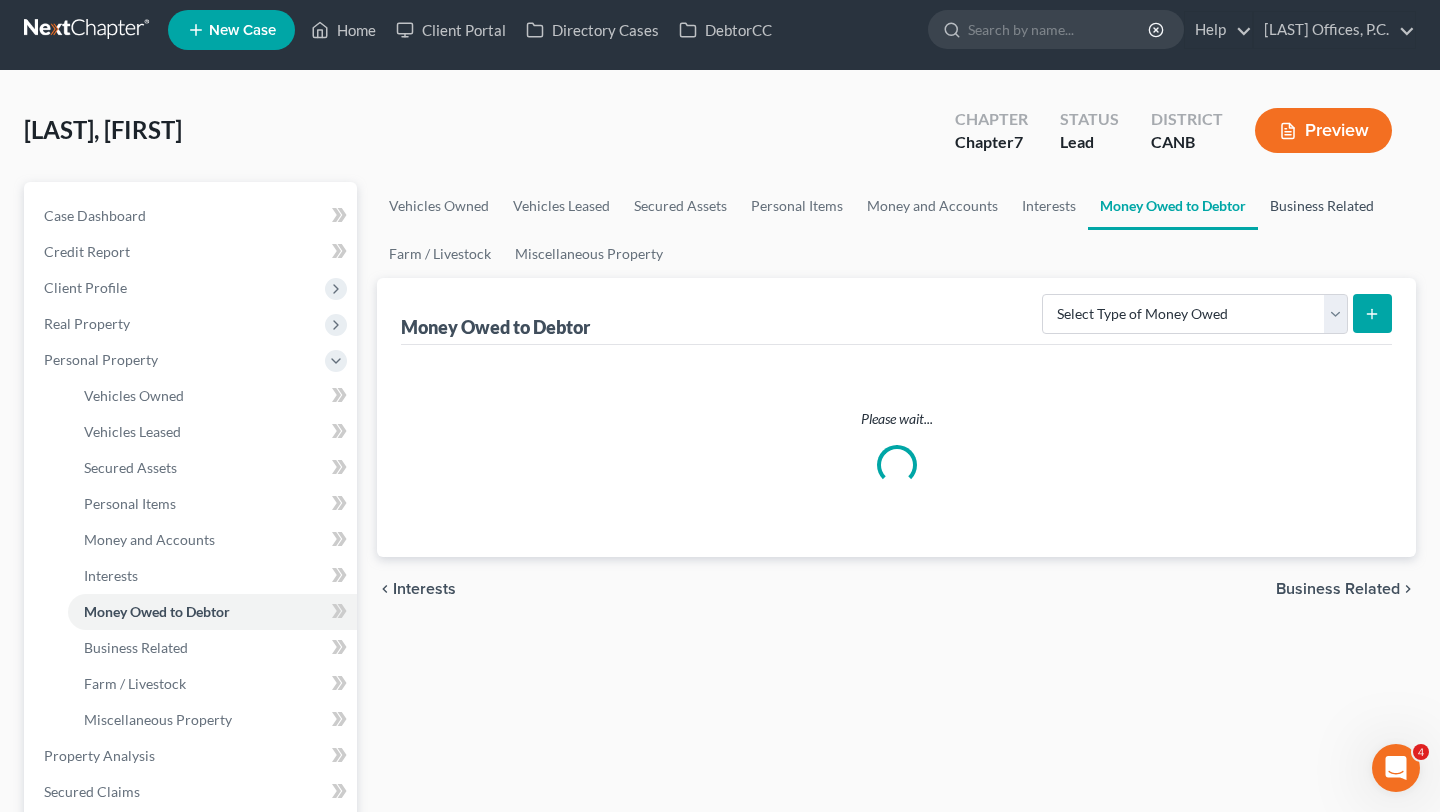 scroll, scrollTop: 0, scrollLeft: 0, axis: both 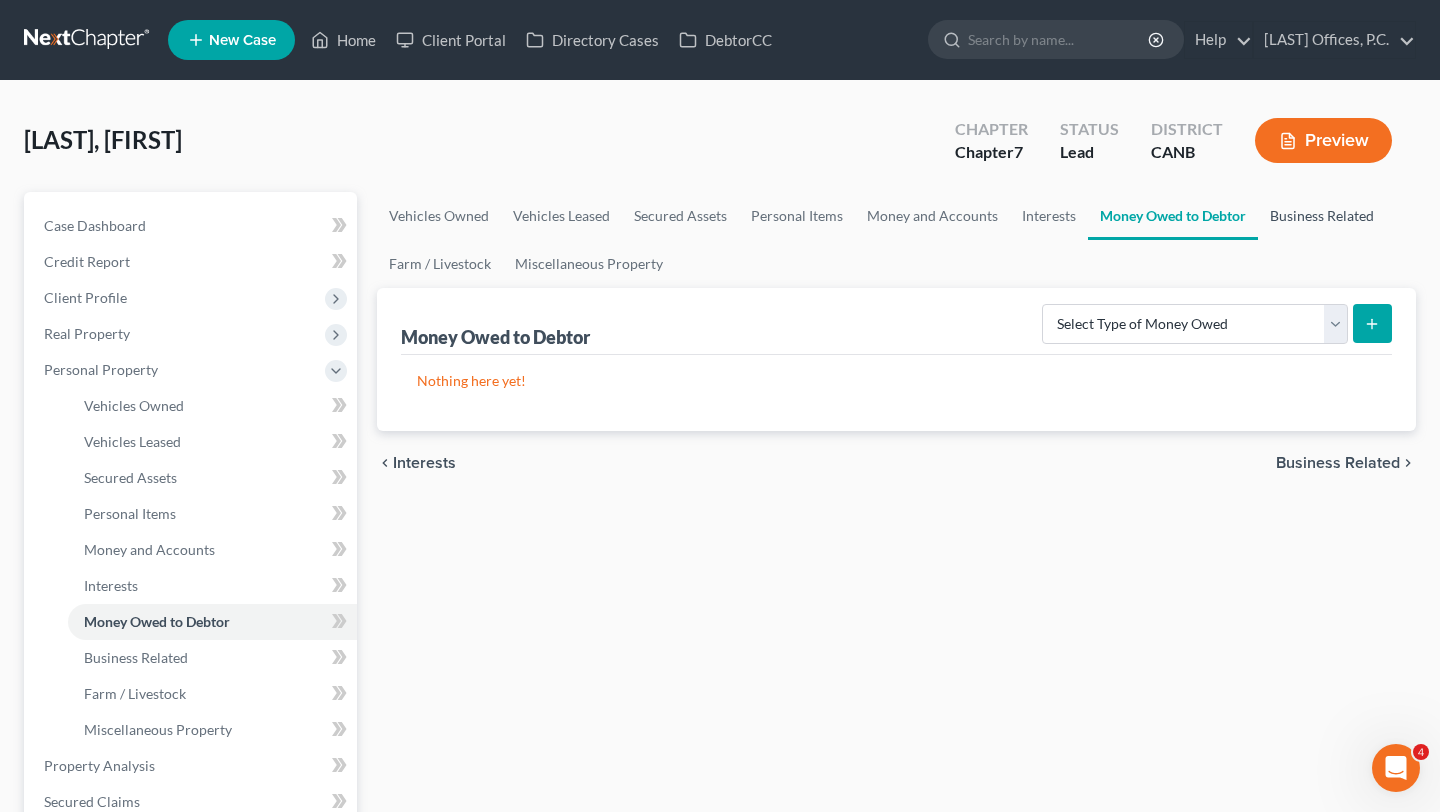 click on "Business Related" at bounding box center (1322, 216) 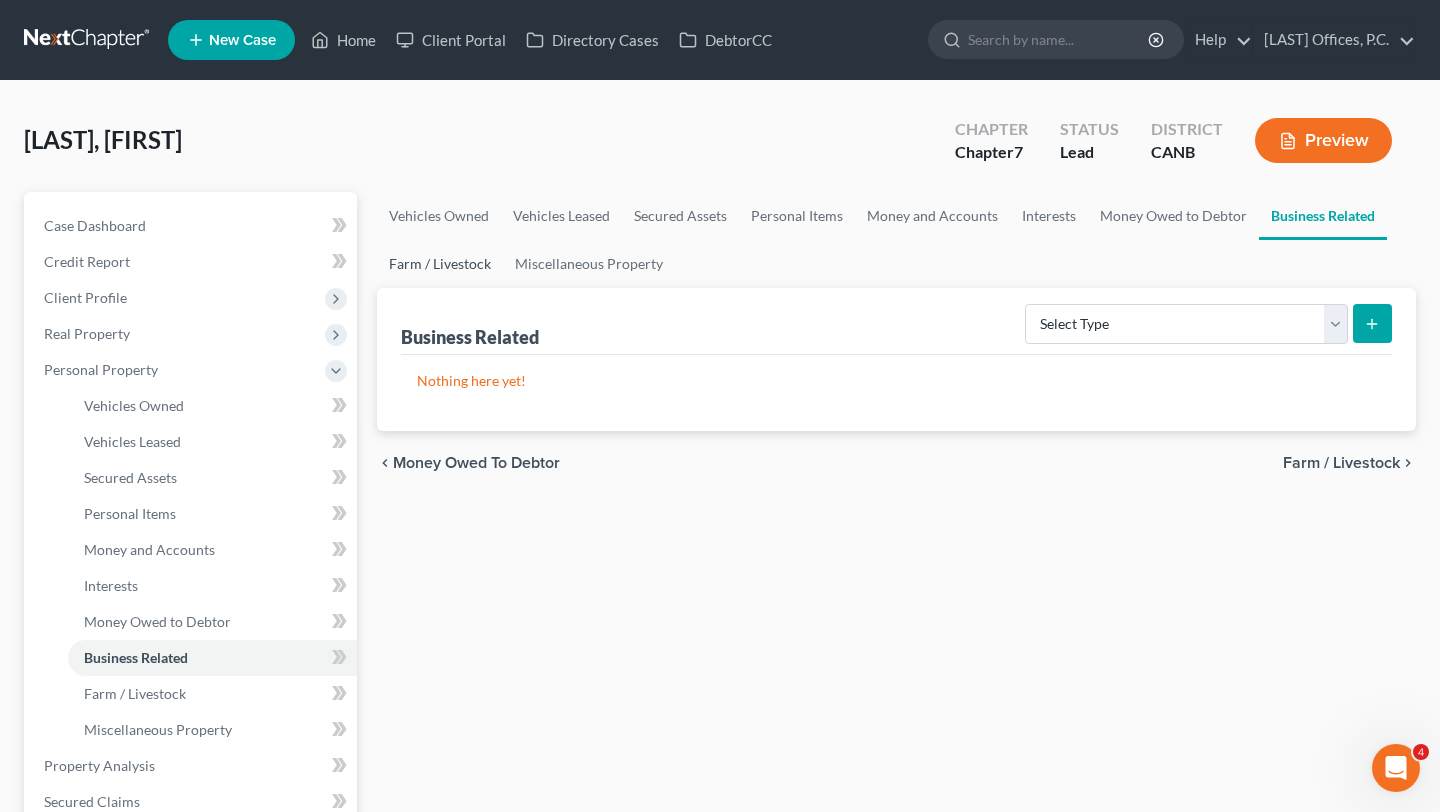 click on "Farm / Livestock" at bounding box center [440, 264] 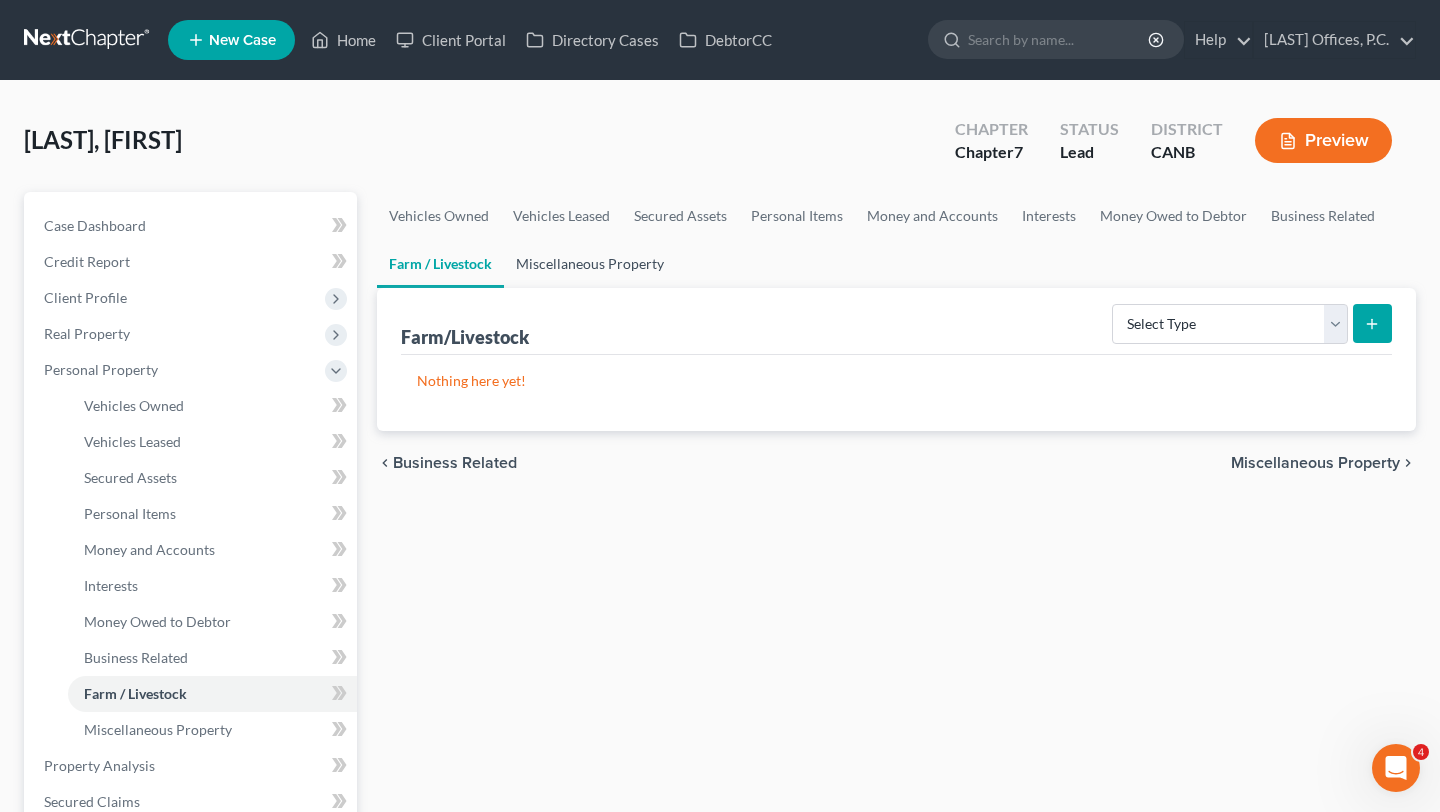 click on "Miscellaneous Property" at bounding box center (590, 264) 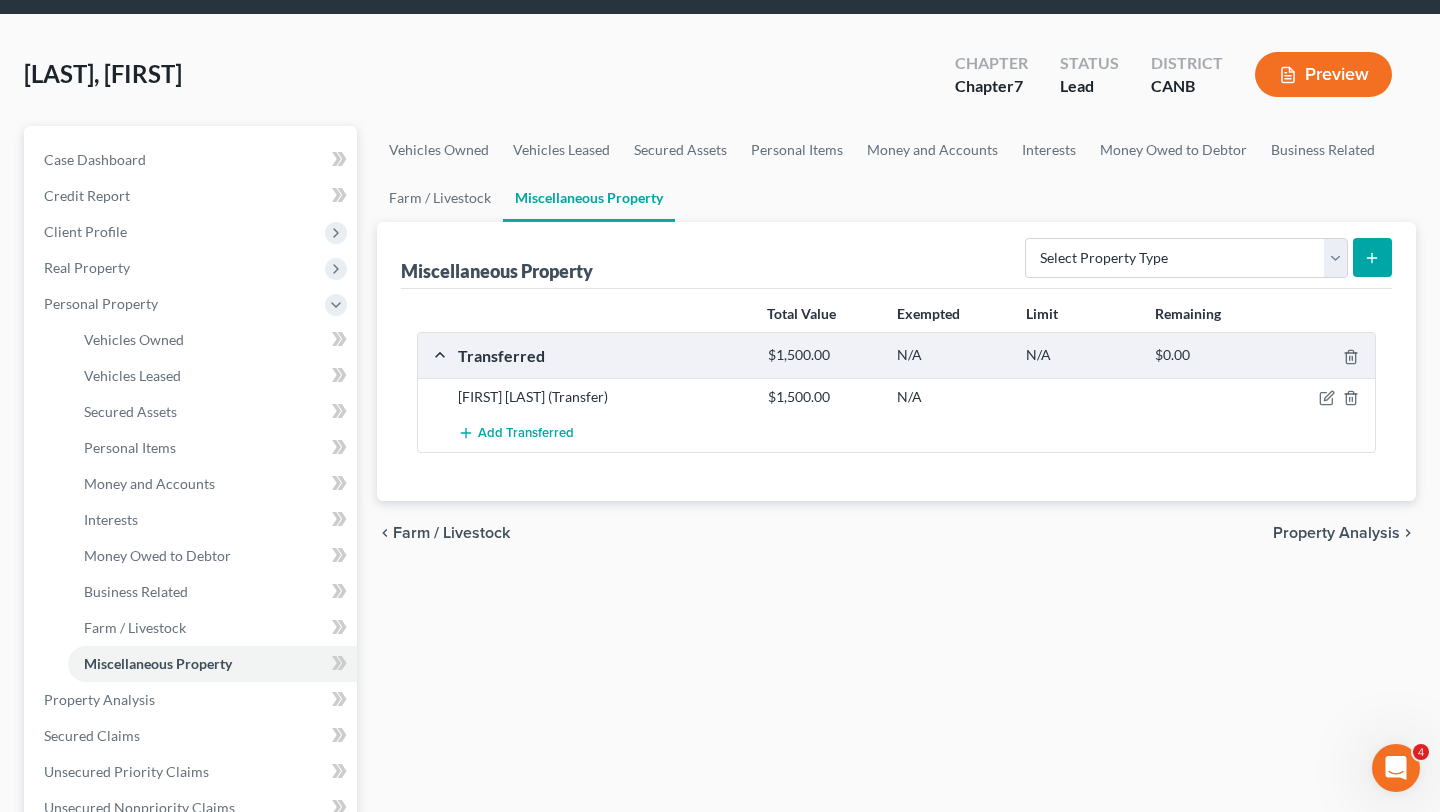 scroll, scrollTop: 67, scrollLeft: 0, axis: vertical 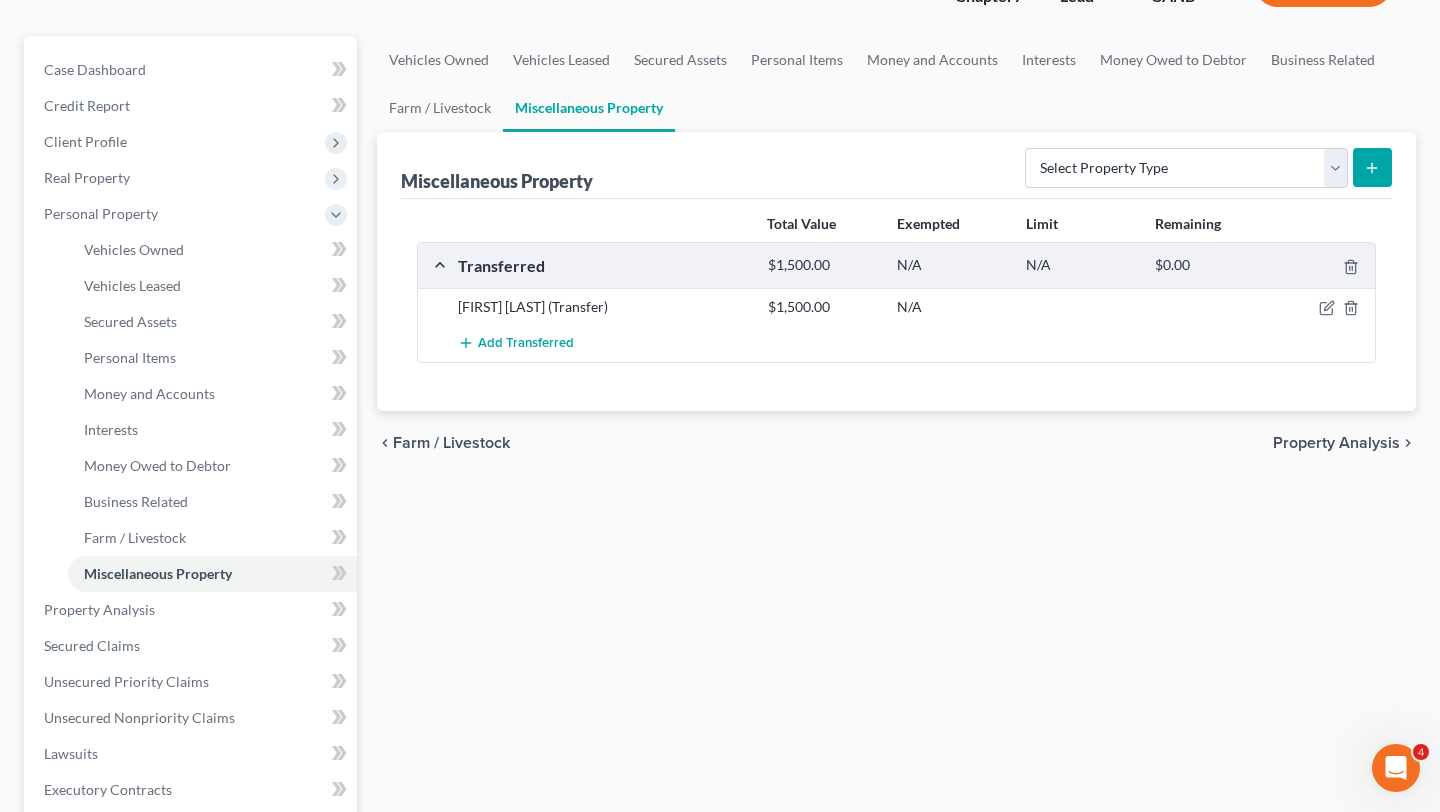 click on "Property Analysis" at bounding box center [1336, 443] 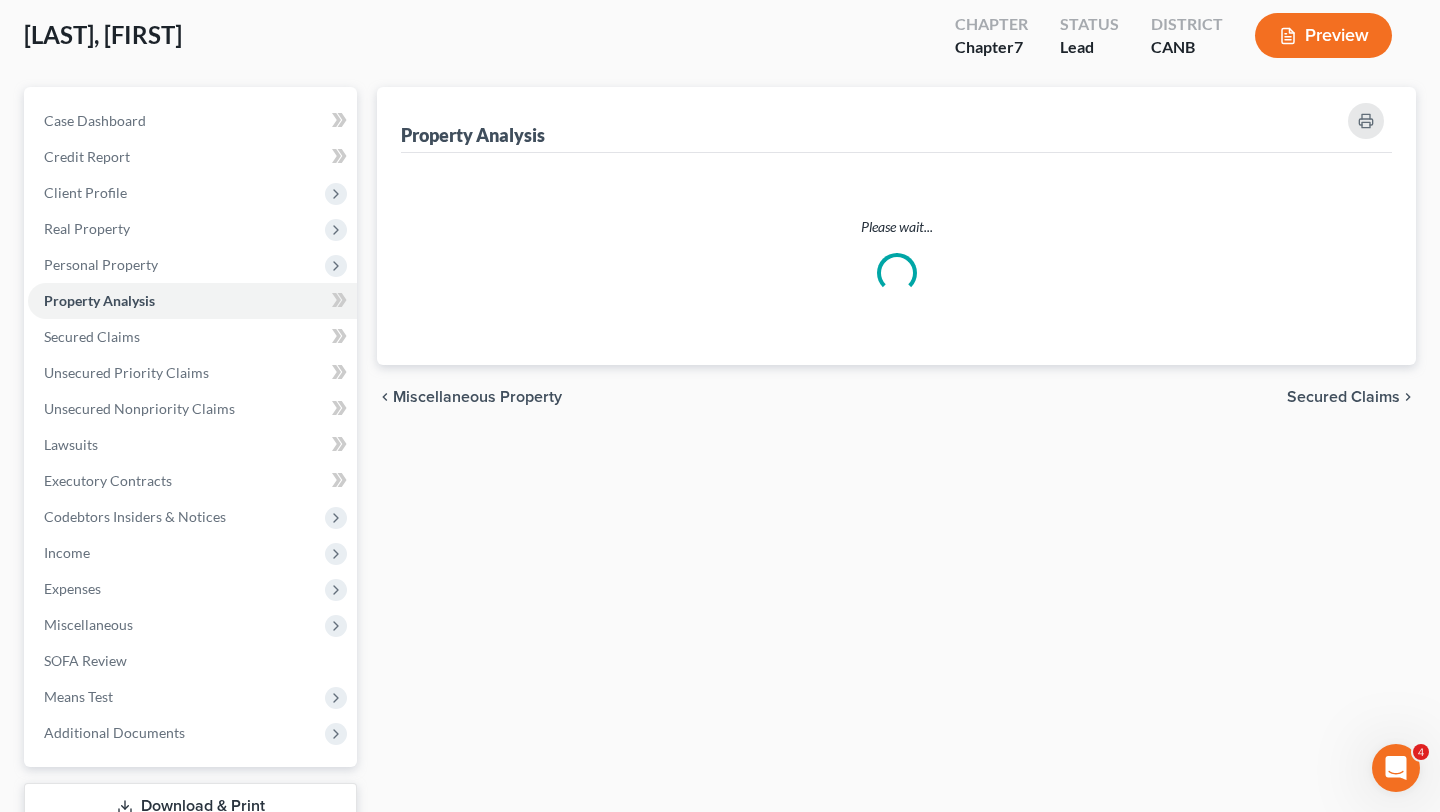 scroll, scrollTop: 0, scrollLeft: 0, axis: both 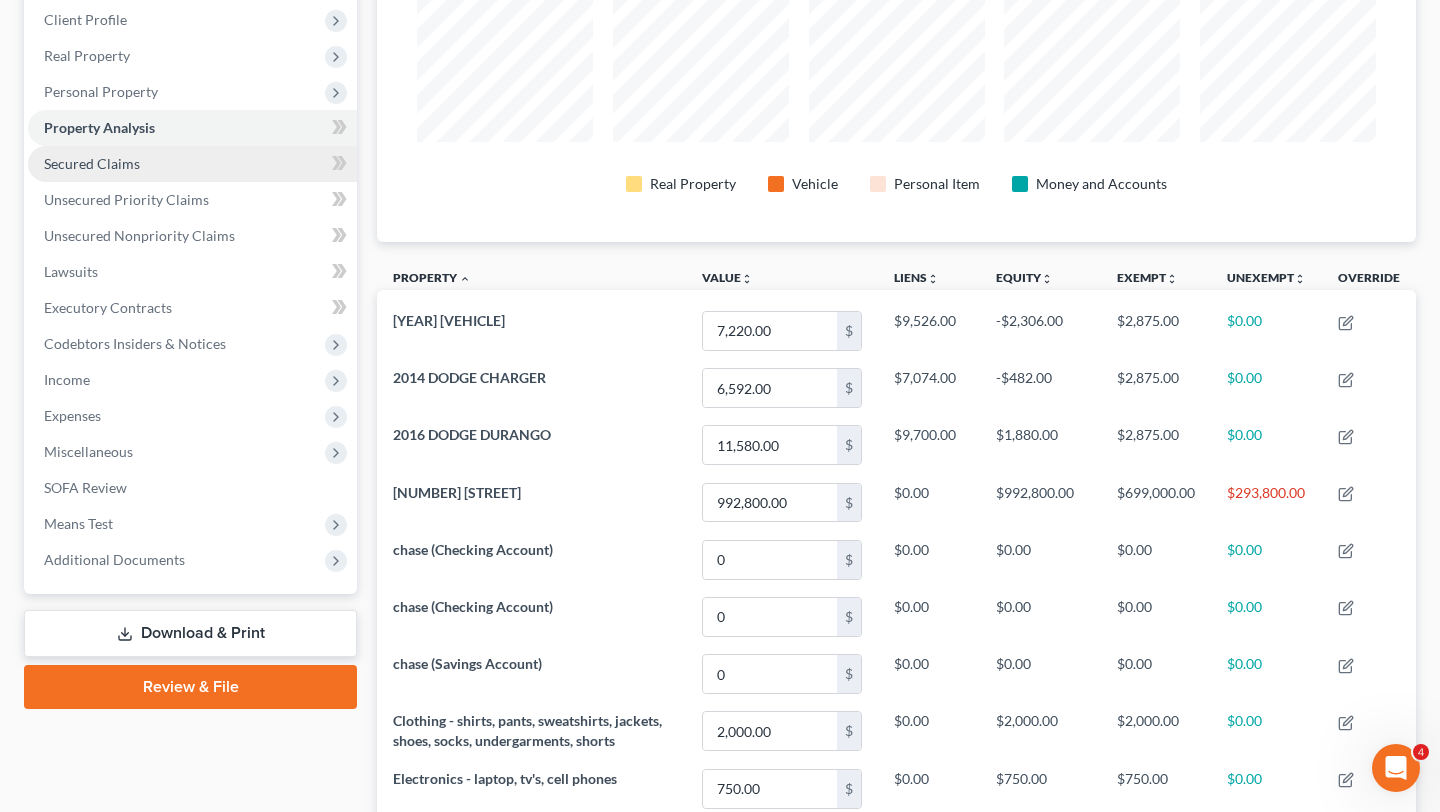 click on "Secured Claims" at bounding box center (192, 164) 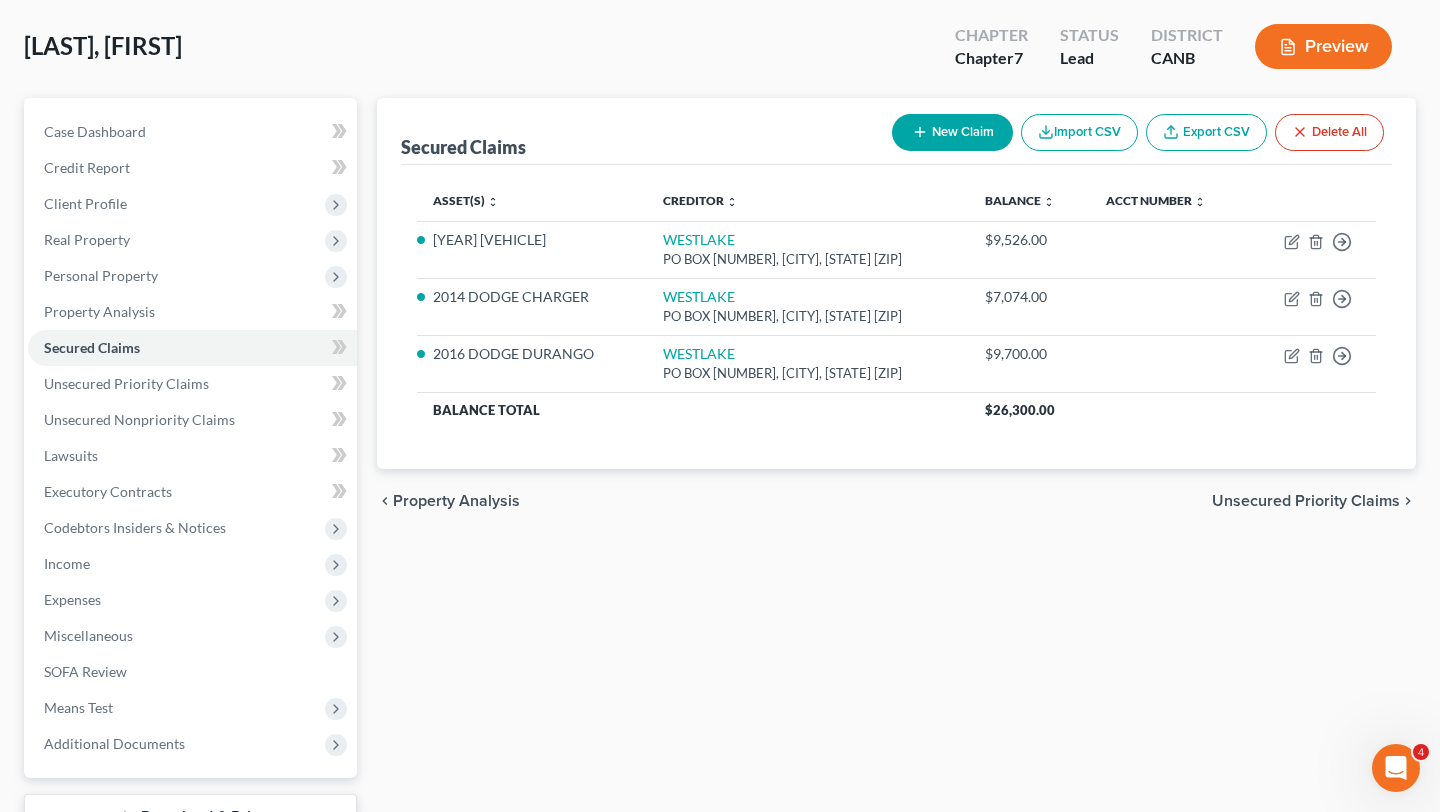 scroll, scrollTop: 95, scrollLeft: 0, axis: vertical 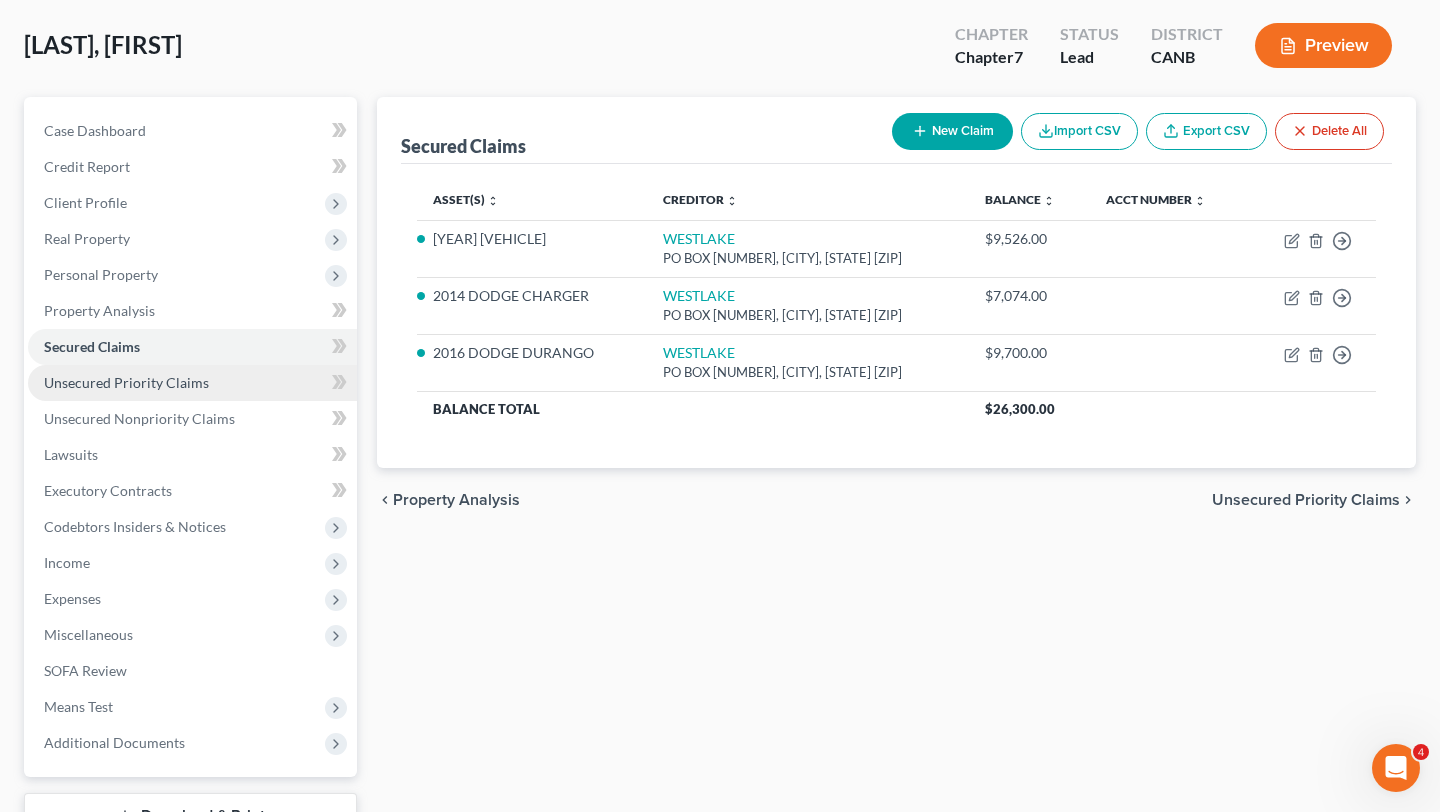 click on "Unsecured Priority Claims" at bounding box center [192, 383] 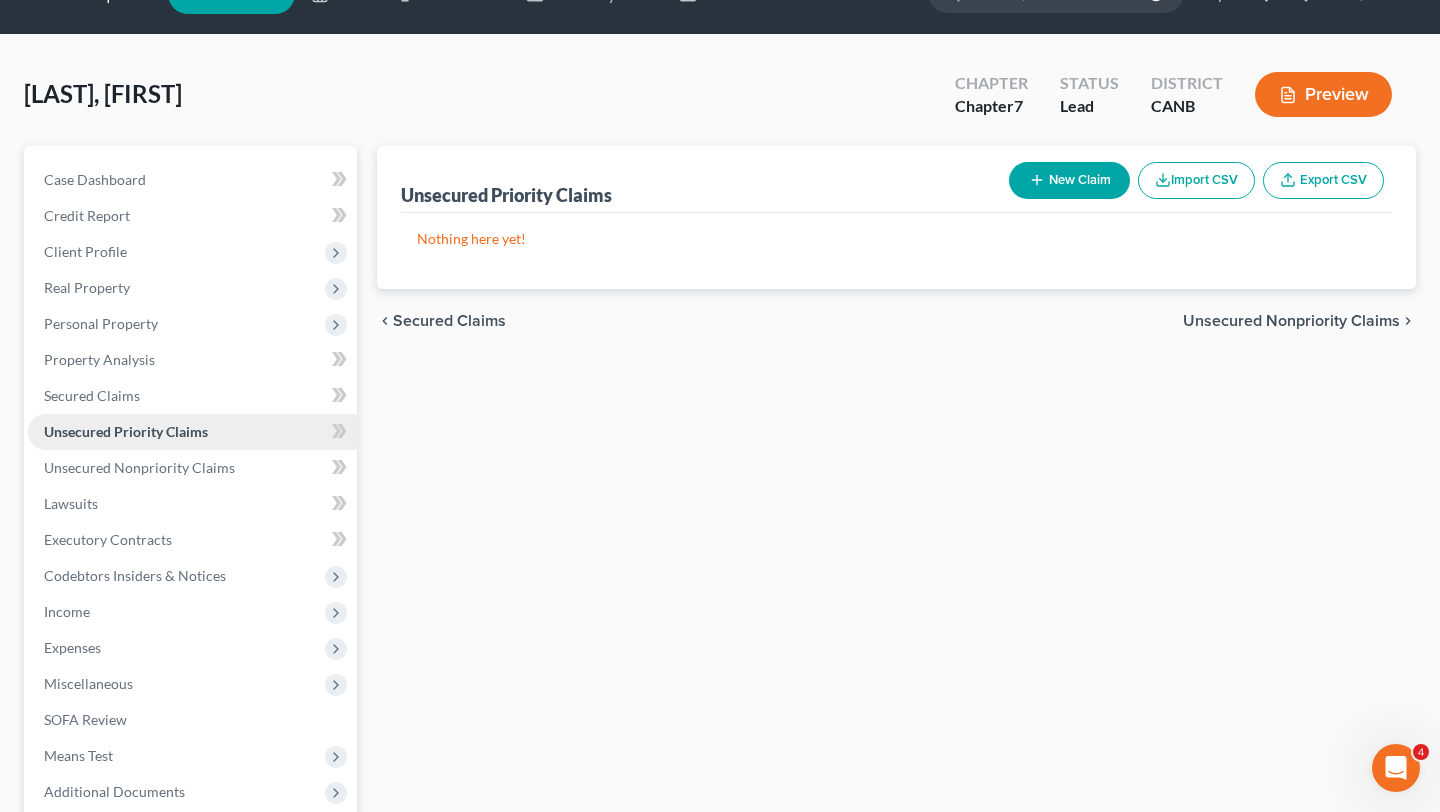 scroll, scrollTop: 0, scrollLeft: 0, axis: both 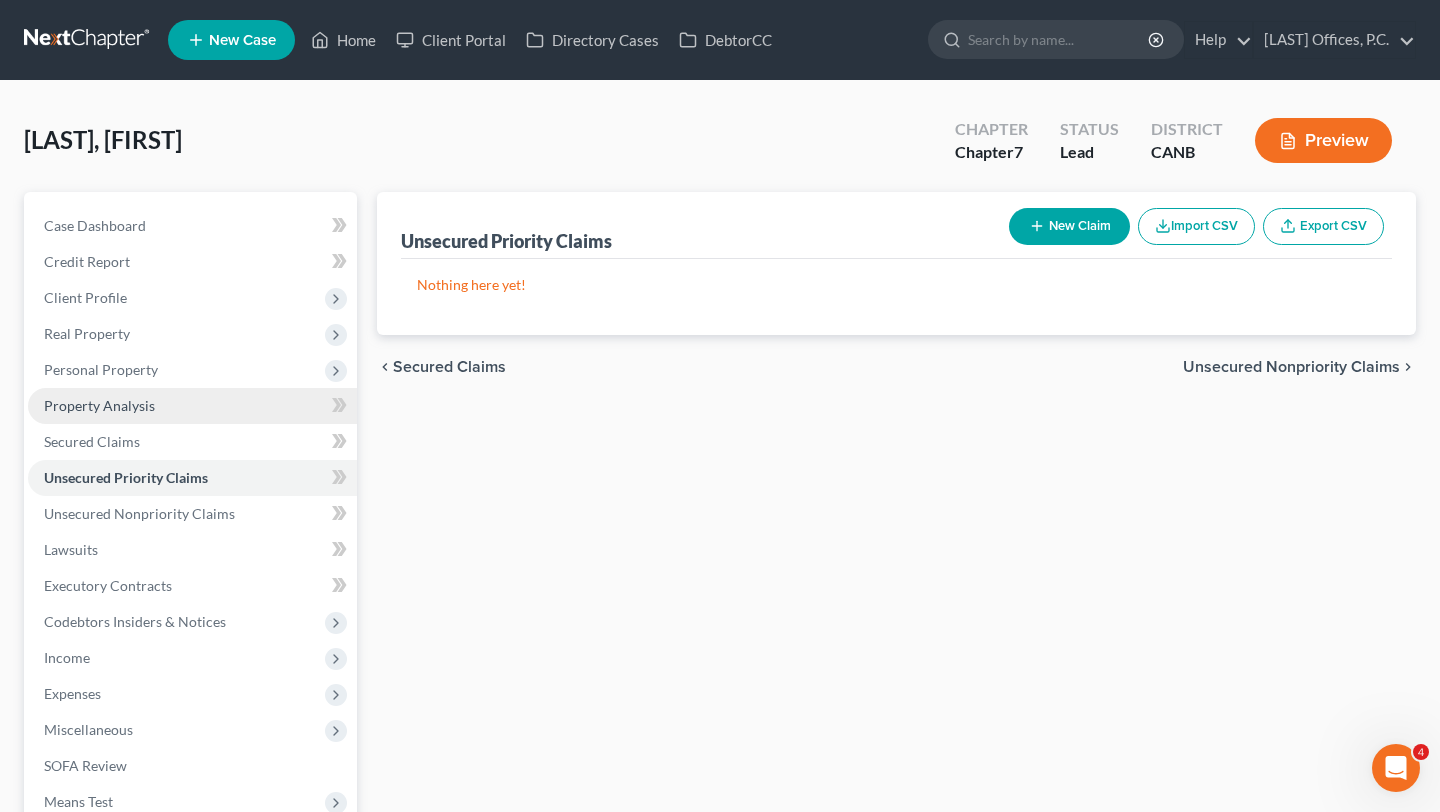 click on "Property Analysis" at bounding box center (192, 406) 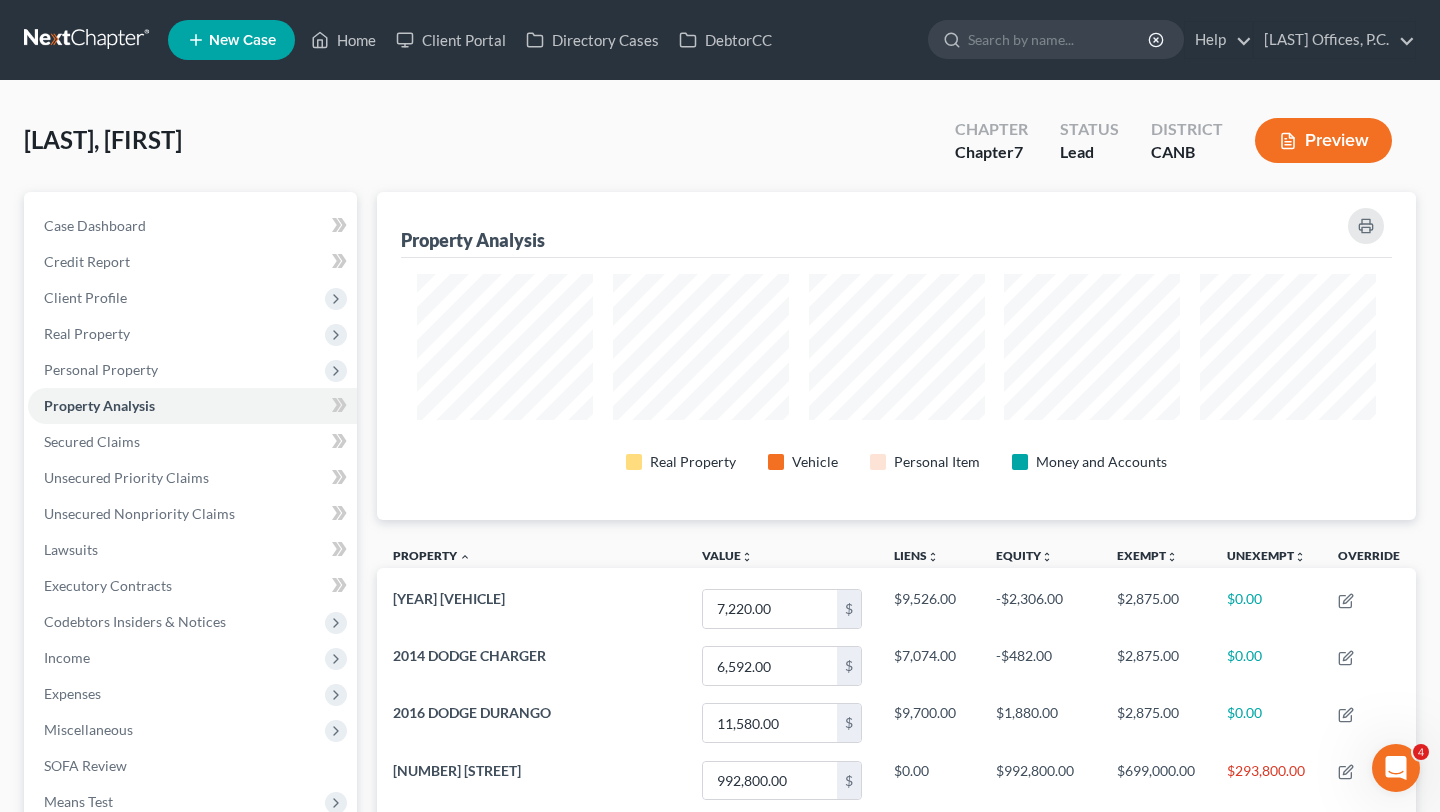 scroll, scrollTop: 999672, scrollLeft: 998961, axis: both 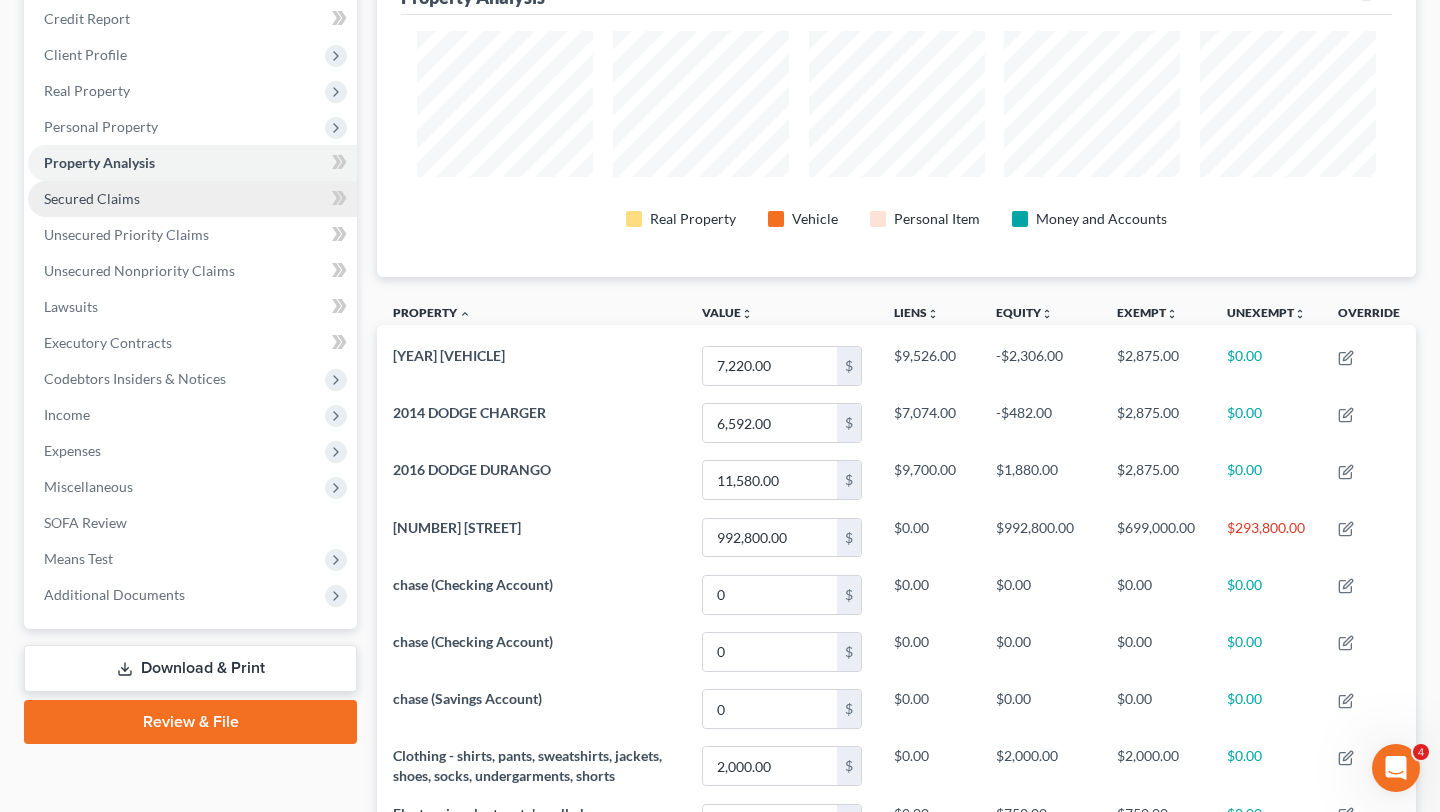 click on "Secured Claims" at bounding box center [92, 198] 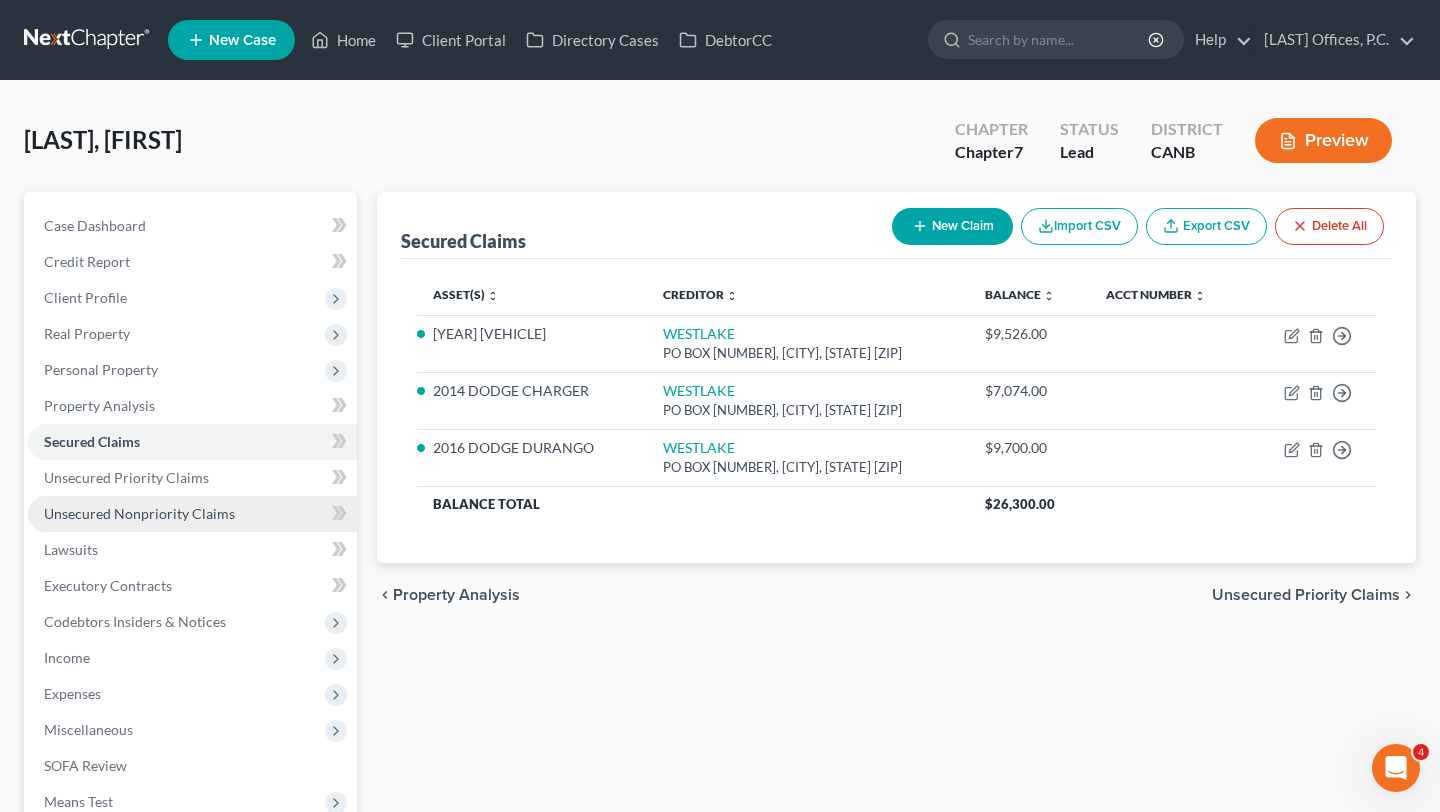 click on "Unsecured Nonpriority Claims" at bounding box center [139, 513] 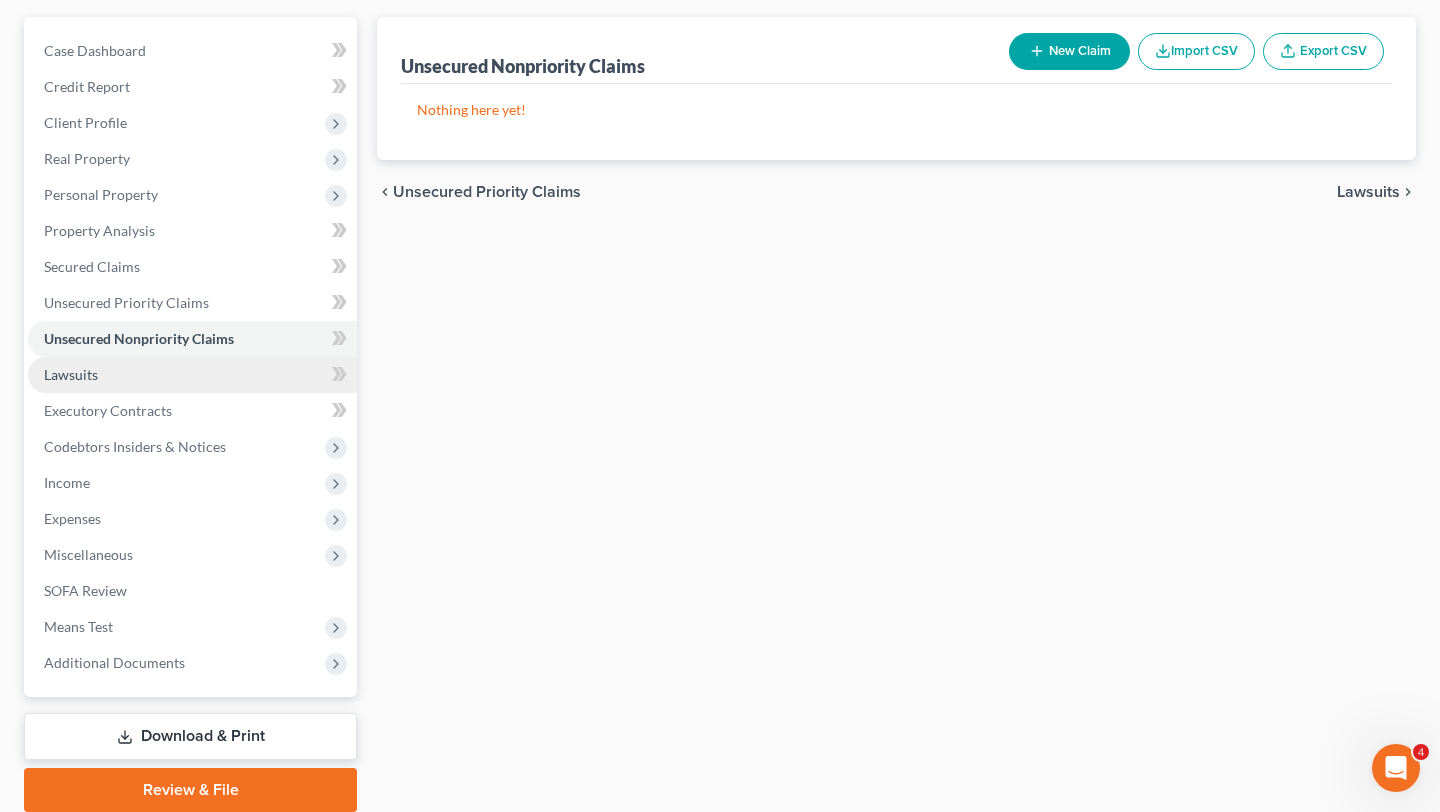 click on "Lawsuits" at bounding box center (192, 375) 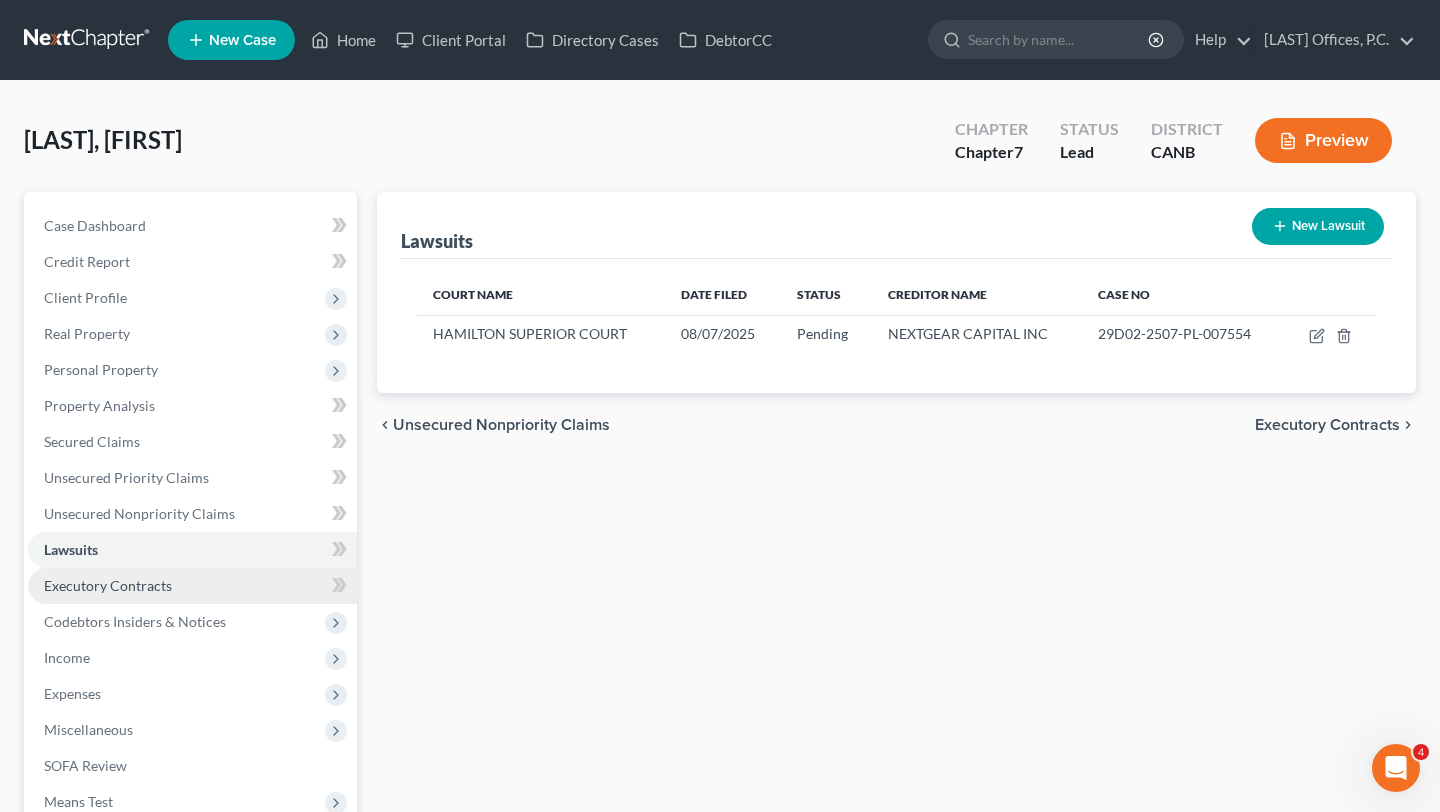 click on "Executory Contracts" at bounding box center (108, 585) 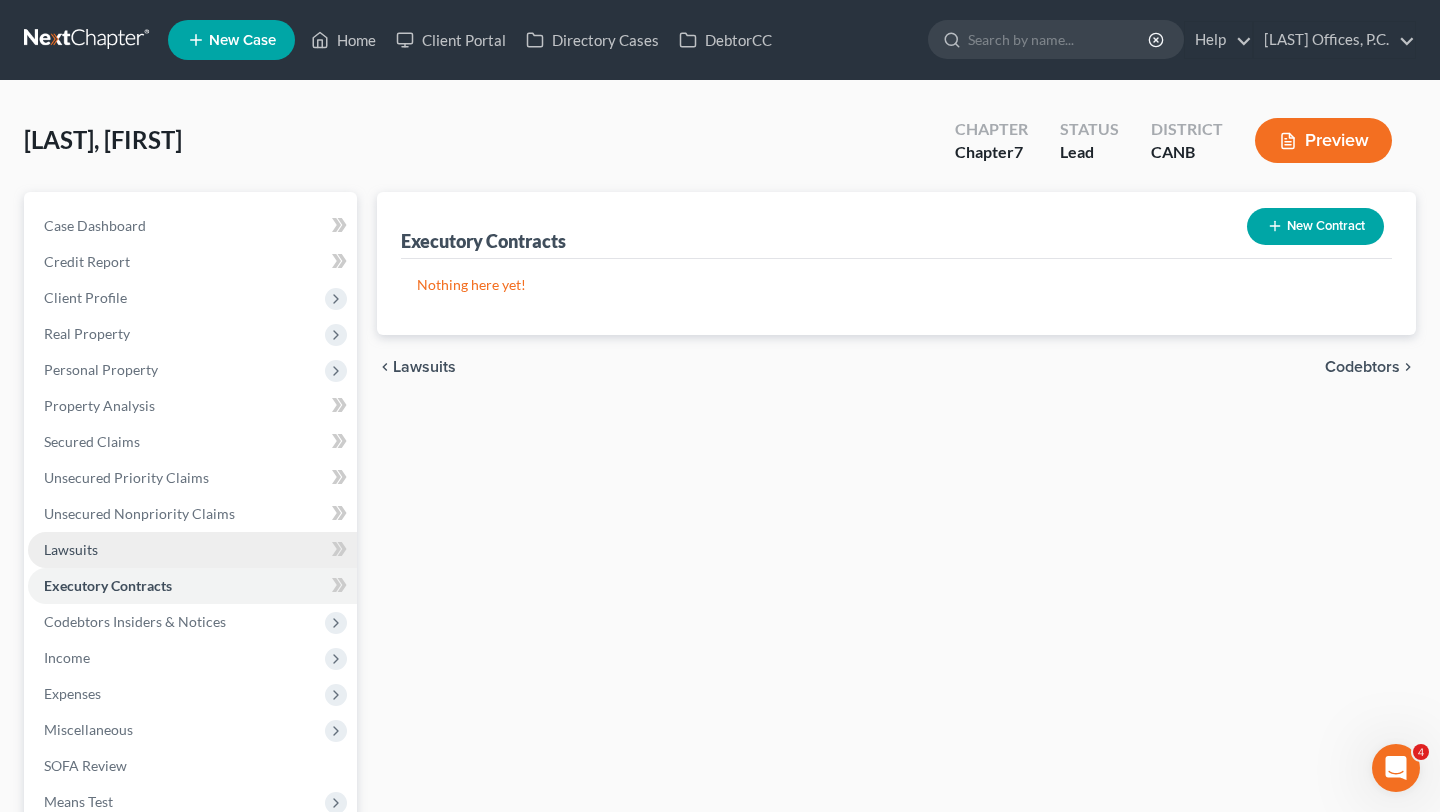 click on "Lawsuits" at bounding box center [192, 550] 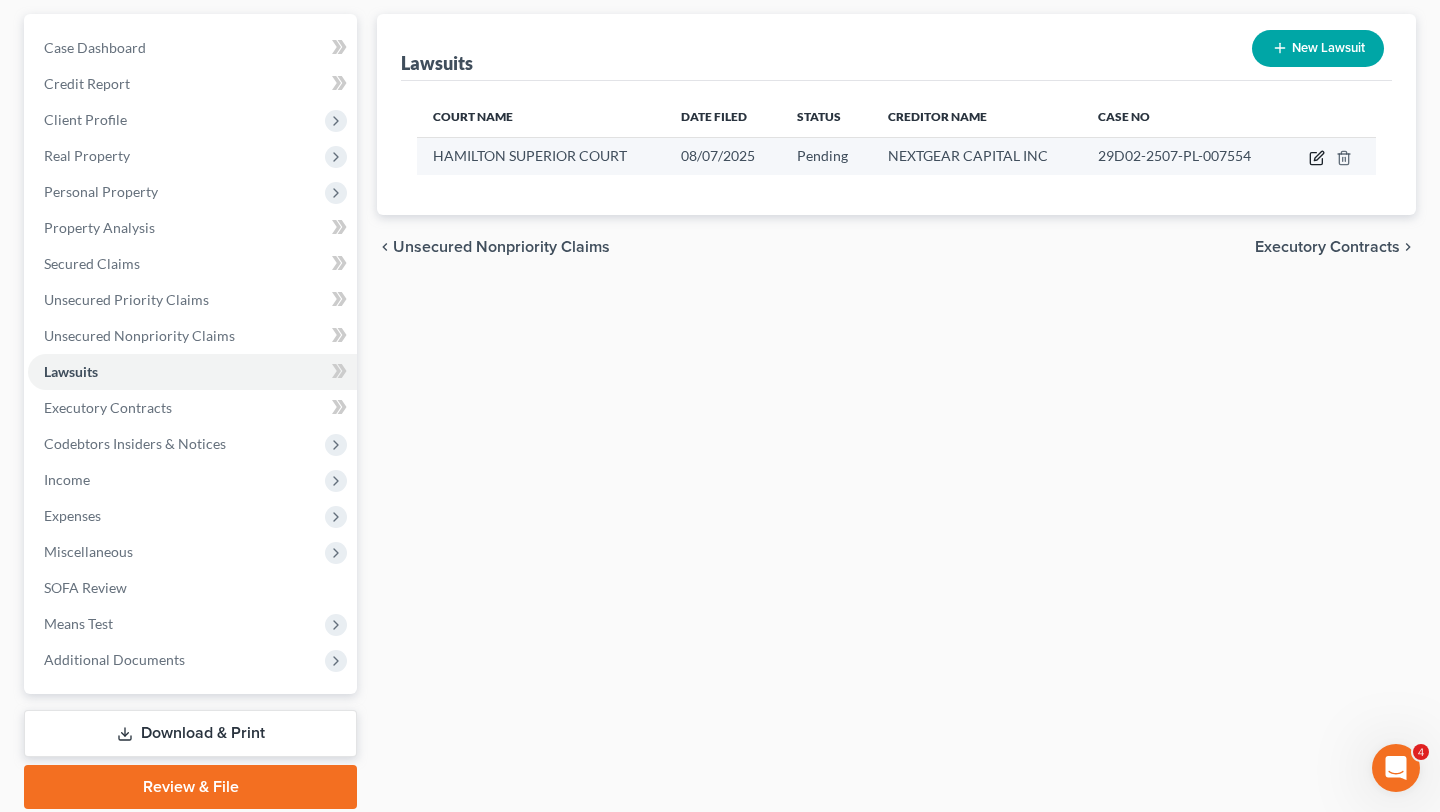 click 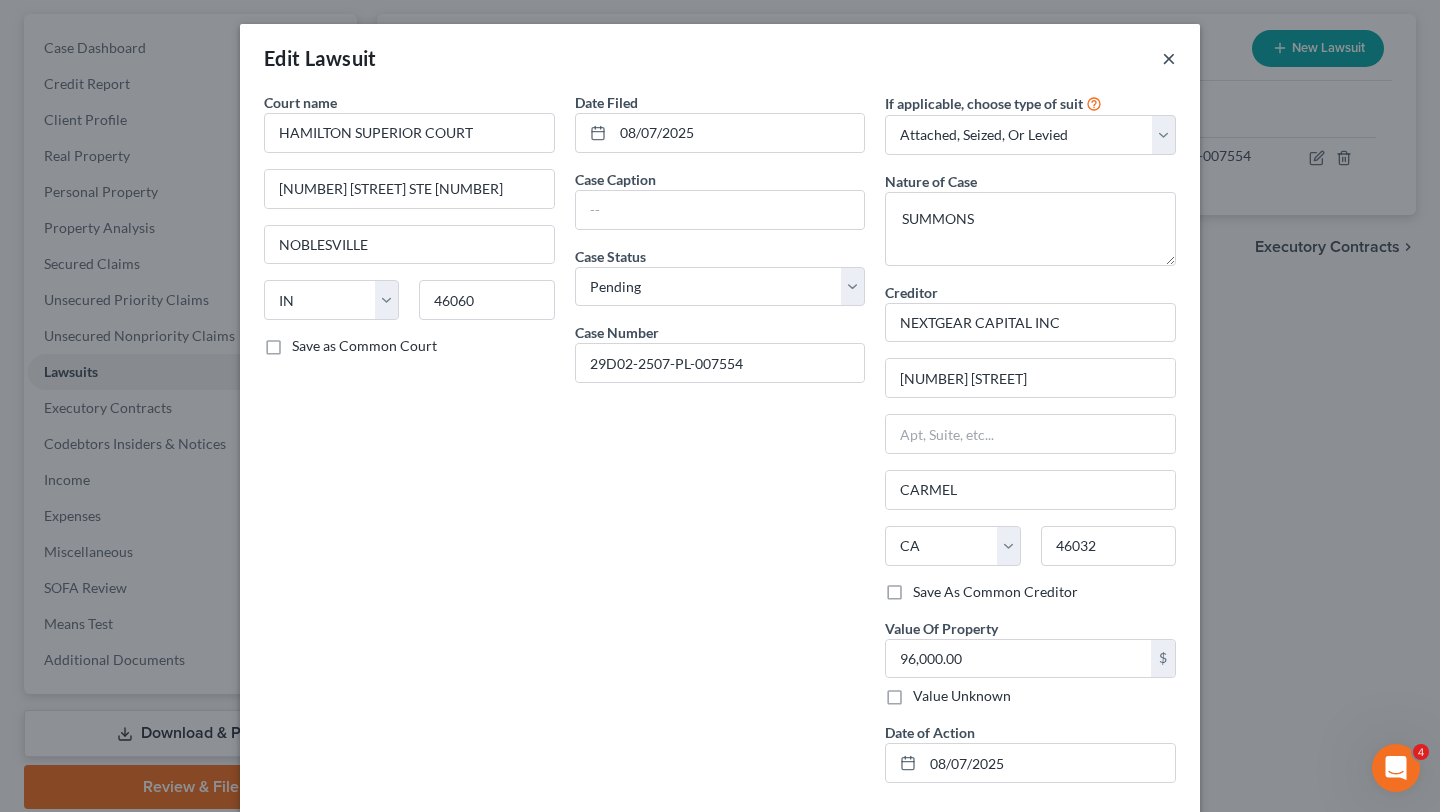 click on "×" at bounding box center (1169, 58) 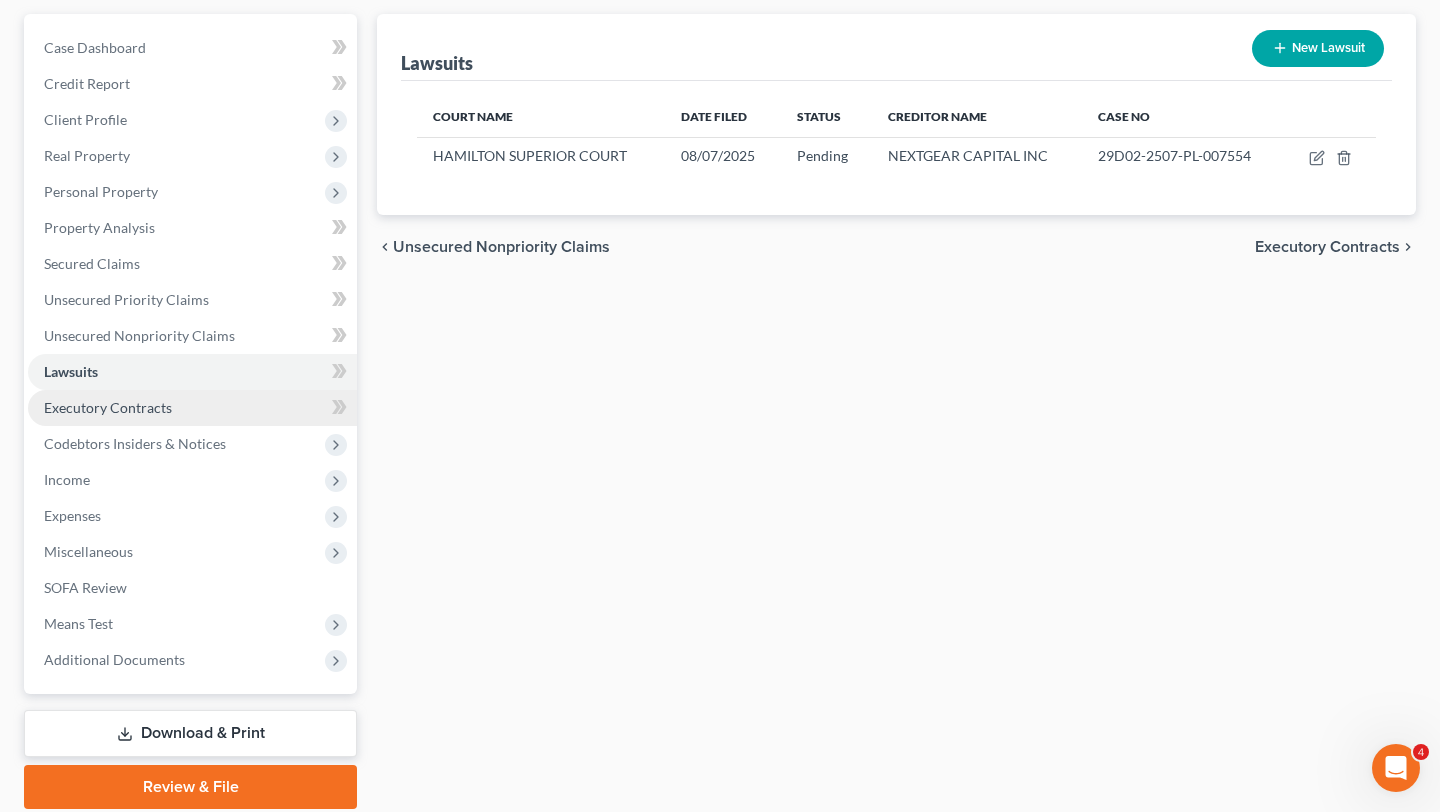 click on "Executory Contracts" at bounding box center [192, 408] 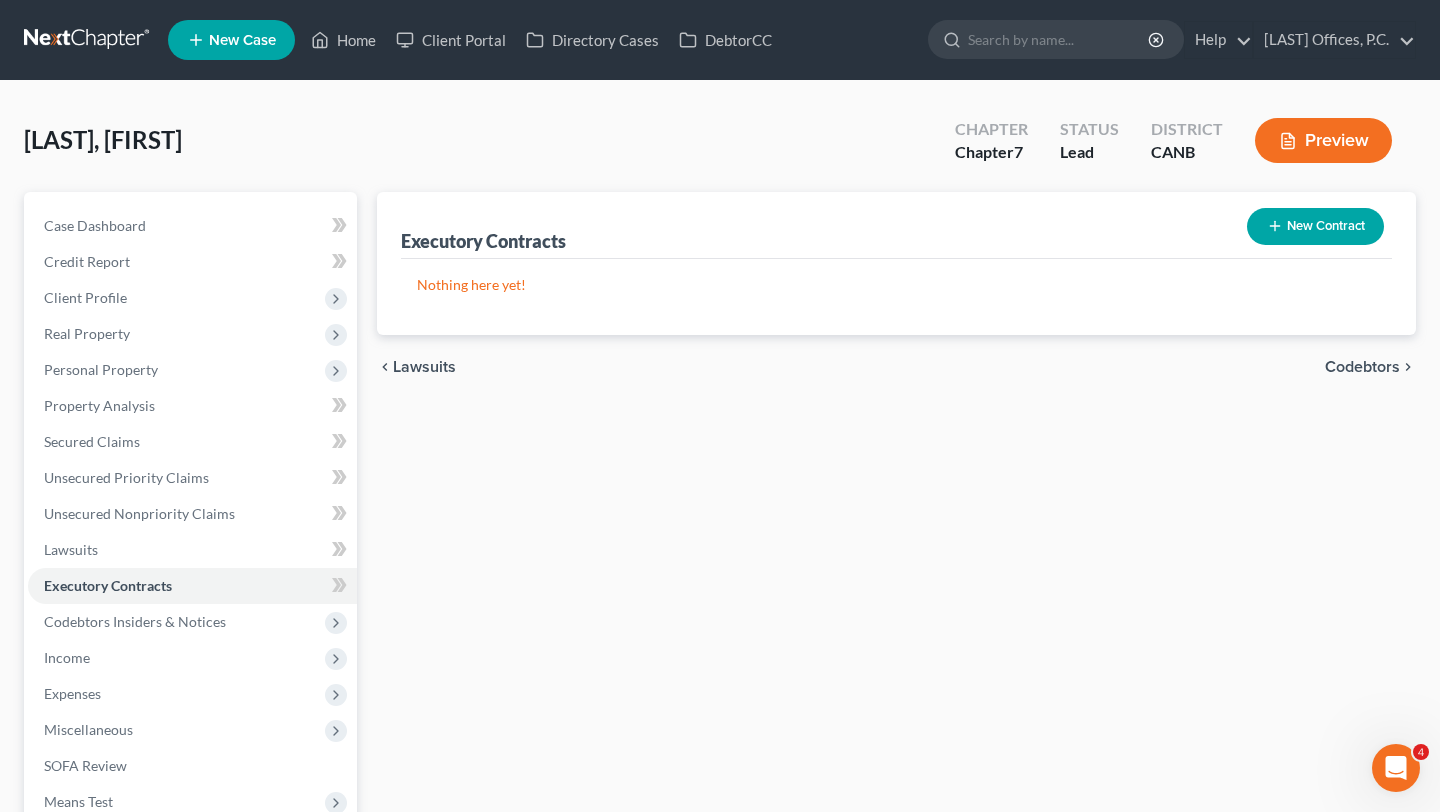 click on "Codebtors" at bounding box center [1362, 367] 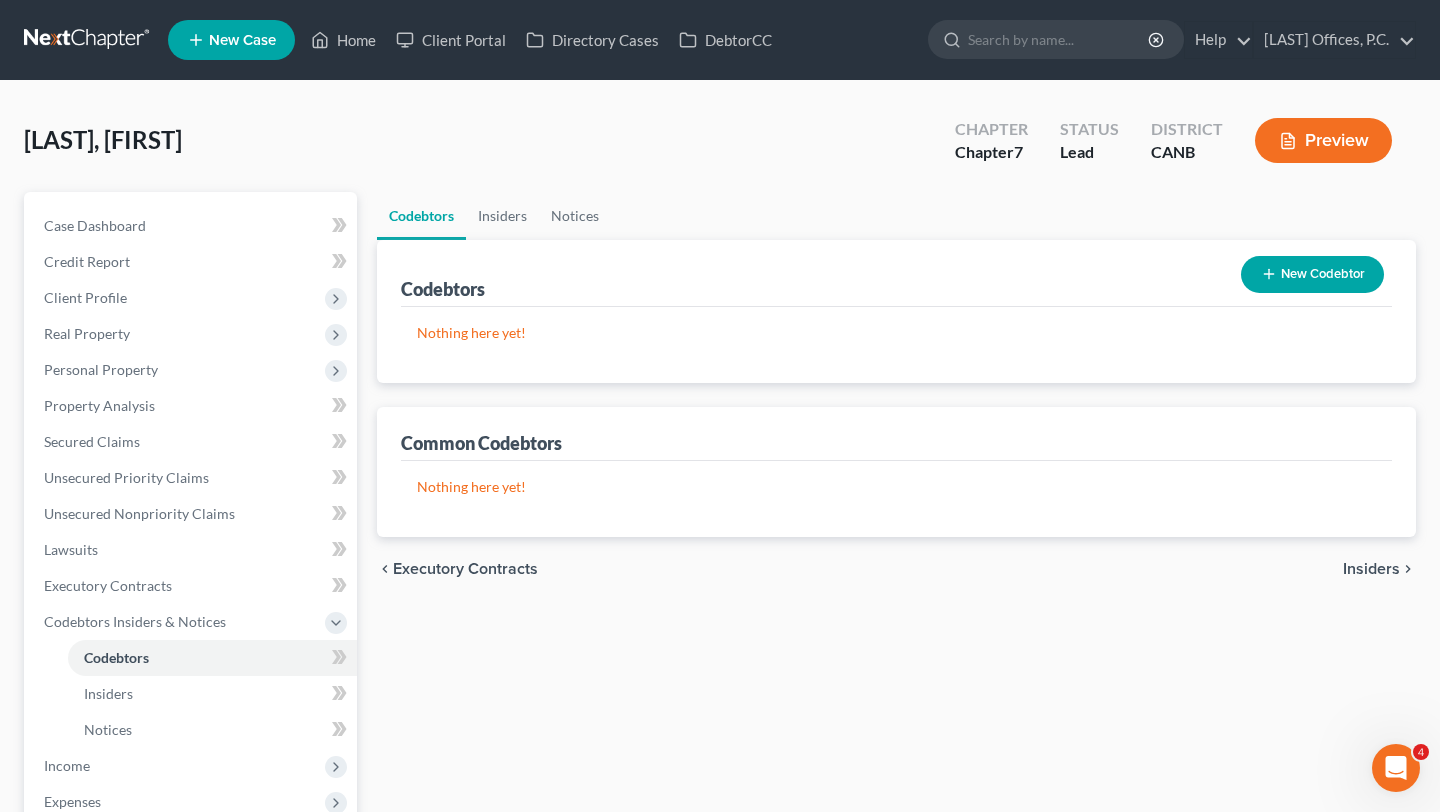 click on "Insiders" at bounding box center (1371, 569) 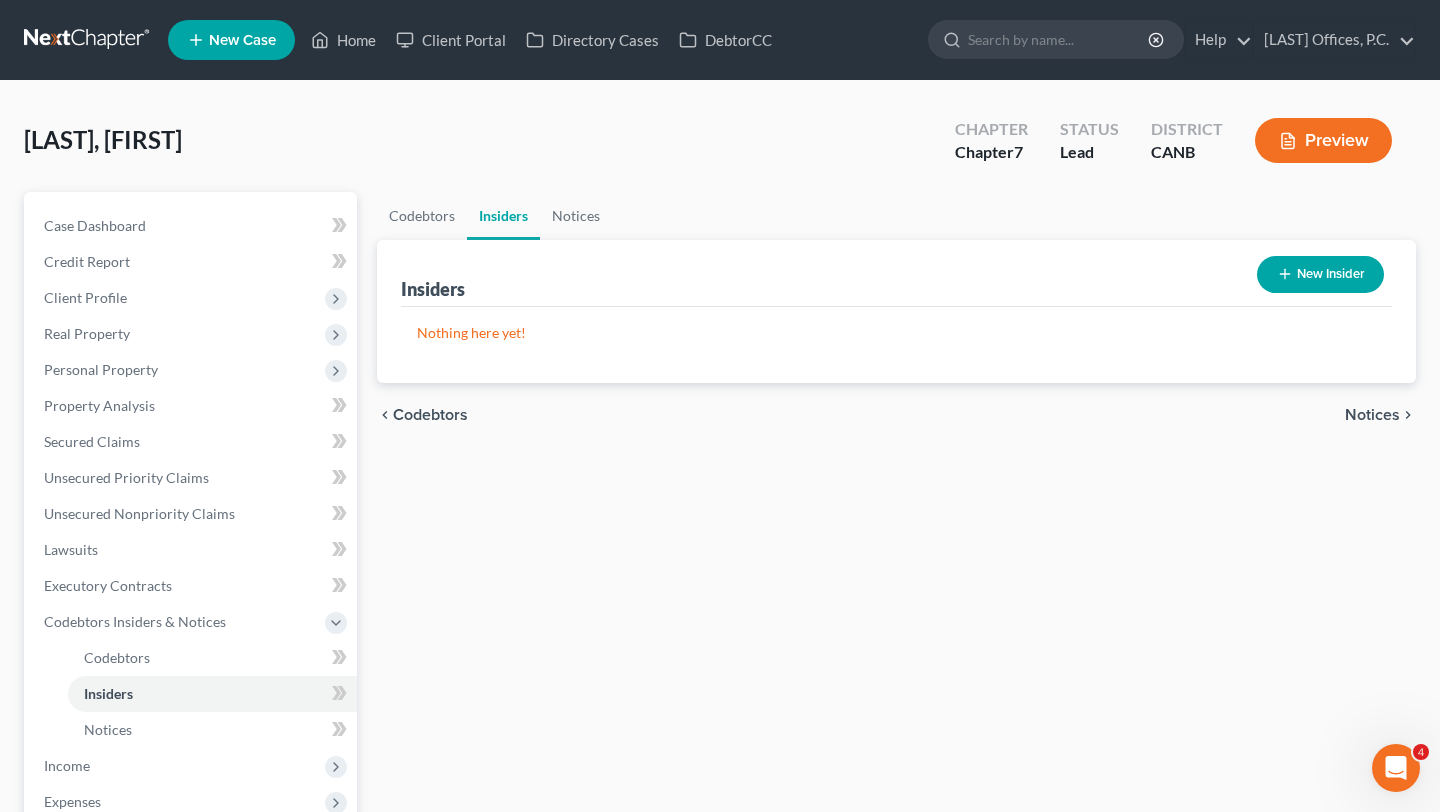 click on "Notices" at bounding box center [1372, 415] 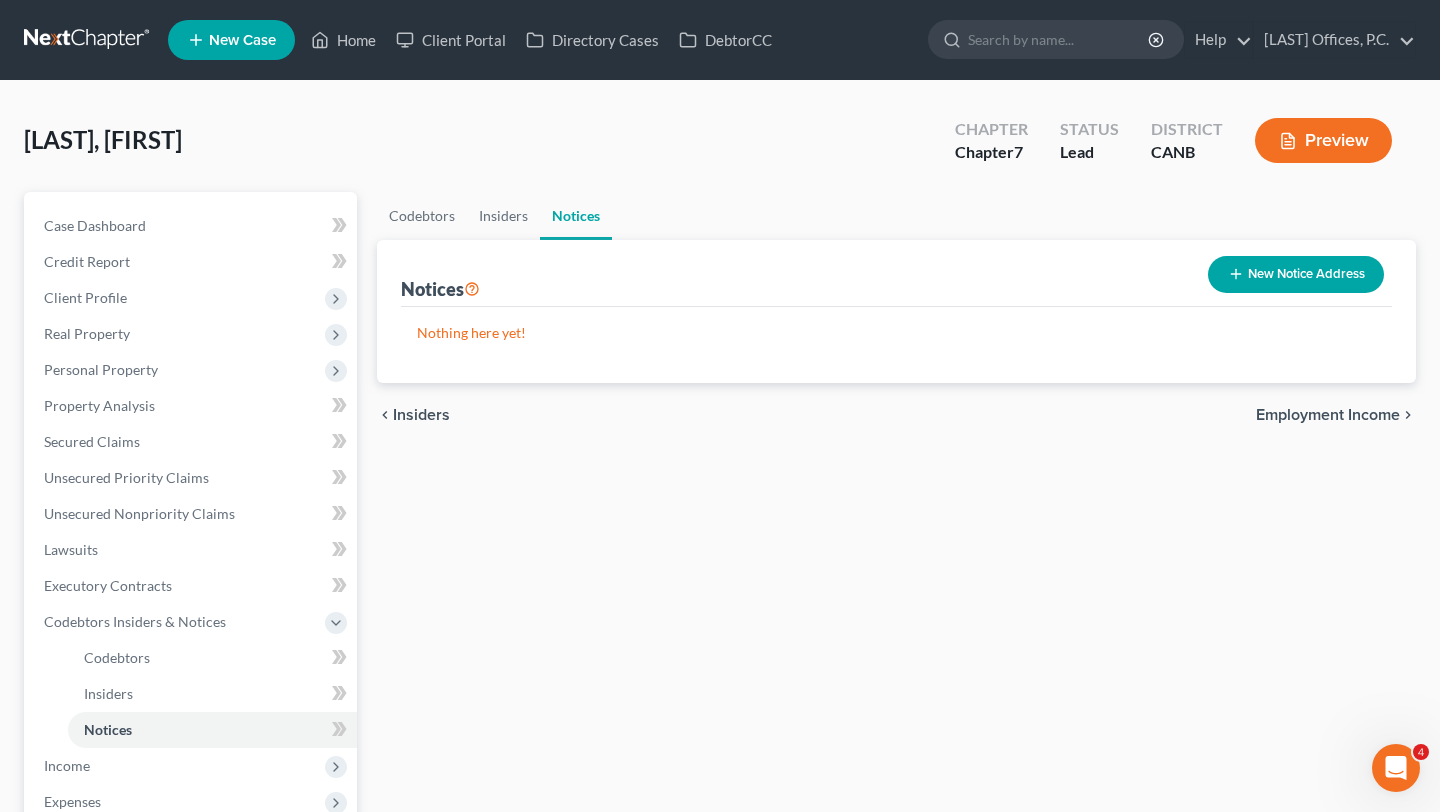 click on "chevron_left
Insiders
Employment Income
chevron_right" at bounding box center (896, 415) 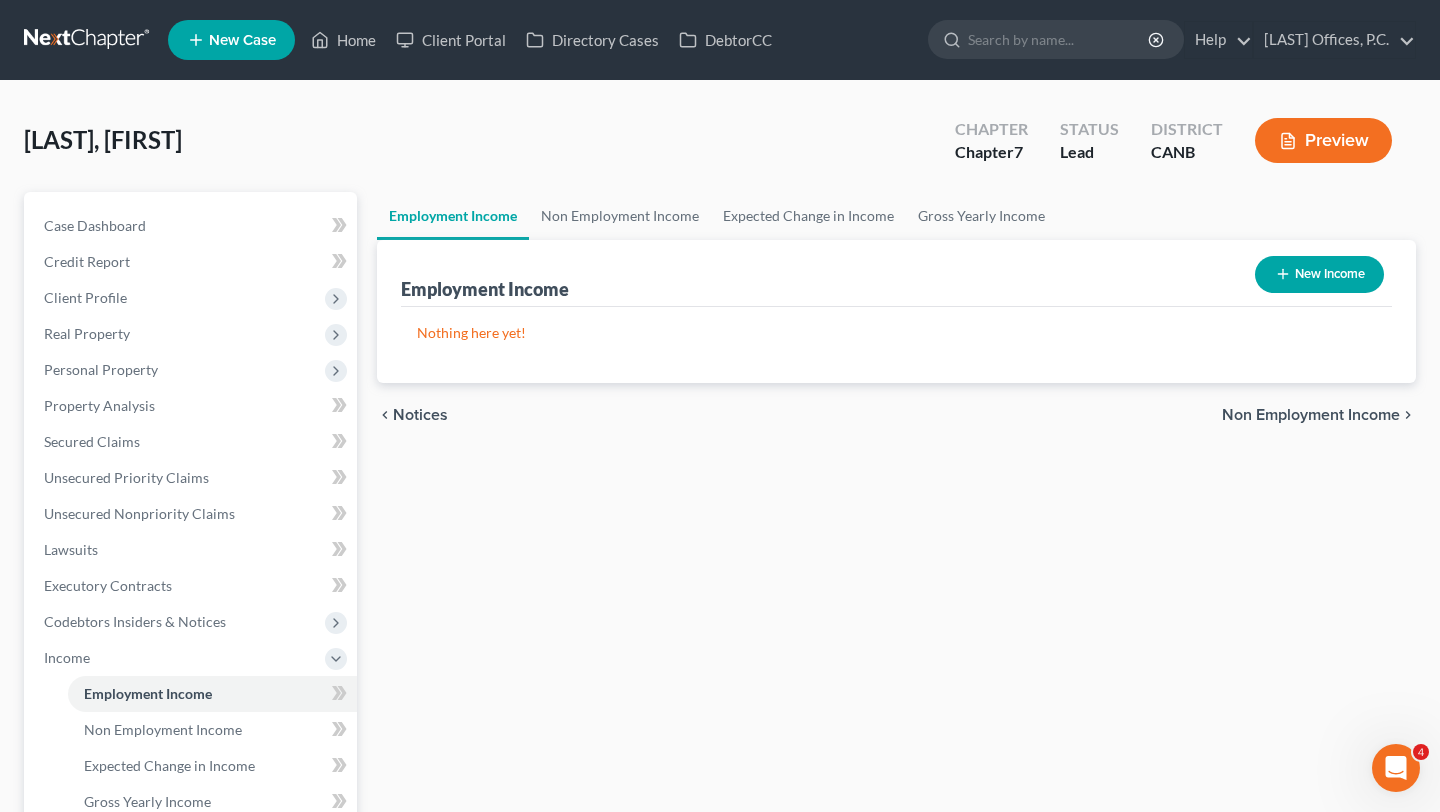 click on "Non Employment Income" at bounding box center [1311, 415] 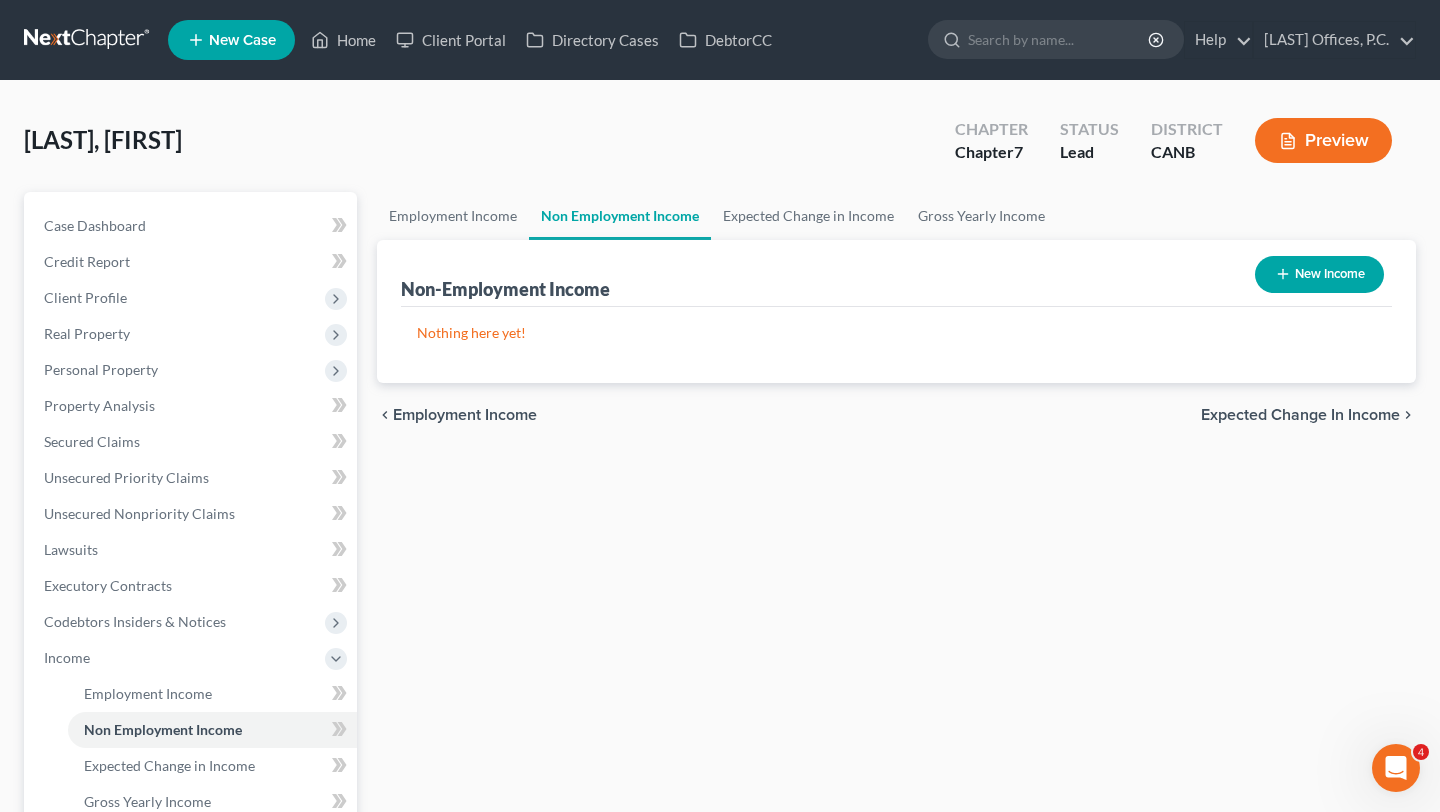 click on "Expected Change in Income" at bounding box center [1300, 415] 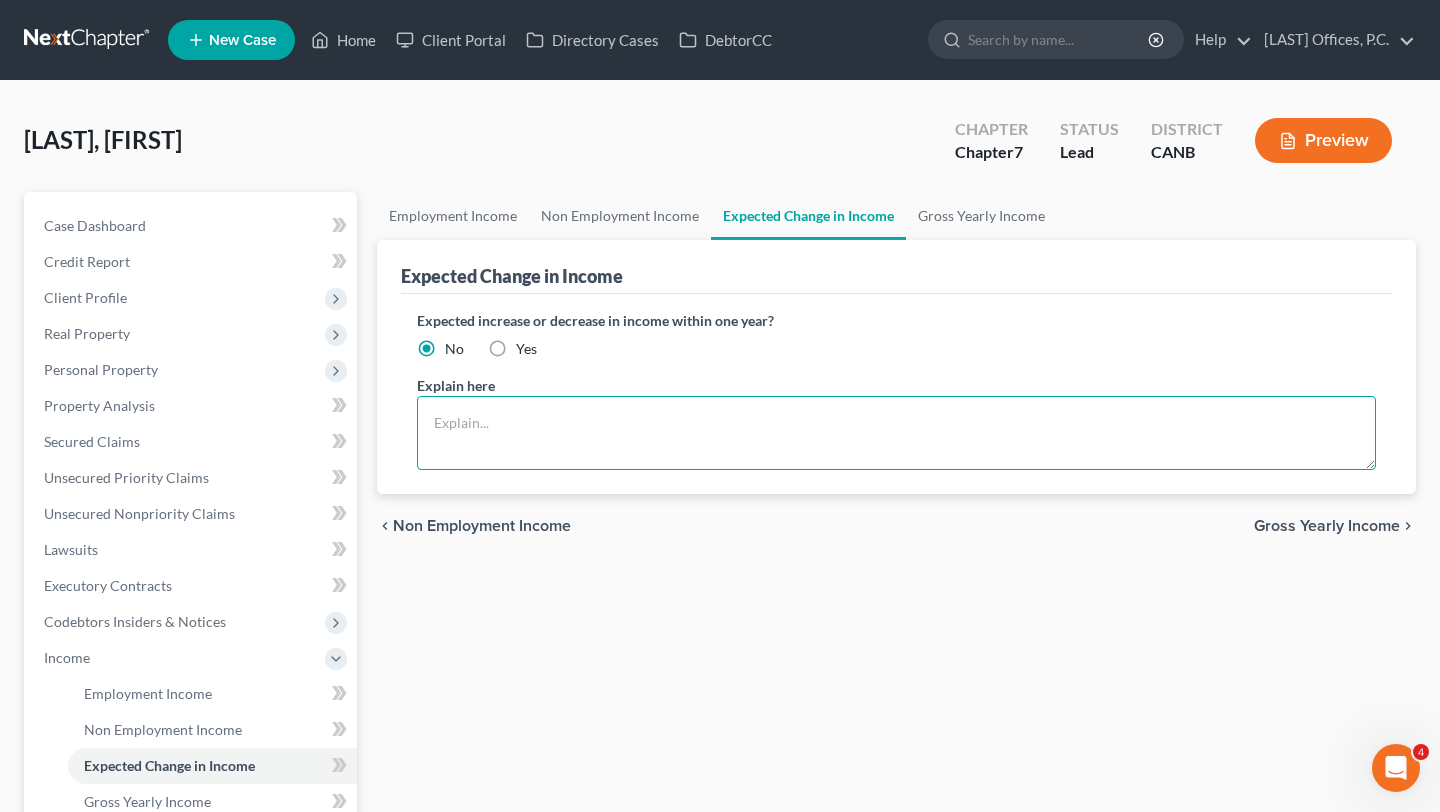 click at bounding box center (896, 433) 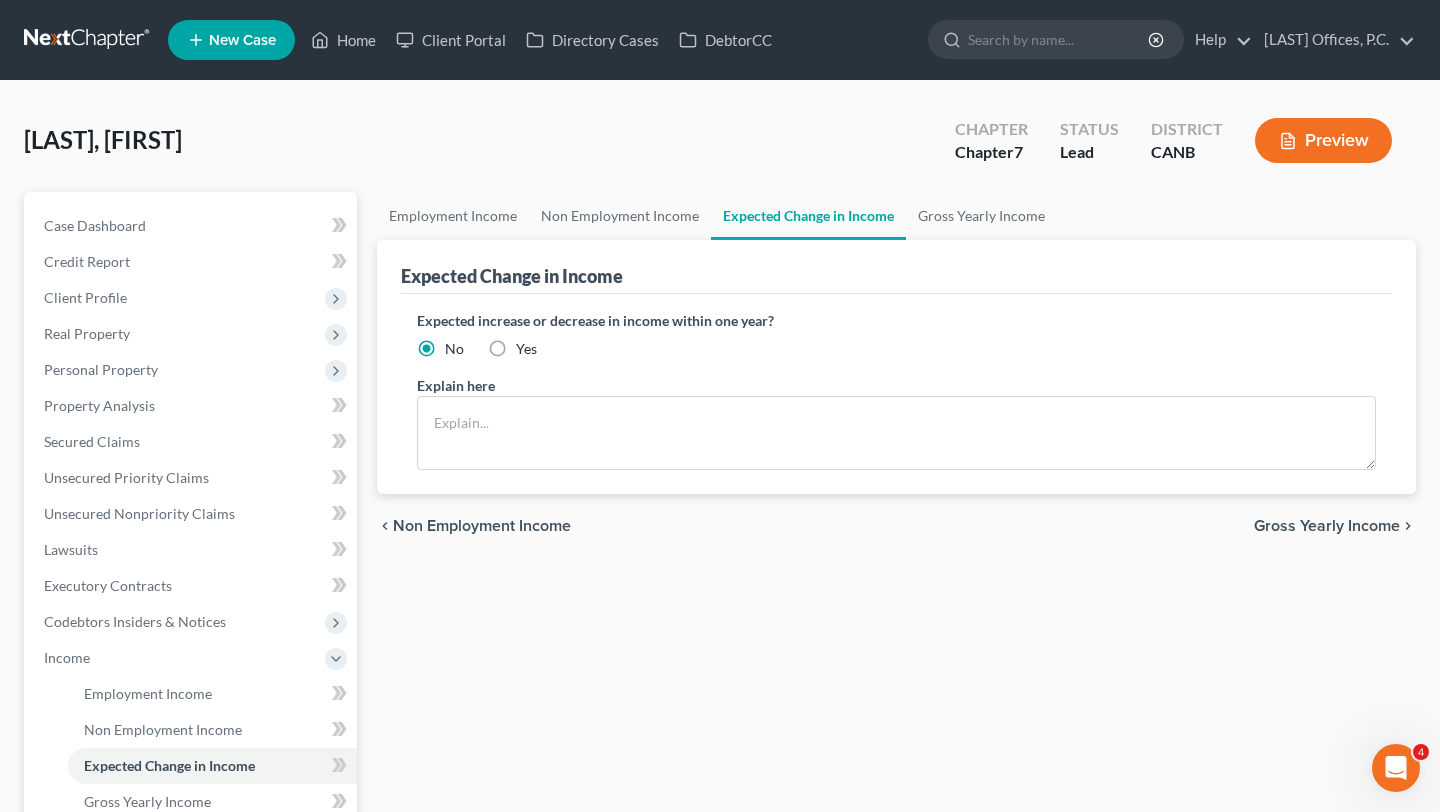 click on "Gross Yearly Income" at bounding box center (1327, 526) 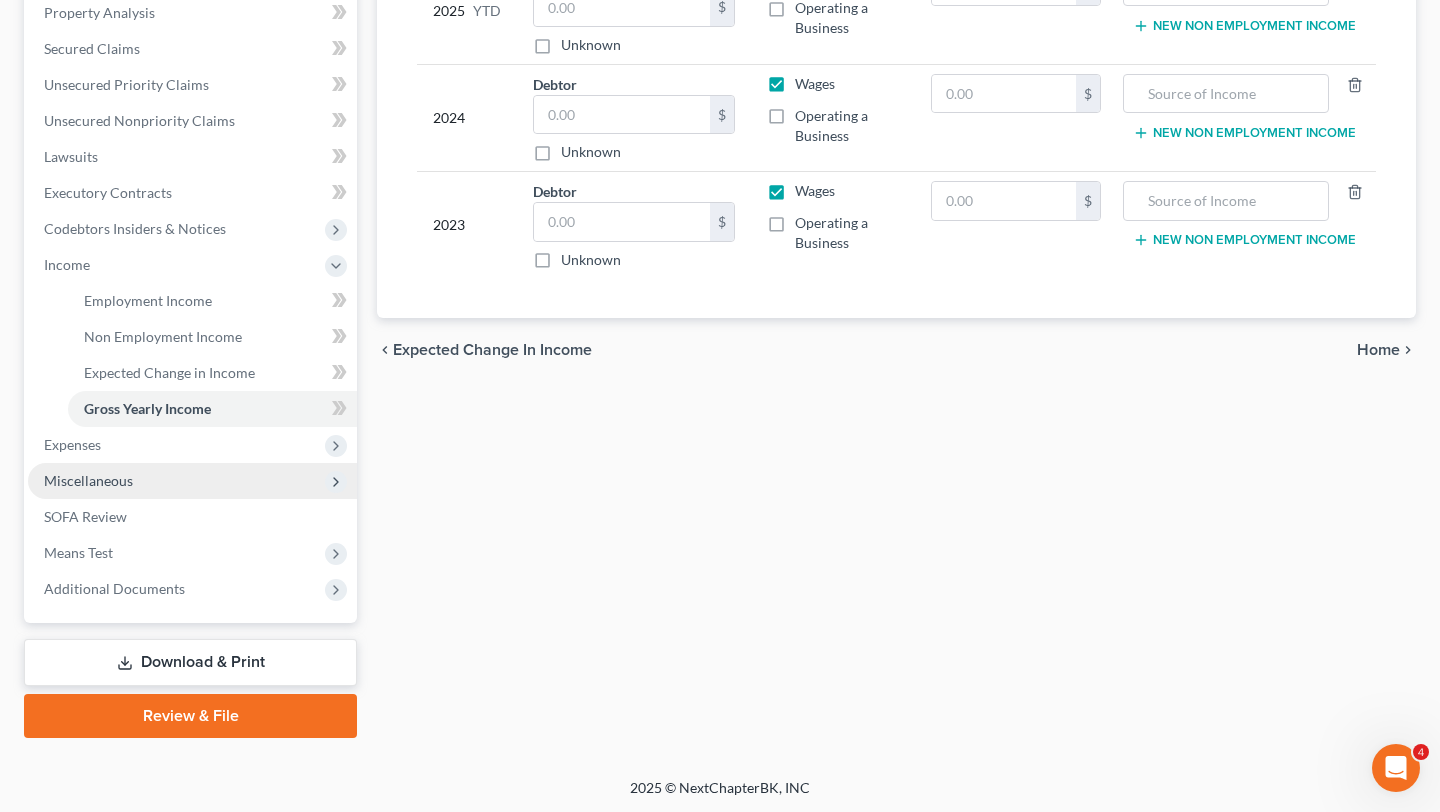 click on "Miscellaneous" at bounding box center [192, 481] 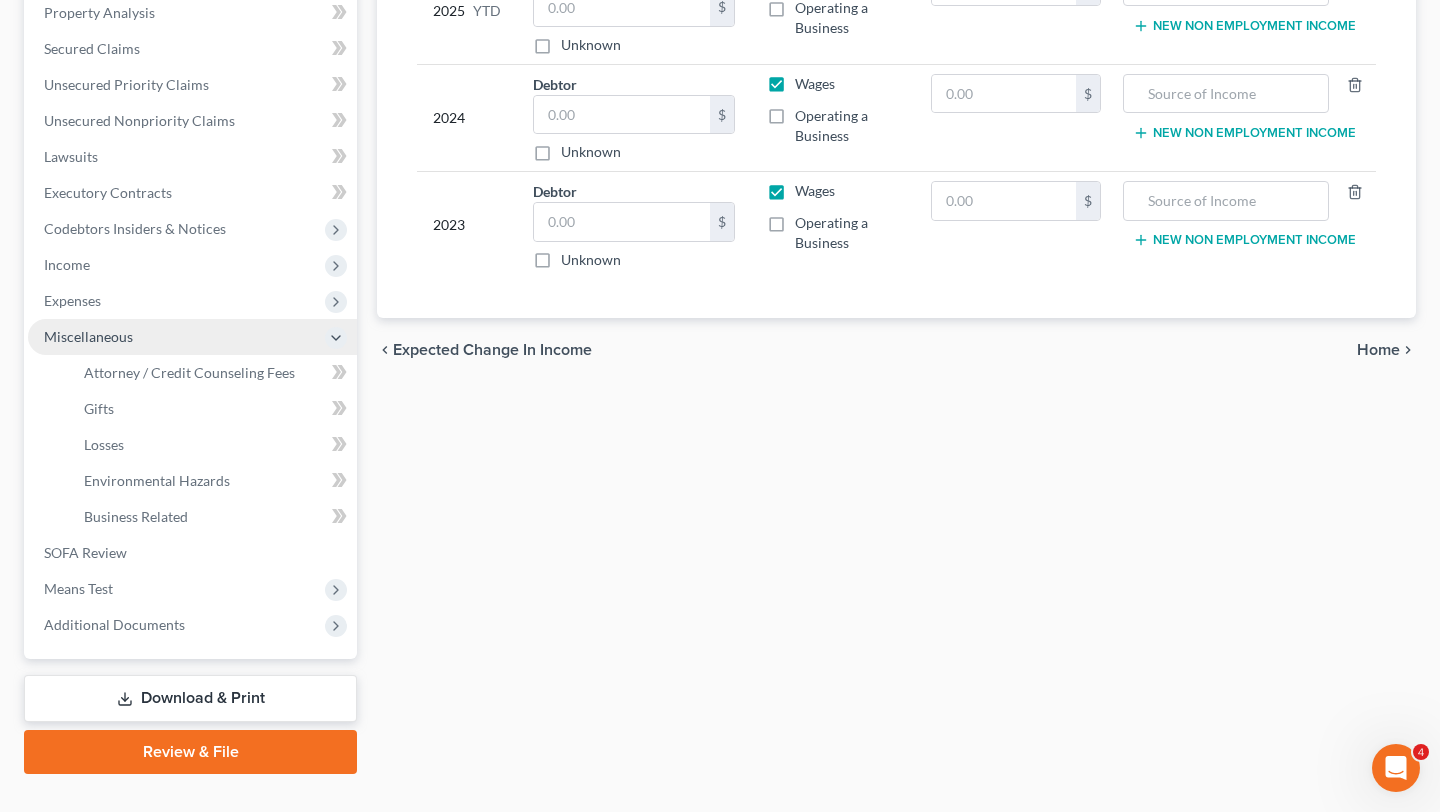 click on "Miscellaneous" at bounding box center [192, 337] 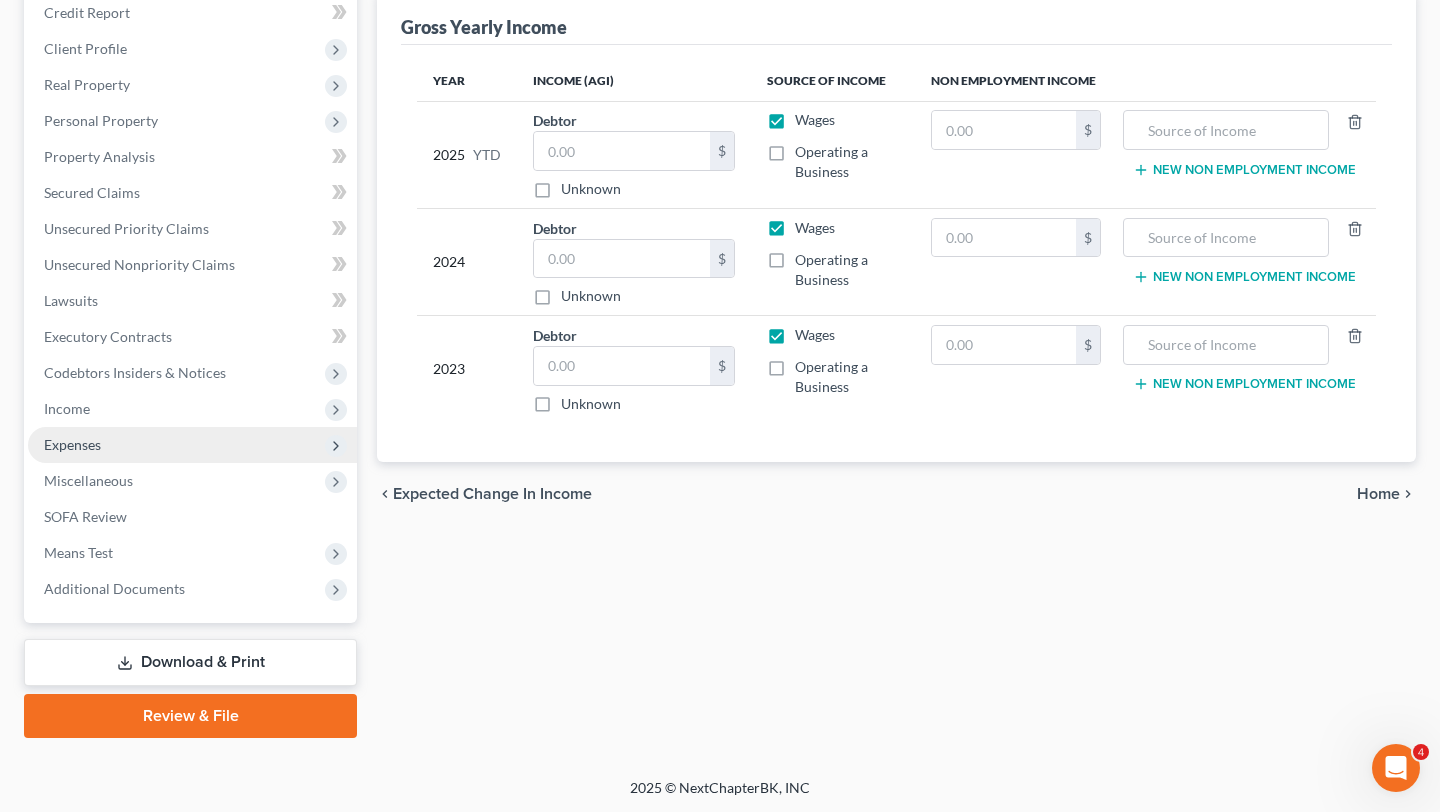 click on "Expenses" at bounding box center [192, 445] 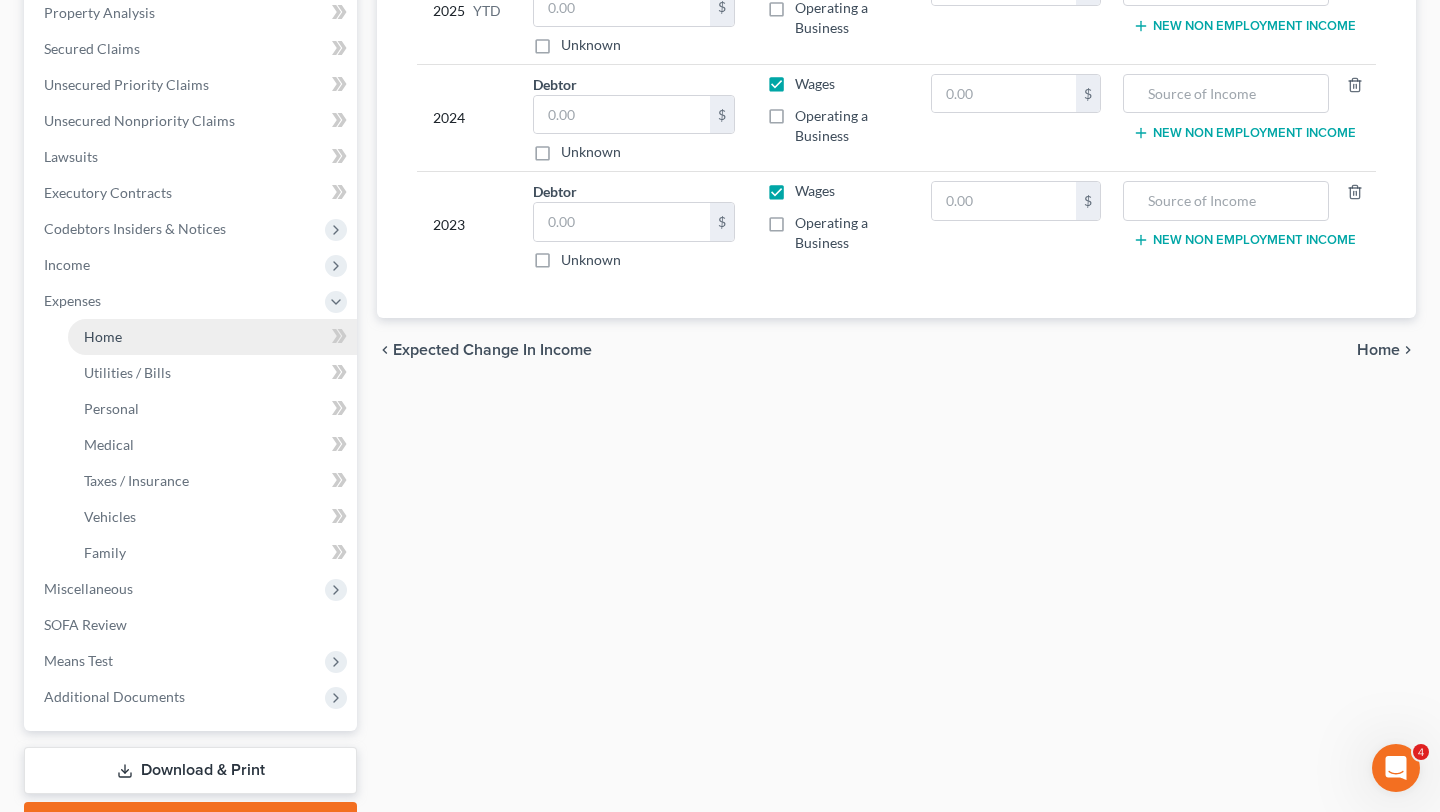 click on "Home" at bounding box center [212, 337] 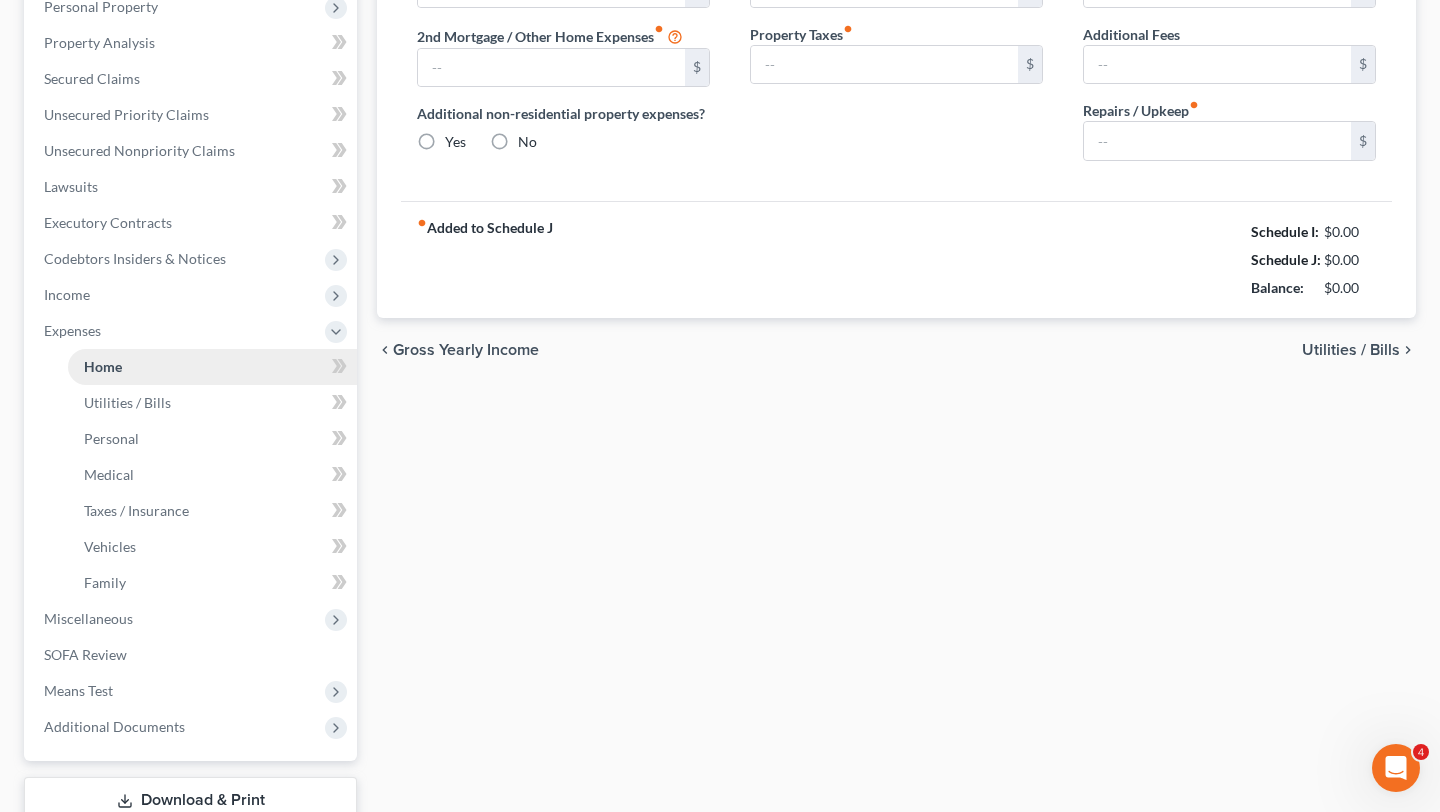 type on "2,637.84" 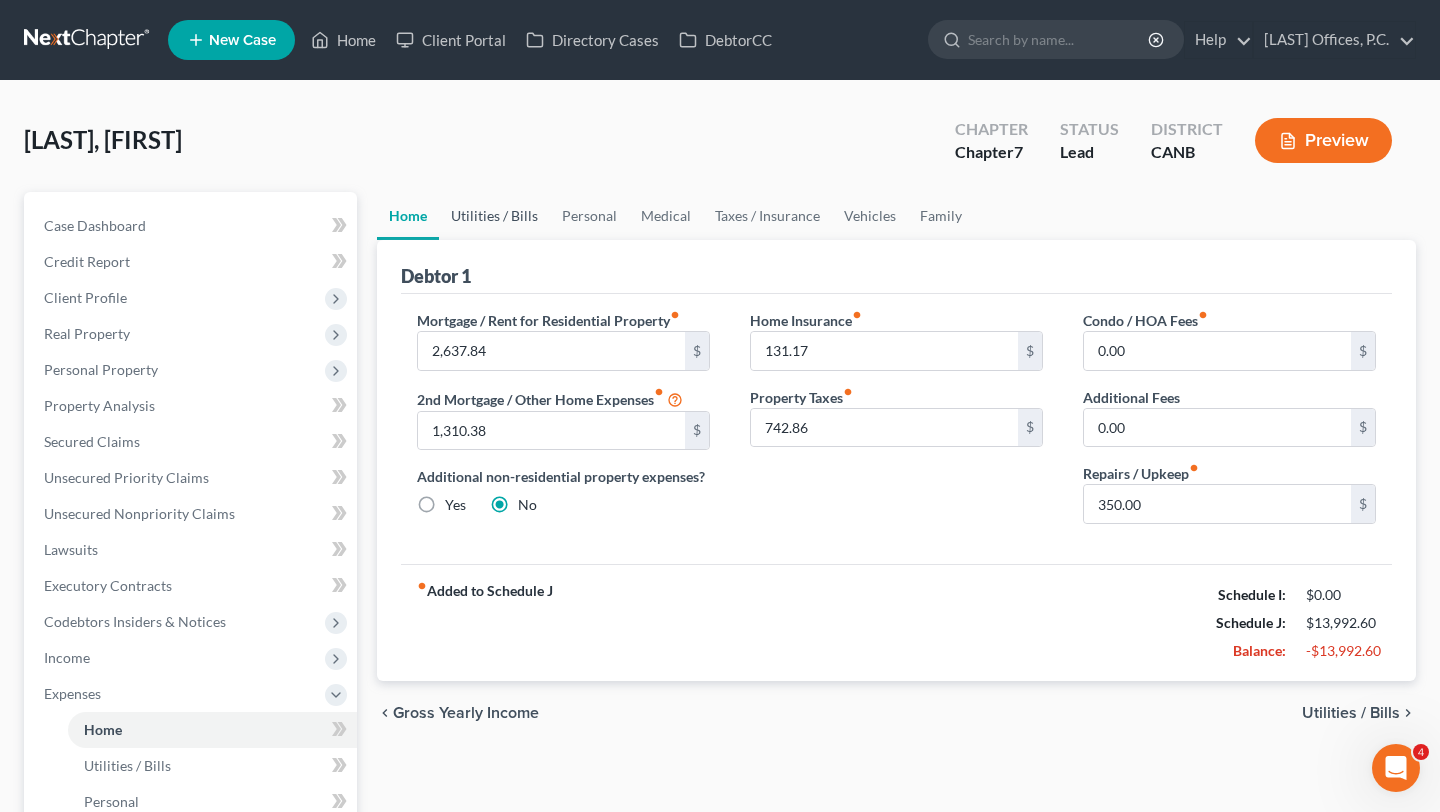 click on "Utilities / Bills" at bounding box center [494, 216] 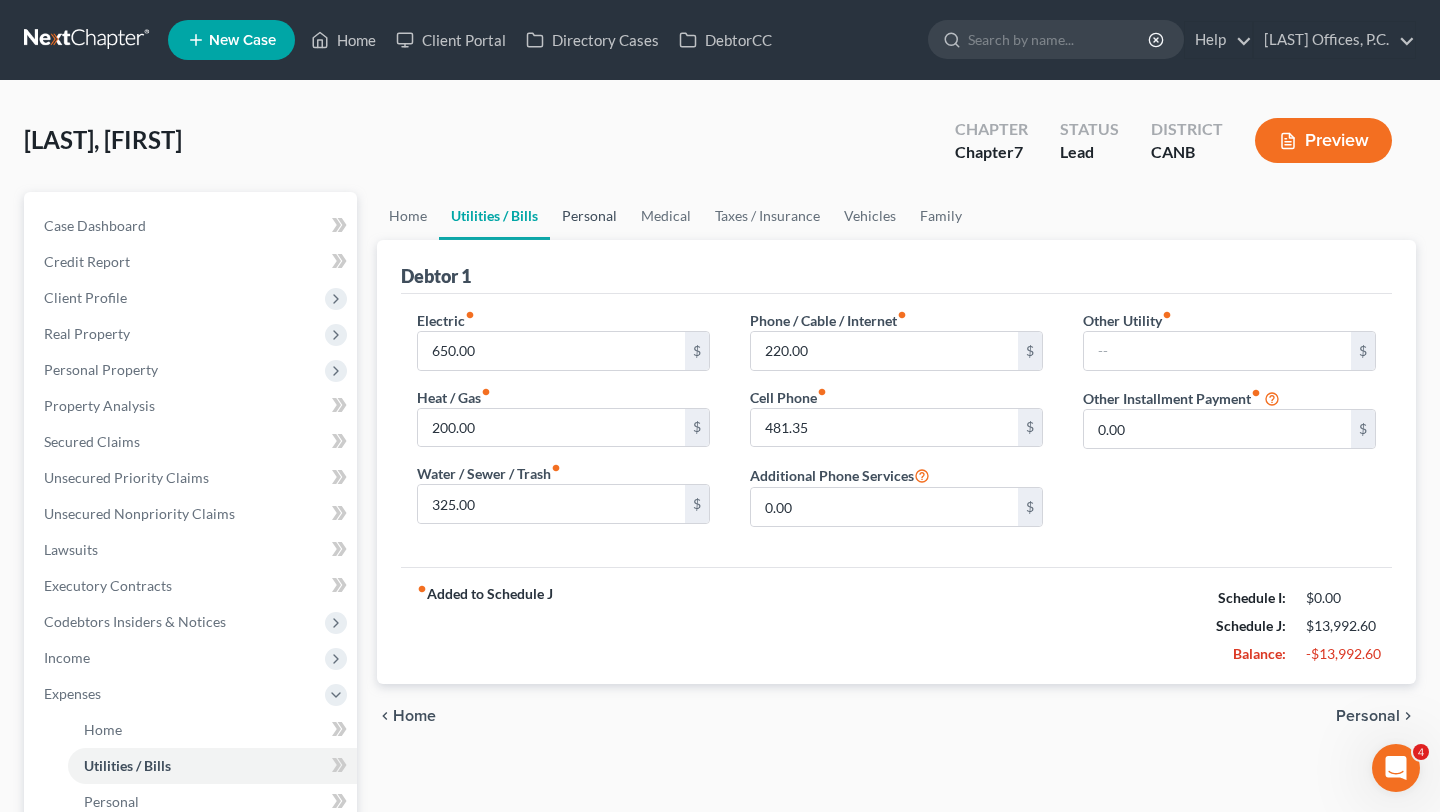 click on "Personal" at bounding box center [589, 216] 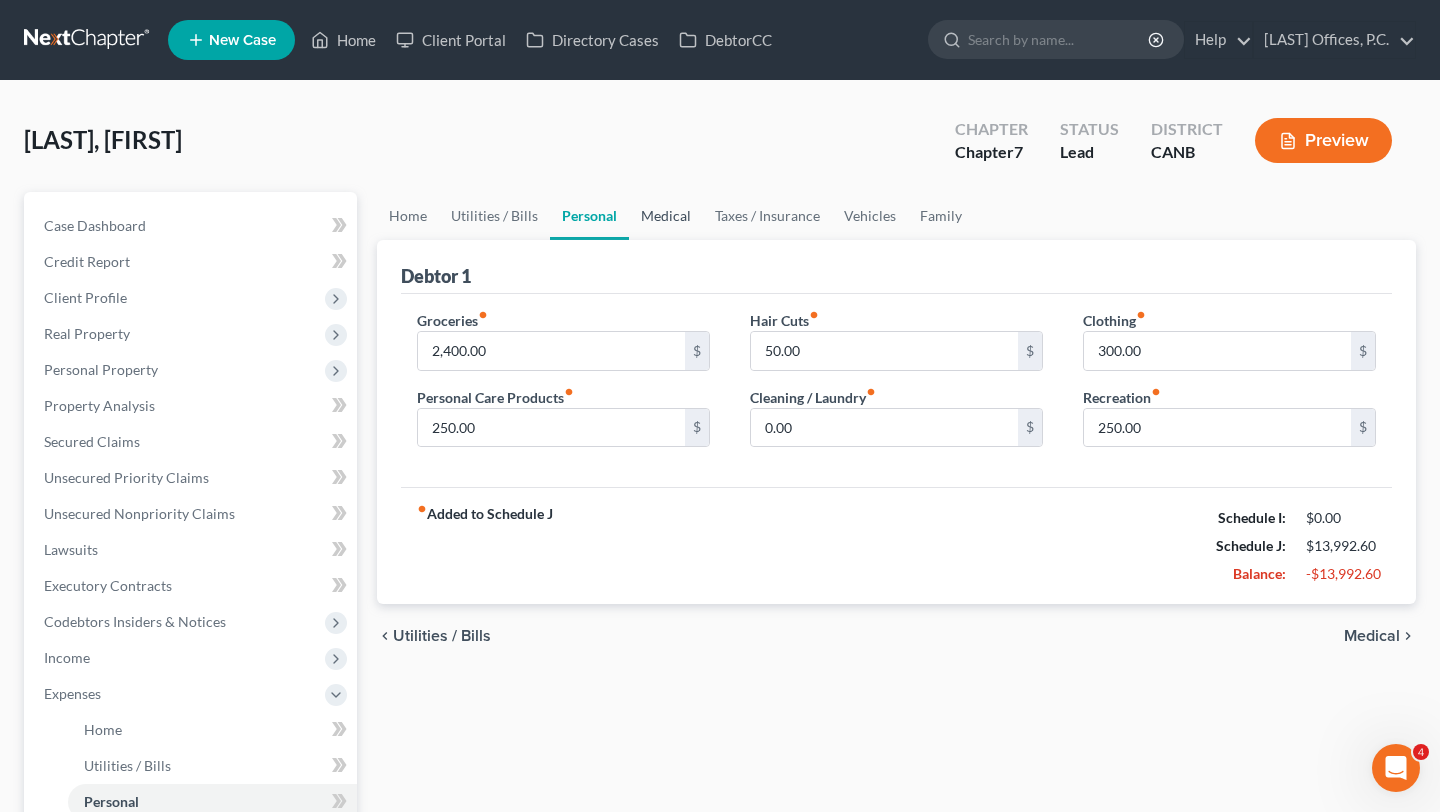 click on "Medical" at bounding box center [666, 216] 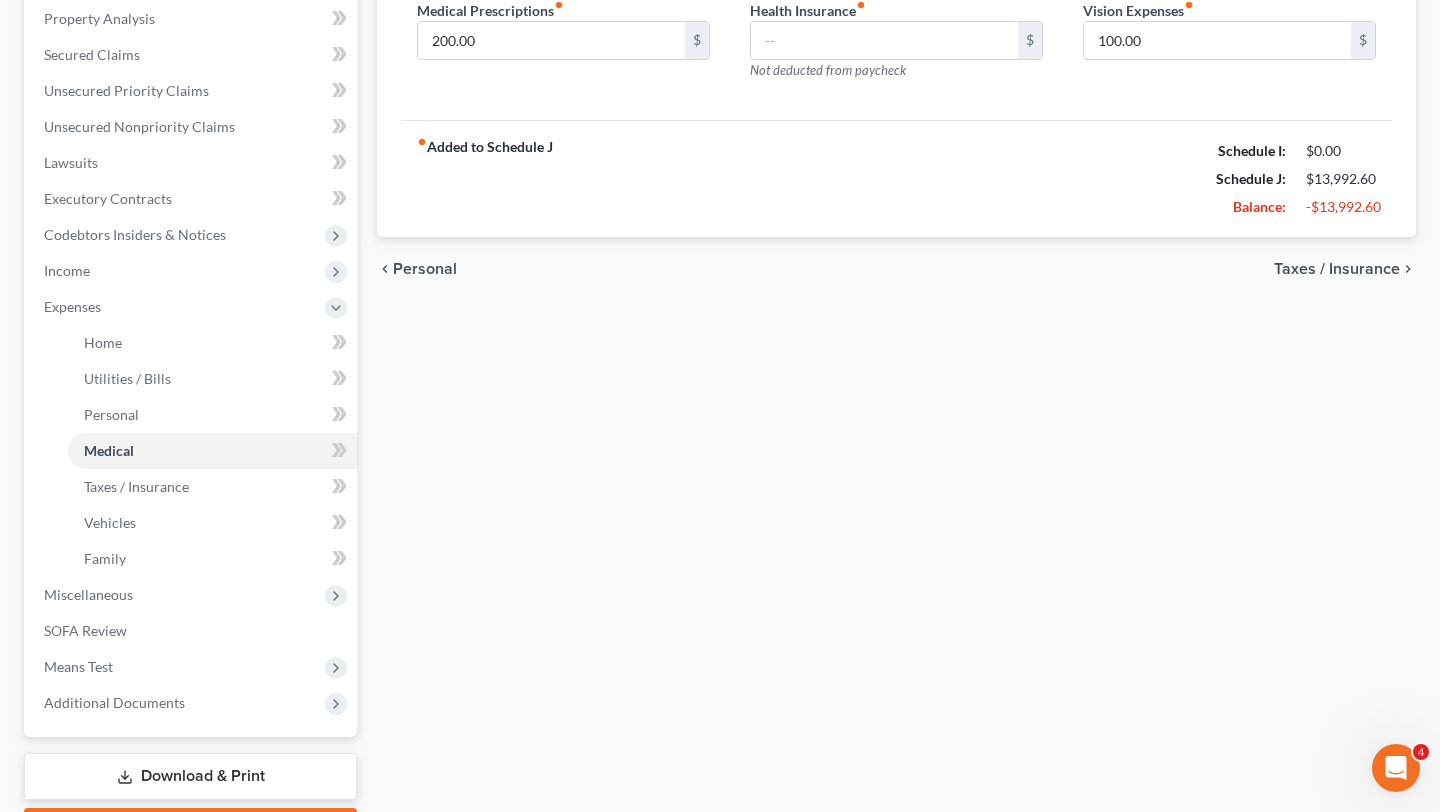 scroll, scrollTop: 420, scrollLeft: 0, axis: vertical 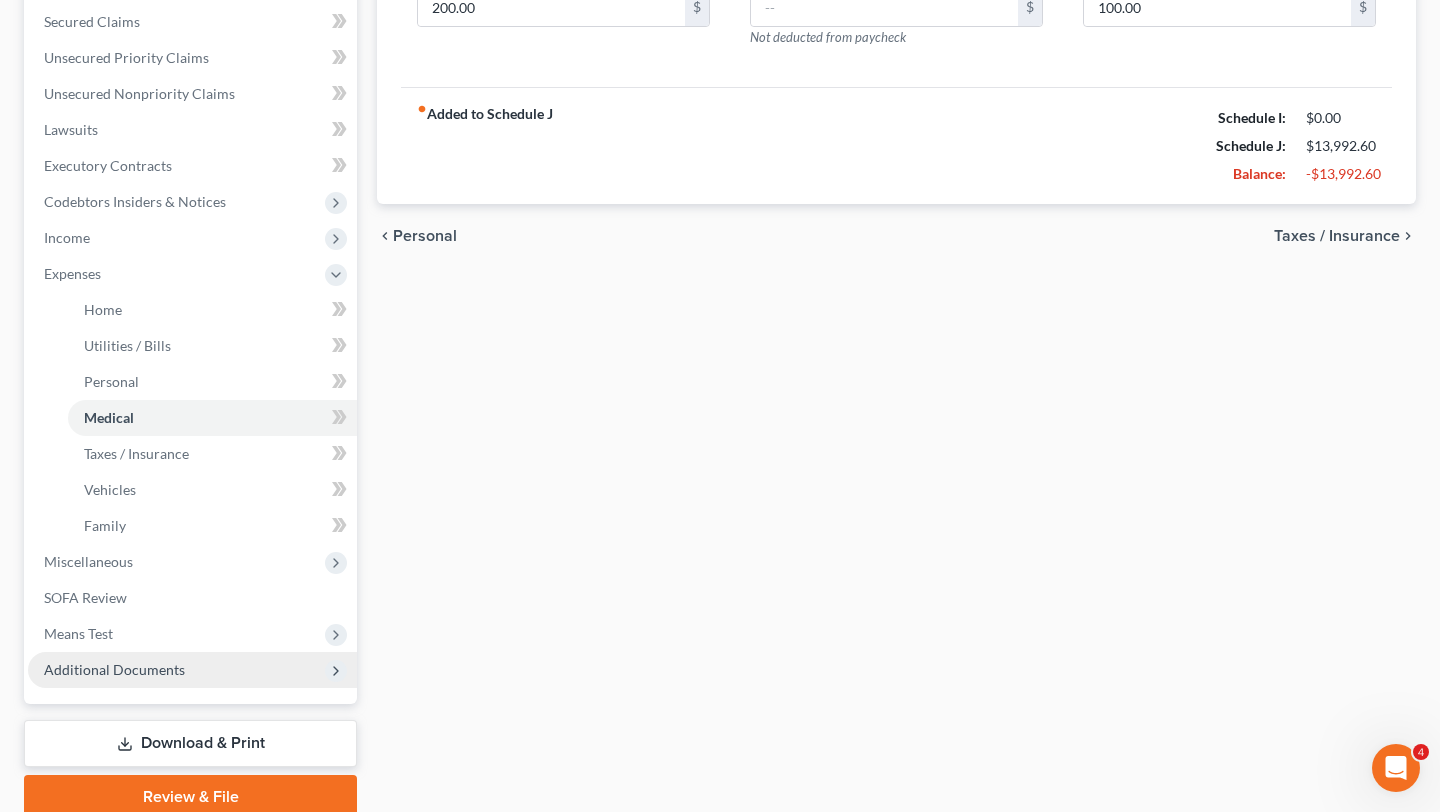 click on "Additional Documents" at bounding box center (114, 669) 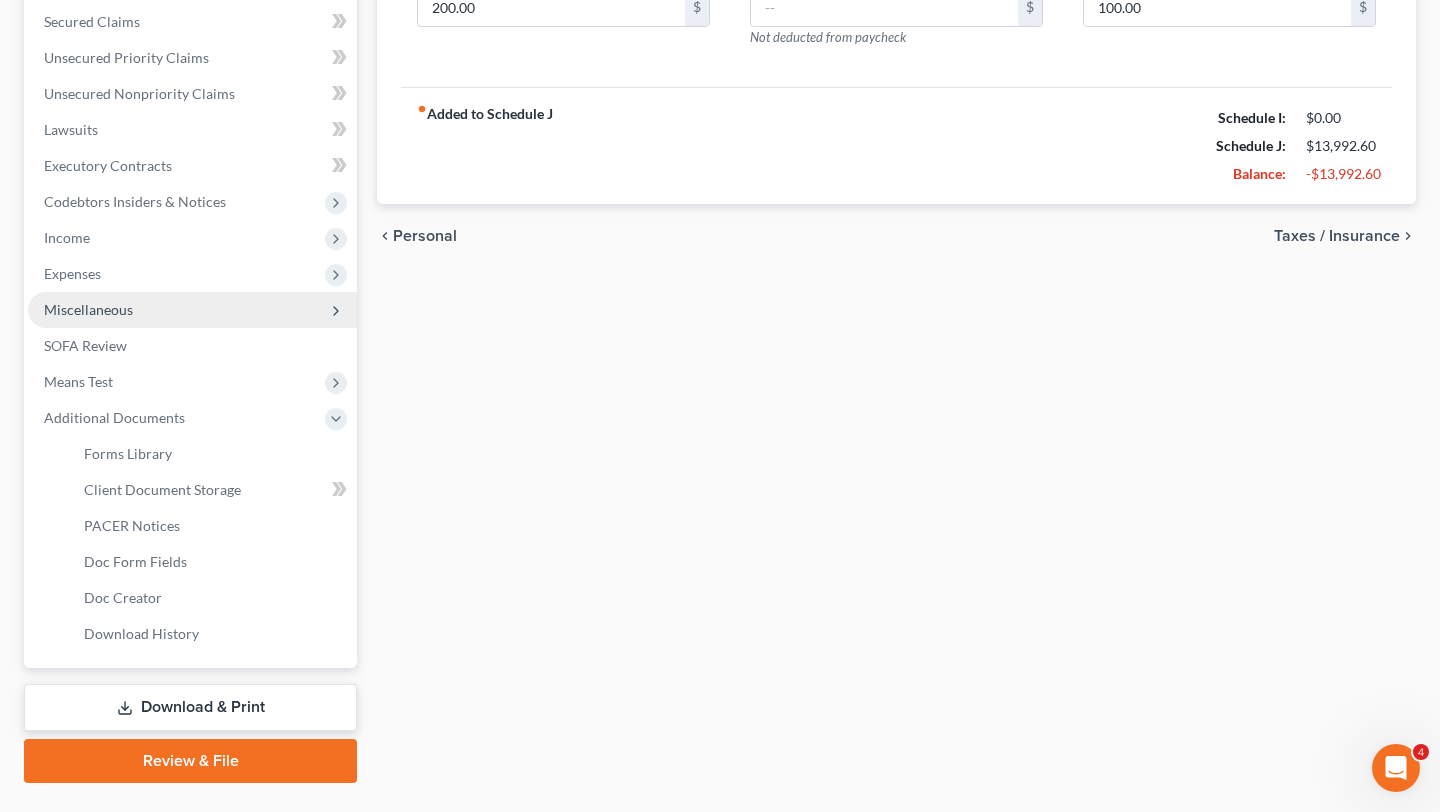 click on "Miscellaneous" at bounding box center [192, 310] 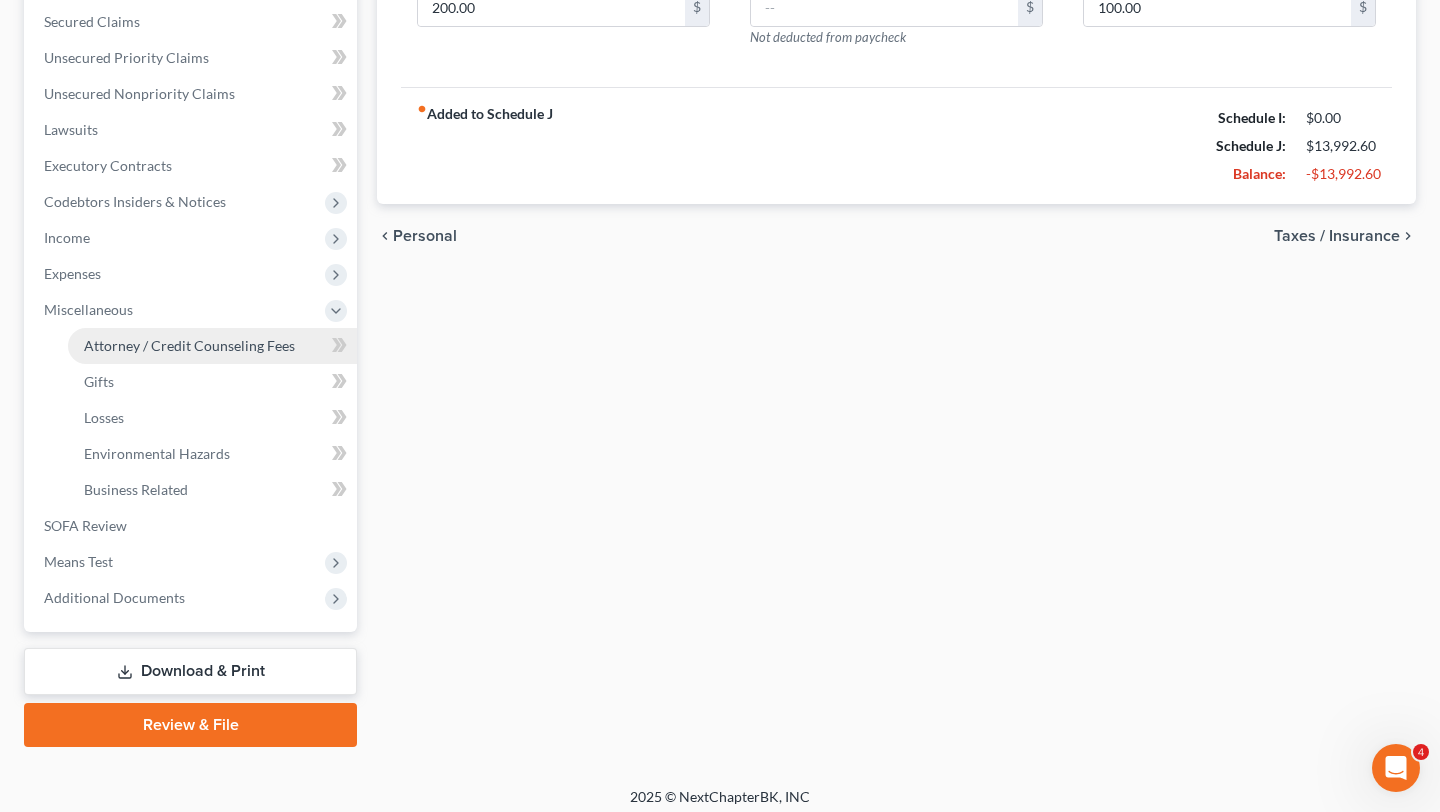 click on "Attorney / Credit Counseling Fees" at bounding box center [189, 345] 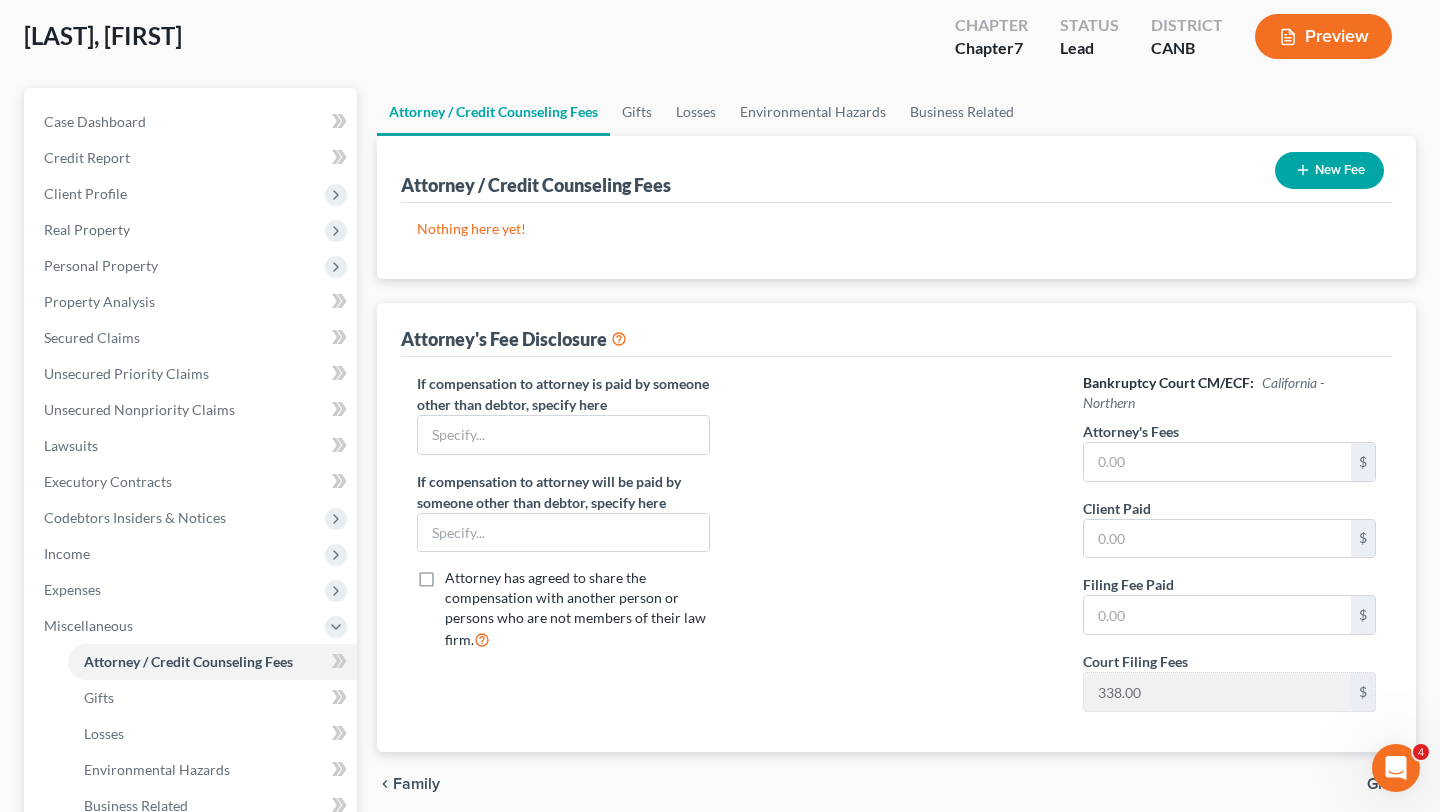 scroll, scrollTop: 0, scrollLeft: 0, axis: both 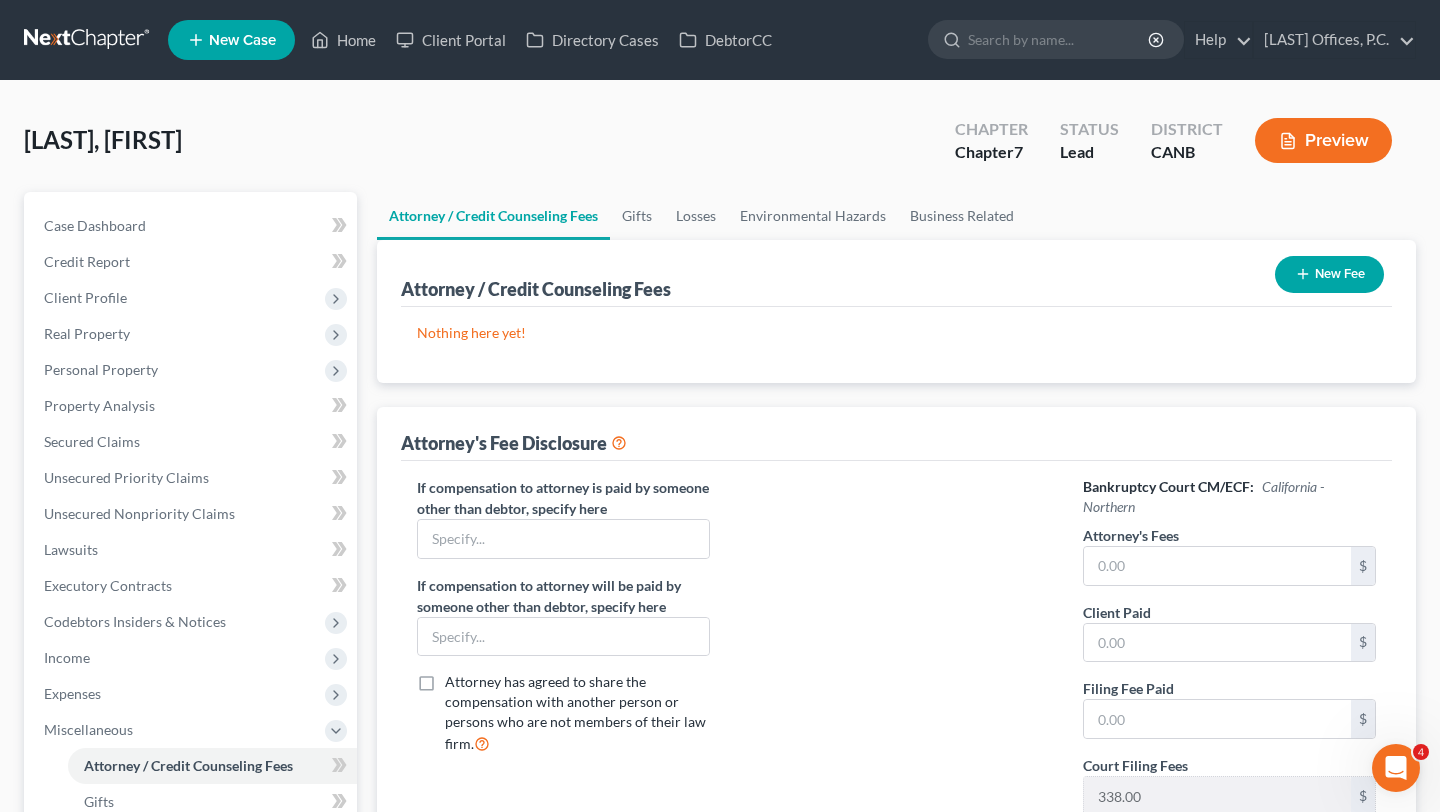 click on "New Fee" at bounding box center (1329, 274) 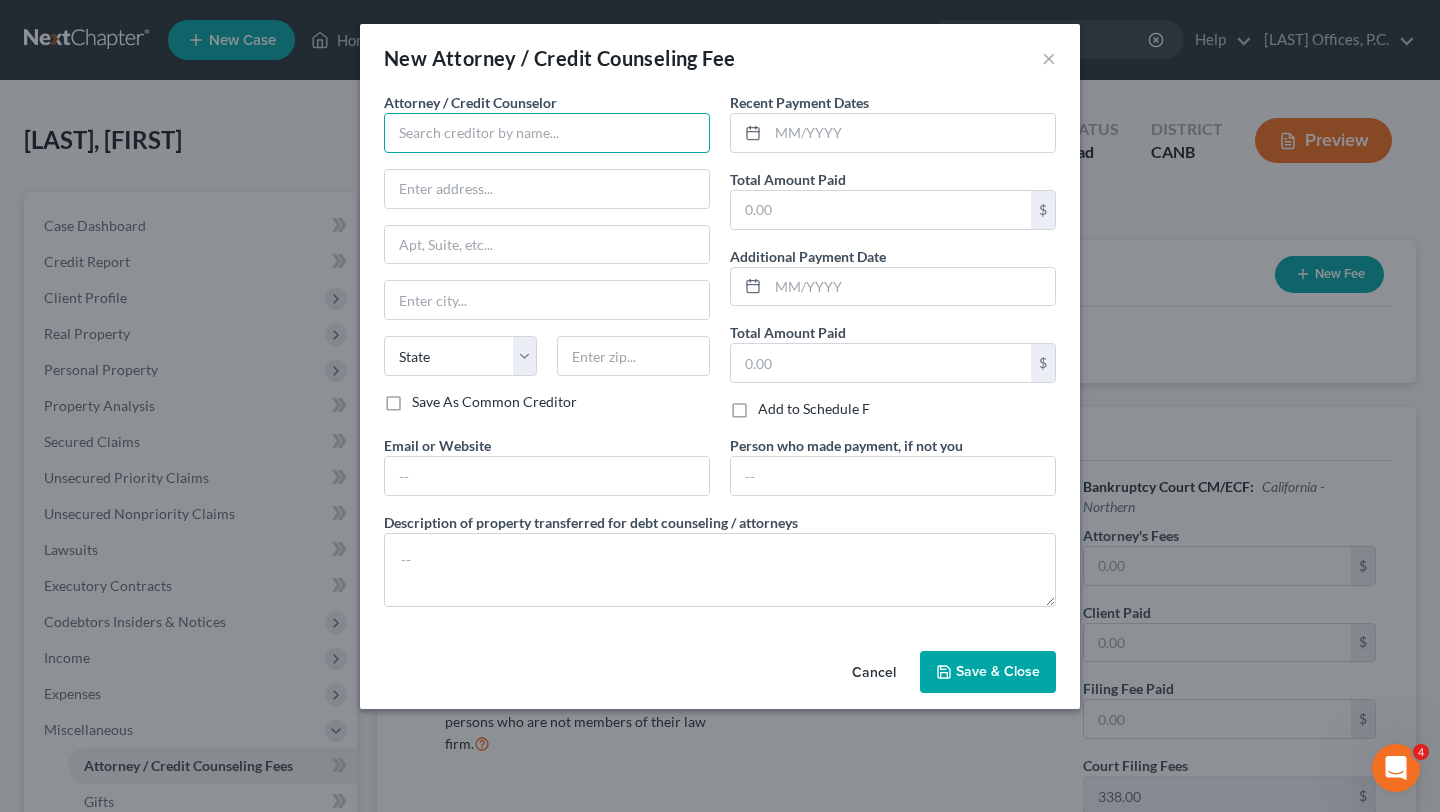 click at bounding box center (547, 133) 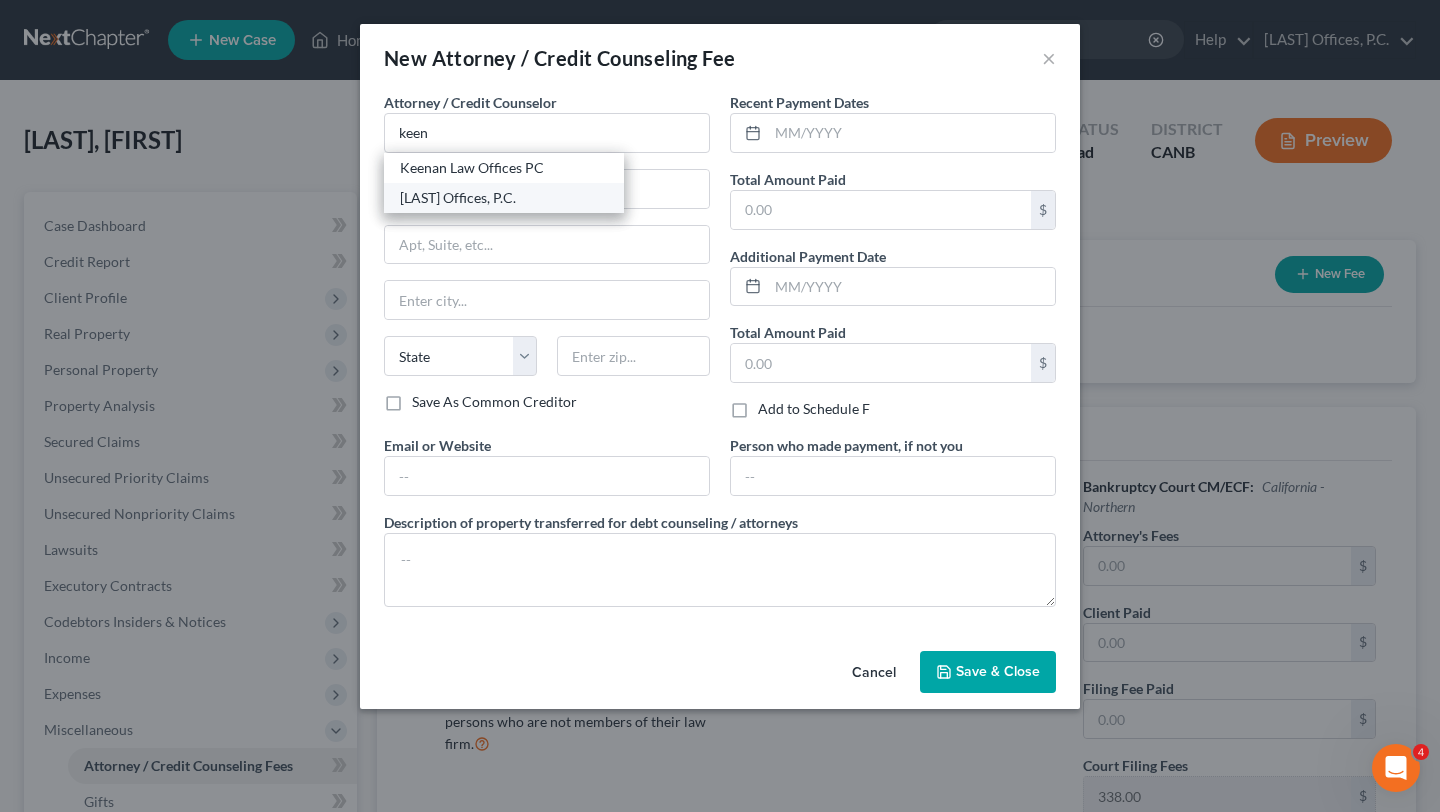 click on "Keenan Law Offices, P.C." at bounding box center [504, 198] 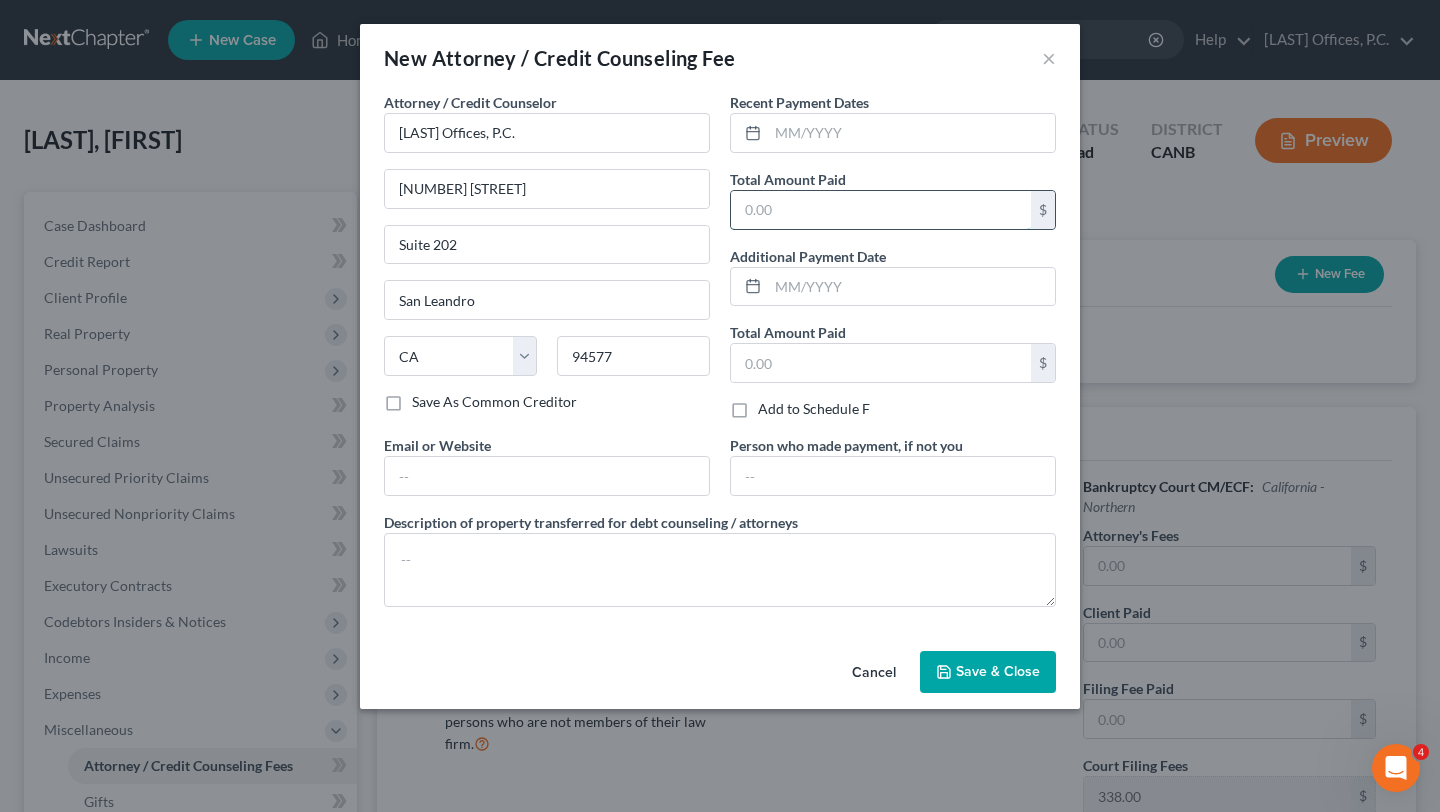 click at bounding box center [881, 210] 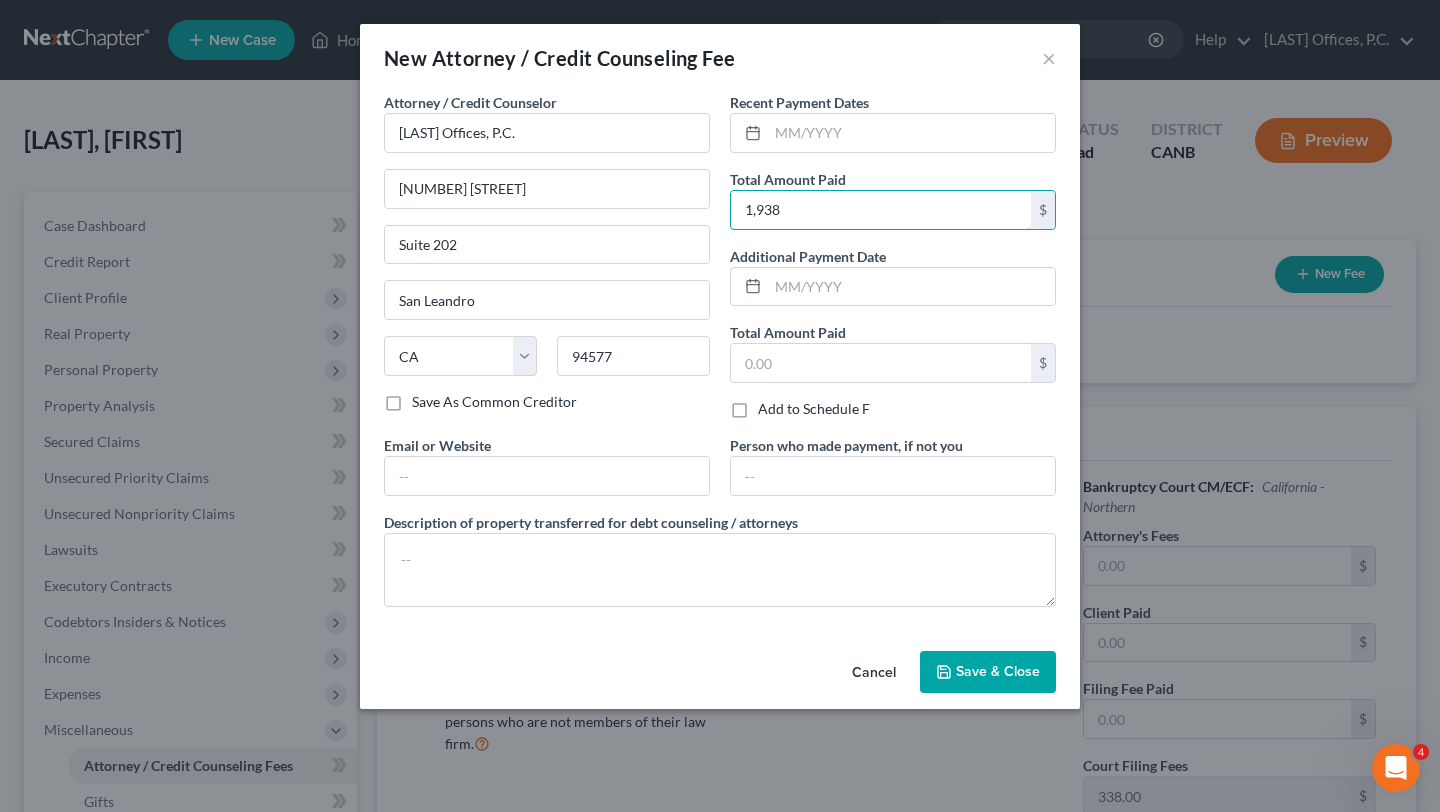 type on "1,938" 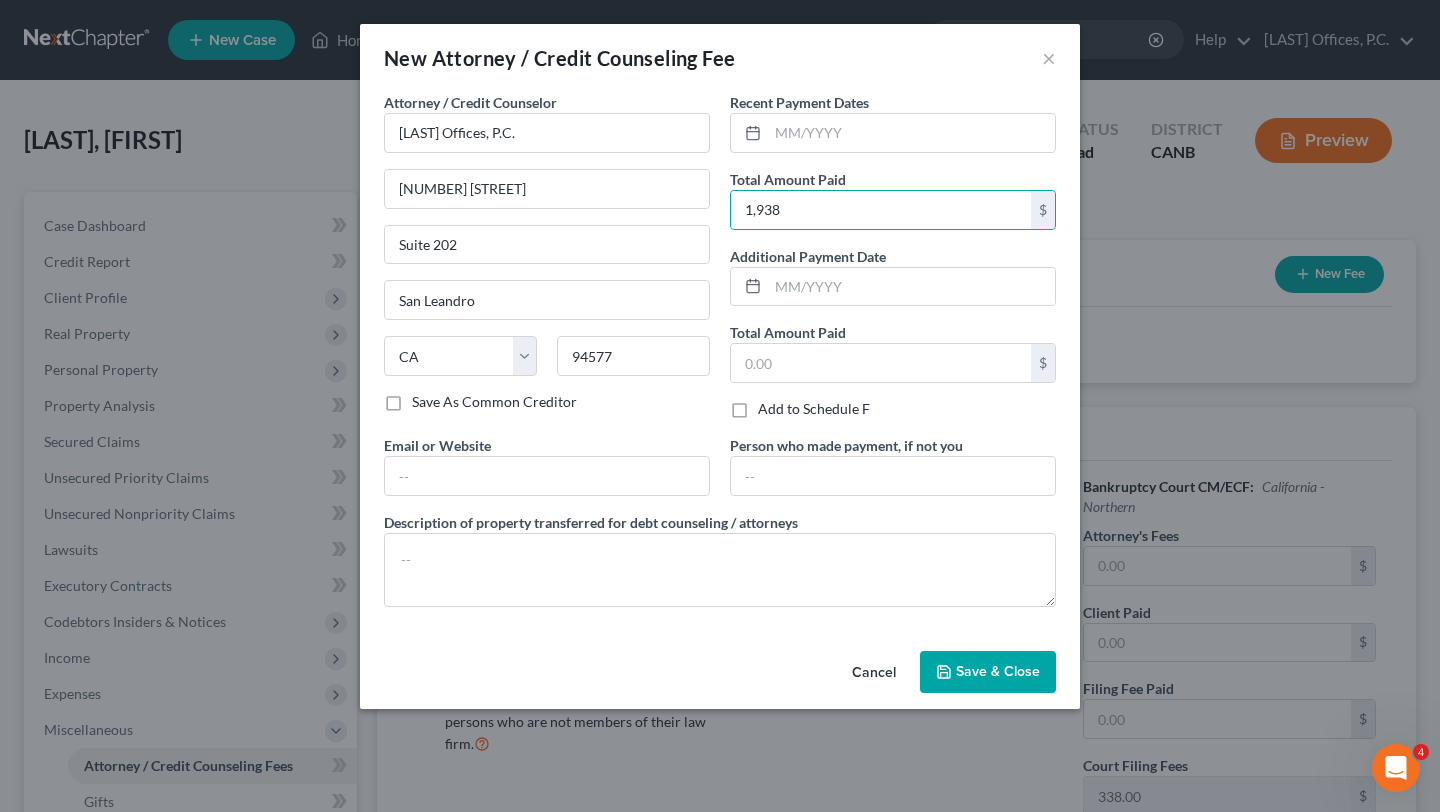 click on "Save & Close" at bounding box center [988, 672] 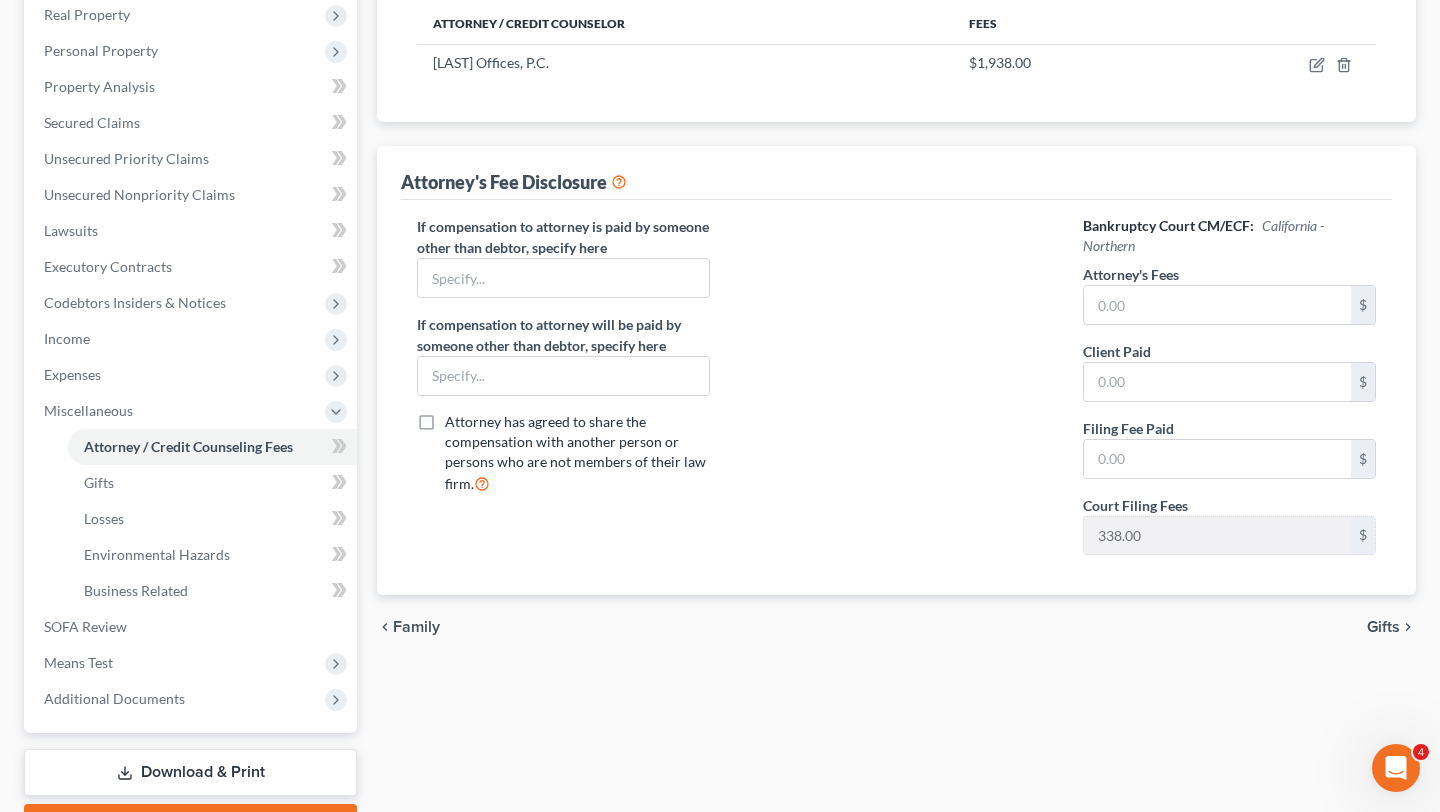 scroll, scrollTop: 360, scrollLeft: 0, axis: vertical 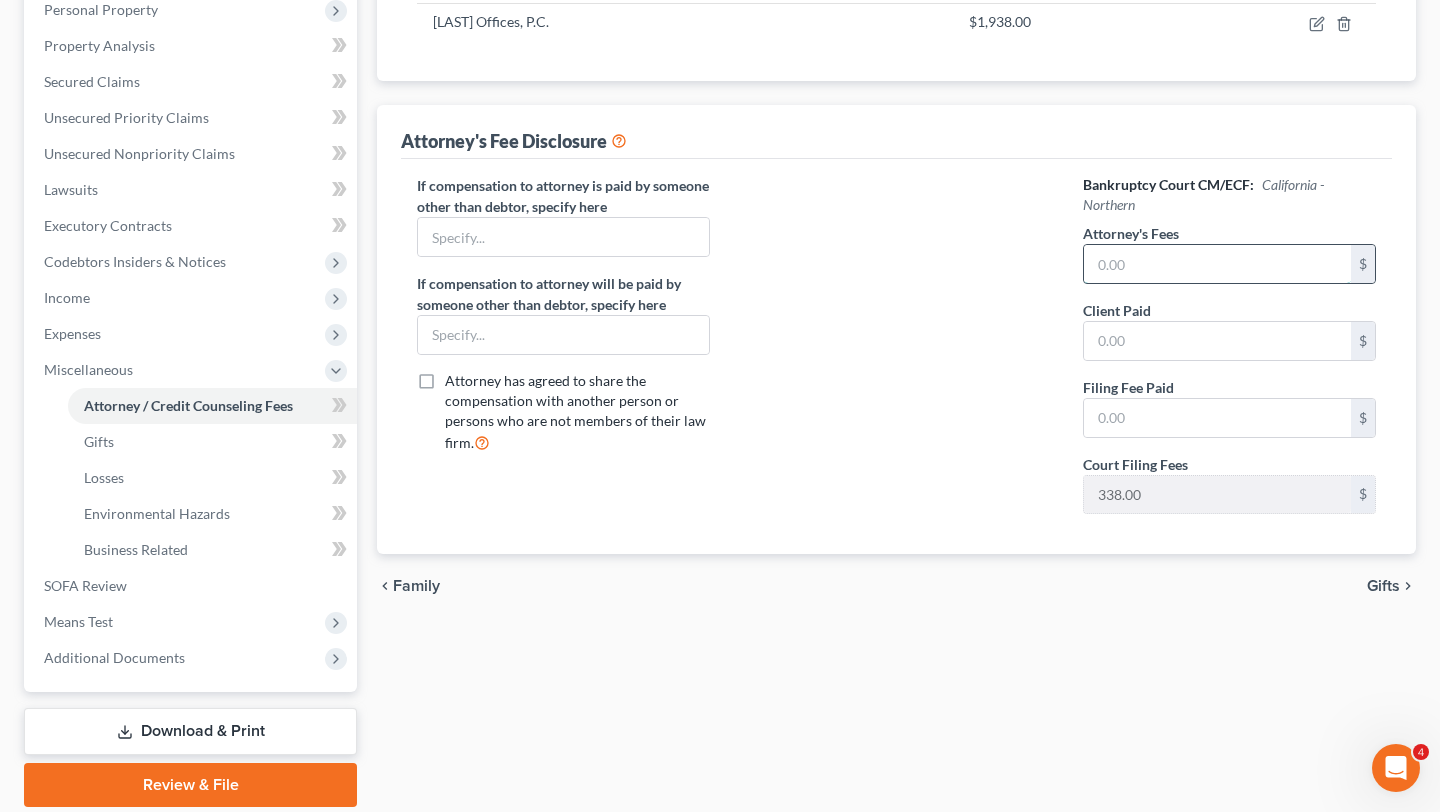 click at bounding box center (1217, 264) 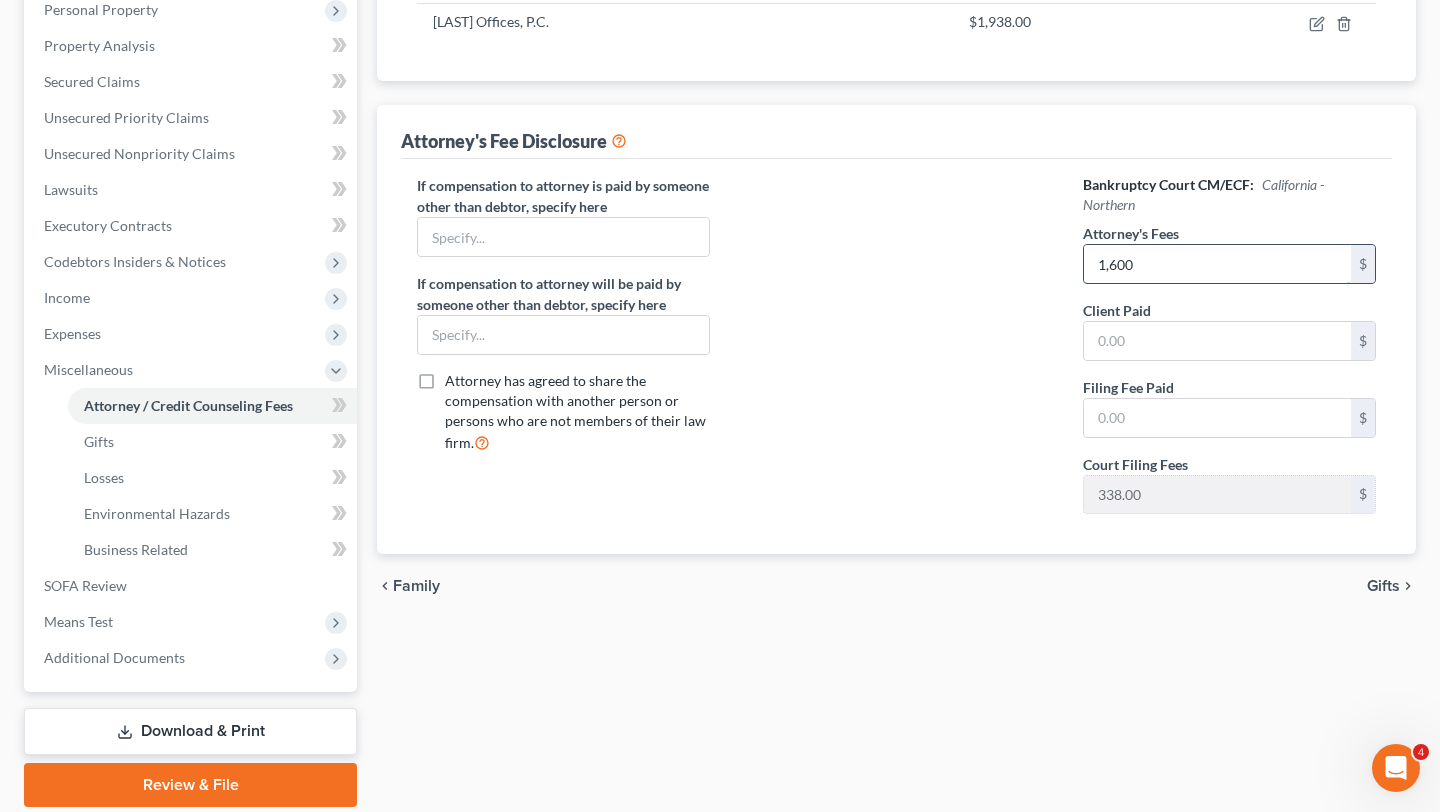 type on "1,600" 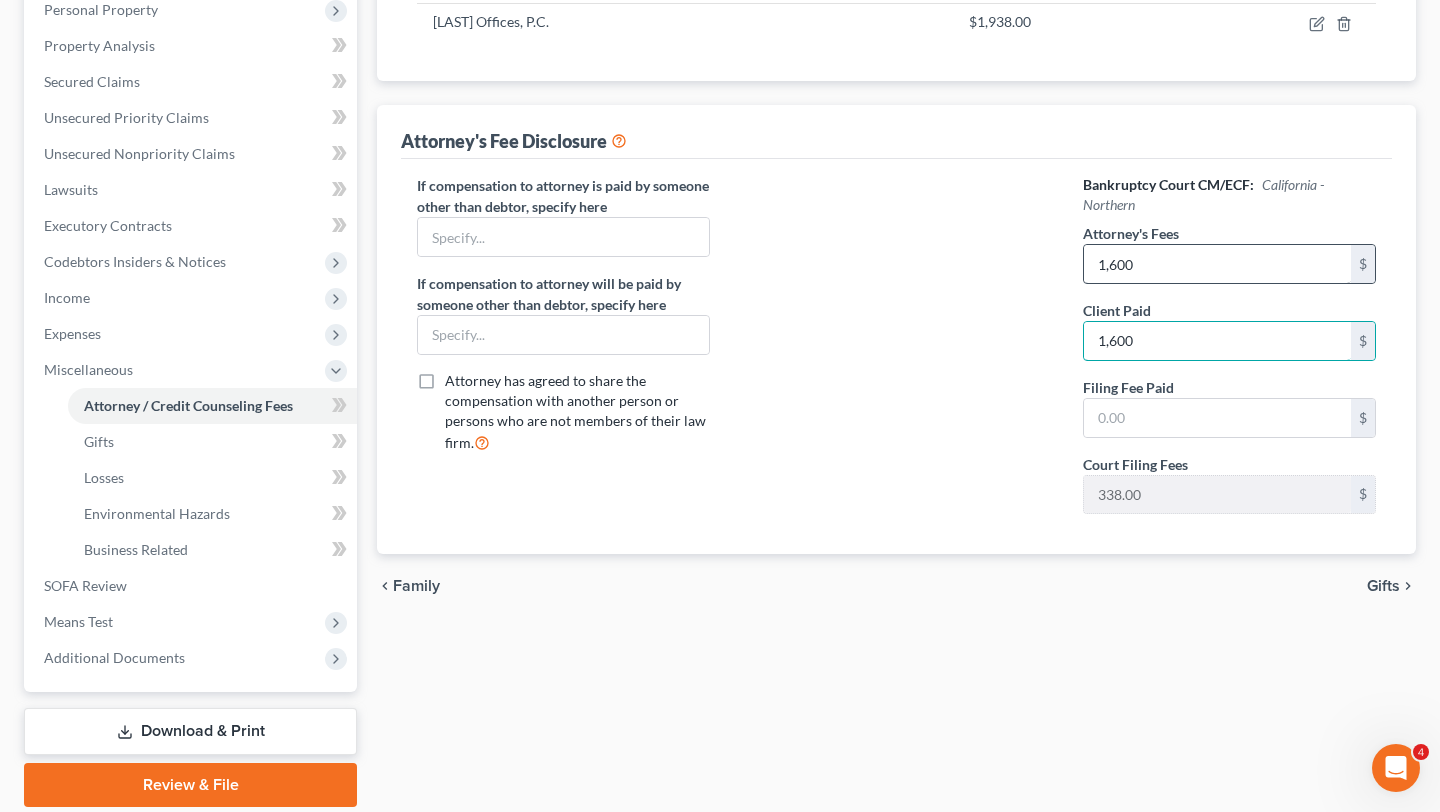 type on "1,600" 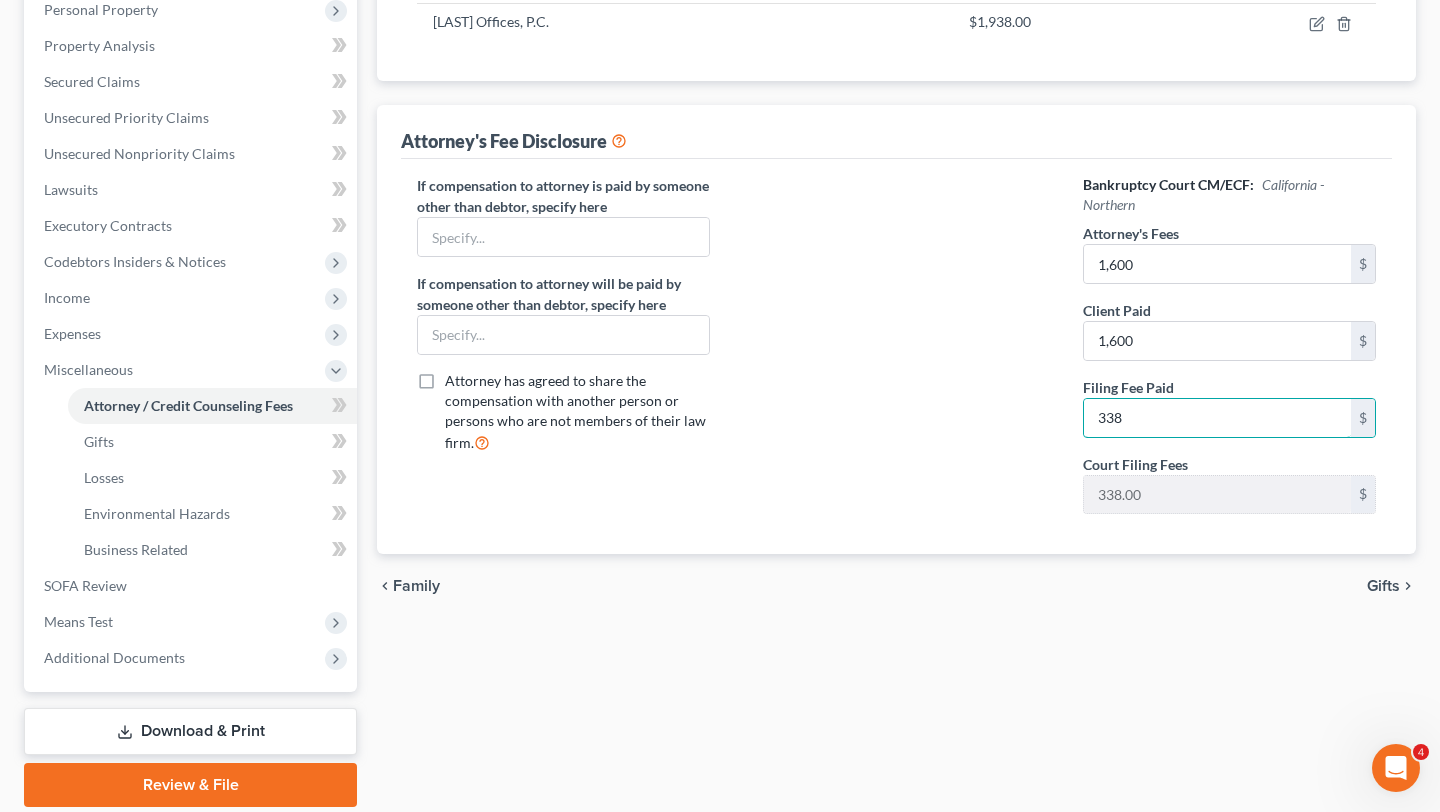 type on "338" 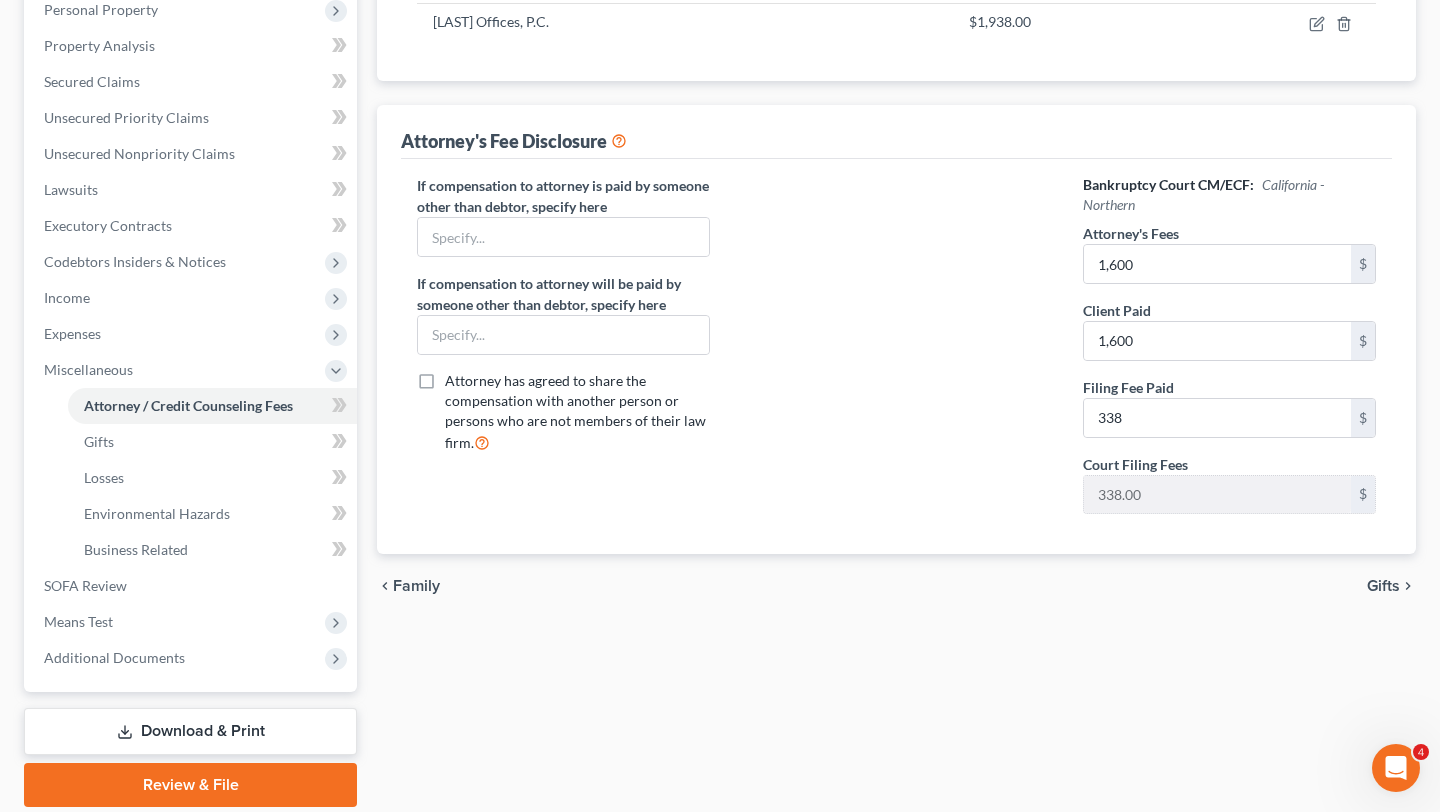 click at bounding box center [896, 352] 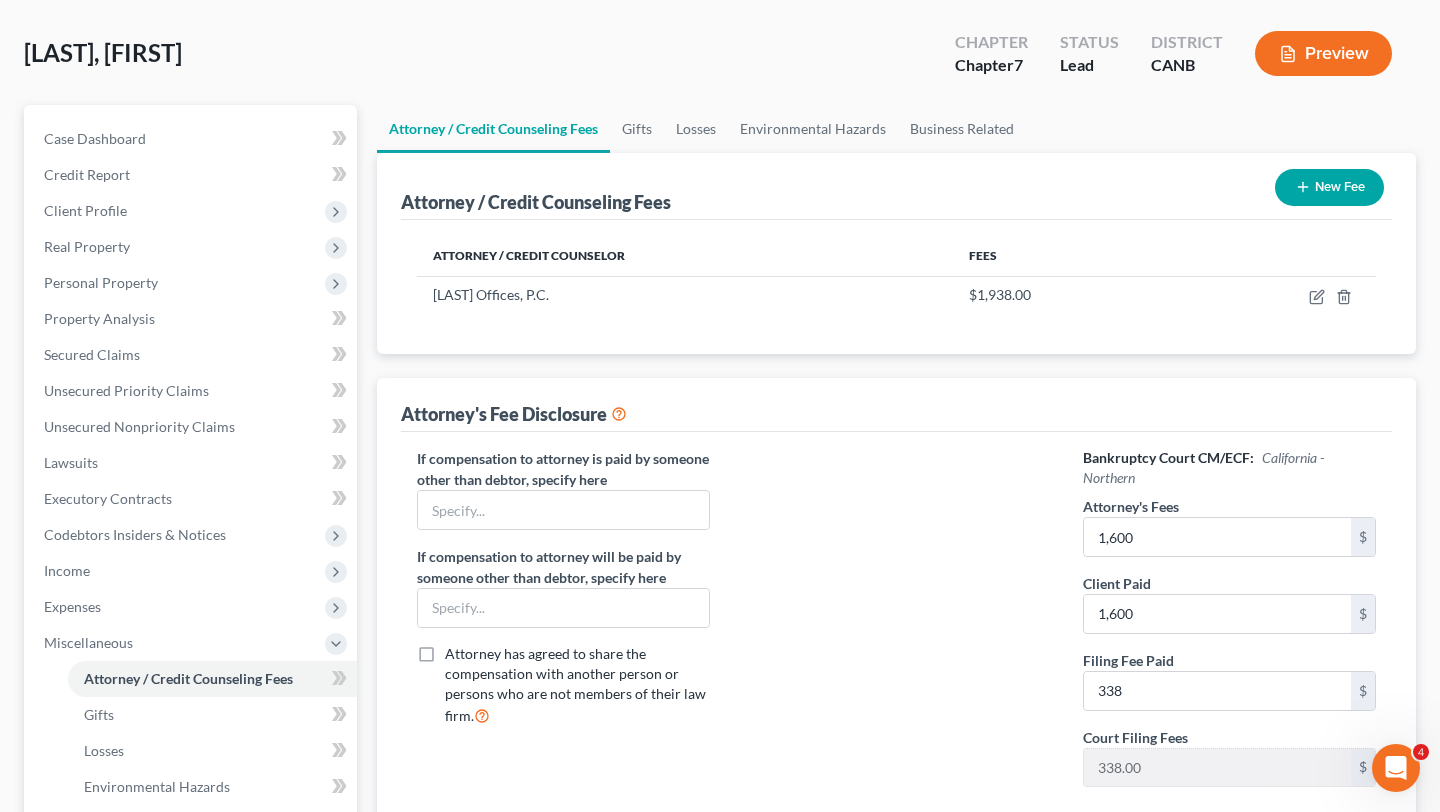 scroll, scrollTop: 0, scrollLeft: 0, axis: both 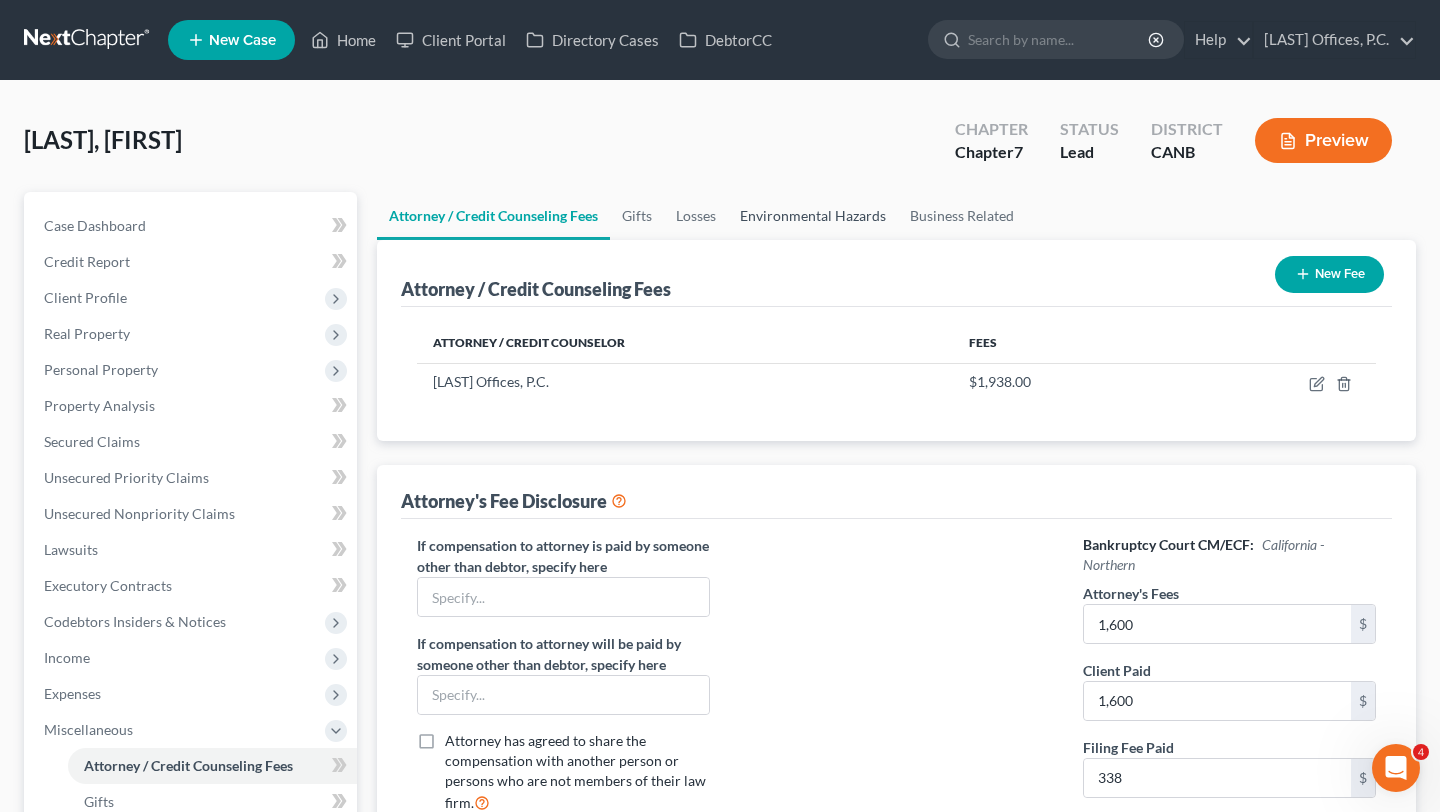 click on "Environmental Hazards" at bounding box center [813, 216] 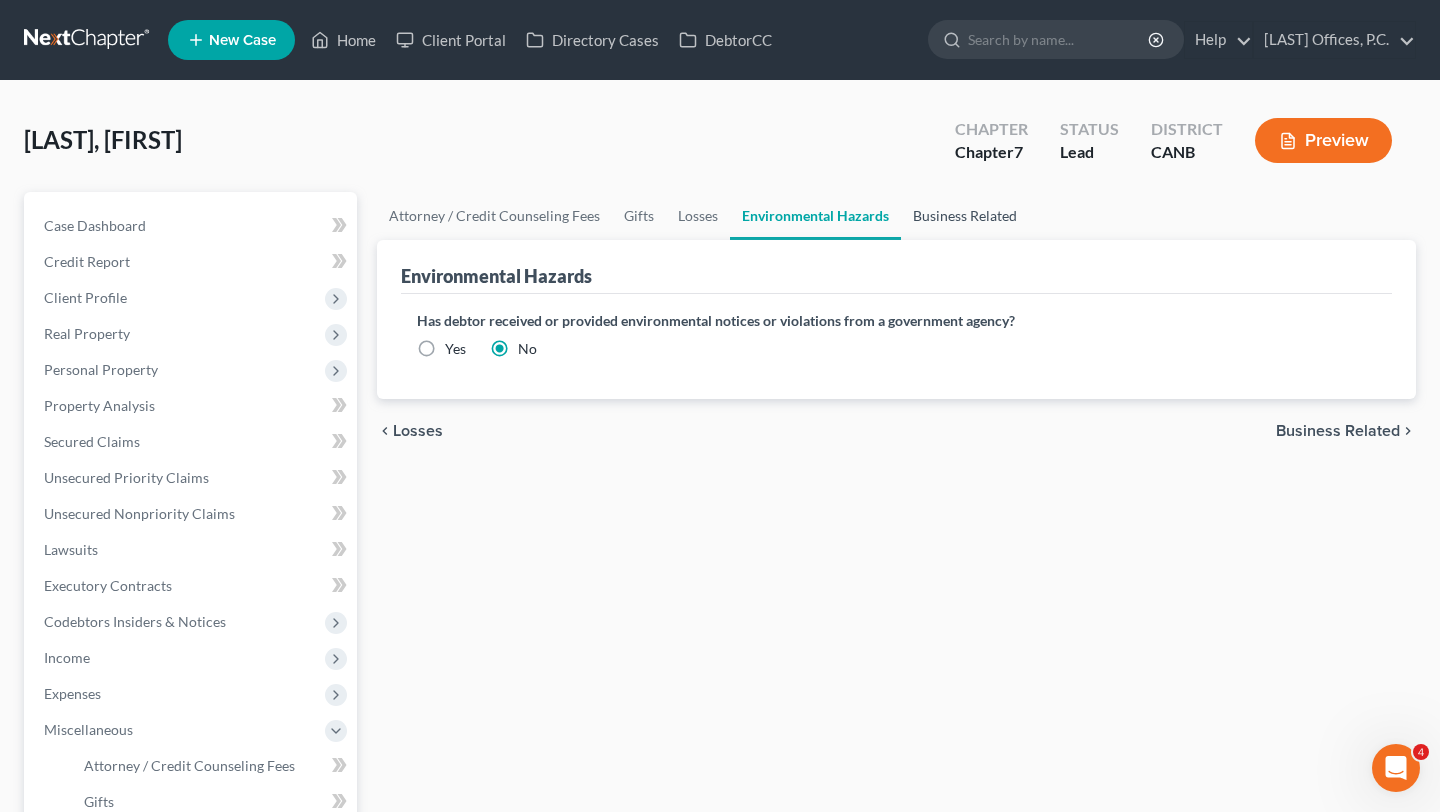 click on "Business Related" at bounding box center (965, 216) 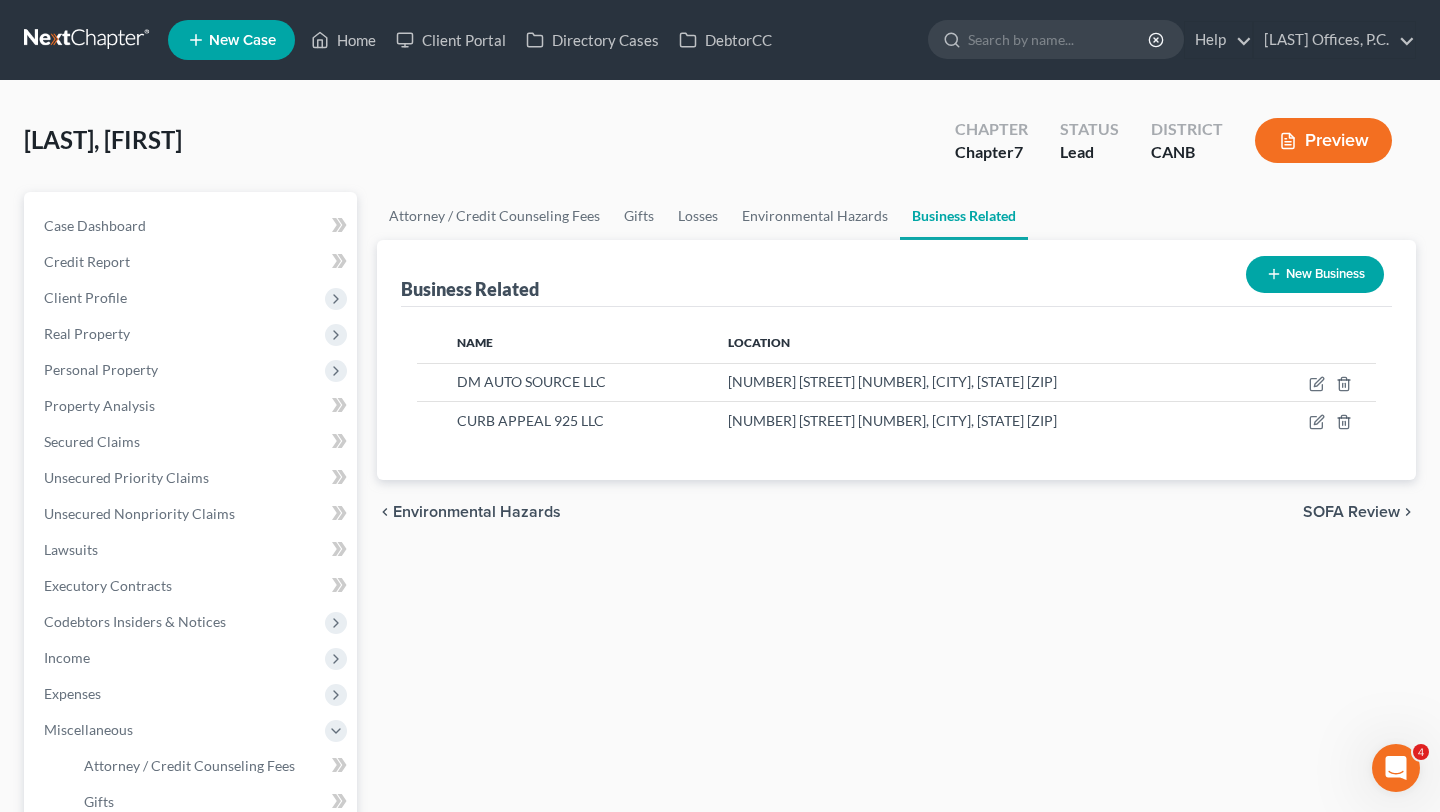 click on "SOFA Review" at bounding box center [1351, 512] 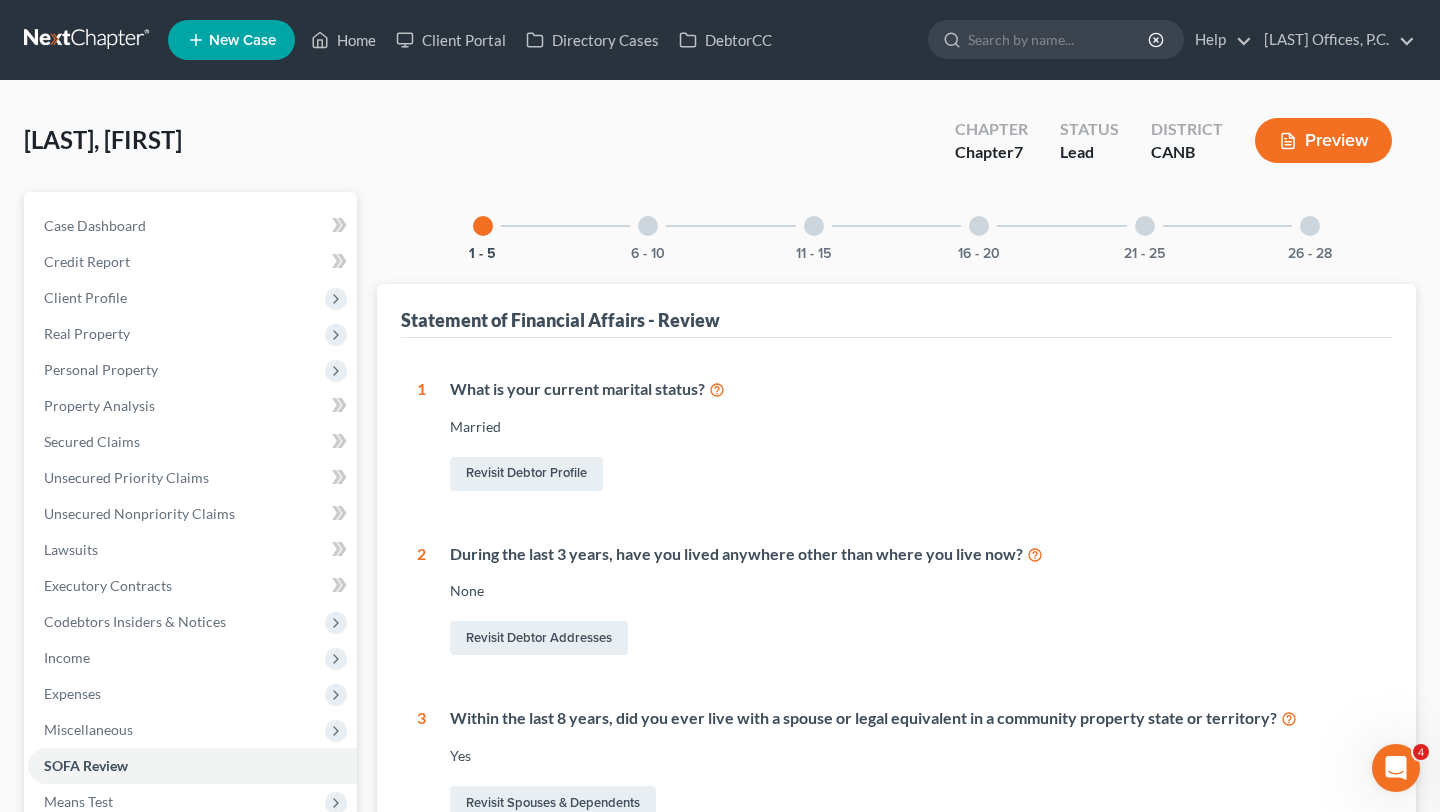 scroll, scrollTop: 553, scrollLeft: 0, axis: vertical 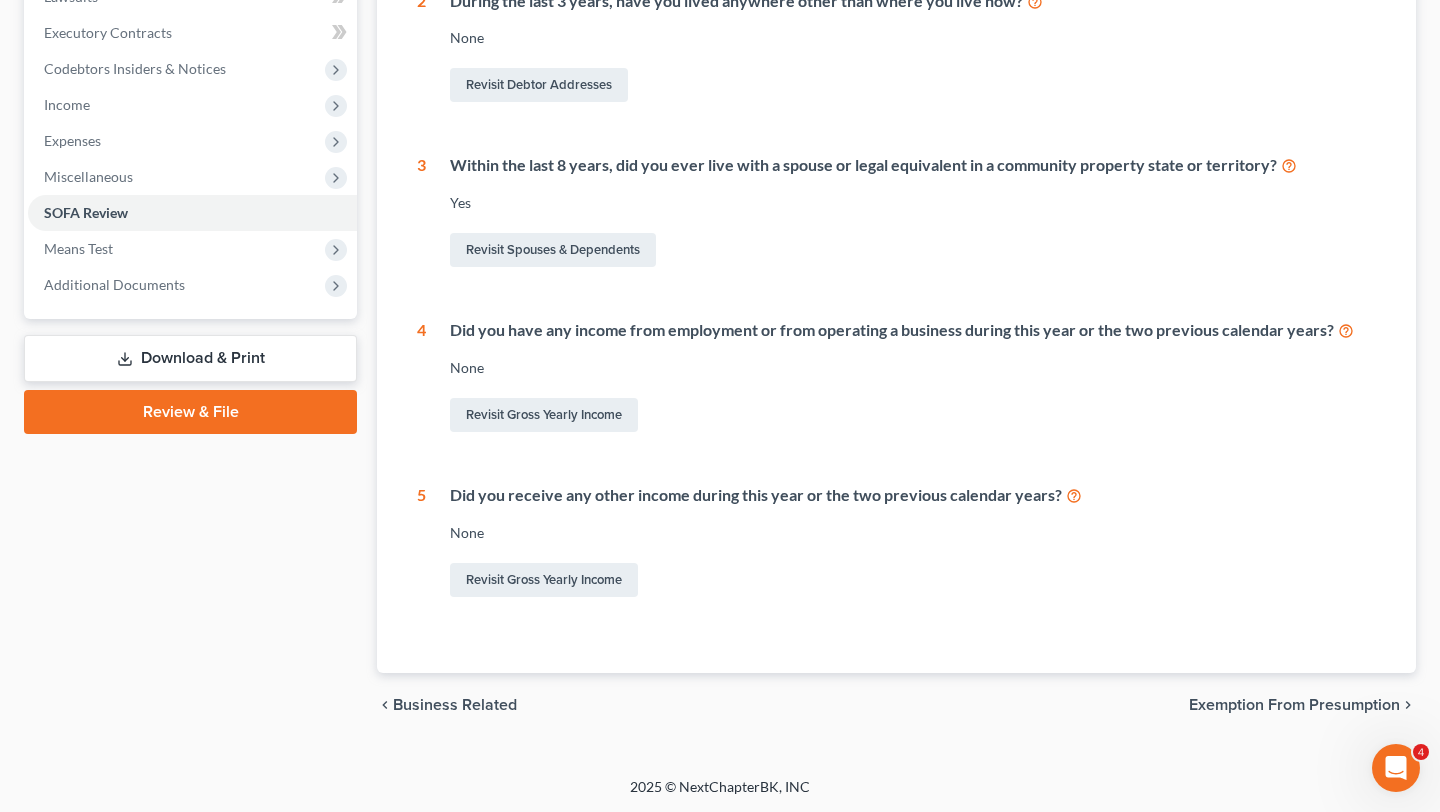 click on "Exemption from Presumption" at bounding box center [1294, 705] 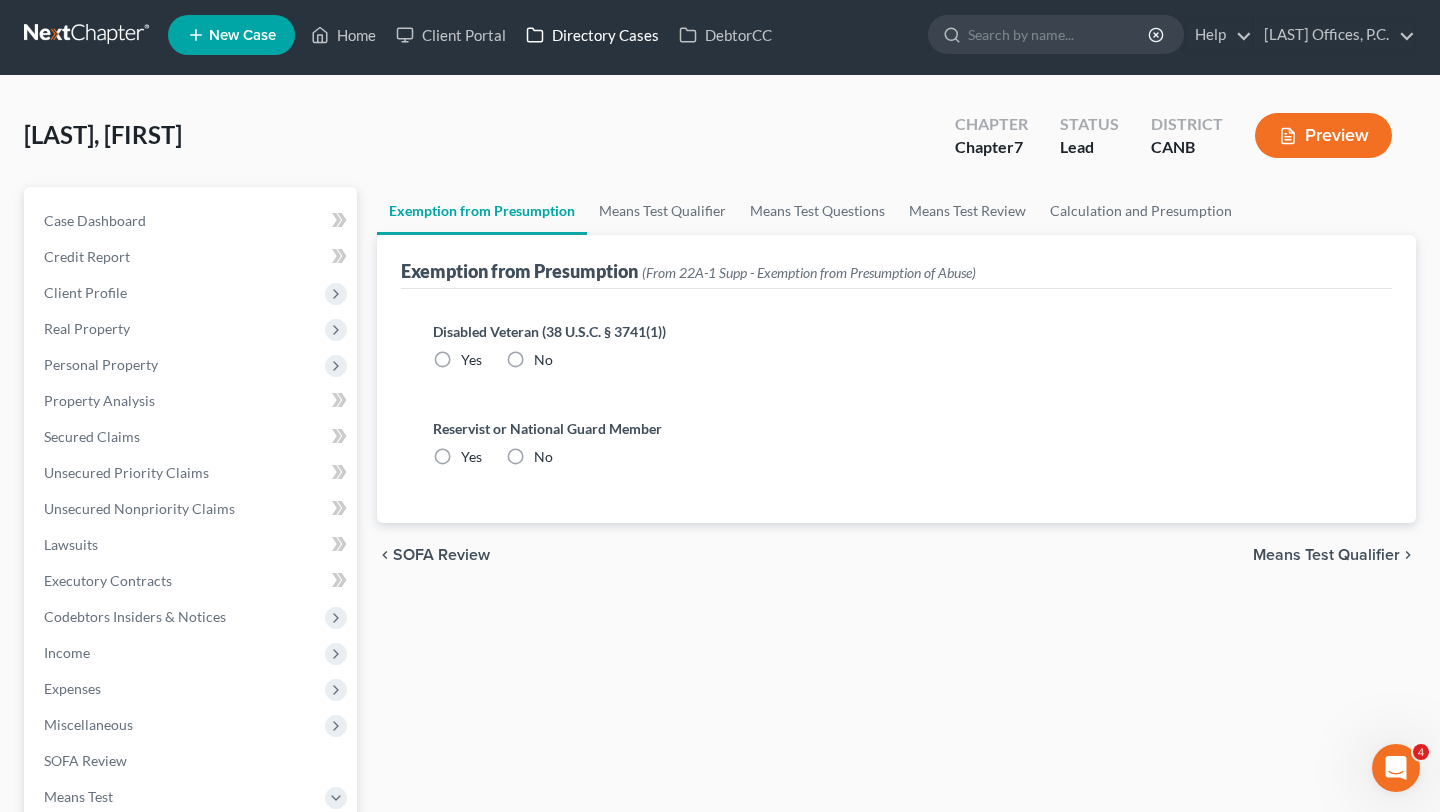 scroll, scrollTop: 0, scrollLeft: 0, axis: both 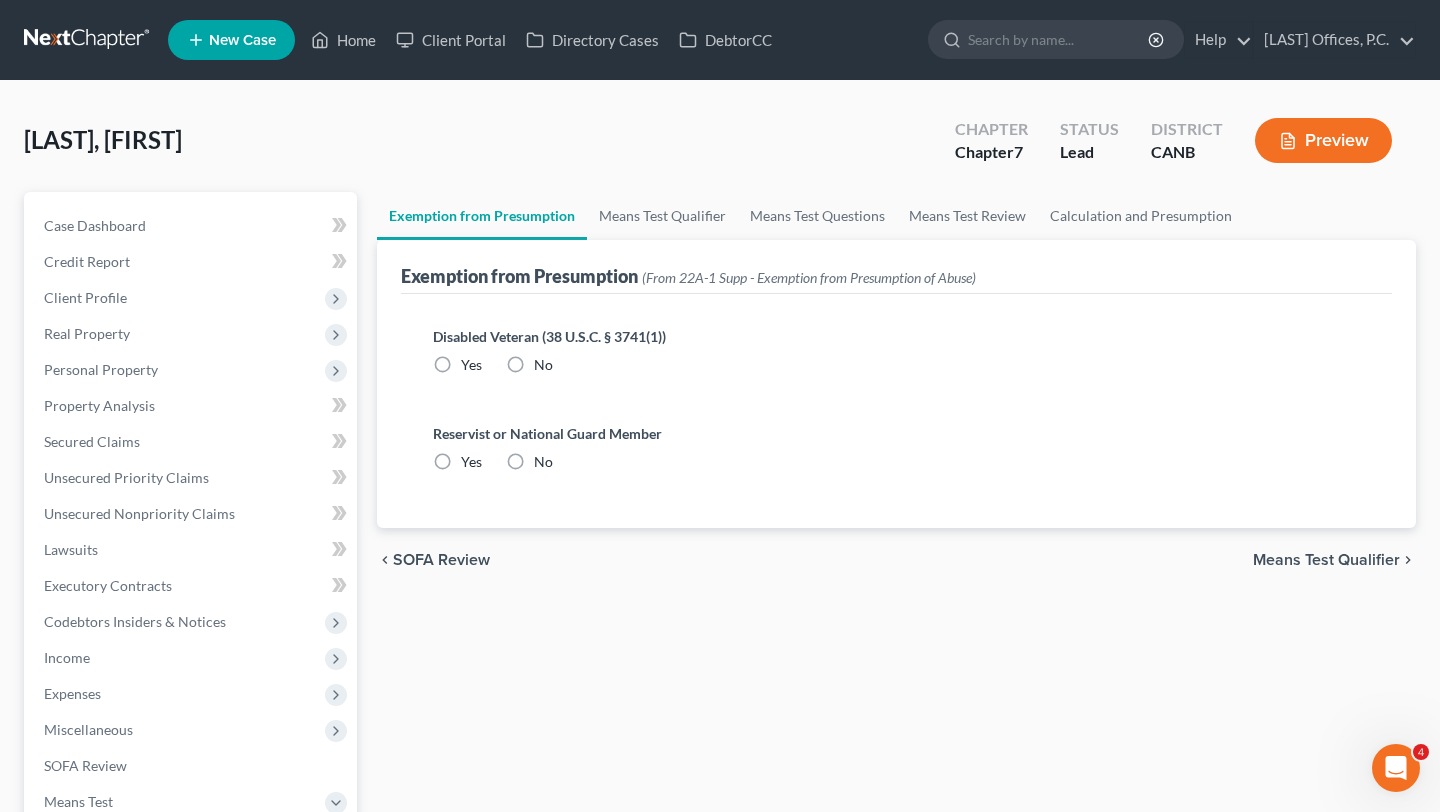 click on "No" at bounding box center (543, 365) 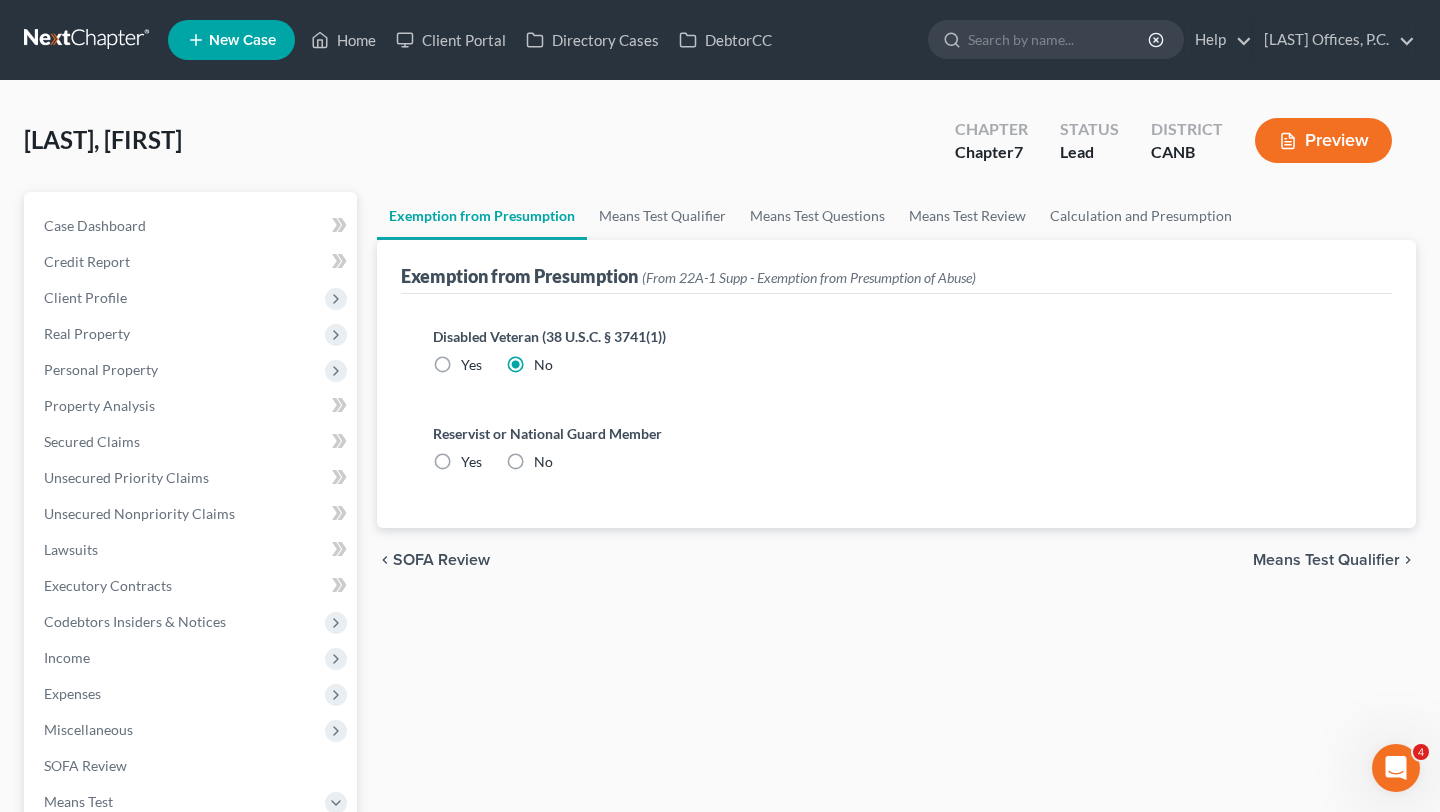 click on "No" at bounding box center [543, 462] 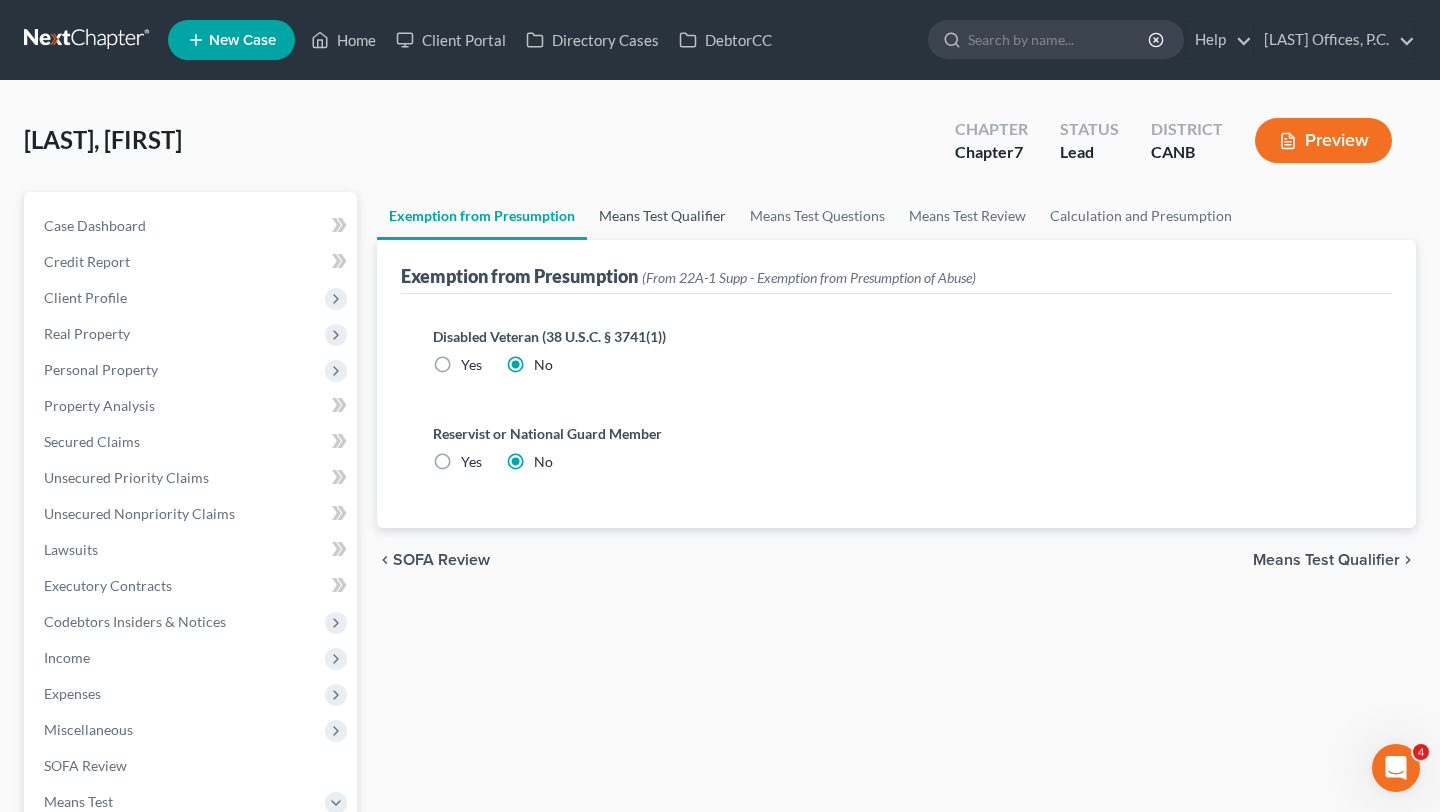 click on "Means Test Qualifier" at bounding box center [662, 216] 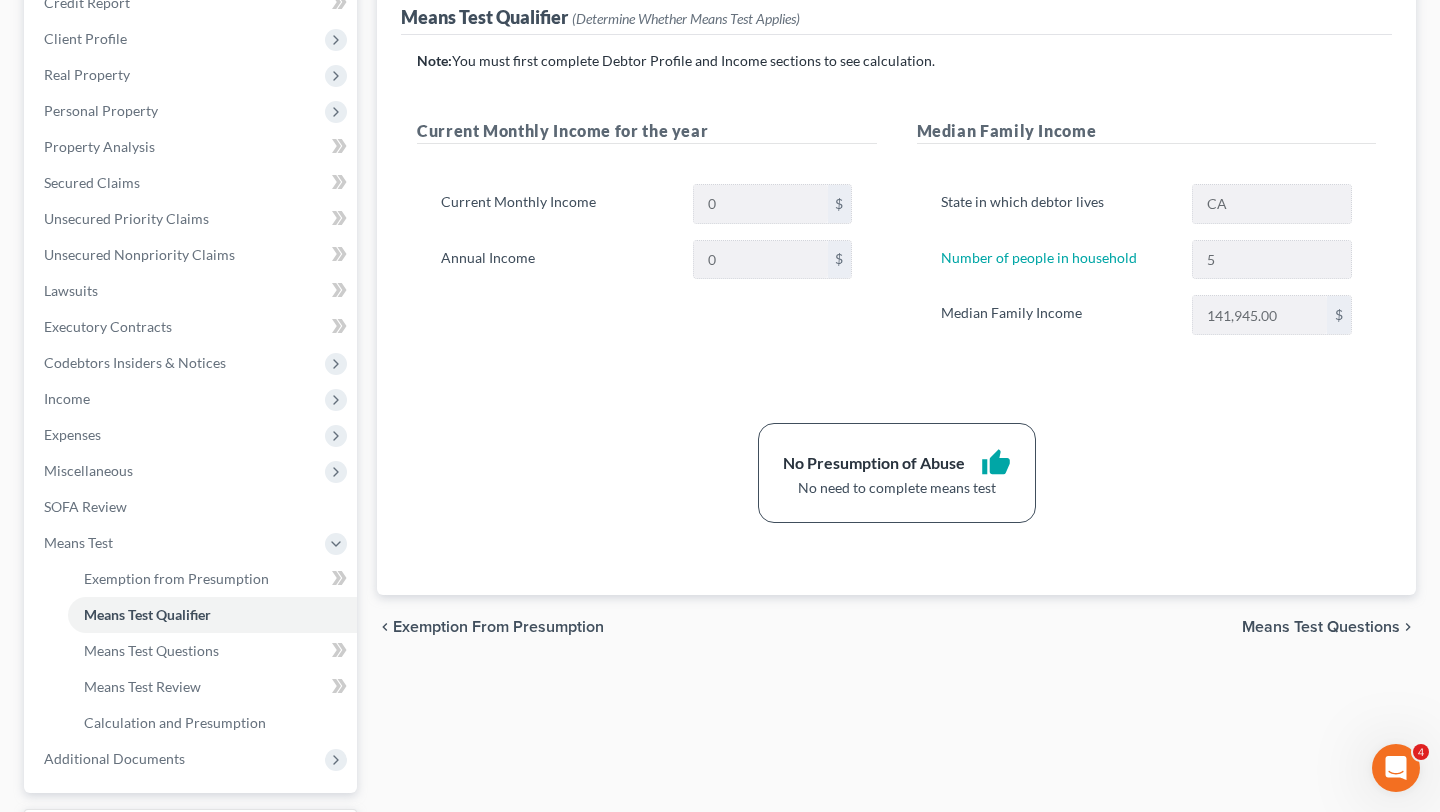 scroll, scrollTop: 258, scrollLeft: 0, axis: vertical 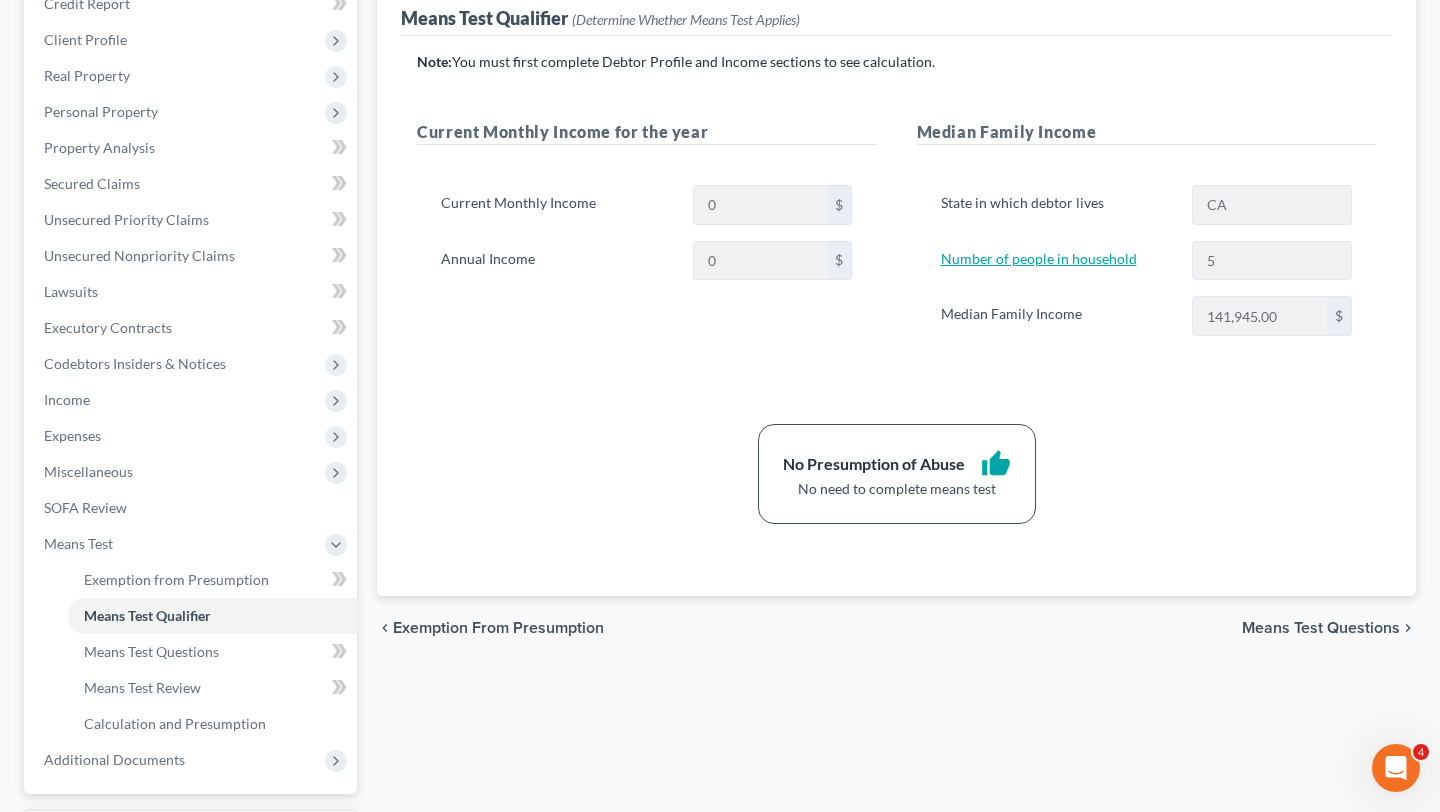 click on "Number of people in household" at bounding box center [1039, 258] 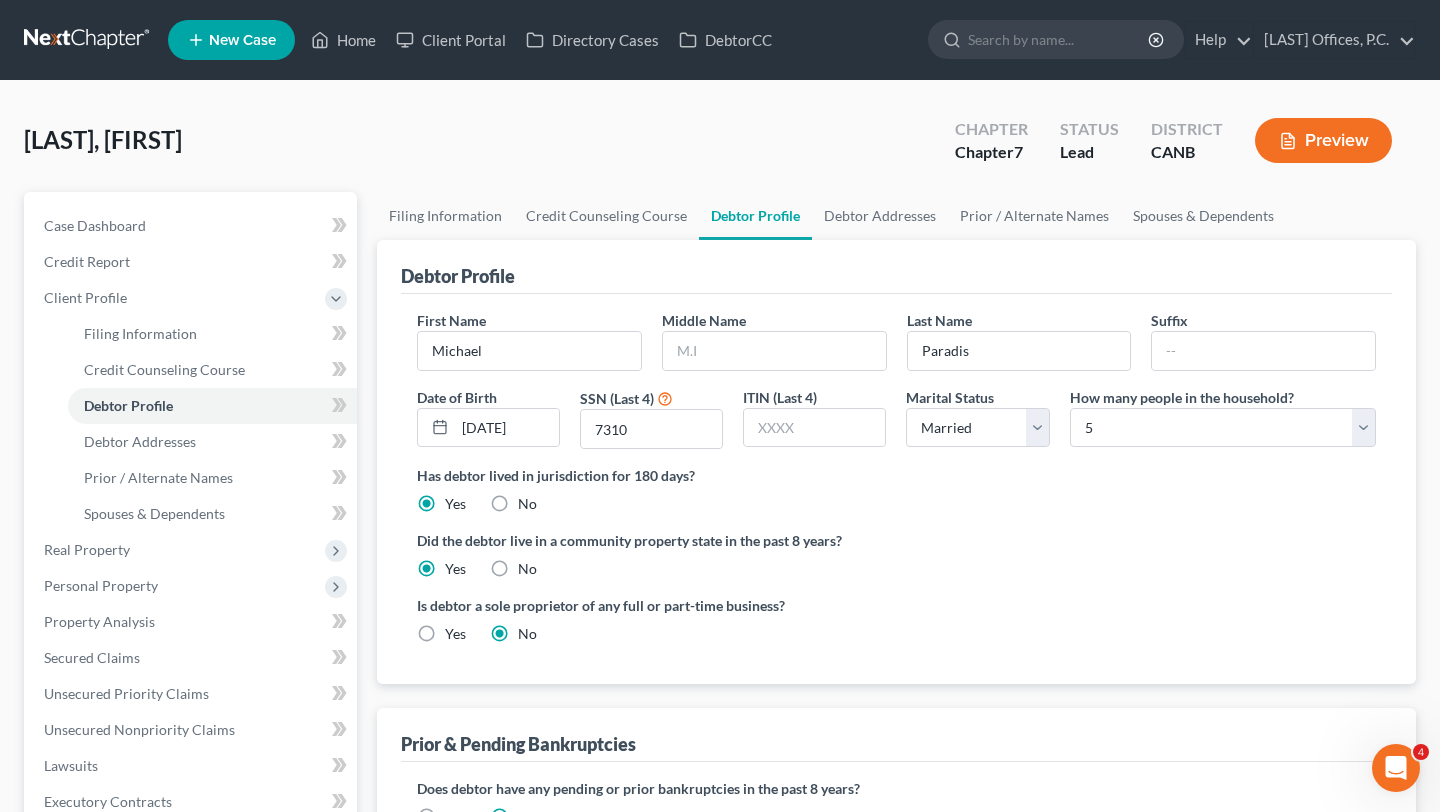 scroll, scrollTop: 85, scrollLeft: 0, axis: vertical 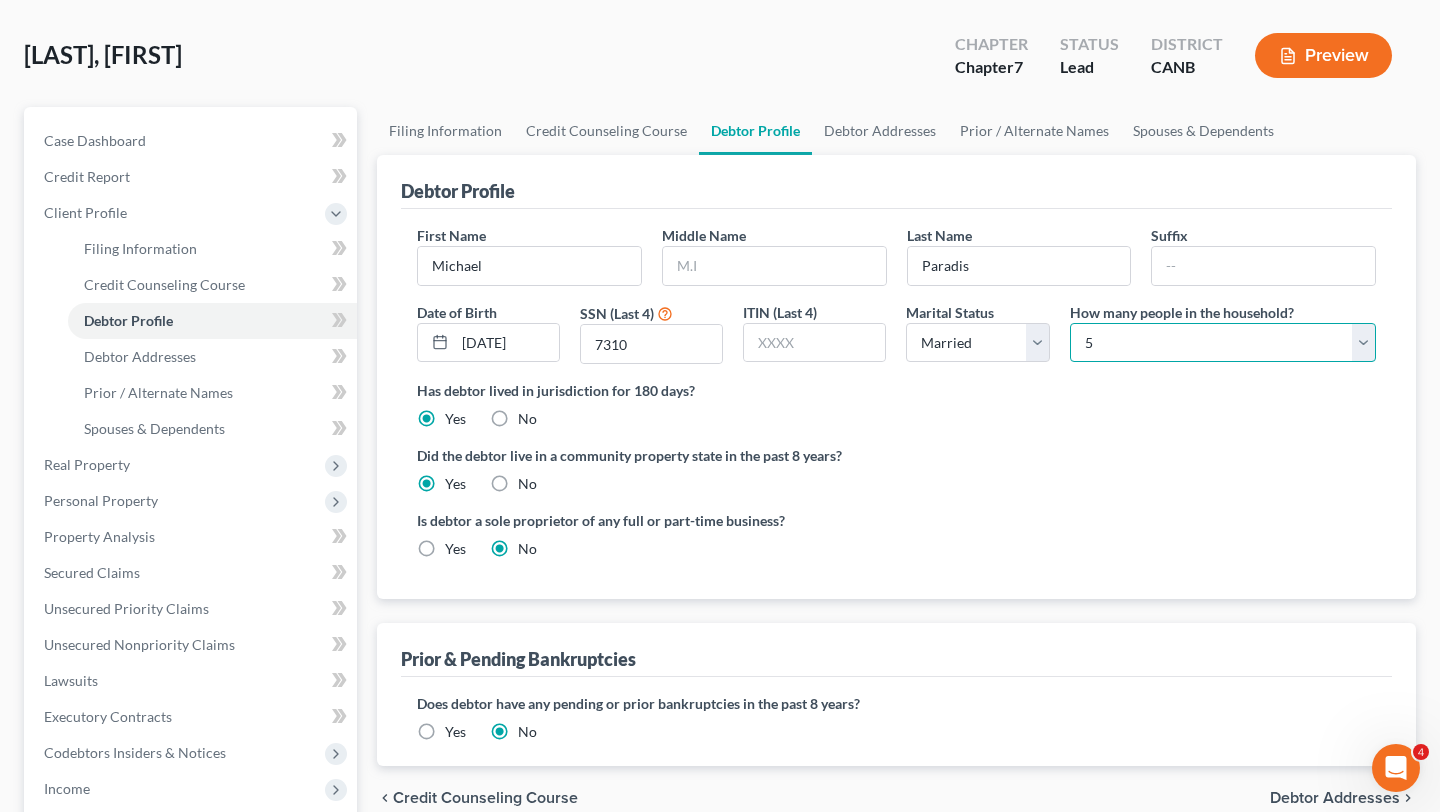 click on "Select 1 2 3 4 5 6 7 8 9 10 11 12 13 14 15 16 17 18 19 20" at bounding box center [1223, 343] 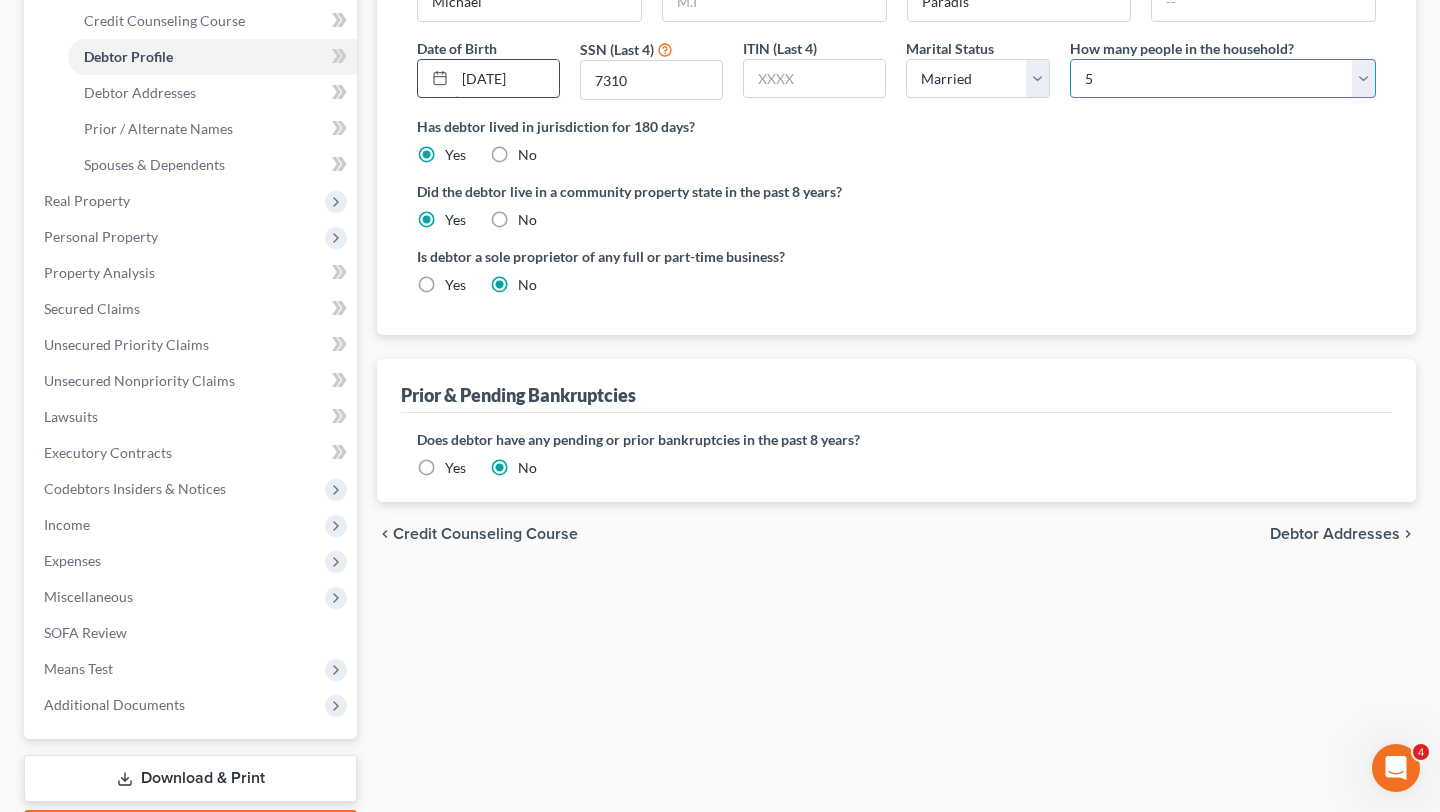 scroll, scrollTop: 465, scrollLeft: 0, axis: vertical 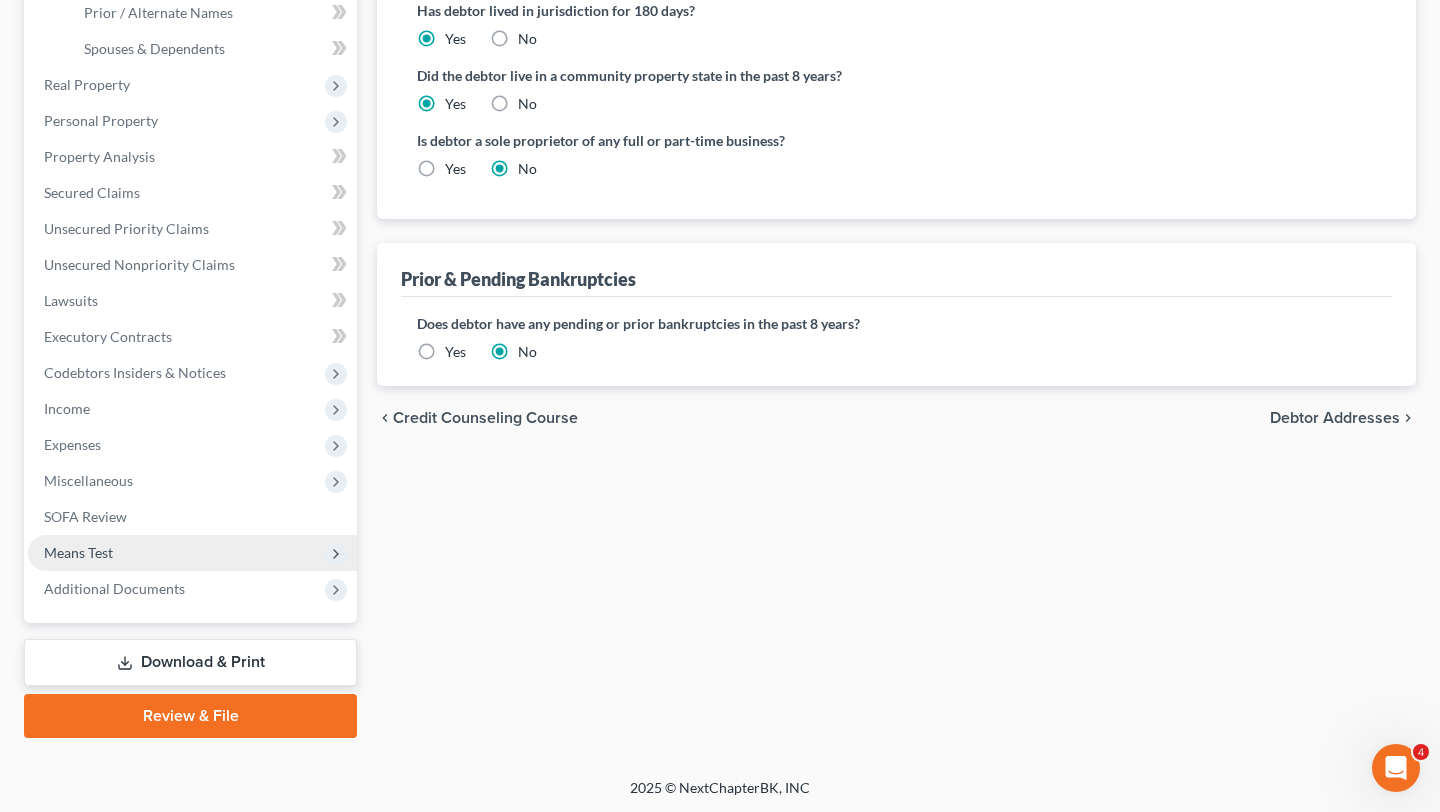 click on "Means Test" at bounding box center (192, 553) 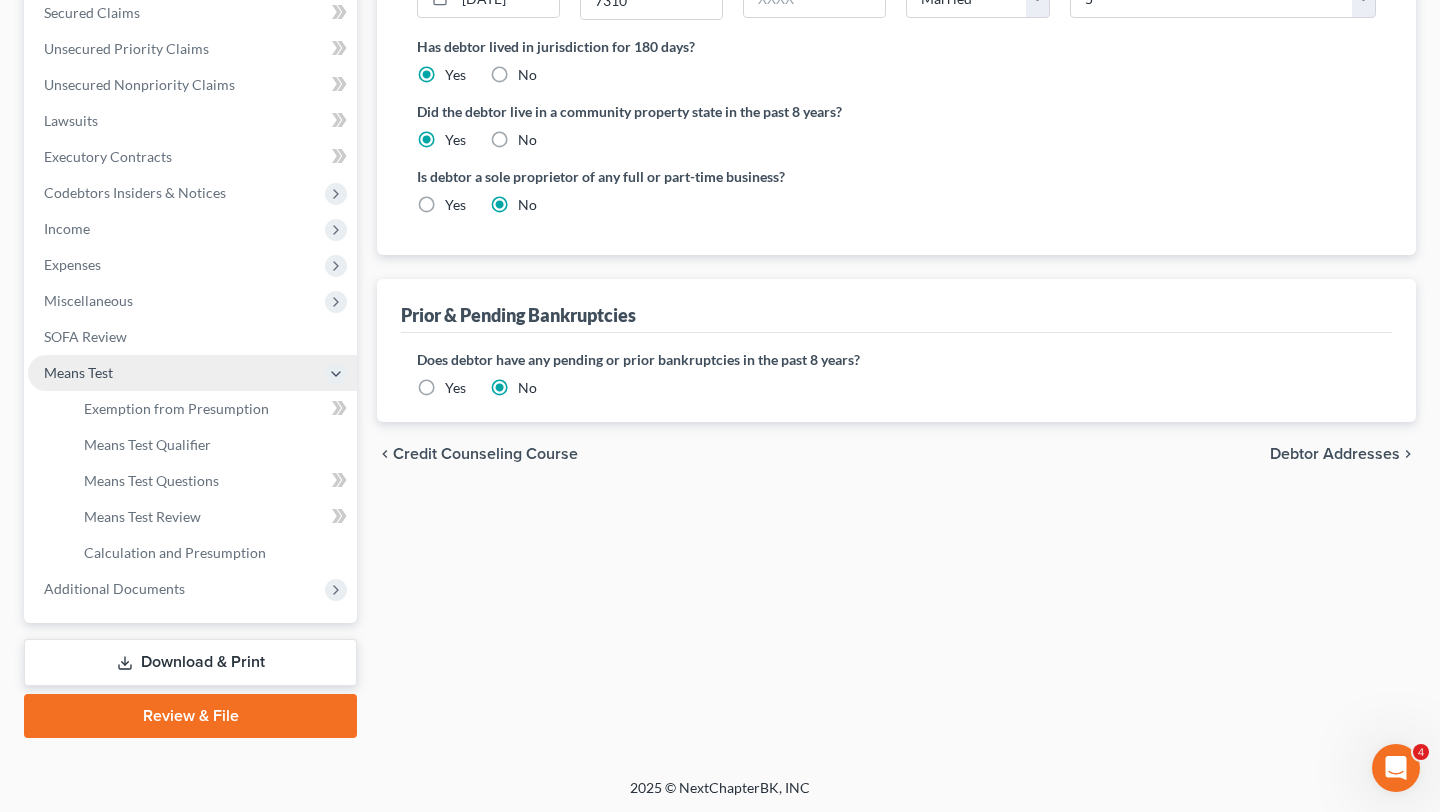 click on "Means Test" at bounding box center (192, 373) 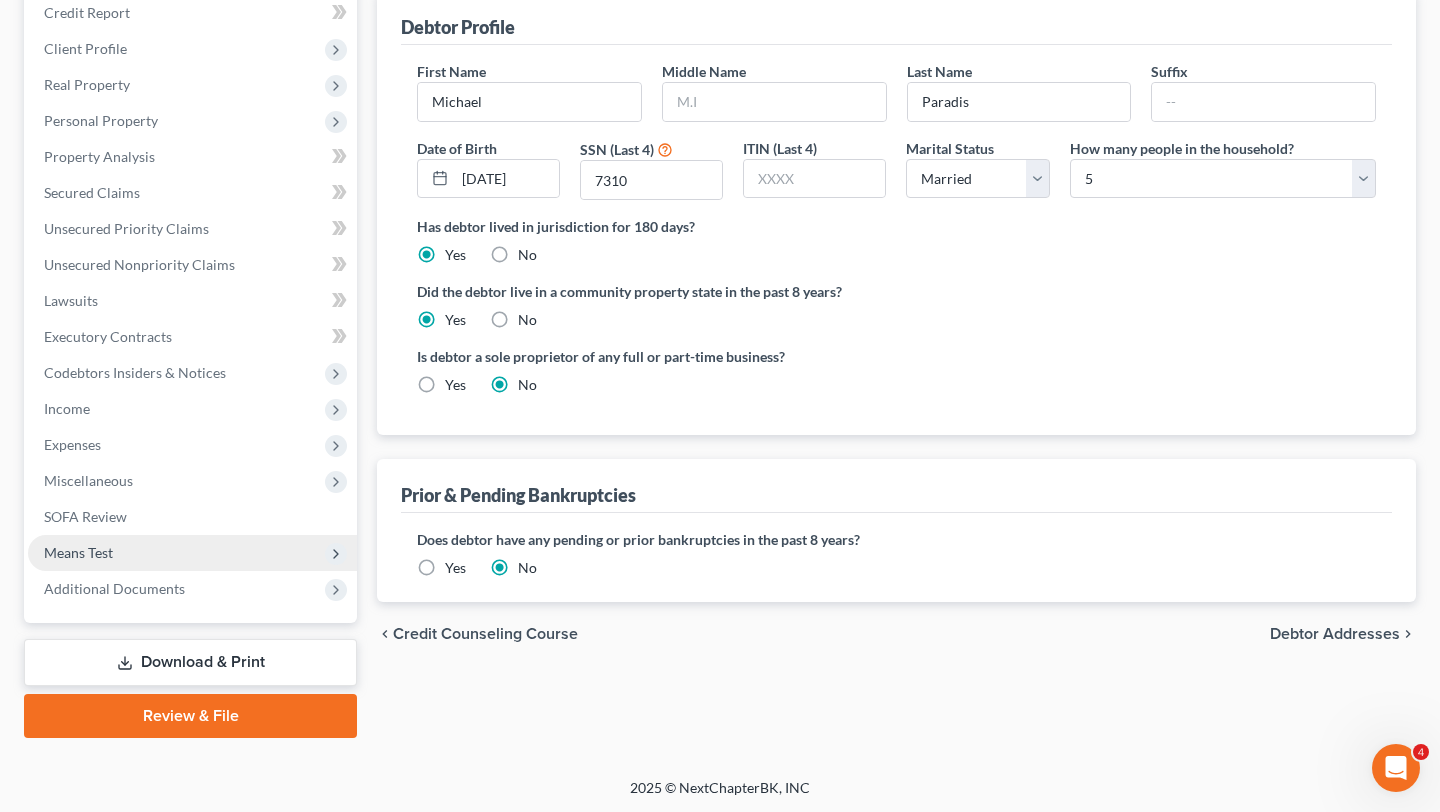 click on "Means Test" at bounding box center (192, 553) 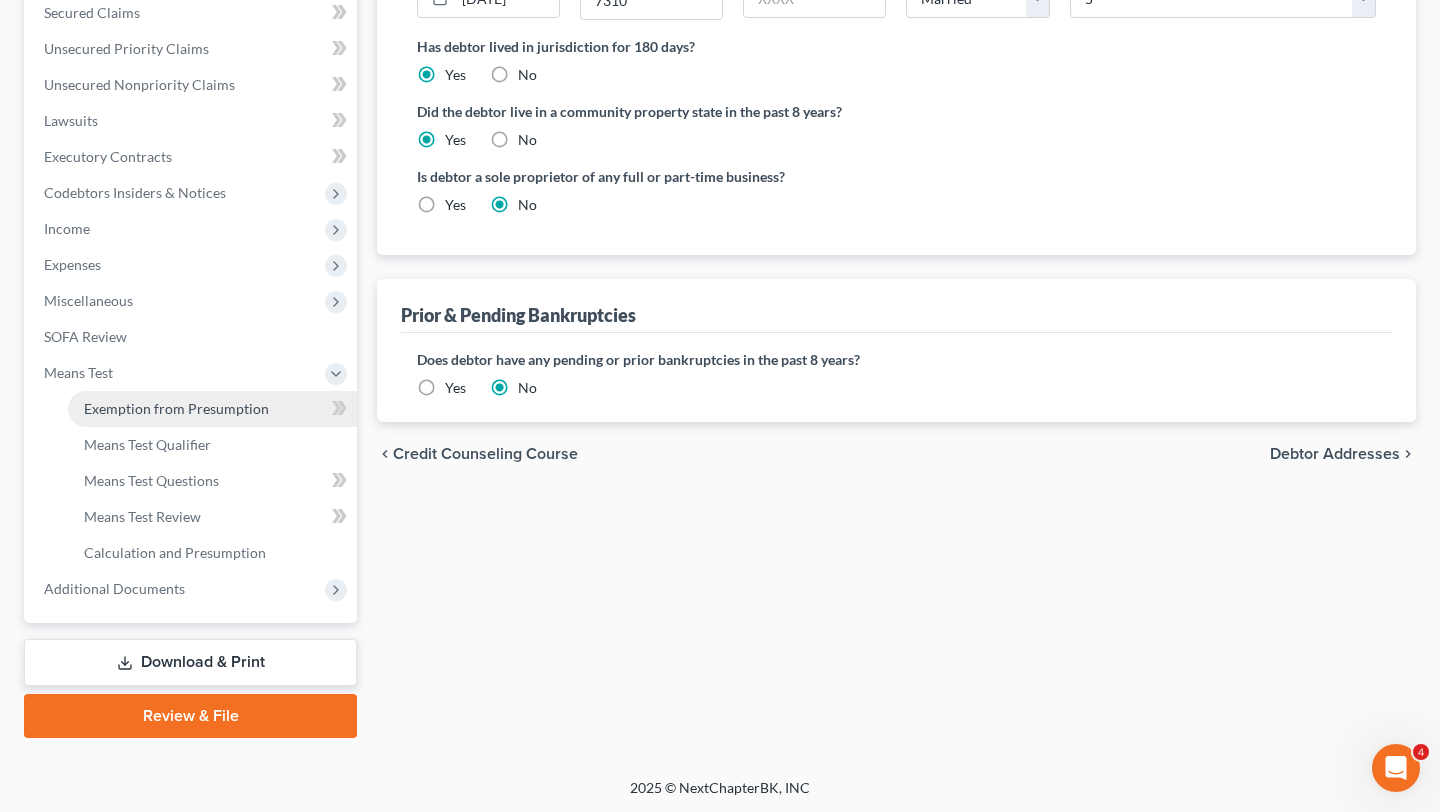 click on "Exemption from Presumption" at bounding box center [176, 408] 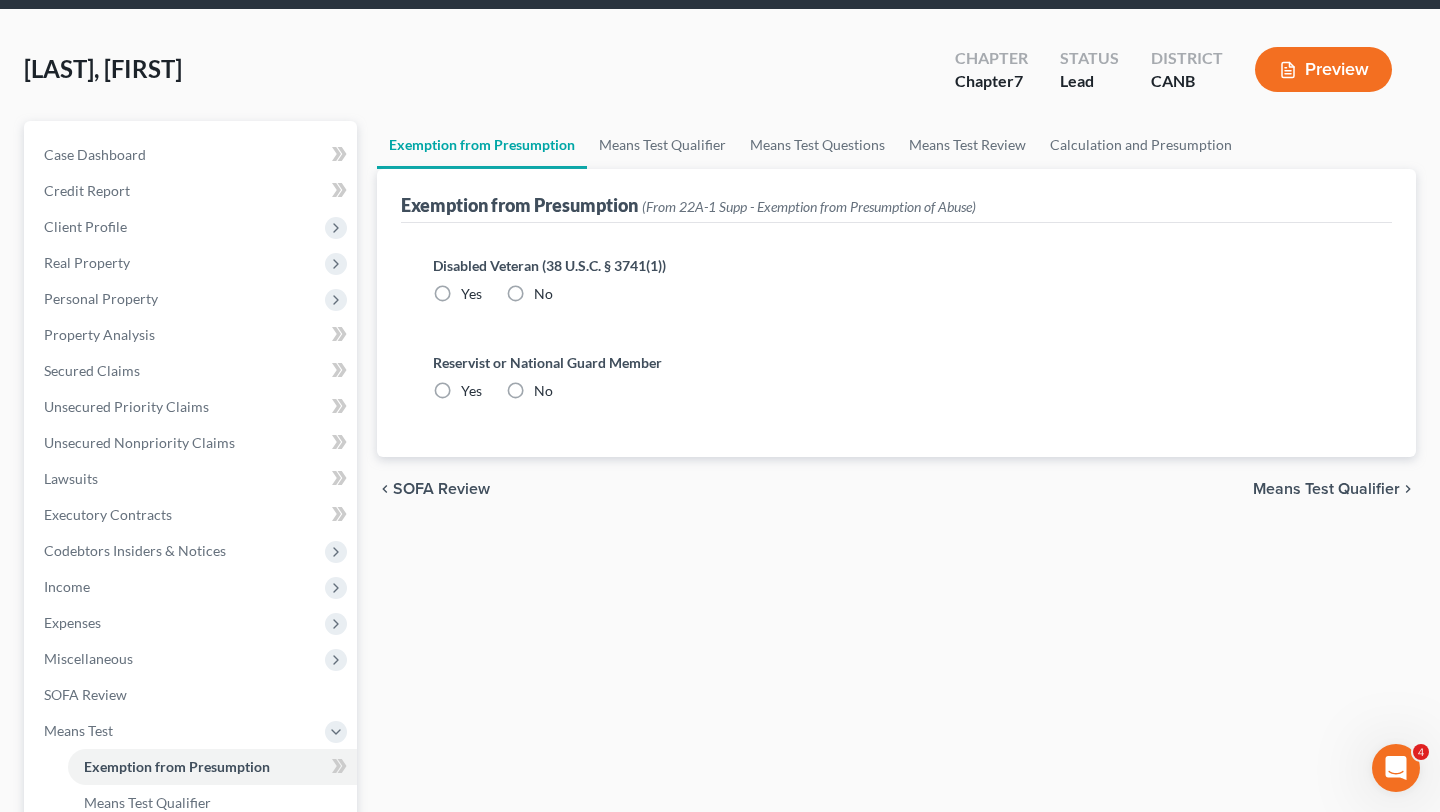scroll, scrollTop: 0, scrollLeft: 0, axis: both 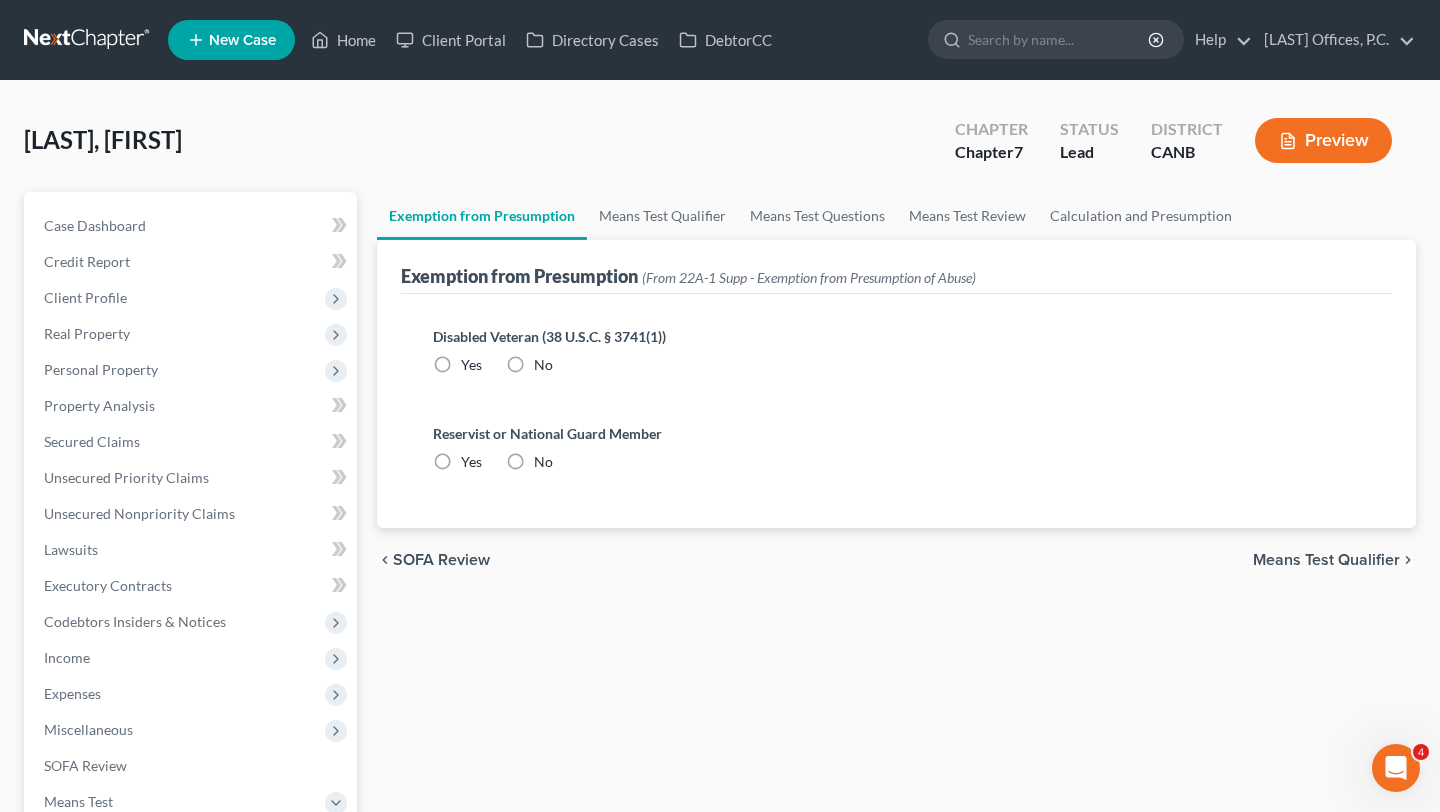 radio on "true" 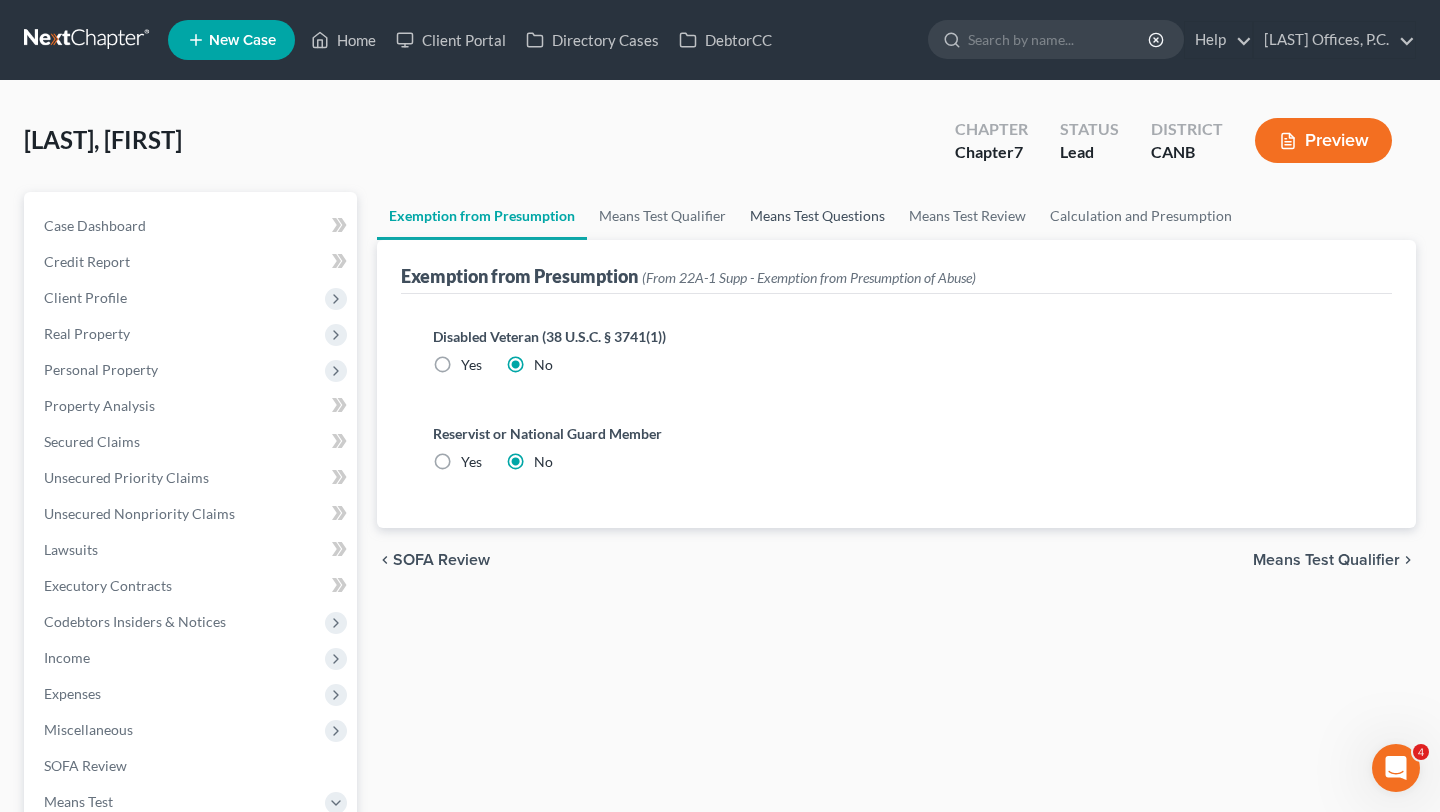 click on "Means Test Questions" at bounding box center [817, 216] 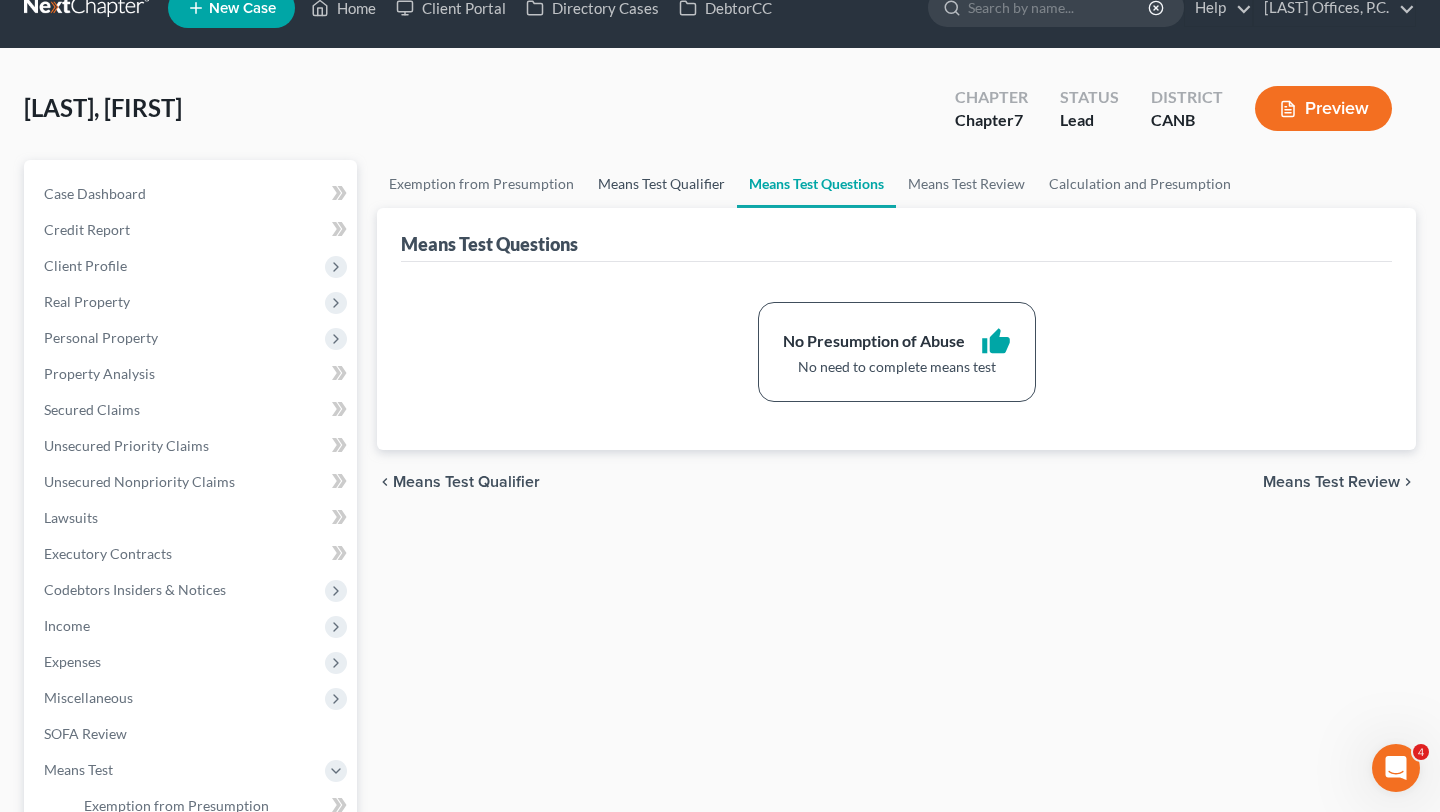 click on "Means Test Qualifier" at bounding box center [661, 184] 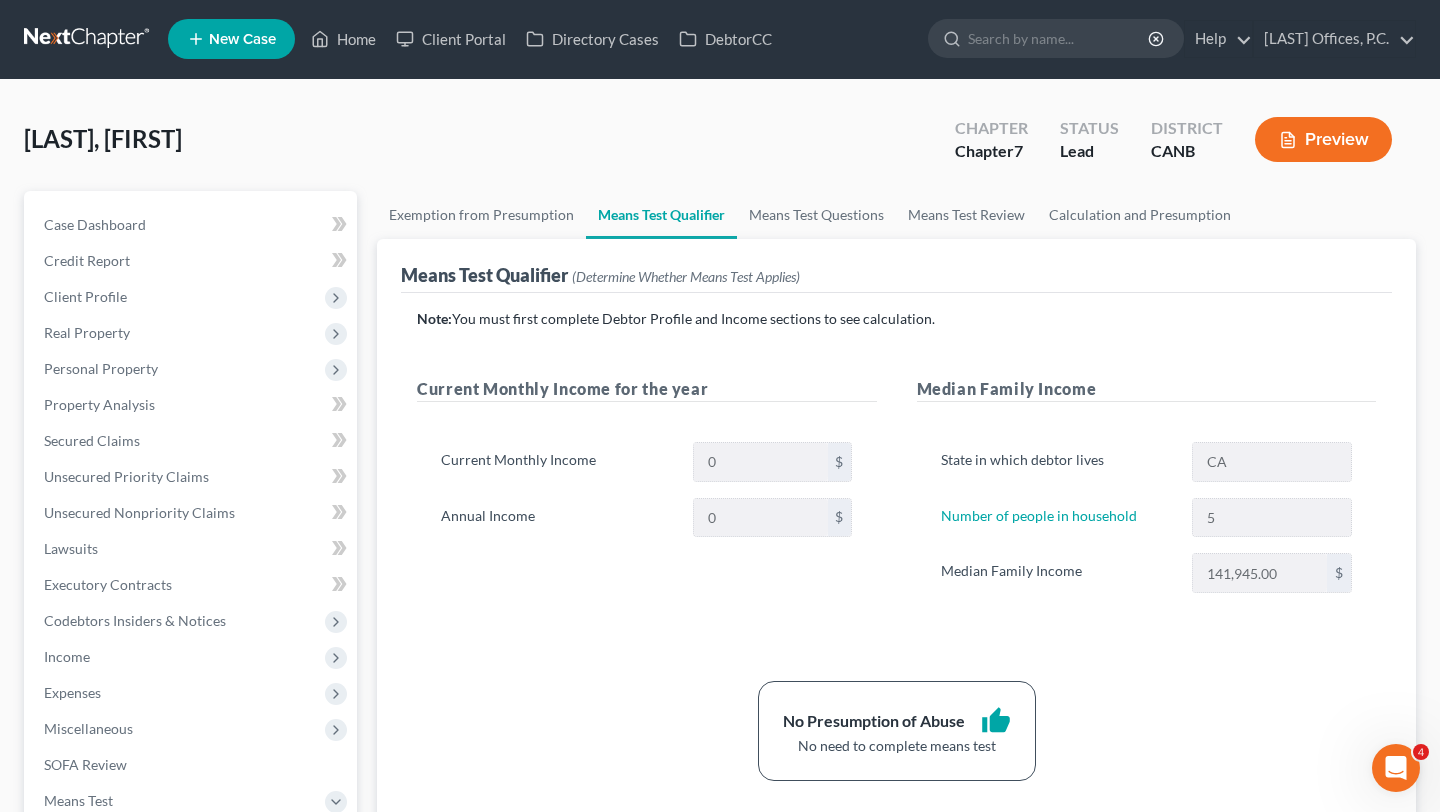 scroll, scrollTop: 0, scrollLeft: 0, axis: both 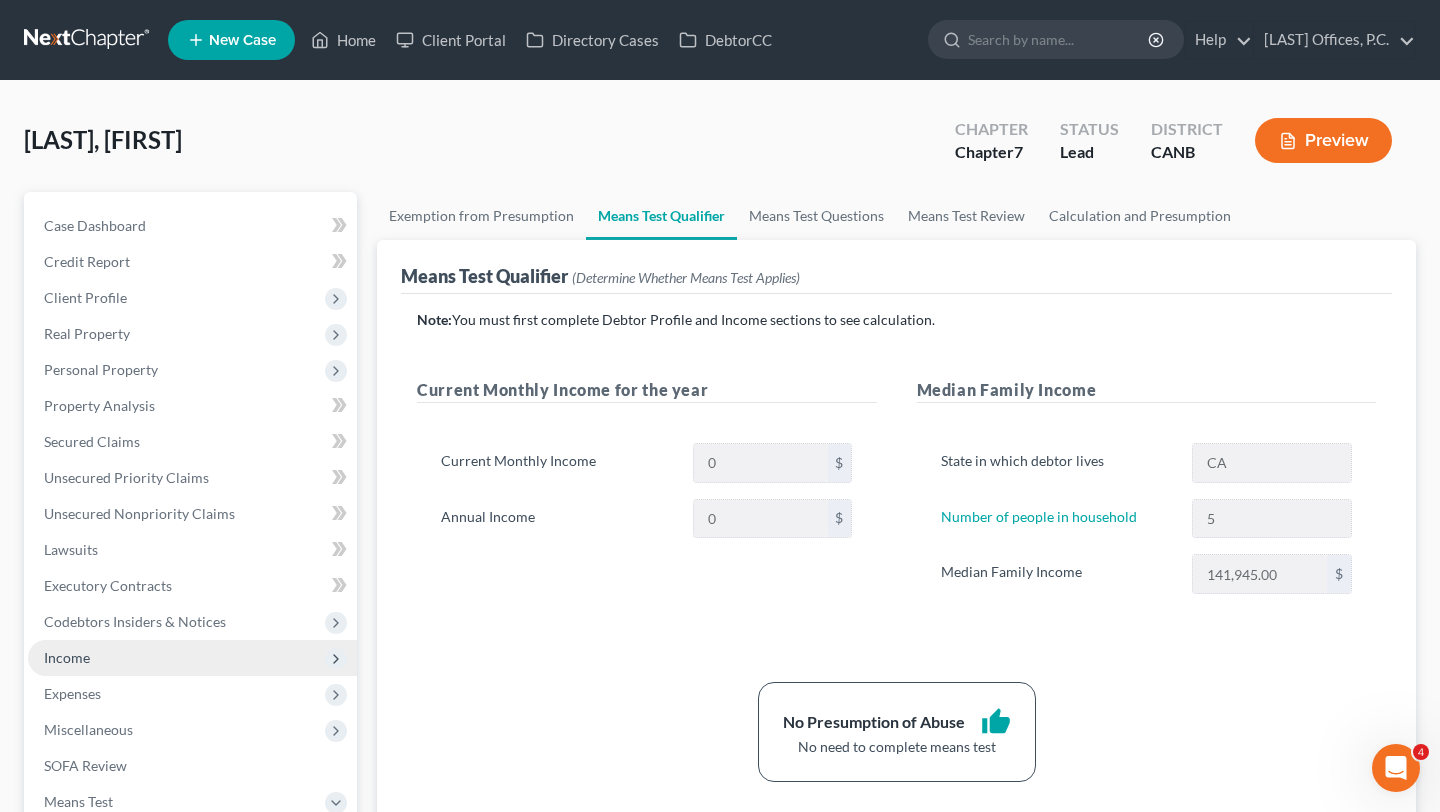click on "Income" at bounding box center [192, 658] 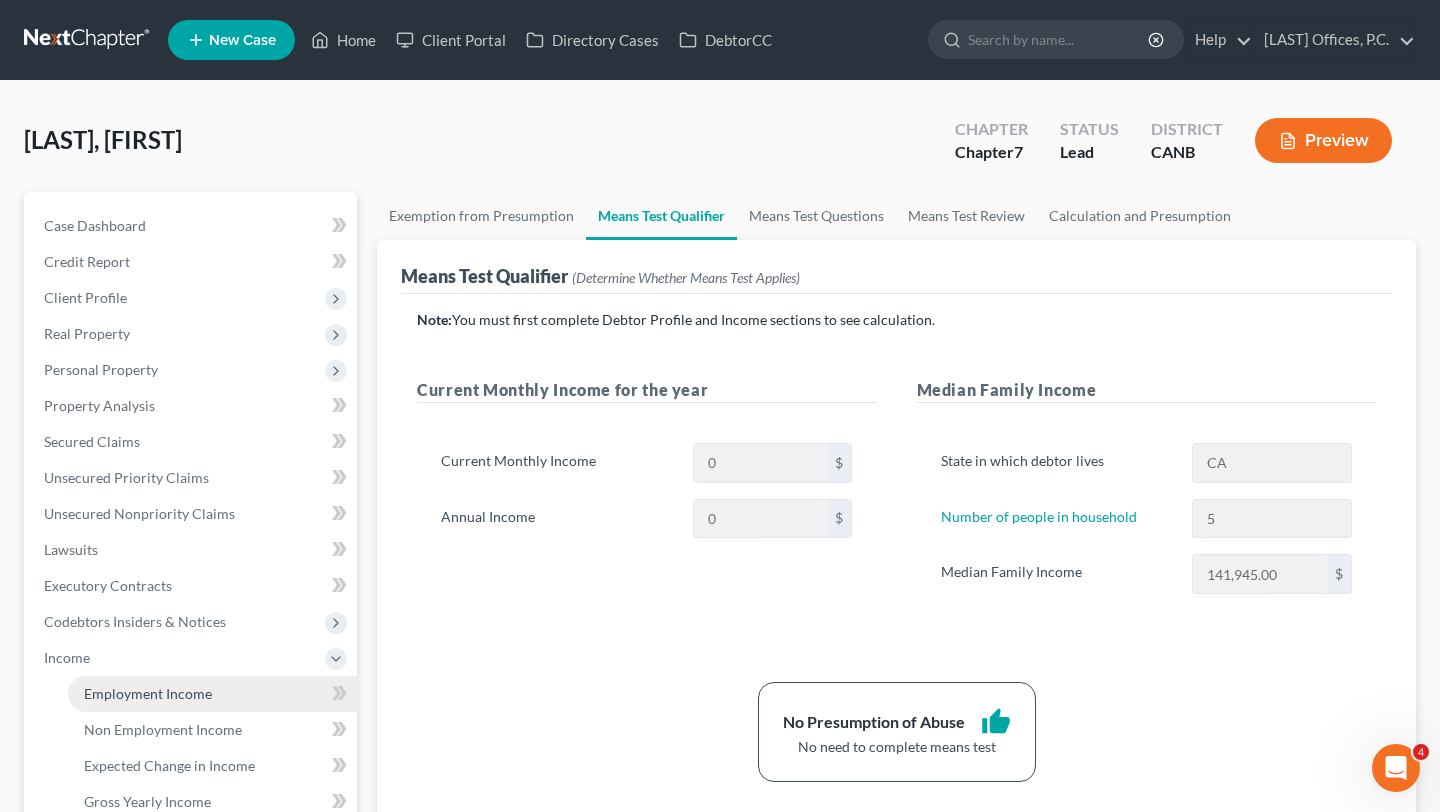 click on "Employment Income" at bounding box center [148, 693] 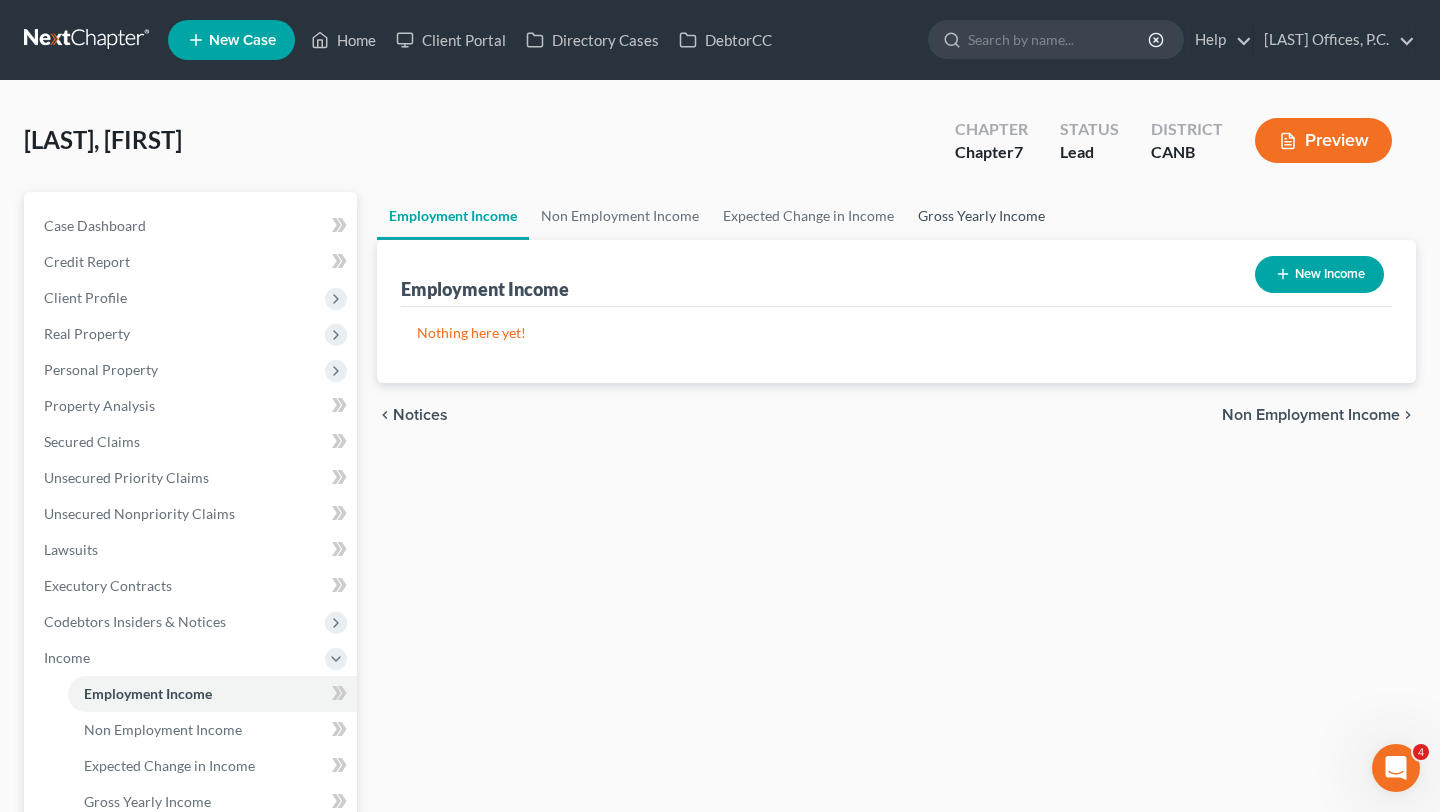 click on "Gross Yearly Income" at bounding box center (981, 216) 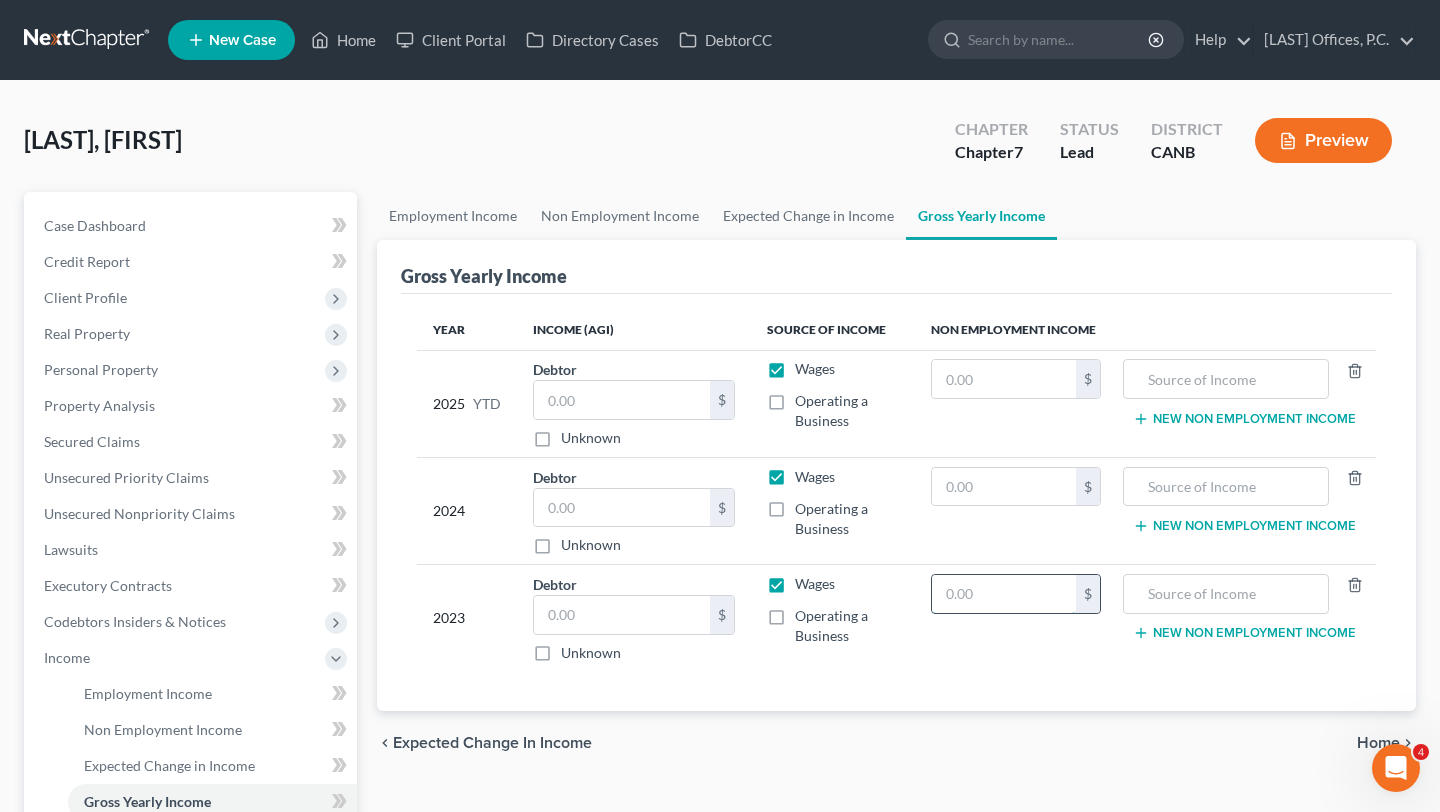 click at bounding box center (1004, 594) 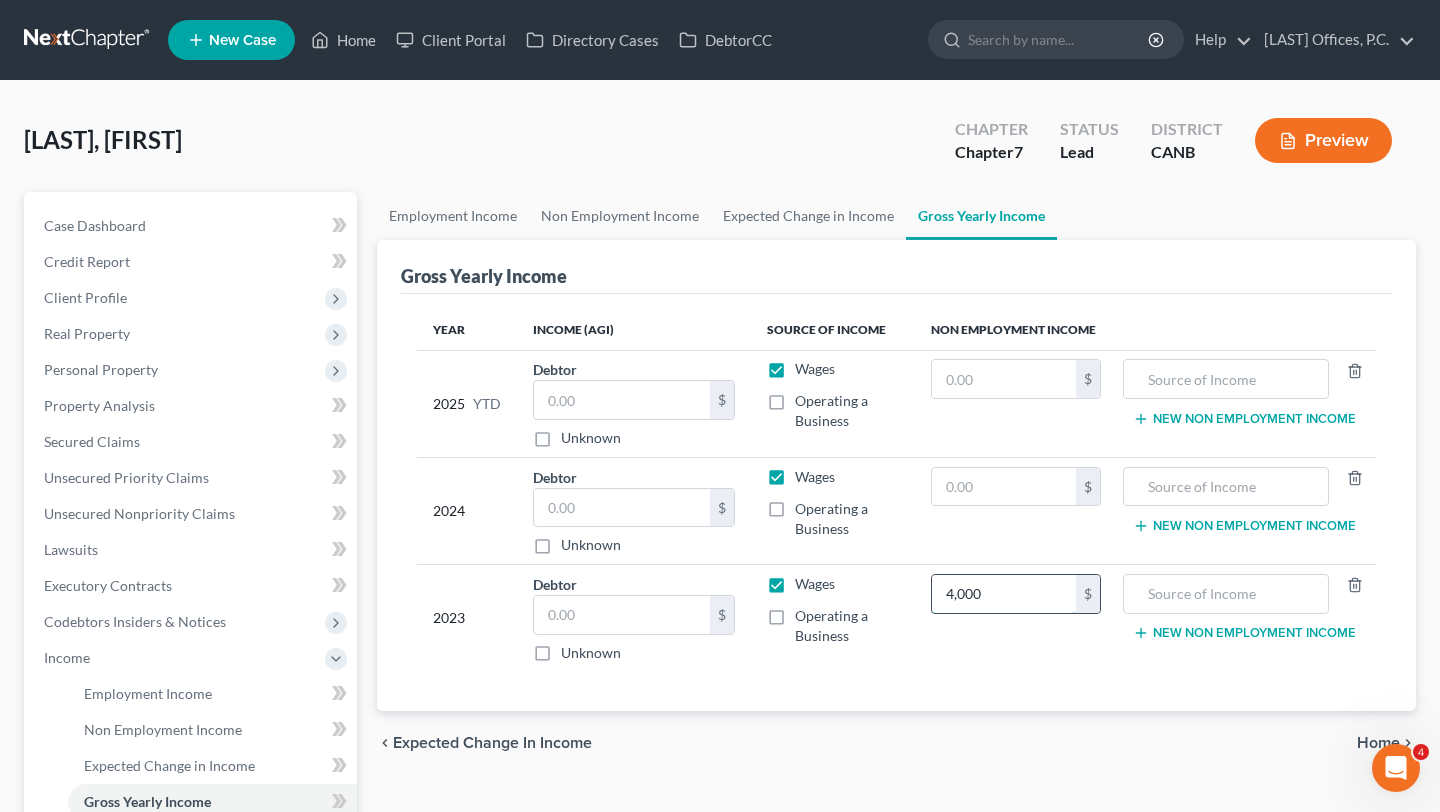 type on "4,000" 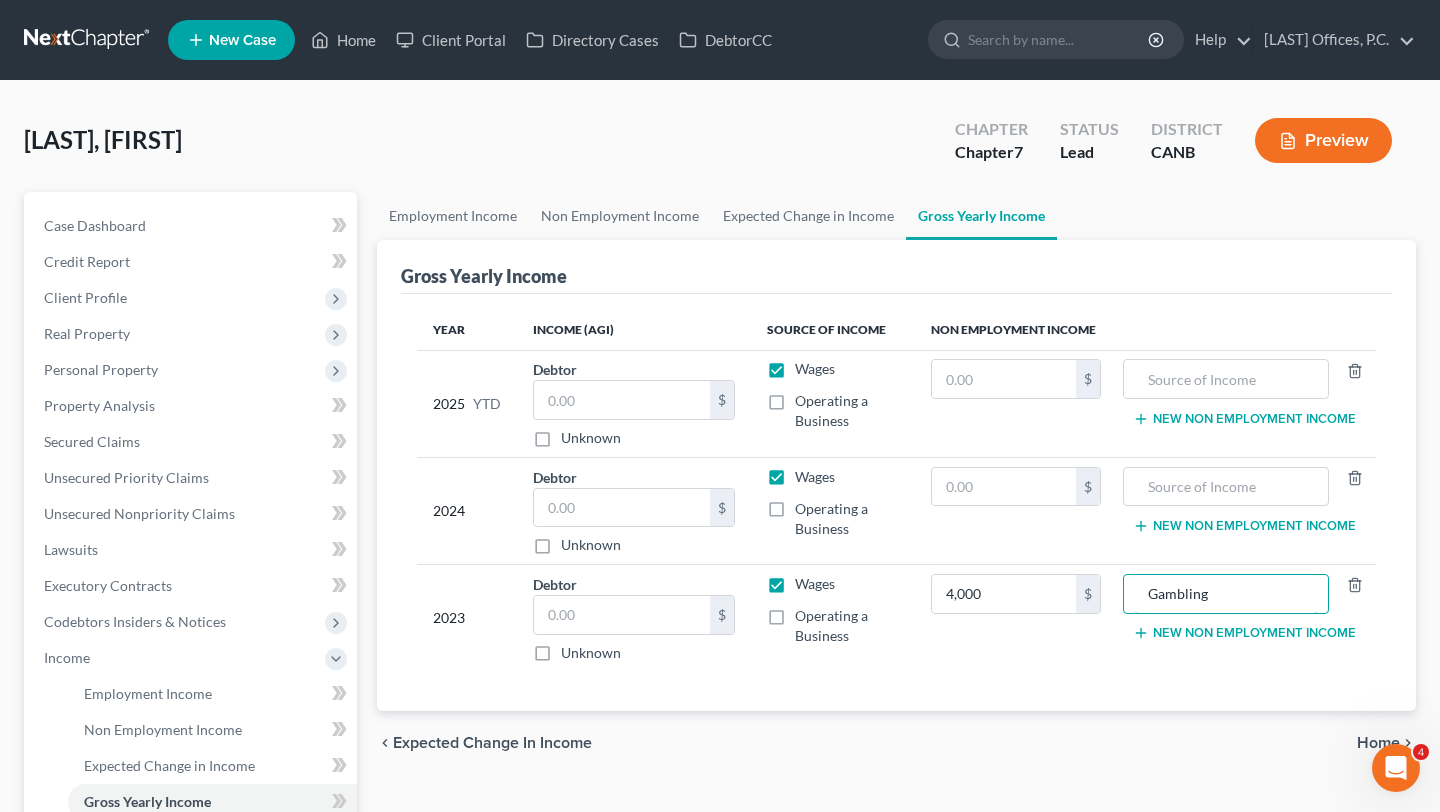 type on "Gambling" 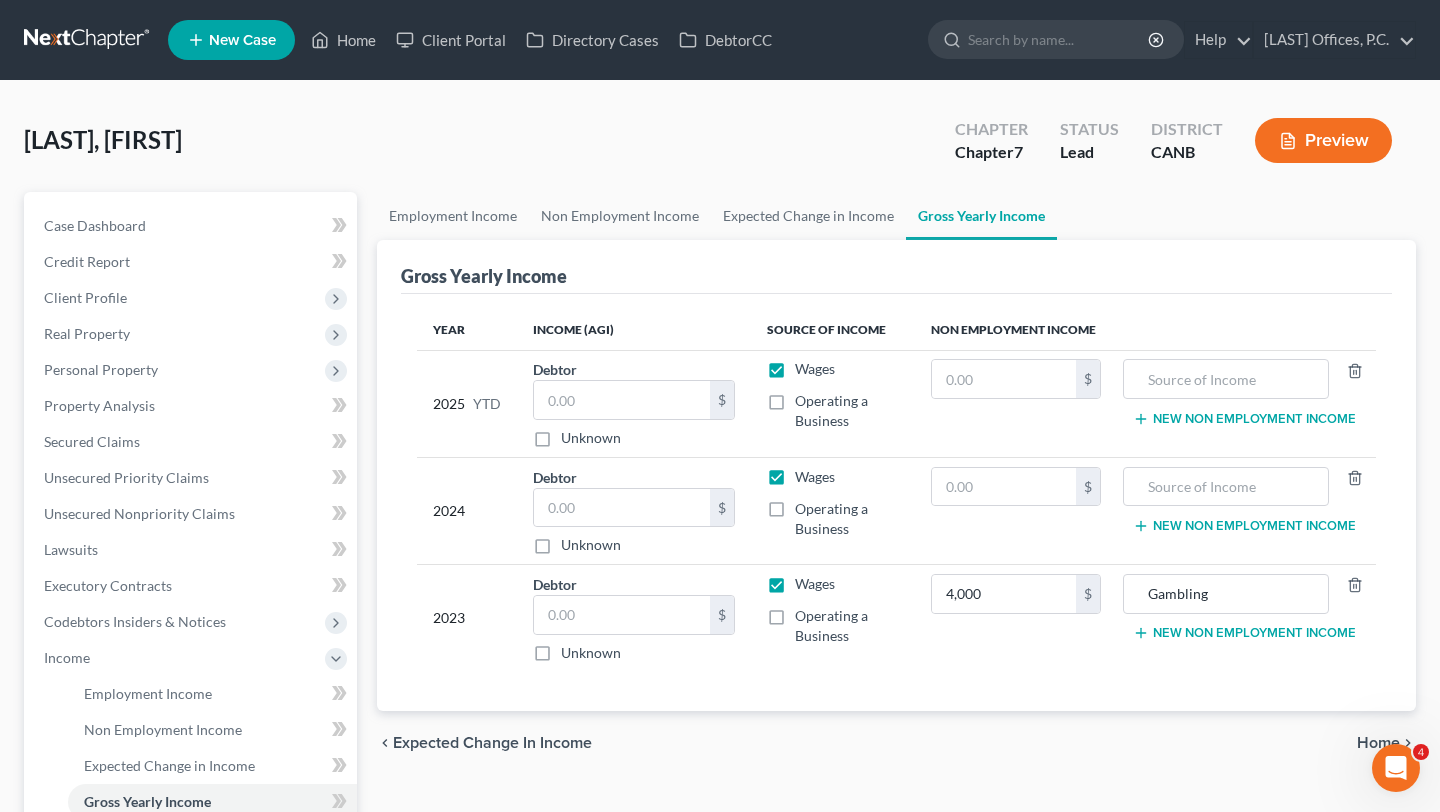 click on "chevron_left
Expected Change in Income
Home
chevron_right" at bounding box center [896, 743] 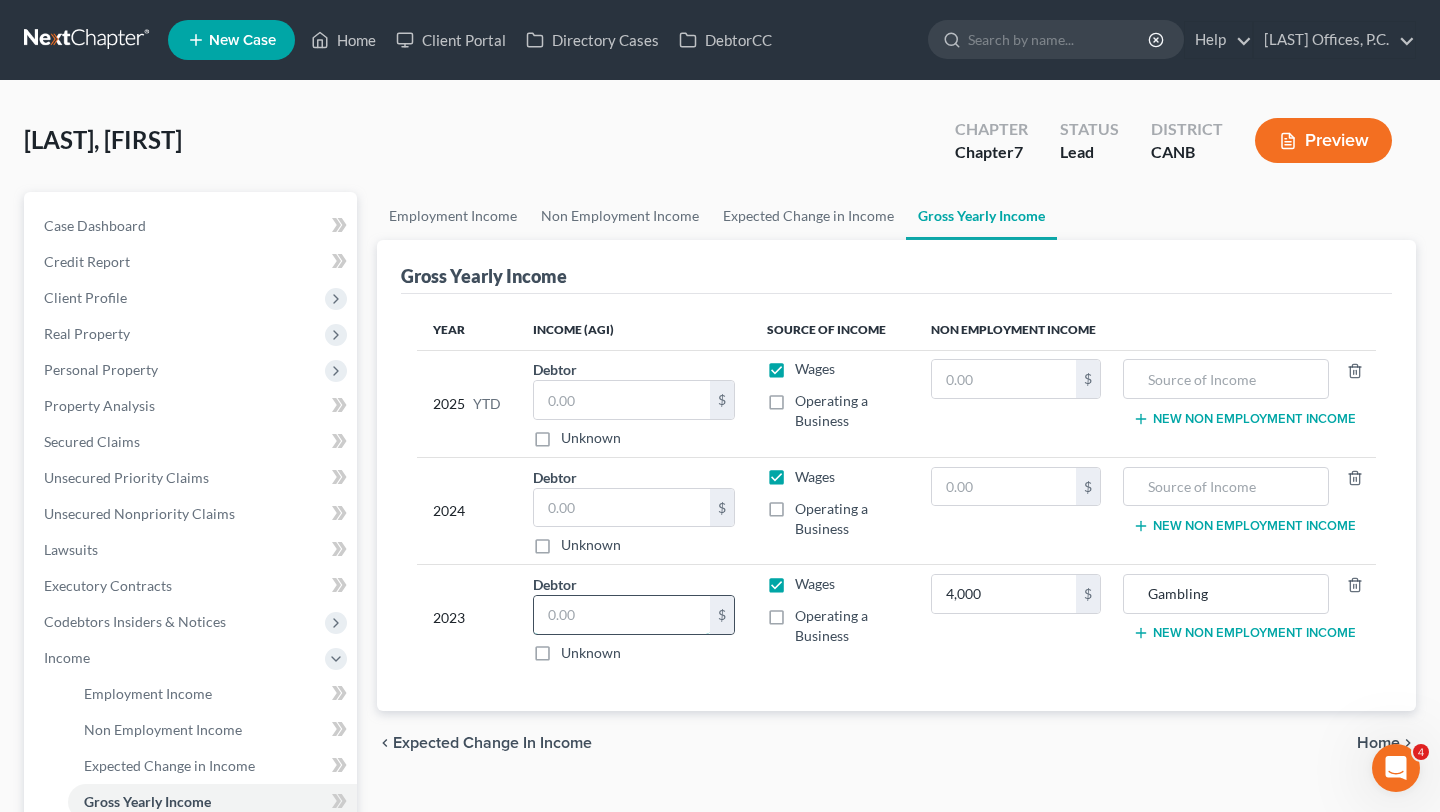 click at bounding box center (622, 615) 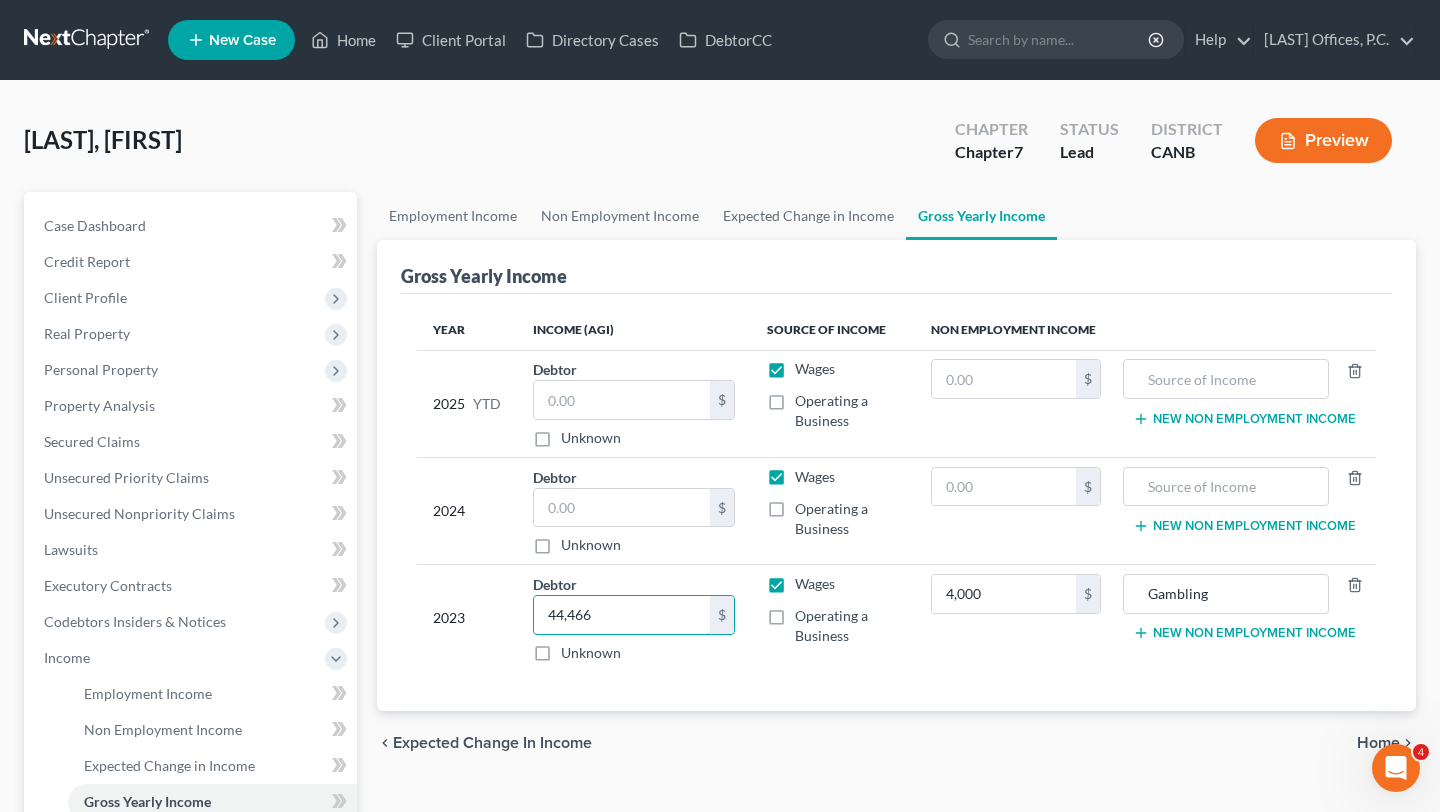 type on "44,466" 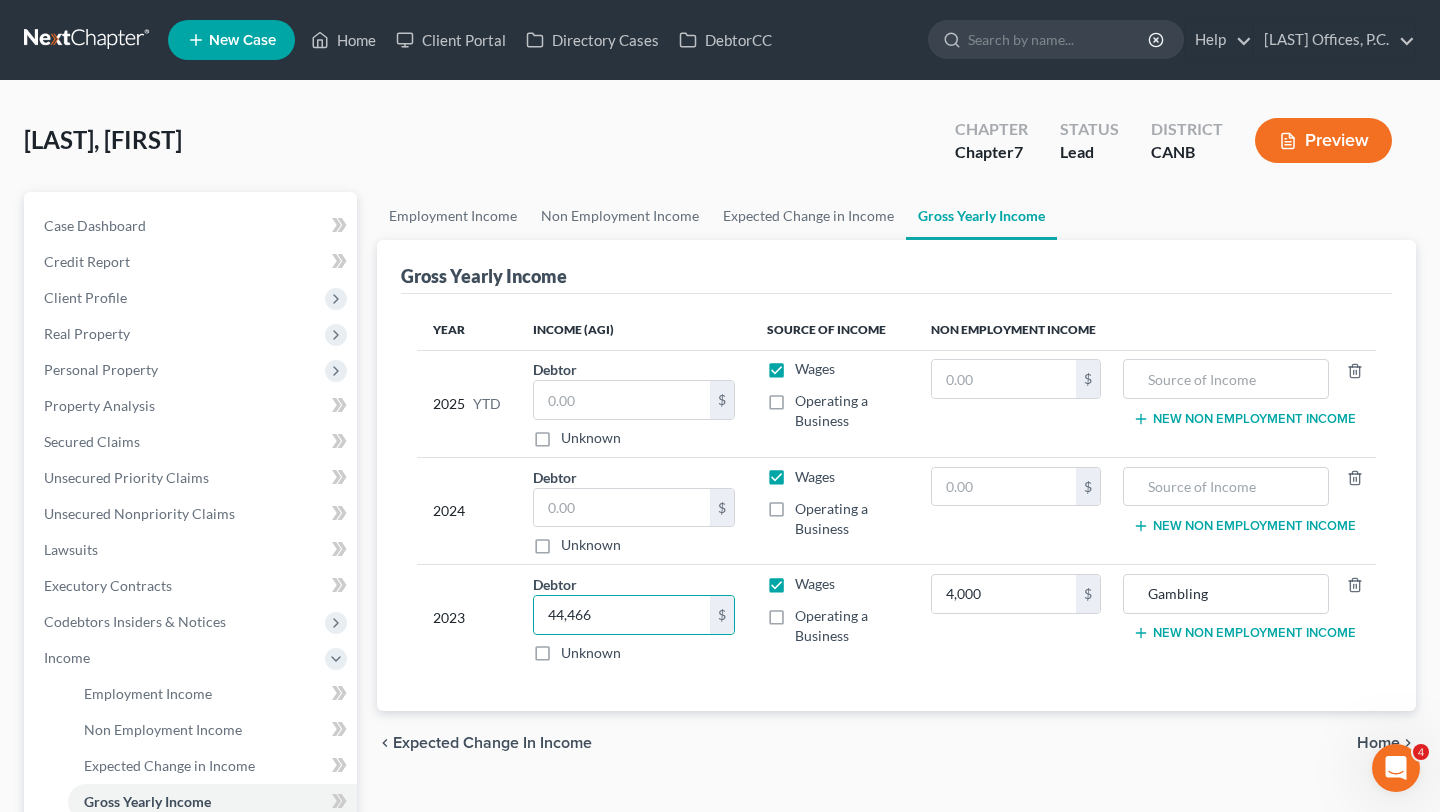 click on "Operating a Business" at bounding box center [847, 626] 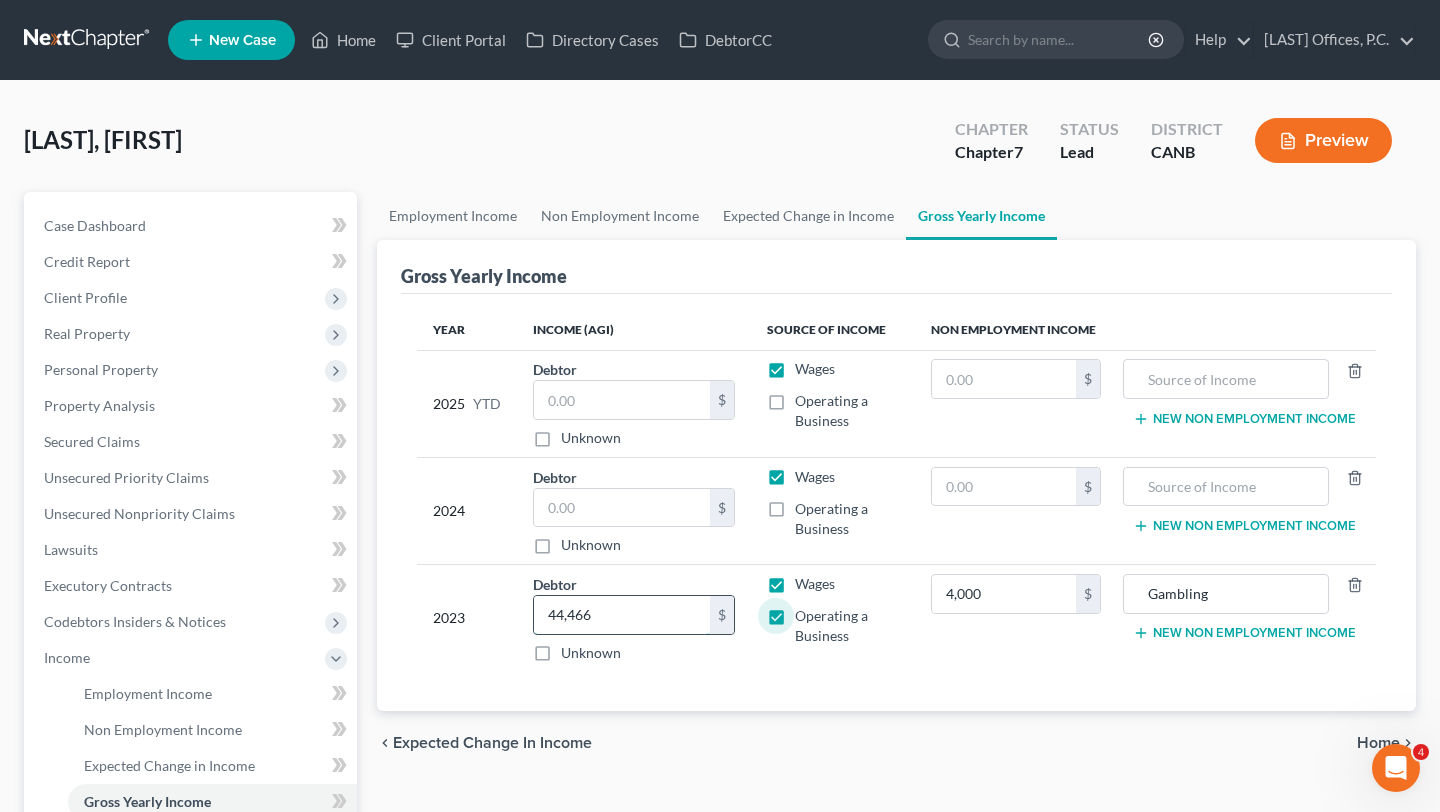 click on "44,466" at bounding box center [622, 615] 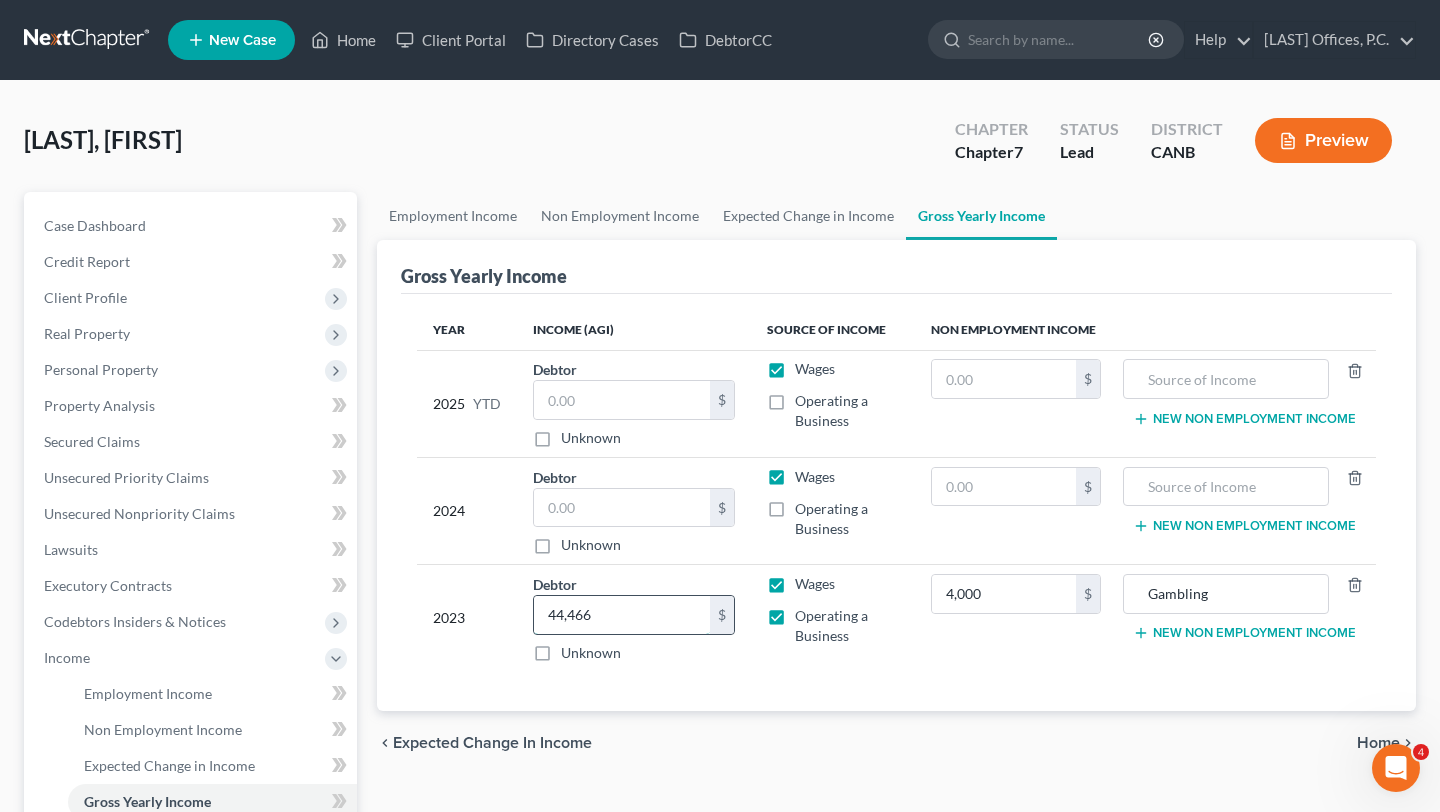paste on "76,872" 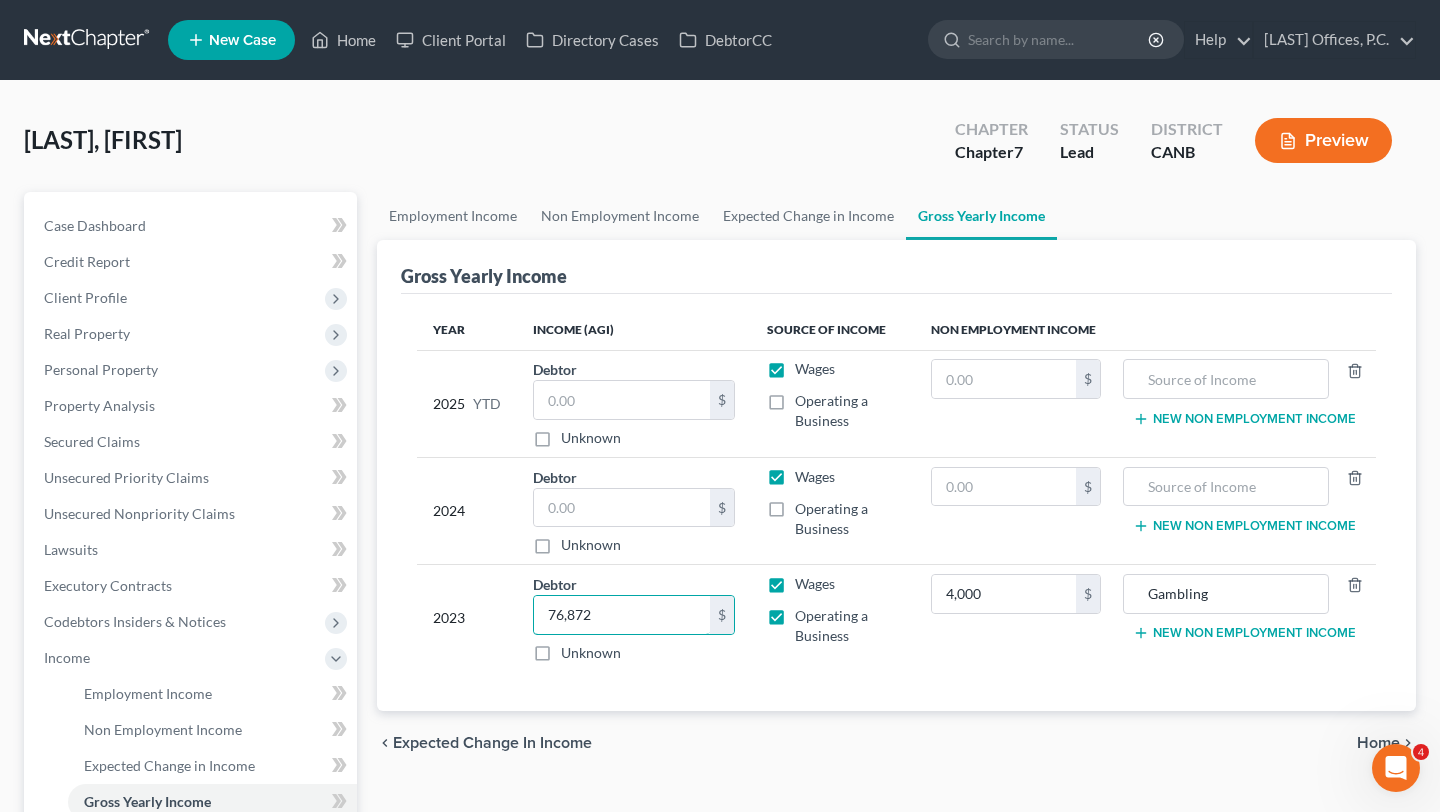type on "76,872" 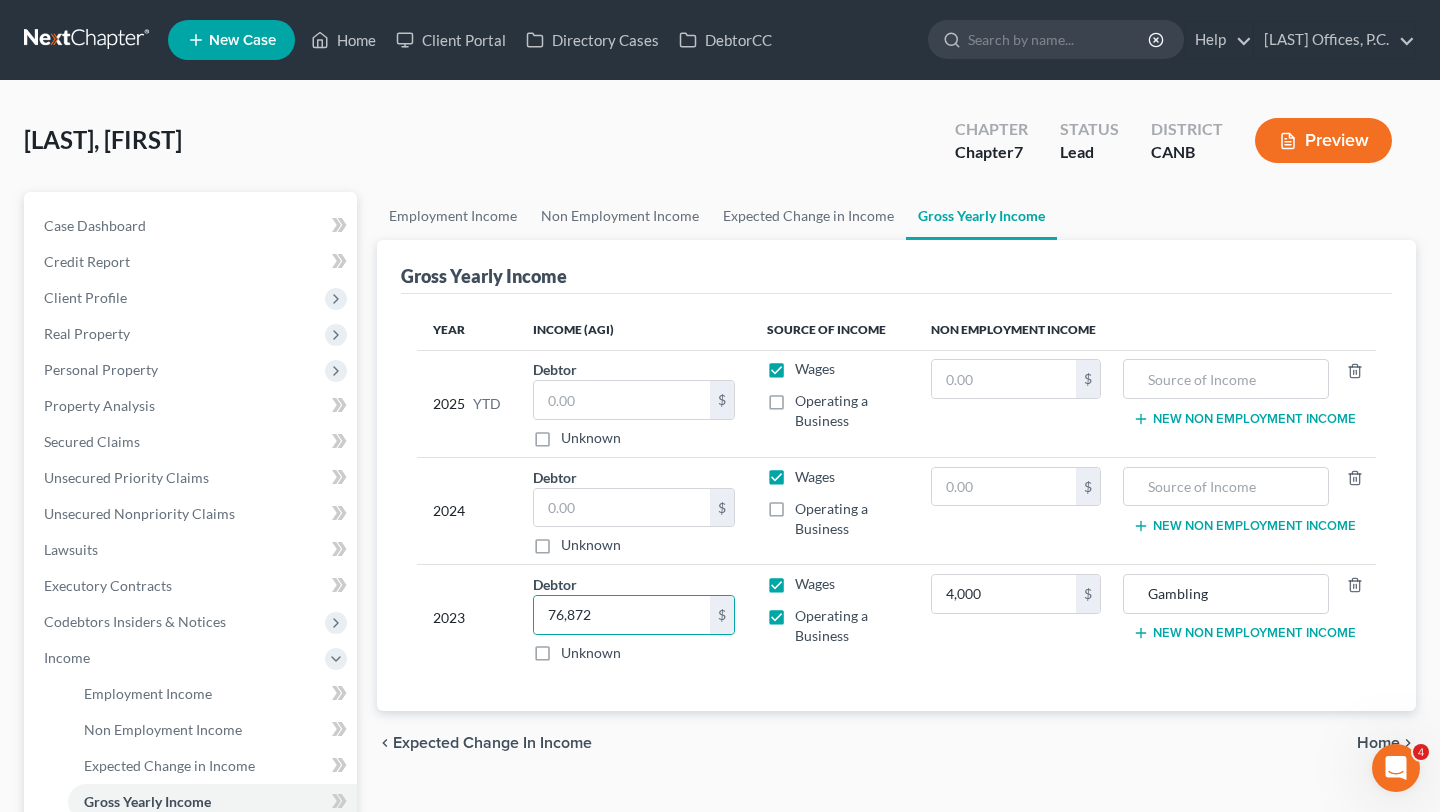 click on "Year Income (AGI) Source of Income Non Employment Income 2025  YTD Debtor
$
Unknown
Balance Undetermined
$
Unknown
Wages Operating a Business $ New Non Employment Income 2024 Debtor
$
Unknown
Balance Undetermined
$
Unknown
Wages Operating a Business $ New Non Employment Income 2023 Debtor
76,872.00 $
Unknown
Balance Undetermined
76,872 $
Unknown
Wages Operating a Business 4,000 $ Gambling New Non Employment Income" at bounding box center (896, 503) 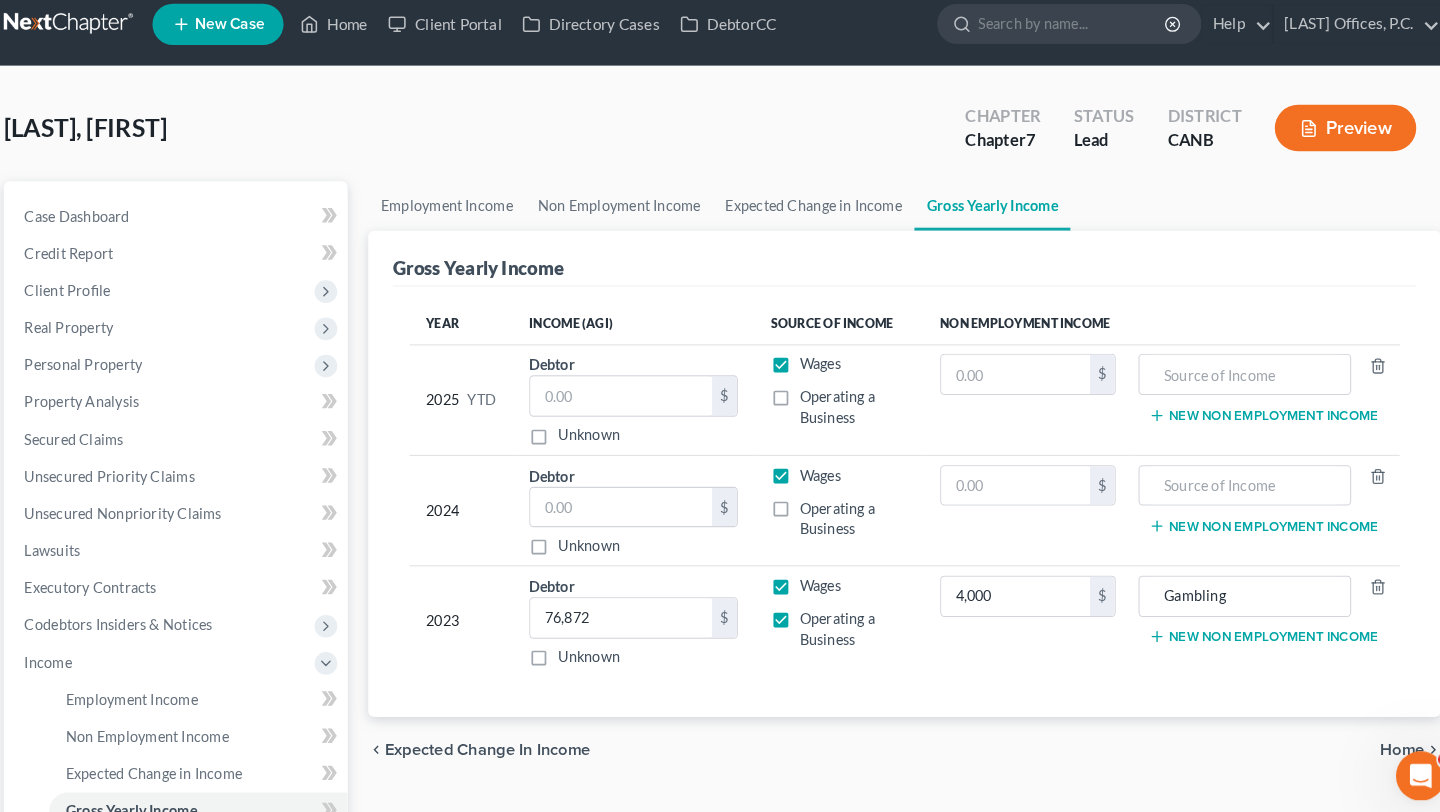 scroll, scrollTop: 0, scrollLeft: 0, axis: both 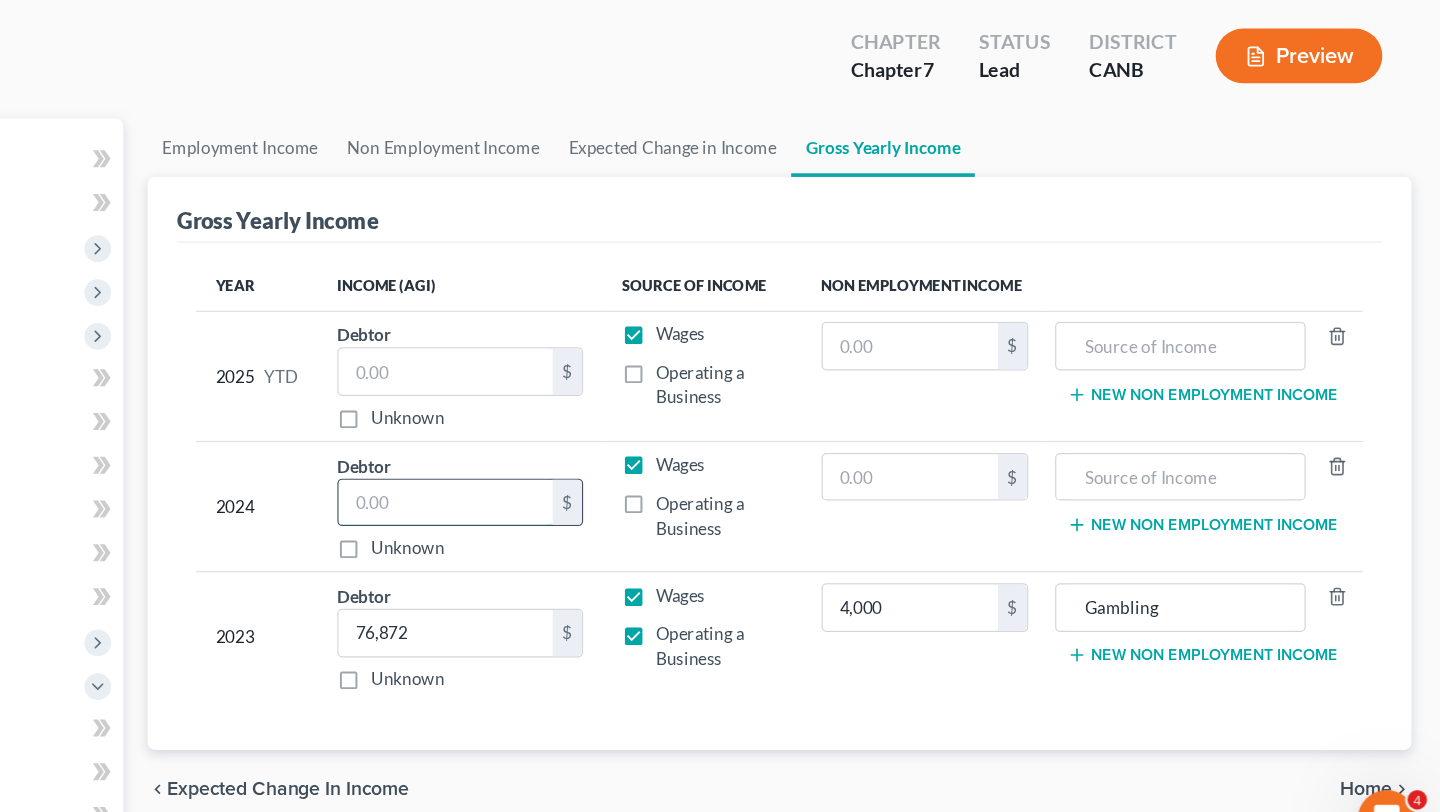 click at bounding box center [622, 508] 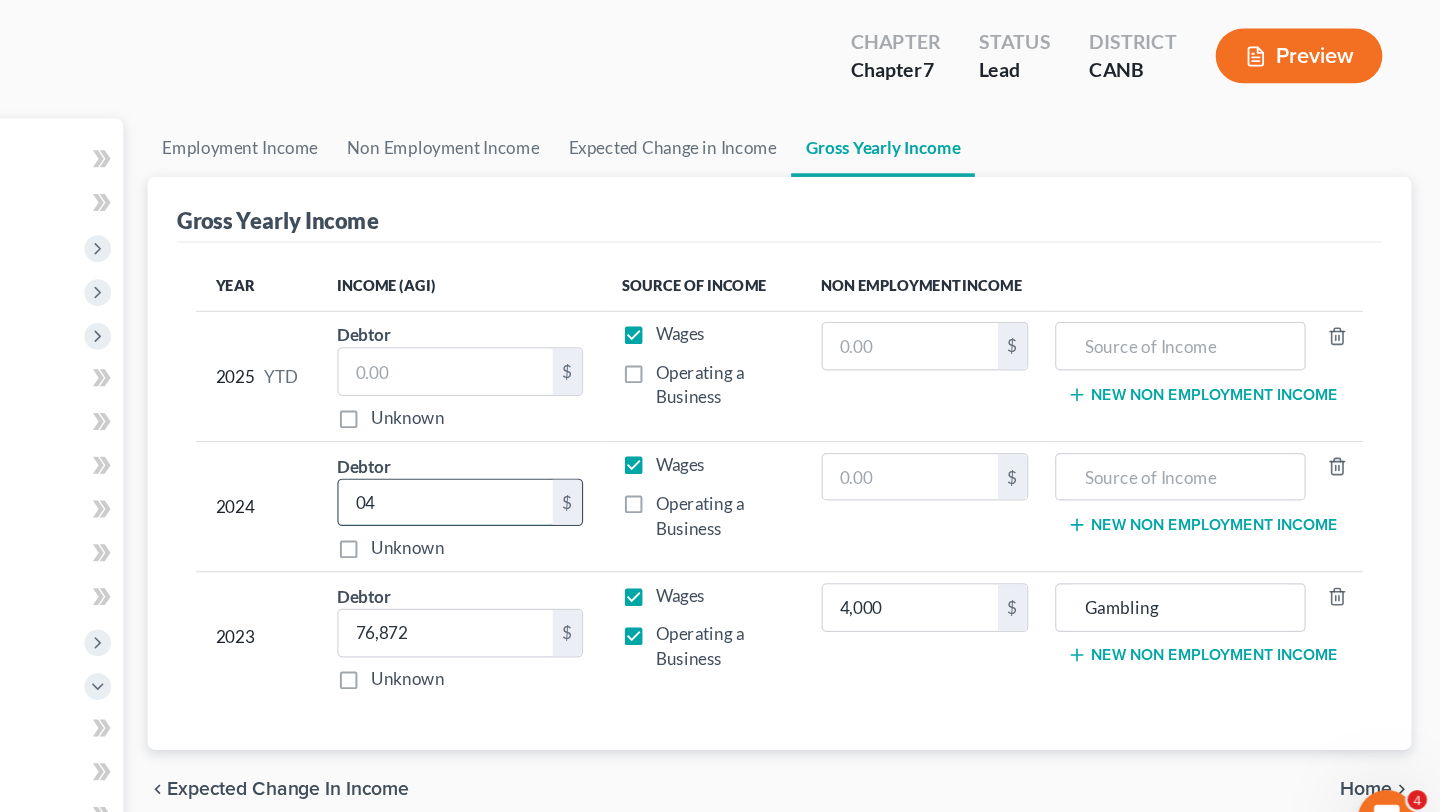 type on "0" 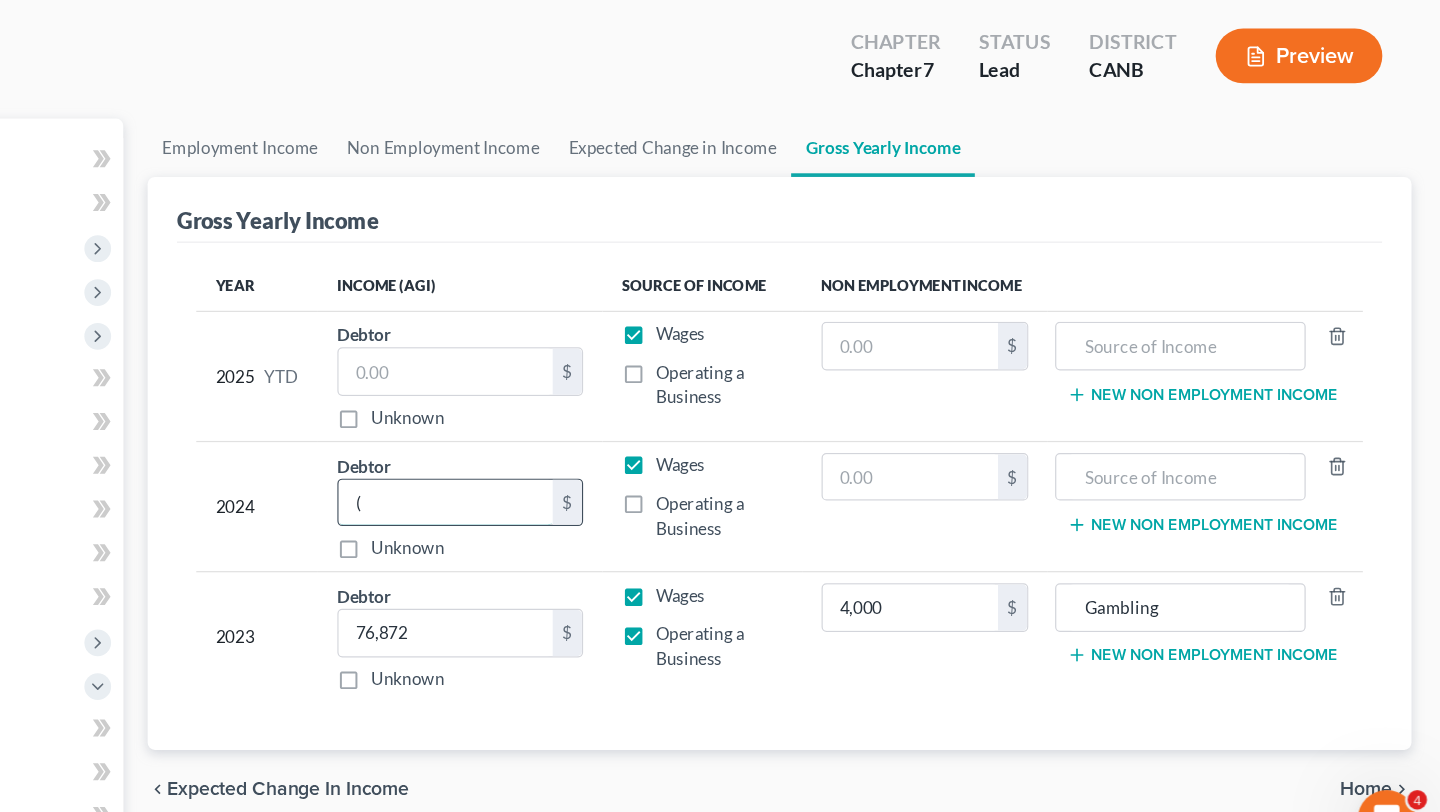 type on "0" 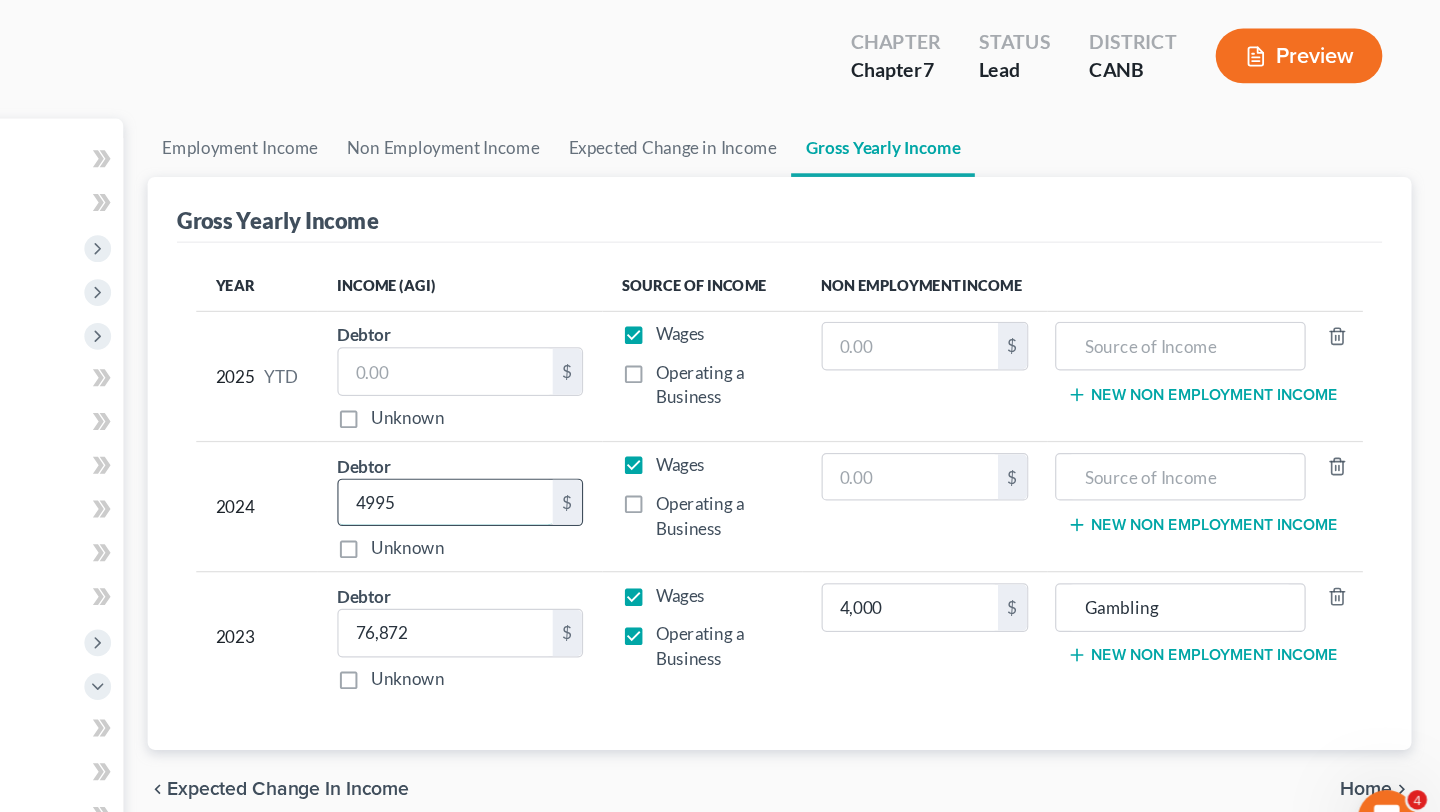 type on "4,995" 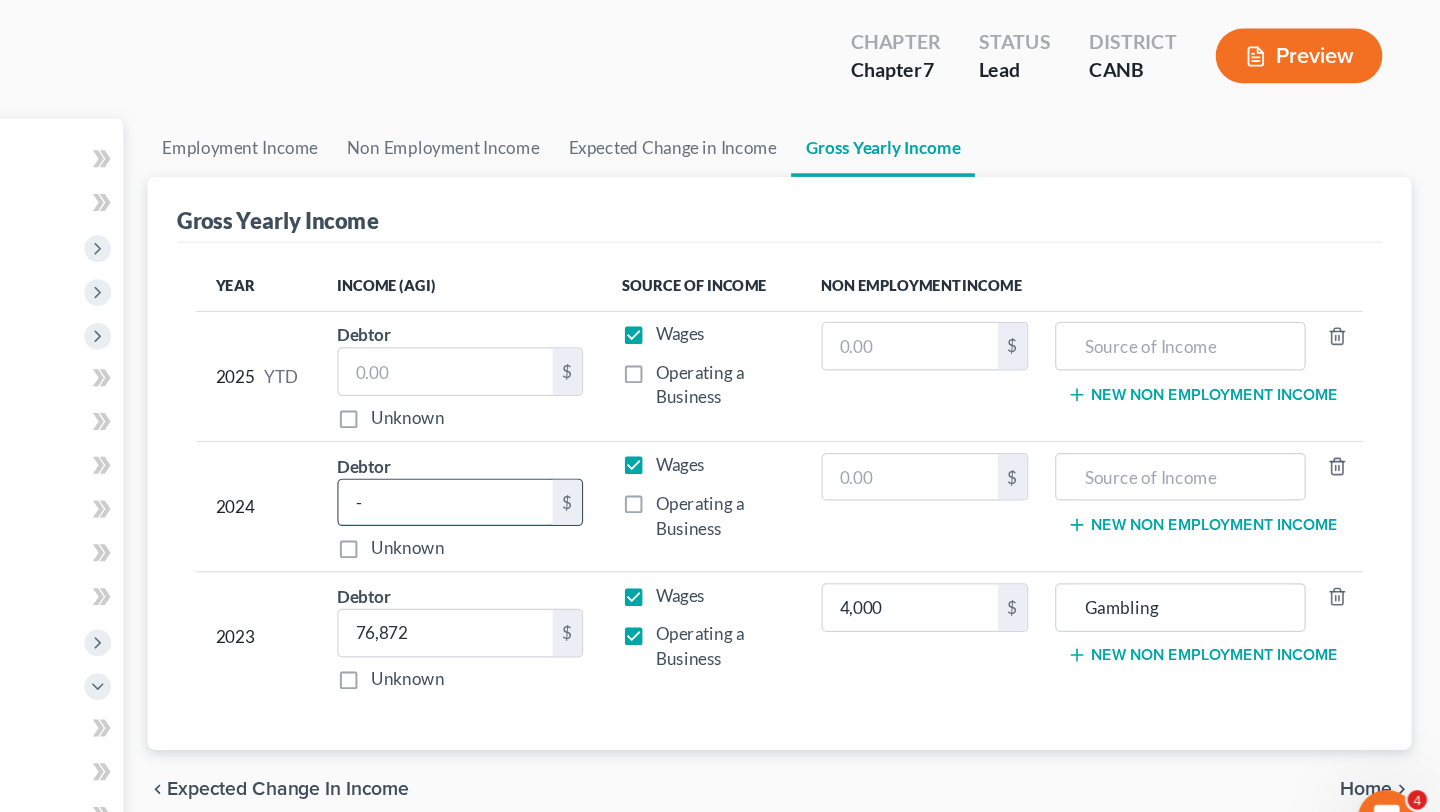 type on "0" 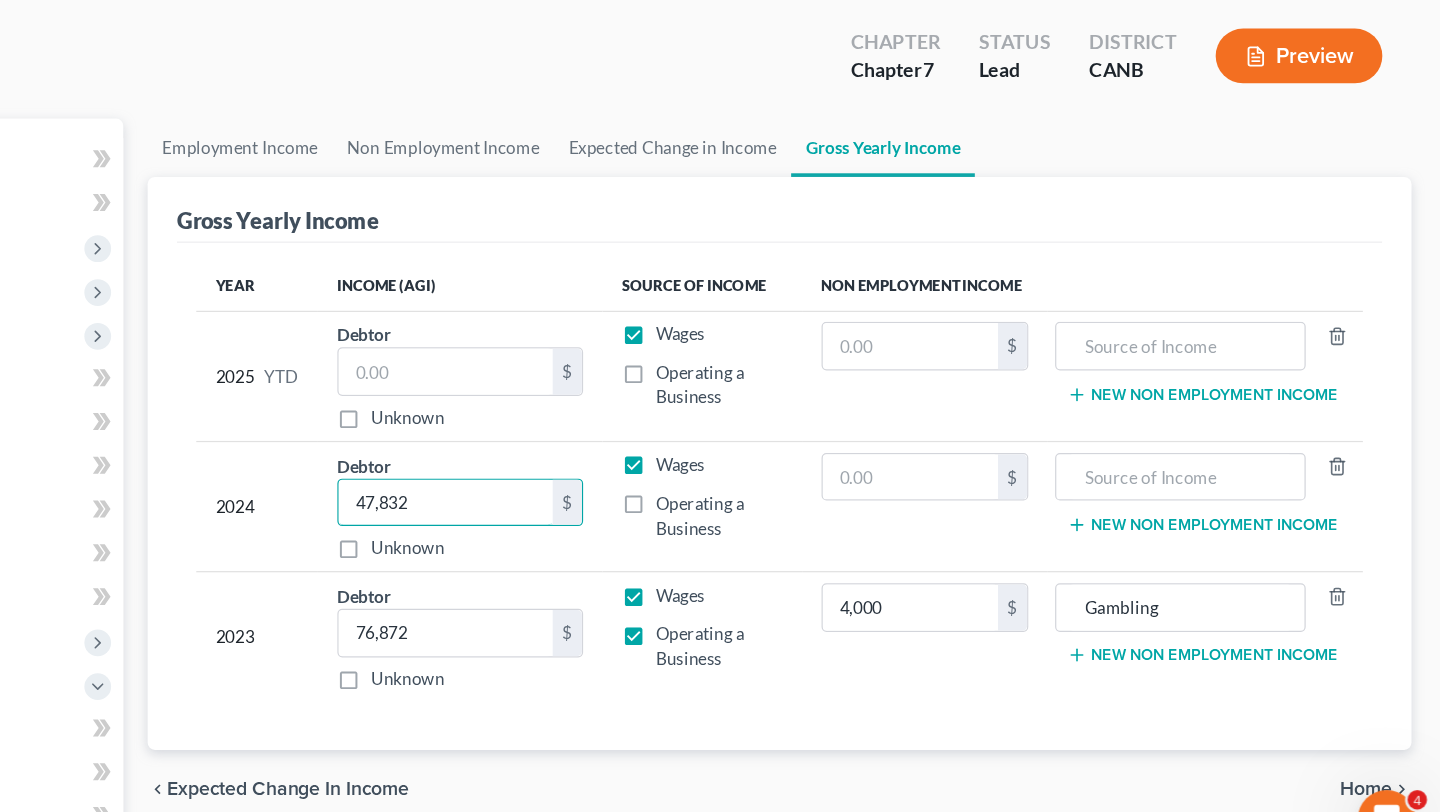 type on "47,832" 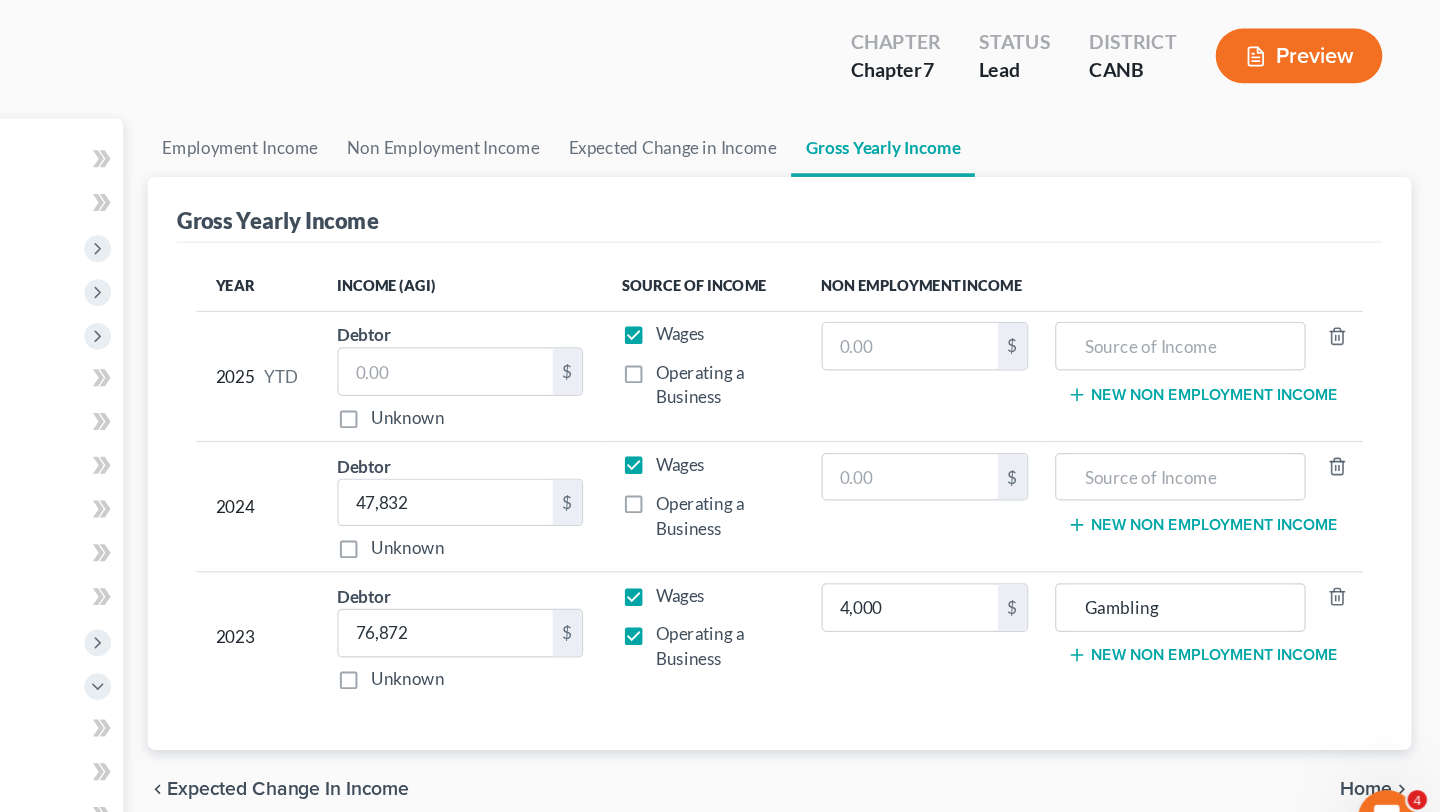 click on "Operating a Business" at bounding box center [831, 518] 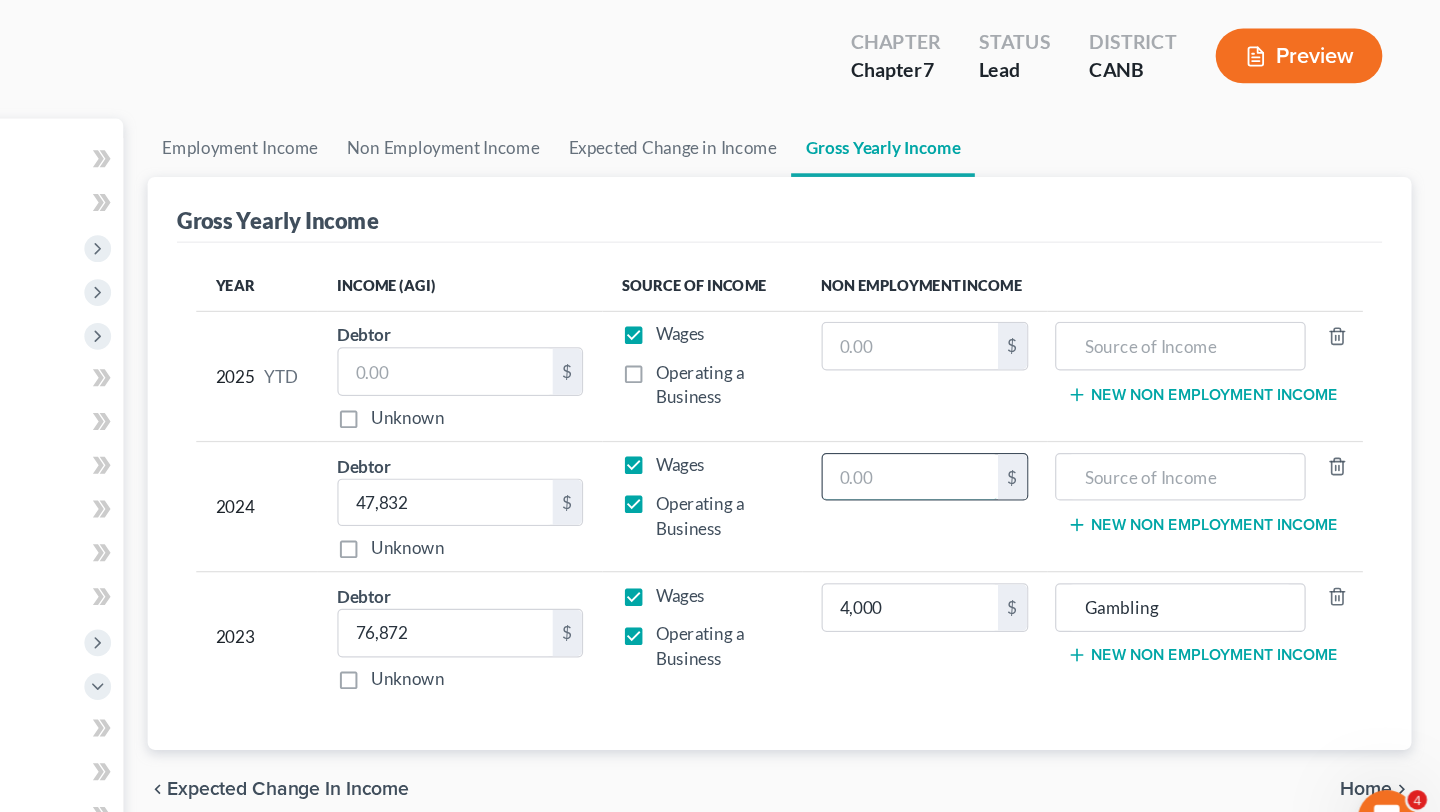 click at bounding box center (1004, 487) 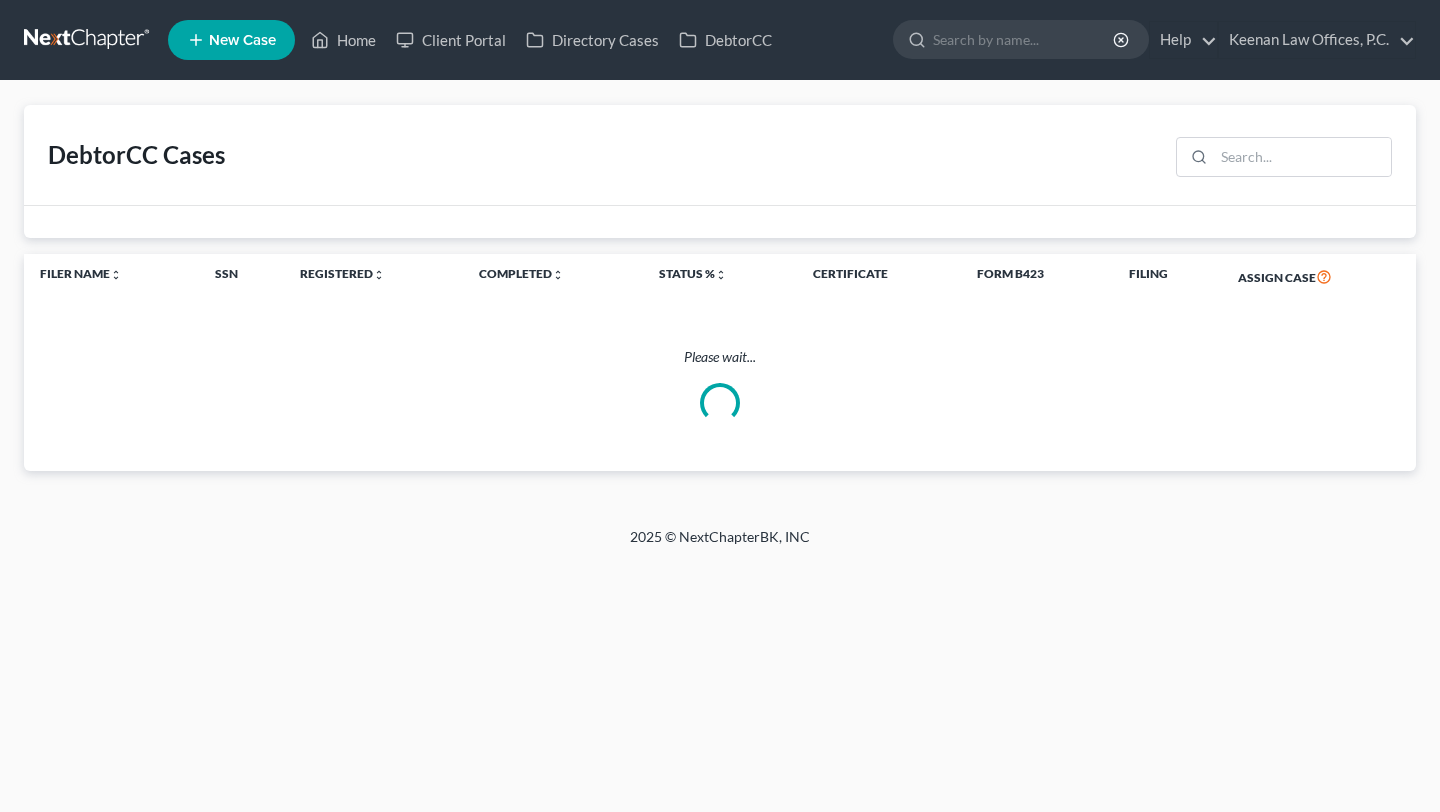 scroll, scrollTop: 0, scrollLeft: 0, axis: both 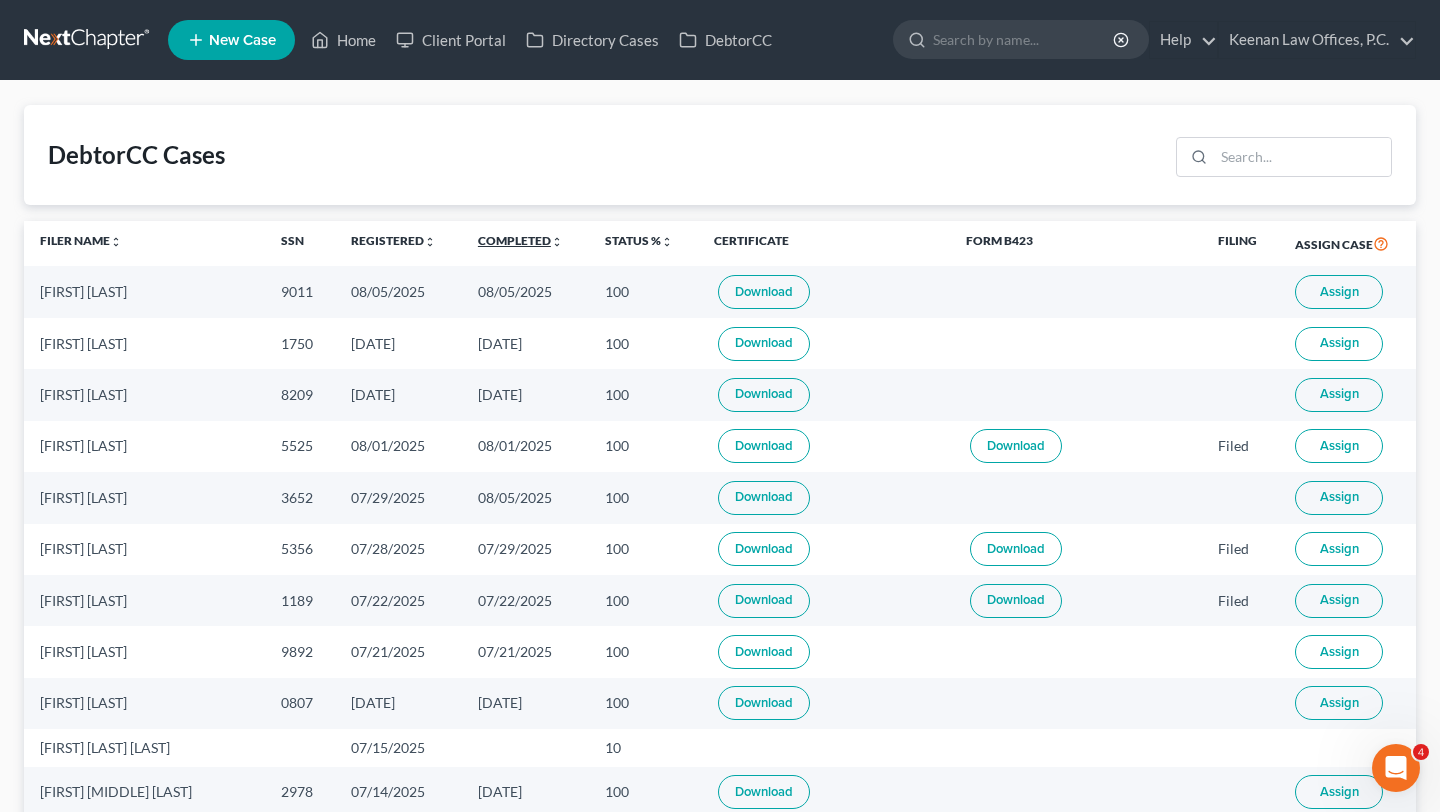 click on "Completed
unfold_more
expand_more
expand_less" at bounding box center (520, 240) 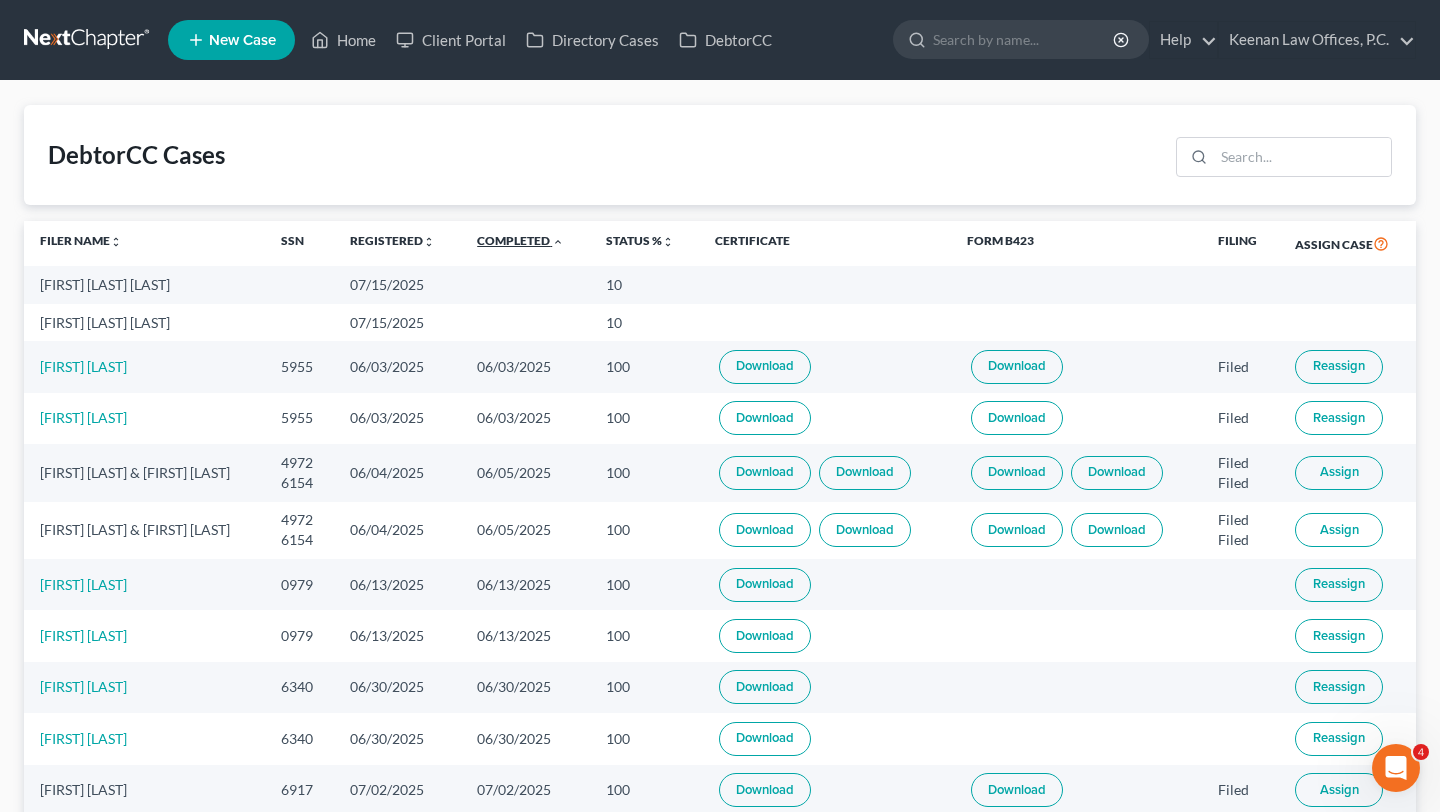 click on "Completed
unfold_more
expand_more
expand_less" at bounding box center (520, 240) 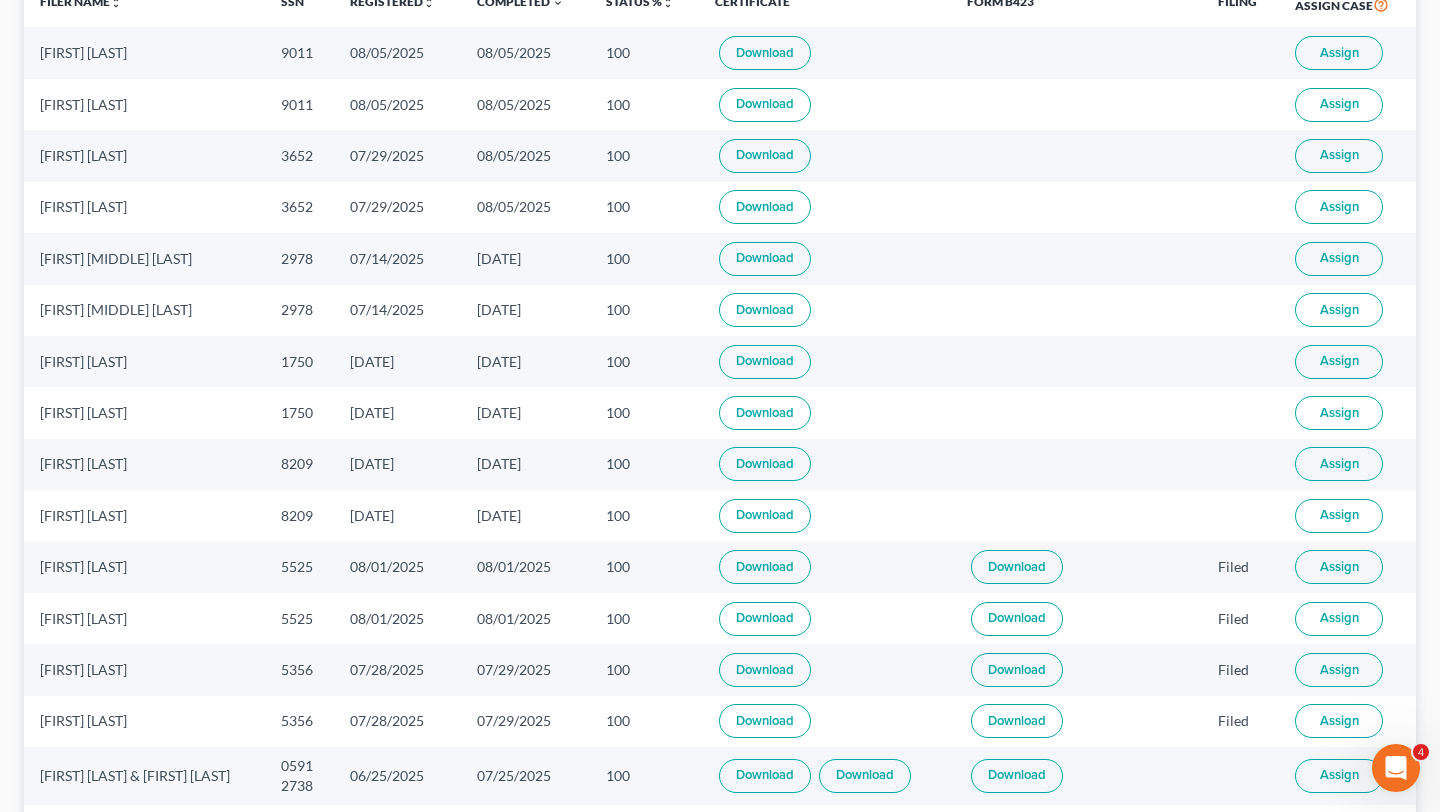 scroll, scrollTop: 0, scrollLeft: 0, axis: both 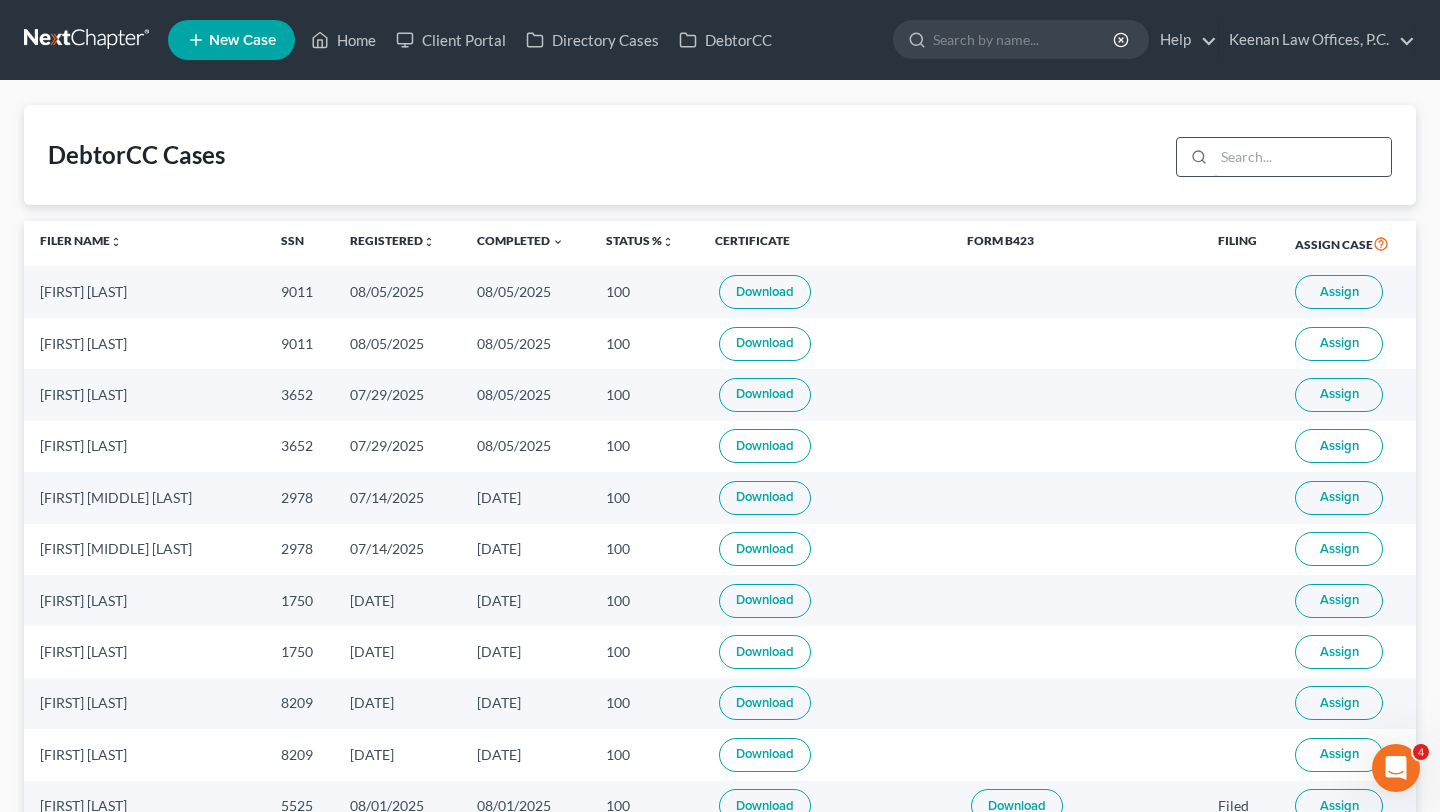 click at bounding box center (1302, 157) 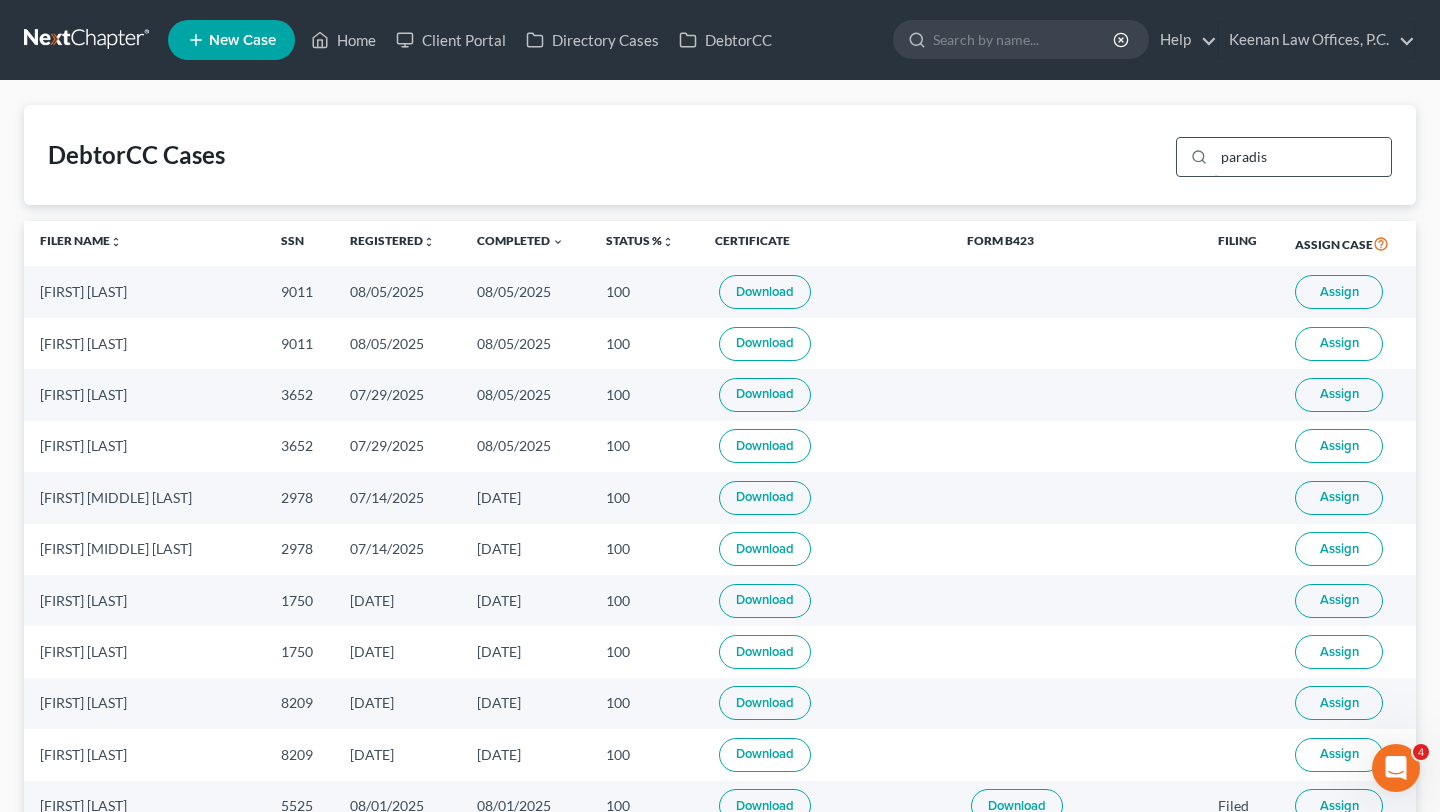 type on "paradis" 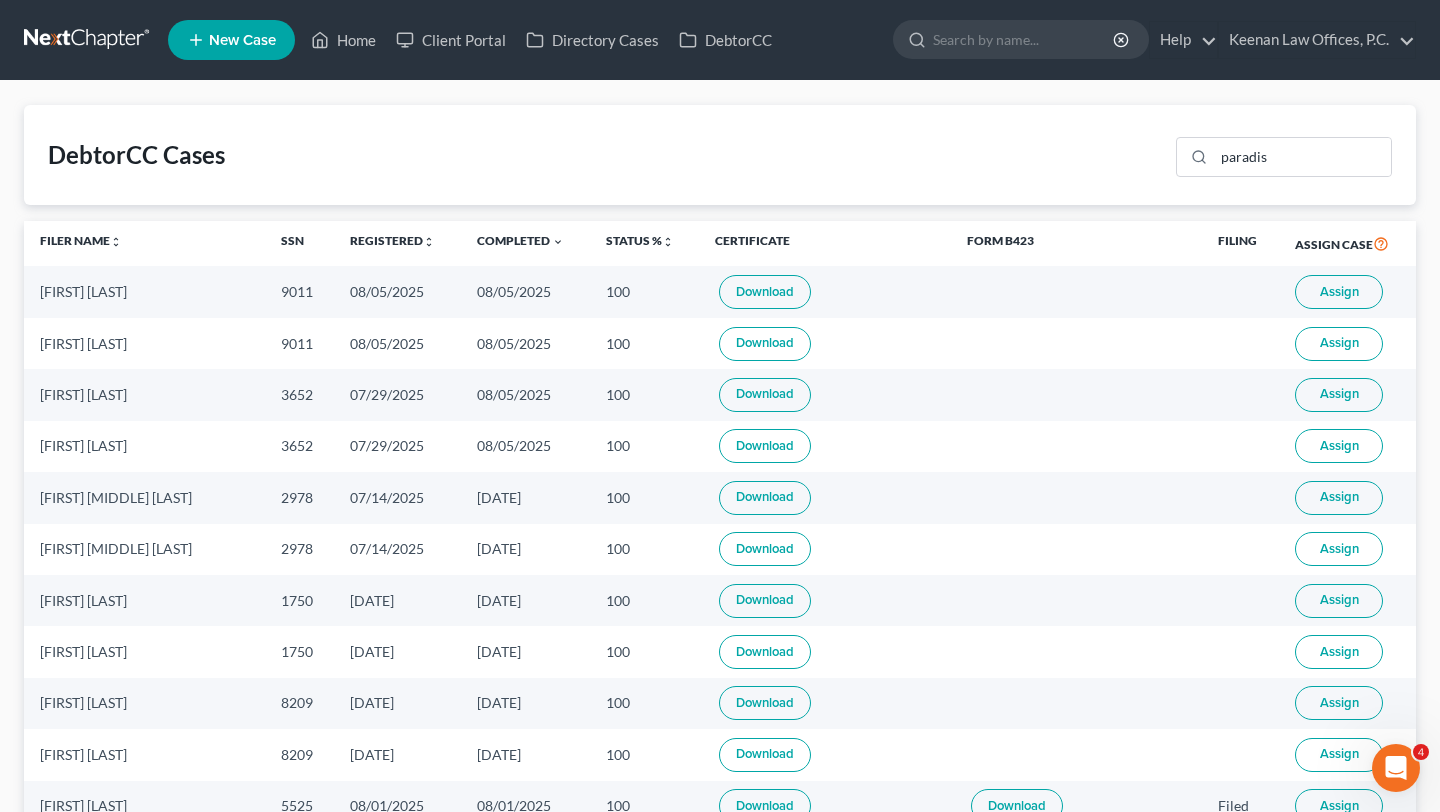 click on "DebtorCC Cases         paradis" at bounding box center (720, 155) 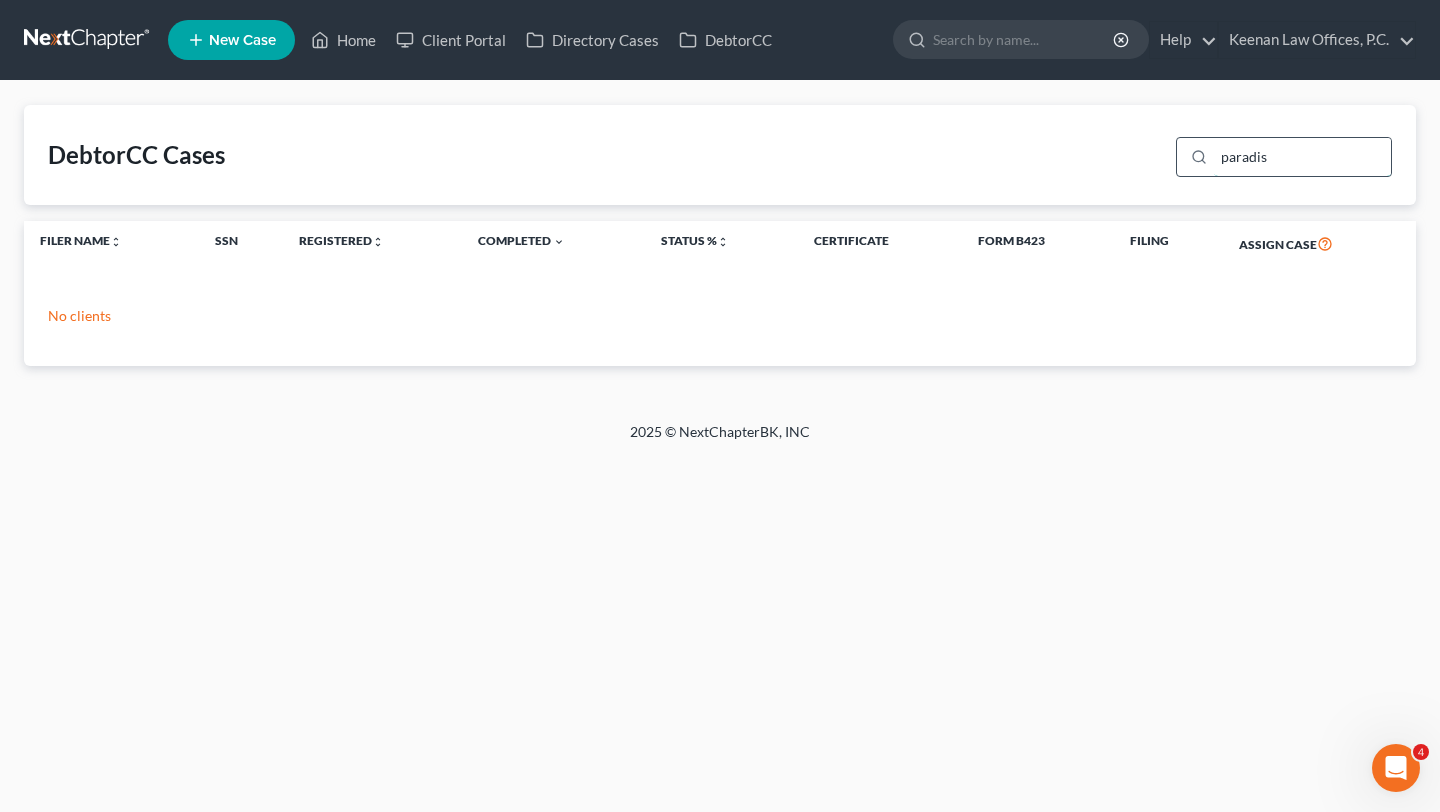 click on "paradis" at bounding box center [1302, 157] 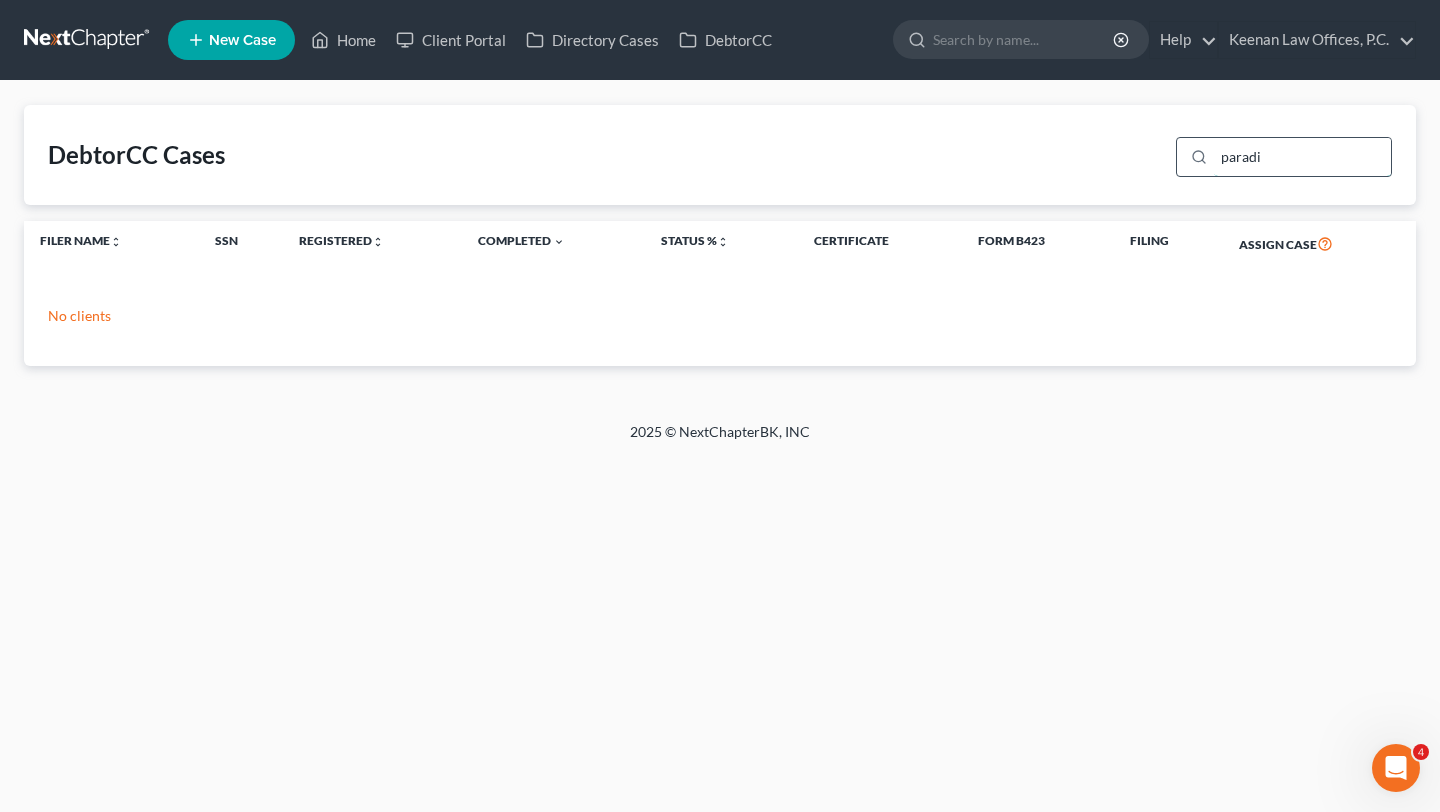 type on "paradis" 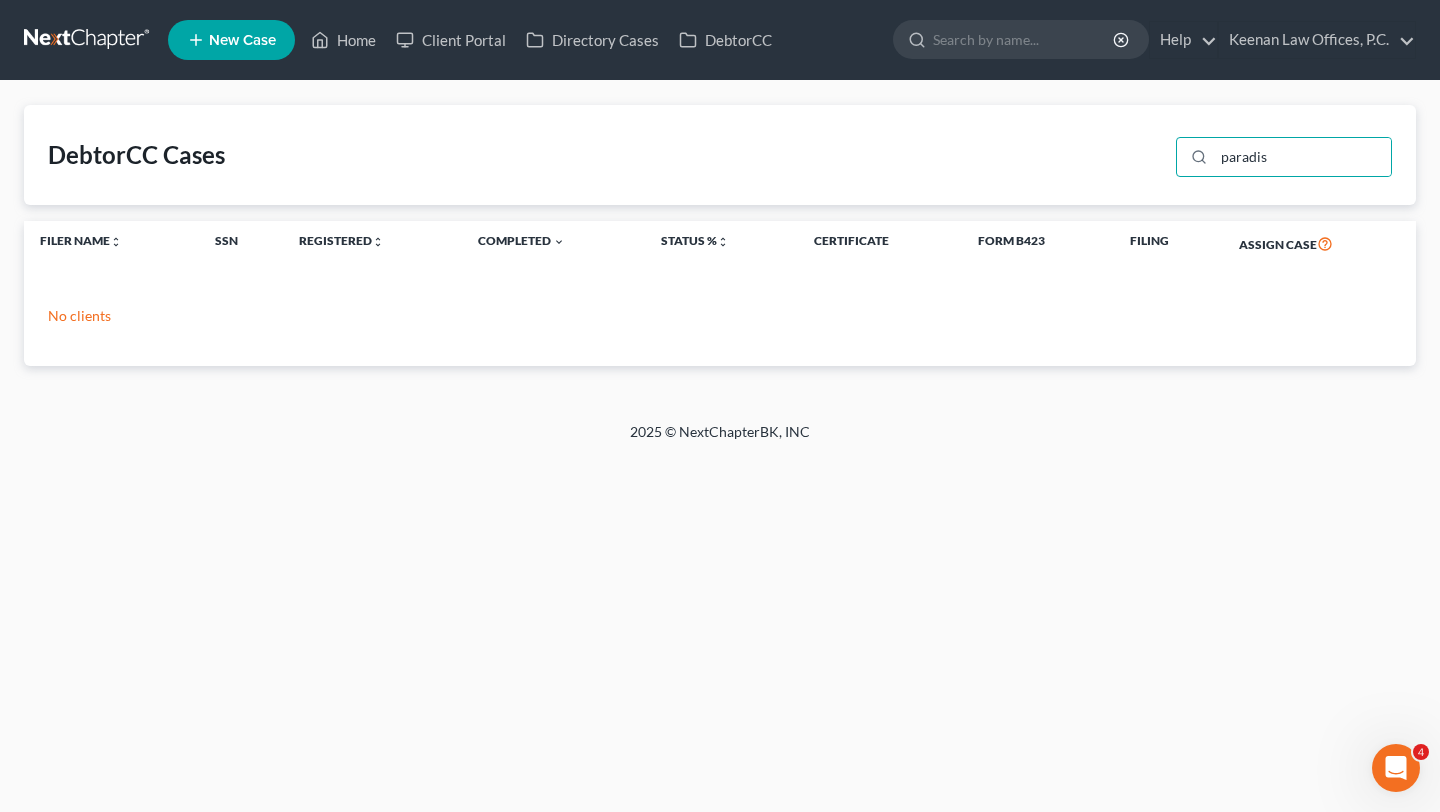 click on "DebtorCC Cases         paradis" at bounding box center [720, 155] 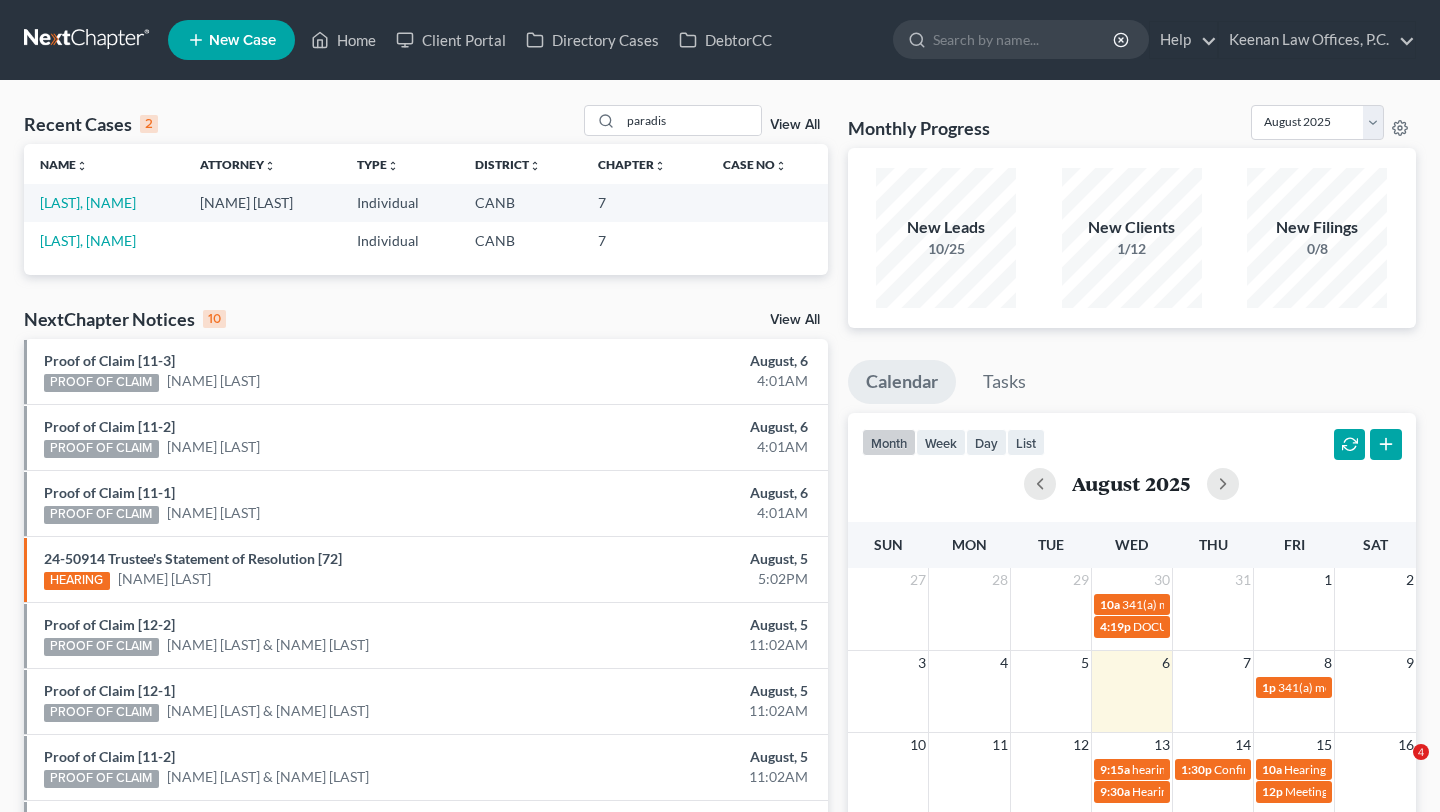 scroll, scrollTop: 0, scrollLeft: 0, axis: both 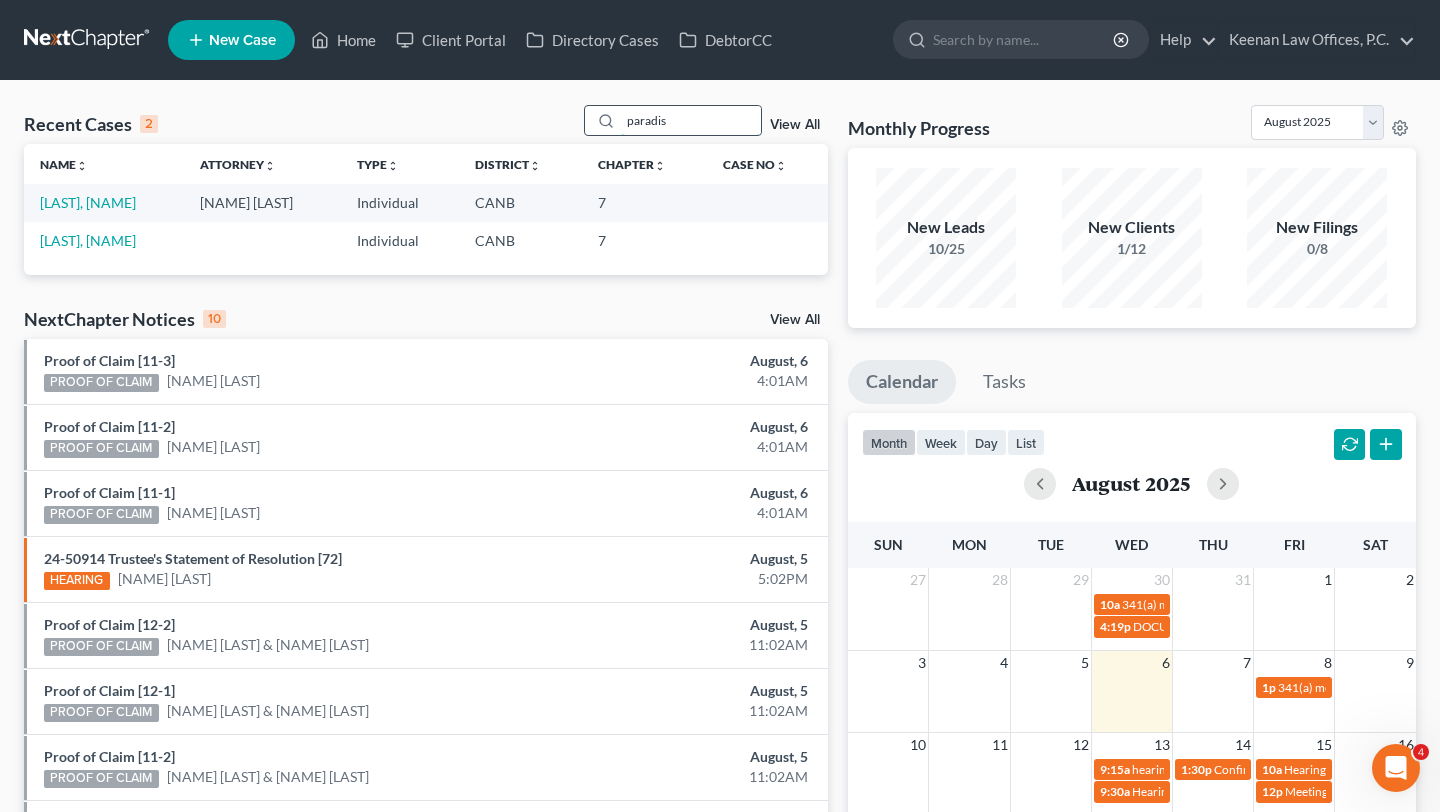 click on "paradis" at bounding box center [691, 120] 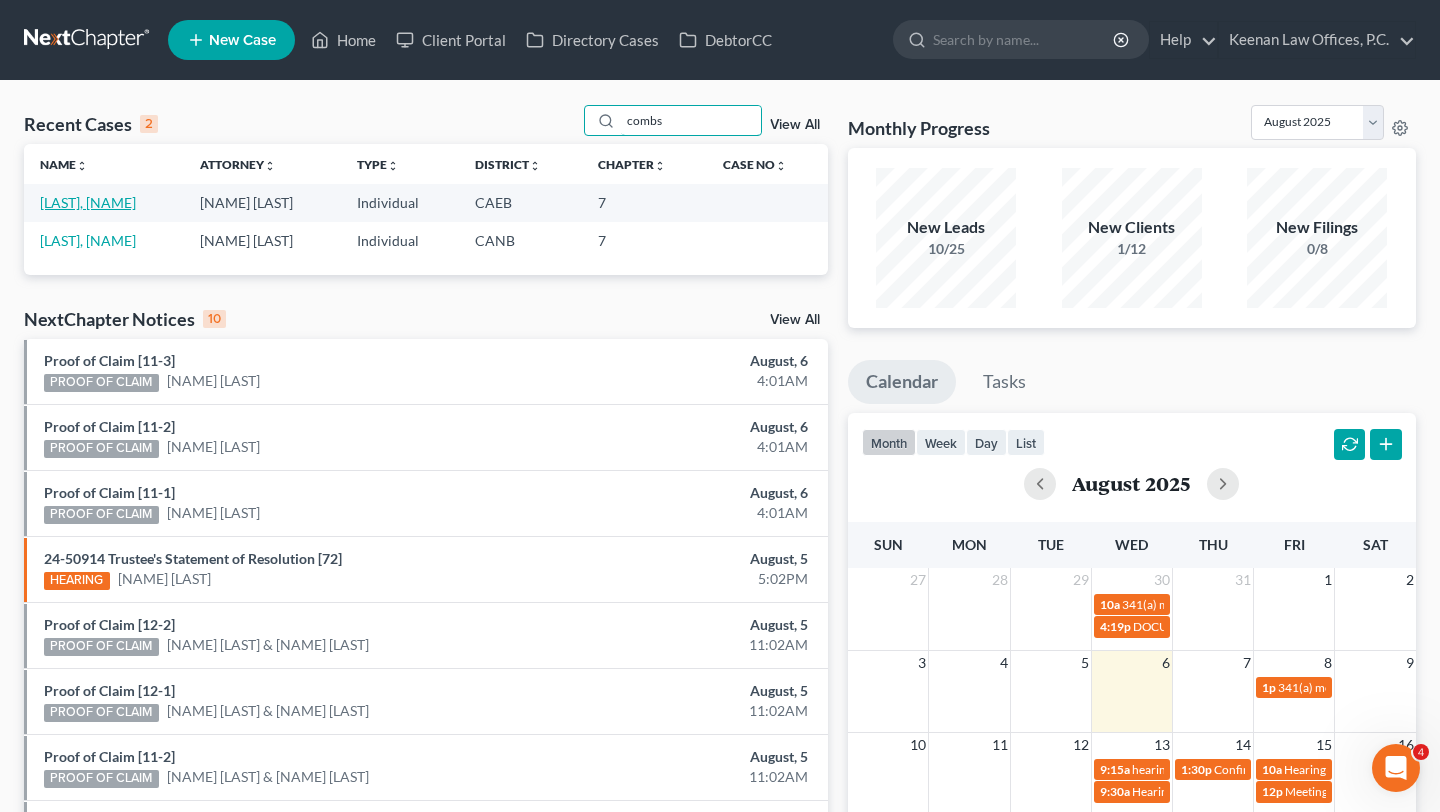 type on "combs" 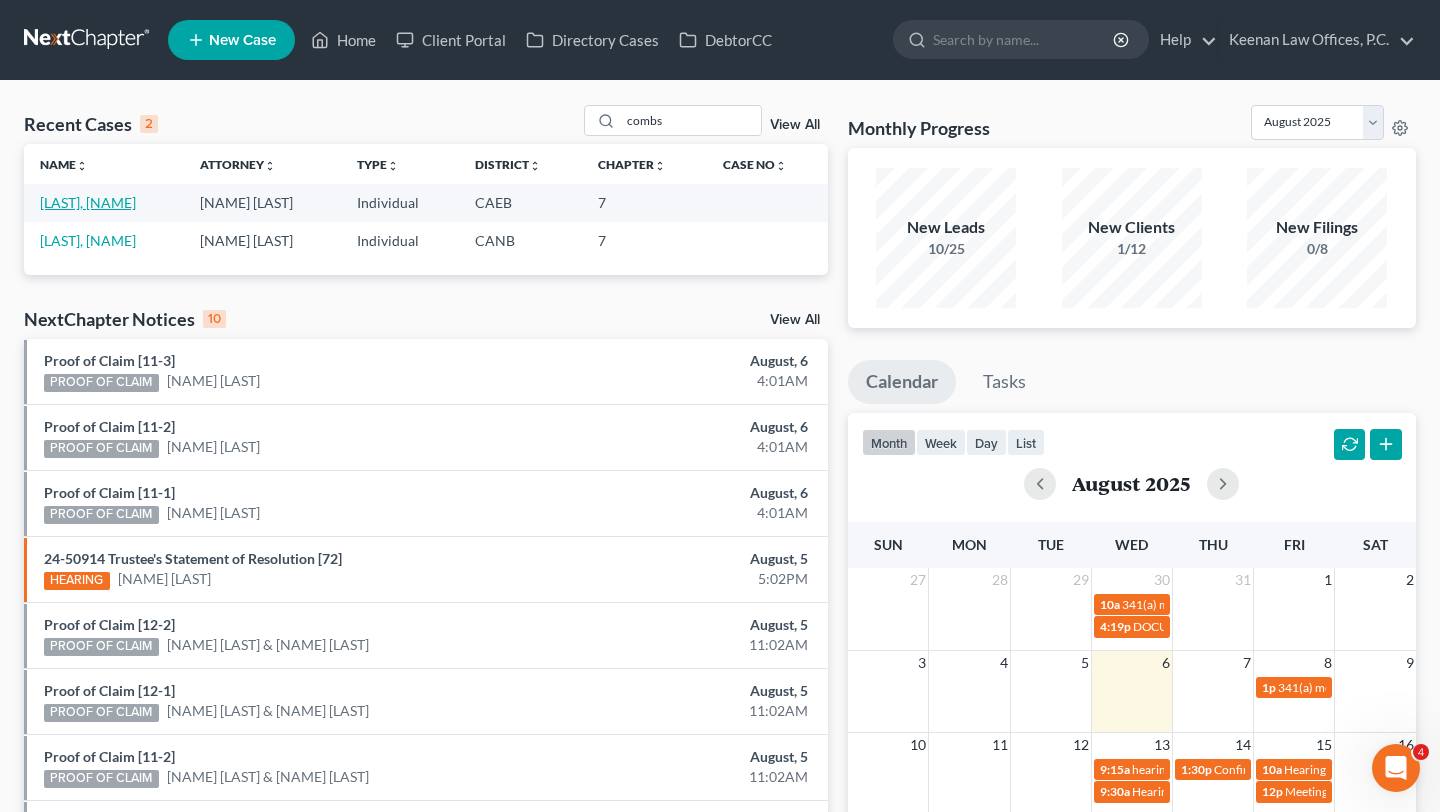 click on "[LAST], [FIRST]" at bounding box center (88, 202) 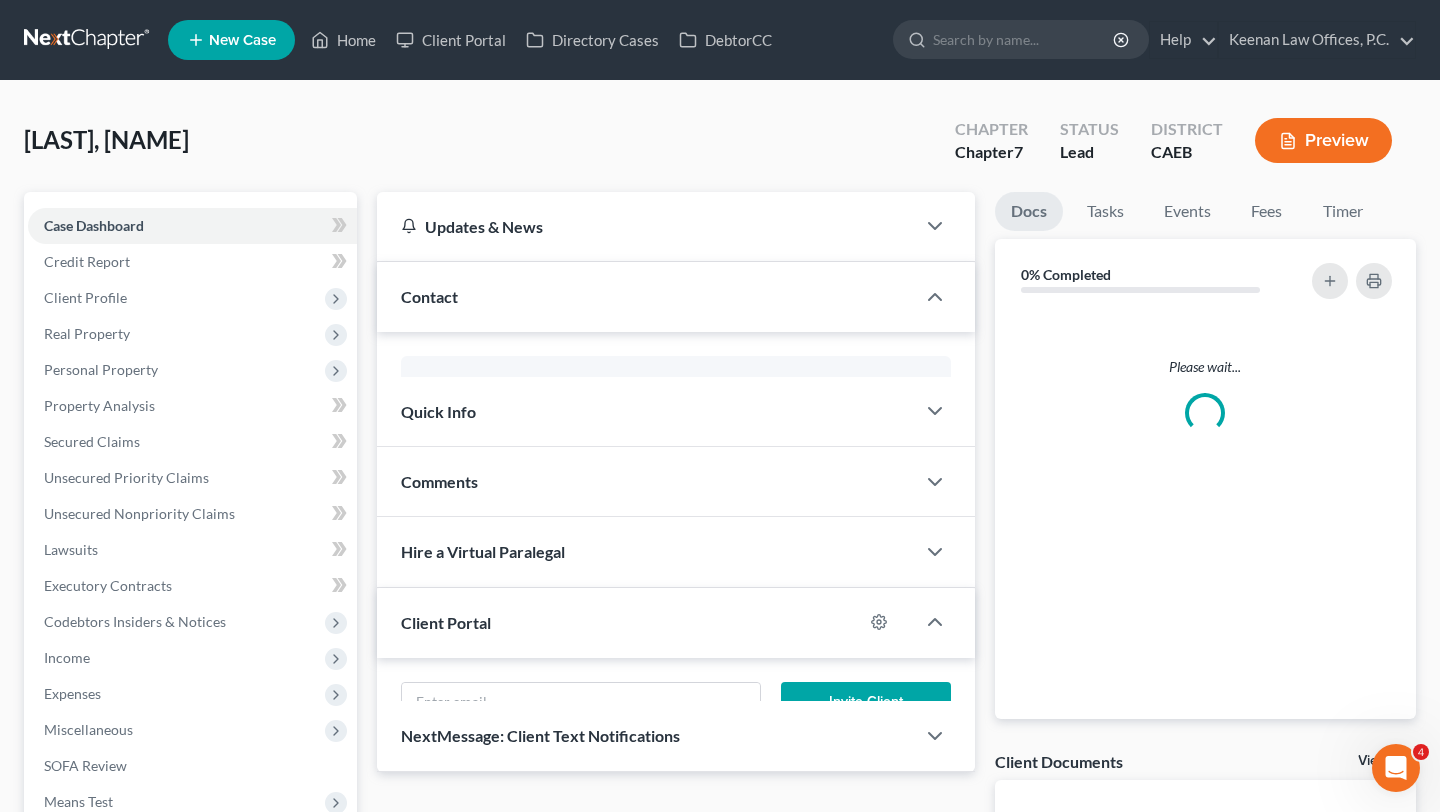 scroll, scrollTop: 27, scrollLeft: 0, axis: vertical 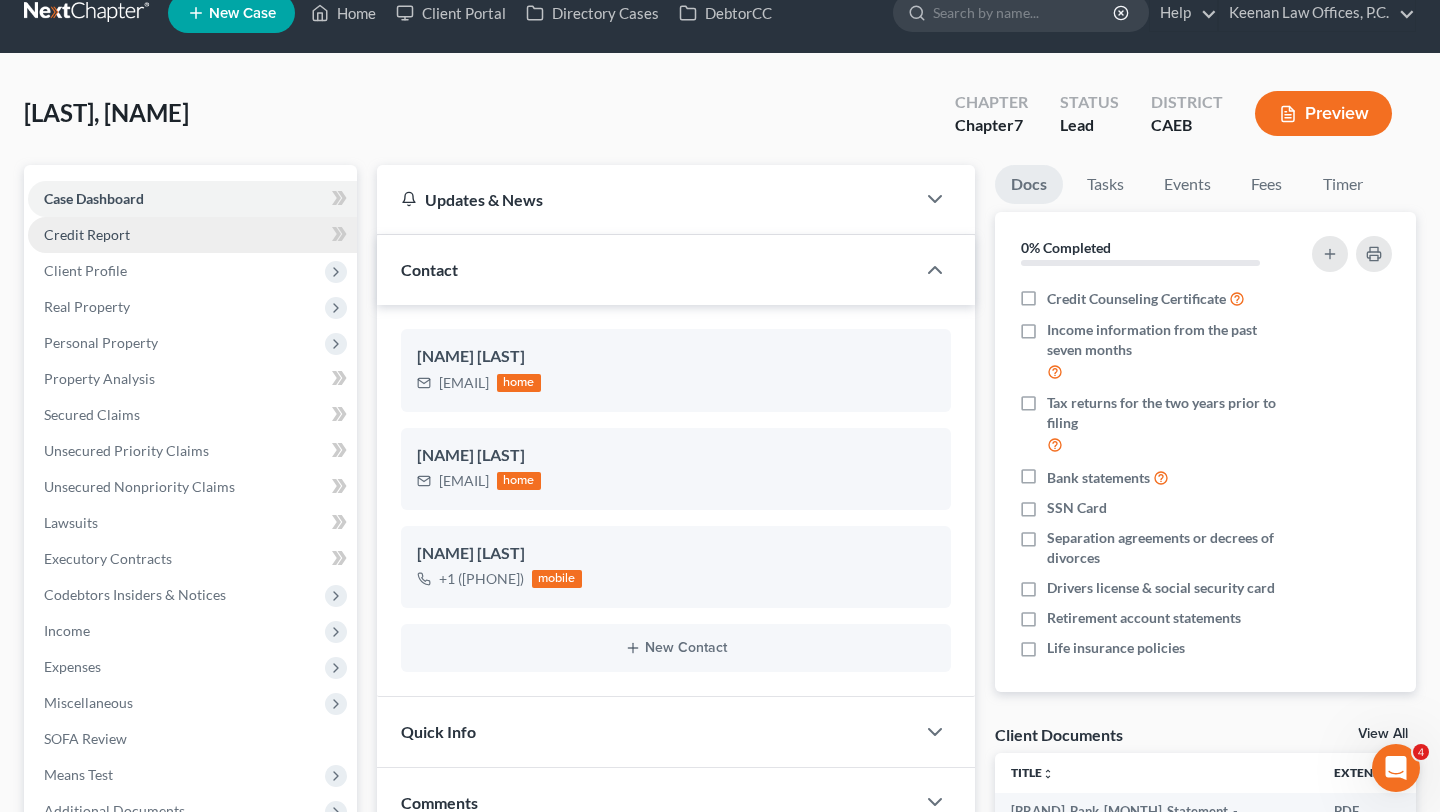 click on "Credit Report" at bounding box center [192, 235] 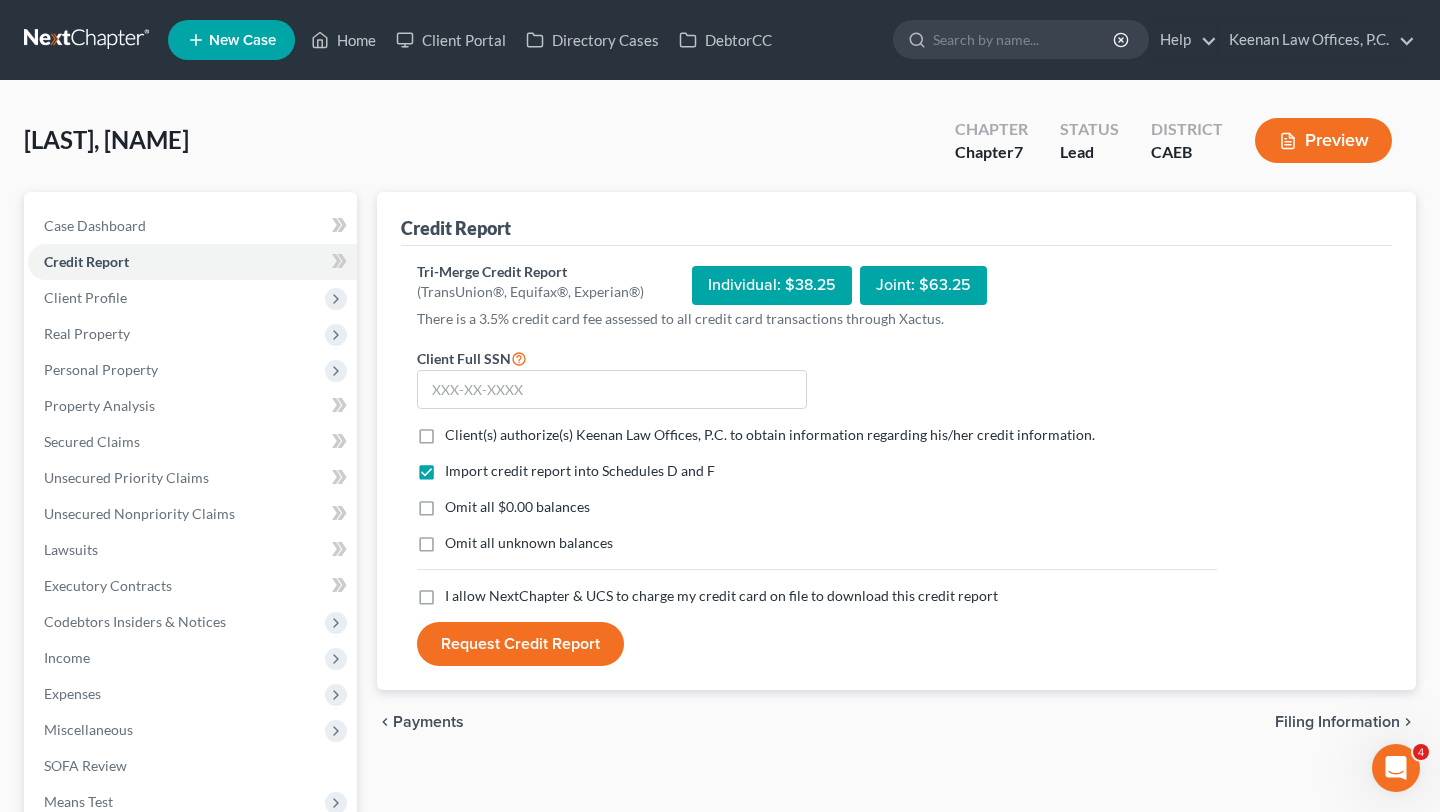 scroll, scrollTop: 62, scrollLeft: 0, axis: vertical 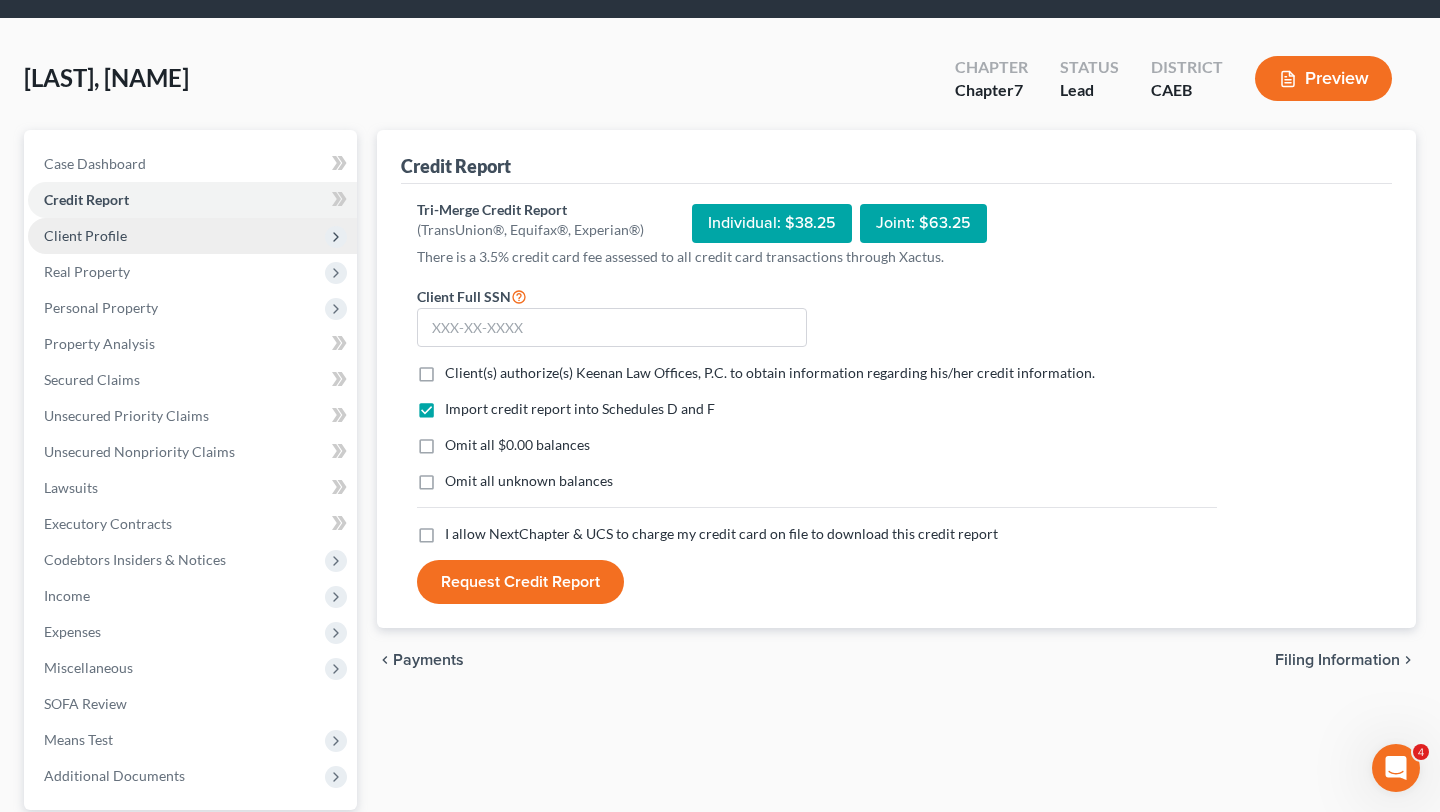 click on "Client Profile" at bounding box center [192, 236] 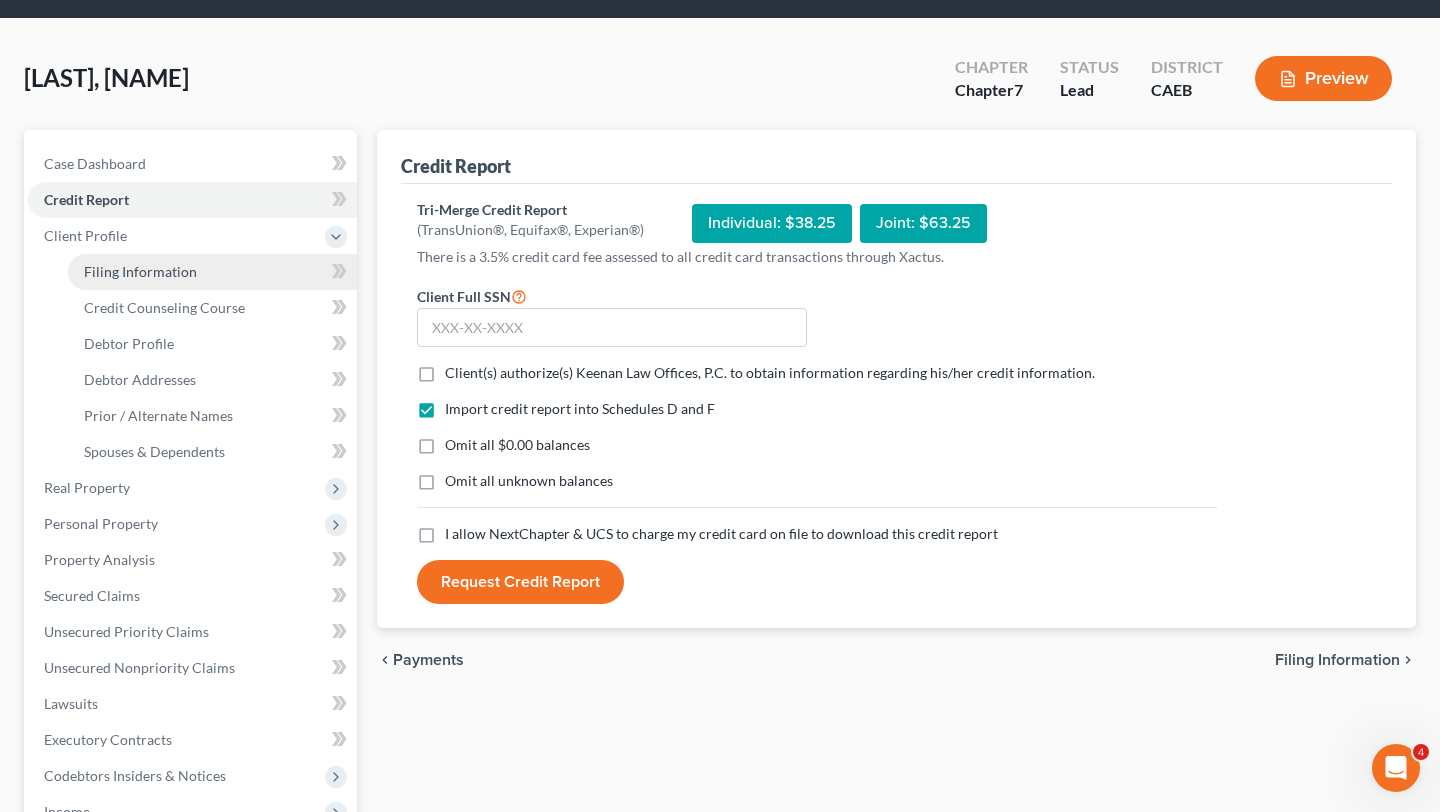 click on "Filing Information" at bounding box center (212, 272) 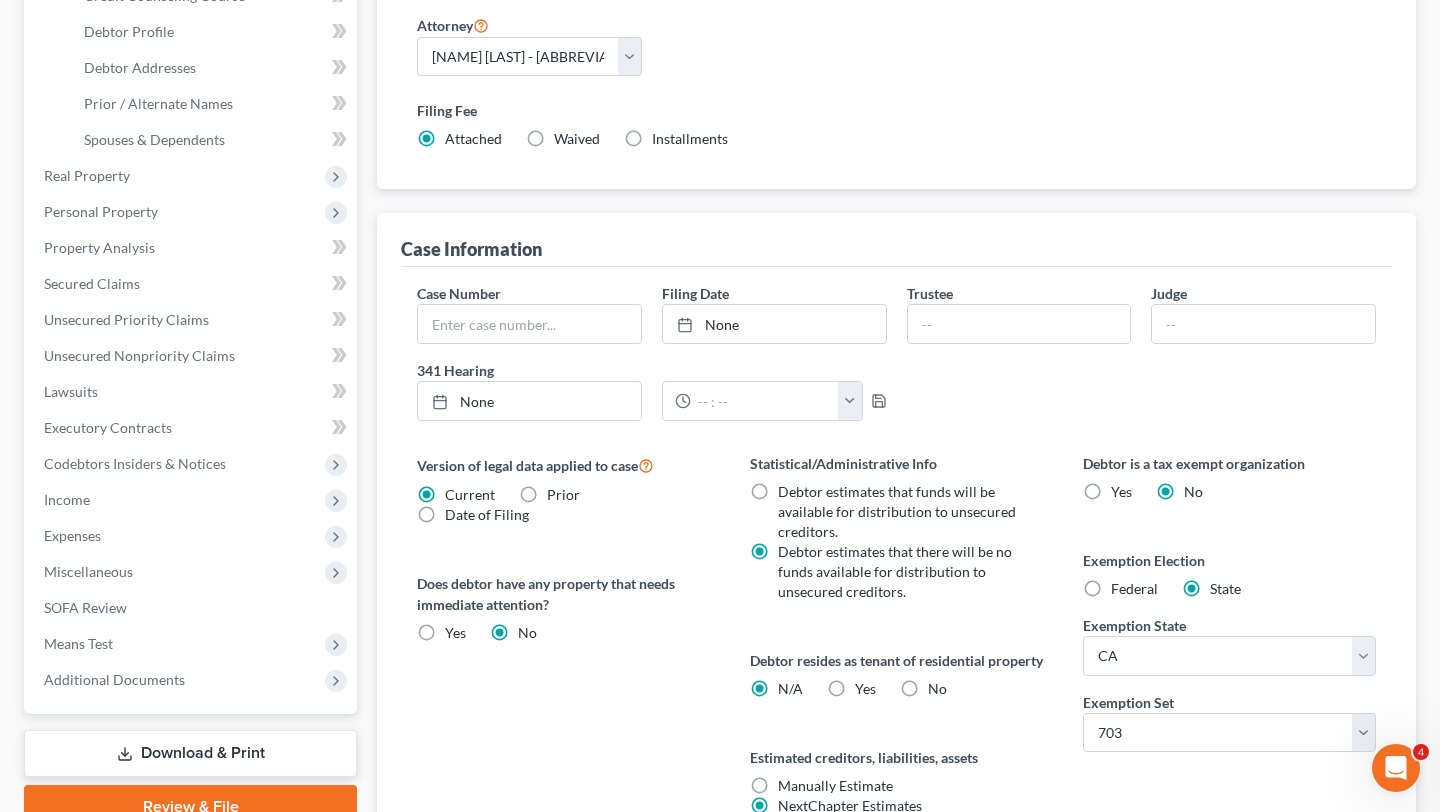 scroll, scrollTop: 481, scrollLeft: 0, axis: vertical 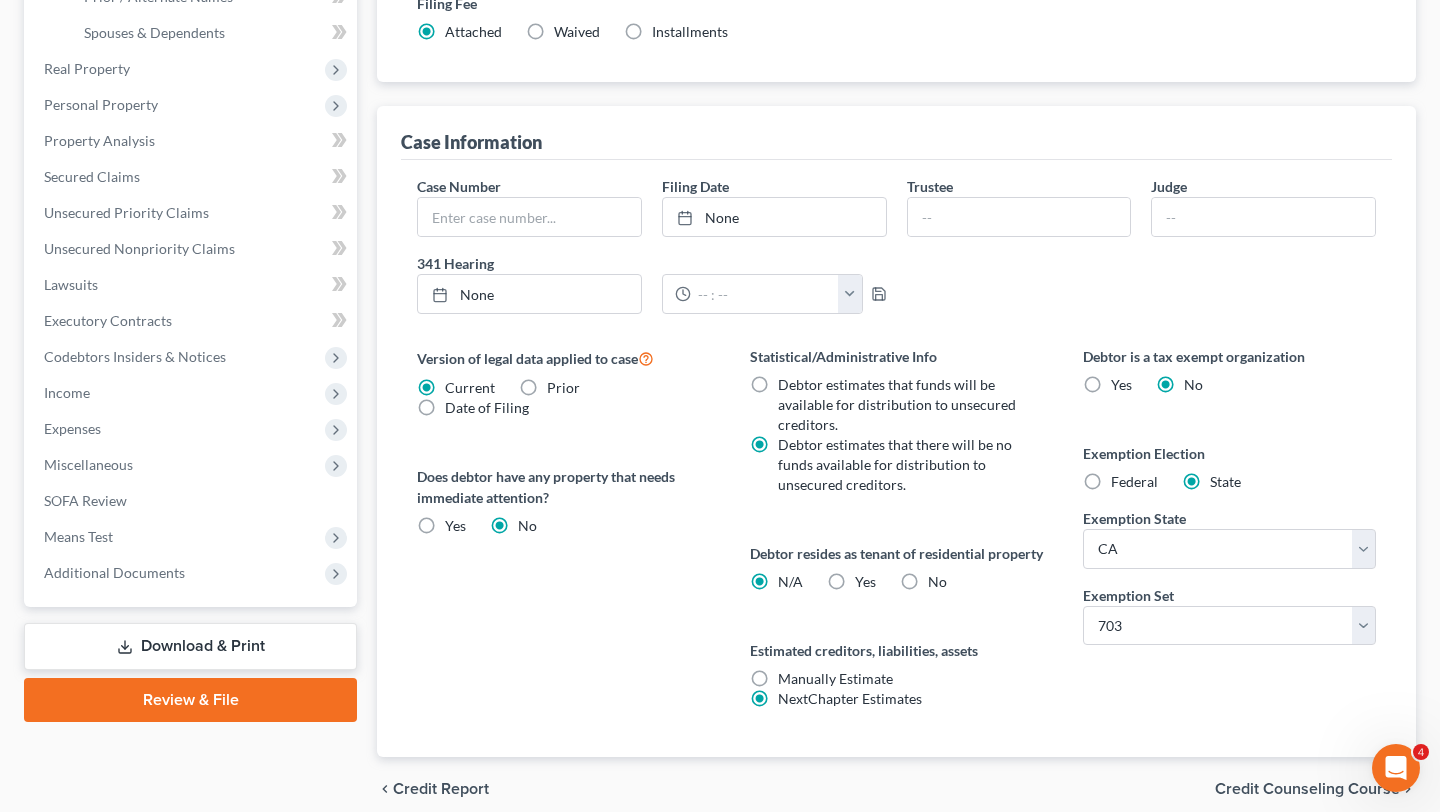 click on "Yes Yes" at bounding box center [865, 582] 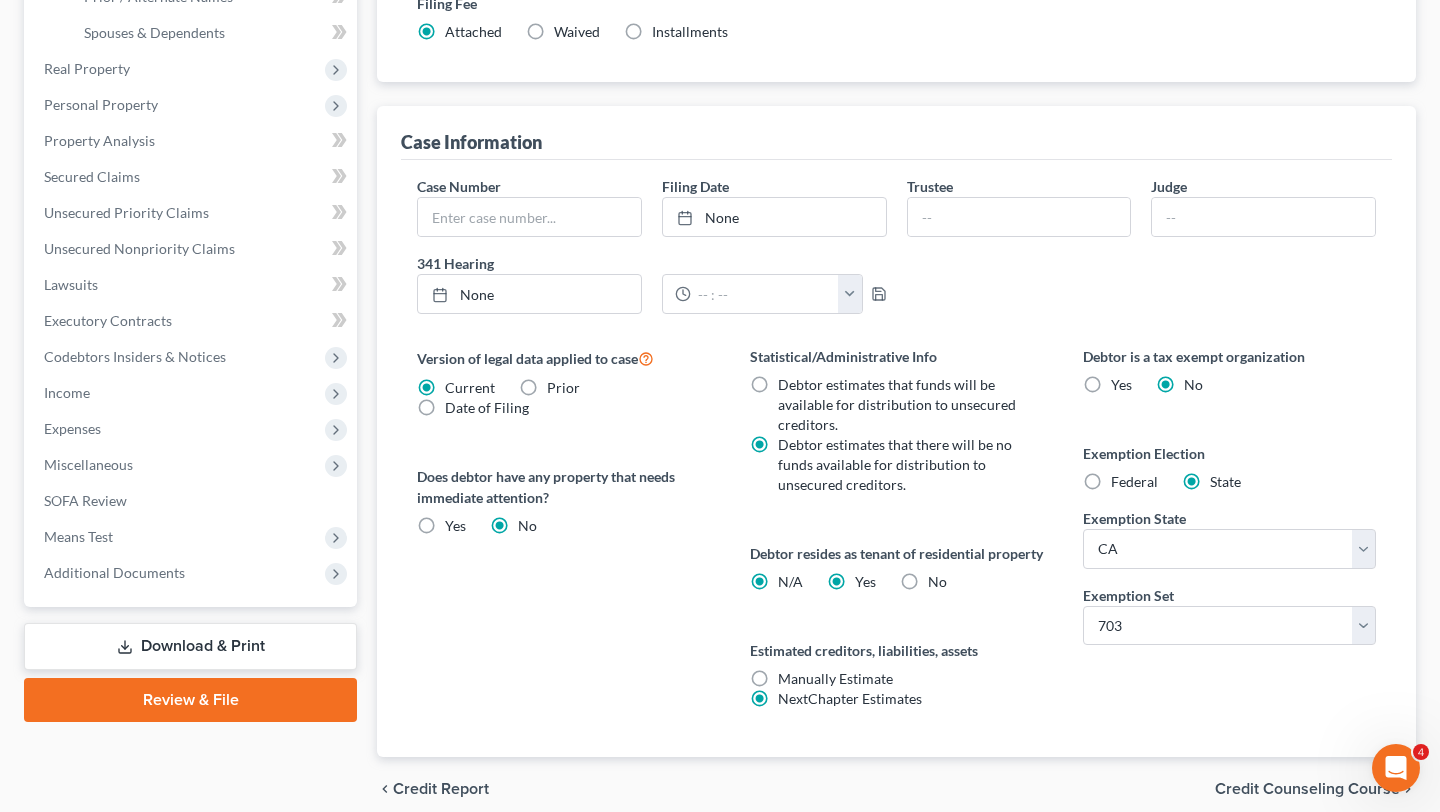 radio on "false" 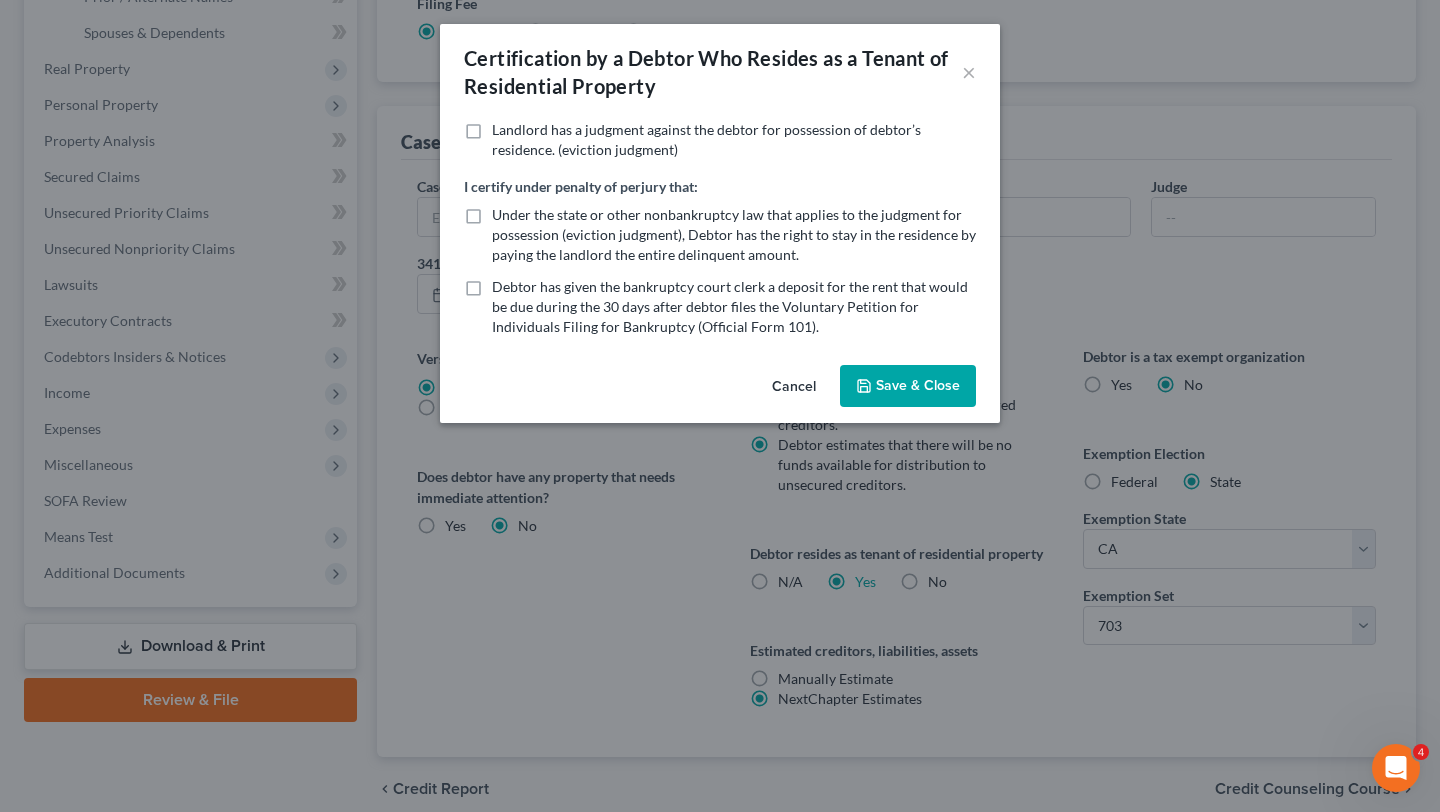 click on "Save & Close" at bounding box center (908, 386) 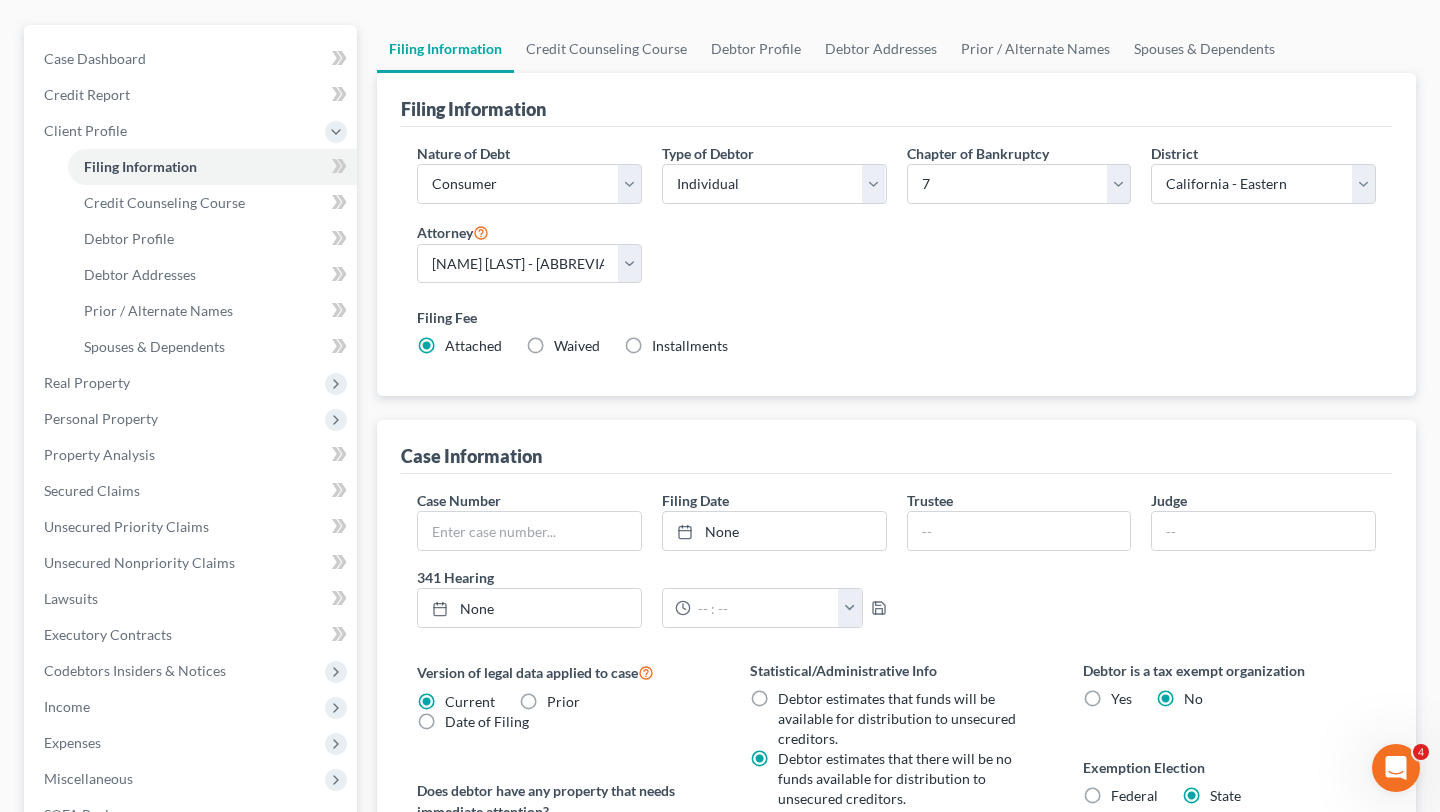 scroll, scrollTop: 165, scrollLeft: 0, axis: vertical 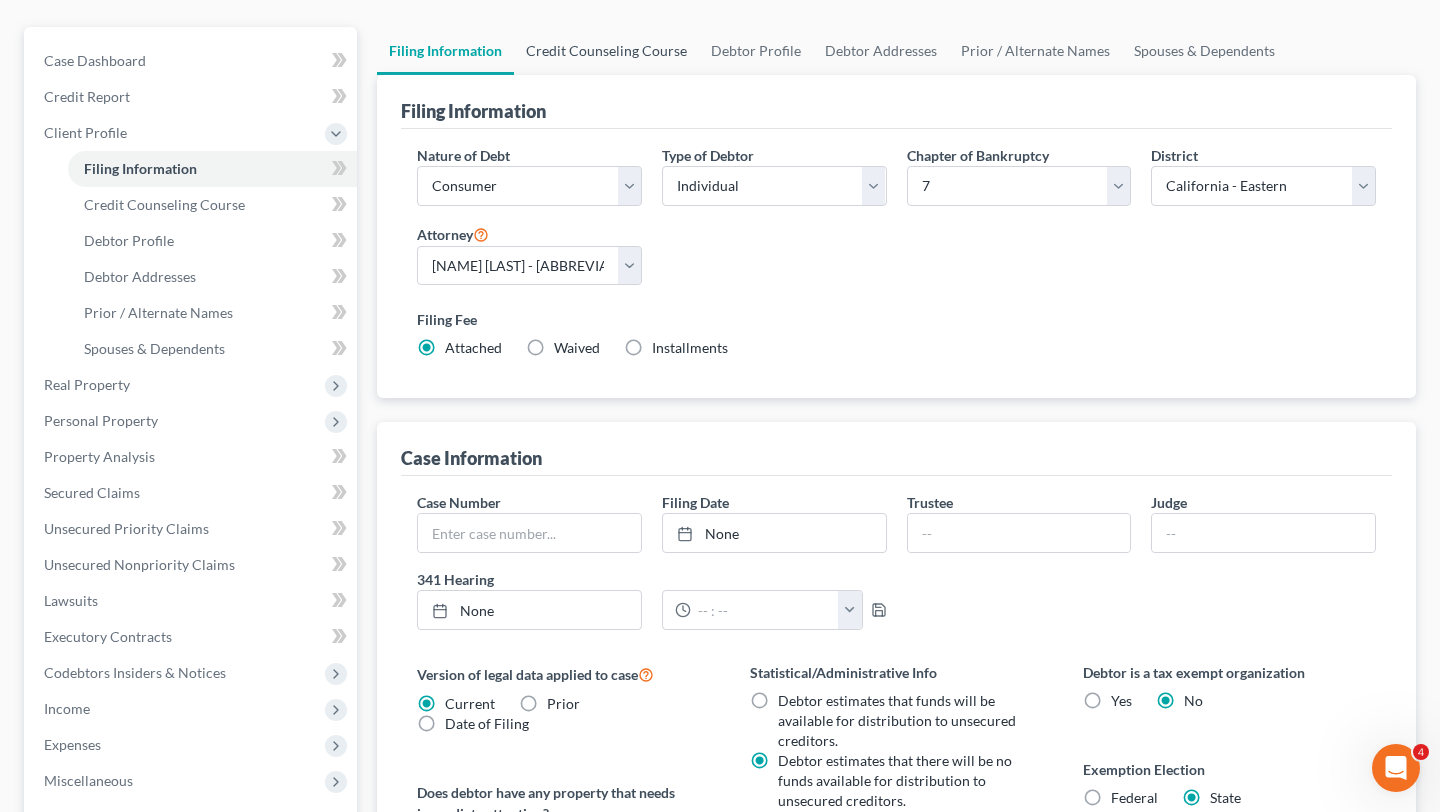 click on "Credit Counseling Course" at bounding box center [606, 51] 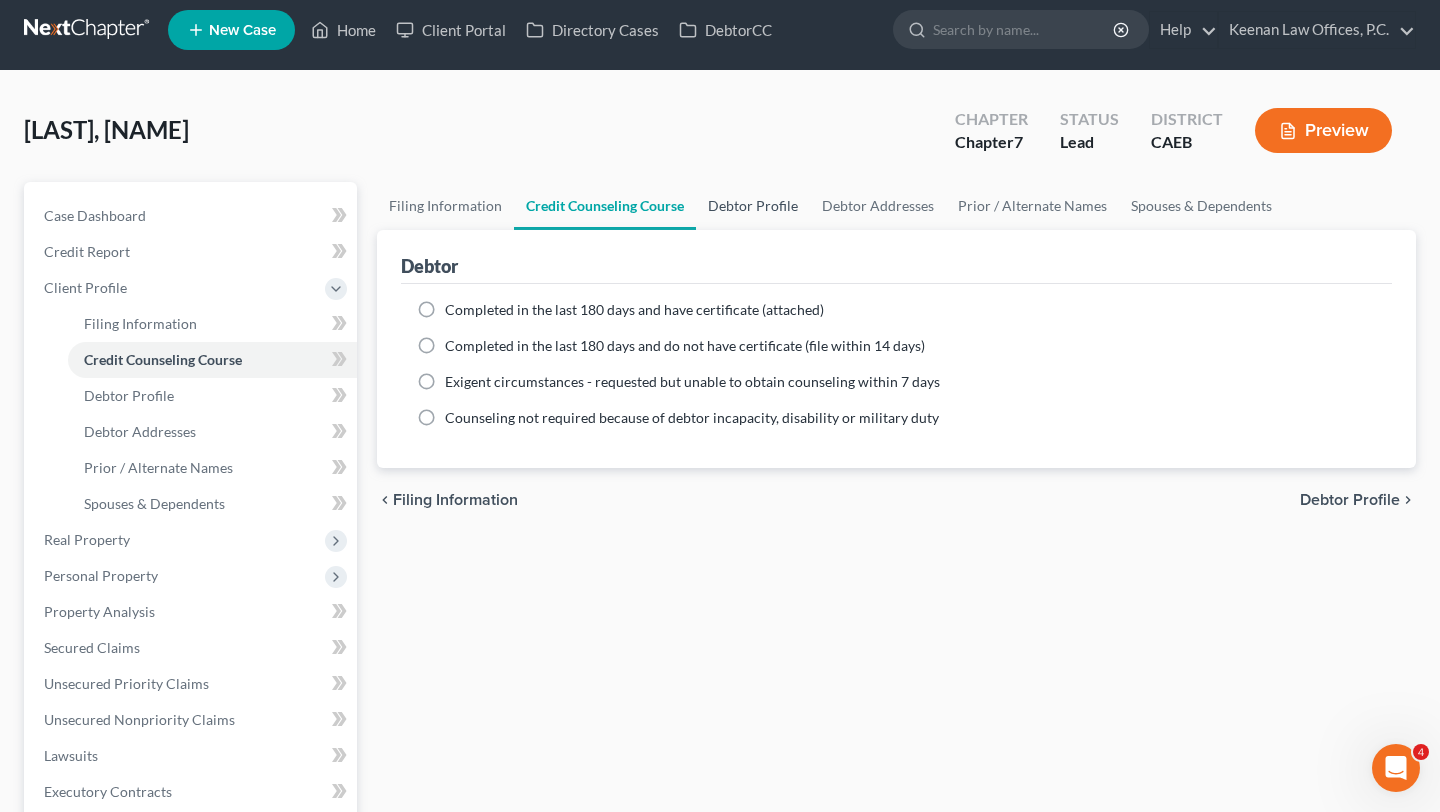 scroll, scrollTop: 0, scrollLeft: 0, axis: both 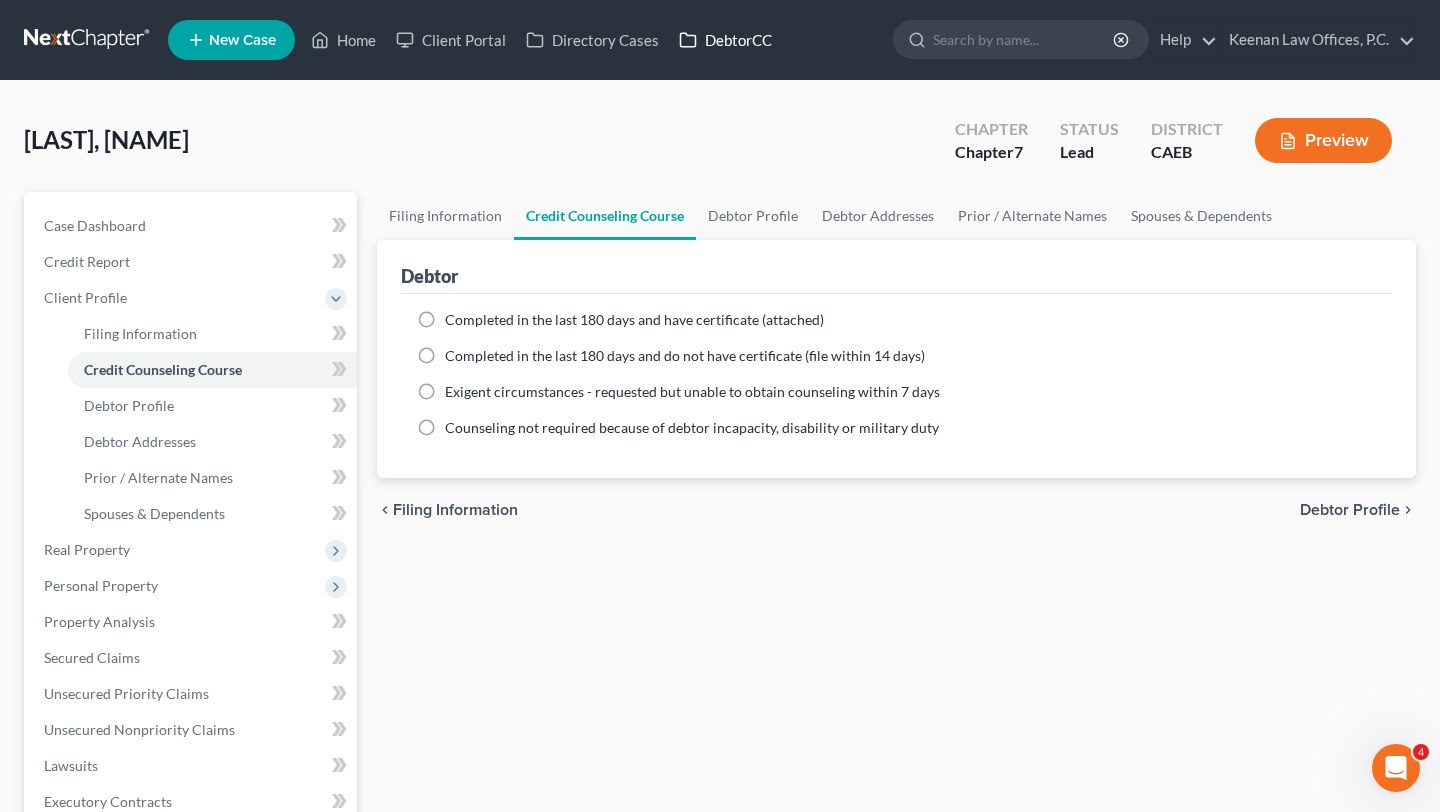 click on "DebtorCC" at bounding box center [725, 40] 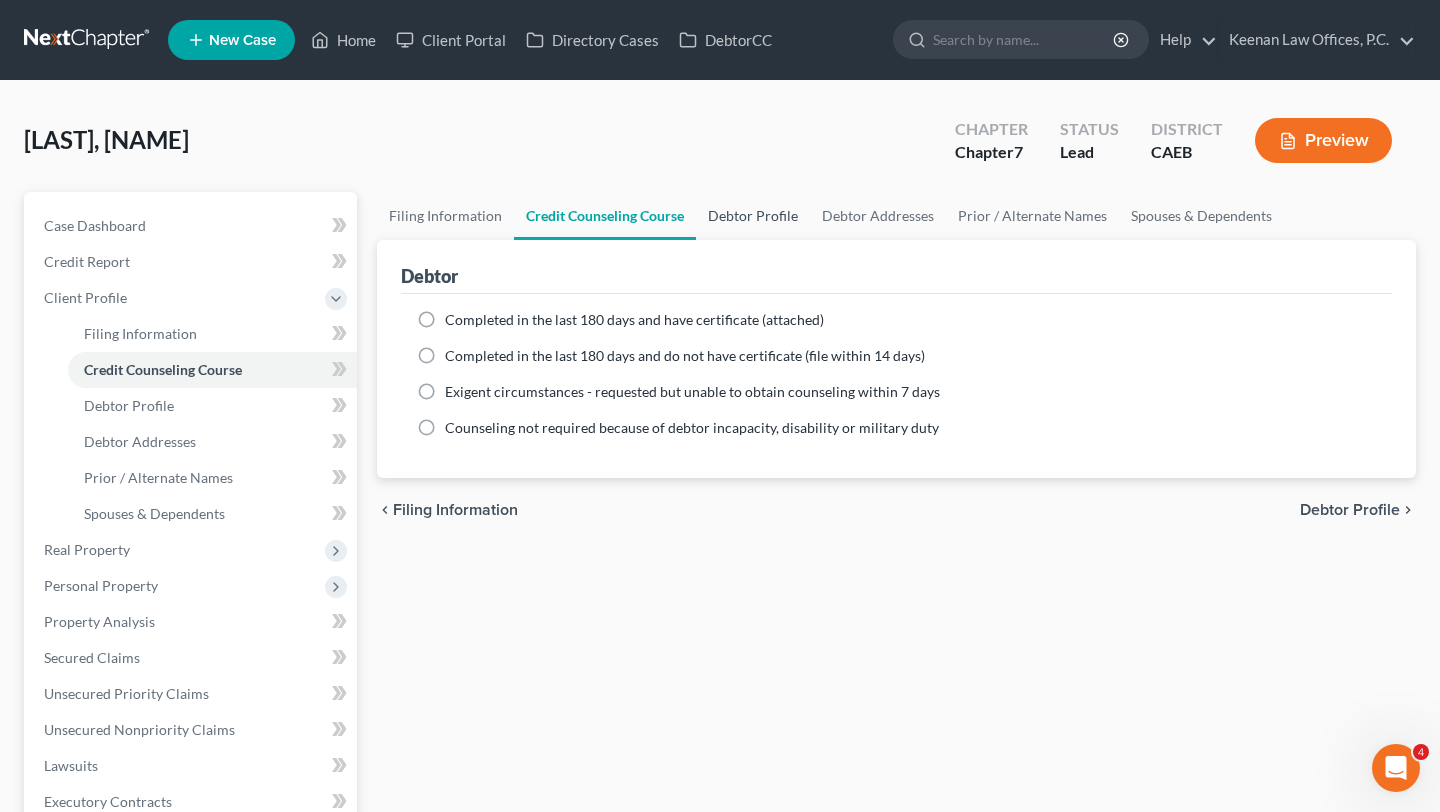 click on "Debtor Profile" at bounding box center (753, 216) 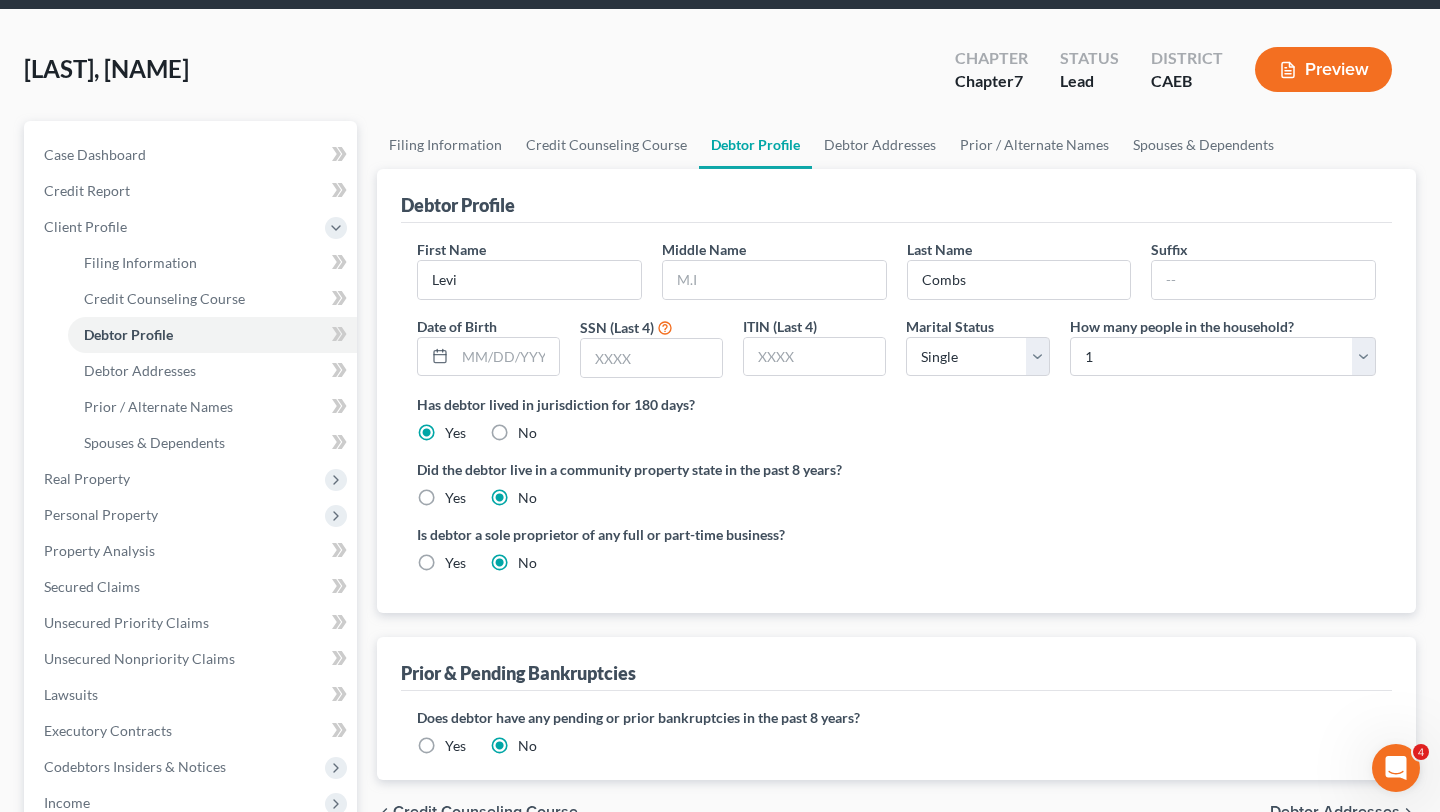 scroll, scrollTop: 74, scrollLeft: 0, axis: vertical 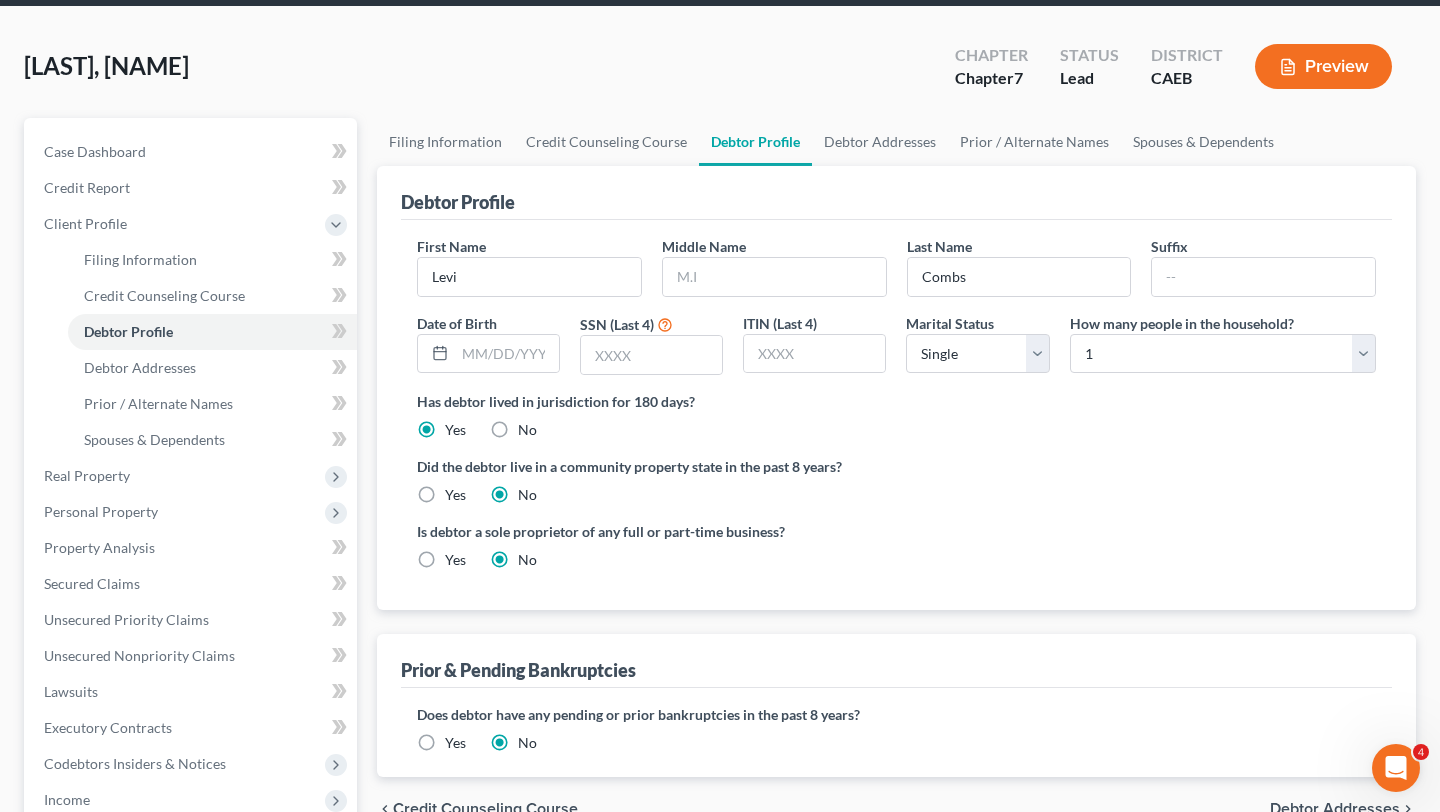click on "Yes" at bounding box center [455, 495] 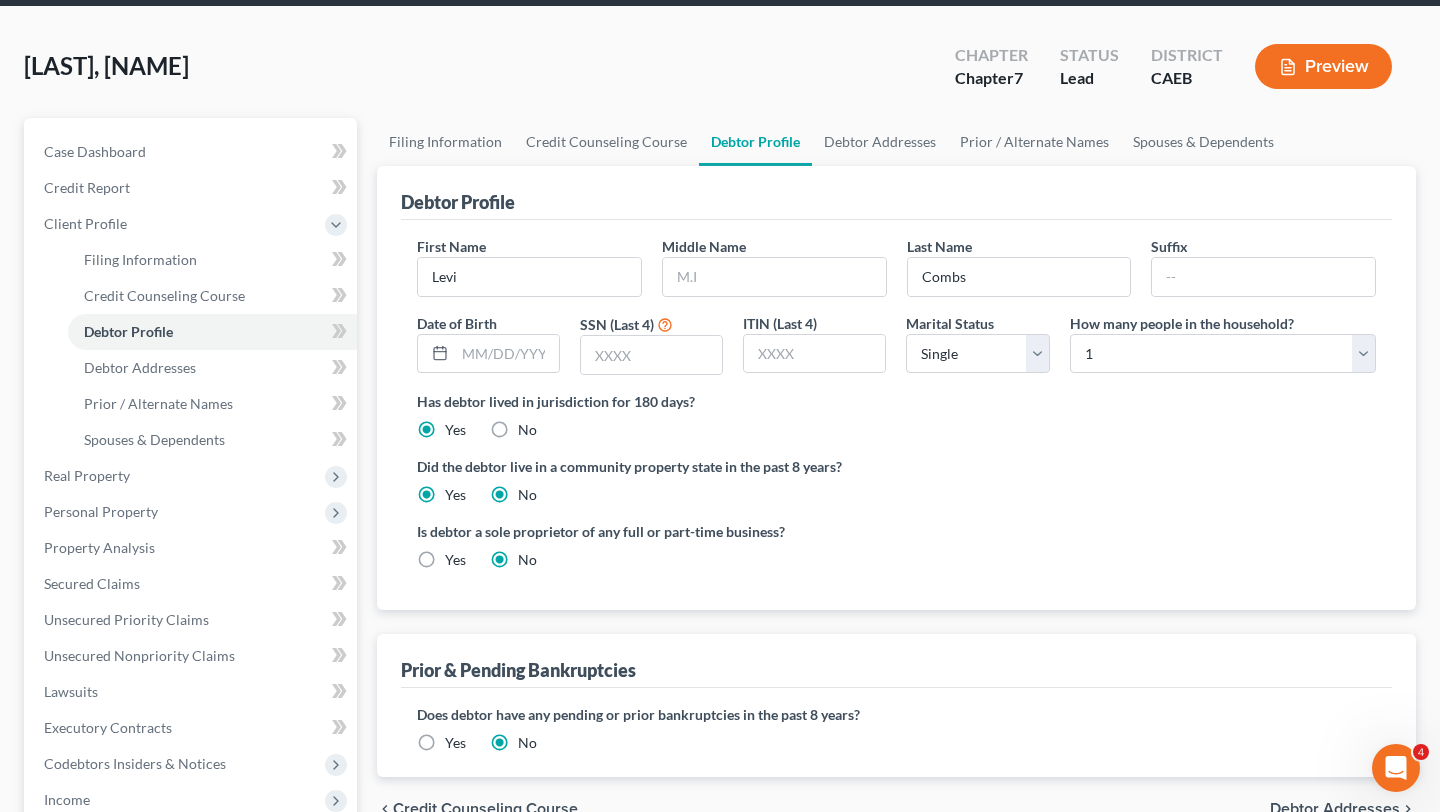 radio on "false" 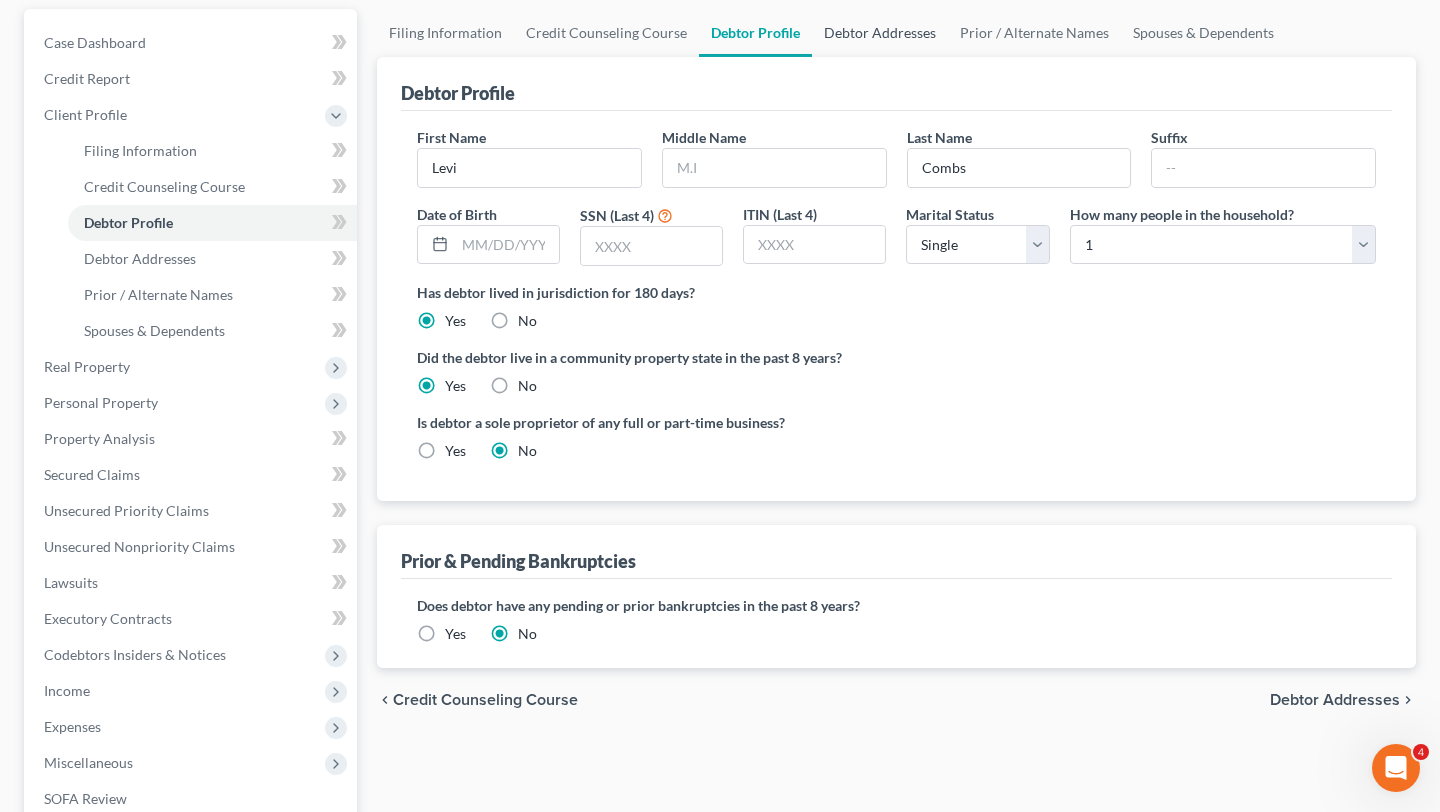 click on "Debtor Addresses" at bounding box center (880, 33) 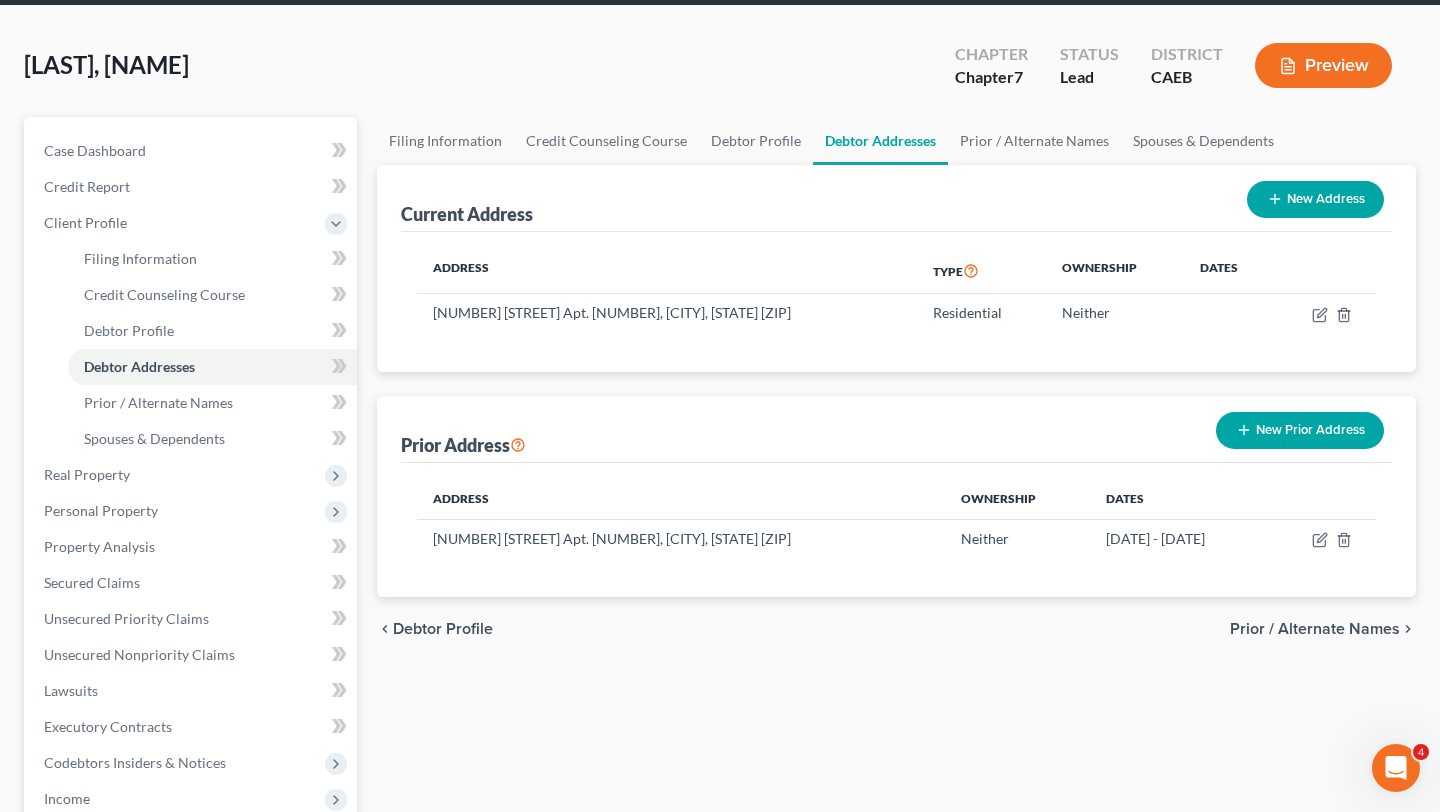 scroll, scrollTop: 77, scrollLeft: 0, axis: vertical 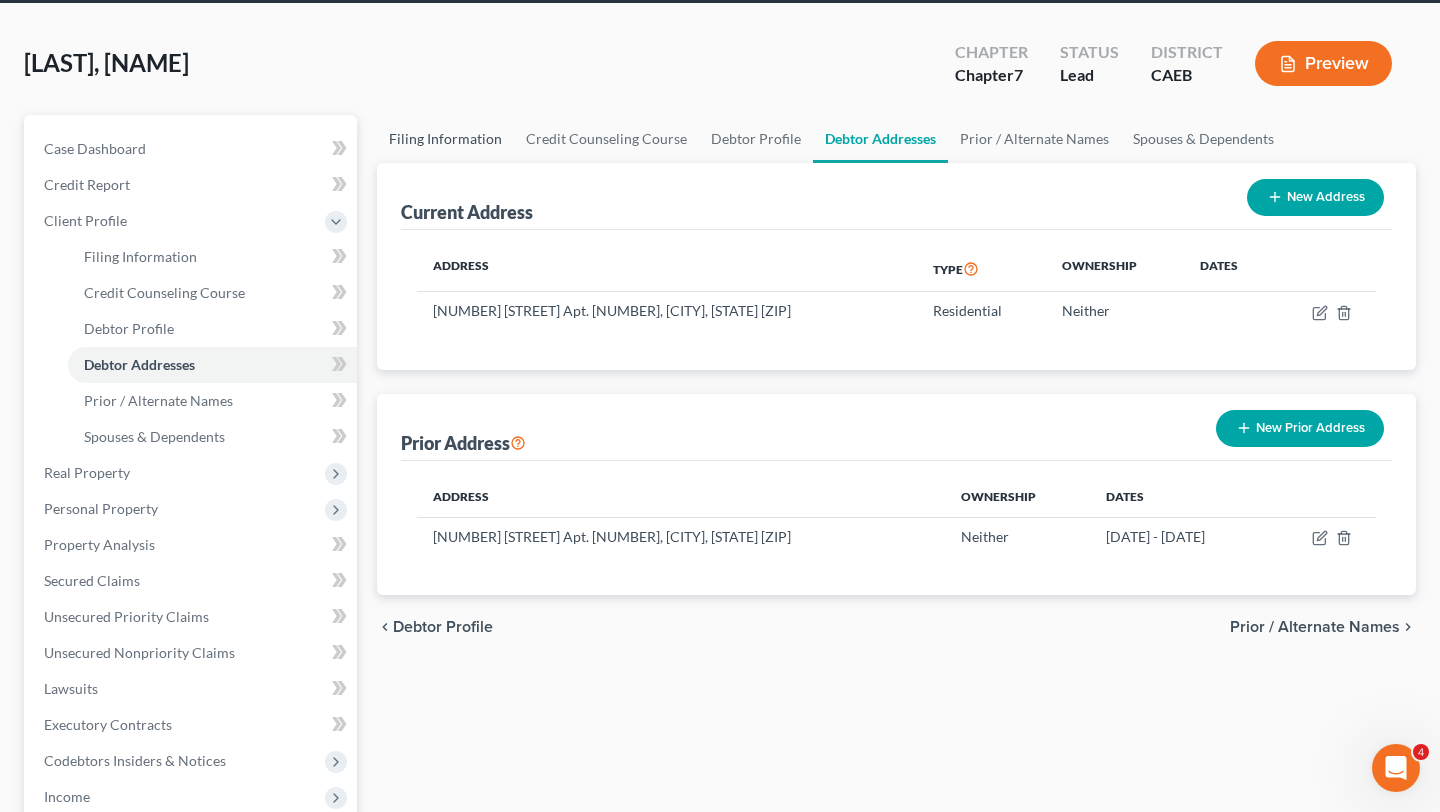 click on "Filing Information" at bounding box center [445, 139] 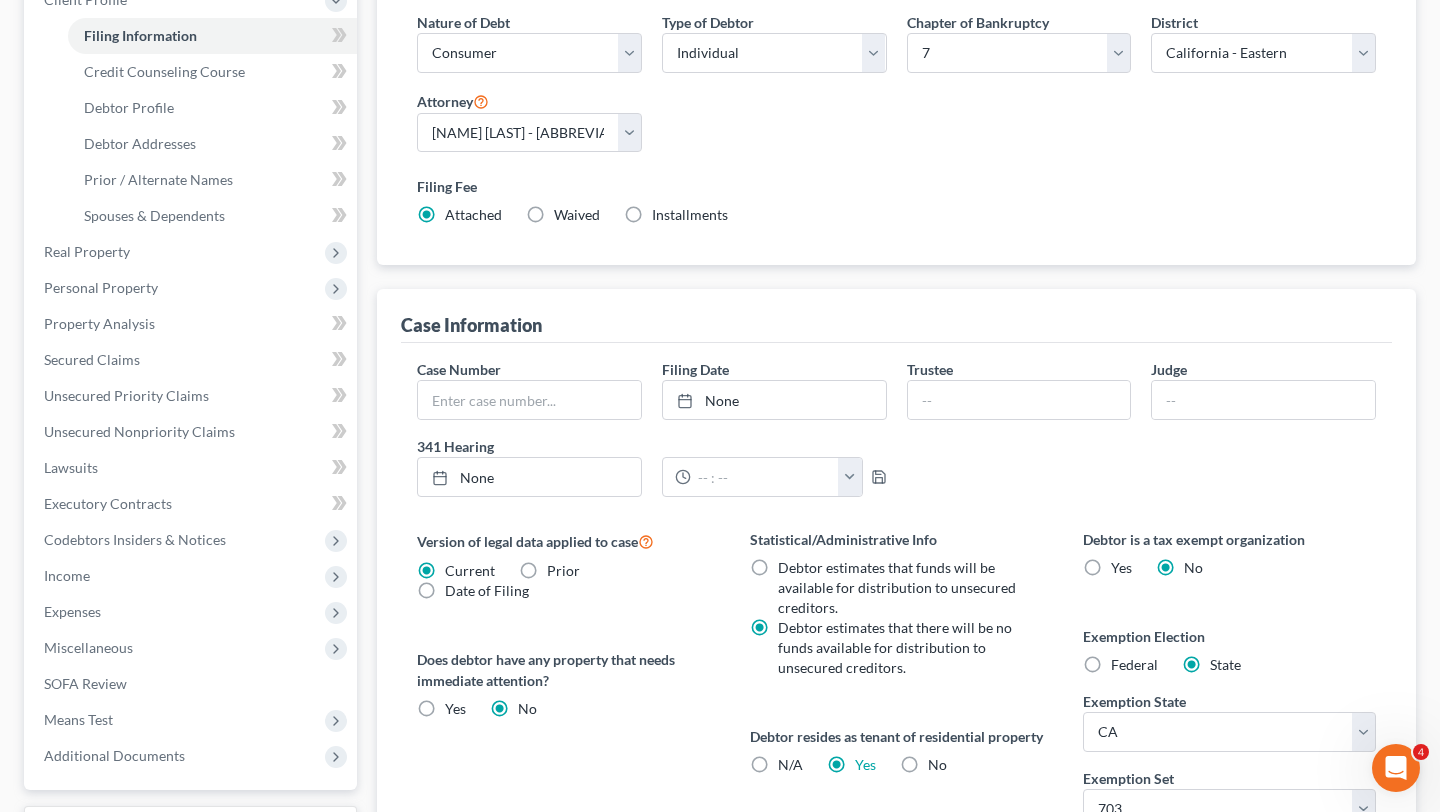 scroll, scrollTop: 494, scrollLeft: 0, axis: vertical 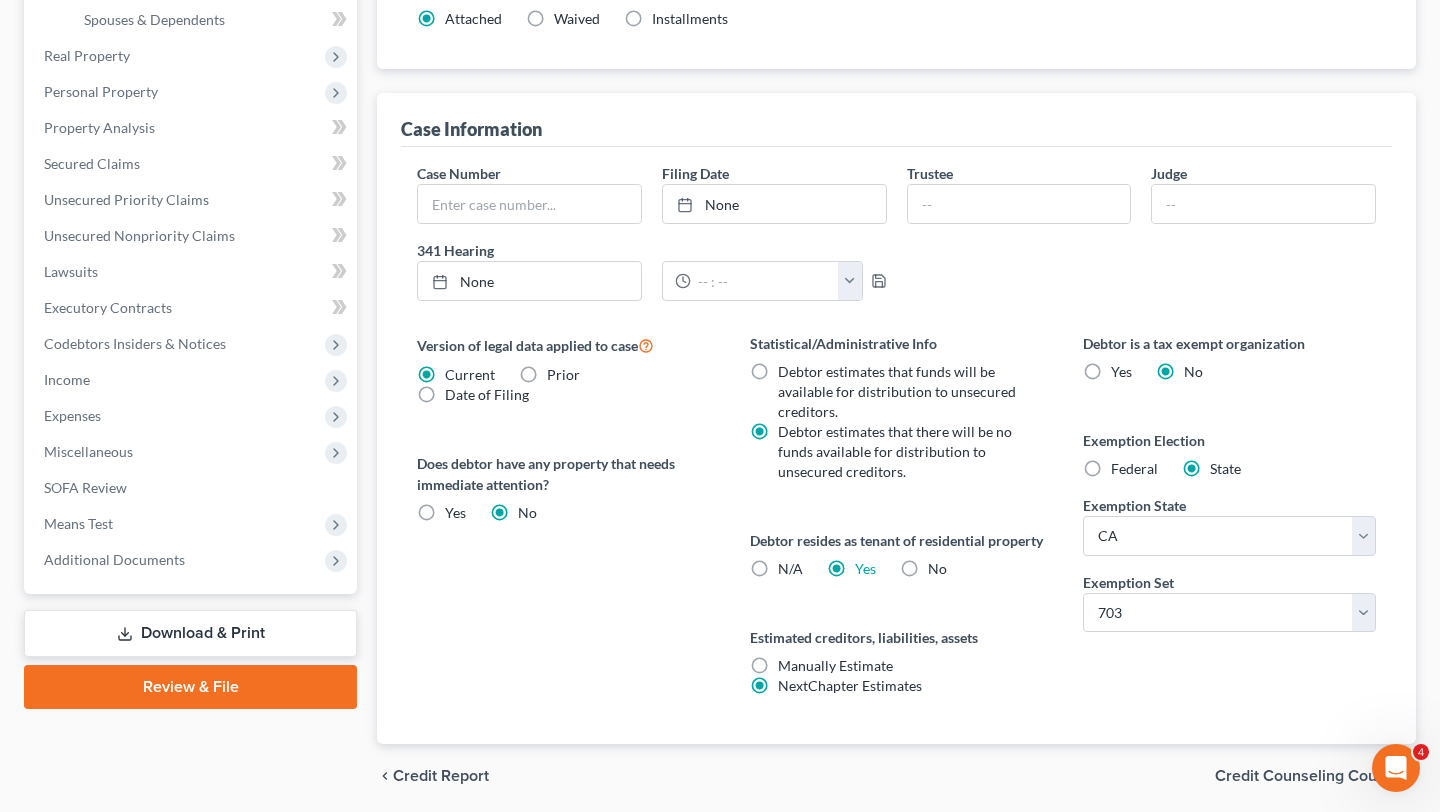 click on "N/A" at bounding box center [790, 569] 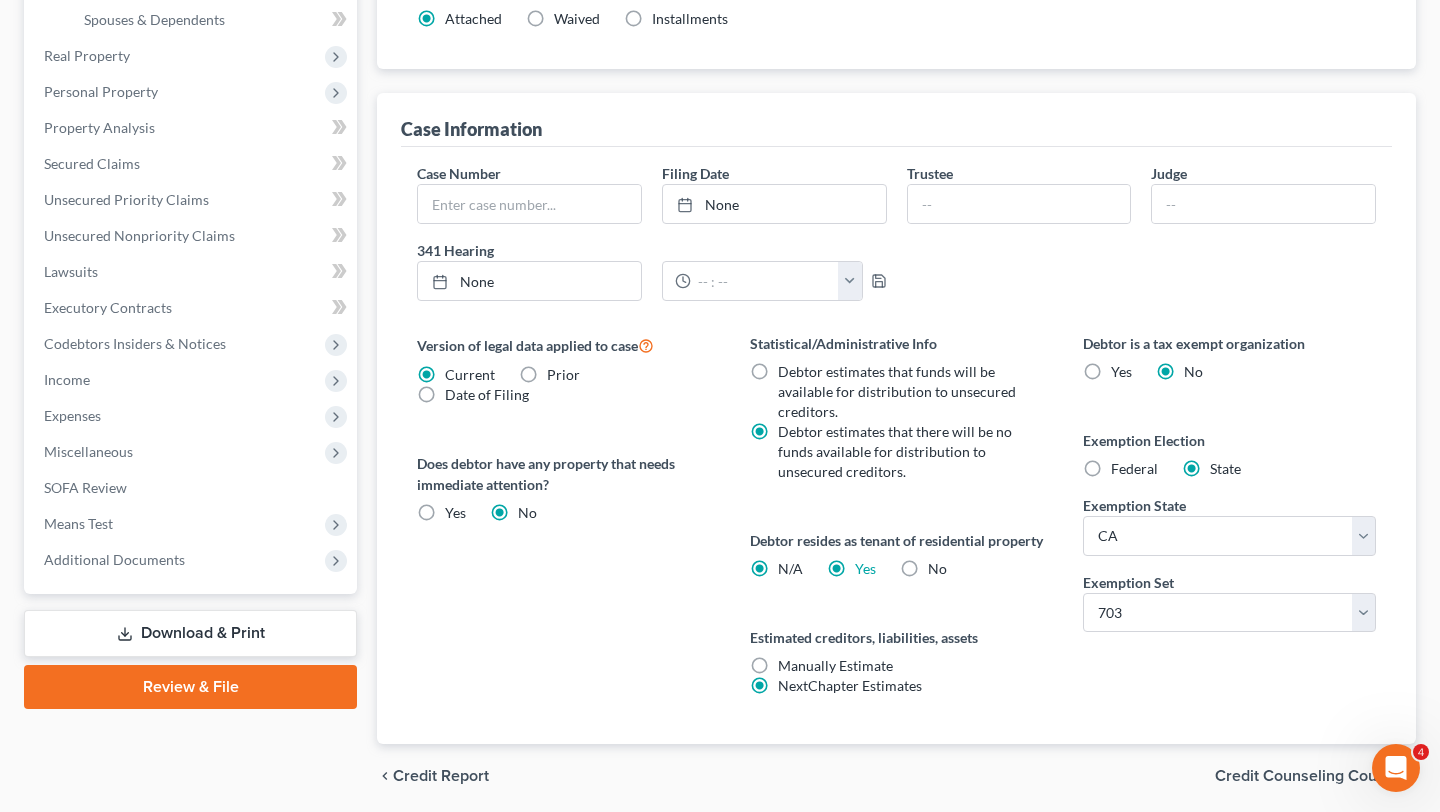 radio on "false" 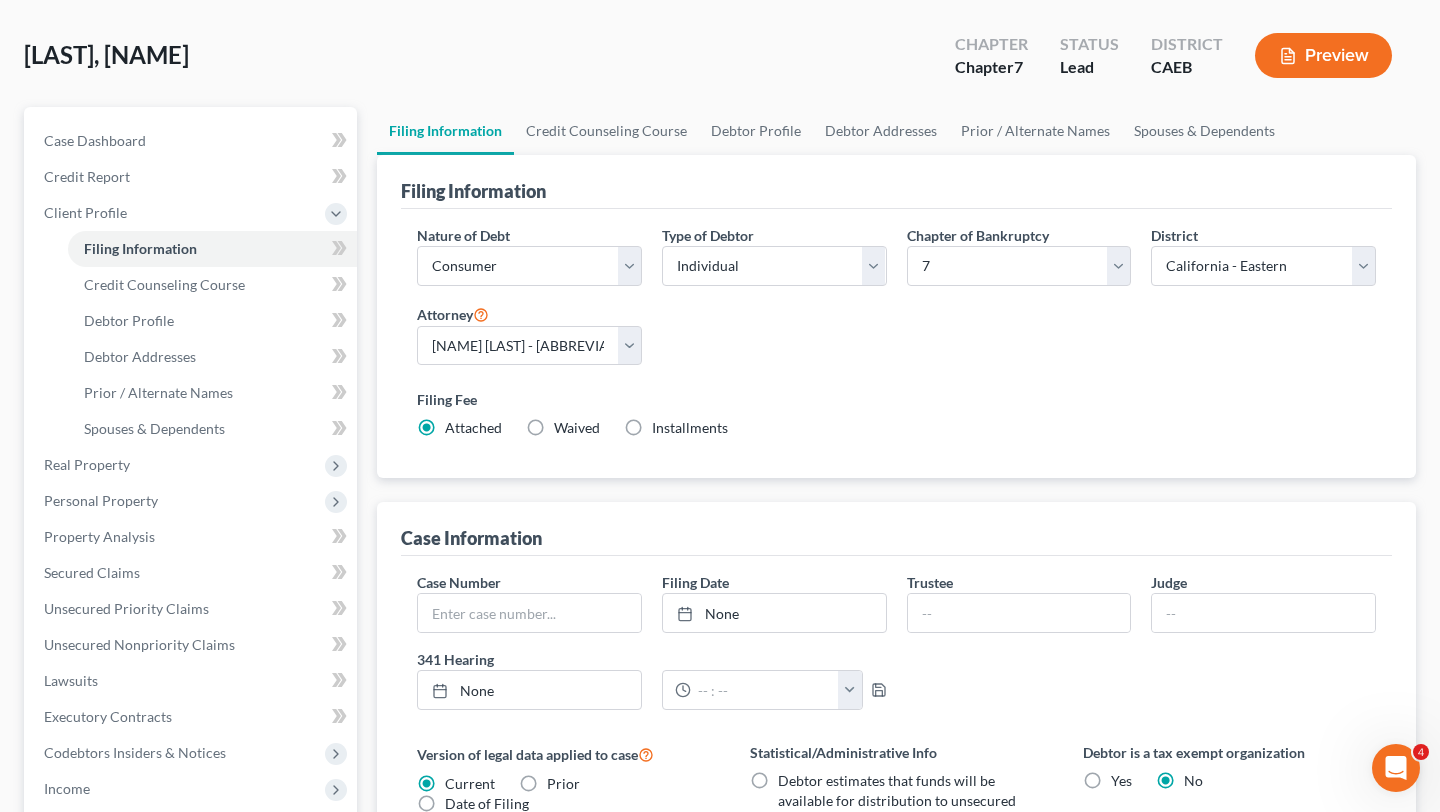 scroll, scrollTop: 82, scrollLeft: 0, axis: vertical 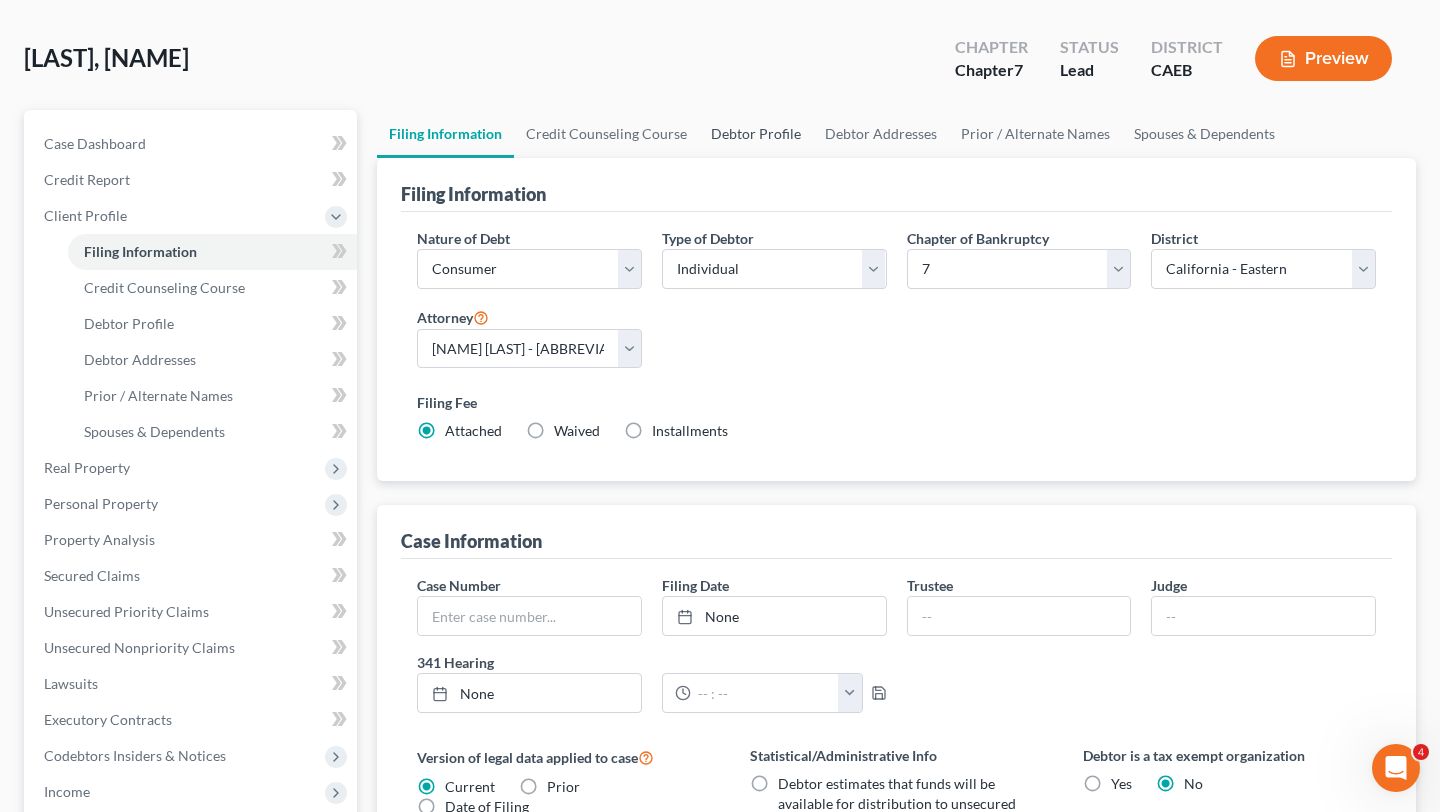 click on "Debtor Profile" at bounding box center [756, 134] 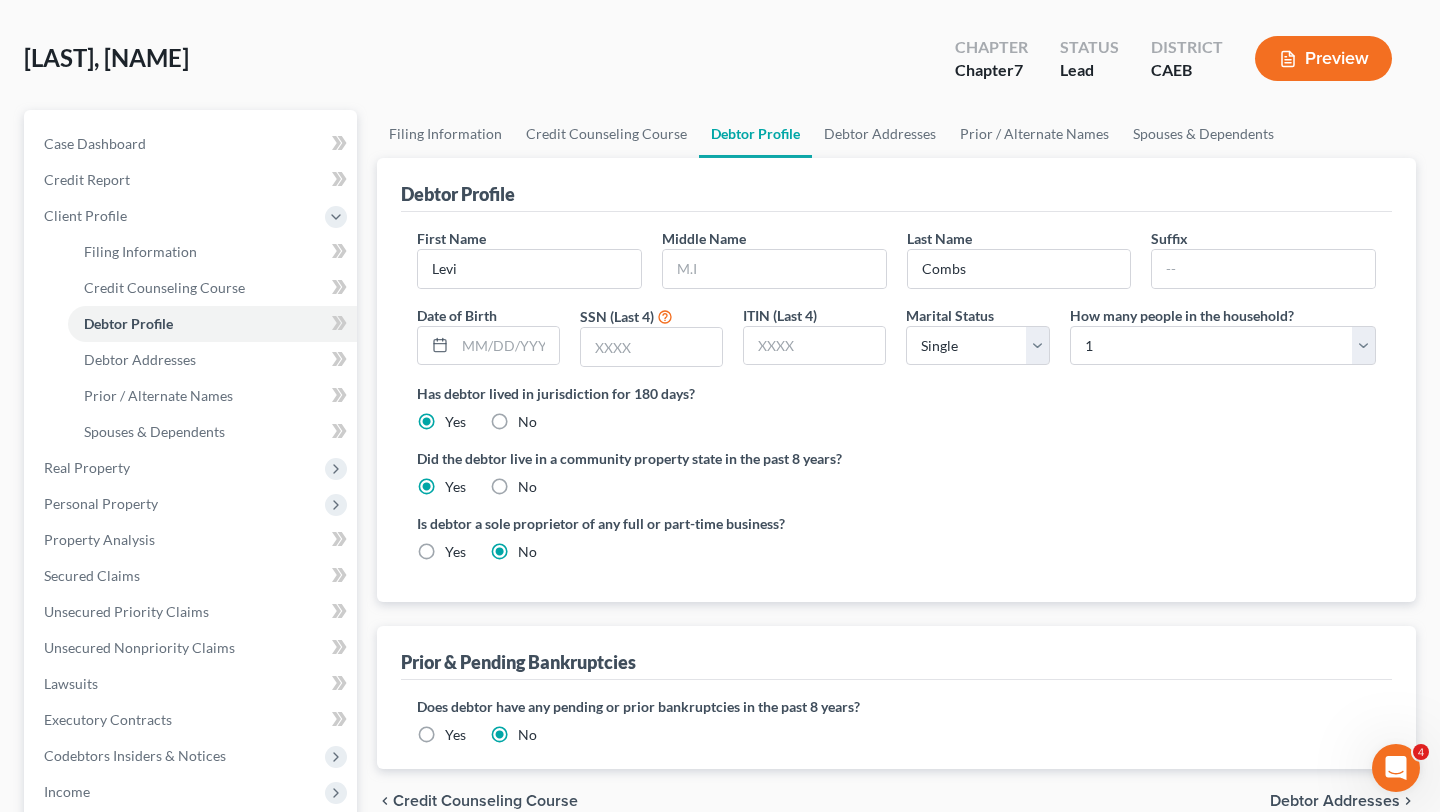 scroll, scrollTop: 0, scrollLeft: 0, axis: both 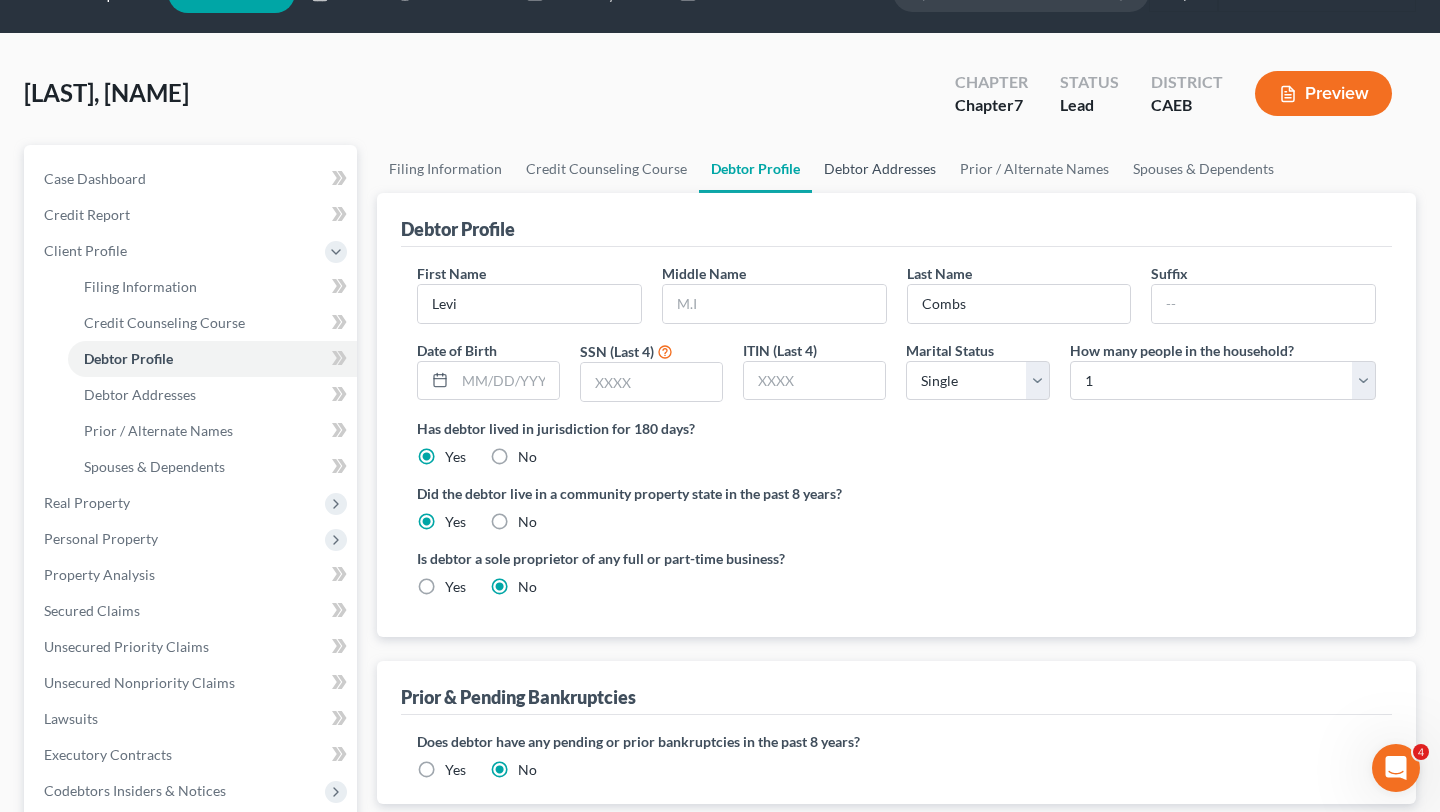 click on "Debtor Addresses" at bounding box center [880, 169] 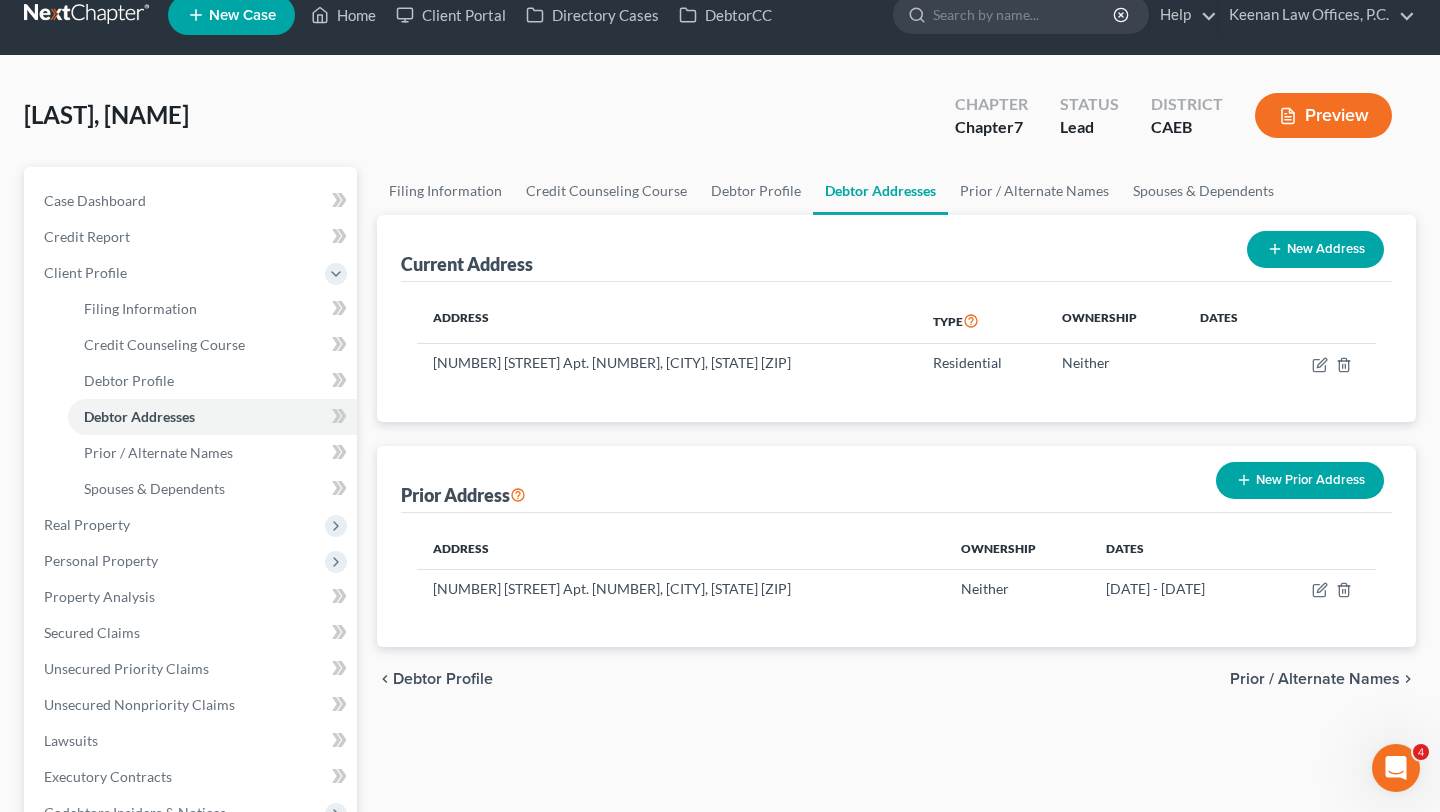 scroll, scrollTop: 73, scrollLeft: 0, axis: vertical 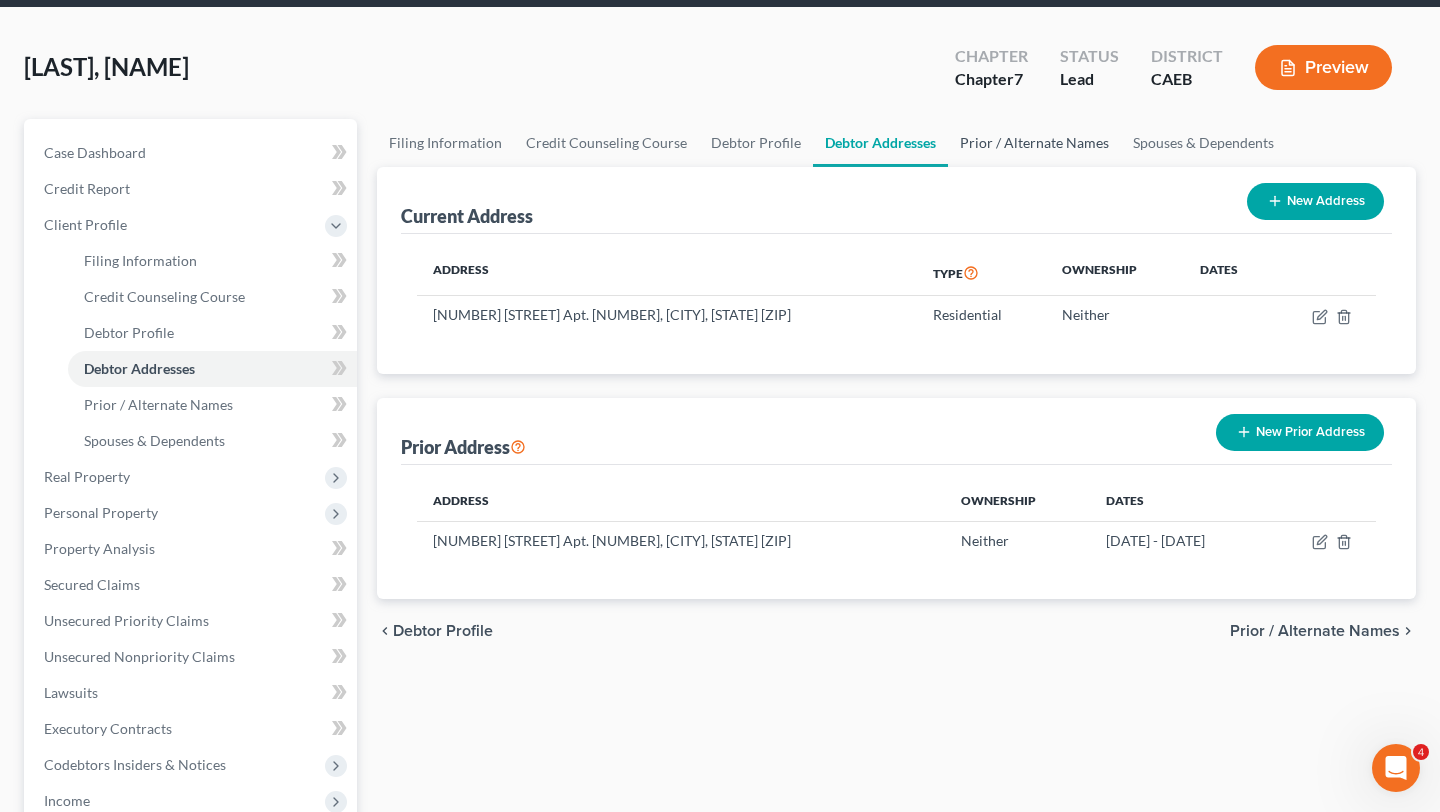 click on "Prior / Alternate Names" at bounding box center [1034, 143] 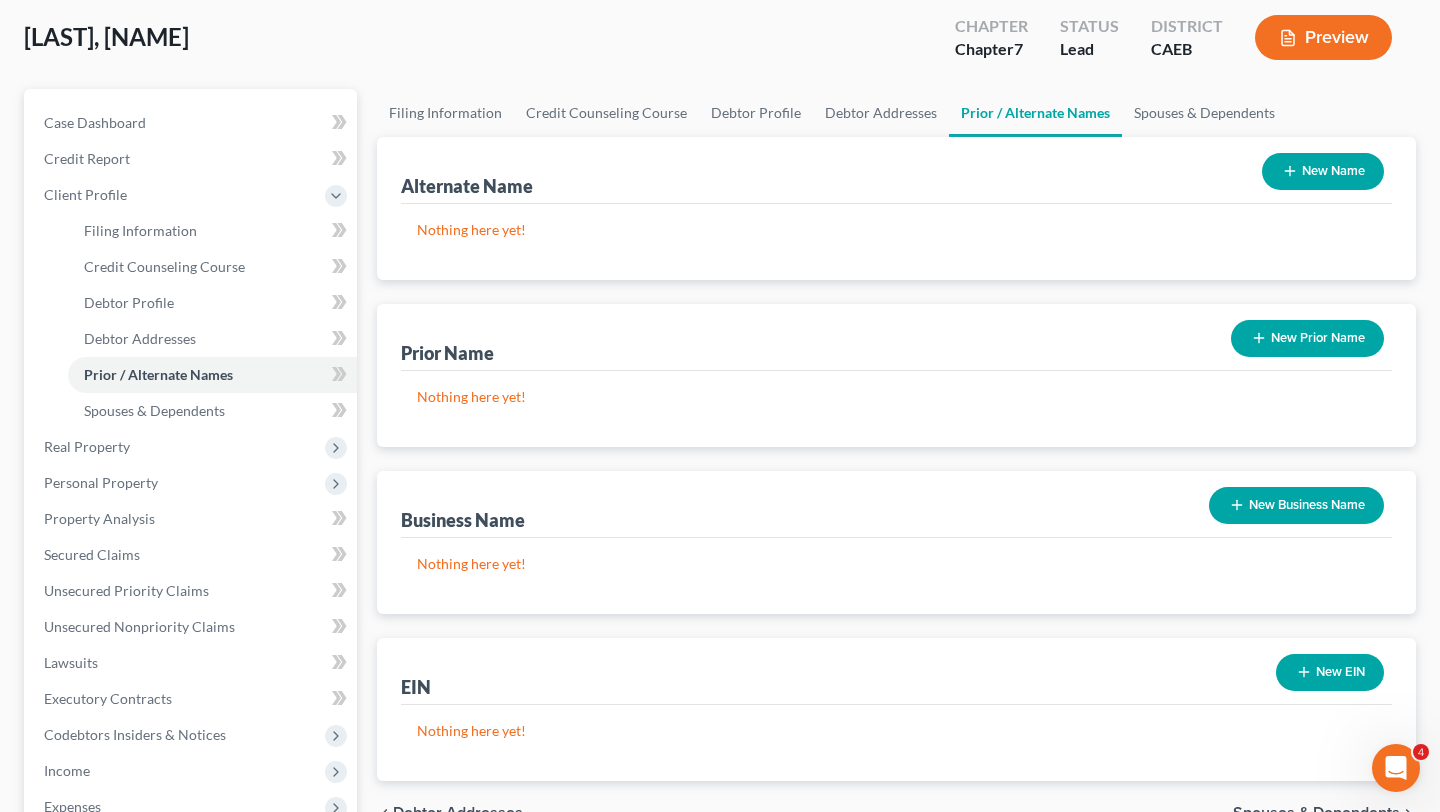 scroll, scrollTop: 0, scrollLeft: 0, axis: both 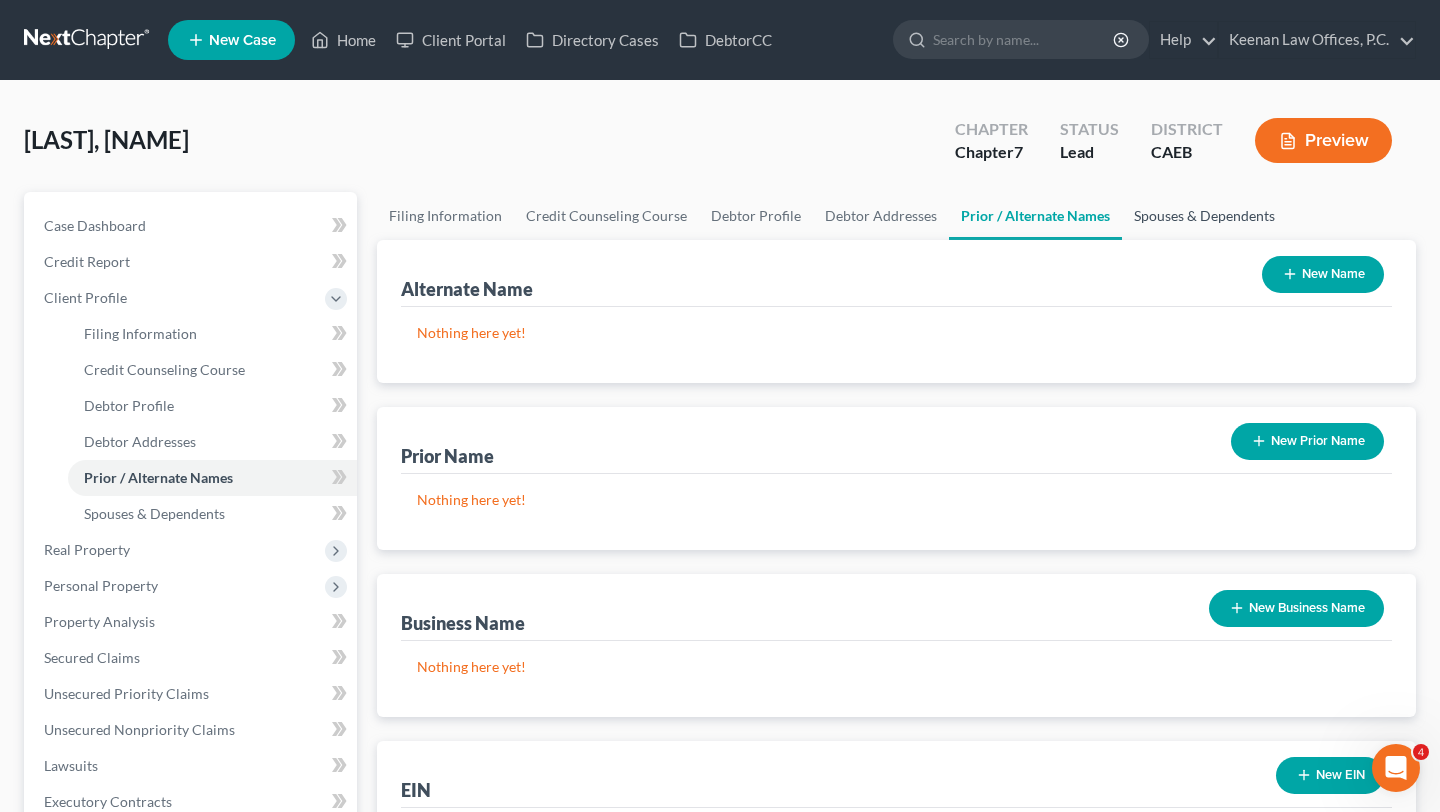 click on "Spouses & Dependents" at bounding box center (1204, 216) 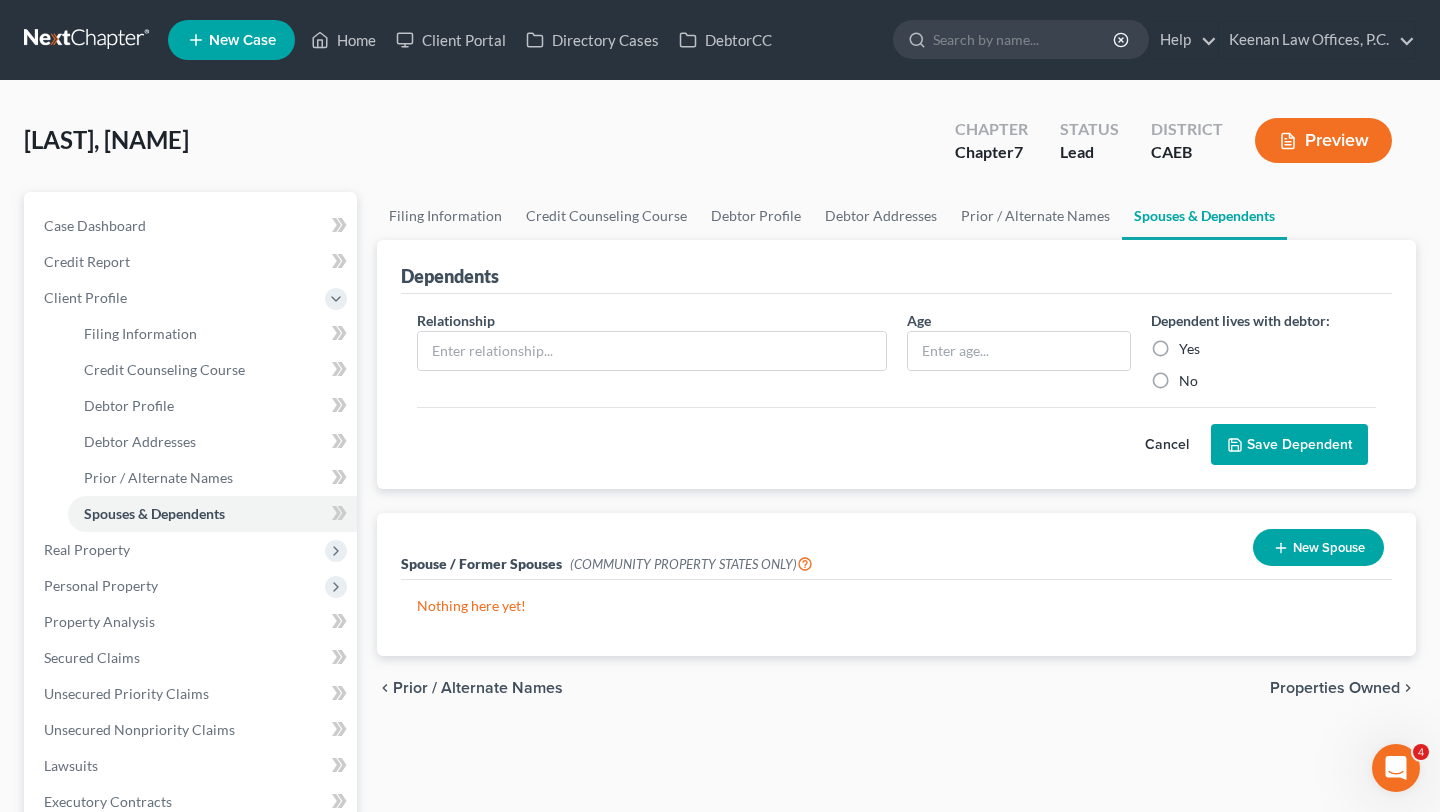 scroll, scrollTop: 29, scrollLeft: 0, axis: vertical 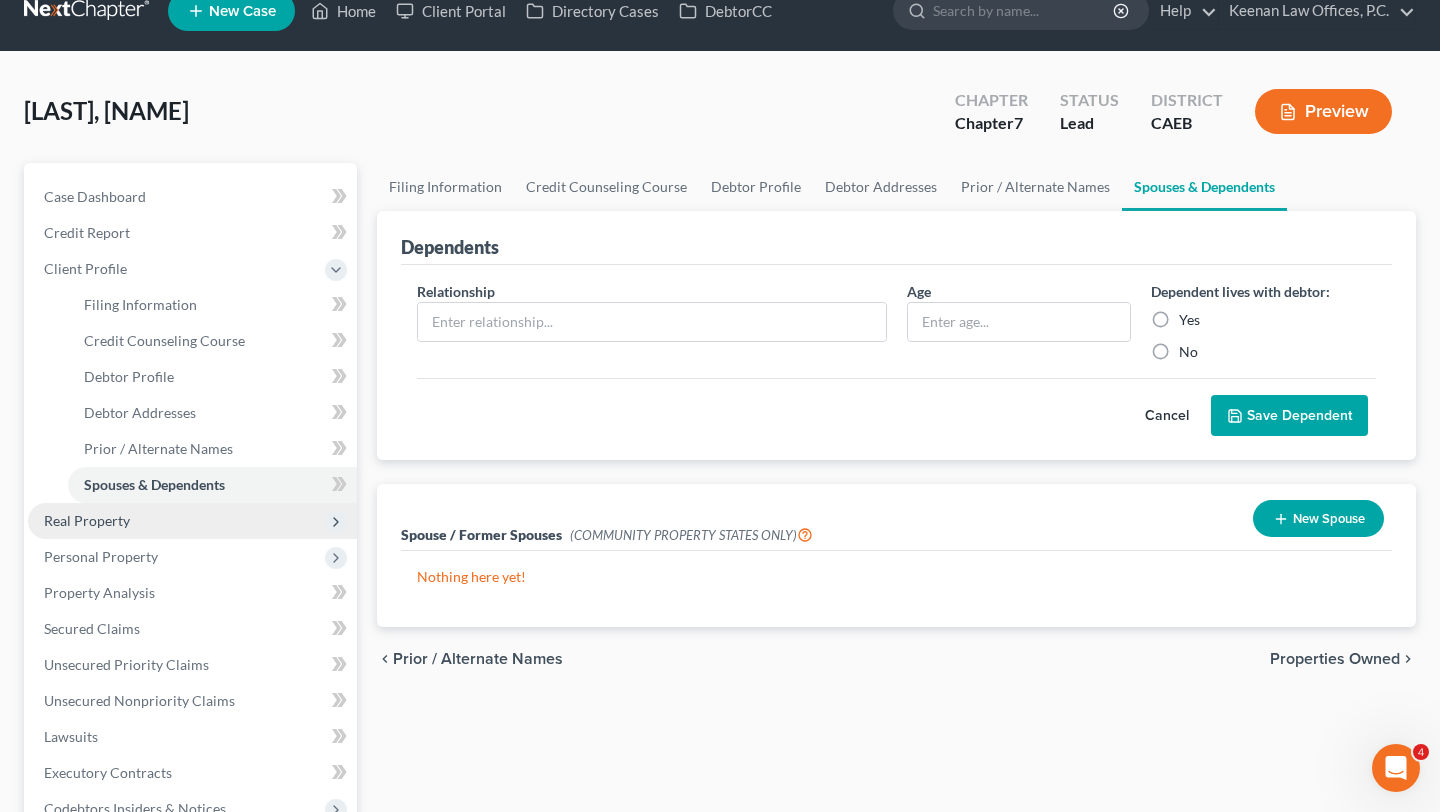 click on "Real Property" at bounding box center [192, 521] 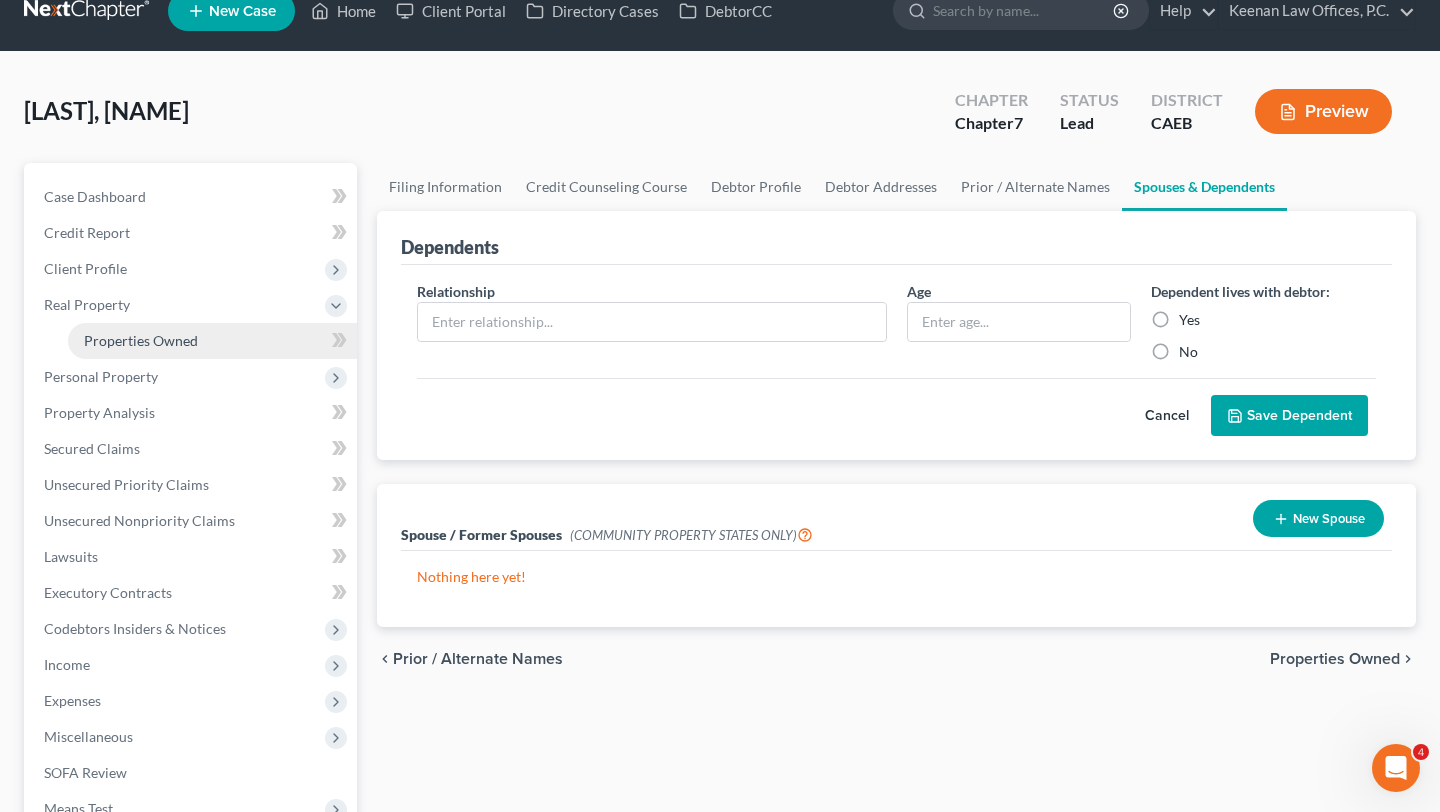 click on "Properties Owned" at bounding box center [212, 341] 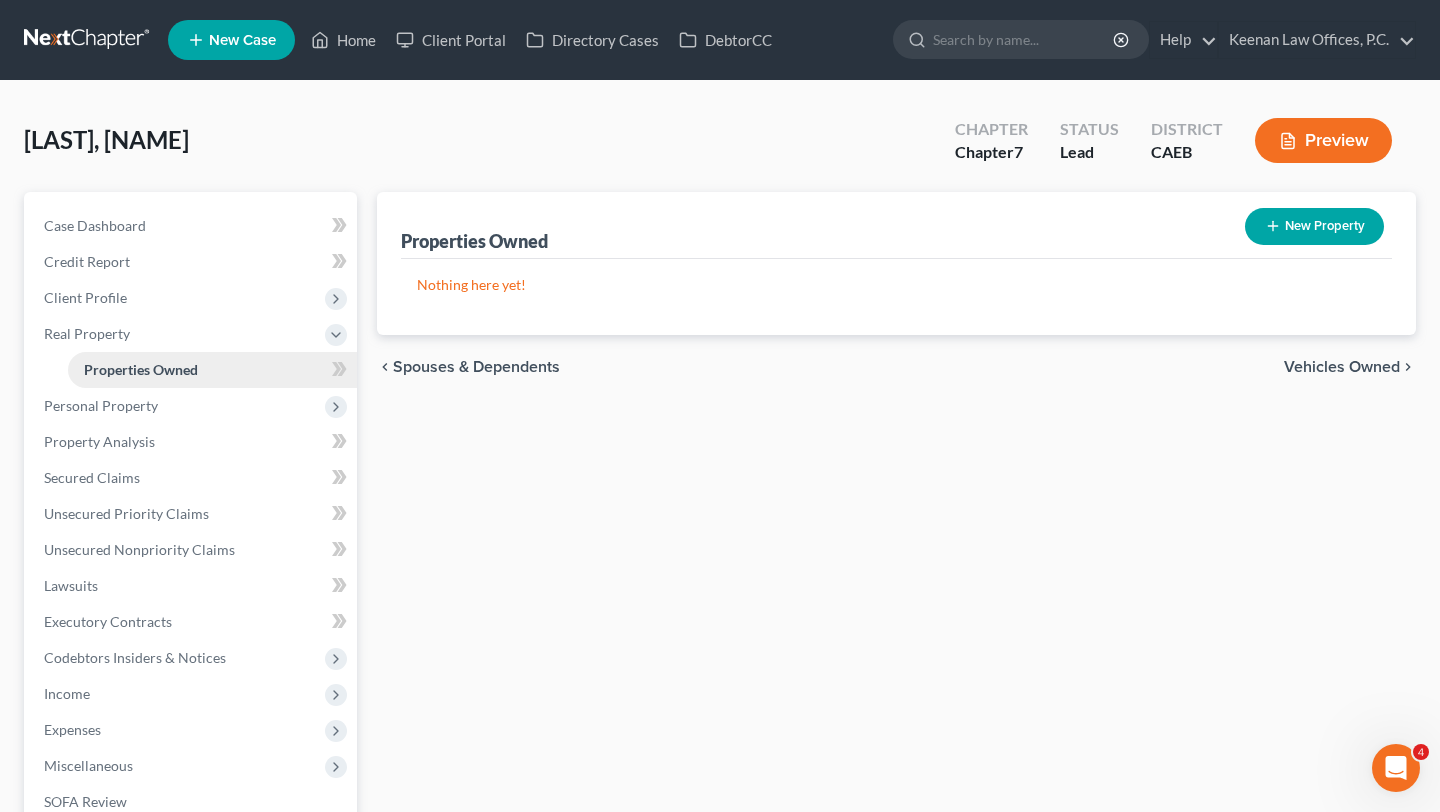 scroll, scrollTop: 0, scrollLeft: 0, axis: both 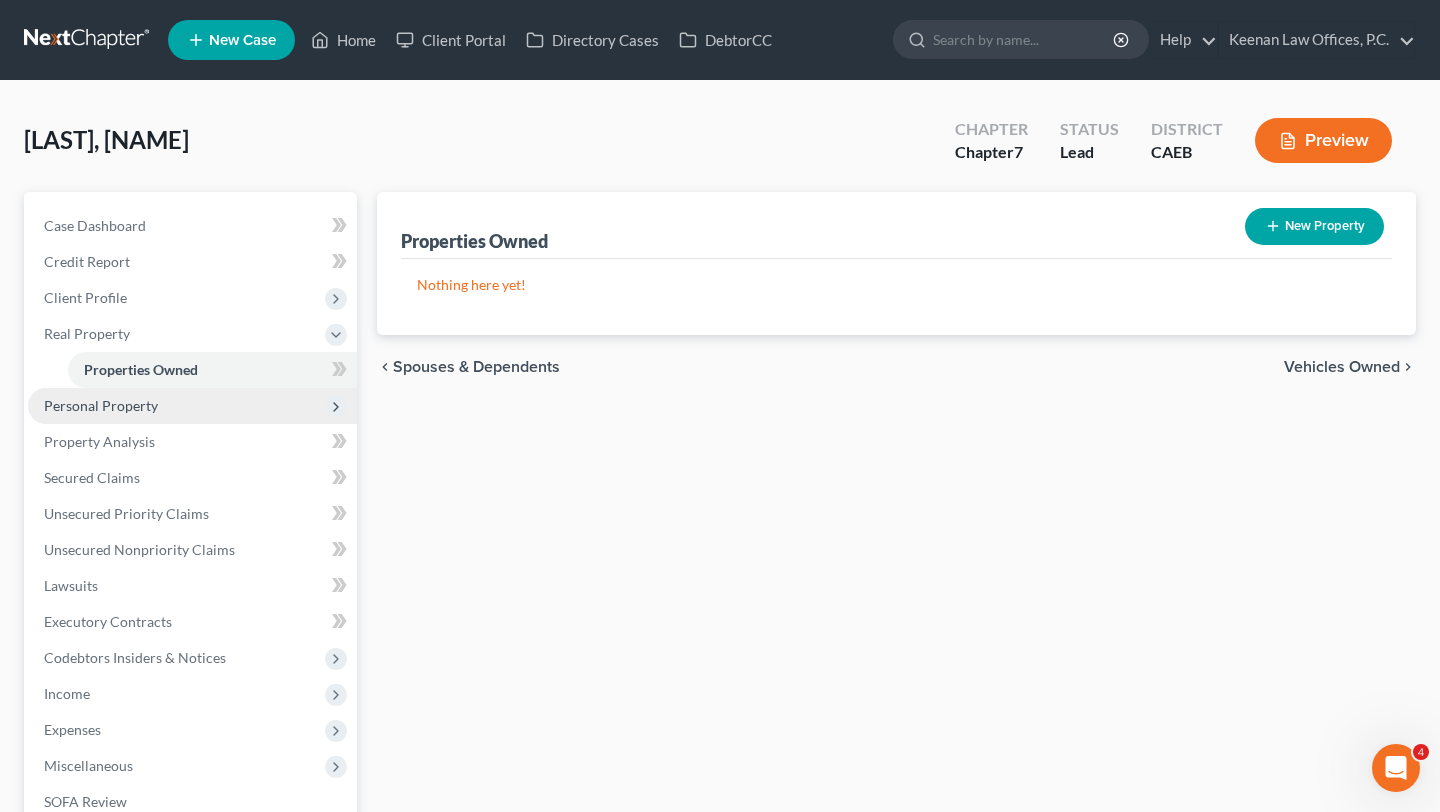 click on "Personal Property" at bounding box center [101, 405] 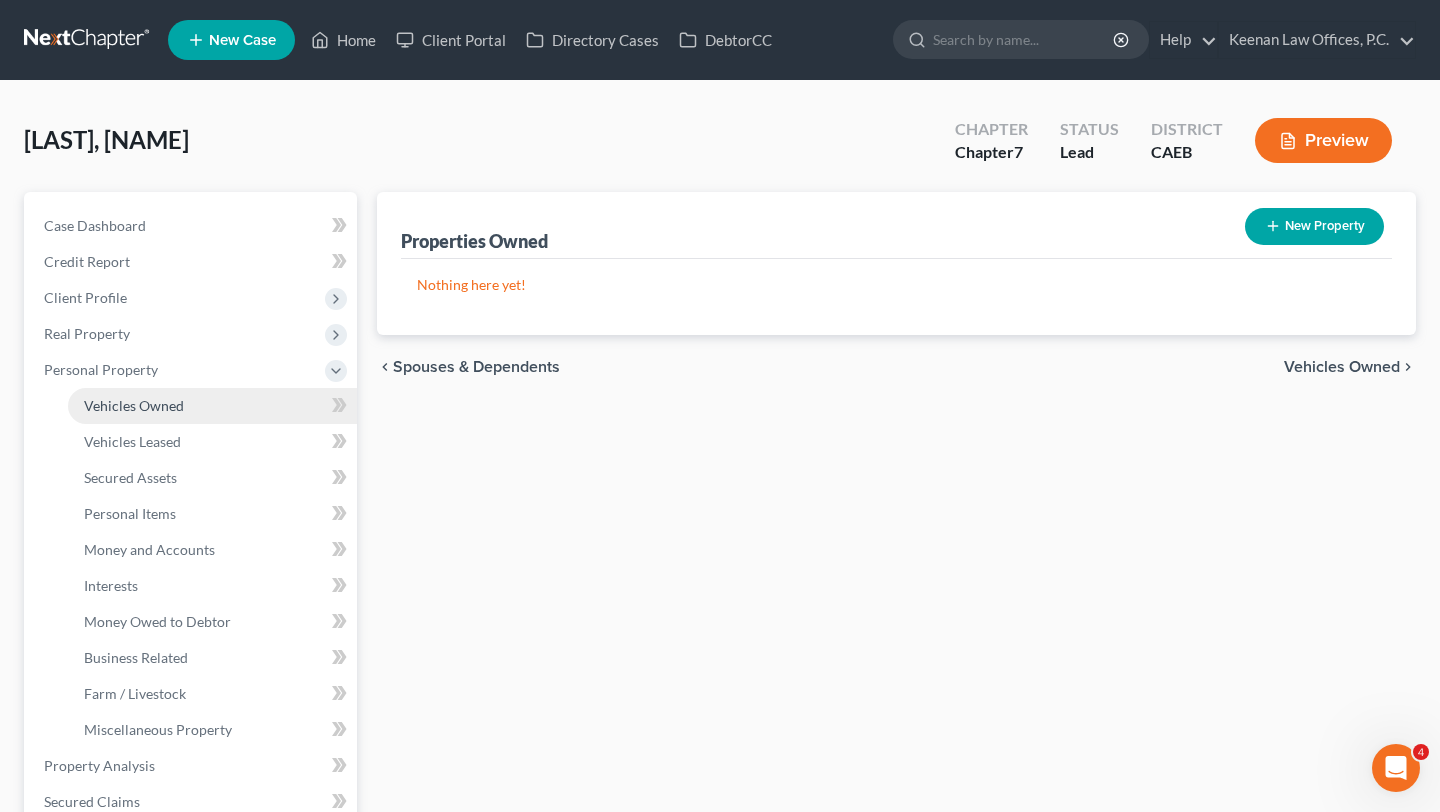 click on "Vehicles Owned" at bounding box center (134, 405) 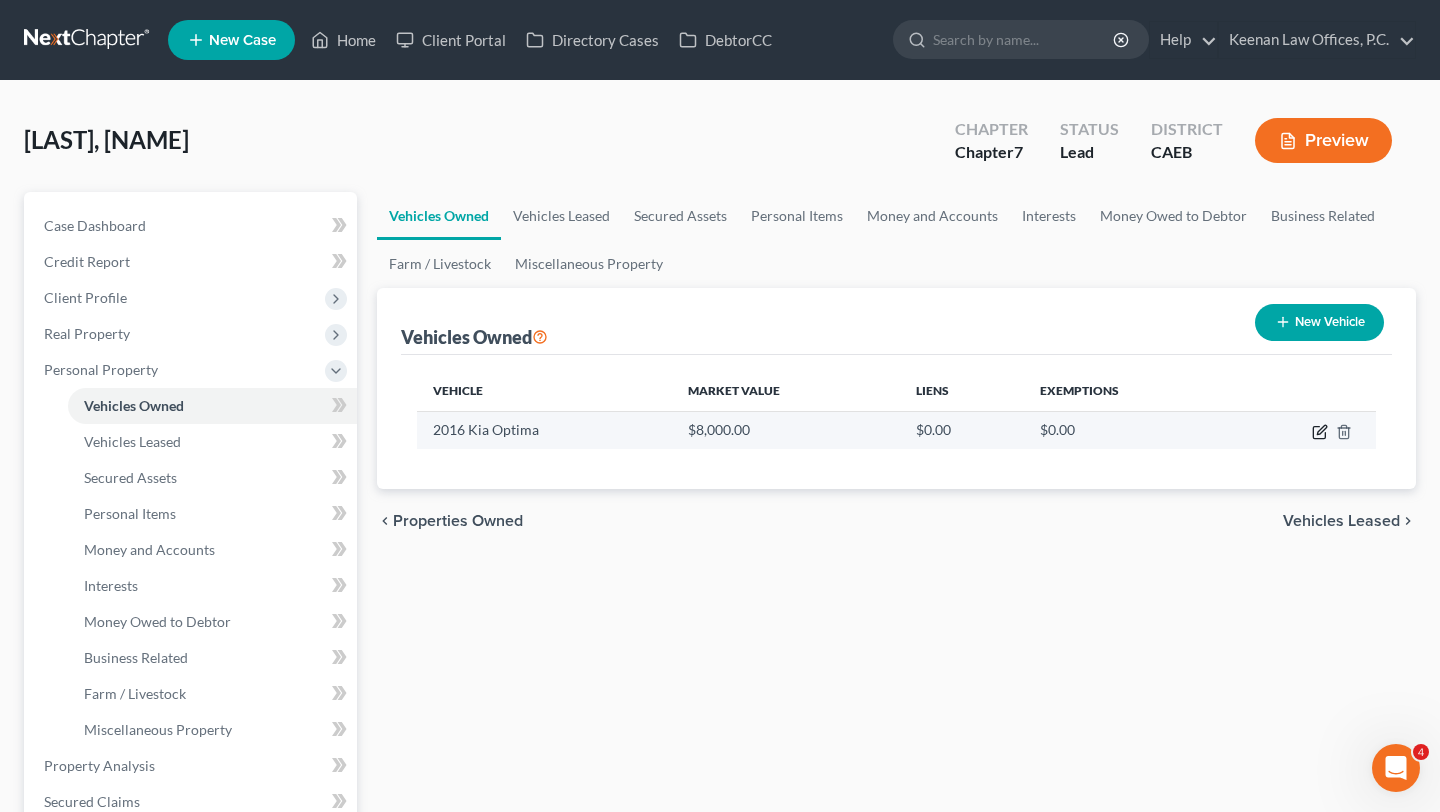 click 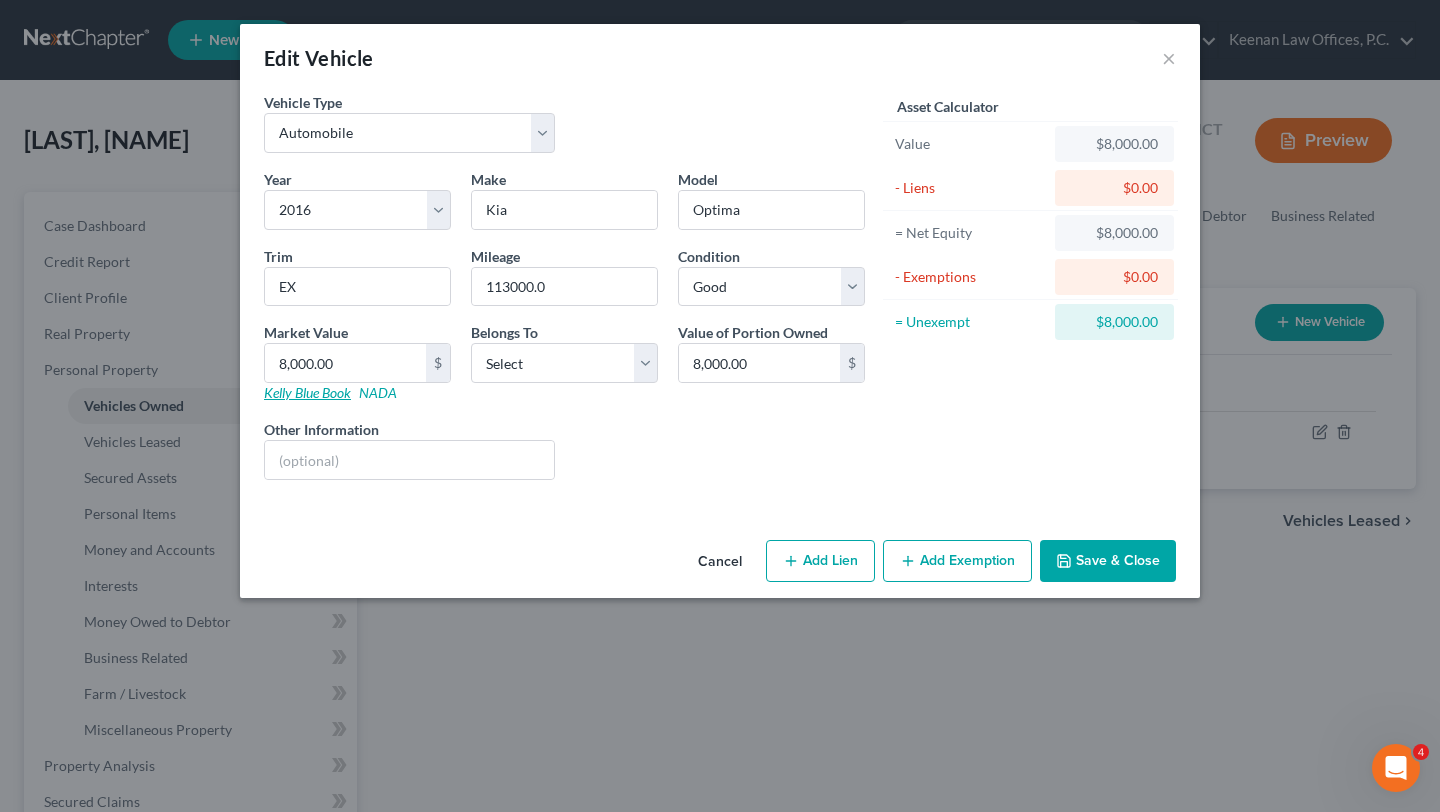 click on "Kelly Blue Book" at bounding box center (307, 392) 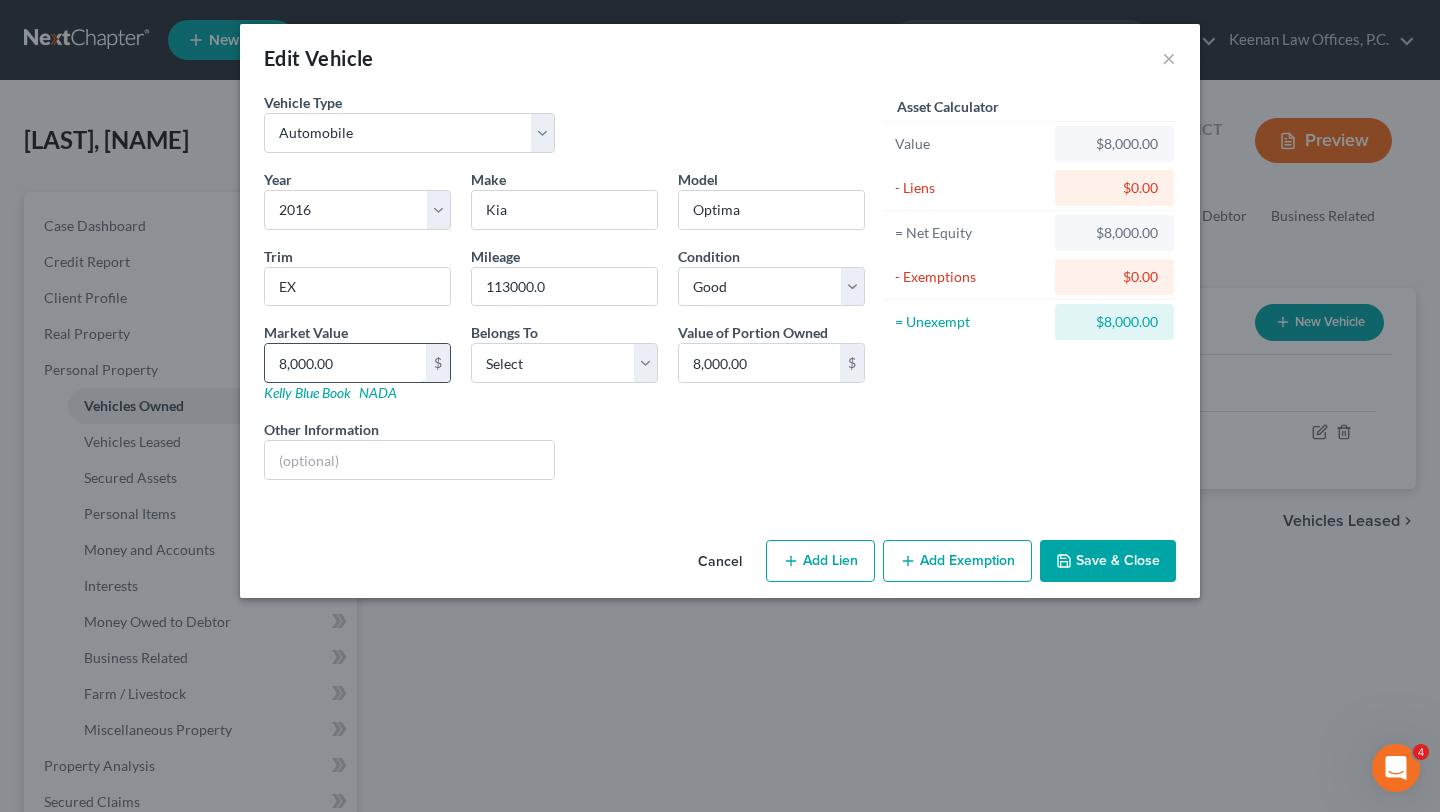 click on "8,000.00" at bounding box center (345, 363) 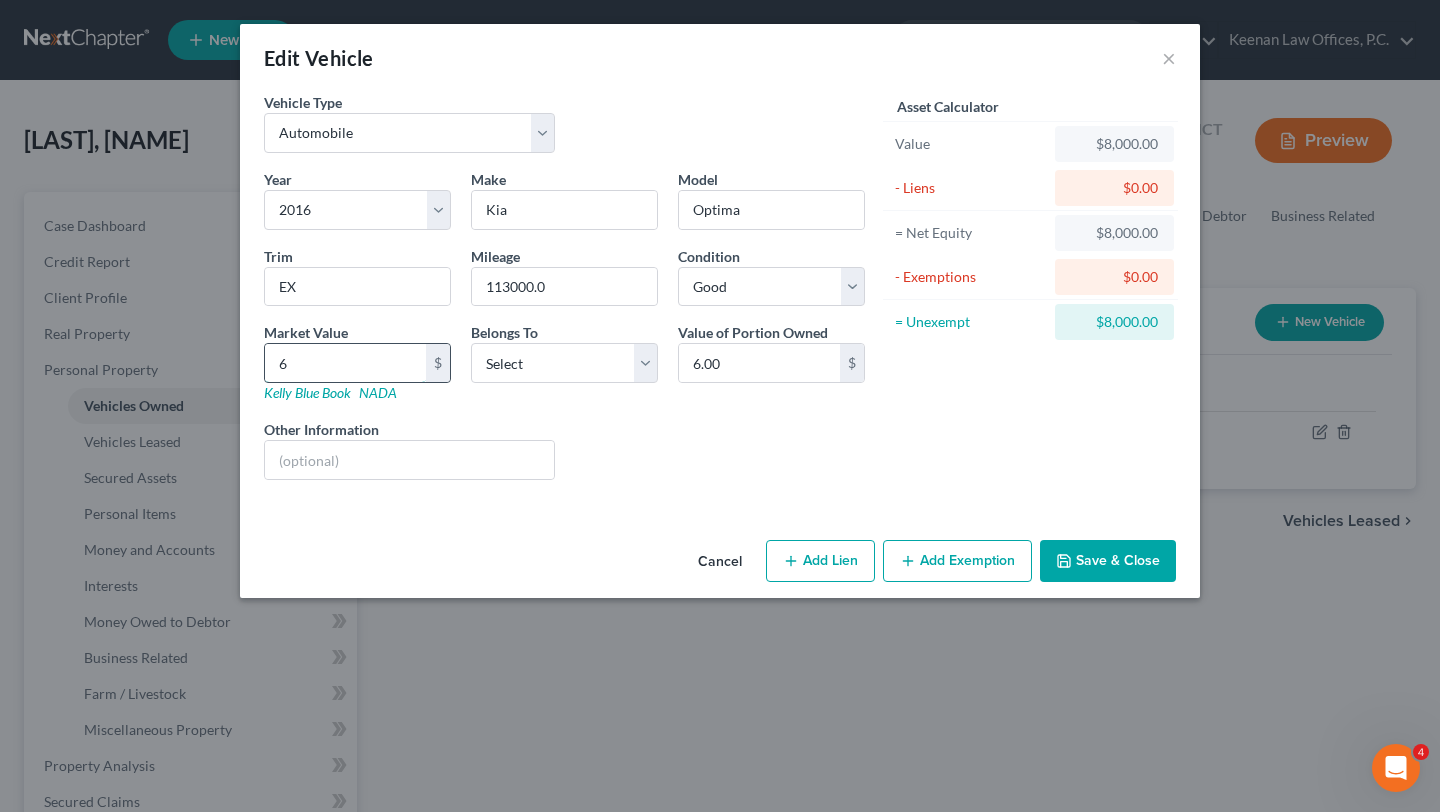 type on "62" 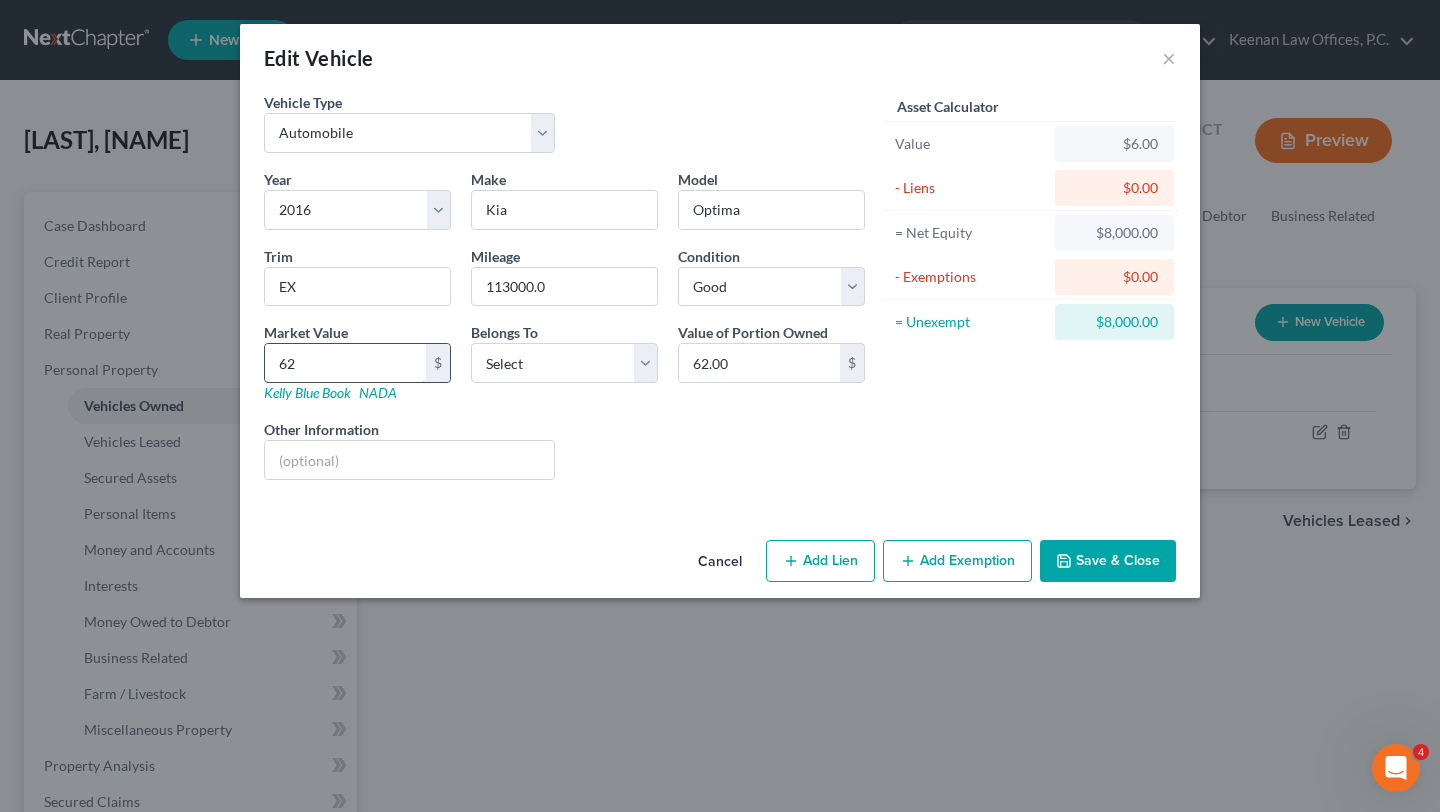 type on "628" 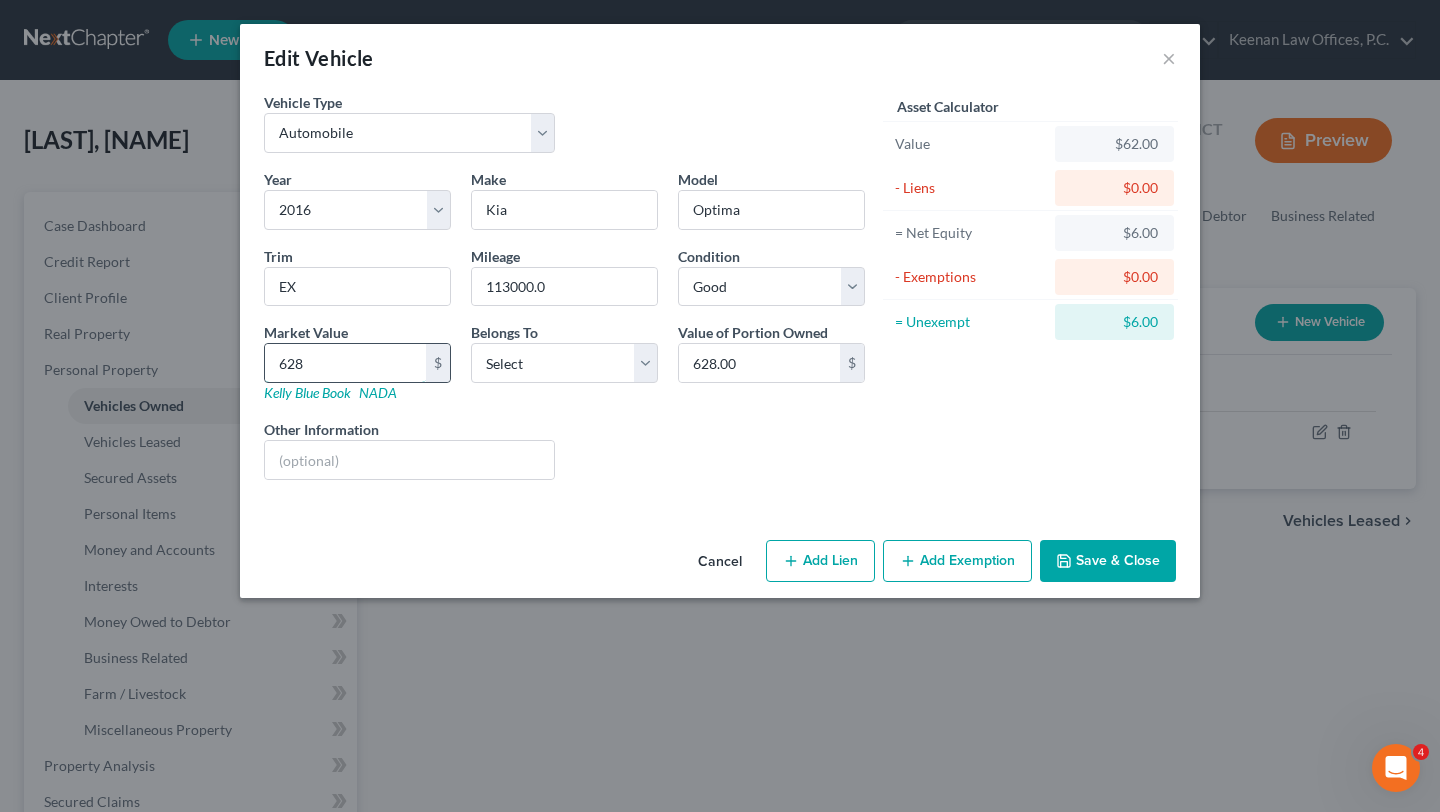 type on "6281" 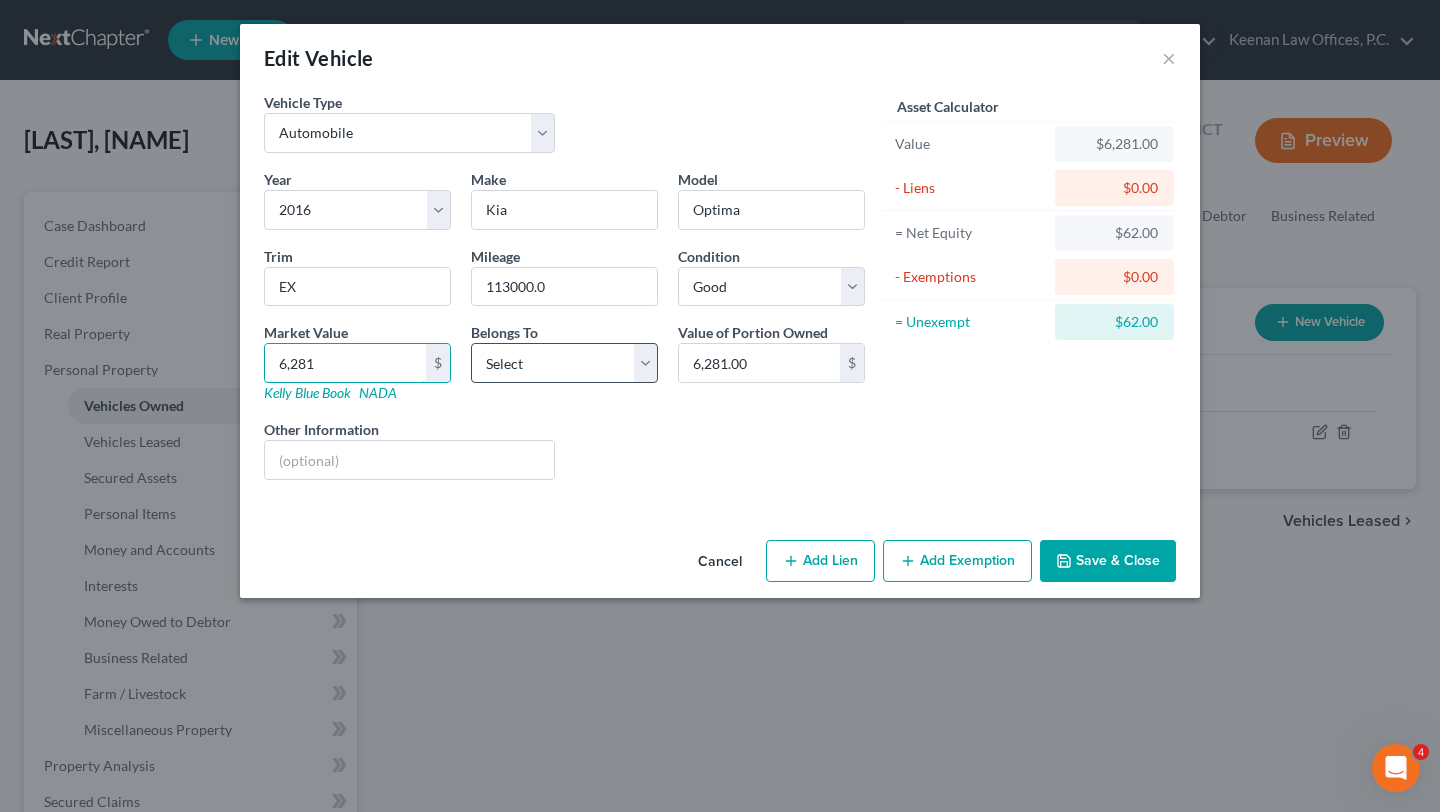 type on "6,281" 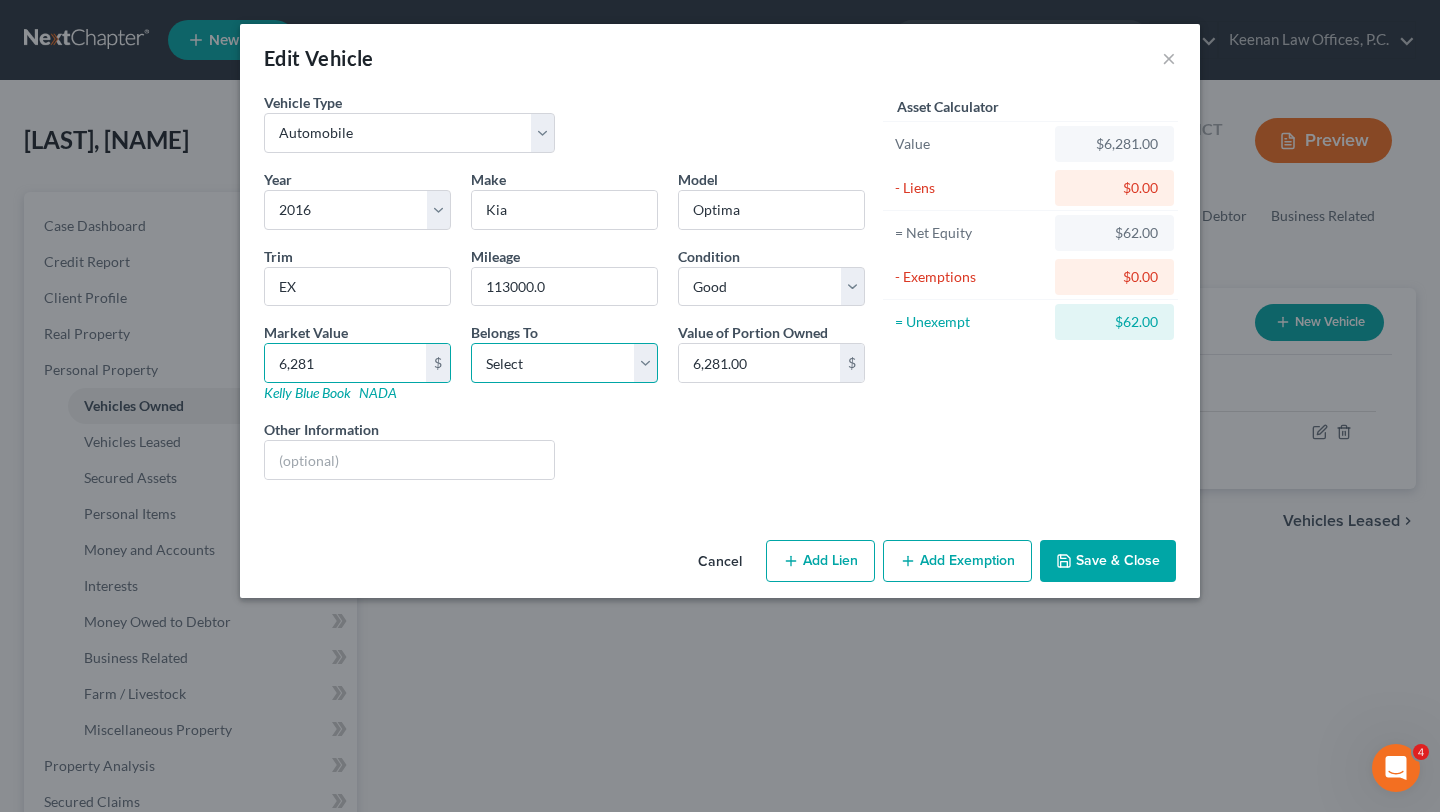 click on "Select Debtor 1 Only Debtor 2 Only Debtor 1 And Debtor 2 Only At Least One Of The Debtors And Another Community Property" at bounding box center (564, 363) 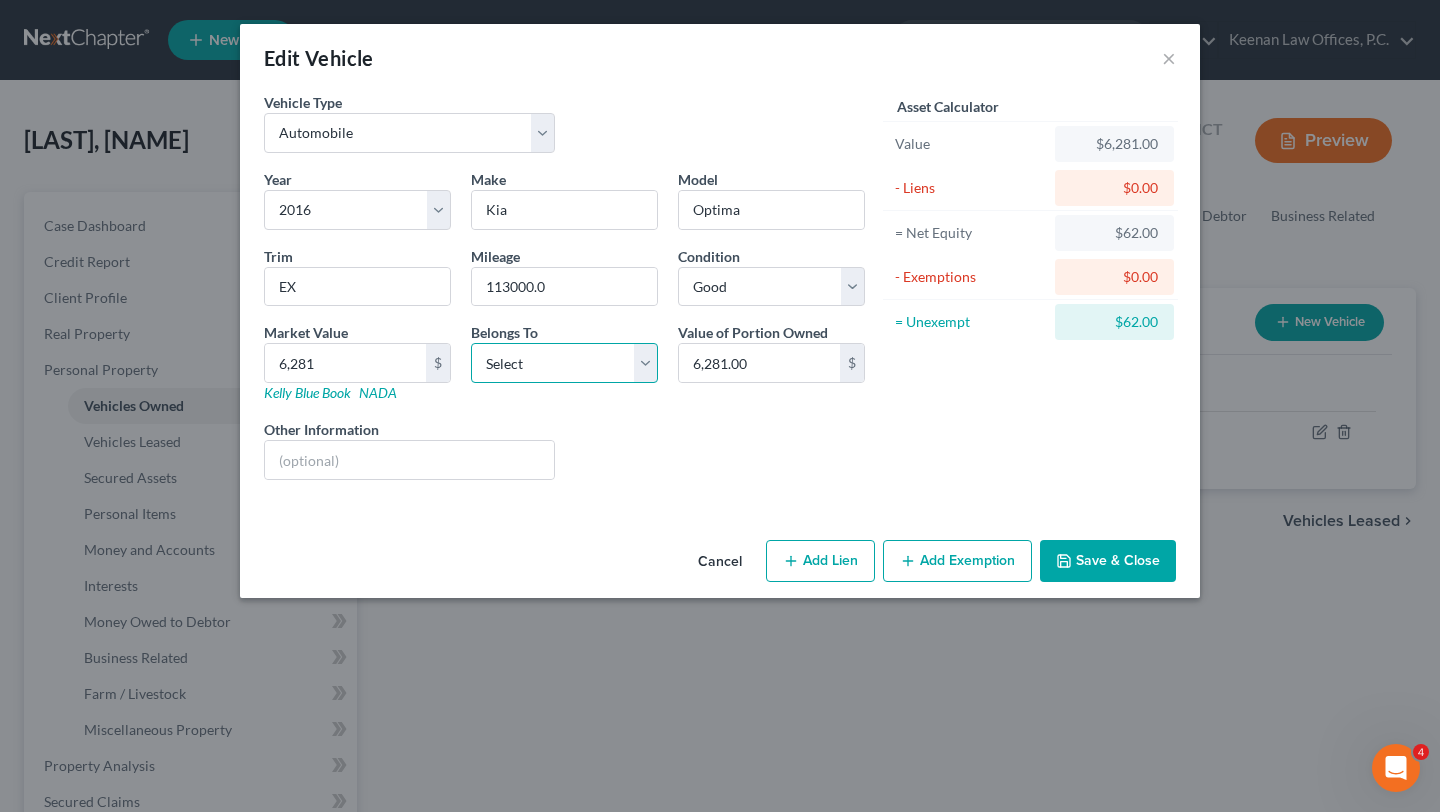 select on "0" 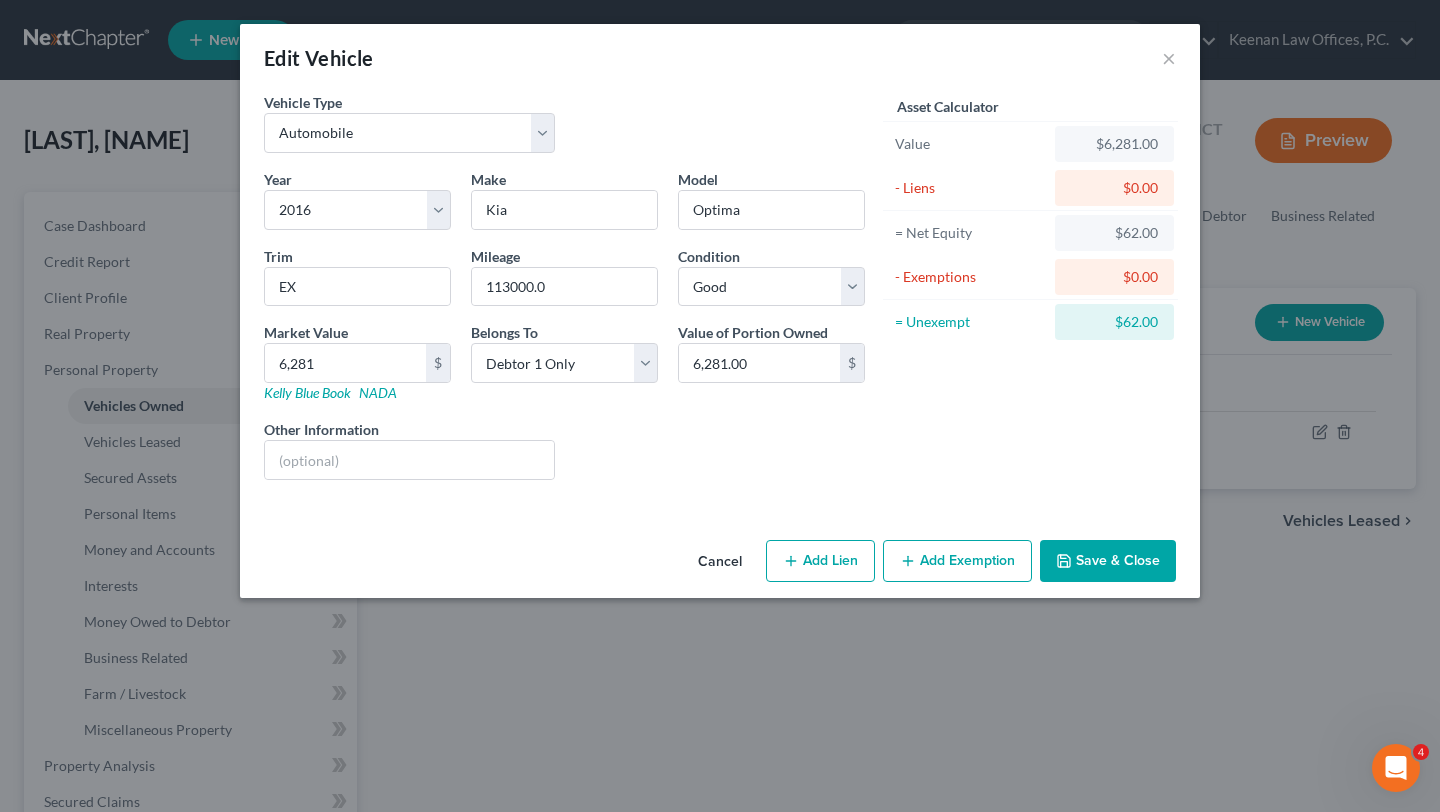 click on "Save & Close" at bounding box center [1108, 561] 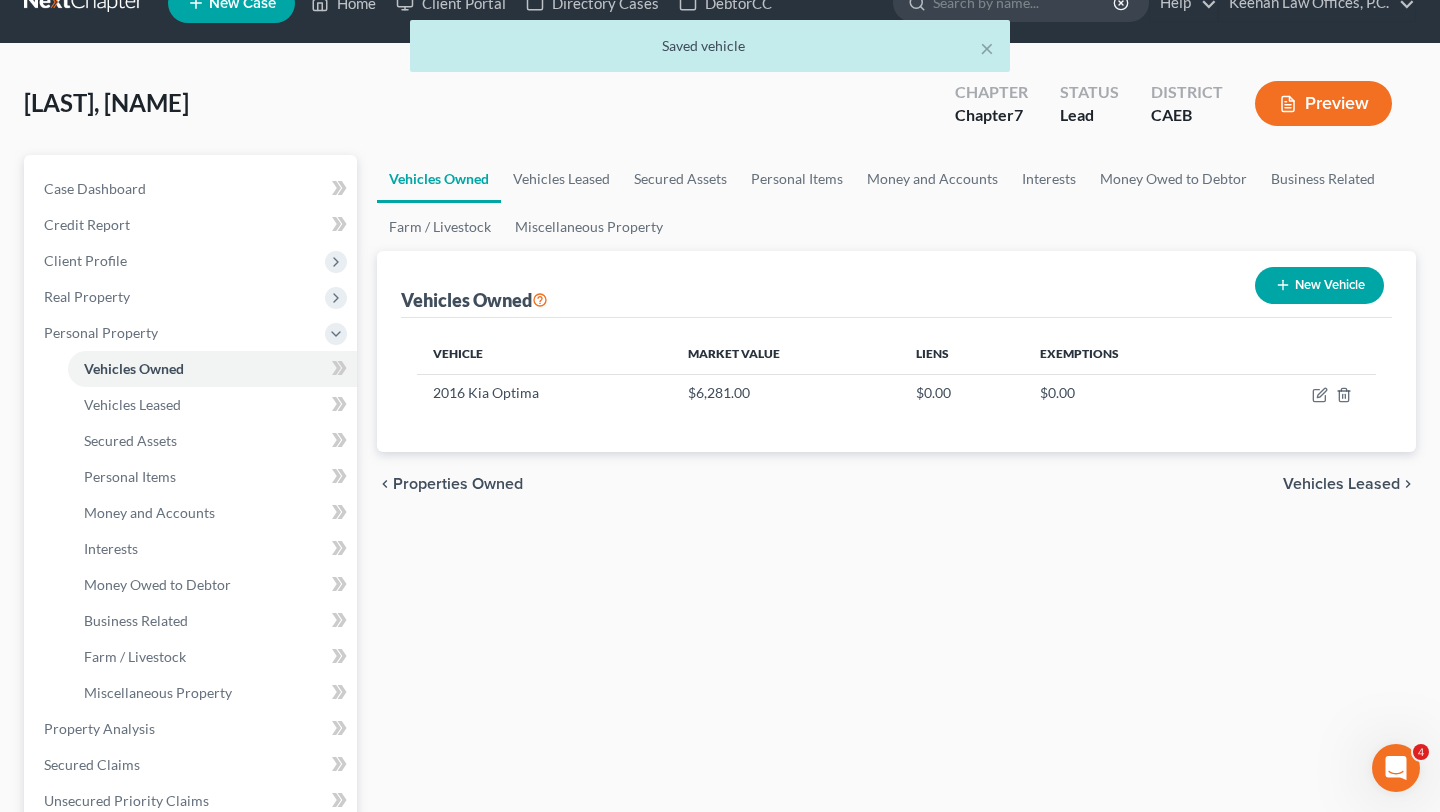 scroll, scrollTop: 38, scrollLeft: 0, axis: vertical 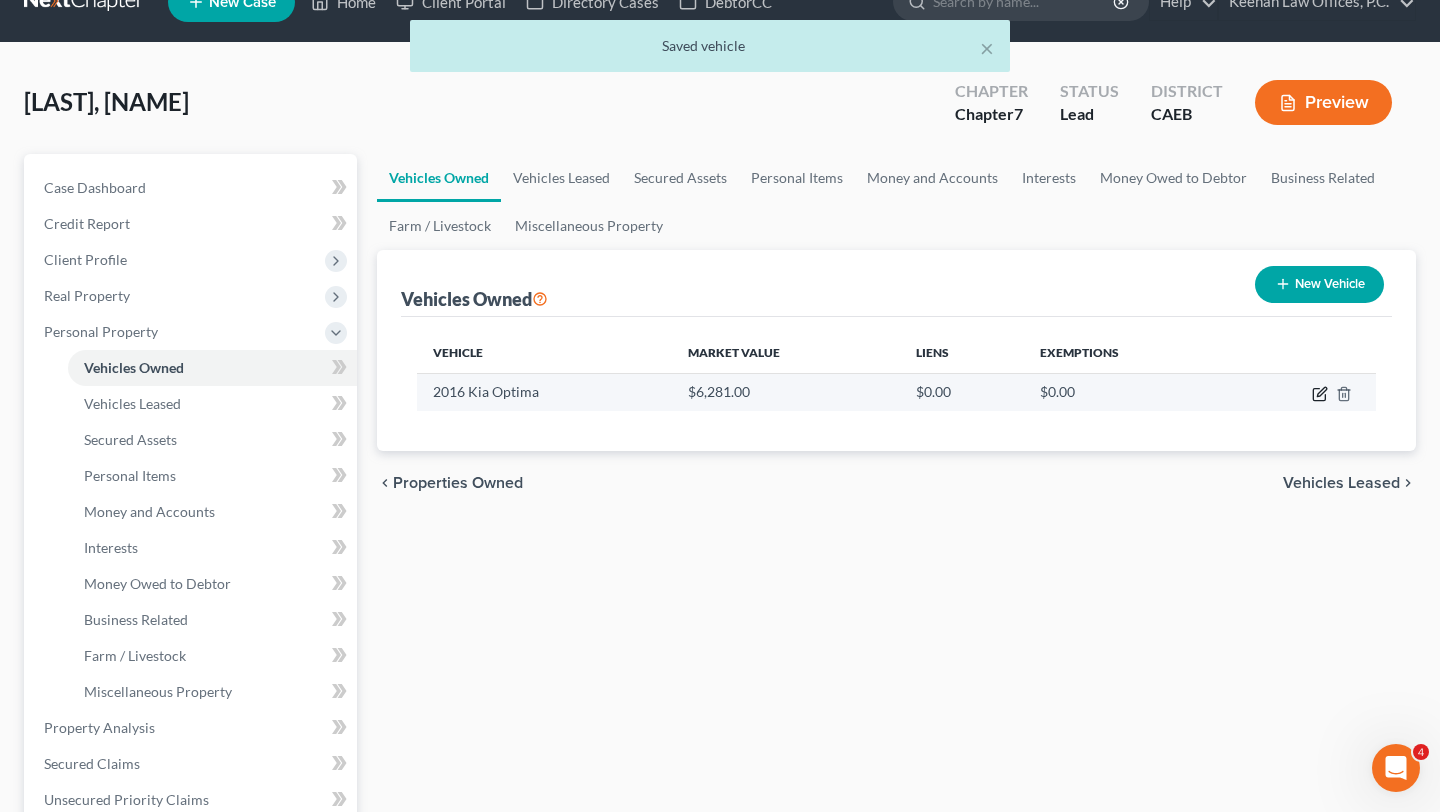 click 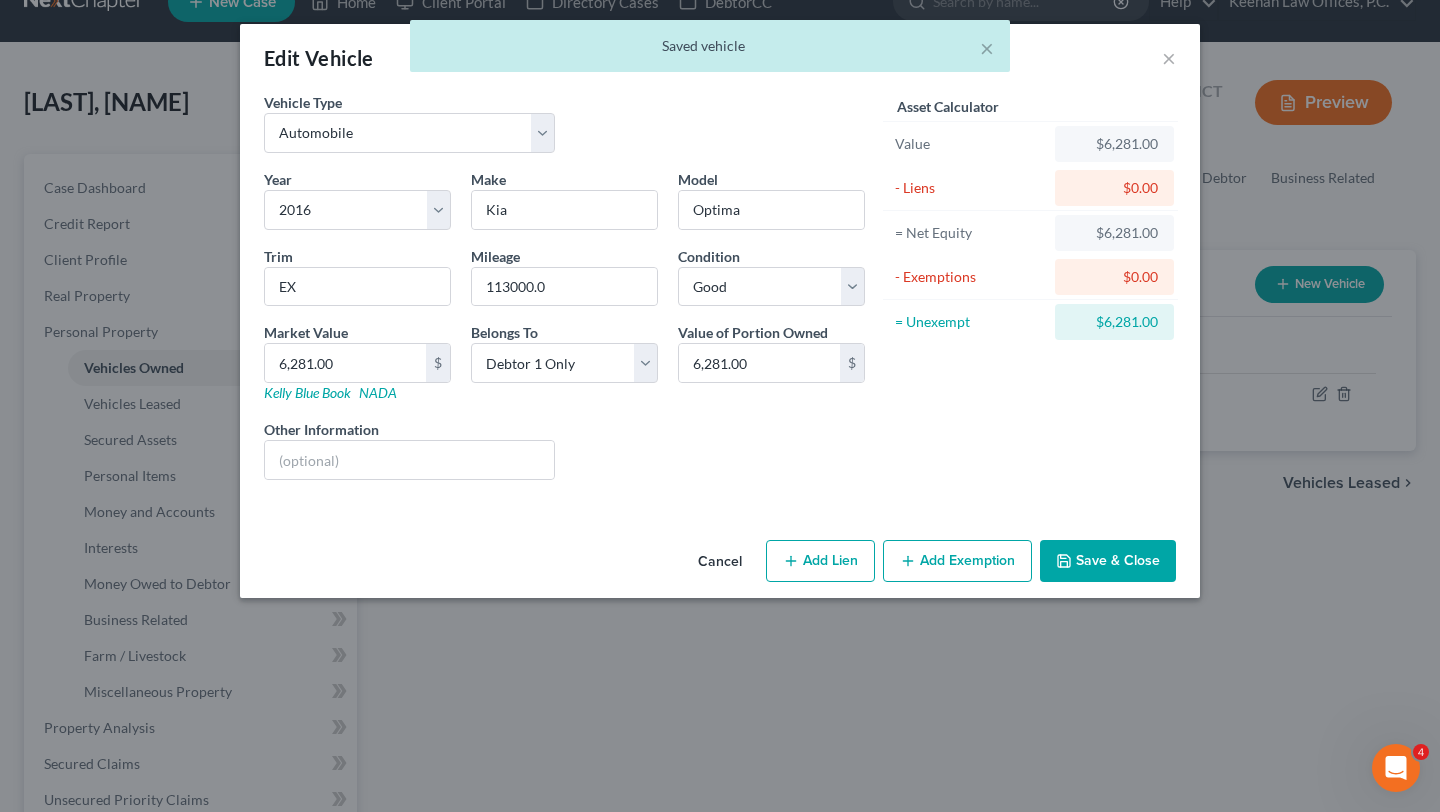 click on "Add Exemption" at bounding box center (957, 561) 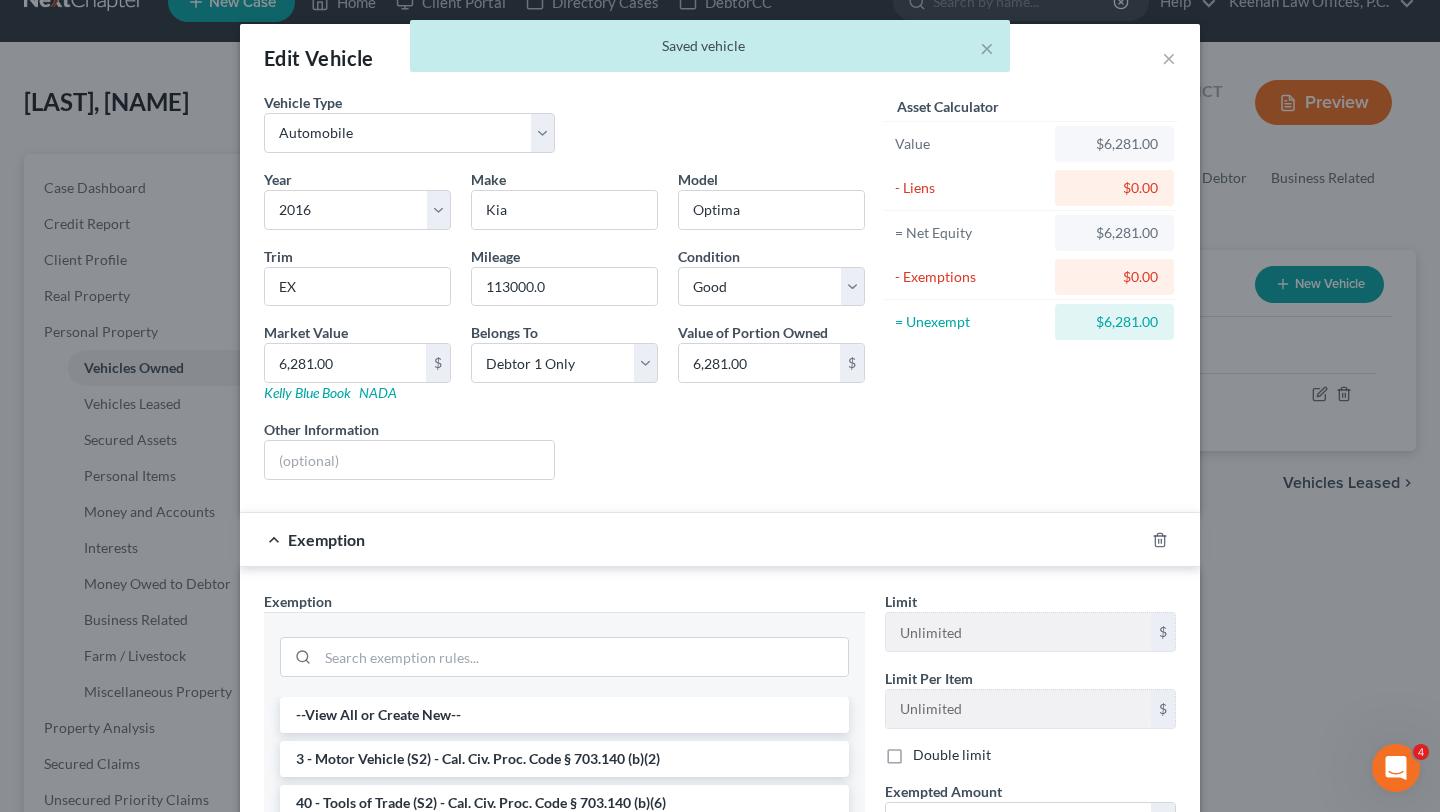 scroll, scrollTop: 74, scrollLeft: 0, axis: vertical 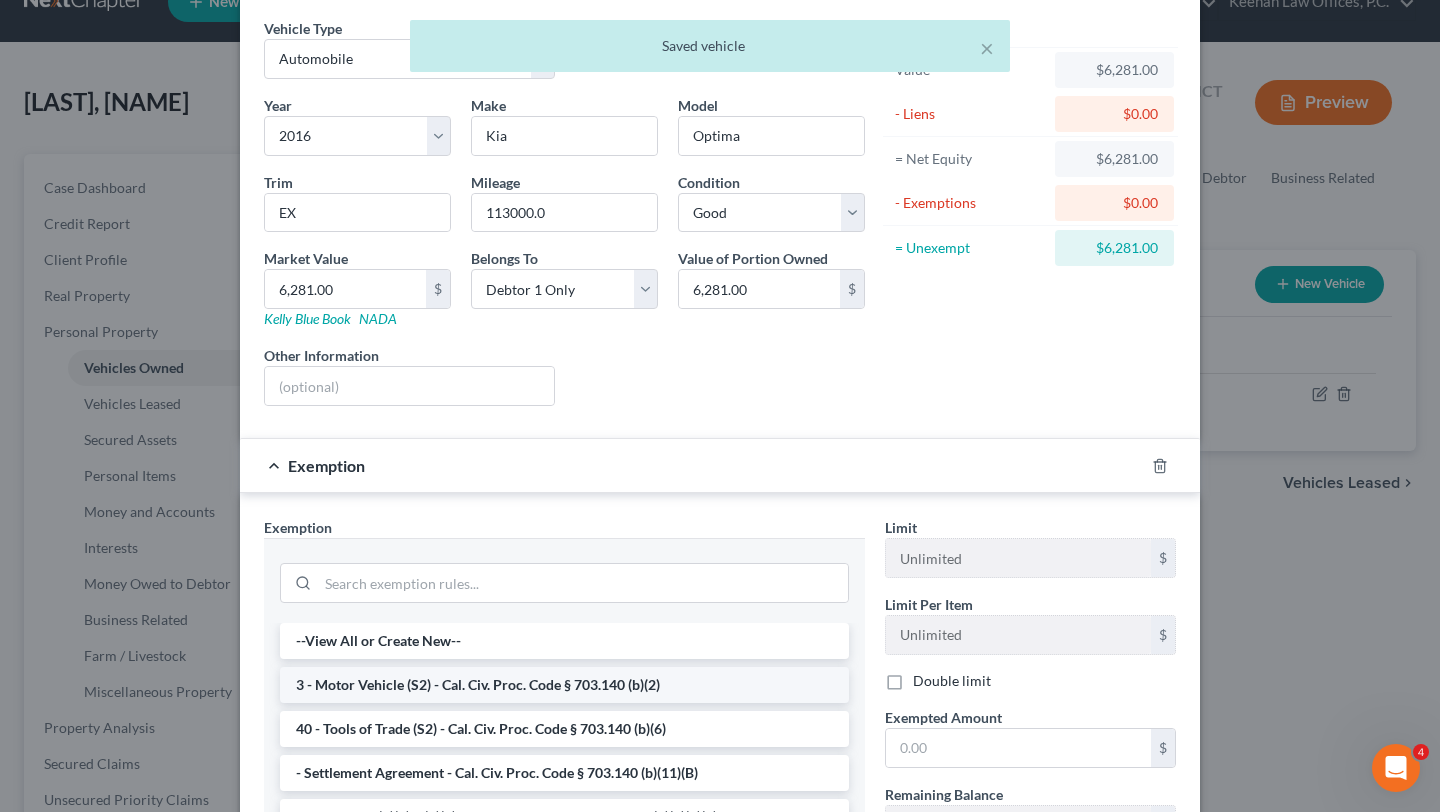 click on "3 - Motor Vehicle (S2) - Cal. Civ. Proc. Code § 703.140 (b)(2)" at bounding box center [564, 685] 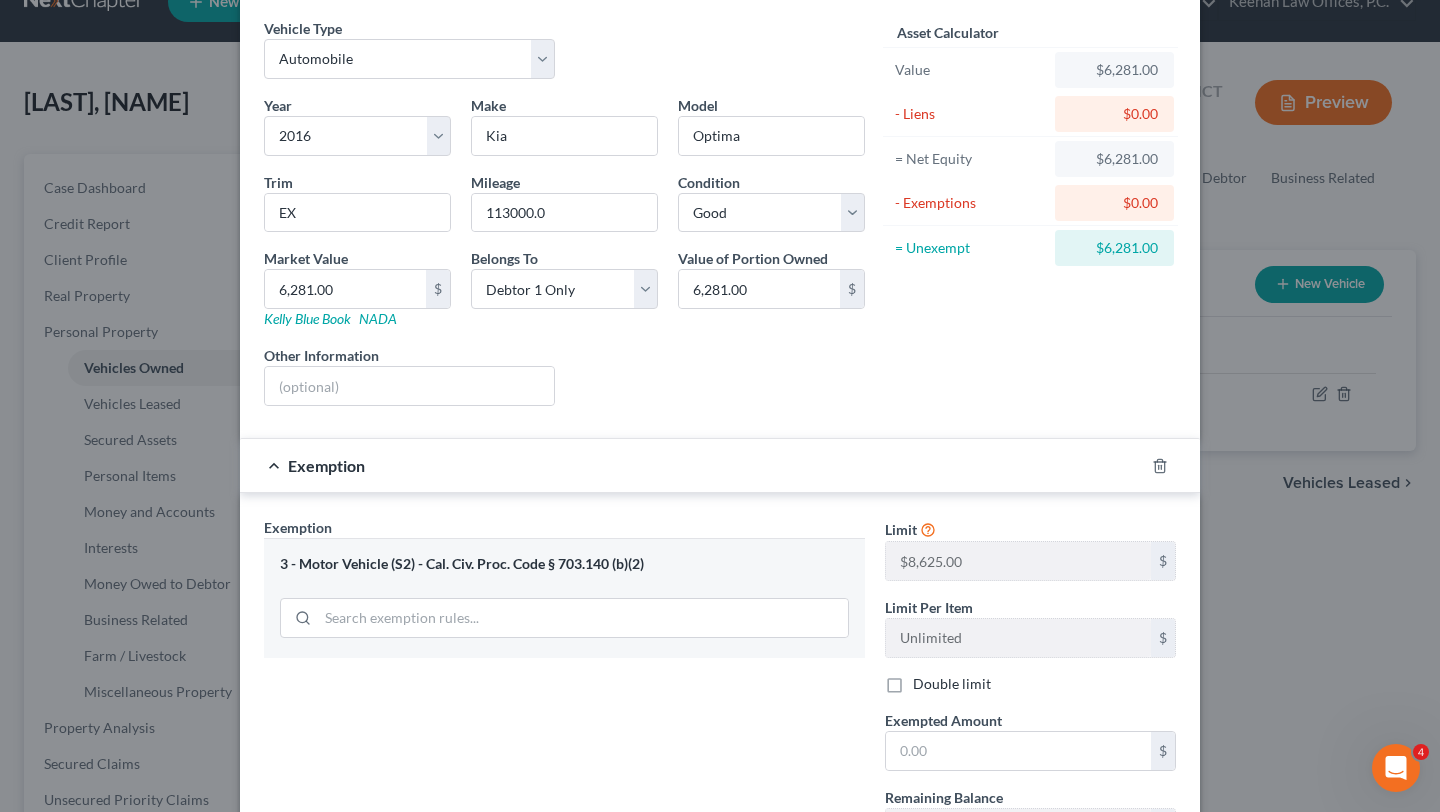 click on "Limit     $8,625.00 $ Limit Per Item Unlimited $ Double limit
Exempted Amount
*
$ Remaining Balance $8,625.00 $" at bounding box center (1030, 690) 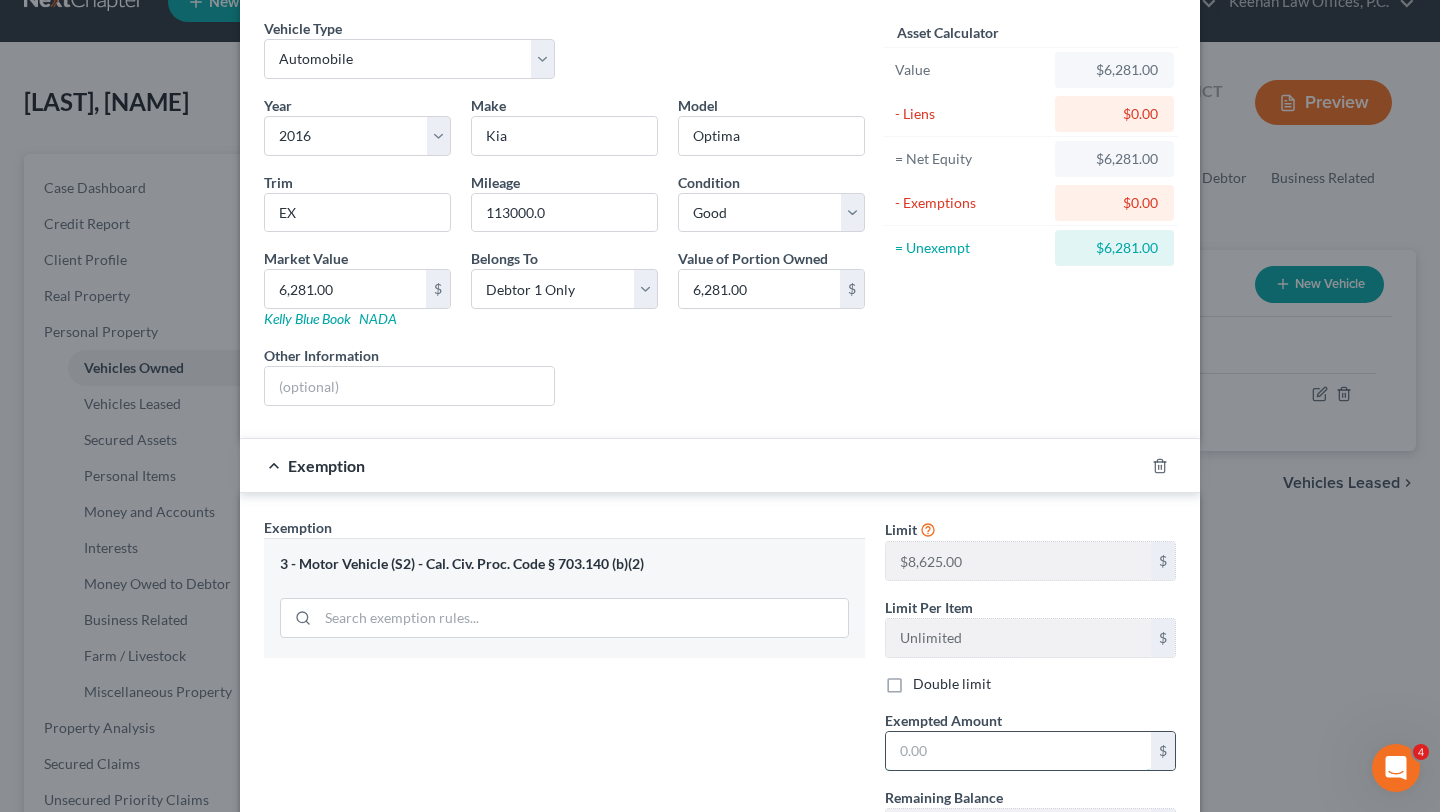 click at bounding box center (1018, 751) 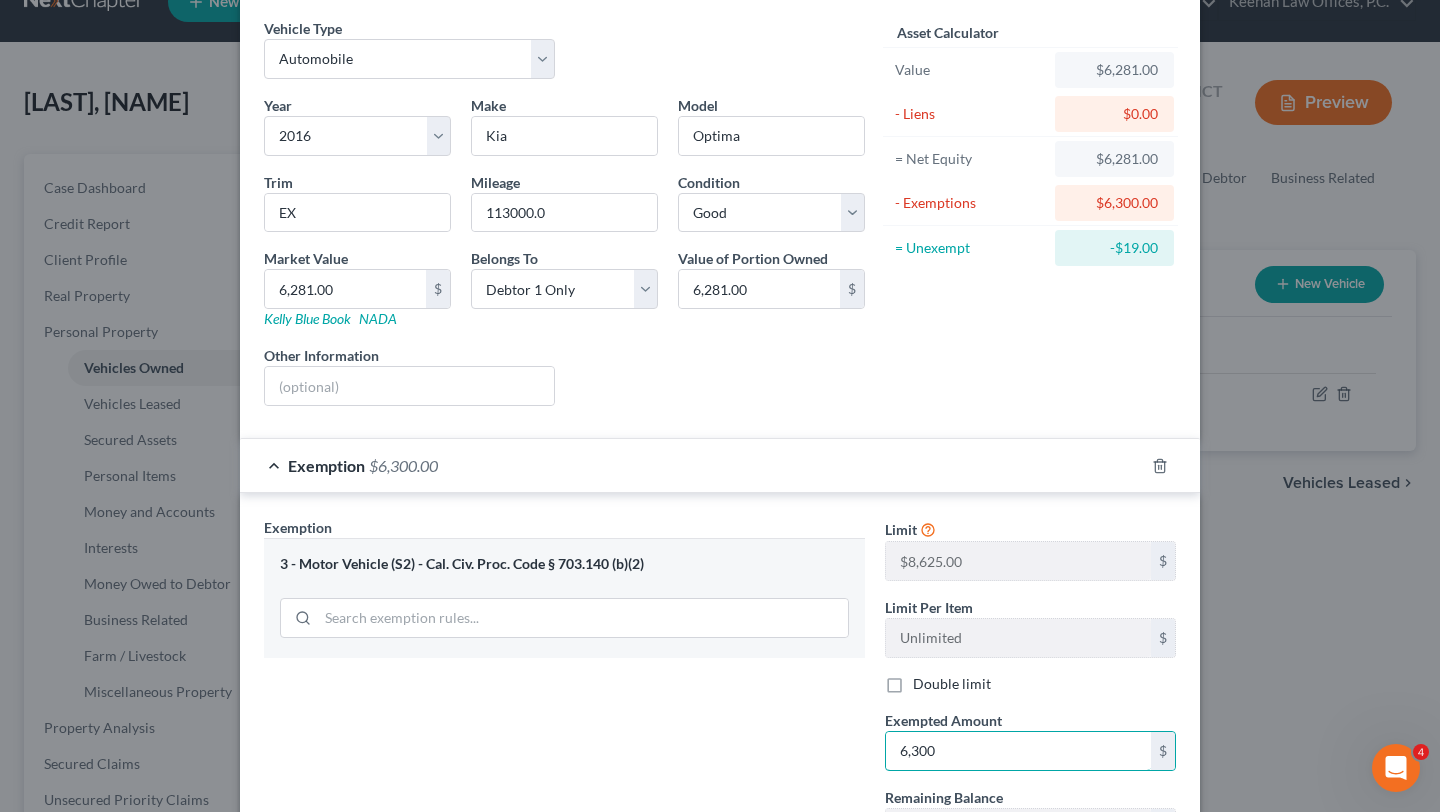 type on "6,300" 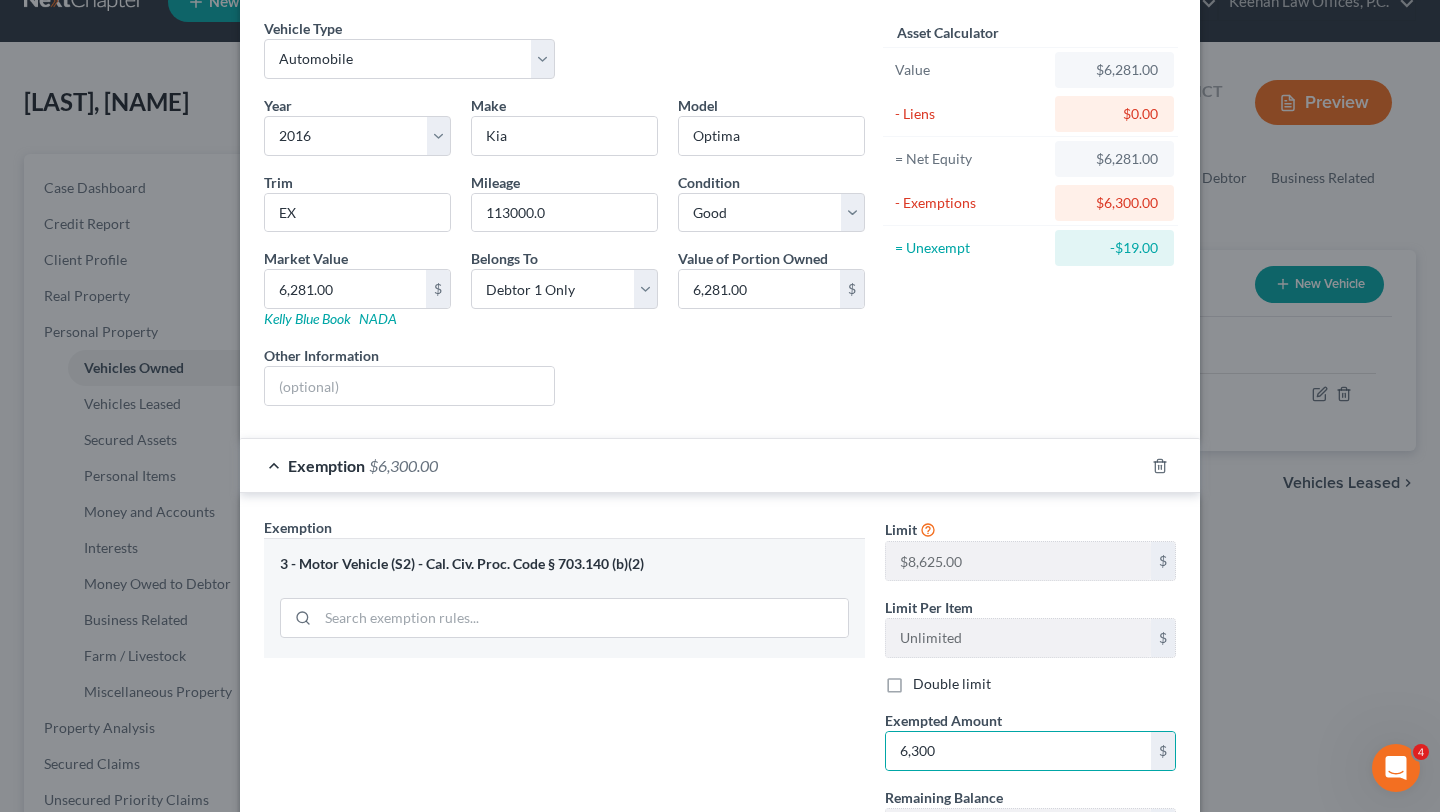 click on "Exemption Set must be selected for CA.
Exemption
*
3 - Motor Vehicle (S2) - Cal. Civ. Proc. Code § 703.140 (b)(2)" at bounding box center [564, 690] 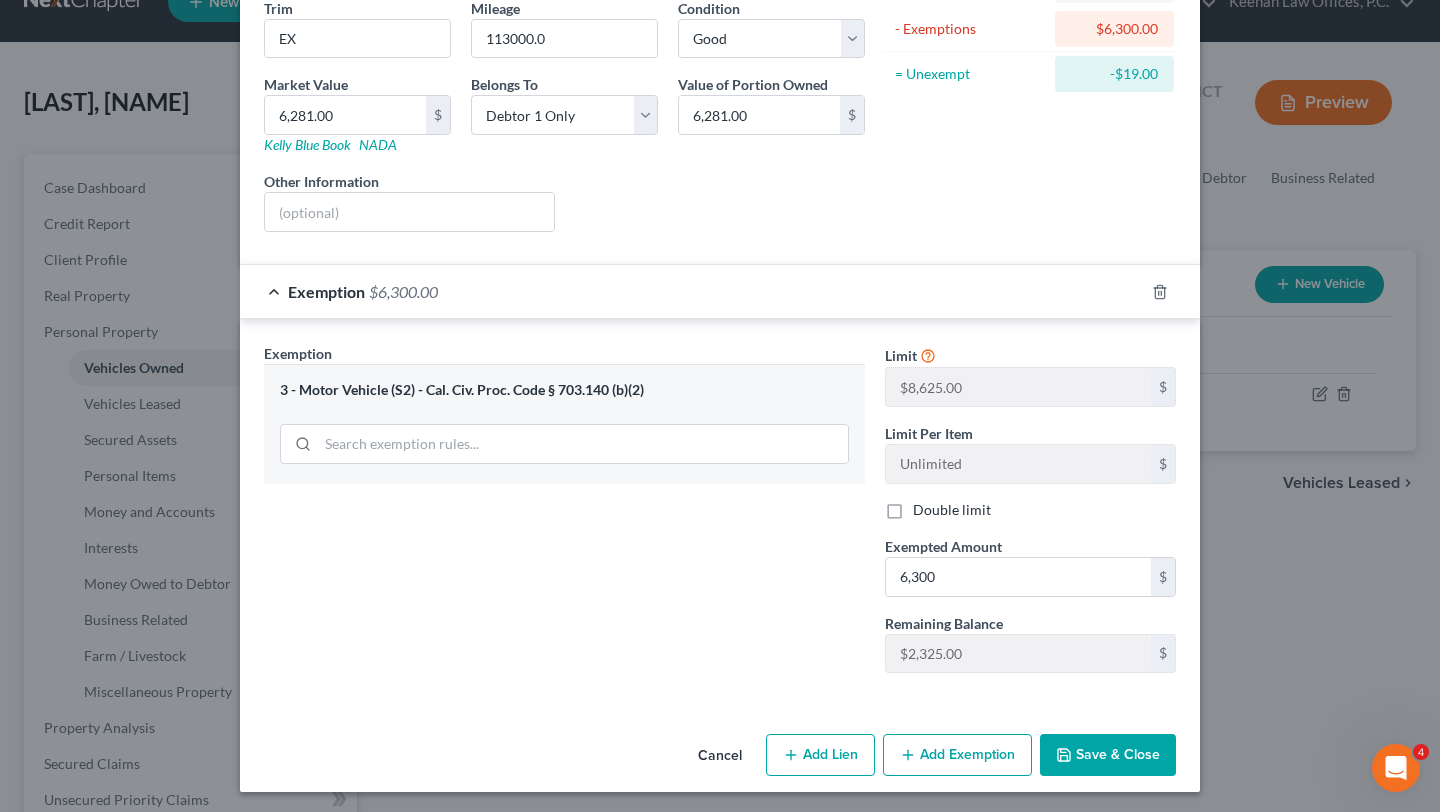 scroll, scrollTop: 252, scrollLeft: 0, axis: vertical 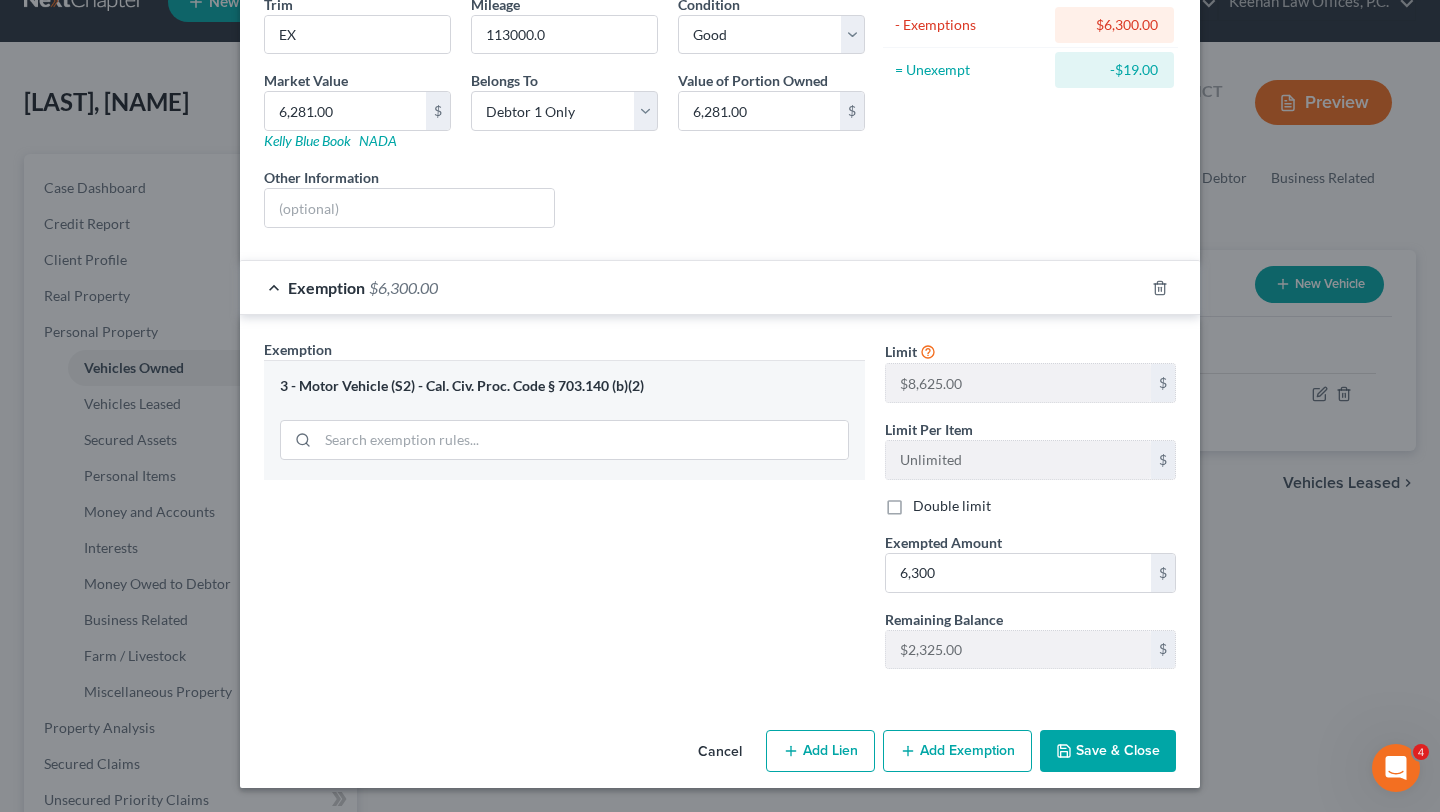 click on "Save & Close" at bounding box center [1108, 751] 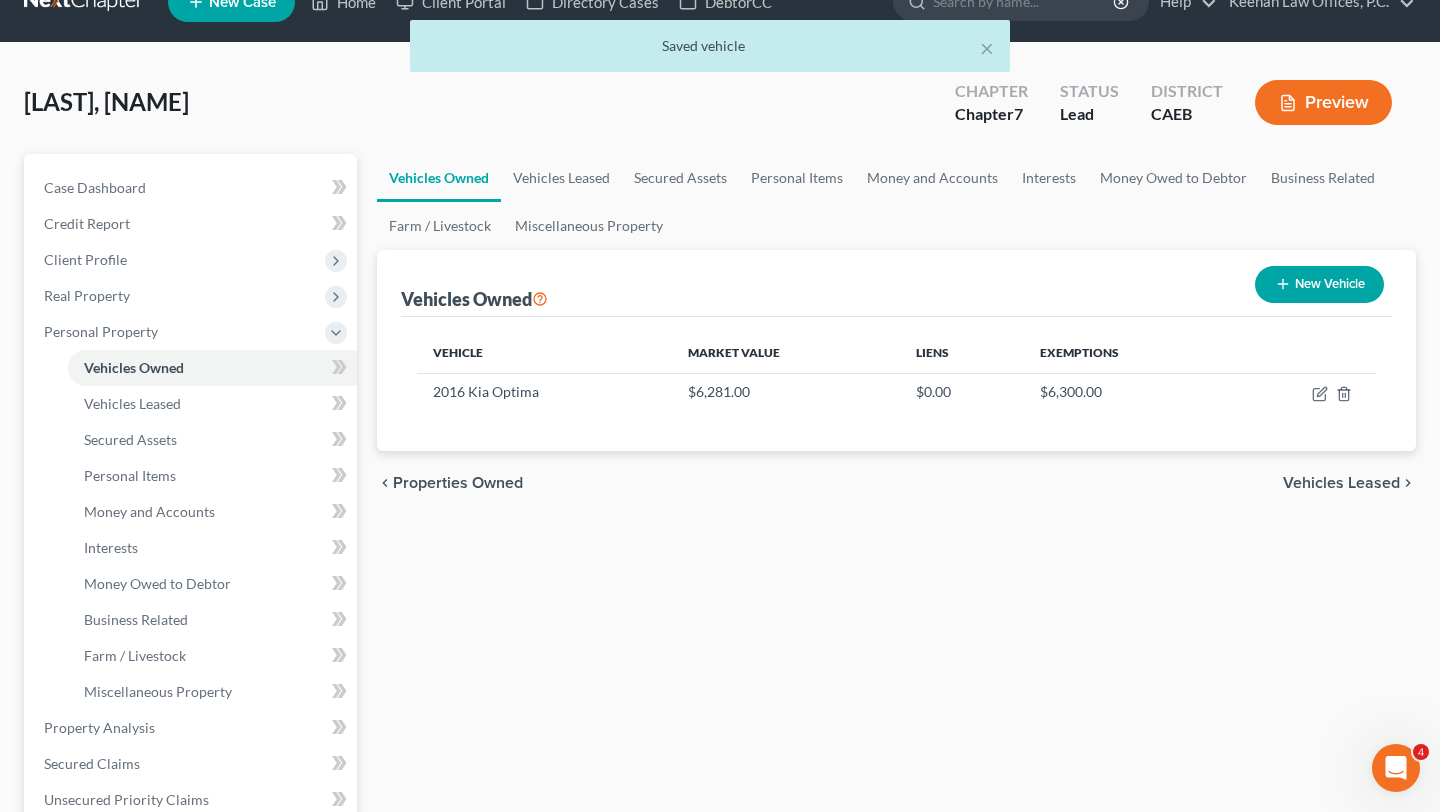 click on "Vehicles Leased" at bounding box center [1341, 483] 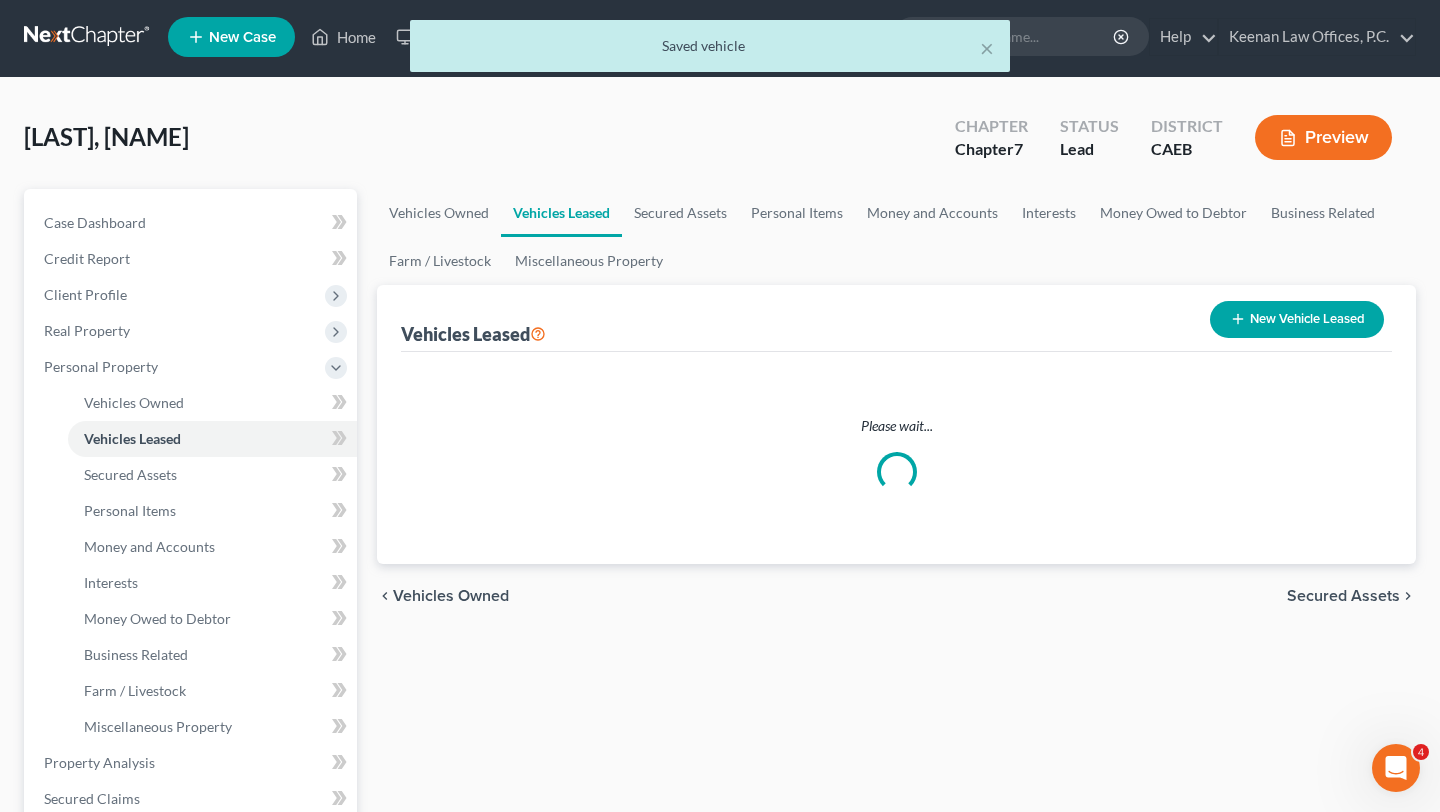 scroll, scrollTop: 0, scrollLeft: 0, axis: both 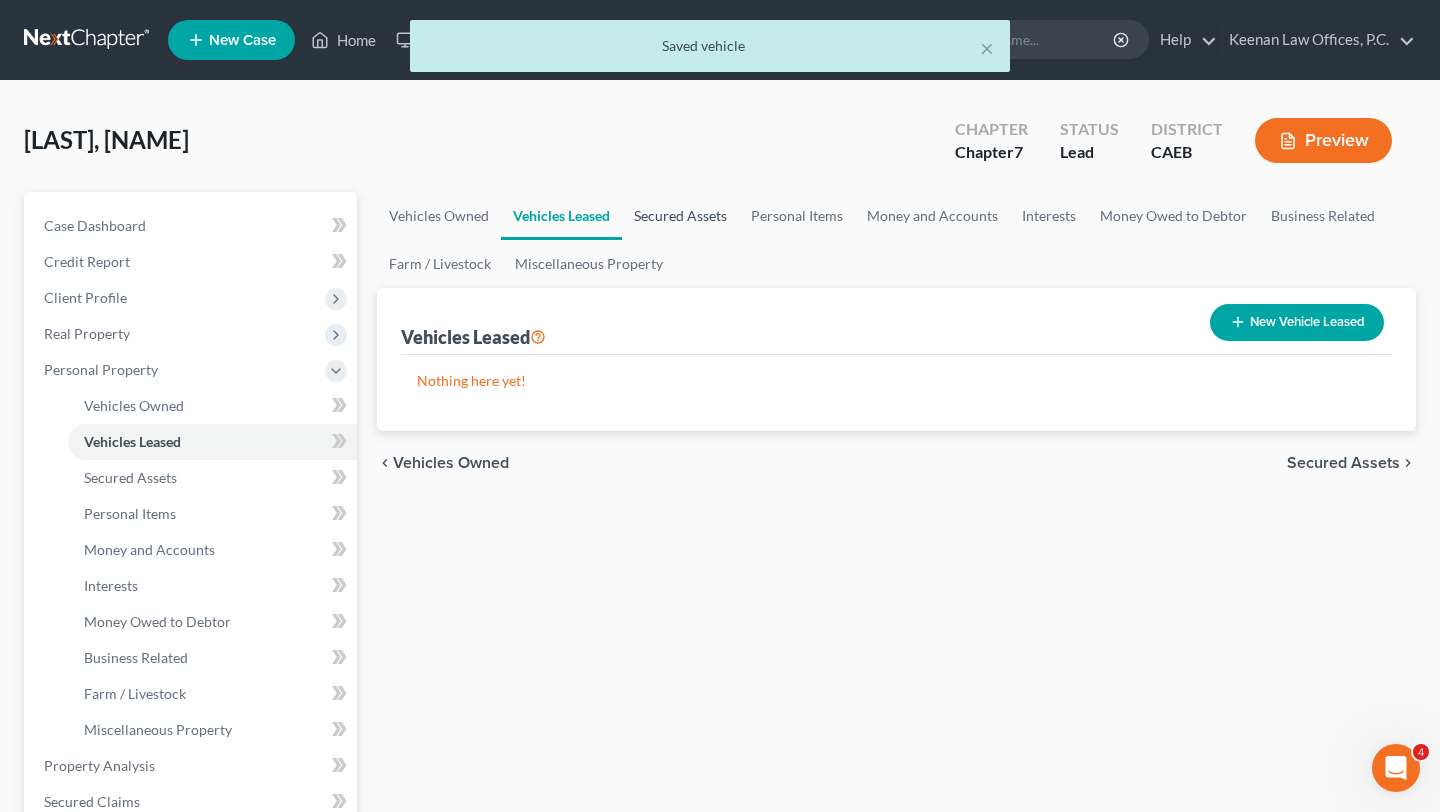 click on "Secured Assets" at bounding box center [680, 216] 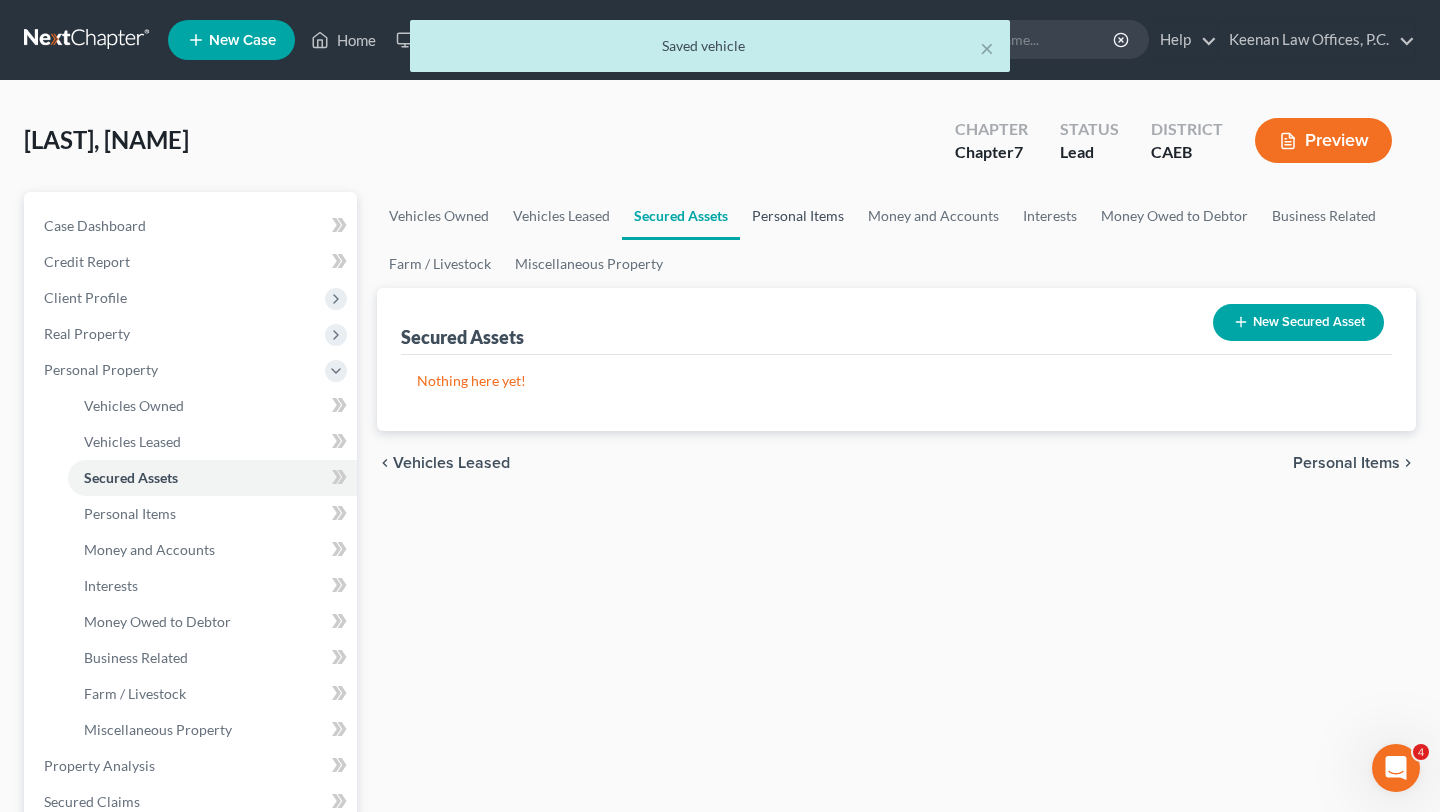 click on "Personal Items" at bounding box center [798, 216] 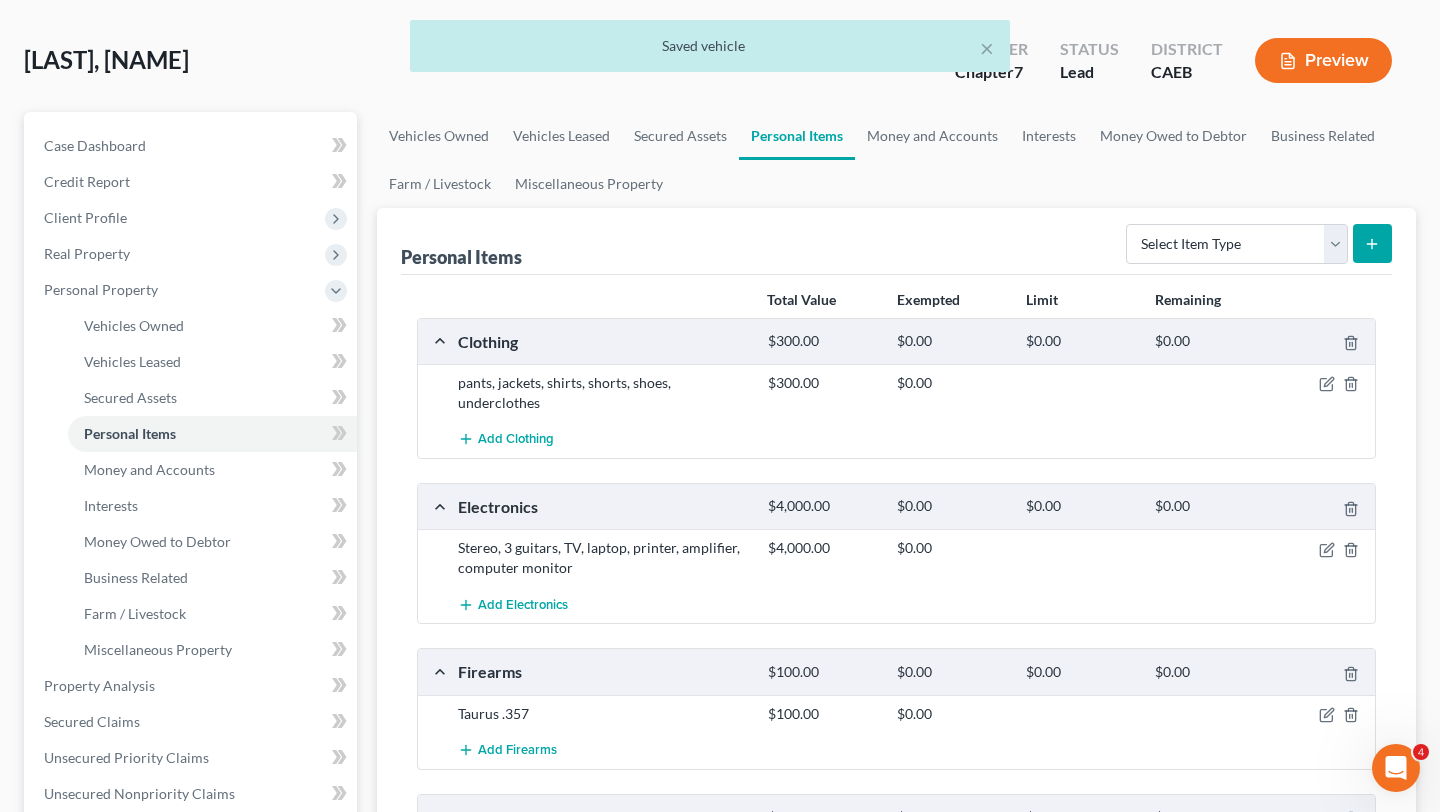 scroll, scrollTop: 95, scrollLeft: 0, axis: vertical 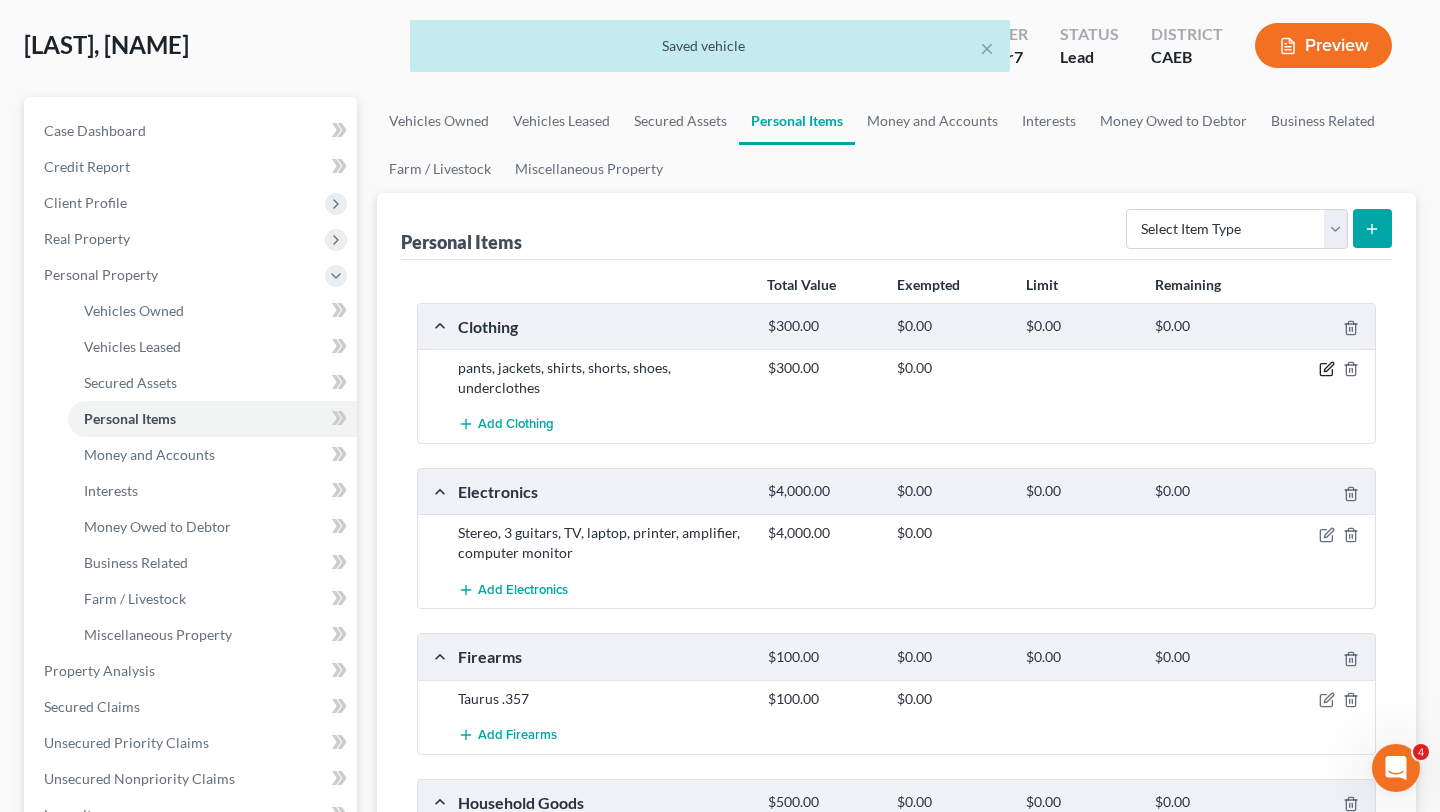 click 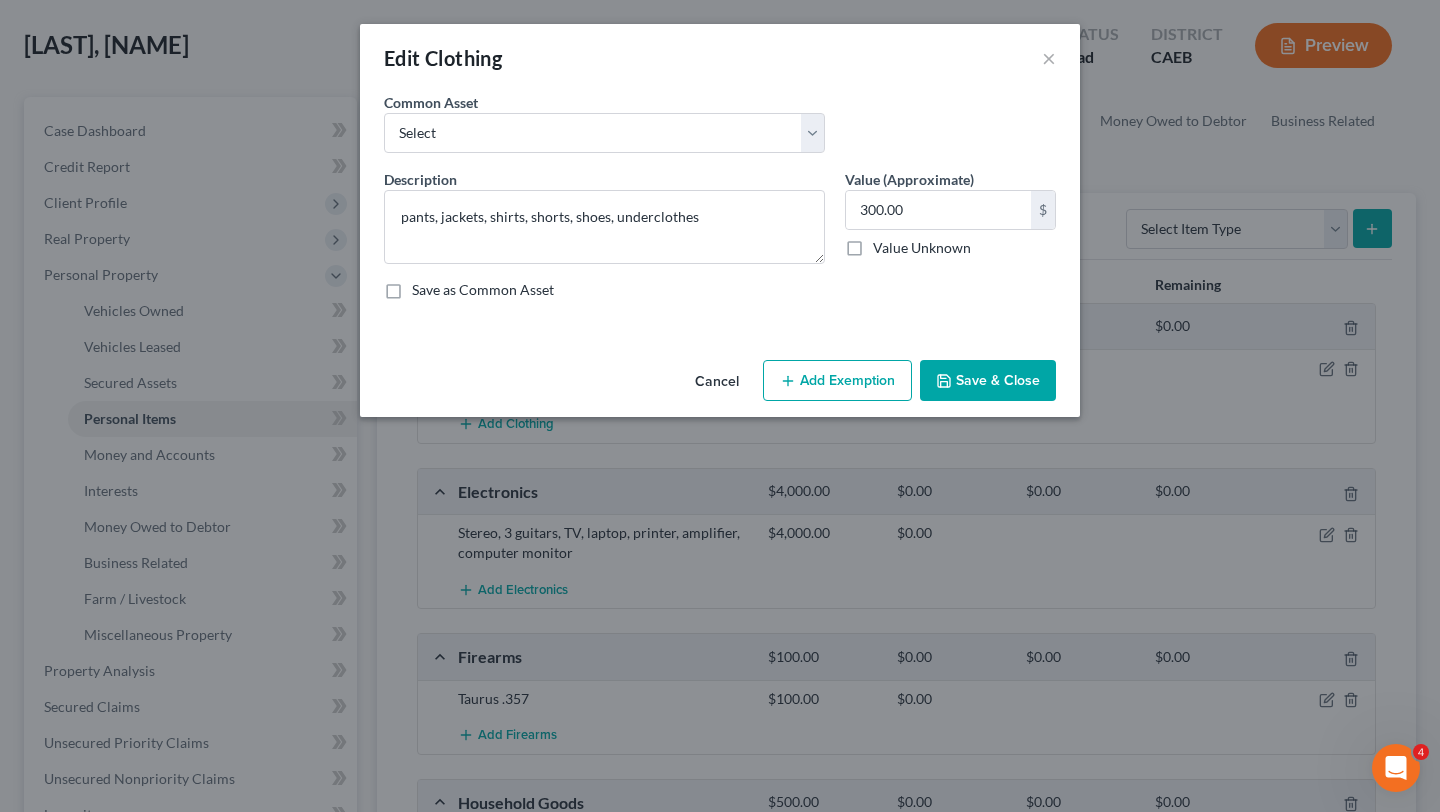 click on "Add Exemption" at bounding box center [837, 381] 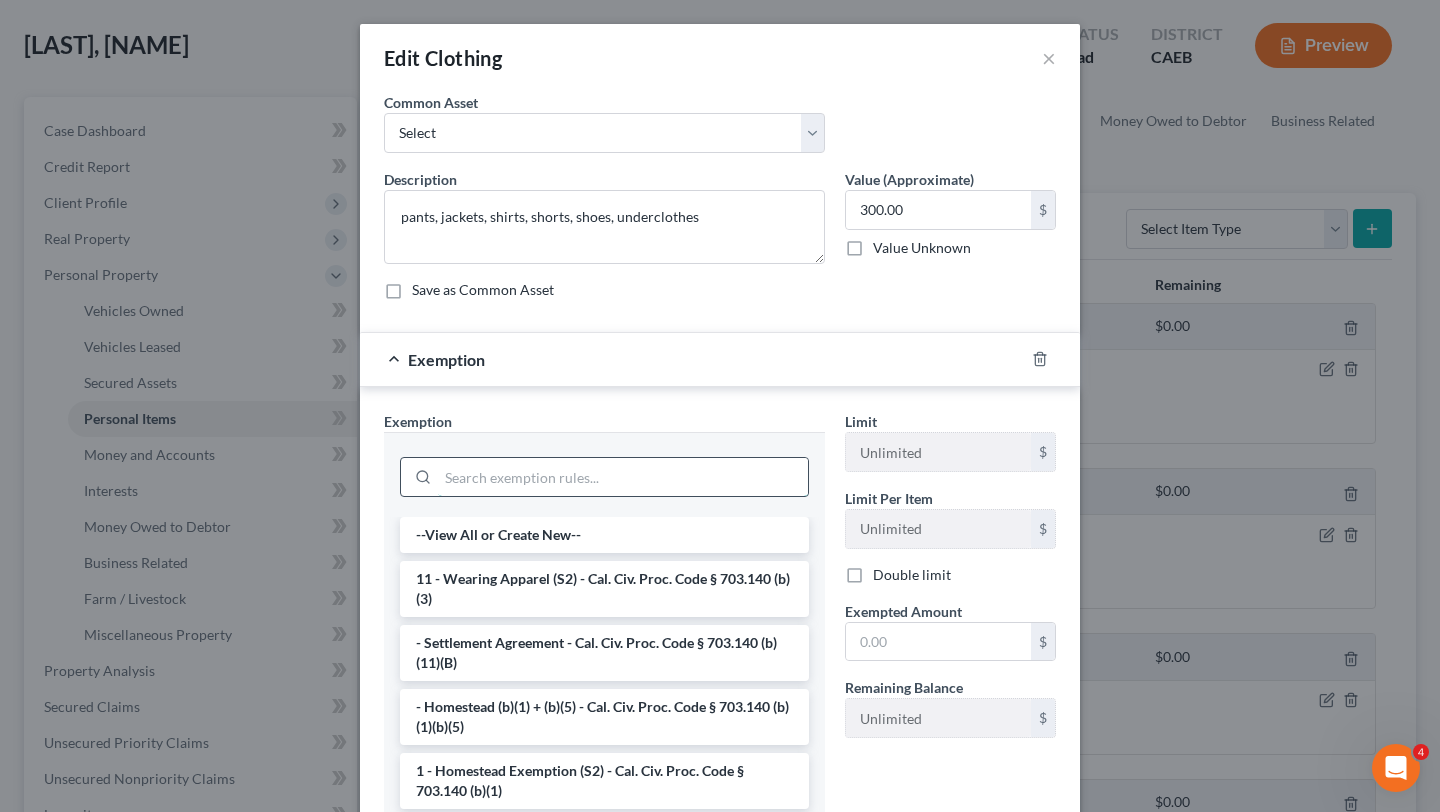 click at bounding box center (623, 477) 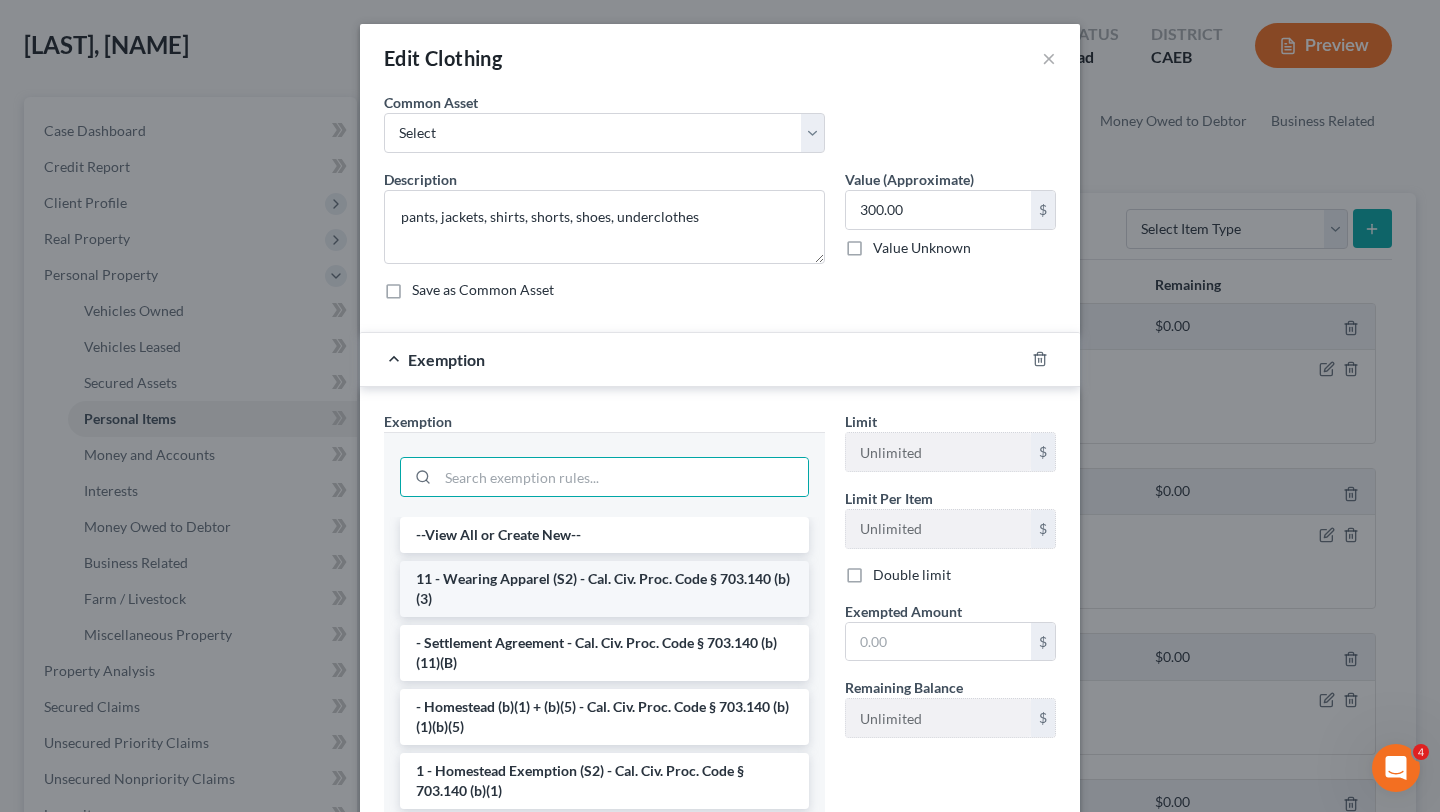 click on "11 - Wearing Apparel (S2)  - Cal. Civ. Proc. Code § 703.140 (b)(3)" at bounding box center (604, 589) 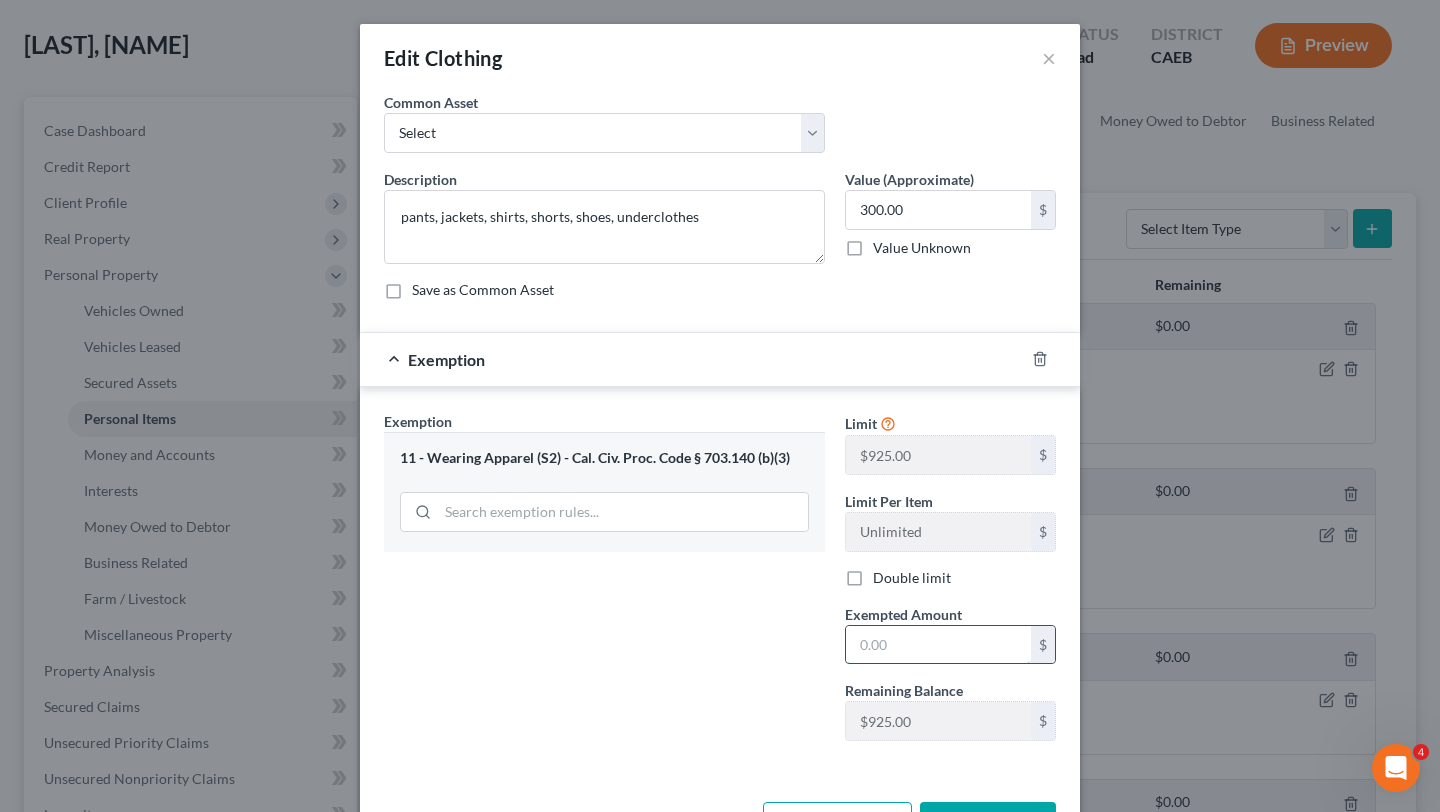 click at bounding box center [938, 645] 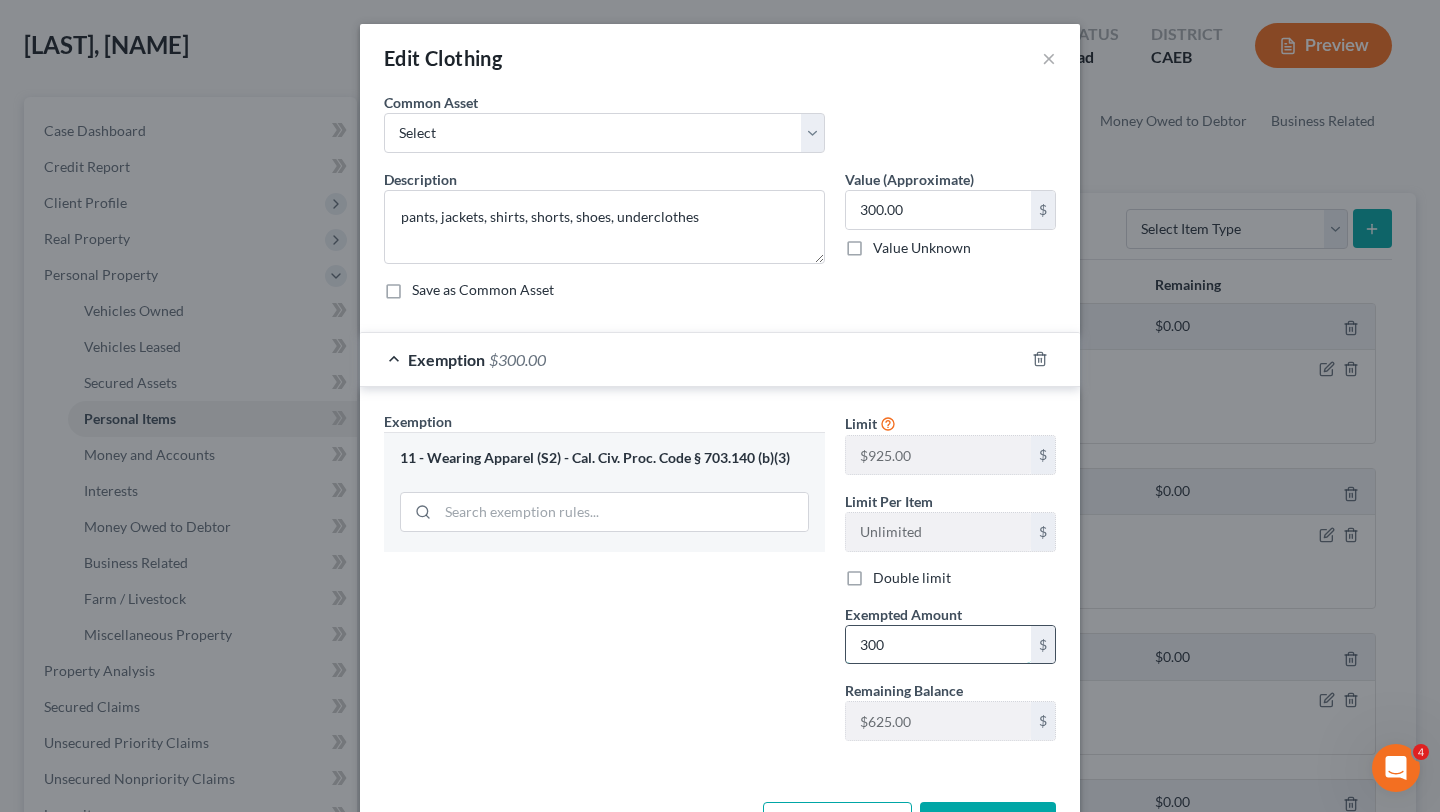 scroll, scrollTop: 72, scrollLeft: 0, axis: vertical 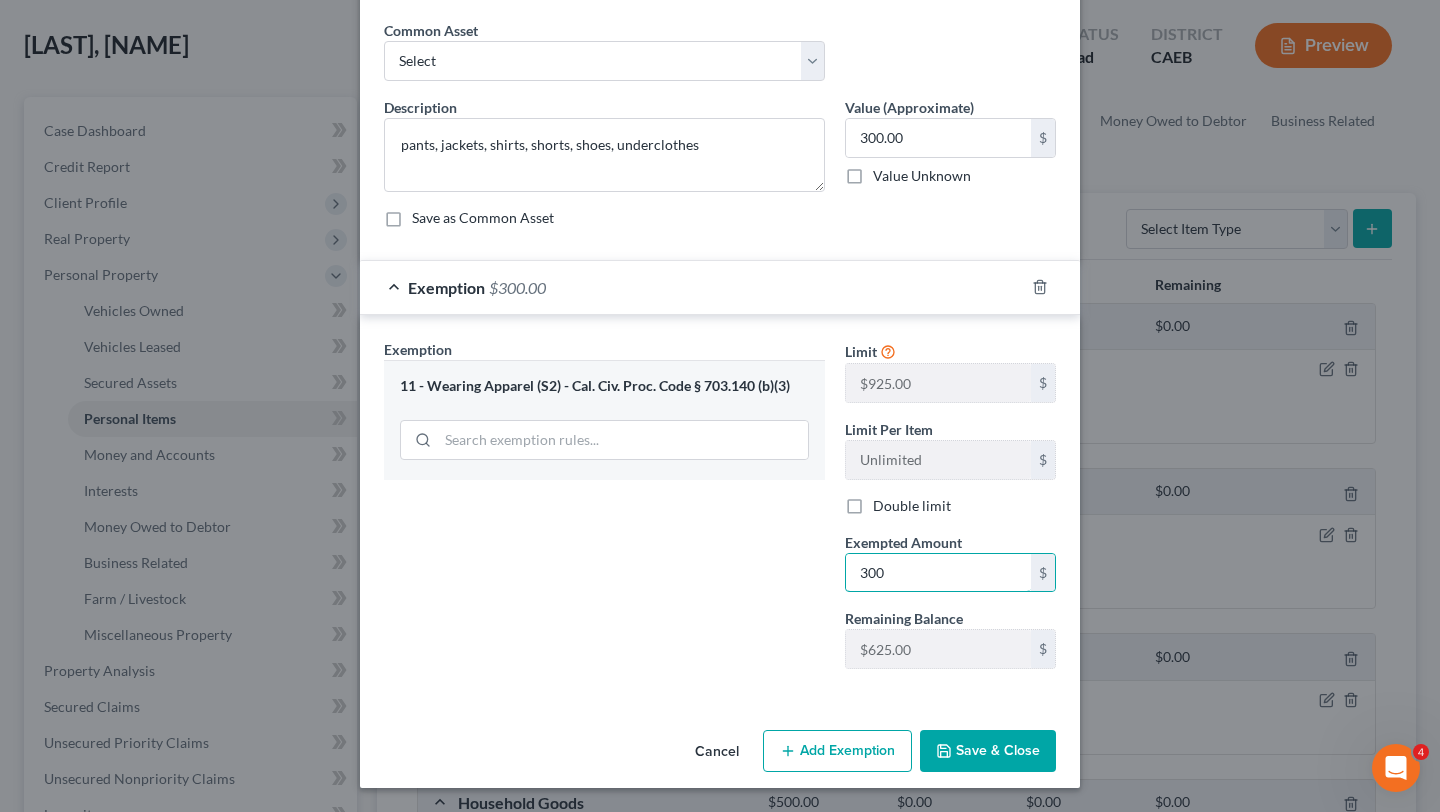 type on "300" 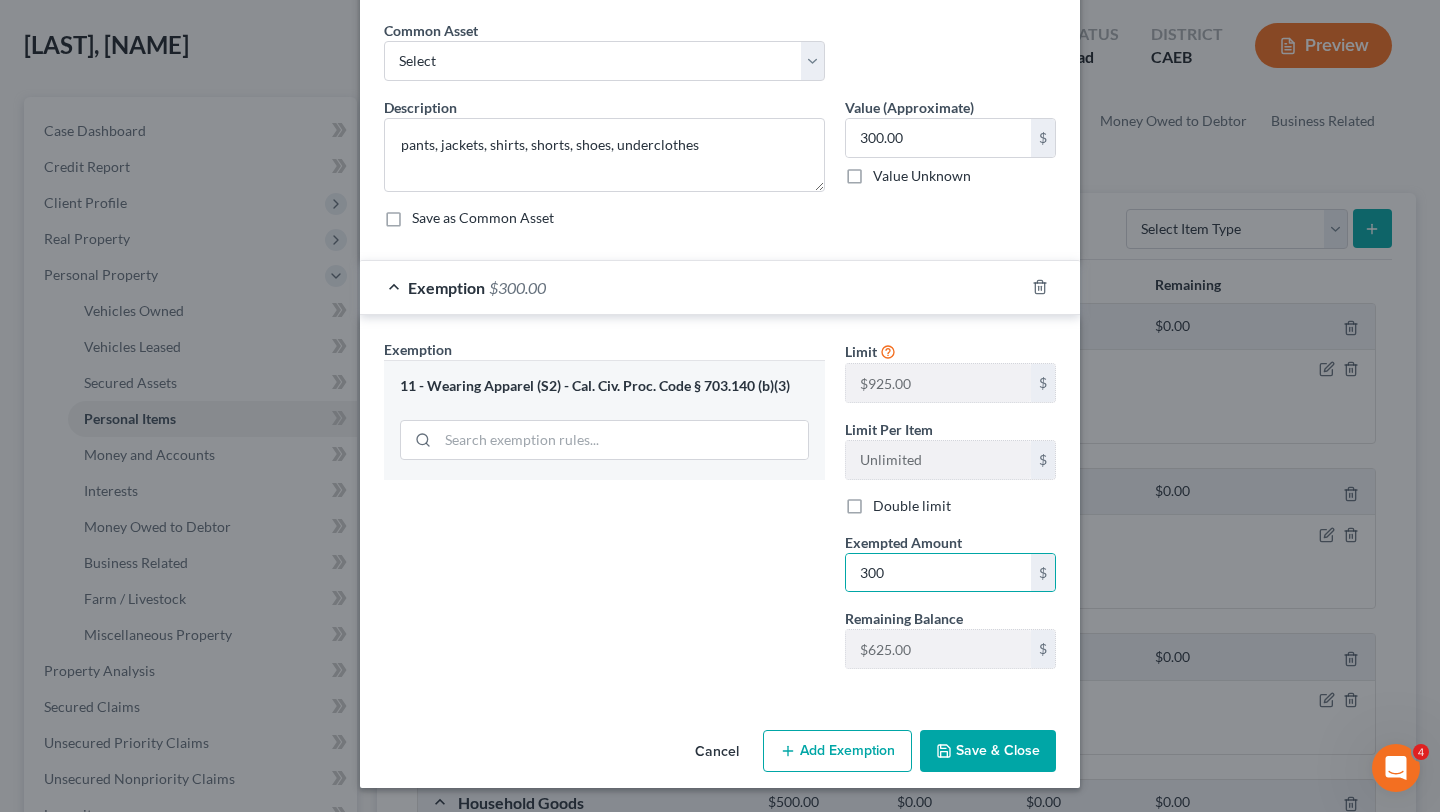 click on "Exemption Set must be selected for CA.
Exemption
*
11 - Wearing Apparel (S2)  - Cal. Civ. Proc. Code § 703.140 (b)(3)         Limit     $925.00 $ Limit Per Item Unlimited $ Double limit
Exempted Amount
*
300 $ Remaining Balance $925.00 $" at bounding box center (720, 508) 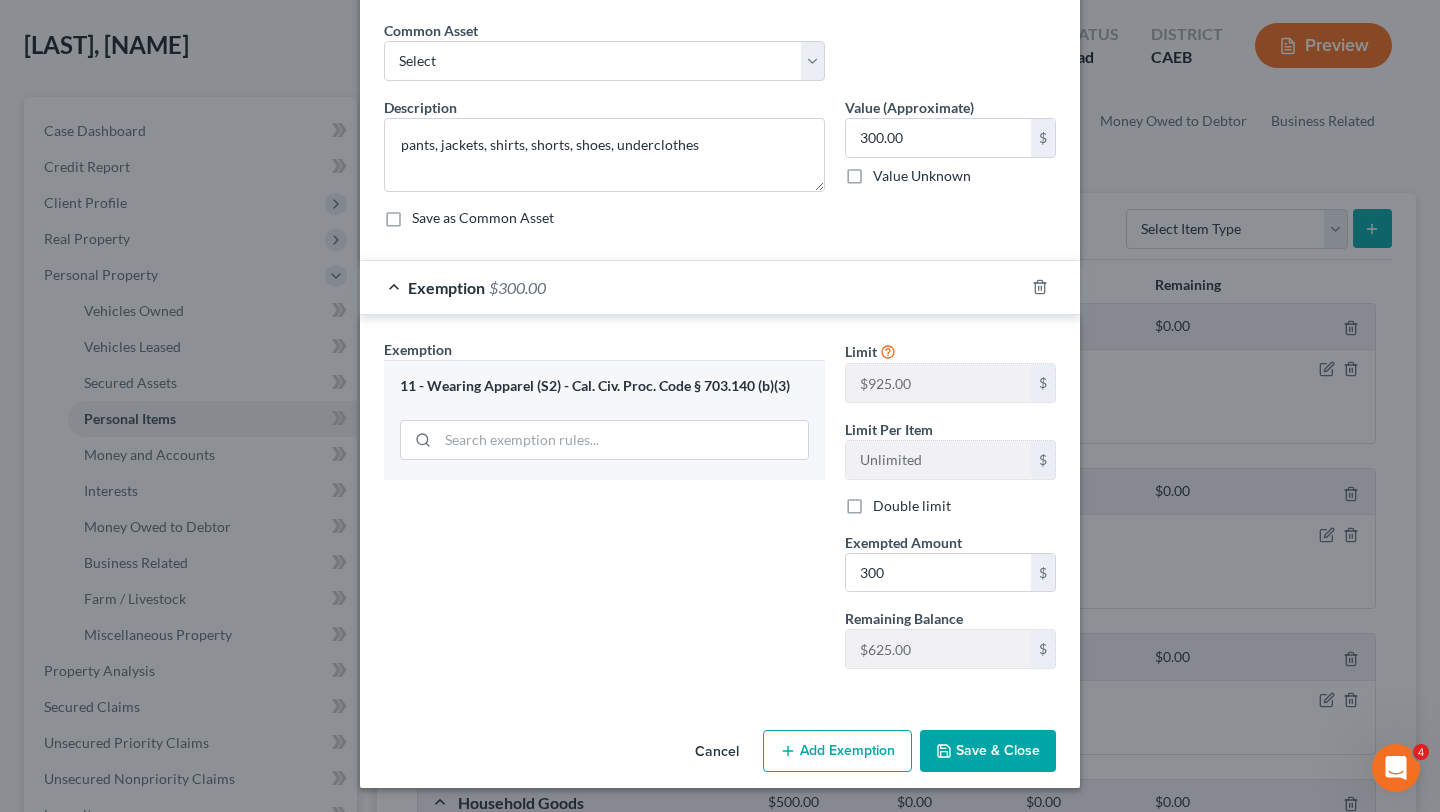 click on "Save & Close" at bounding box center (988, 751) 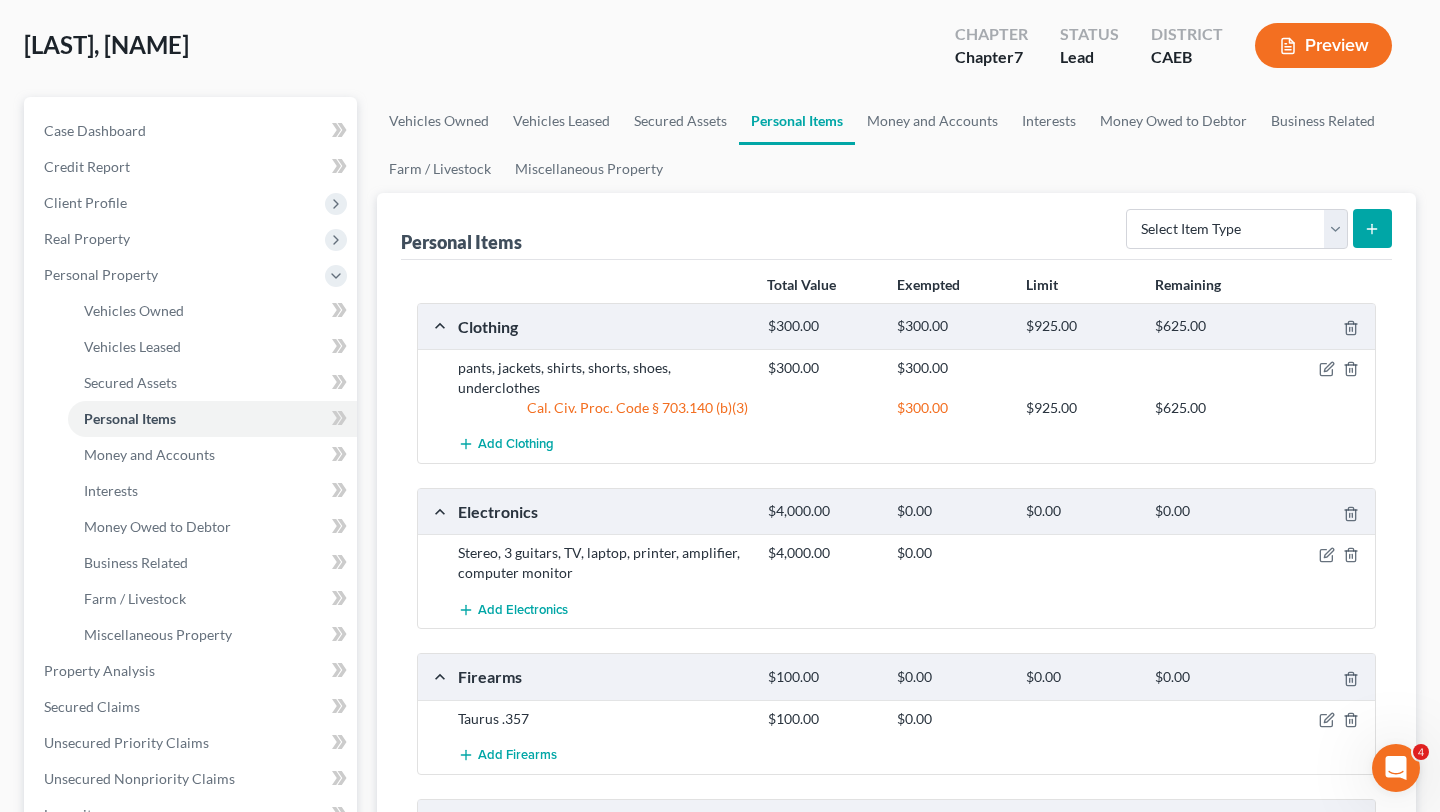 scroll, scrollTop: 274, scrollLeft: 0, axis: vertical 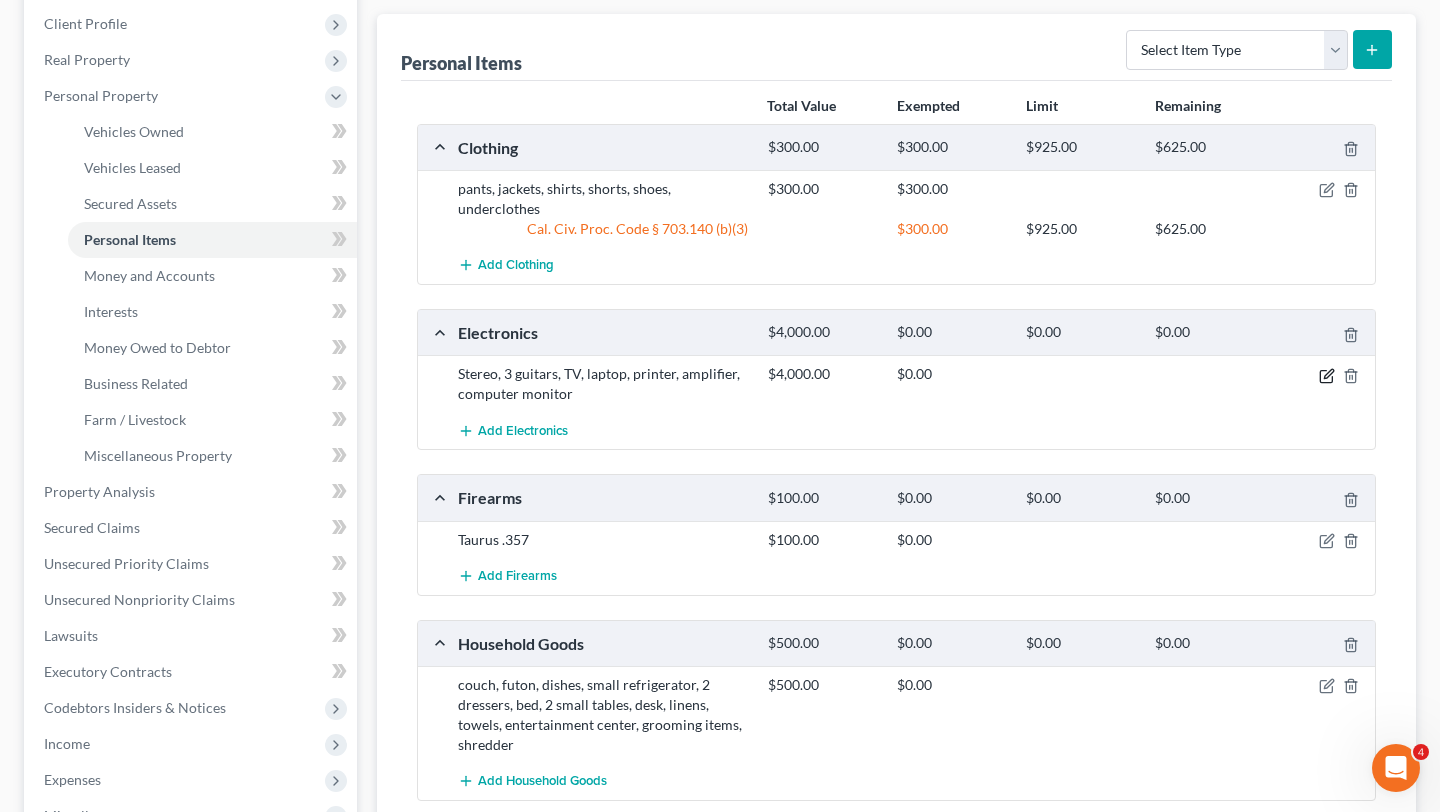 click 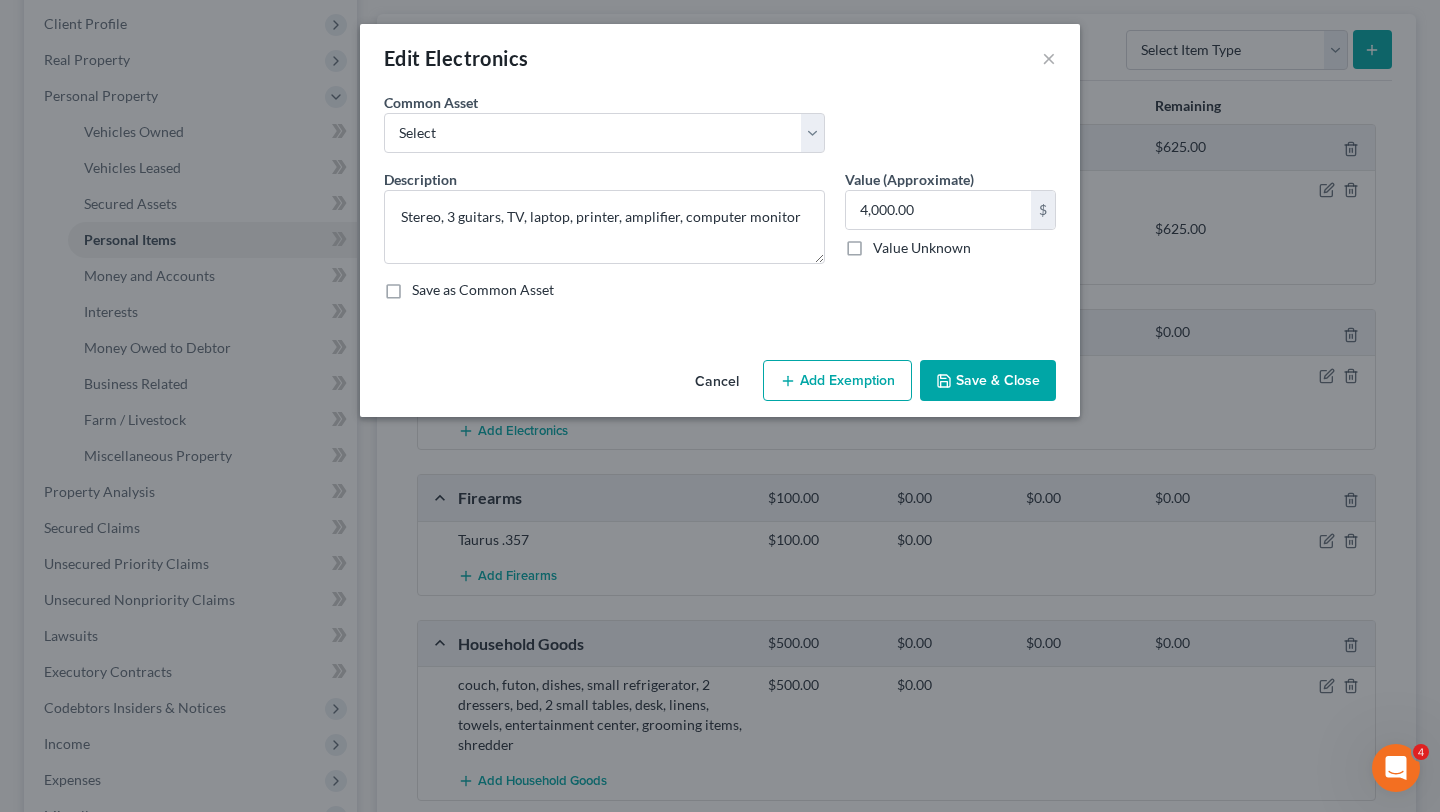 click on "Add Exemption" at bounding box center (837, 381) 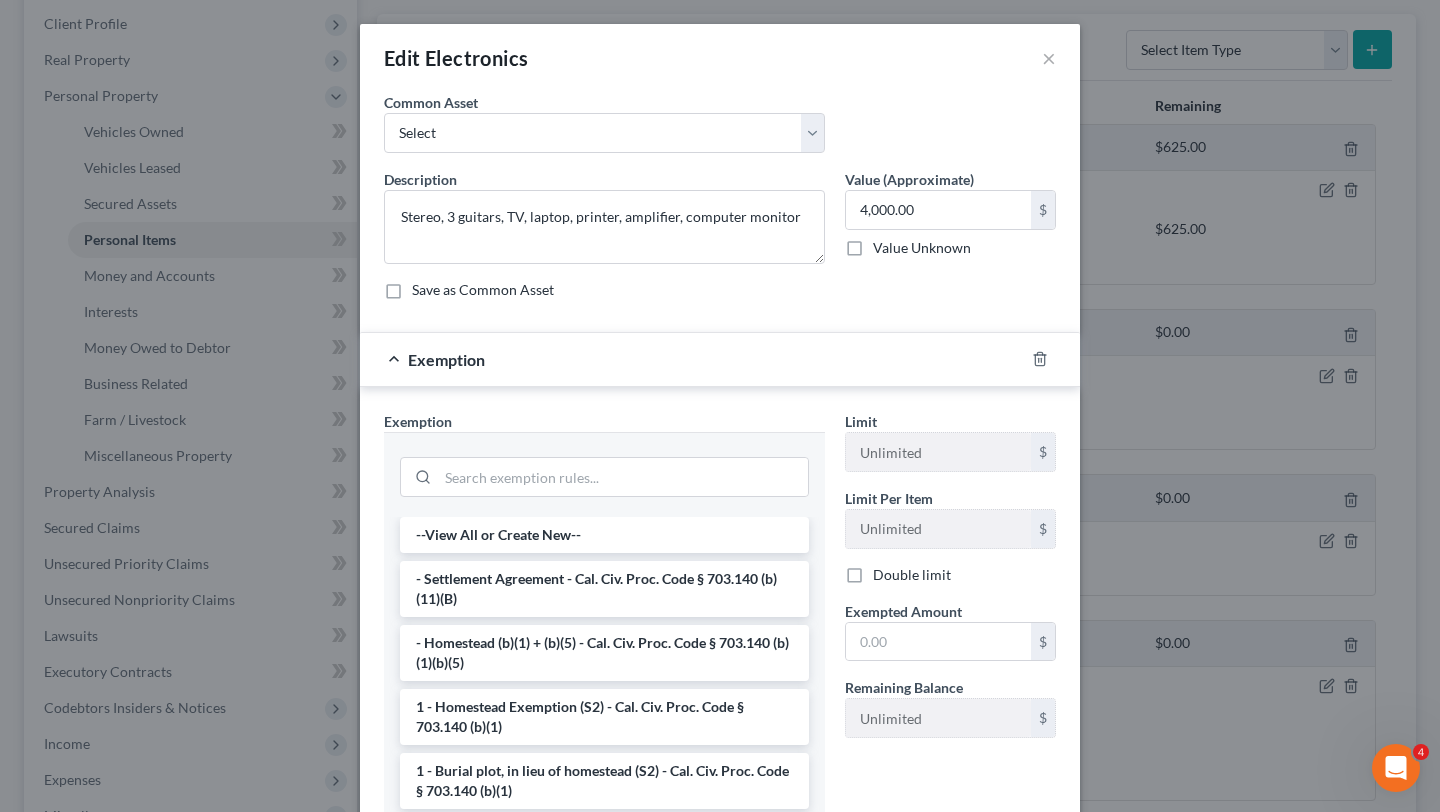 click at bounding box center [604, 475] 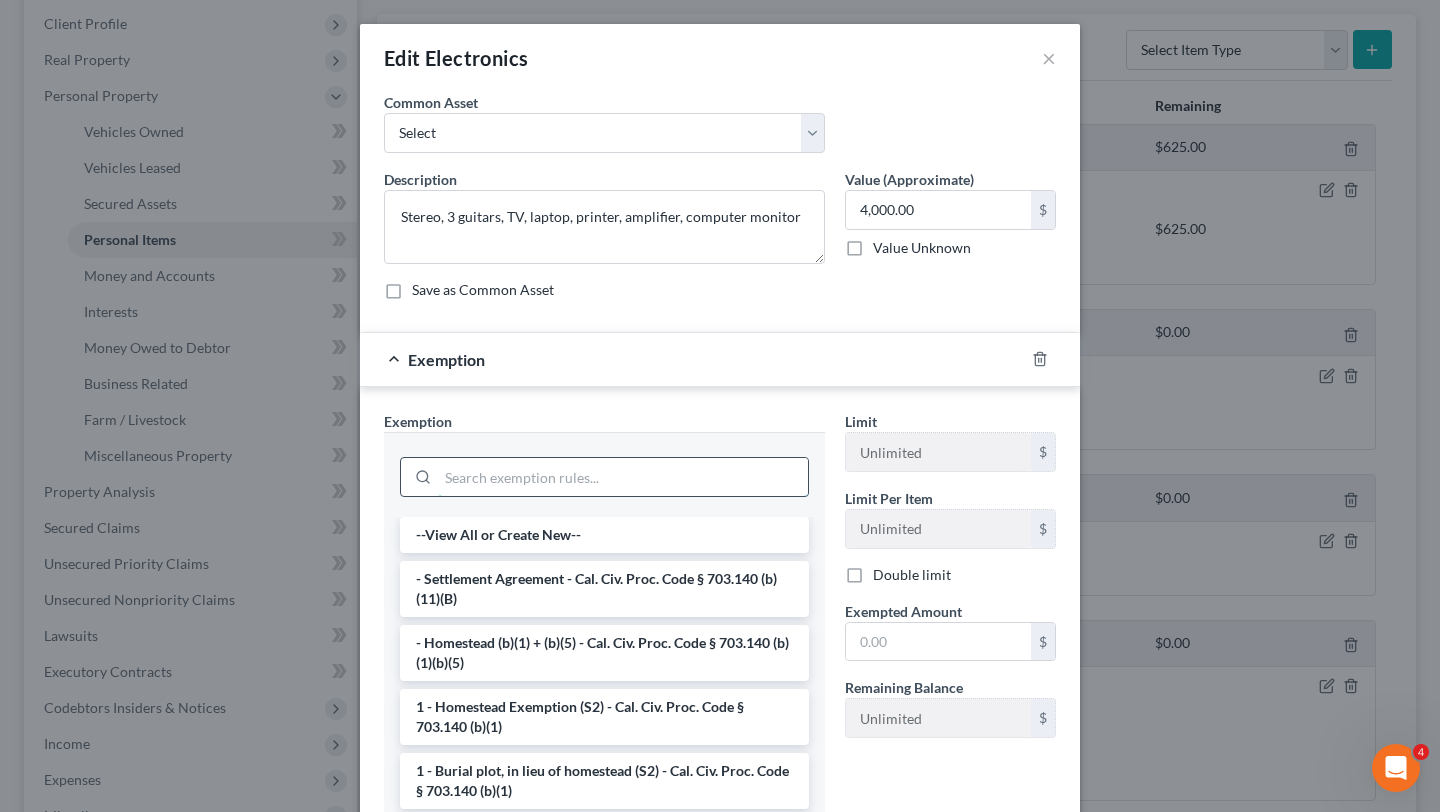 click at bounding box center [623, 477] 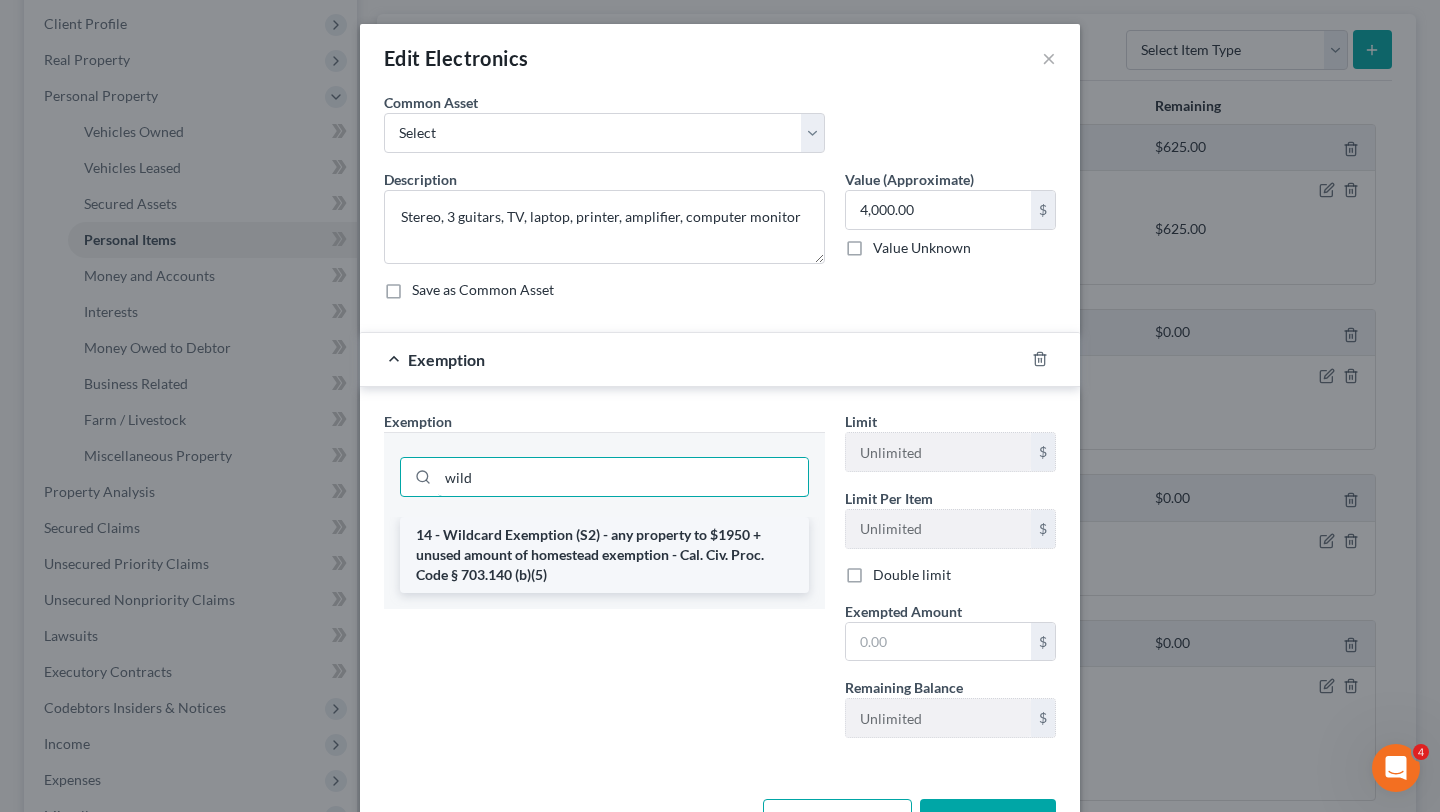 type on "wild" 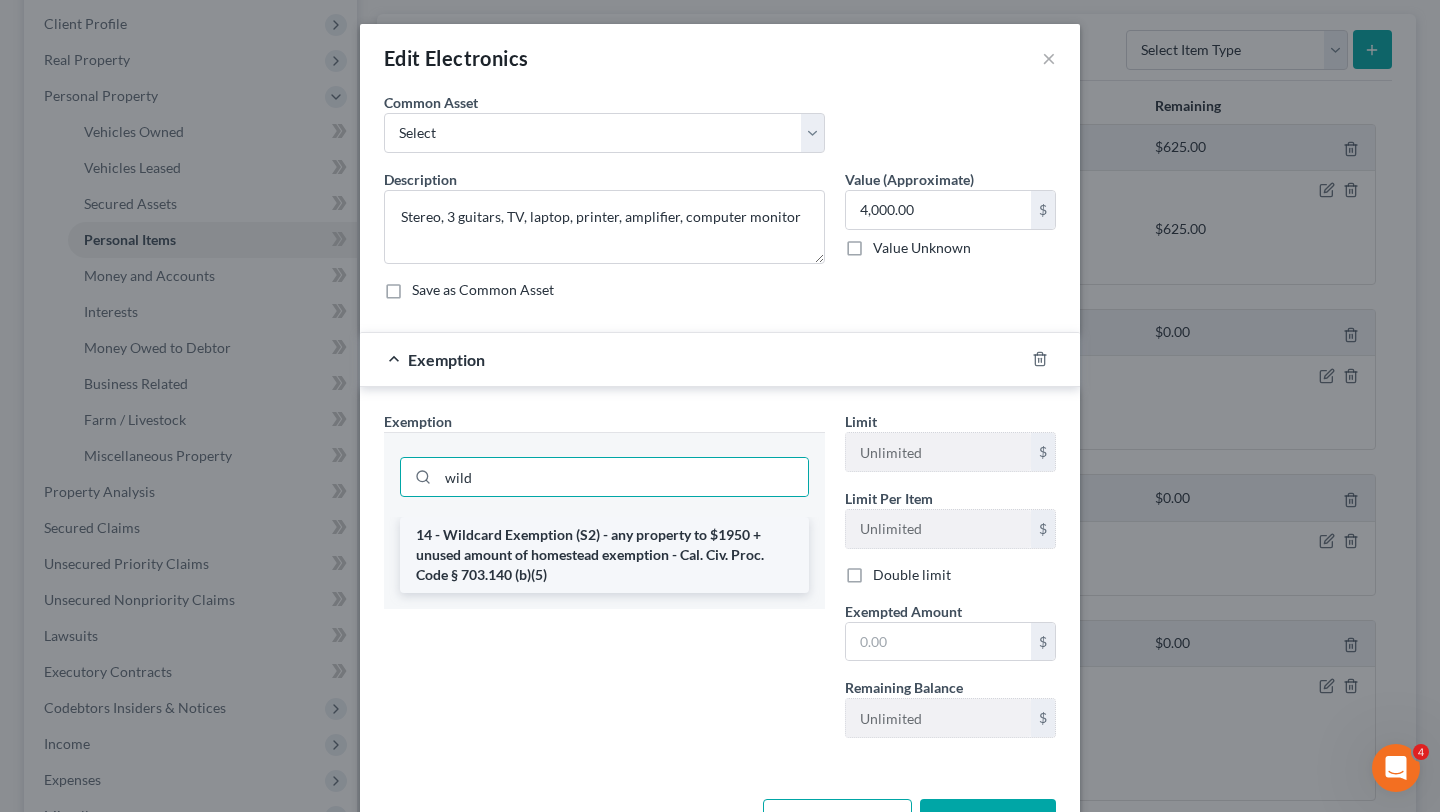 click on "14 - Wildcard Exemption (S2) - any property to $1950 + unused amount of homestead exemption  - Cal. Civ. Proc. Code § 703.140 (b)(5)" at bounding box center [604, 555] 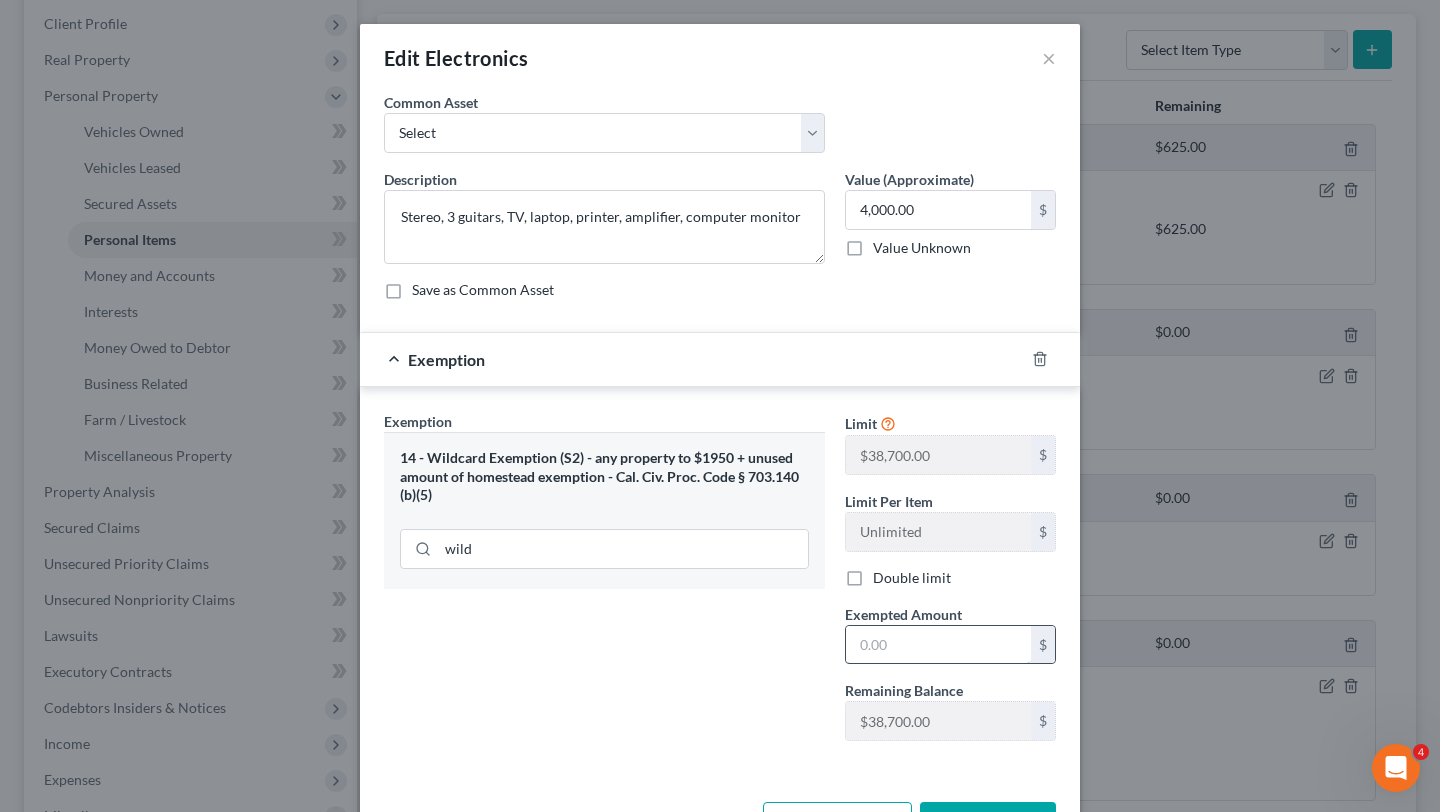 click at bounding box center [938, 645] 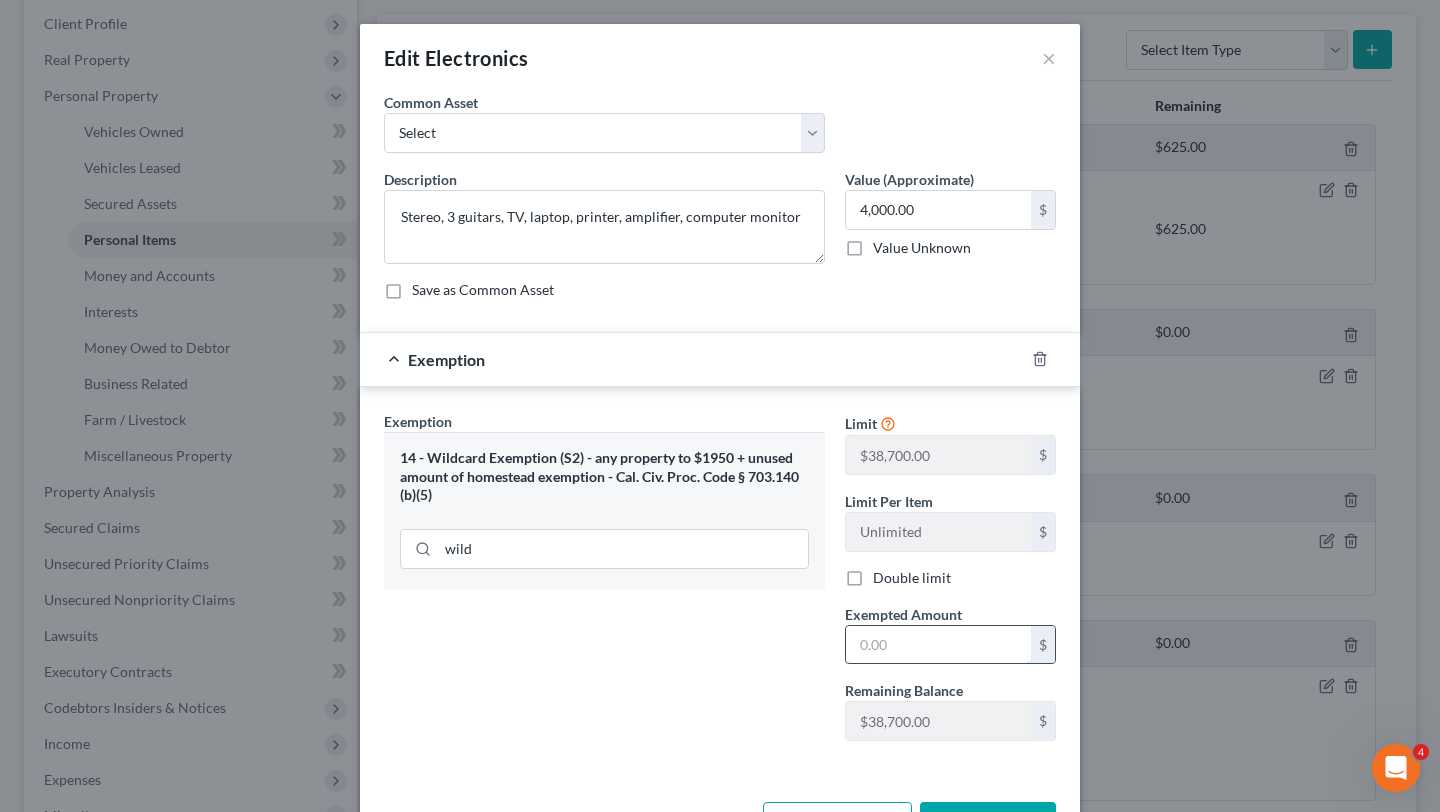 type on "3" 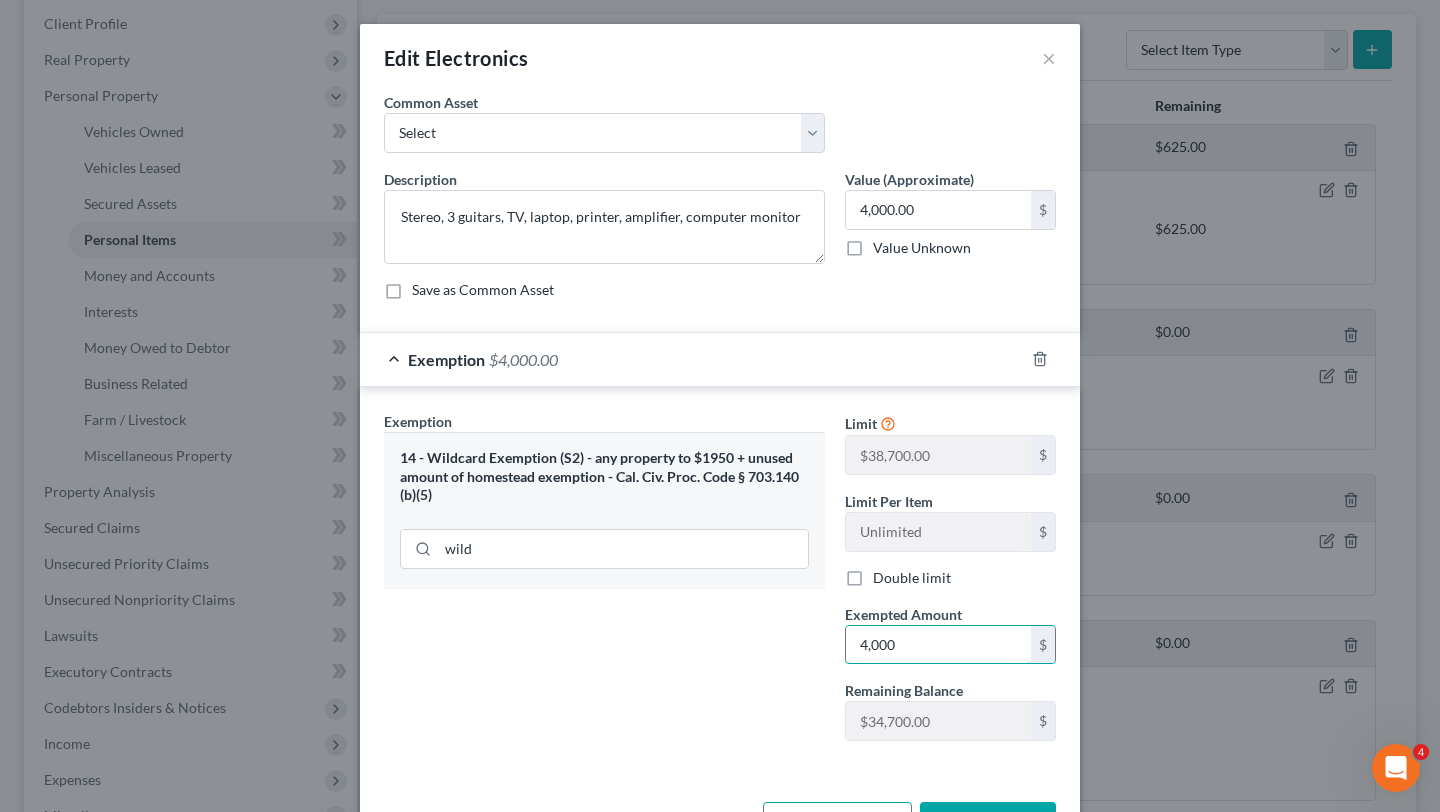 type on "4,000" 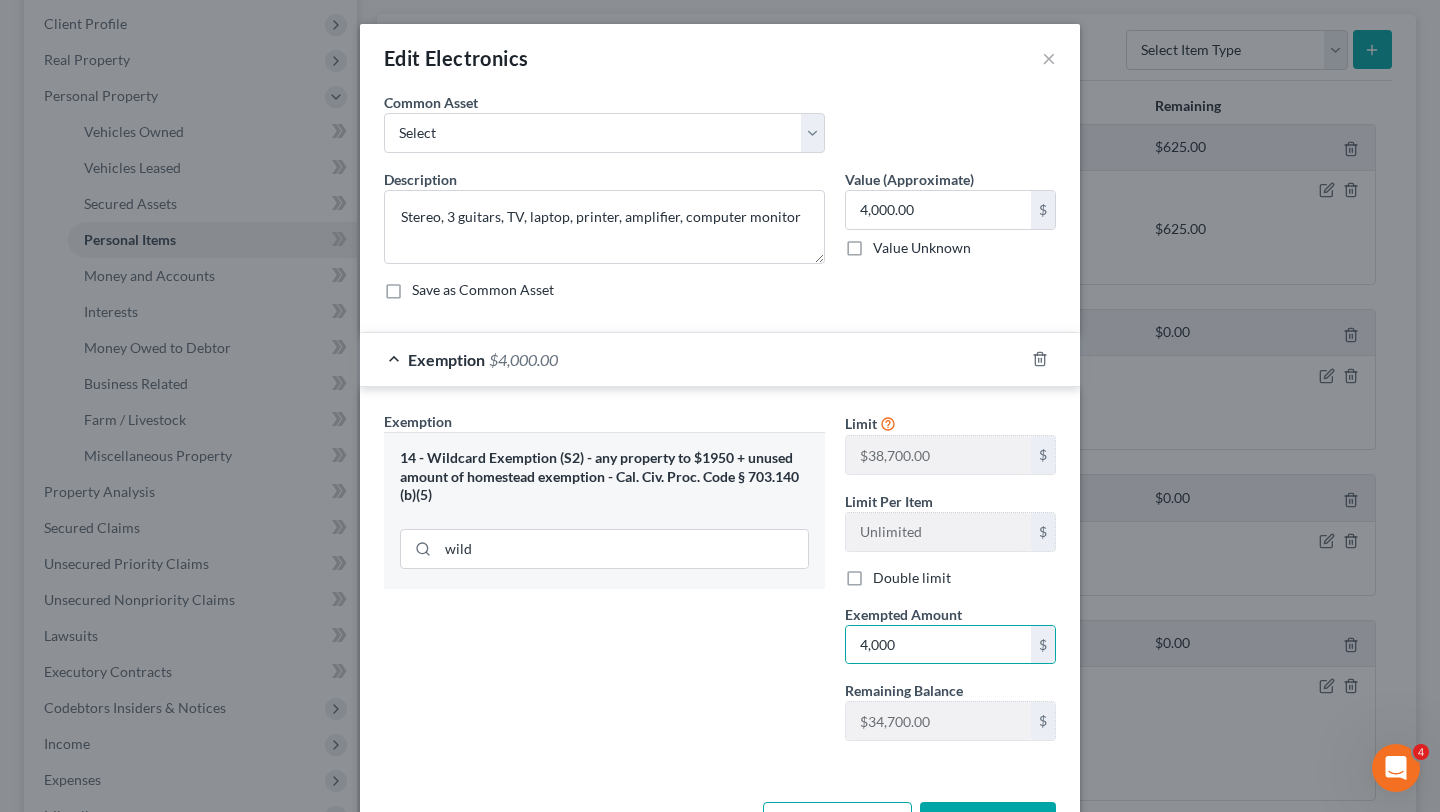click on "Exemption Set must be selected for CA.
Exemption
*
14 - Wildcard Exemption (S2) - any property to $1950 + unused amount of homestead exemption  - Cal. Civ. Proc. Code § 703.140 (b)(5)         wild" at bounding box center [604, 584] 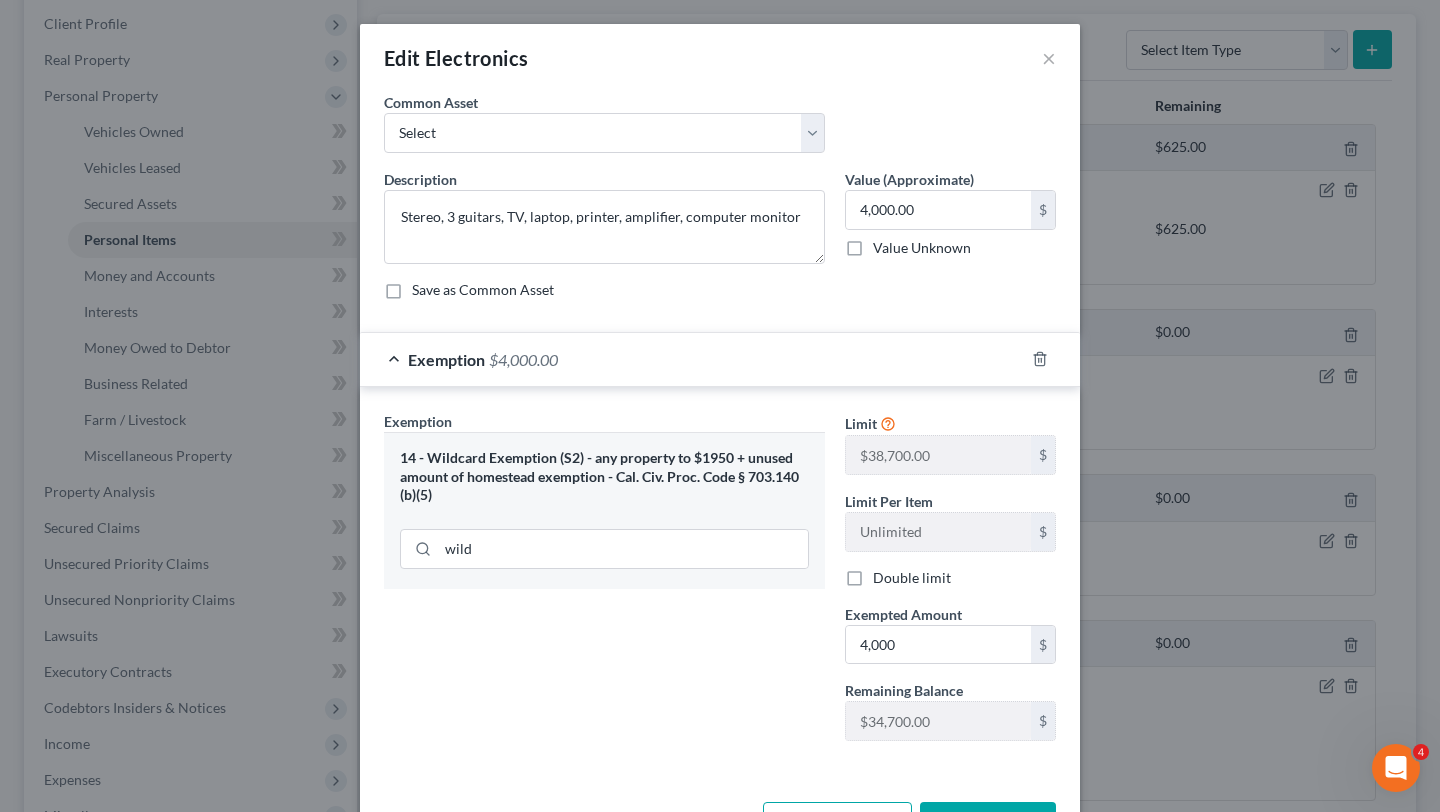click on "Save & Close" at bounding box center (988, 823) 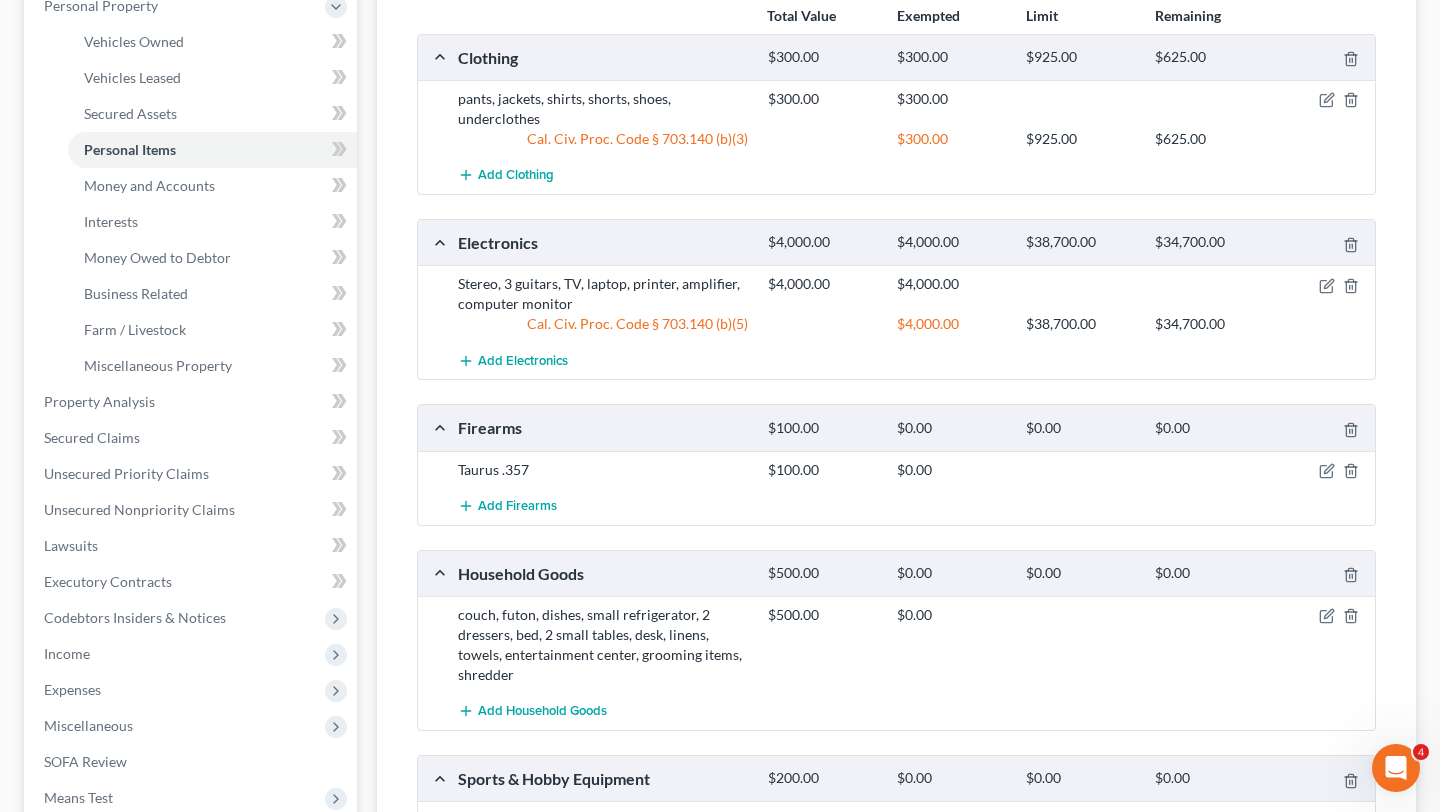 scroll, scrollTop: 382, scrollLeft: 0, axis: vertical 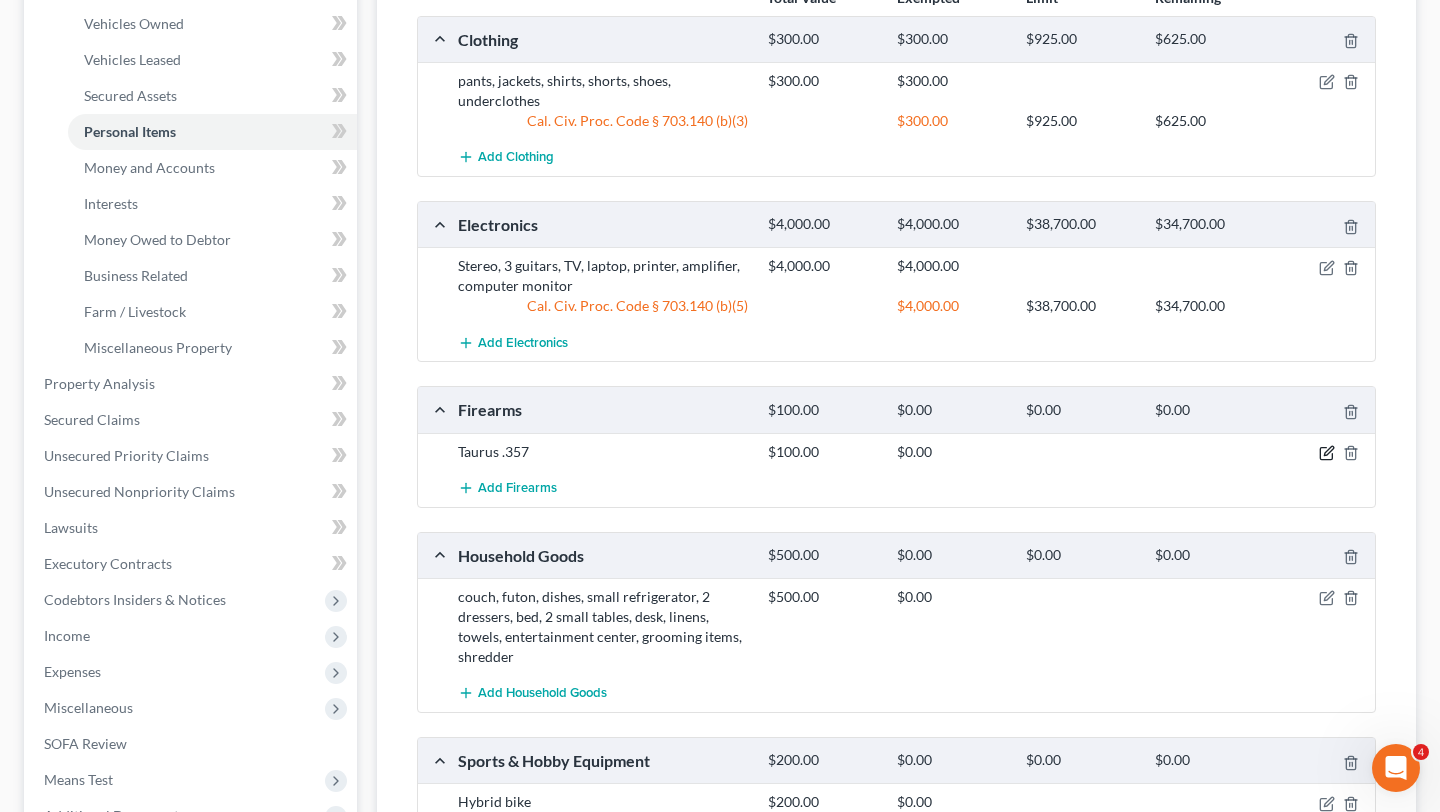 click 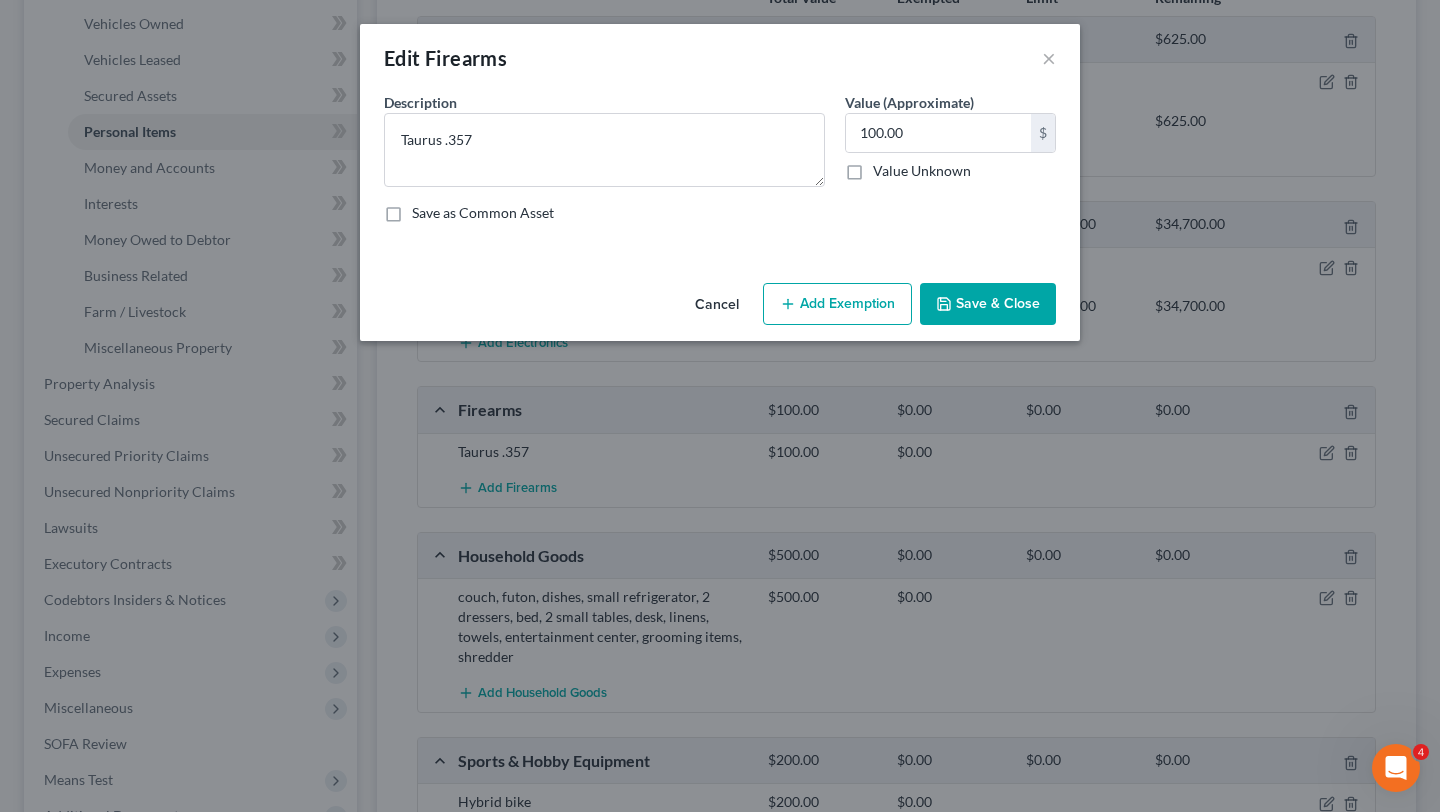 click on "Add Exemption" at bounding box center [837, 304] 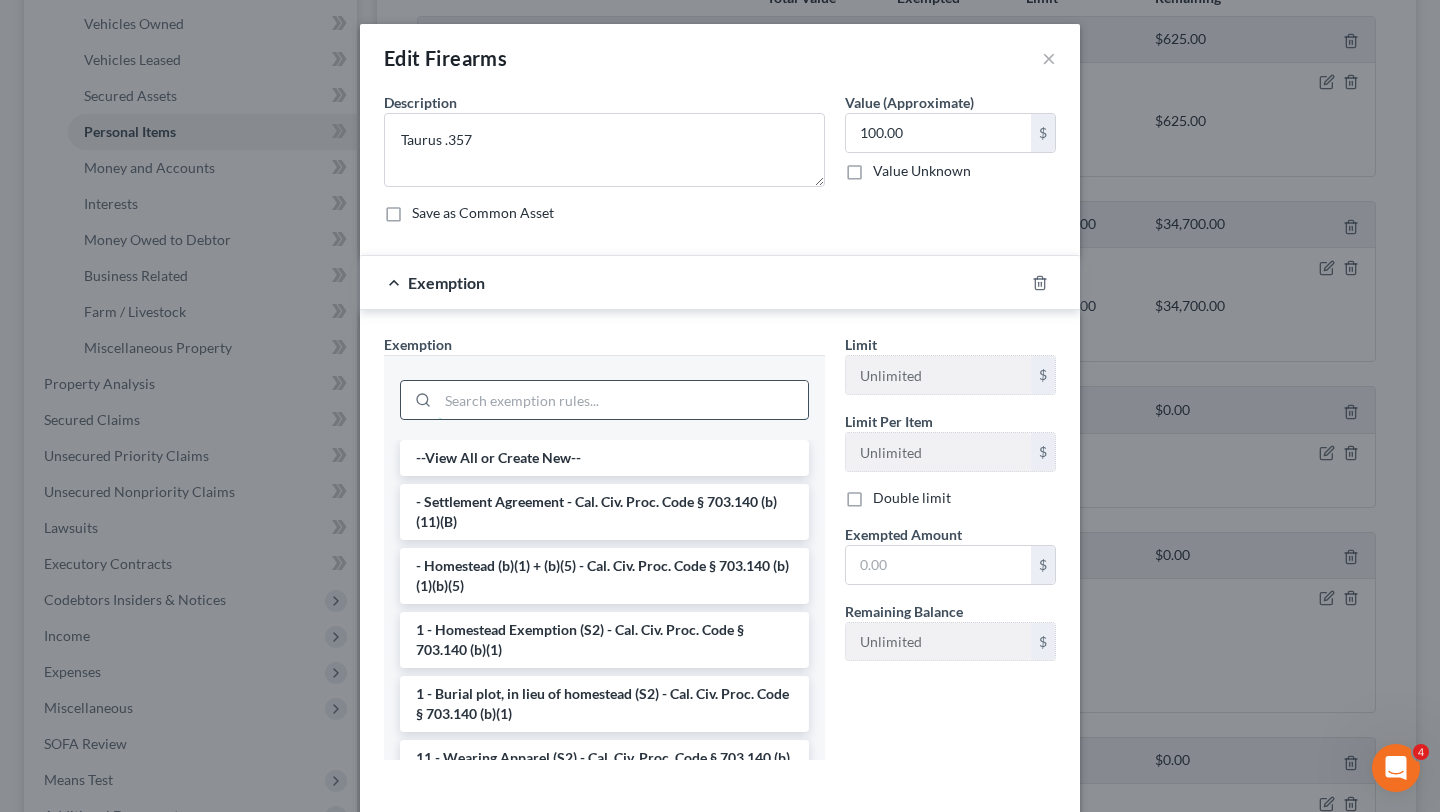 click at bounding box center [623, 400] 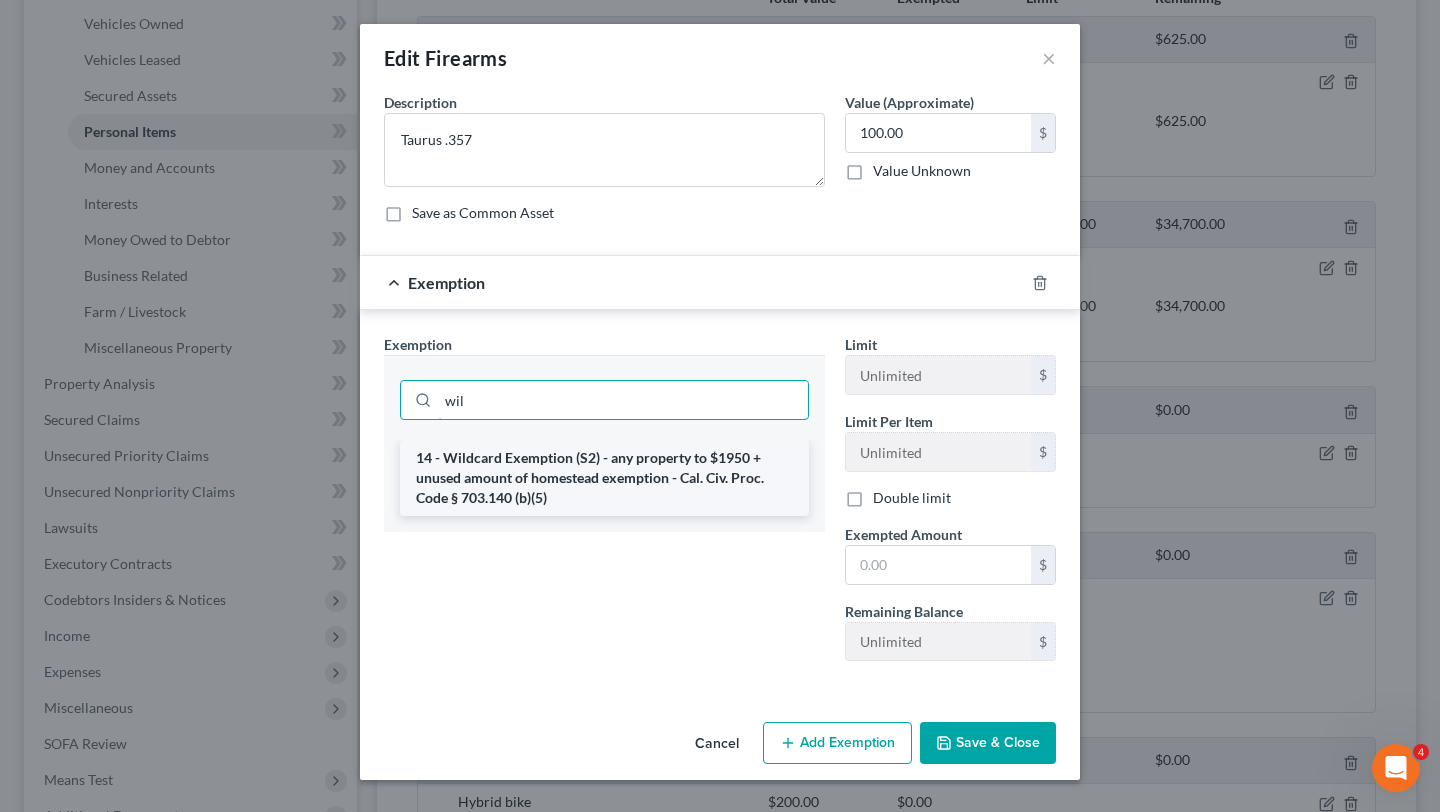 type on "wil" 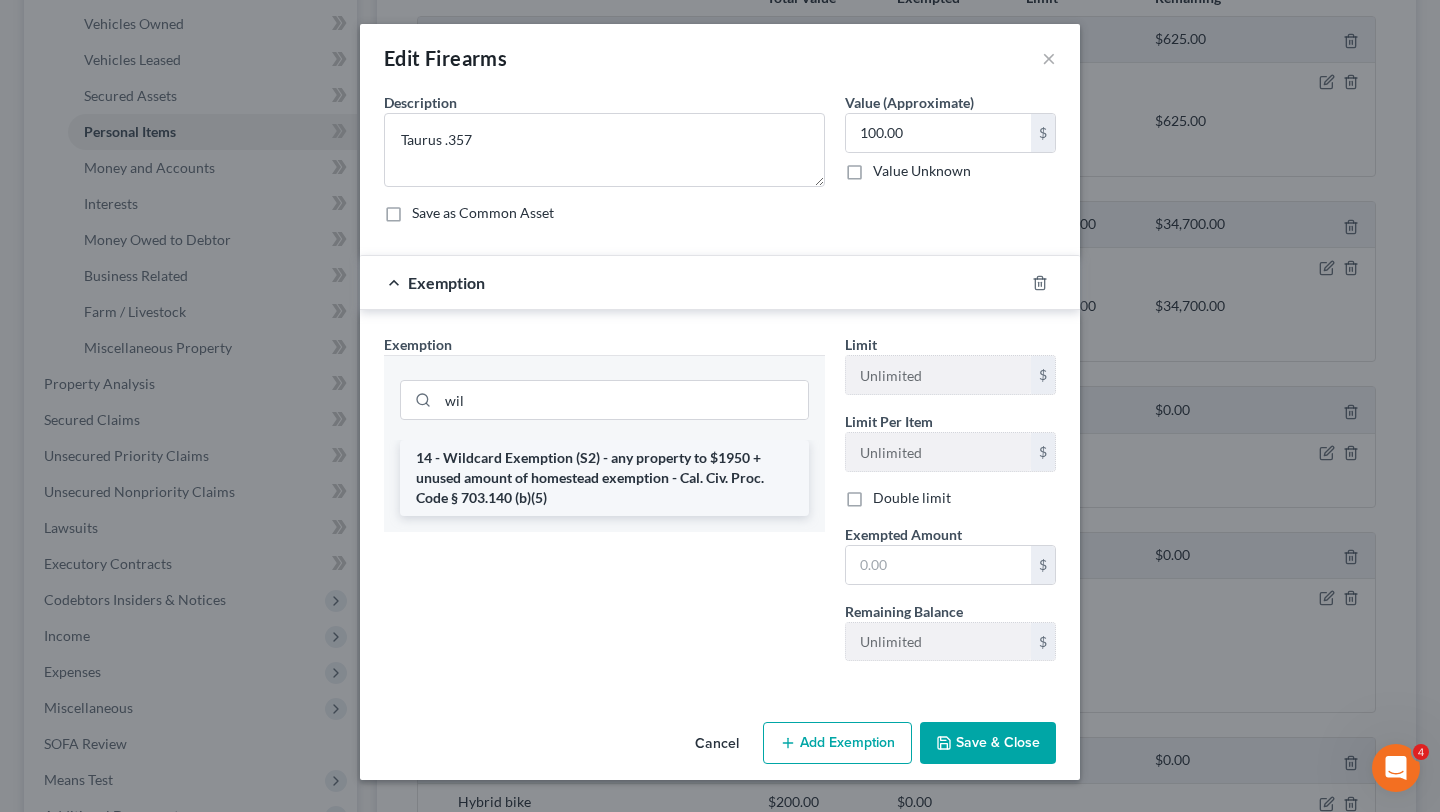 click on "14 - Wildcard Exemption (S2) - any property to $1950 + unused amount of homestead exemption  - Cal. Civ. Proc. Code § 703.140 (b)(5)" at bounding box center (604, 478) 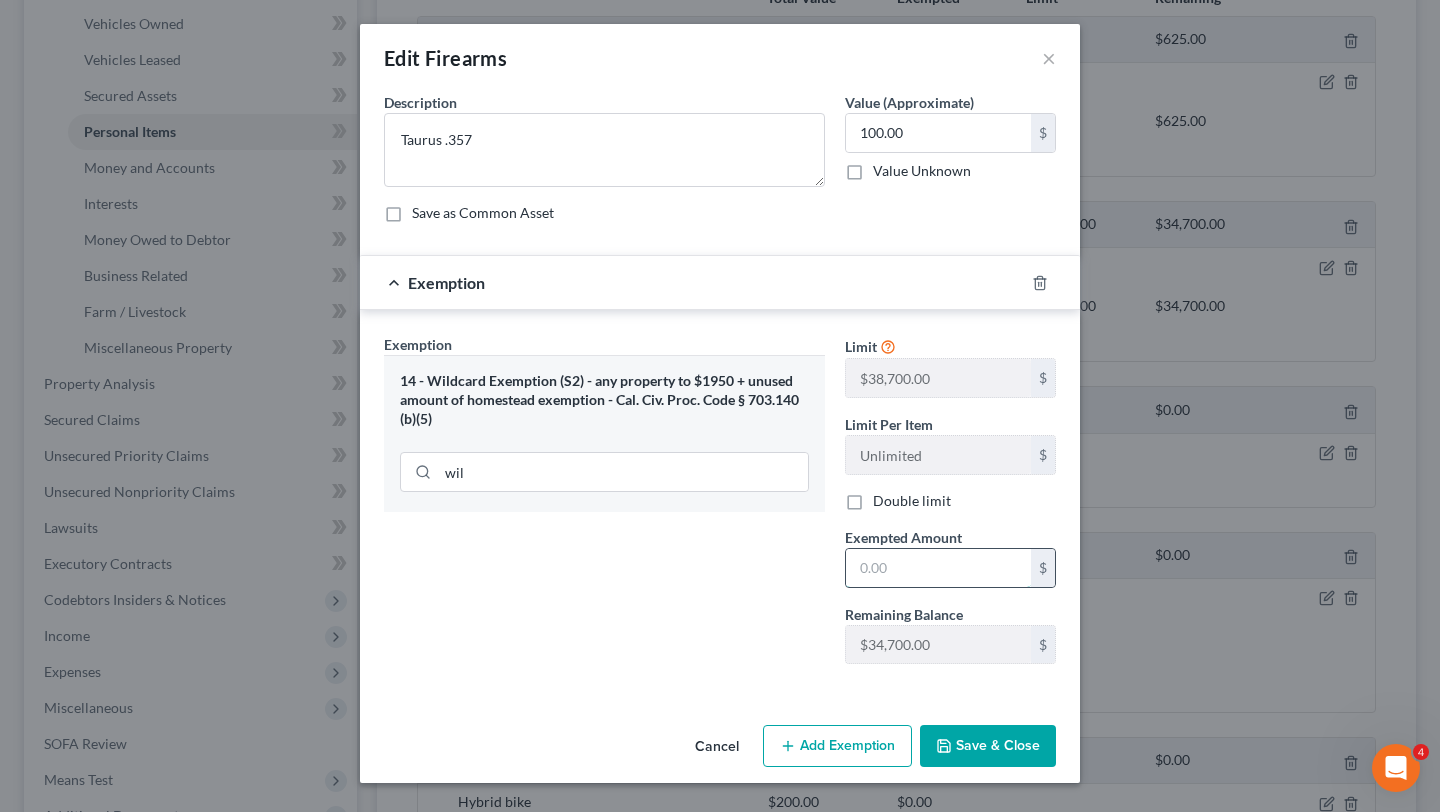 click at bounding box center [938, 568] 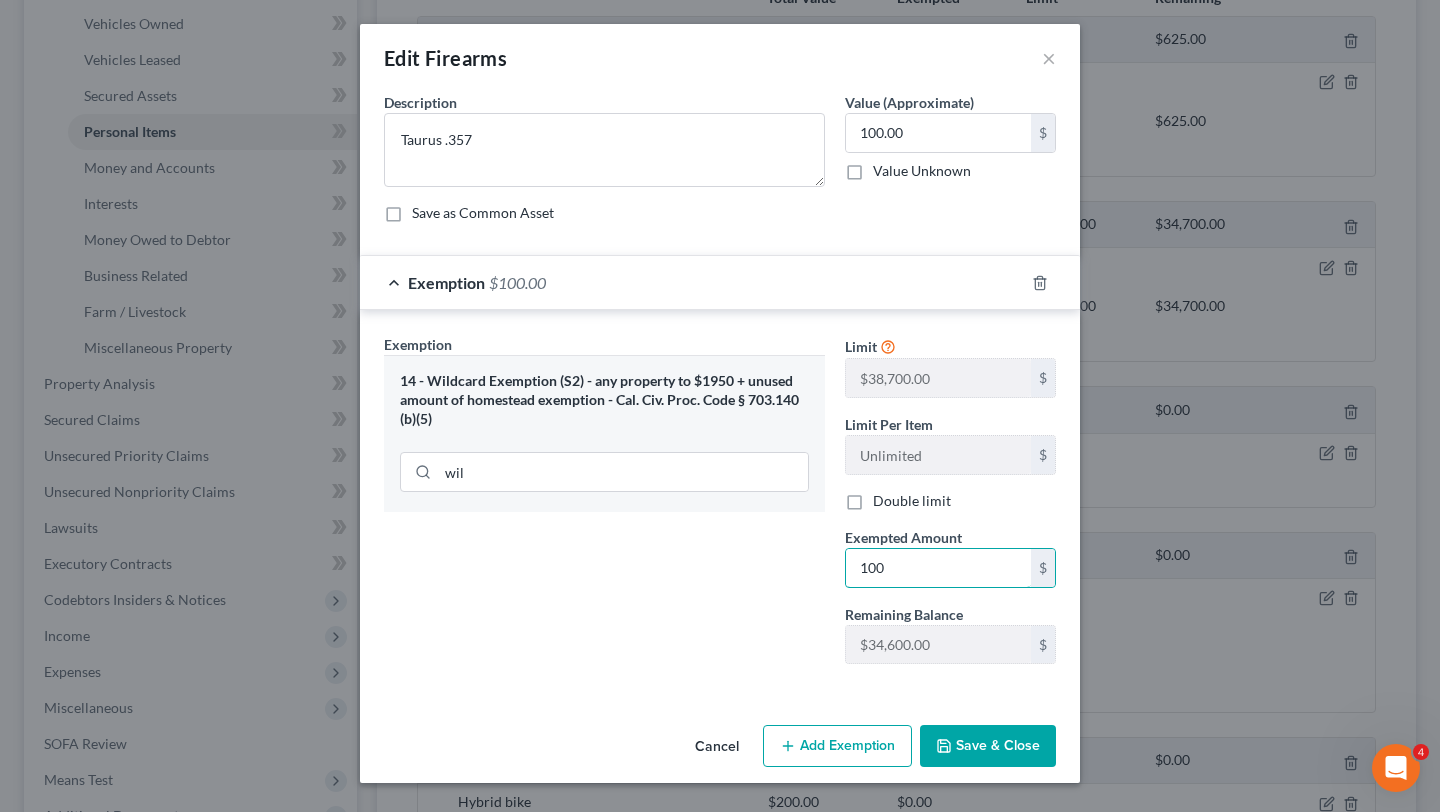 type on "100" 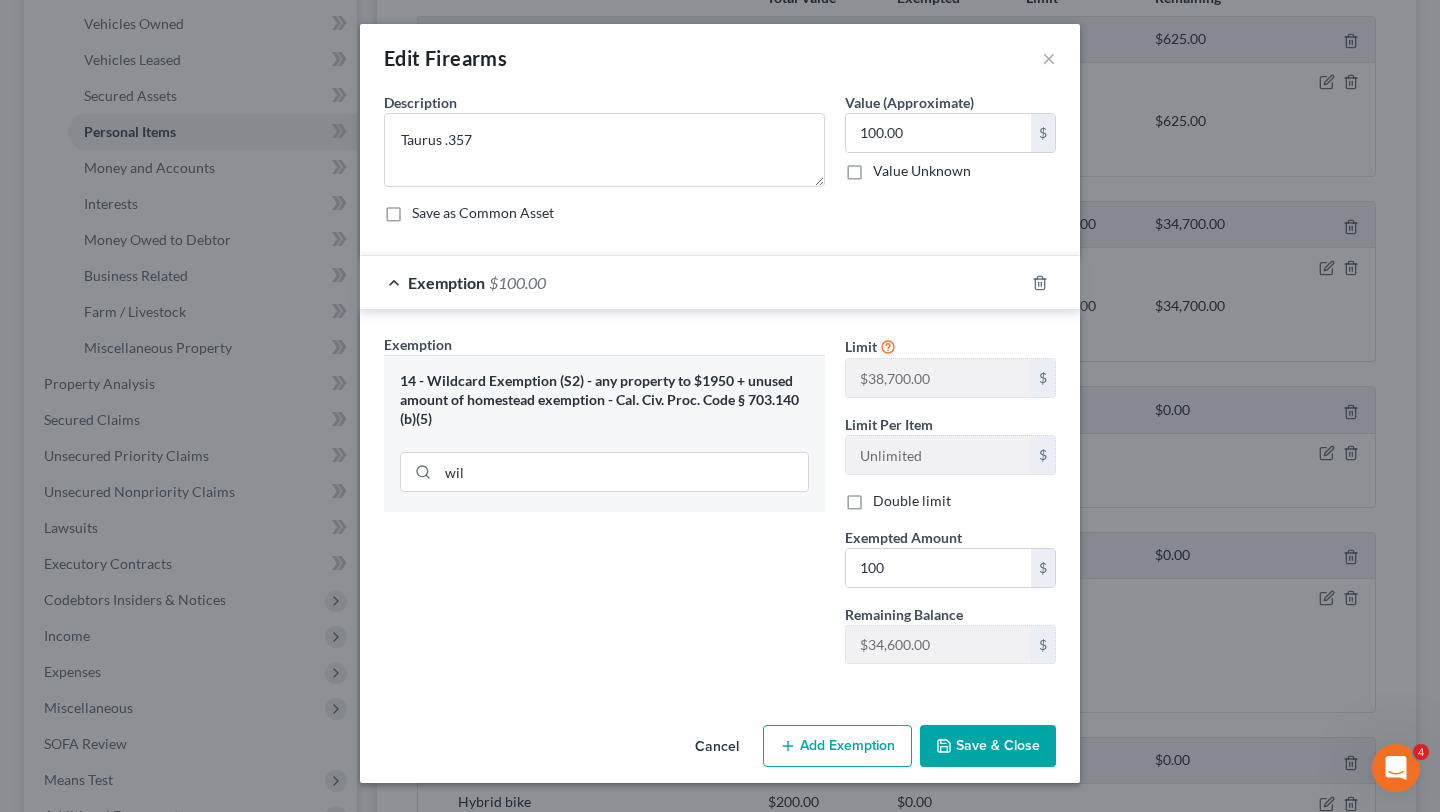 click on "Save & Close" at bounding box center (988, 746) 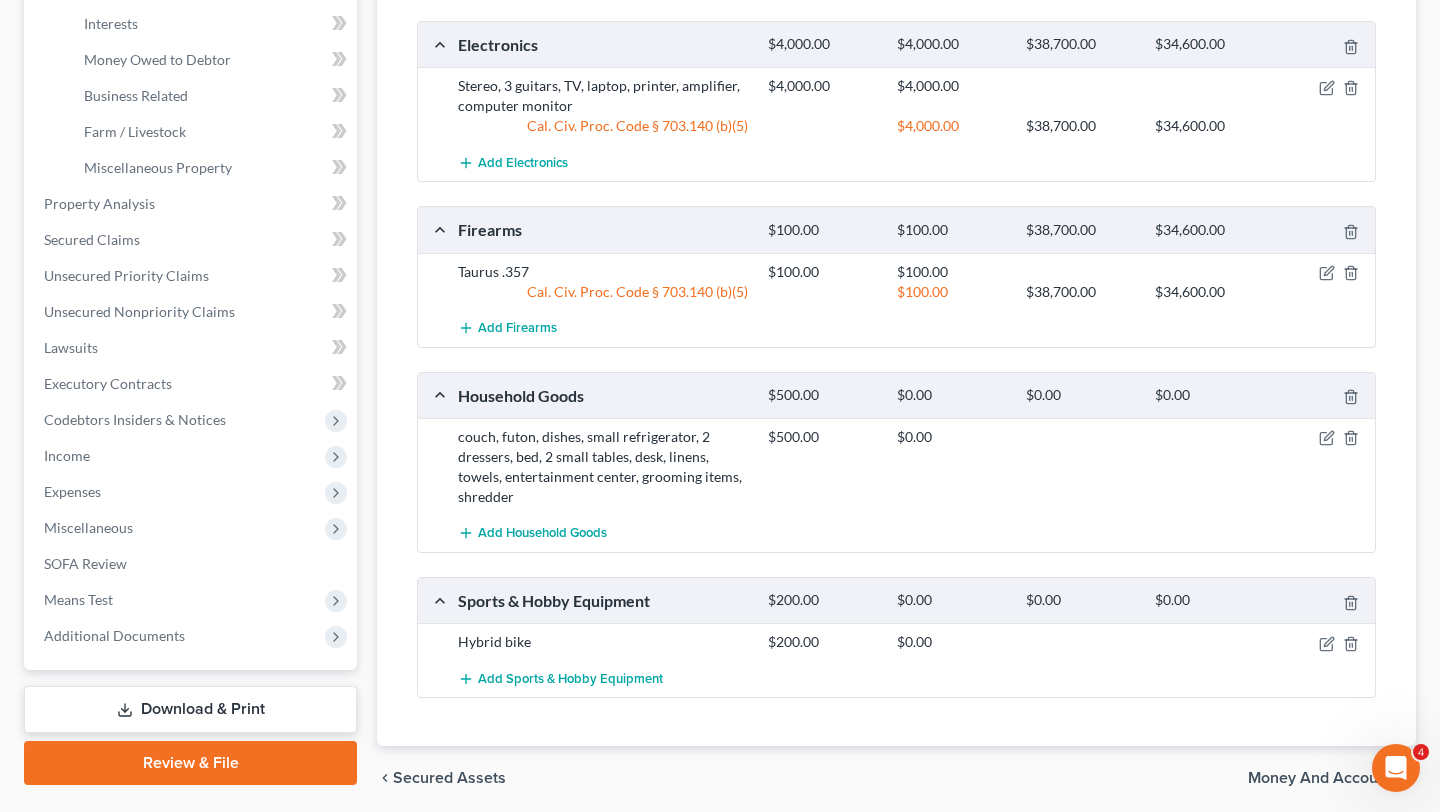 scroll, scrollTop: 563, scrollLeft: 0, axis: vertical 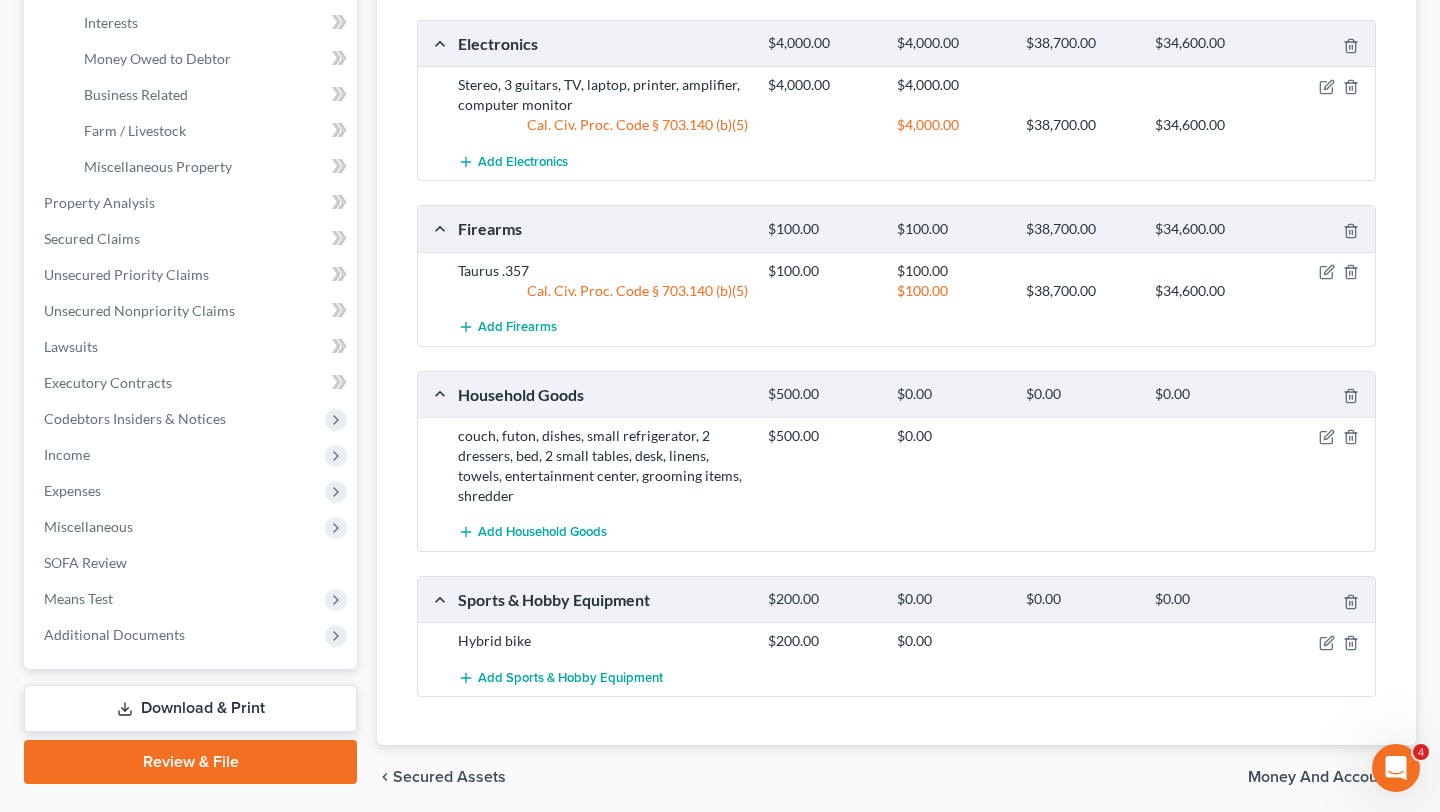 click at bounding box center [1325, 436] 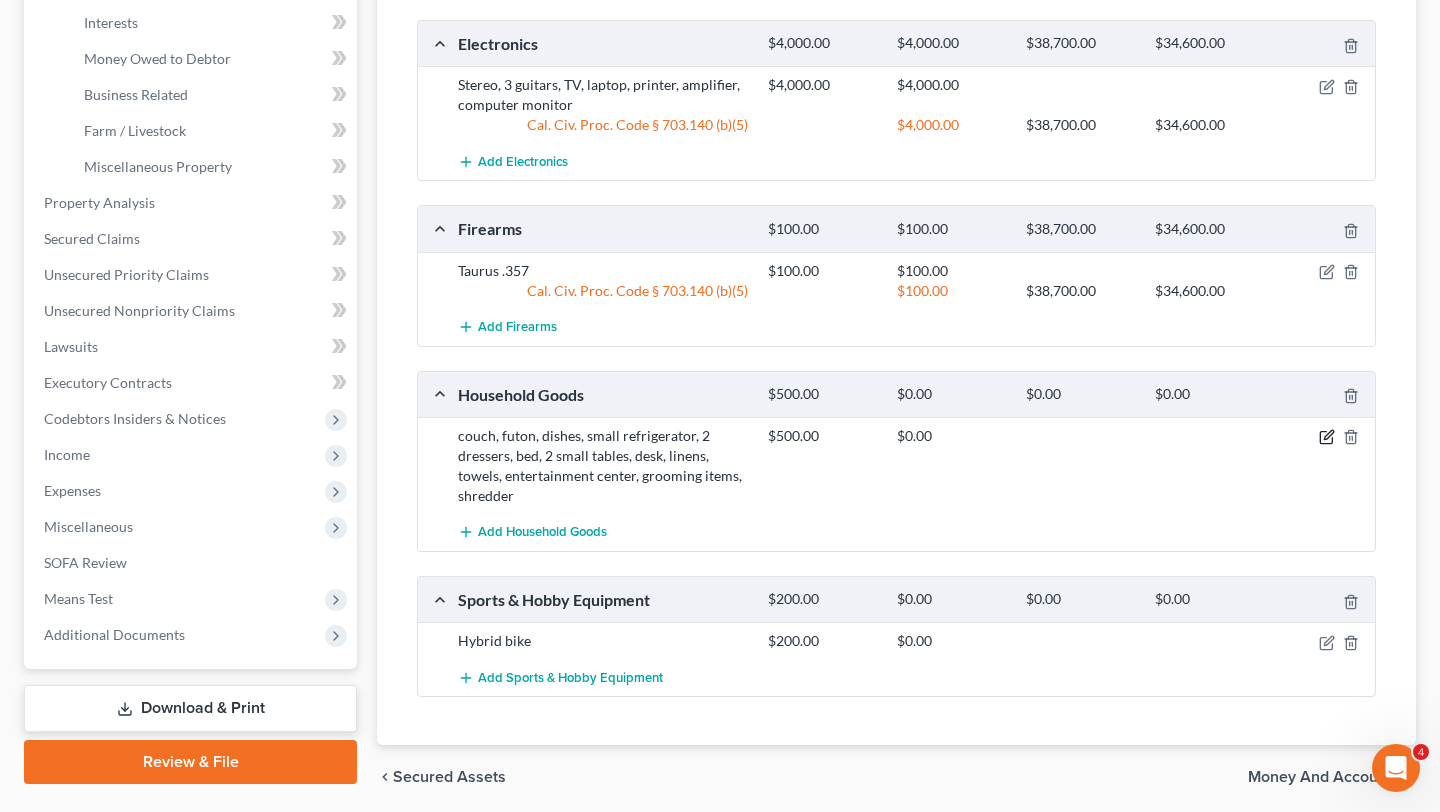 click 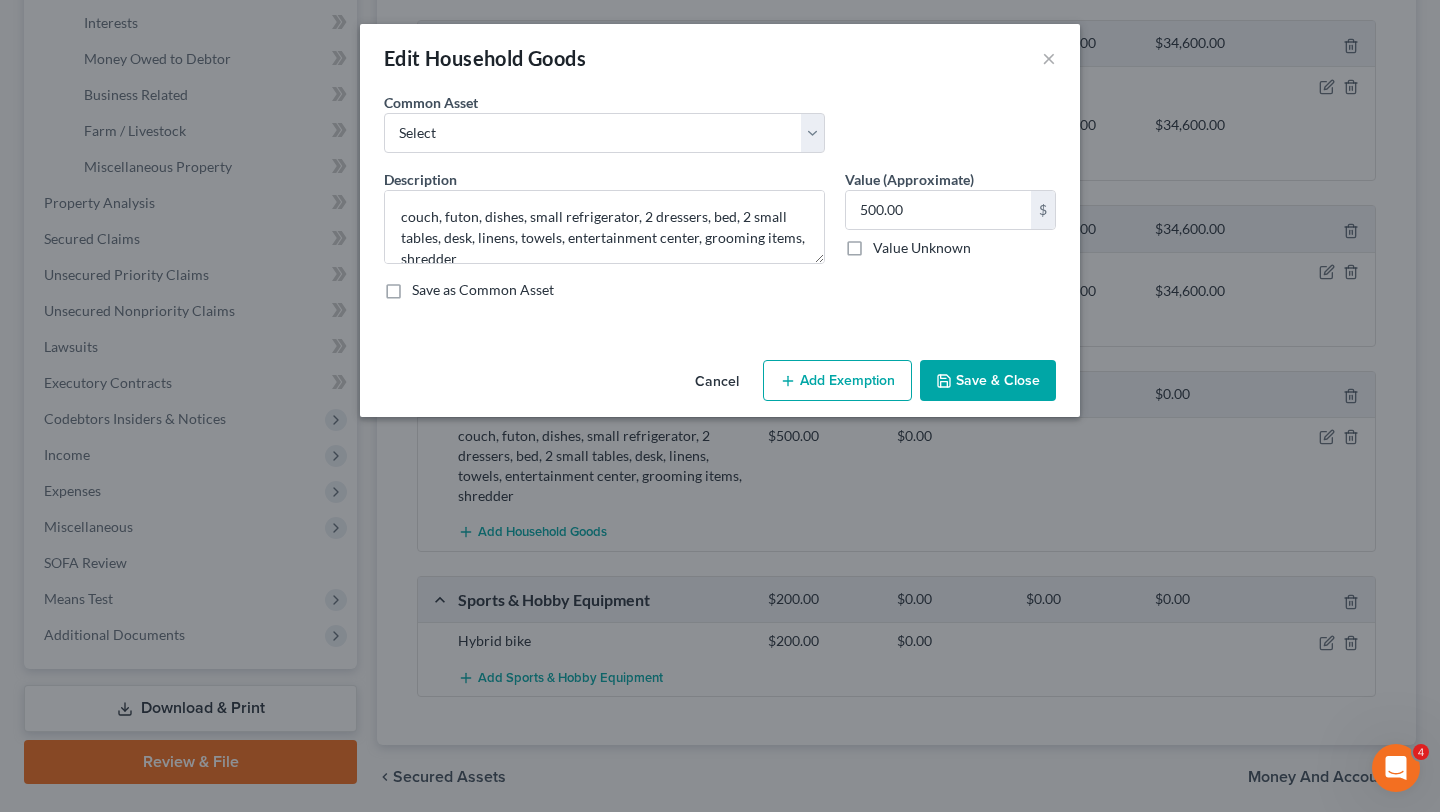 click on "Cancel Add Exemption Save & Close" at bounding box center (720, 385) 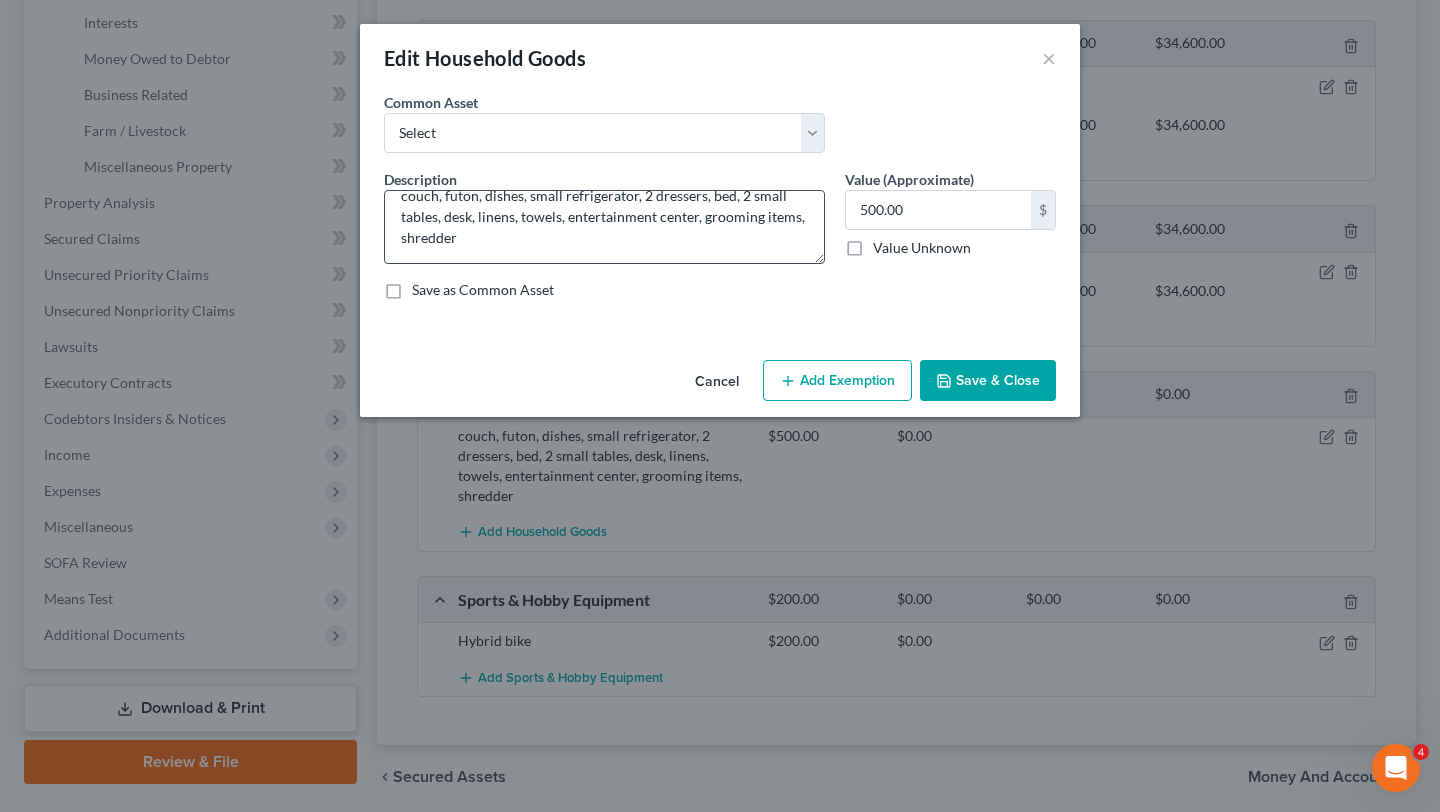 scroll, scrollTop: 20, scrollLeft: 0, axis: vertical 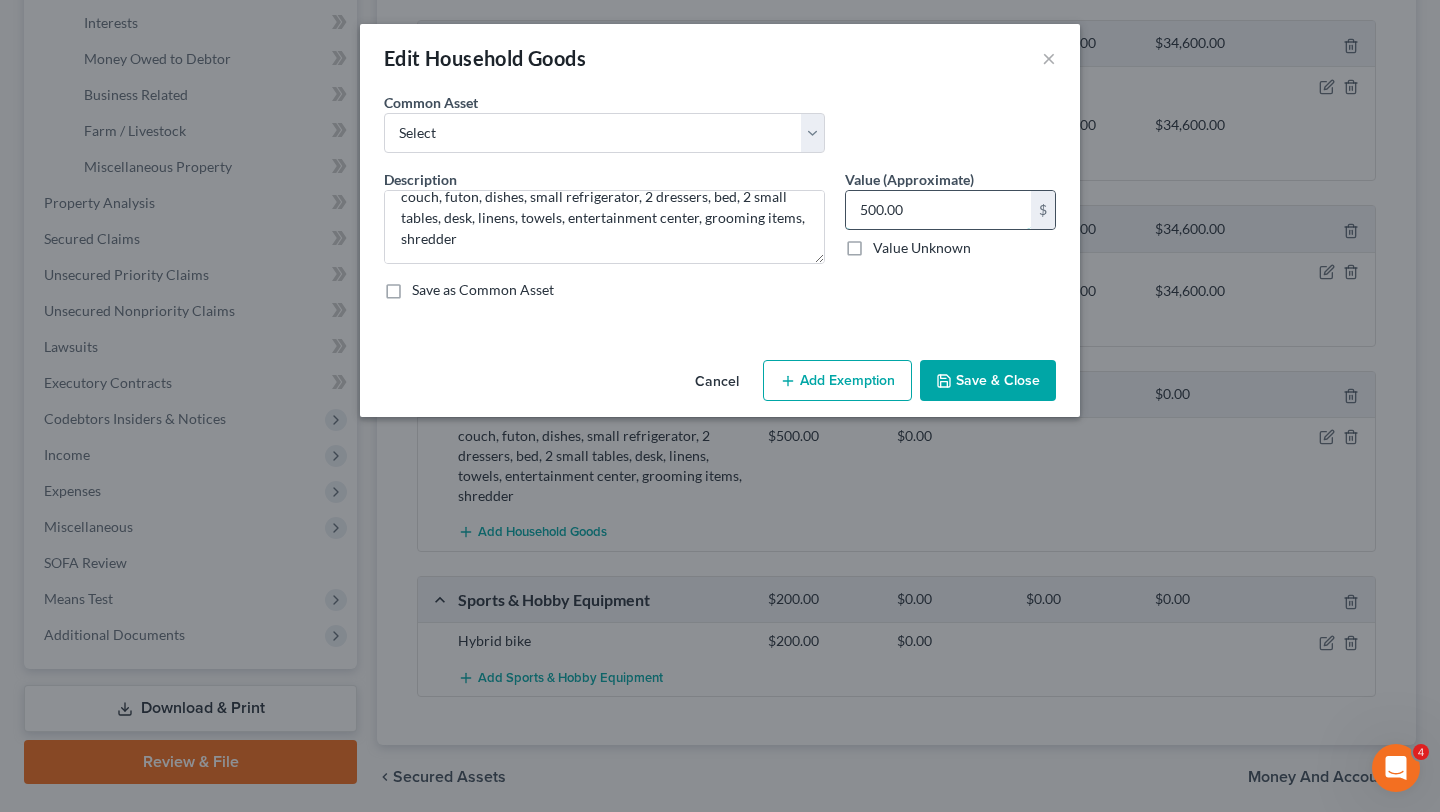 click on "500.00" at bounding box center (938, 210) 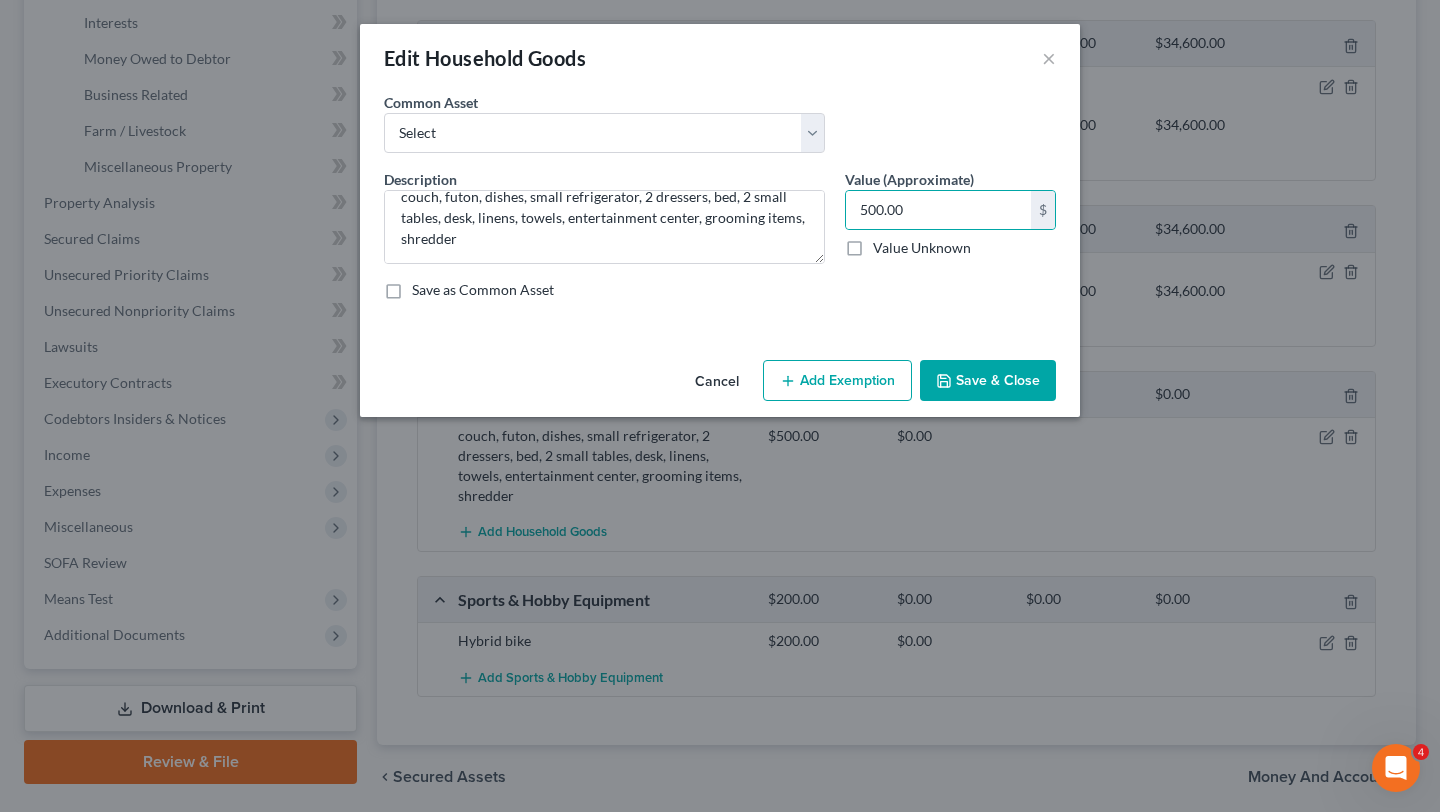 click on "Add Exemption" at bounding box center (837, 381) 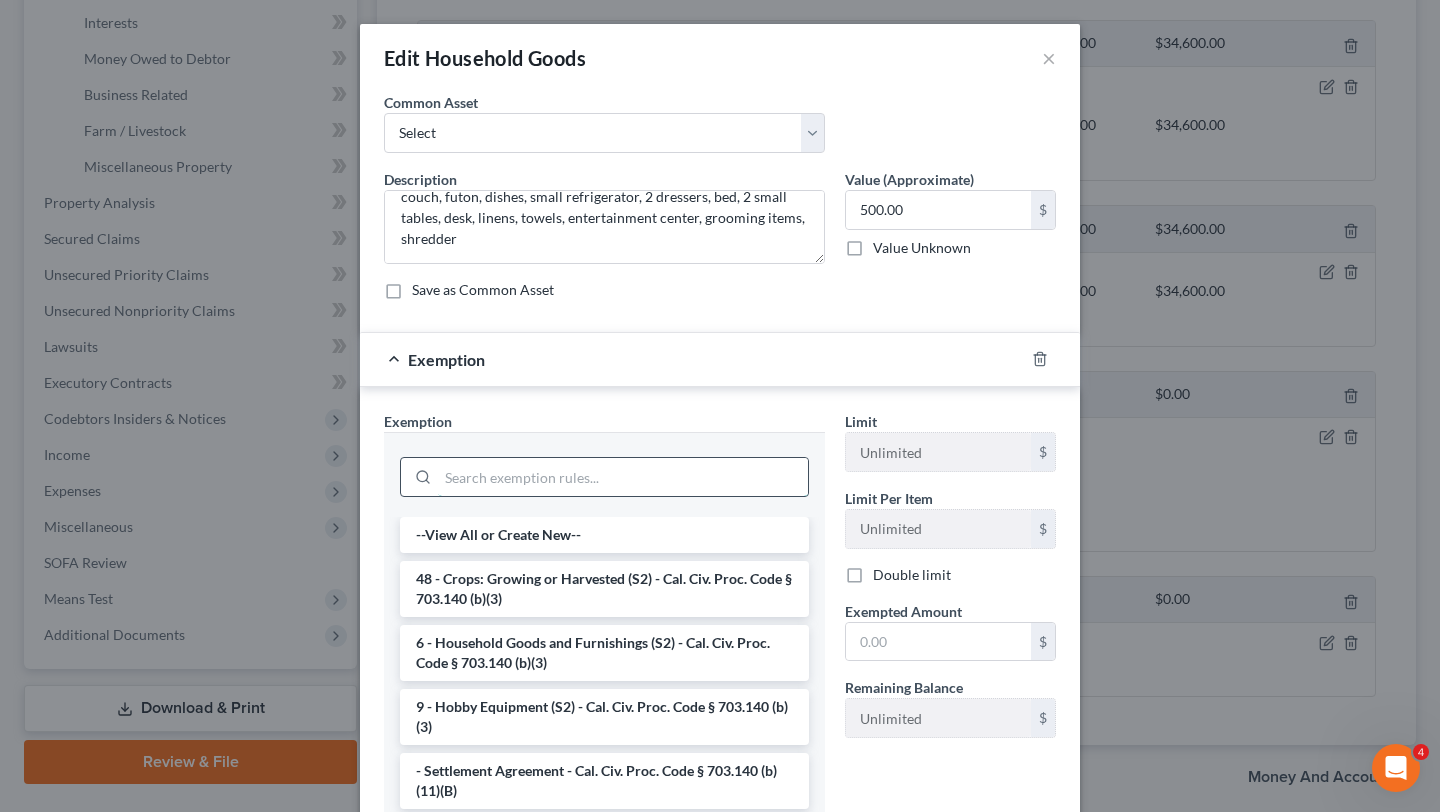 click at bounding box center (623, 477) 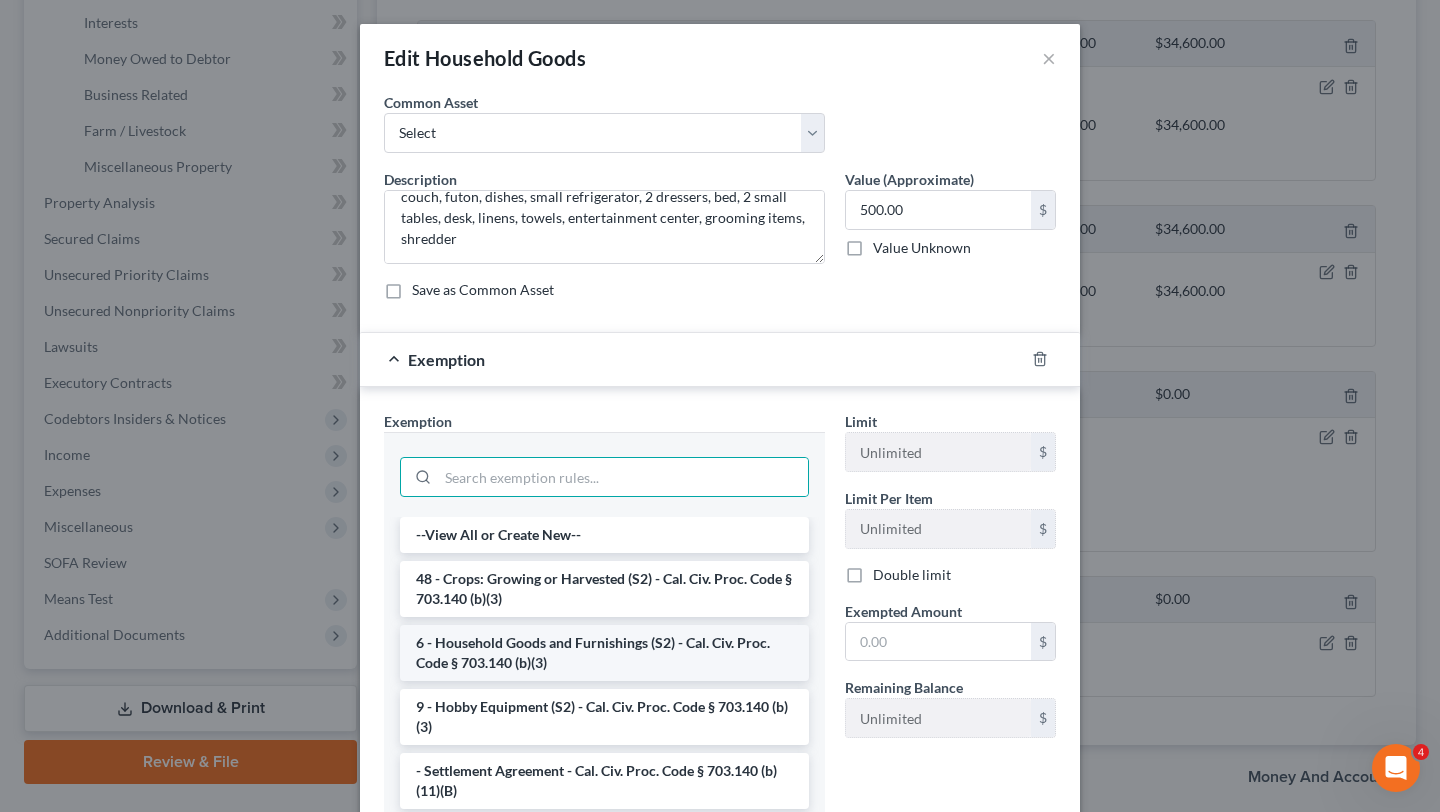 click on "6 - Household Goods and Furnishings (S2) - Cal. Civ. Proc. Code § 703.140 (b)(3)" at bounding box center (604, 653) 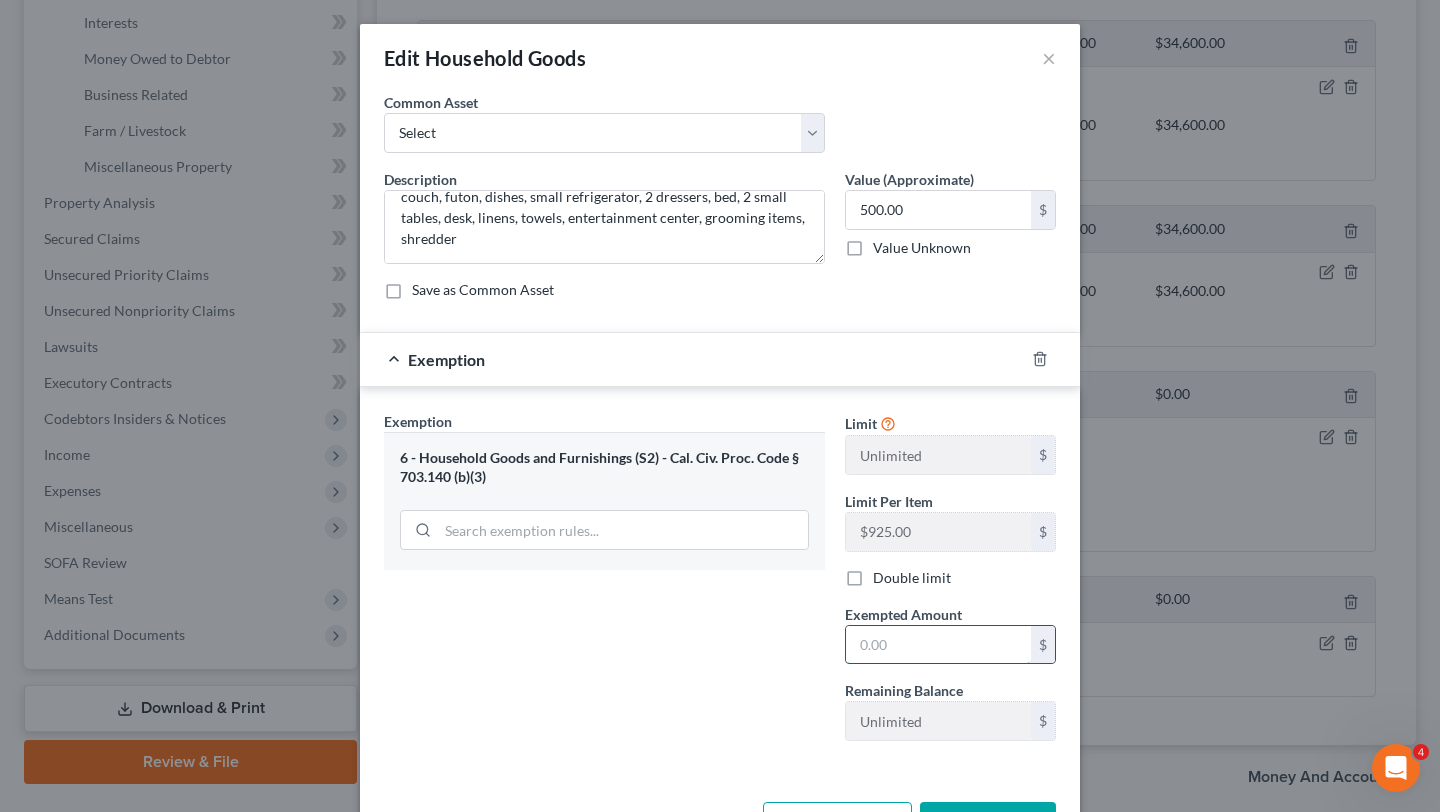 click at bounding box center [938, 645] 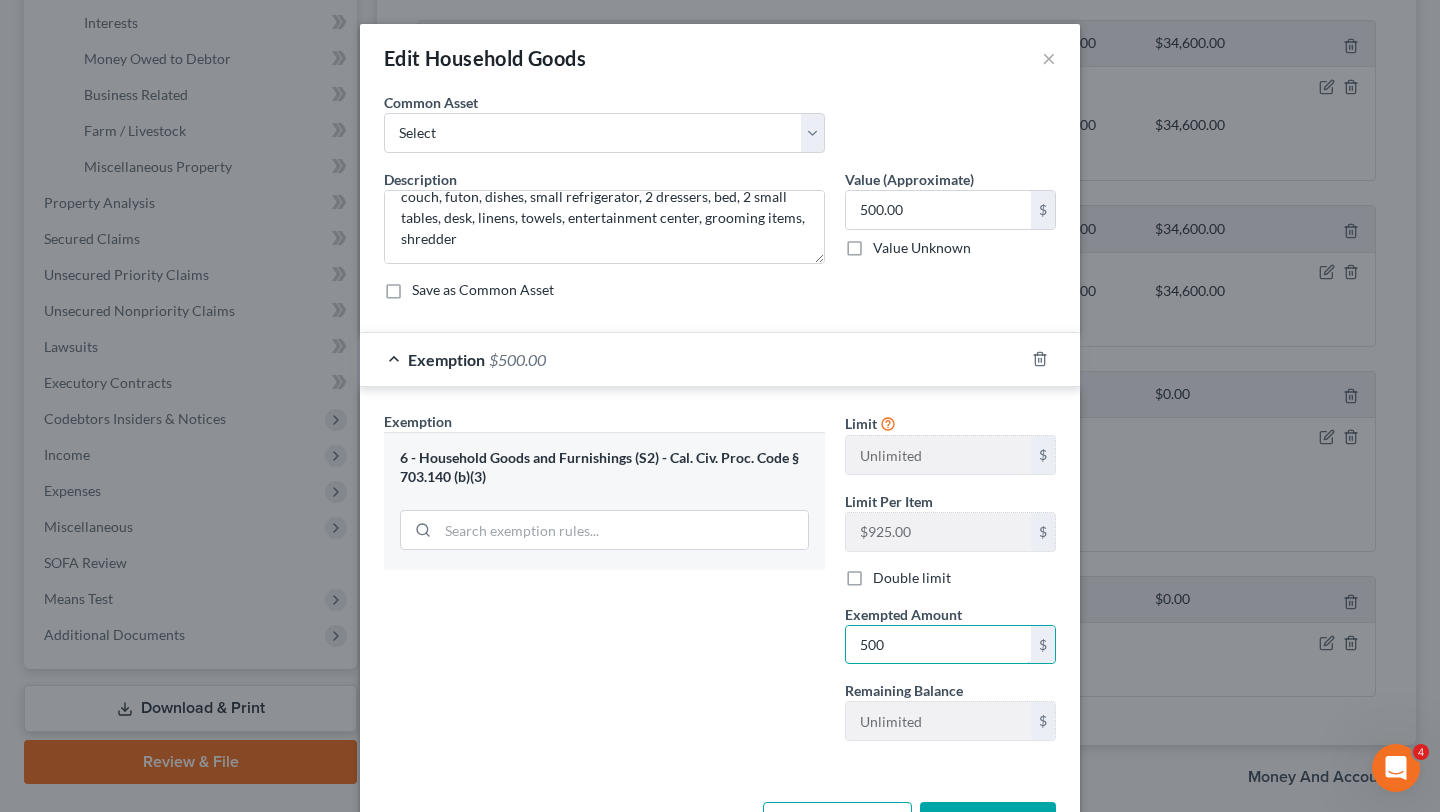 type on "500" 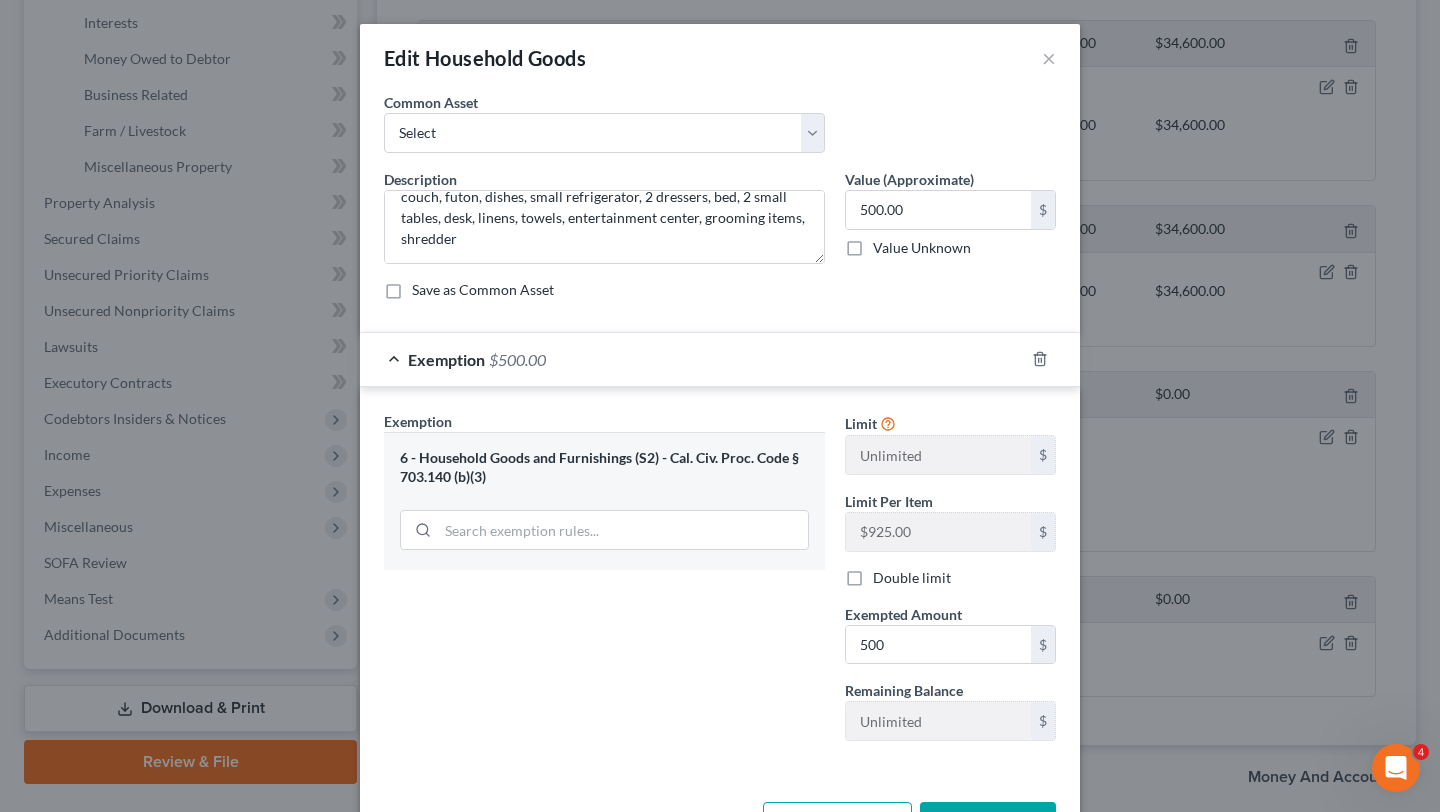 click on "Exemption Set must be selected for CA.
Exemption
*
6 - Household Goods and Furnishings (S2) - Cal. Civ. Proc. Code § 703.140 (b)(3)" at bounding box center [604, 584] 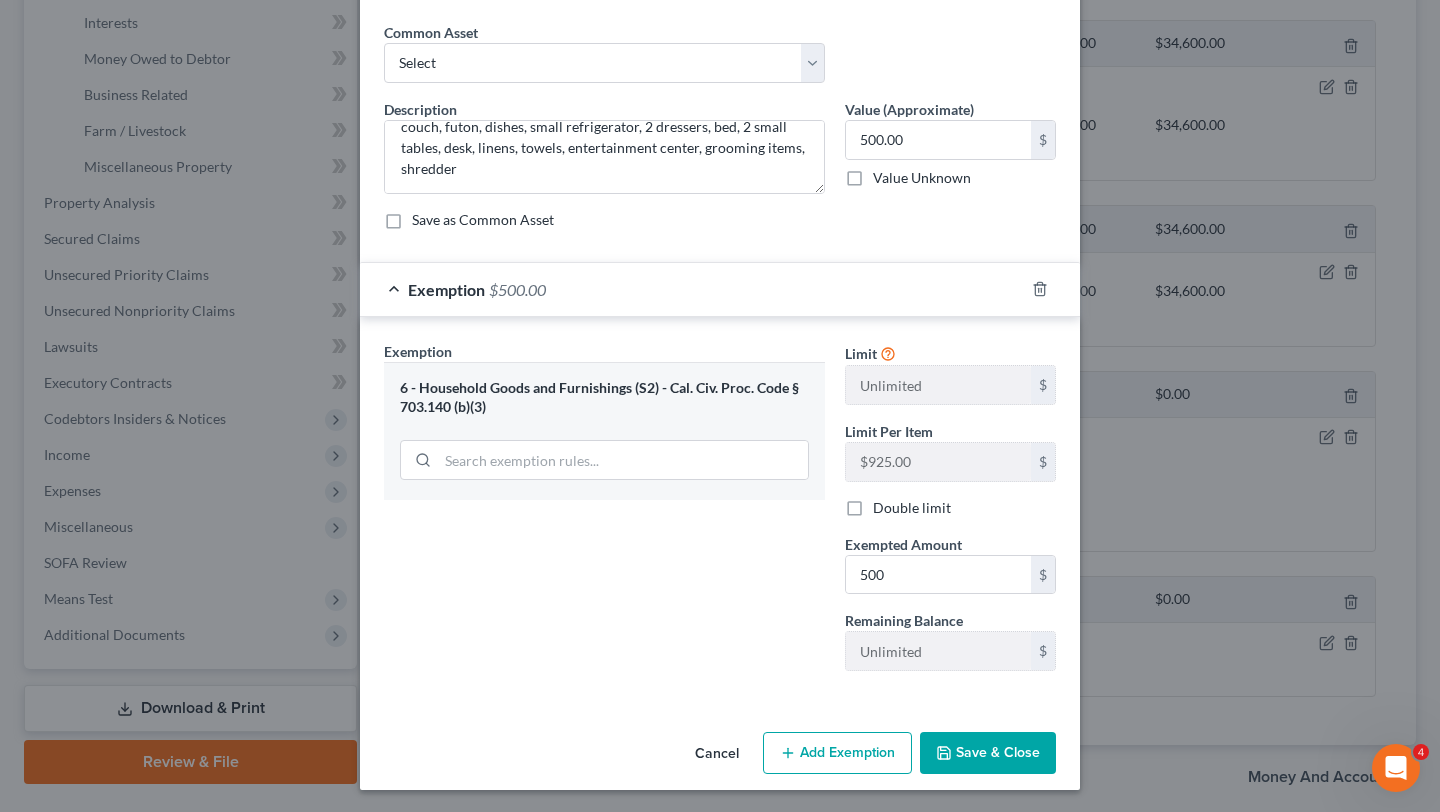 scroll, scrollTop: 72, scrollLeft: 0, axis: vertical 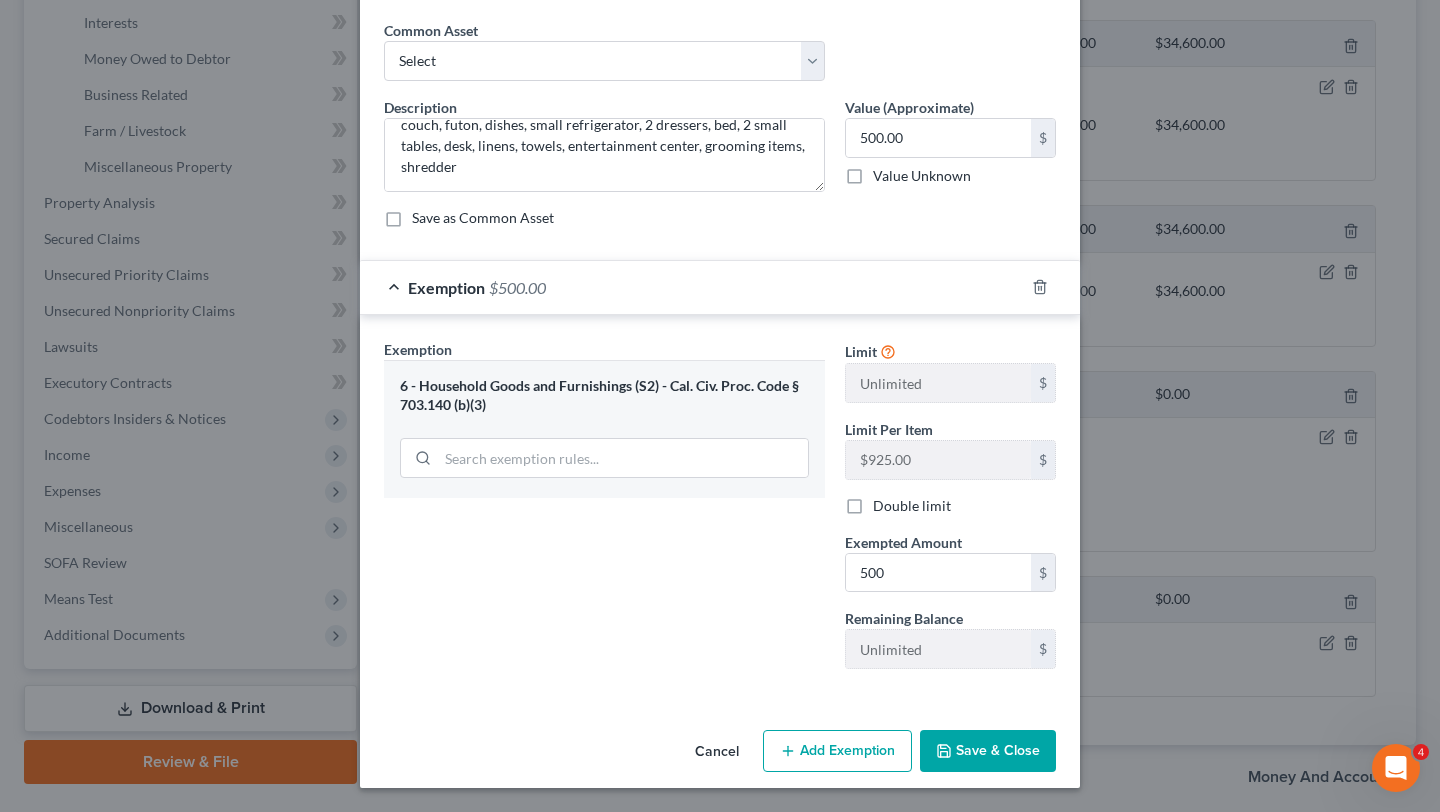 click on "Save & Close" at bounding box center [988, 751] 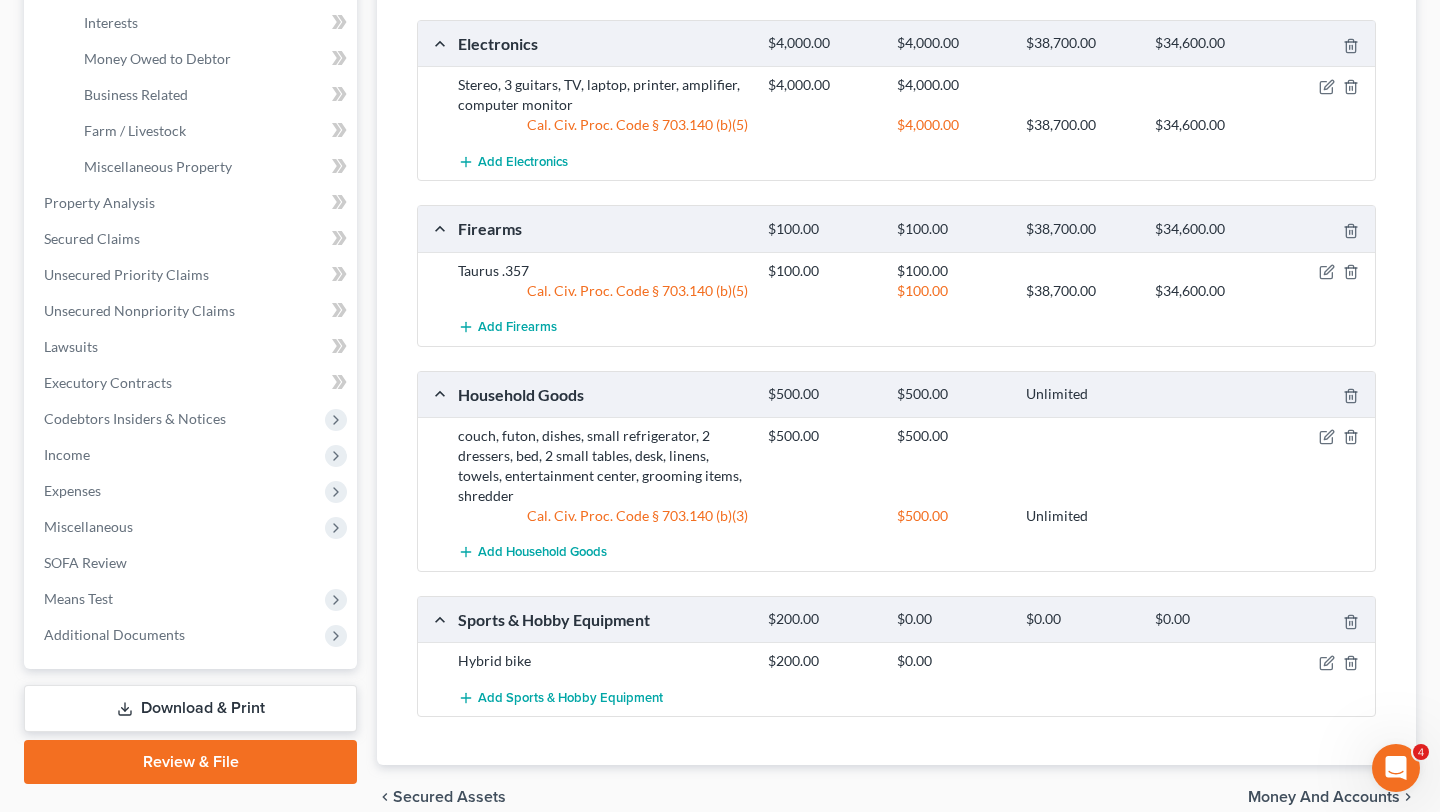scroll, scrollTop: 655, scrollLeft: 0, axis: vertical 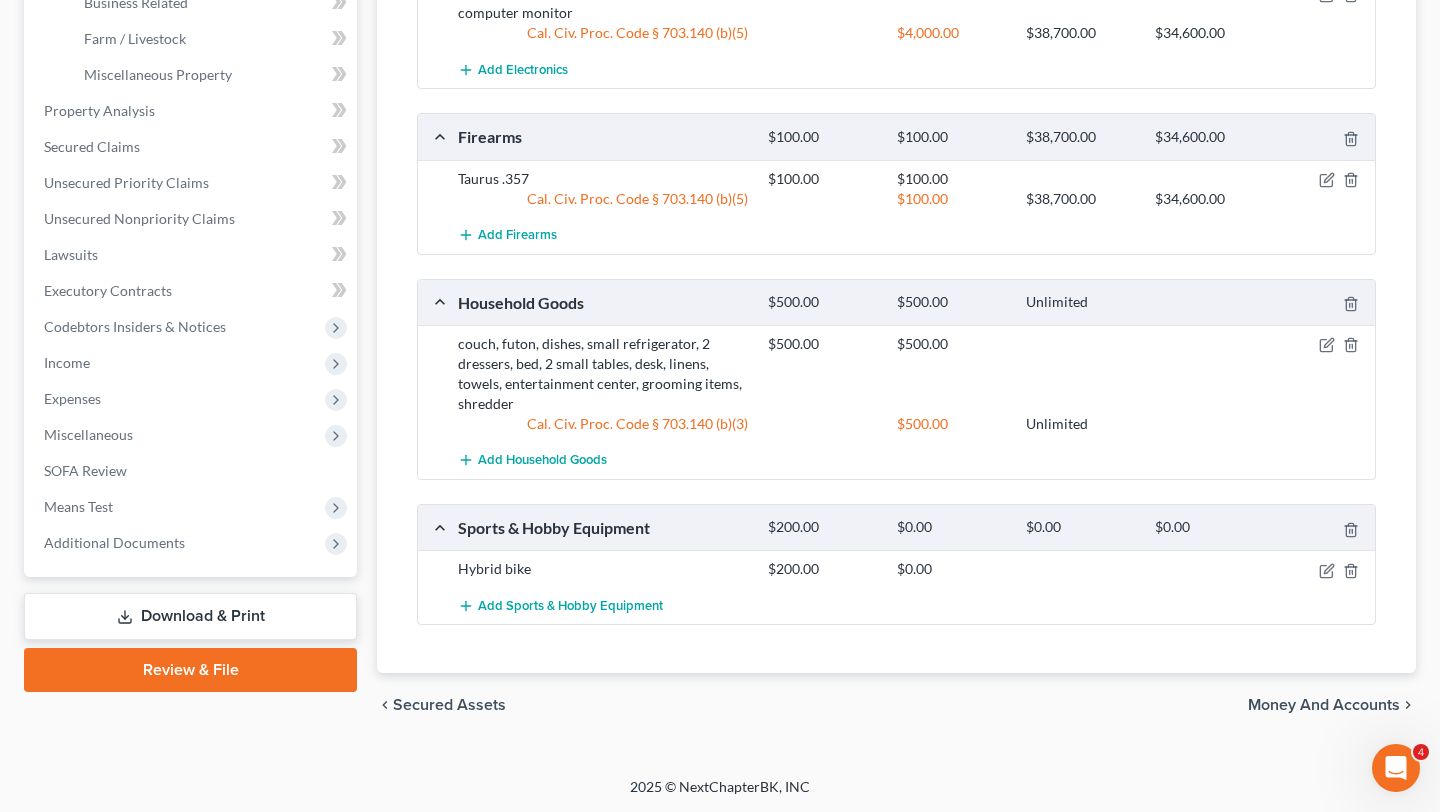 click at bounding box center [1325, 569] 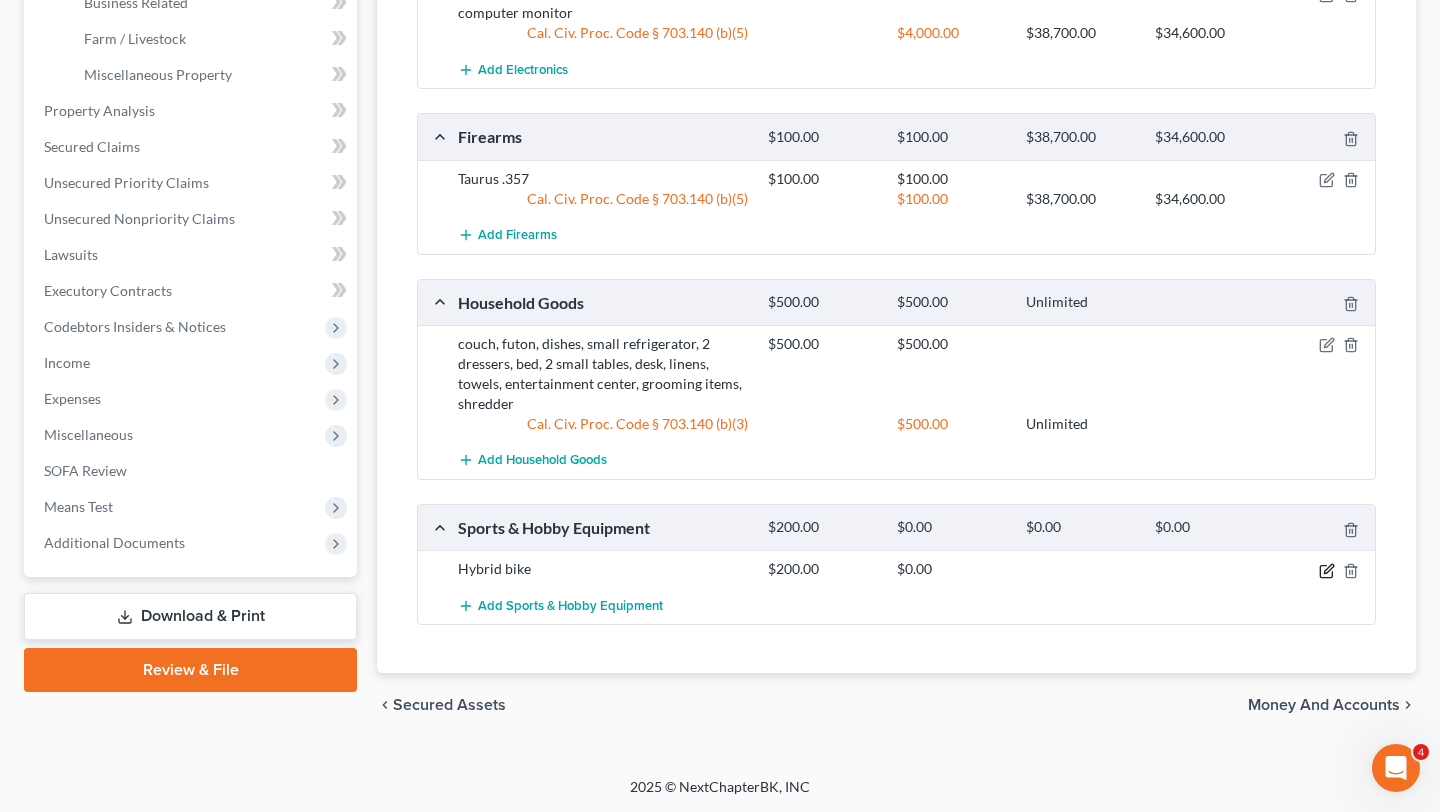 click 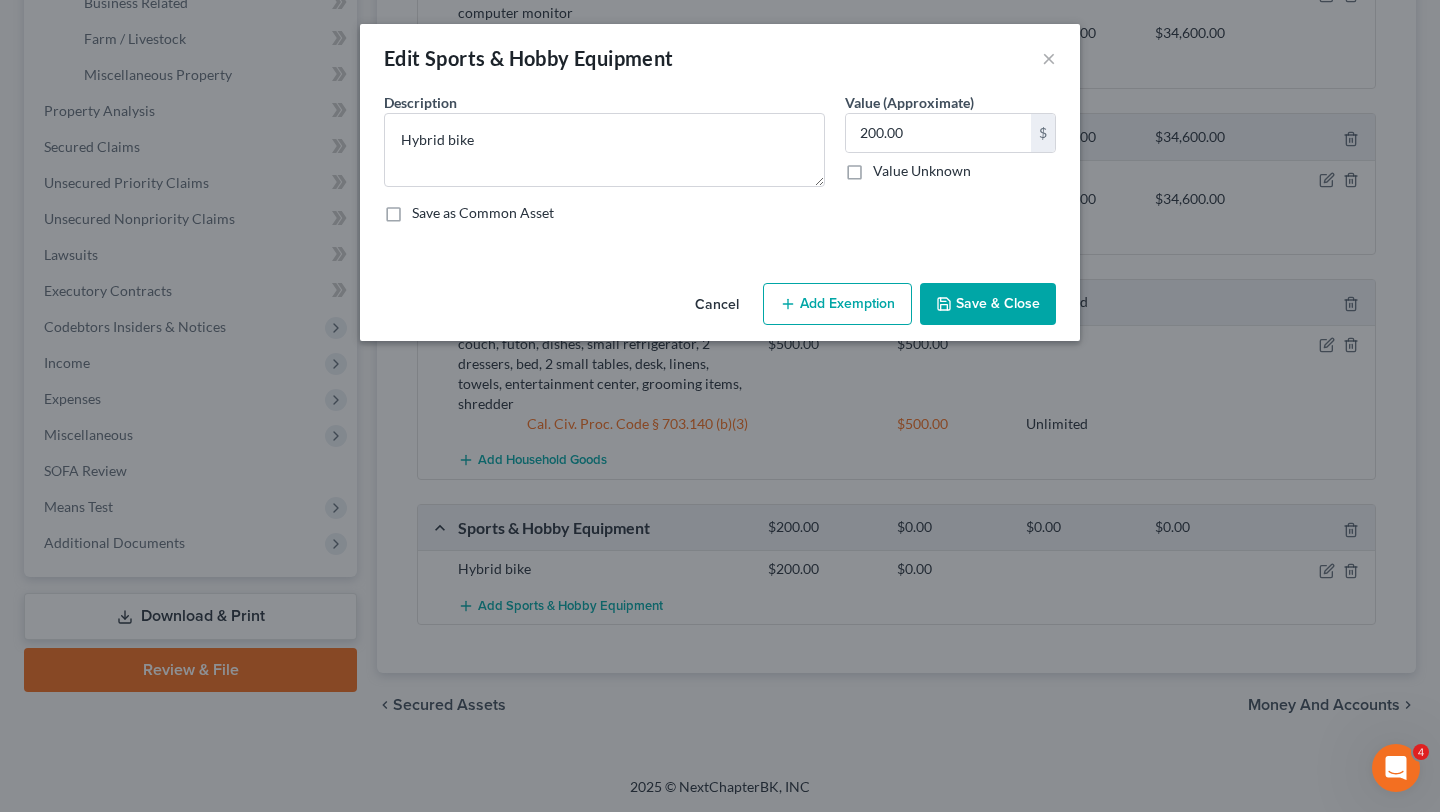 click on "Add Exemption" at bounding box center [837, 304] 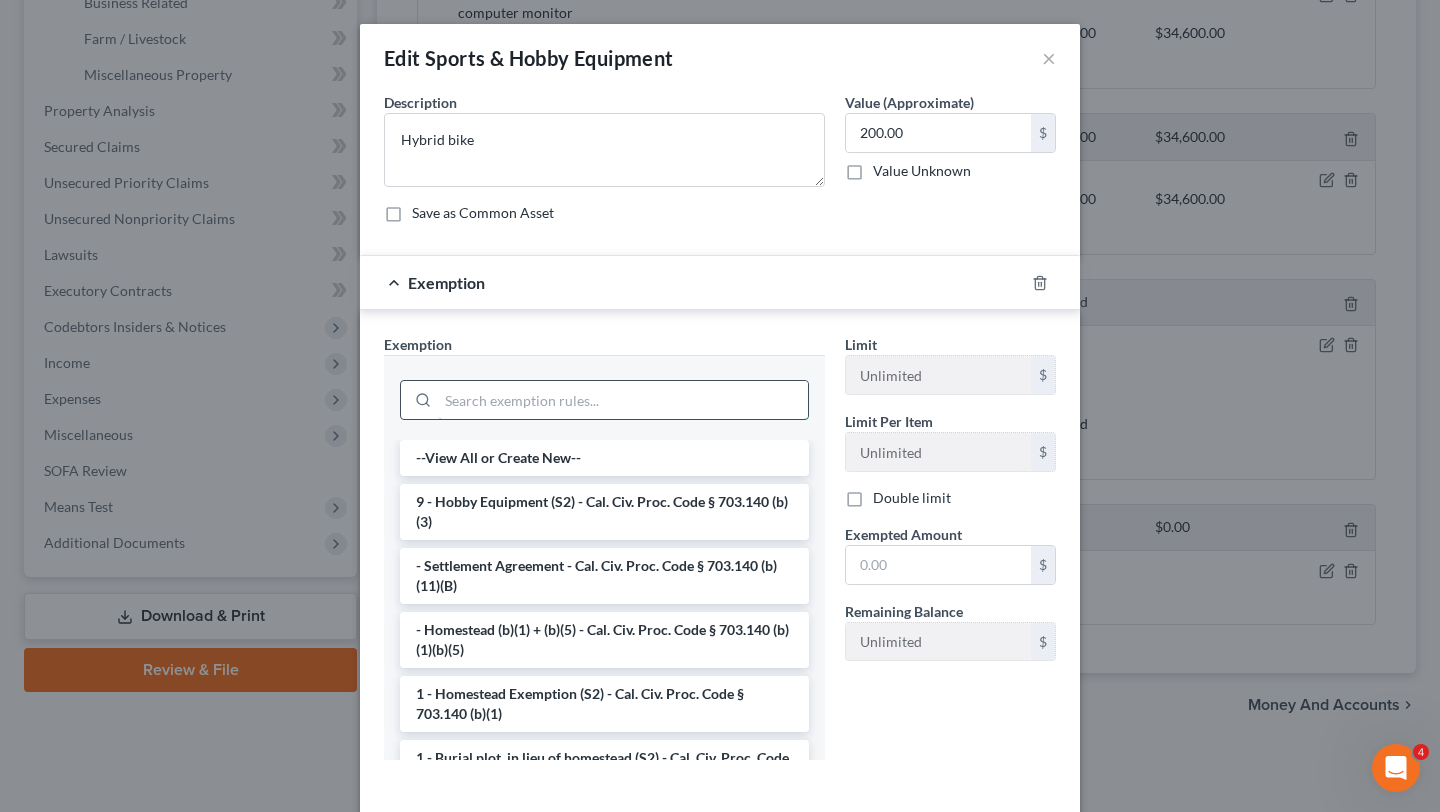 click at bounding box center (623, 400) 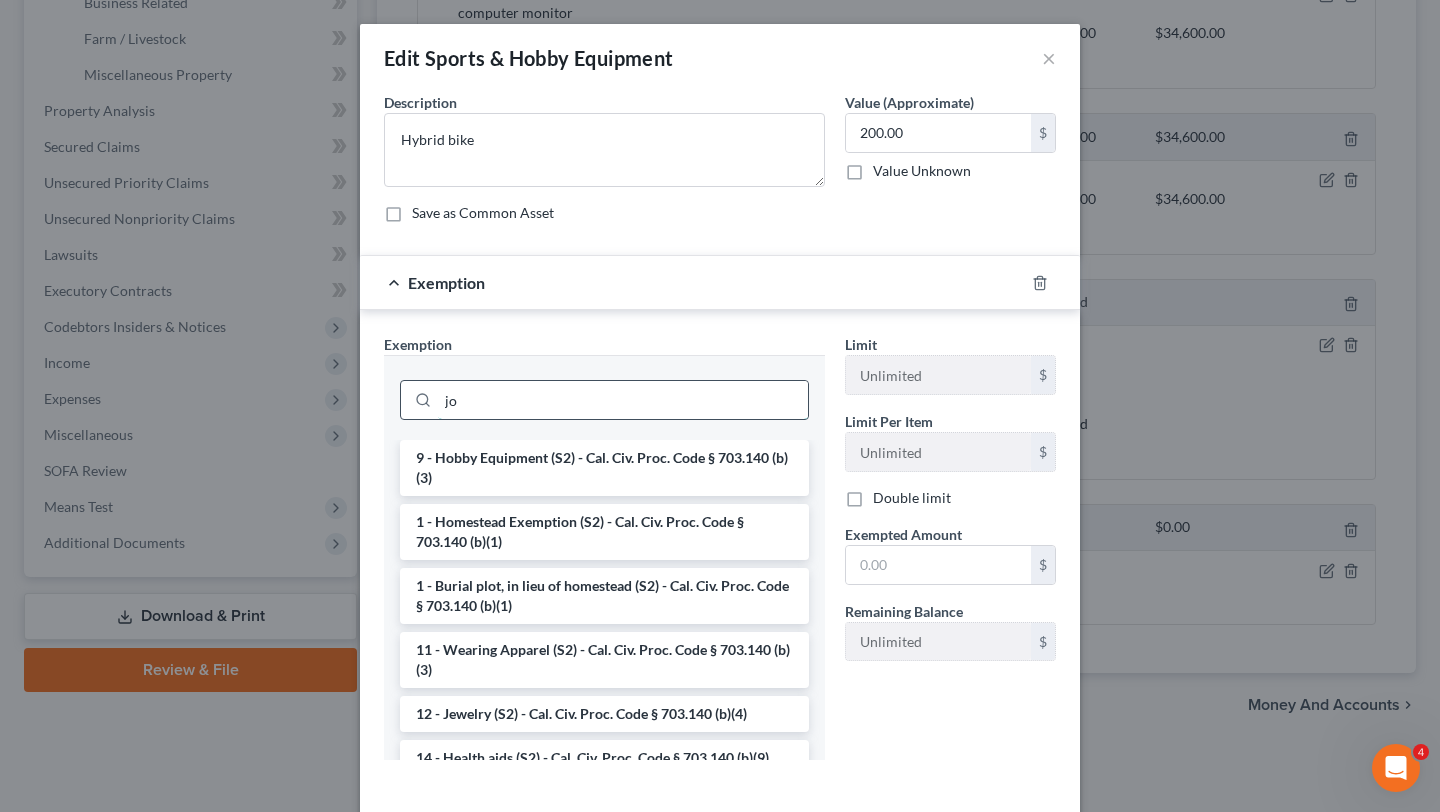 type on "j" 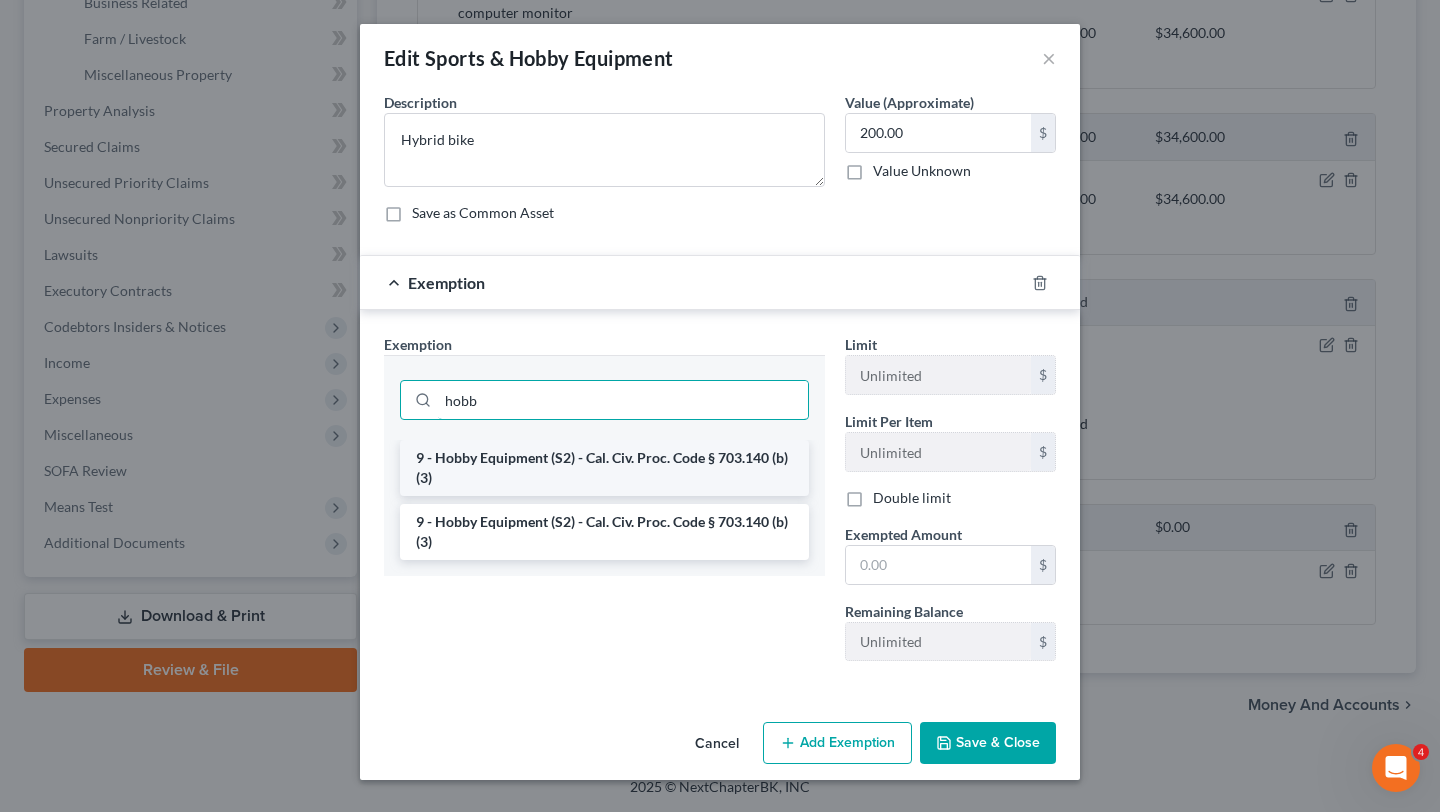 type on "hobb" 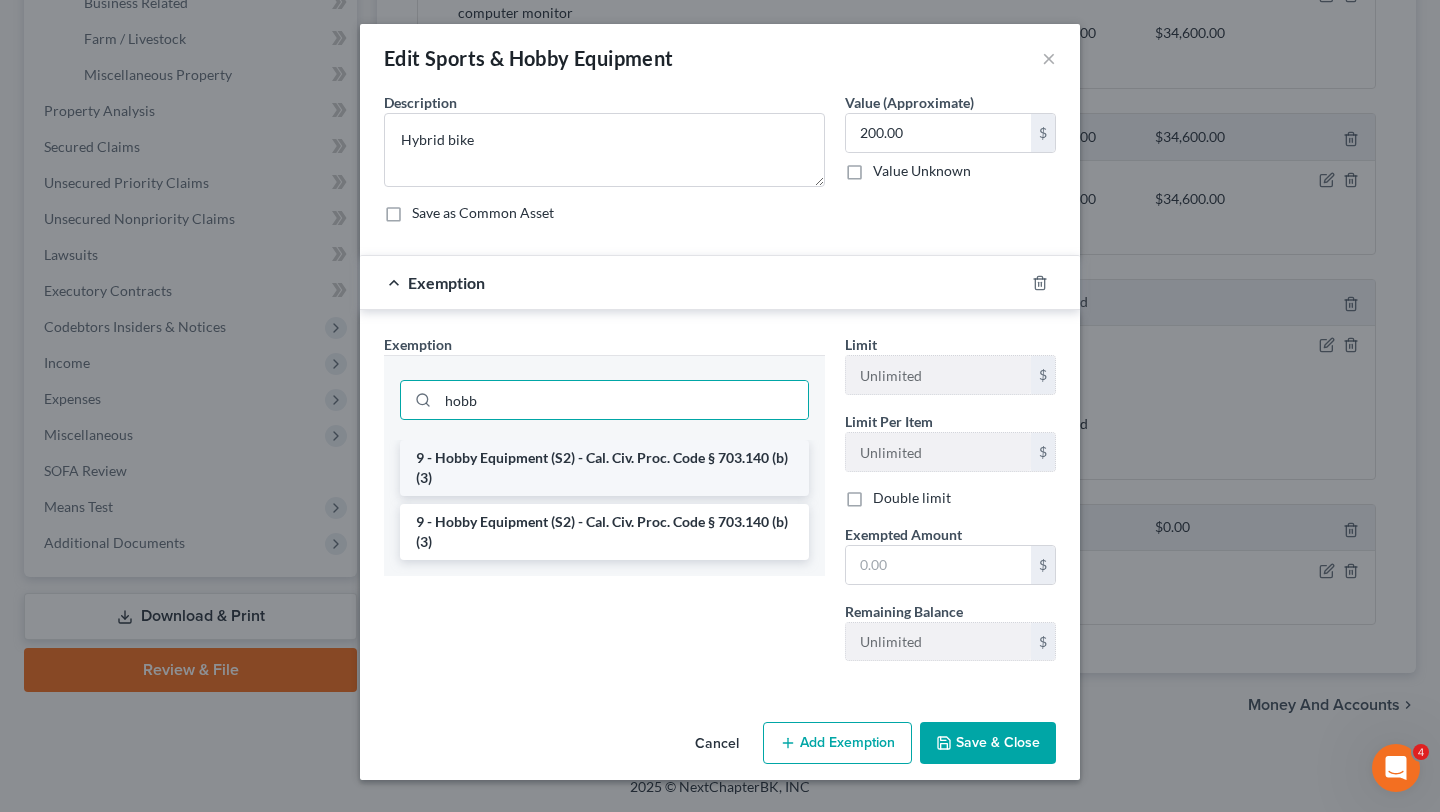 click on "9 - Hobby Equipment (S2) - Cal. Civ. Proc. Code § 703.140 (b)(3)" at bounding box center [604, 468] 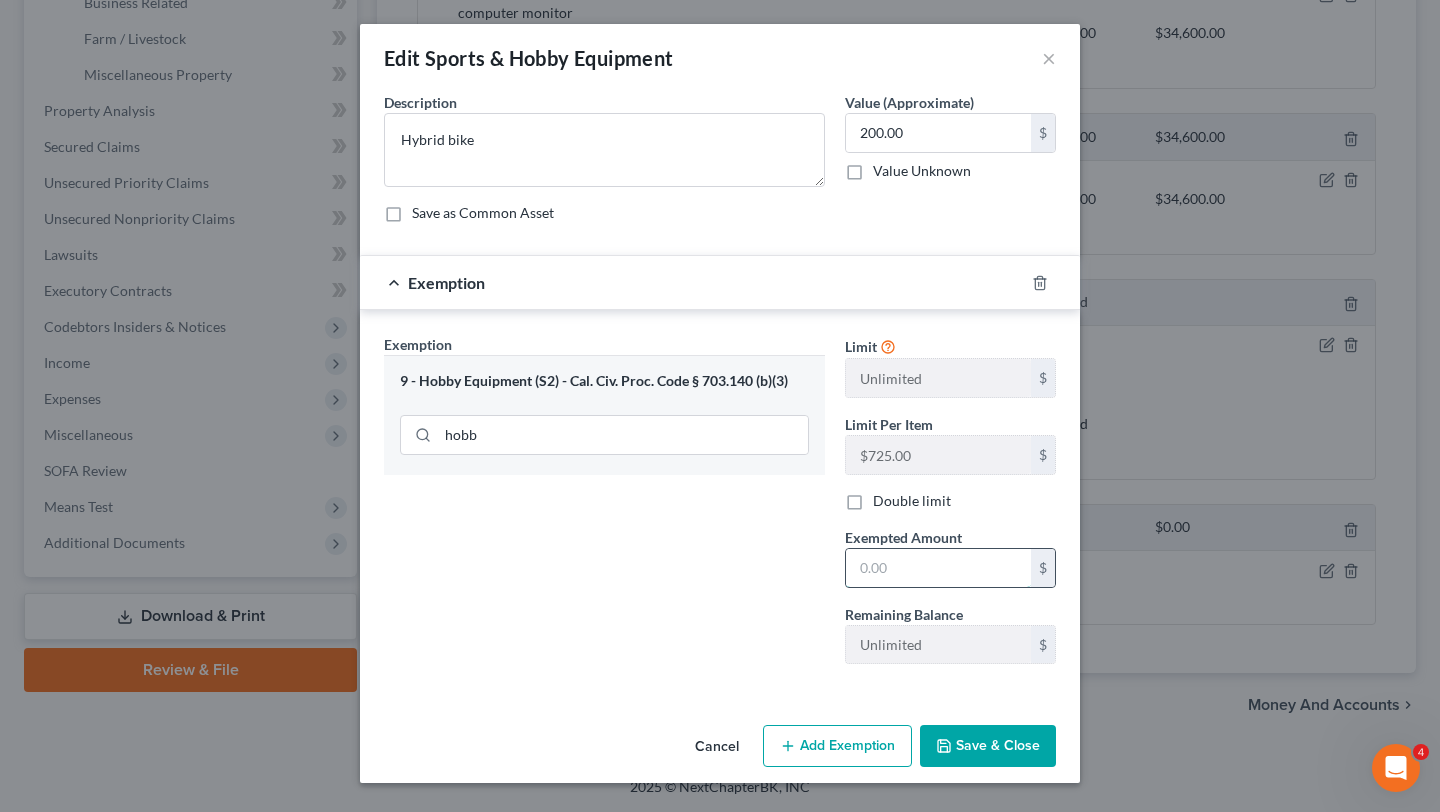 click at bounding box center [938, 568] 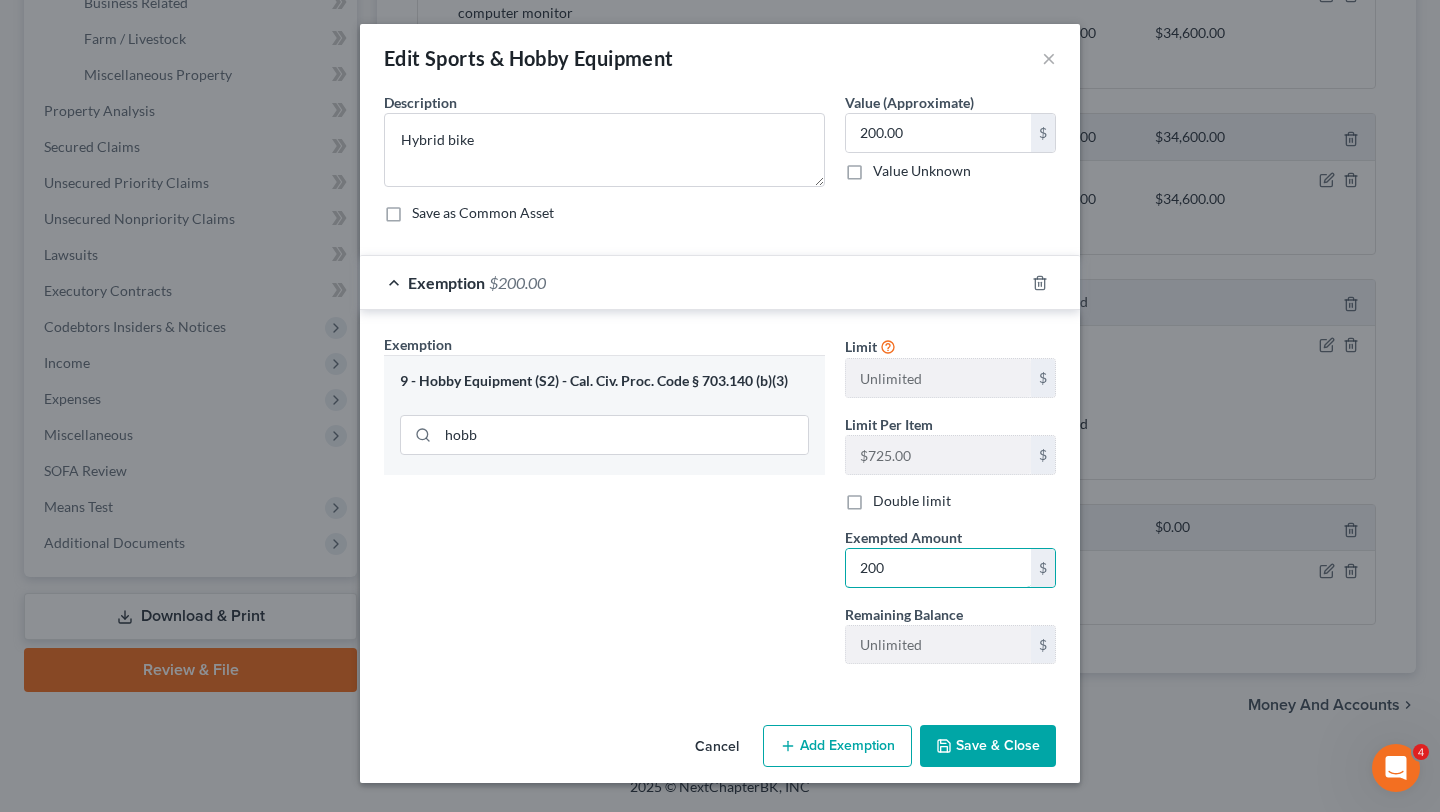type on "200" 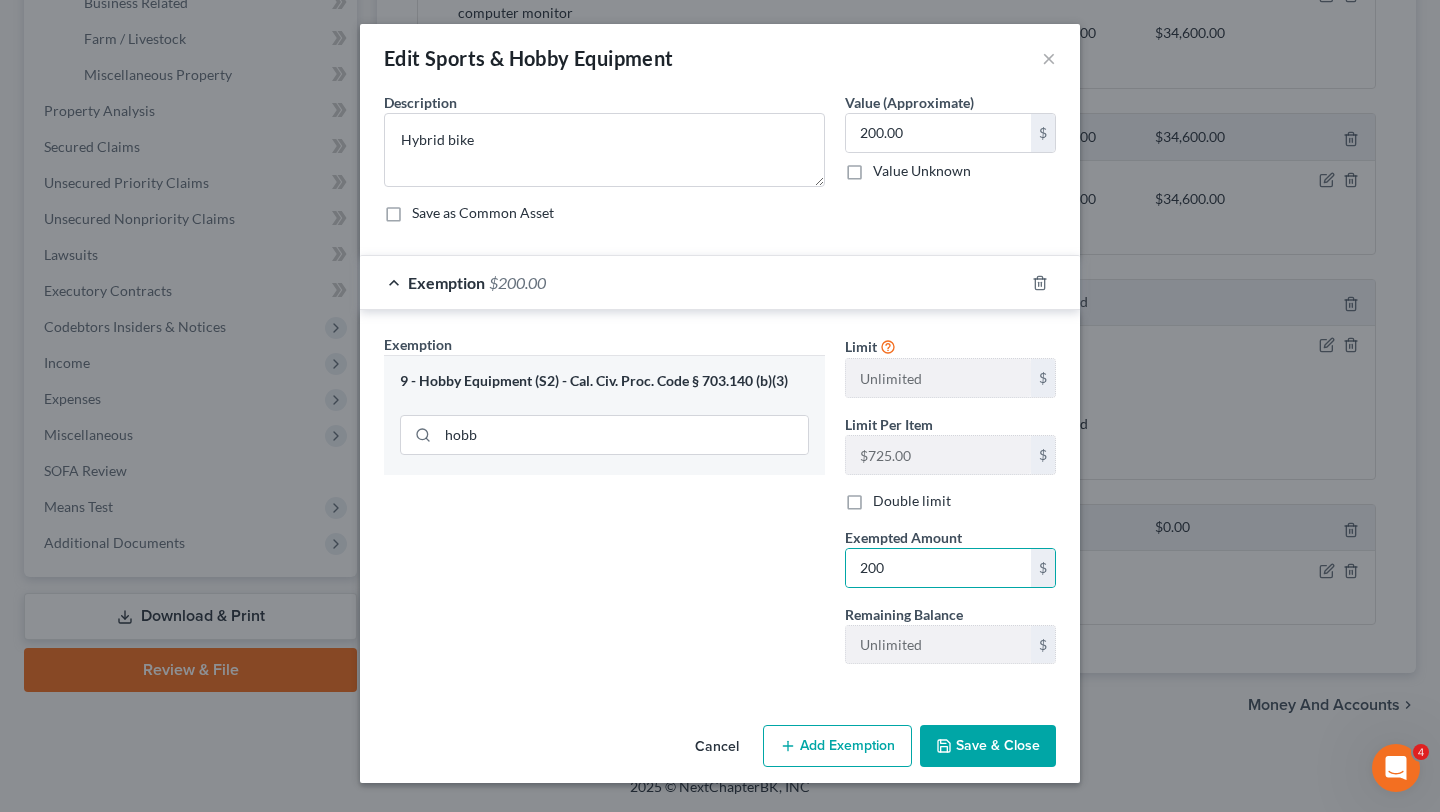 click on "Exemption Set must be selected for CA.
Exemption
*
9 - Hobby Equipment (S2) - Cal. Civ. Proc. Code § 703.140 (b)(3)         hobb" at bounding box center (604, 507) 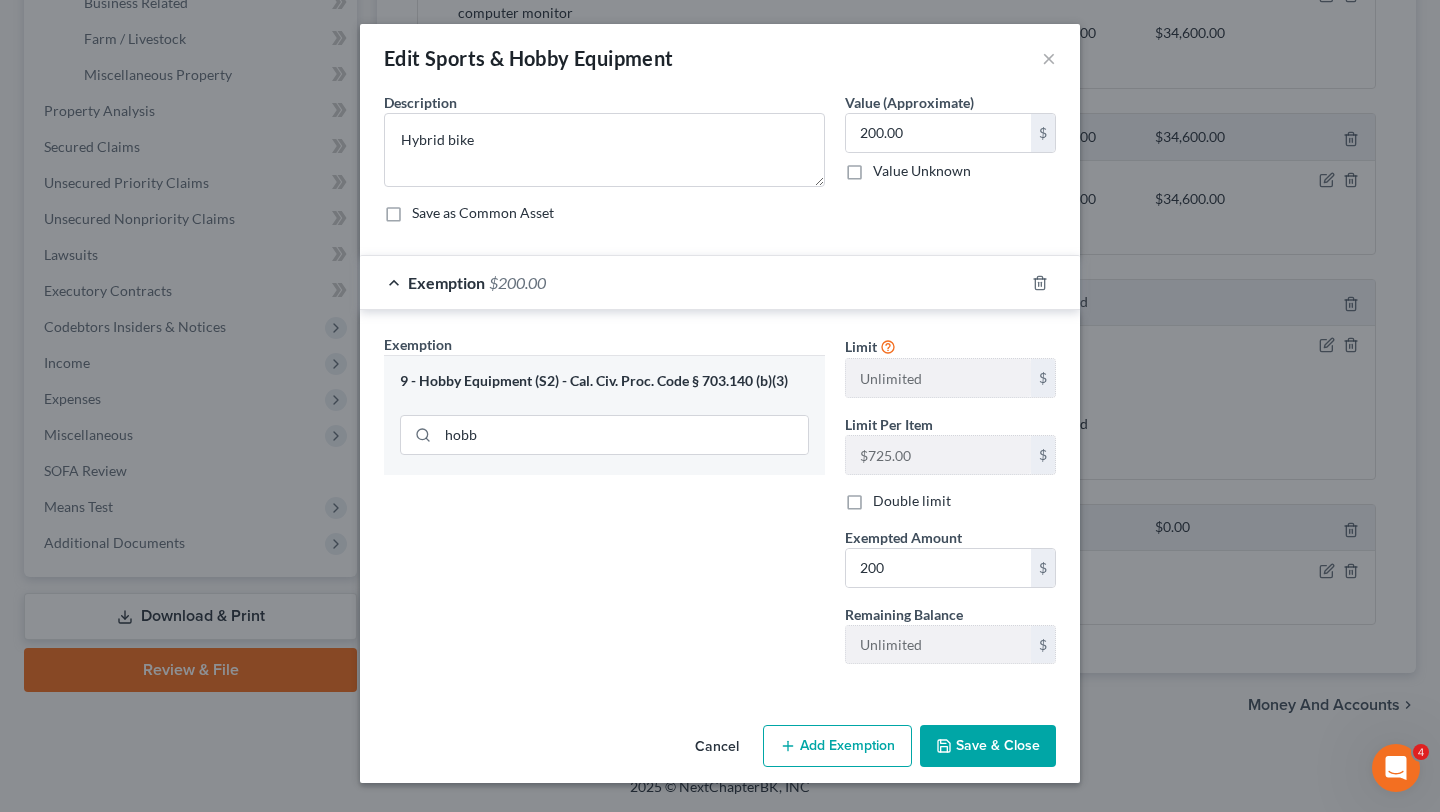 click on "Save & Close" at bounding box center (988, 746) 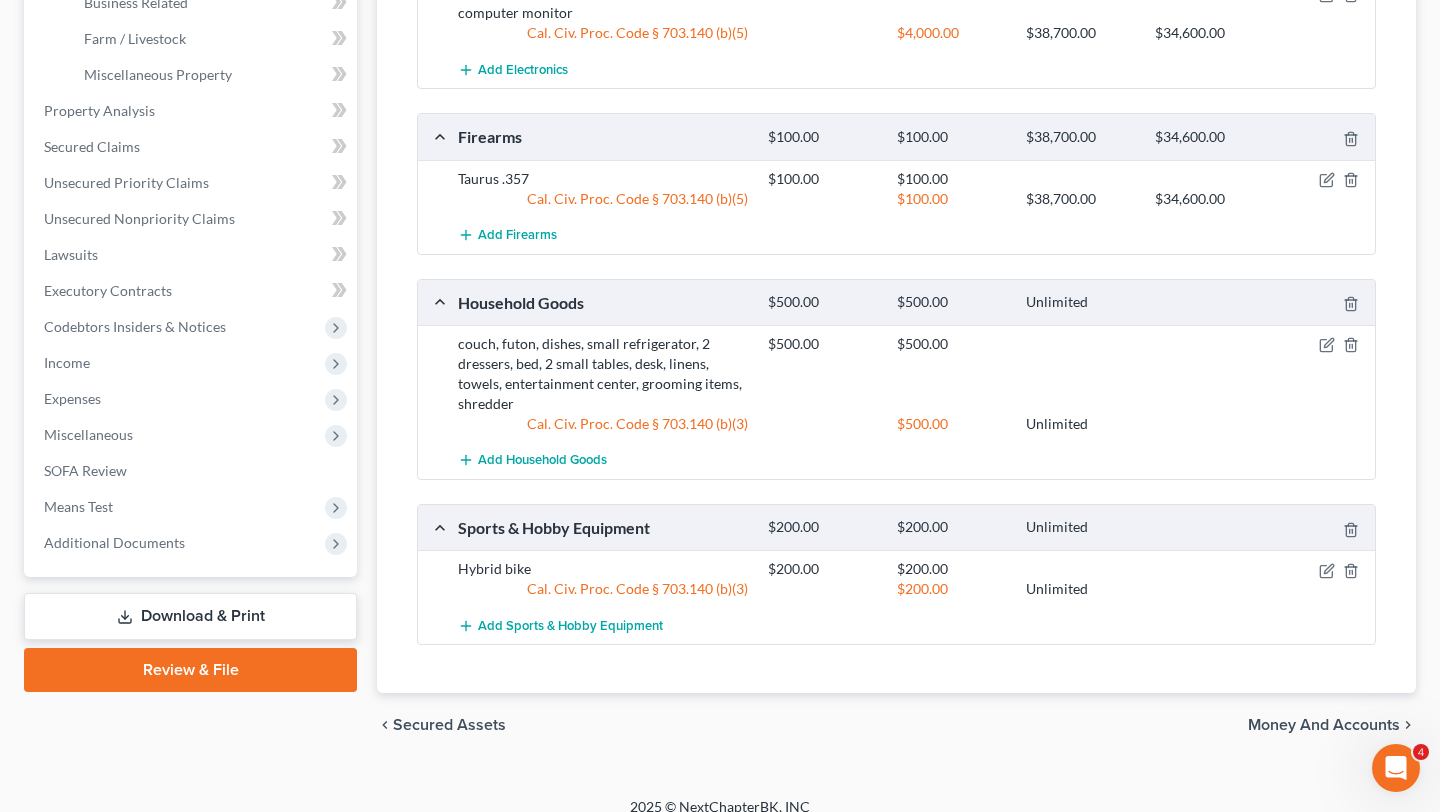 click on "chevron_left
Secured Assets
Money and Accounts
chevron_right" at bounding box center [896, 725] 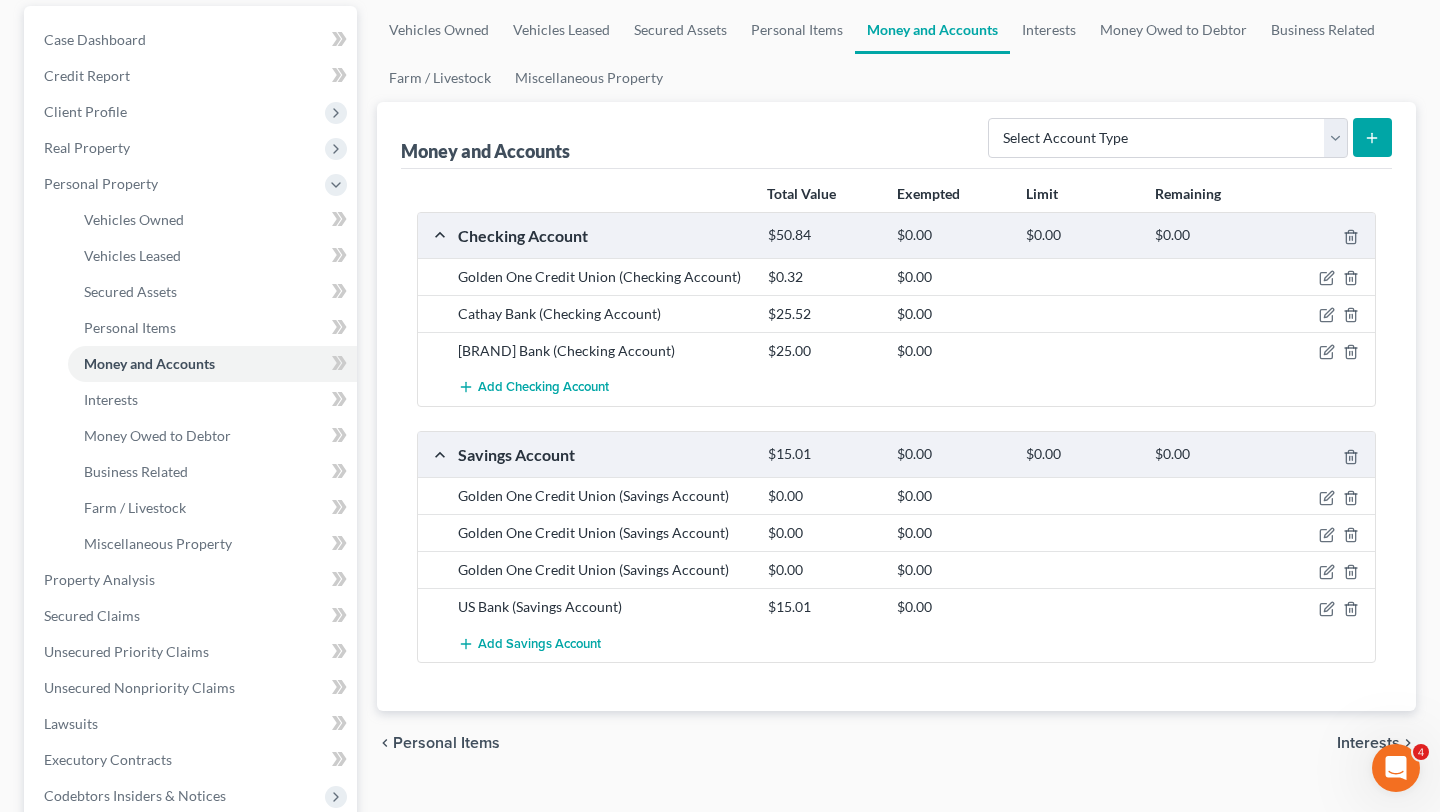 scroll, scrollTop: 188, scrollLeft: 0, axis: vertical 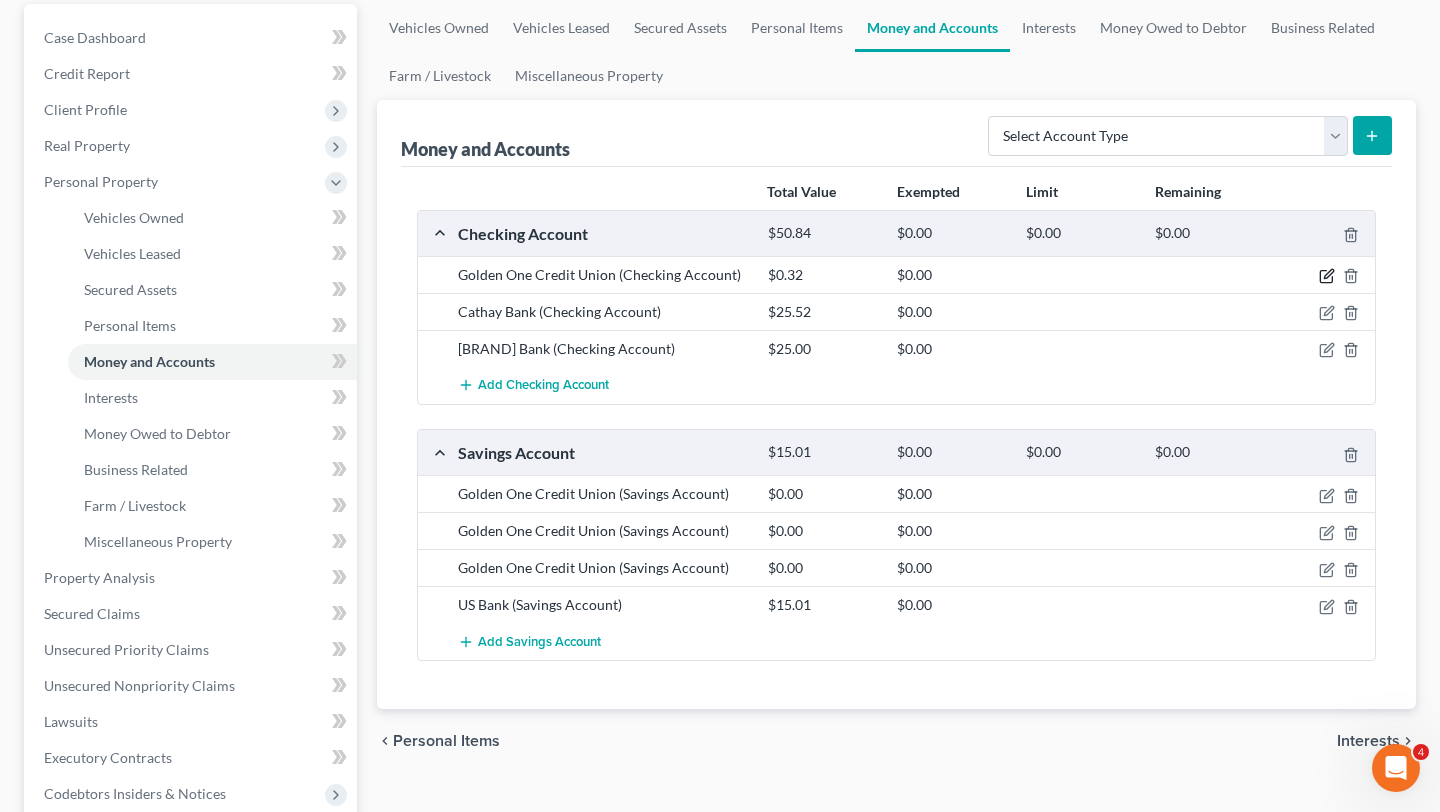click 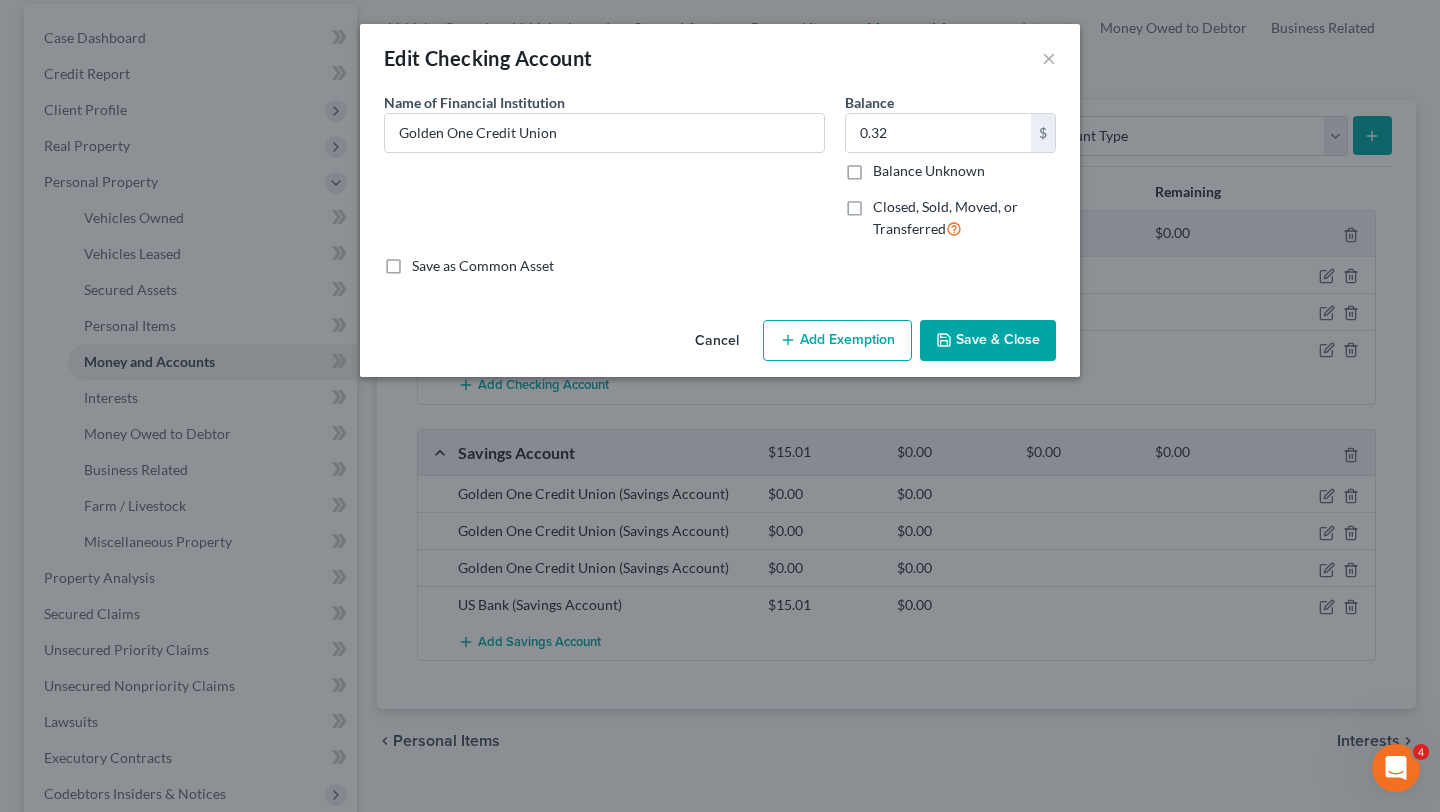 click on "Add Exemption" at bounding box center [837, 341] 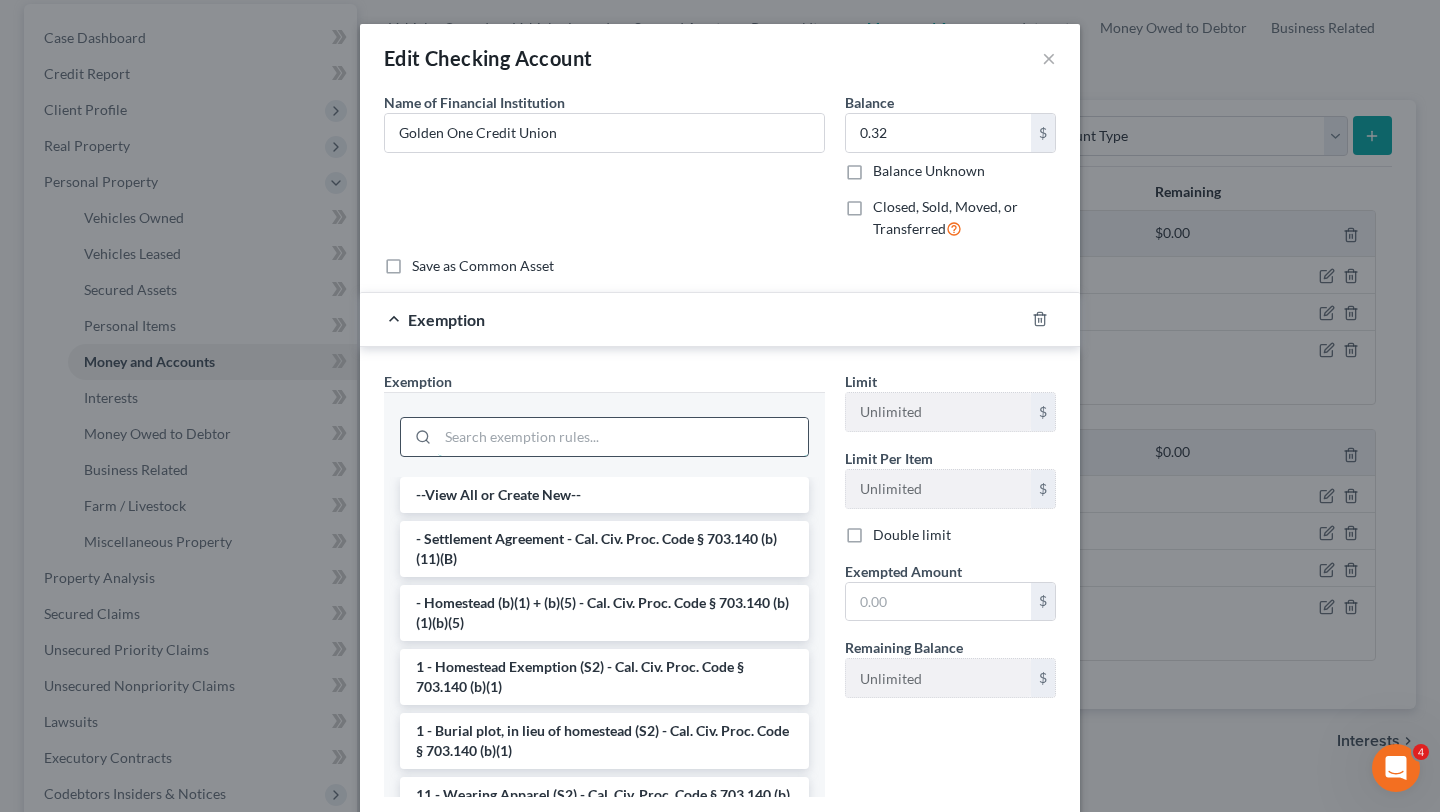 click at bounding box center [623, 437] 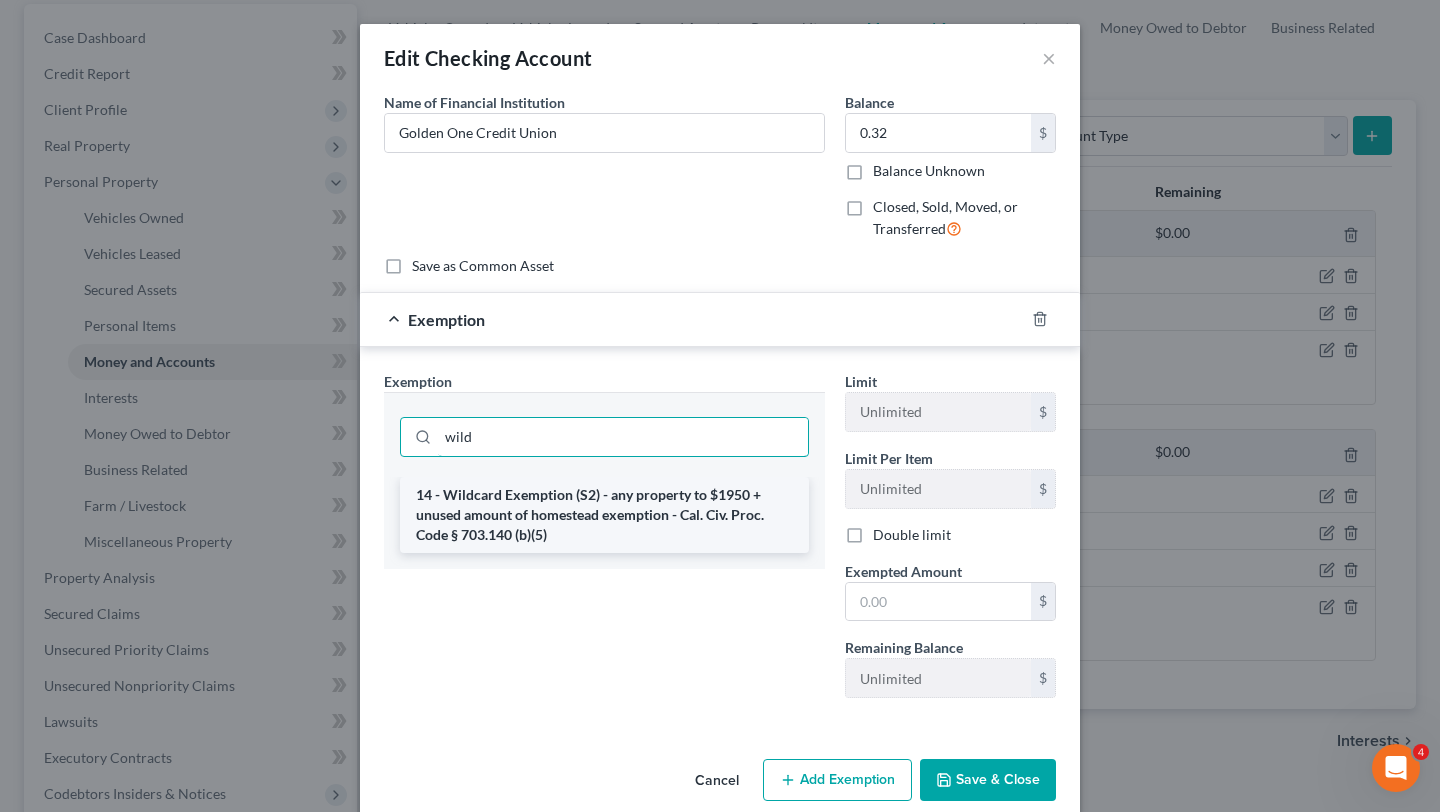 type on "wild" 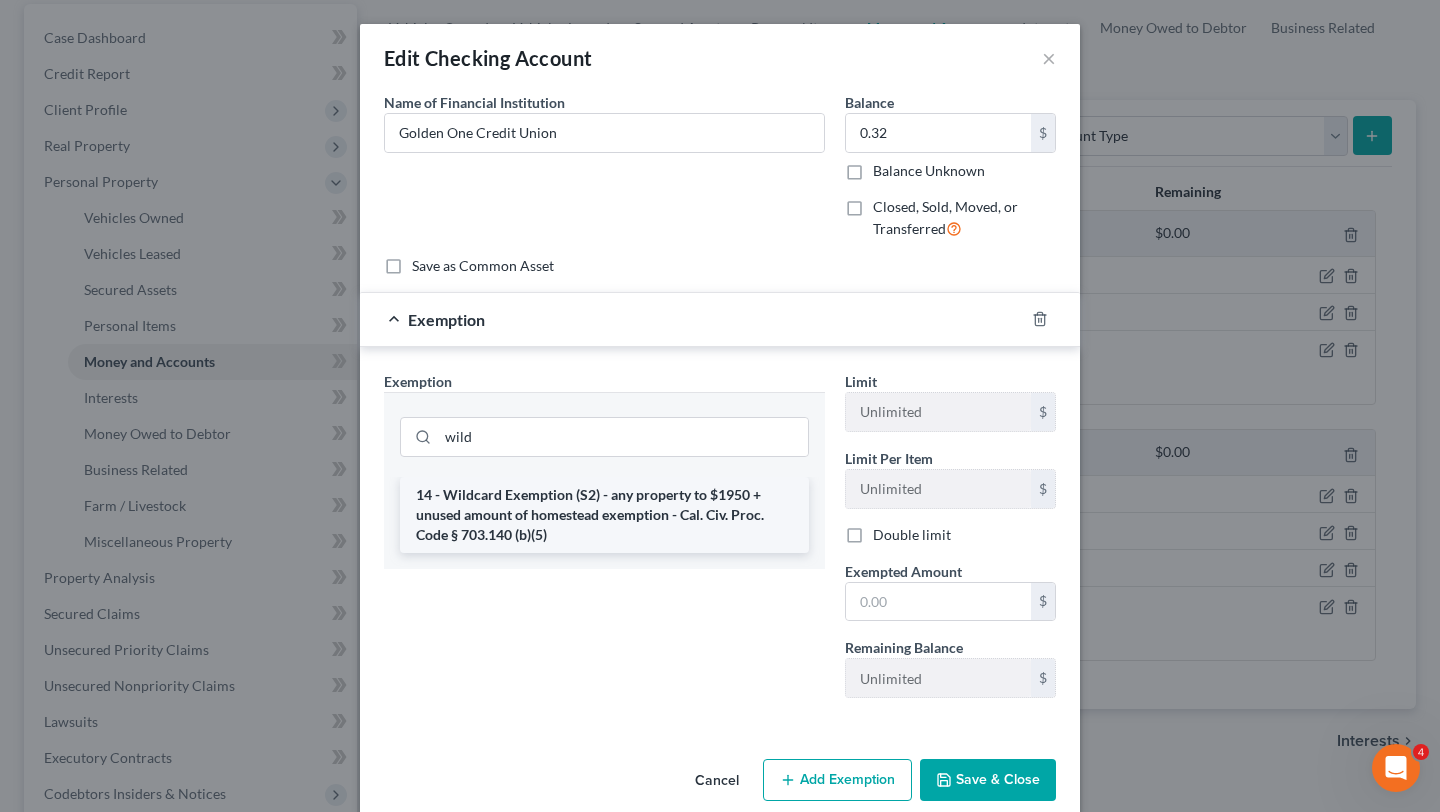 click on "14 - Wildcard Exemption (S2) - any property to $1950 + unused amount of homestead exemption  - Cal. Civ. Proc. Code § 703.140 (b)(5)" at bounding box center [604, 515] 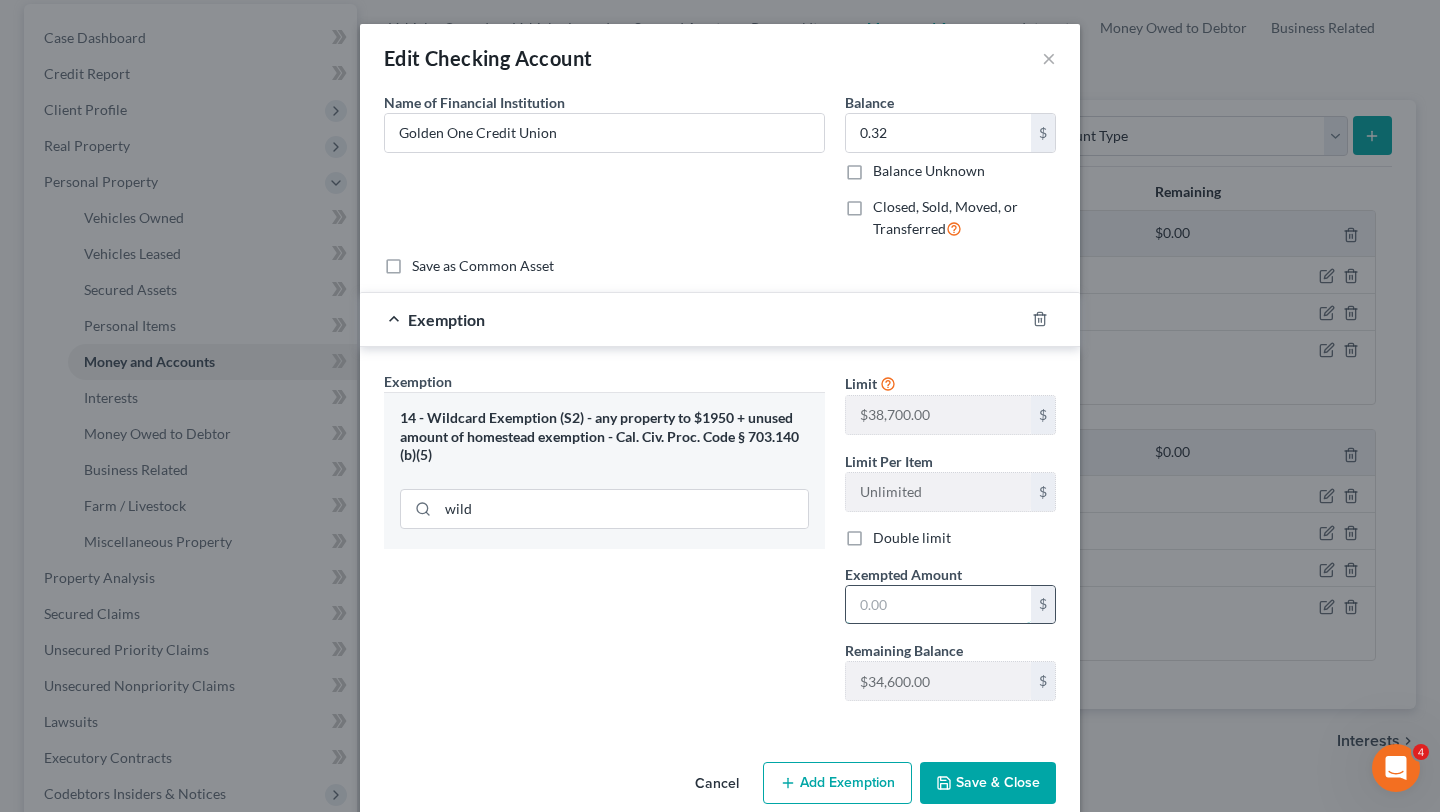 click at bounding box center (938, 605) 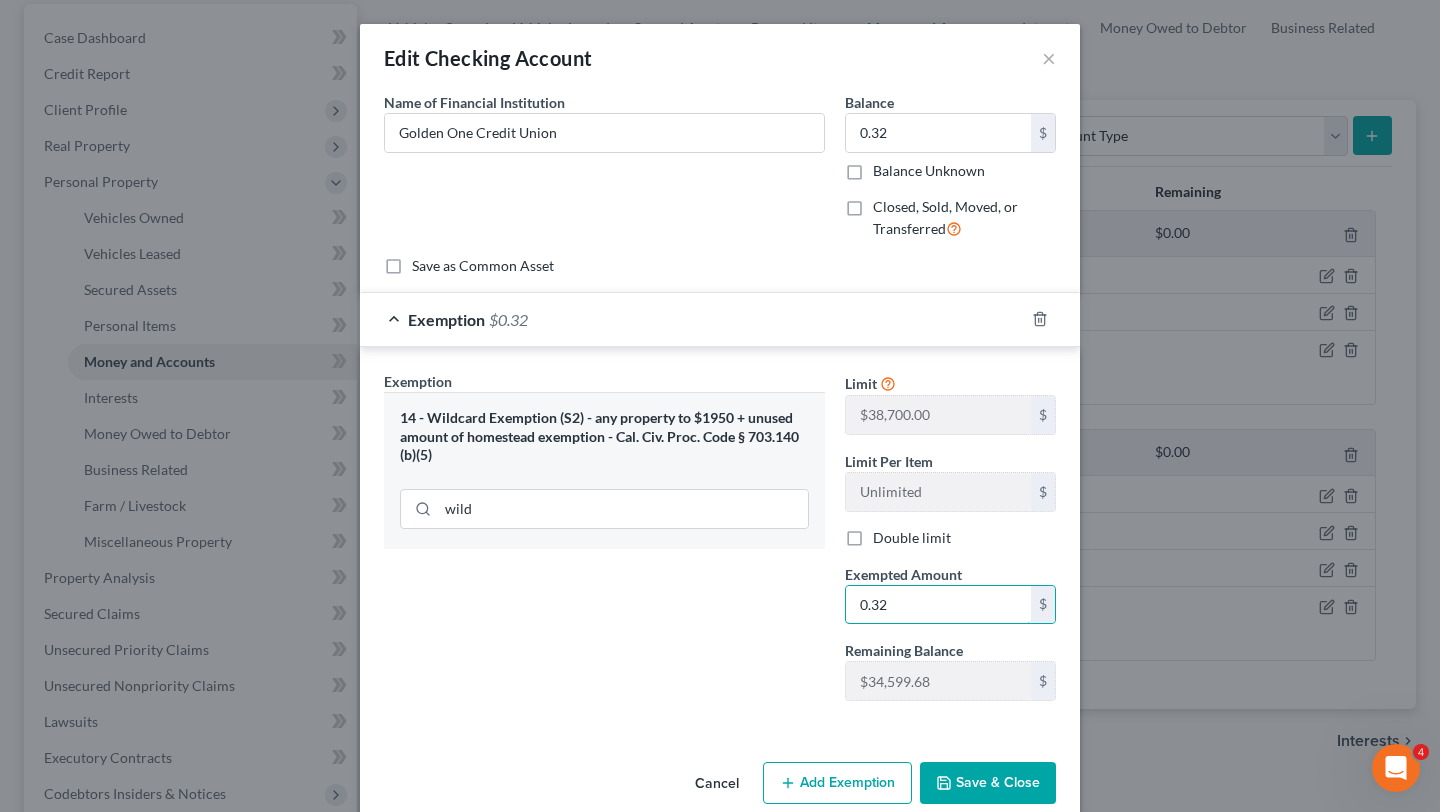 type on "0.32" 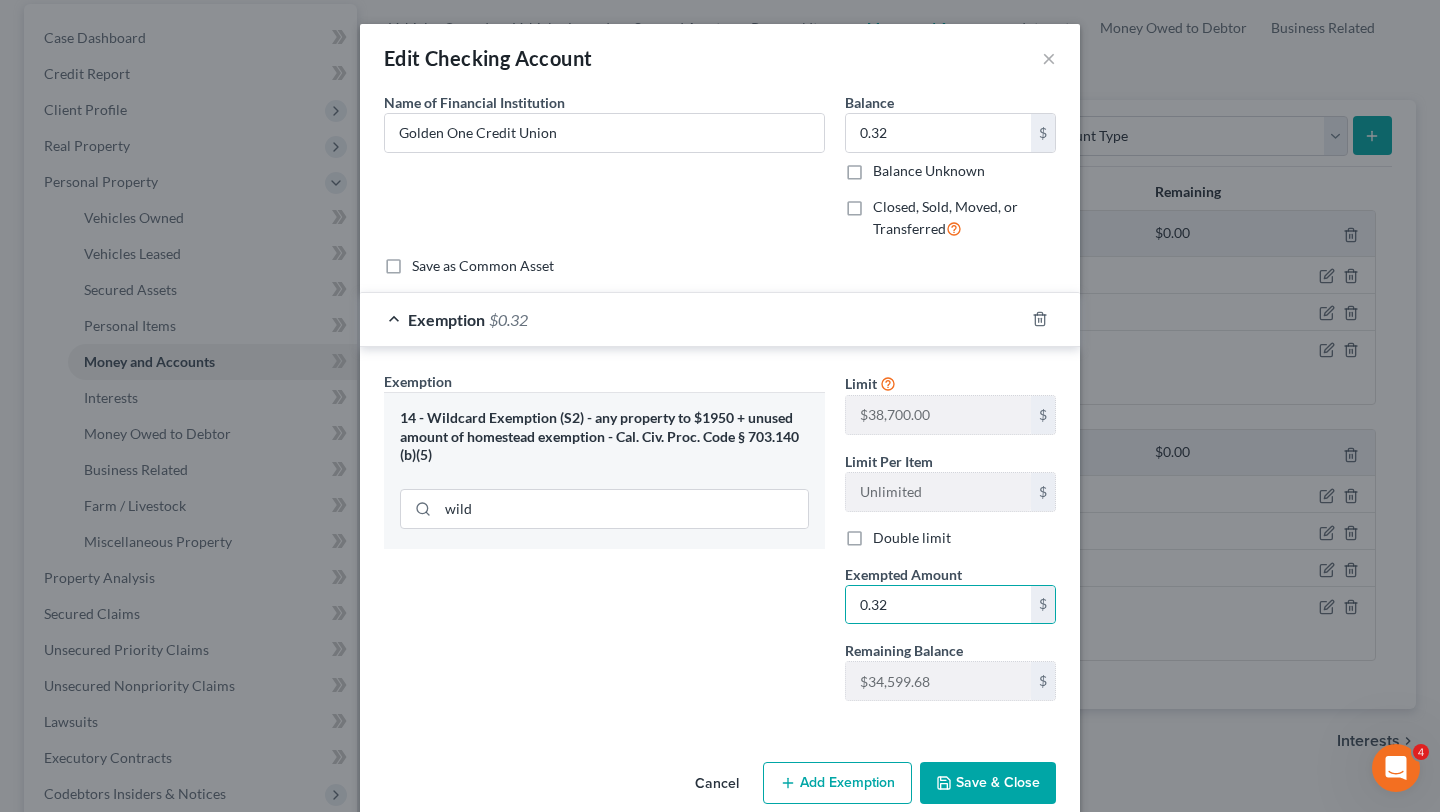 click on "Exemption Set must be selected for CA.
Exemption
*
14 - Wildcard Exemption (S2) - any property to $1950 + unused amount of homestead exemption  - Cal. Civ. Proc. Code § 703.140 (b)(5)         wild" at bounding box center [604, 544] 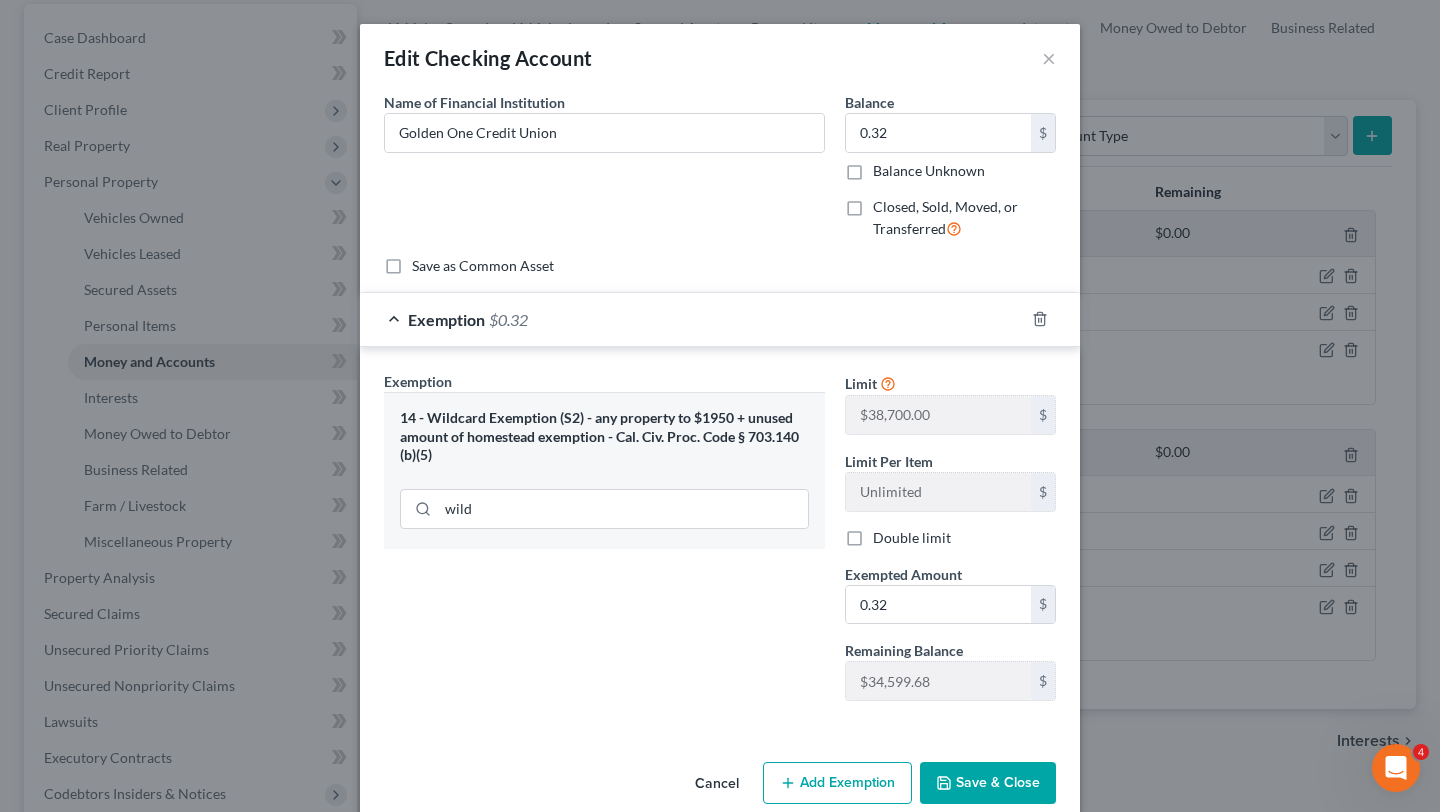 click on "Save & Close" at bounding box center [988, 783] 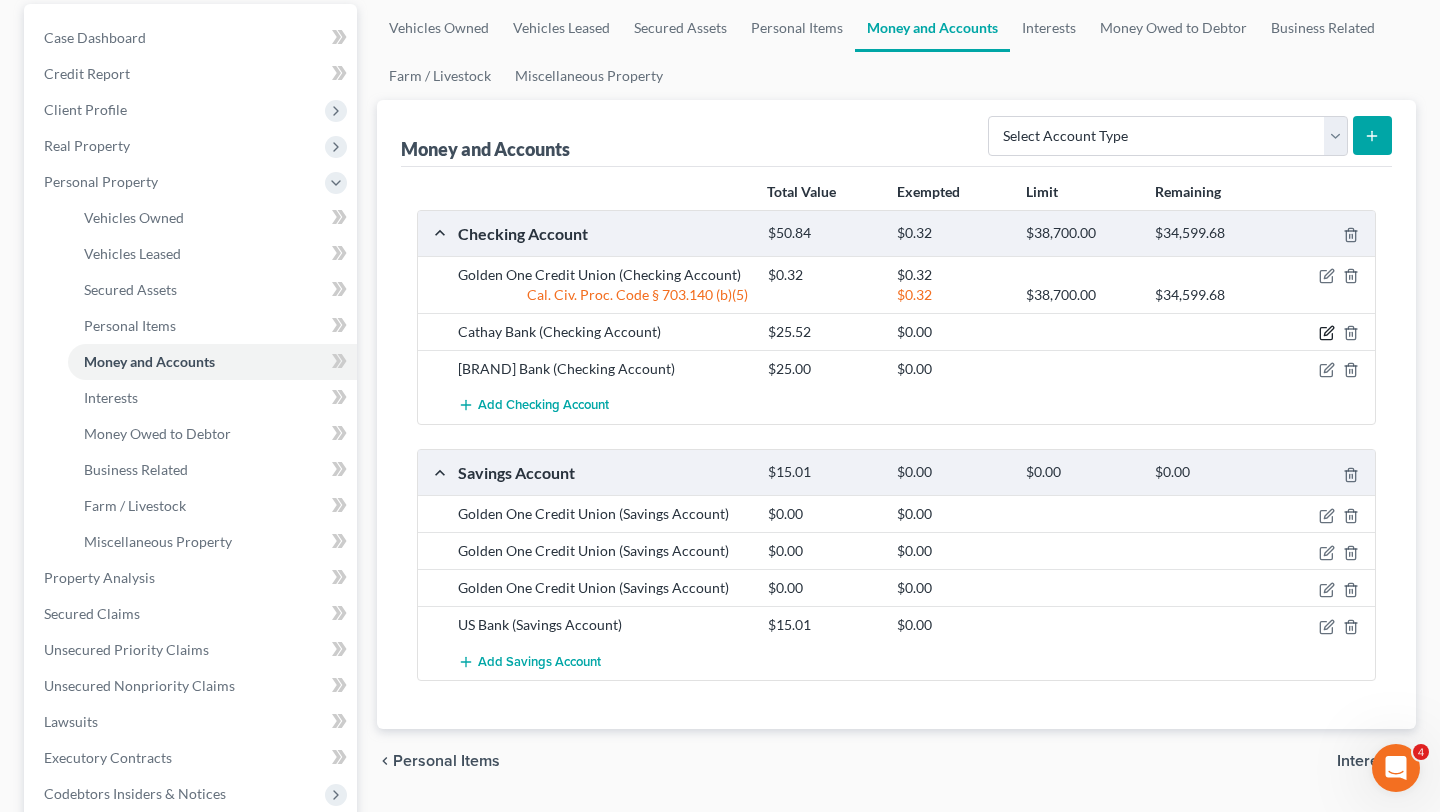 click 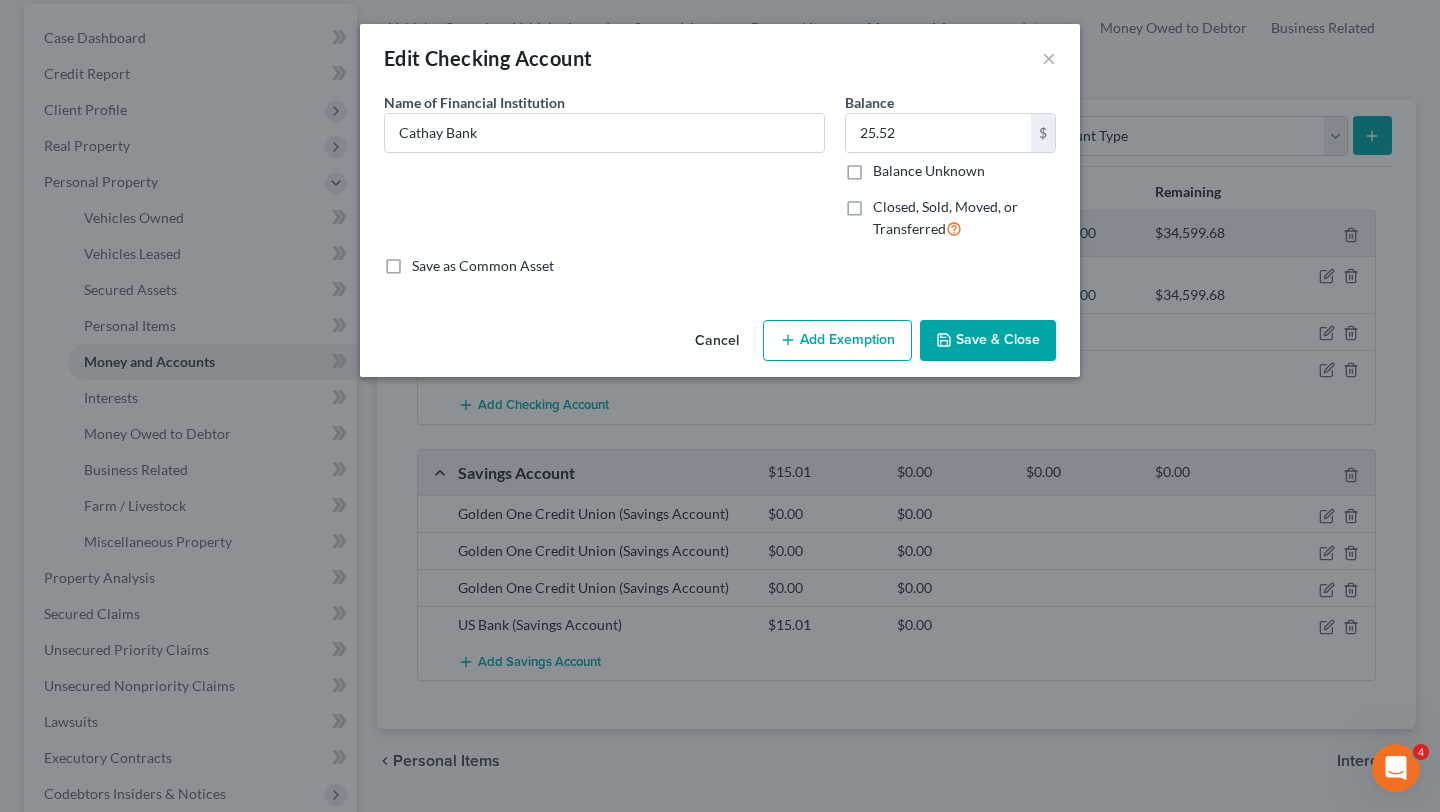 click on "Add Exemption" at bounding box center [837, 341] 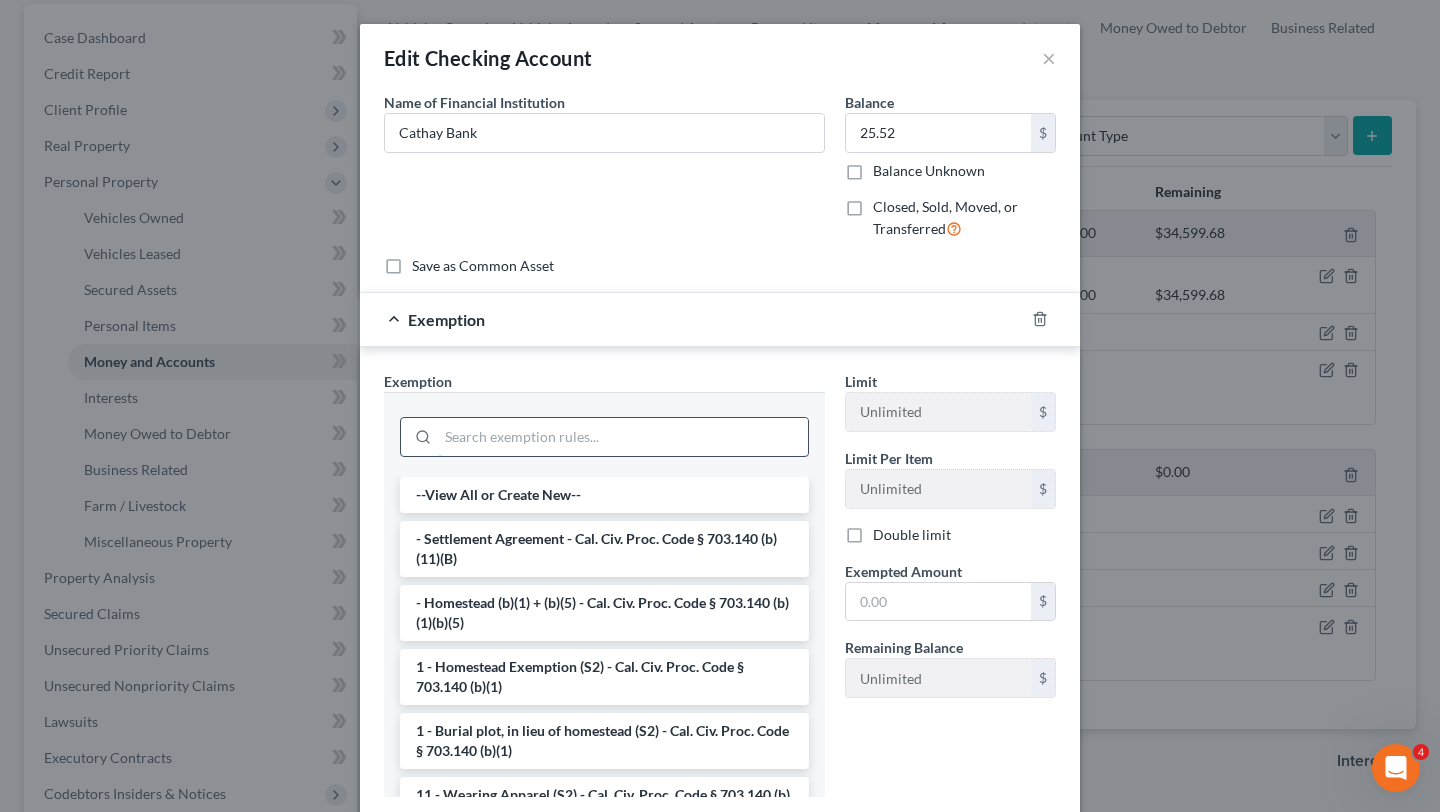 click at bounding box center (623, 437) 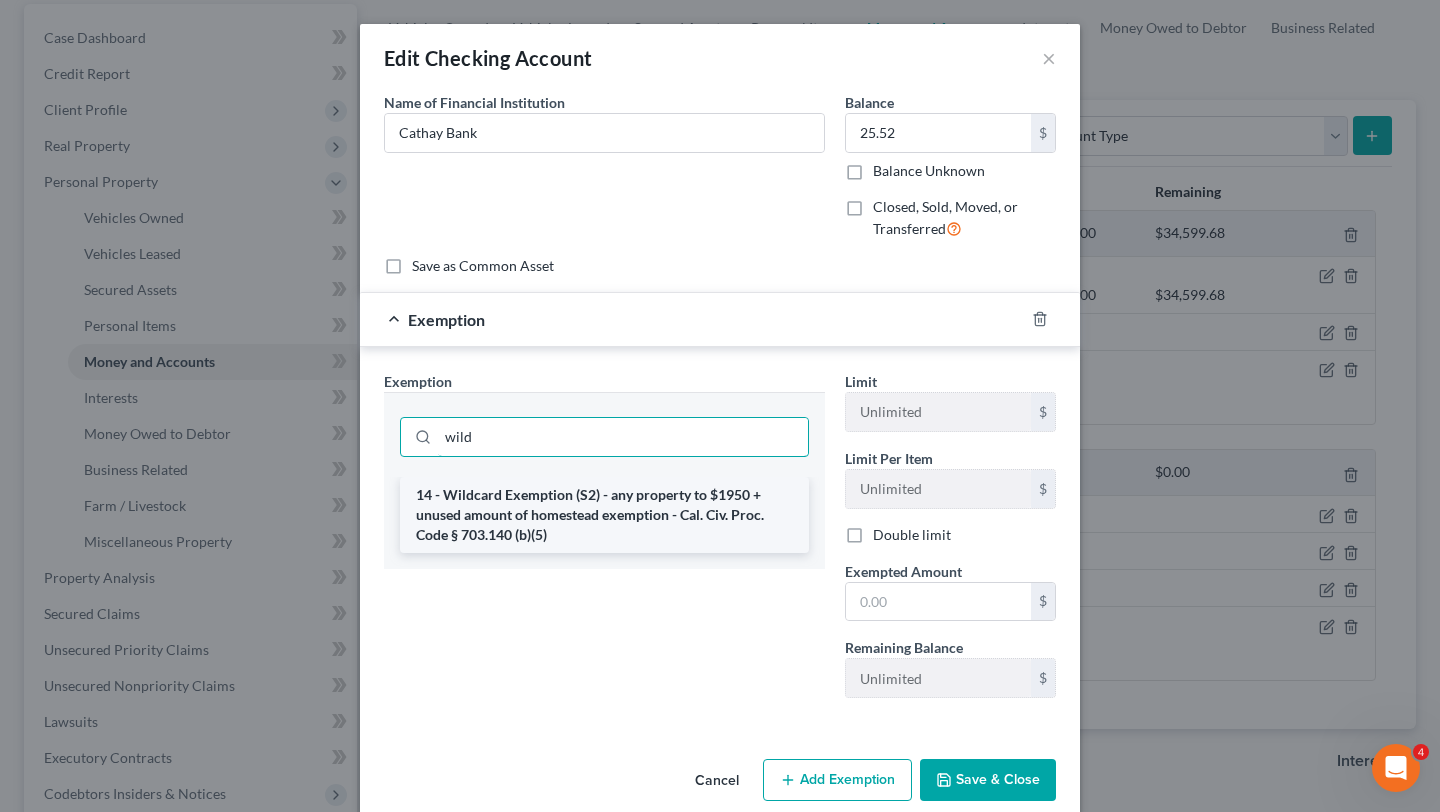 type on "wild" 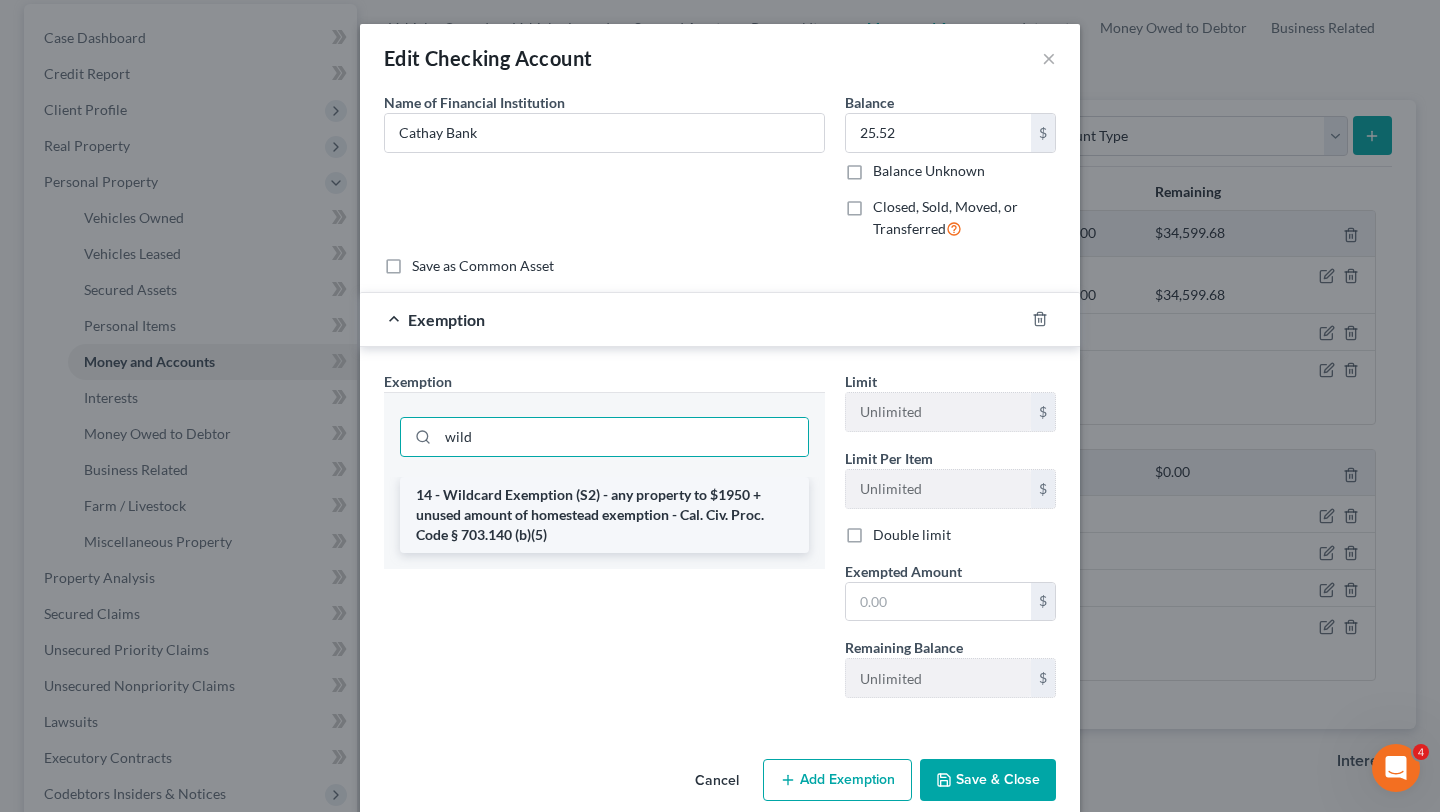 click on "14 - Wildcard Exemption (S2) - any property to $1950 + unused amount of homestead exemption  - Cal. Civ. Proc. Code § 703.140 (b)(5)" at bounding box center (604, 515) 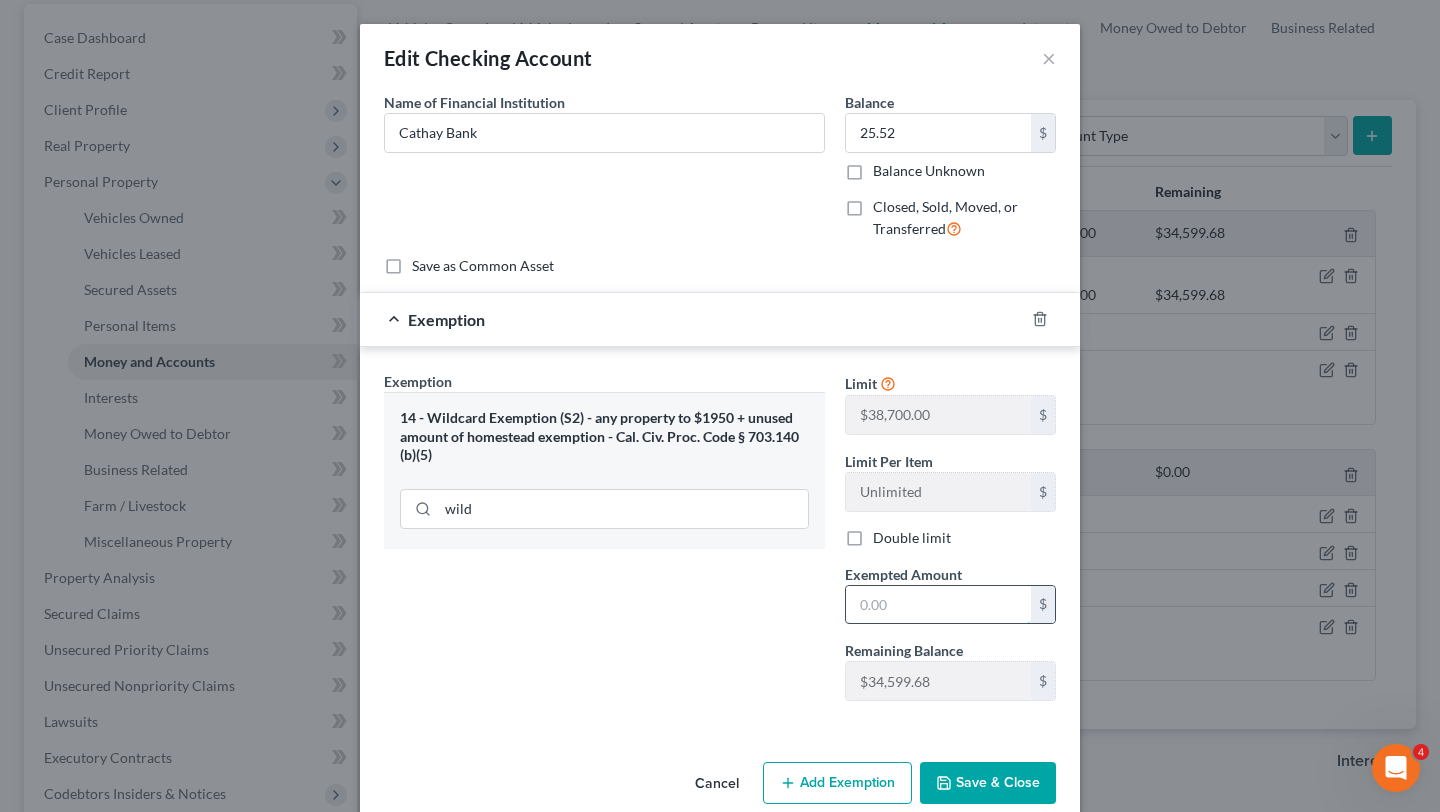 click at bounding box center (938, 605) 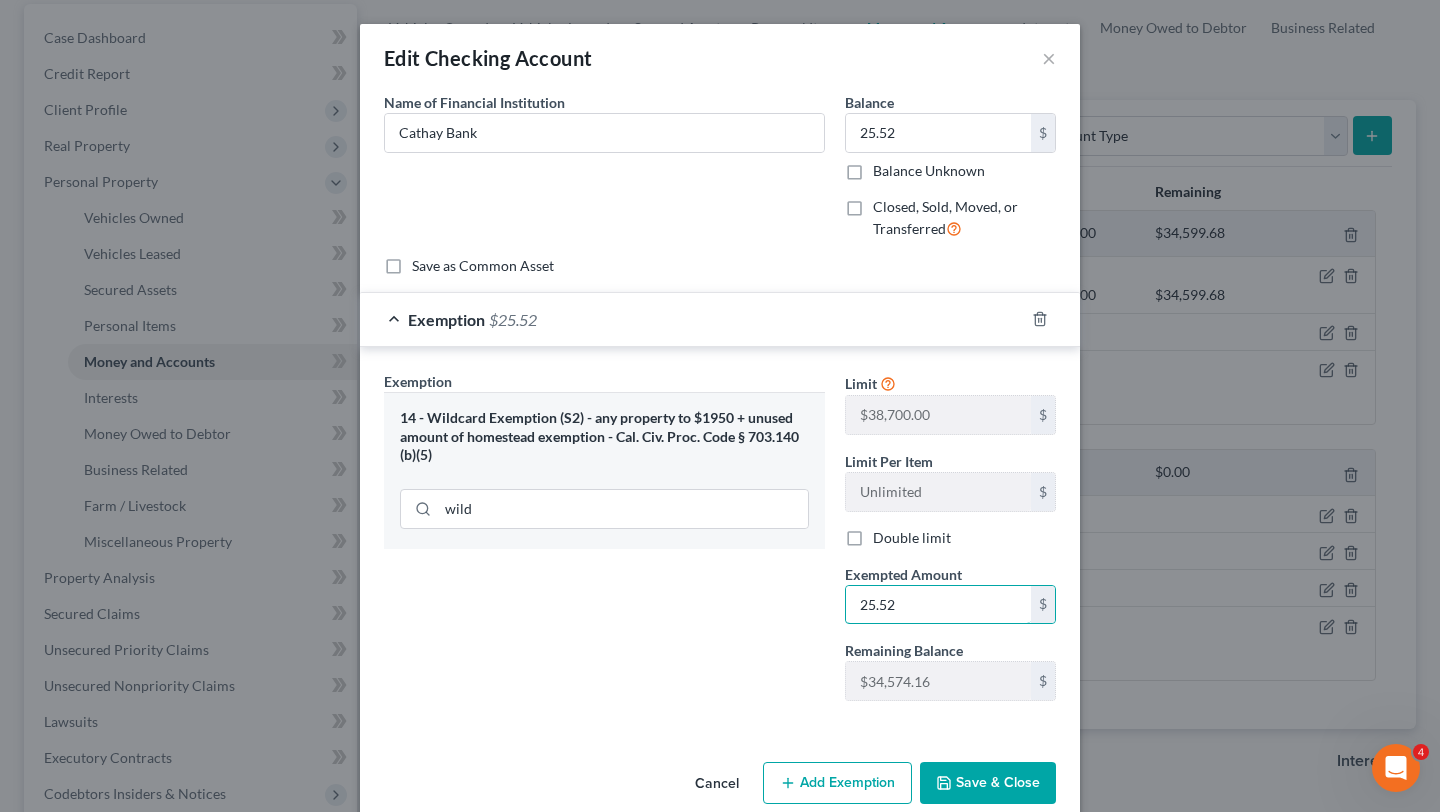 type on "25.52" 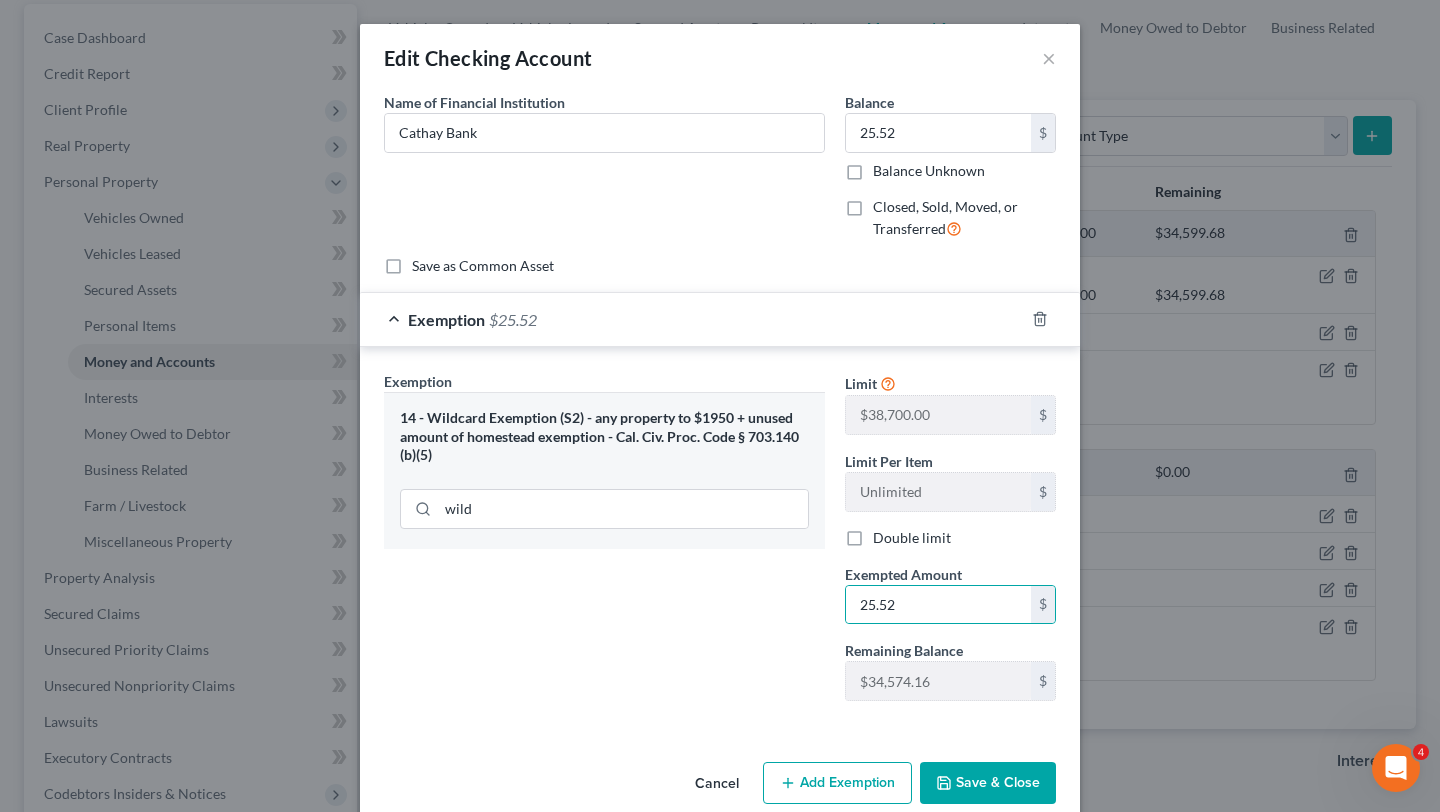 click on "Save & Close" at bounding box center (988, 783) 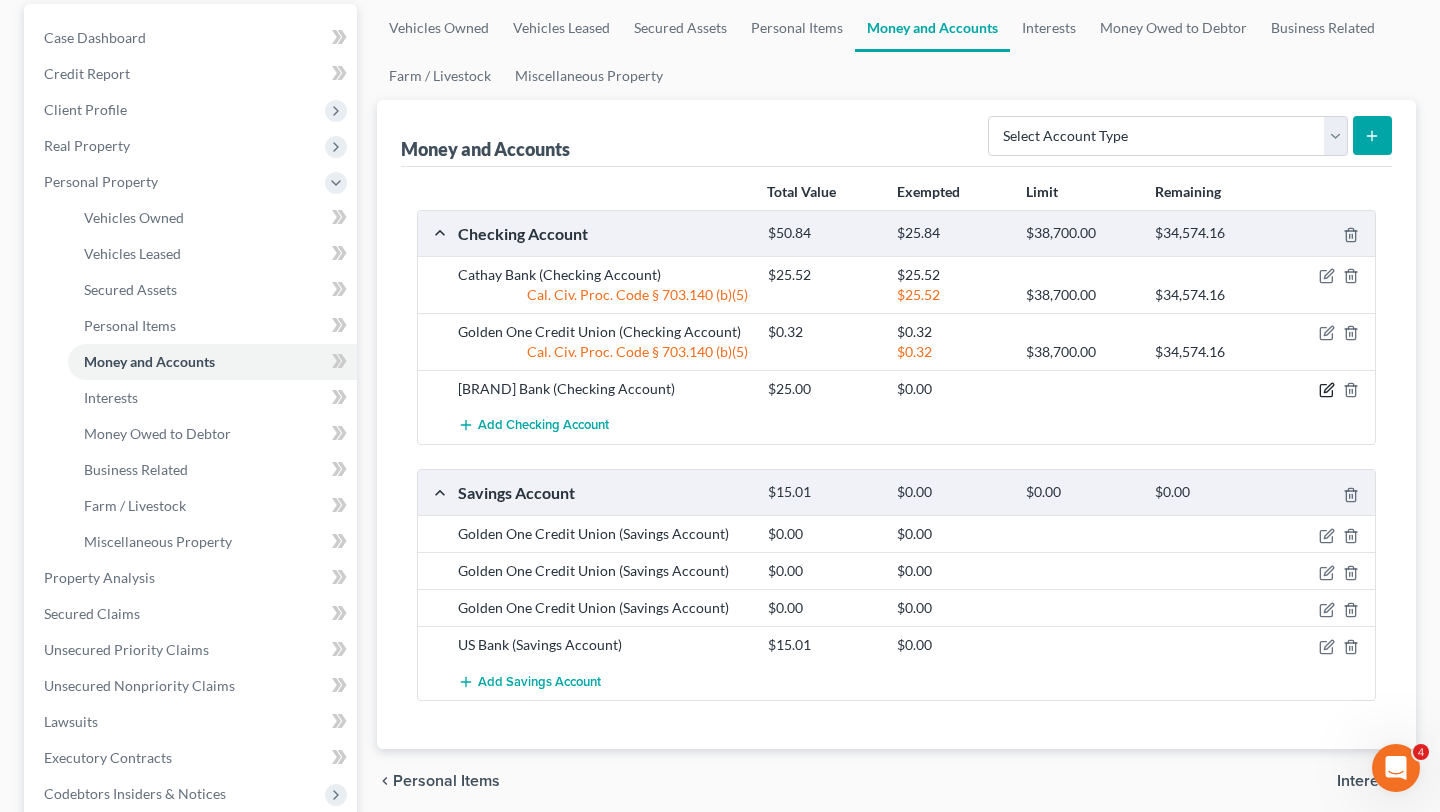 click 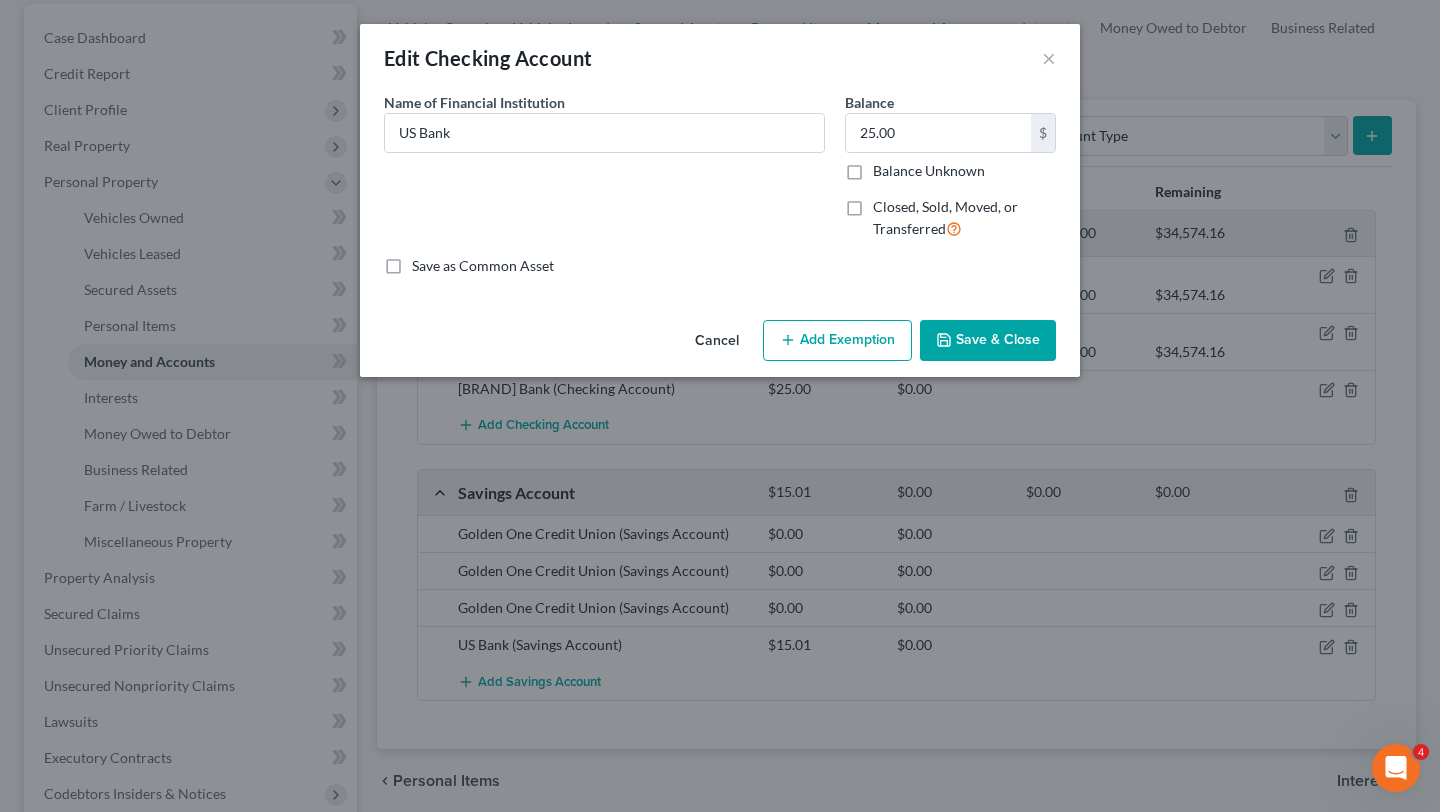 click on "Add Exemption" at bounding box center (837, 341) 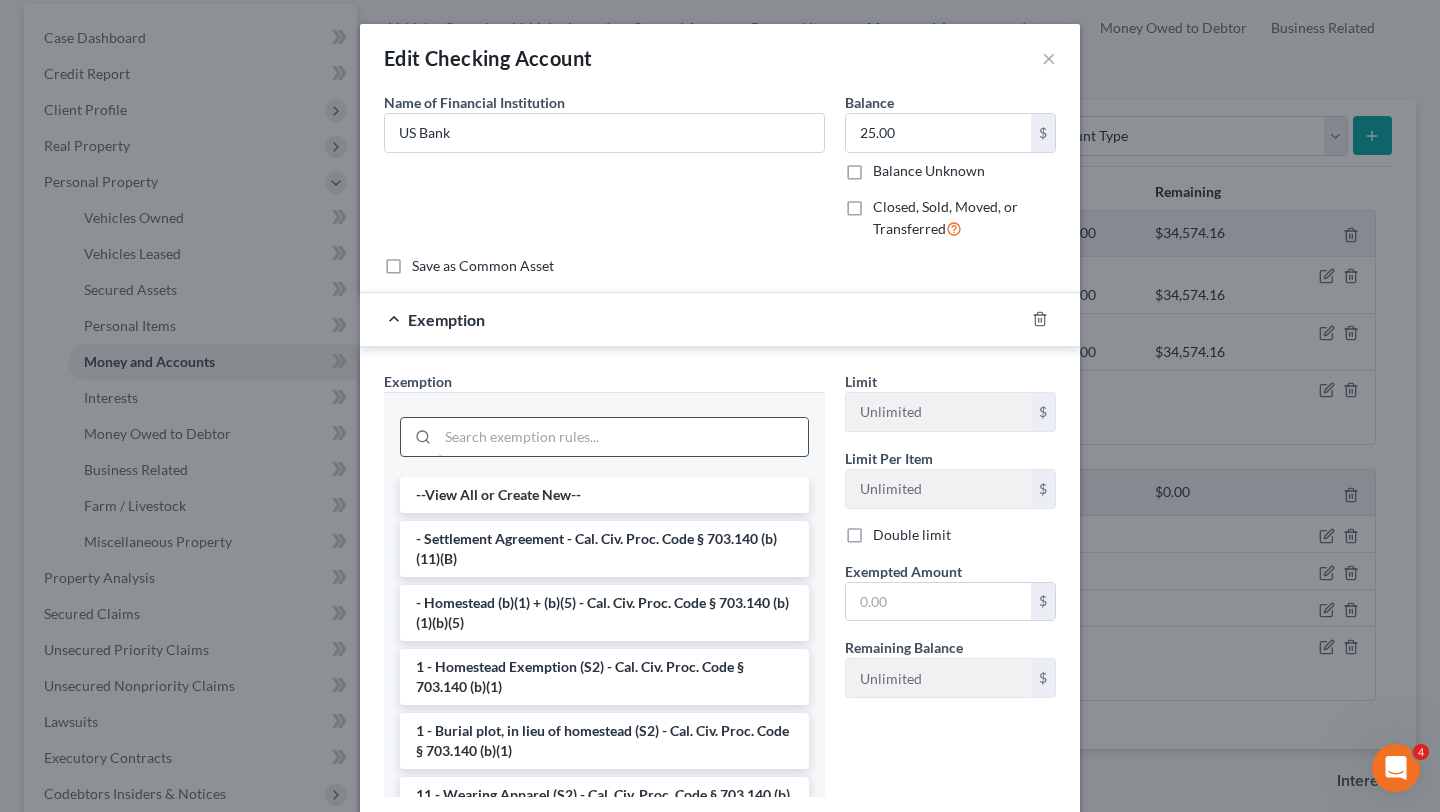 click at bounding box center (623, 437) 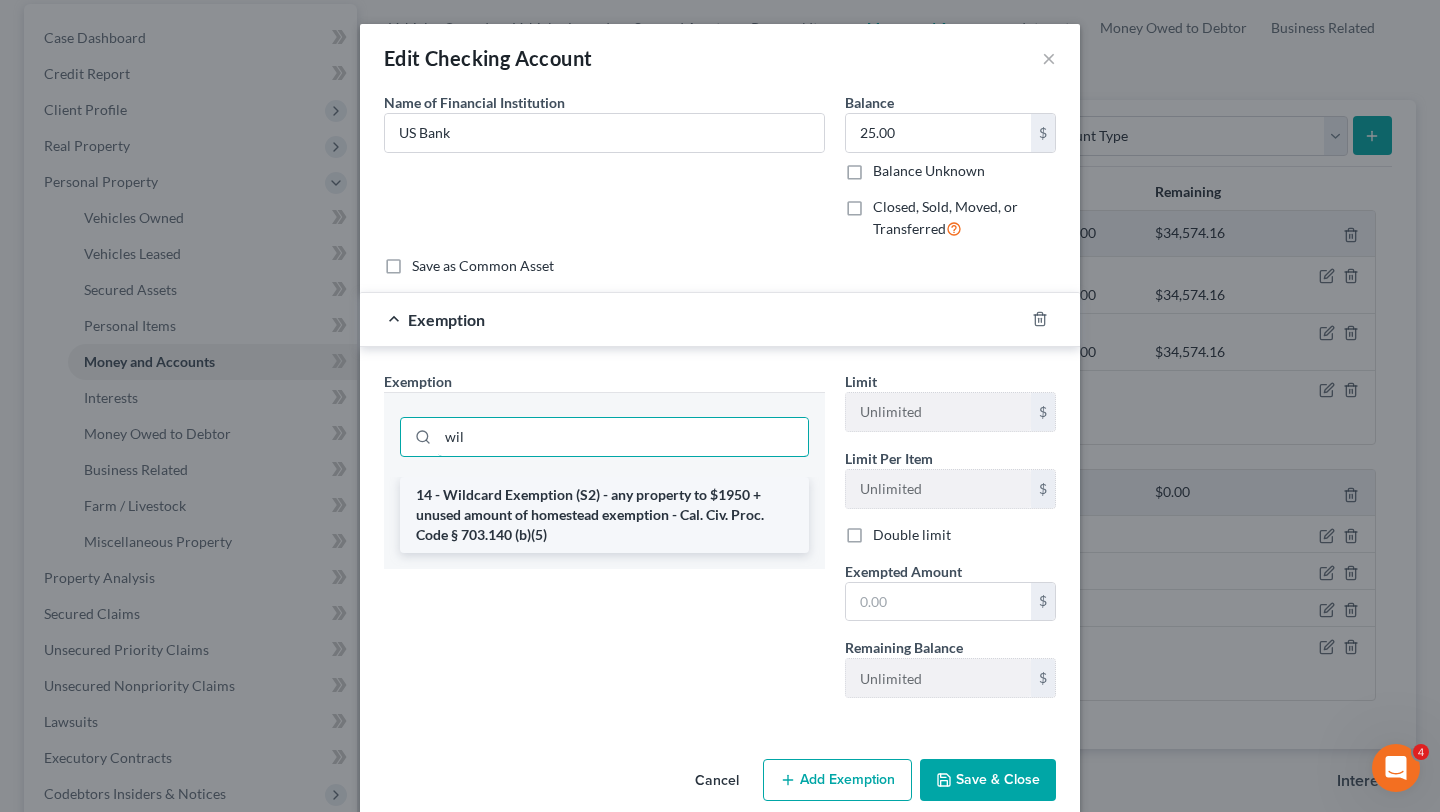 type on "wil" 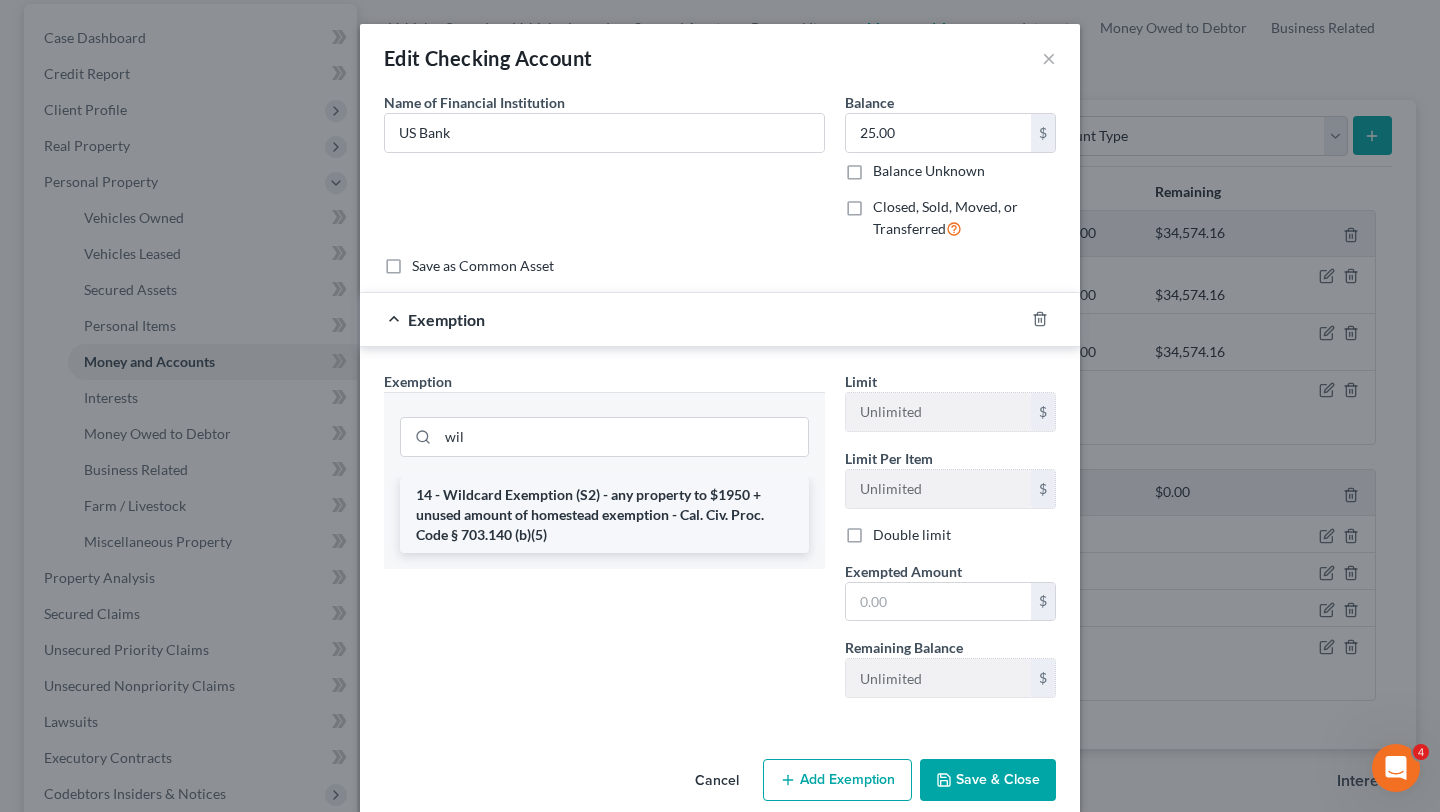 click on "14 - Wildcard Exemption (S2) - any property to $1950 + unused amount of homestead exemption  - Cal. Civ. Proc. Code § 703.140 (b)(5)" at bounding box center [604, 515] 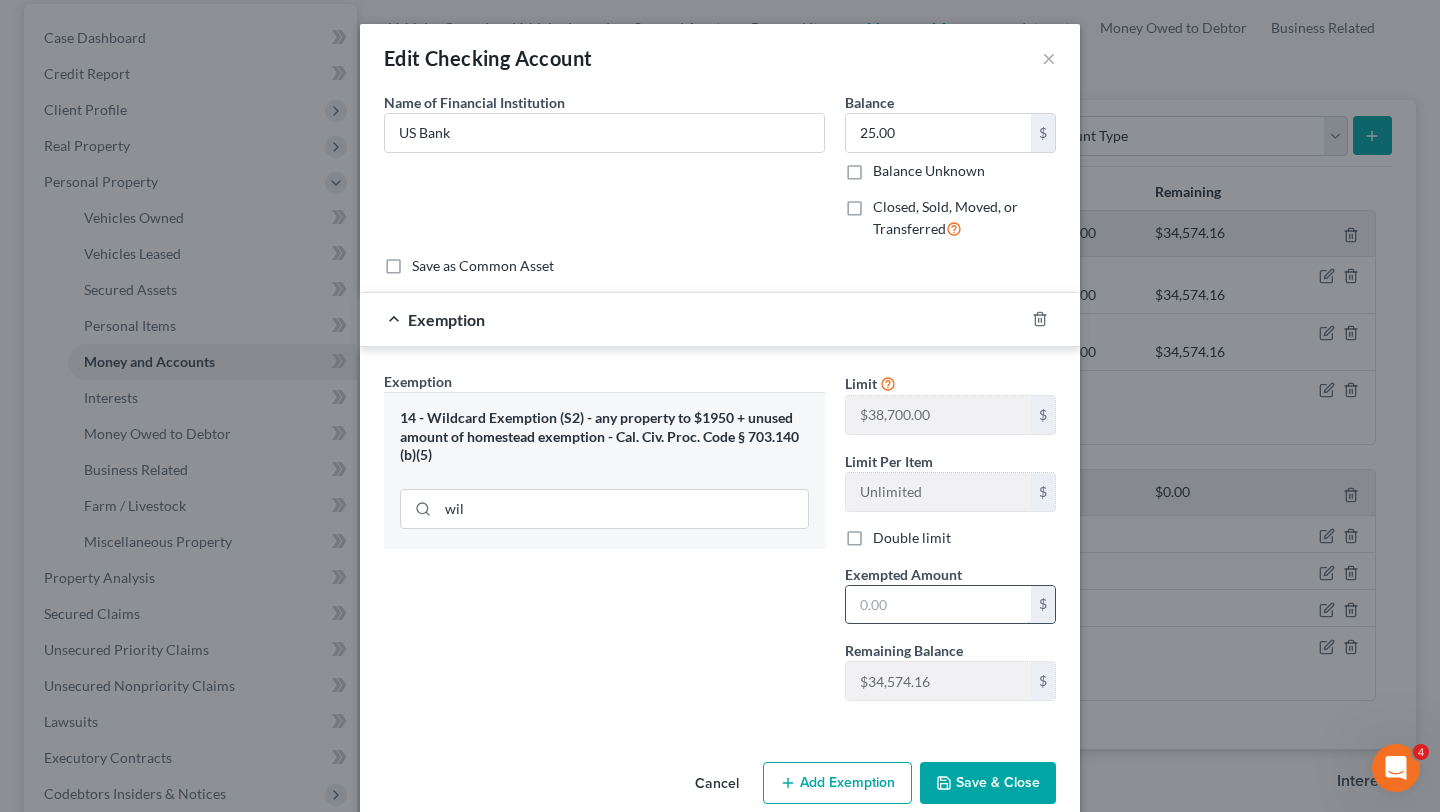 click at bounding box center [938, 605] 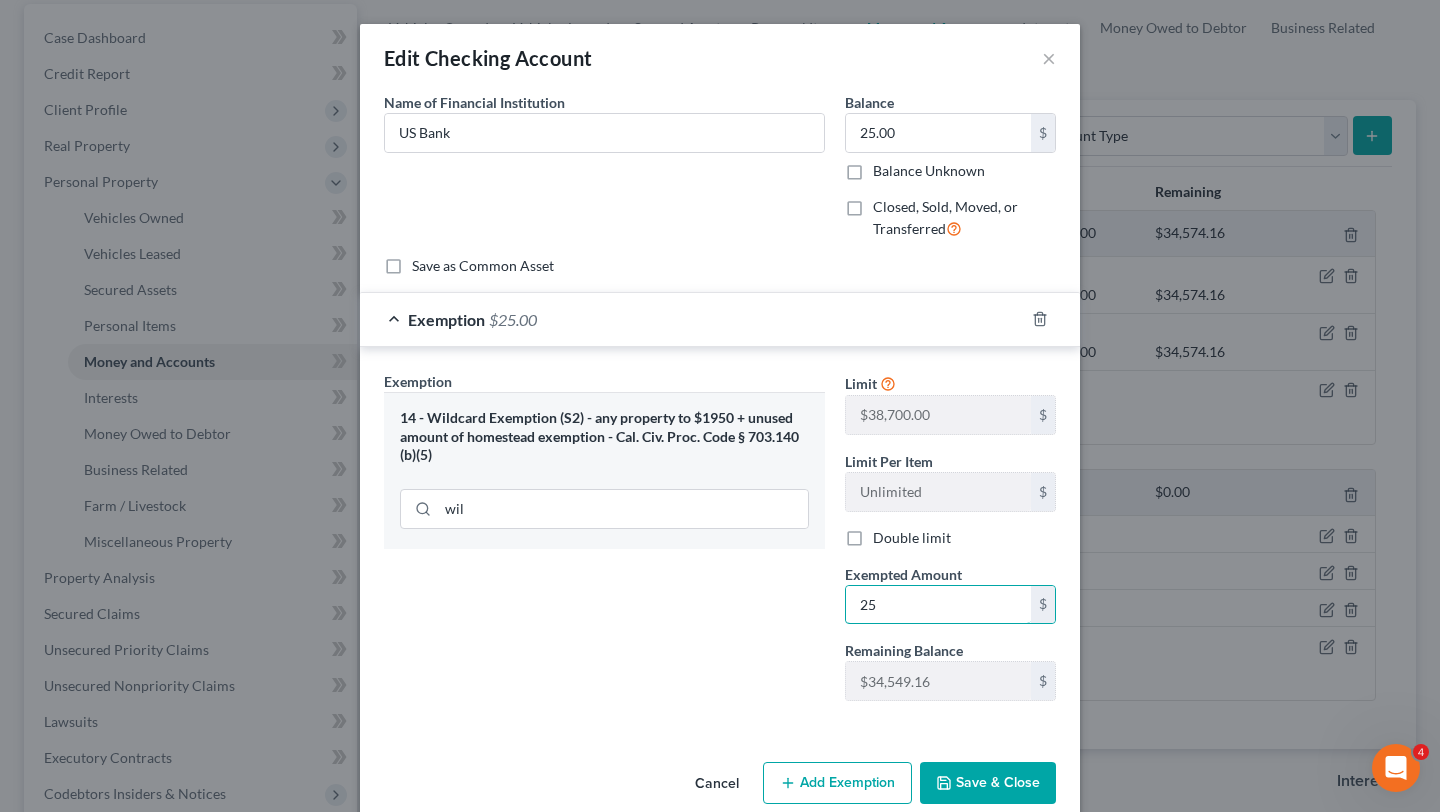 type on "25" 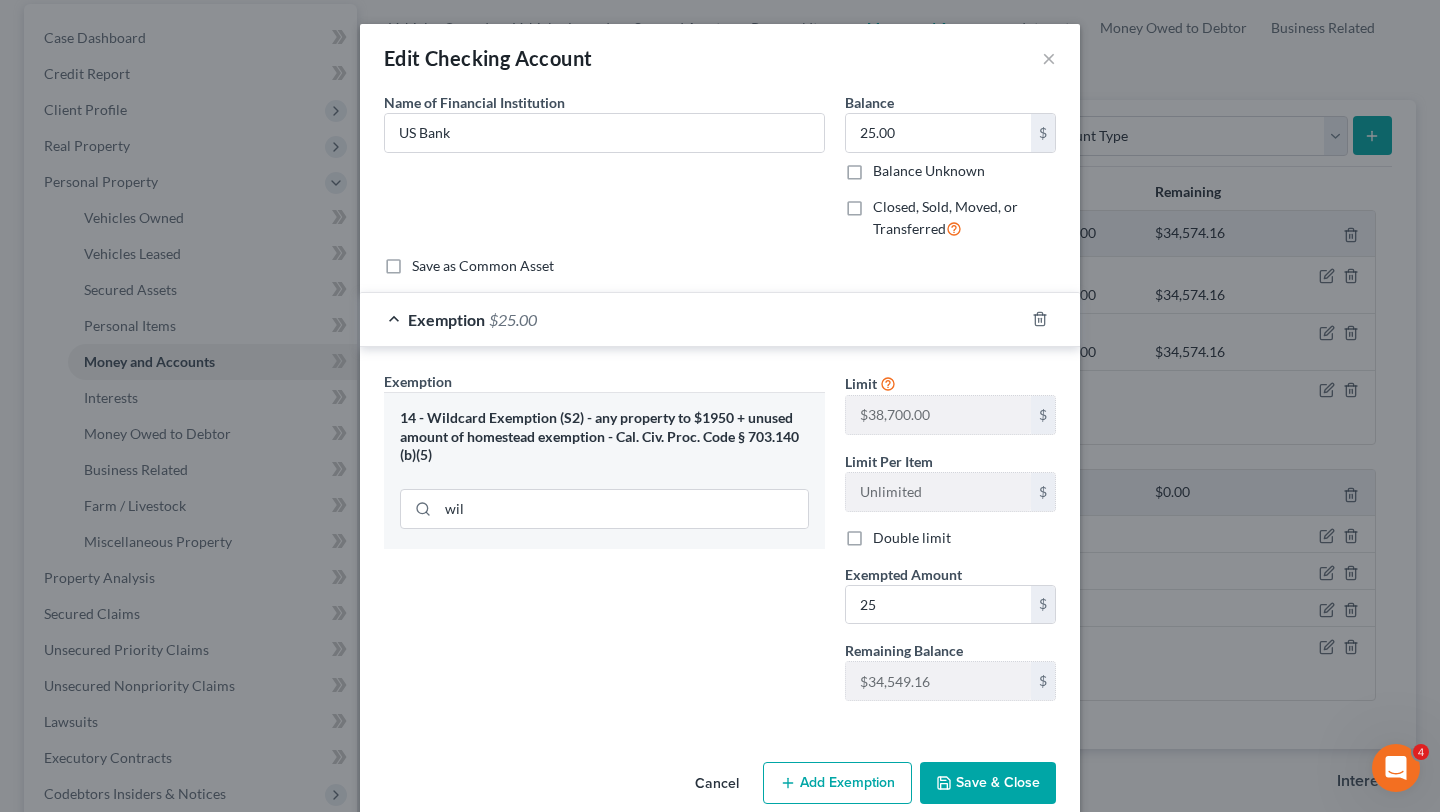click on "Exemption Set must be selected for CA.
Exemption
*
14 - Wildcard Exemption (S2) - any property to $1950 + unused amount of homestead exemption  - Cal. Civ. Proc. Code § 703.140 (b)(5)         wil" at bounding box center (604, 544) 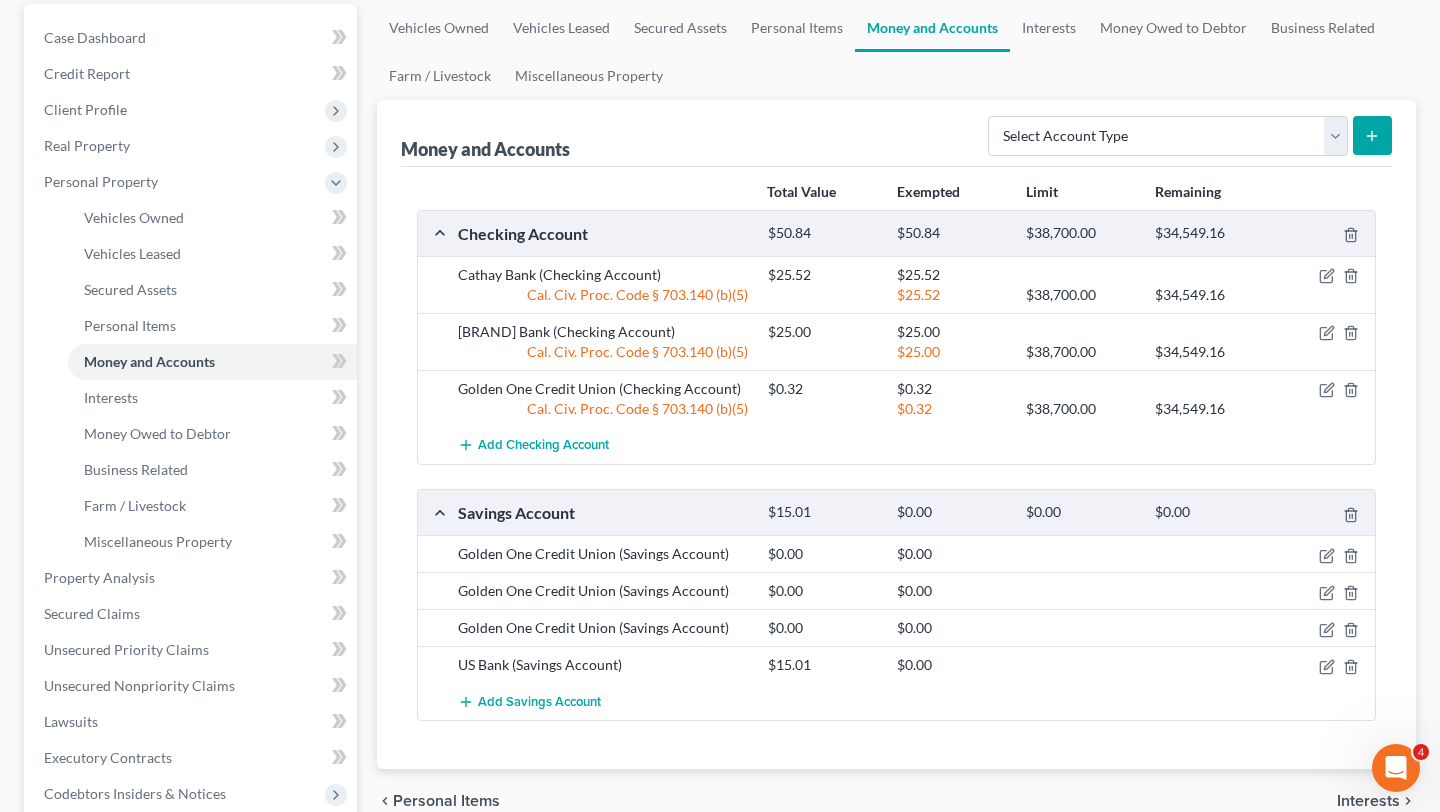 scroll, scrollTop: 264, scrollLeft: 0, axis: vertical 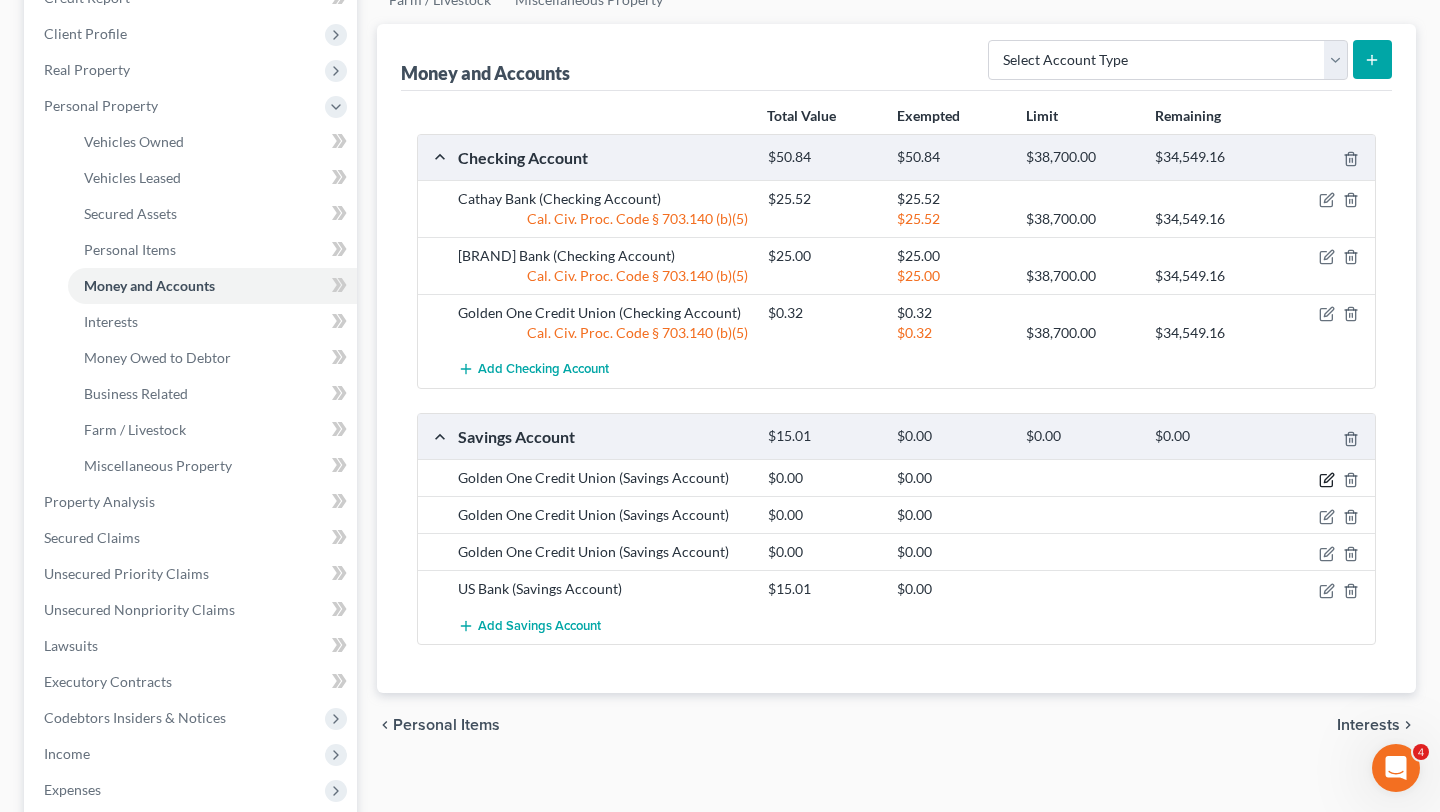 click 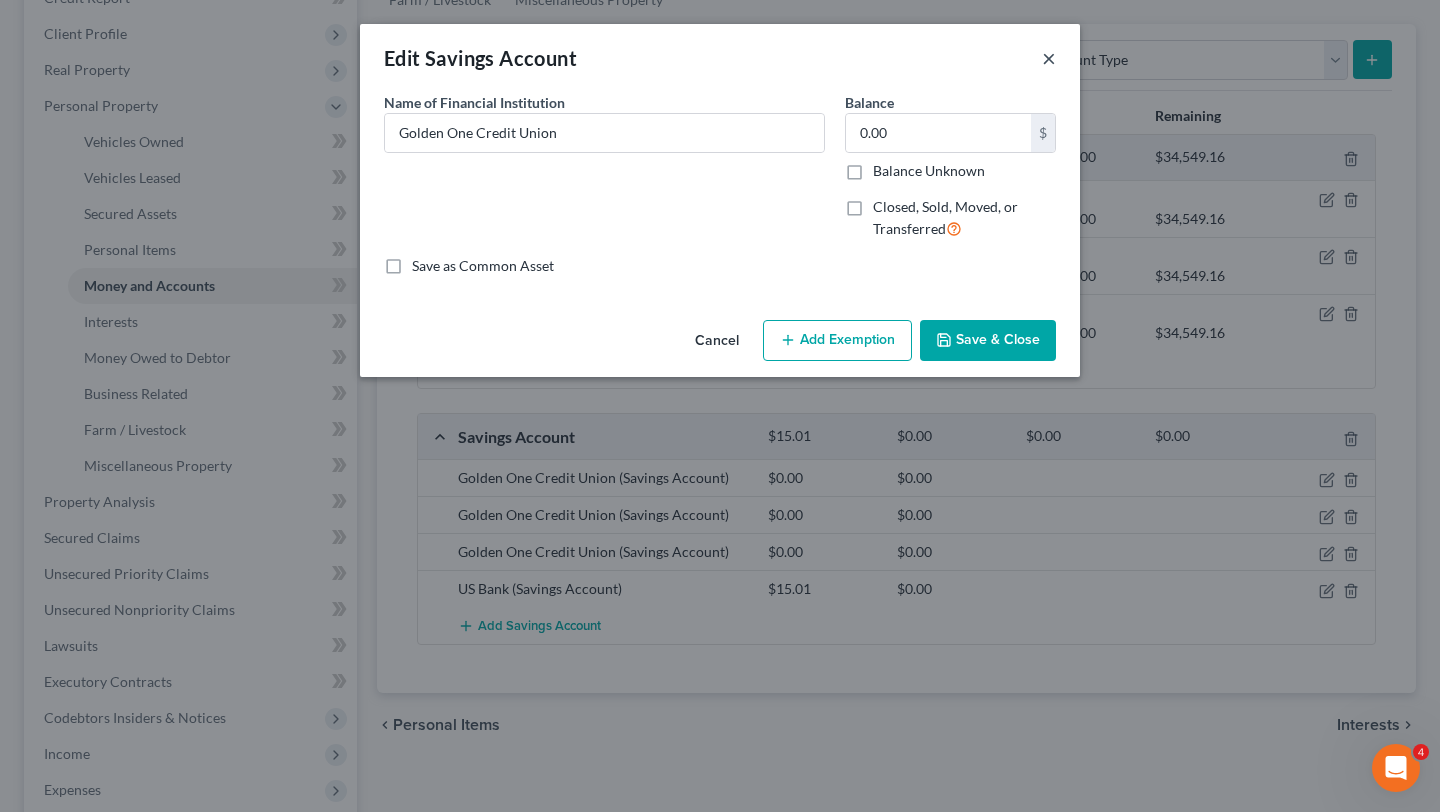 click on "×" at bounding box center [1049, 58] 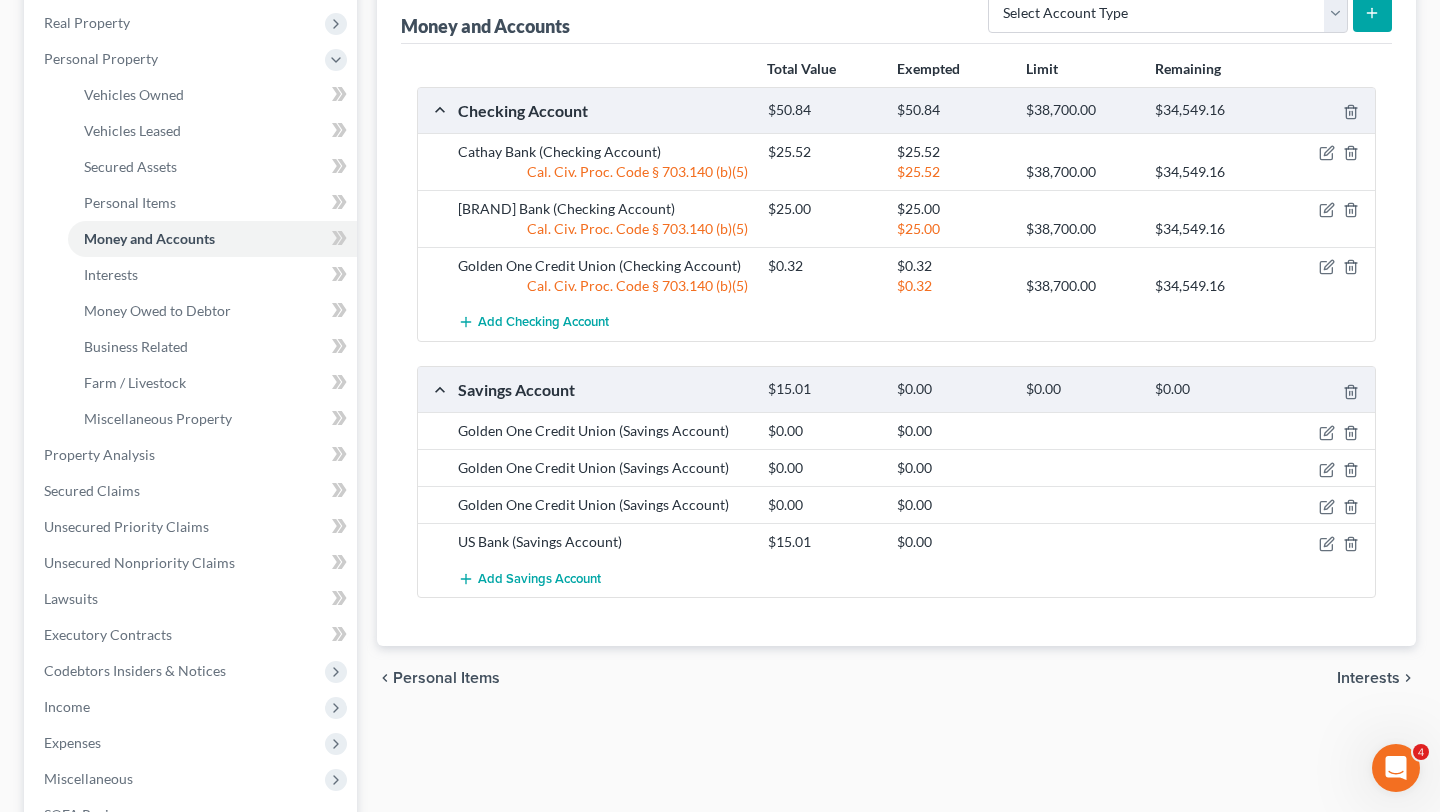 scroll, scrollTop: 321, scrollLeft: 0, axis: vertical 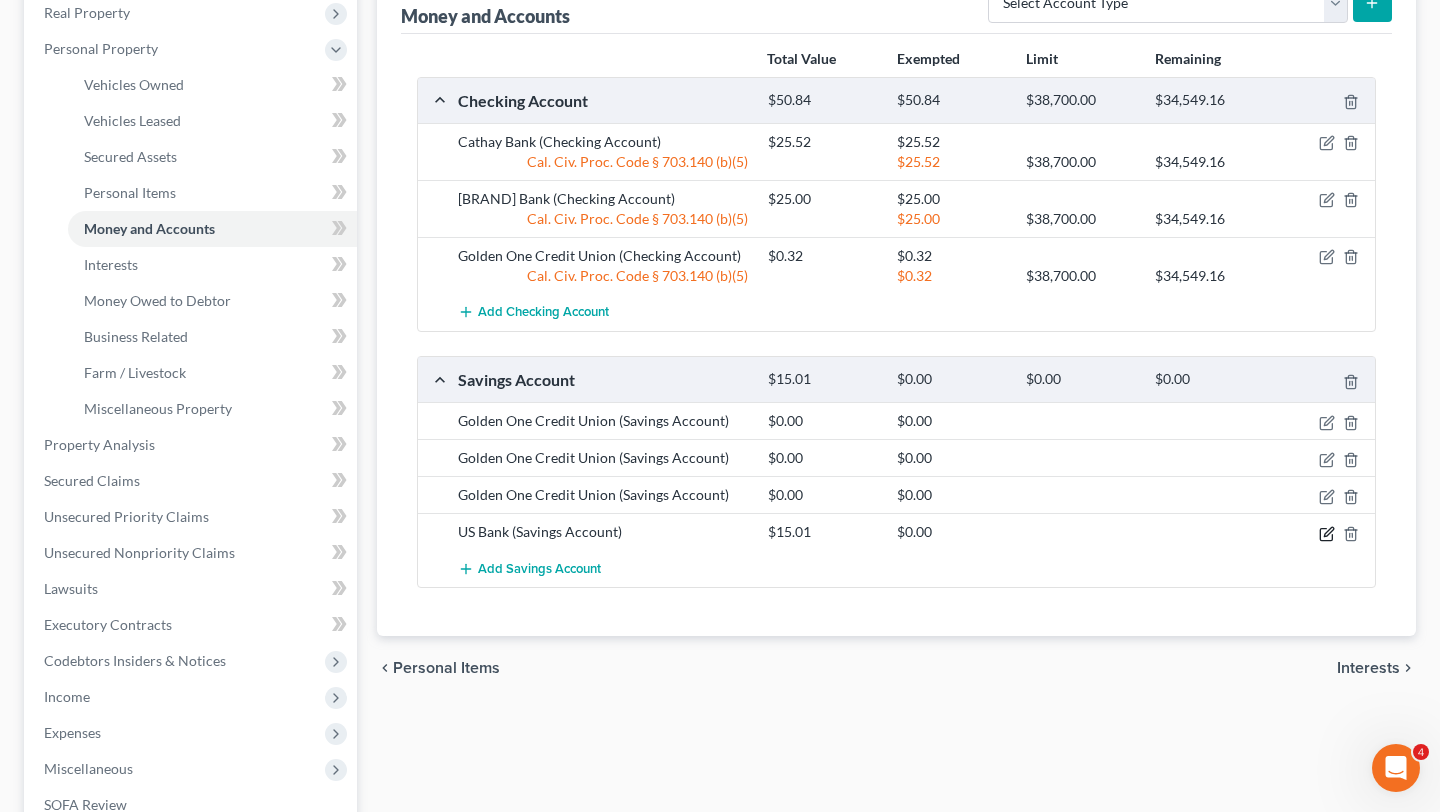 click 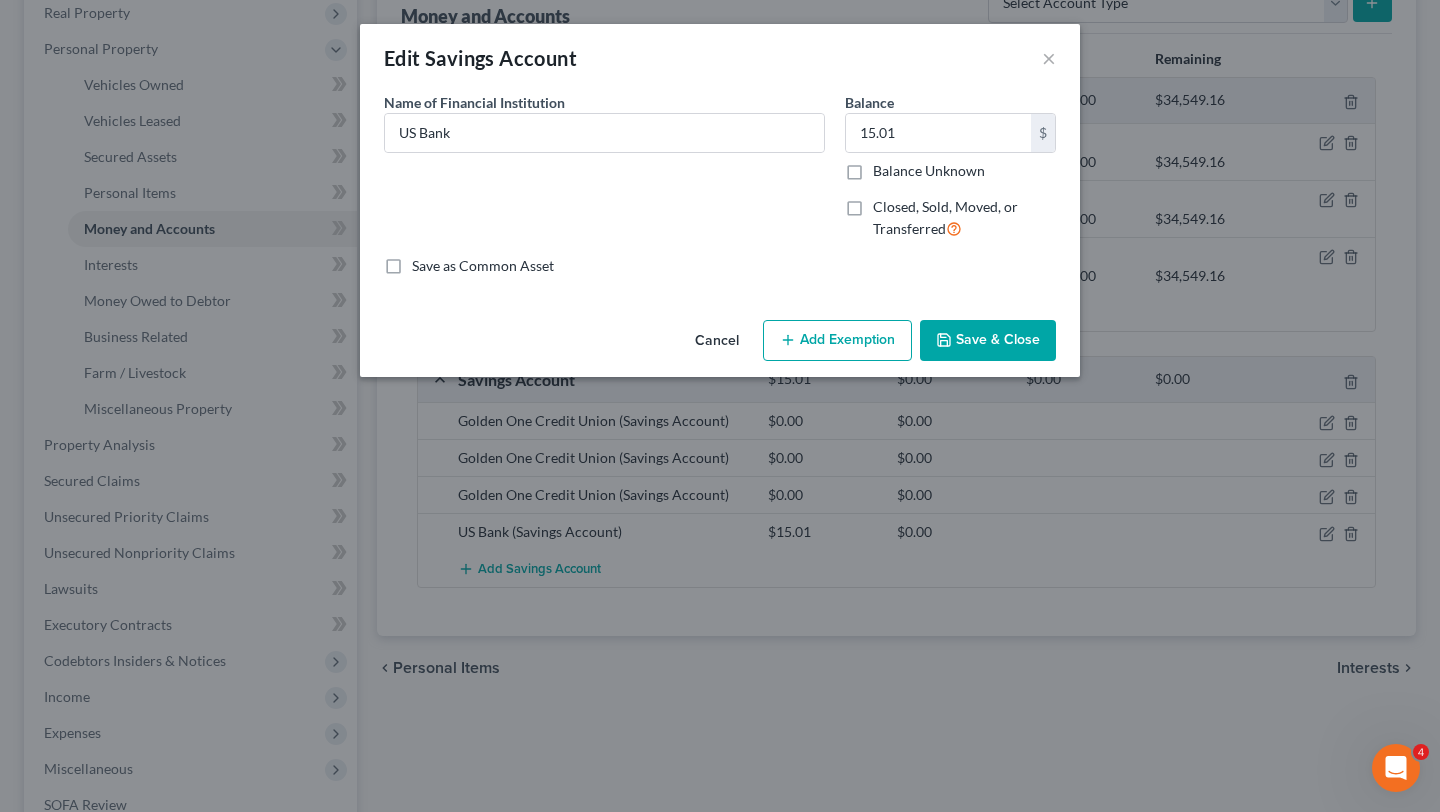 click on "Cancel Add Exemption Save & Close" at bounding box center [720, 345] 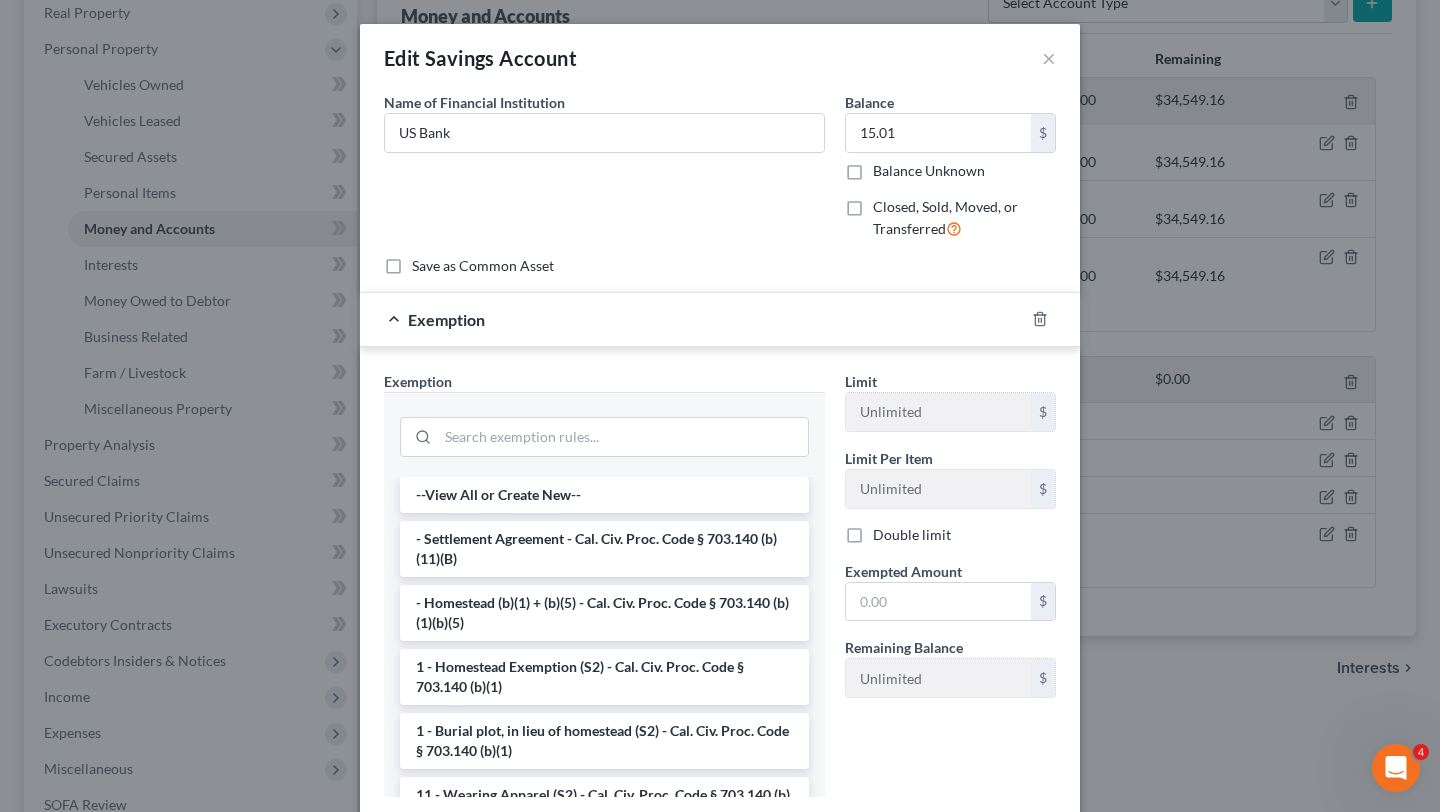 click at bounding box center (604, 435) 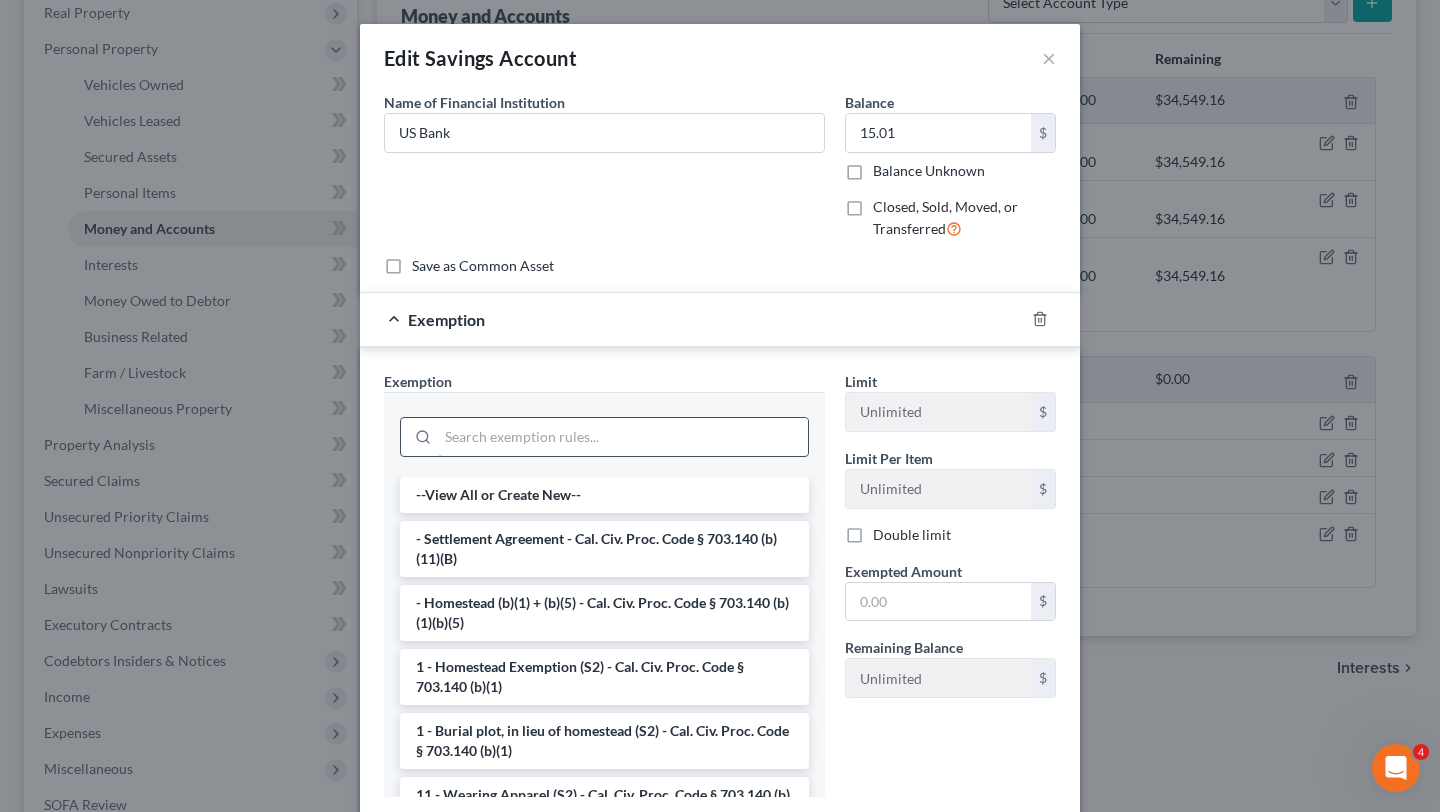 click at bounding box center [623, 437] 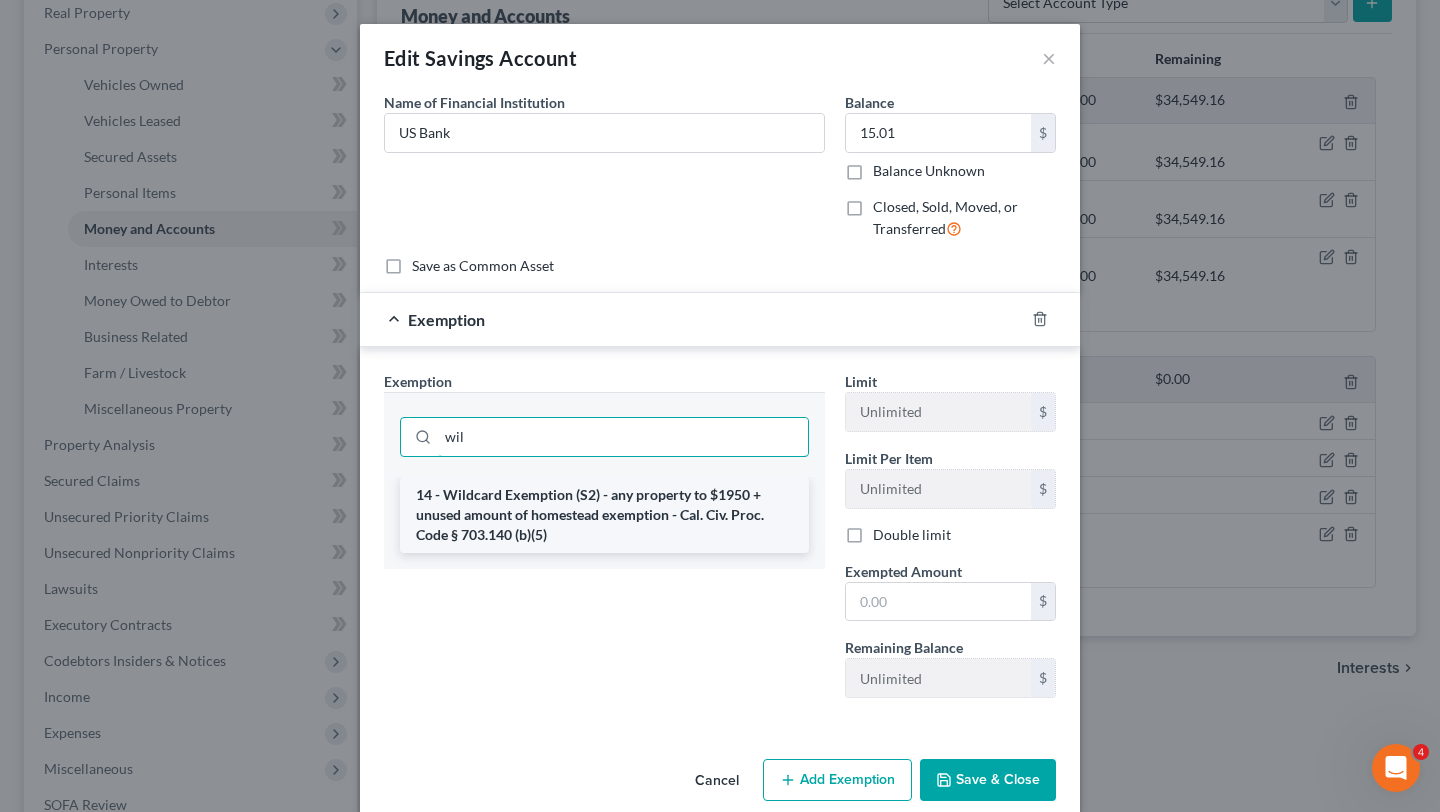 type on "wil" 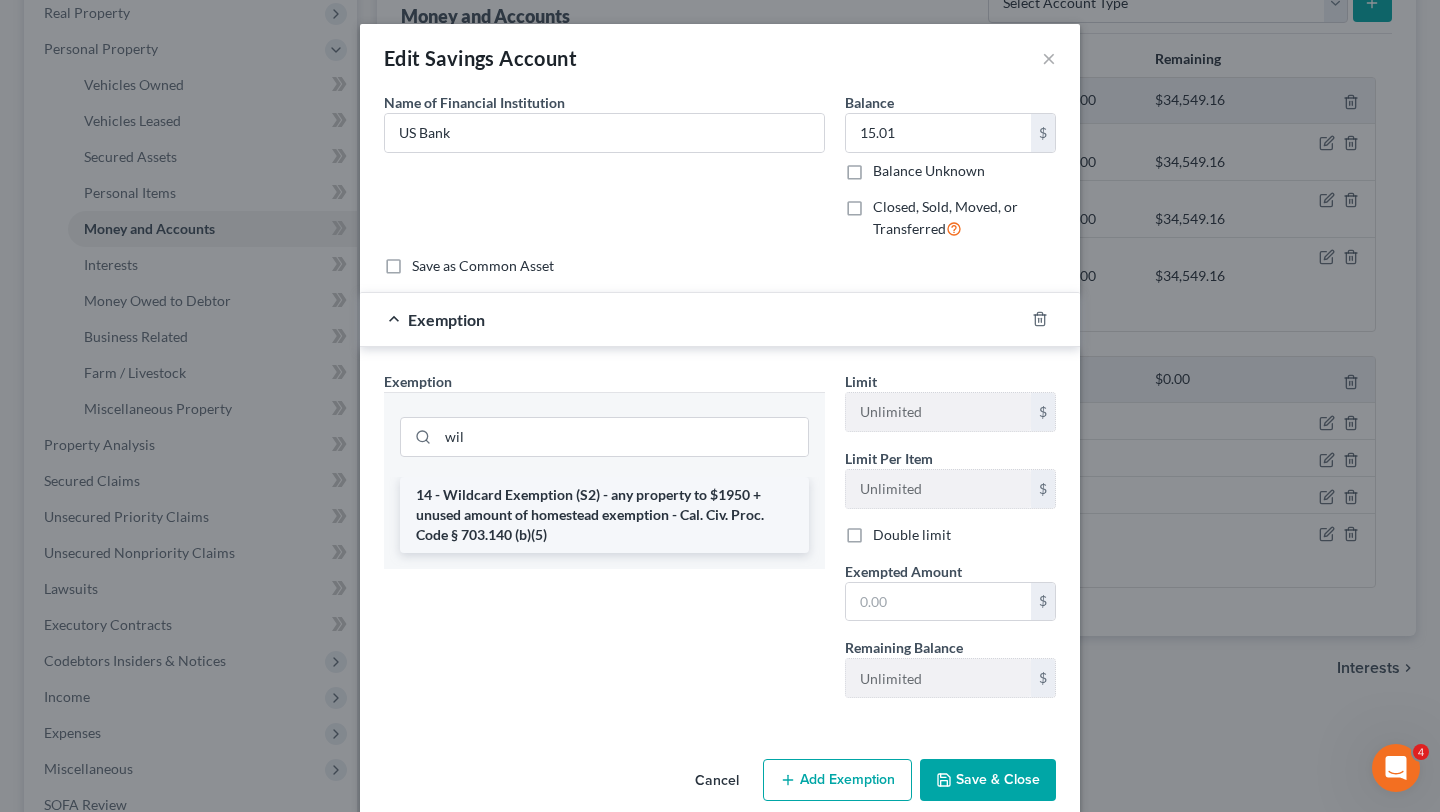 click on "14 - Wildcard Exemption (S2) - any property to $1950 + unused amount of homestead exemption  - Cal. Civ. Proc. Code § 703.140 (b)(5)" at bounding box center (604, 515) 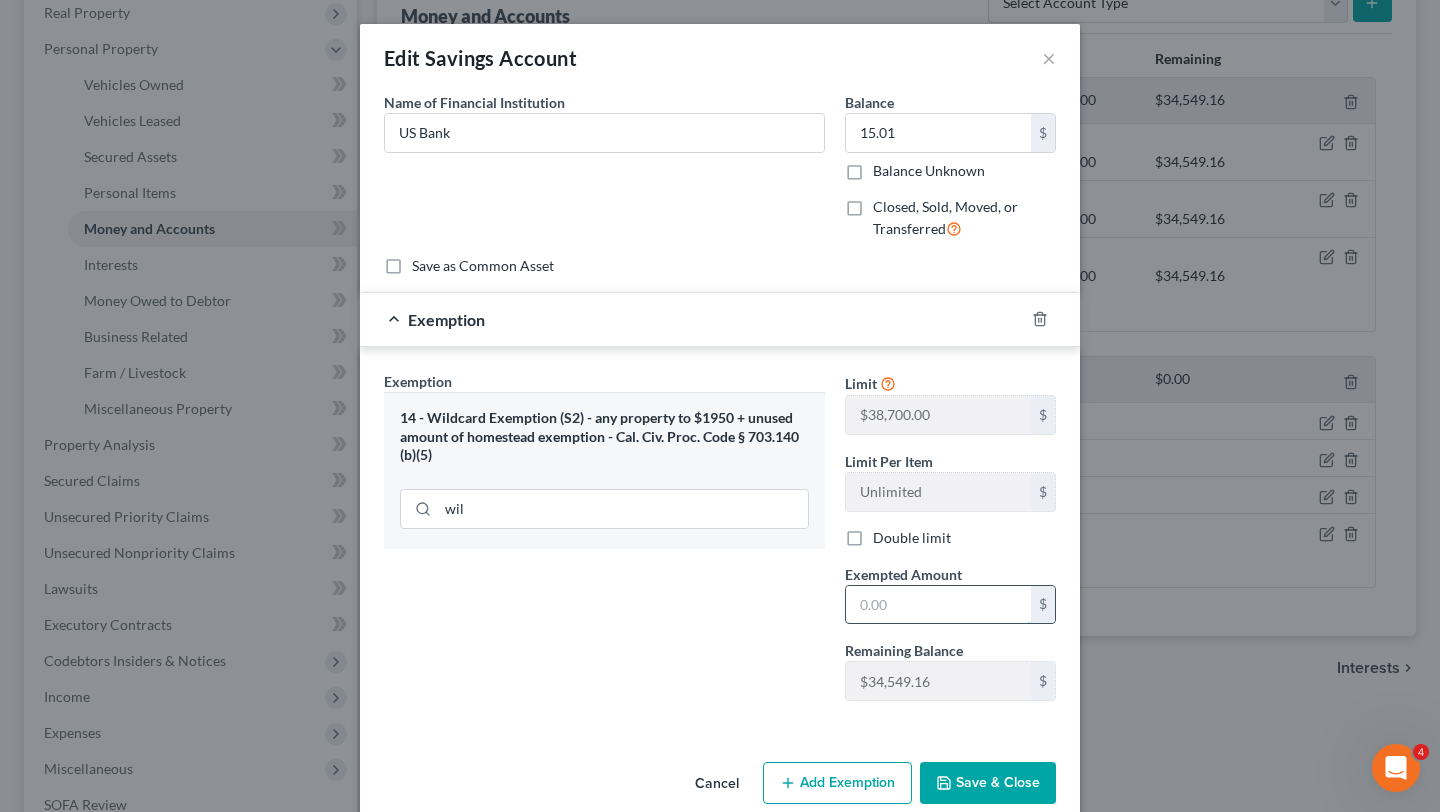 click at bounding box center [938, 605] 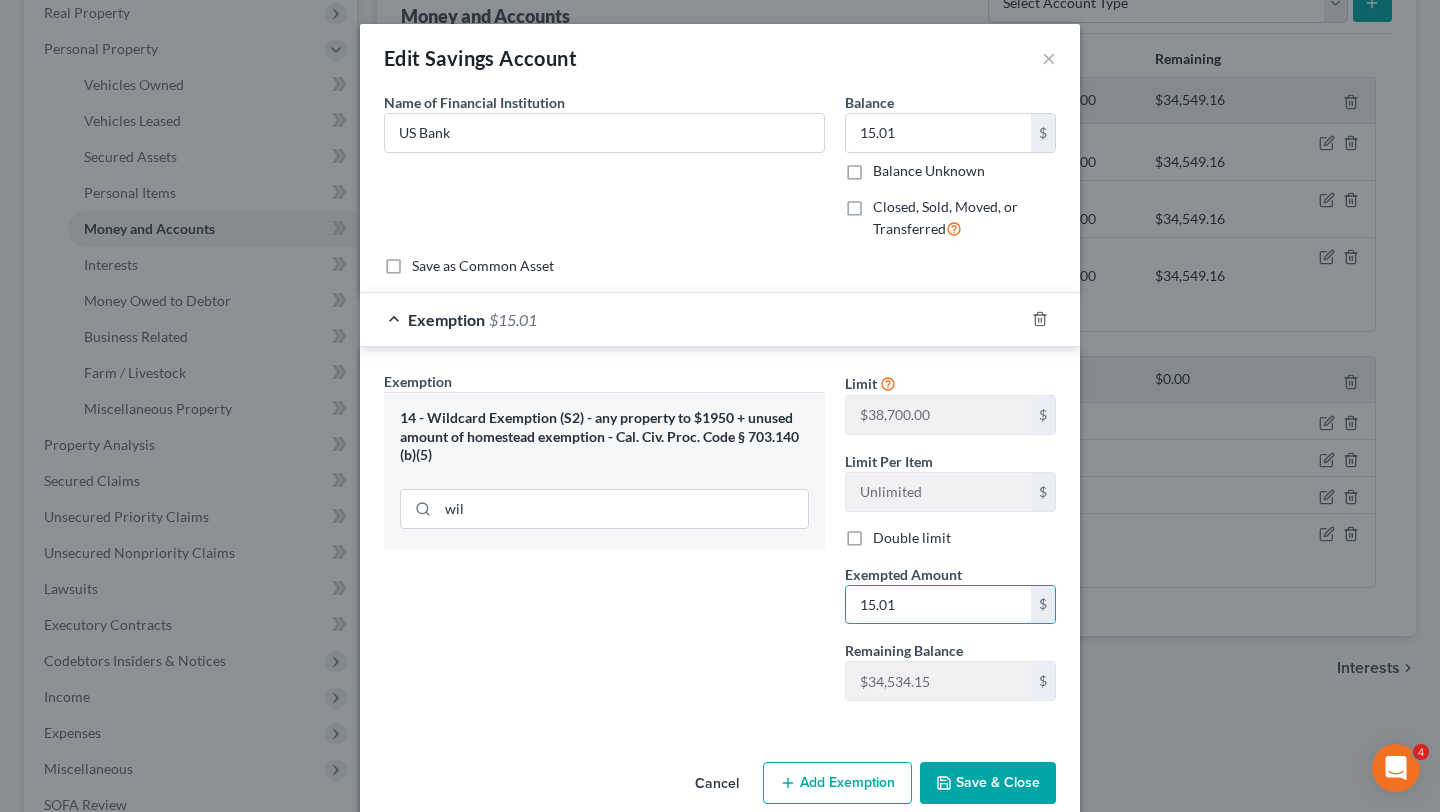 type on "15.01" 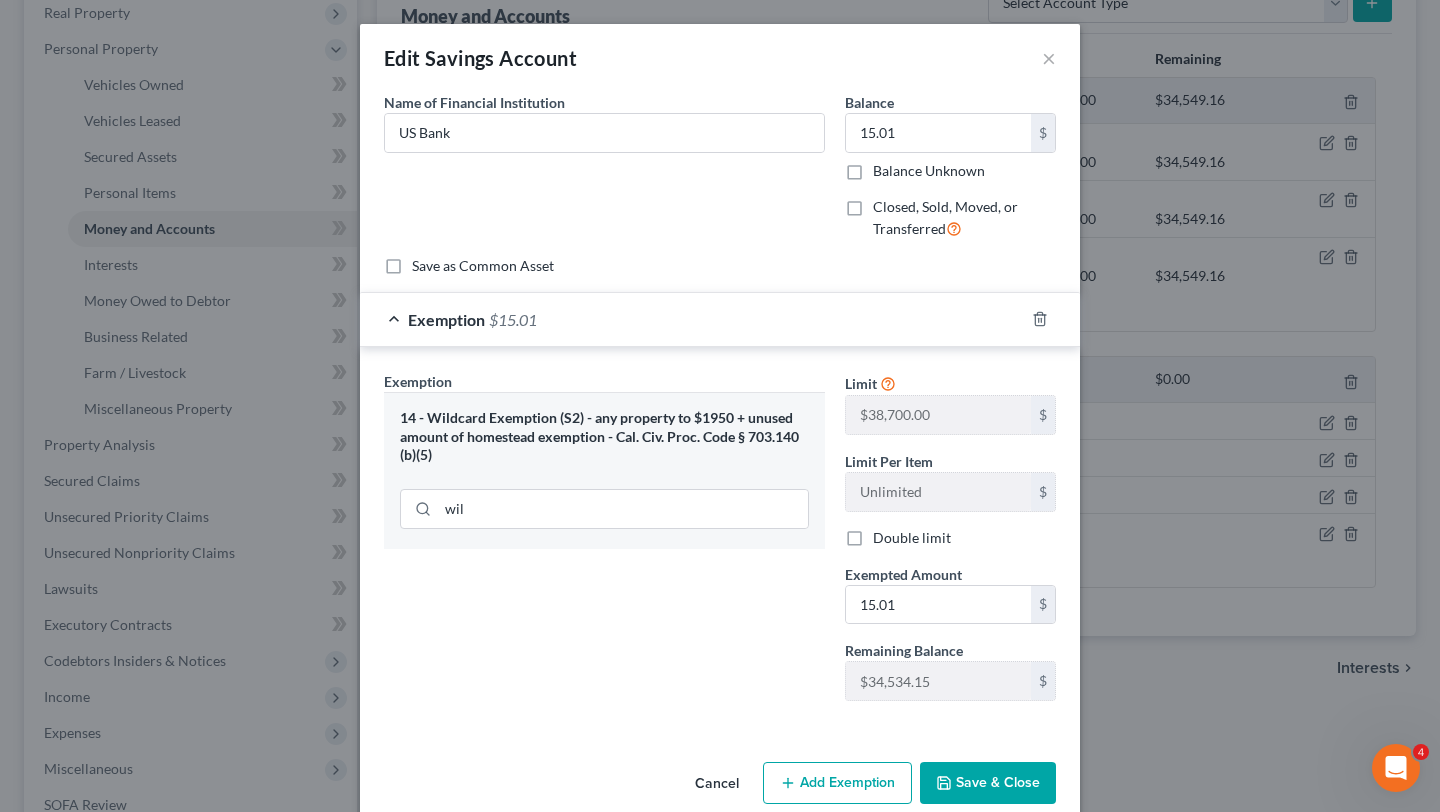 click on "Save & Close" at bounding box center (988, 783) 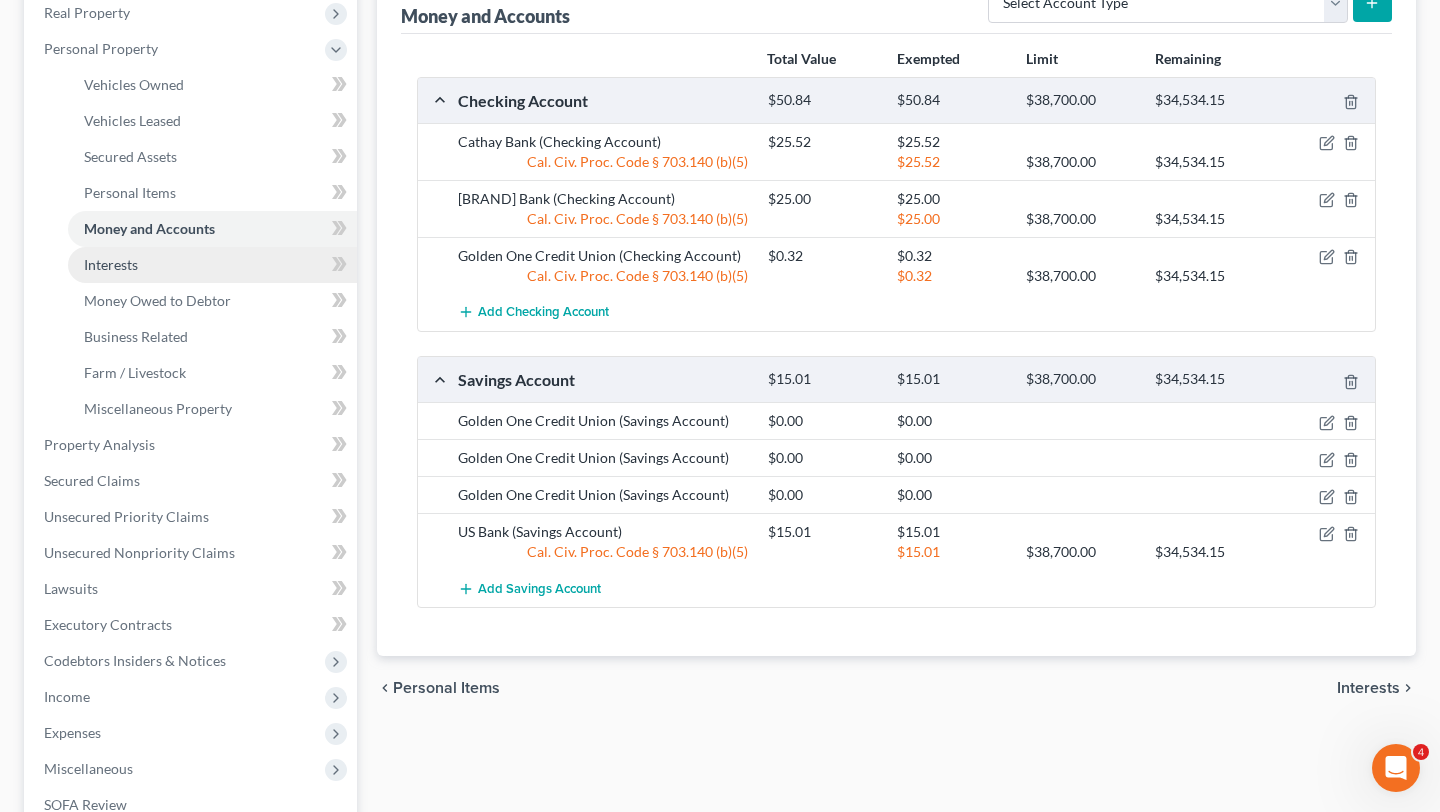 click on "Interests" at bounding box center [212, 265] 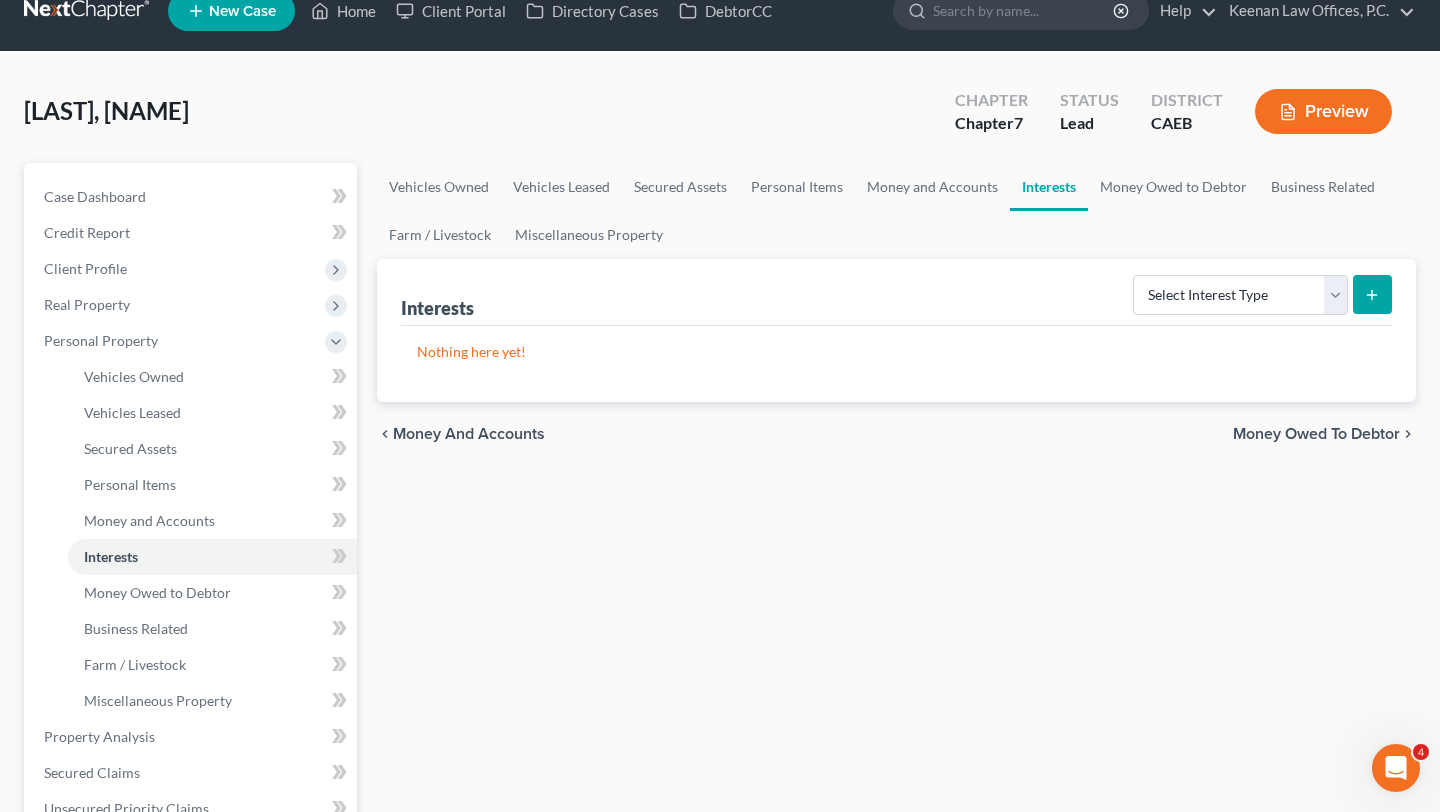 scroll, scrollTop: 0, scrollLeft: 0, axis: both 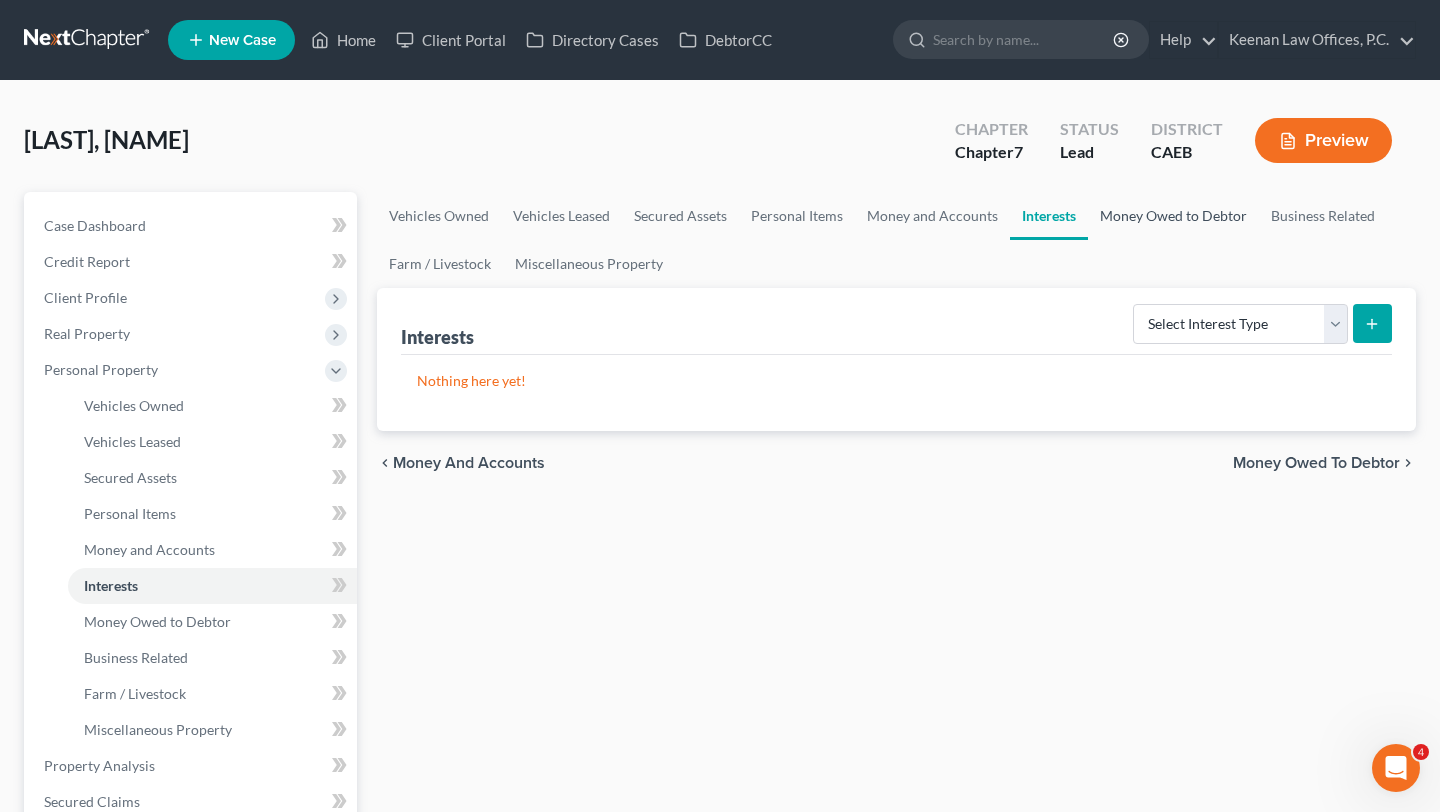 click on "Money Owed to Debtor" at bounding box center [1173, 216] 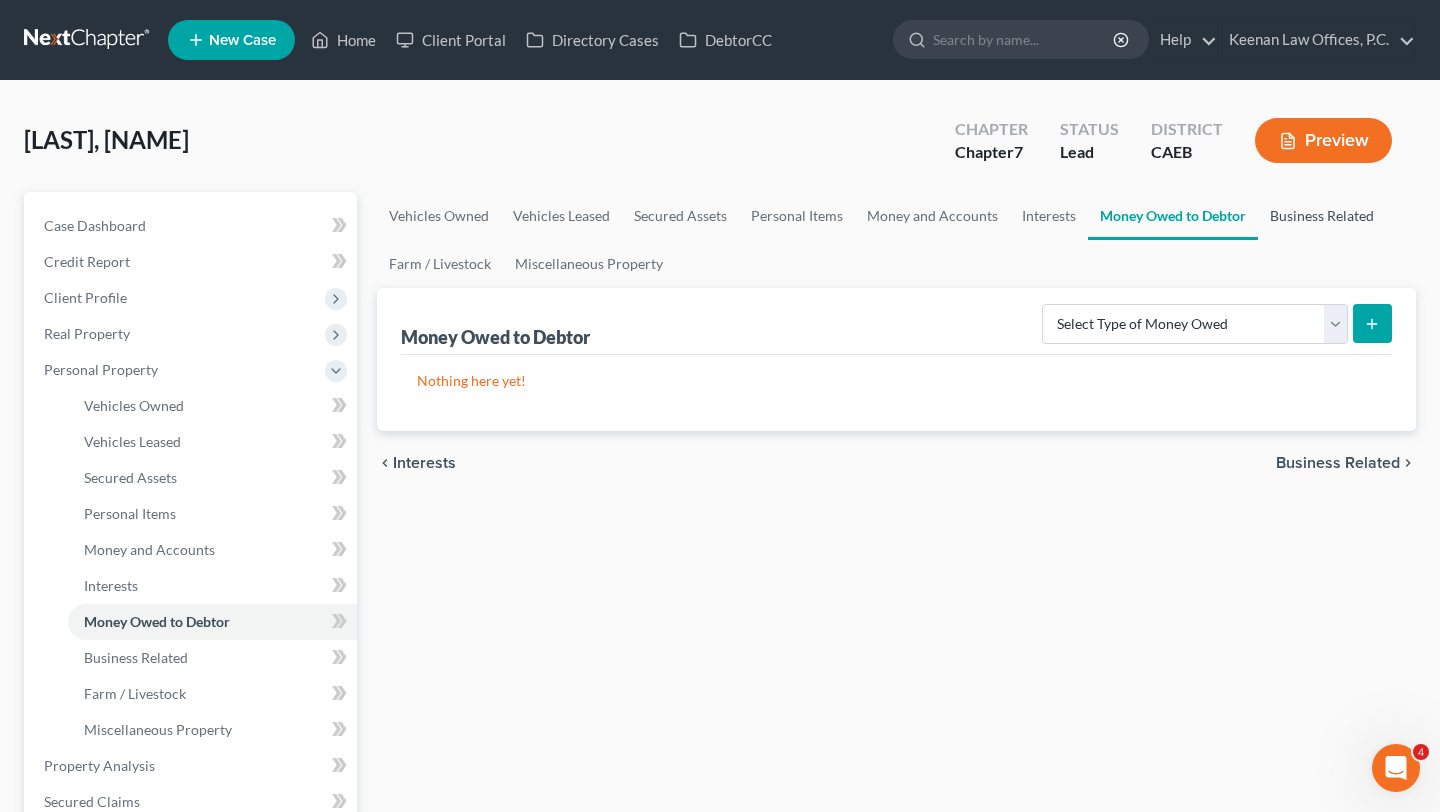 click on "Business Related" at bounding box center (1322, 216) 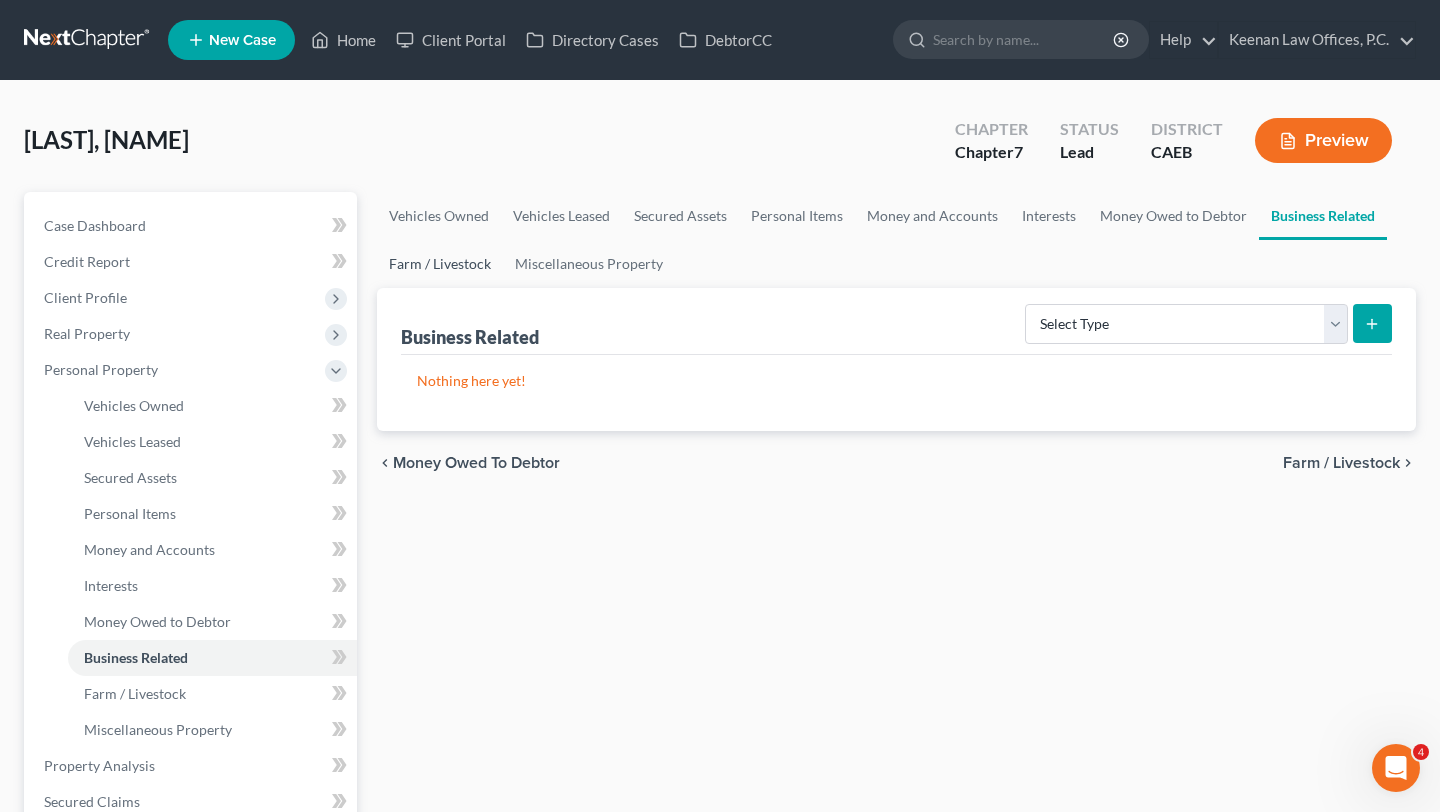 click on "Farm / Livestock" at bounding box center [440, 264] 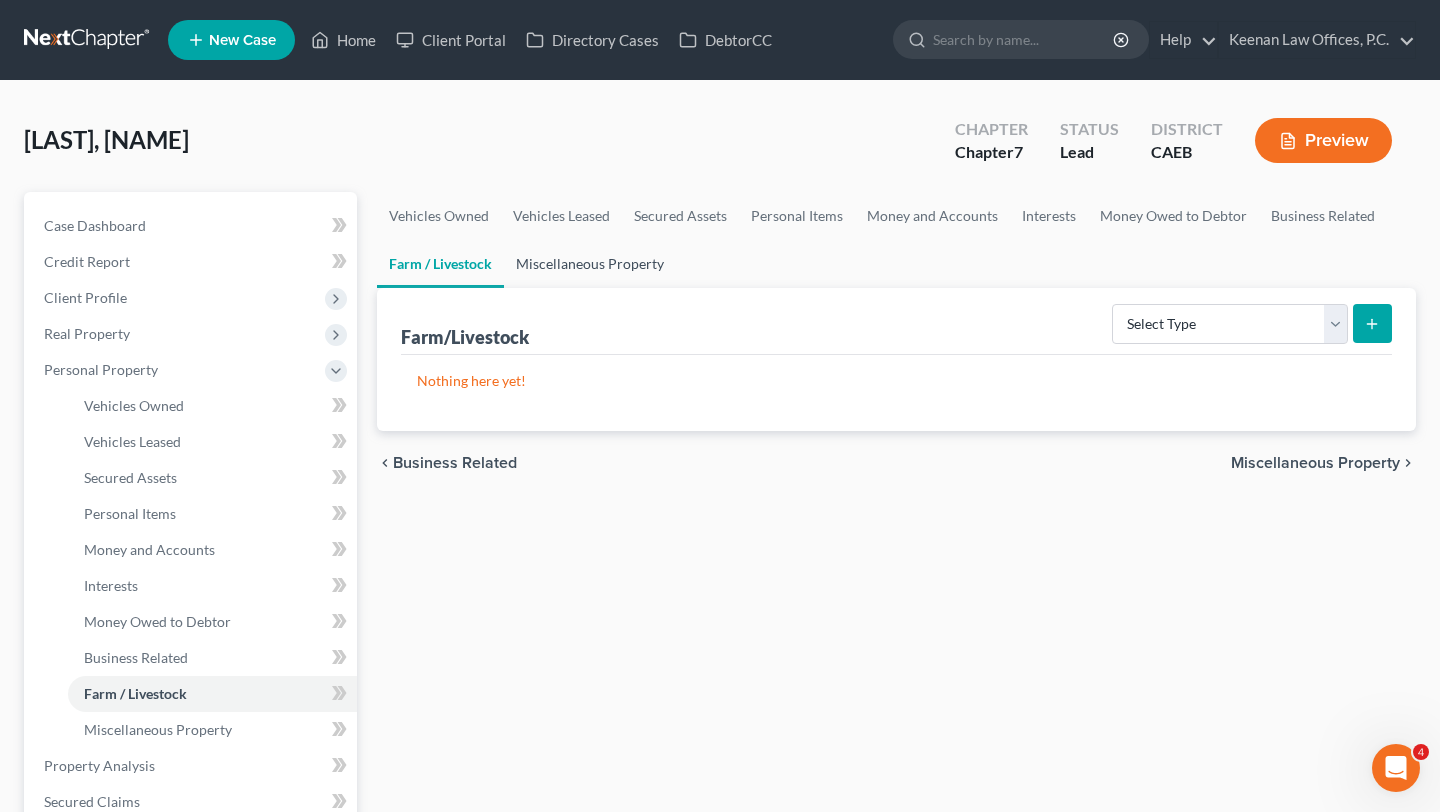click on "Miscellaneous Property" at bounding box center (590, 264) 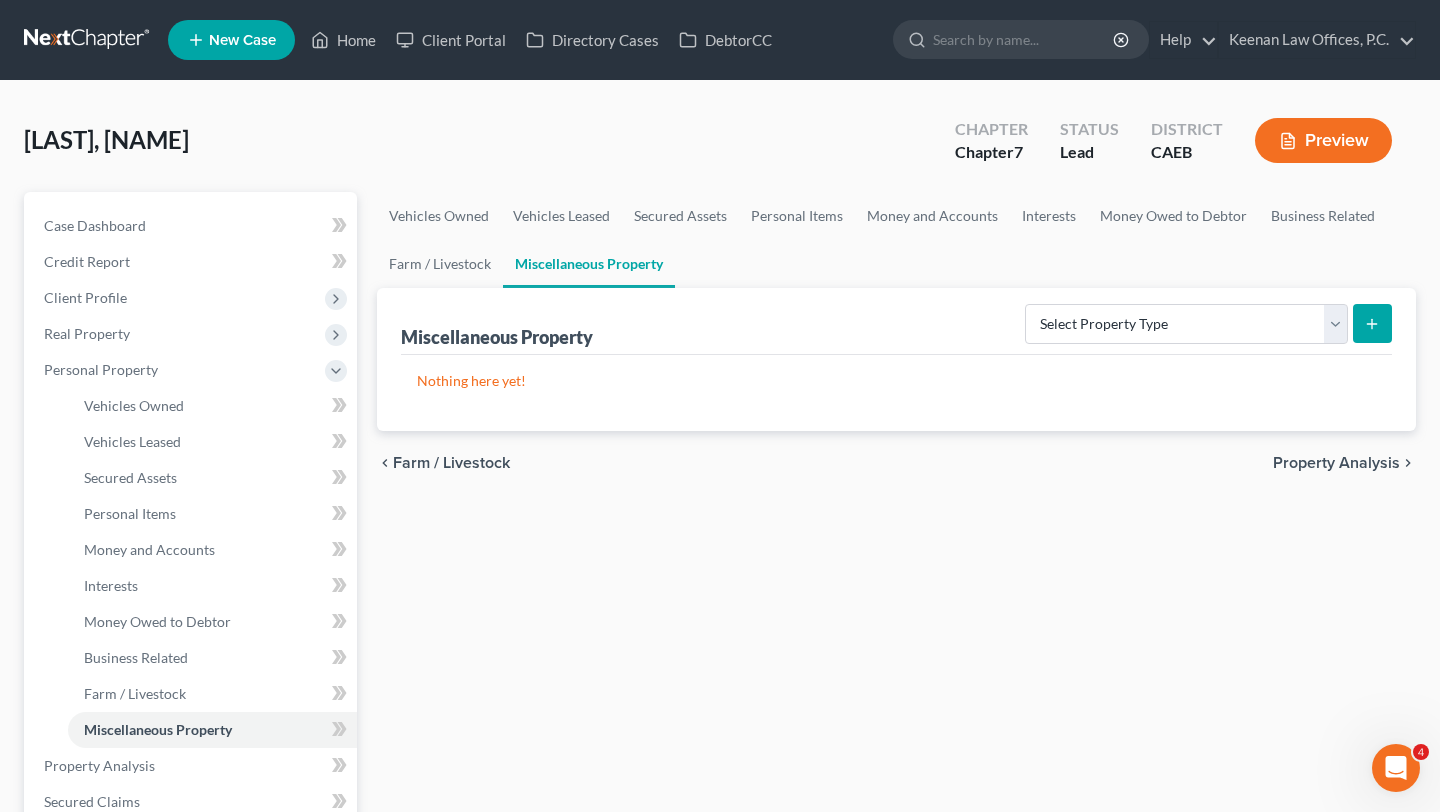 click on "Property Analysis" at bounding box center (1336, 463) 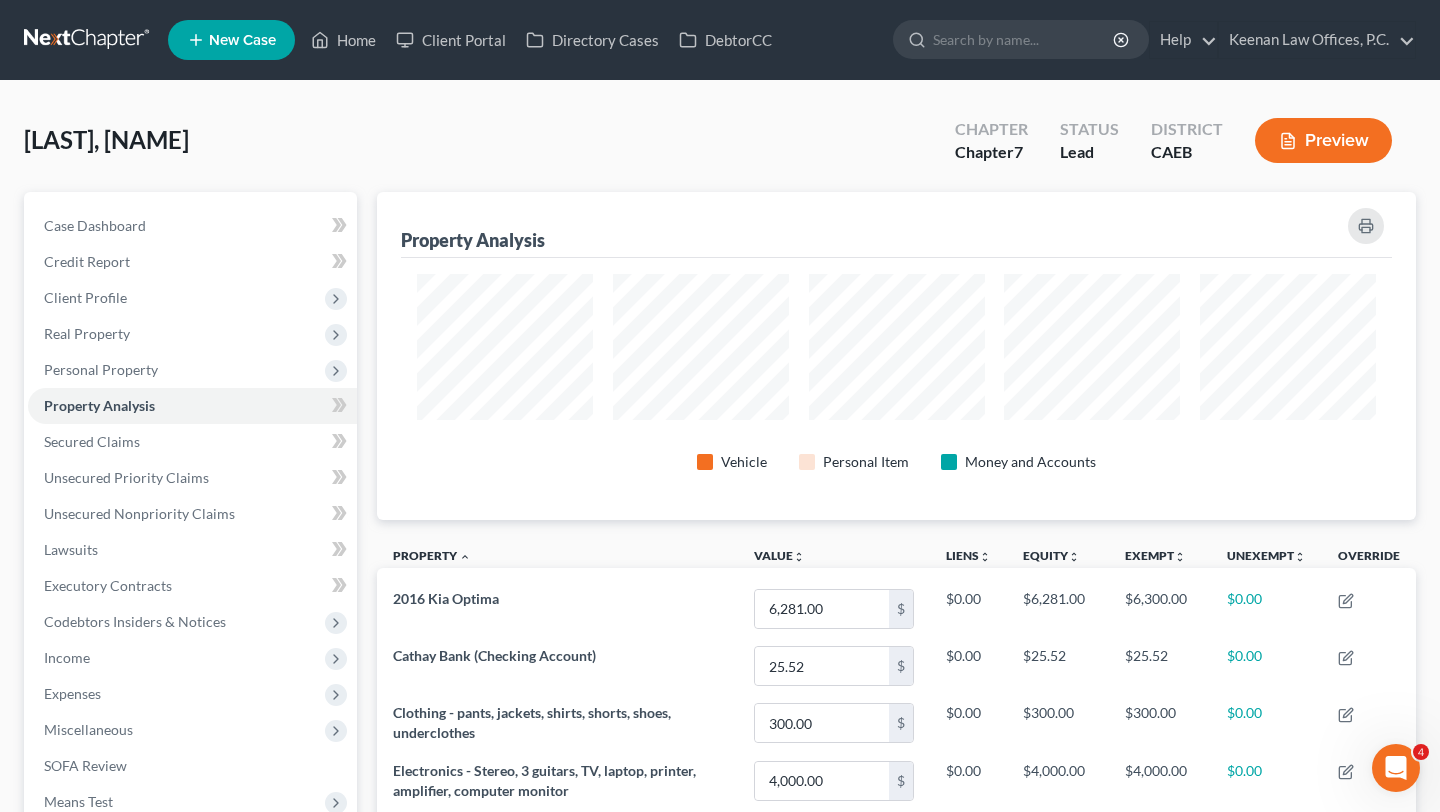 scroll, scrollTop: 999672, scrollLeft: 998961, axis: both 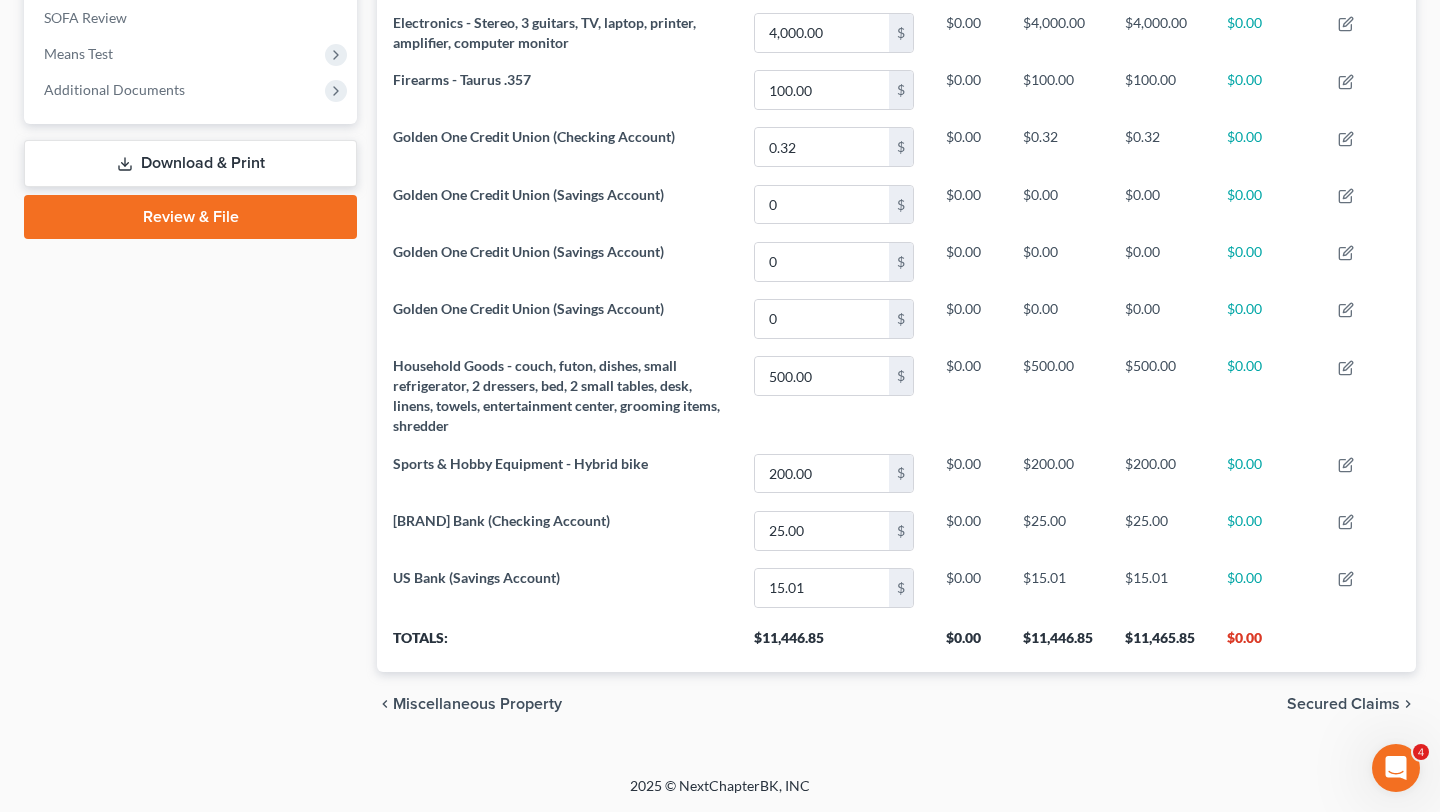 click on "Secured Claims" at bounding box center [1343, 704] 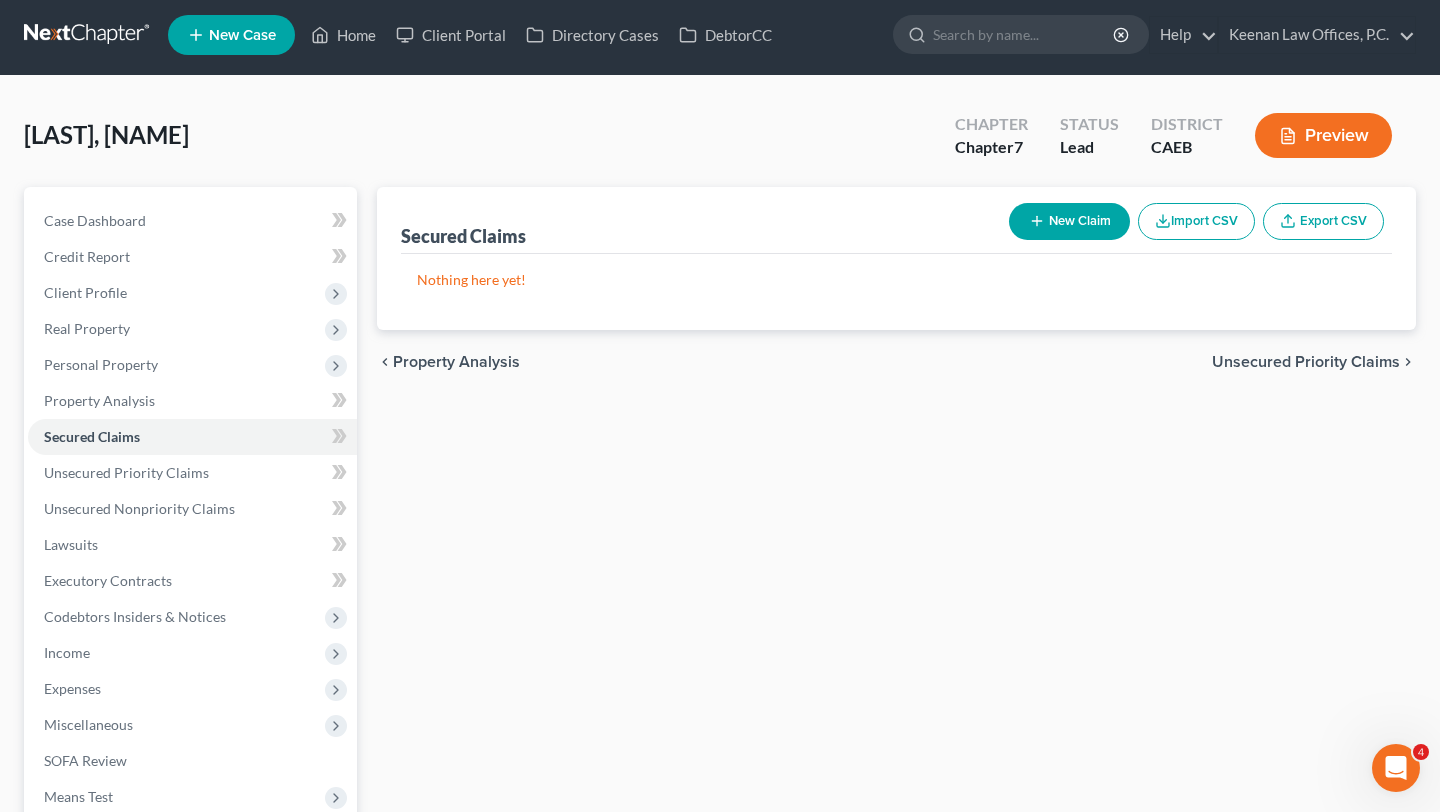 scroll, scrollTop: 0, scrollLeft: 0, axis: both 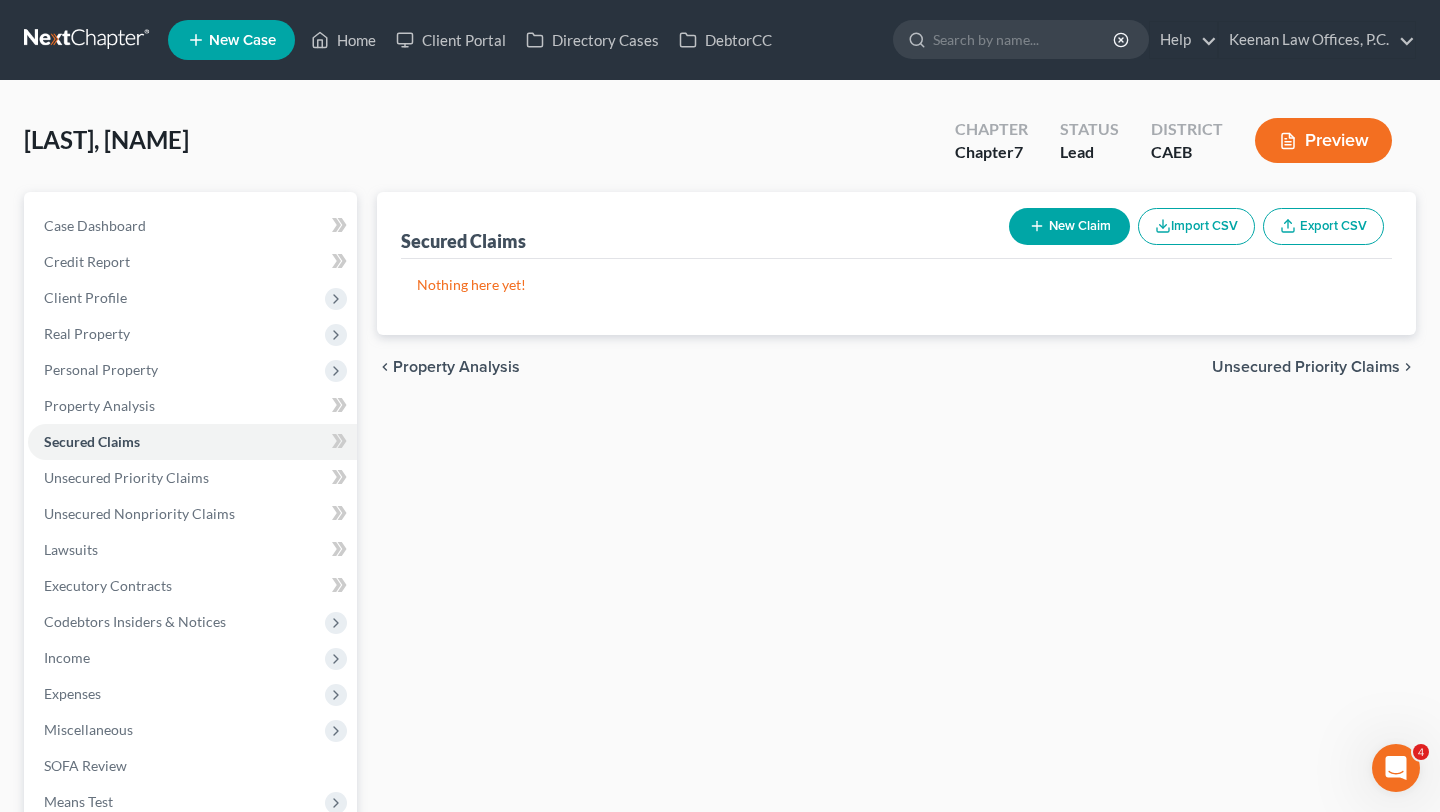 click on "Unsecured Priority Claims" at bounding box center (1306, 367) 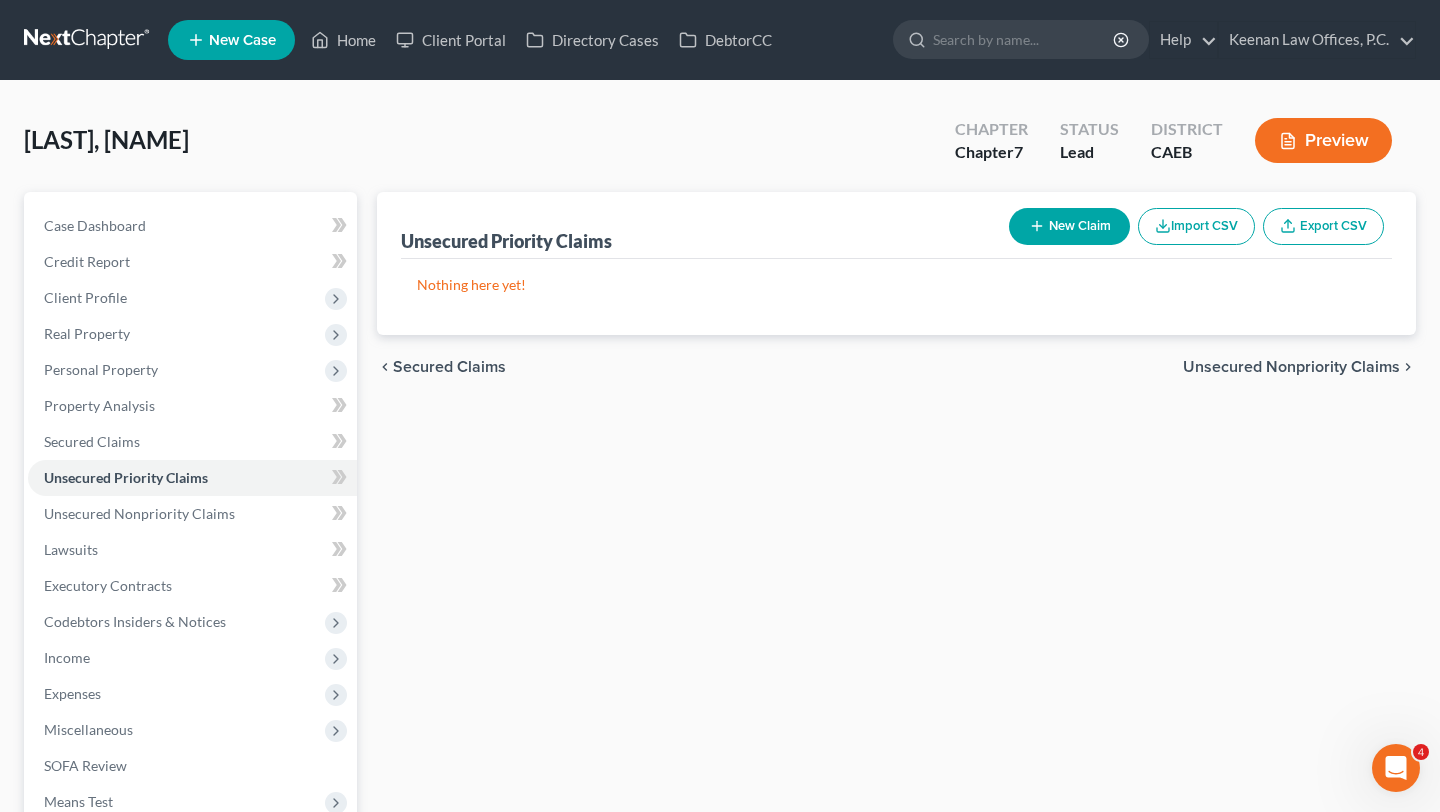 scroll, scrollTop: 47, scrollLeft: 0, axis: vertical 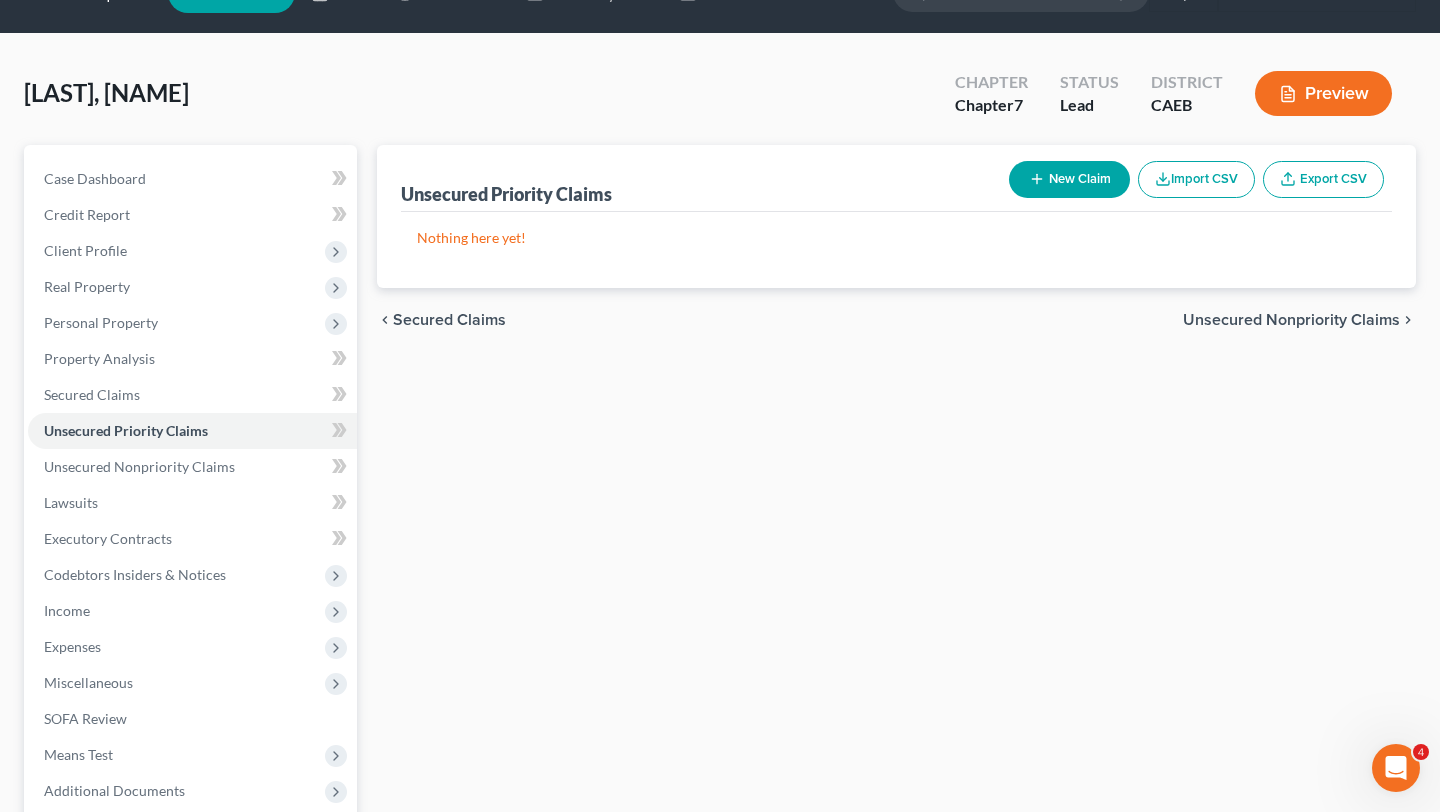 click on "chevron_left
Secured Claims
Unsecured Nonpriority Claims
chevron_right" at bounding box center (896, 320) 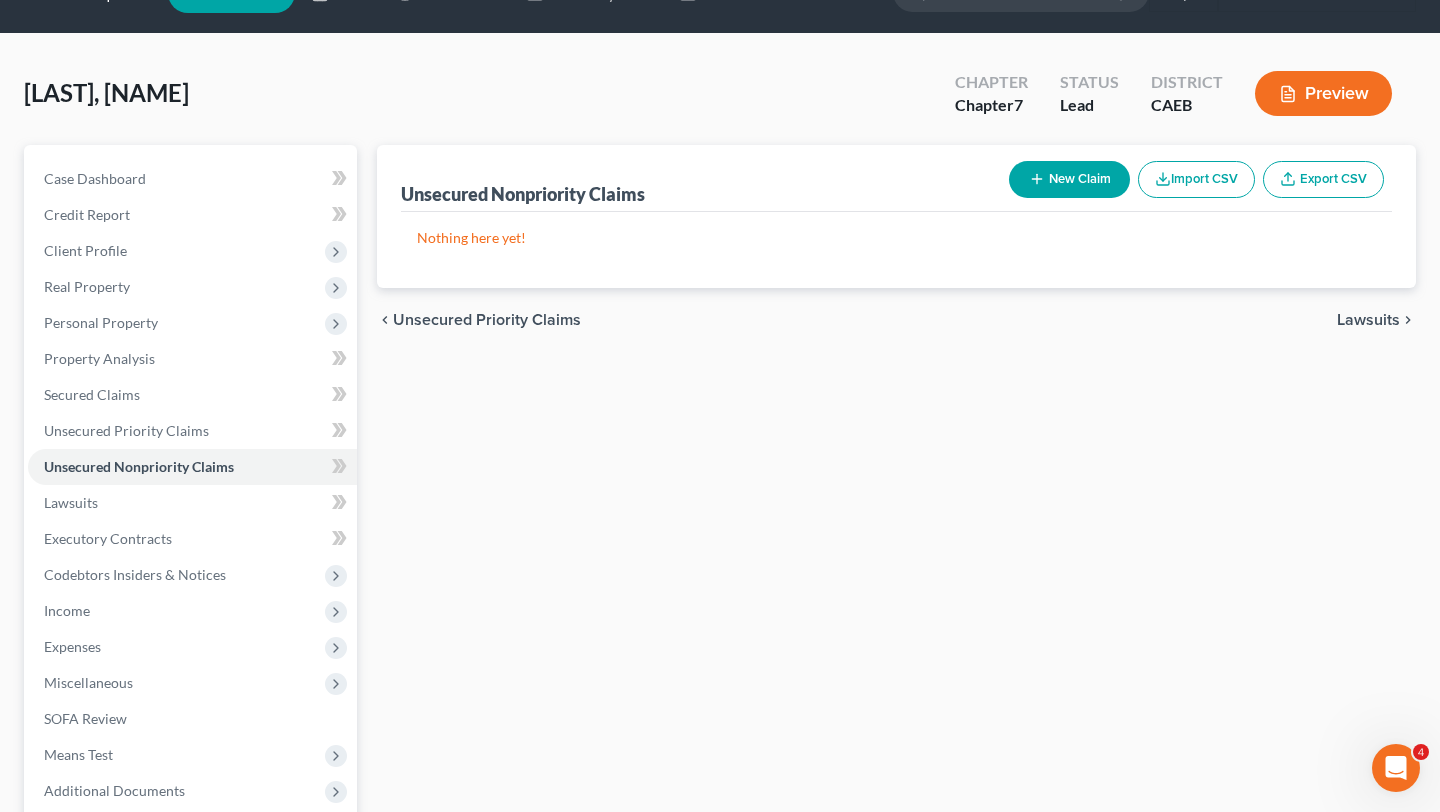 scroll, scrollTop: 0, scrollLeft: 0, axis: both 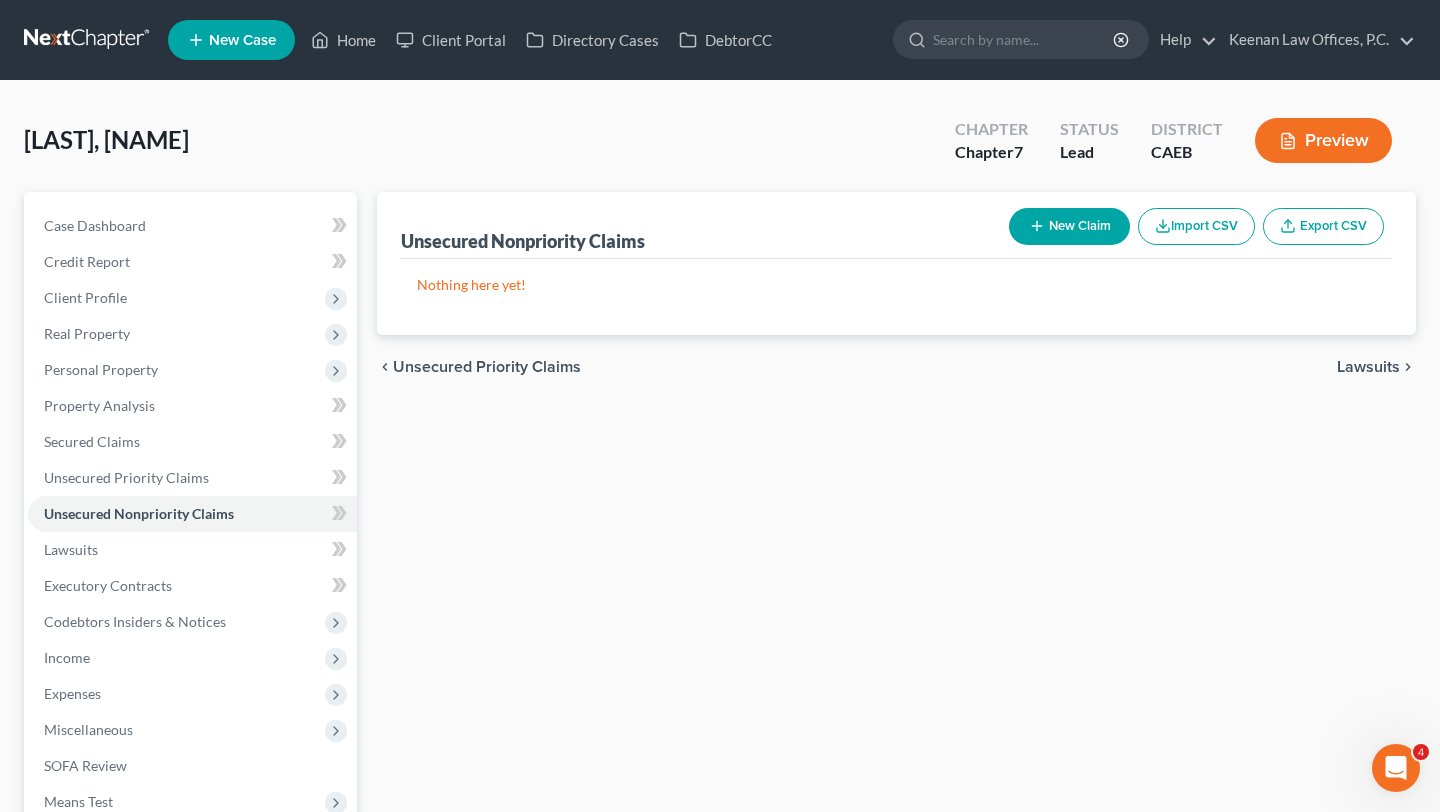 click on "Lawsuits" at bounding box center [1368, 367] 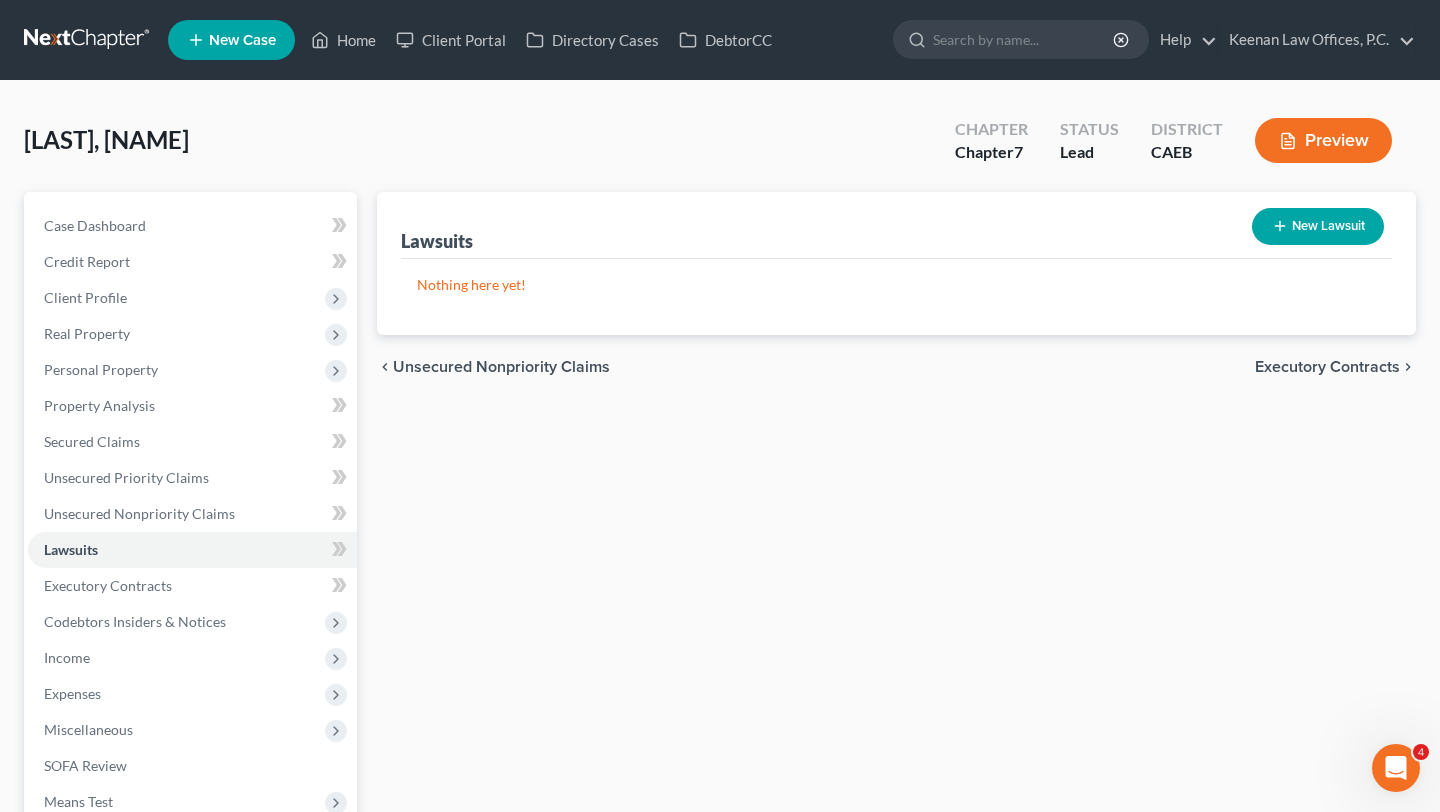 click on "Executory Contracts" at bounding box center [1327, 367] 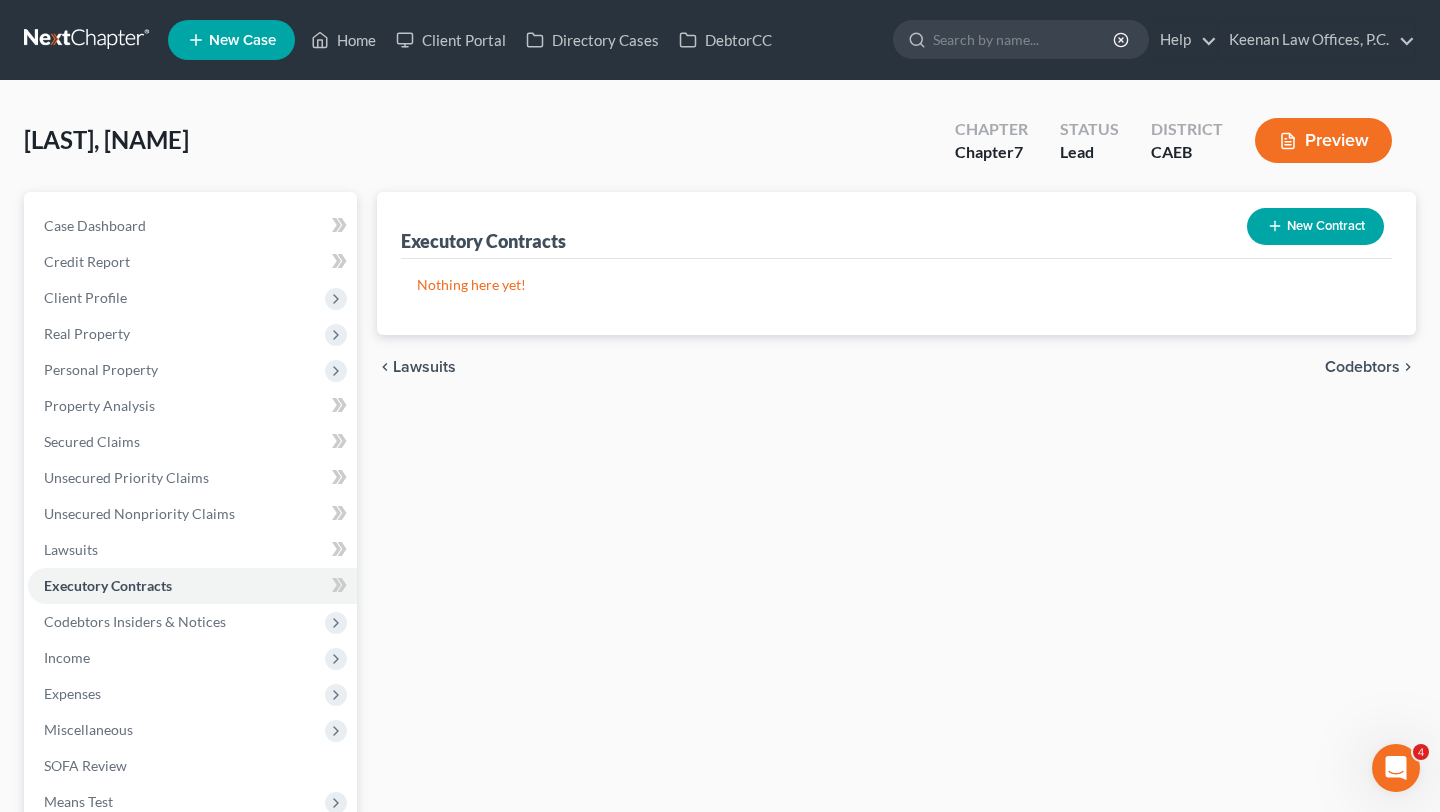 click on "Codebtors" at bounding box center [1362, 367] 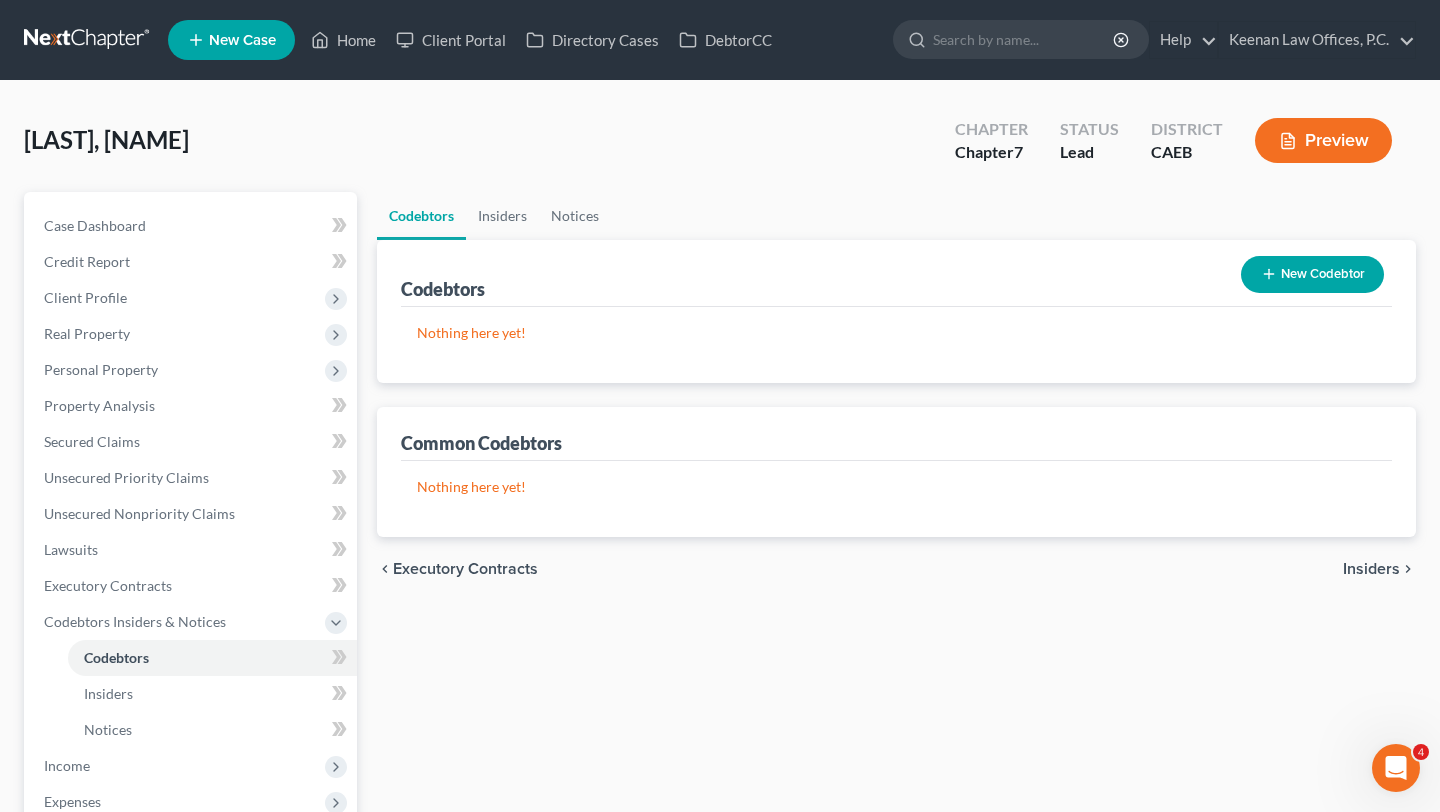 click on "Nothing here yet!
Name
Creditor
Balance" at bounding box center (896, 345) 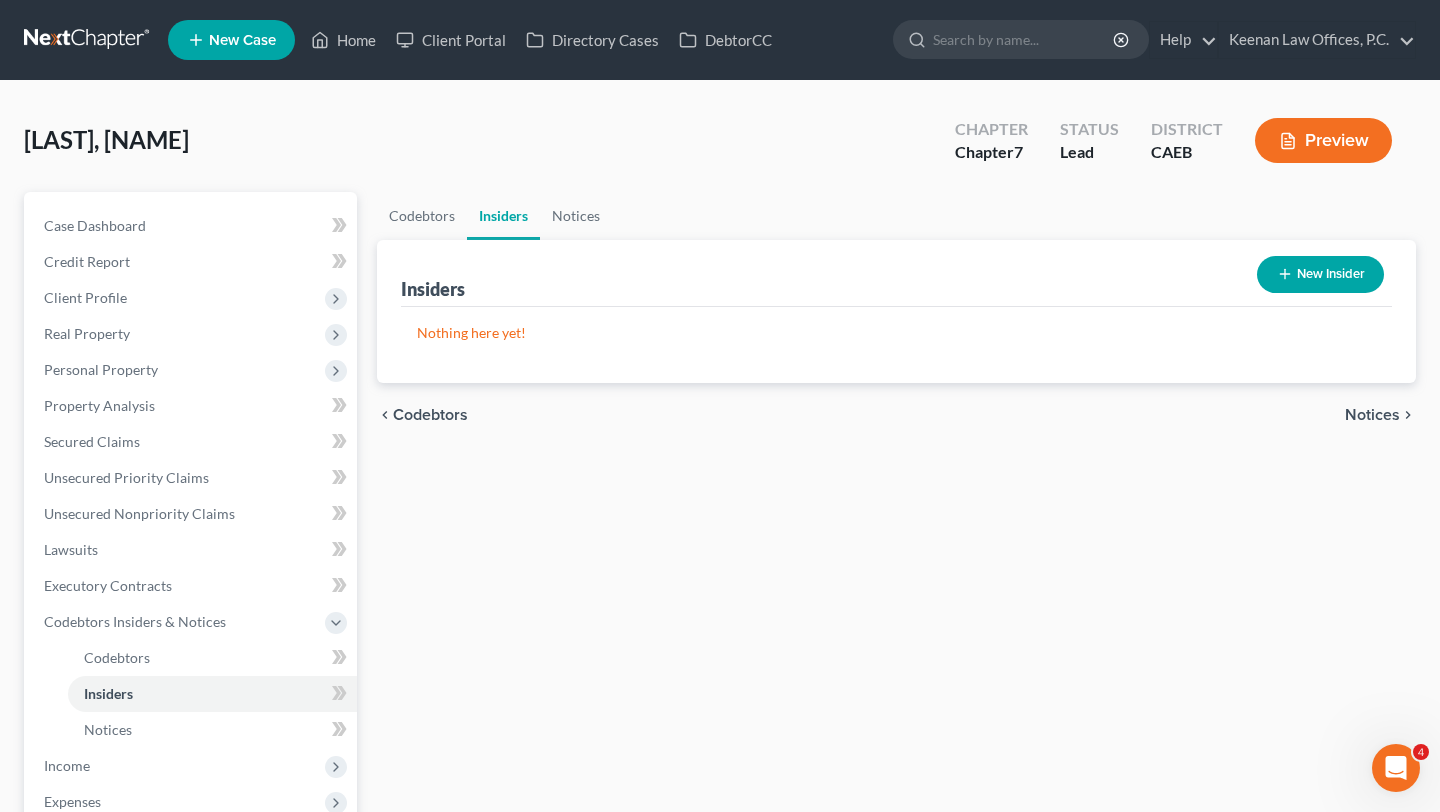 click on "Notices" at bounding box center (1372, 415) 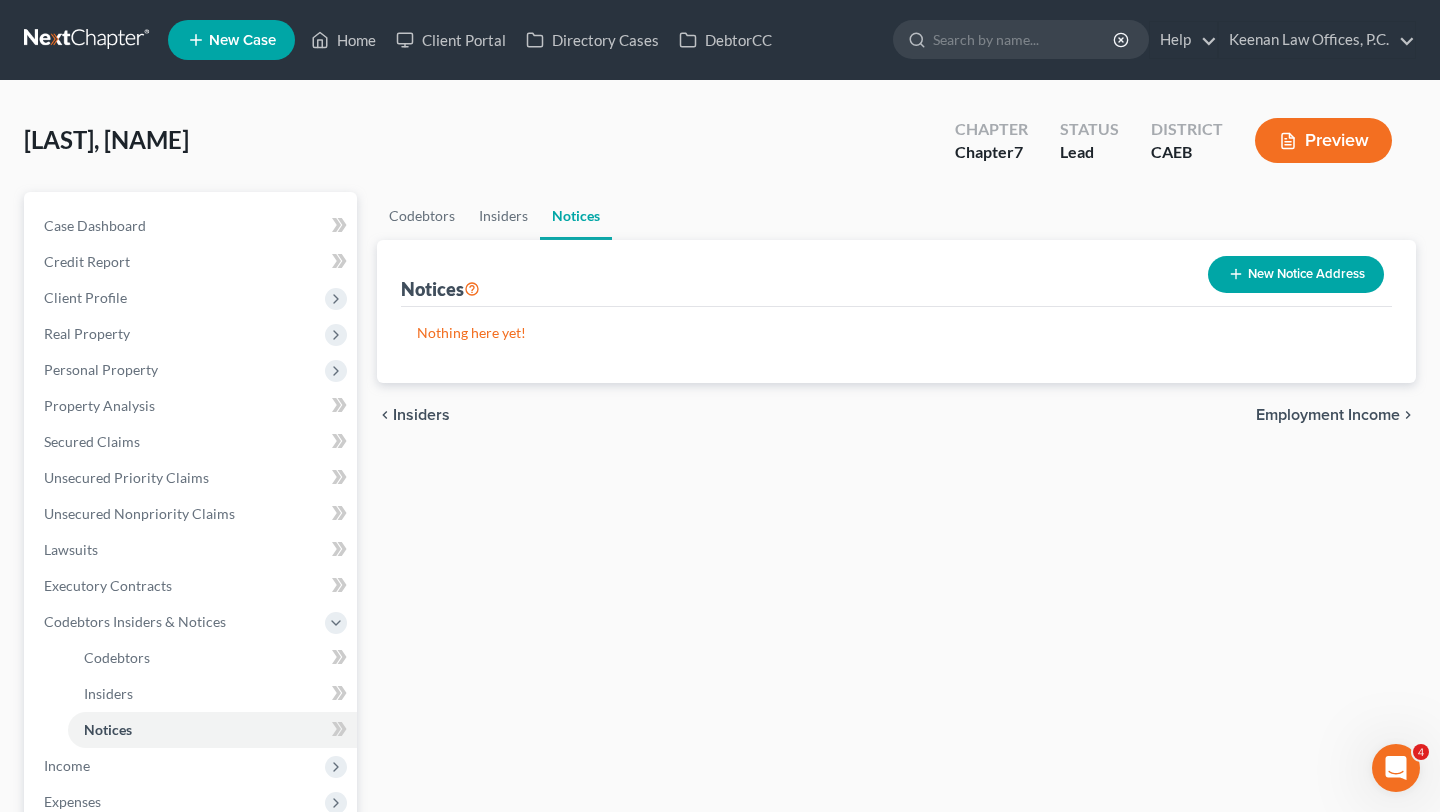 click on "Employment Income" at bounding box center [1328, 415] 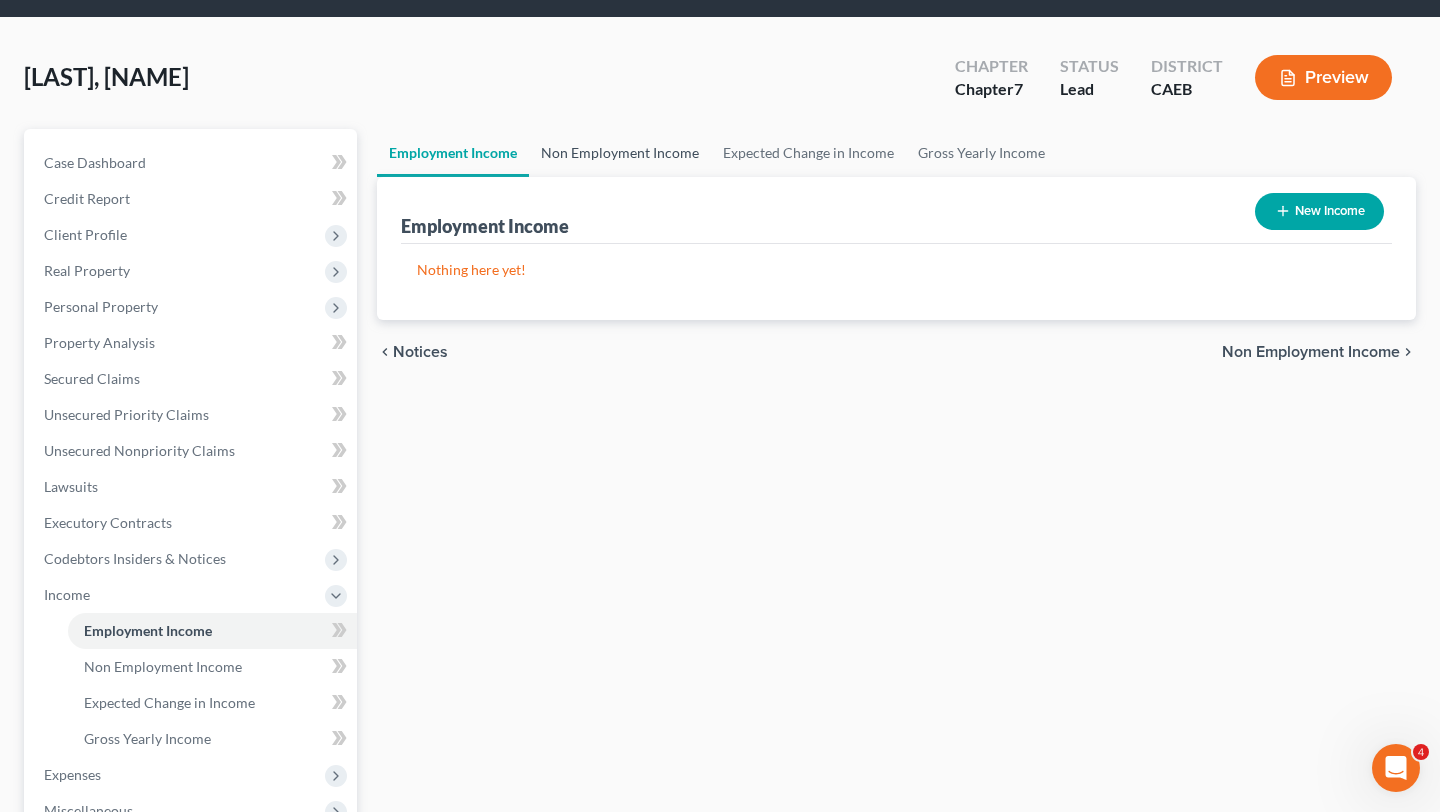 click on "Non Employment Income" at bounding box center [620, 153] 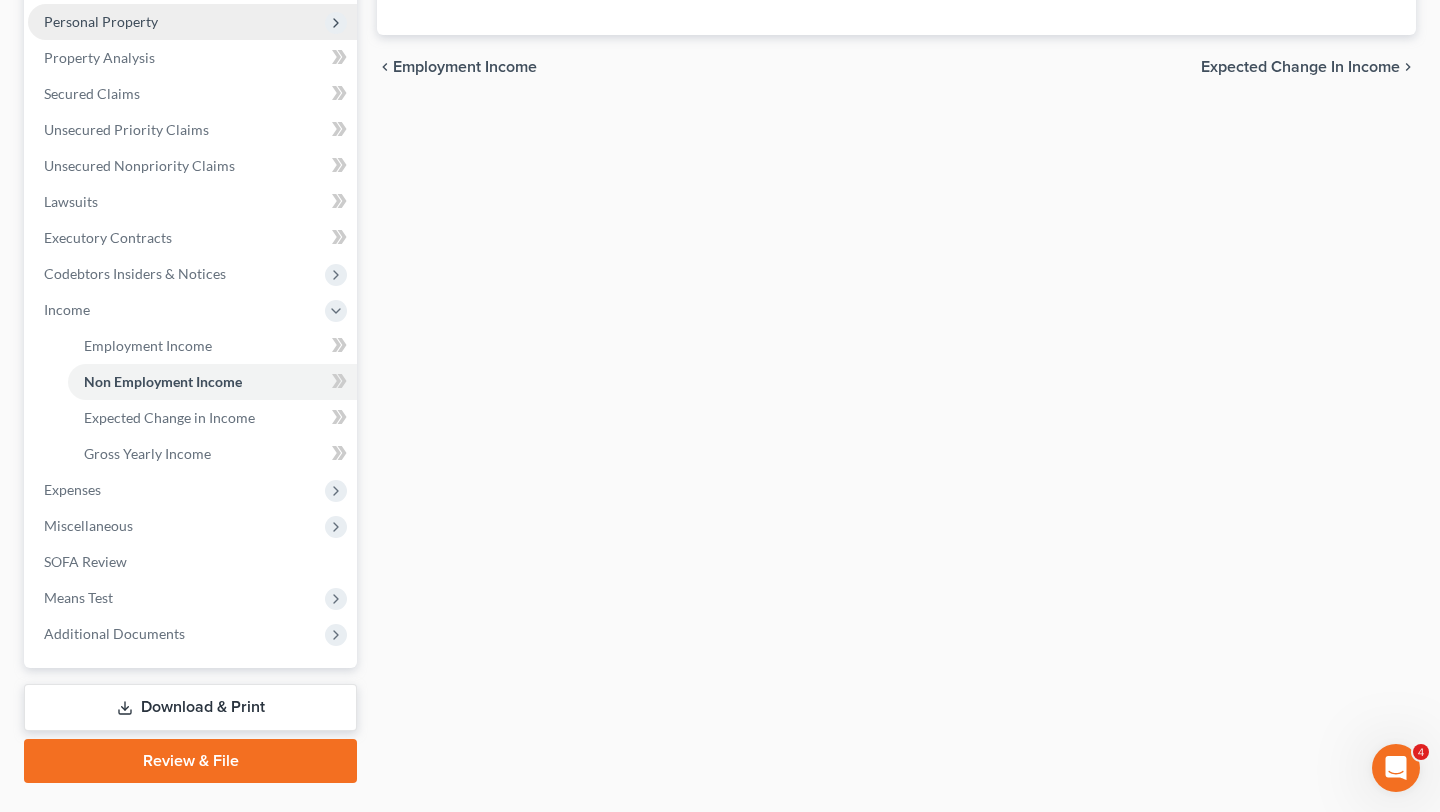 scroll, scrollTop: 393, scrollLeft: 0, axis: vertical 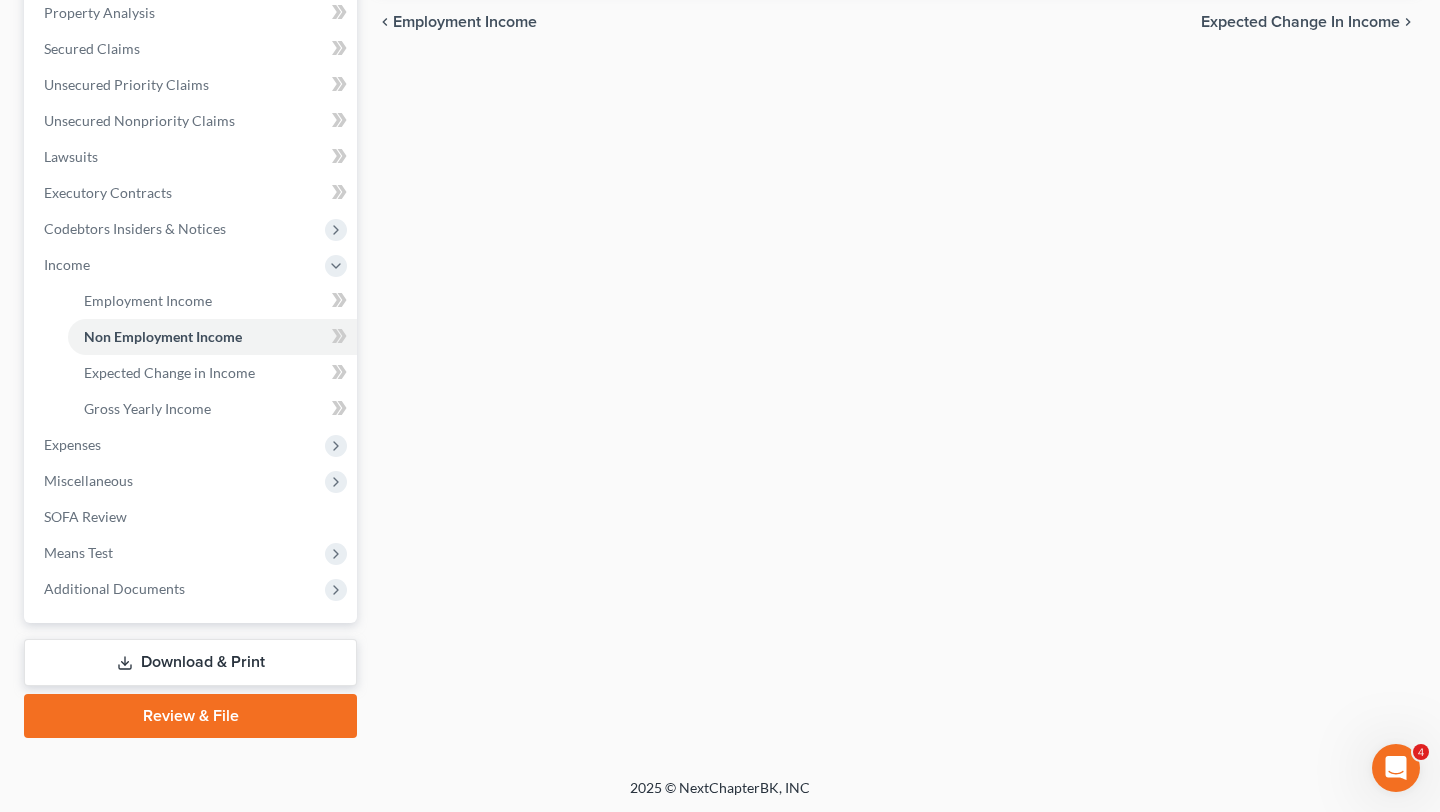 click on "Case Dashboard
Payments
Invoices
Payments
Payments
Credit Report
Client Profile
Home" at bounding box center (190, 211) 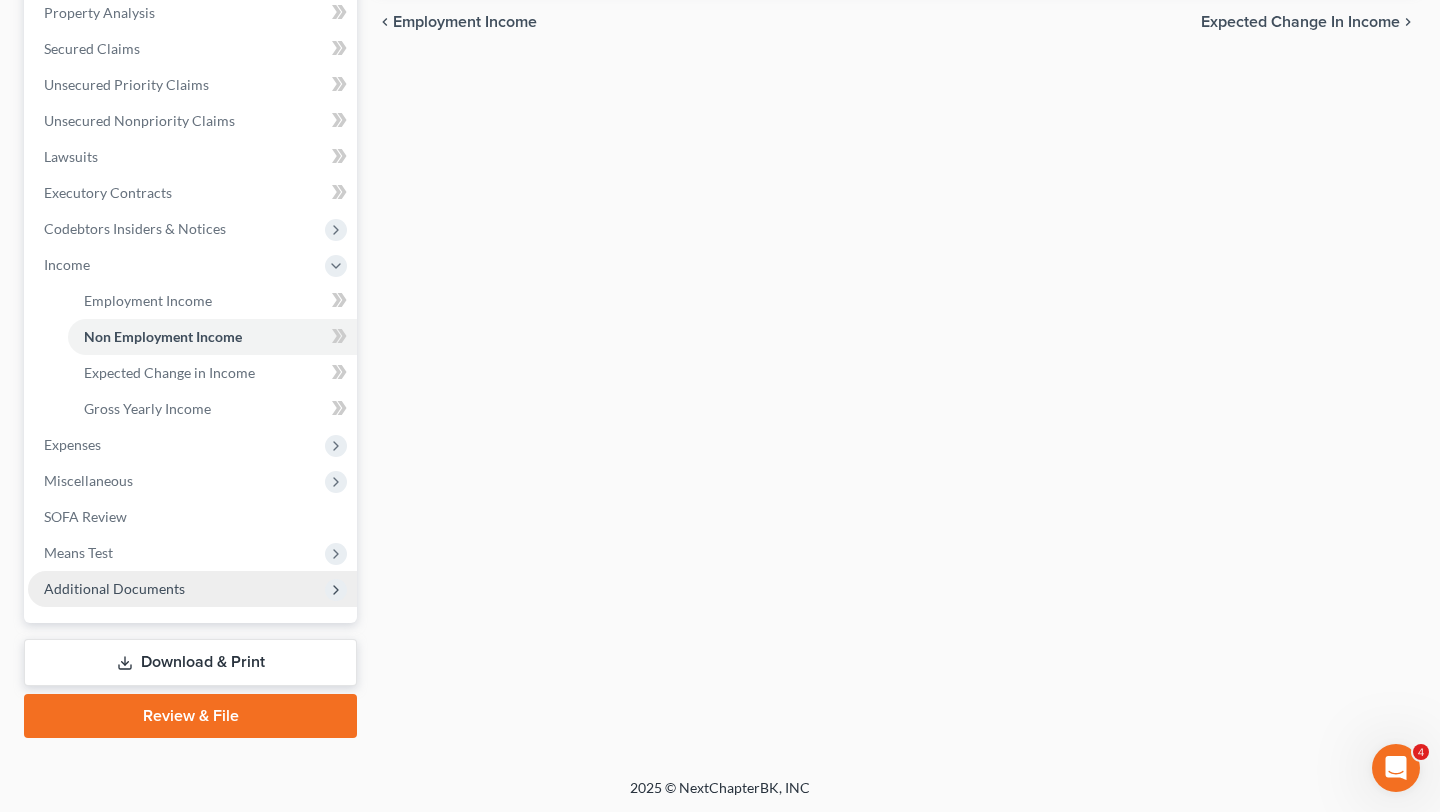 click on "Additional Documents" at bounding box center [114, 588] 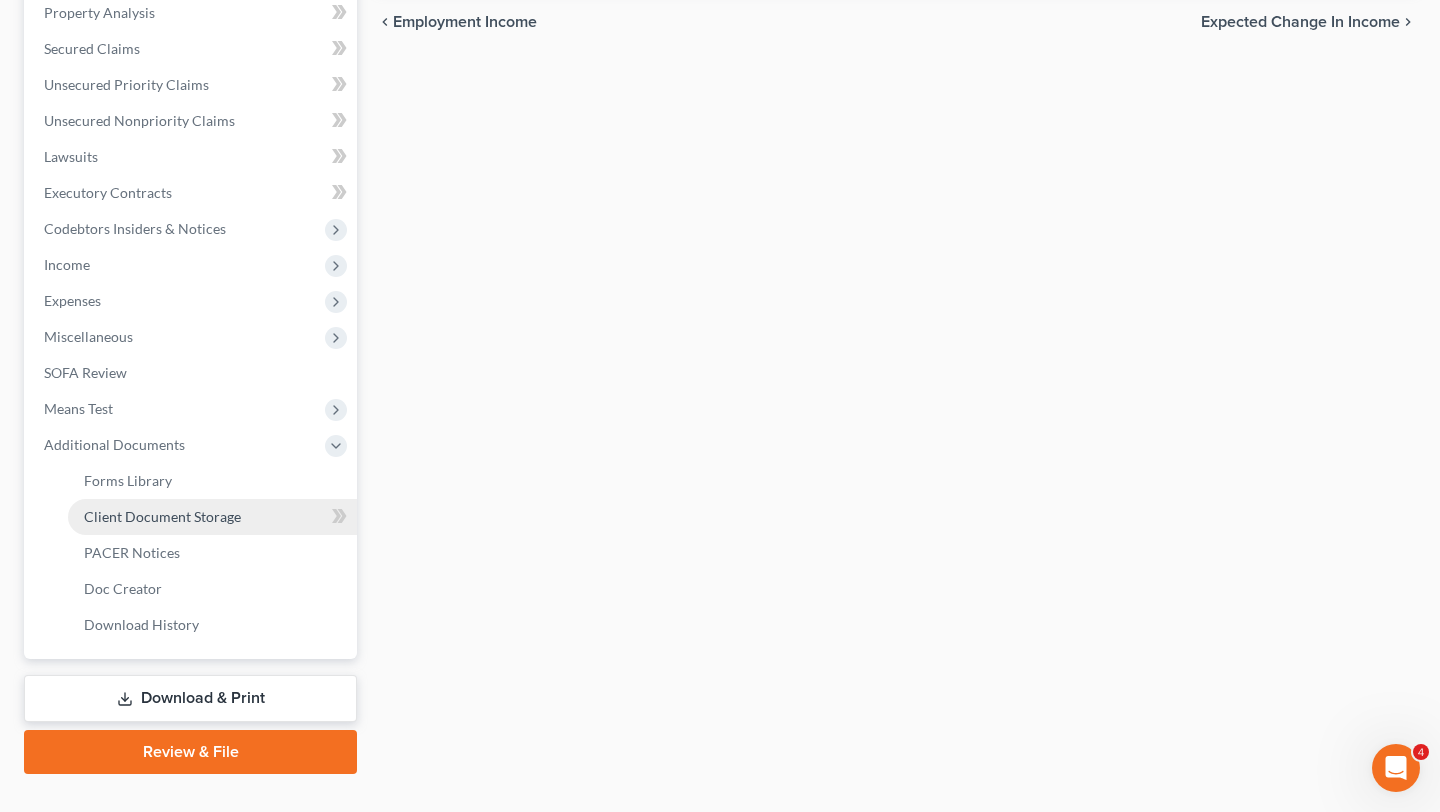 click on "Client Document Storage" at bounding box center (212, 517) 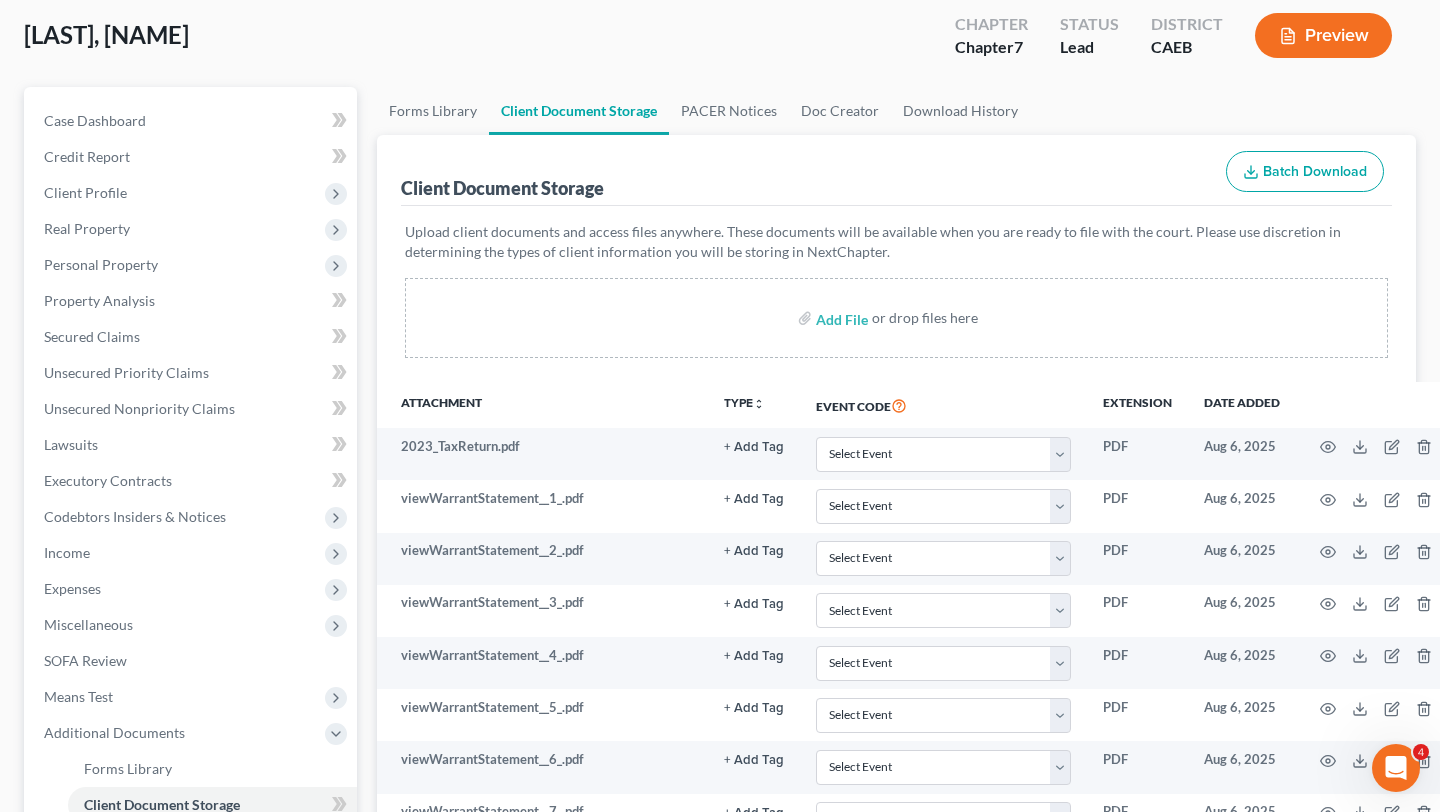 scroll, scrollTop: 0, scrollLeft: 0, axis: both 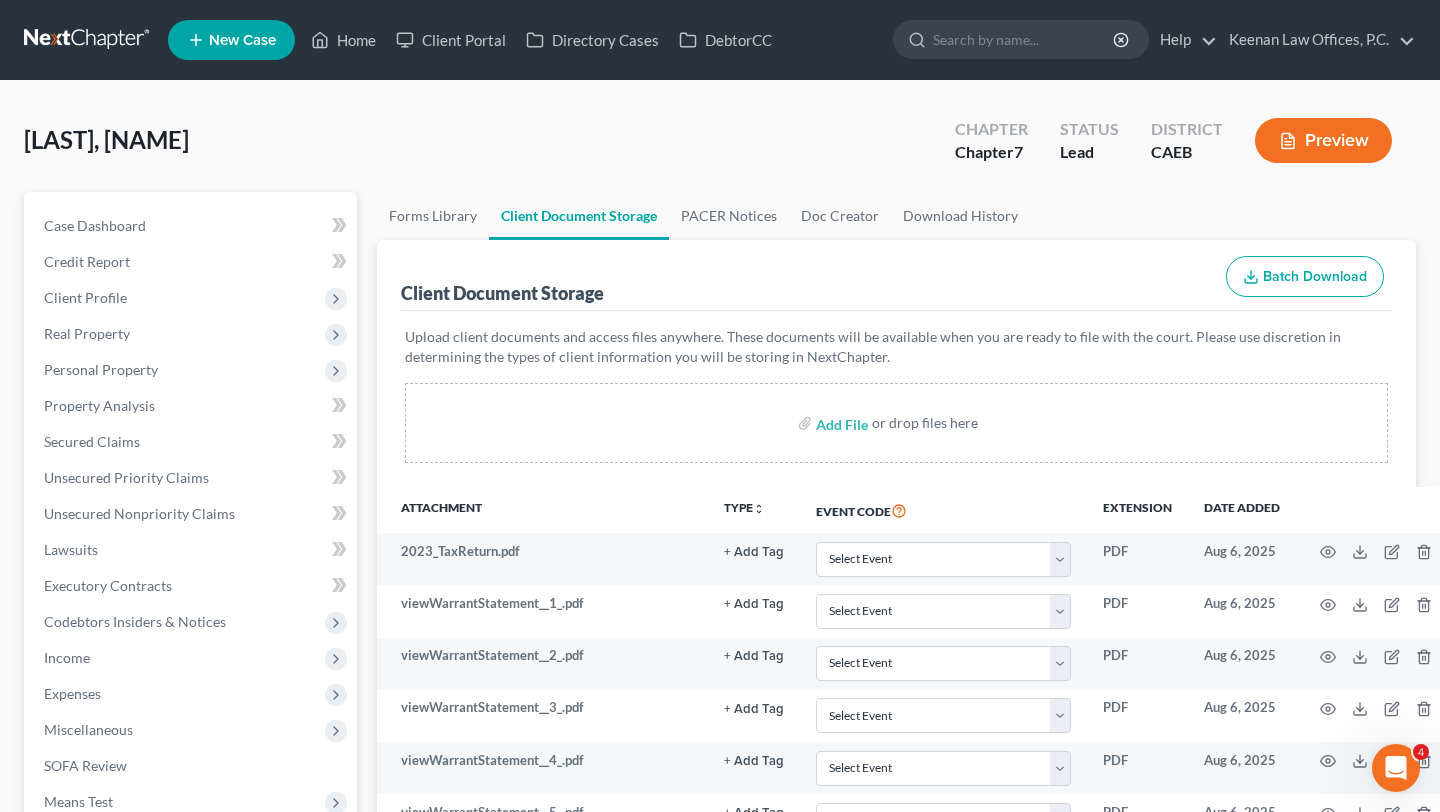 click on "Batch Download" at bounding box center [1305, 277] 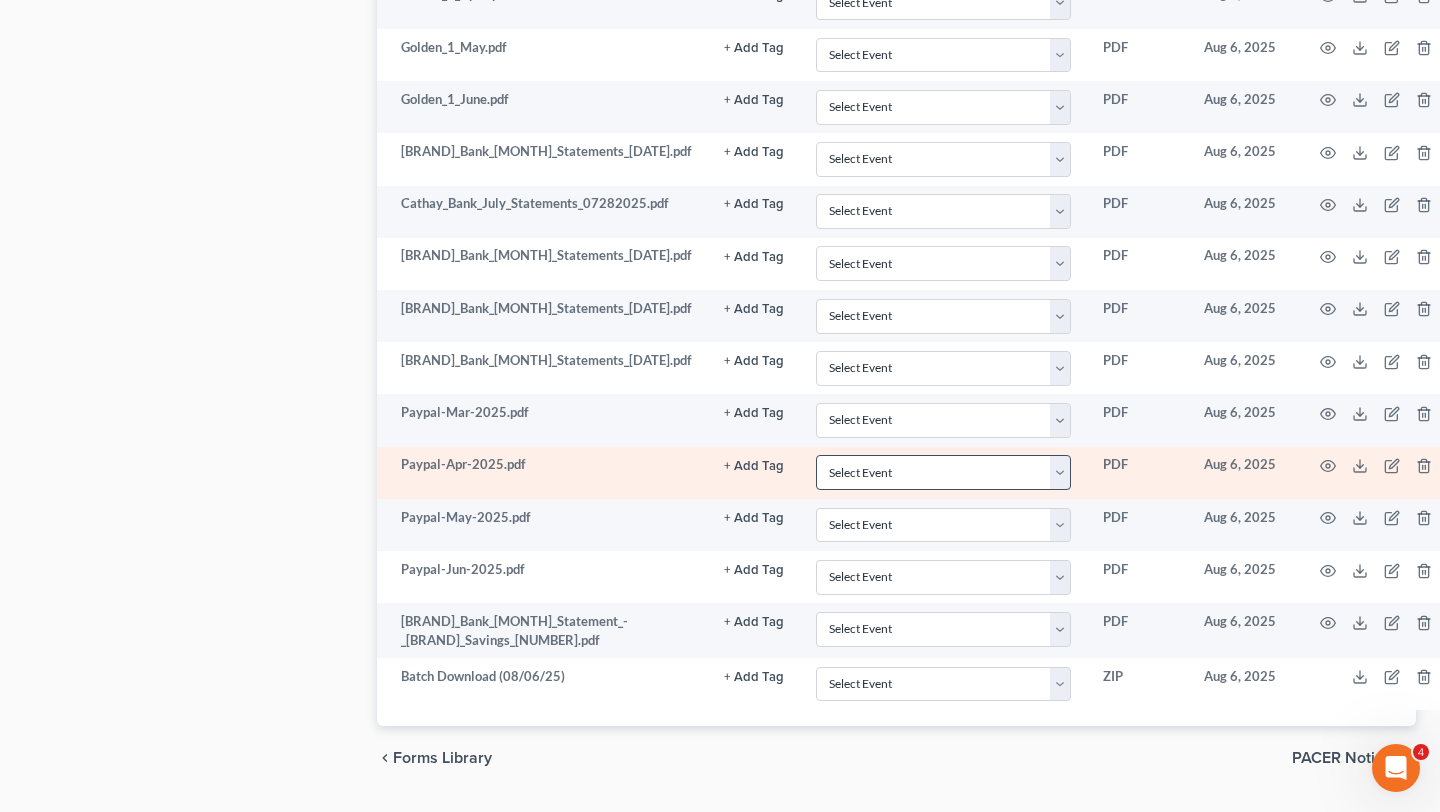 scroll, scrollTop: 1676, scrollLeft: 0, axis: vertical 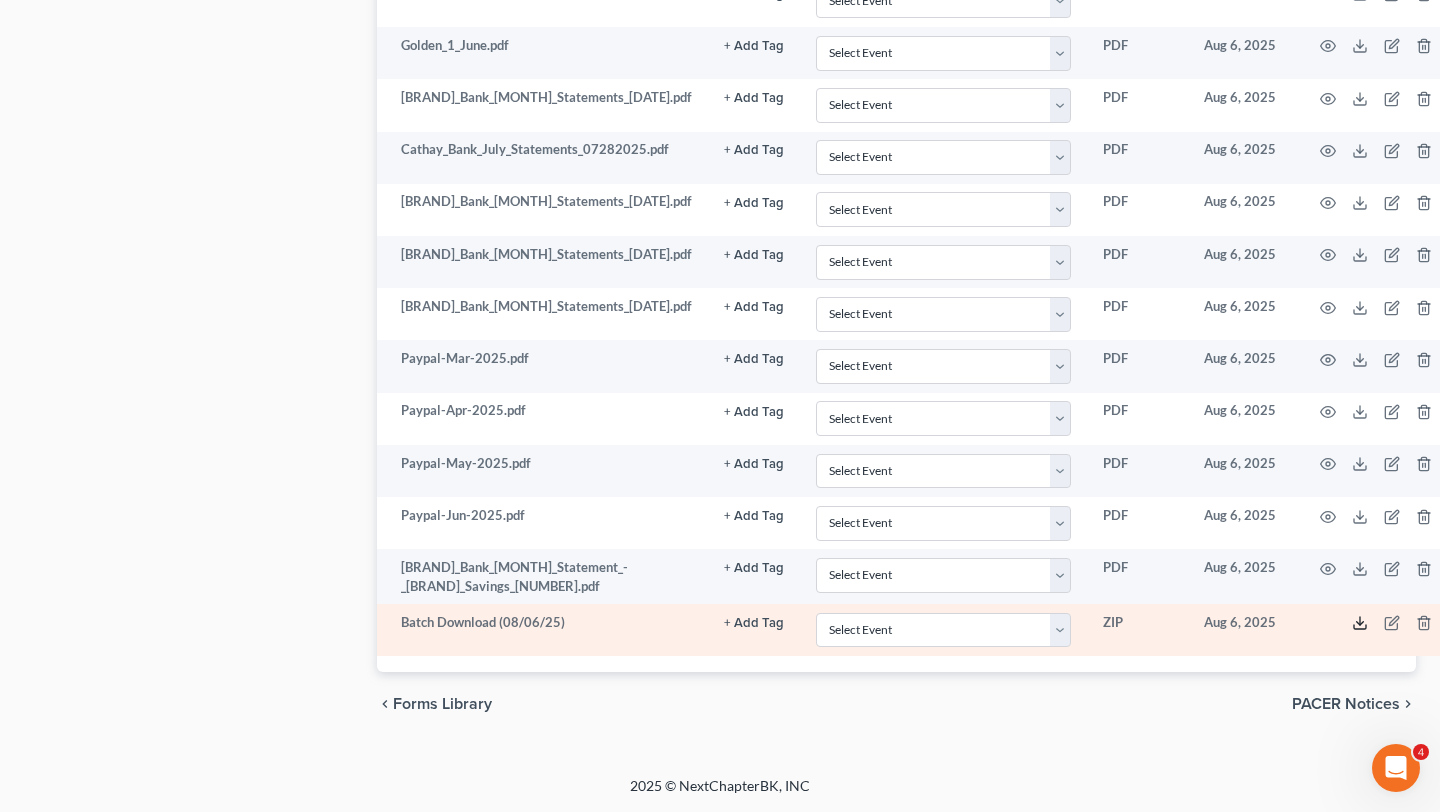 click 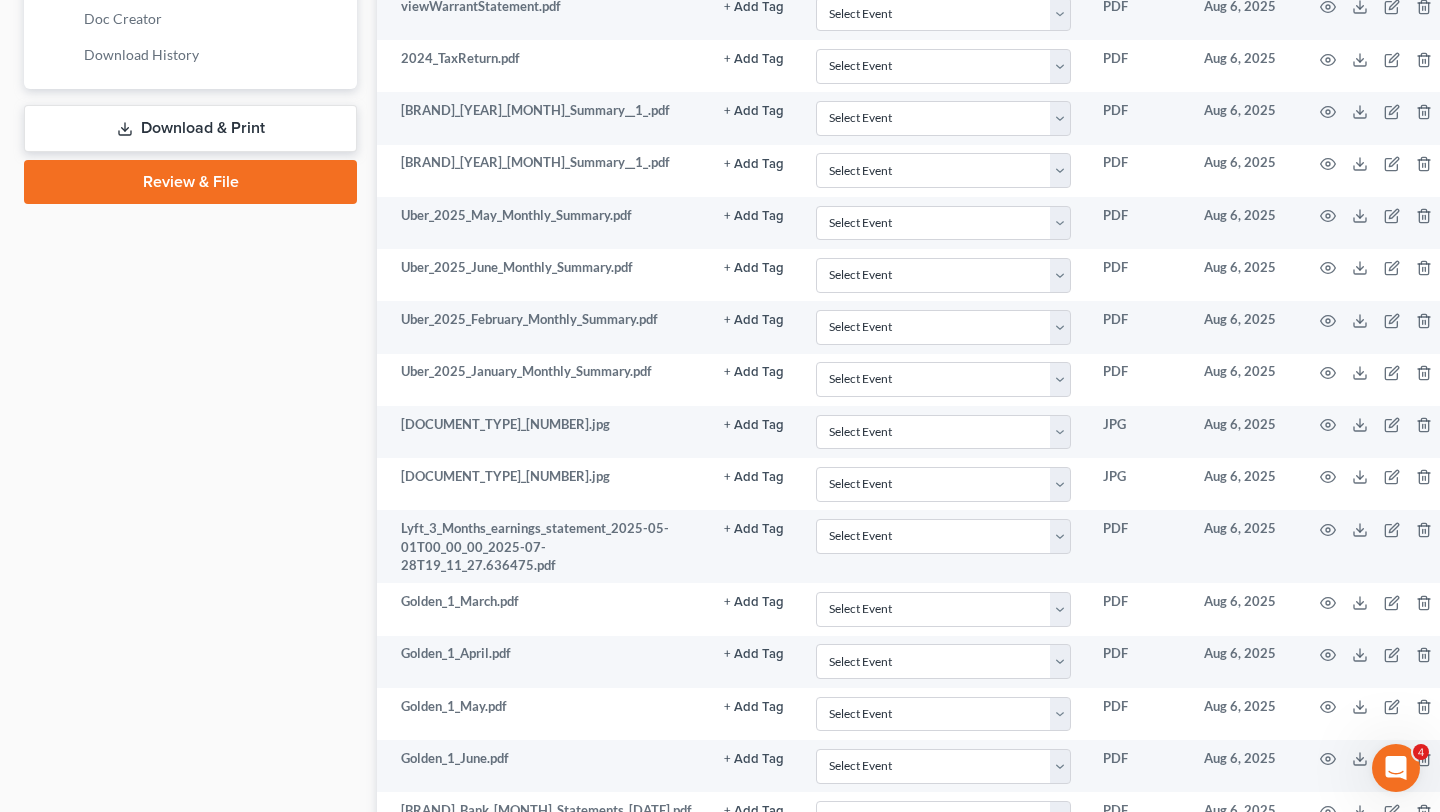 scroll, scrollTop: 0, scrollLeft: 0, axis: both 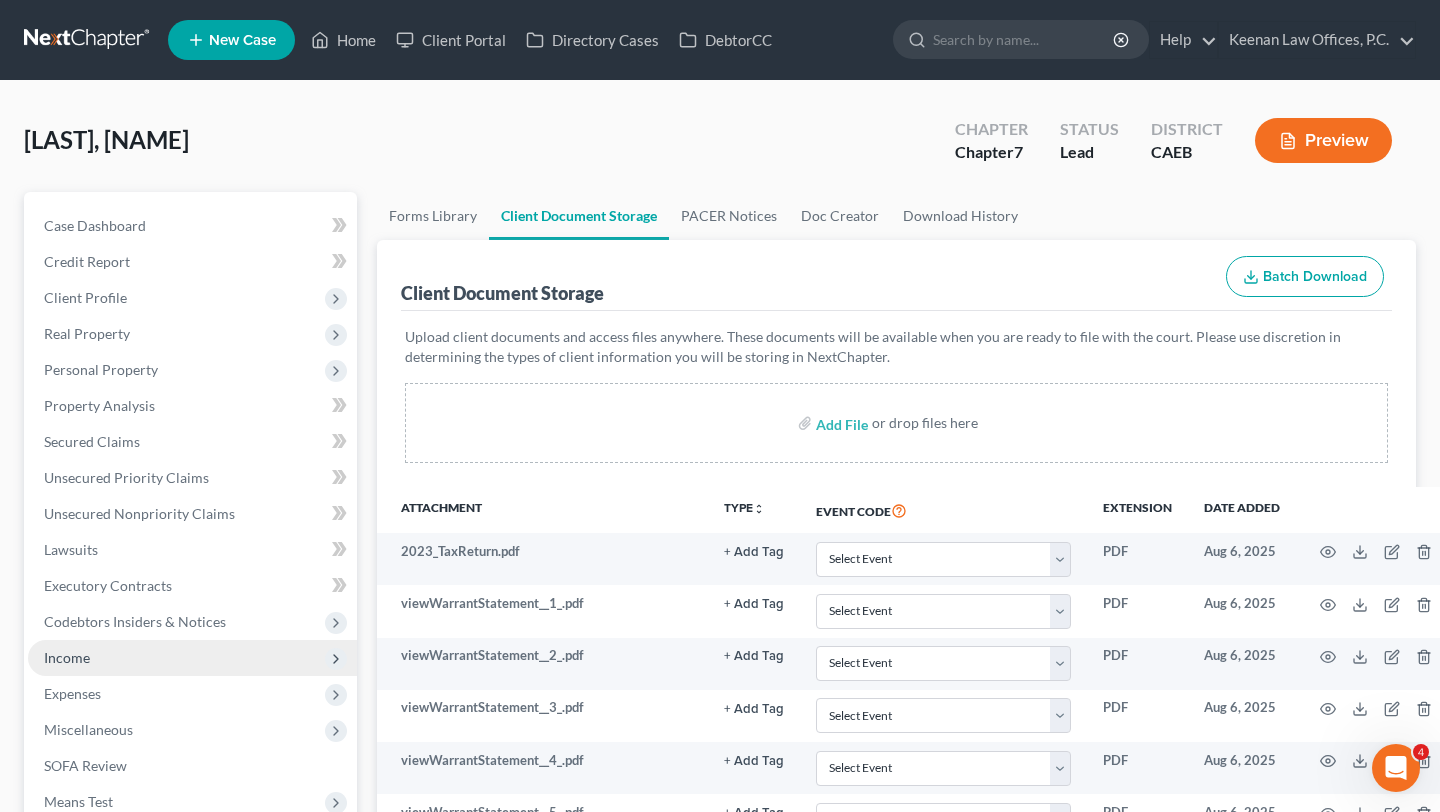 click on "Income" at bounding box center (192, 658) 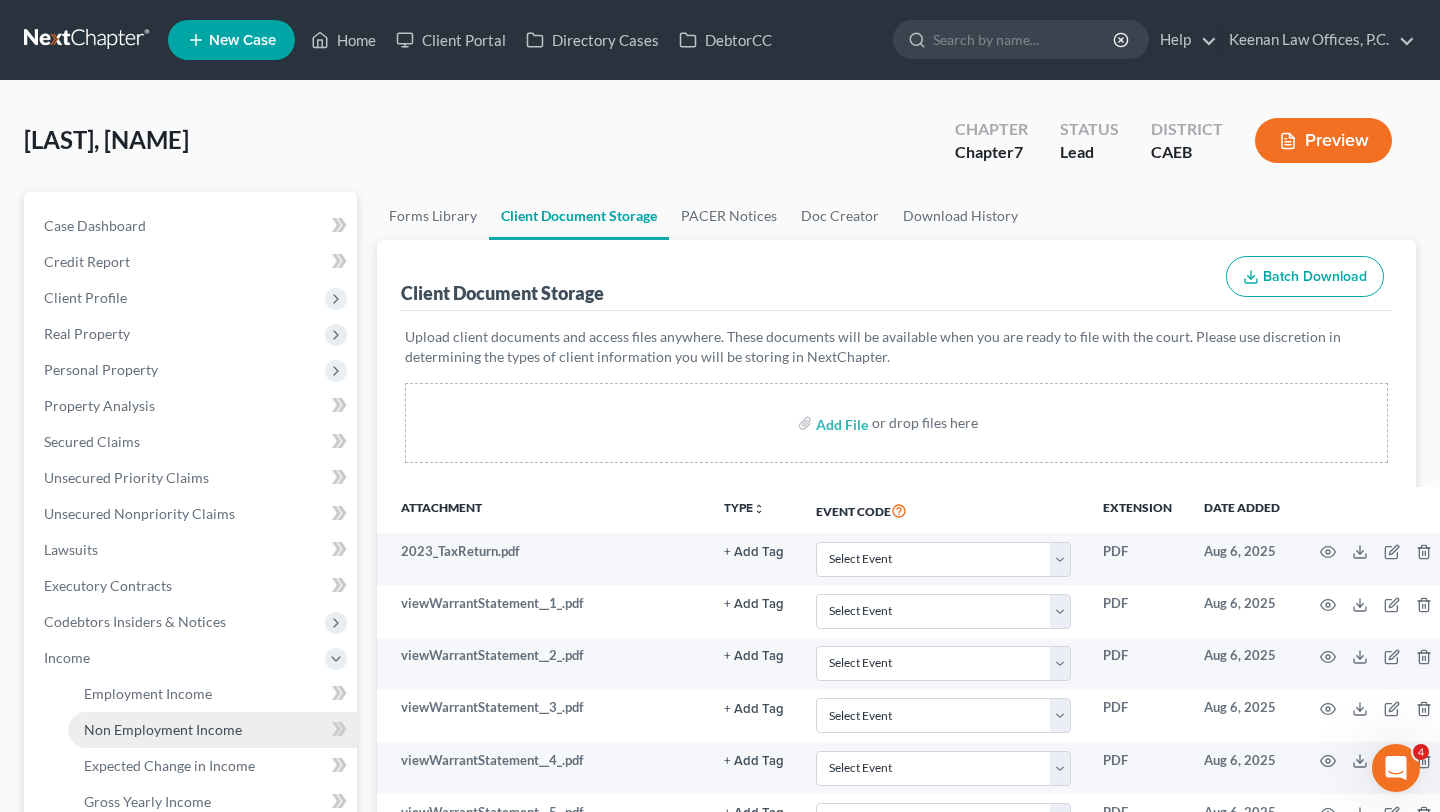click on "Non Employment Income" at bounding box center (163, 729) 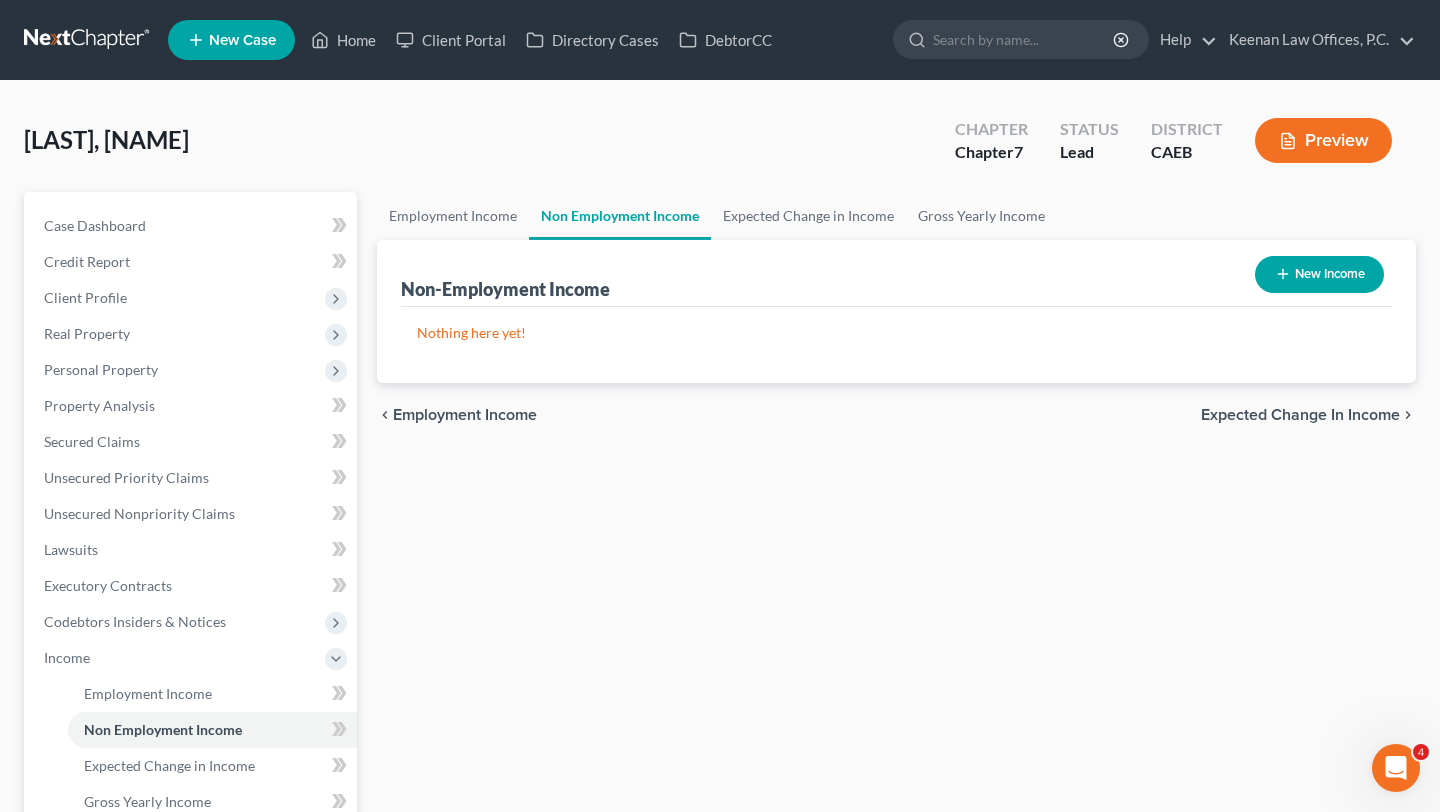click on "New Income" at bounding box center [1319, 274] 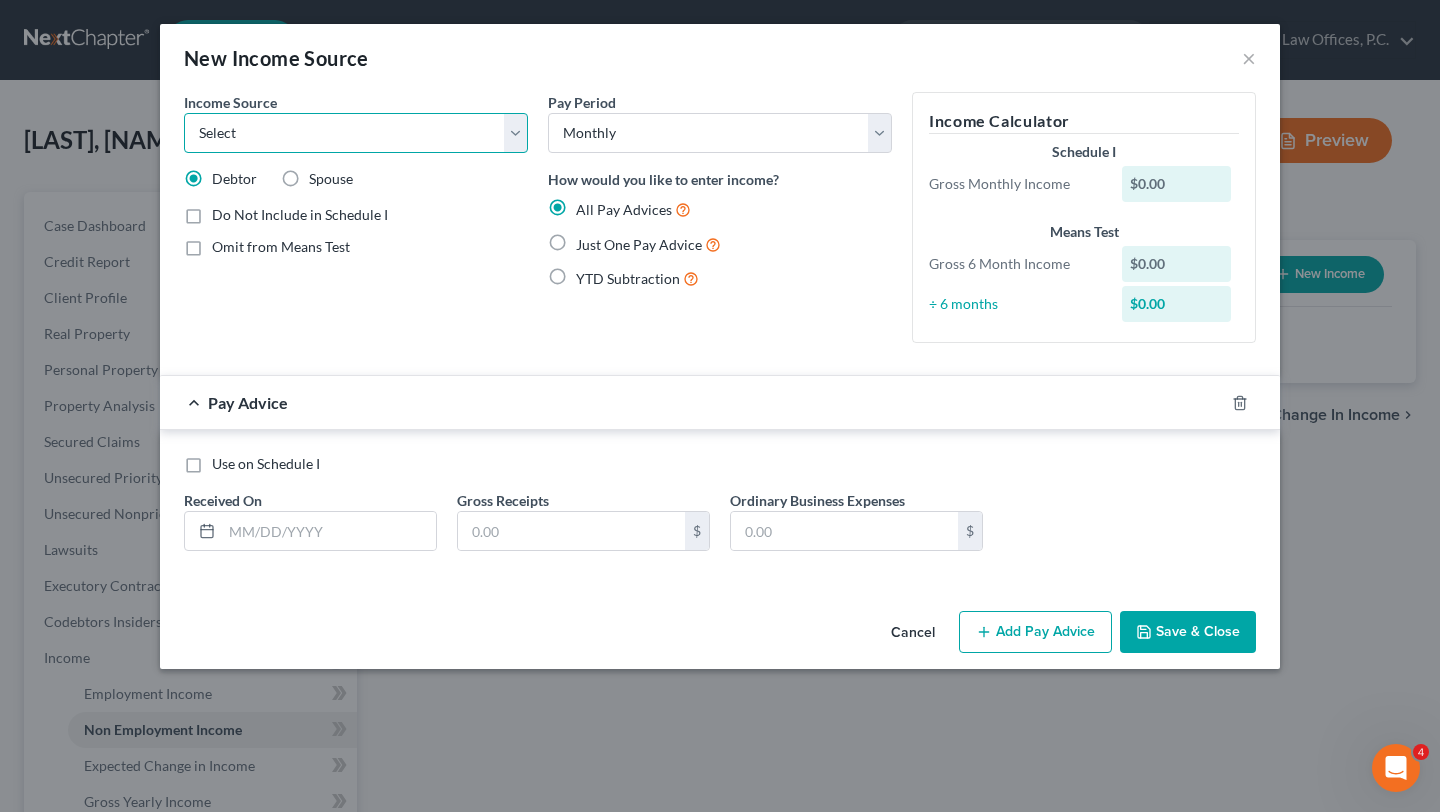click on "Select Unemployment Disability (from employer) Pension Retirement Social Security / Social Security Disability Other Government Assistance Interests, Dividends or Royalties Child / Family Support Contributions to Household Property / Rental Business, Professional or Farm Alimony / Maintenance Payments Military Disability Benefits Other Monthly Income" at bounding box center [356, 133] 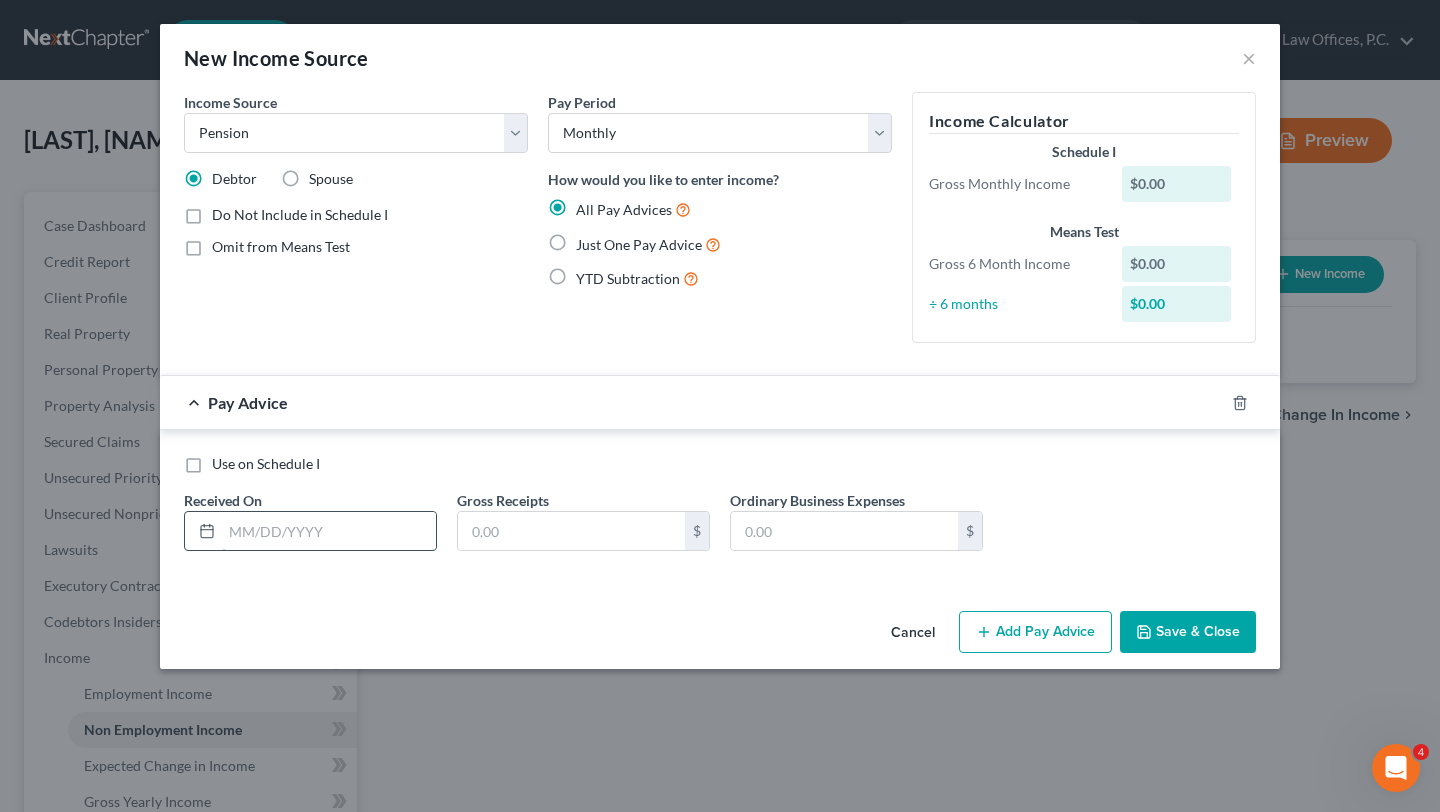 click at bounding box center [329, 531] 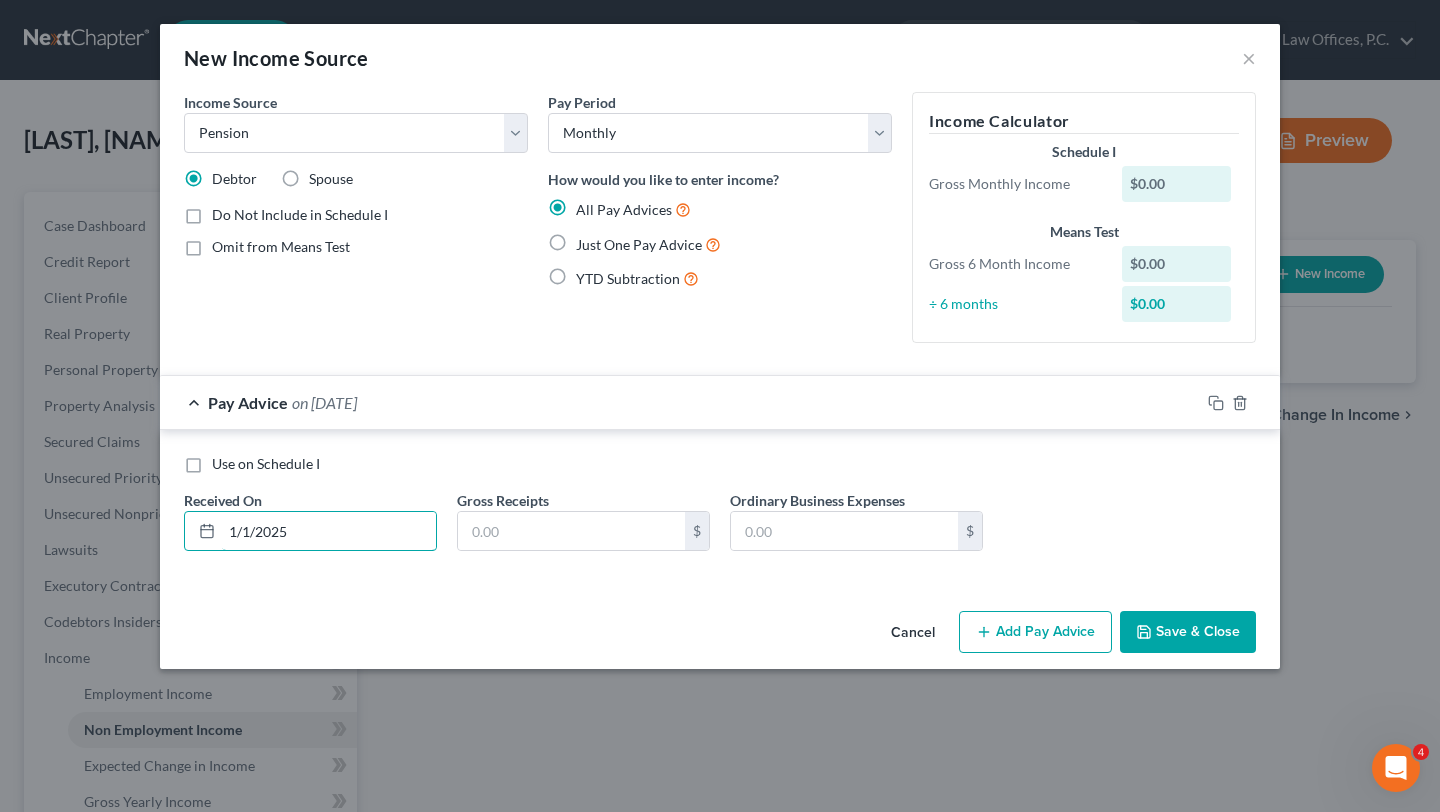 type on "1/1/2025" 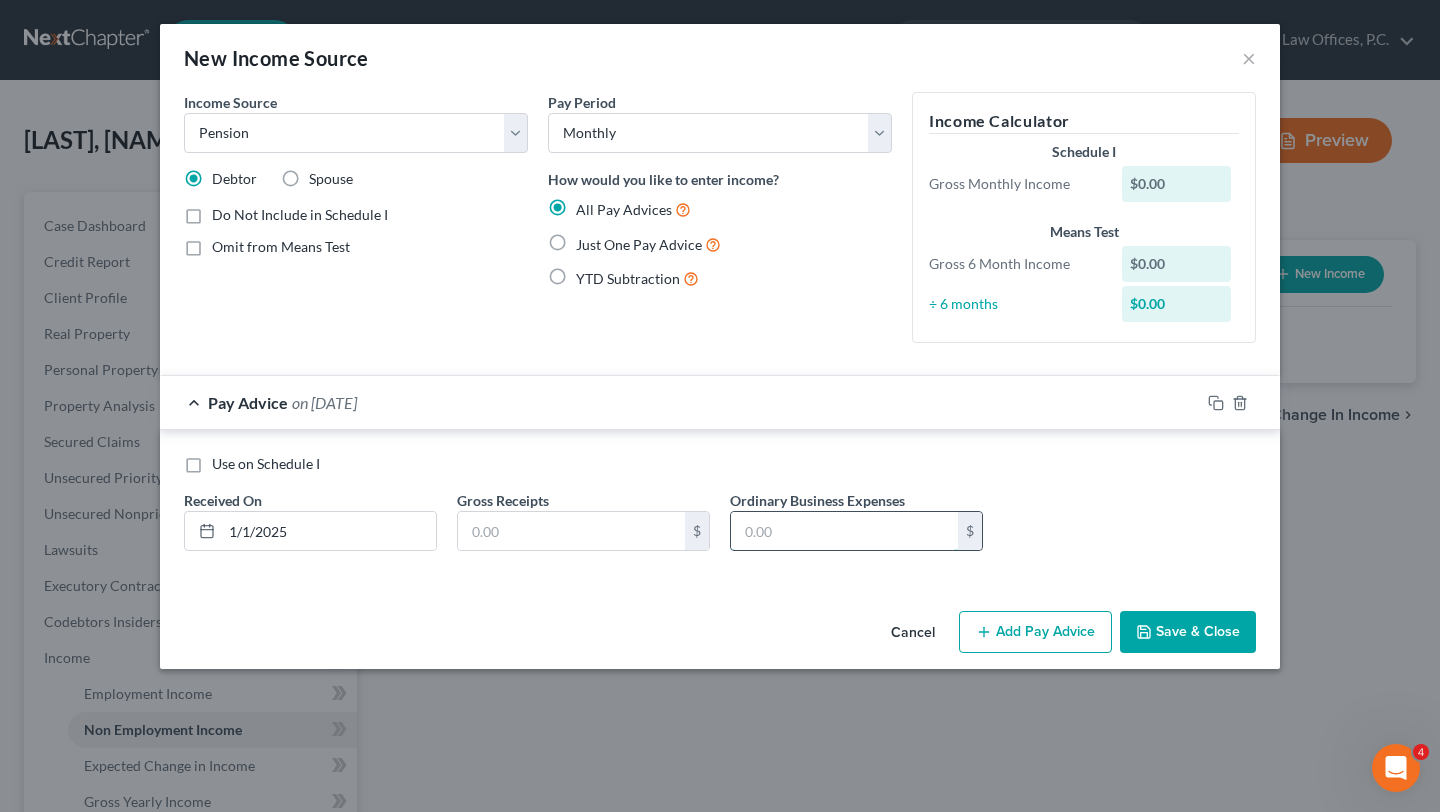 click at bounding box center (844, 531) 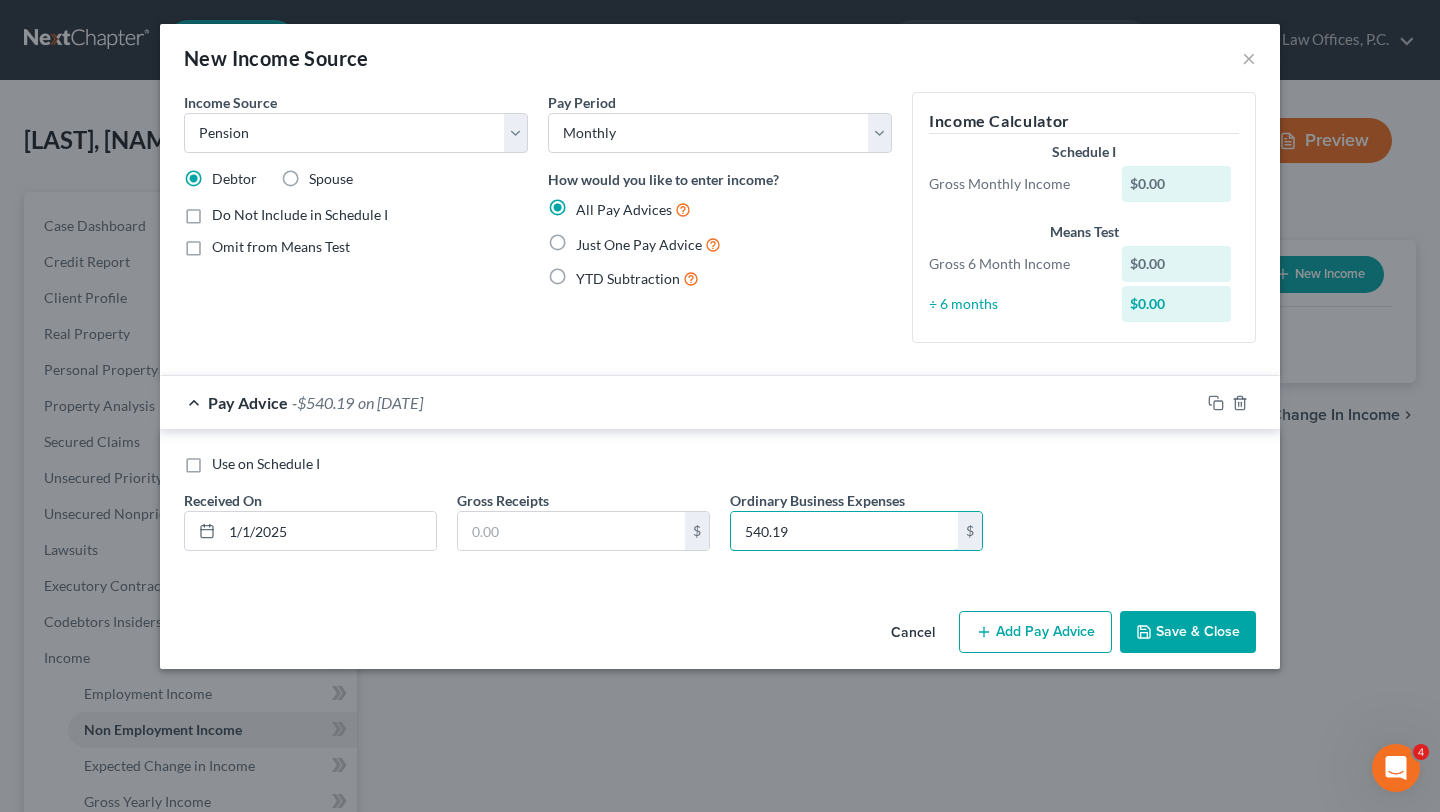 type on "540.19" 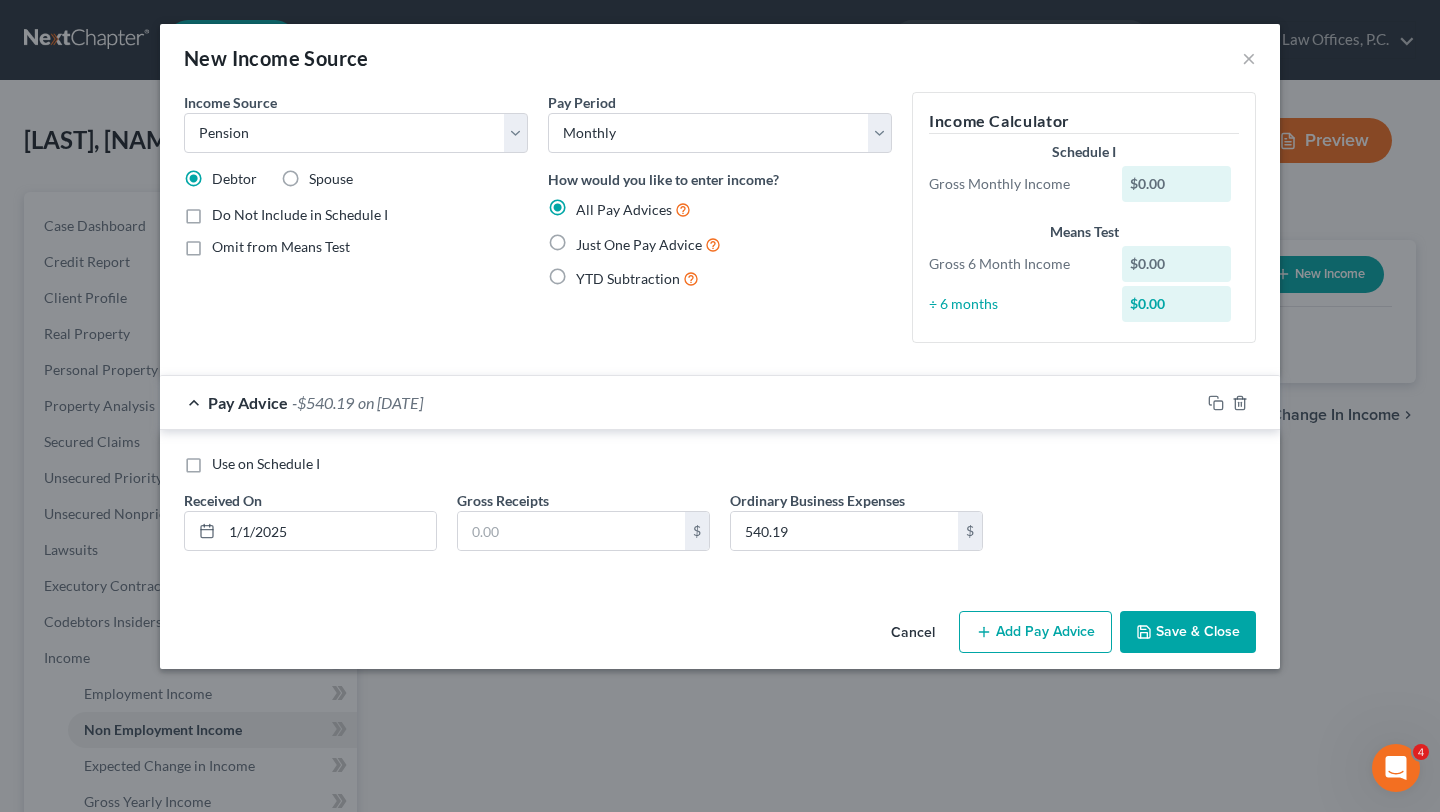 click on "Gross Receipts $" at bounding box center [583, 520] 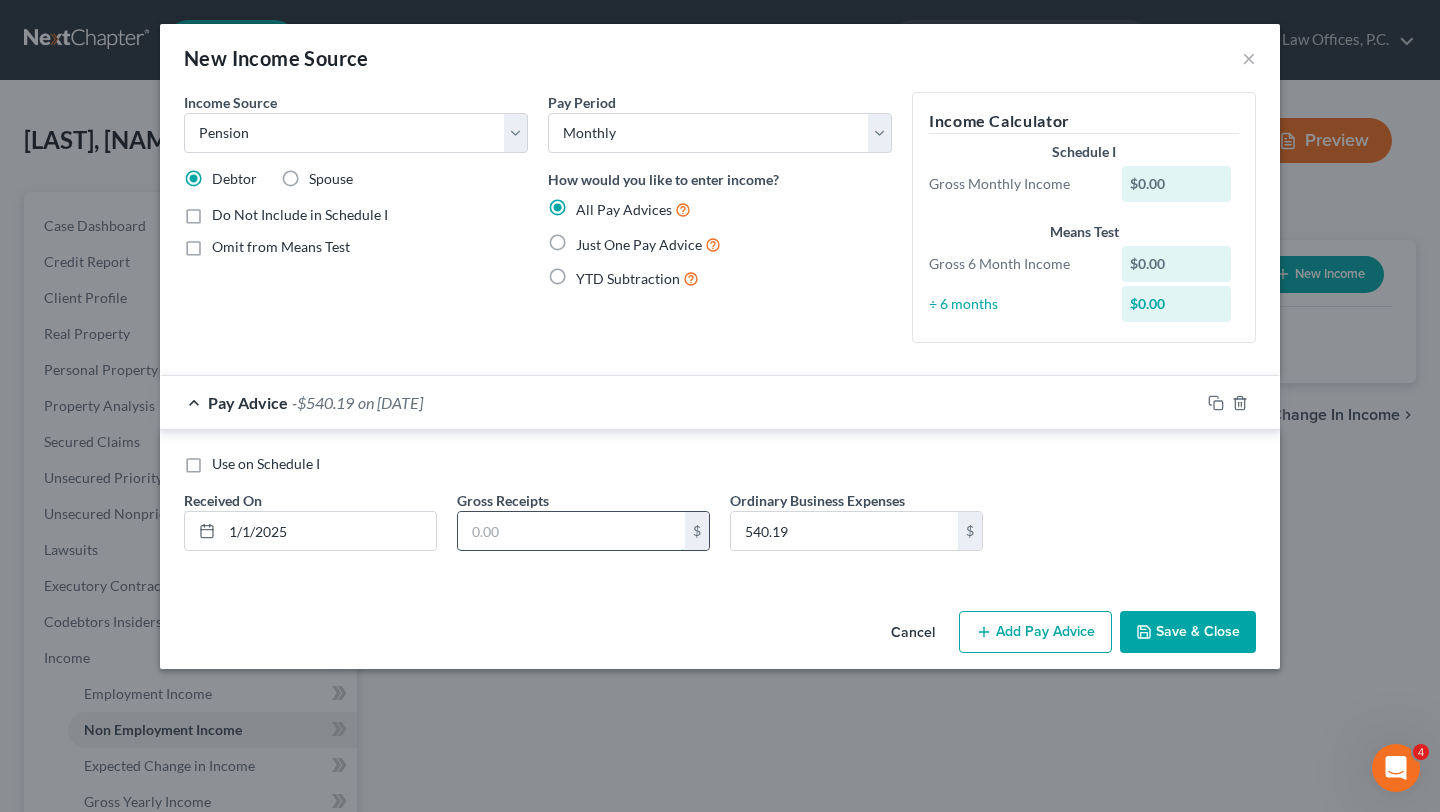 click at bounding box center [571, 531] 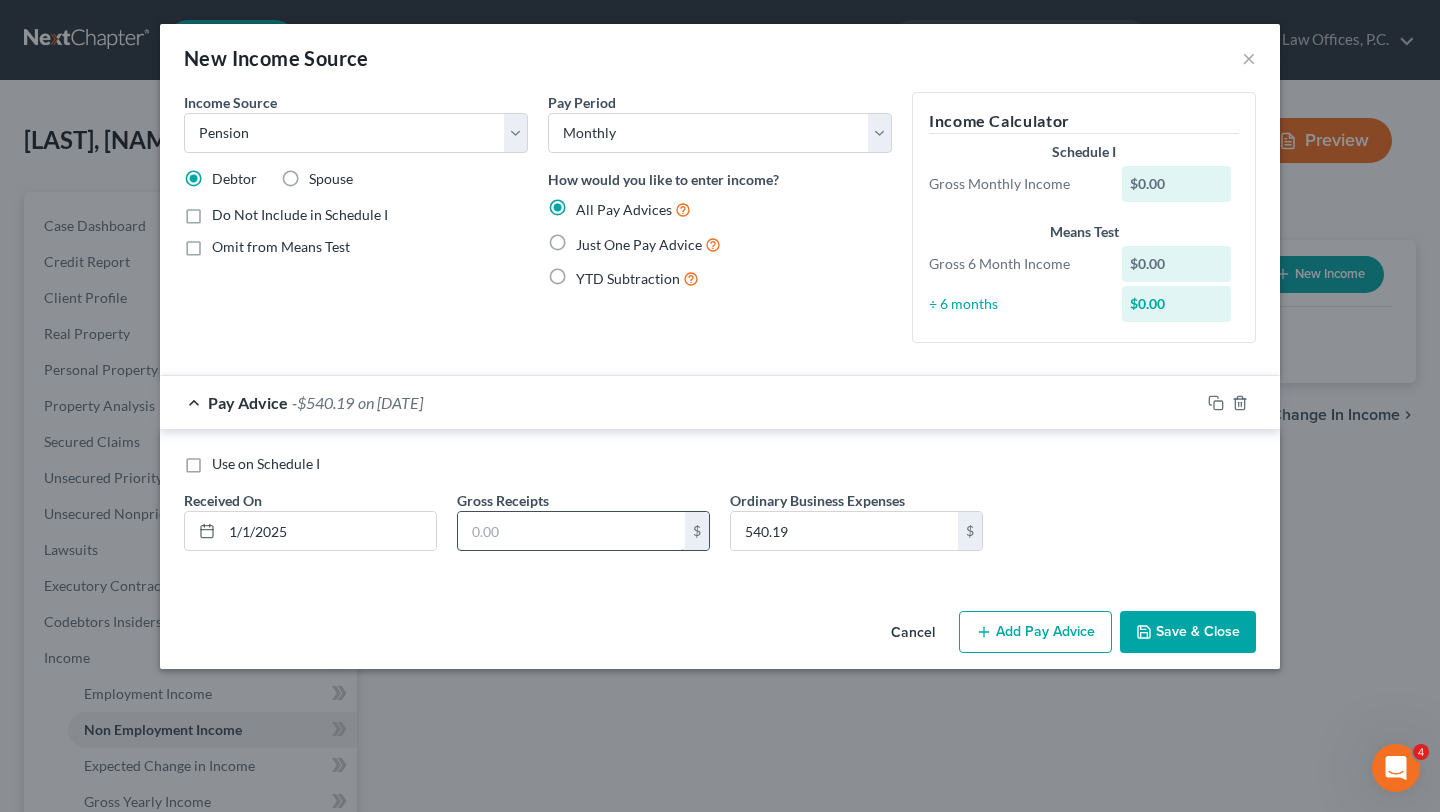 click at bounding box center [571, 531] 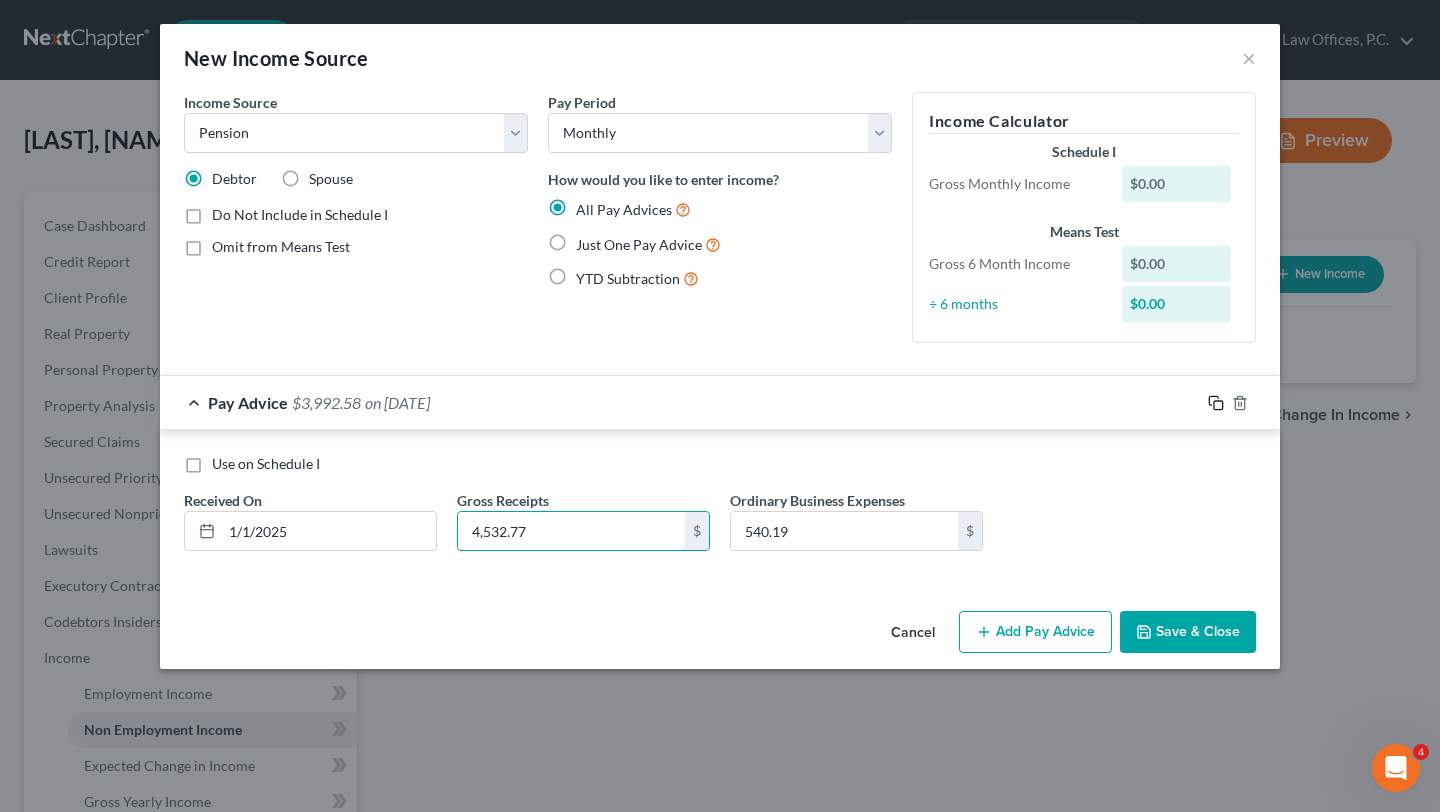 type on "4,532.77" 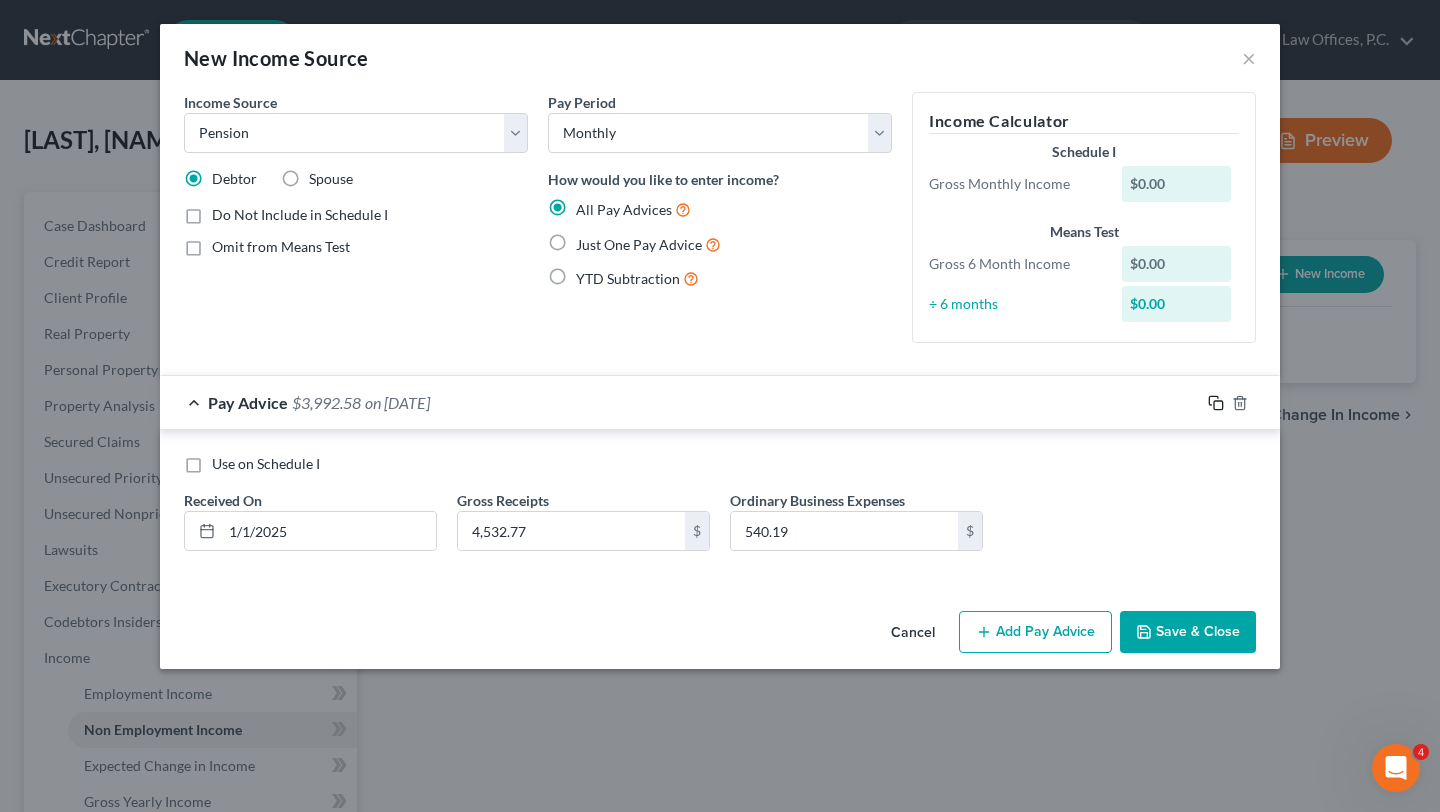 click 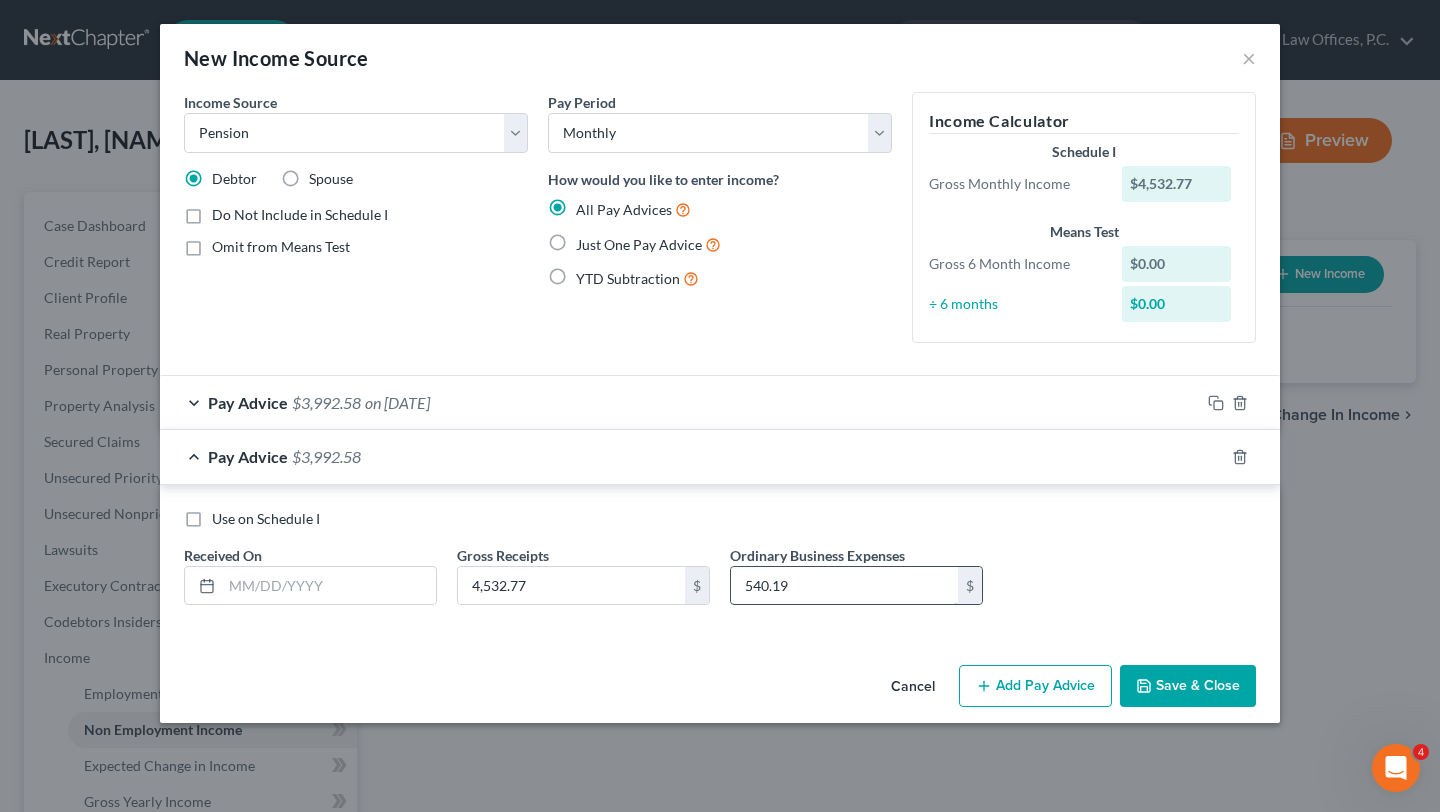 click on "540.19" at bounding box center [844, 586] 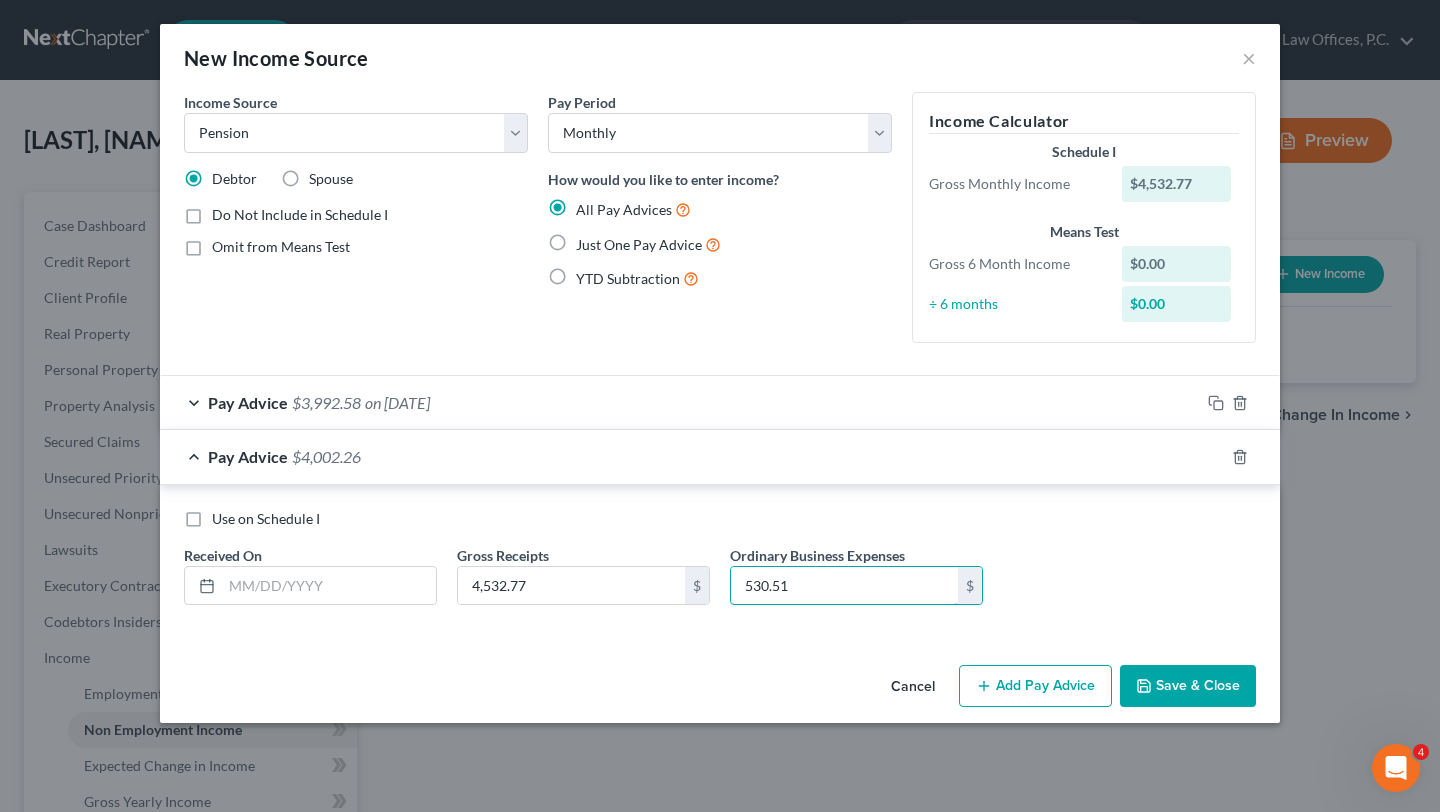 type on "530.51" 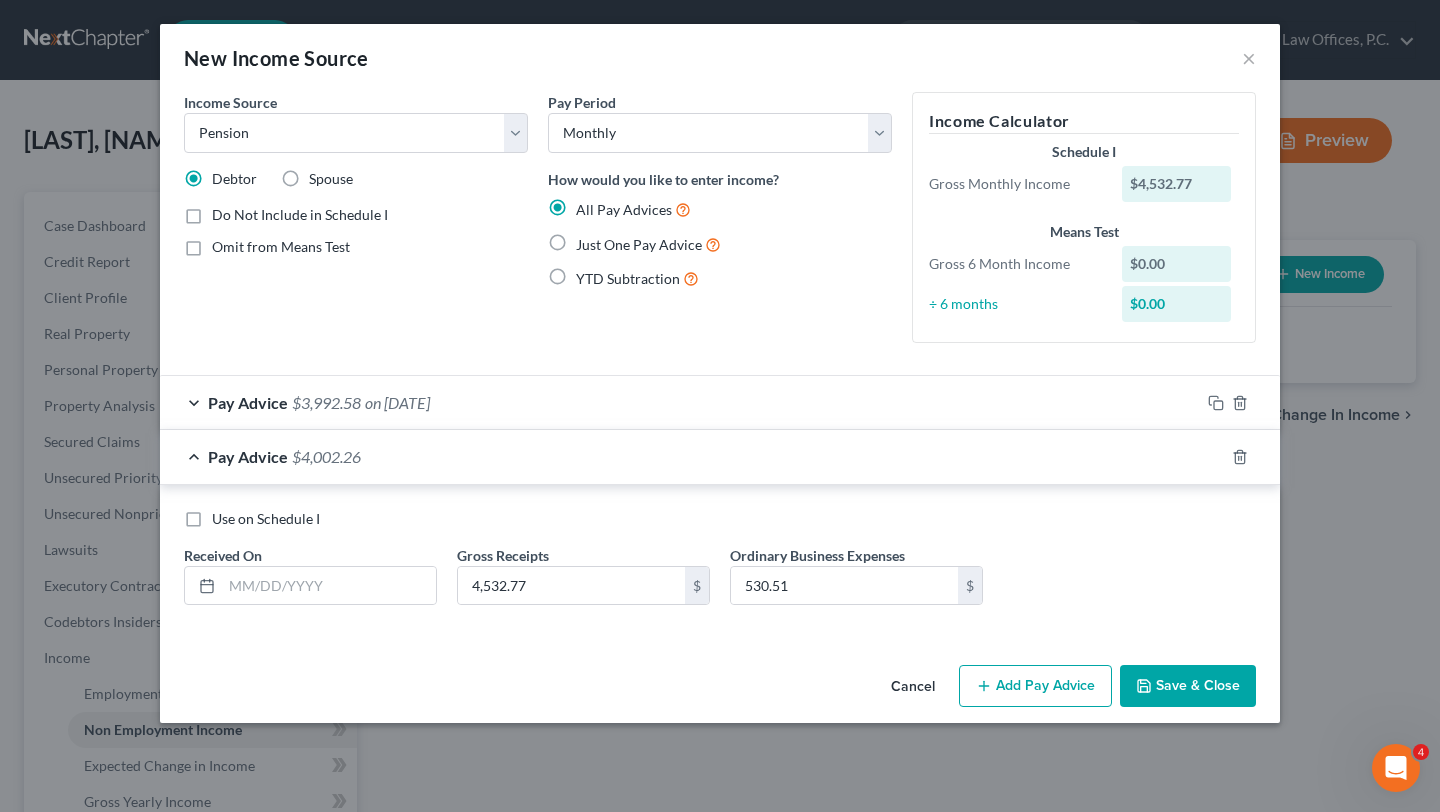 click on "Use on Schedule I" at bounding box center [720, 519] 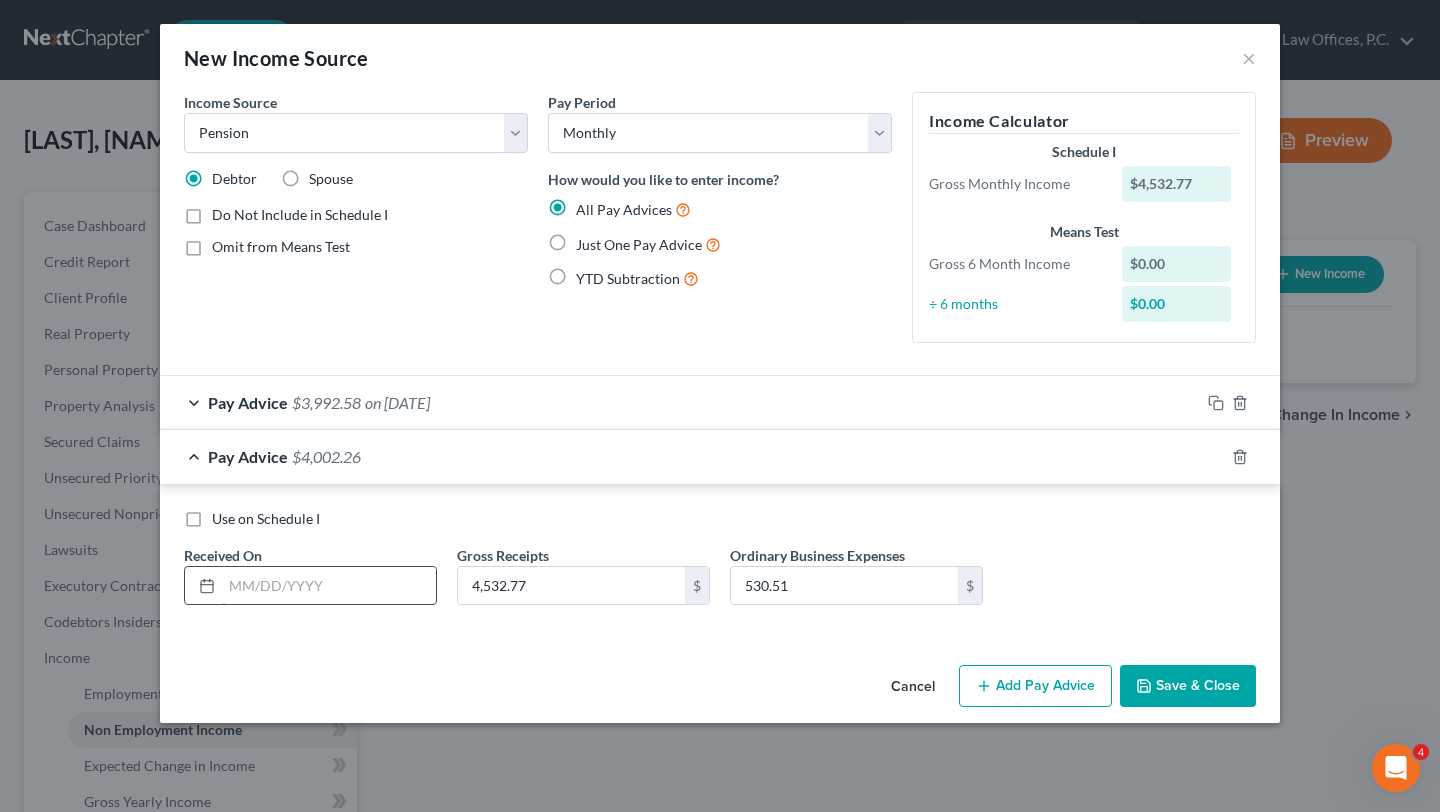 click at bounding box center (329, 586) 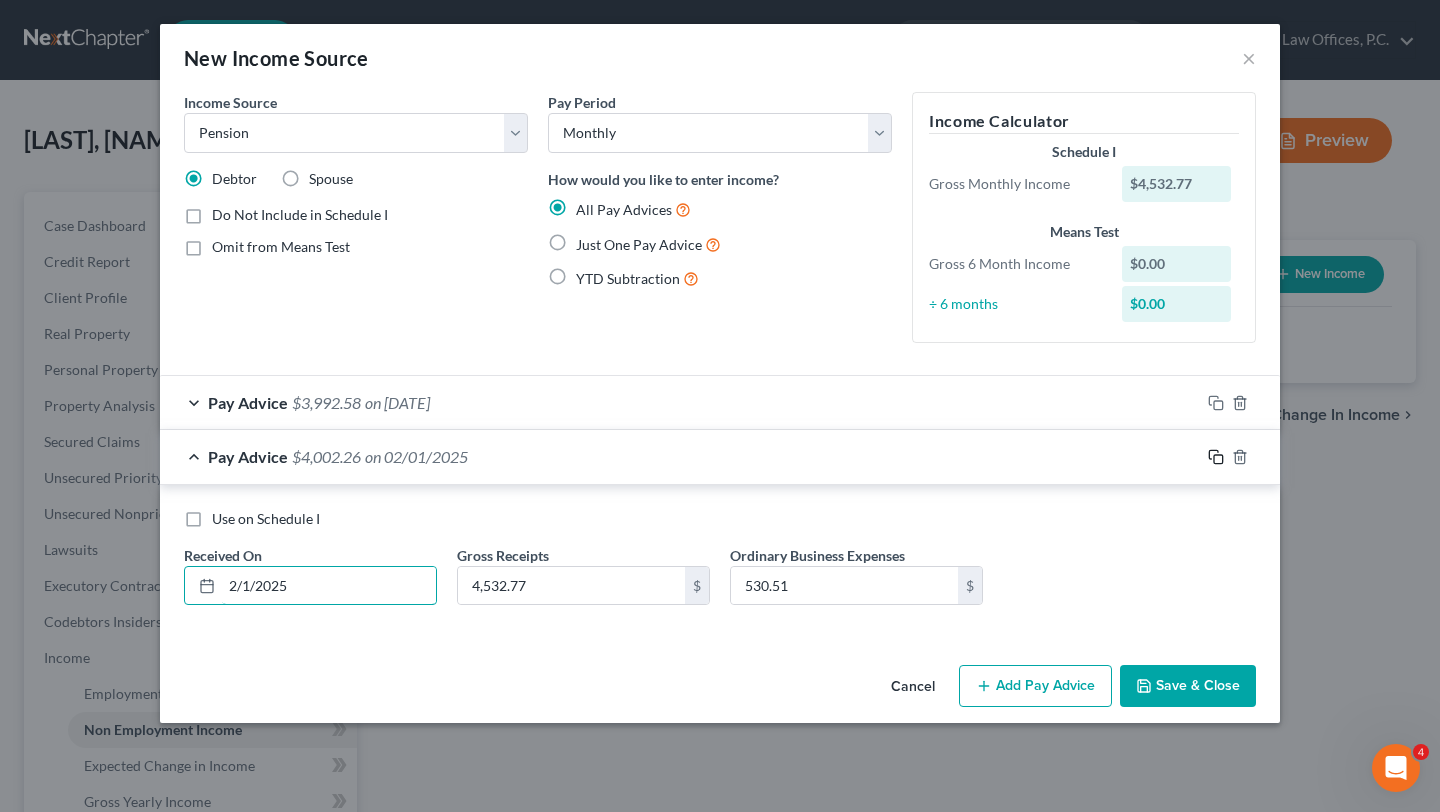 type on "2/1/2025" 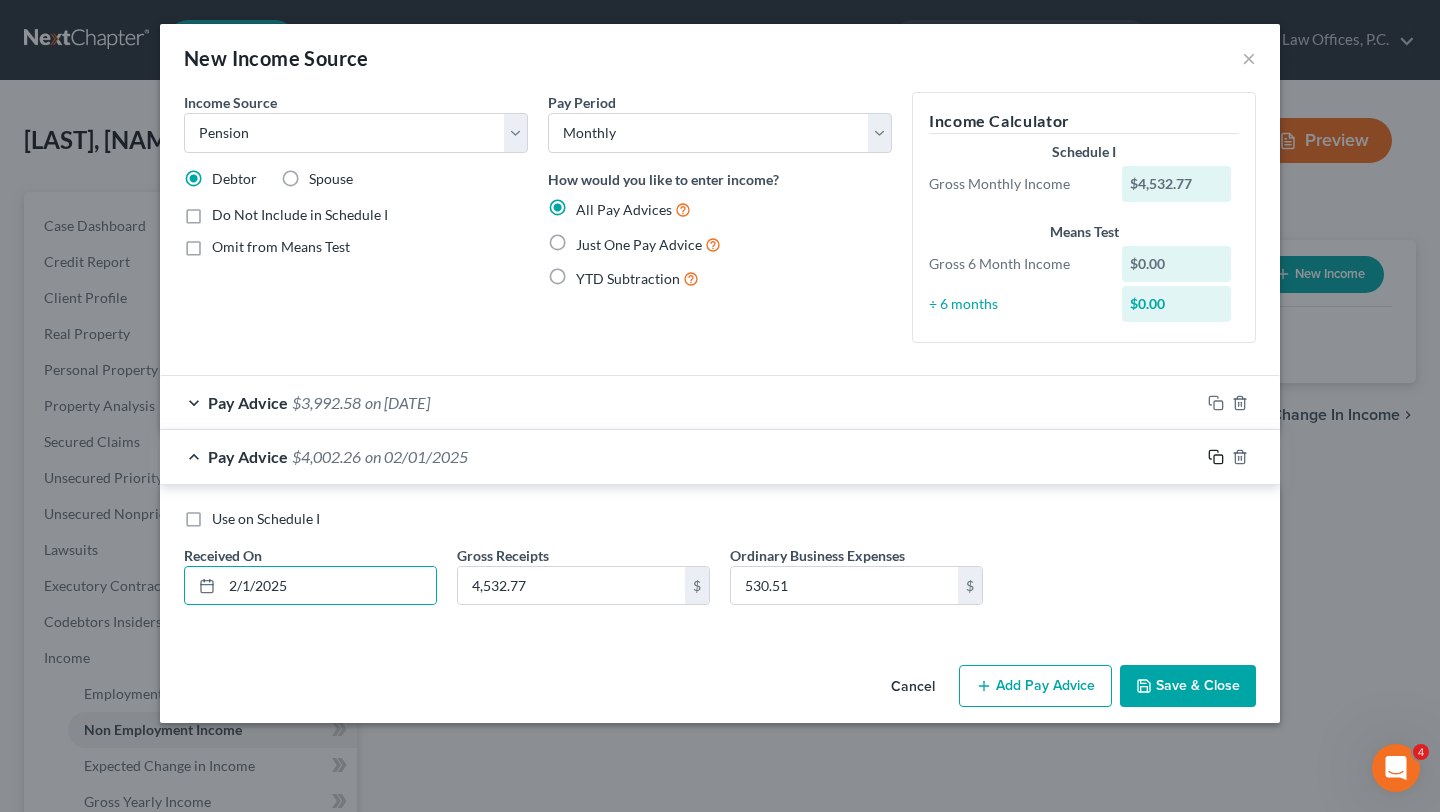 click 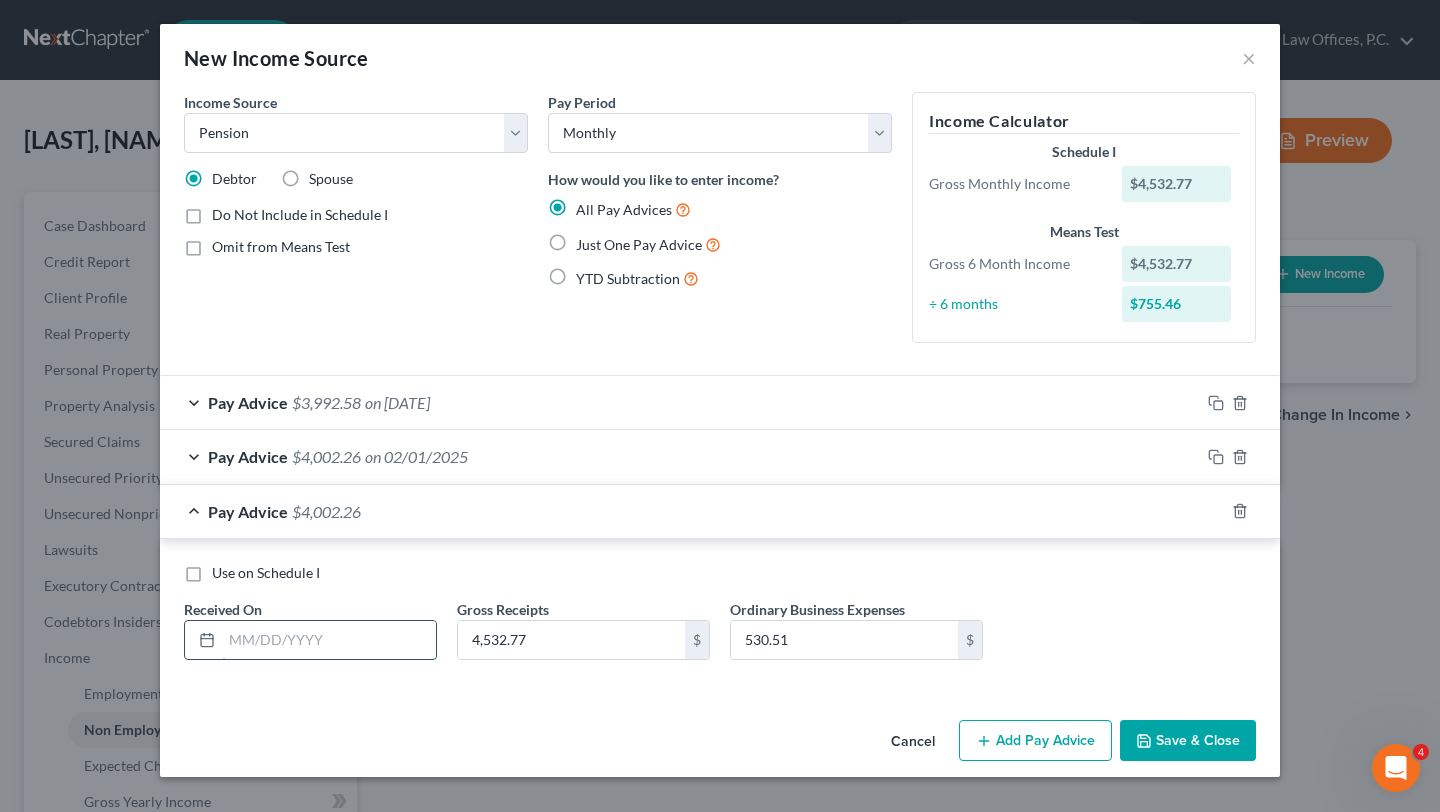 click at bounding box center (329, 640) 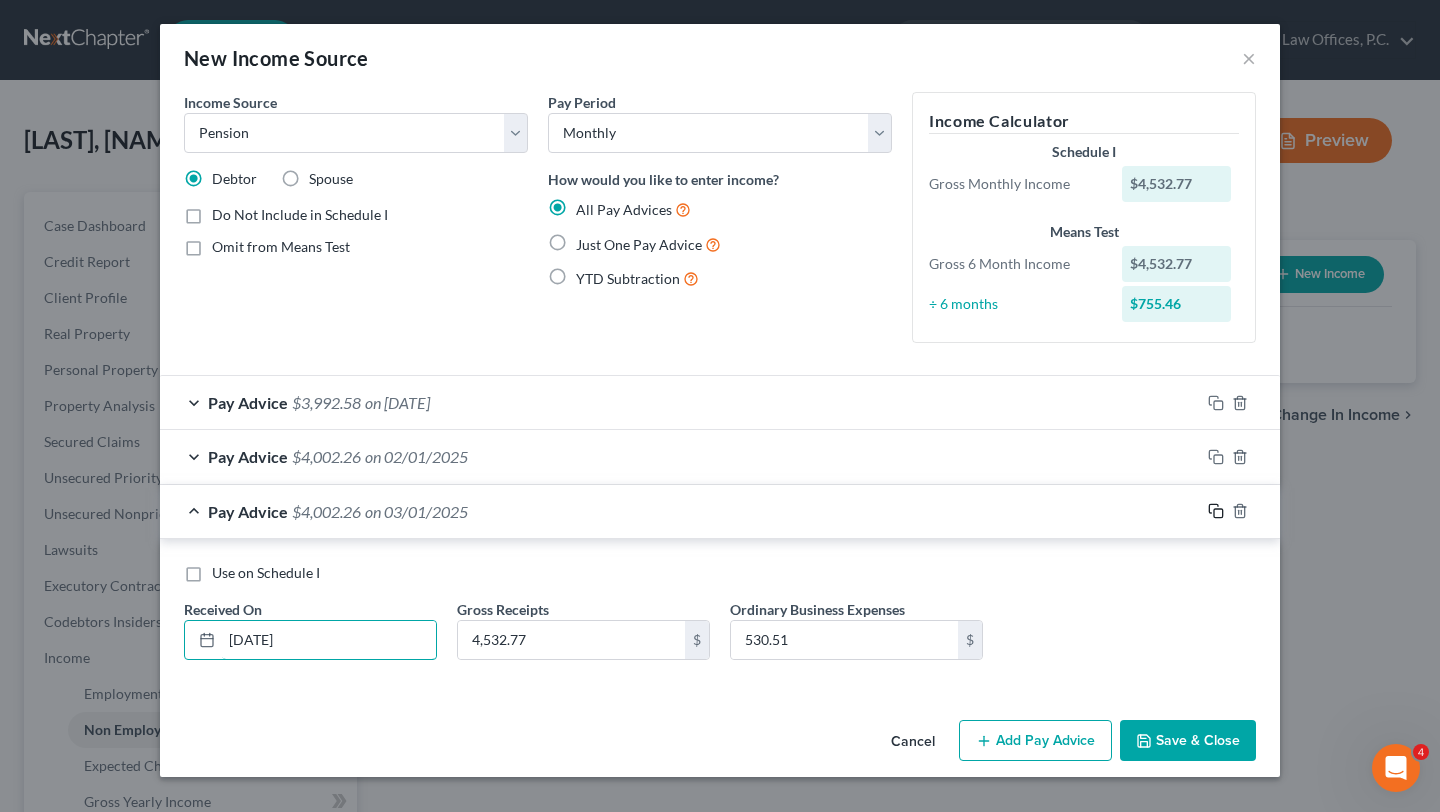 type on "3/1/2025" 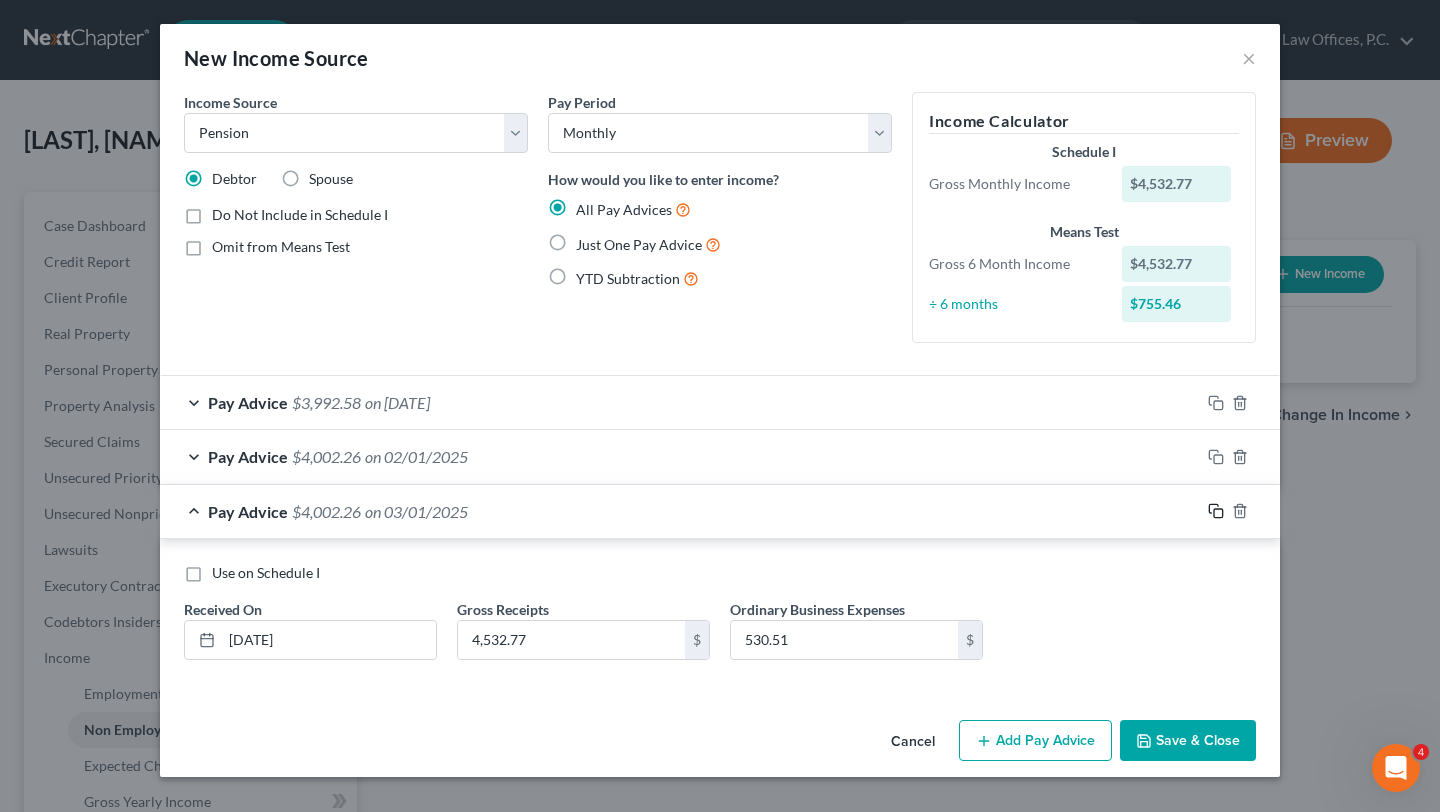 click 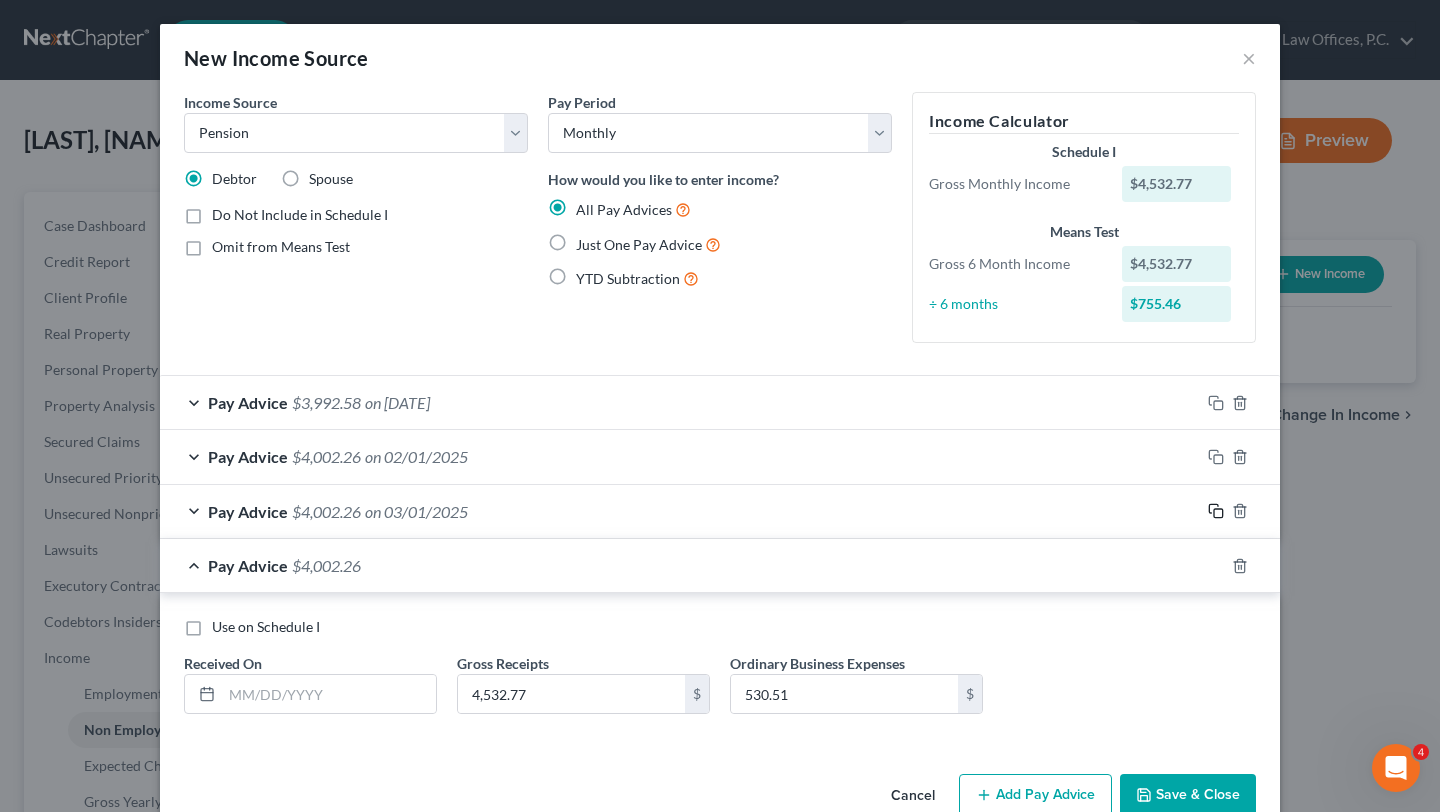 scroll, scrollTop: 43, scrollLeft: 0, axis: vertical 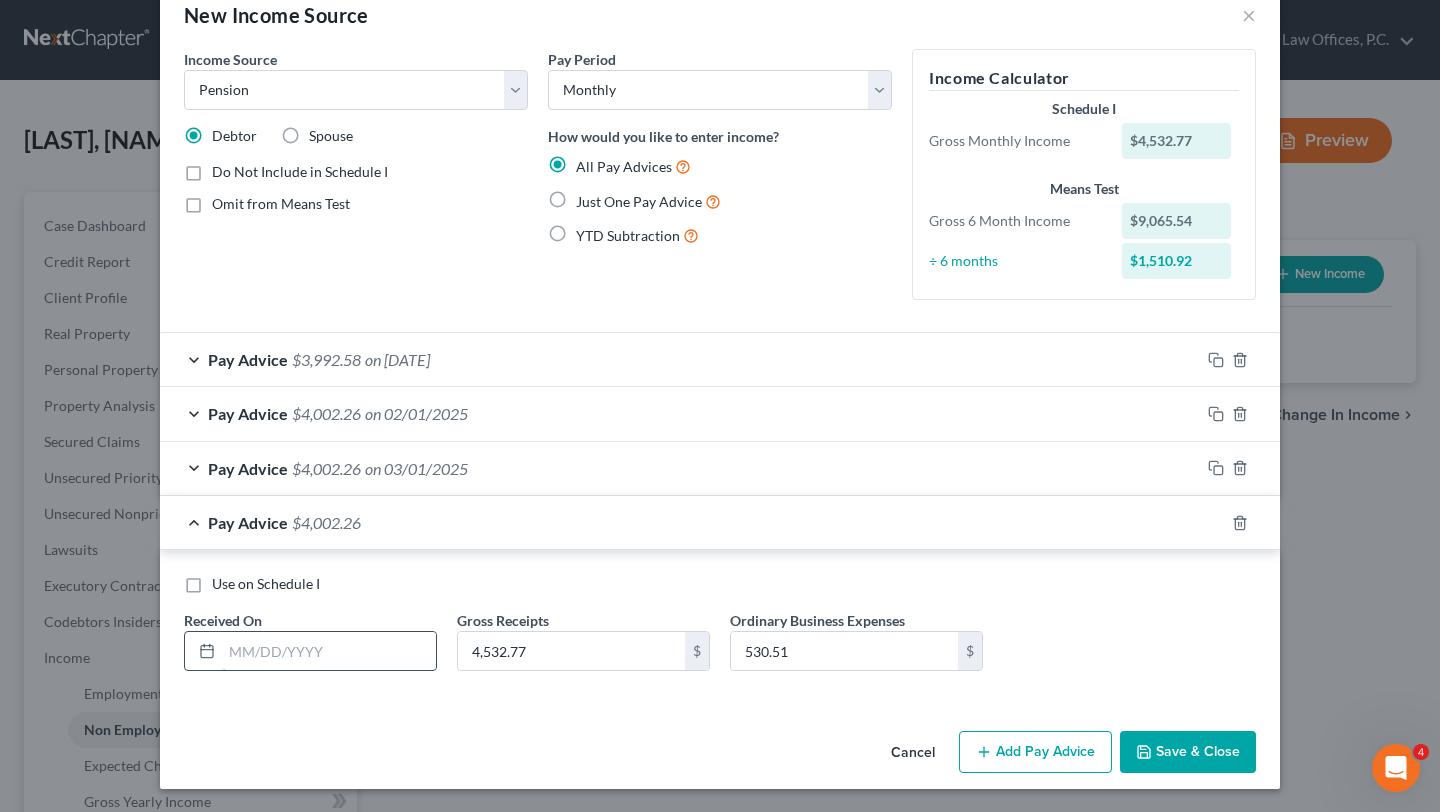 click at bounding box center (329, 651) 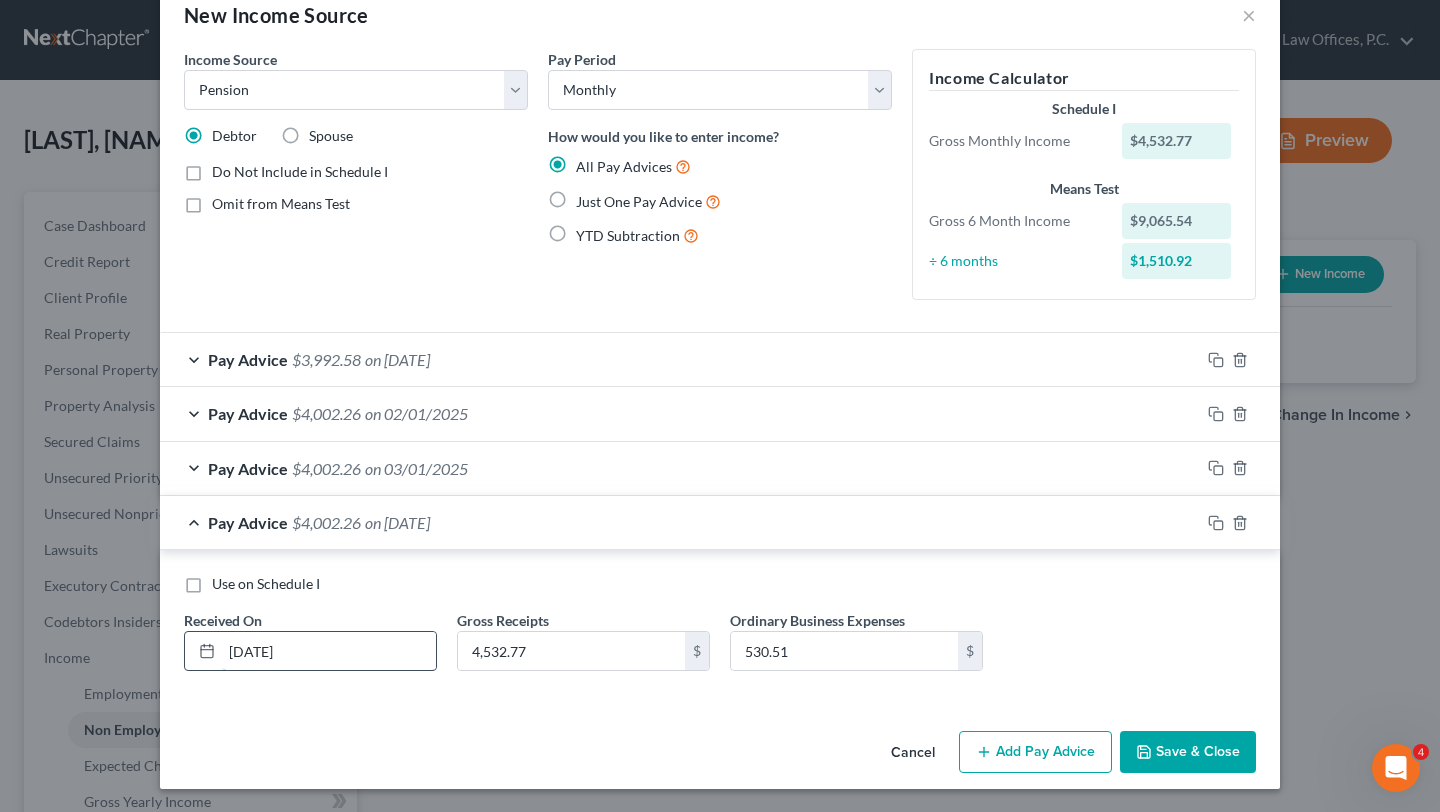 type on "4/1/2025" 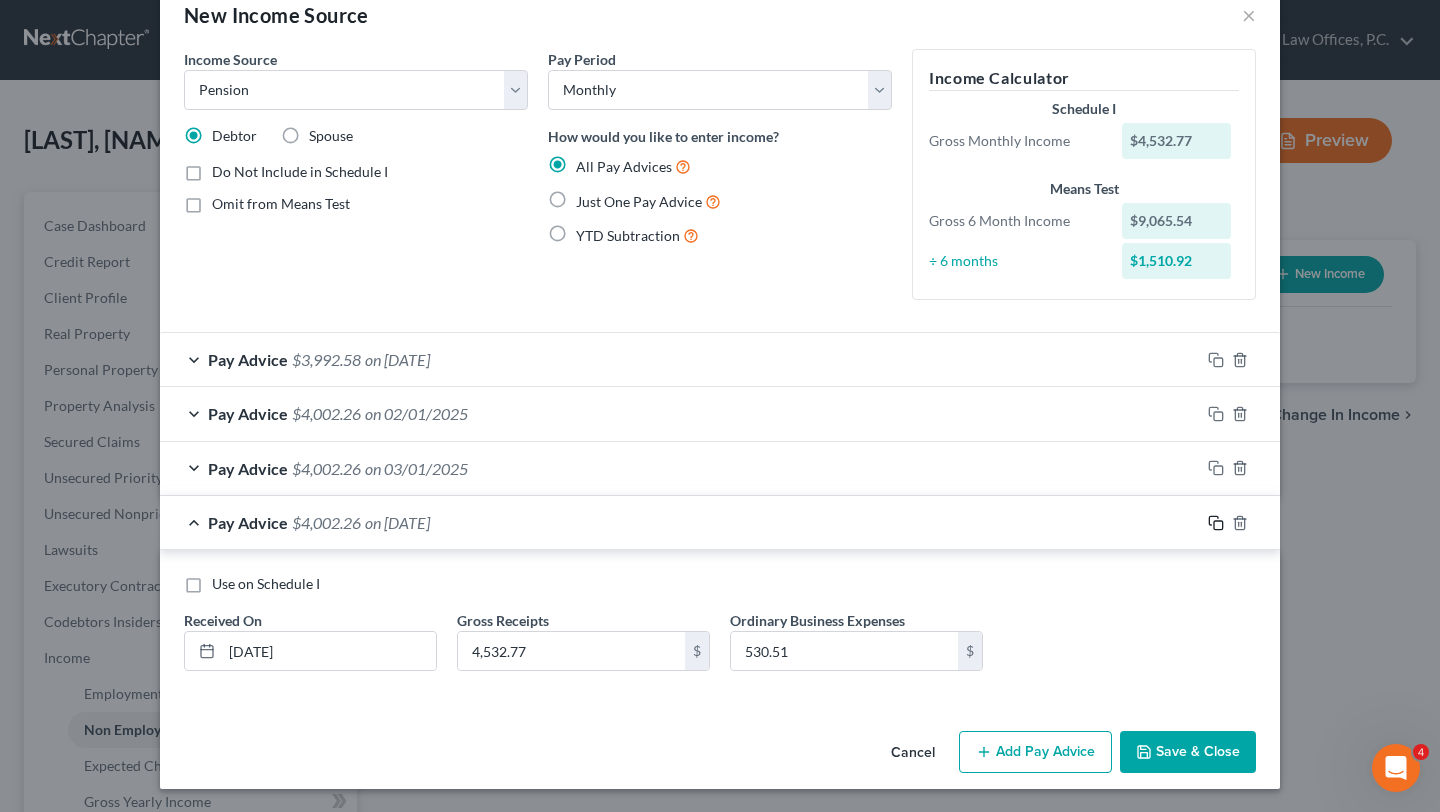click 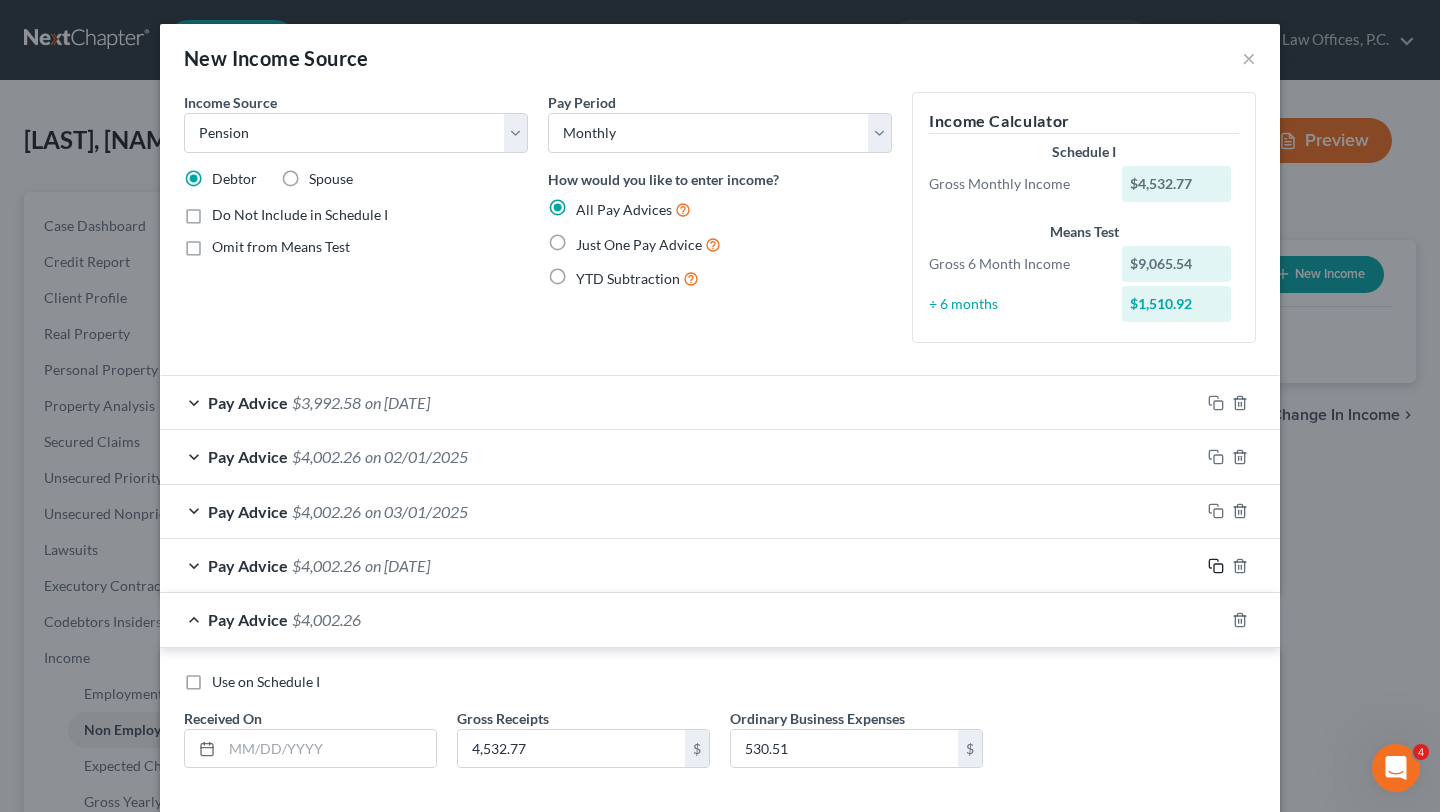 scroll, scrollTop: 95, scrollLeft: 0, axis: vertical 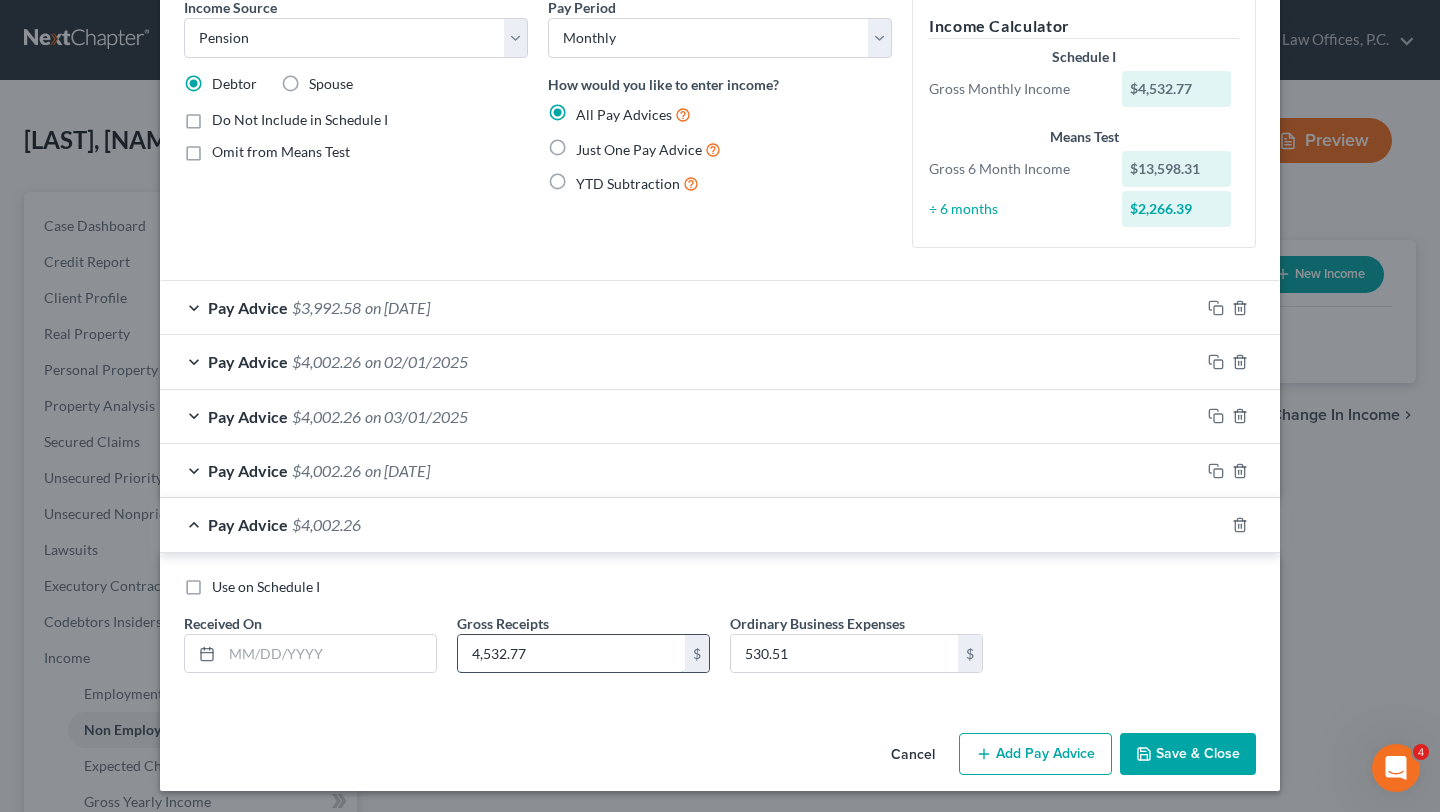 click on "4,532.77" at bounding box center [571, 654] 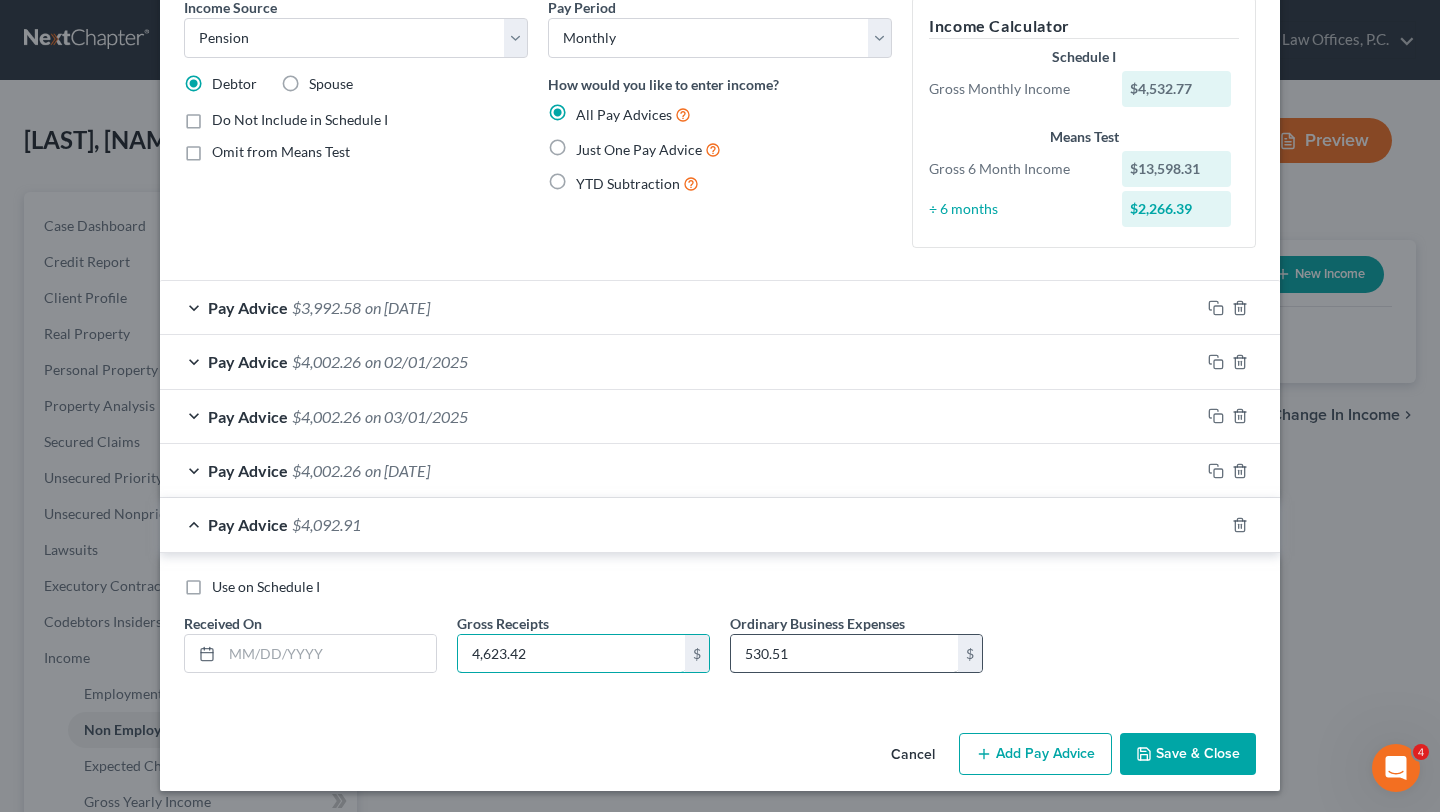 type on "4,623.42" 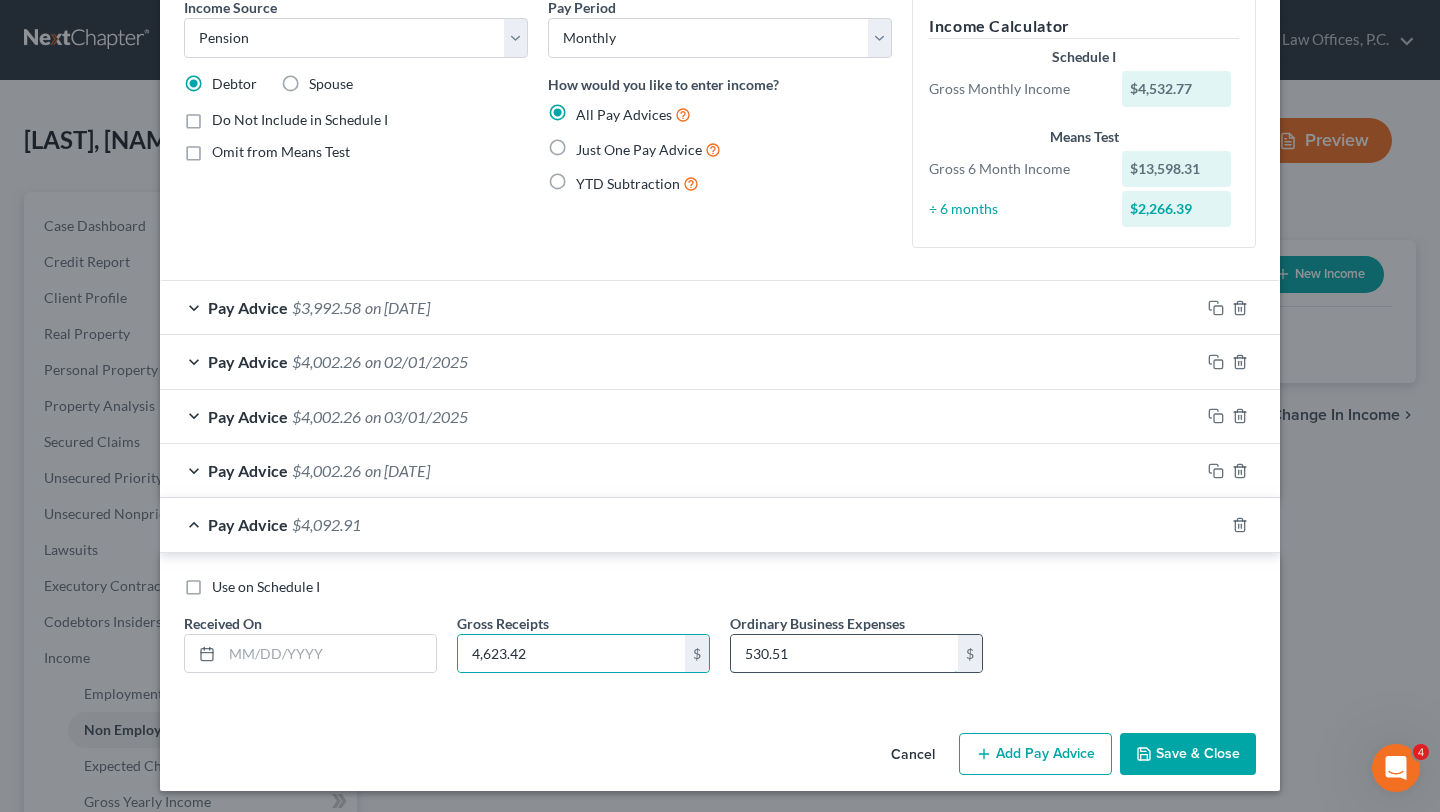 click on "530.51" at bounding box center [844, 654] 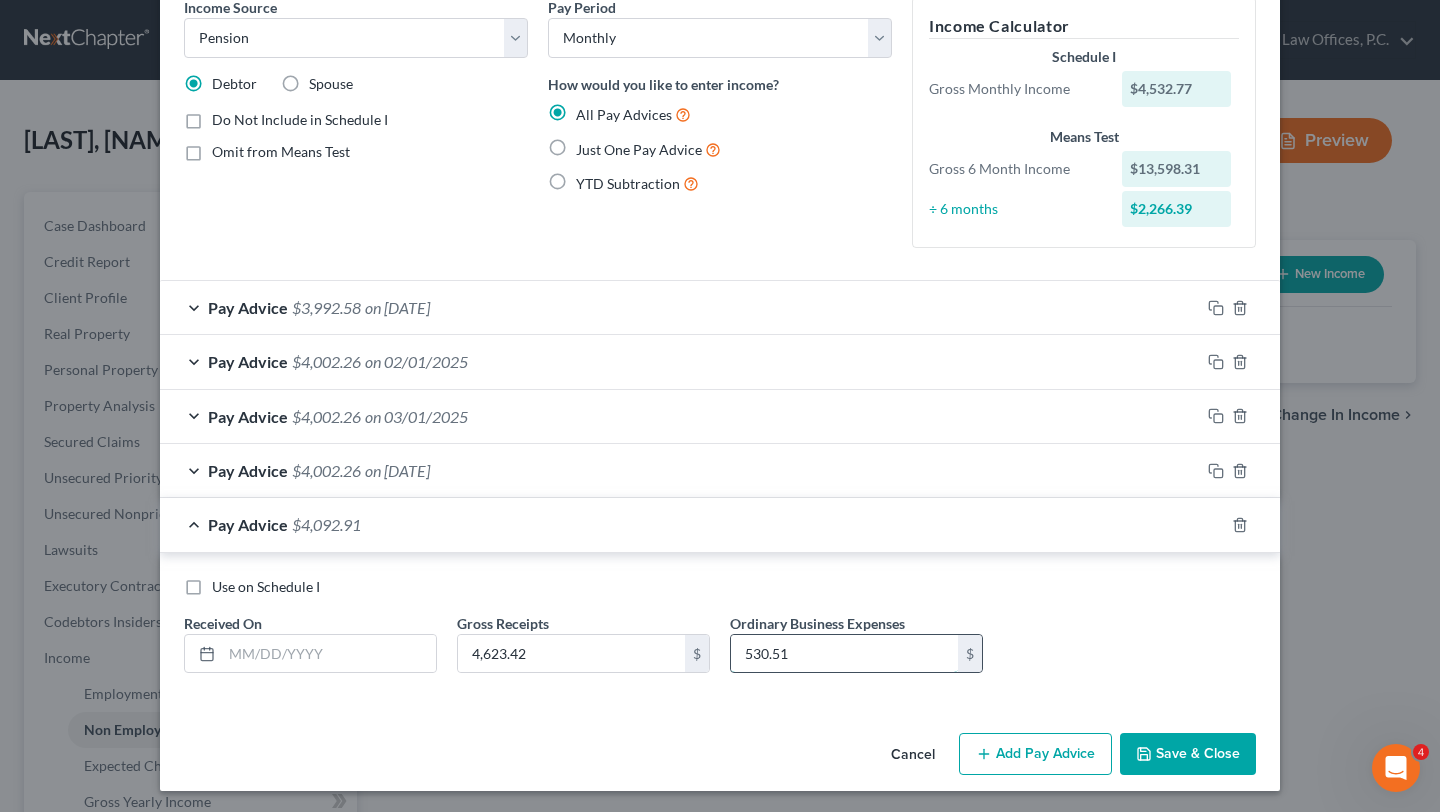 paste on "47.38" 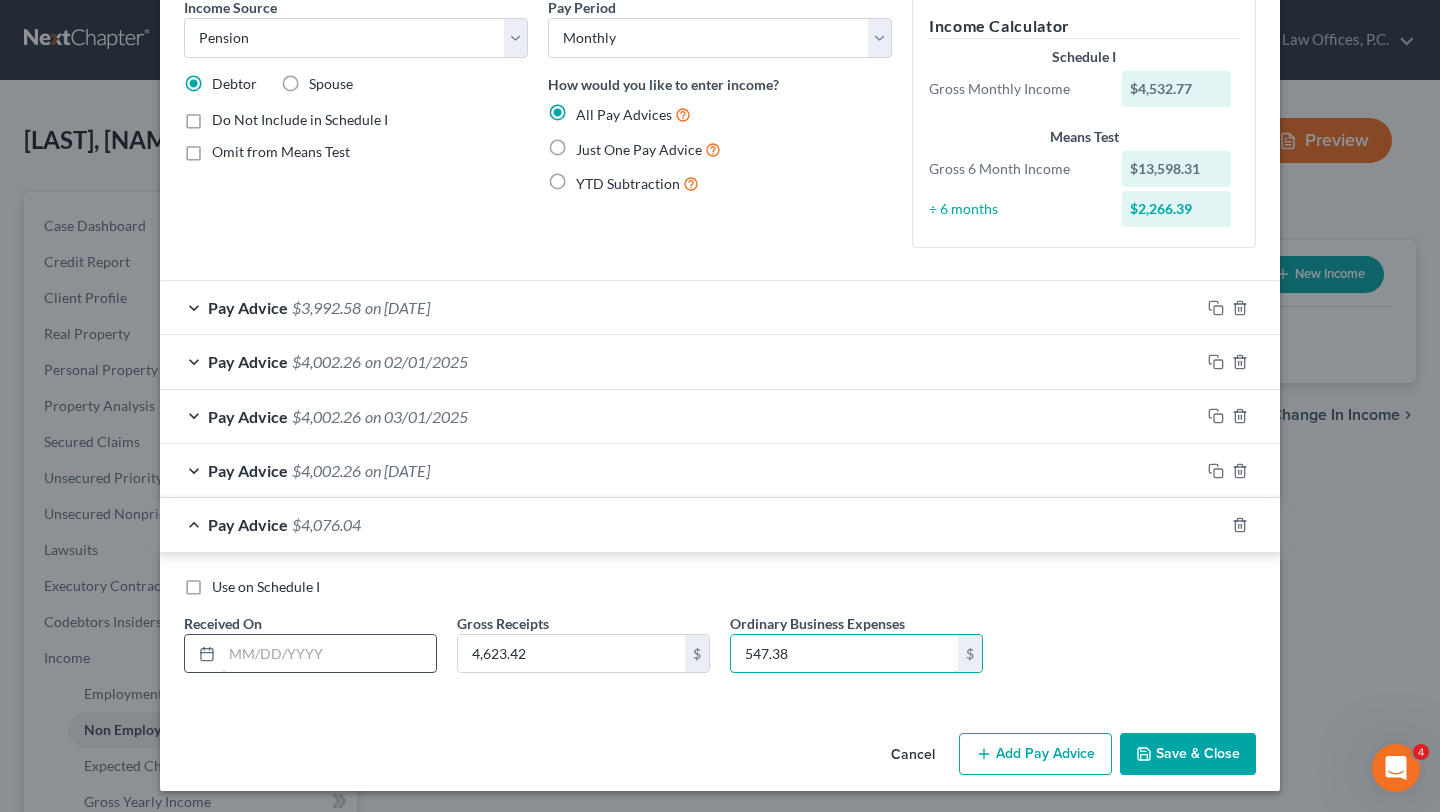 type on "547.38" 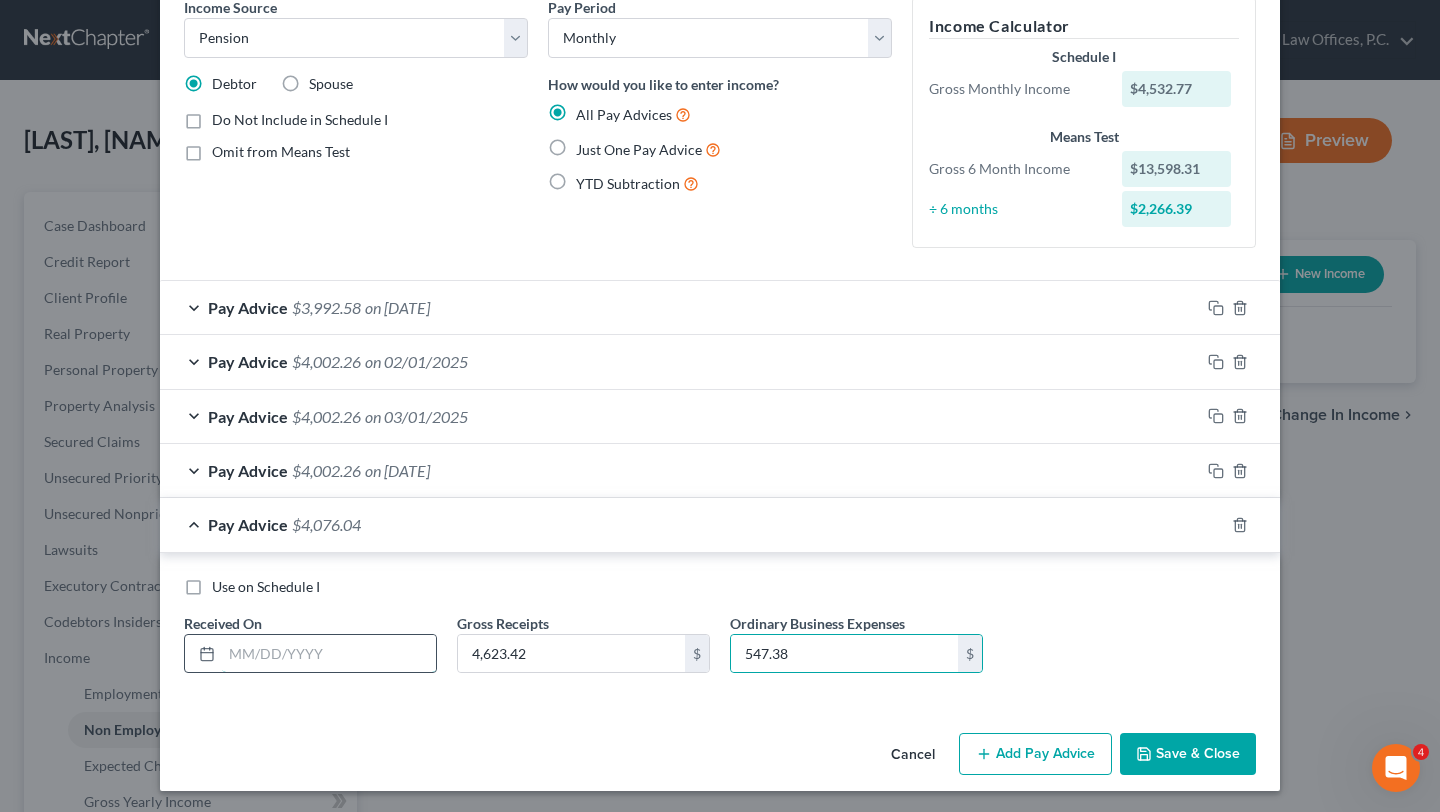 click at bounding box center (329, 654) 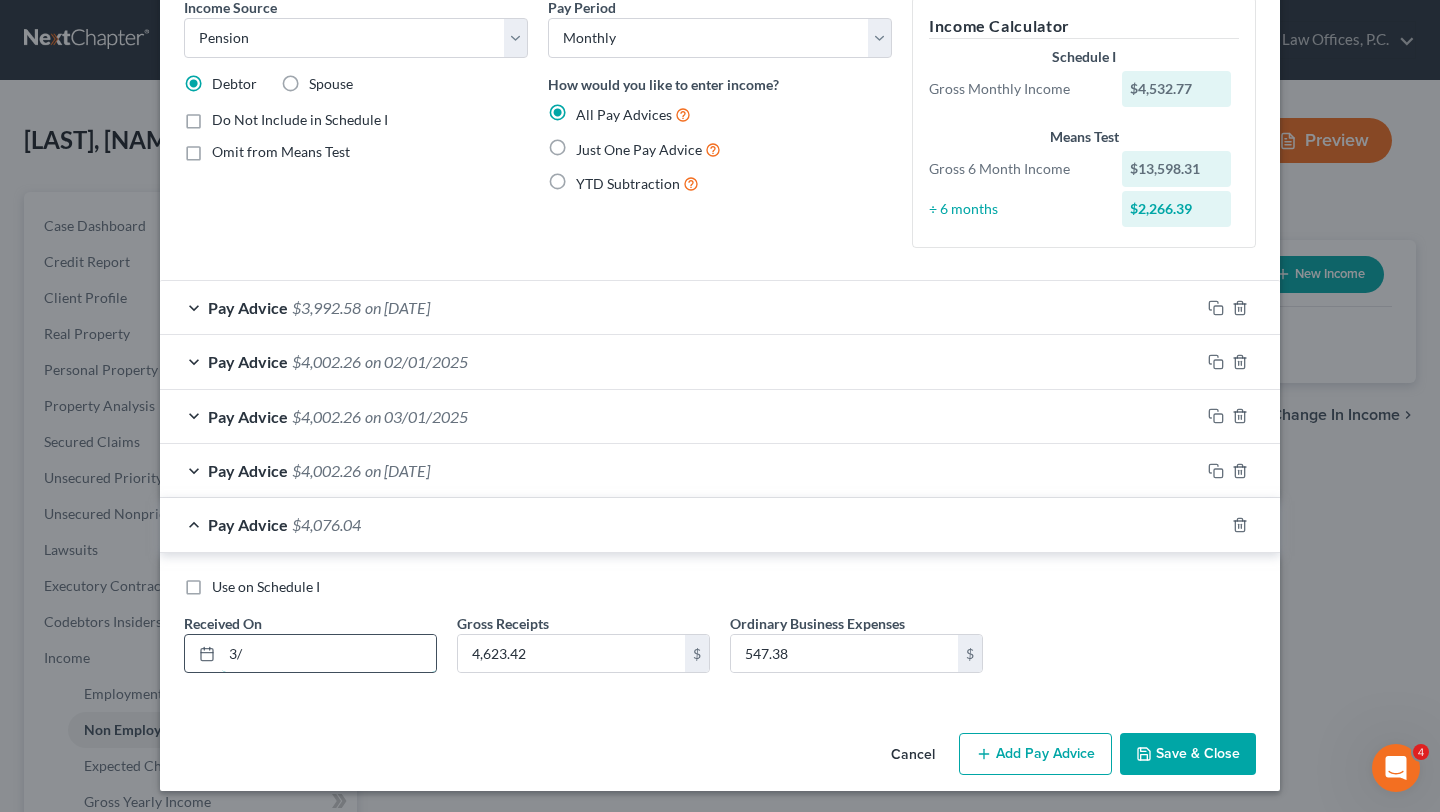 type on "3" 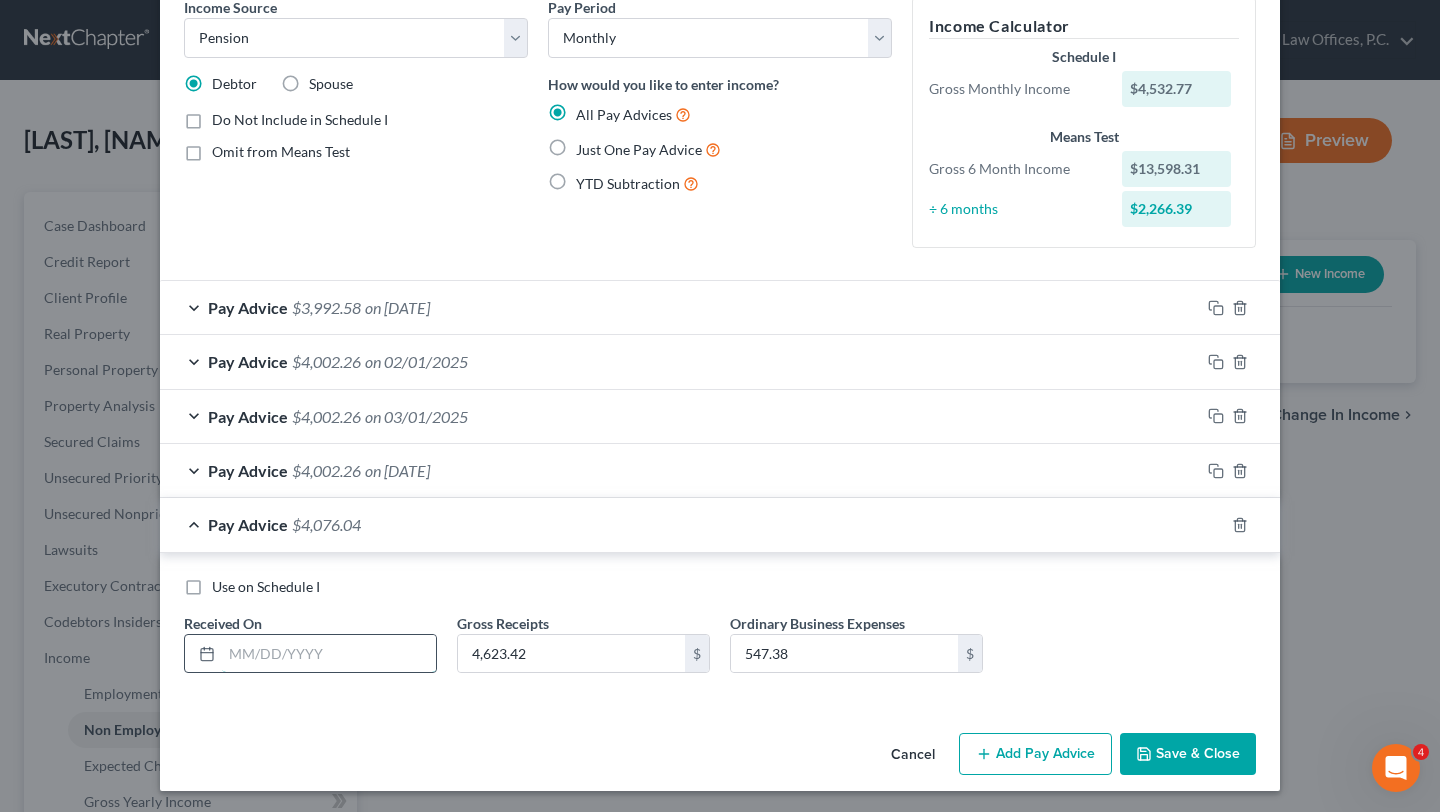 type on "4" 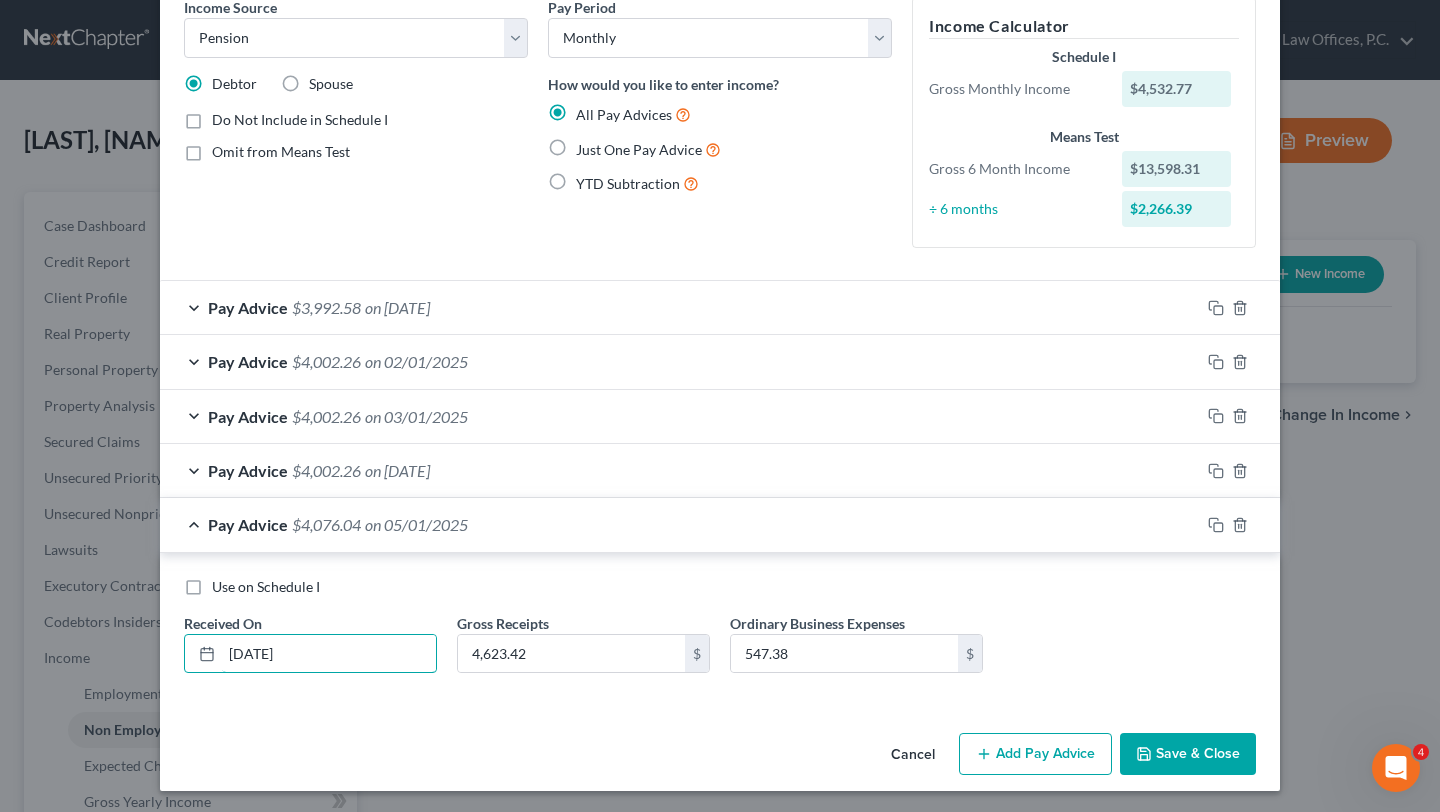 type on "5/1/2025" 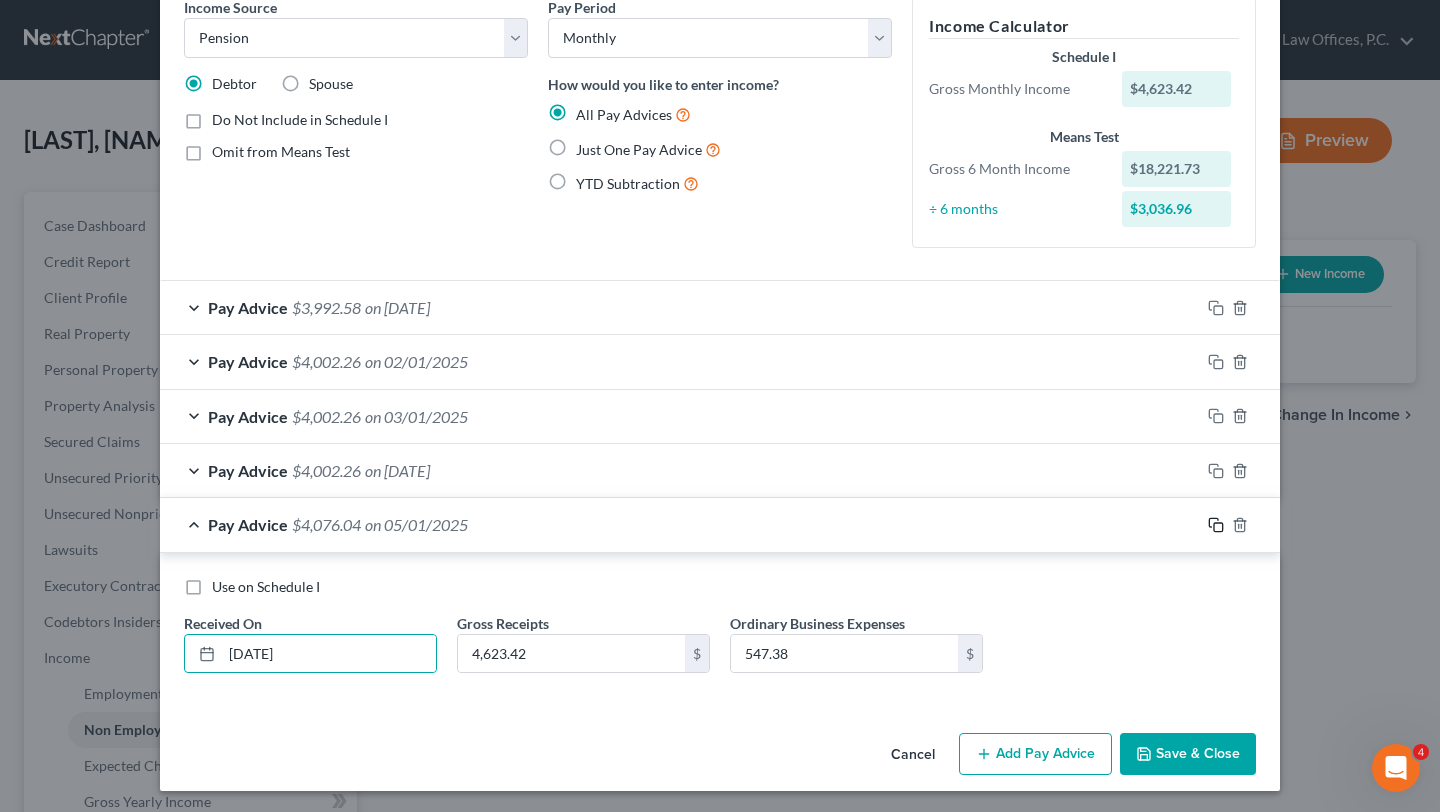 click 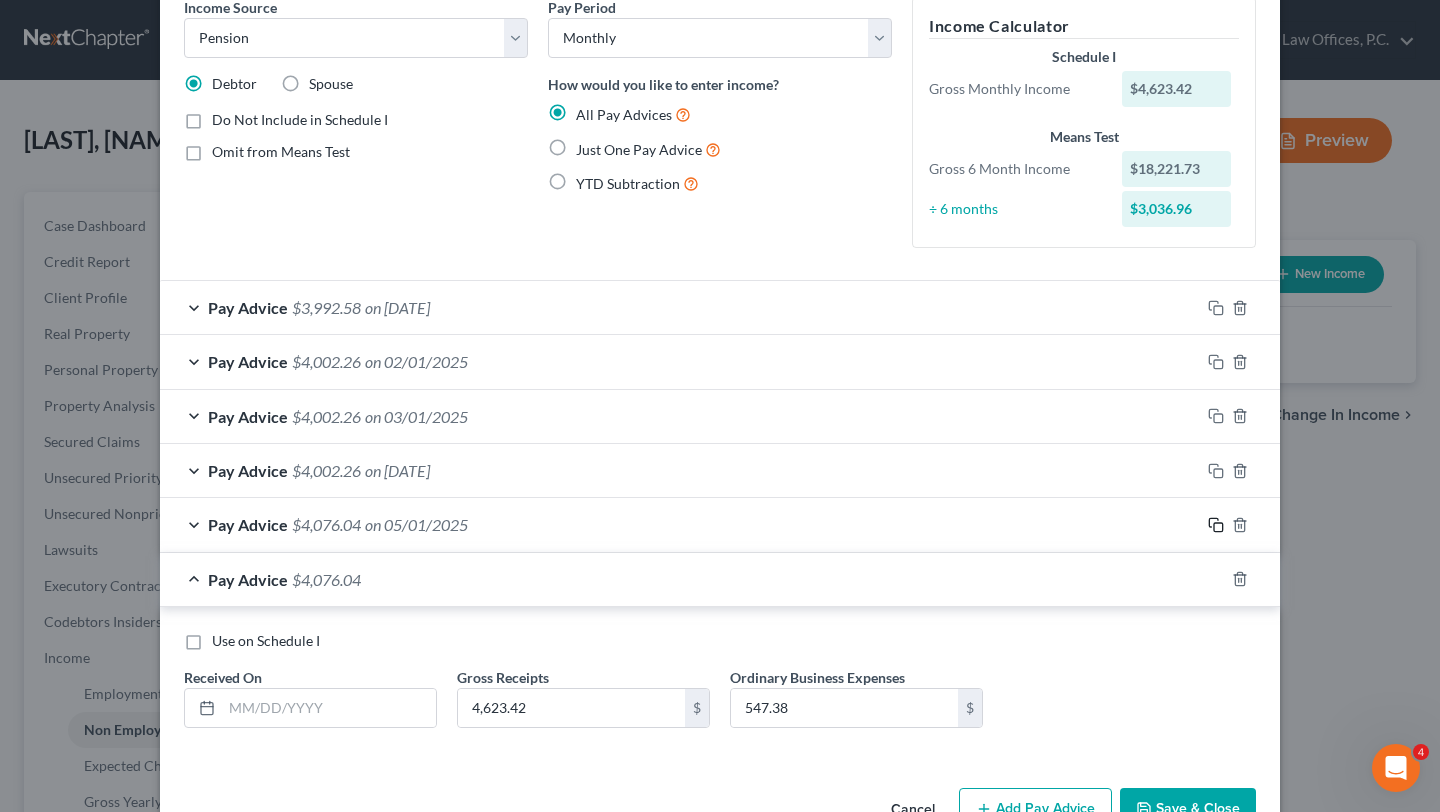 scroll, scrollTop: 152, scrollLeft: 0, axis: vertical 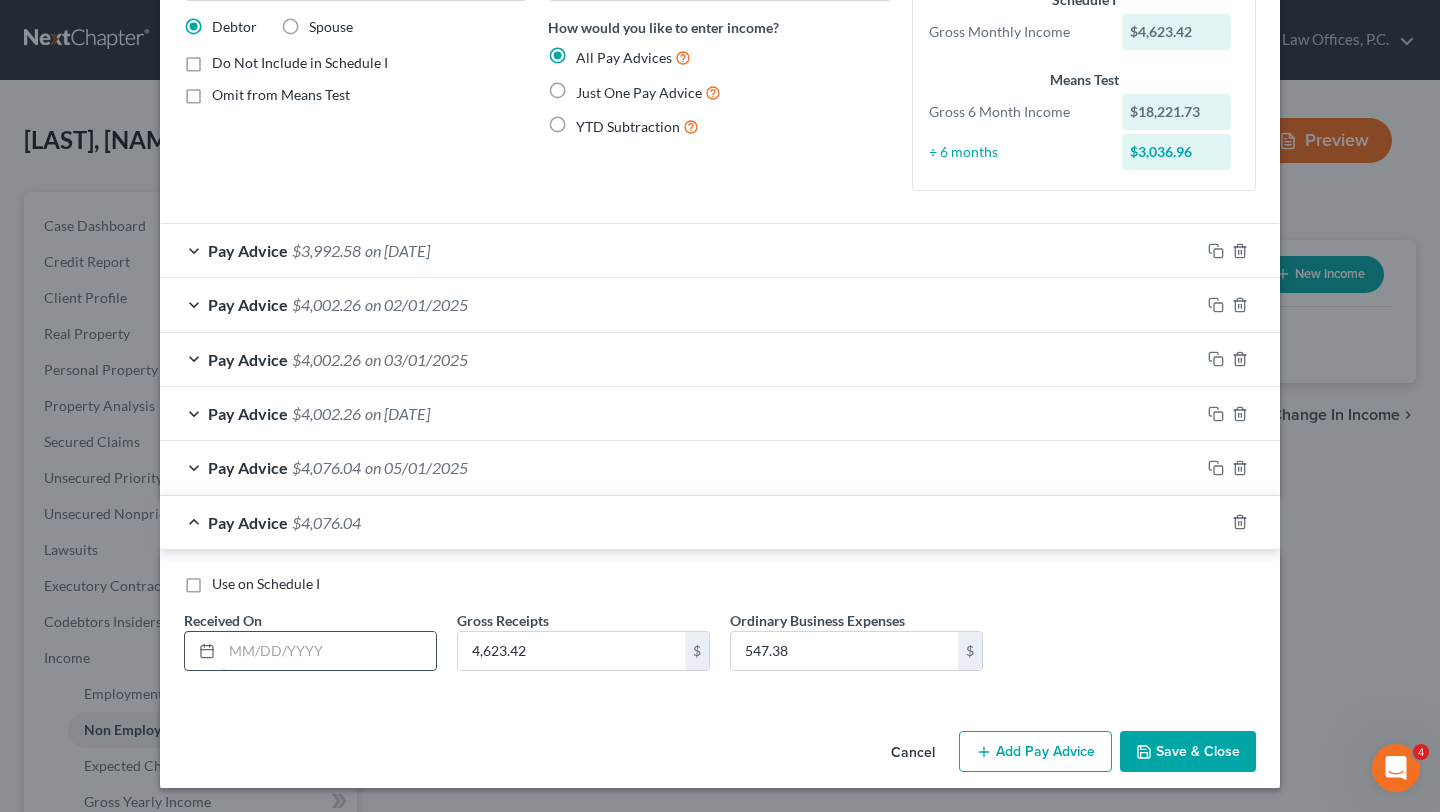 click at bounding box center (329, 651) 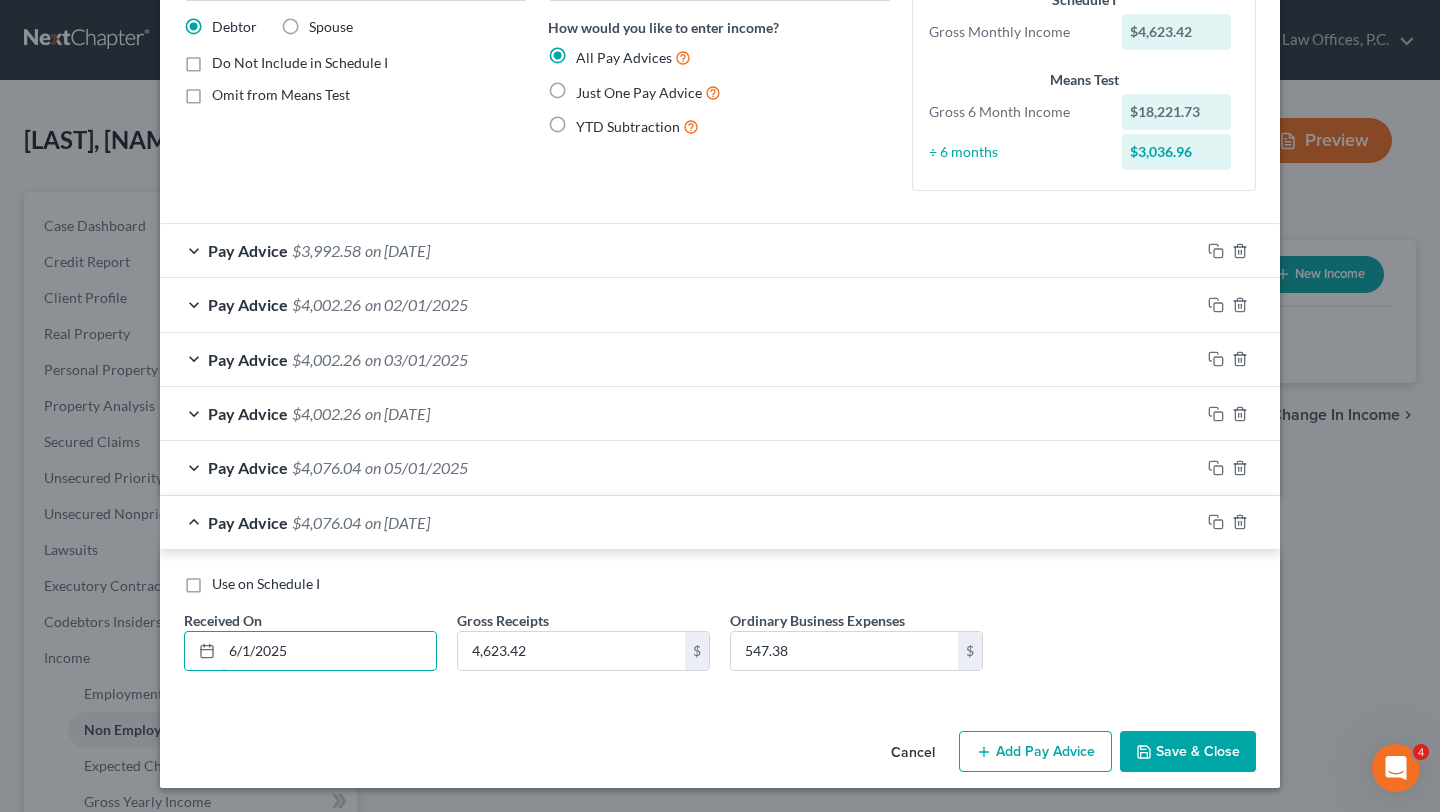 type on "6/1/2025" 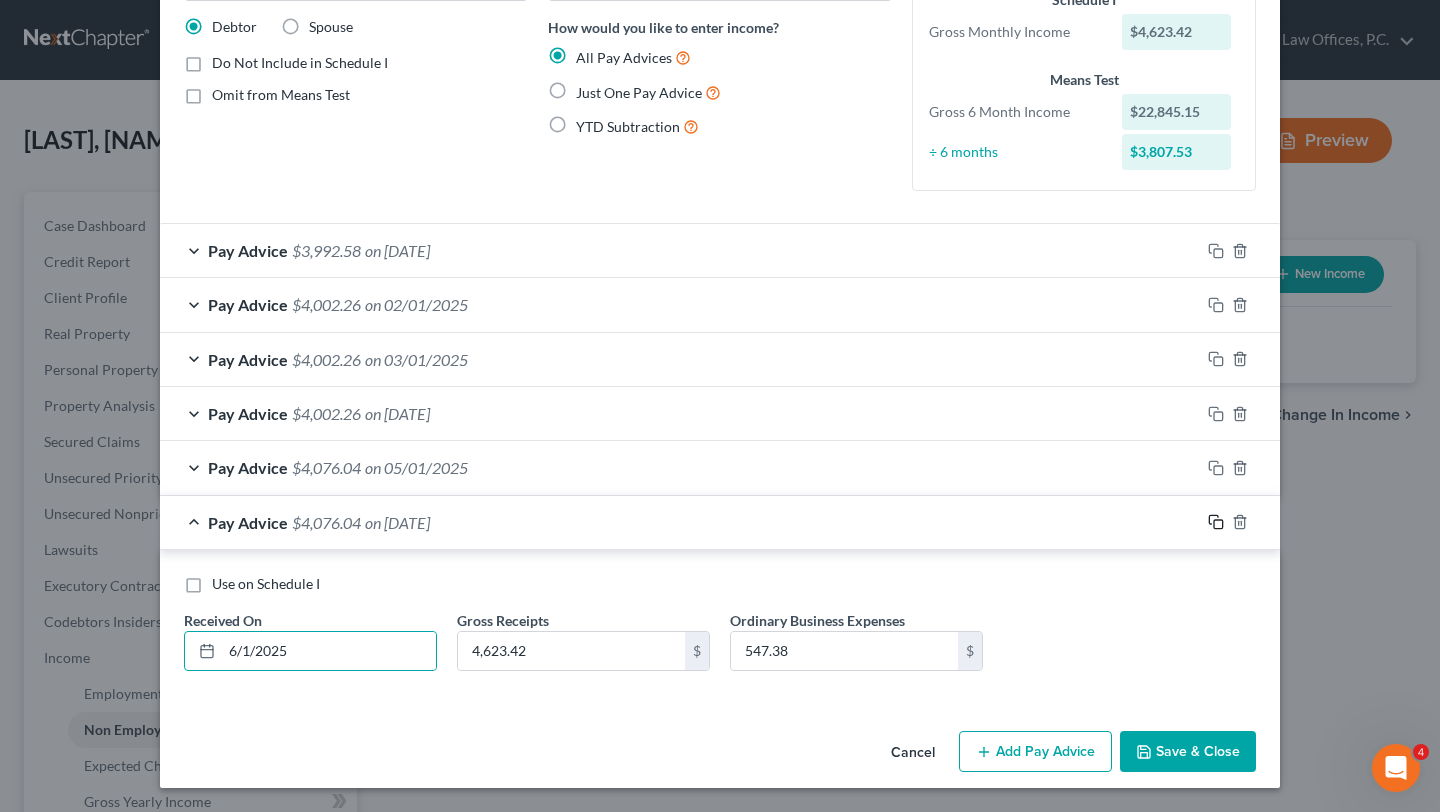 click 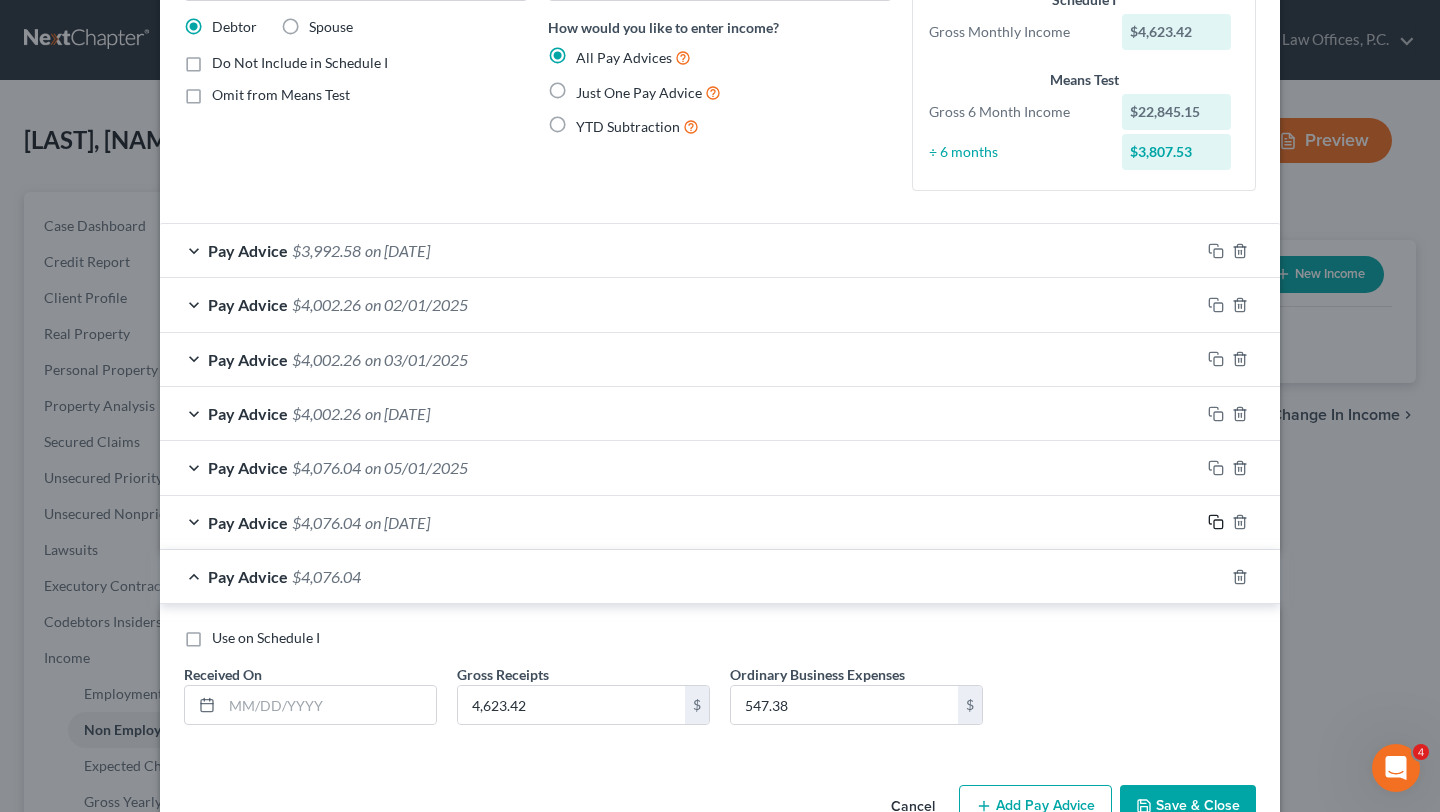 scroll, scrollTop: 206, scrollLeft: 0, axis: vertical 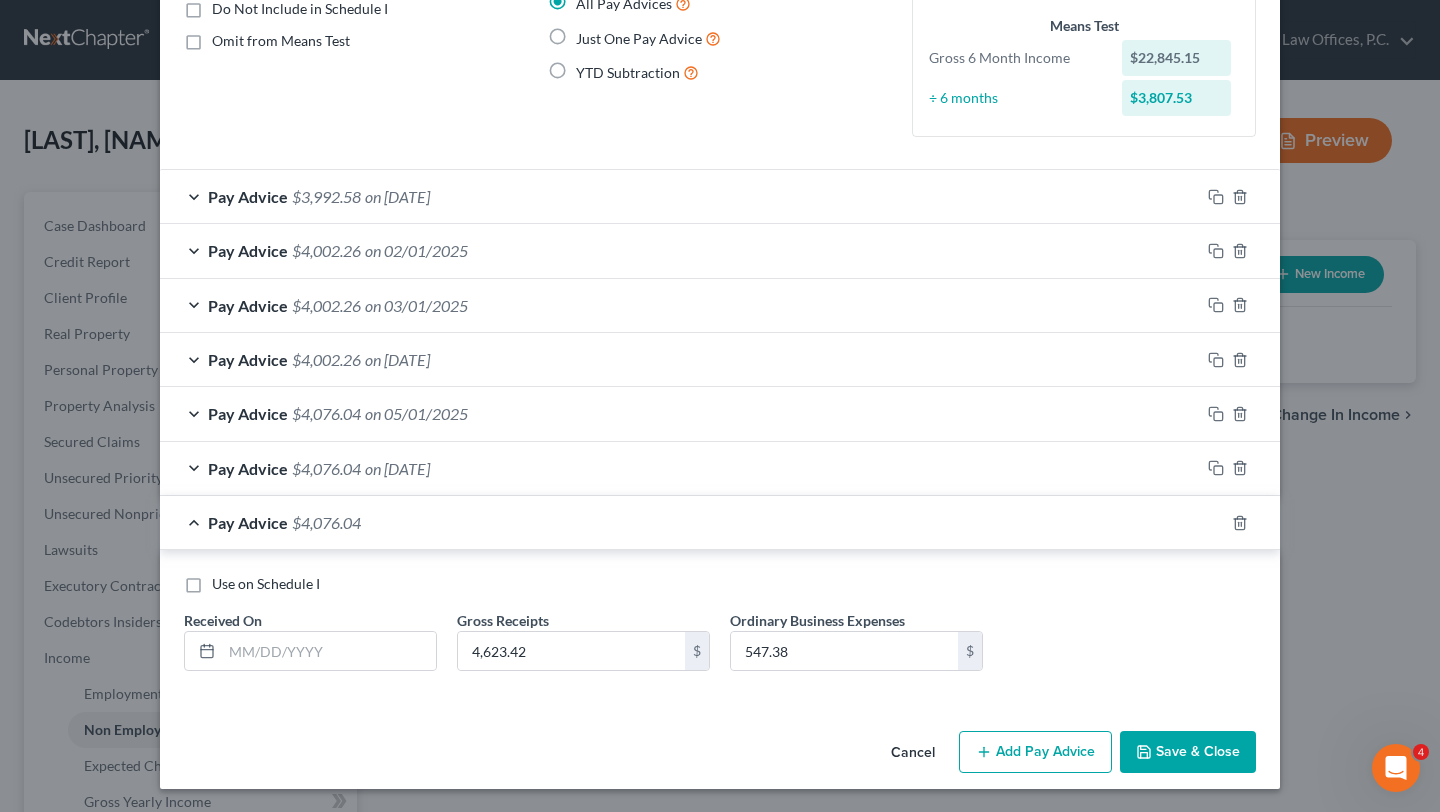 click on "Use on Schedule I
Received On
*
Gross Receipts 4,623.42 $ Ordinary Business Expenses 547.38 $" at bounding box center (720, 630) 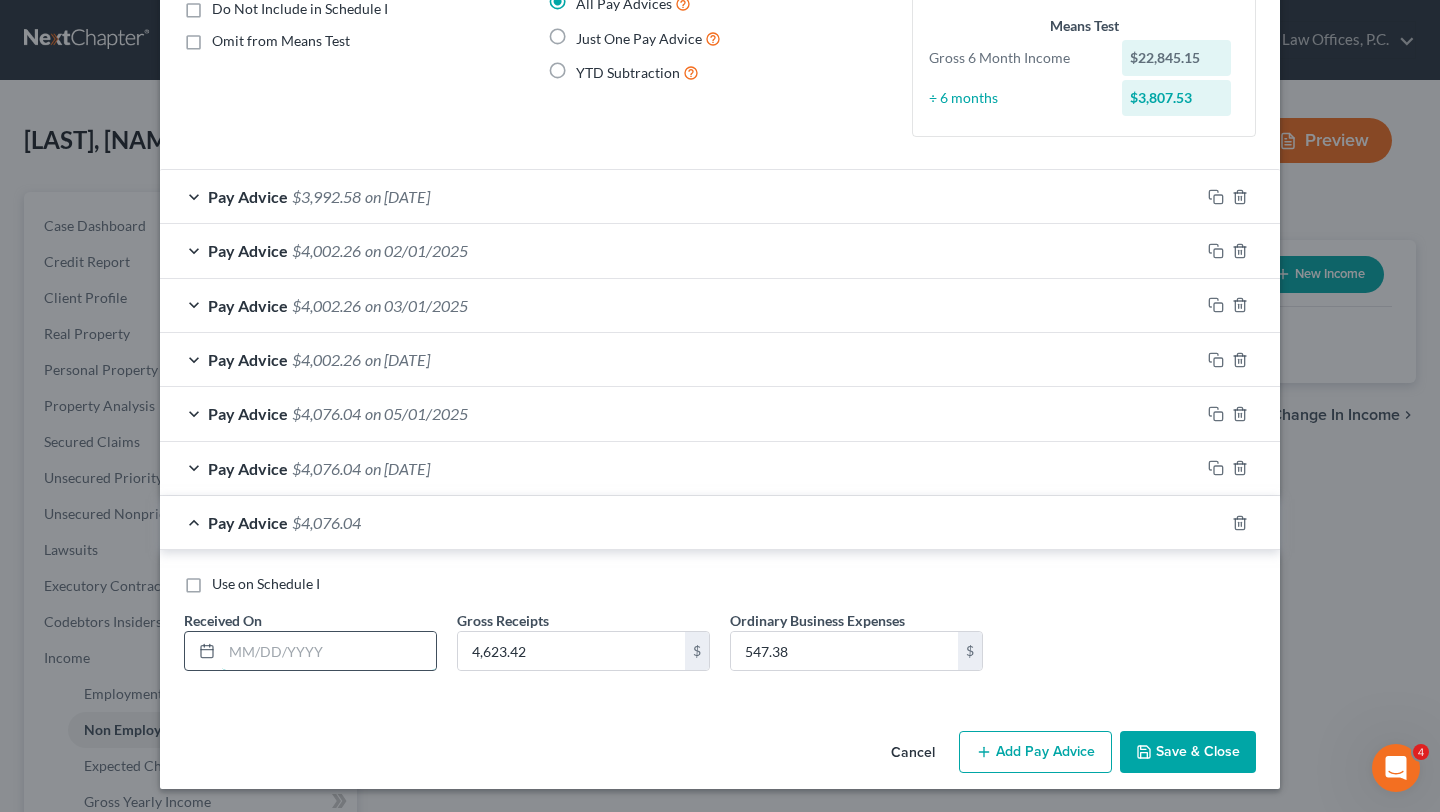 click at bounding box center [329, 651] 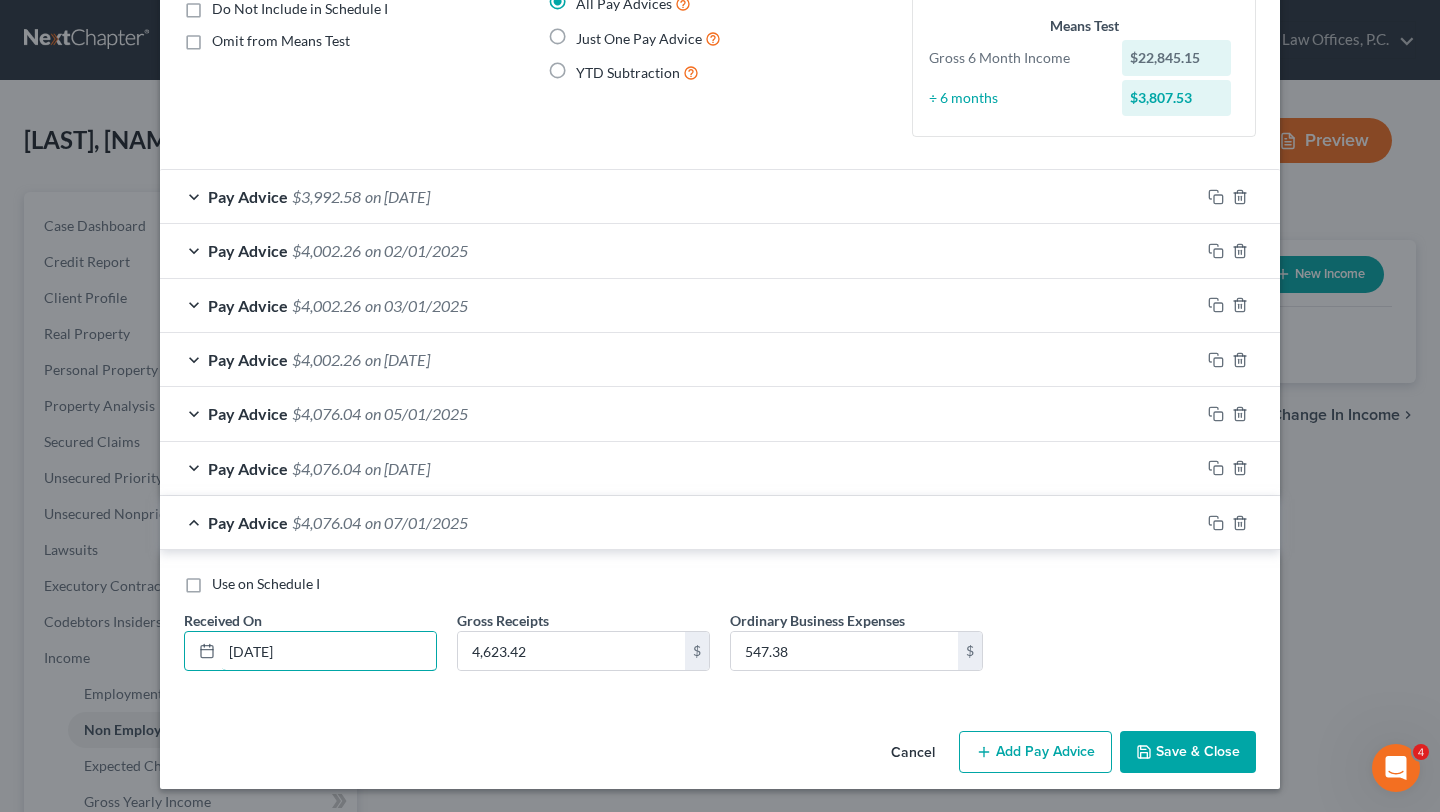 type on "7/1/2025" 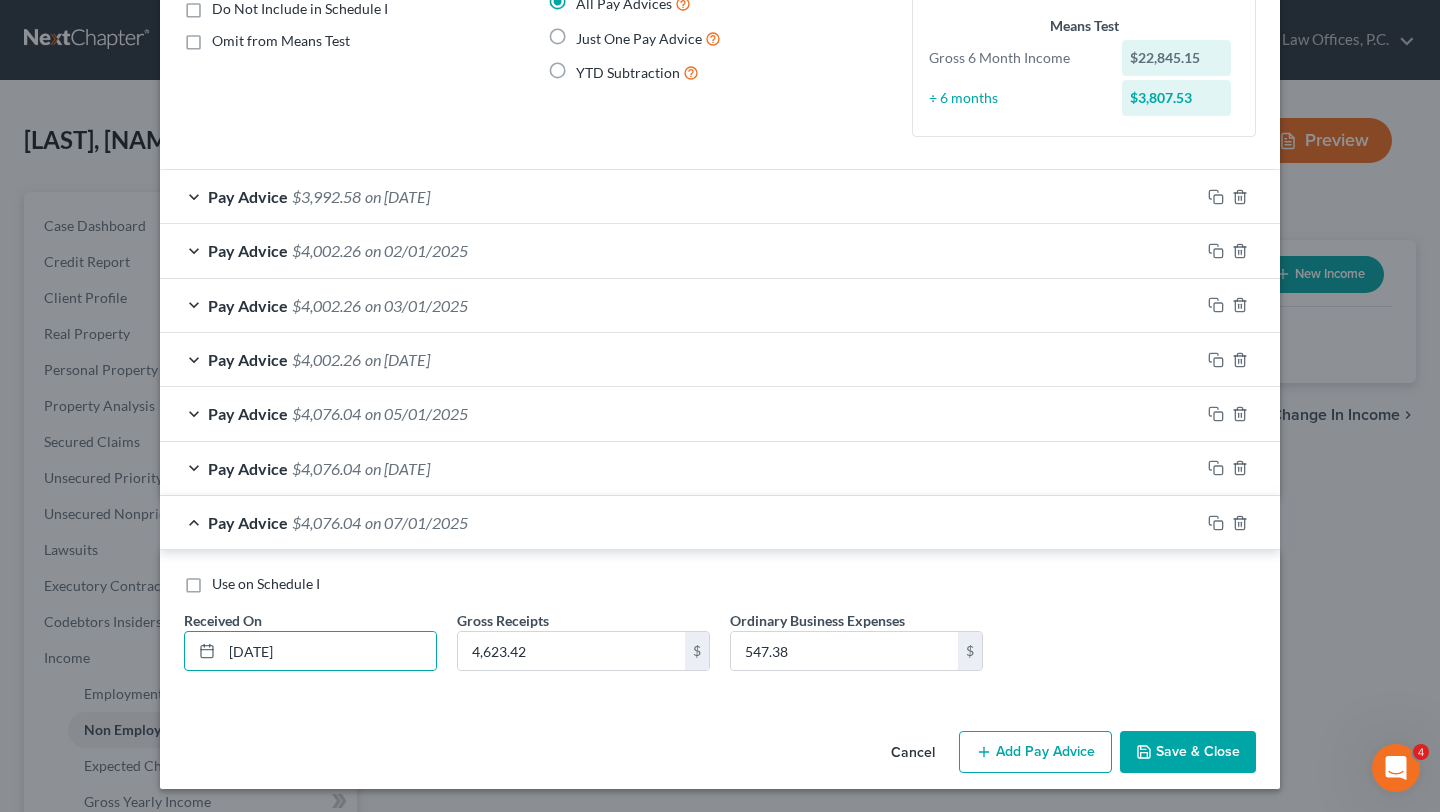 click on "Use on Schedule I" at bounding box center [720, 584] 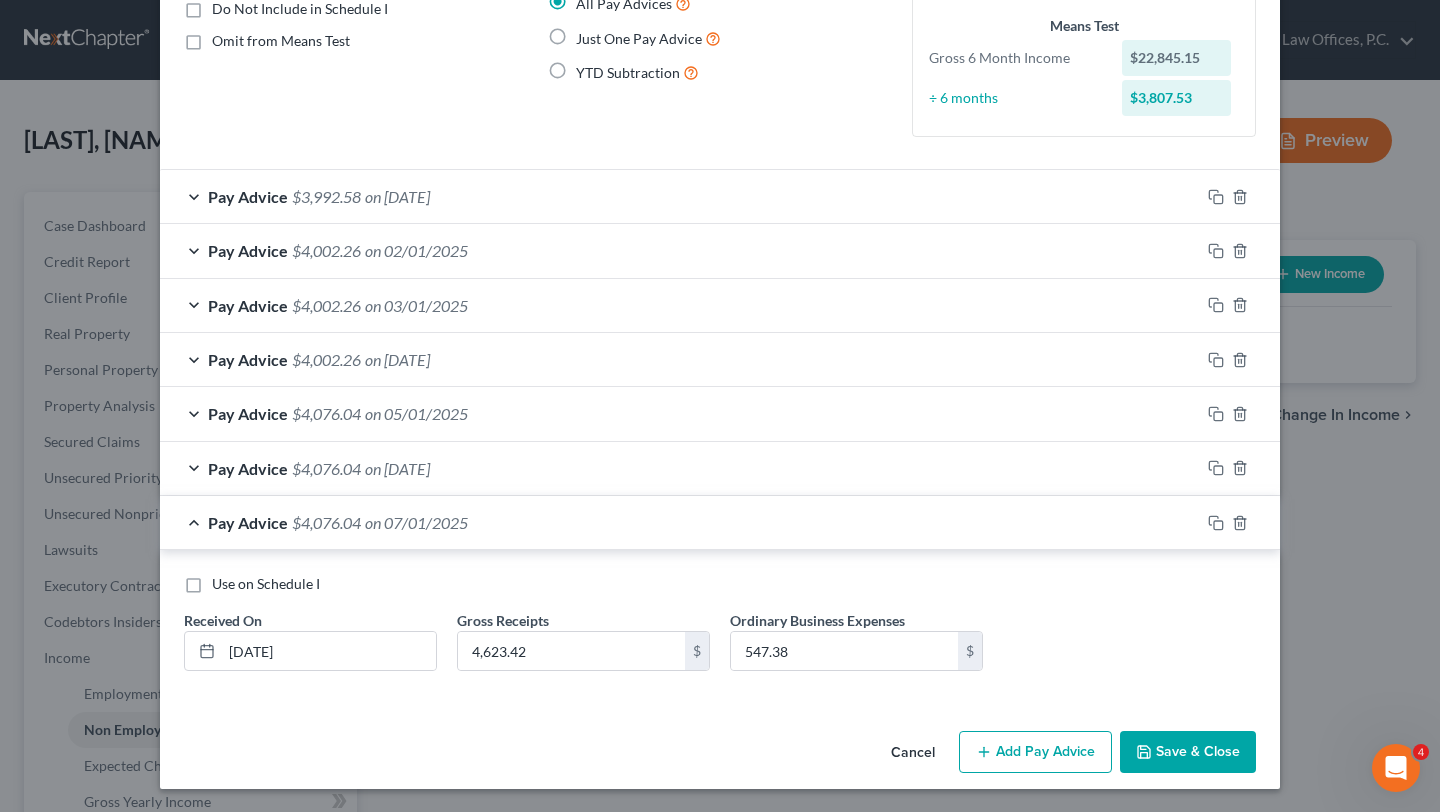 click on "Save & Close" at bounding box center (1188, 752) 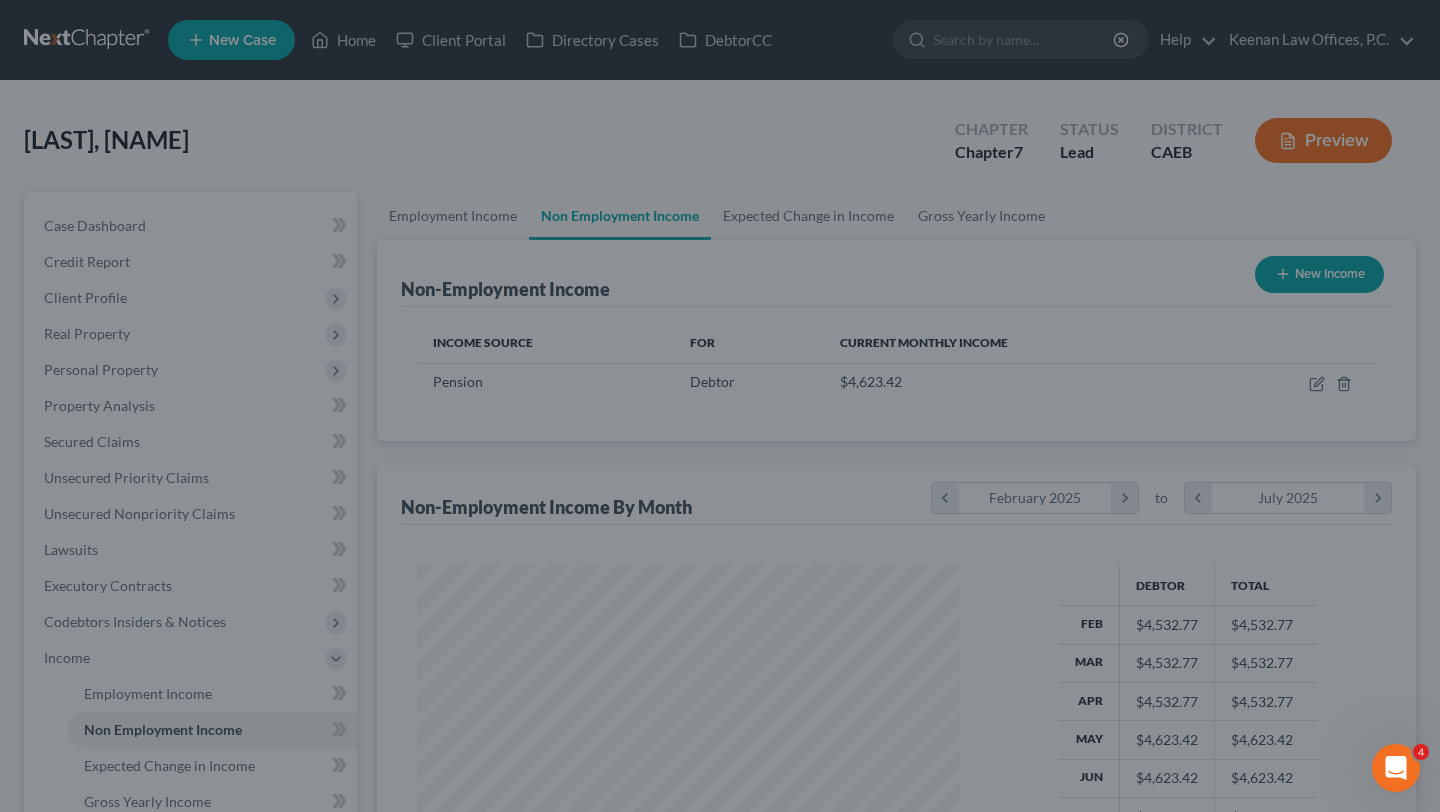 scroll, scrollTop: 999641, scrollLeft: 999417, axis: both 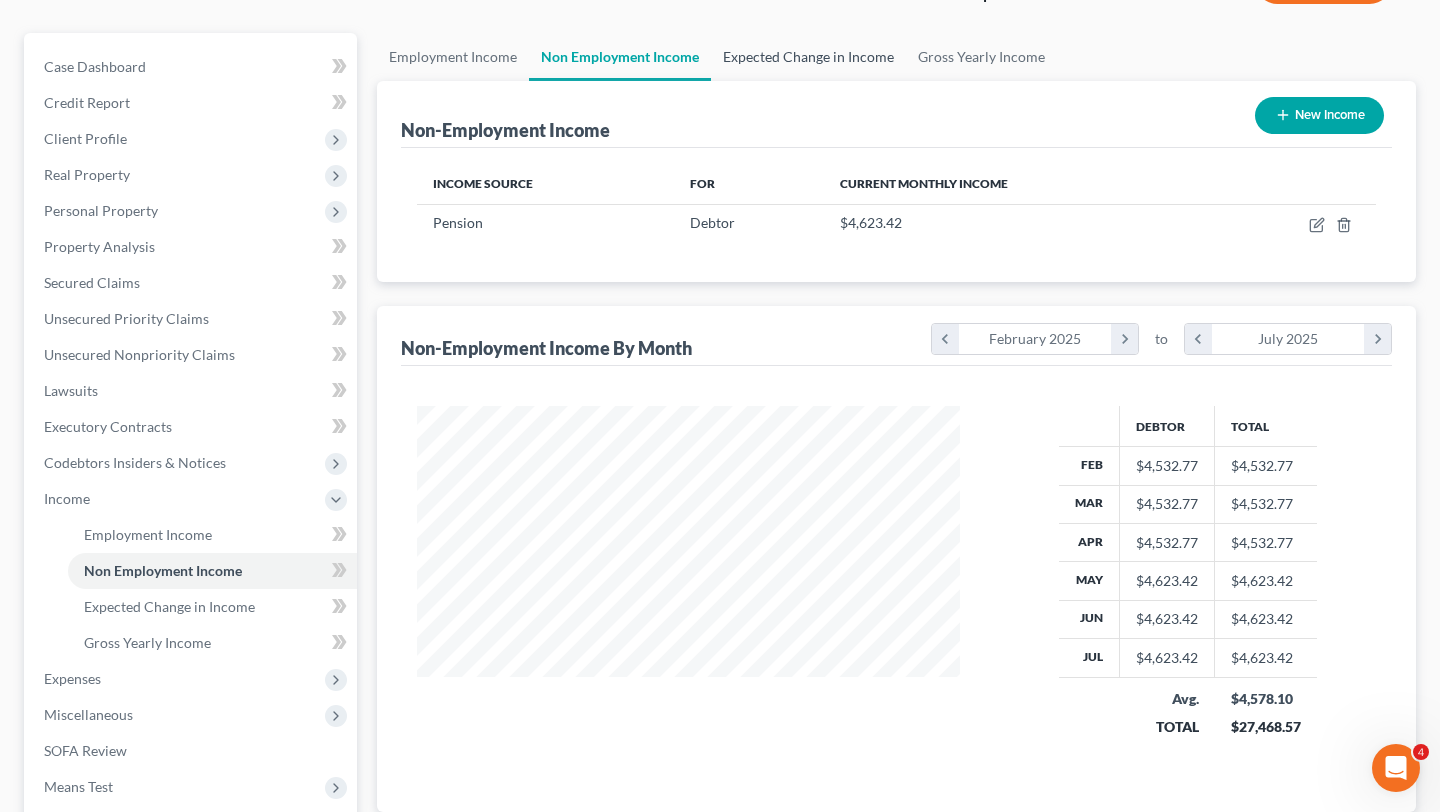 click on "Expected Change in Income" at bounding box center (808, 57) 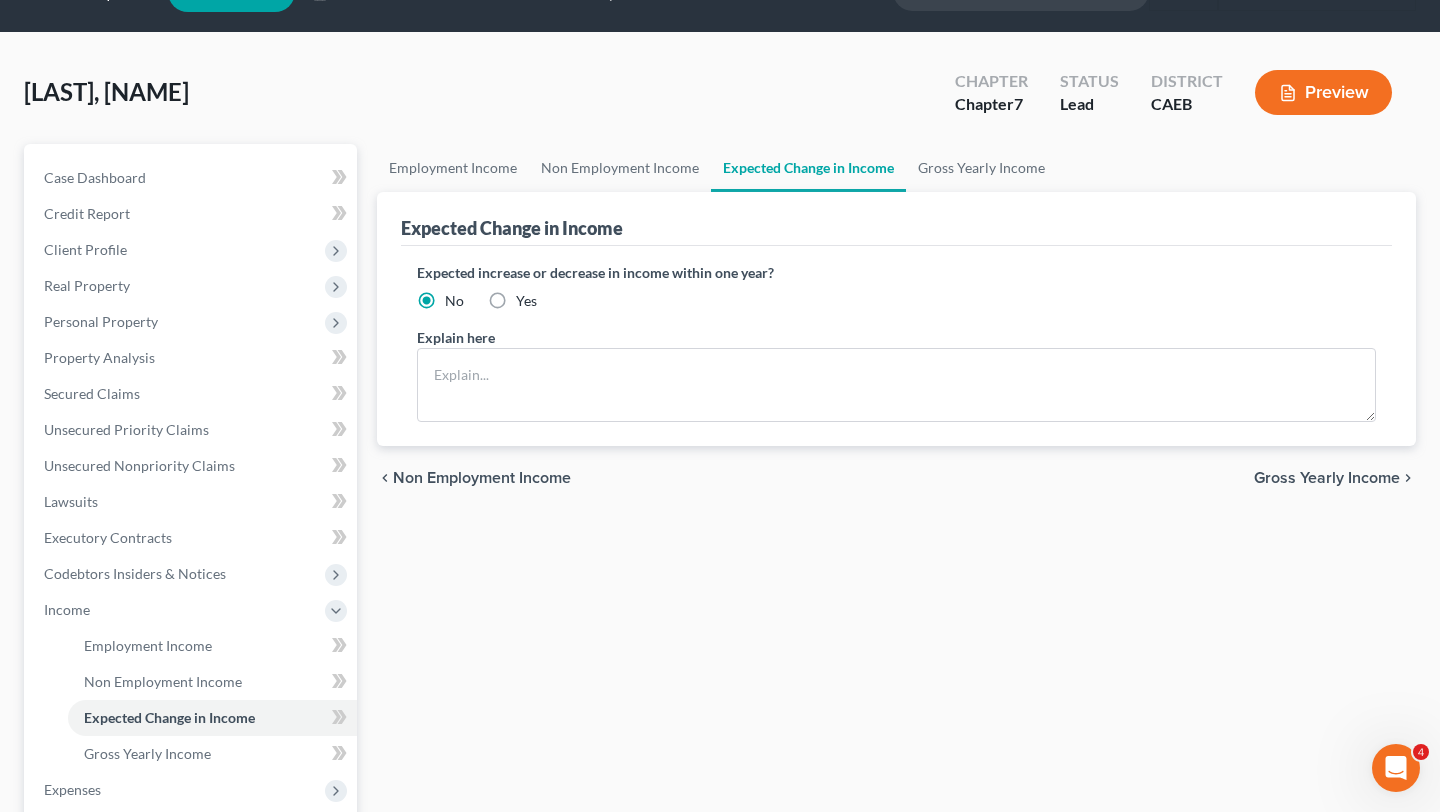 scroll, scrollTop: 0, scrollLeft: 0, axis: both 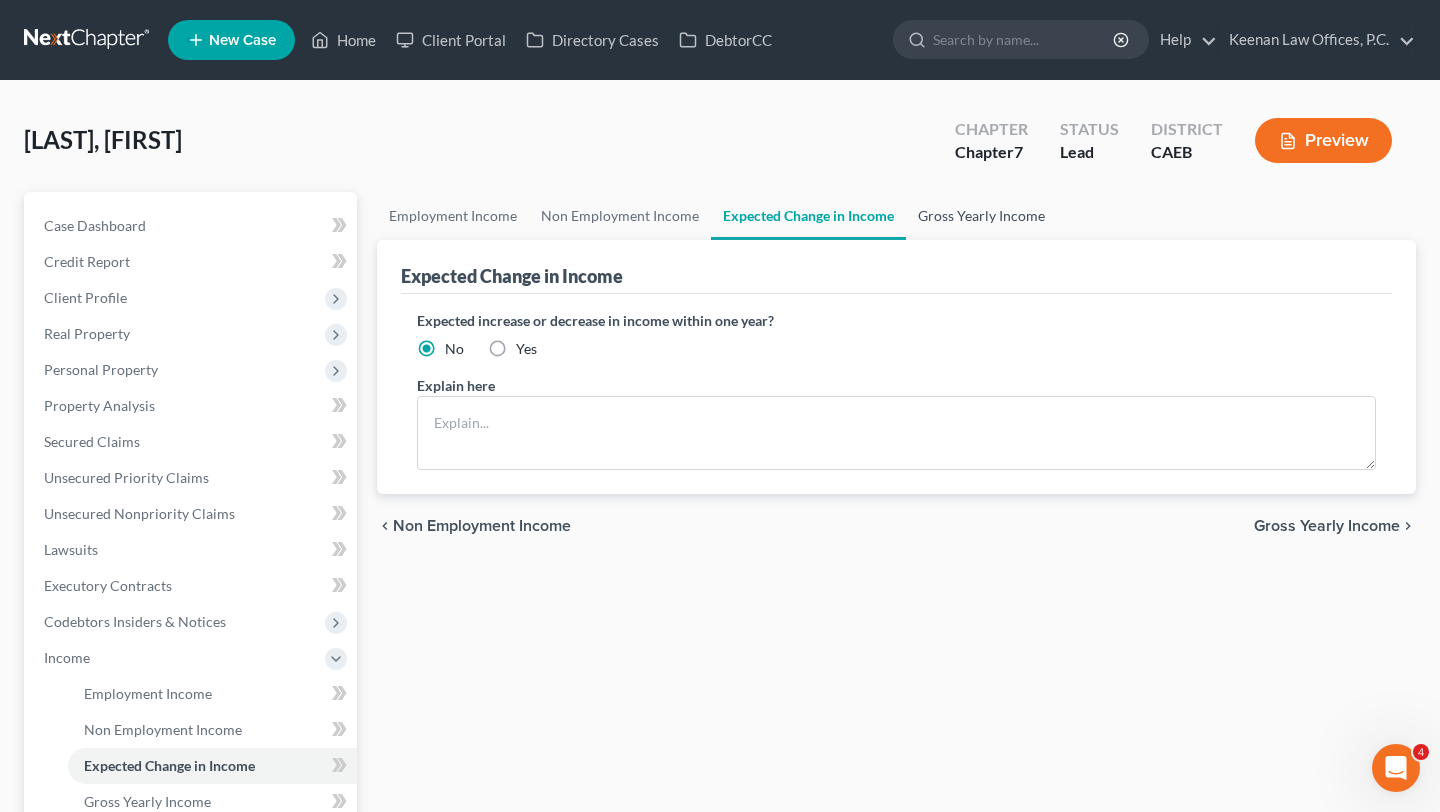 click on "Gross Yearly Income" at bounding box center [981, 216] 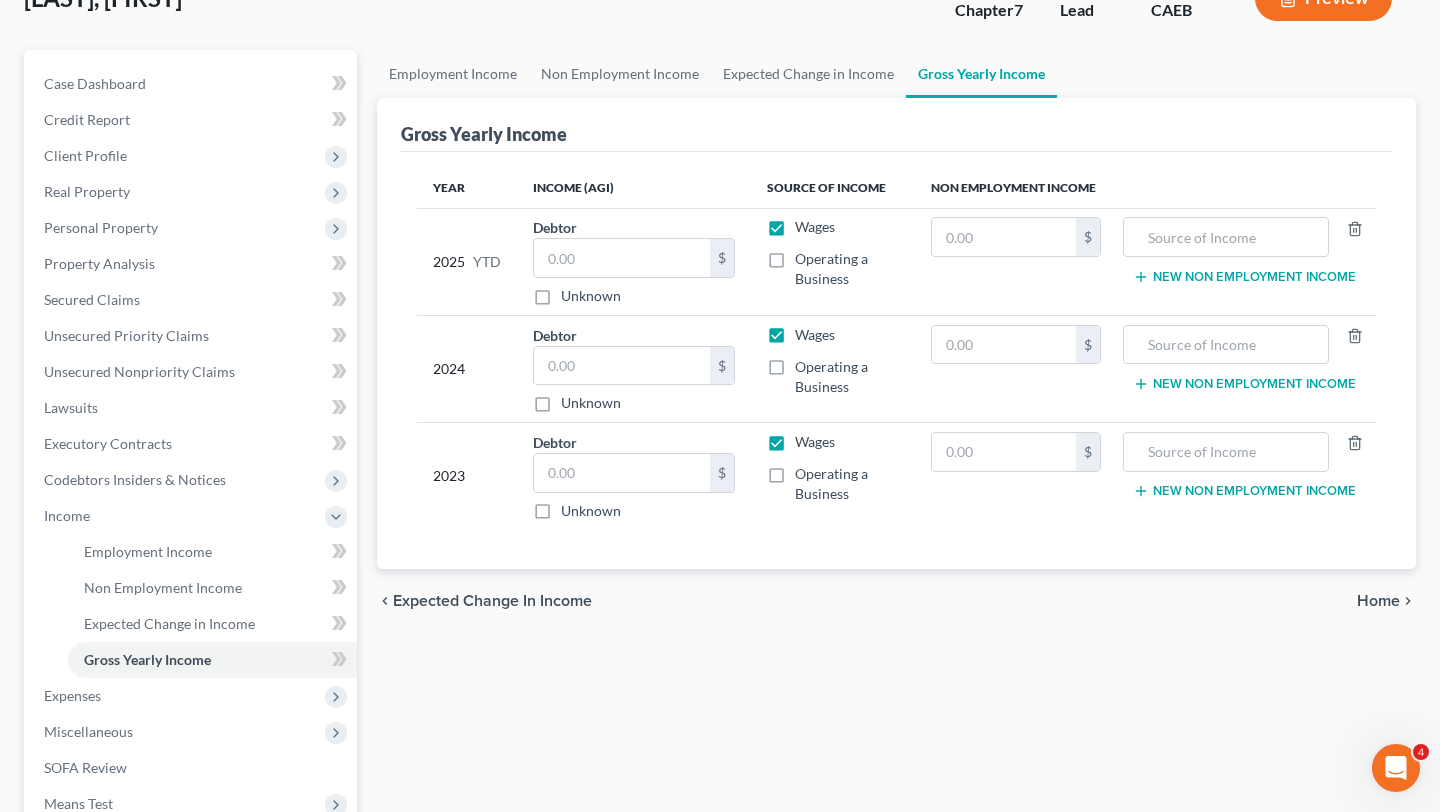 scroll, scrollTop: 189, scrollLeft: 0, axis: vertical 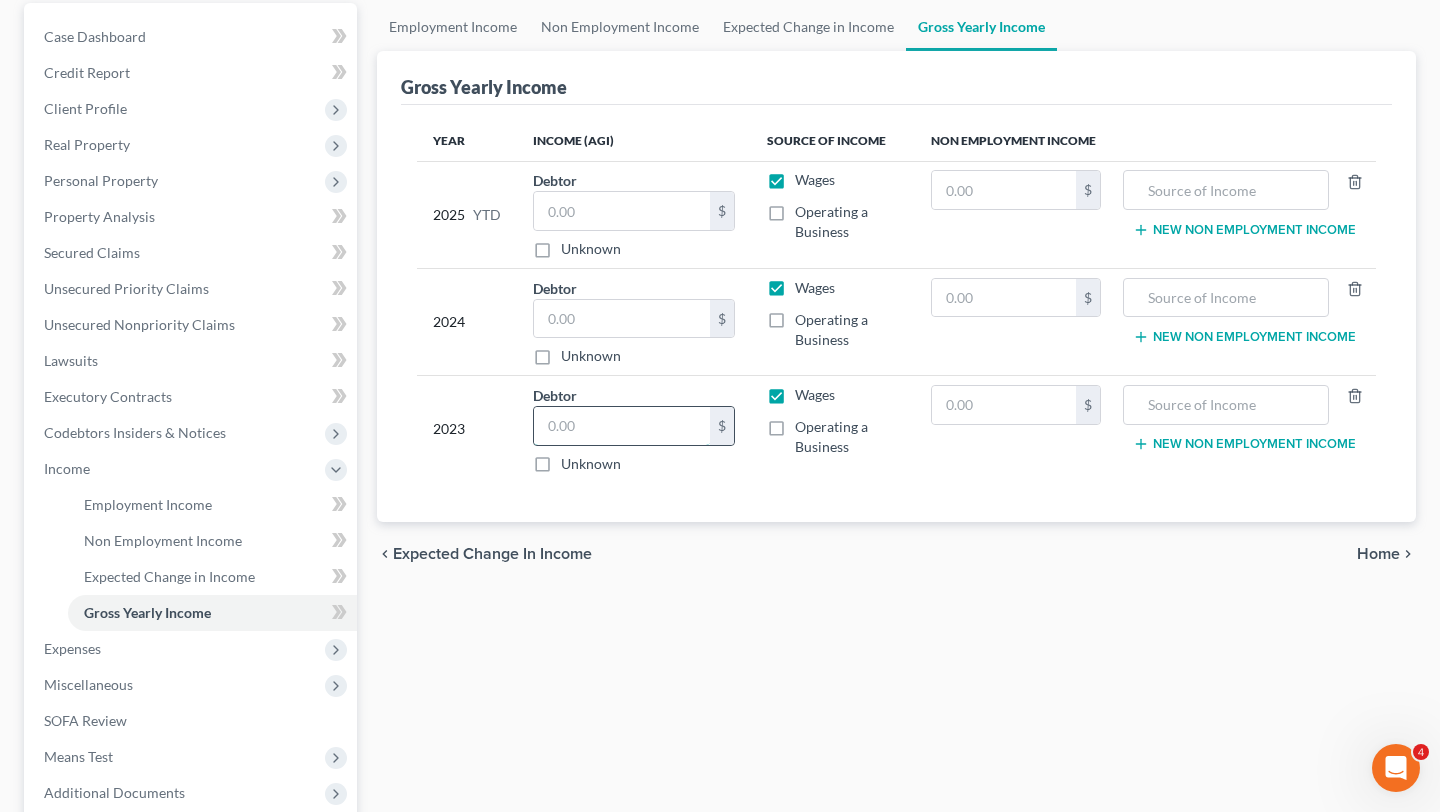 click at bounding box center (622, 426) 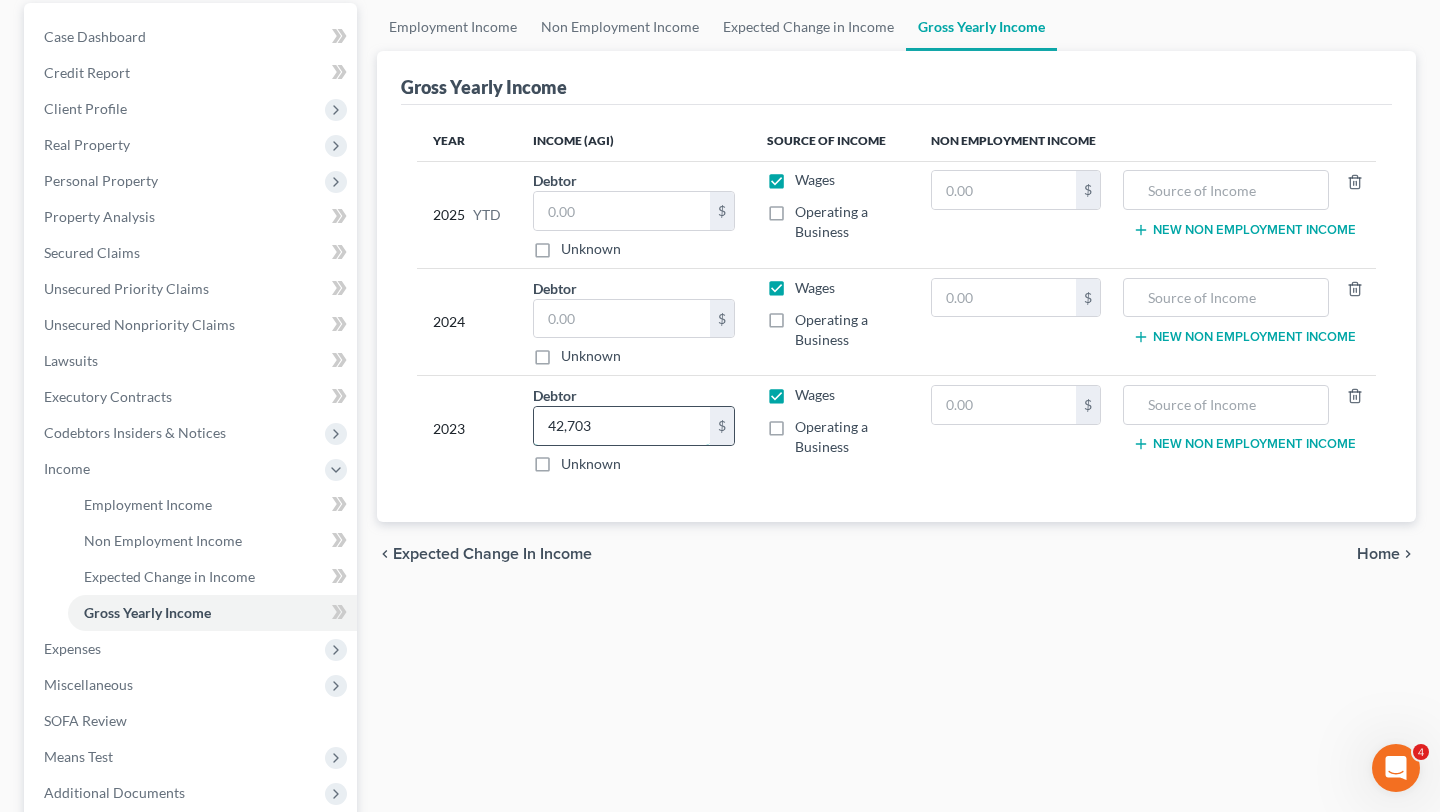 type on "42,703" 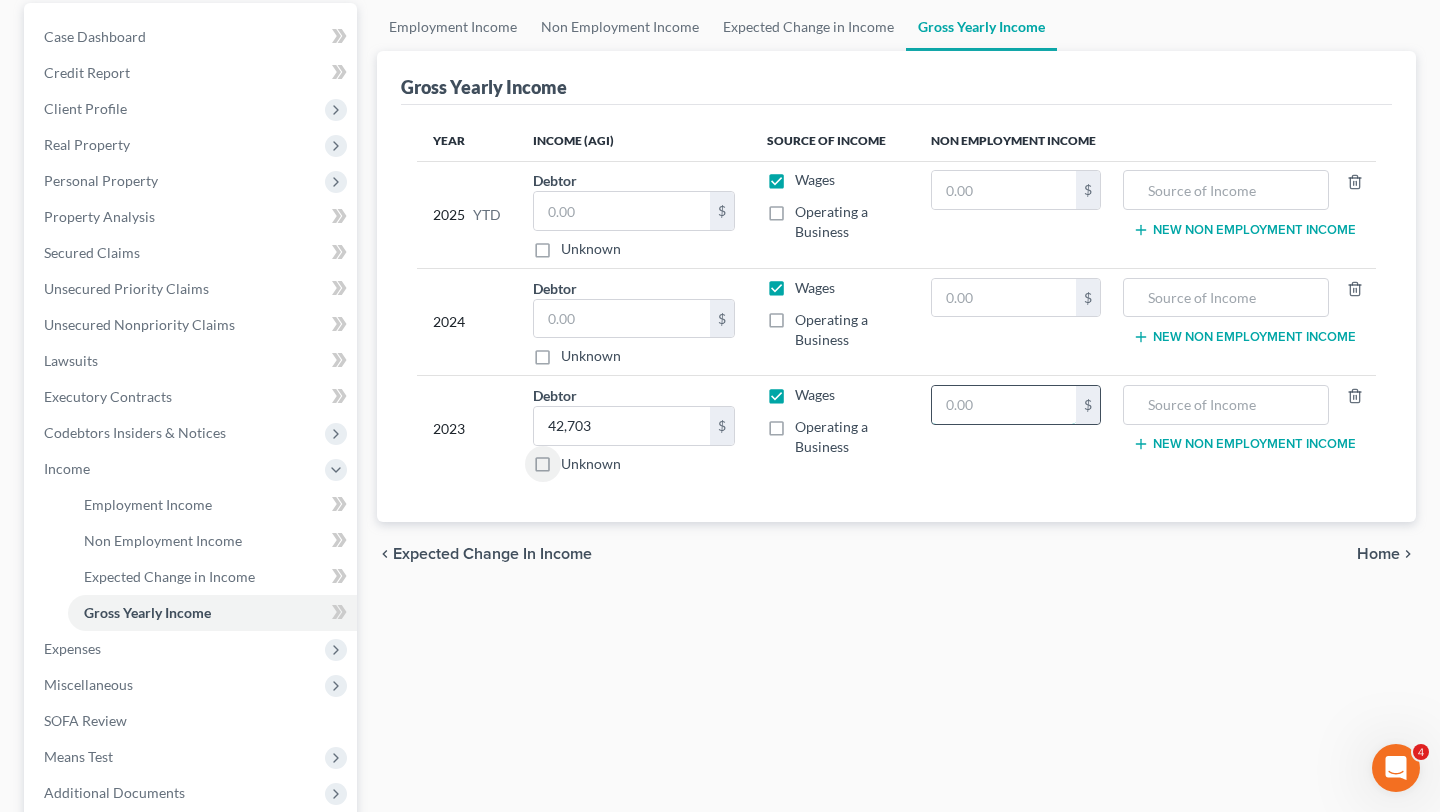 click at bounding box center (1004, 405) 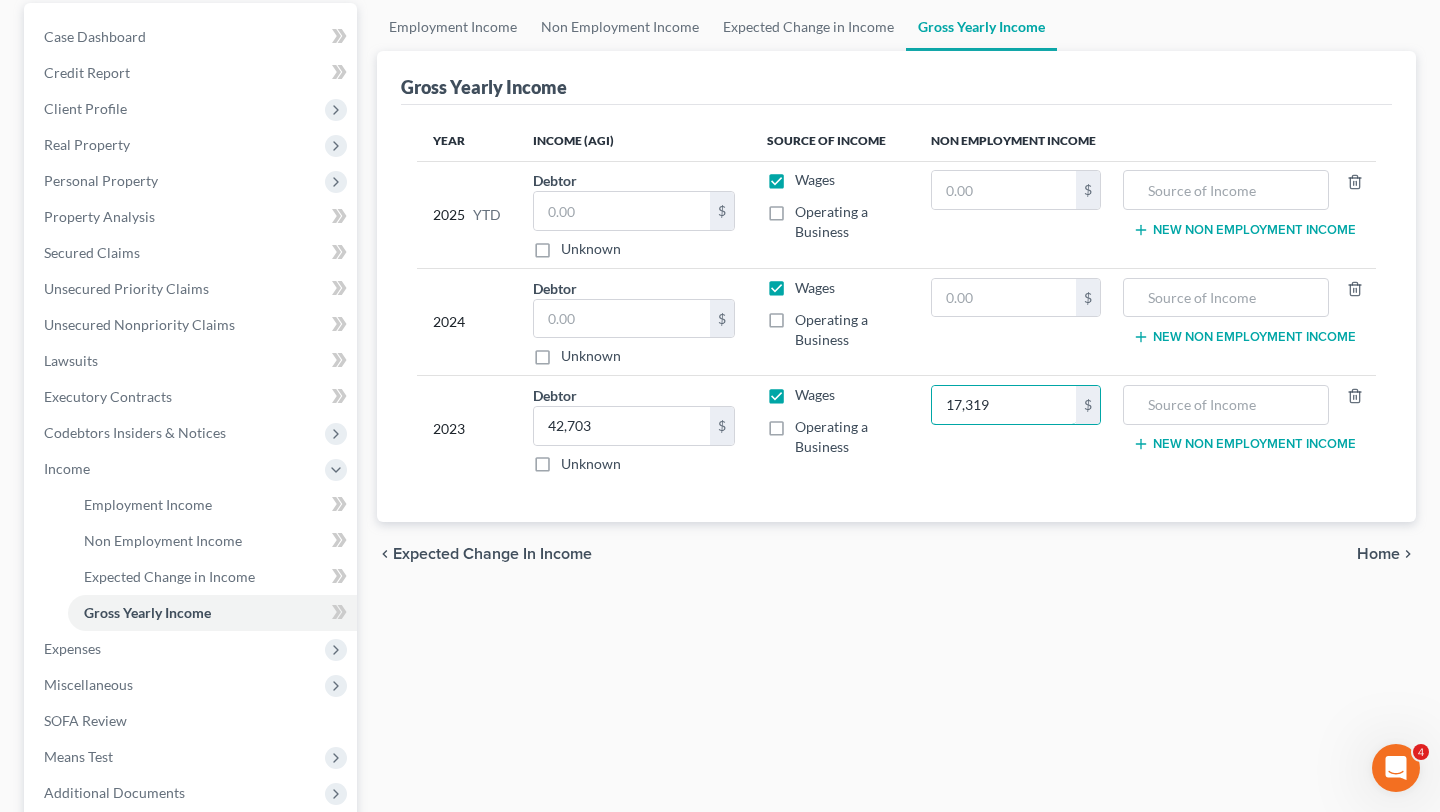 type on "17,319" 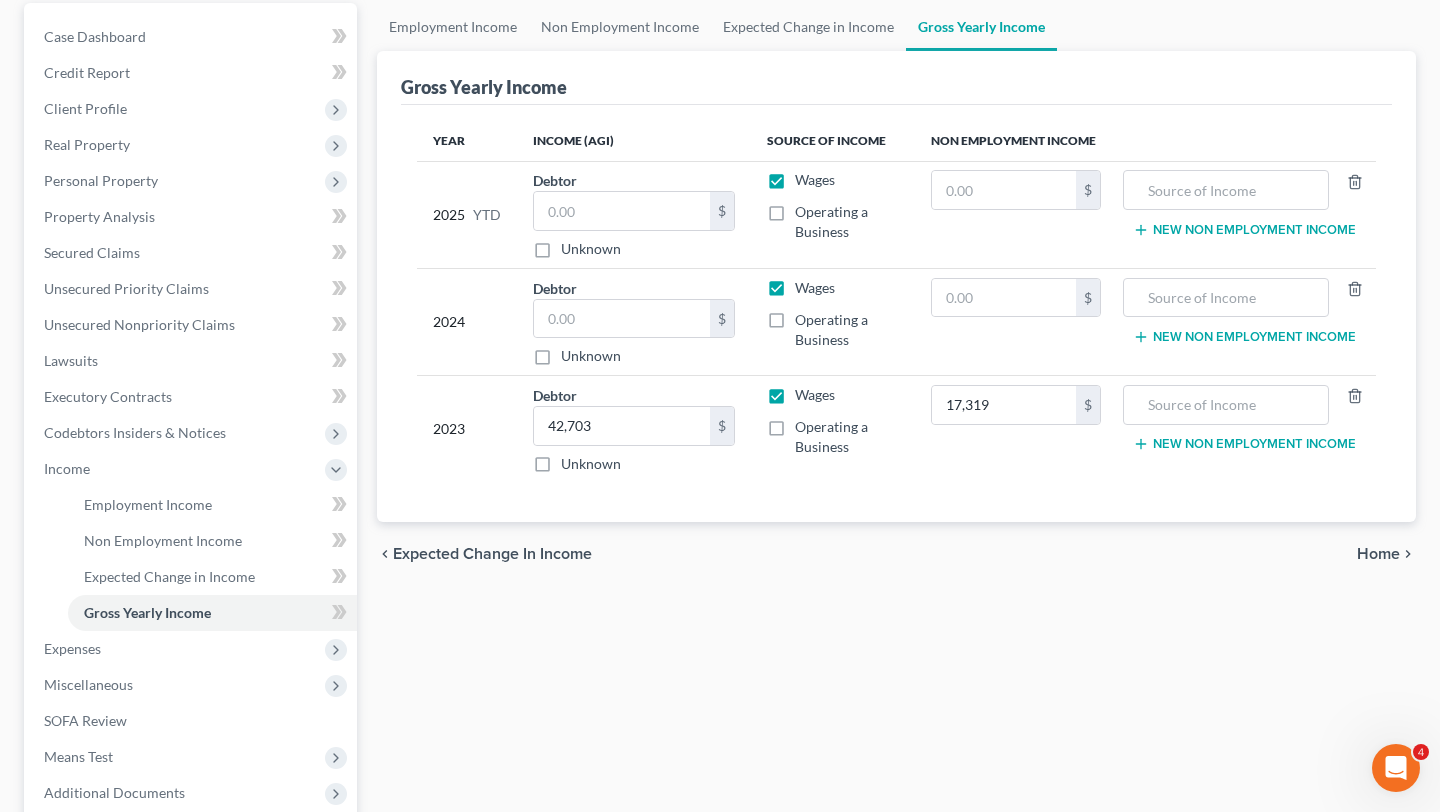 click on "Employment Income
Non Employment Income
Expected Change in Income
Gross Yearly Income
Gross Yearly Income
Year Income (AGI) Source of Income Non Employment Income 2025  YTD Debtor
$
Unknown
Balance Undetermined
$
Unknown
Wages Operating a Business $ New Non Employment Income 2024 Debtor
$
Unknown
Balance Undetermined
$
Unknown
Wages Operating a Business $ New Non Employment Income 2023 Debtor
42,703.00 $
Unknown
Balance Undetermined
42,703 $
Unknown
Wages Operating a Business 17,319 $ New Non Employment Income
chevron_left
Expected Change in Income
Home
chevron_right" at bounding box center (896, 472) 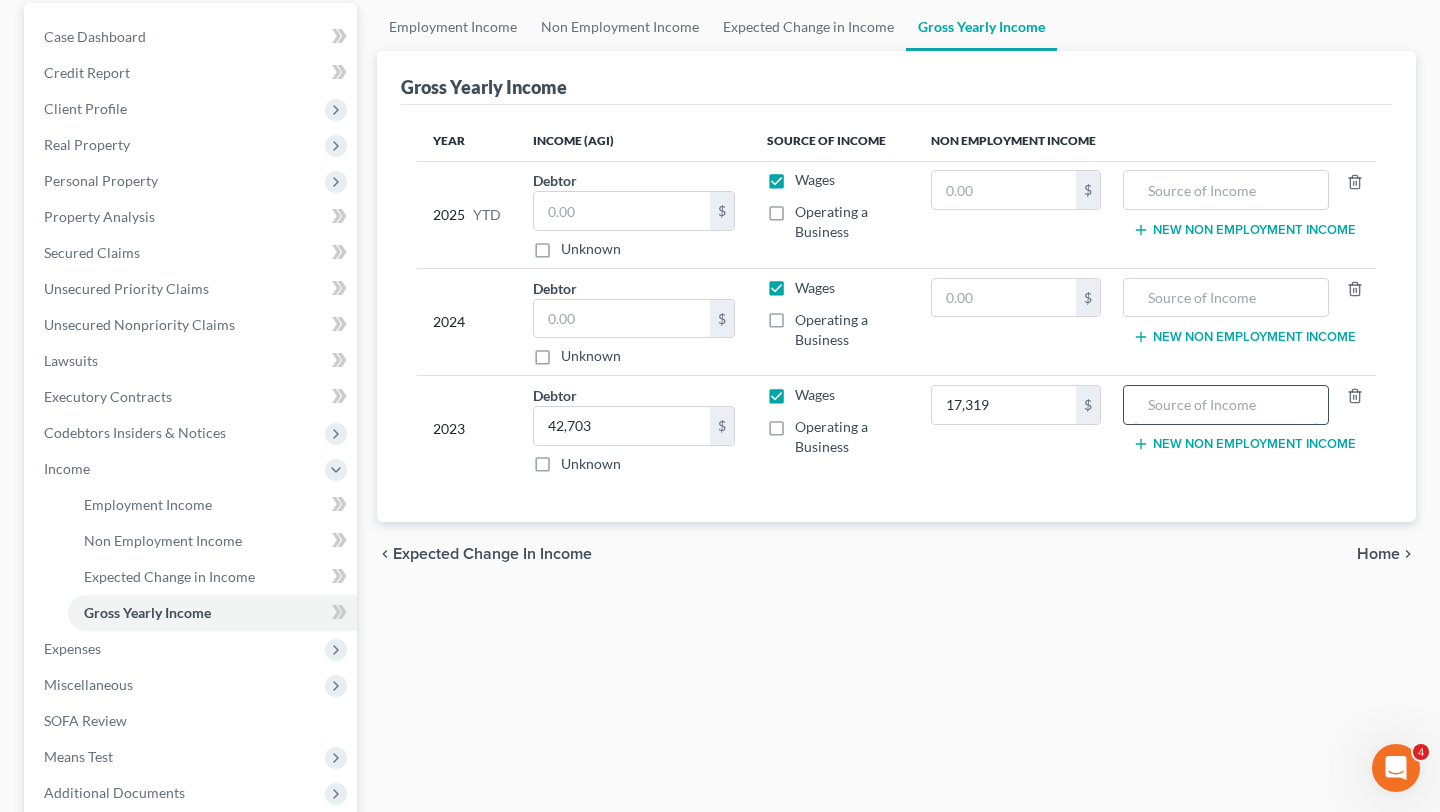 click at bounding box center [1226, 405] 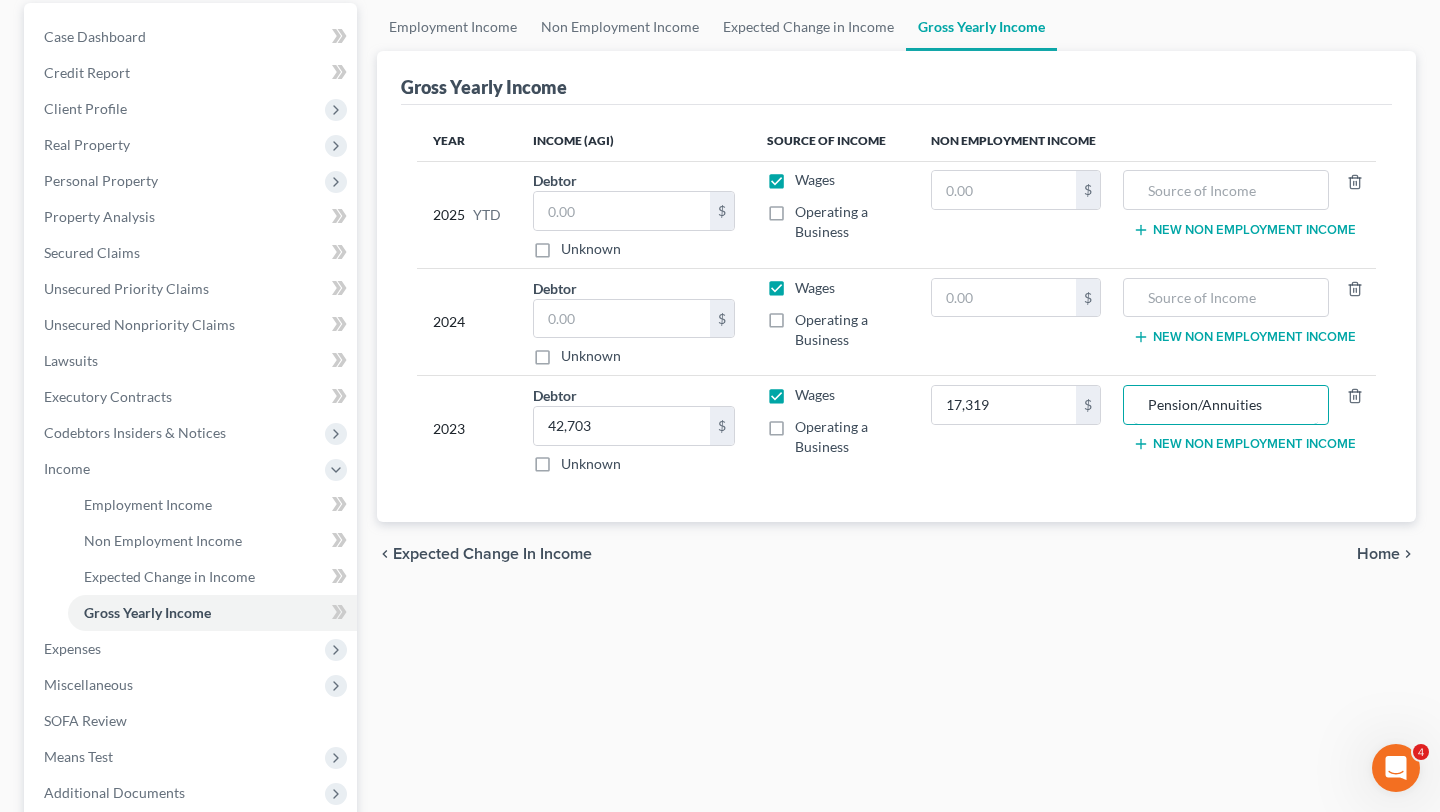 type on "Pension/Annuities" 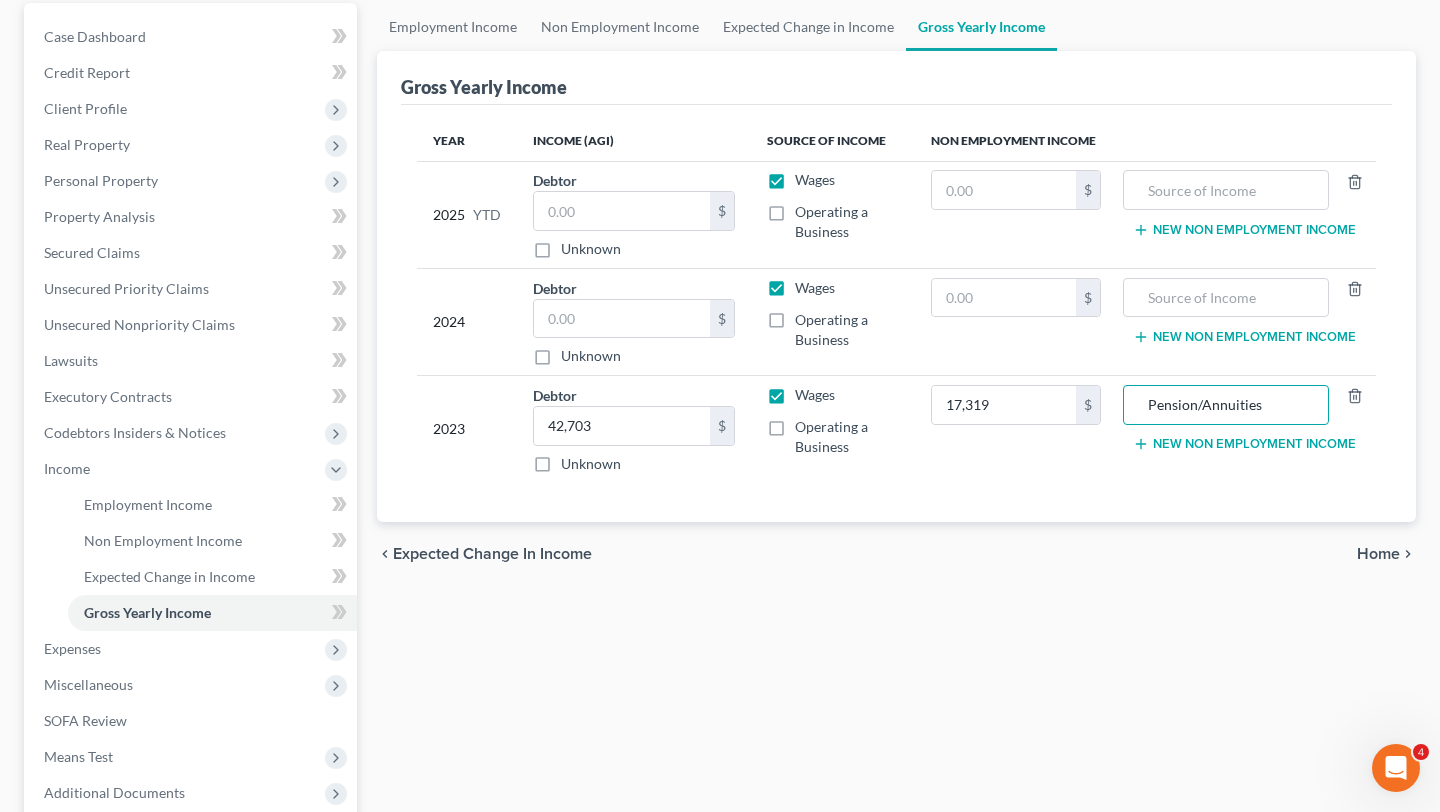 click on "chevron_left
Expected Change in Income
Home
chevron_right" at bounding box center (896, 554) 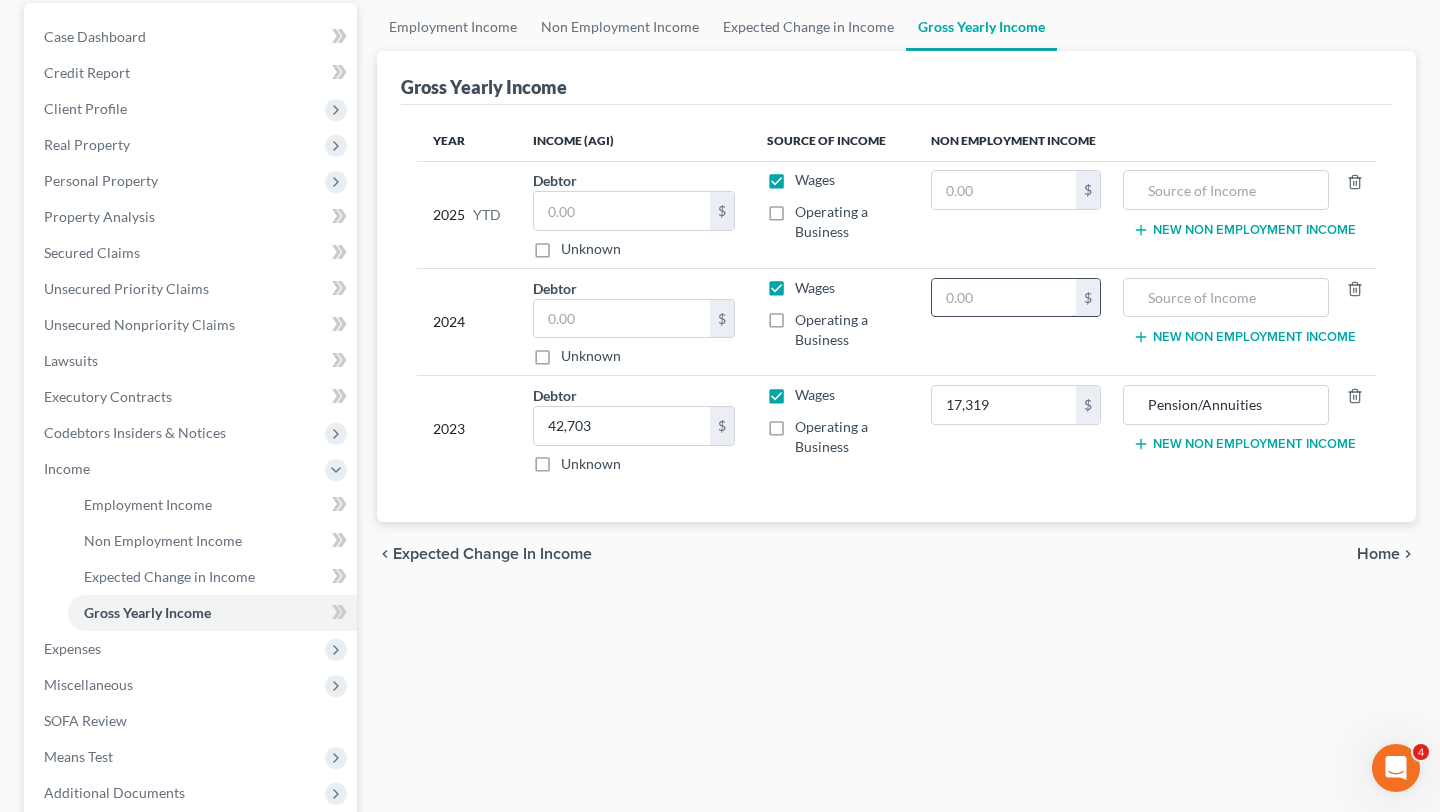 click at bounding box center (1004, 298) 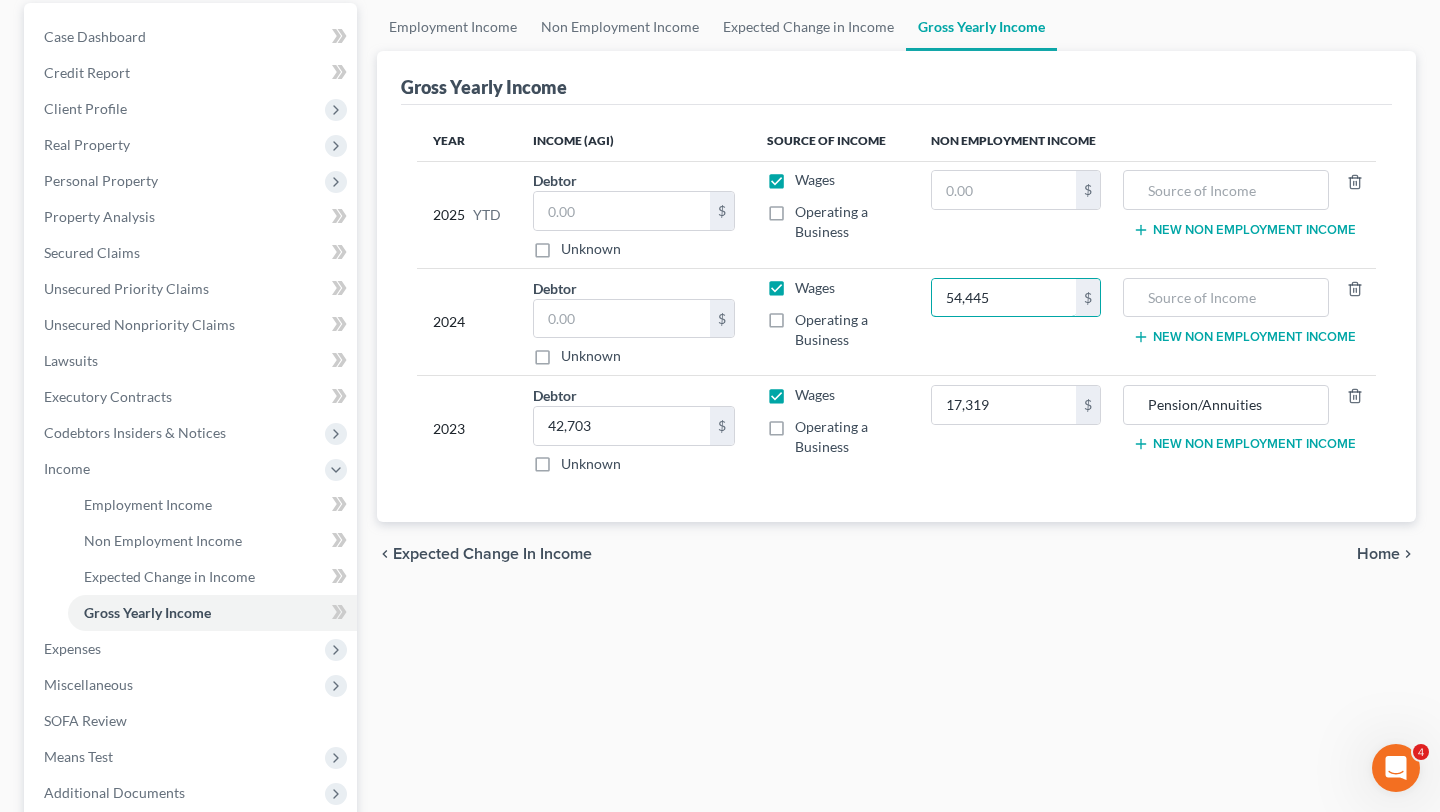 type on "54,445" 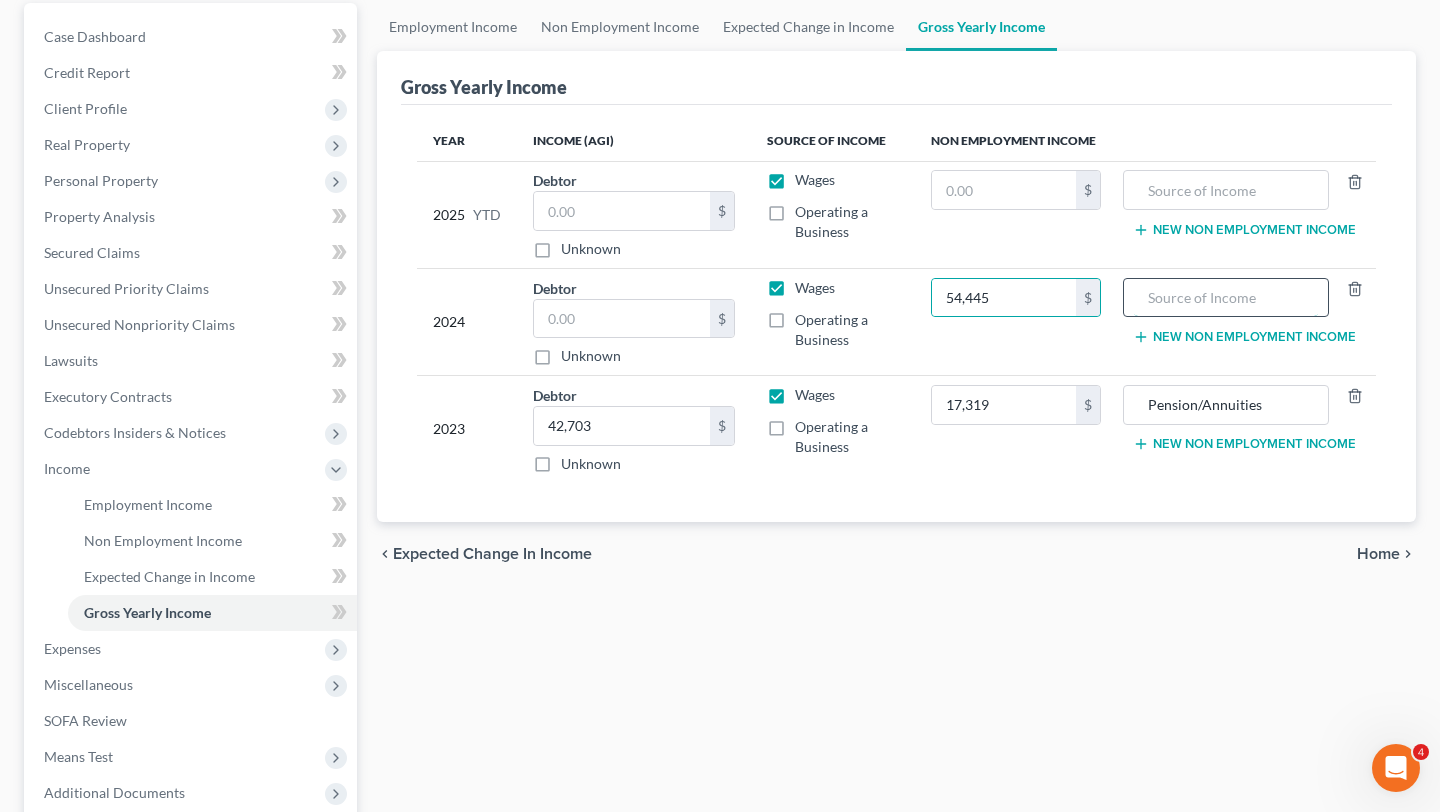 click at bounding box center [1226, 298] 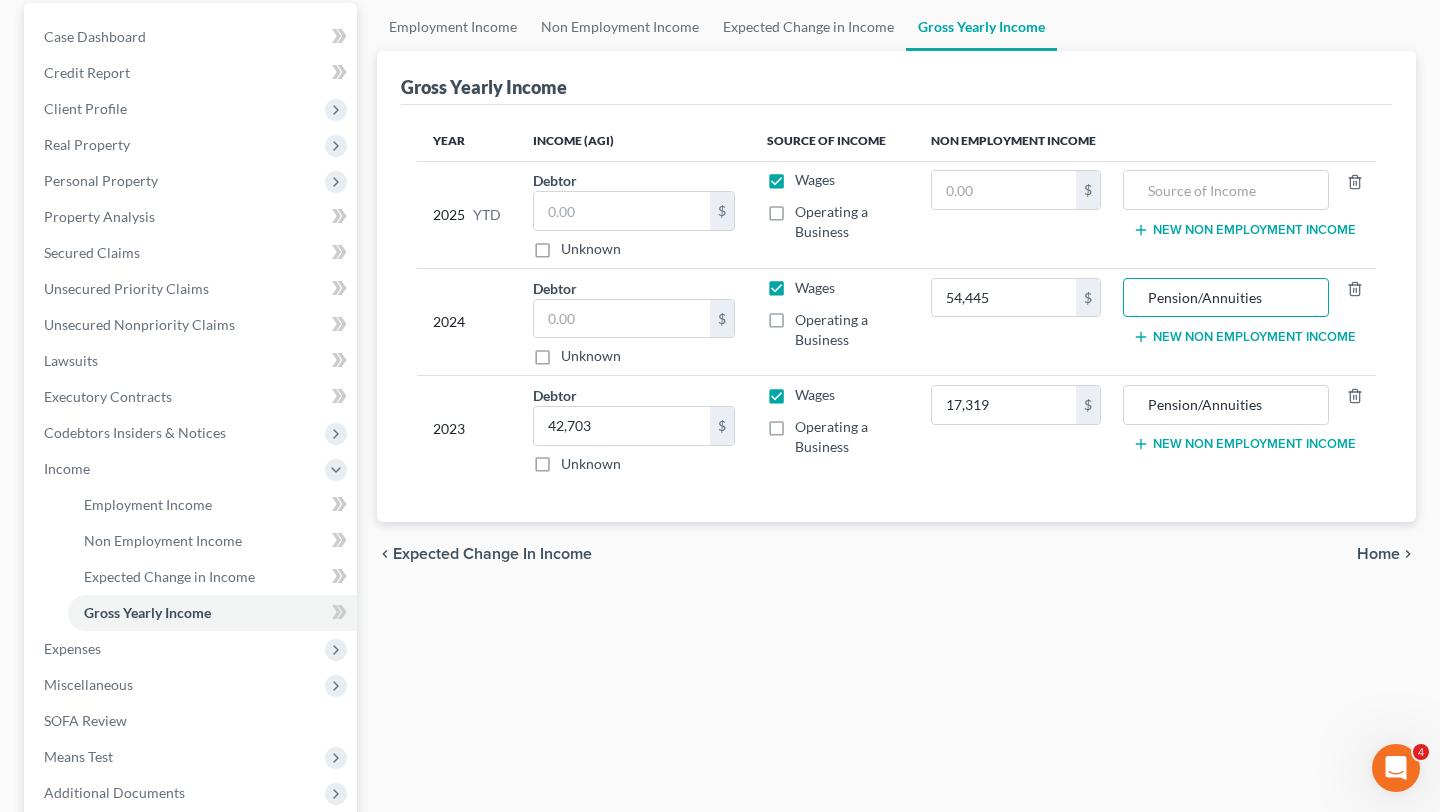 type on "Pension/Annuities" 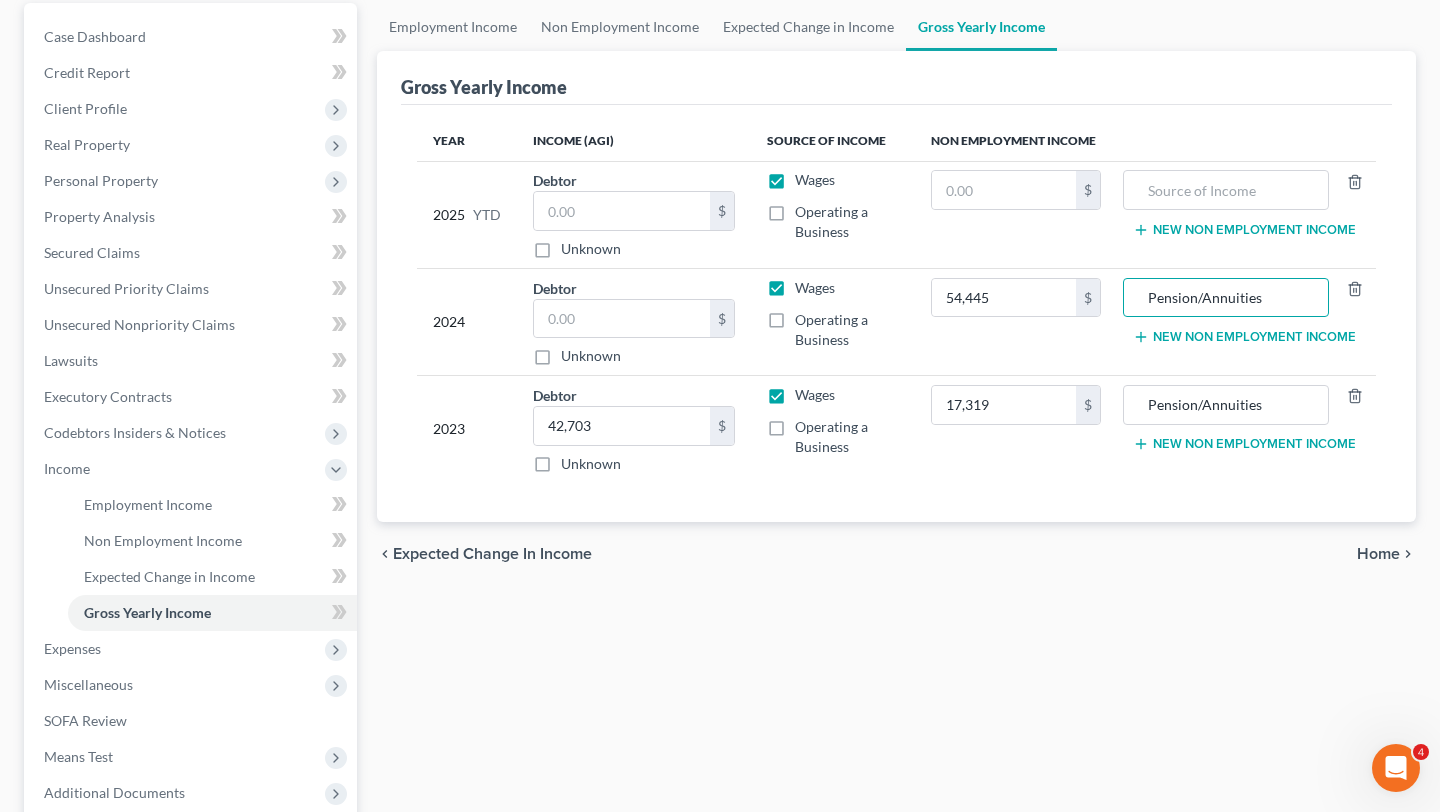 click on "Year Income (AGI) Source of Income Non Employment Income 2025  YTD Debtor
$
Unknown
Balance Undetermined
$
Unknown
Wages Operating a Business $ New Non Employment Income 2024 Debtor
$
Unknown
Balance Undetermined
$
Unknown
Wages Operating a Business 54,445 $ Pension/Annuities New Non Employment Income 2023 Debtor
42,703.00 $
Unknown
Balance Undetermined
42,703 $
Unknown
Wages Operating a Business 17,319 $ Pension/Annuities New Non Employment Income" at bounding box center (896, 314) 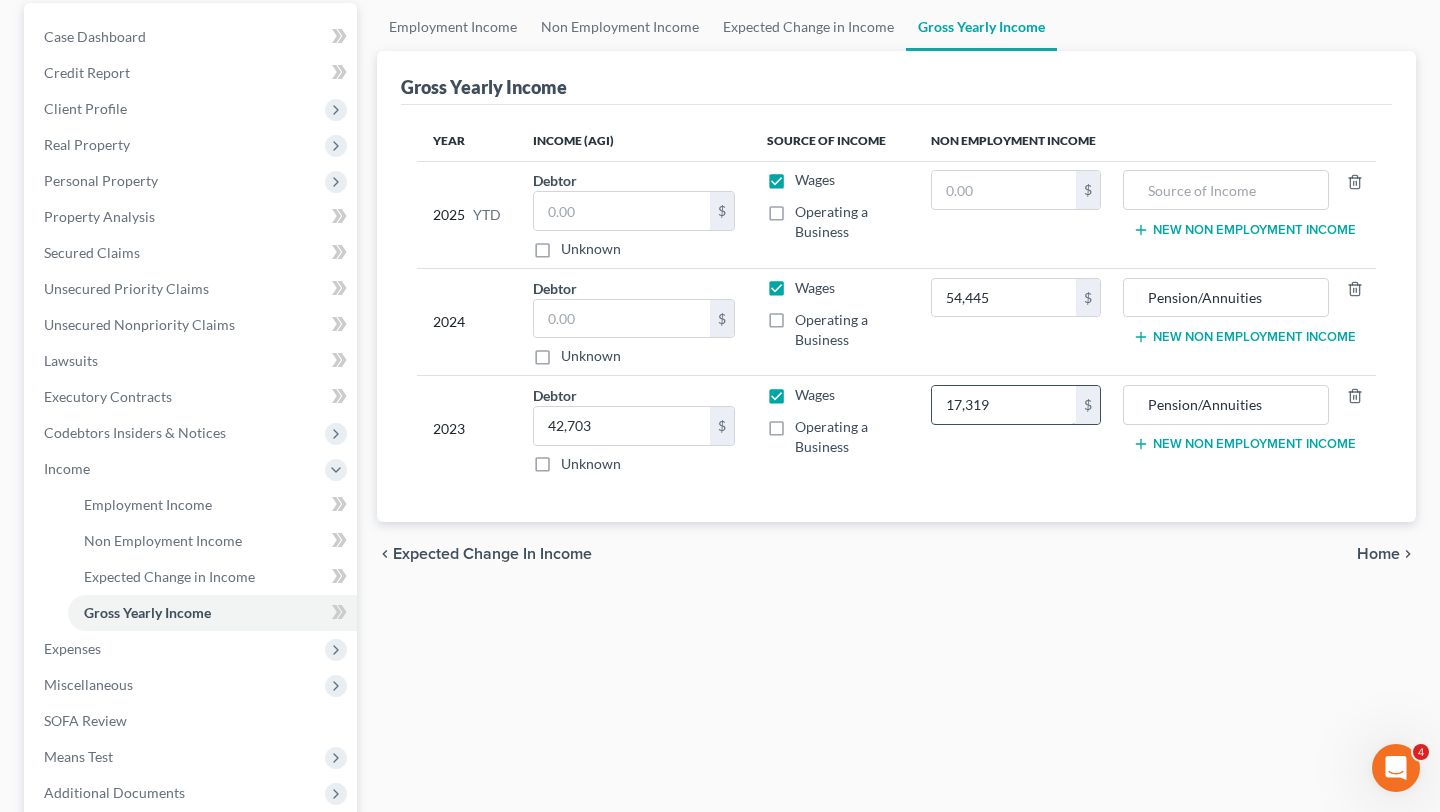 click on "17,319" at bounding box center [1004, 405] 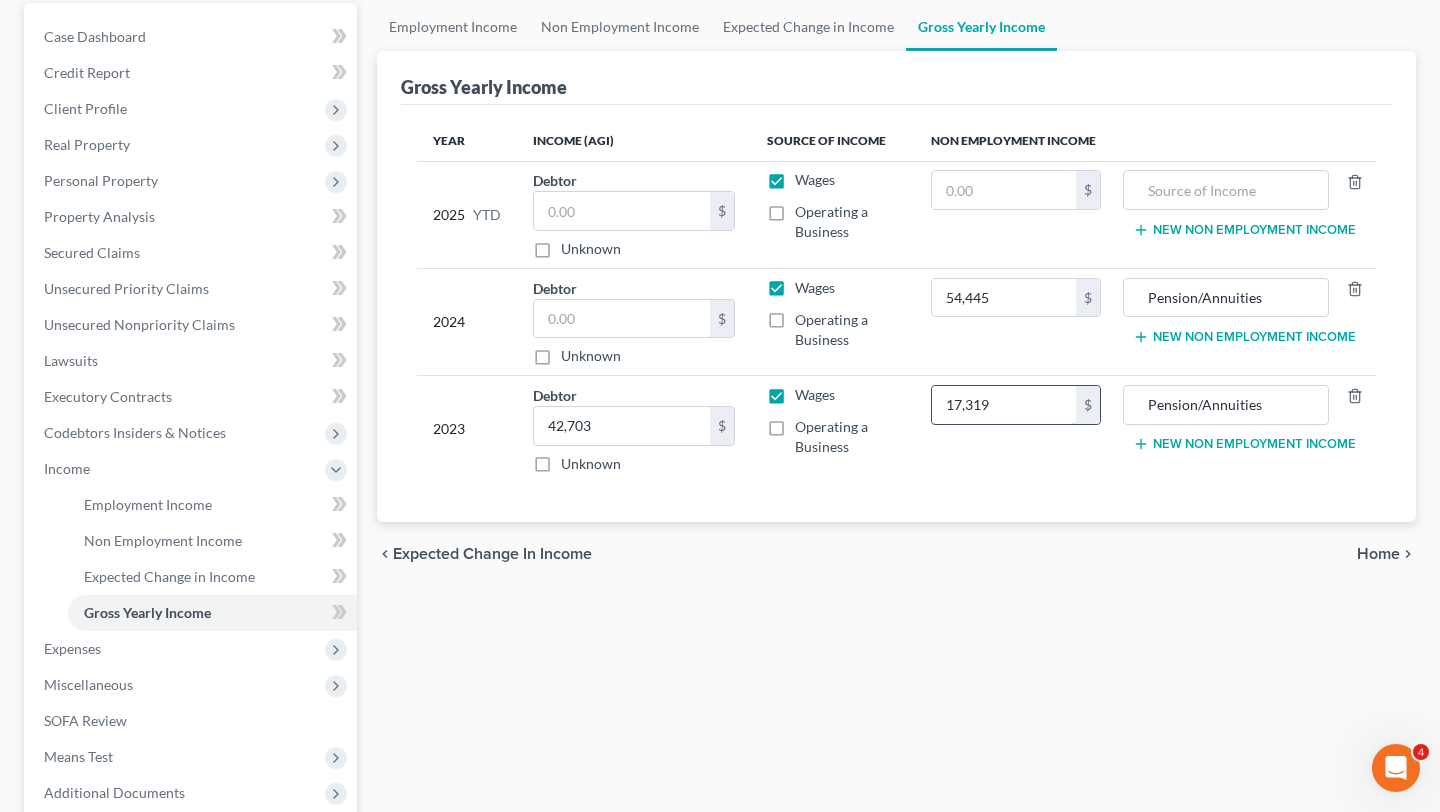 click on "17,319" at bounding box center (1004, 405) 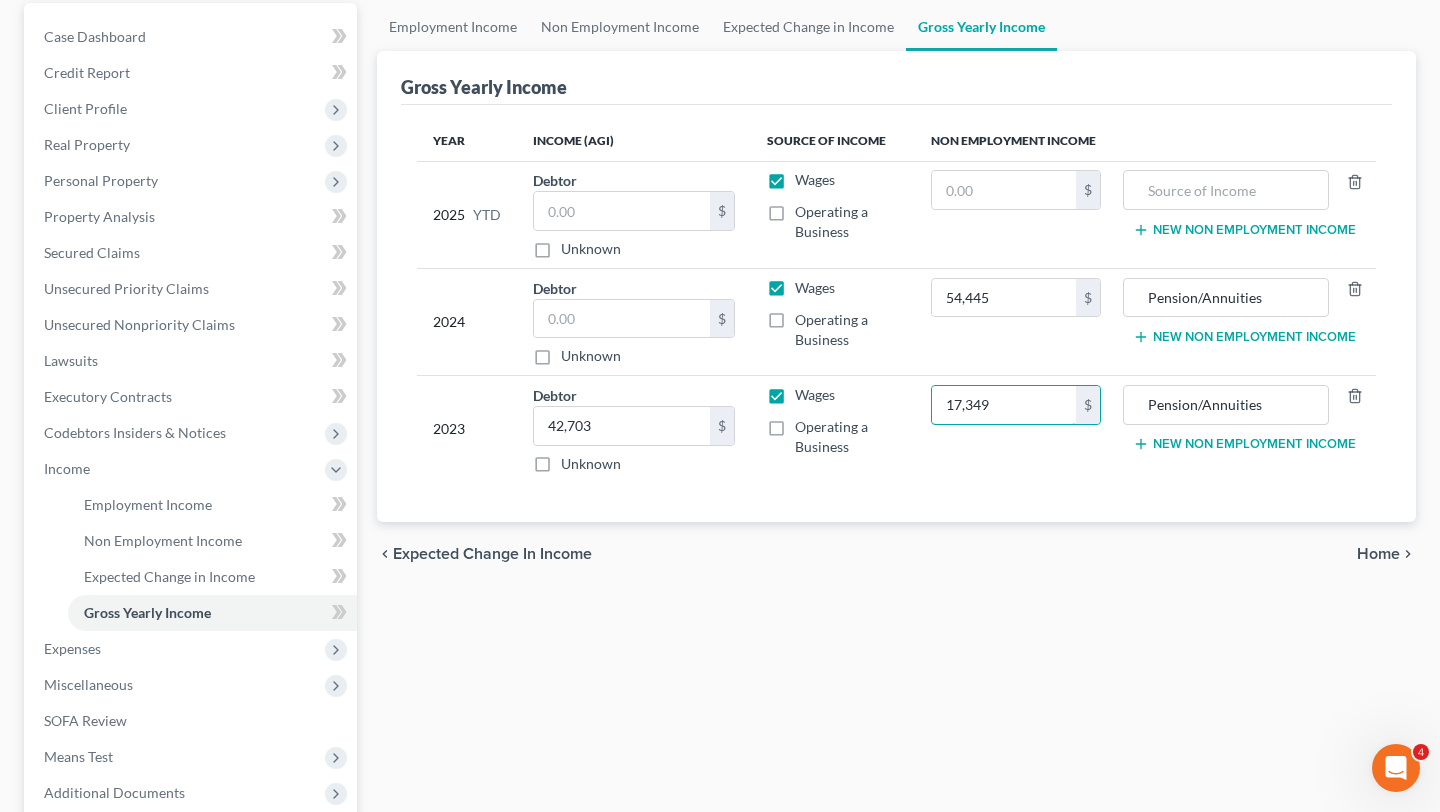 type on "17,349" 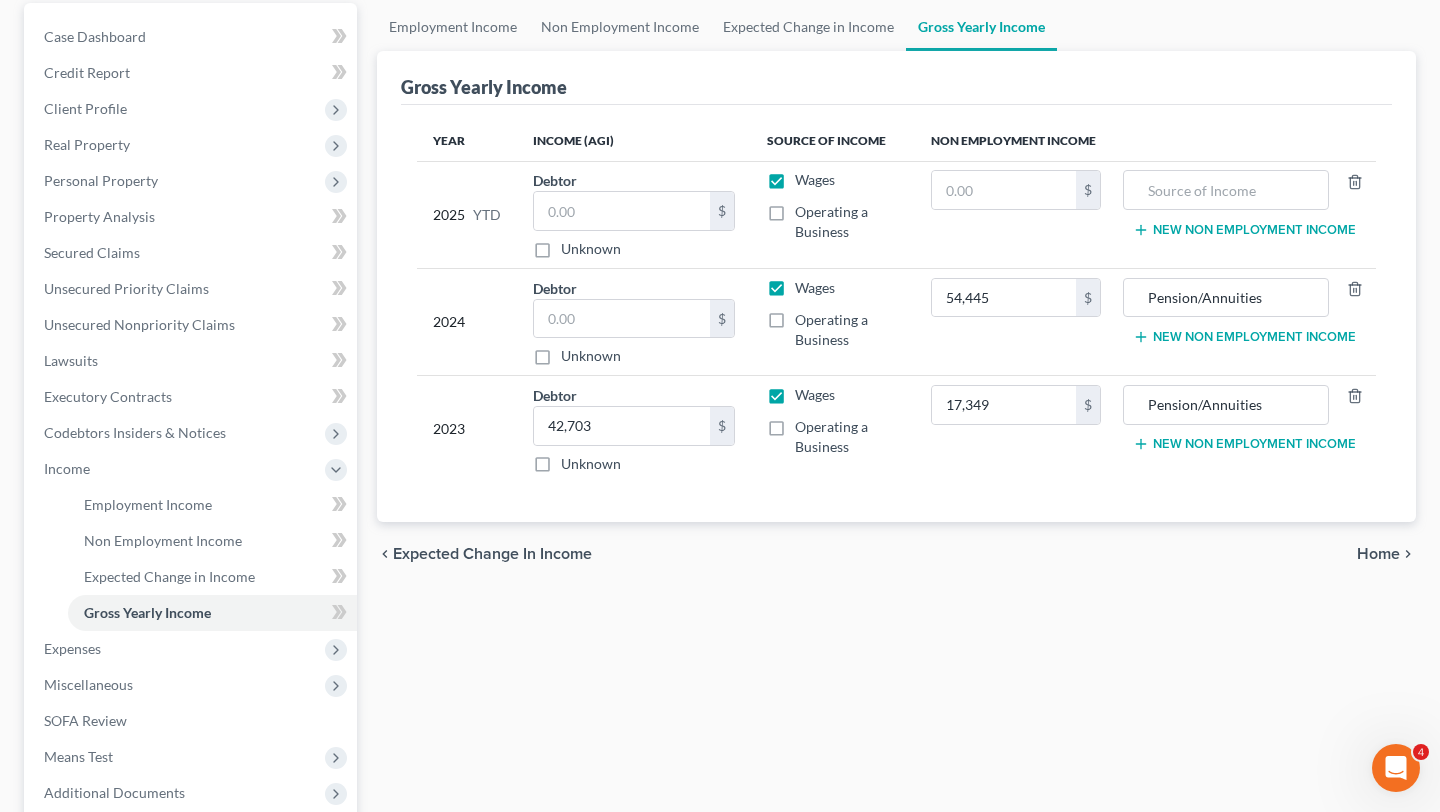 click on "Employment Income
Non Employment Income
Expected Change in Income
Gross Yearly Income
Gross Yearly Income
Year Income (AGI) Source of Income Non Employment Income 2025  YTD Debtor
$
Unknown
Balance Undetermined
$
Unknown
Wages Operating a Business $ New Non Employment Income 2024 Debtor
$
Unknown
Balance Undetermined
$
Unknown
Wages Operating a Business 54,445 $ Pension/Annuities New Non Employment Income 2023 Debtor
42,703.00 $
Unknown
Balance Undetermined
42,703 $
Unknown
Wages Operating a Business 17,349 $ Pension/Annuities New Non Employment Income
chevron_left
Expected Change in Income
Home" at bounding box center [896, 472] 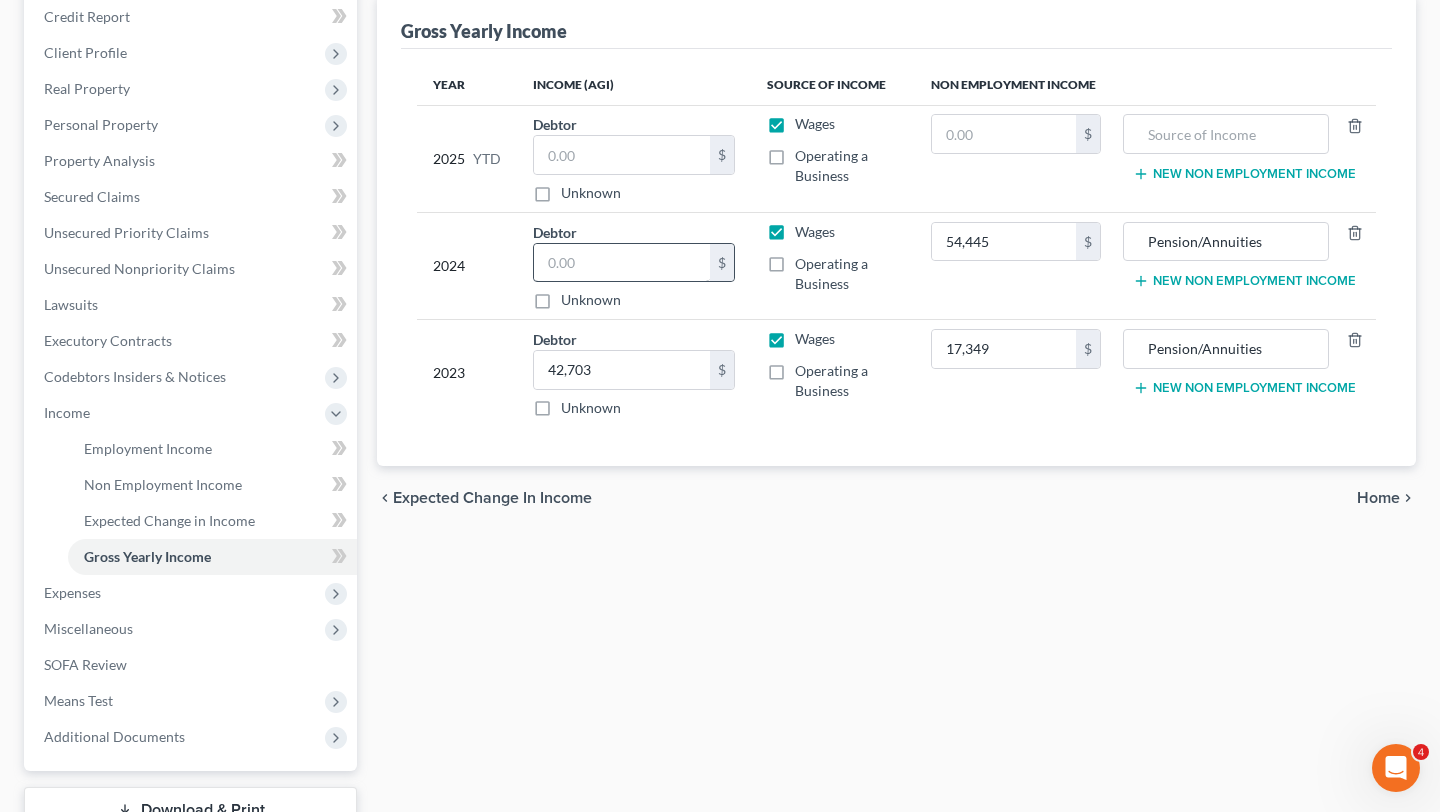 scroll, scrollTop: 0, scrollLeft: 0, axis: both 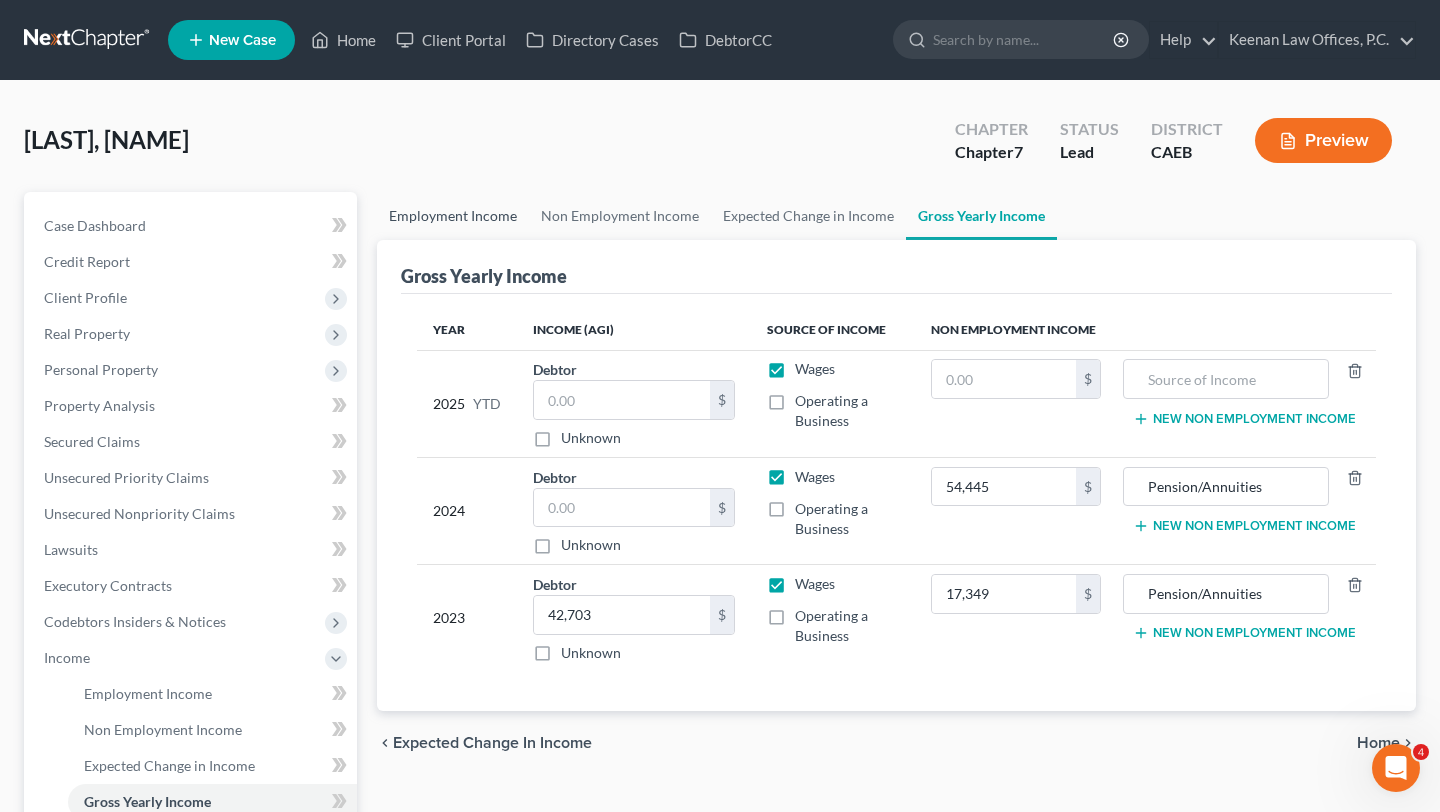 click on "Employment Income" at bounding box center (453, 216) 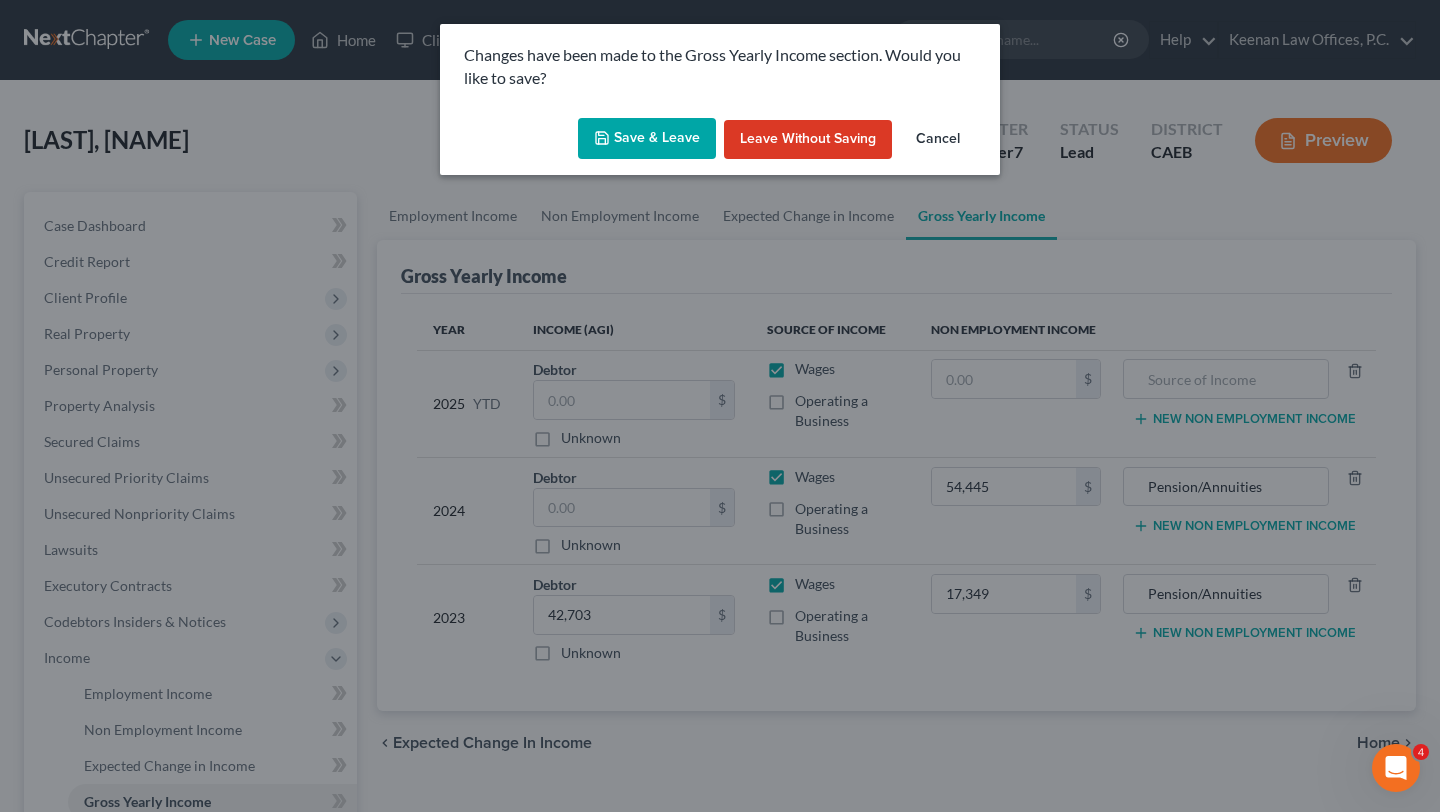 click on "Save & Leave" at bounding box center [647, 139] 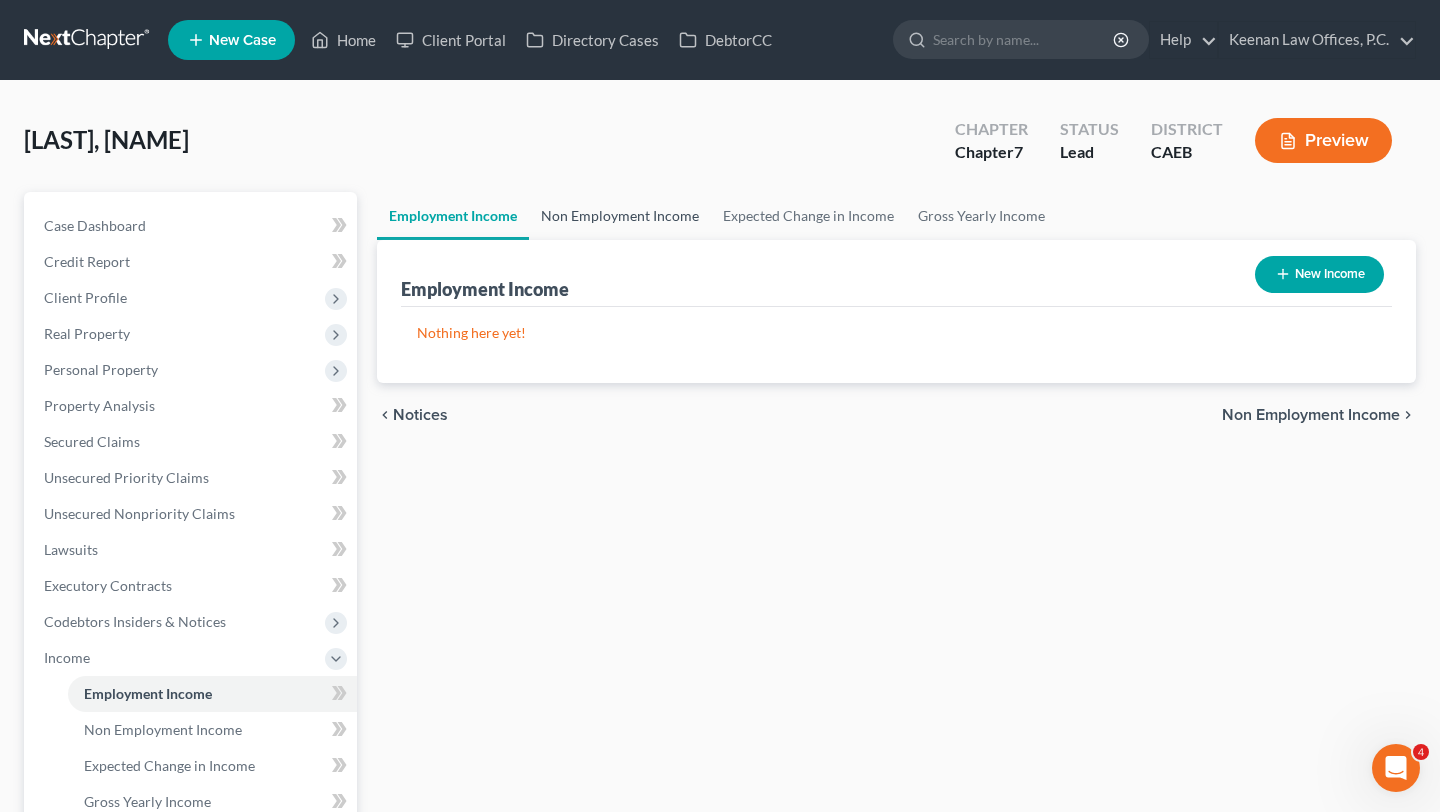 click on "Non Employment Income" at bounding box center [620, 216] 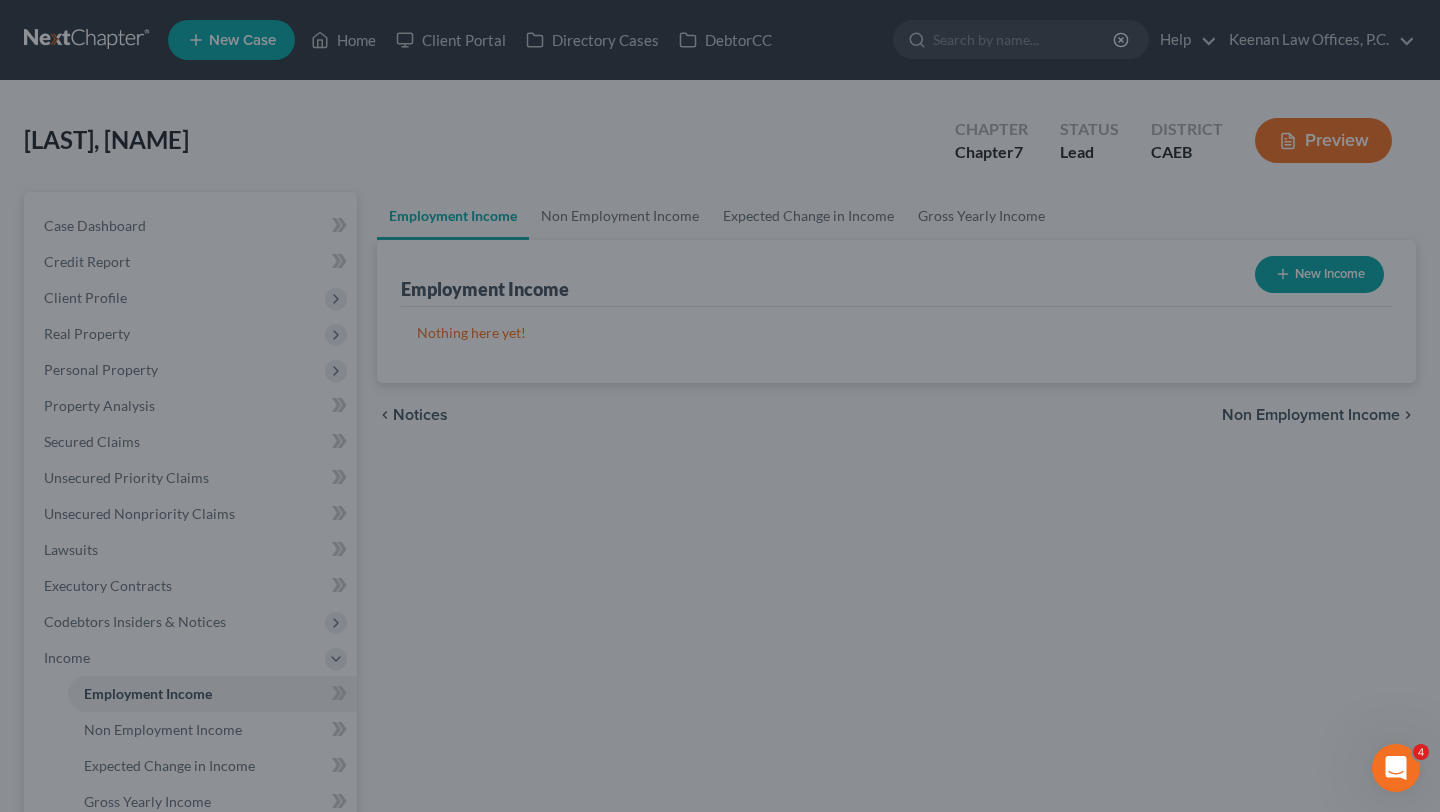 click at bounding box center (720, 406) 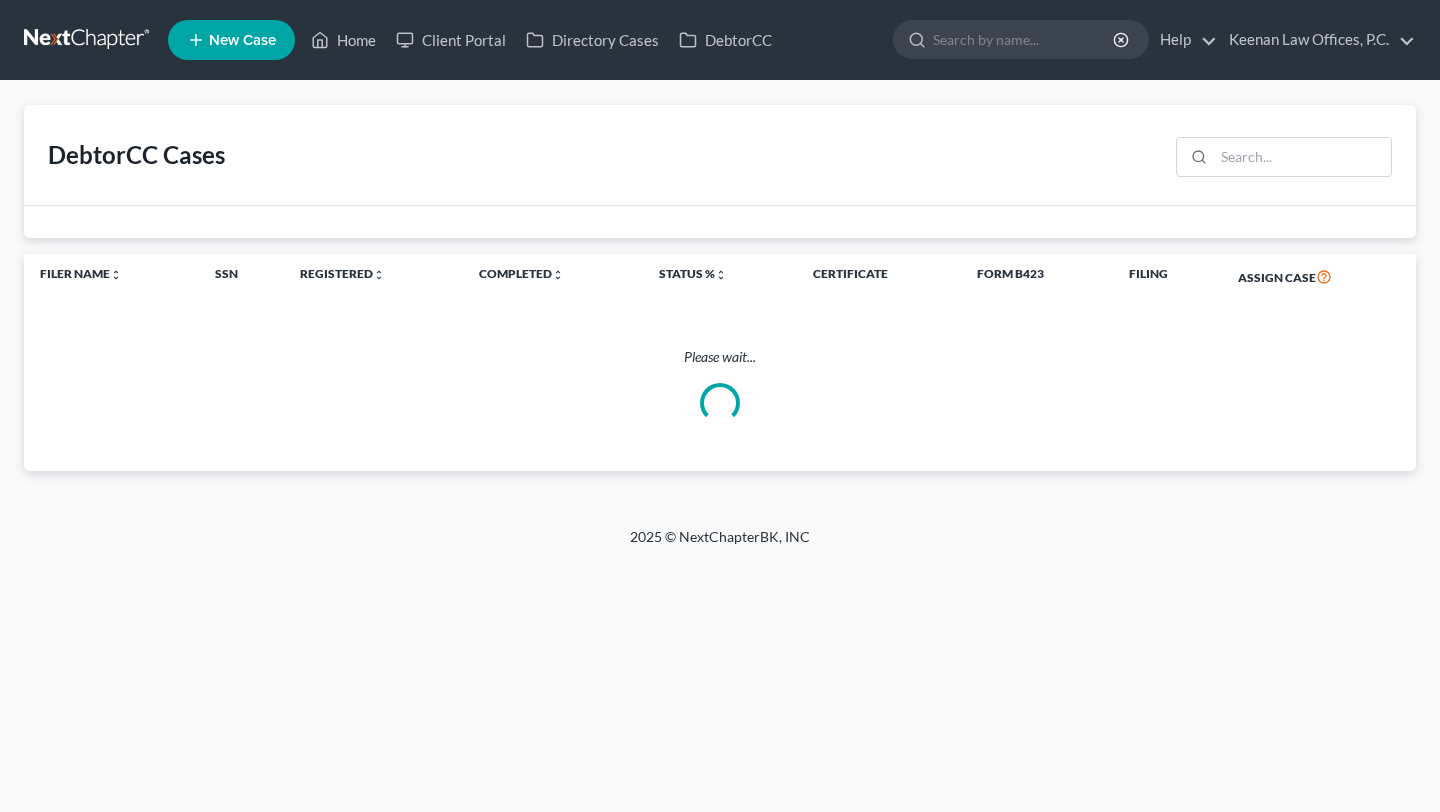 scroll, scrollTop: 0, scrollLeft: 0, axis: both 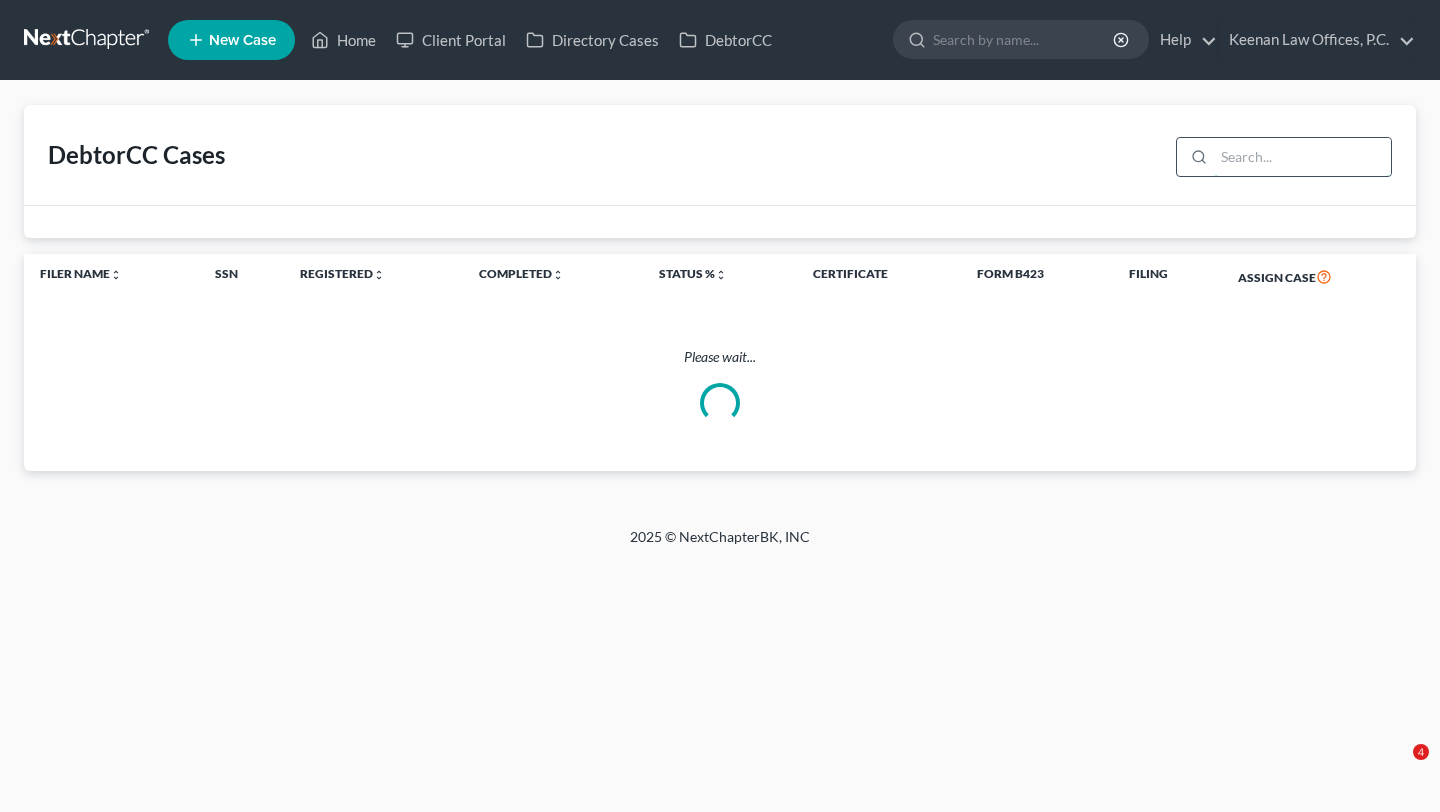 click at bounding box center [1302, 157] 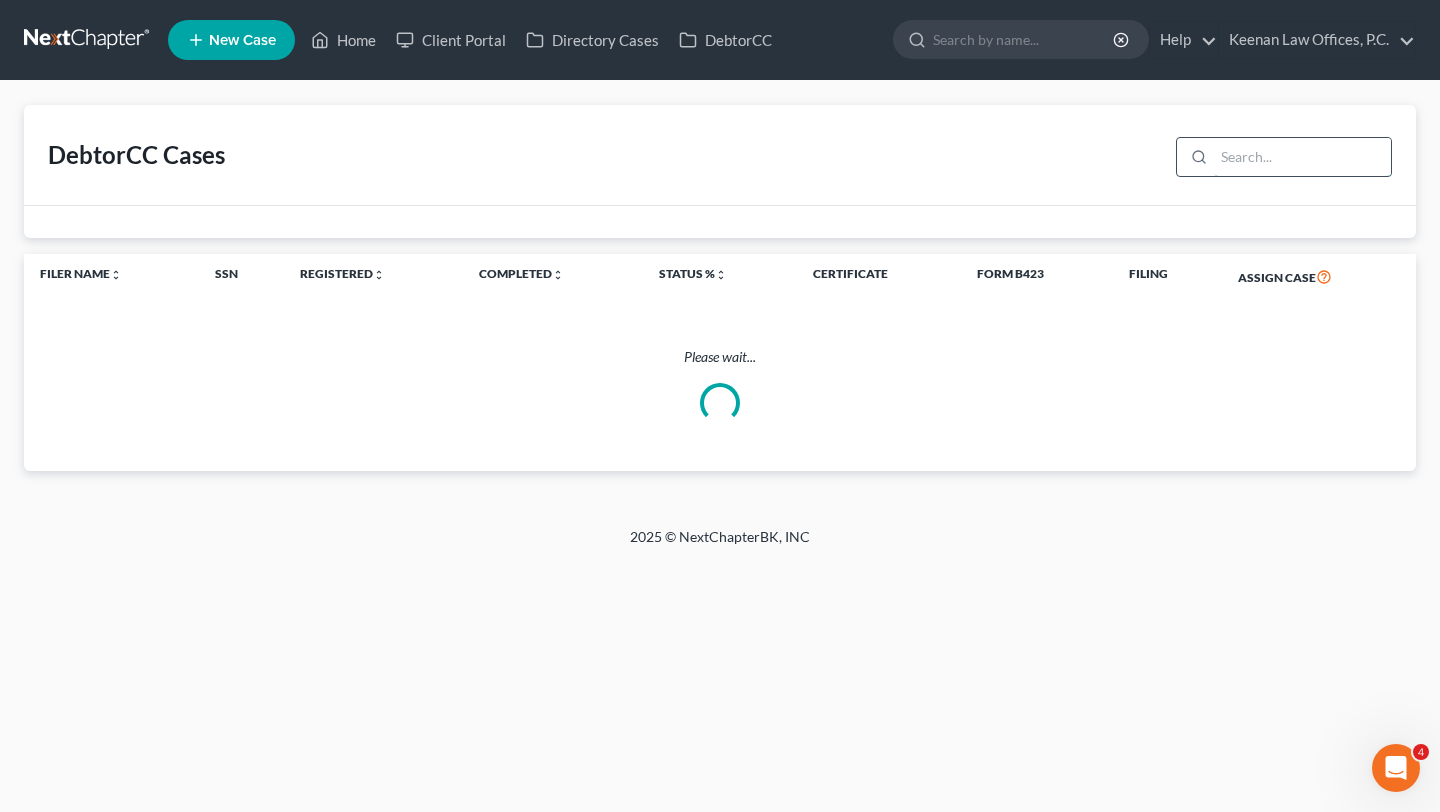 scroll, scrollTop: 0, scrollLeft: 0, axis: both 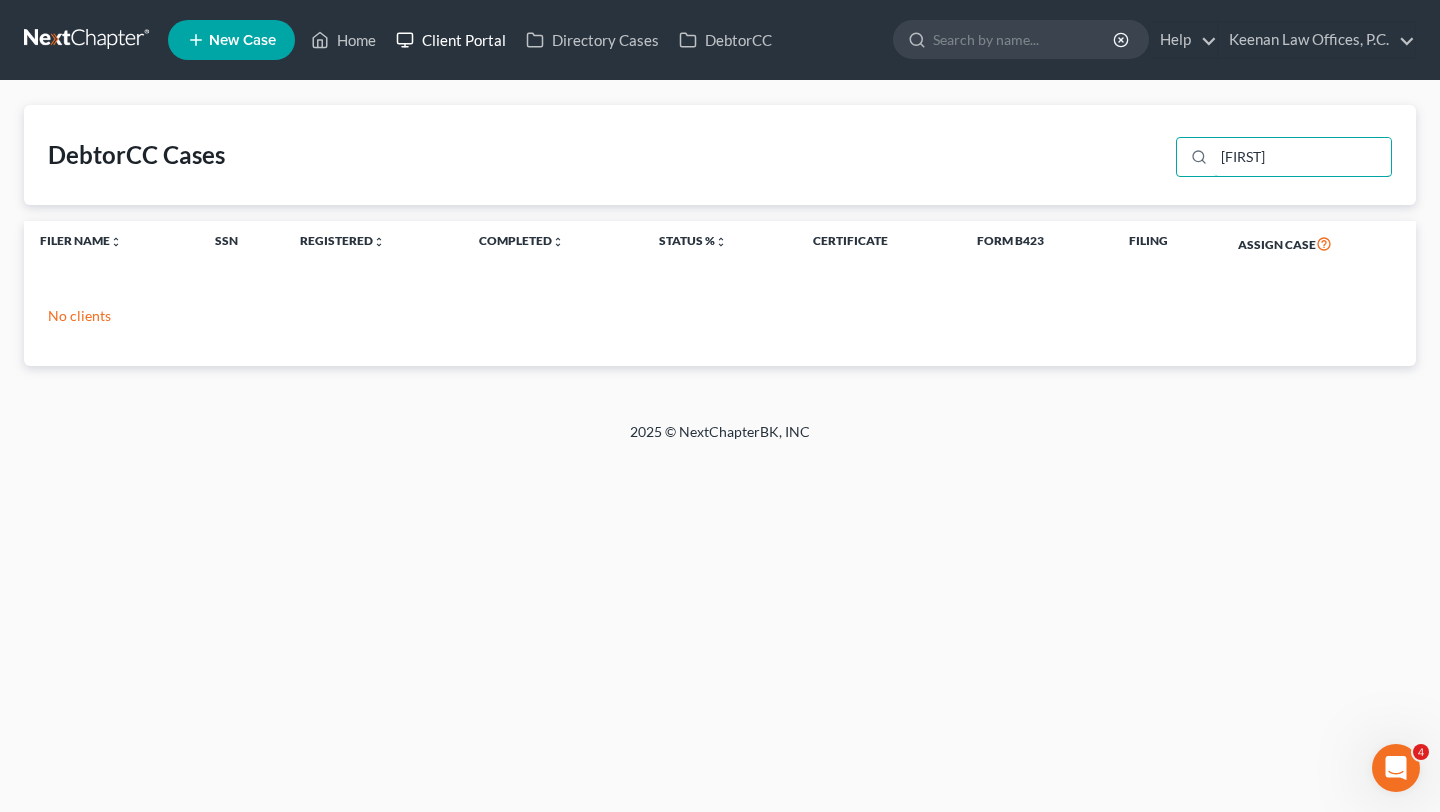 type on "[FIRST]" 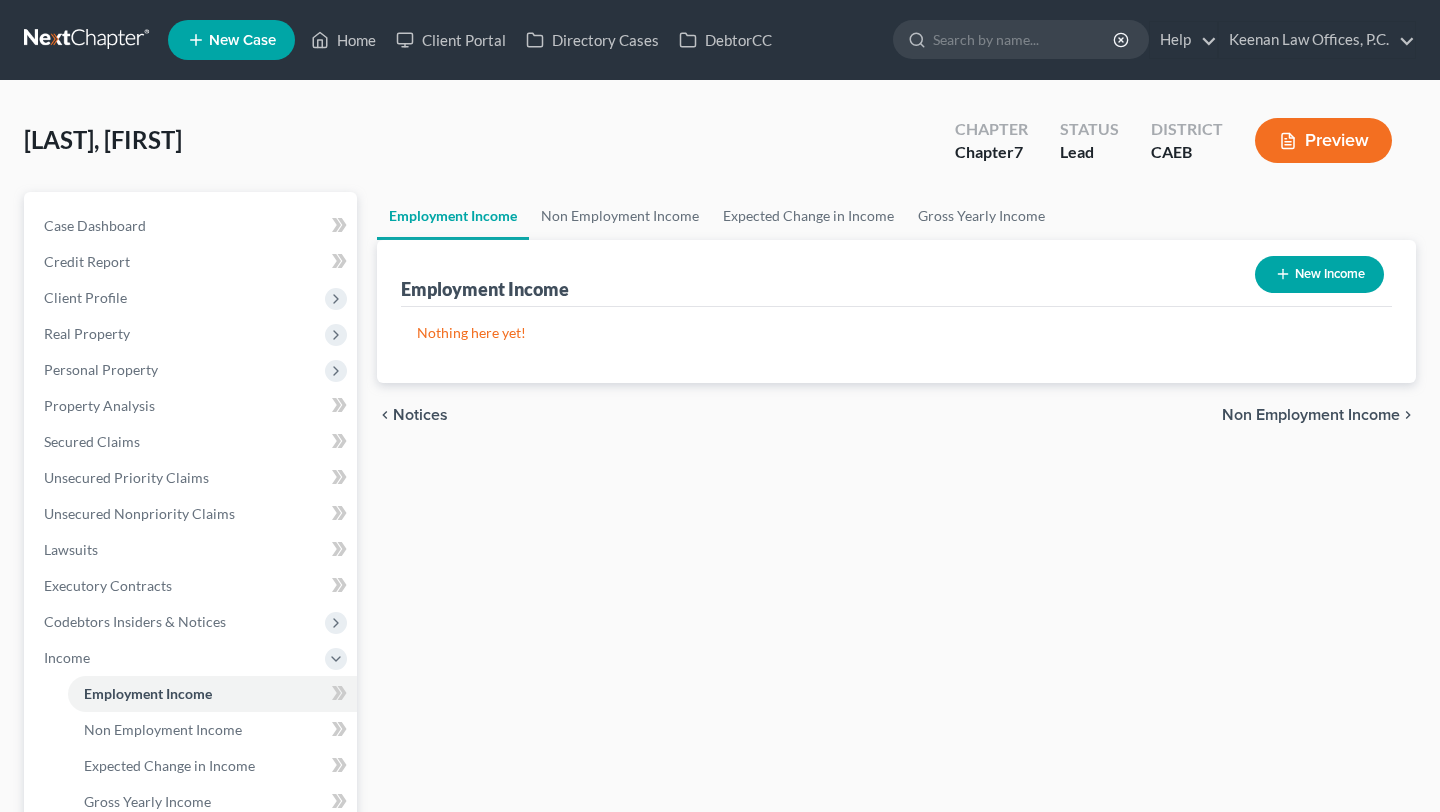 scroll, scrollTop: 0, scrollLeft: 0, axis: both 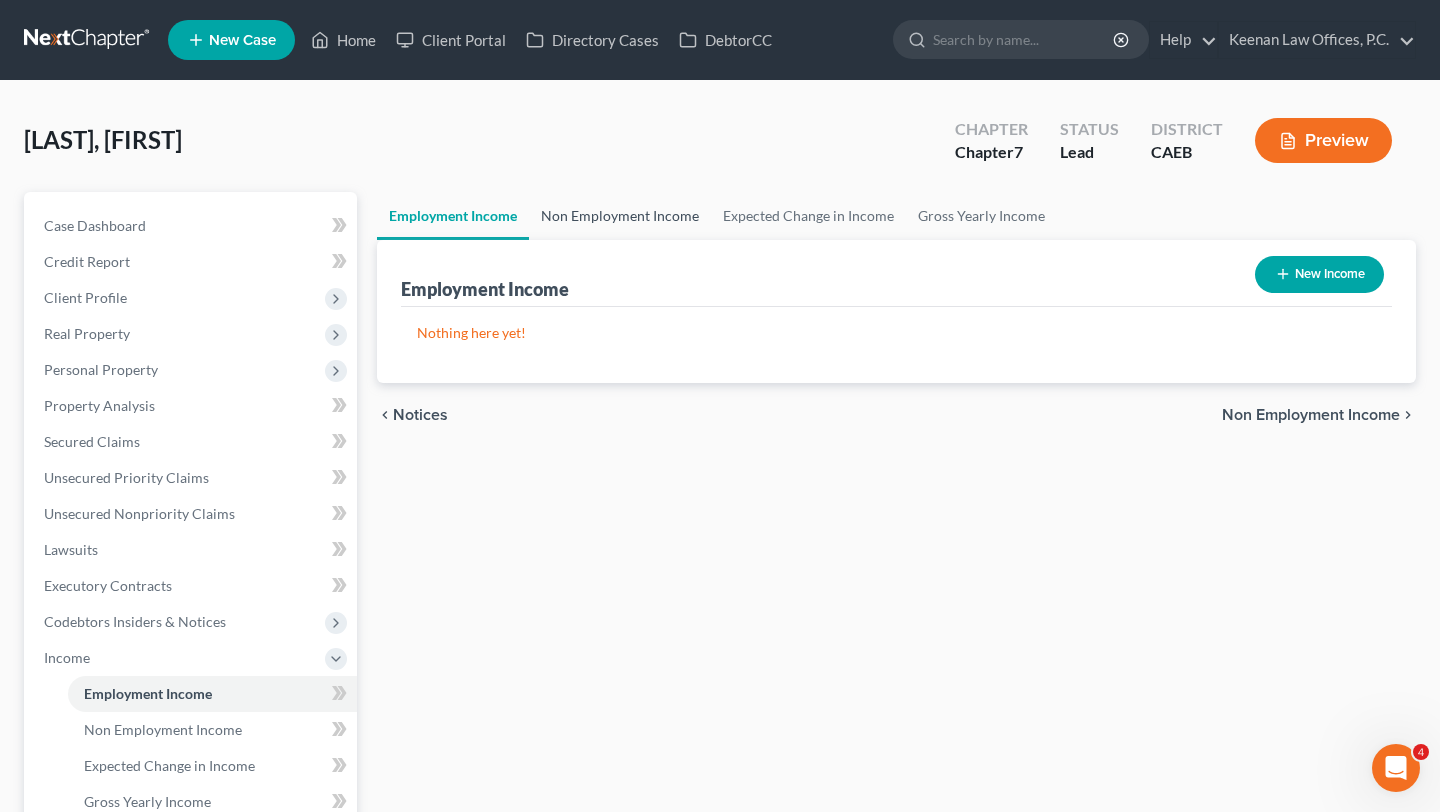 click on "Non Employment Income" at bounding box center [620, 216] 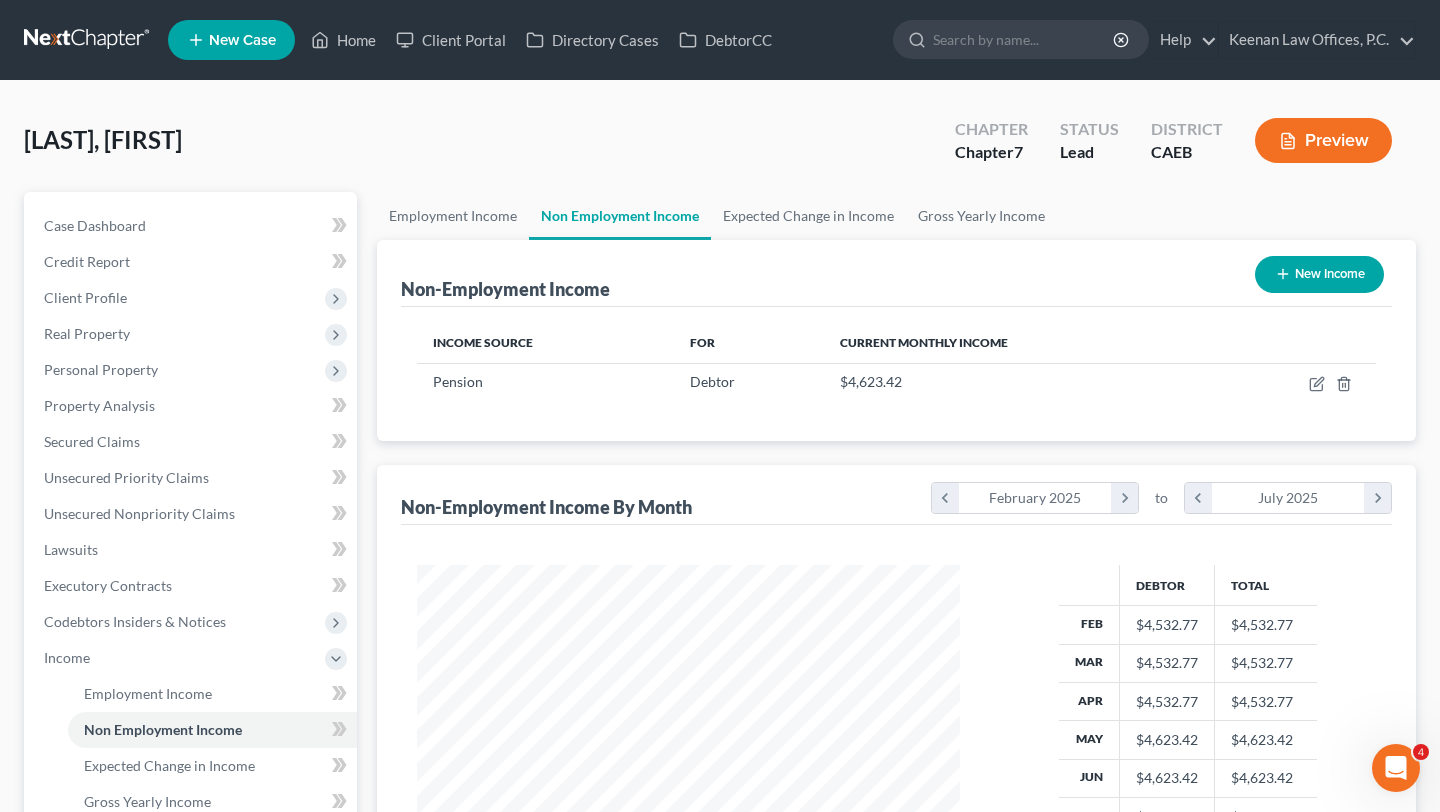 scroll, scrollTop: 999641, scrollLeft: 999417, axis: both 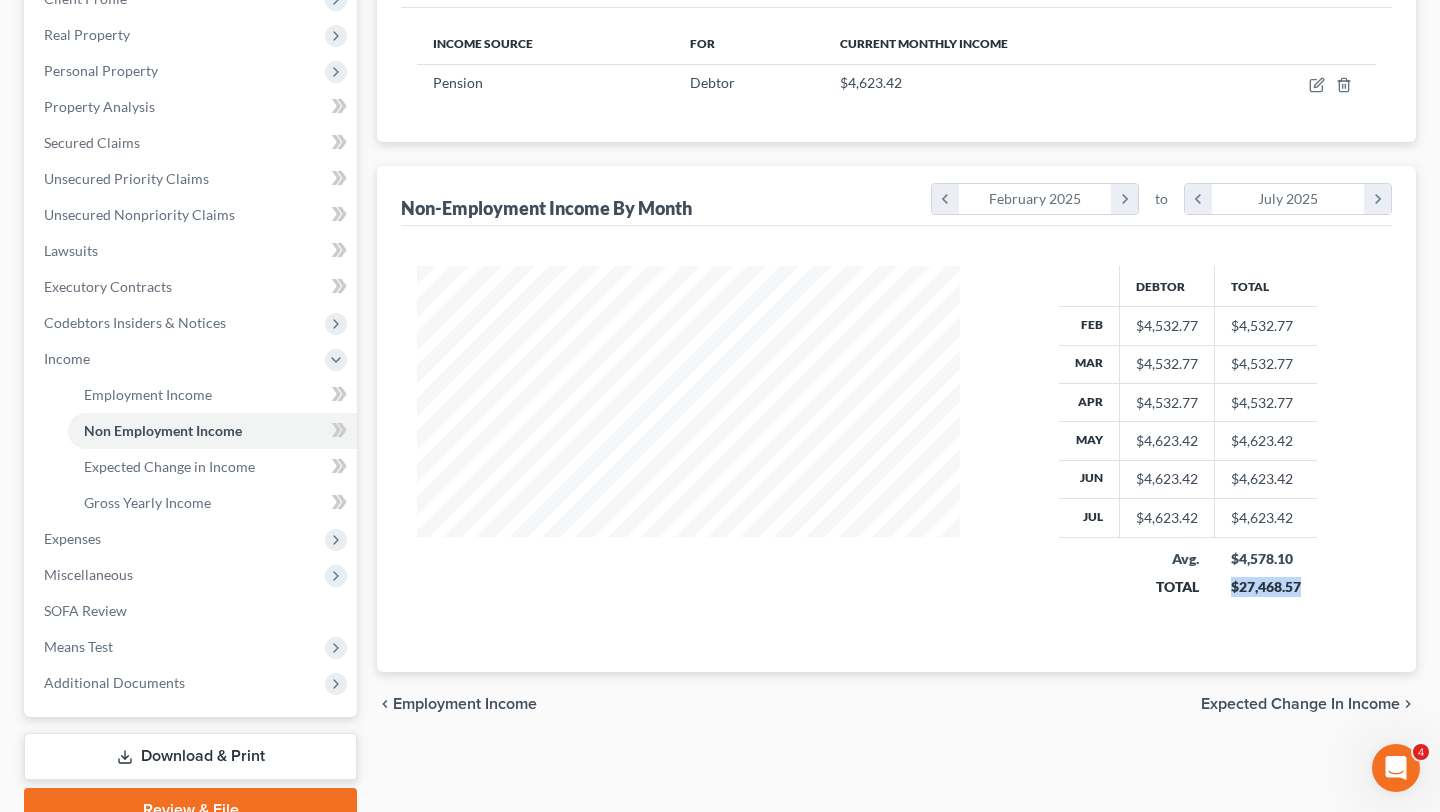 drag, startPoint x: 1229, startPoint y: 586, endPoint x: 1362, endPoint y: 586, distance: 133 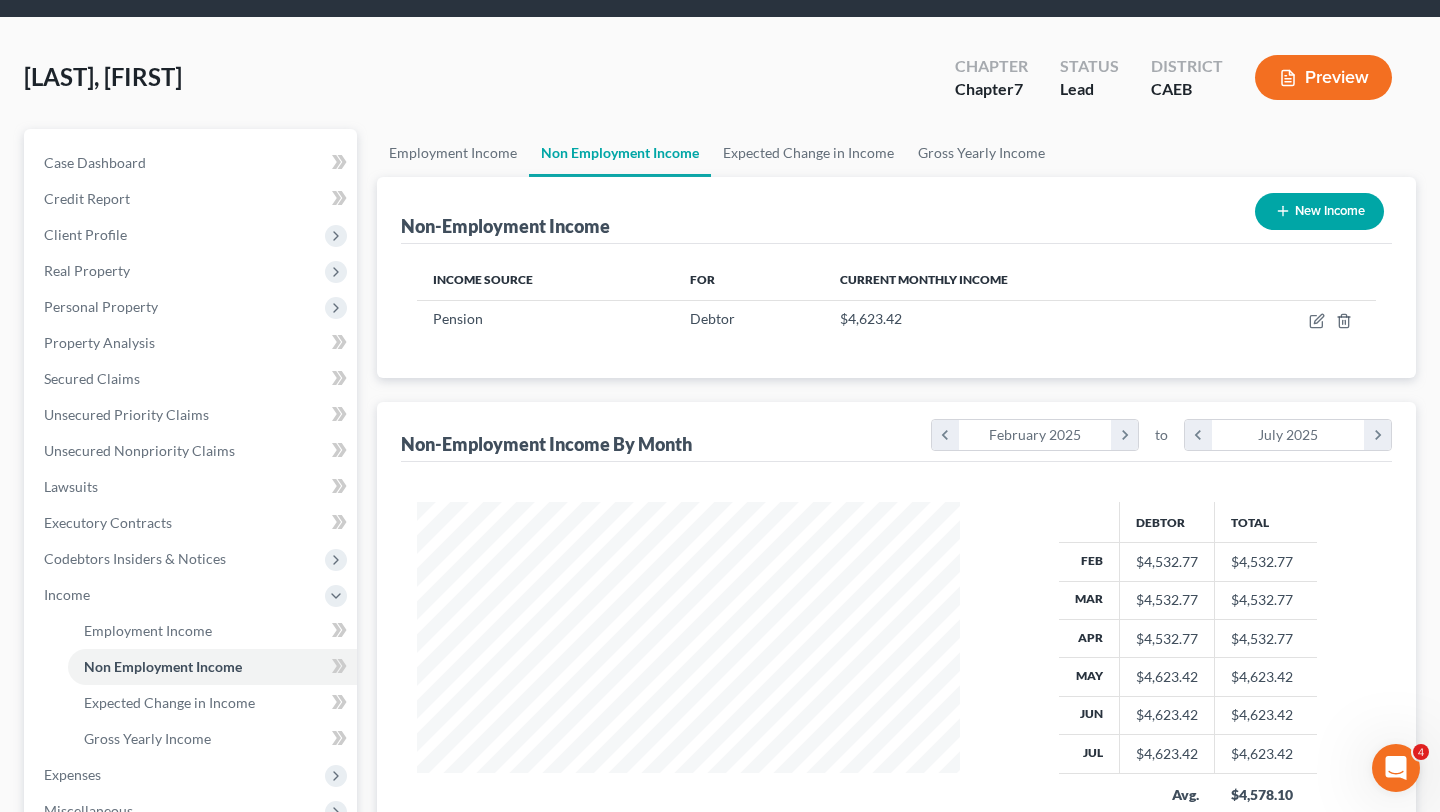 scroll, scrollTop: 47, scrollLeft: 0, axis: vertical 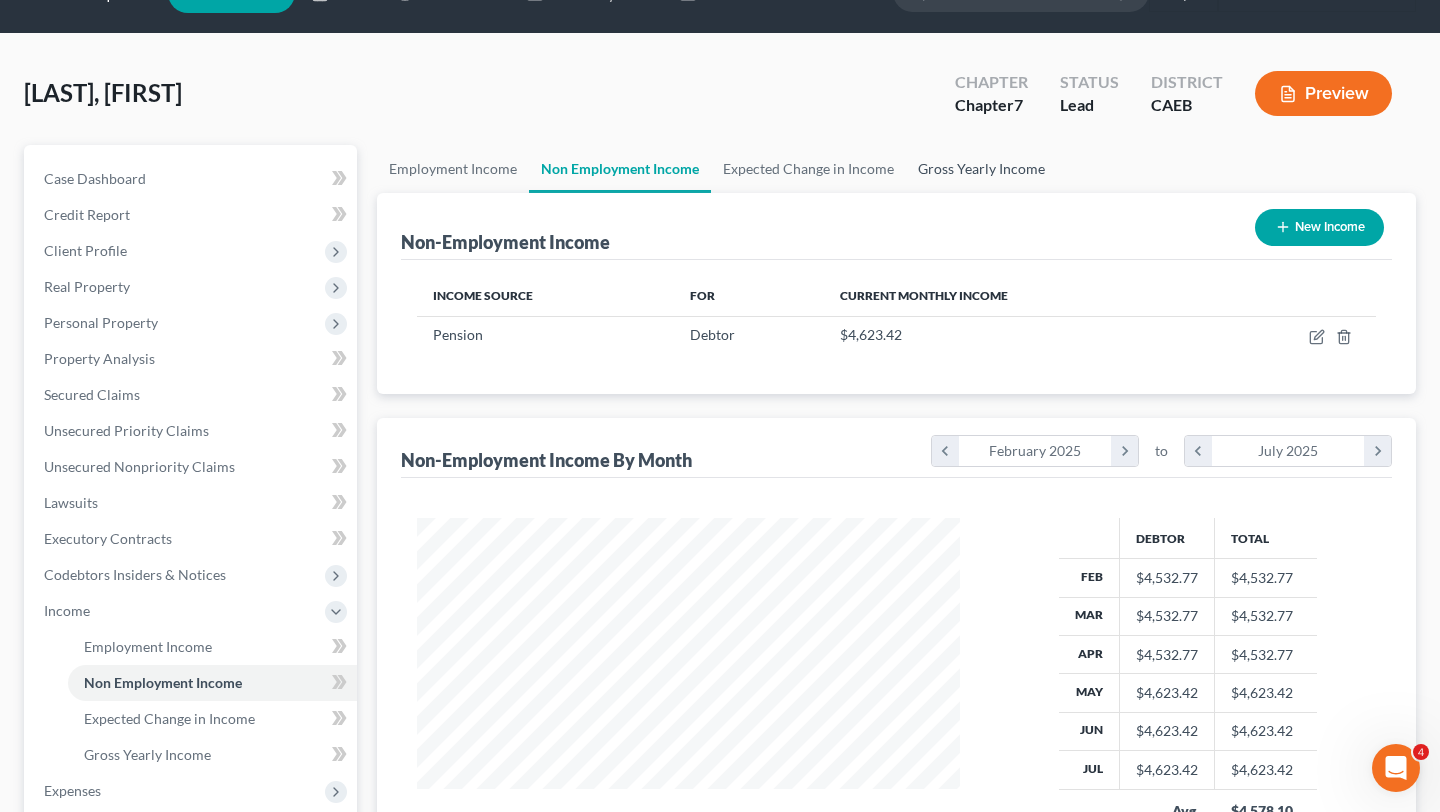 click on "Gross Yearly Income" at bounding box center (981, 169) 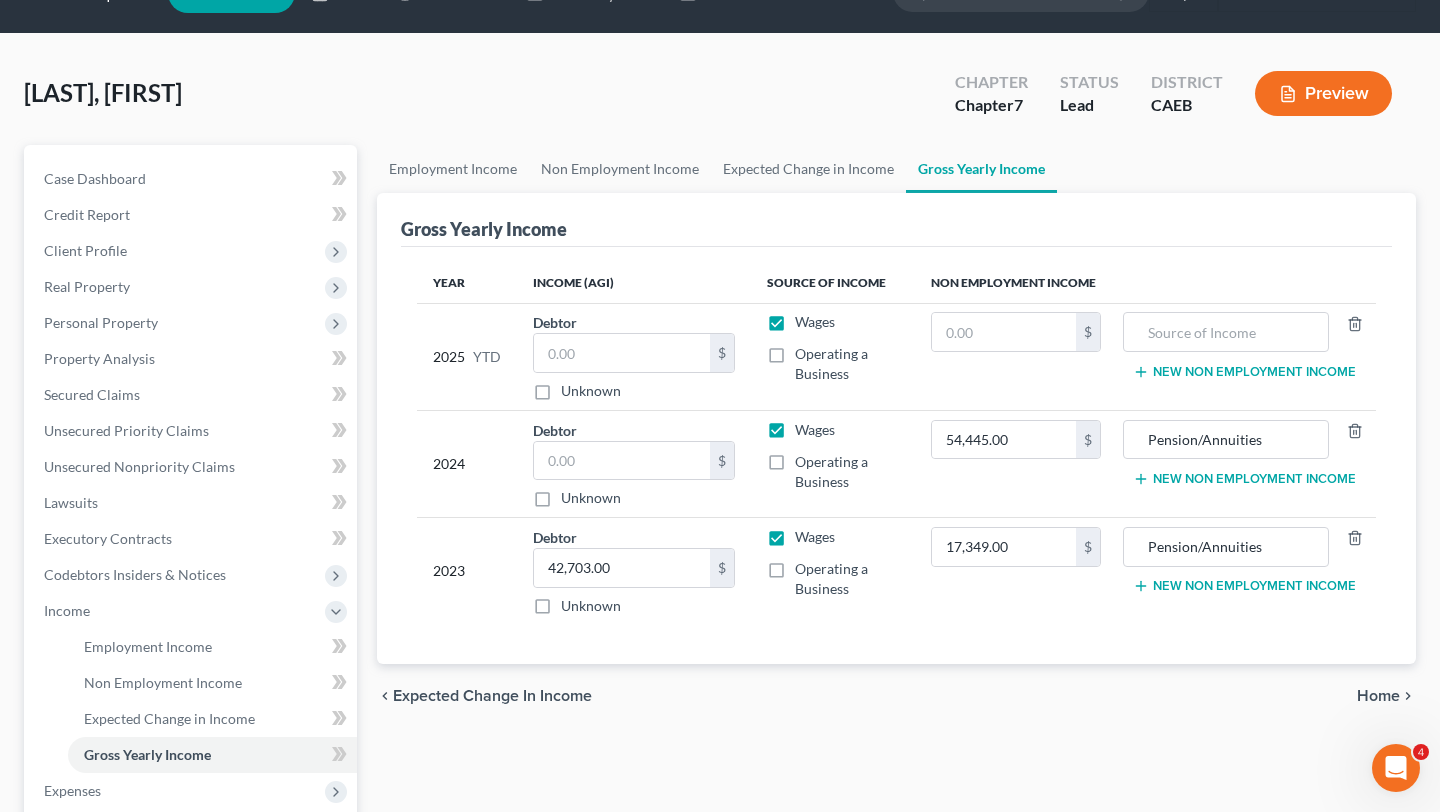 scroll, scrollTop: 0, scrollLeft: 0, axis: both 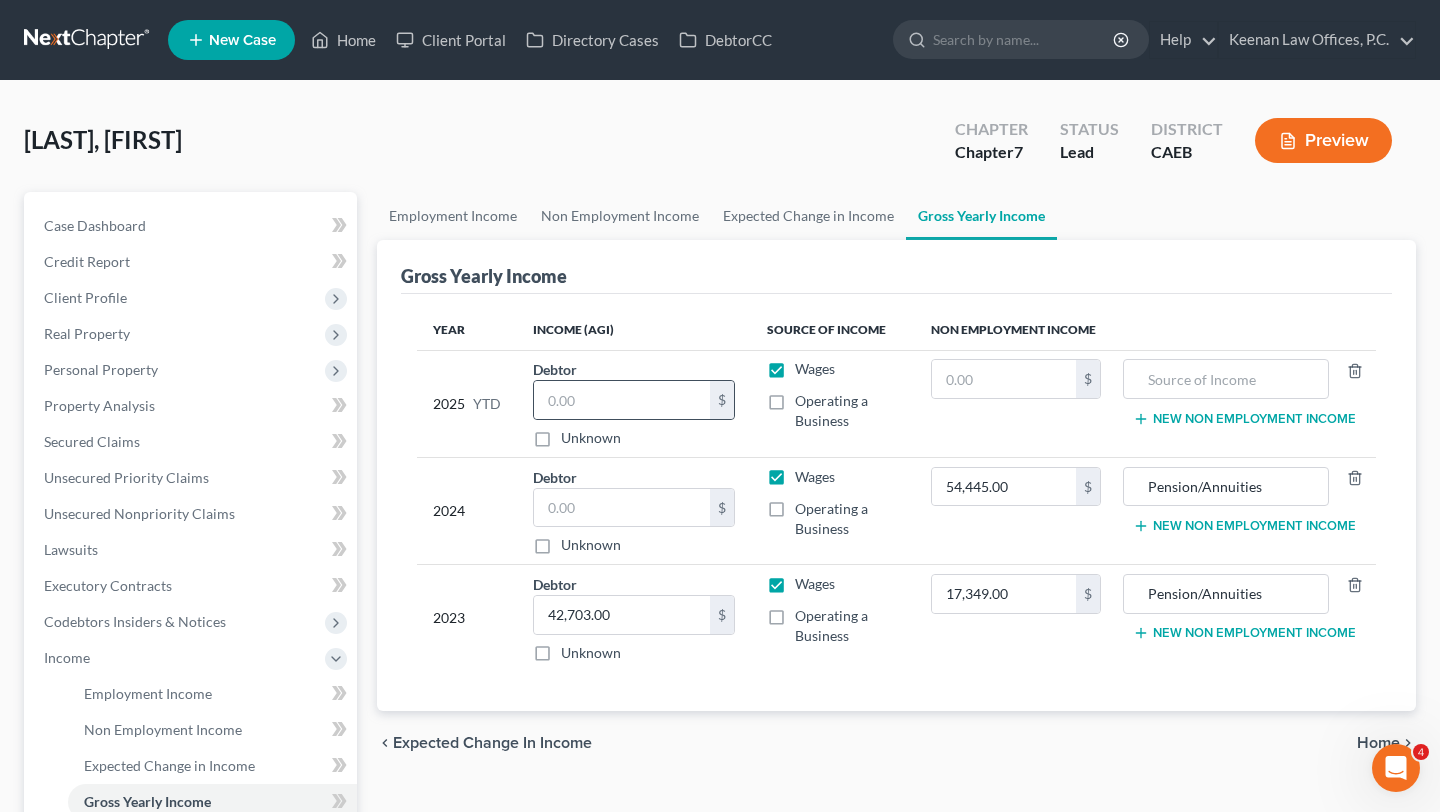 click on "$" at bounding box center [634, 400] 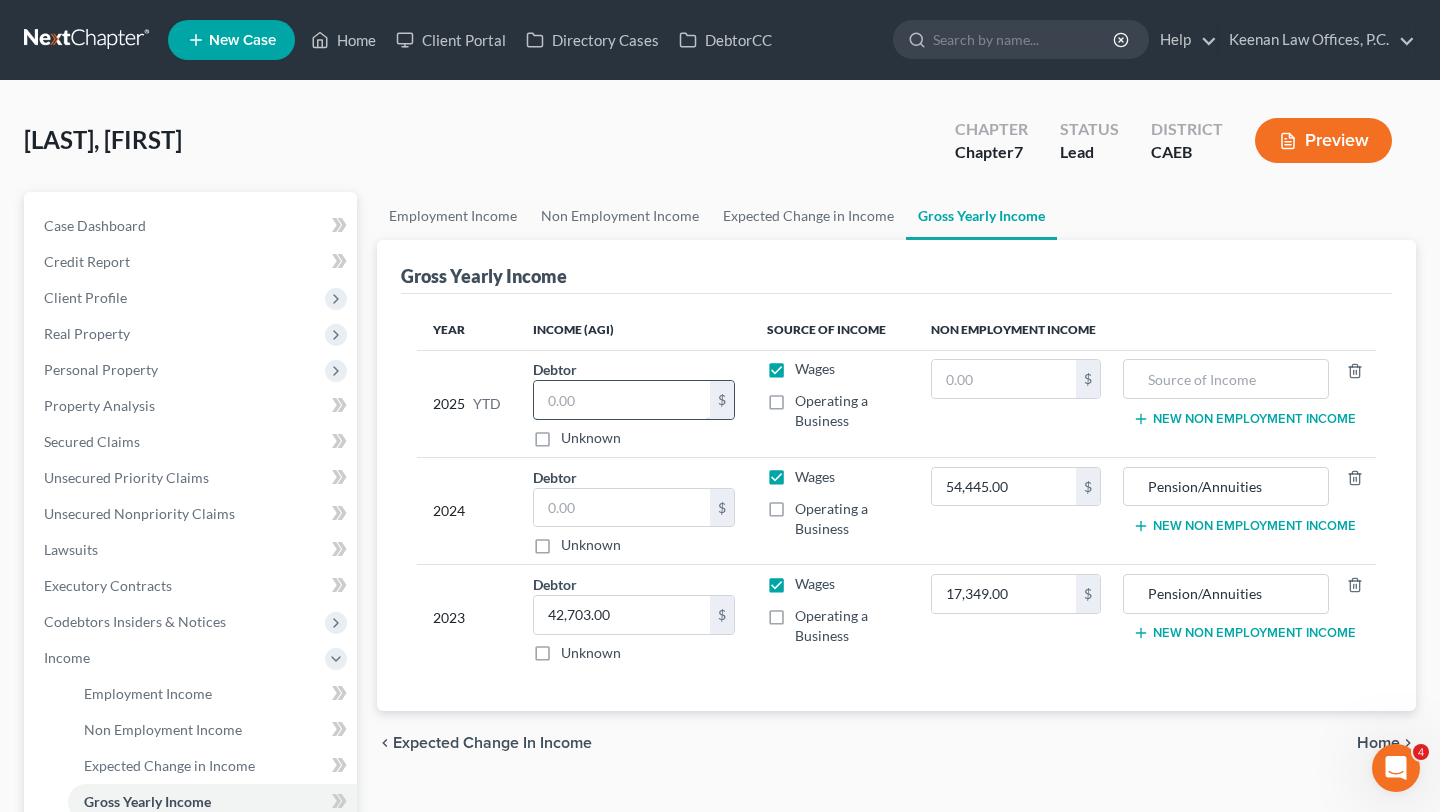 click at bounding box center [622, 400] 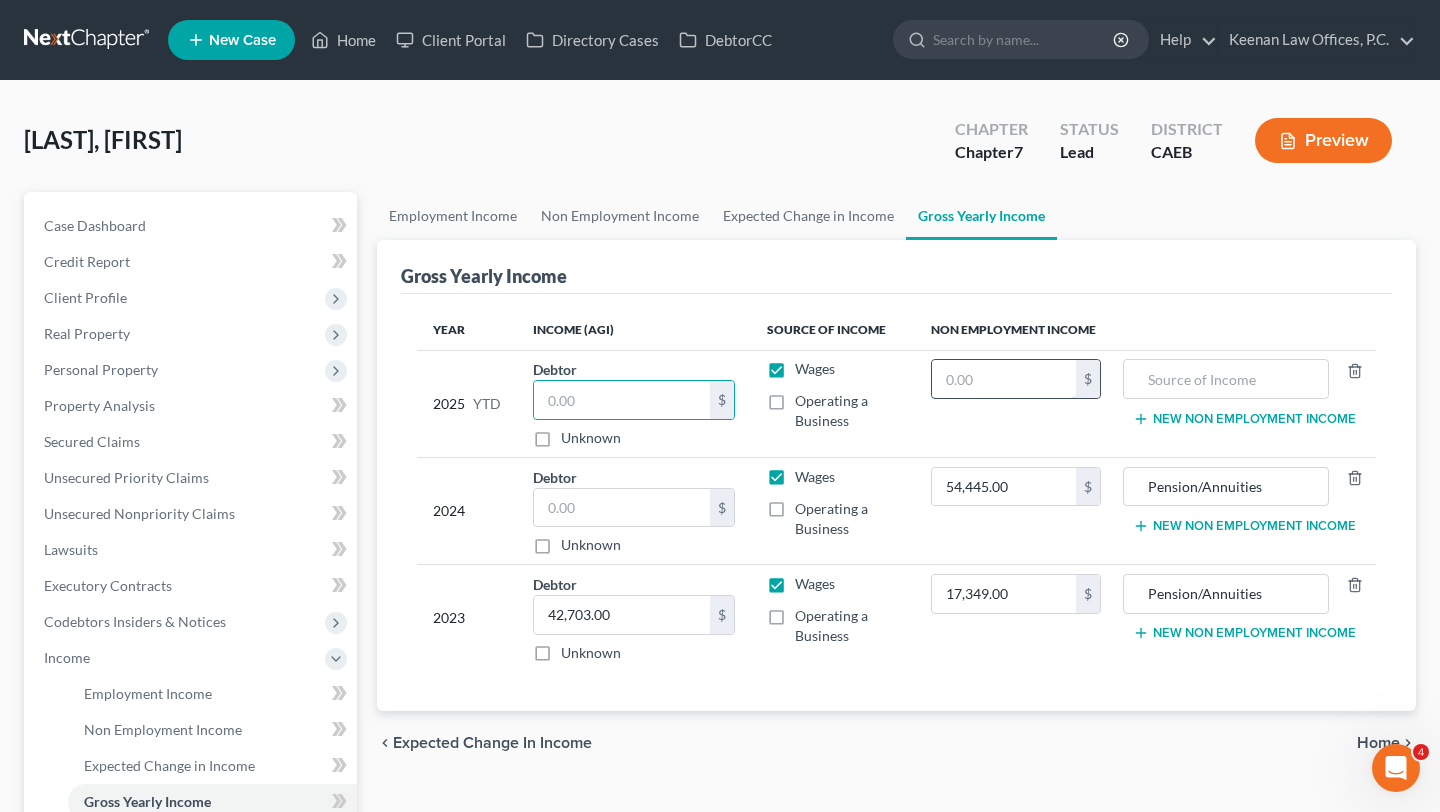 click at bounding box center (1004, 379) 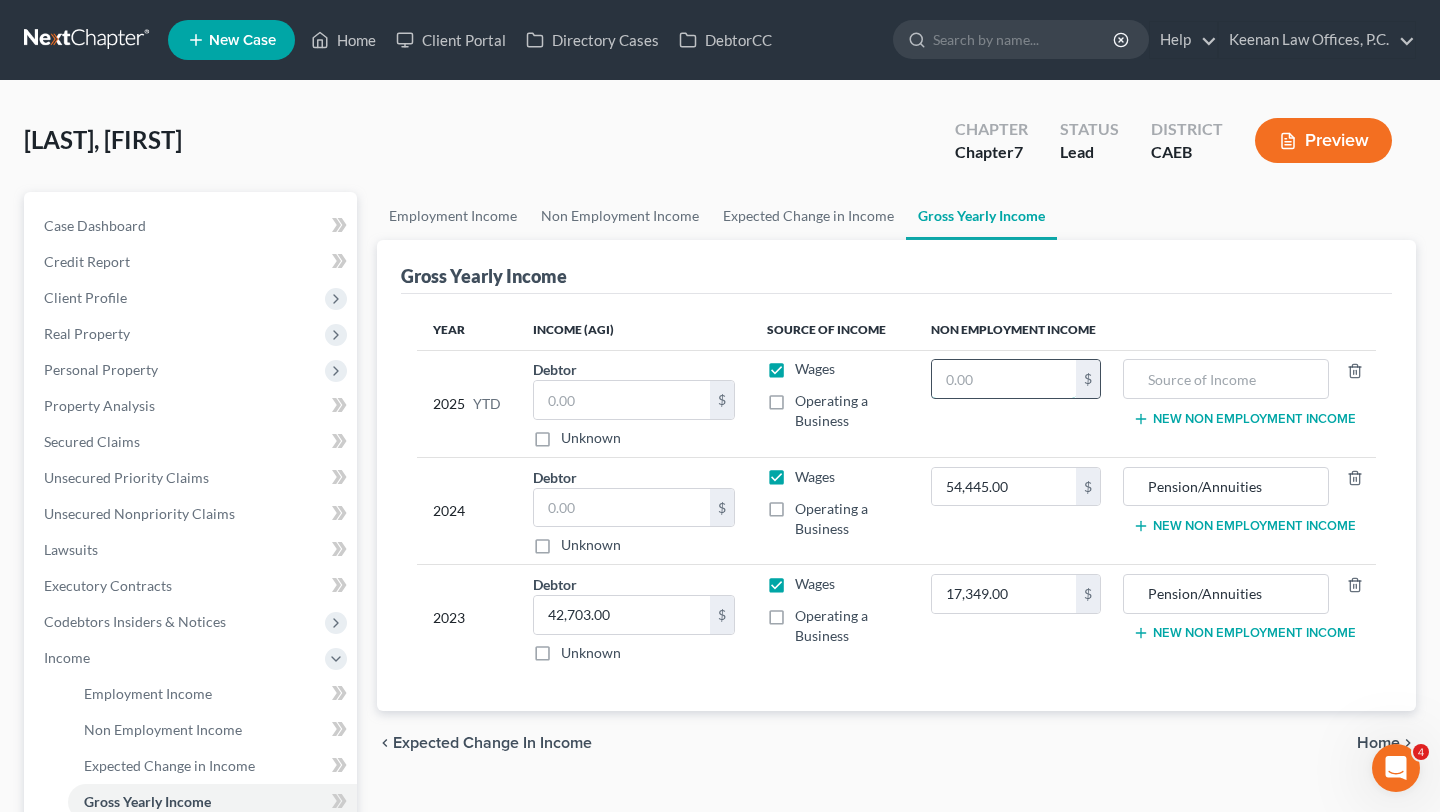 paste on "$27,468.57" 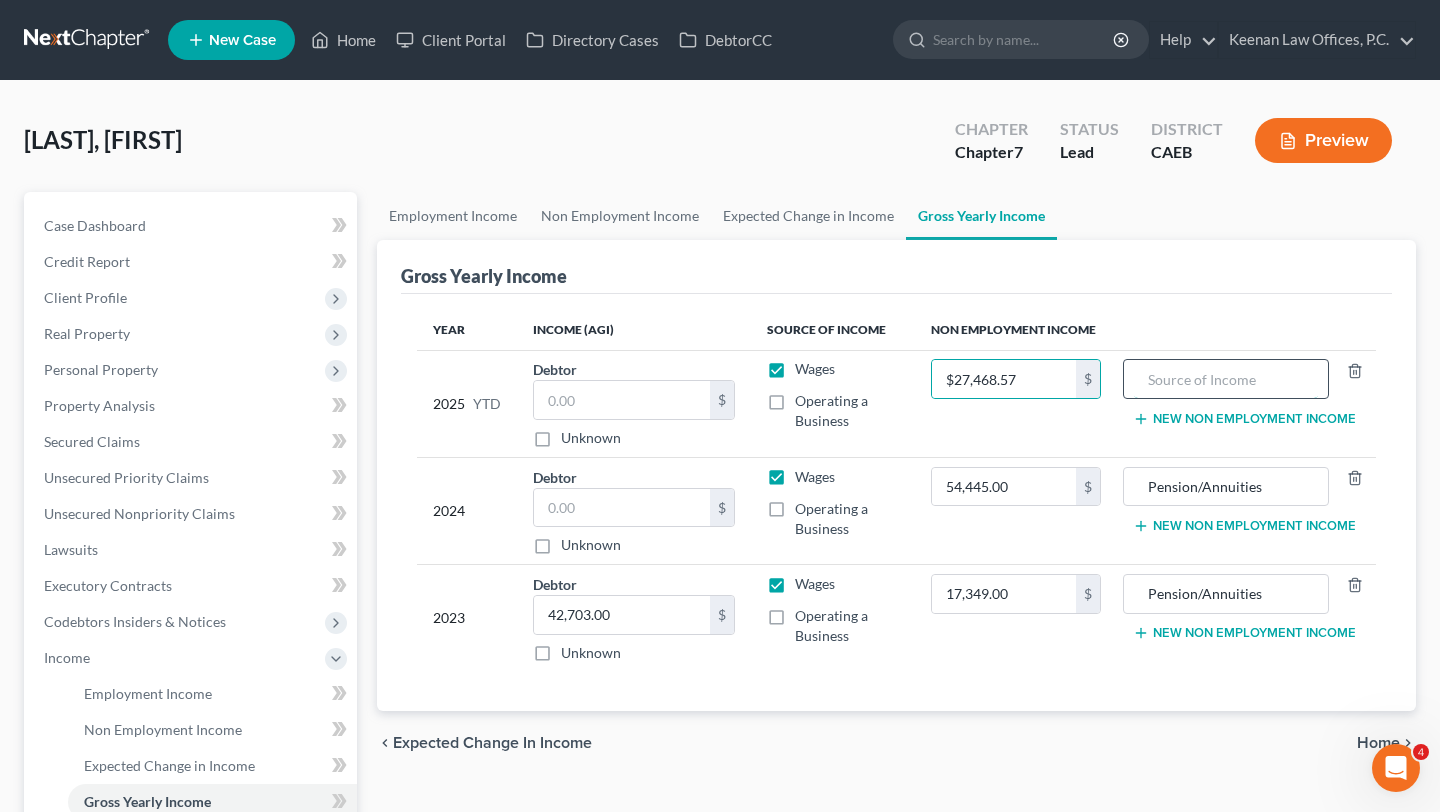 click at bounding box center (1226, 379) 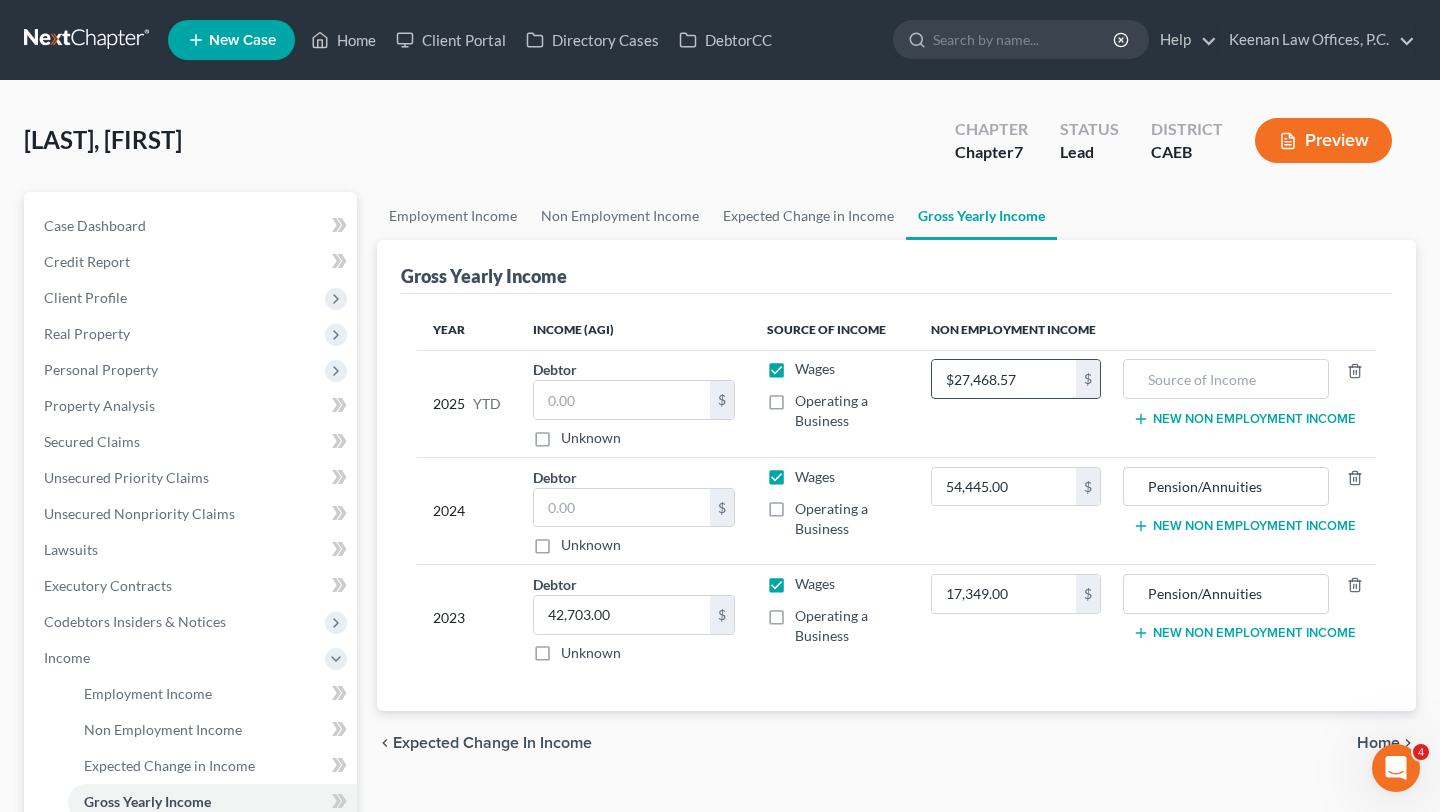 click on "$27,468.57" at bounding box center [1004, 379] 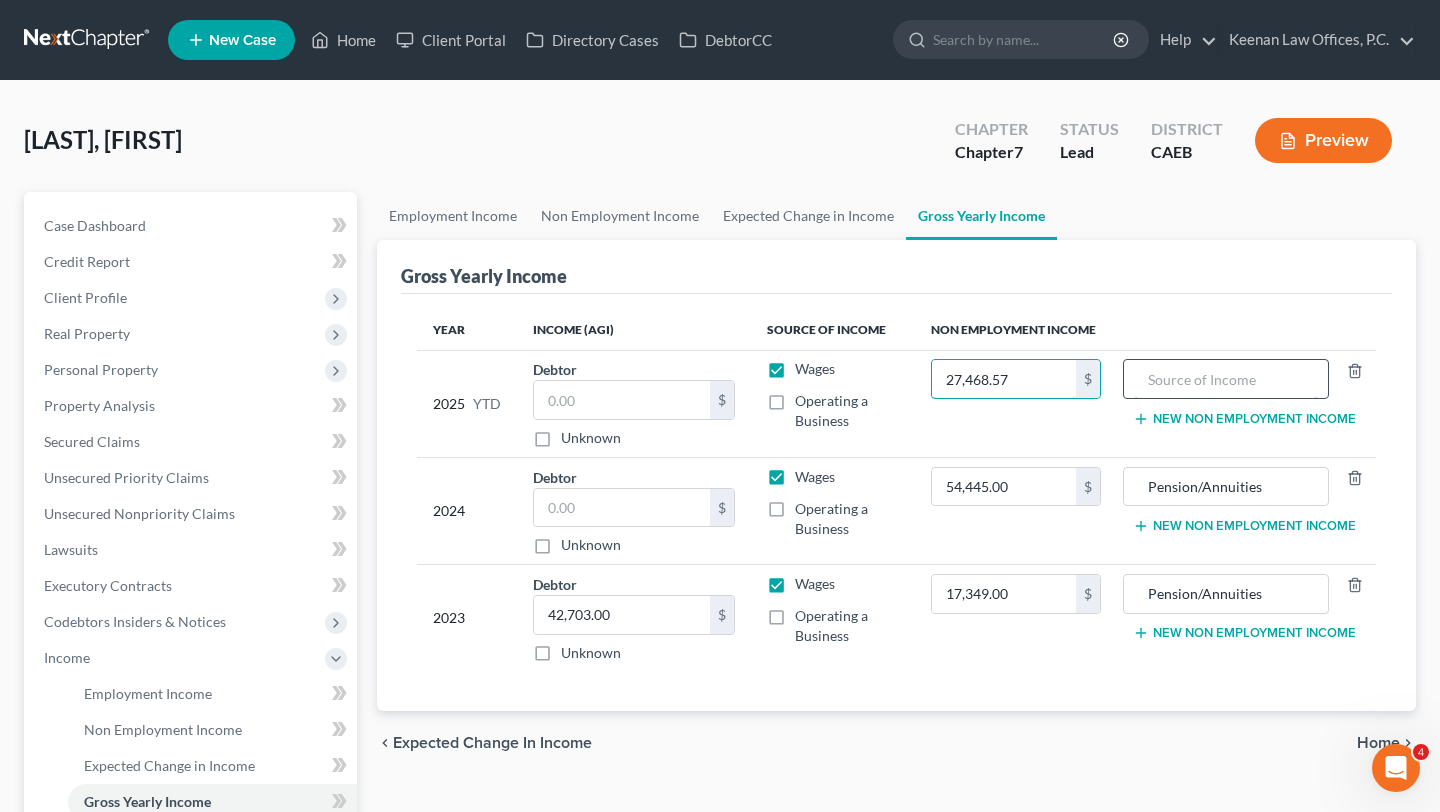 type on "27,468.57" 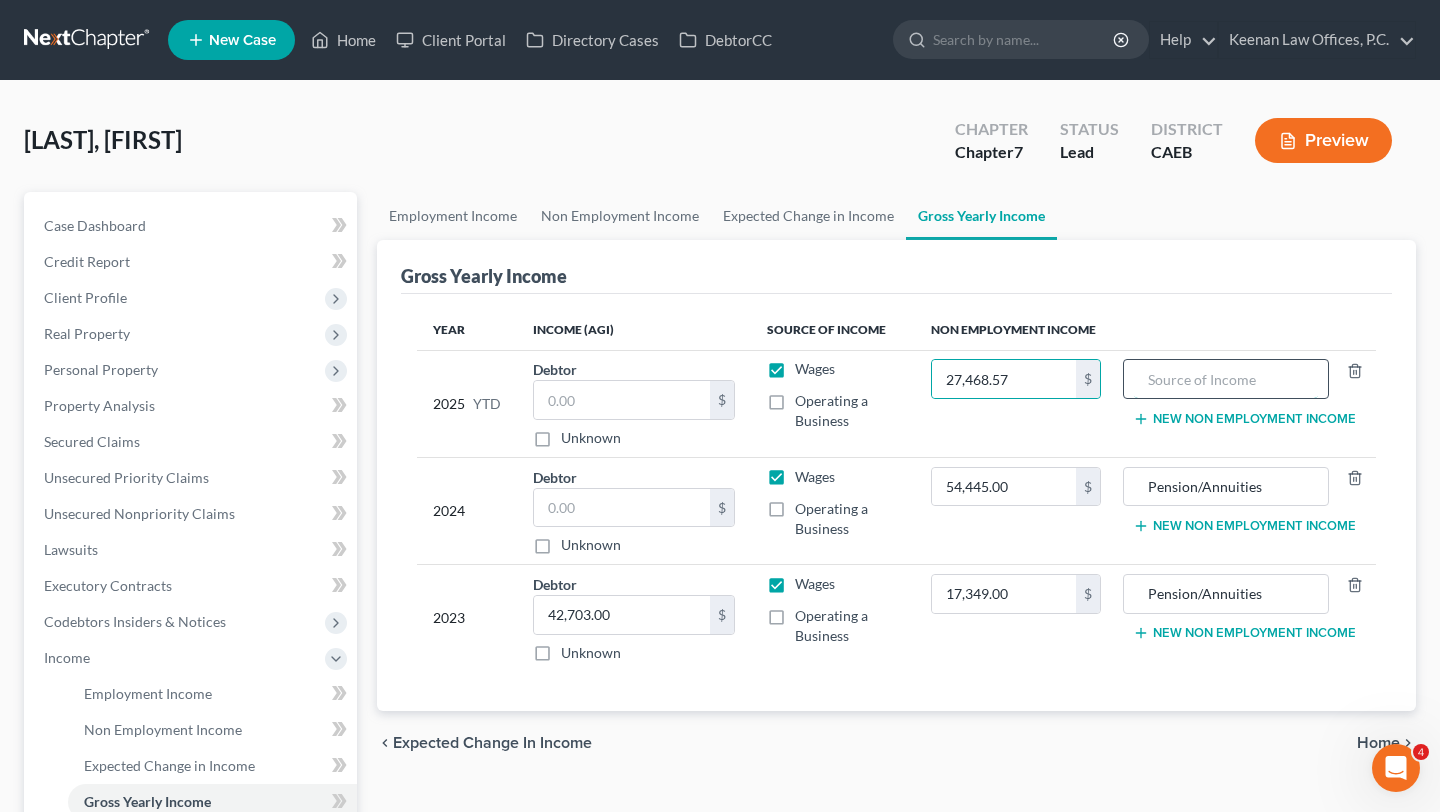 click at bounding box center [1226, 379] 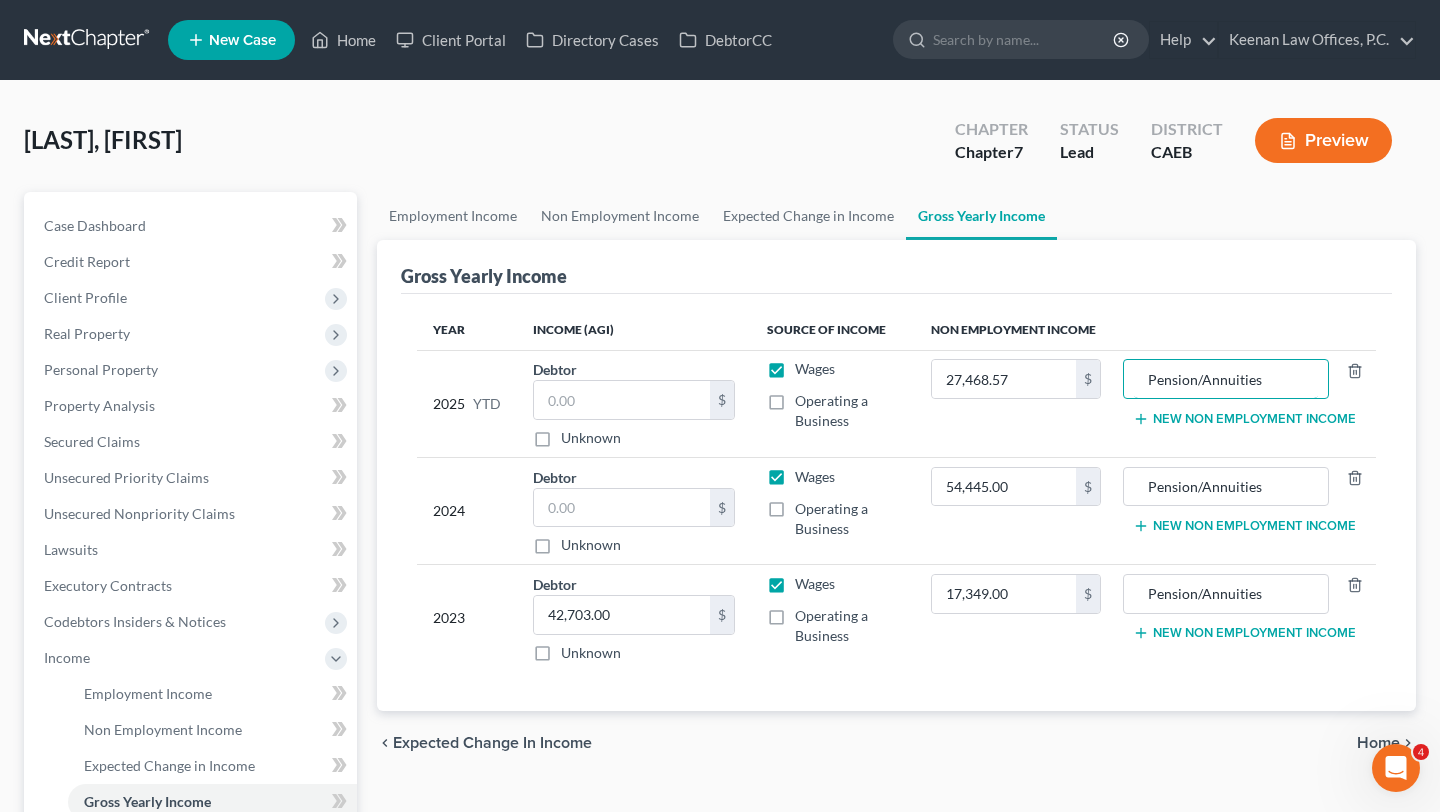 type on "Pension/Annuities" 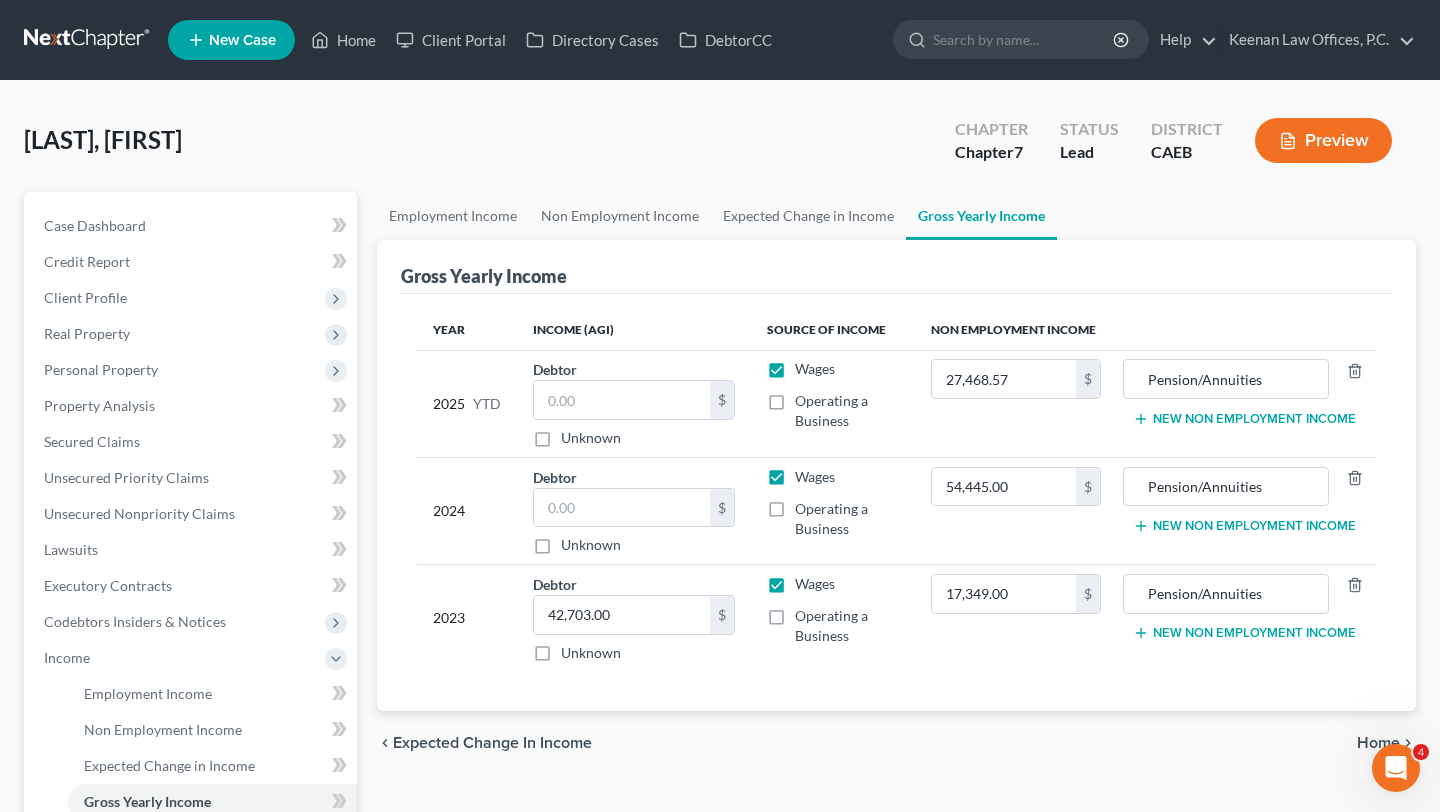 click on "Year Income (AGI) Source of Income Non Employment Income 2025  YTD Debtor
$
Unknown
Balance Undetermined
$
Unknown
Wages Operating a Business 27,468.57 $ Pension/Annuities New Non Employment Income 2024 Debtor
$
Unknown
Balance Undetermined
$
Unknown
Wages Operating a Business 54,445.00 $ Pension/Annuities New Non Employment Income 2023 Debtor
42,703.00 $
Unknown
Balance Undetermined
42,703.00 $
Unknown
Wages Operating a Business 17,349.00 $ Pension/Annuities New Non Employment Income" at bounding box center [896, 503] 